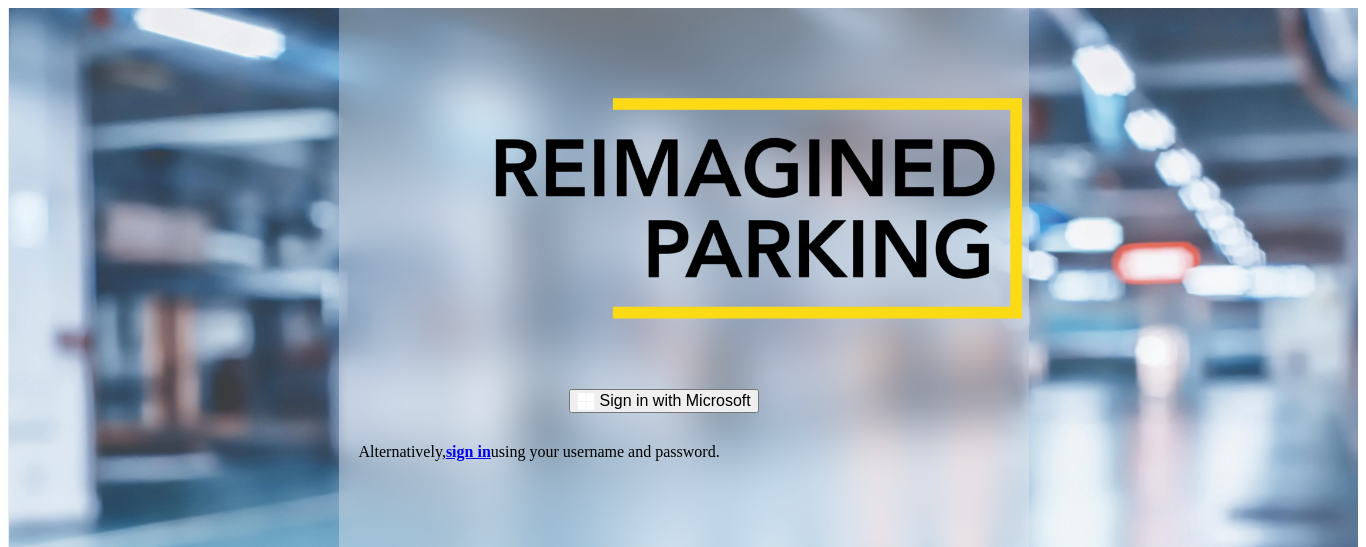 scroll, scrollTop: 0, scrollLeft: 0, axis: both 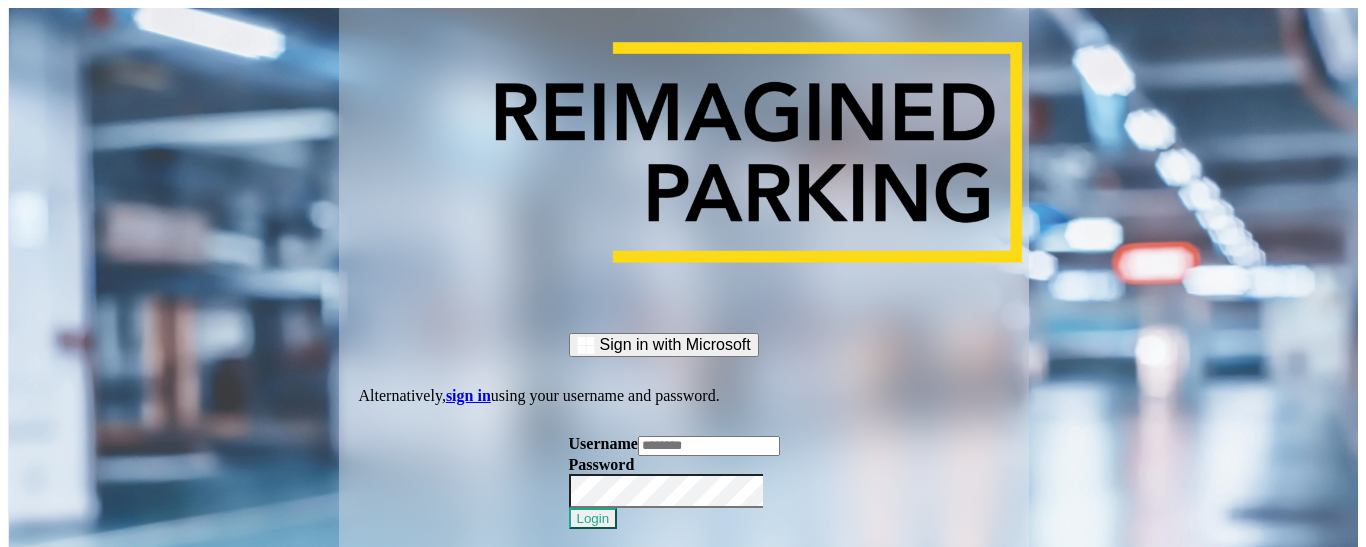 type on "*********" 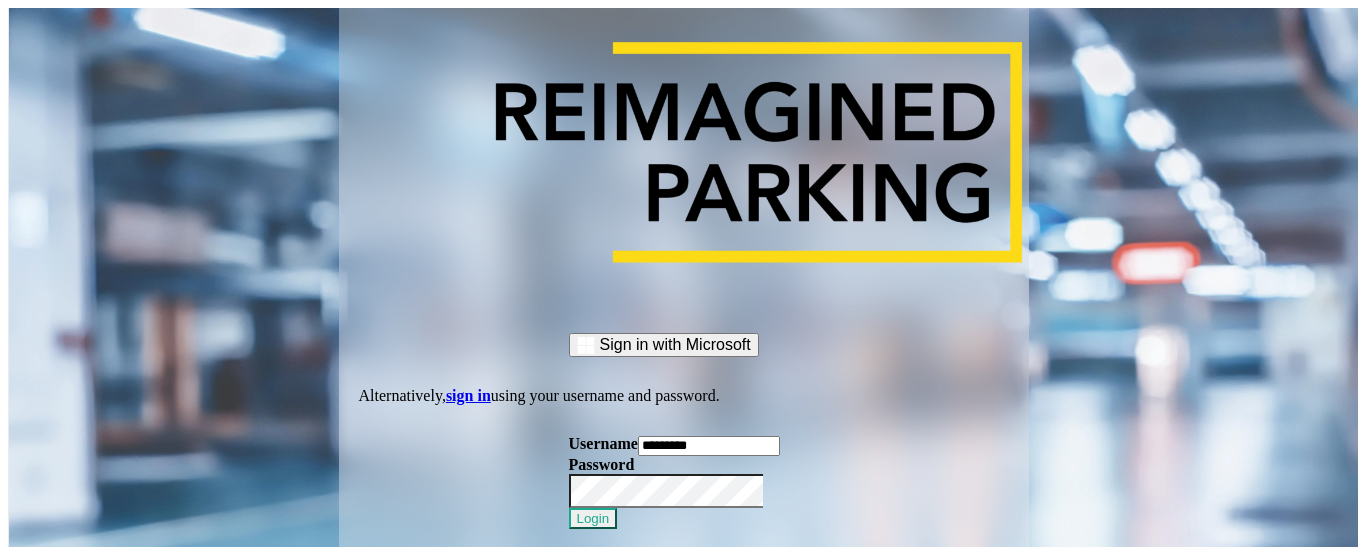 click on "Login" at bounding box center (593, 518) 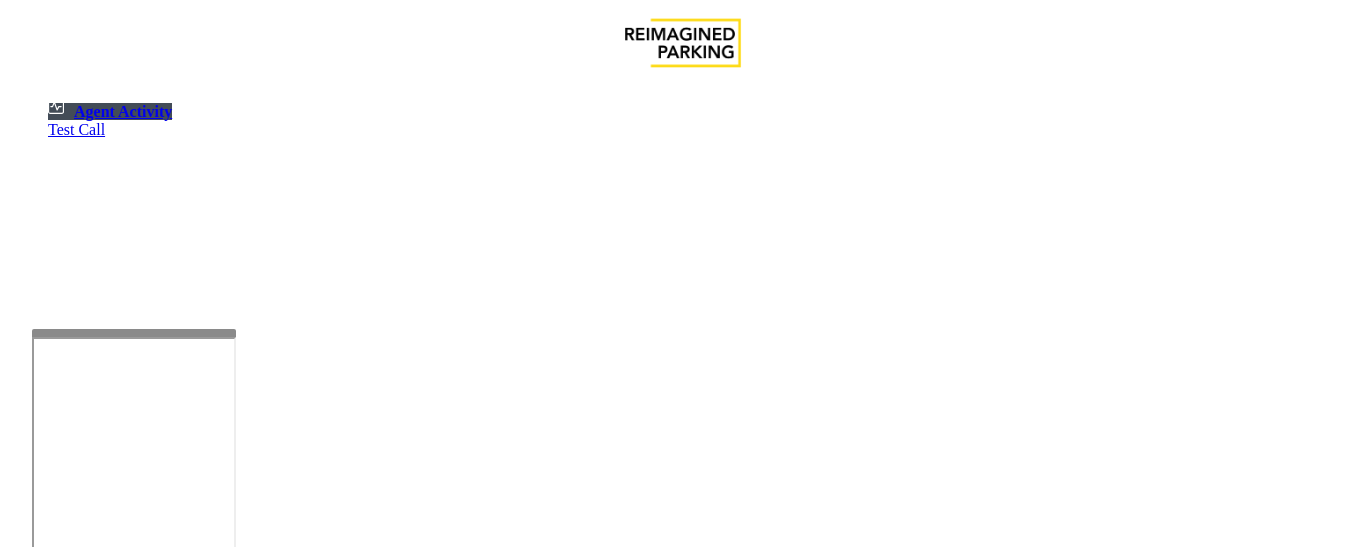click at bounding box center (134, 565) 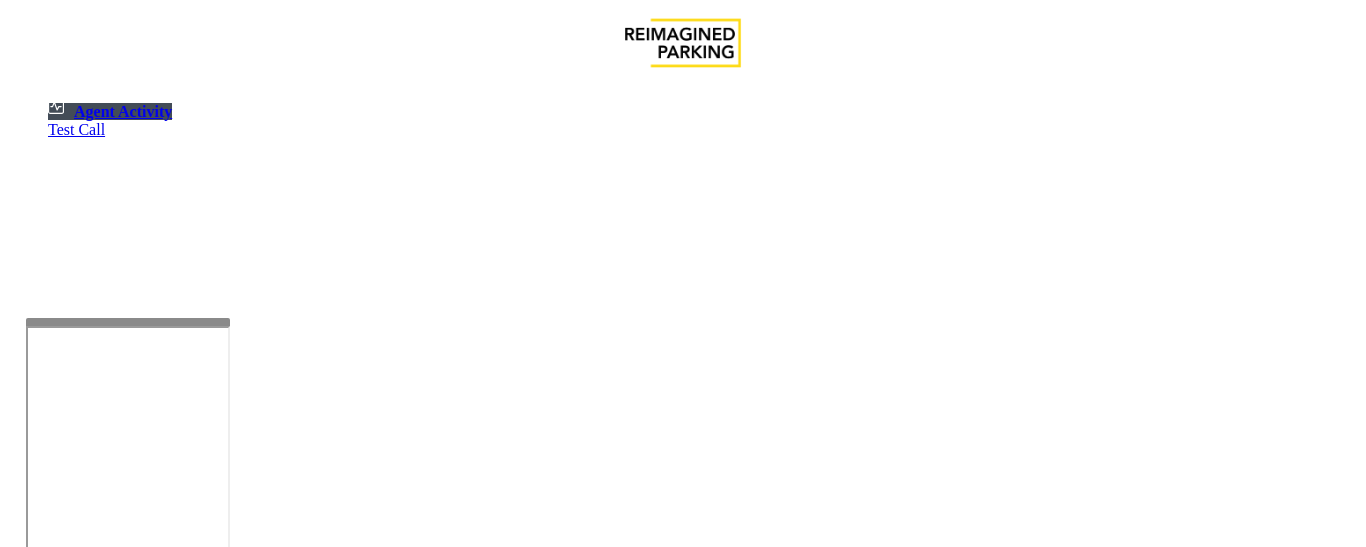 click at bounding box center [128, 322] 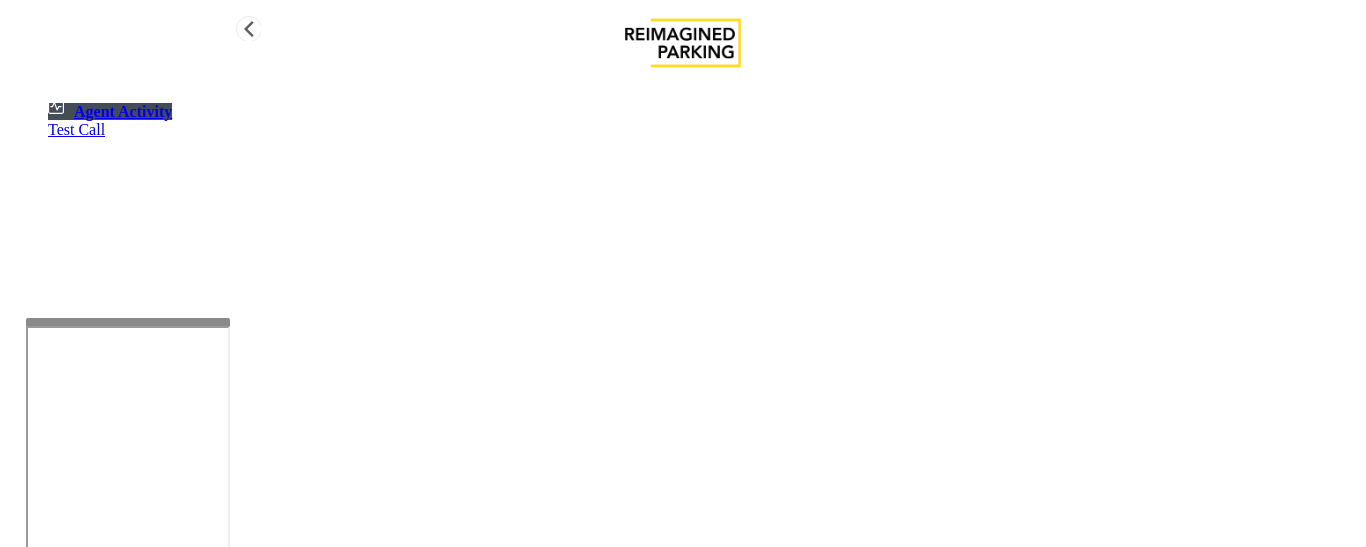 click on "R86-52 Filmore Garage (R390) [NUMBER] [STREET], [CITY], [STATE] R86-23 BCC Garage (Also known as ANB Garage) (R390)  [NUMBER] [STREET], [CITY], [STATE] R84-1 University Park Airport (R390) [NUMBER] [STREET], [CITY], [STATE] R73-1 Montrose Regional Airport (390) [NUMBER] [STREET], [CITY], [STATE] R4-1 Lafayette Regional Airport (R390) [NUMBER] [STREET], [CITY], [STATE] R31-35 Sunset Corporate Campus (R390) [NUMBER] [STREET], [CITY], [STATE] R31-3 Bell Street Garage (R390) [NUMBER] [STREET], [CITY], [STATE] R31-3 Bellevue Technology Center (R390) [NUMBER] [STREET], [CITY], [STATE] R31-1 Meydenbauer Center (MBC)(R390) [NUMBER] [STREET], [CITY], [STATE] R30-259 Cherry Hill (R390) [NUMBER] [STREET], [CITY], [STATE] R30-259 First (1st) Hill Medical Pavilion (R390) [NUMBER] [STREET], [CITY], [STATE] R30-216 G2 Garage (R390) [NUMBER] [STREET], [CITY], [STATE] R30-204 Pacific Tower West Garage (R390) [NUMBER] [STREET], [CITY], [STATE] R30-20 R26-529 R26-509 R210-52" at bounding box center (683, 2745) 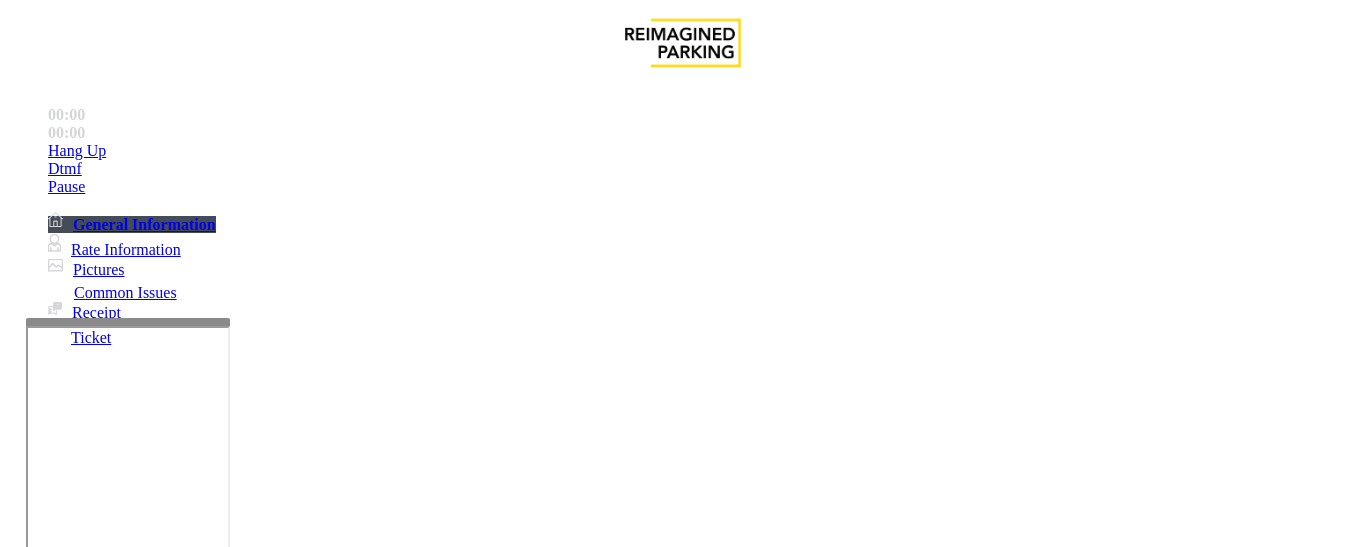 scroll, scrollTop: 42, scrollLeft: 0, axis: vertical 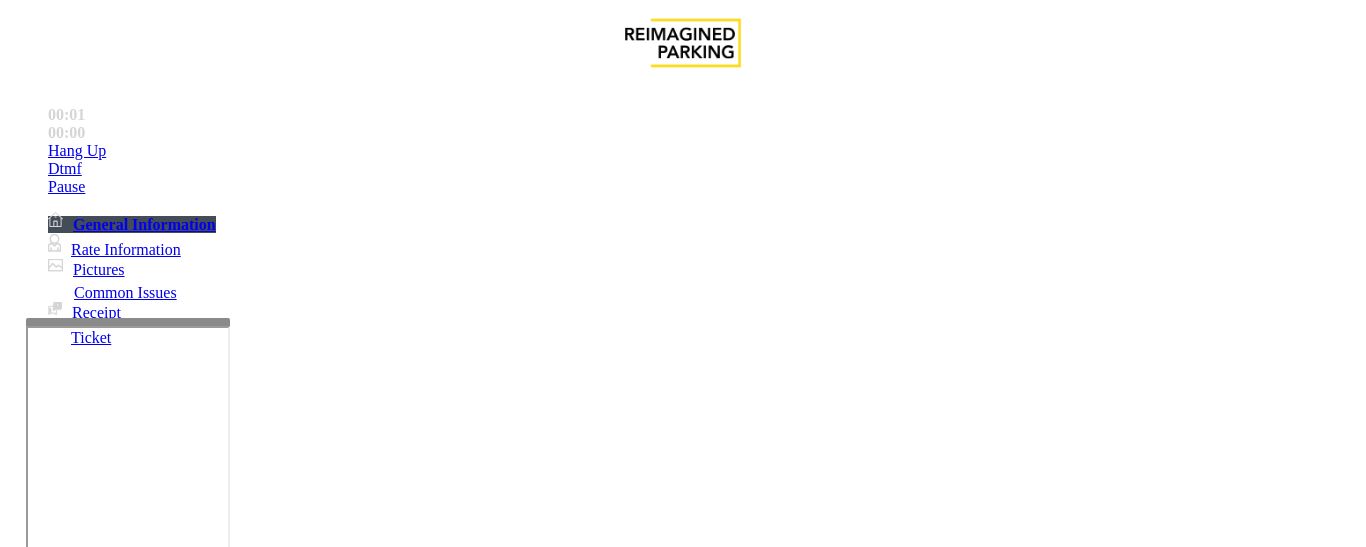 click on "Intercom Issue/No Response" at bounding box center (752, 1200) 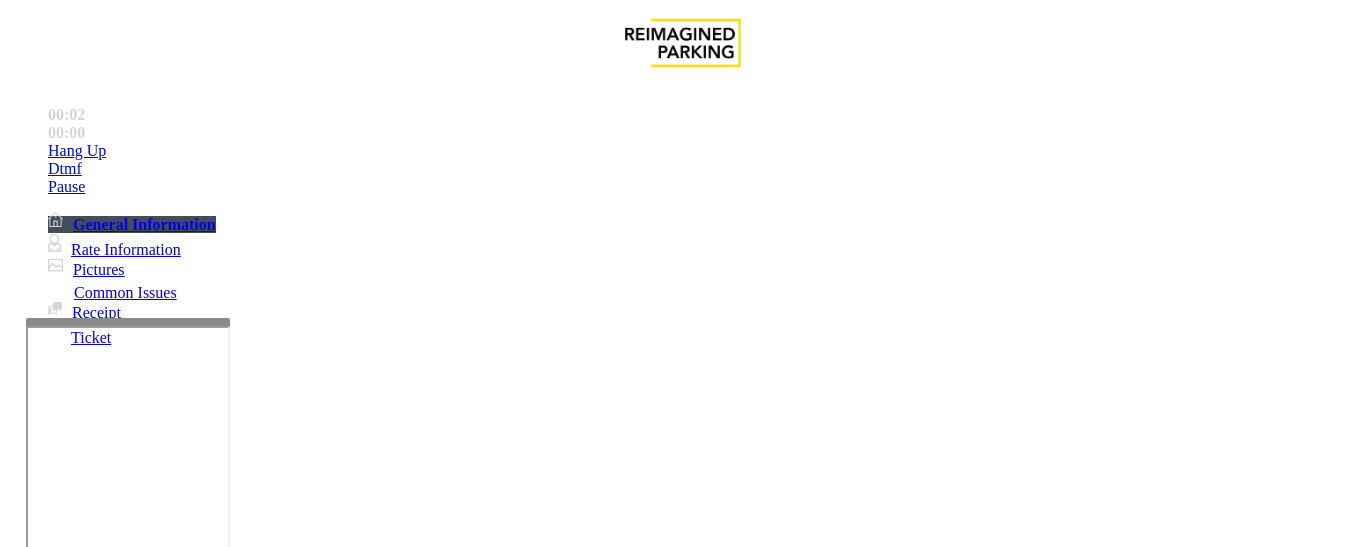 click on "No Response/Unable to hear parker" at bounding box center [142, 1200] 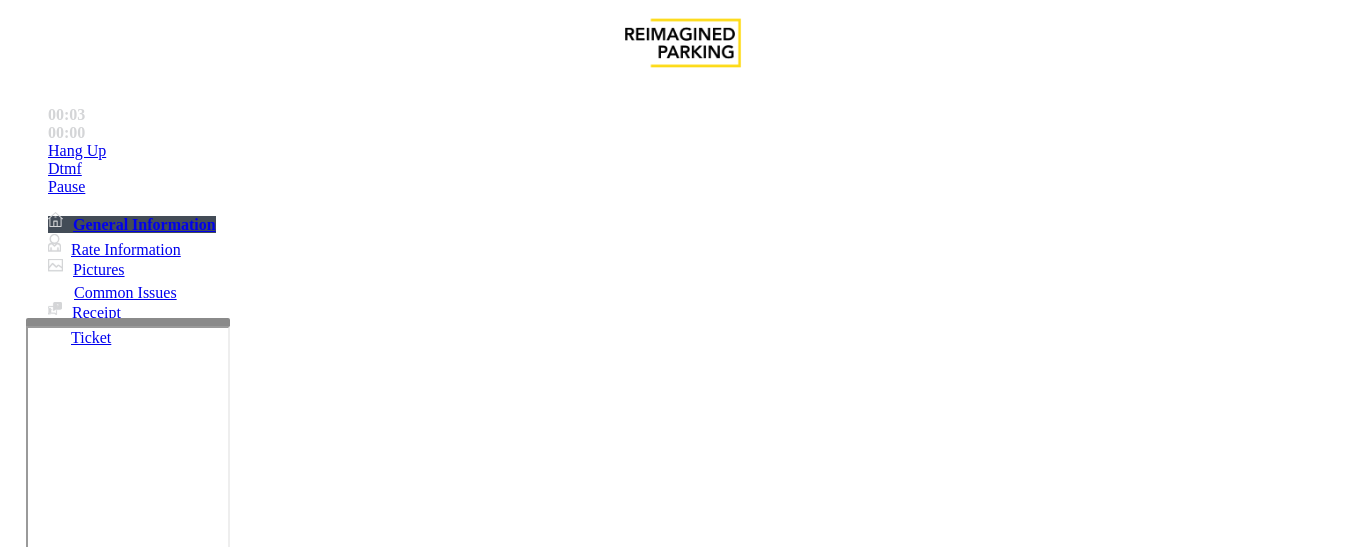 click on "No Response/Unable to hear parker" at bounding box center (682, 1185) 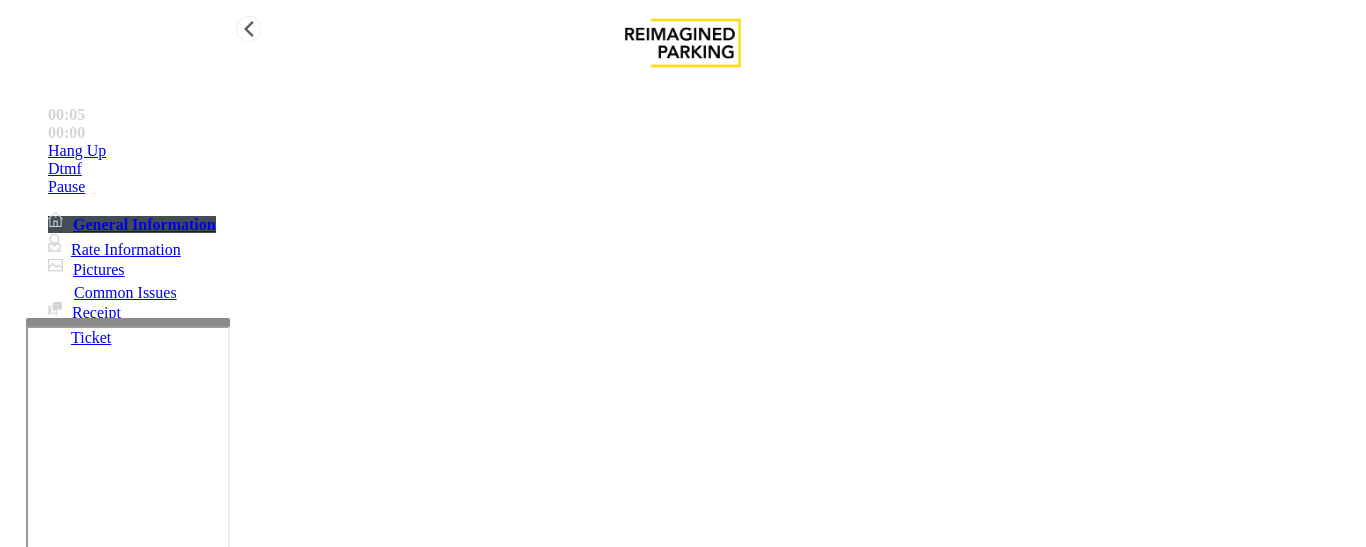 type on "**********" 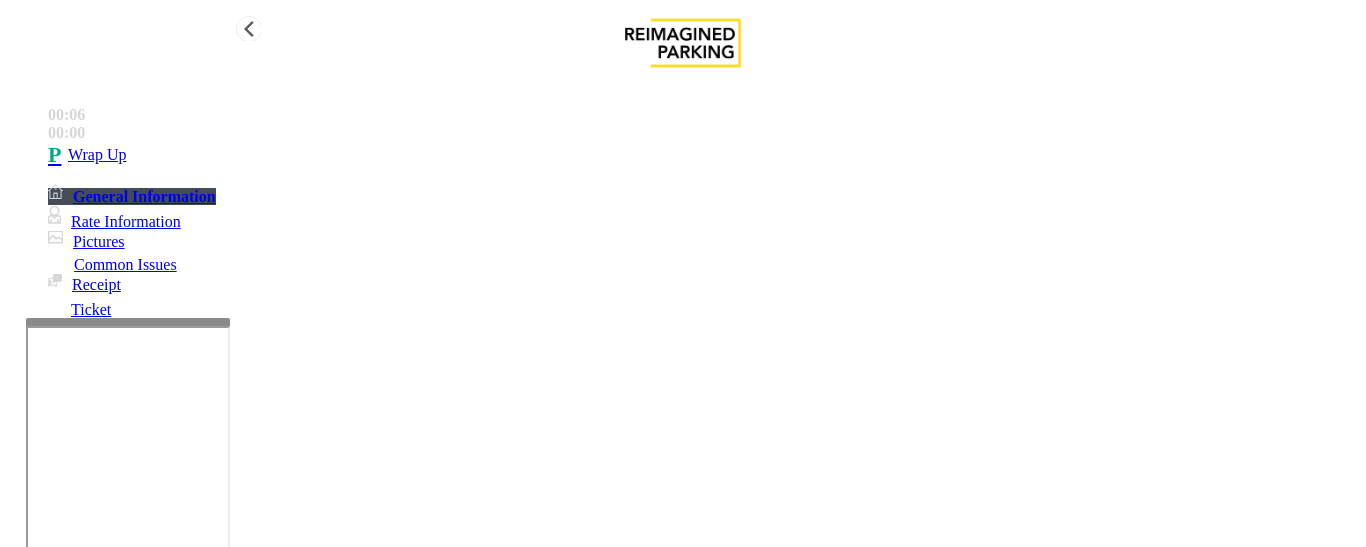 click on "Wrap Up" at bounding box center [97, 155] 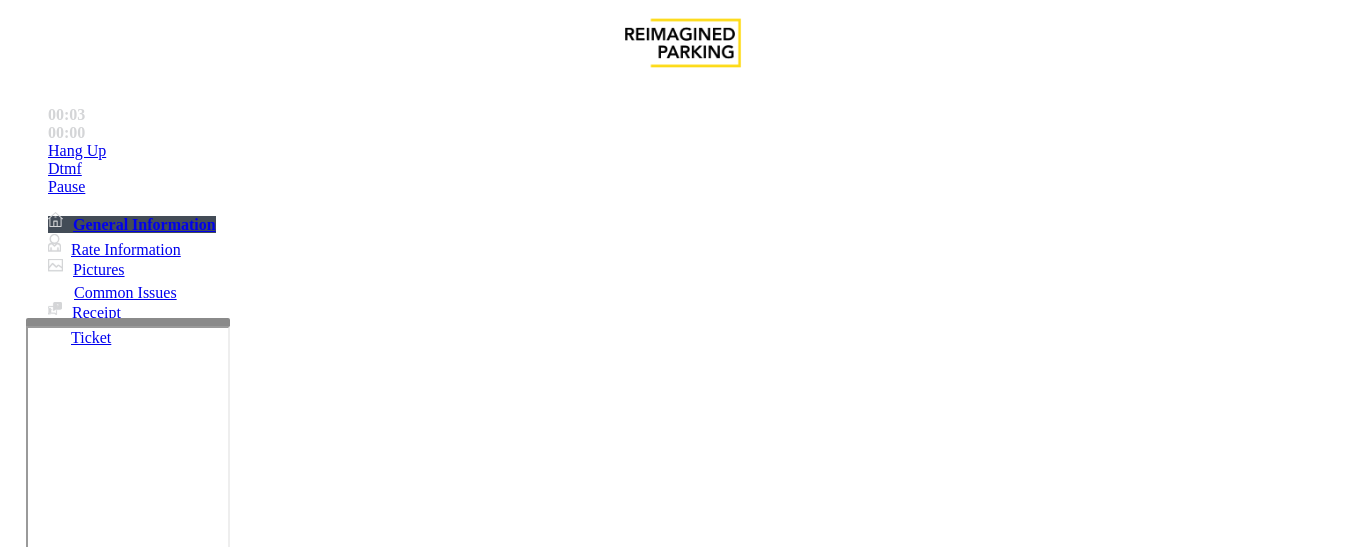 click on "Validation Issue" at bounding box center (371, 1200) 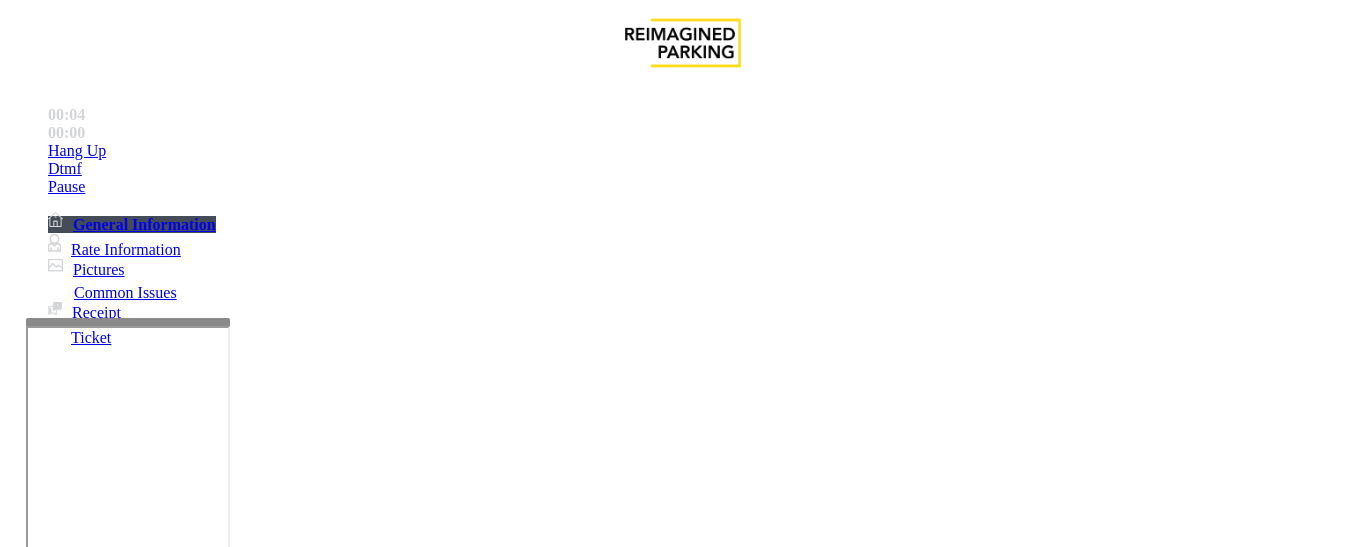 click on "Validation Error" at bounding box center (682, 1185) 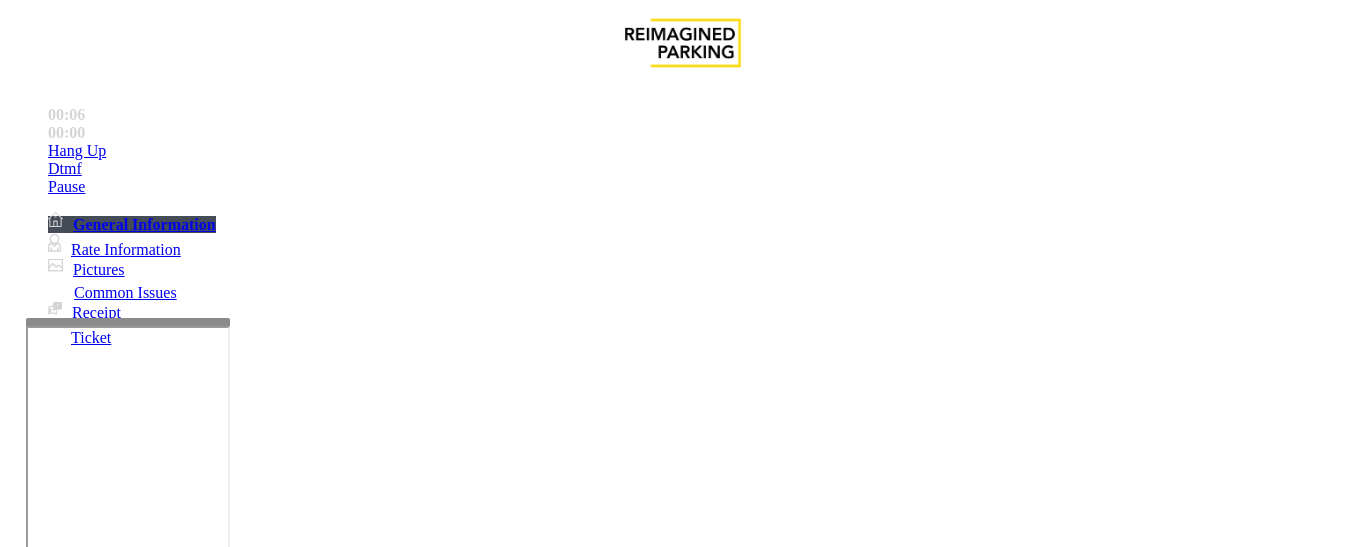 copy on "Validation Error" 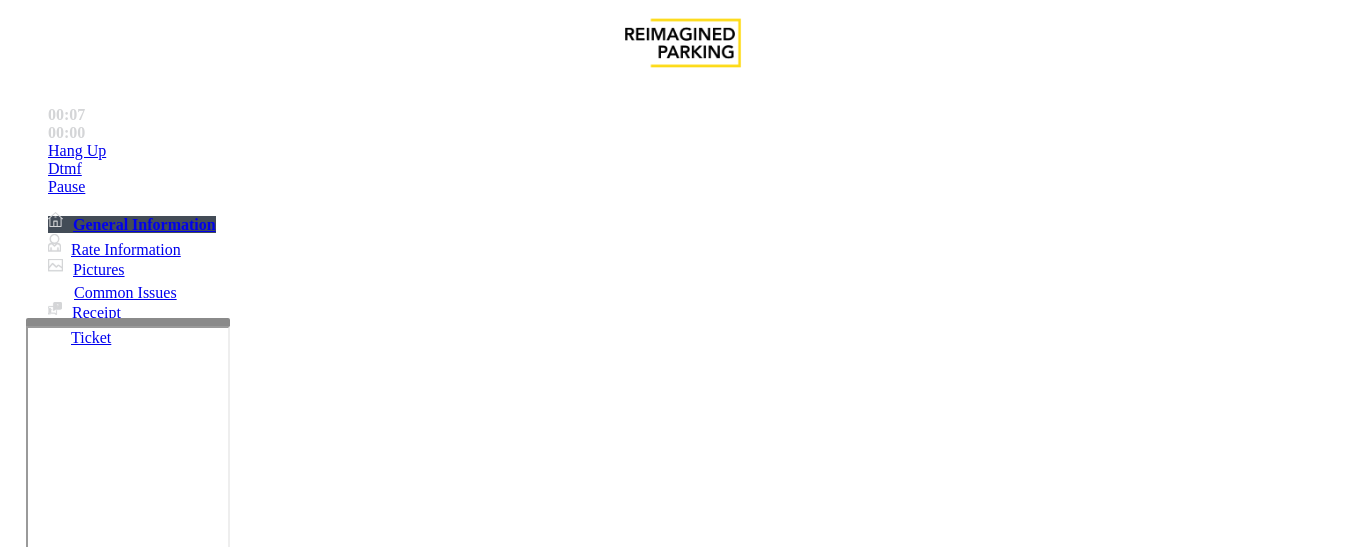 click at bounding box center (229, 1248) 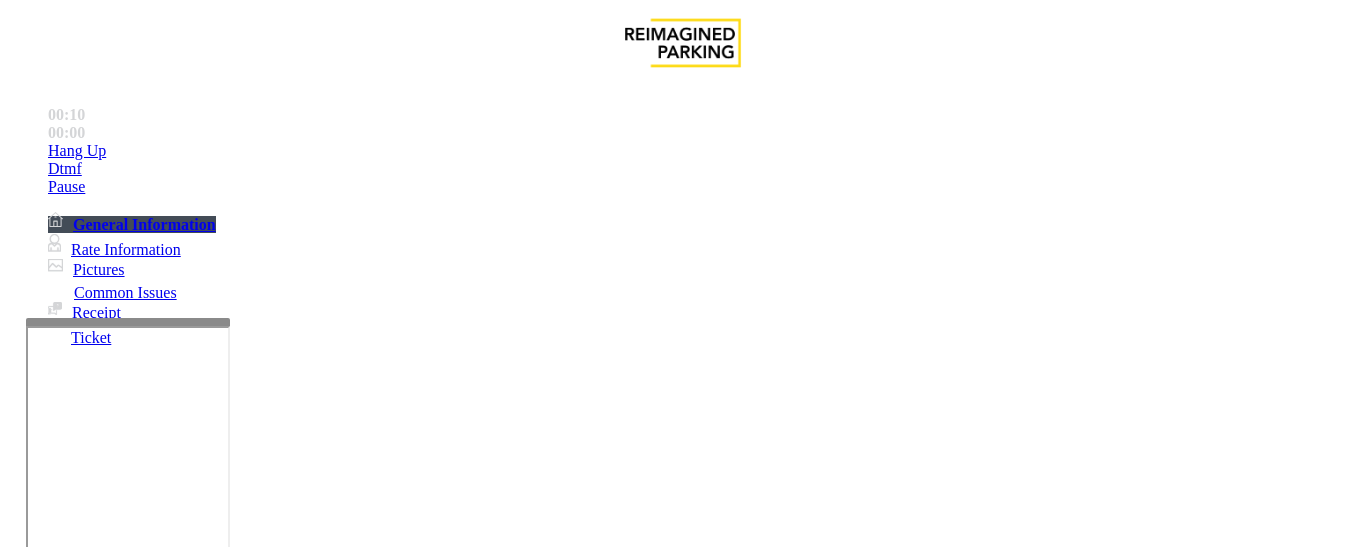 paste on "**********" 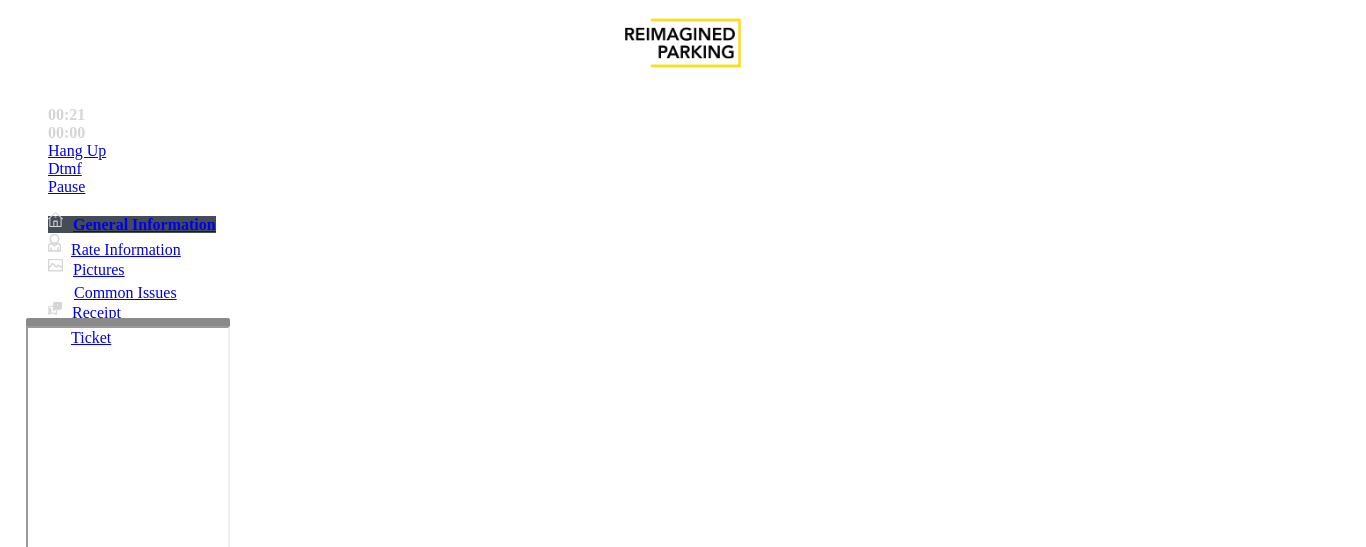 click at bounding box center (229, 1248) 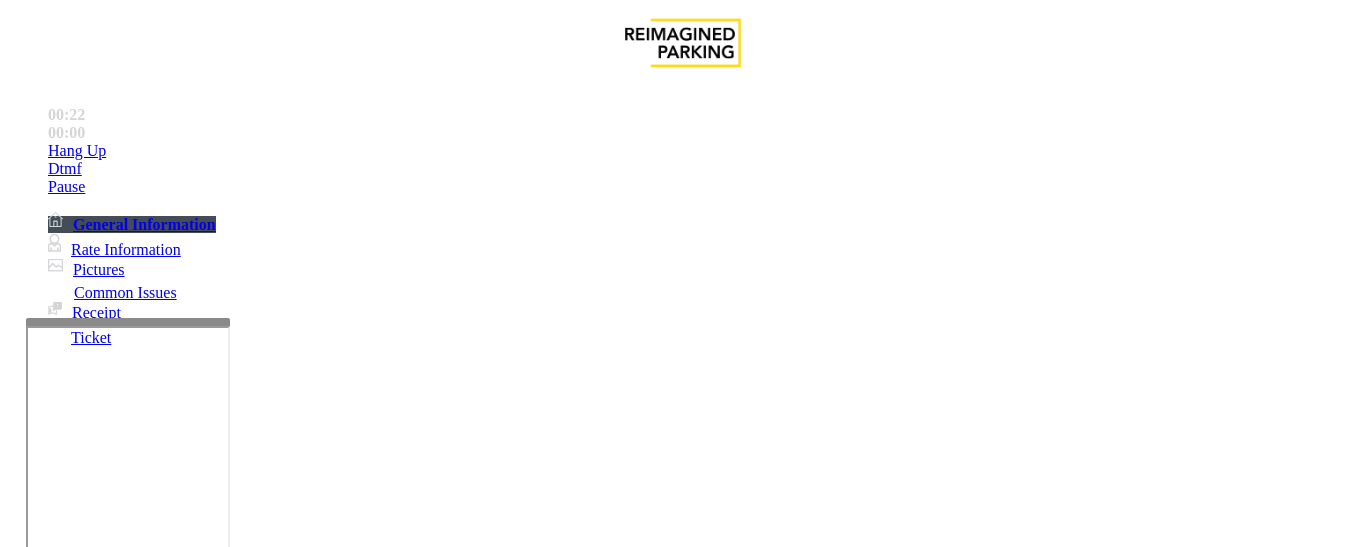 scroll, scrollTop: 15, scrollLeft: 0, axis: vertical 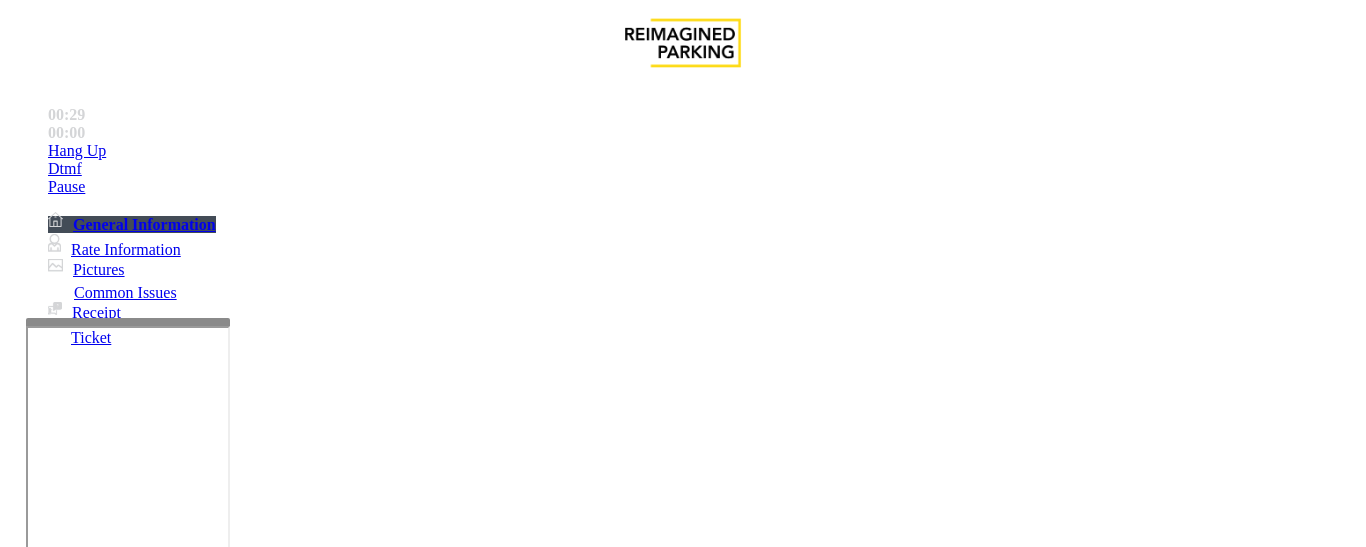 click on "Time Zone" at bounding box center [682, 2775] 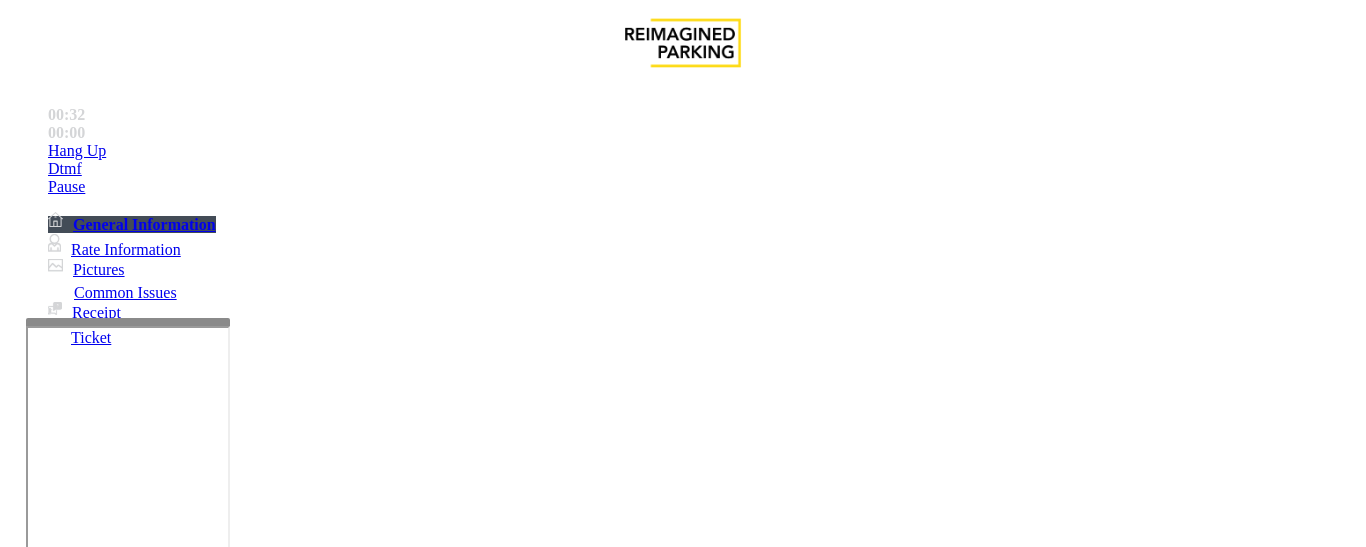 click at bounding box center [229, 1248] 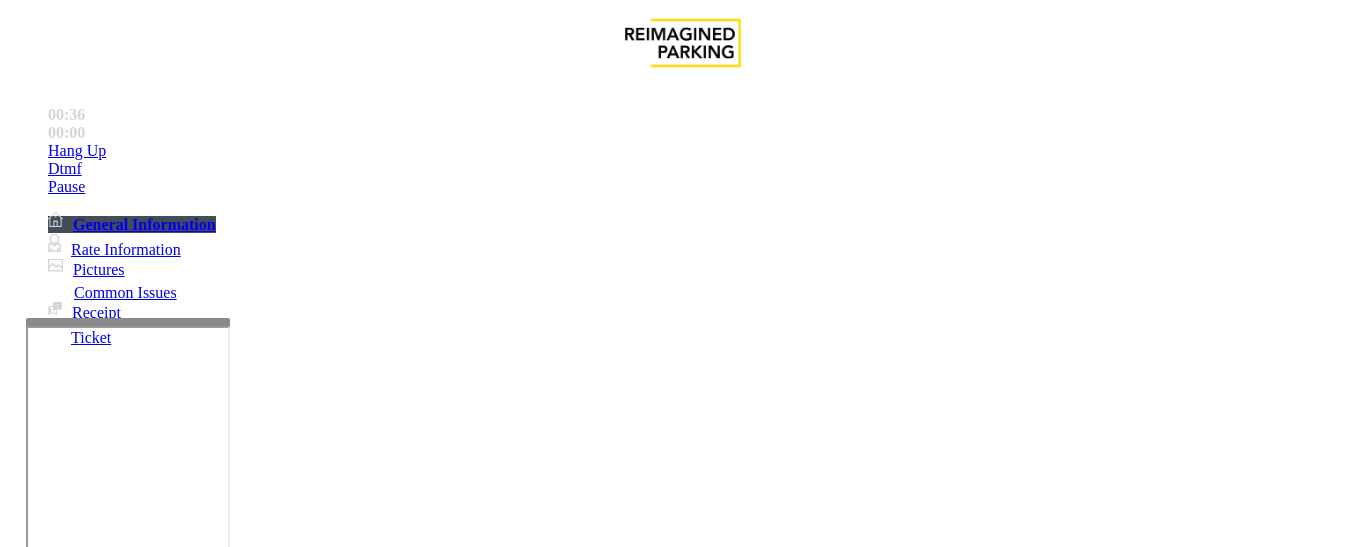 click at bounding box center (229, 1248) 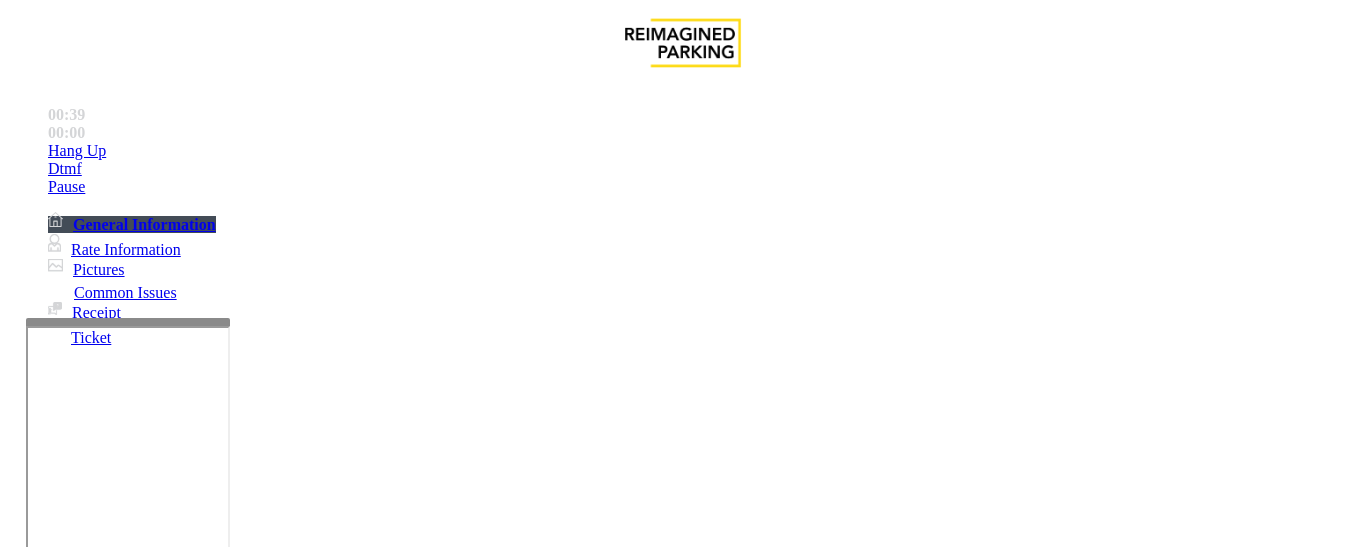 click at bounding box center (229, 1248) 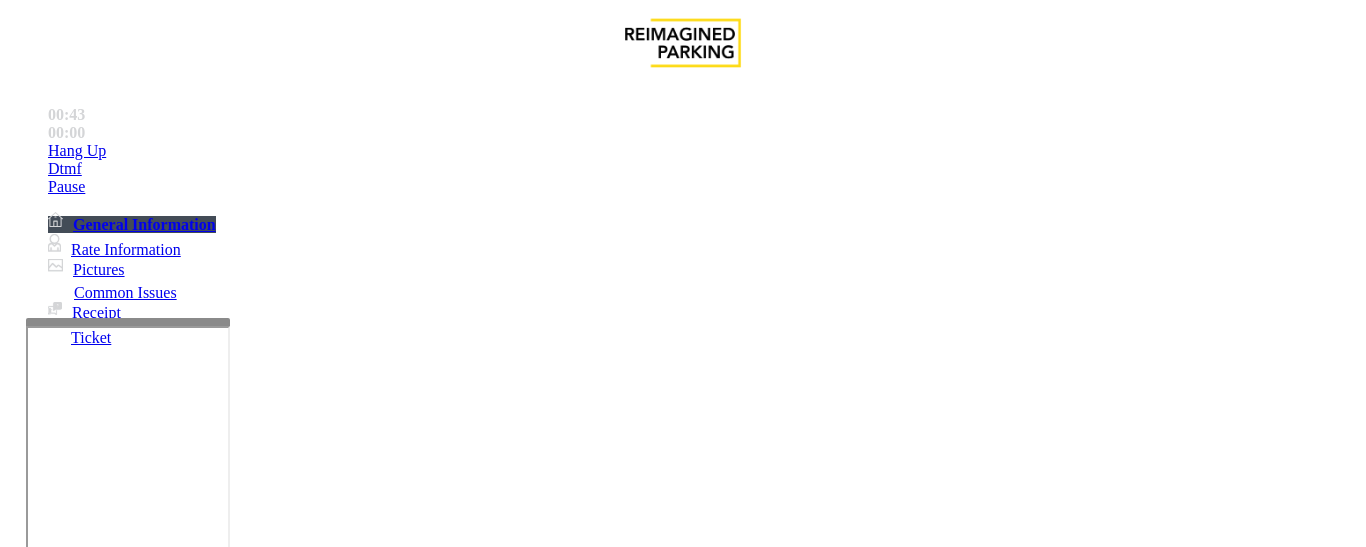 scroll, scrollTop: 36, scrollLeft: 0, axis: vertical 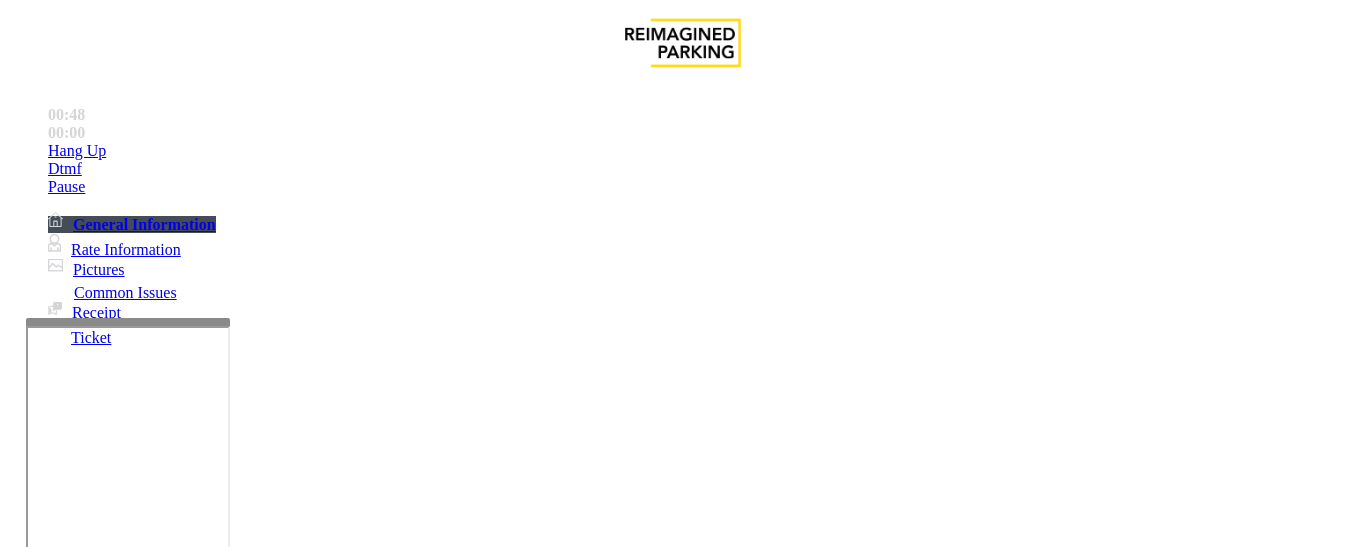 type on "**********" 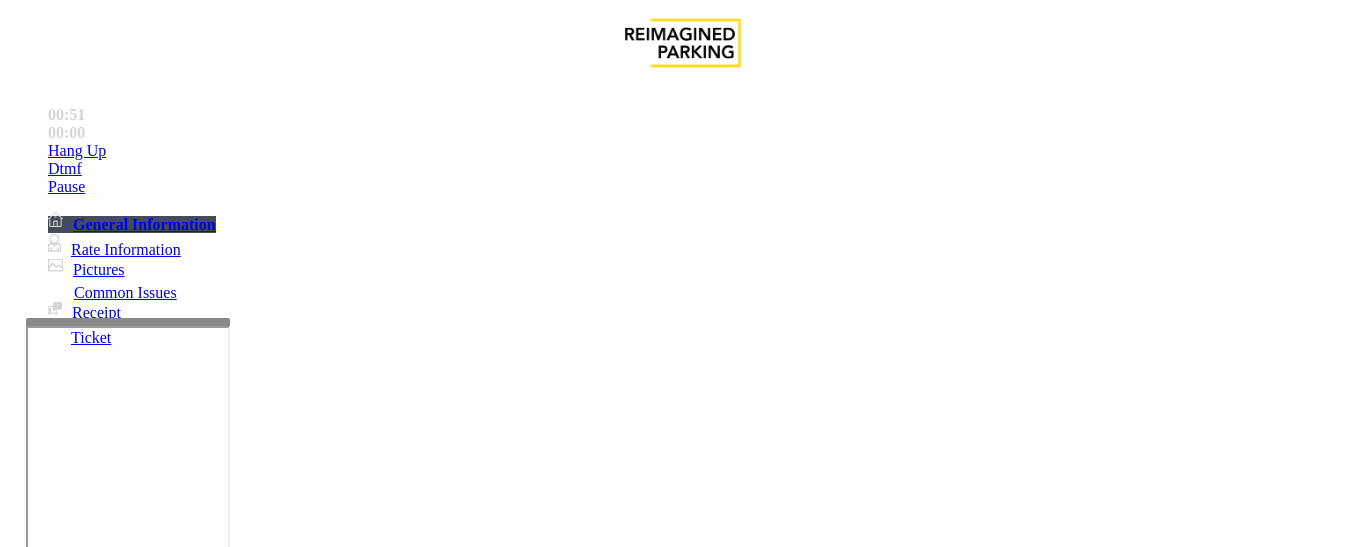 scroll, scrollTop: 0, scrollLeft: 0, axis: both 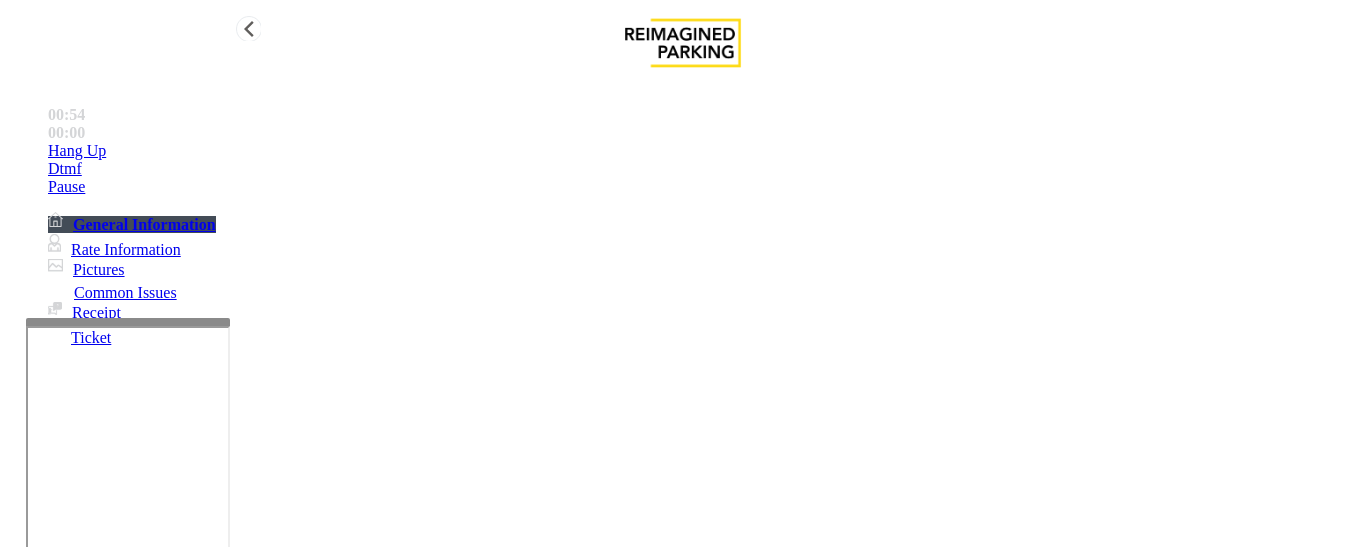 click at bounding box center (48, 151) 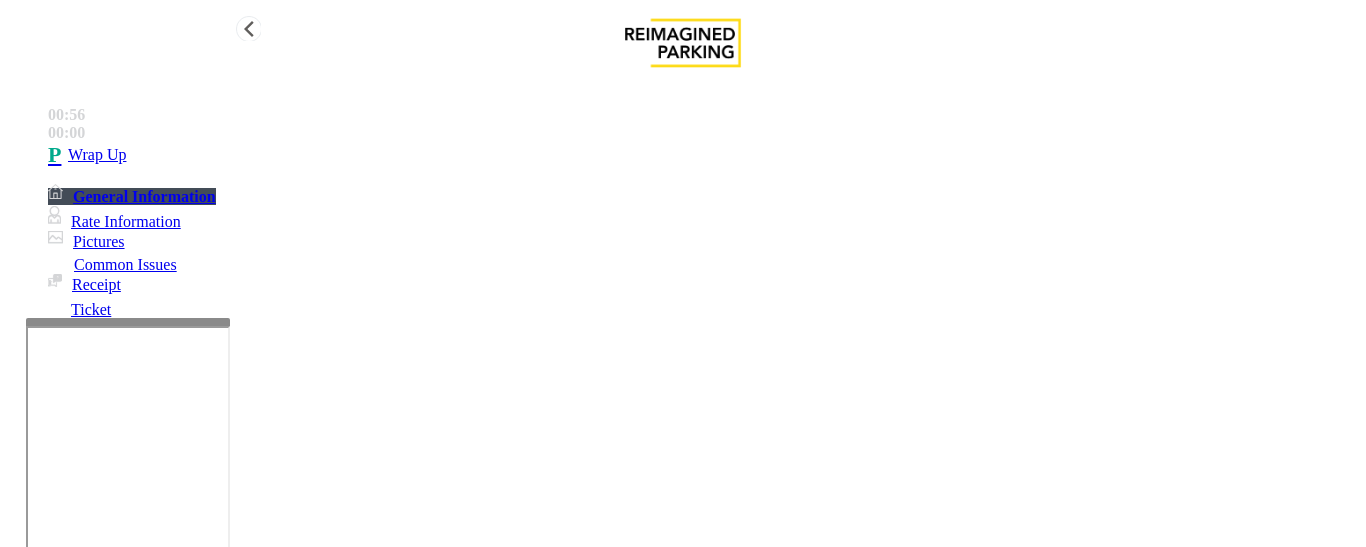 click on "Wrap Up" at bounding box center (703, 155) 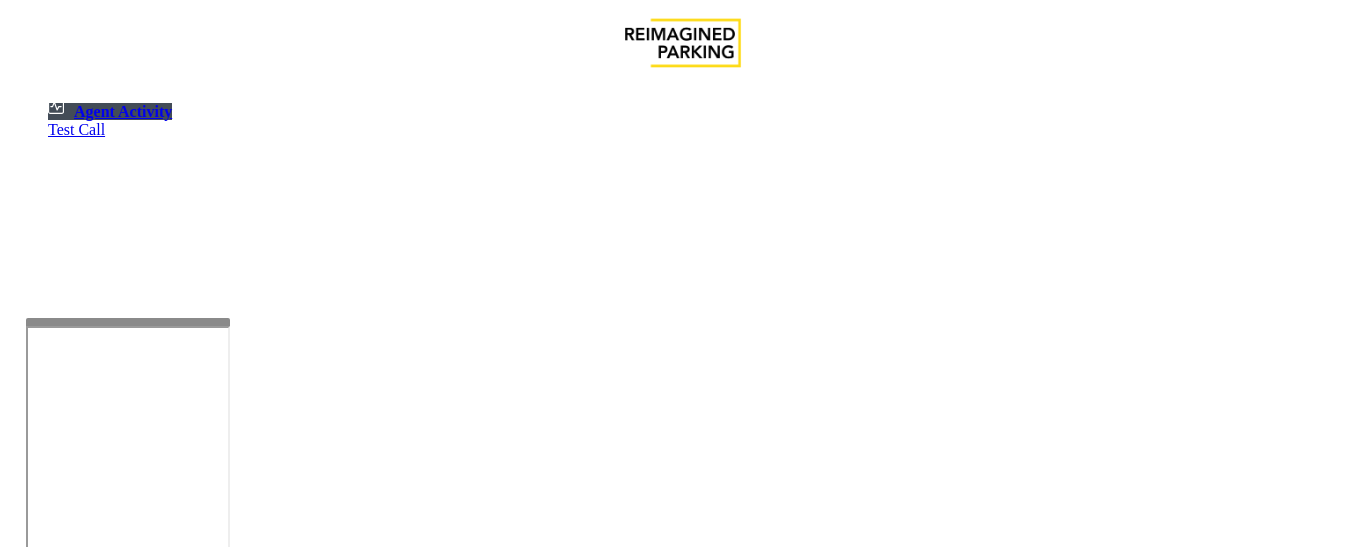 click on "×" at bounding box center [20, 1158] 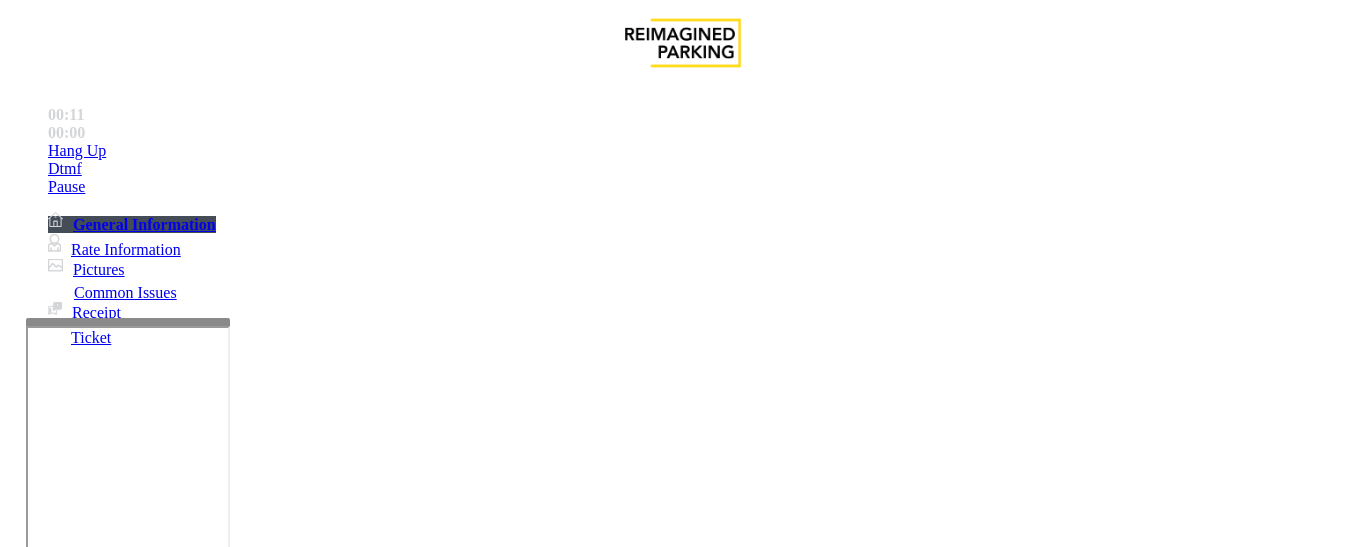scroll, scrollTop: 300, scrollLeft: 0, axis: vertical 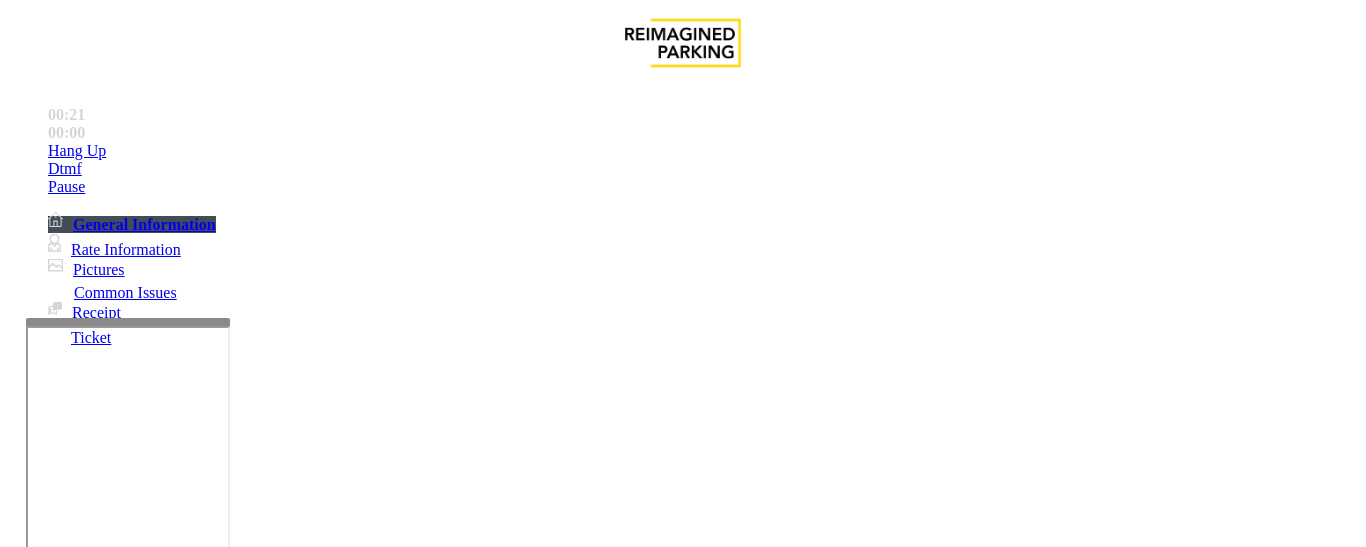 click on "2 Pershing" at bounding box center [42, 1144] 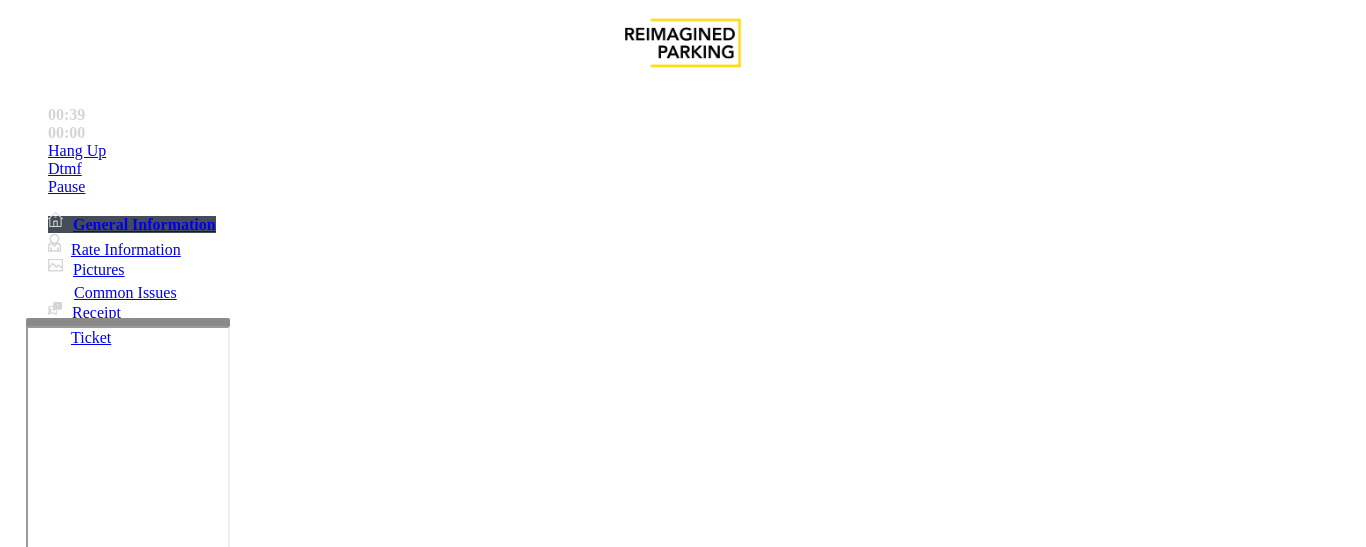 scroll, scrollTop: 0, scrollLeft: 0, axis: both 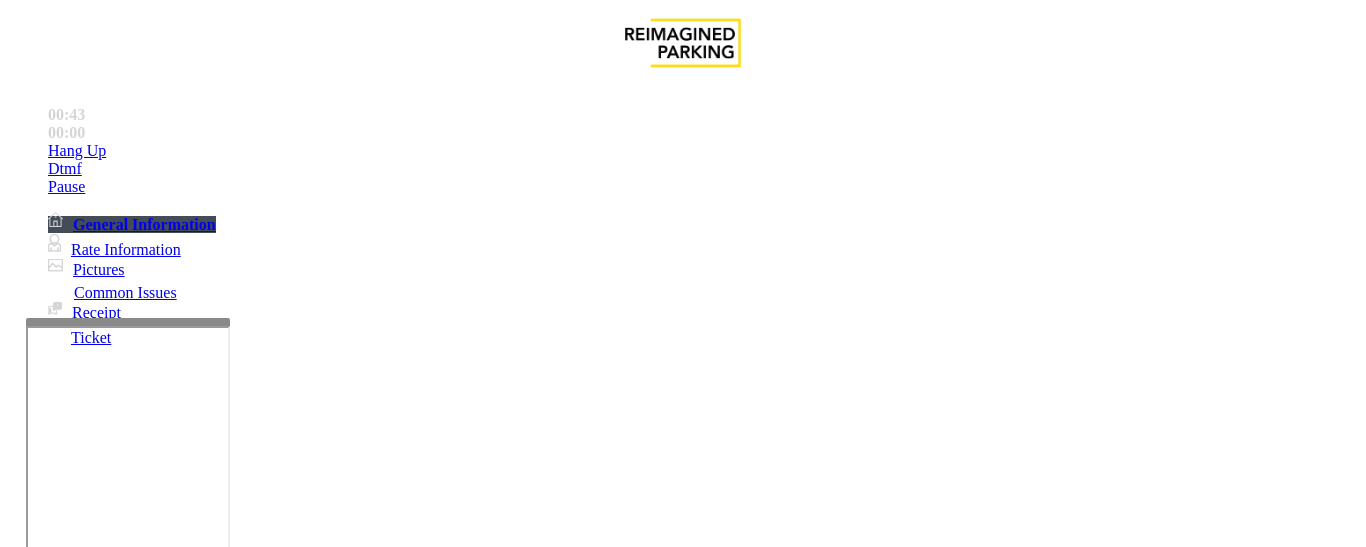 click on "2 Pershing" at bounding box center (42, 1144) 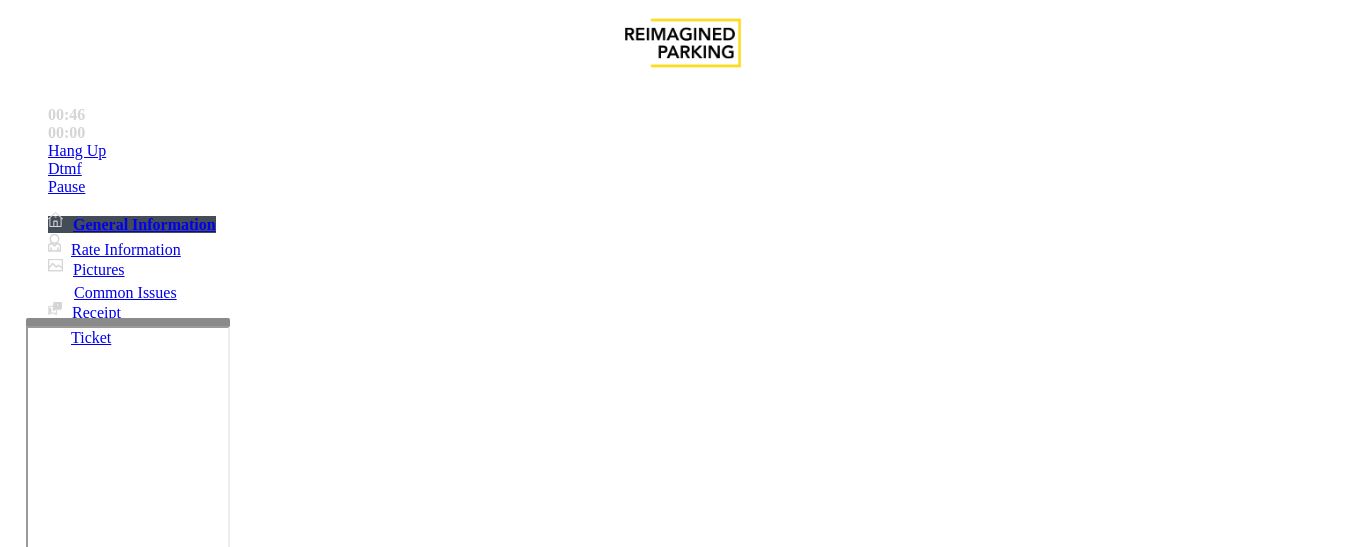click on "Other" at bounding box center [565, 1200] 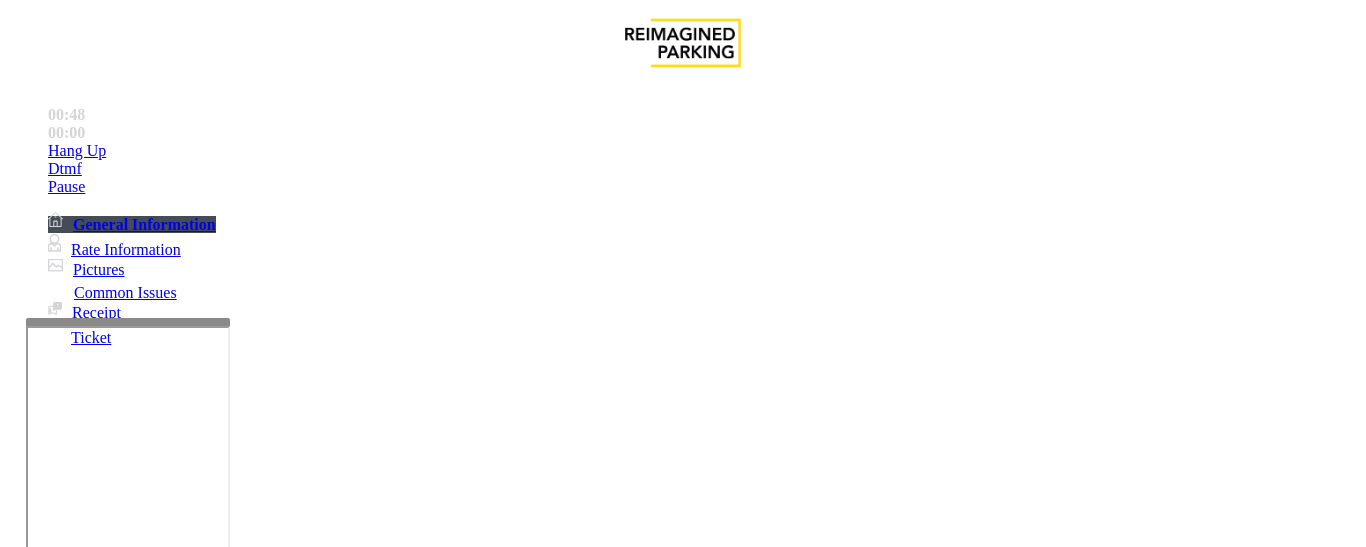 click on "Wrong Lane" at bounding box center [456, 1200] 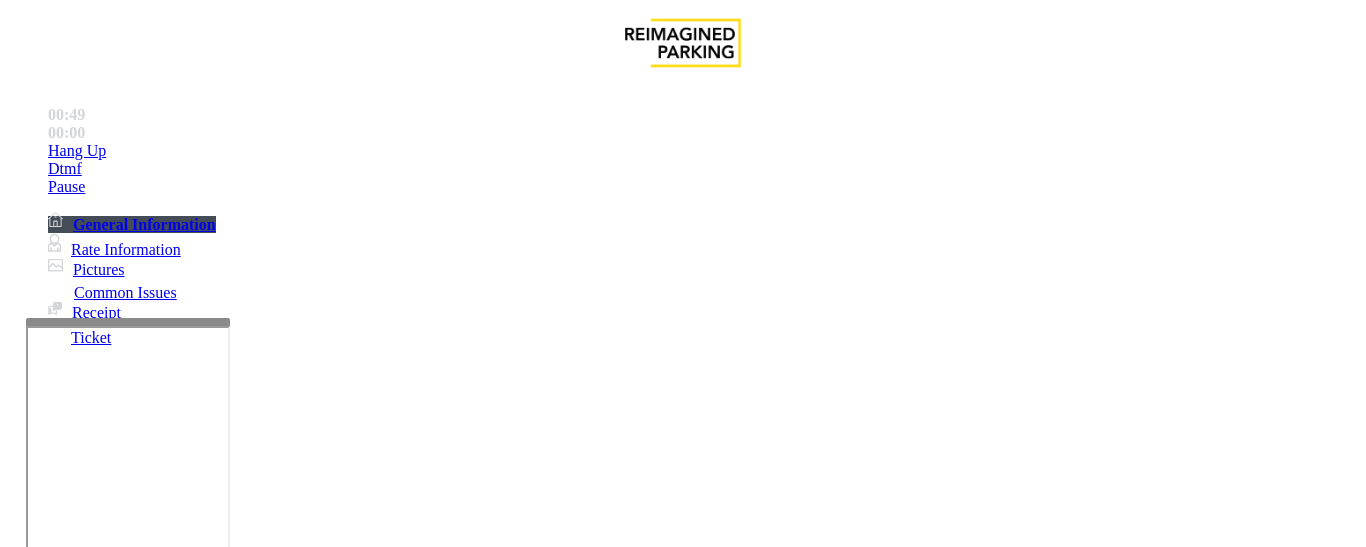 click on "Wrong Lane" at bounding box center [682, 1185] 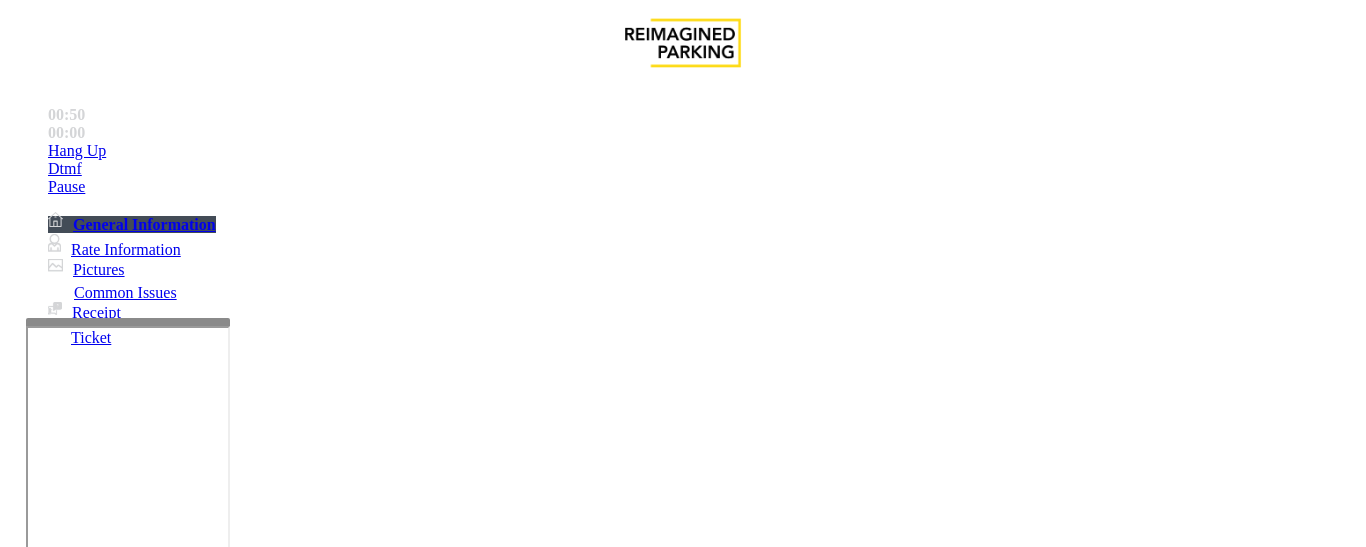 click on "Wrong Lane" at bounding box center [682, 1185] 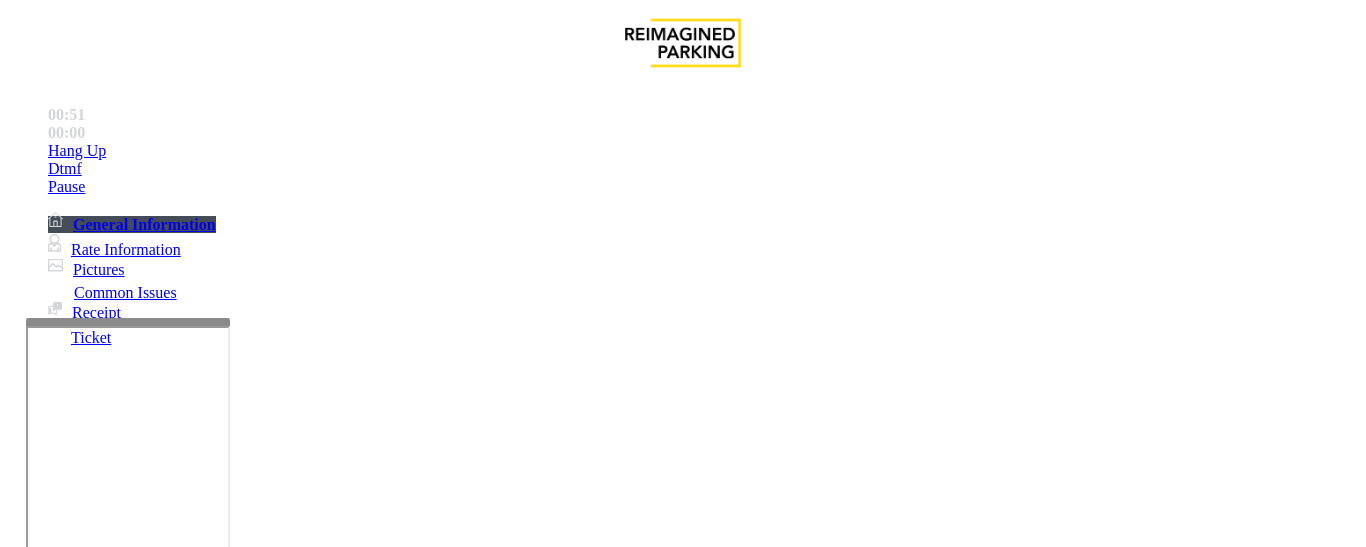 copy on "Wrong Lane" 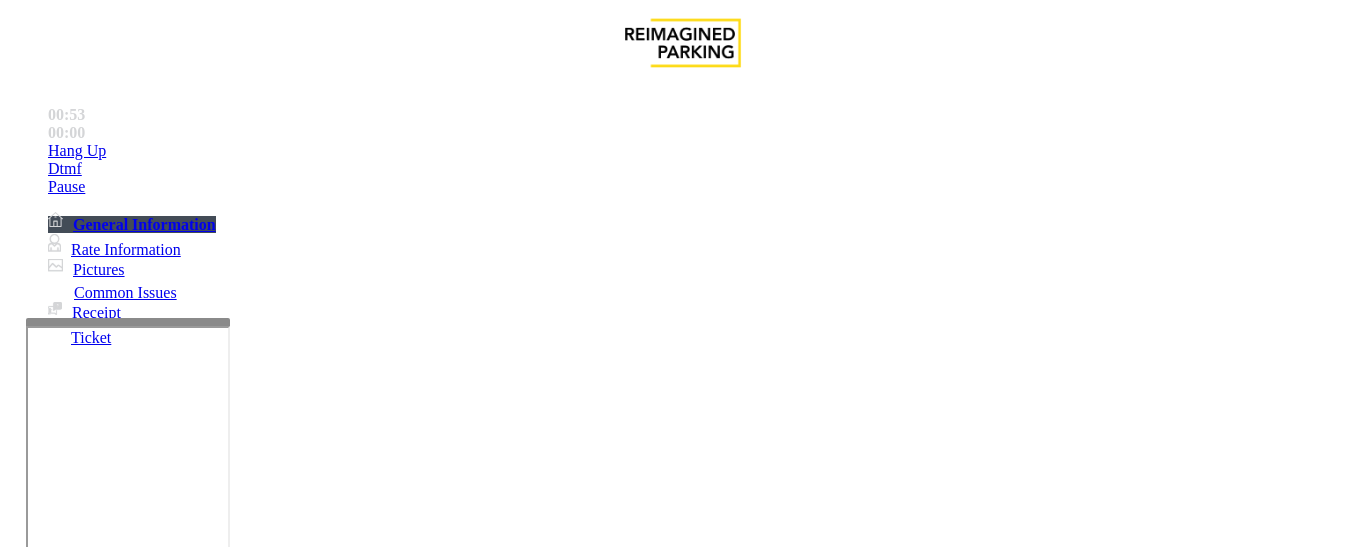 click at bounding box center (221, 1248) 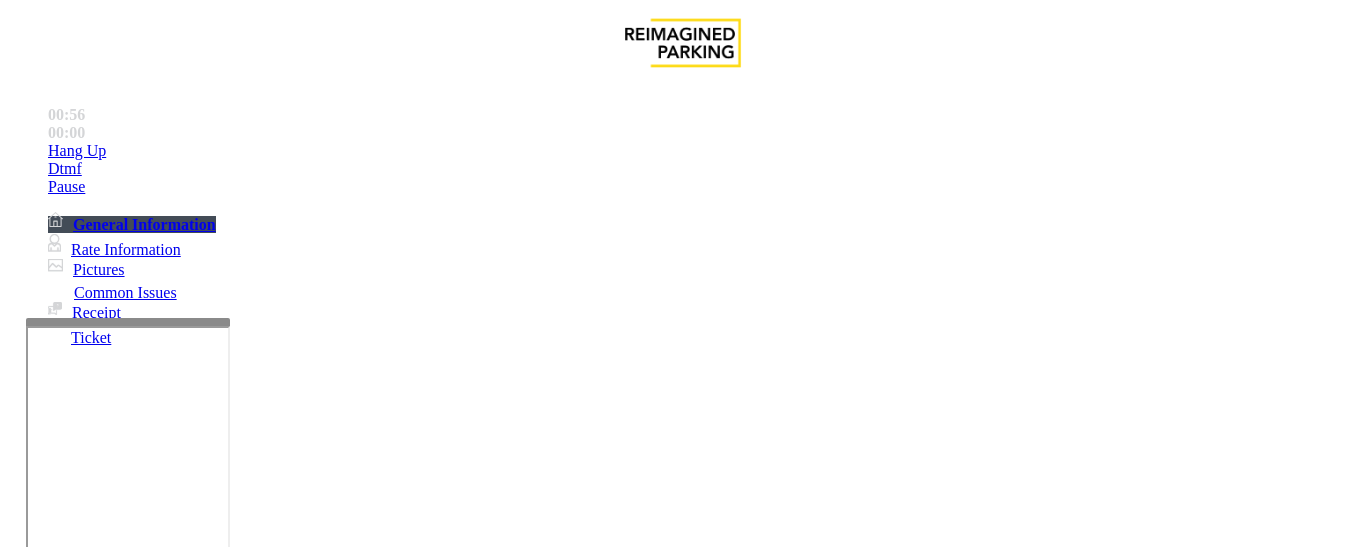 paste on "**********" 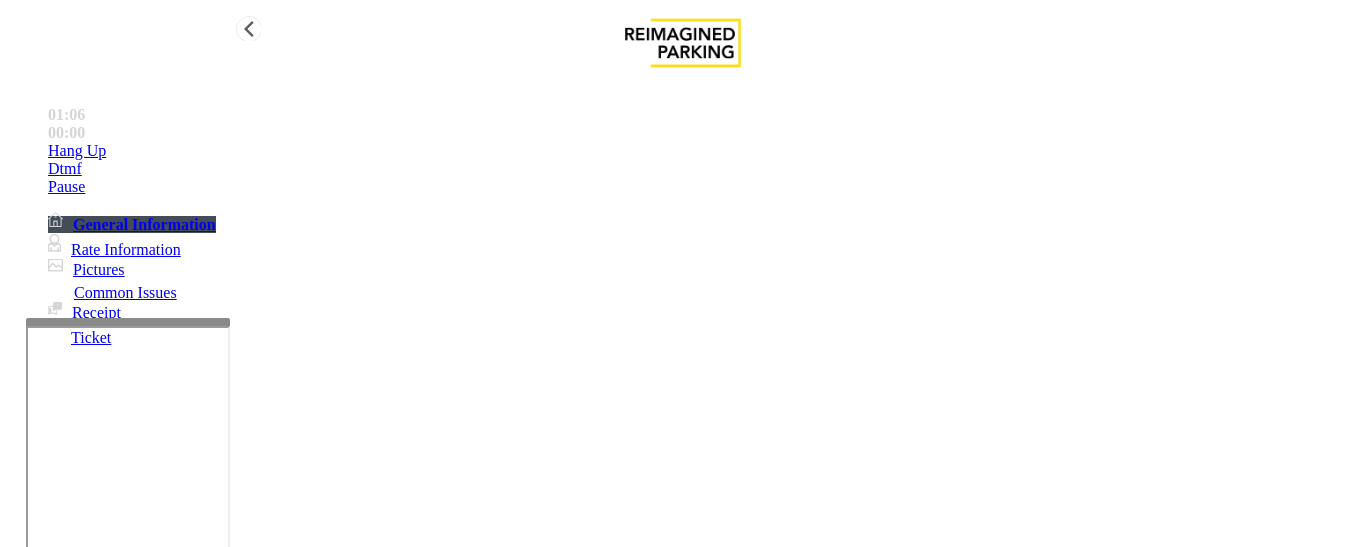 click on "Hang Up" at bounding box center [703, 151] 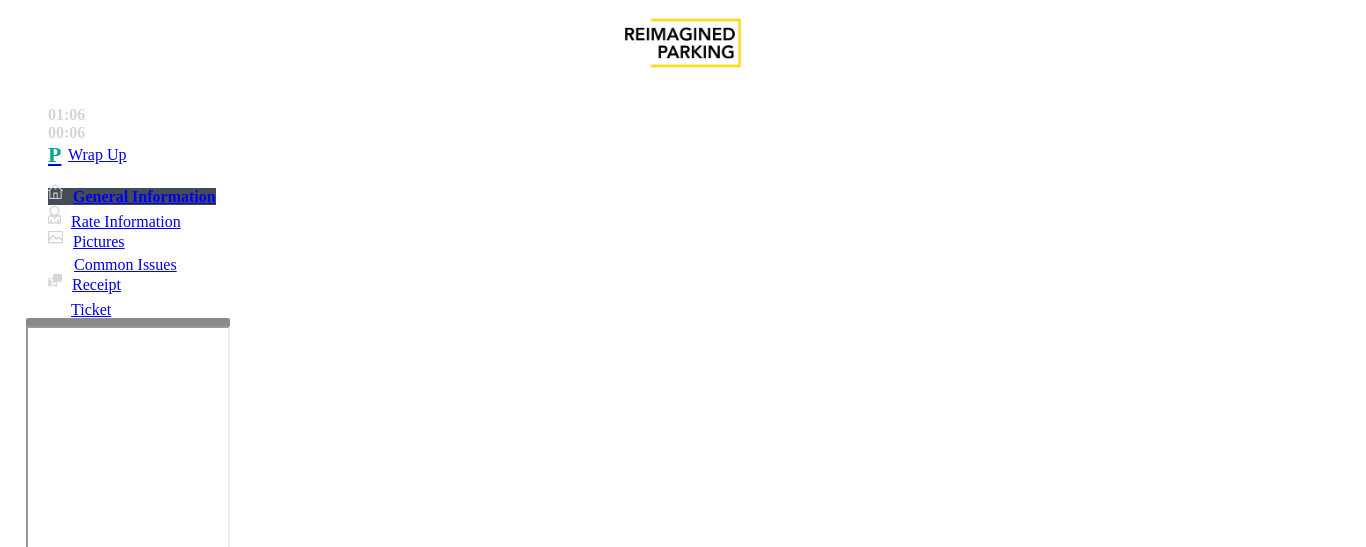 click at bounding box center (221, 1248) 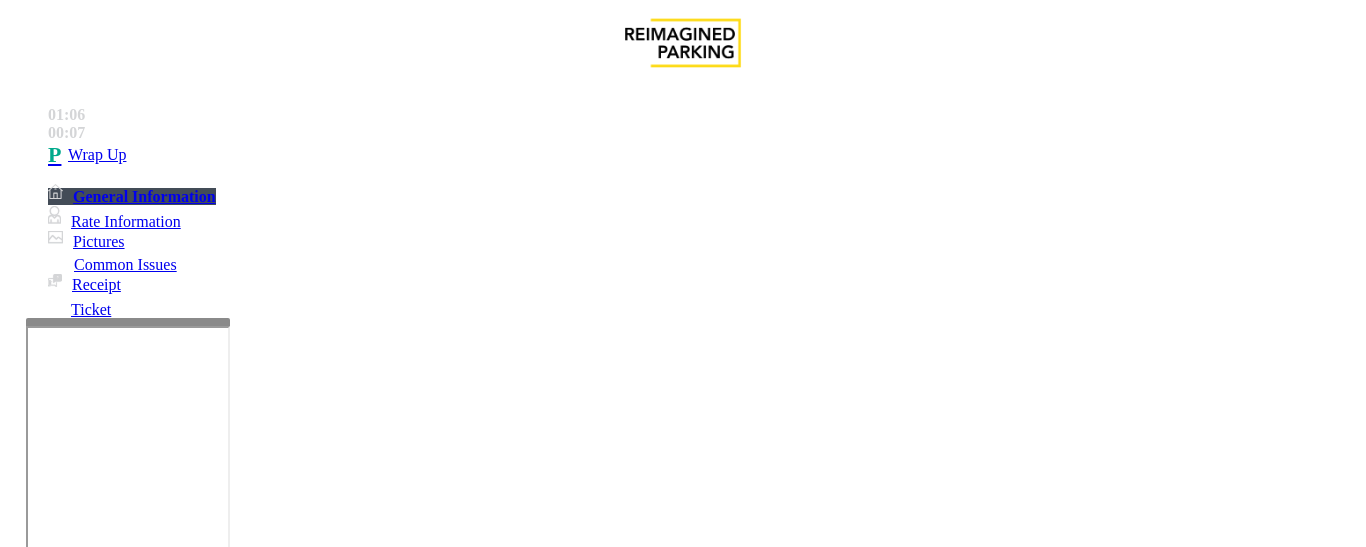 click at bounding box center (221, 1248) 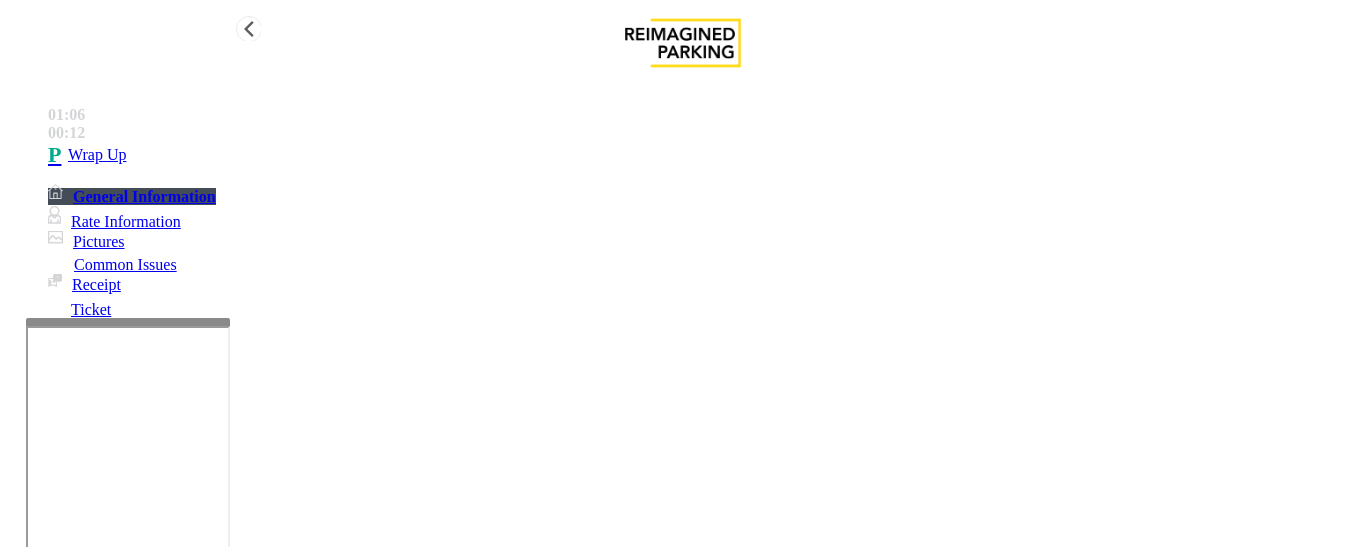 type on "**********" 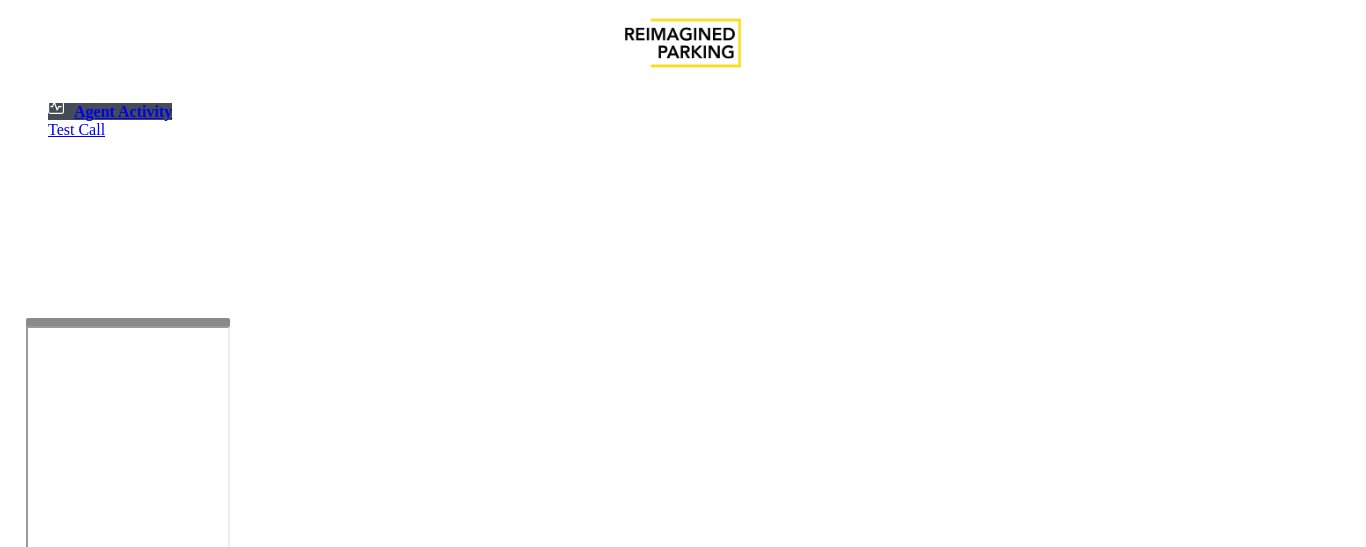 click on "Cancel" at bounding box center (1216, 4243) 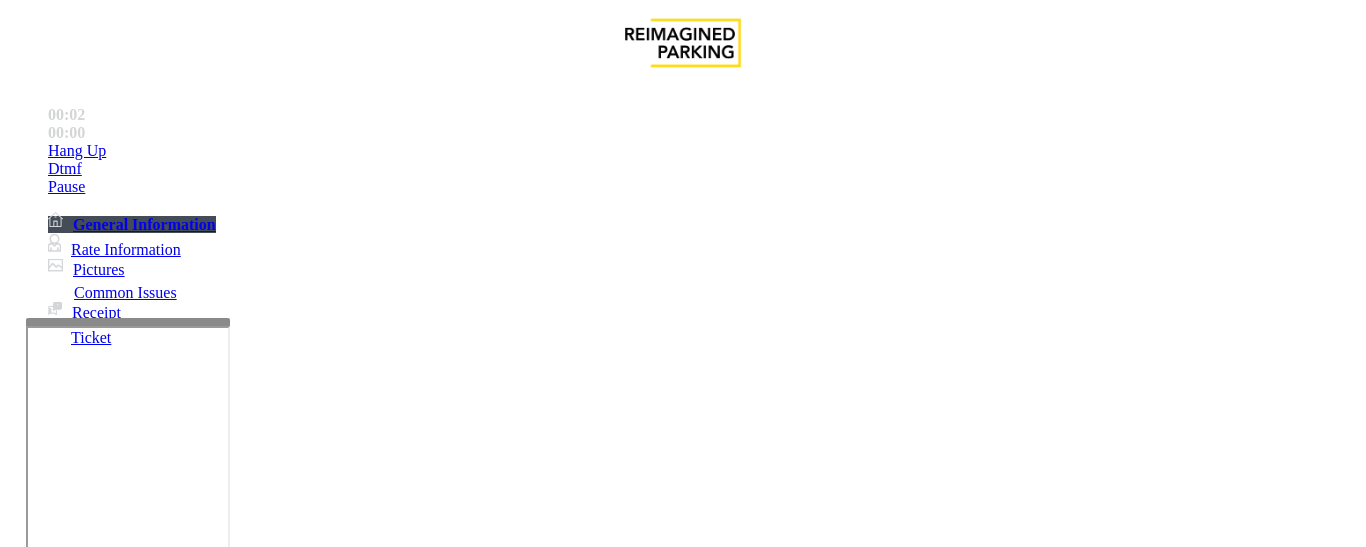 scroll, scrollTop: 600, scrollLeft: 0, axis: vertical 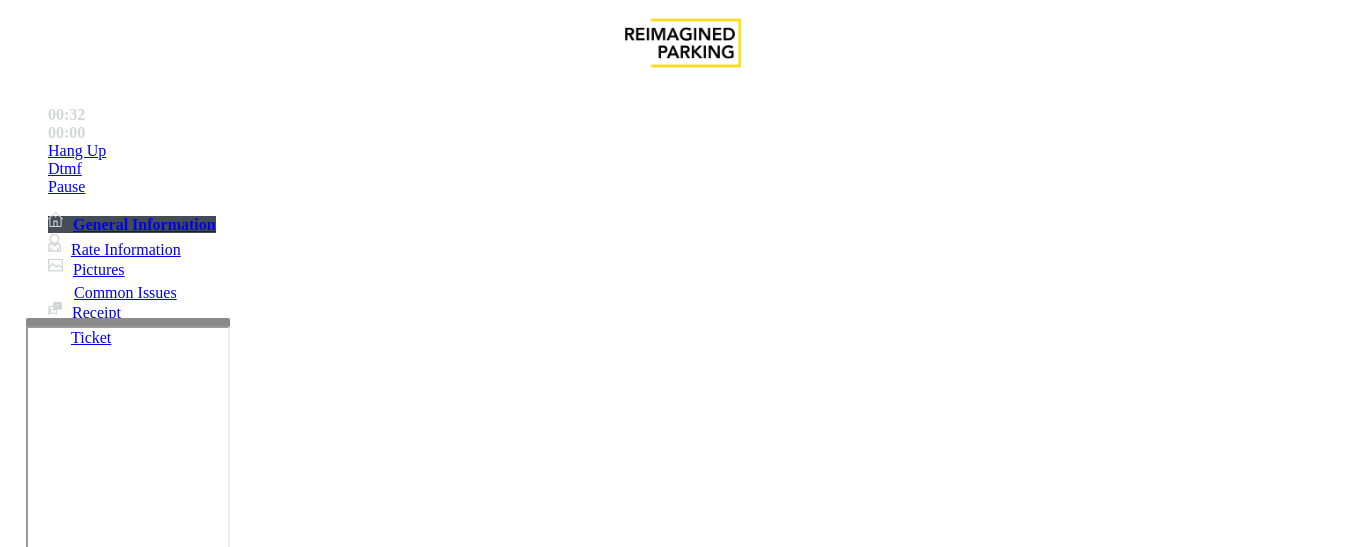 click on "Monthly Issue" at bounding box center (268, 1200) 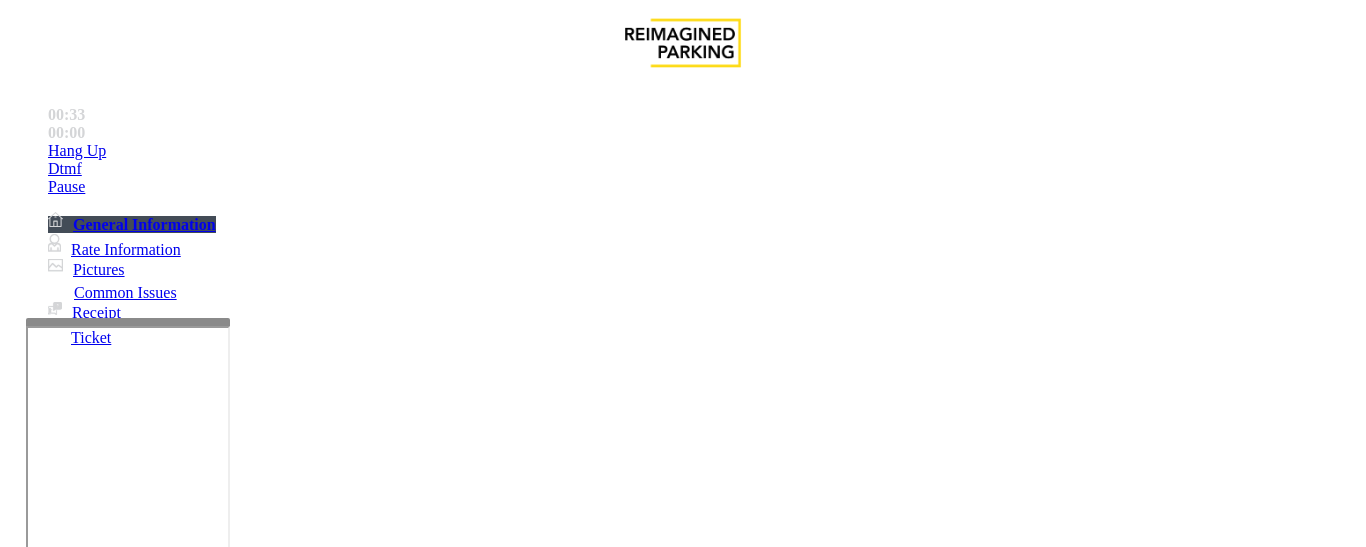 click on "Passback" at bounding box center [165, 1200] 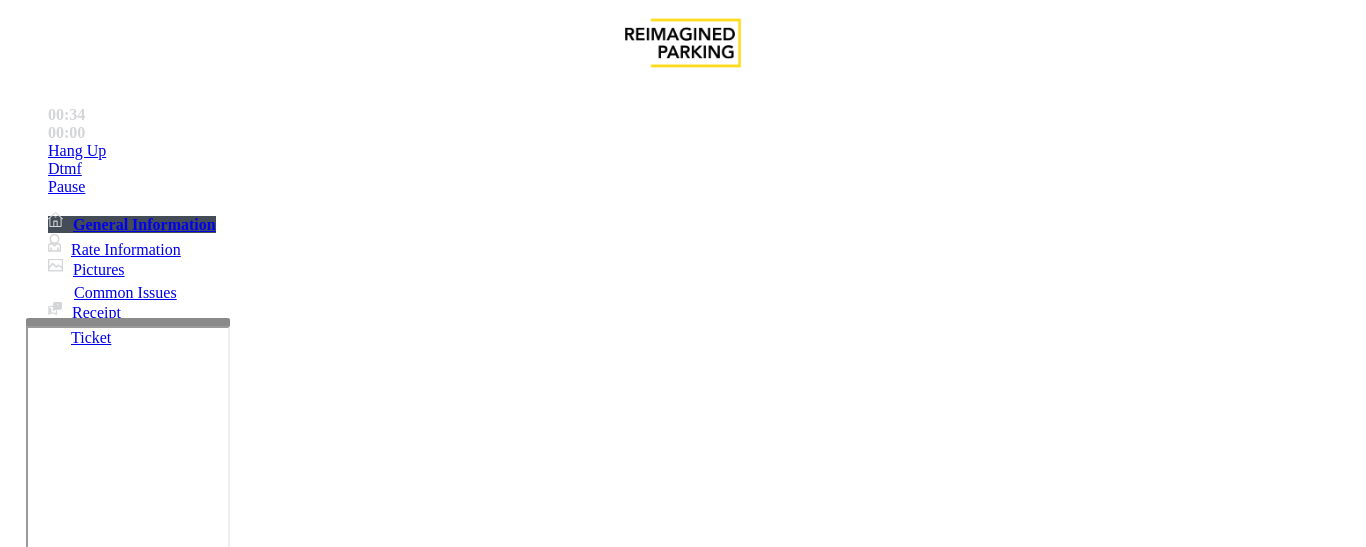 click on "Passback" at bounding box center (682, 1185) 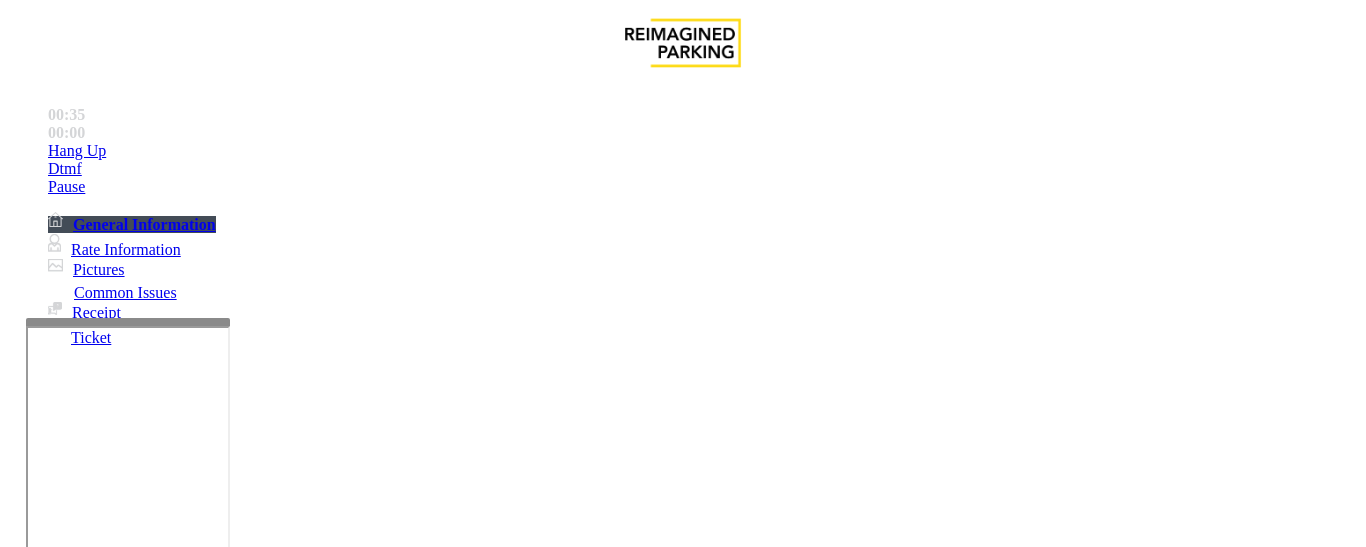 copy on "Passback" 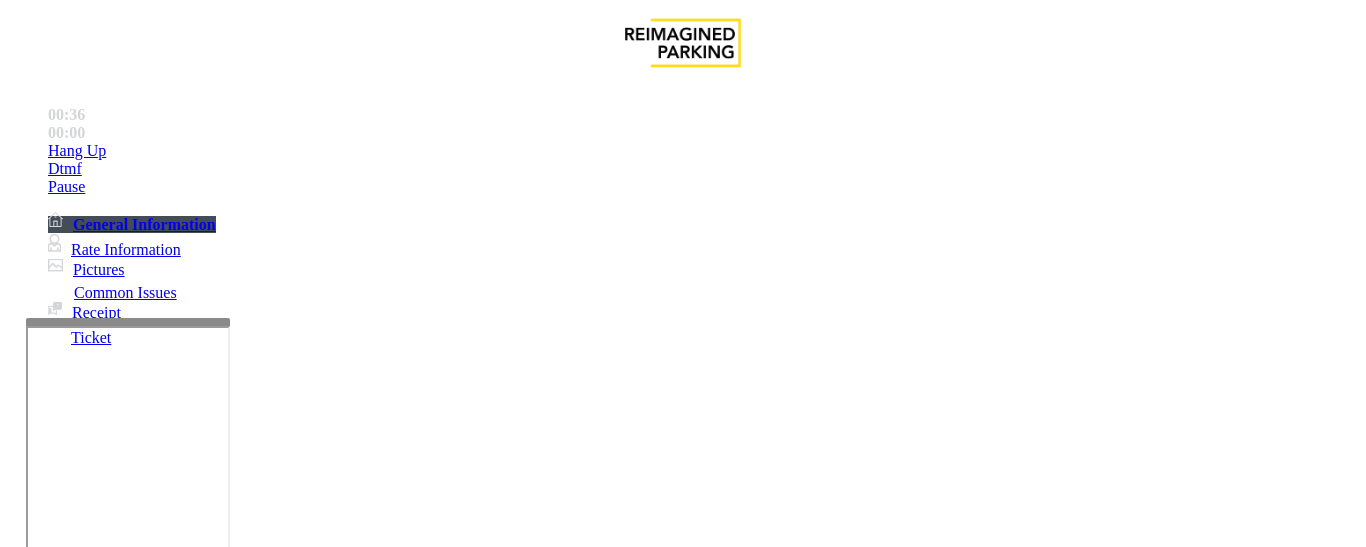scroll, scrollTop: 400, scrollLeft: 0, axis: vertical 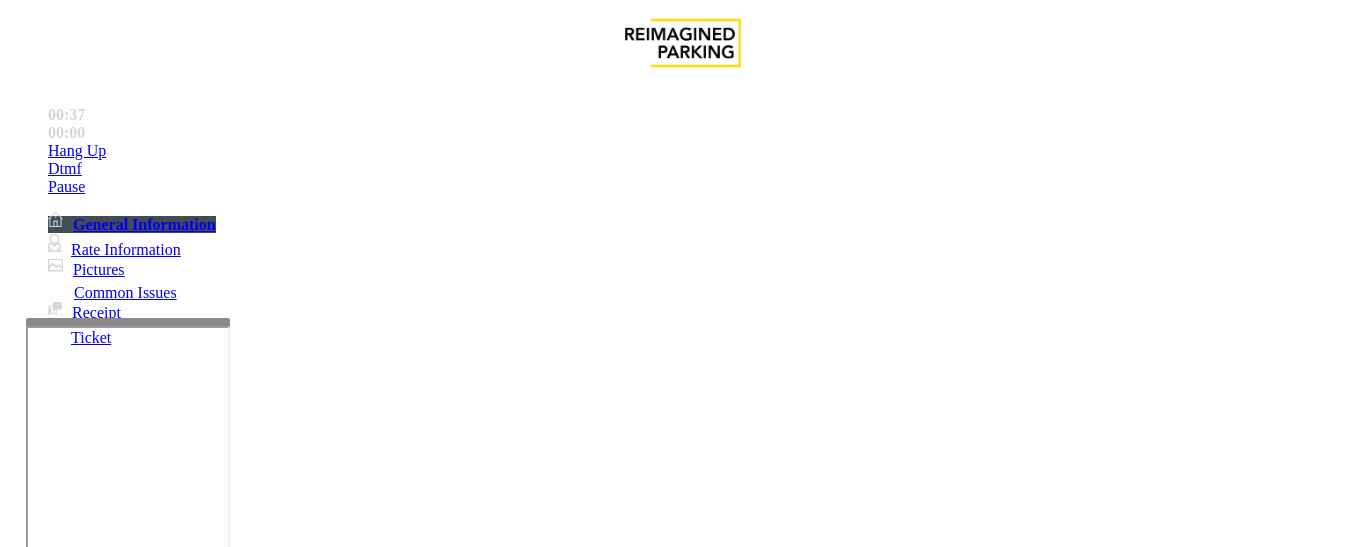 click at bounding box center (221, 1527) 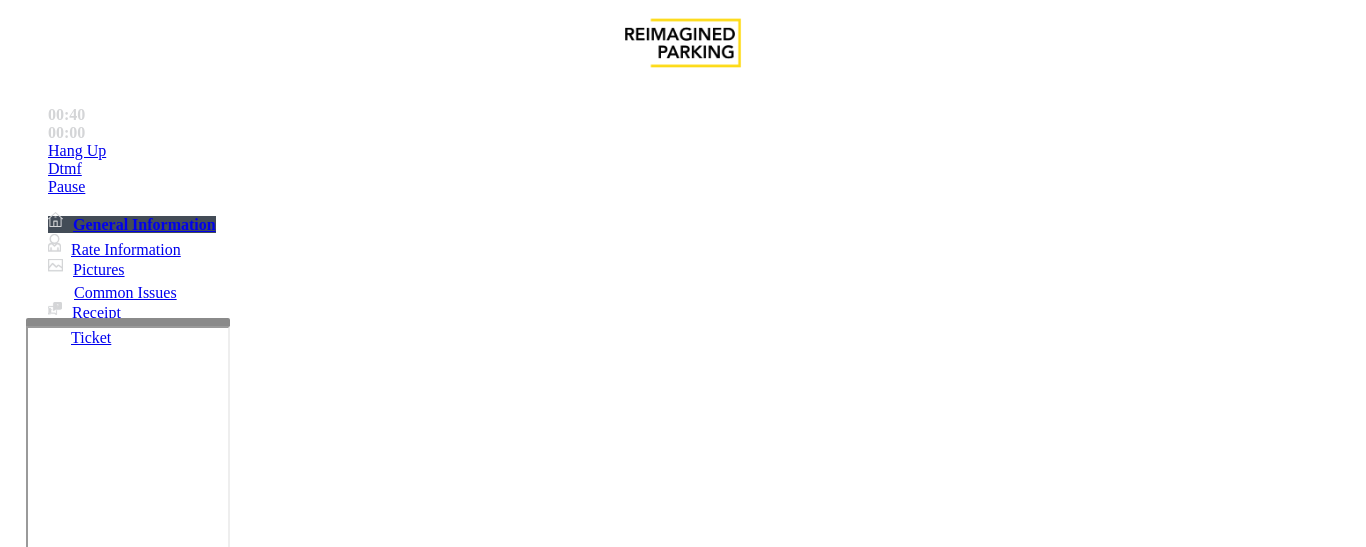 paste on "********" 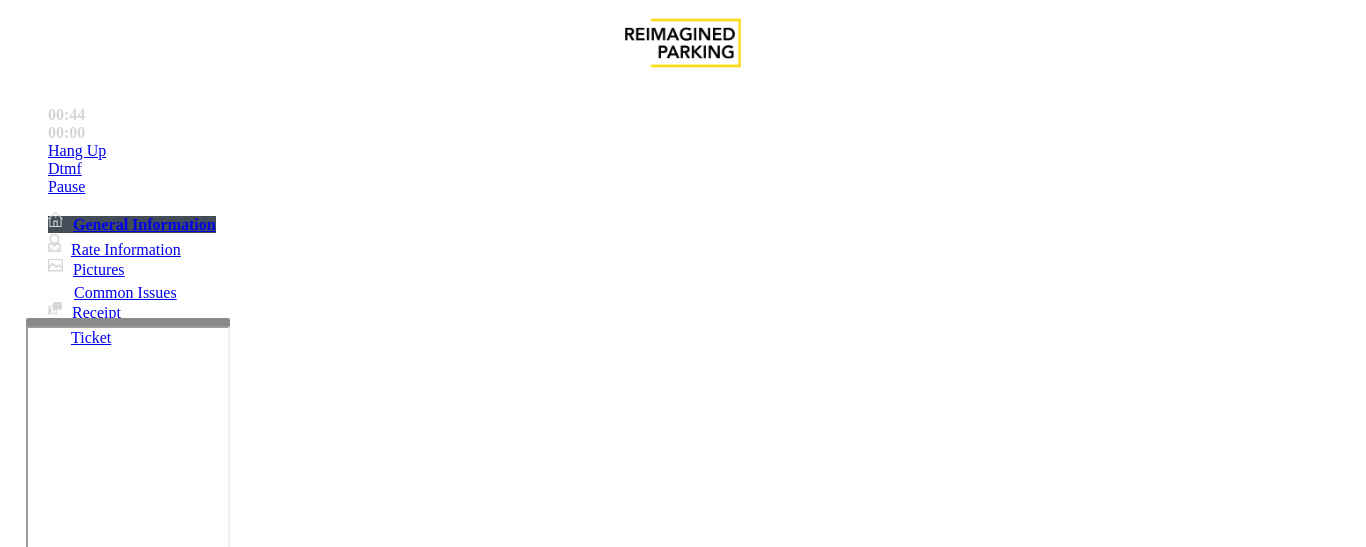 scroll, scrollTop: 100, scrollLeft: 0, axis: vertical 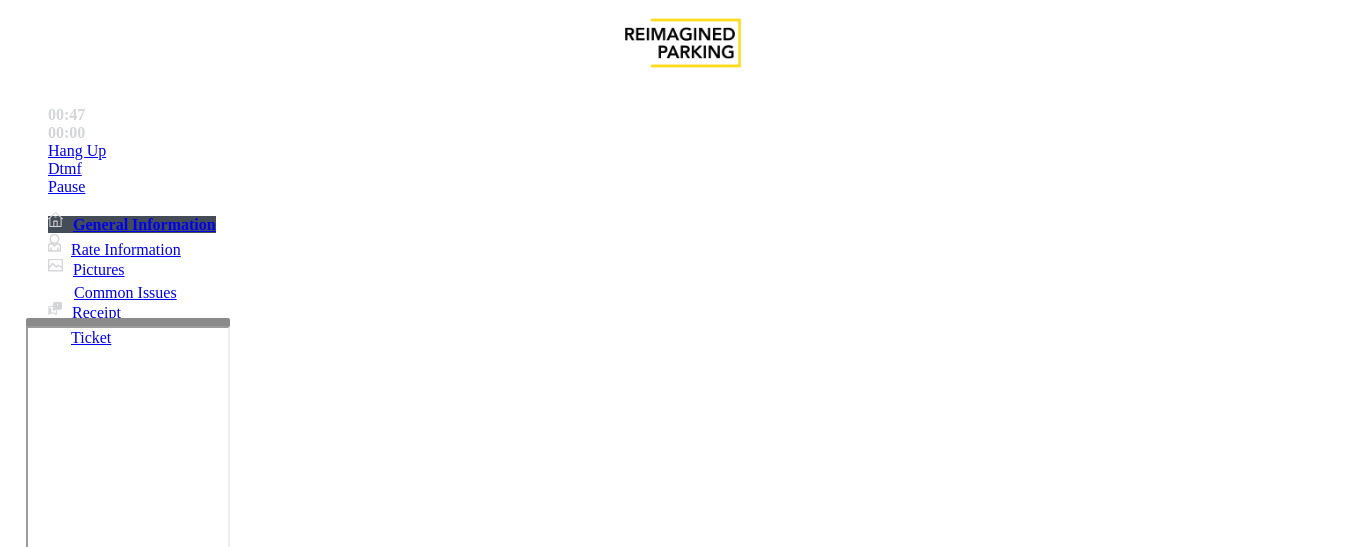 type on "*****" 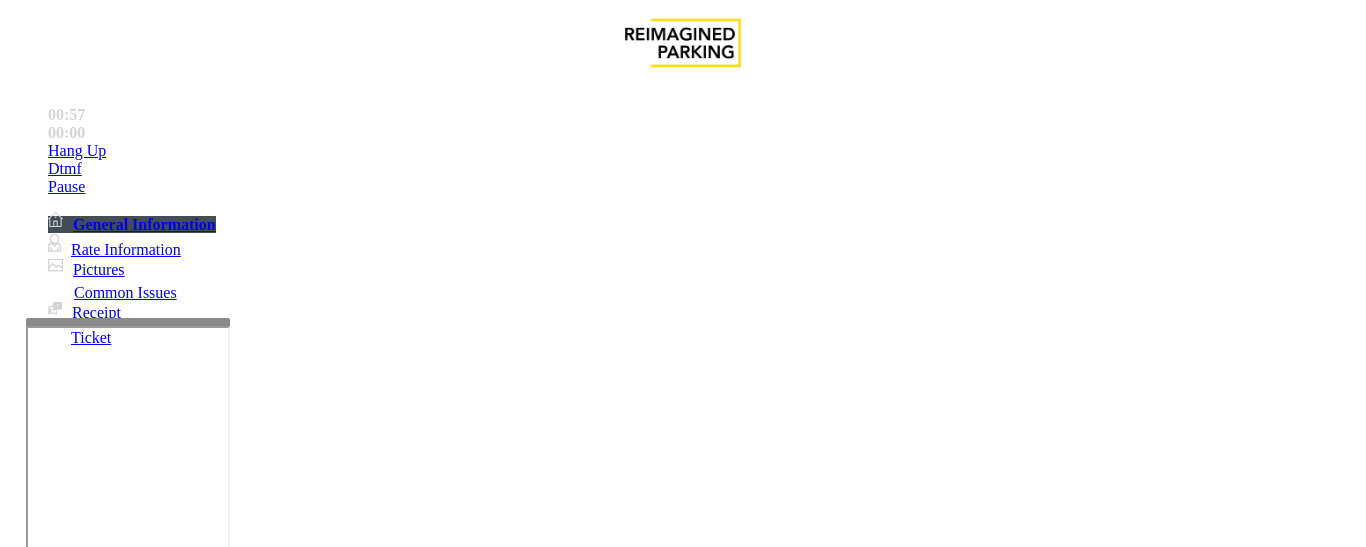 click on "*" at bounding box center (24, 1245) 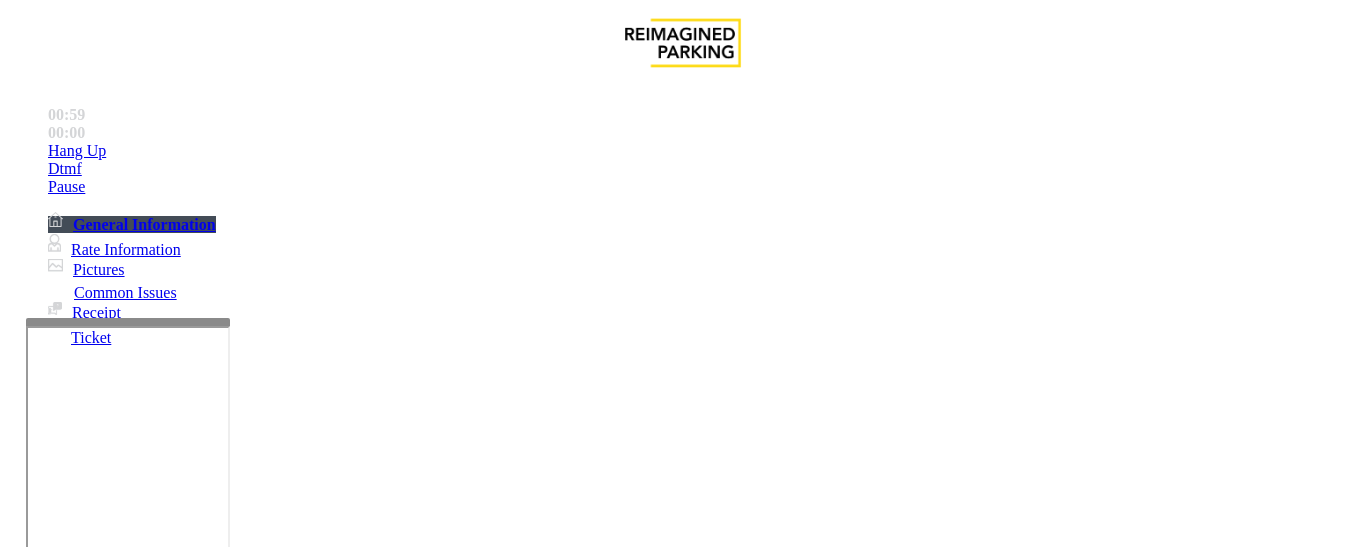 click on "***" at bounding box center (96, 1247) 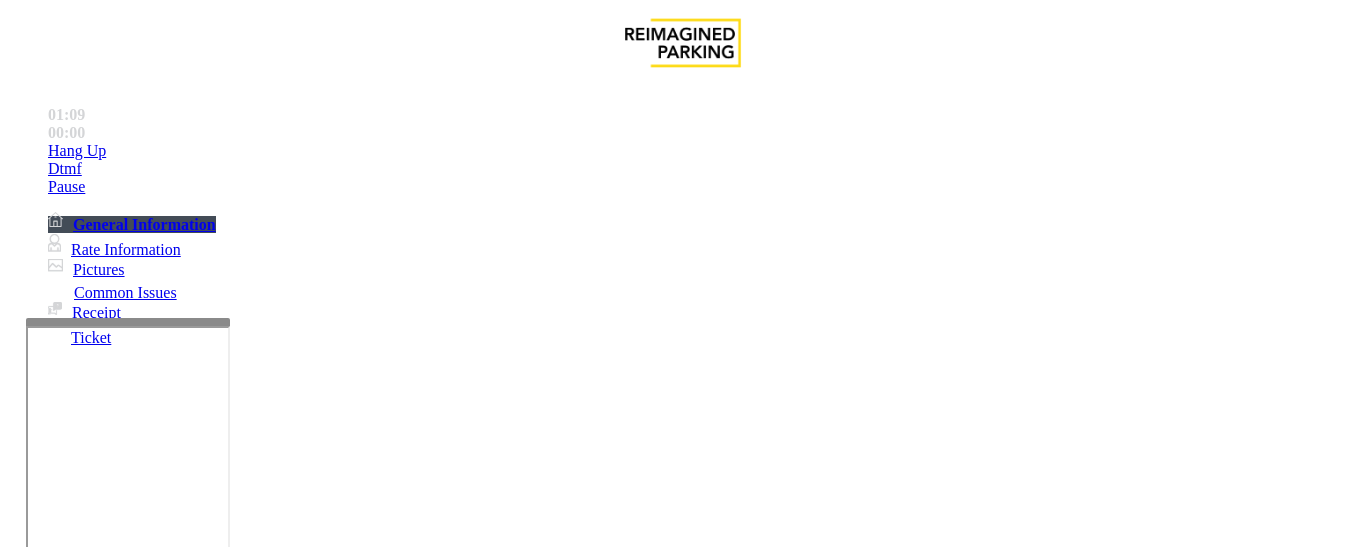click on "****" at bounding box center [96, 1247] 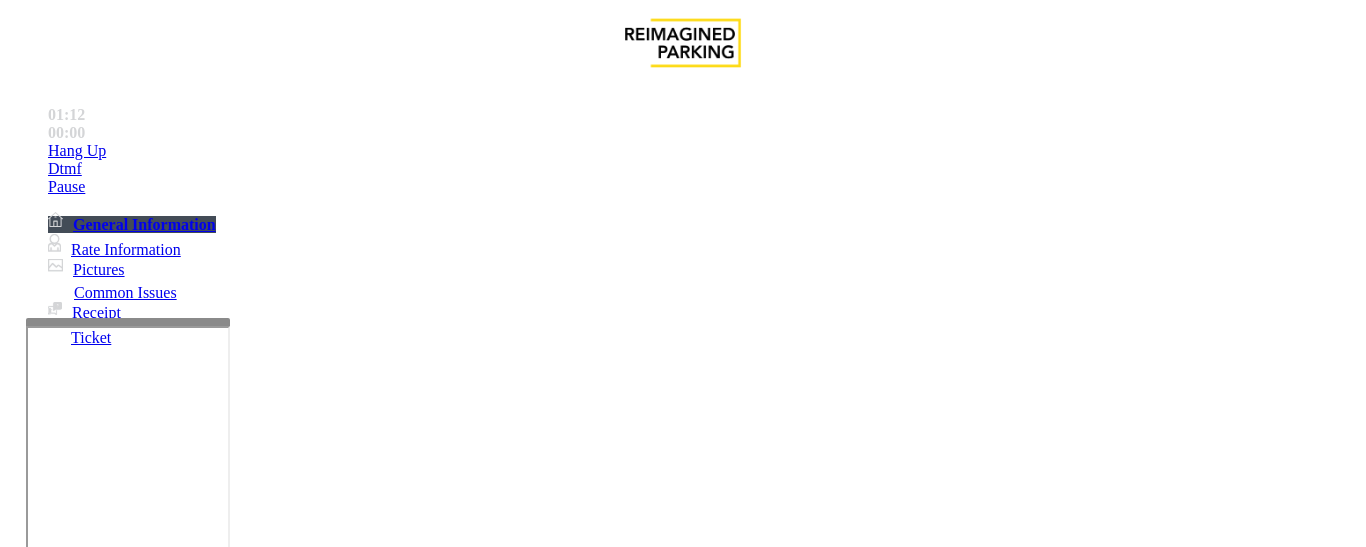 click on "******" at bounding box center (96, 1247) 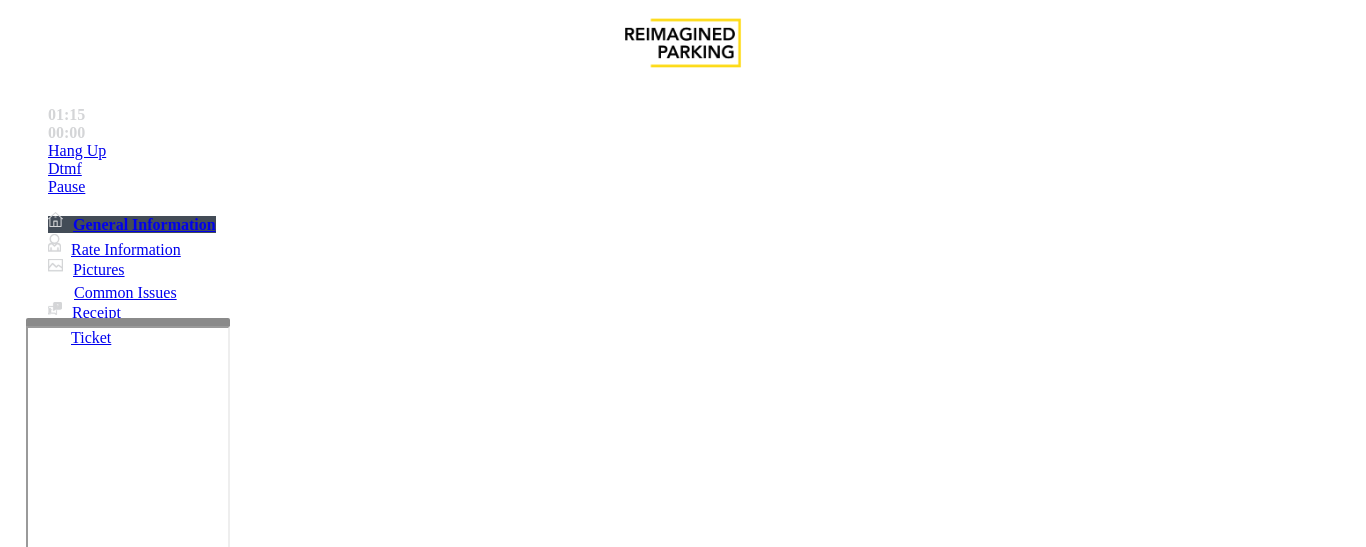 scroll, scrollTop: 400, scrollLeft: 0, axis: vertical 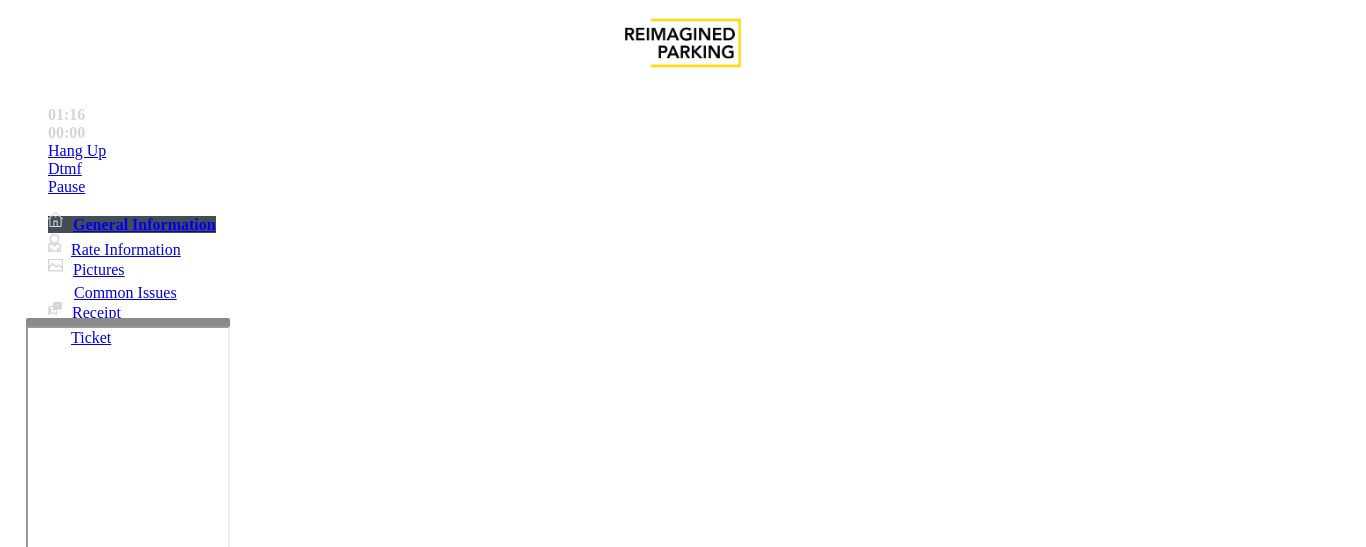 type on "*******" 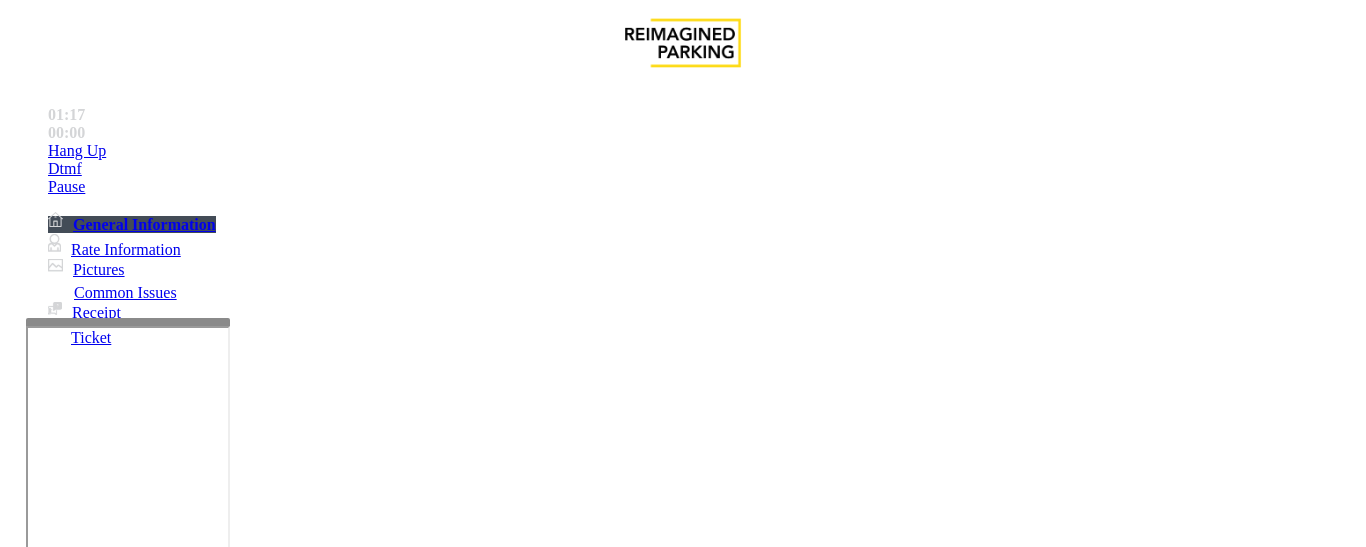 click on "Vend Gate" at bounding box center (69, 1620) 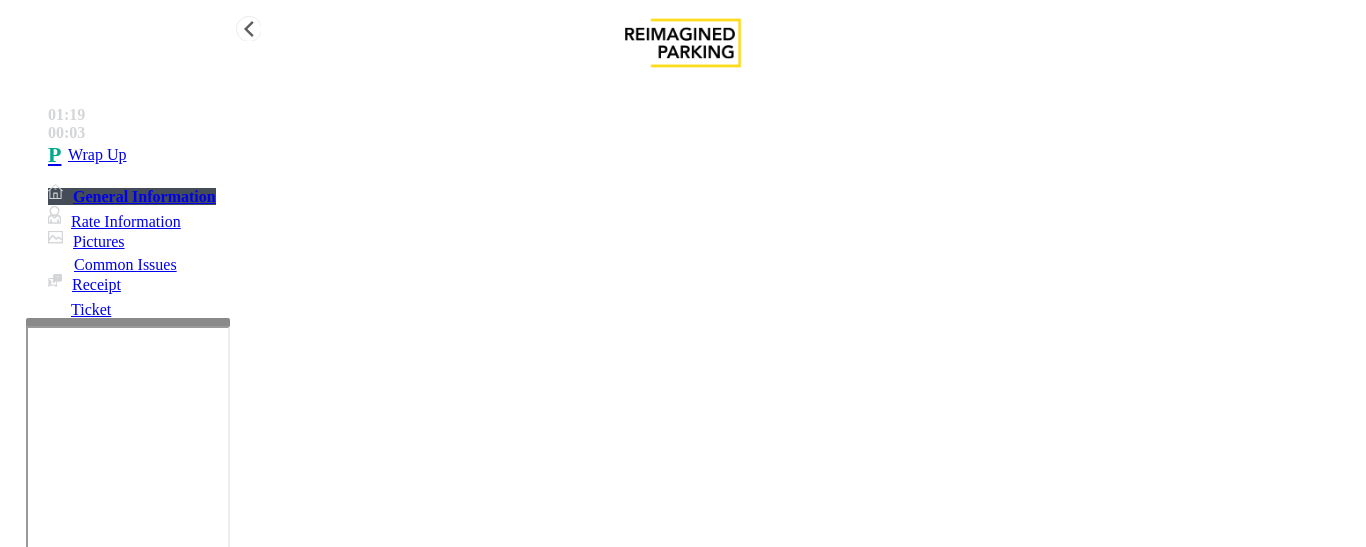 type on "**********" 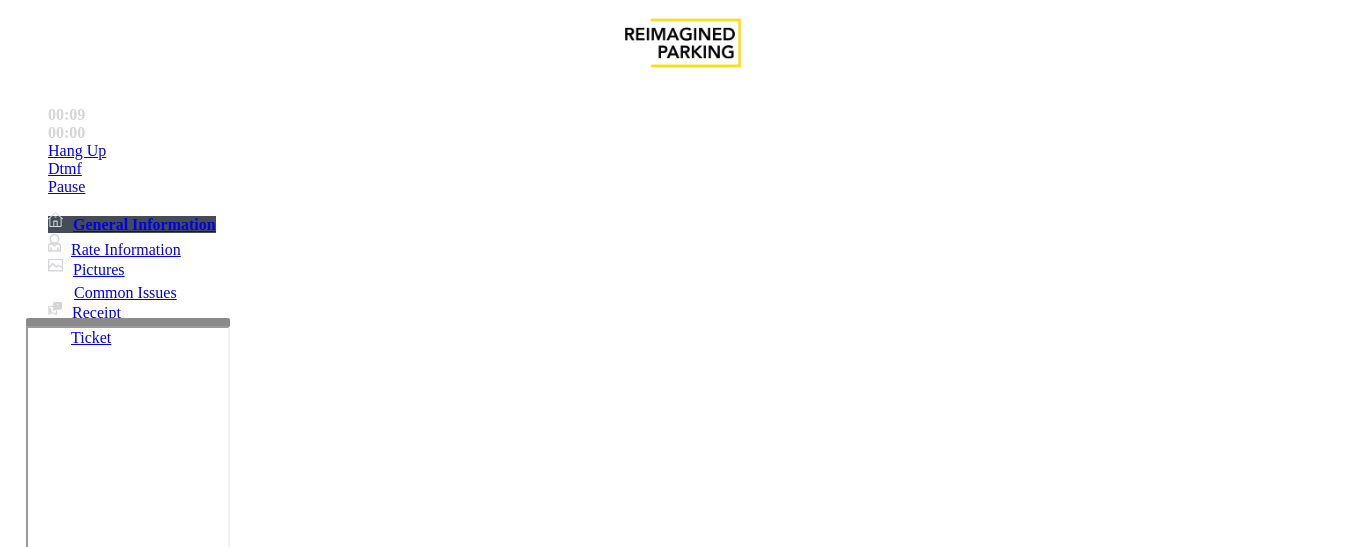 scroll, scrollTop: 700, scrollLeft: 0, axis: vertical 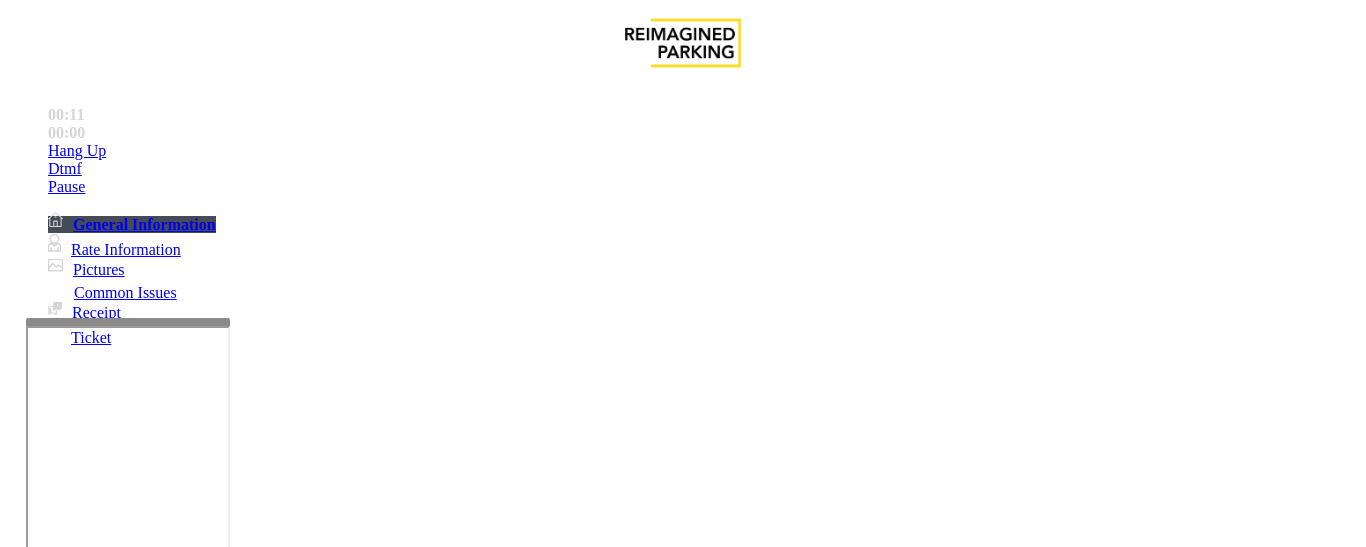 click on "Services" at bounding box center (624, 1200) 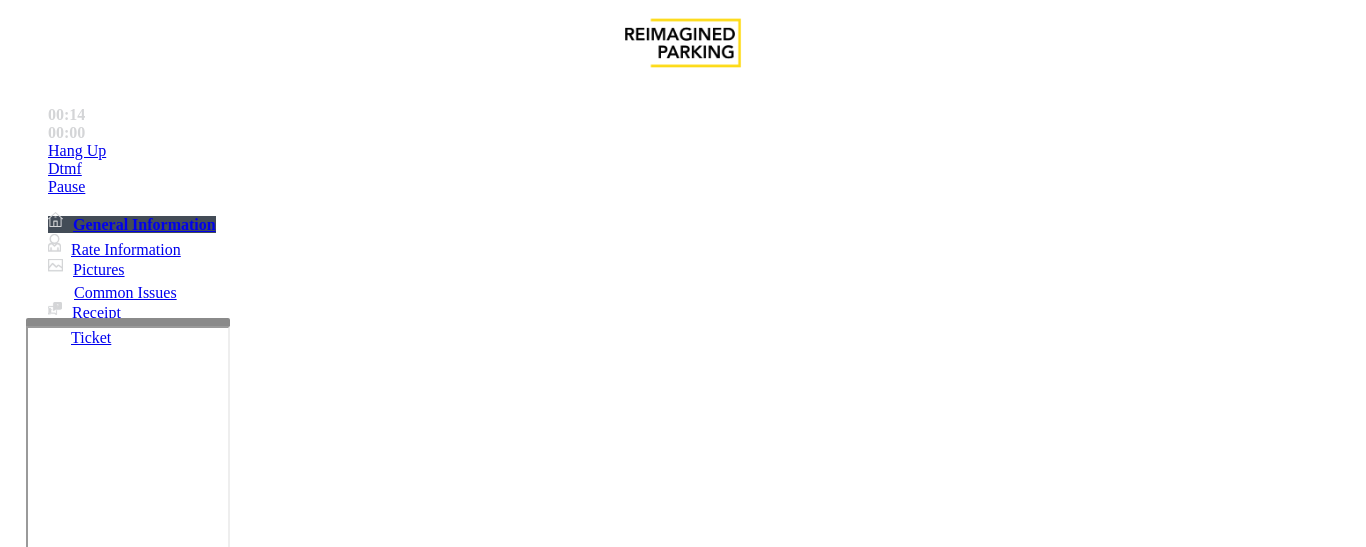 click on "Hotel Customer" at bounding box center (348, 1200) 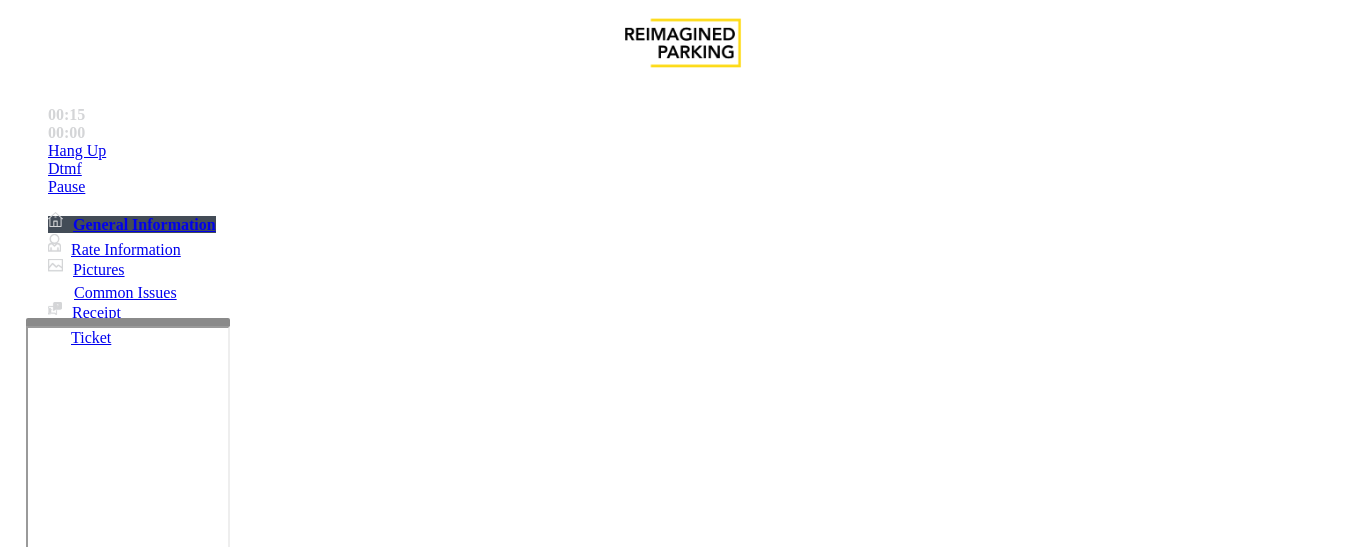 click at bounding box center (96, 1222) 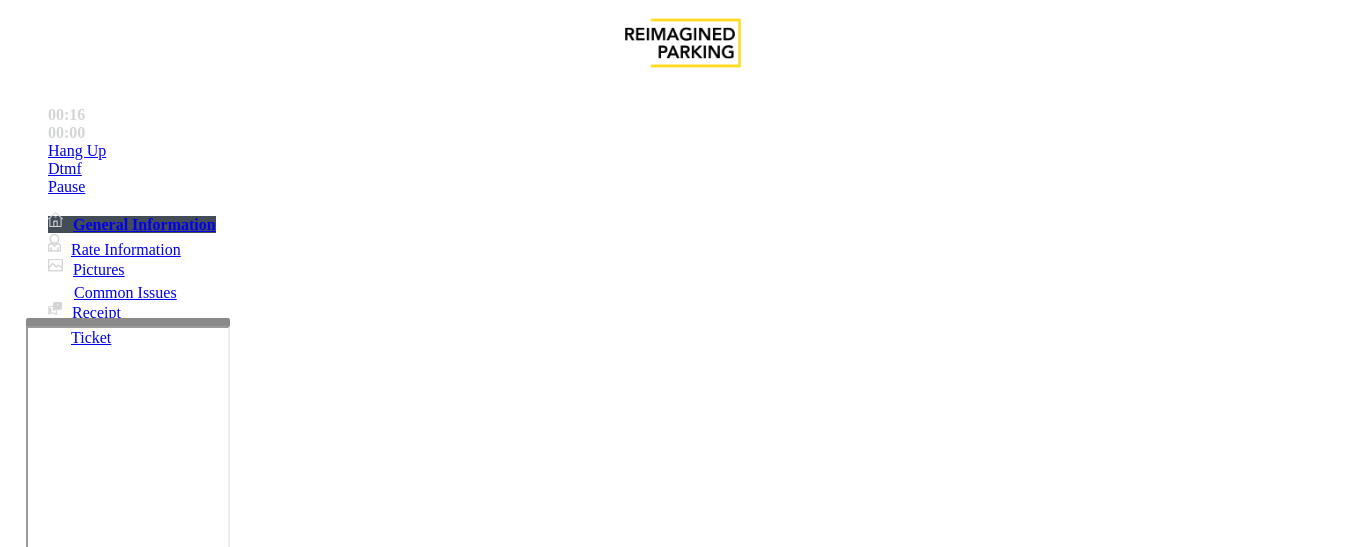 click at bounding box center [96, 1222] 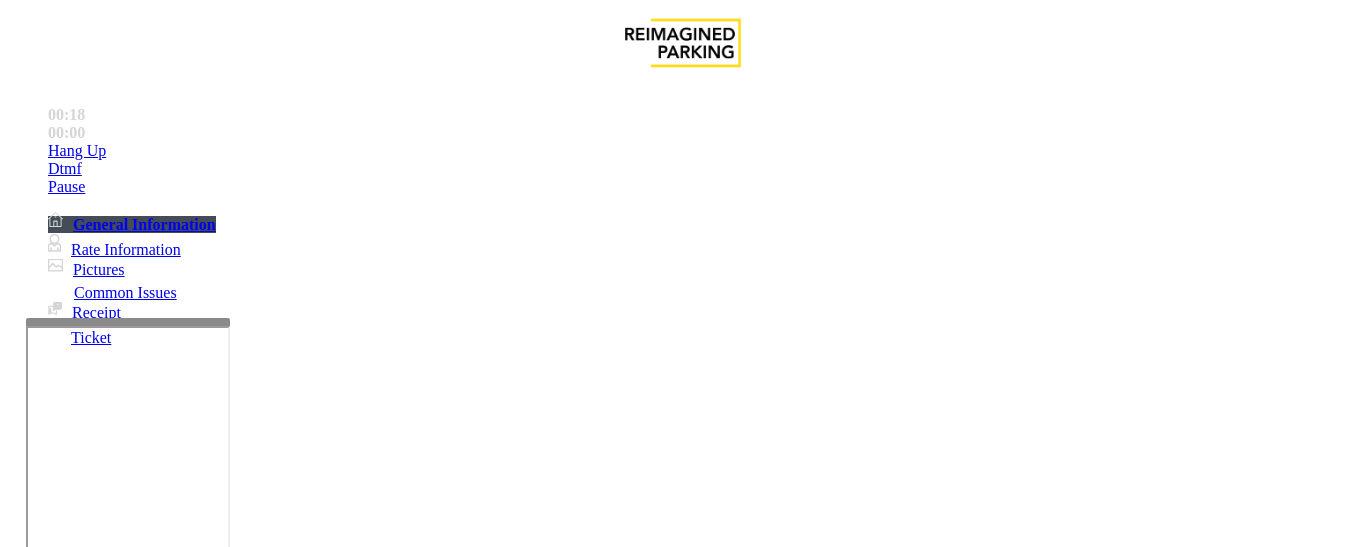 type on "***" 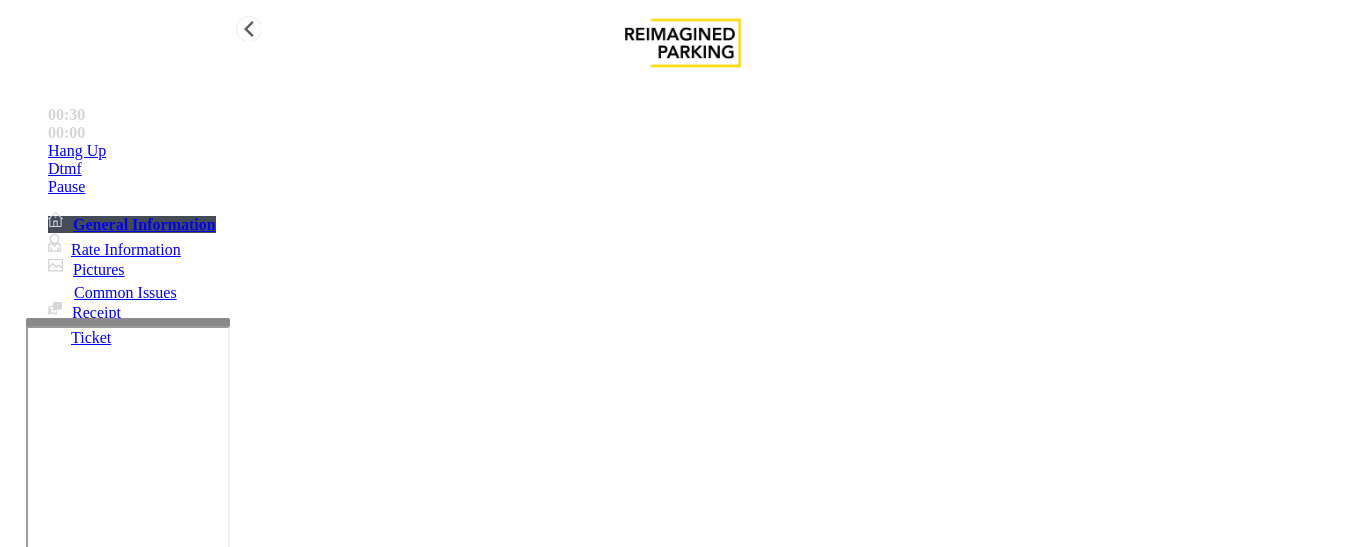 drag, startPoint x: 363, startPoint y: 227, endPoint x: 147, endPoint y: 255, distance: 217.80725 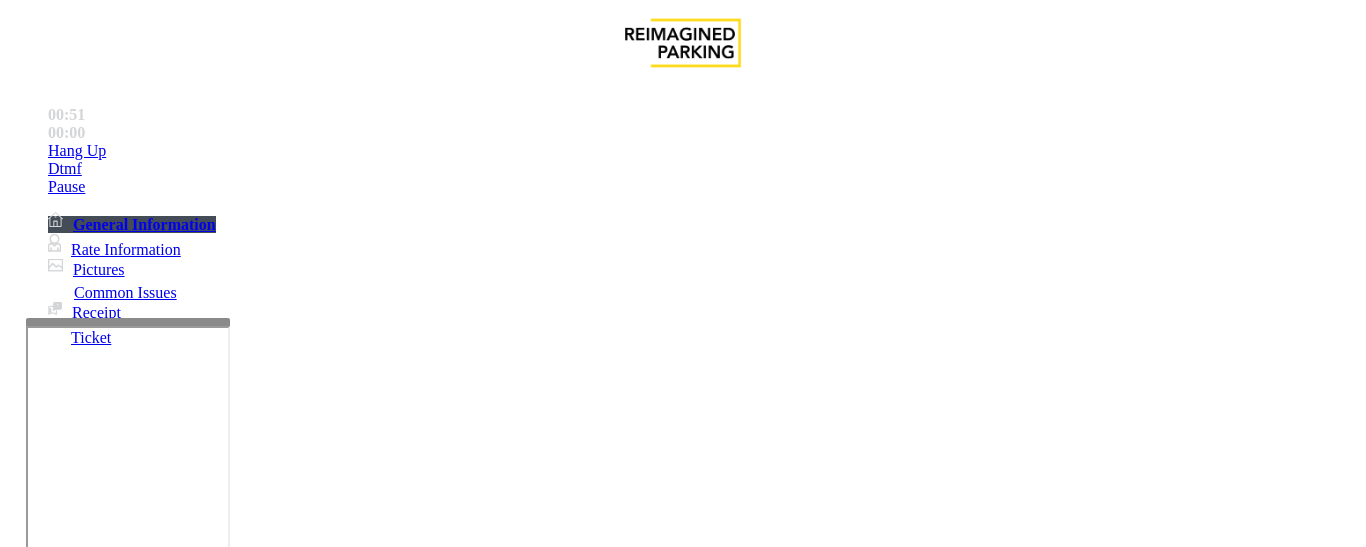 scroll, scrollTop: 485, scrollLeft: 0, axis: vertical 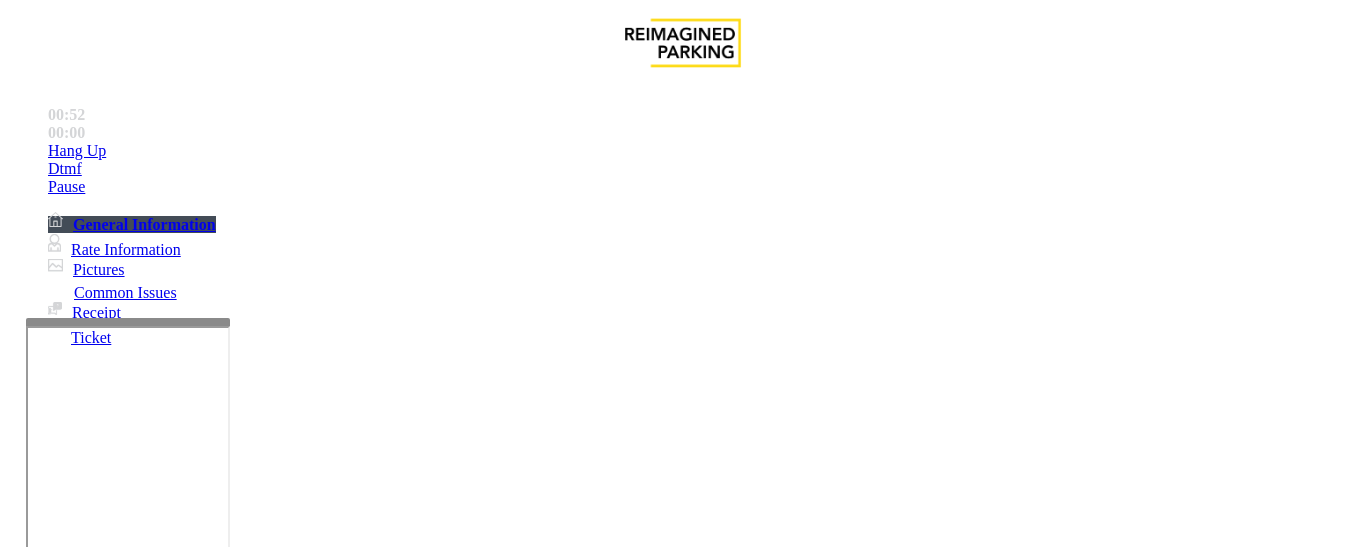 type on "*******" 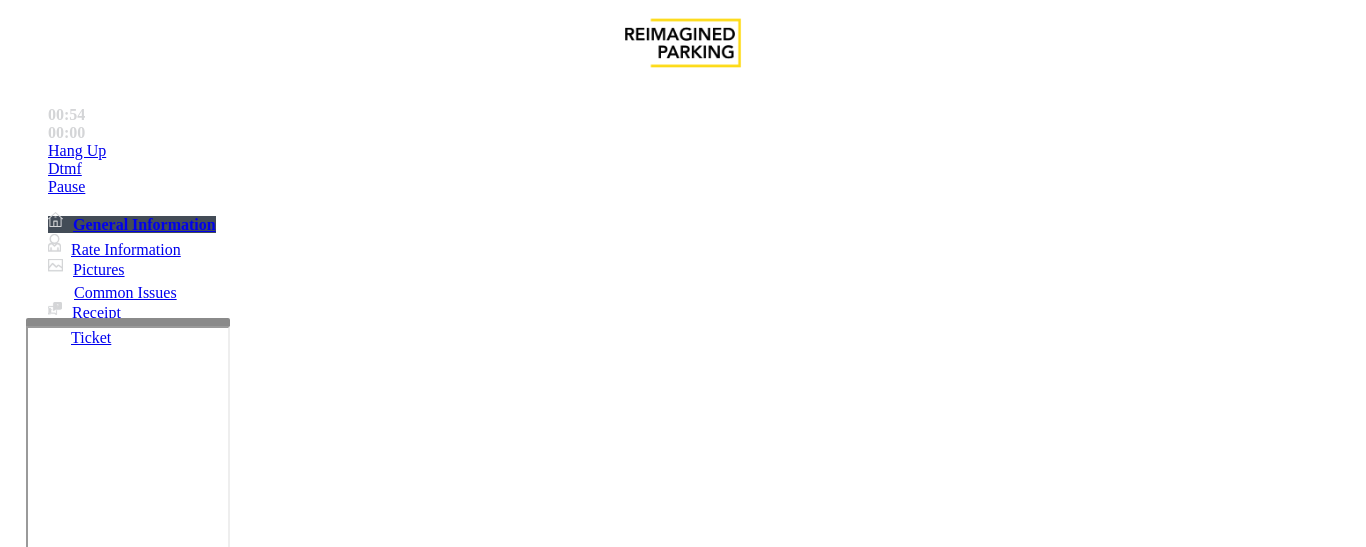 scroll, scrollTop: 0, scrollLeft: 0, axis: both 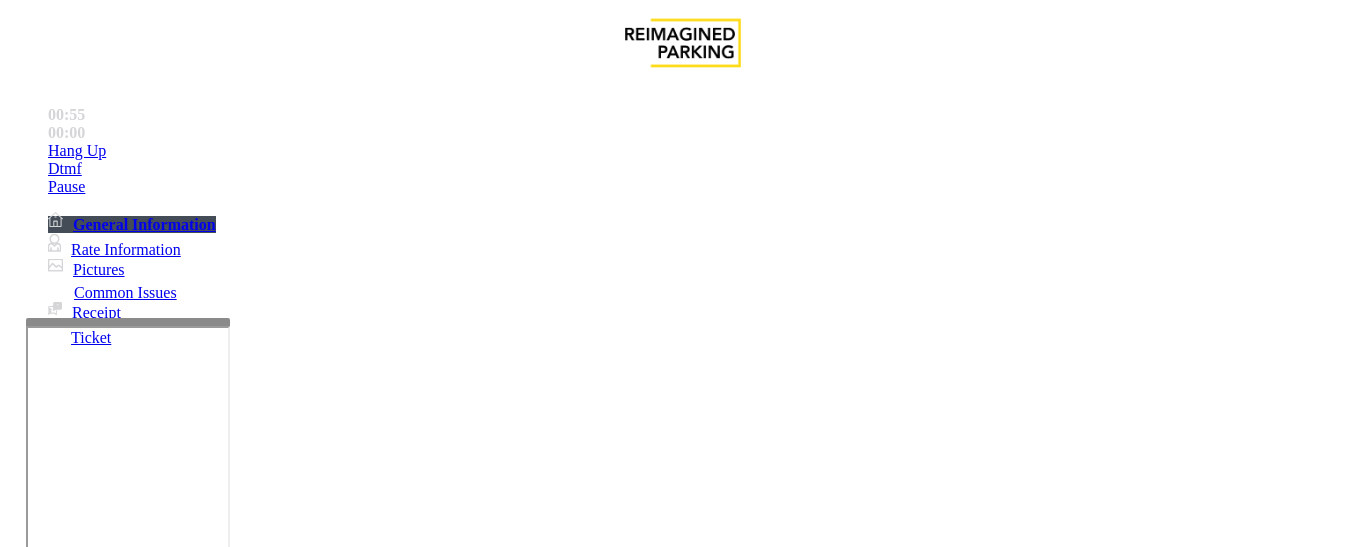 copy on "Hotel Customer" 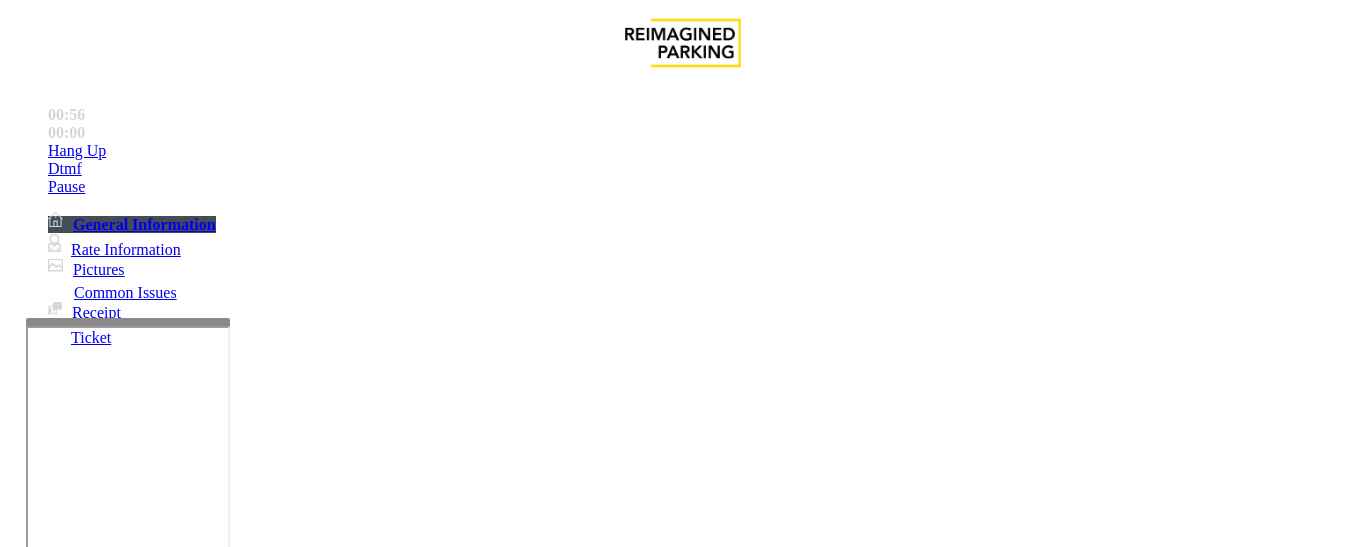 click at bounding box center (221, 1502) 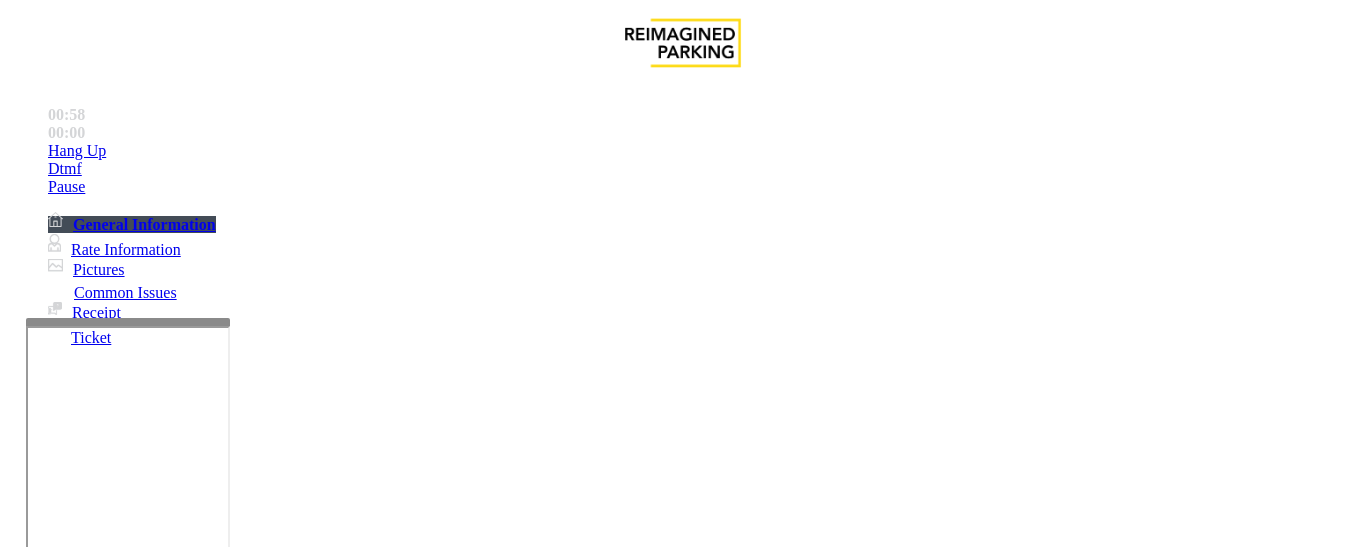 paste on "**********" 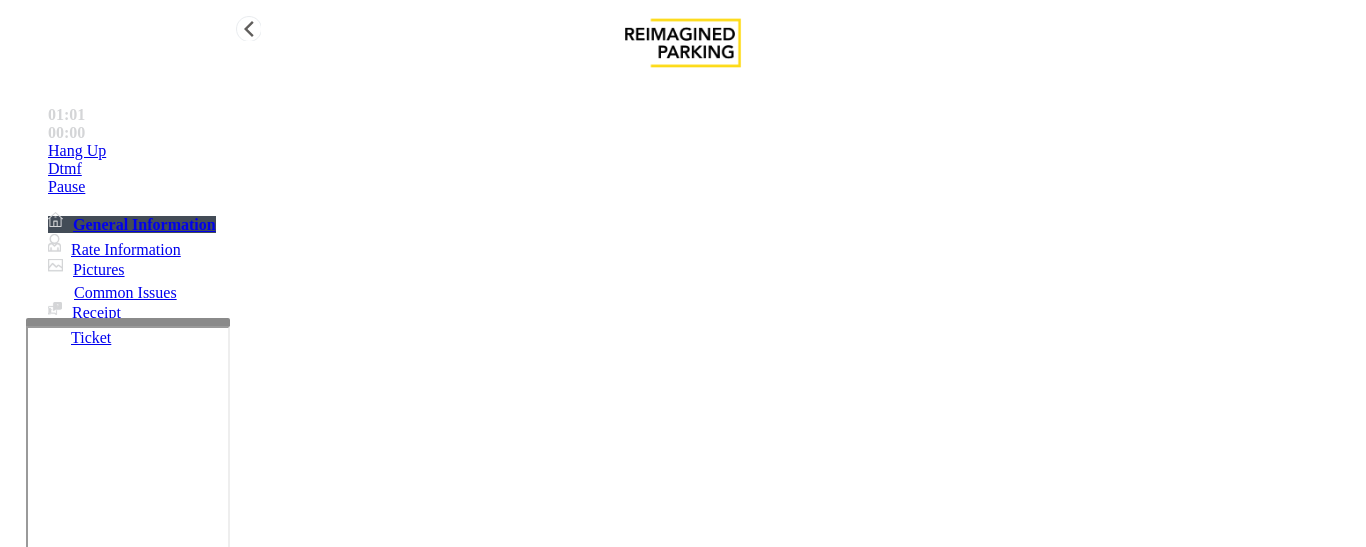 click on "Hang Up" at bounding box center [703, 151] 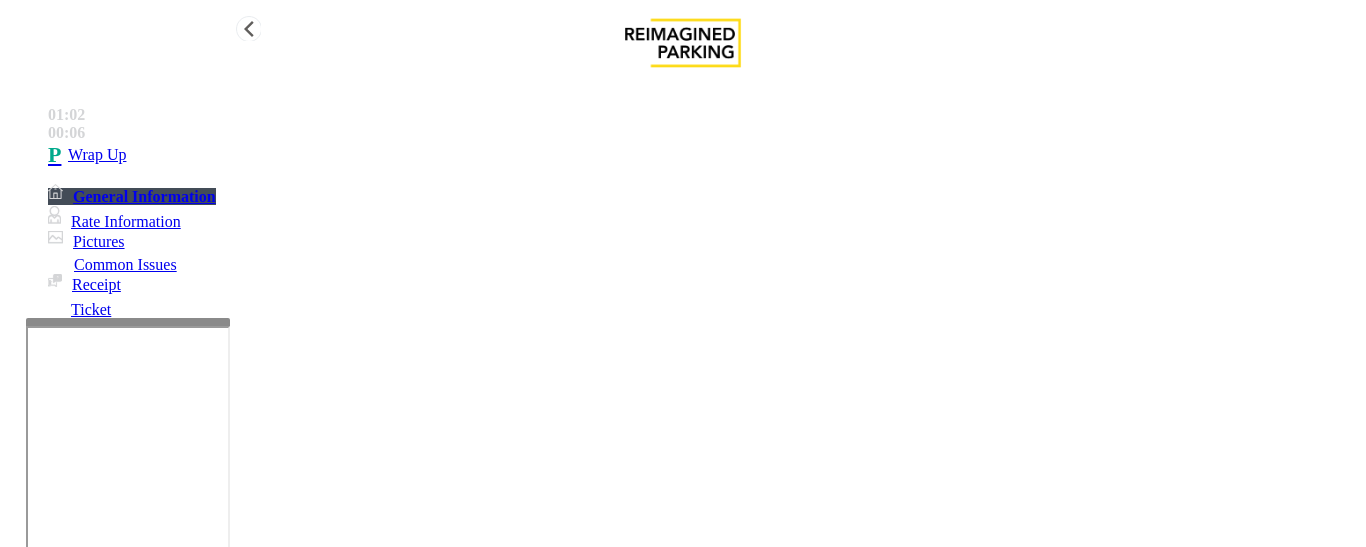 type on "**********" 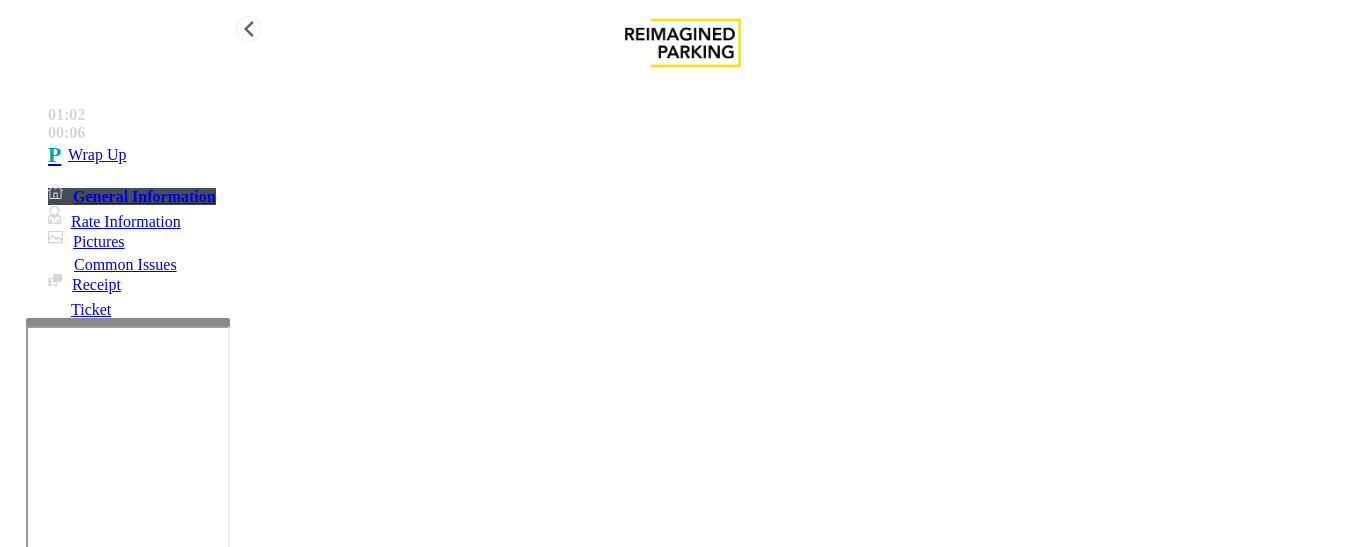 click on "Wrap Up" at bounding box center [703, 155] 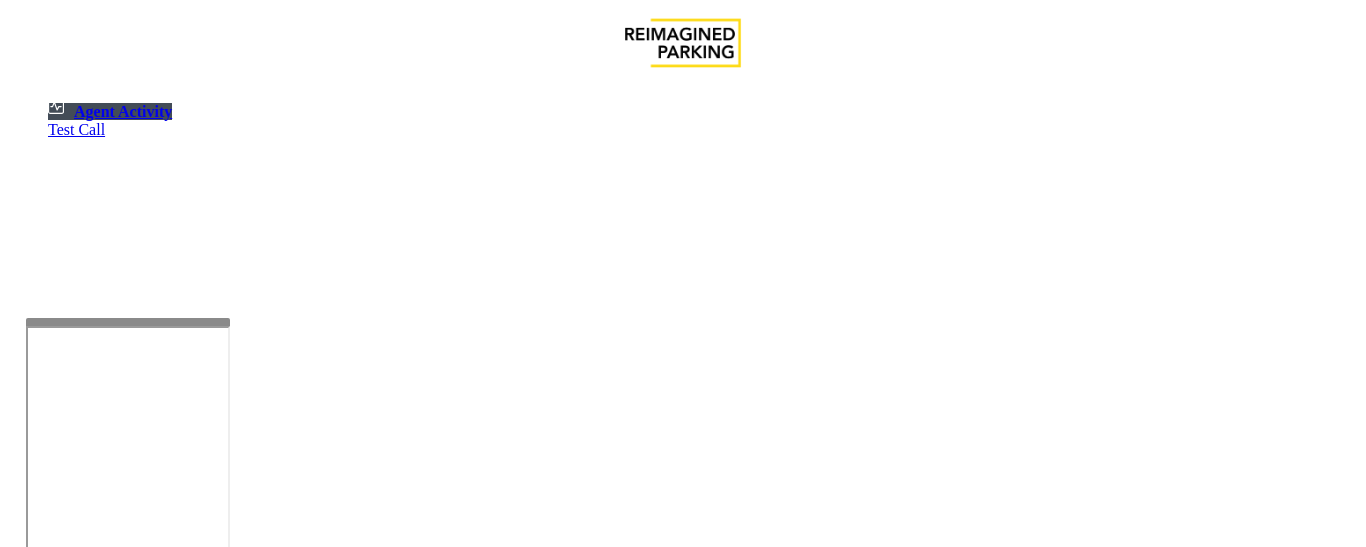 click at bounding box center (79, 1249) 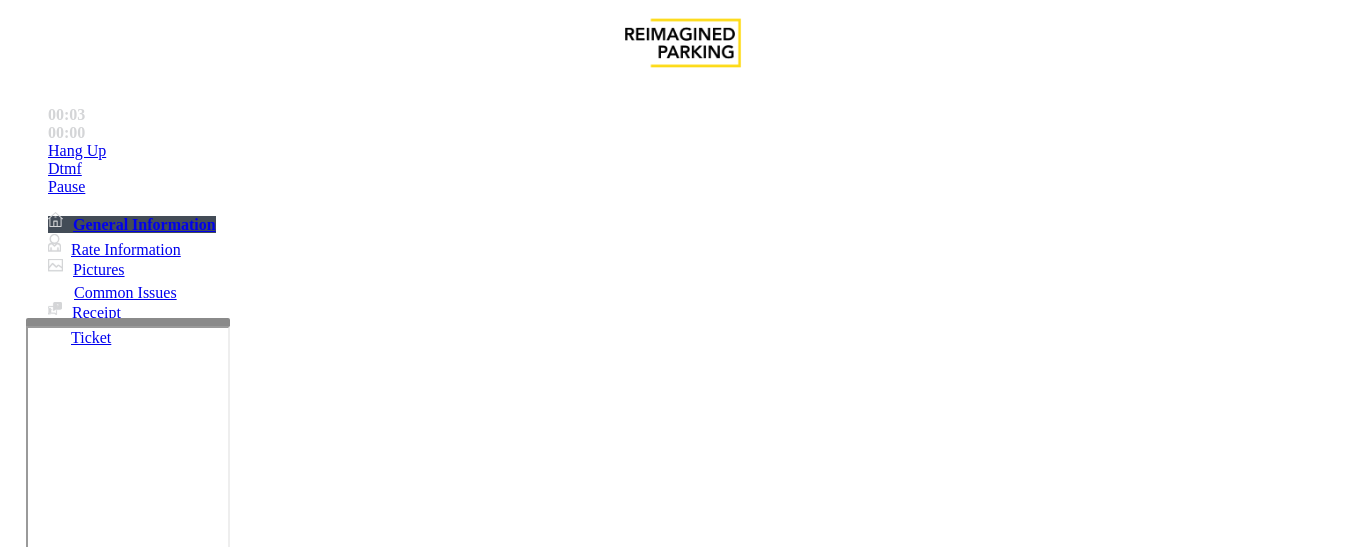 scroll, scrollTop: 300, scrollLeft: 0, axis: vertical 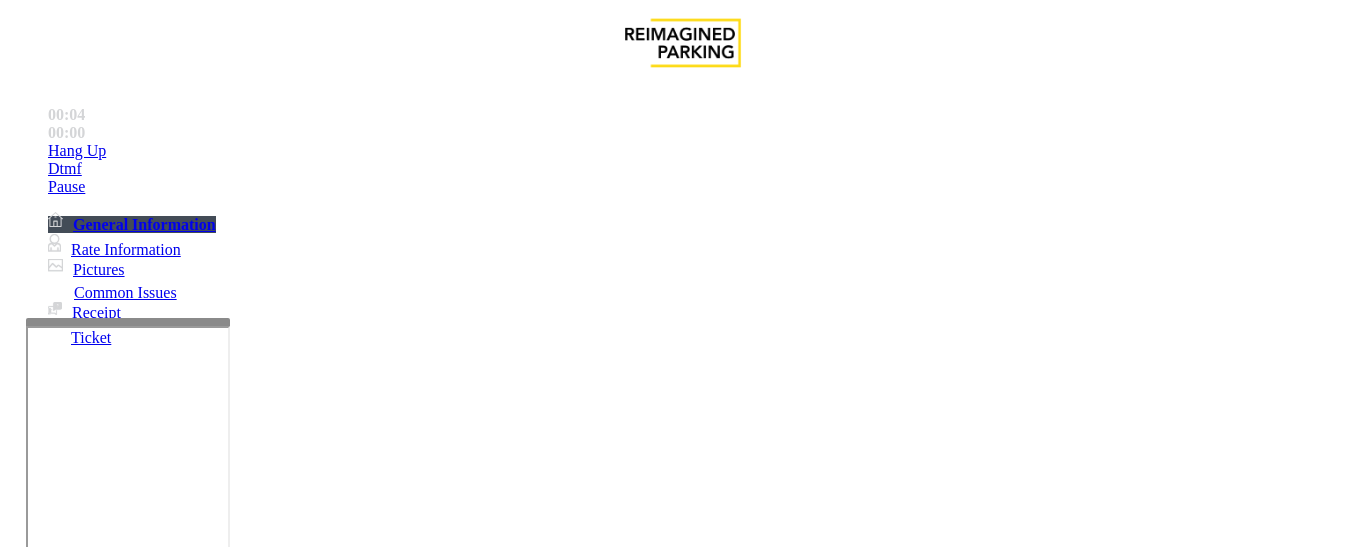 click on "https://fillmore-web.sp.tibaparking.net/" at bounding box center [730, 2040] 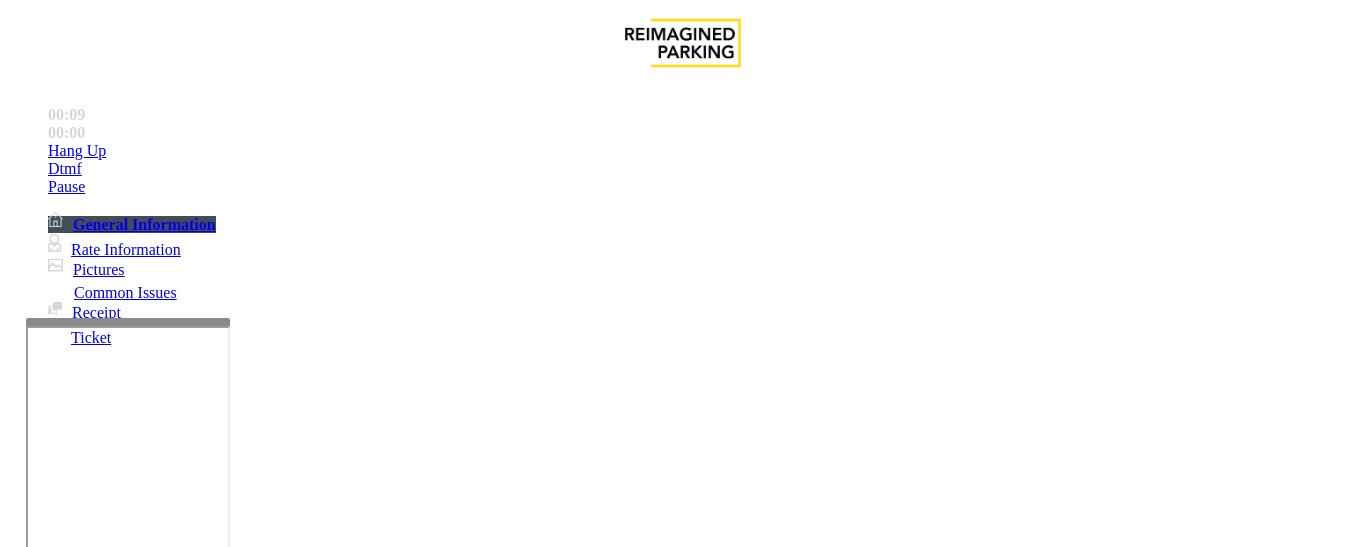click on "Username: remote" at bounding box center [523, 2040] 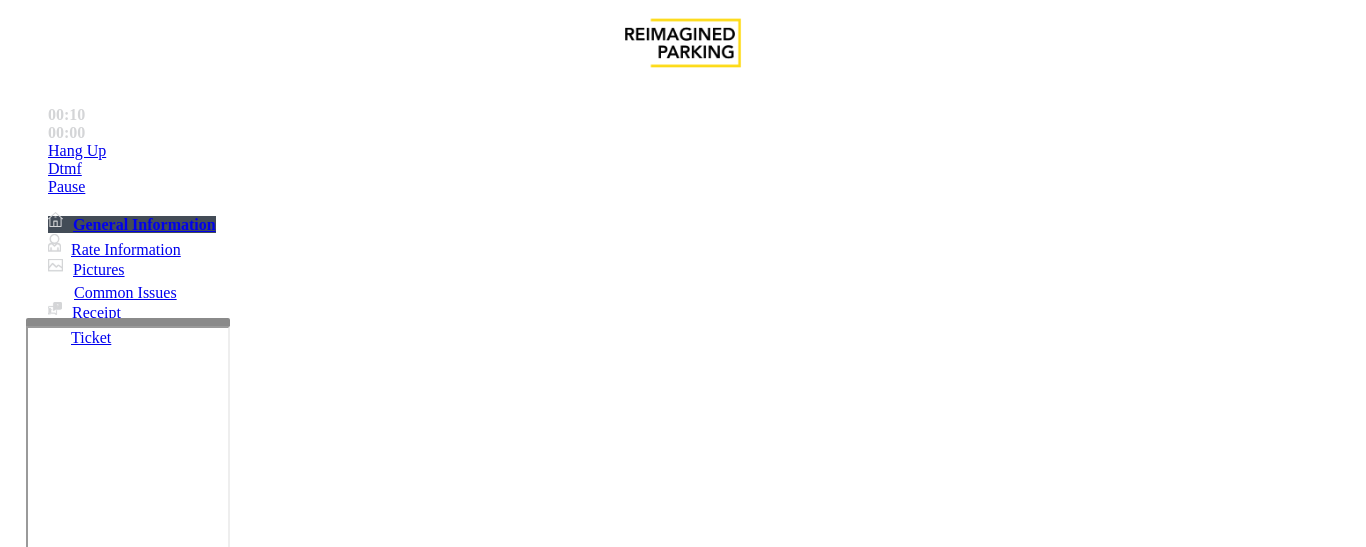 copy on "remote" 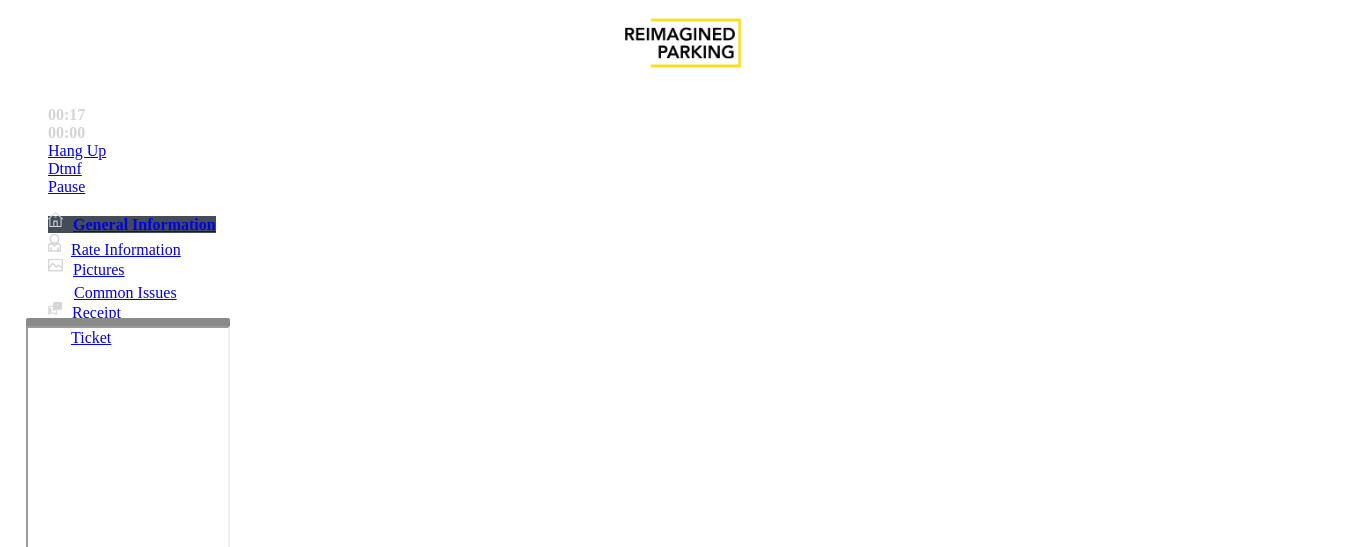 drag, startPoint x: 982, startPoint y: 283, endPoint x: 1113, endPoint y: 281, distance: 131.01526 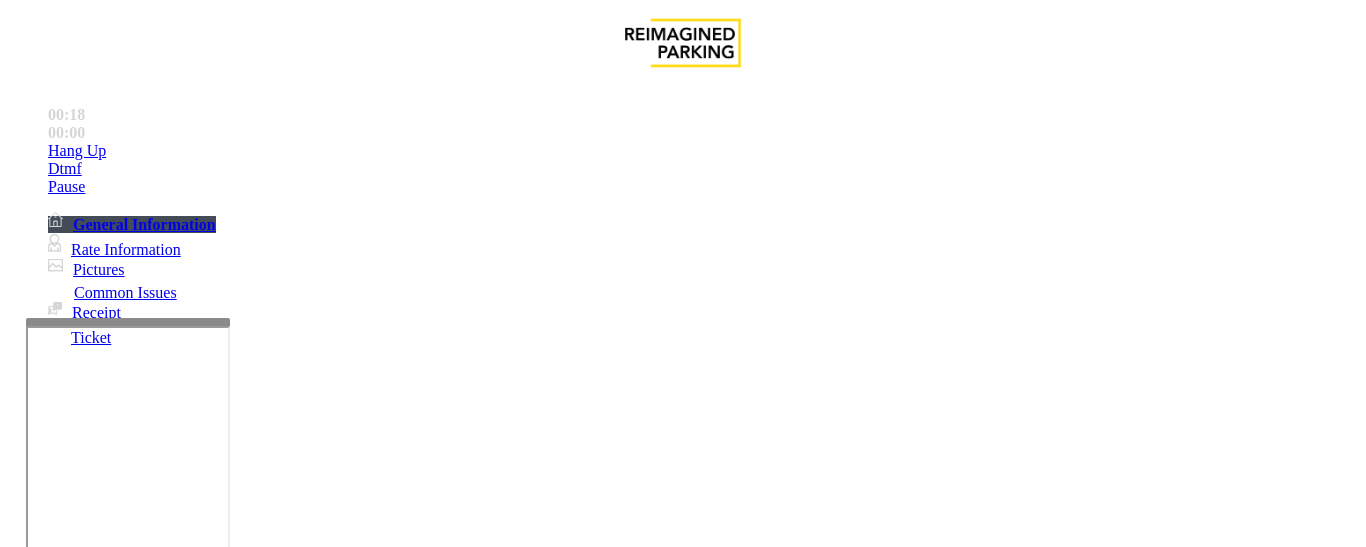 copy on "R3ef@nb24" 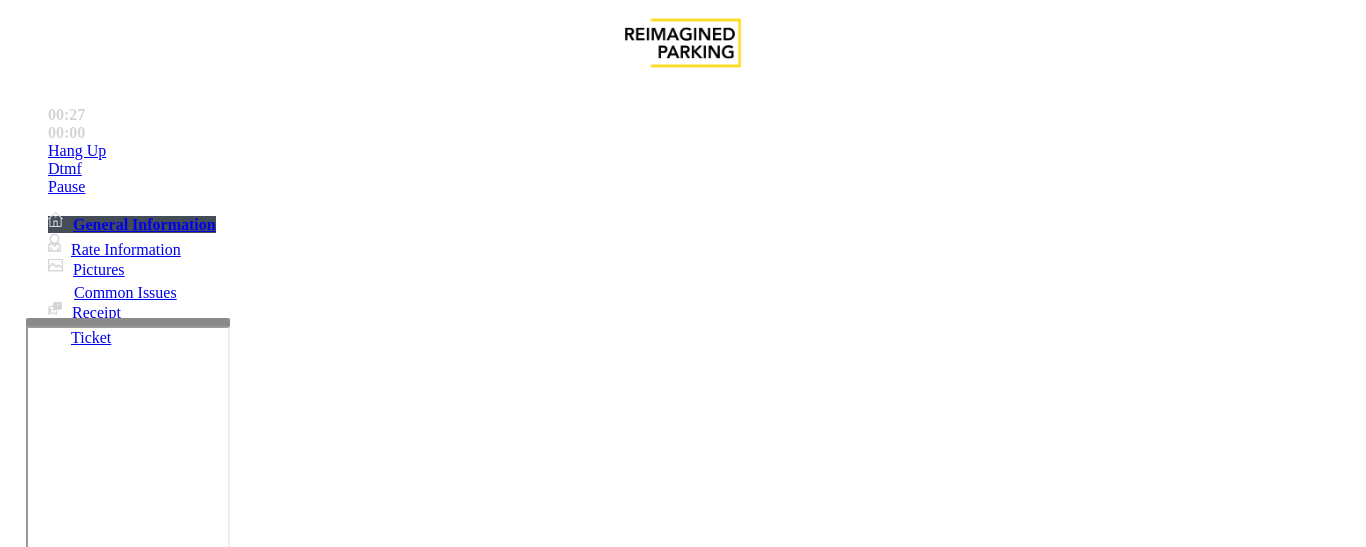 click on "https://fillmore-web.sp.tibaparking.net/" at bounding box center [730, 2040] 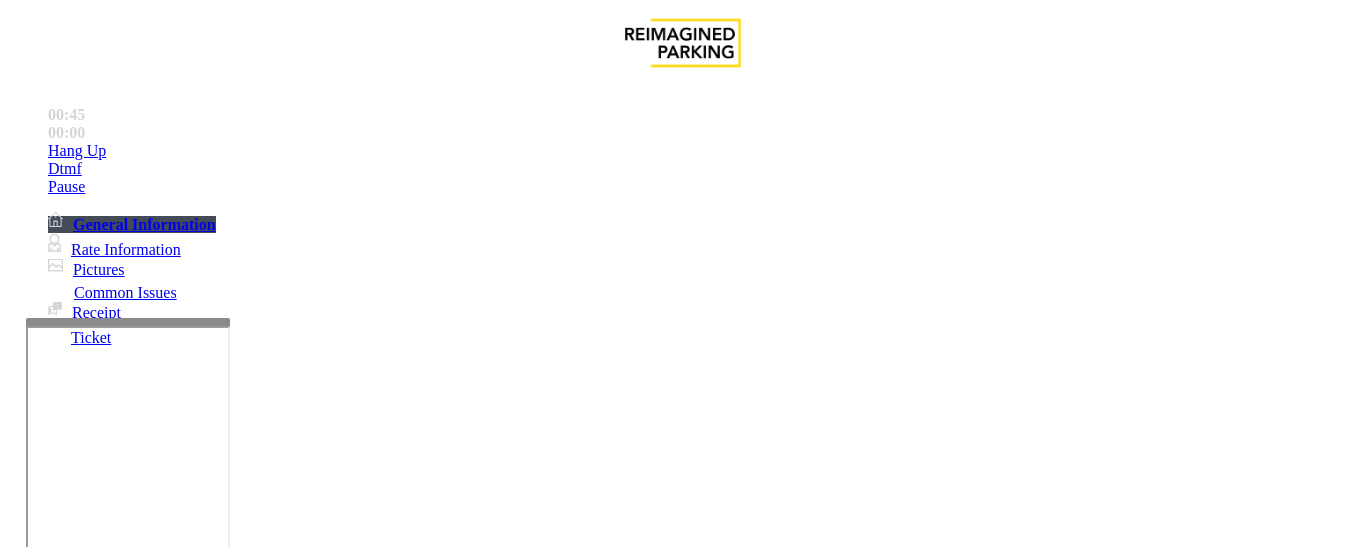 scroll, scrollTop: 3775, scrollLeft: 0, axis: vertical 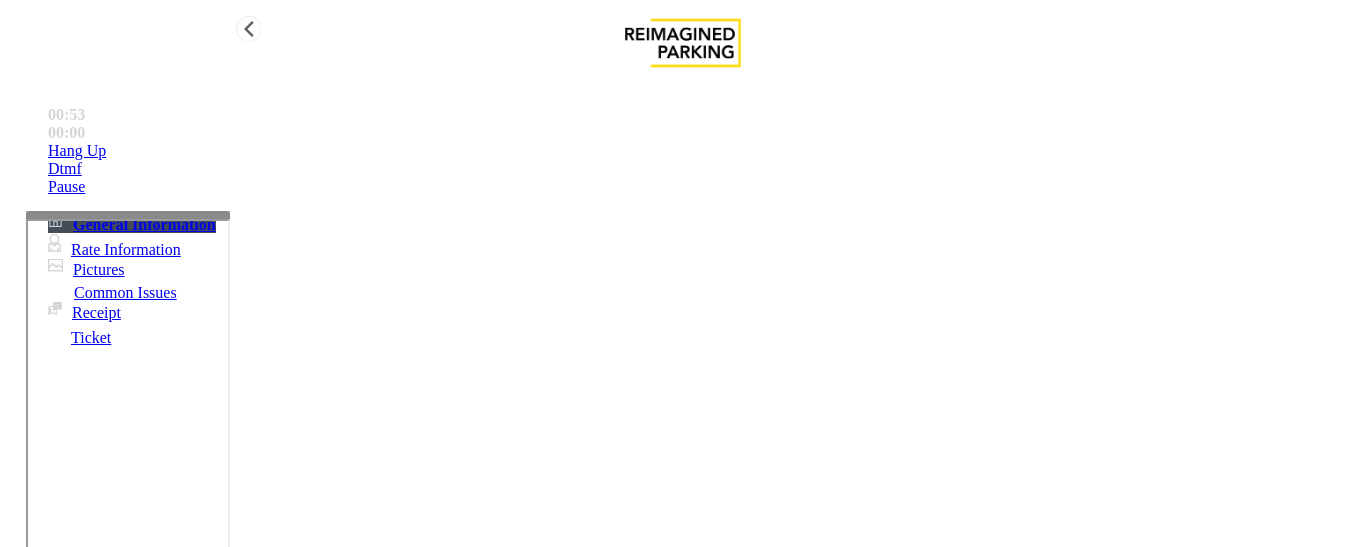 click on "00:53   00:00  Hang Up Dtmf Pause General Information Rate Information Pictures Common Issues Receipt Ticket × Close Powered by Umojo © 2025 Call processing Logout   175 Milwaukee Street, Denver, CO East exit Issue  Ticket Issue   Payment Issue   Monthly Issue   Validation Issue   Equipment Issue   Other   Services   Intercom Issue/No Response   General   No Assistance Needed   Main  ← Move left → Move right ↑ Move up ↓ Move down + Zoom in - Zoom out Home Jump left by 75% End Jump right by 75% Page Up Jump up by 75% Page Down Jump down by 75% To navigate, press the arrow keys. Map Terrain Satellite Labels Keyboard shortcuts Map Data Map data ©2025 Google Map data ©2025 Google 20 km  Click to toggle between metric and imperial units Terms Report a map error Video is not available for this lane. Previous Next  Map   CAM  R86-52 - Filmore Garage (R390) Updated by Sunil Dhyani - 20th June'25 TIBA LINK -  https://fillmore-web.sp.tibaparking.net/   Username: remote   Password: R3ef@nb24       1" at bounding box center [683, 2992] 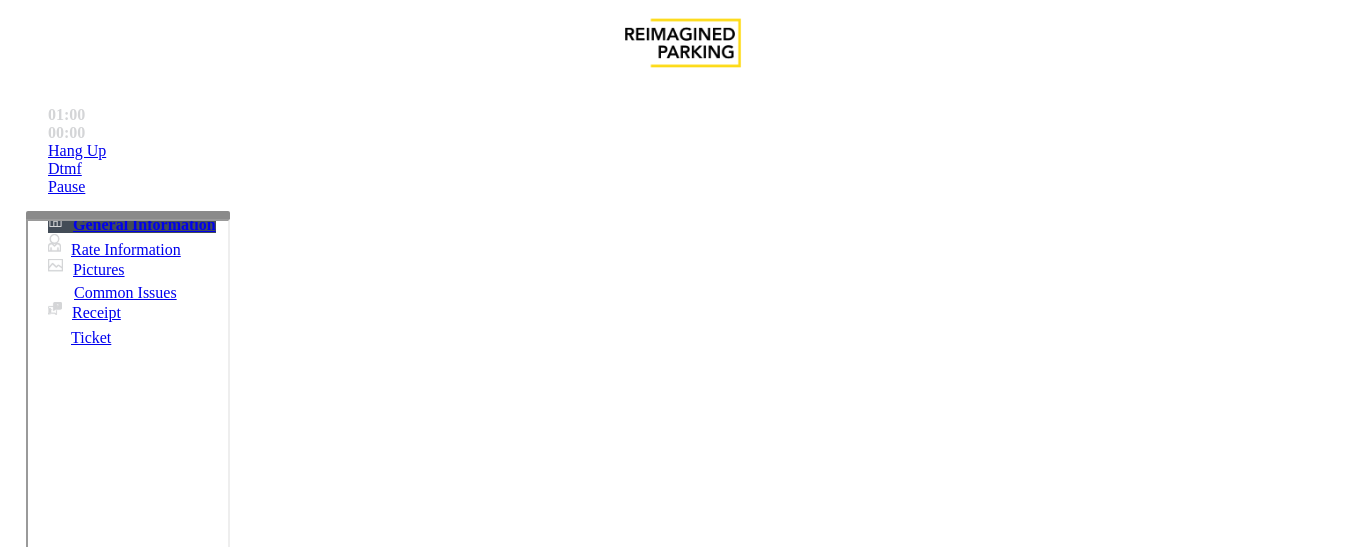 scroll, scrollTop: 1741, scrollLeft: 0, axis: vertical 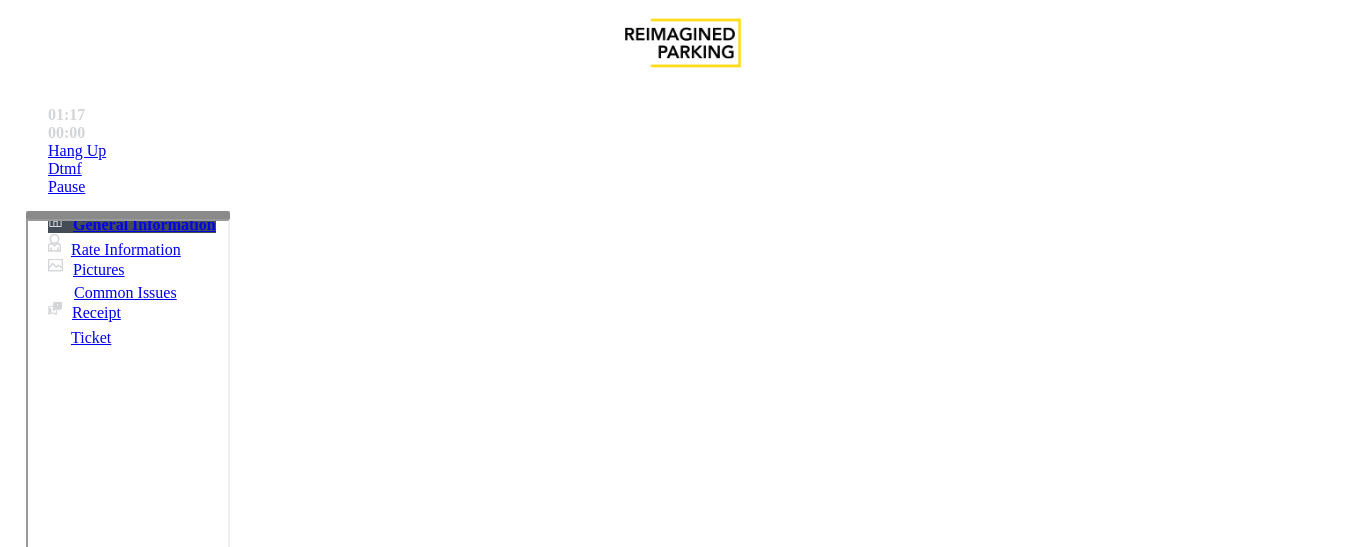 drag, startPoint x: 822, startPoint y: 288, endPoint x: 927, endPoint y: 294, distance: 105.17129 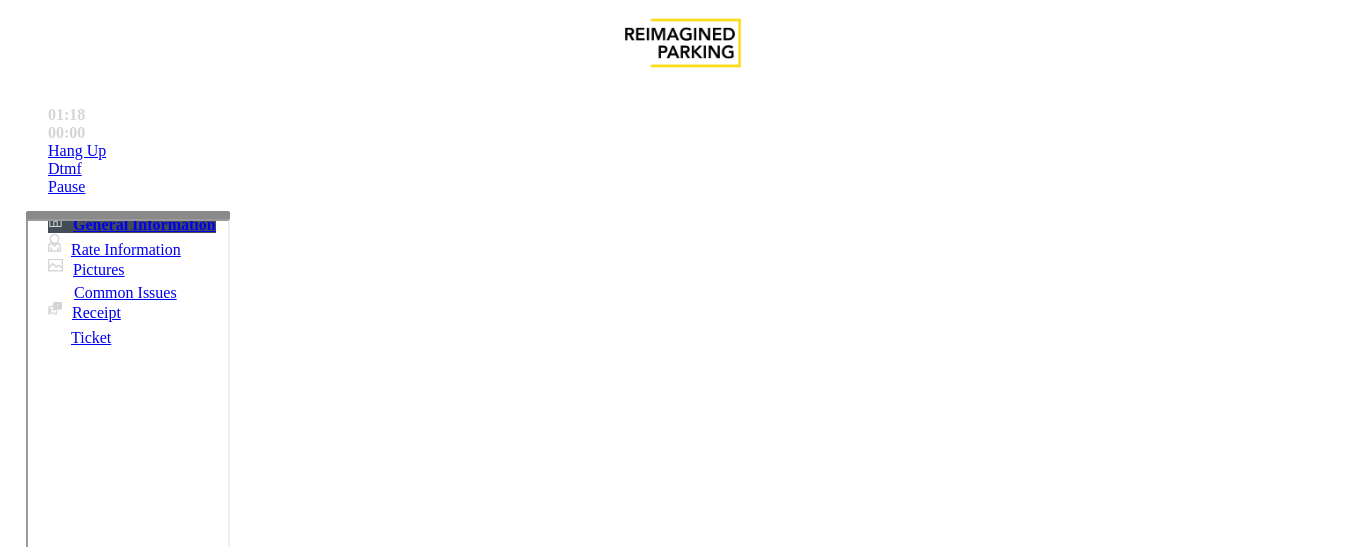 copy on "720-675-7589" 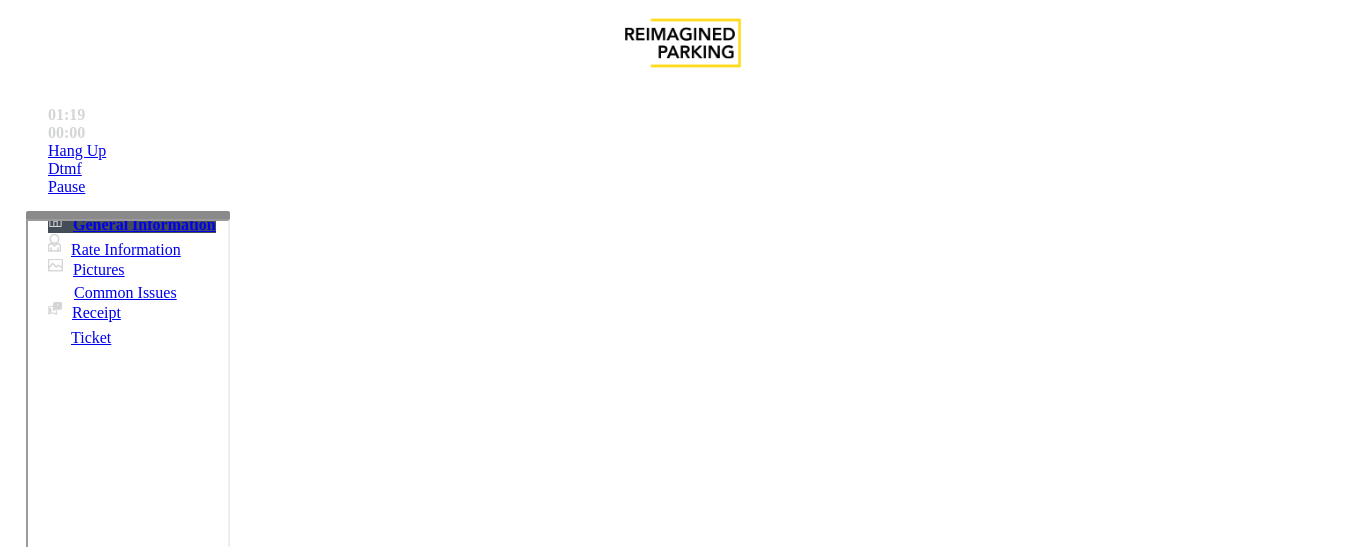 click at bounding box center (128, 449) 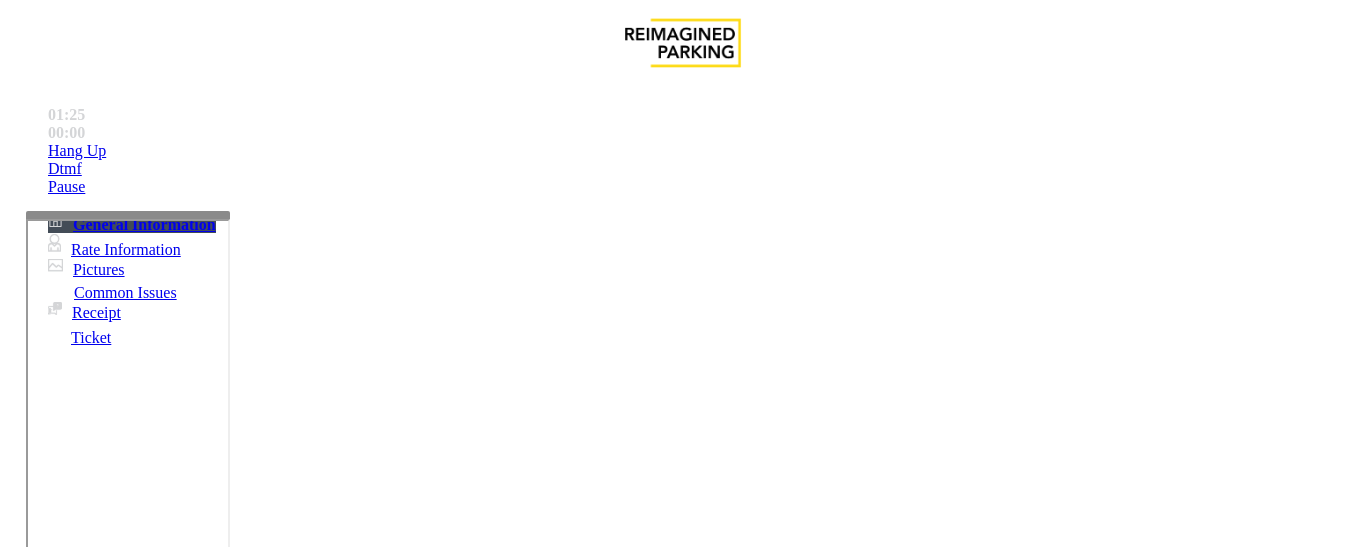 scroll, scrollTop: 3680, scrollLeft: 0, axis: vertical 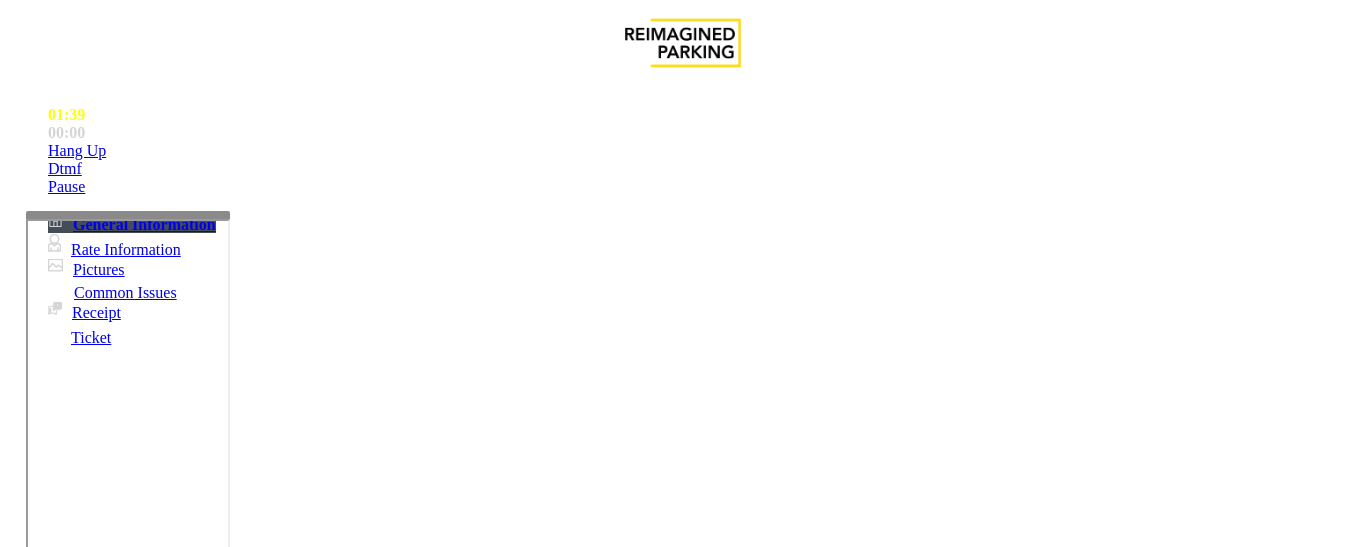drag, startPoint x: 925, startPoint y: 369, endPoint x: 833, endPoint y: 376, distance: 92.26592 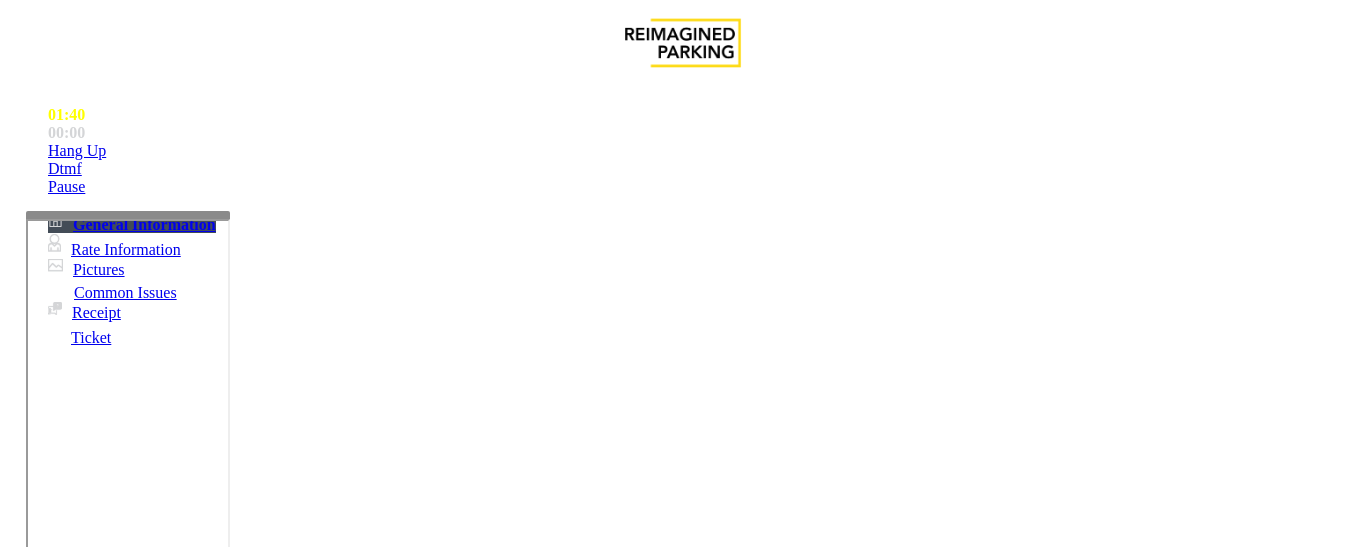 copy on "720.990.1709" 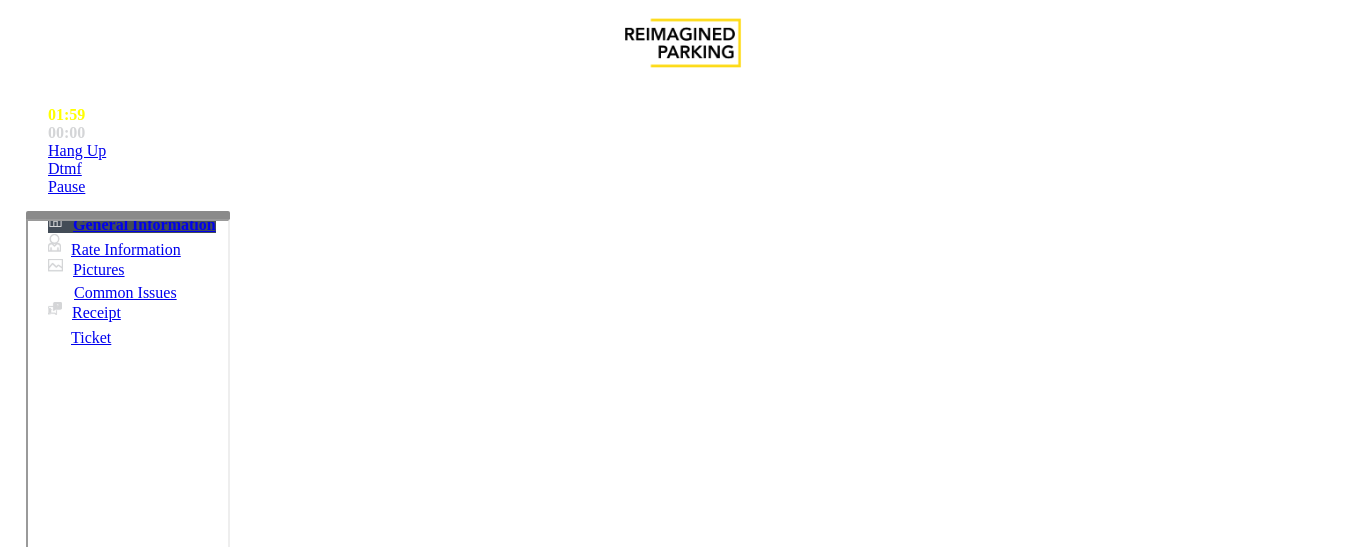 scroll, scrollTop: 200, scrollLeft: 0, axis: vertical 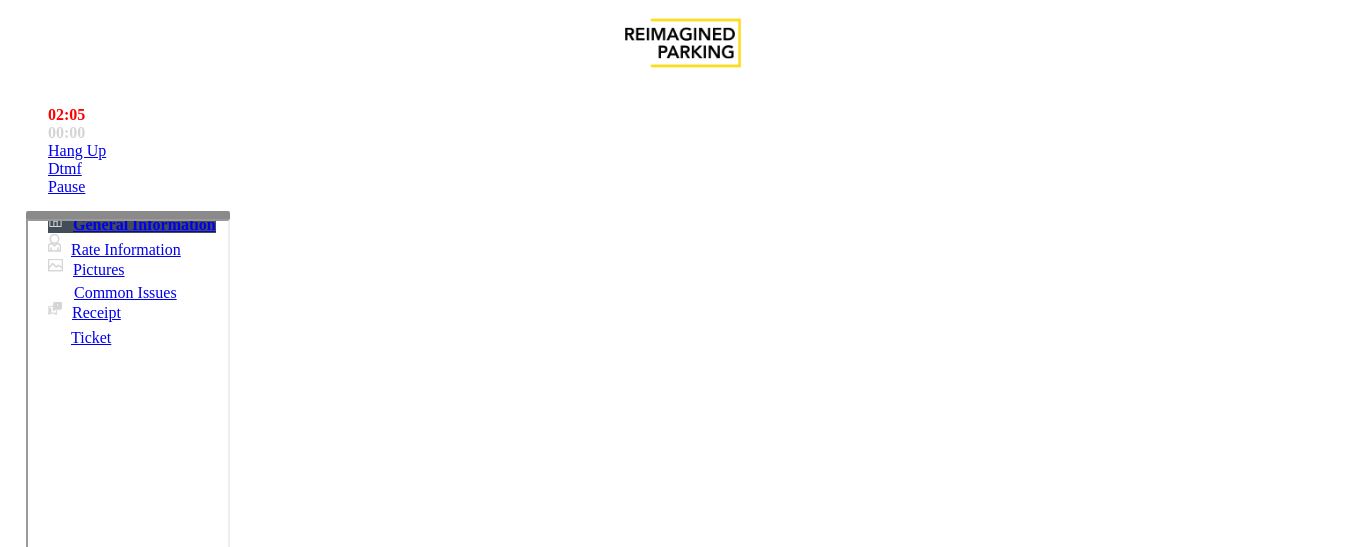 click on "Ticket Issue   Payment Issue   Monthly Issue   Validation Issue   Equipment Issue   Other   Services   Intercom Issue/No Response   General   No Assistance Needed" at bounding box center (682, 1203) 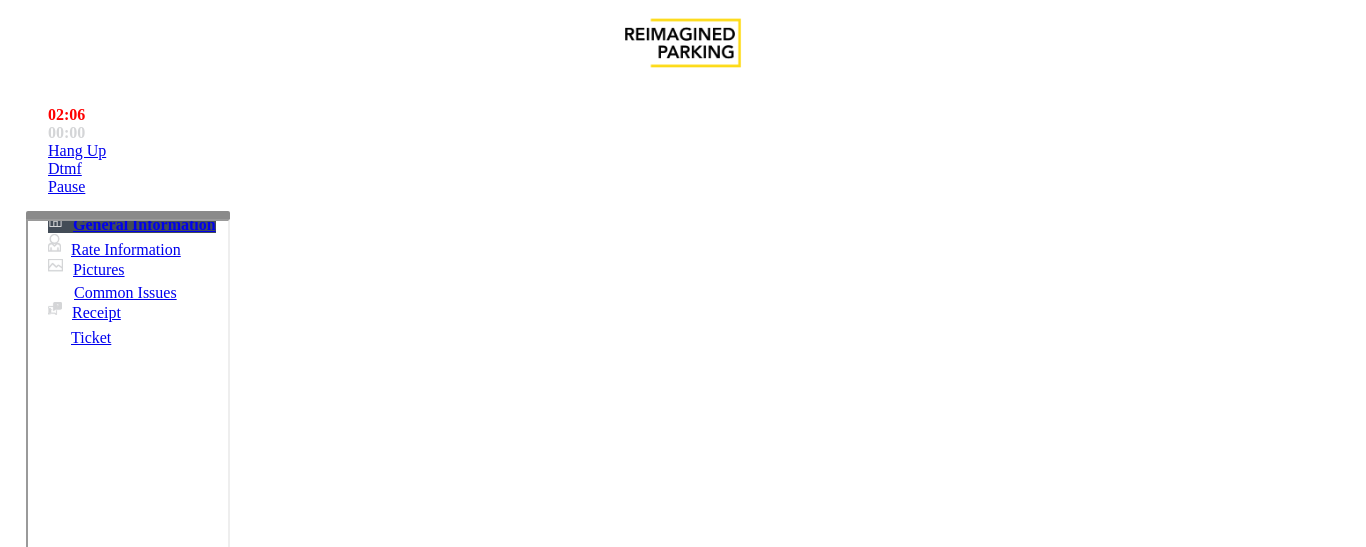 click on "Pay Station Down/Out of Order   Ticket Jam   Out of Tickets   Broken Gate   Gate / Door Won't Open   Credit Card Stuck in Machine   Bill Acceptor Jam   Not Accepting Credit Cards   Not Accepting Ticket   Equipment Testing   Gate Stuck/Left Open" at bounding box center [682, 1216] 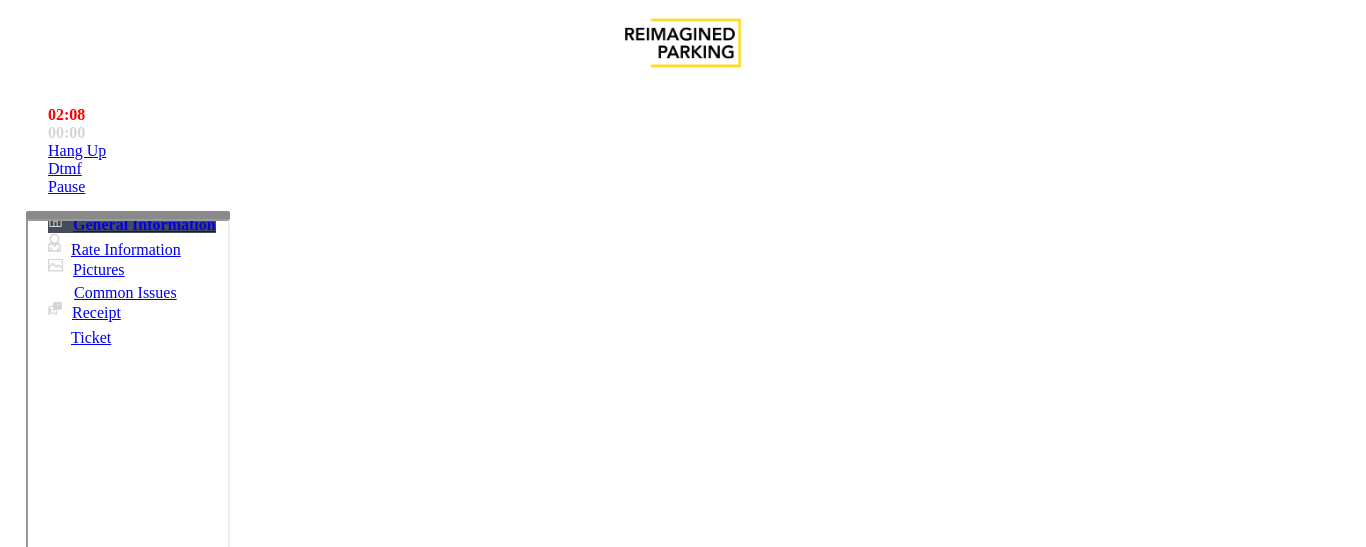 click on "Issue" at bounding box center (42, 1167) 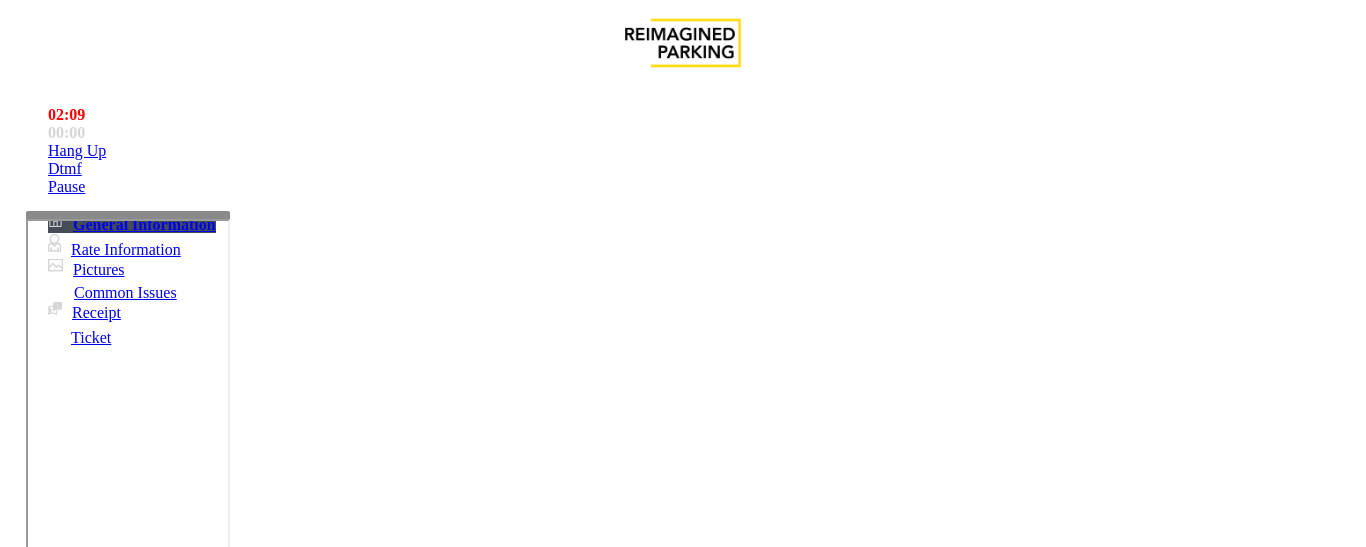 click on "Equipment Issue" at bounding box center [483, 1200] 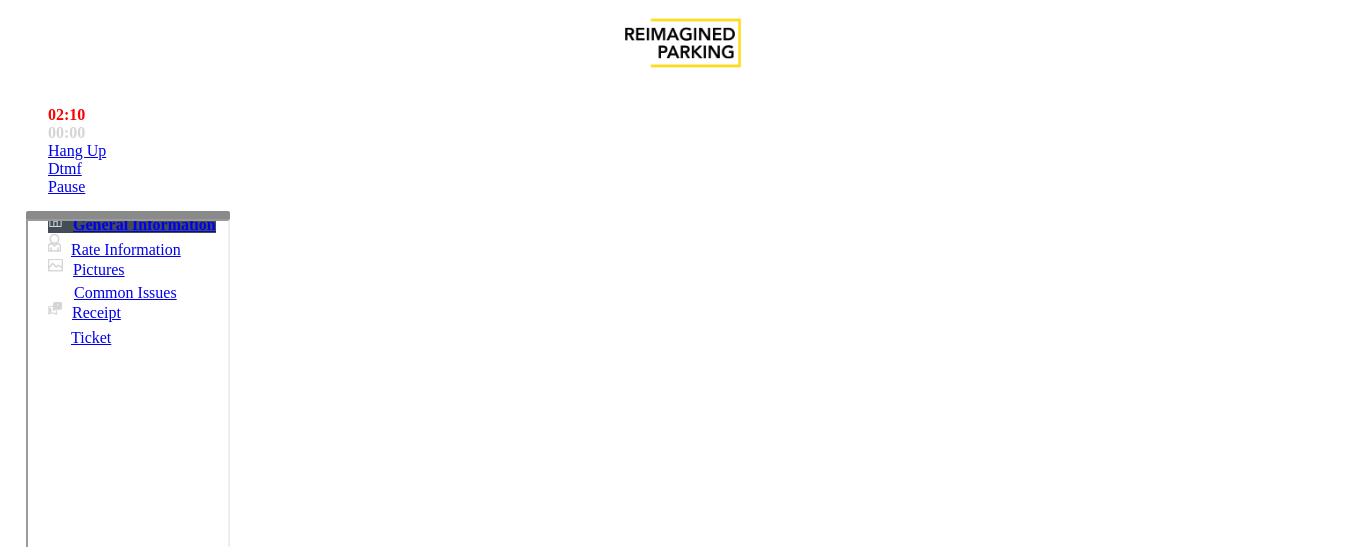 click on "Gate / Door Won't Open" at bounding box center (682, 1185) 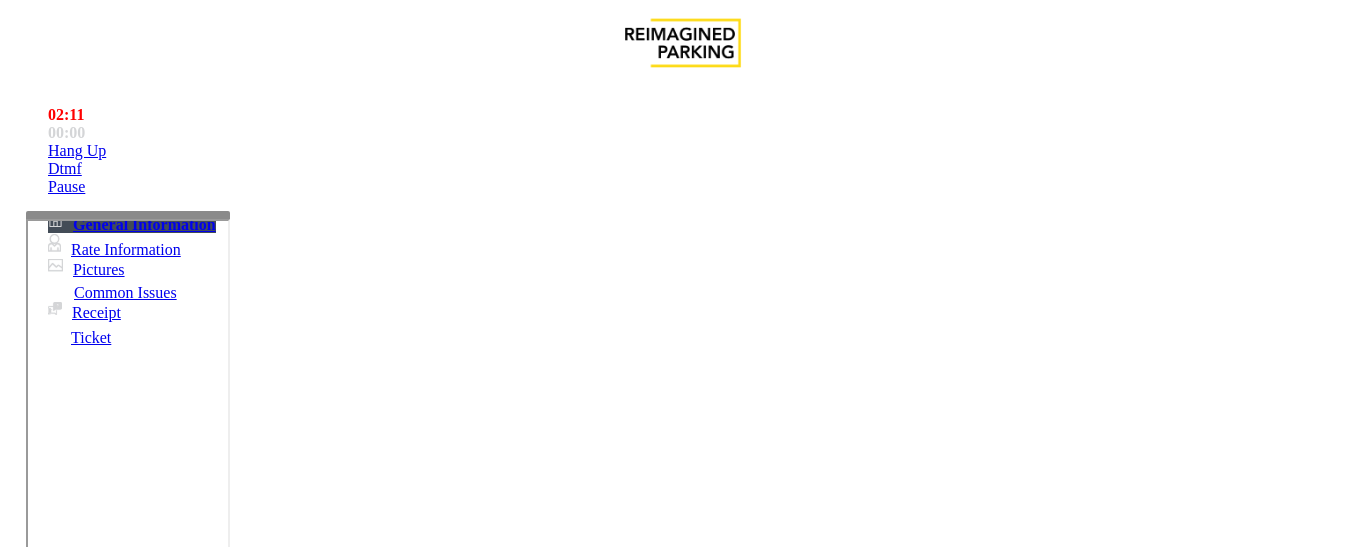 copy on "Gate / Door Won't Open" 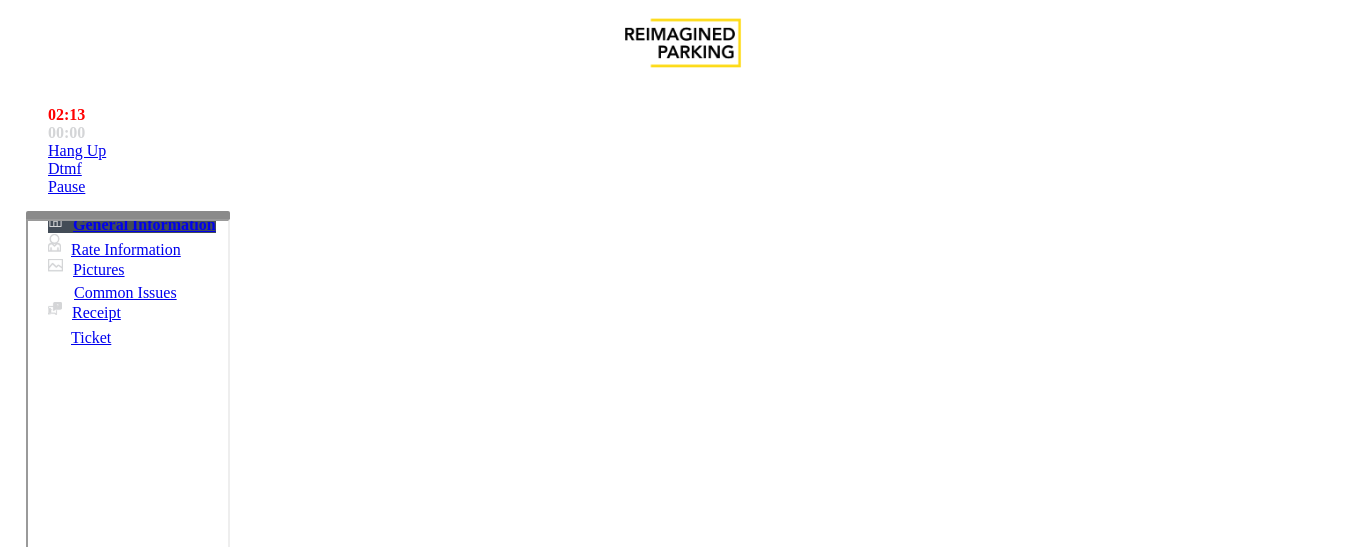 scroll, scrollTop: 400, scrollLeft: 0, axis: vertical 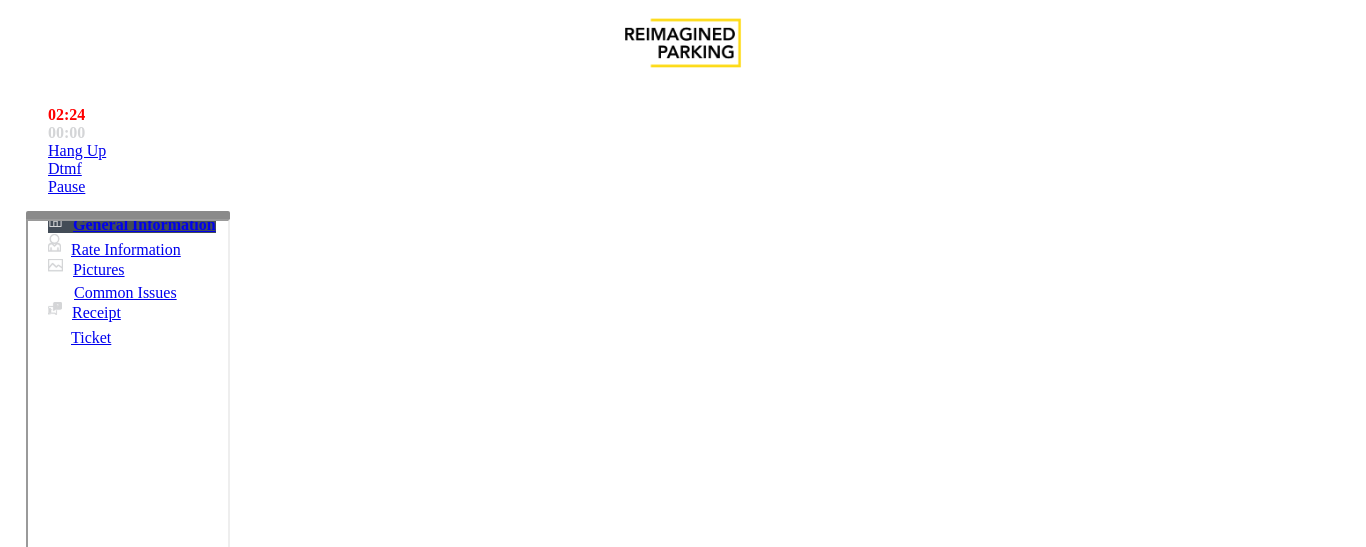 paste on "**********" 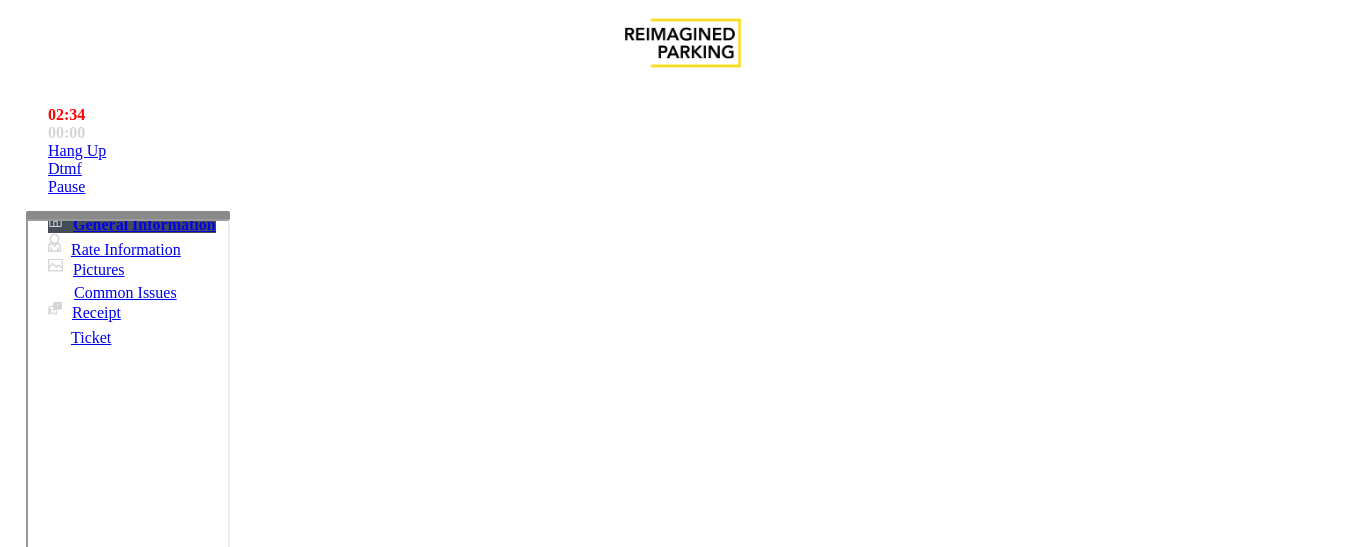 click at bounding box center [221, 1556] 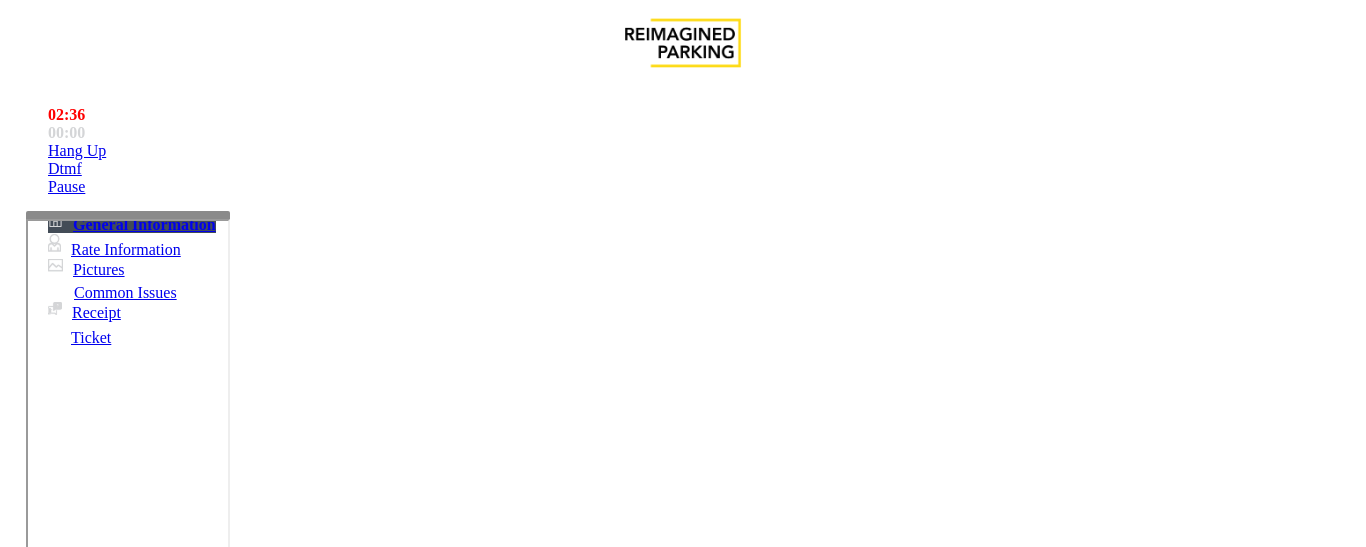 scroll, scrollTop: 0, scrollLeft: 0, axis: both 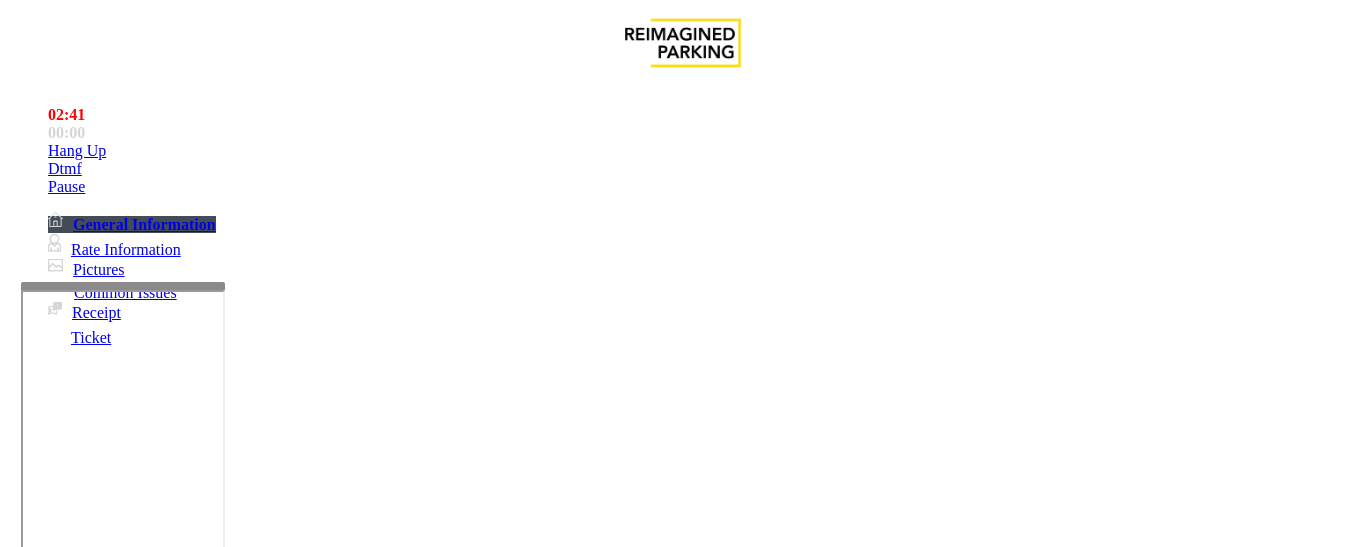 click at bounding box center (123, 286) 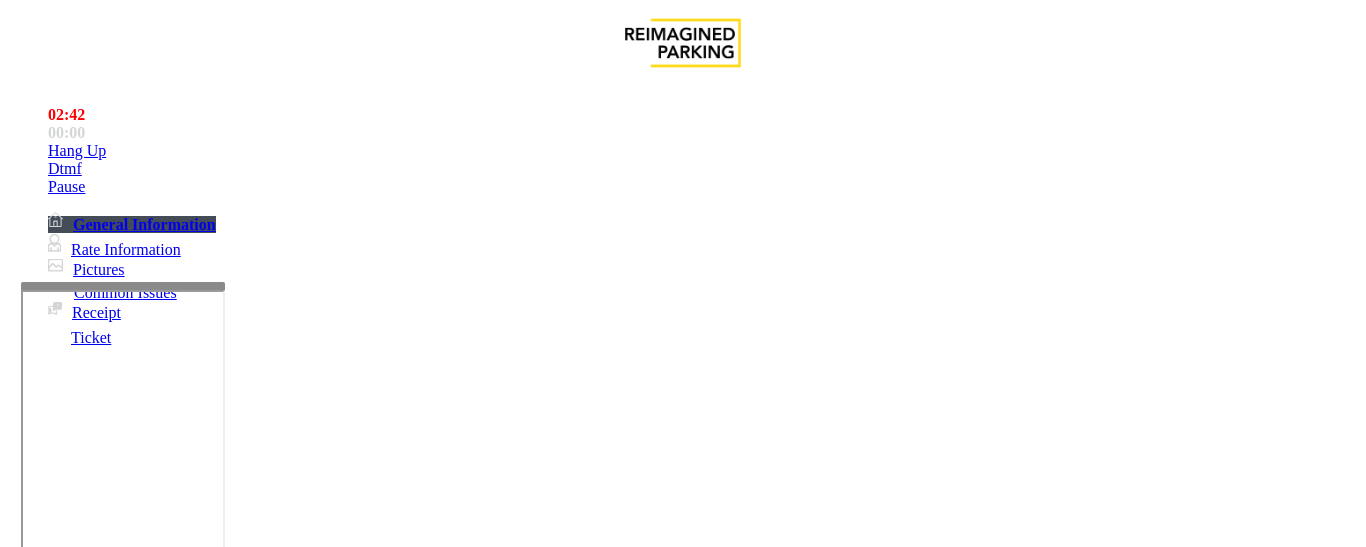 scroll, scrollTop: 300, scrollLeft: 0, axis: vertical 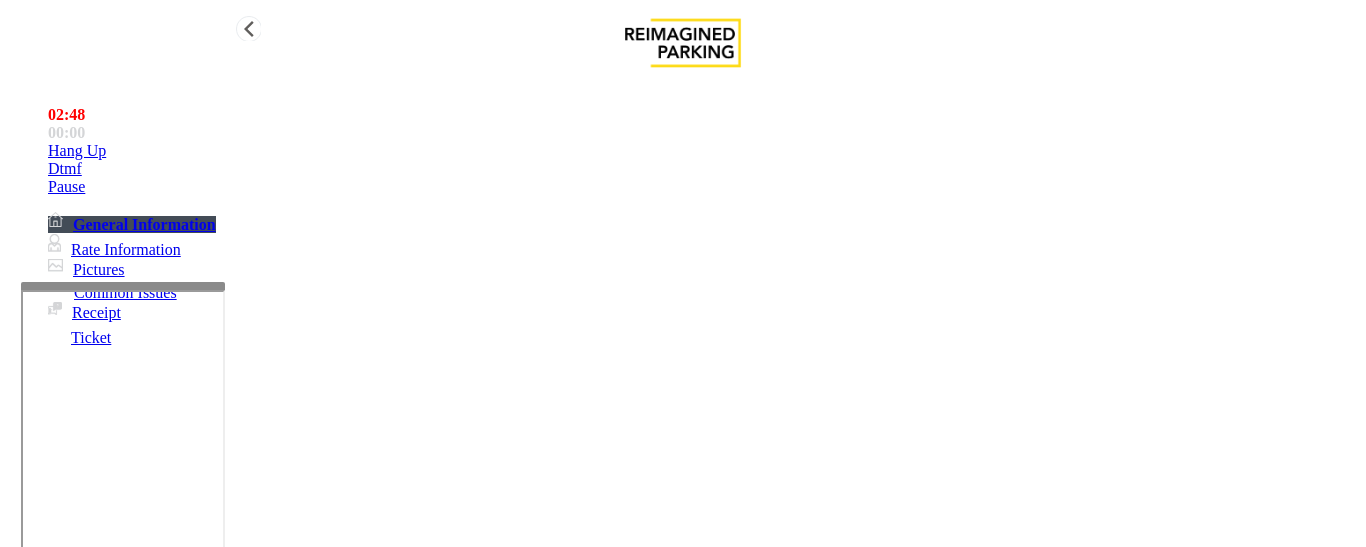 click on "Hang Up" at bounding box center (77, 151) 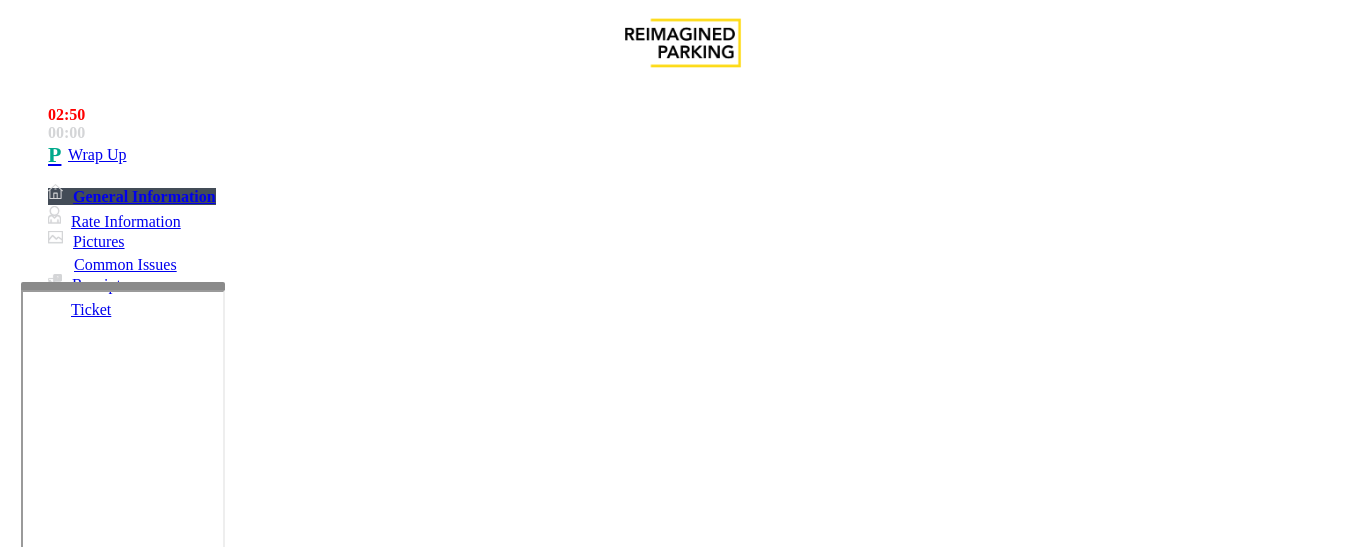 click at bounding box center (221, 1556) 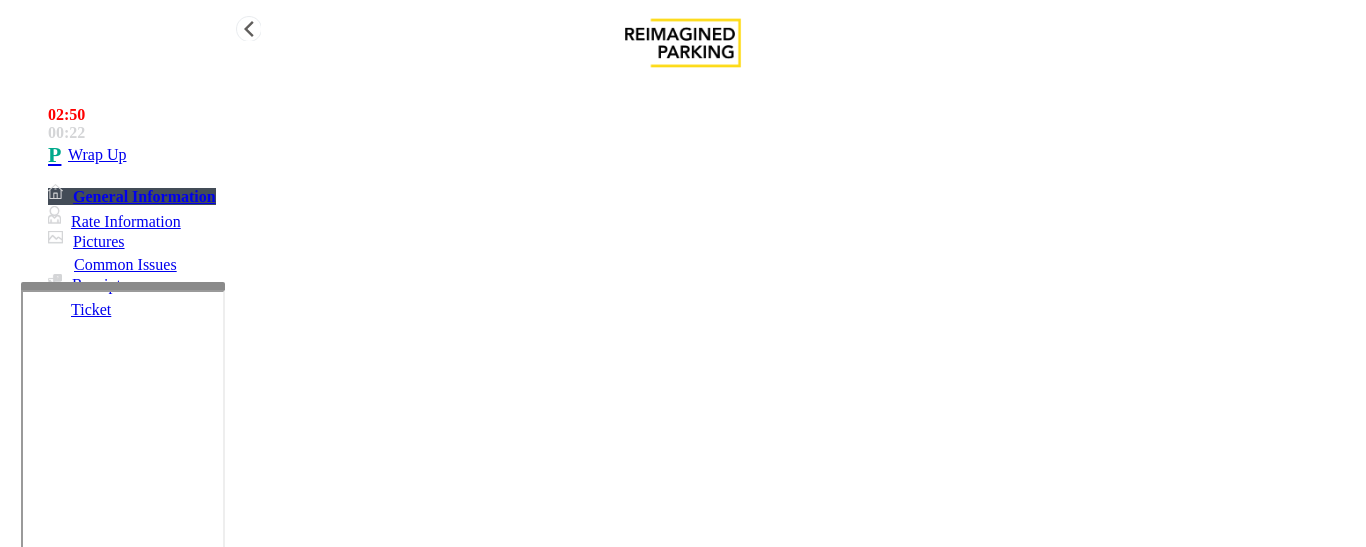type on "**********" 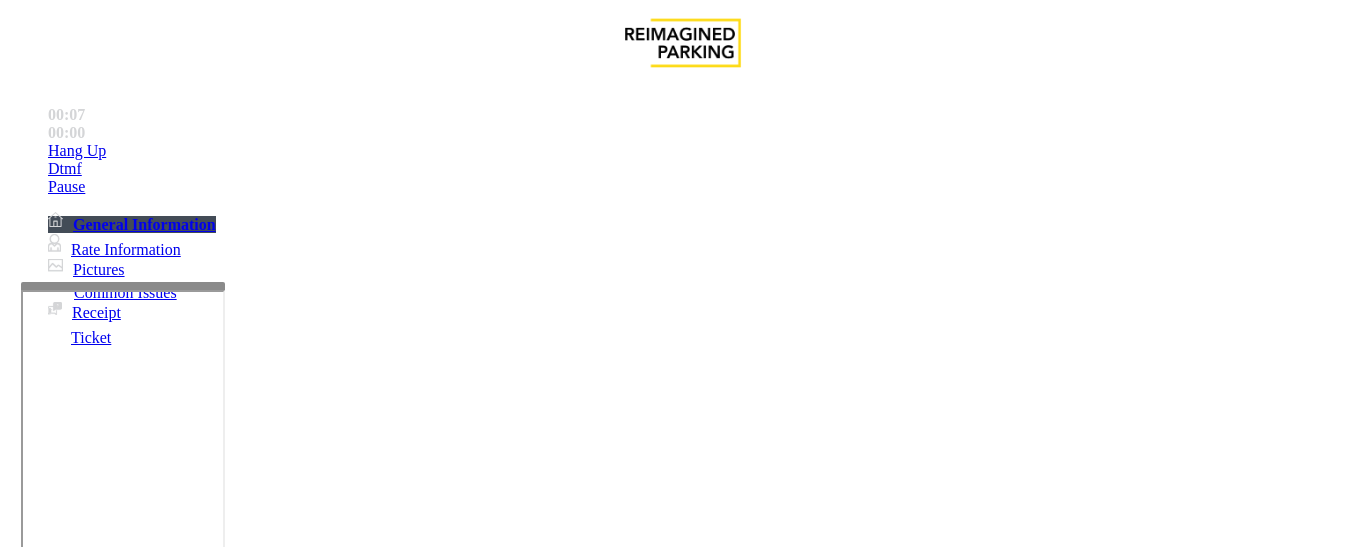 scroll, scrollTop: 500, scrollLeft: 0, axis: vertical 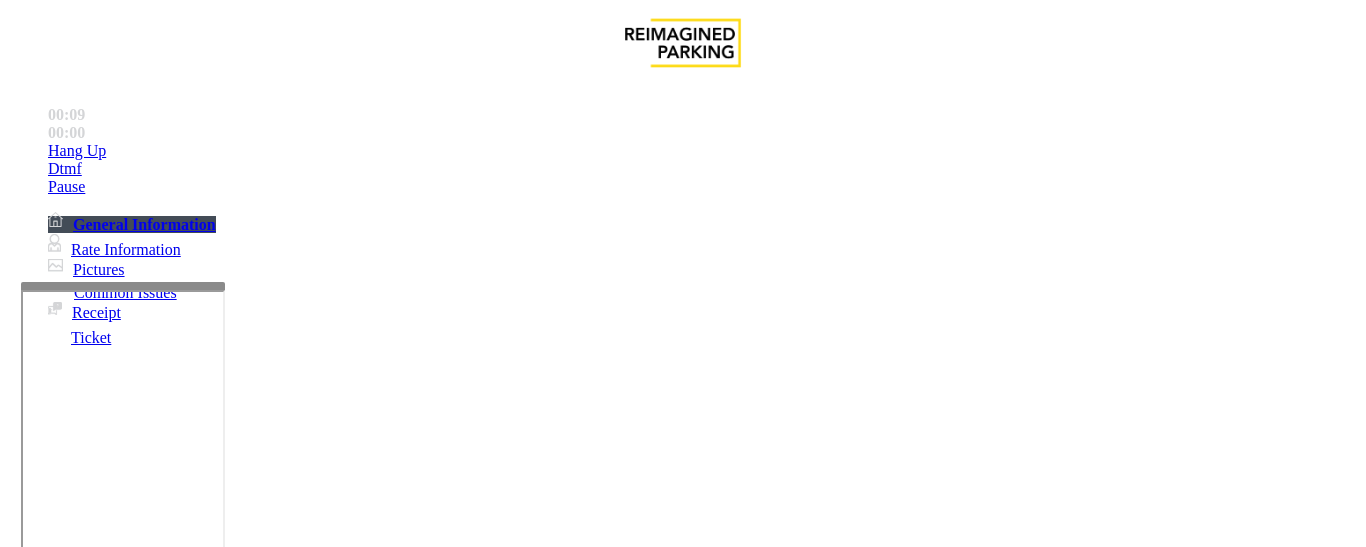 click at bounding box center [91, 1144] 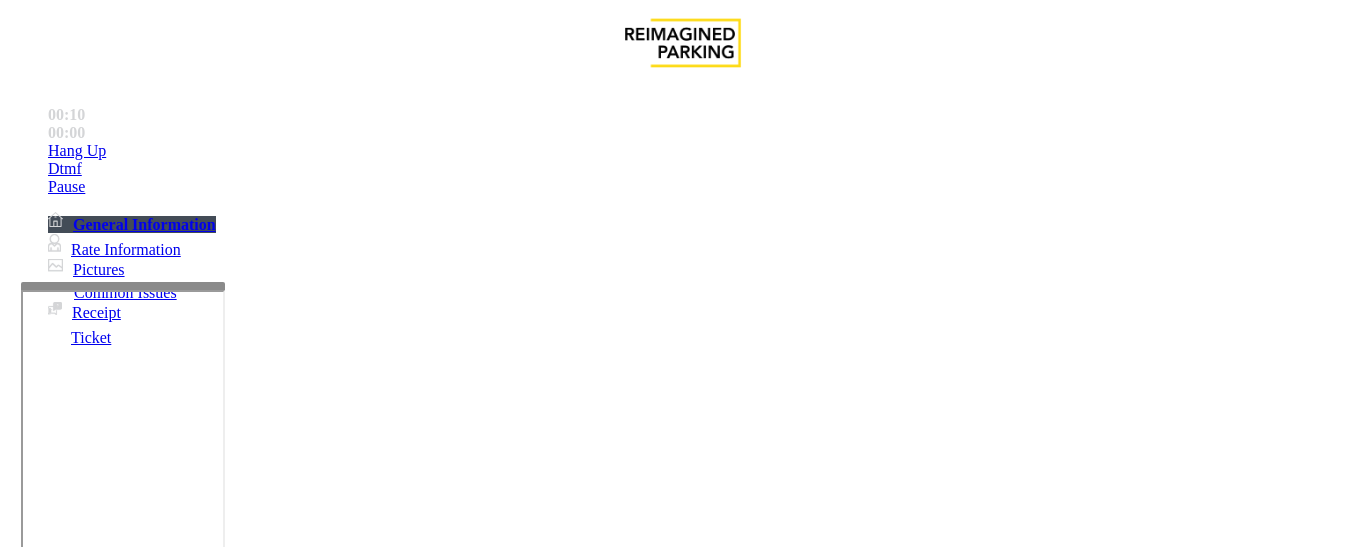 click at bounding box center [91, 1144] 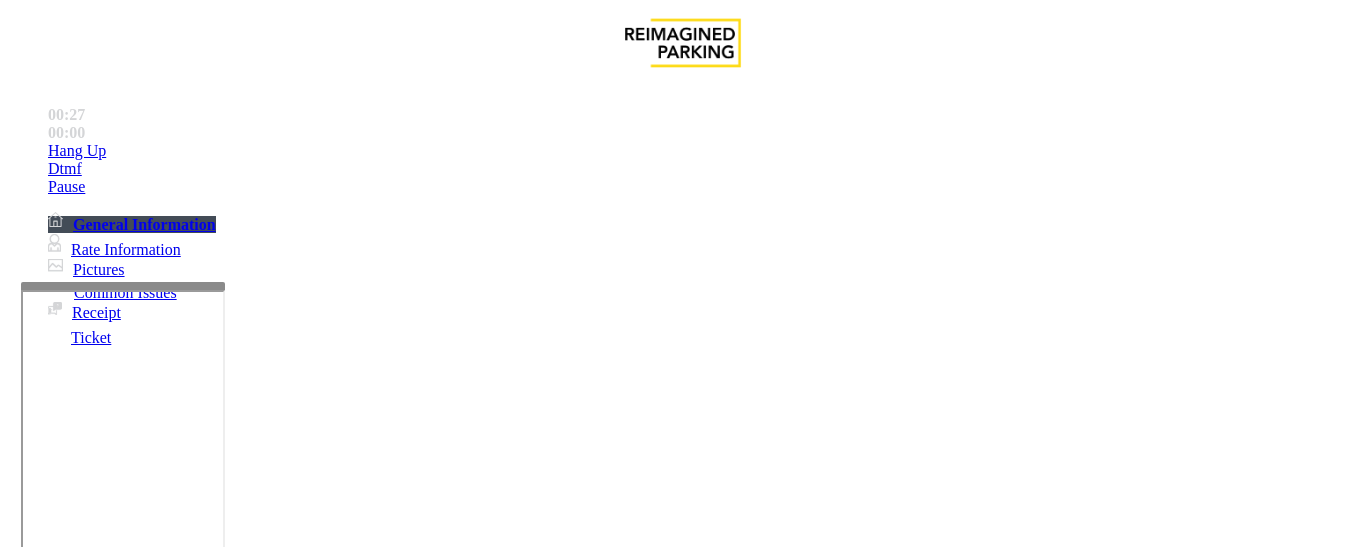 scroll, scrollTop: 1366, scrollLeft: 0, axis: vertical 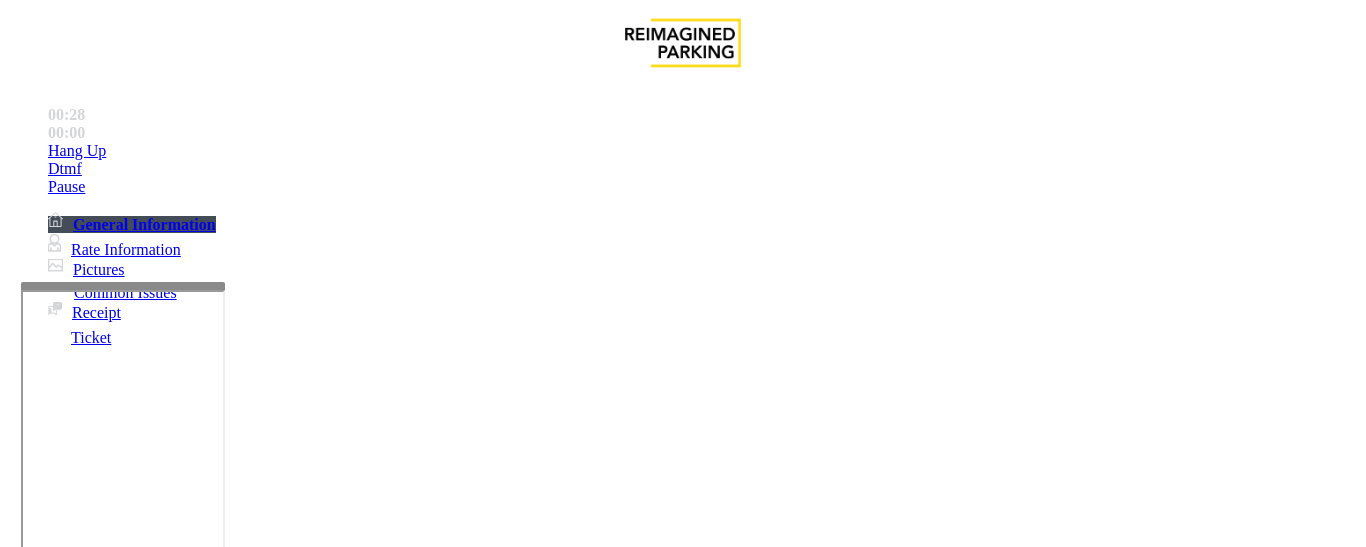 click on "Click Here For Local Time" at bounding box center (540, 3424) 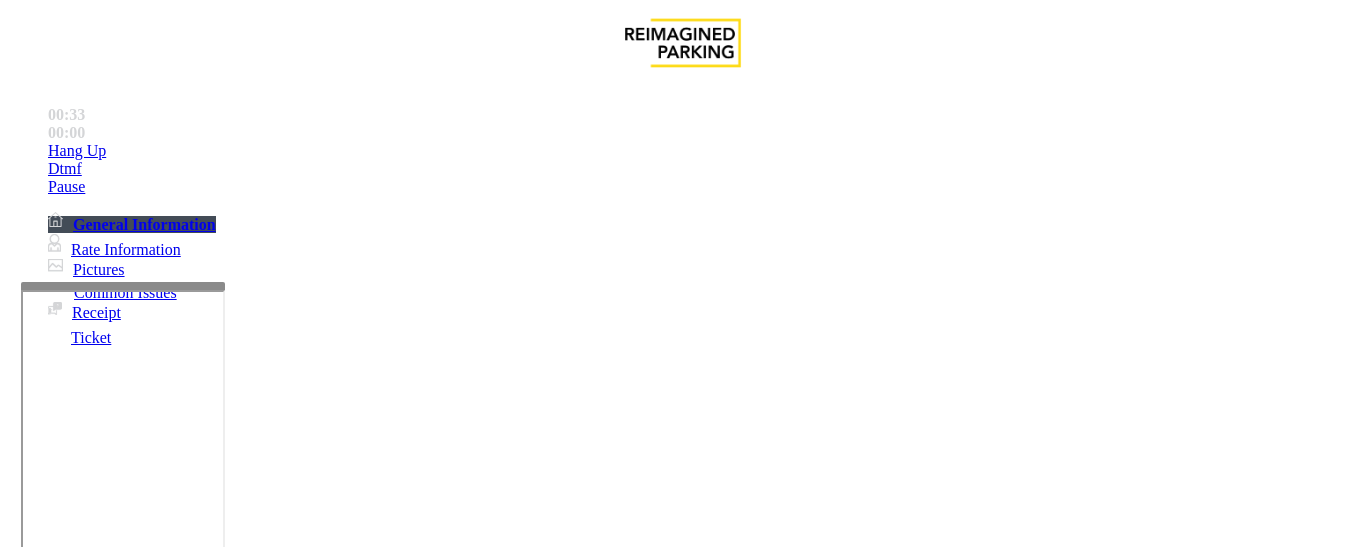 scroll, scrollTop: 2166, scrollLeft: 0, axis: vertical 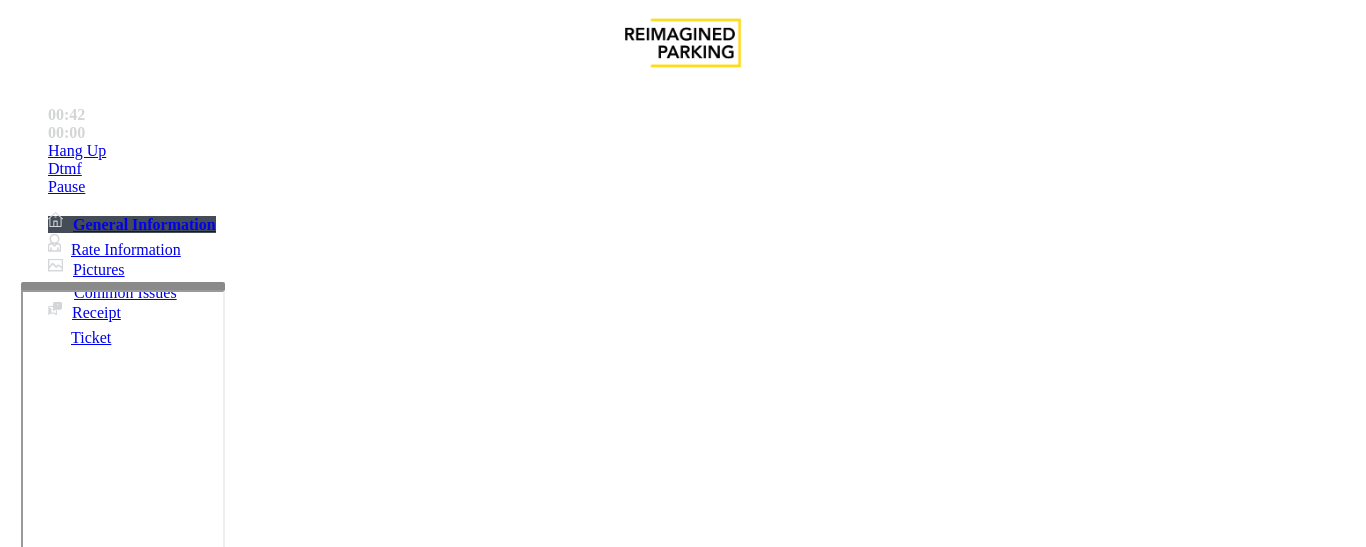 click on "Intercom Issue/No Response" at bounding box center (1098, 1200) 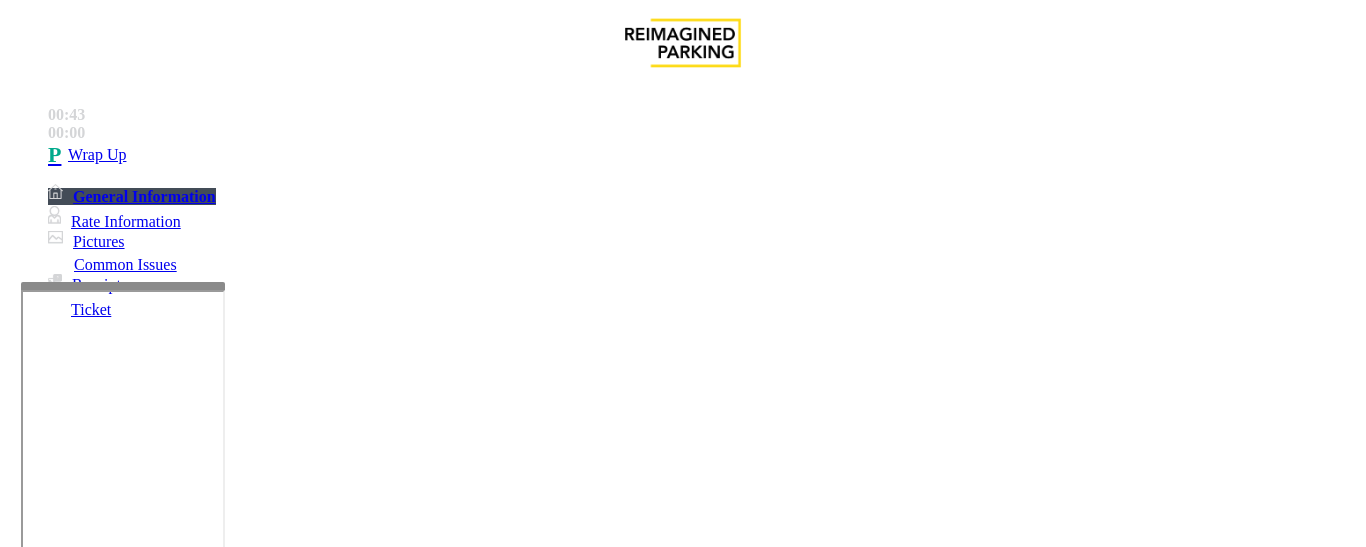 click on "Issue" at bounding box center (42, 1167) 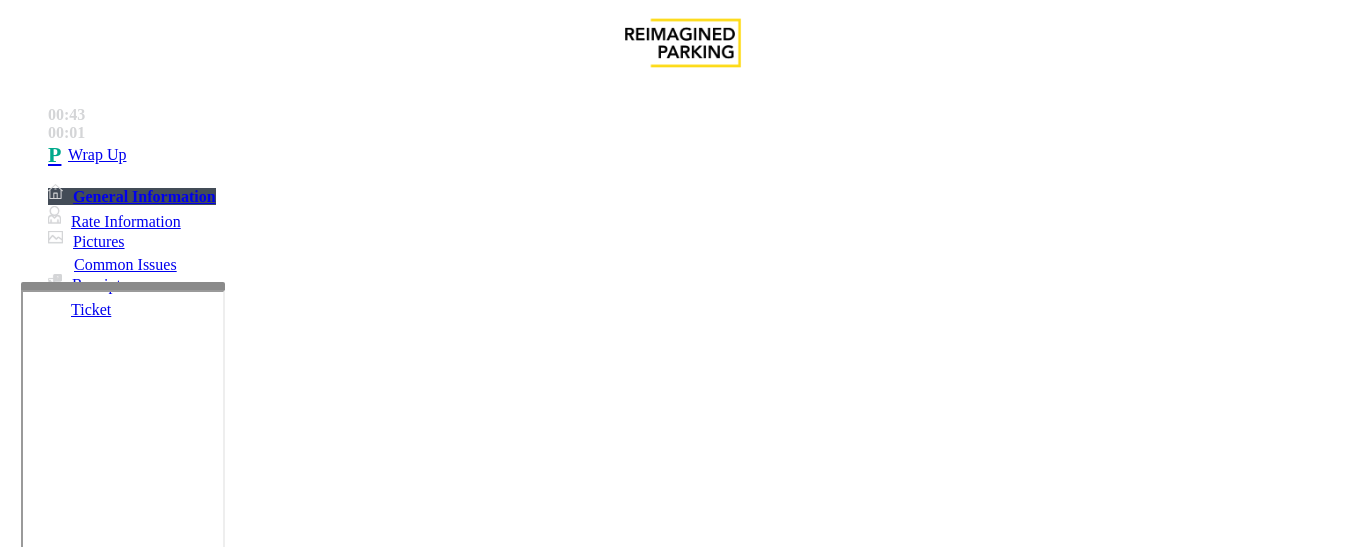 scroll, scrollTop: 181, scrollLeft: 0, axis: vertical 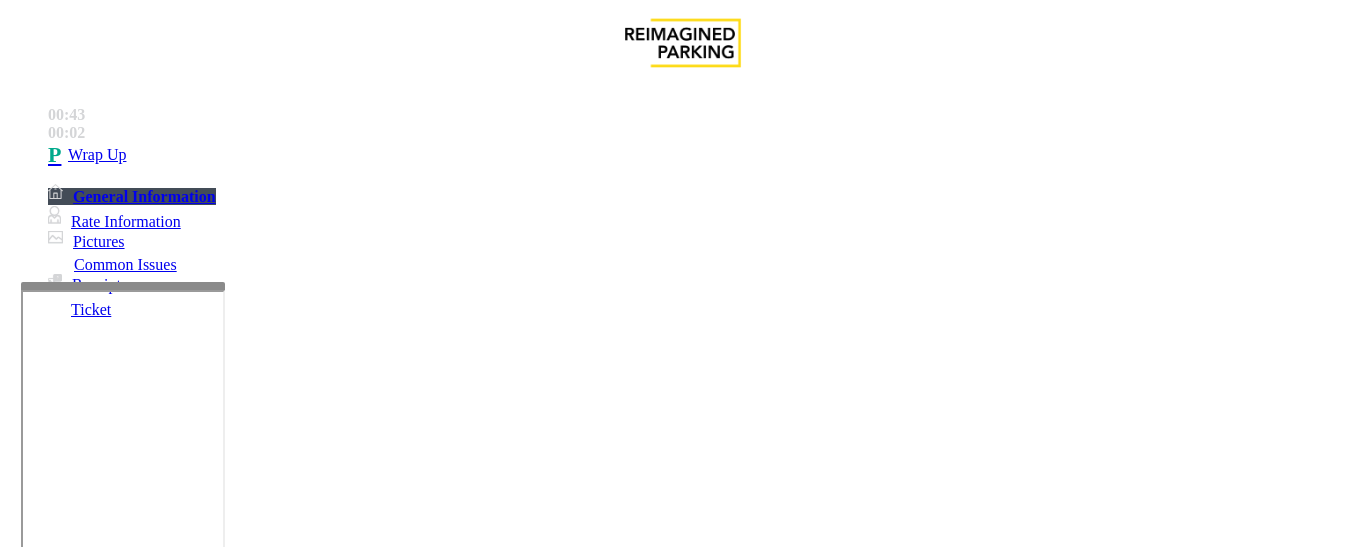 click on "Intercom Issue/No Response" at bounding box center (866, 1200) 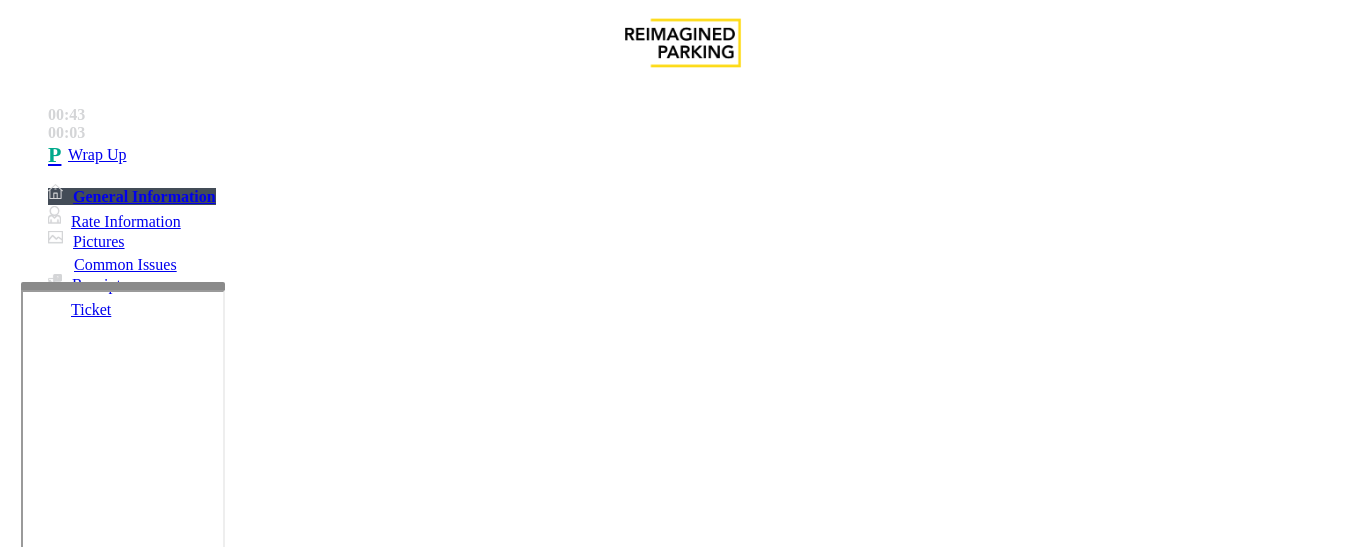 click on "Issue  No Response/Unable to hear parker   Parker cannot hear call center agent   Call dropped" at bounding box center (682, 1187) 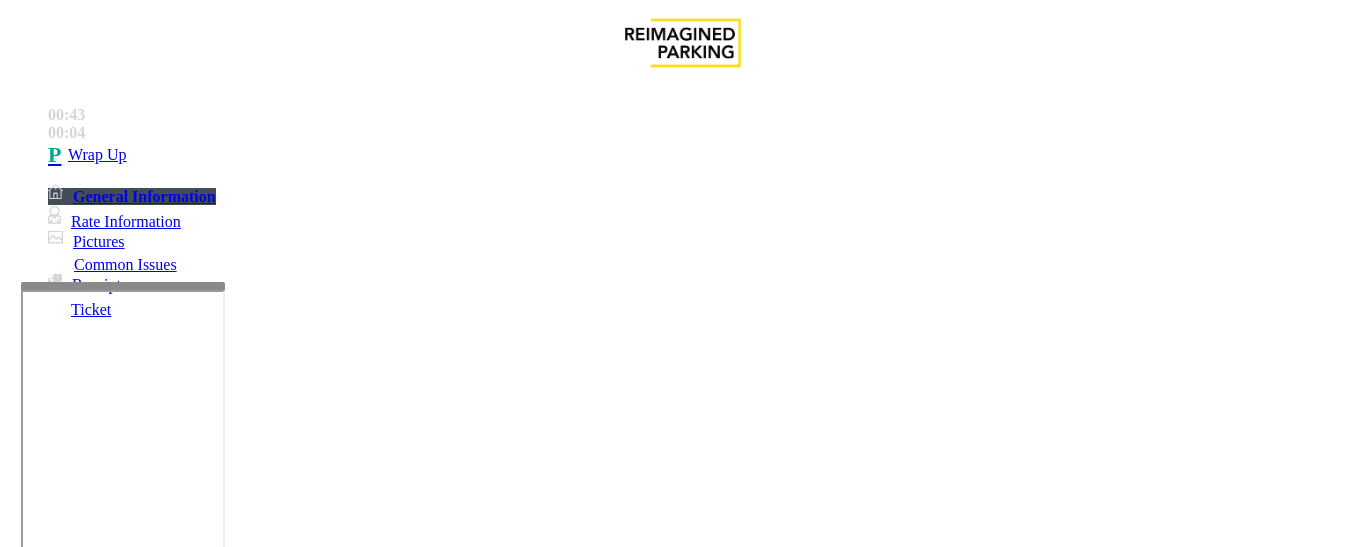 click on "Call dropped" at bounding box center [682, 1185] 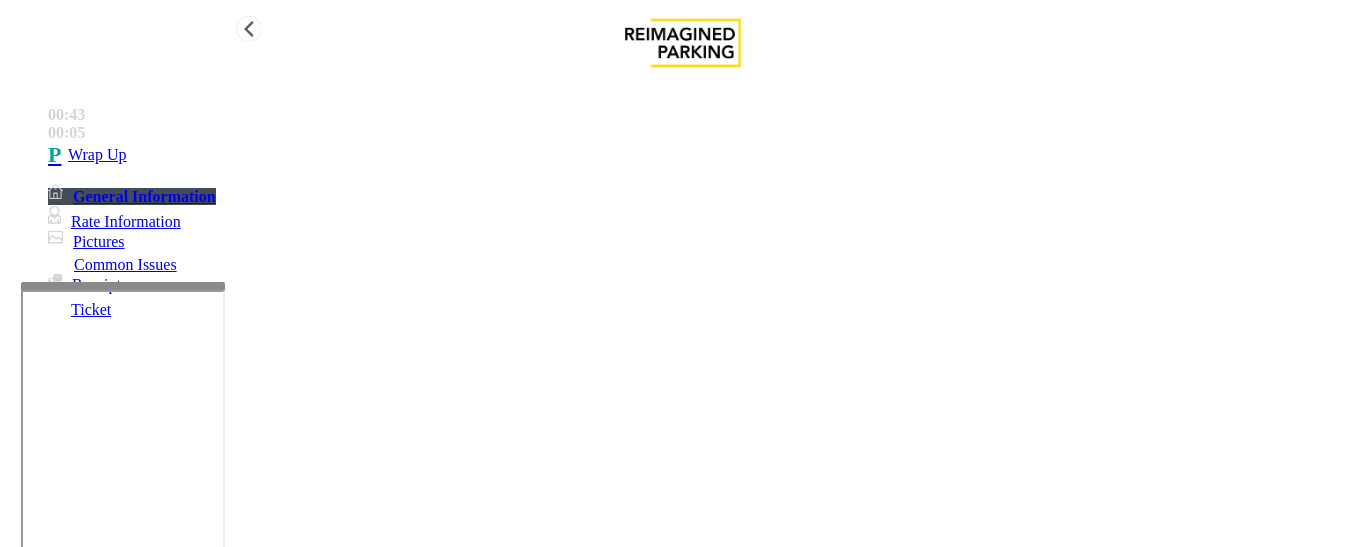 type on "**********" 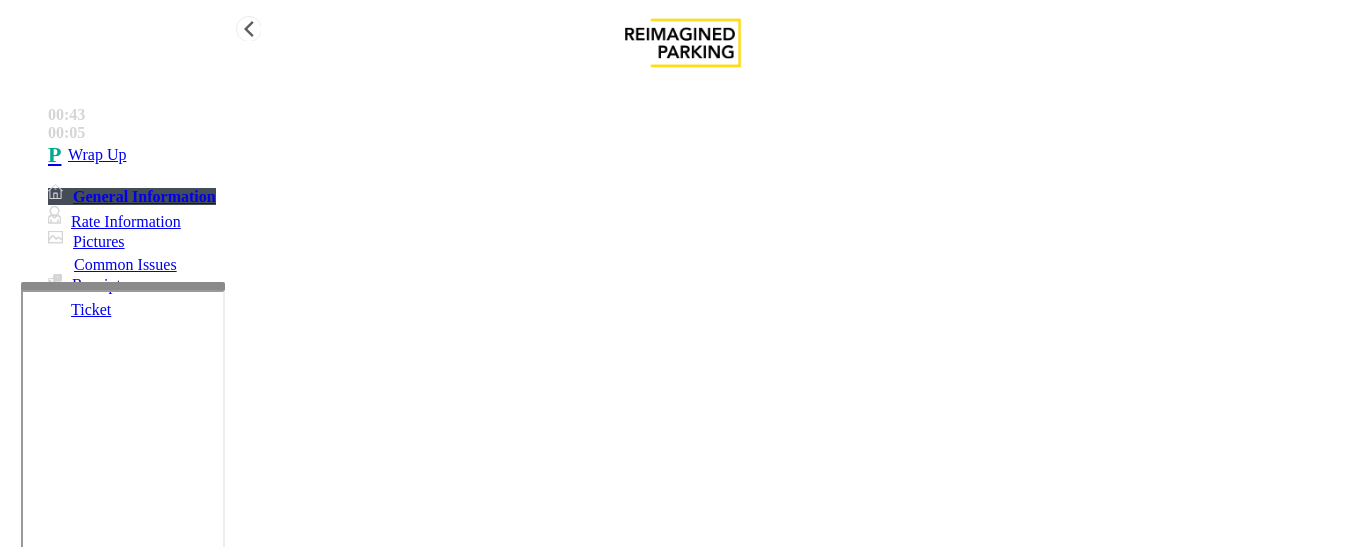 click on "Wrap Up" at bounding box center [703, 155] 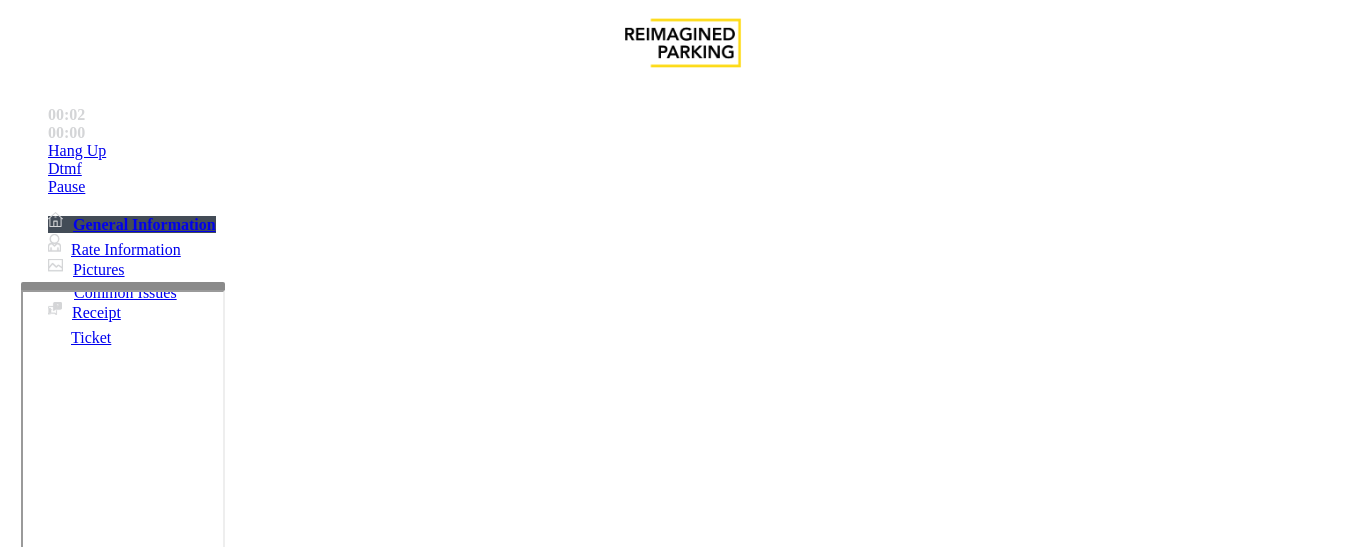 scroll, scrollTop: 1800, scrollLeft: 0, axis: vertical 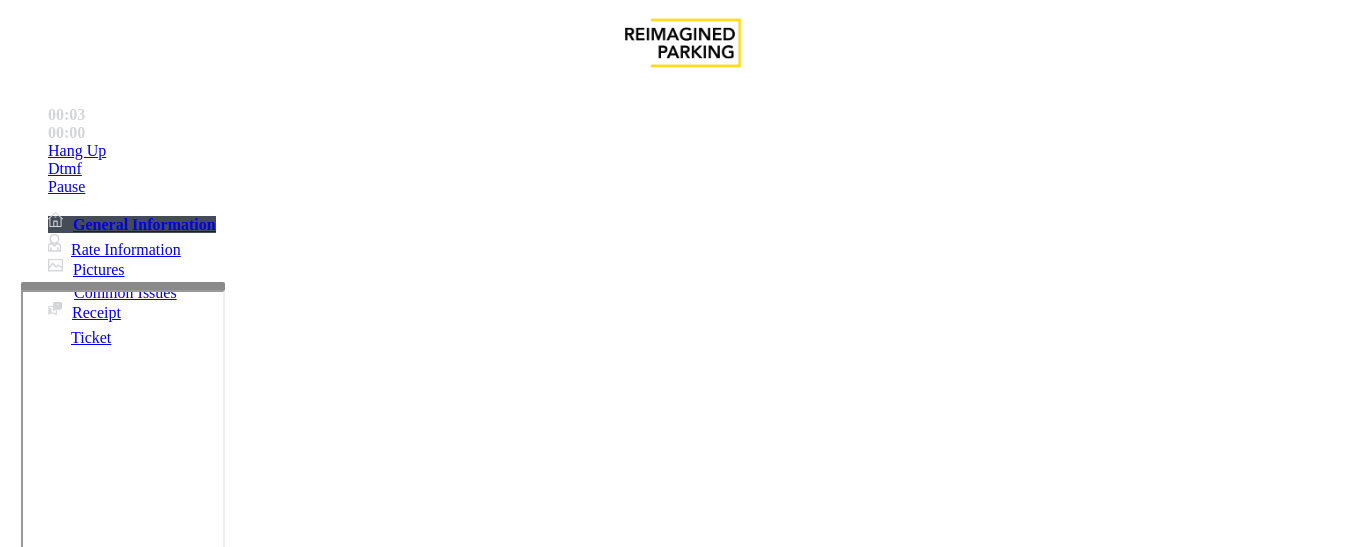 click on "LAN21043100 - SUNTRUST PLAZA" at bounding box center [93, 3302] 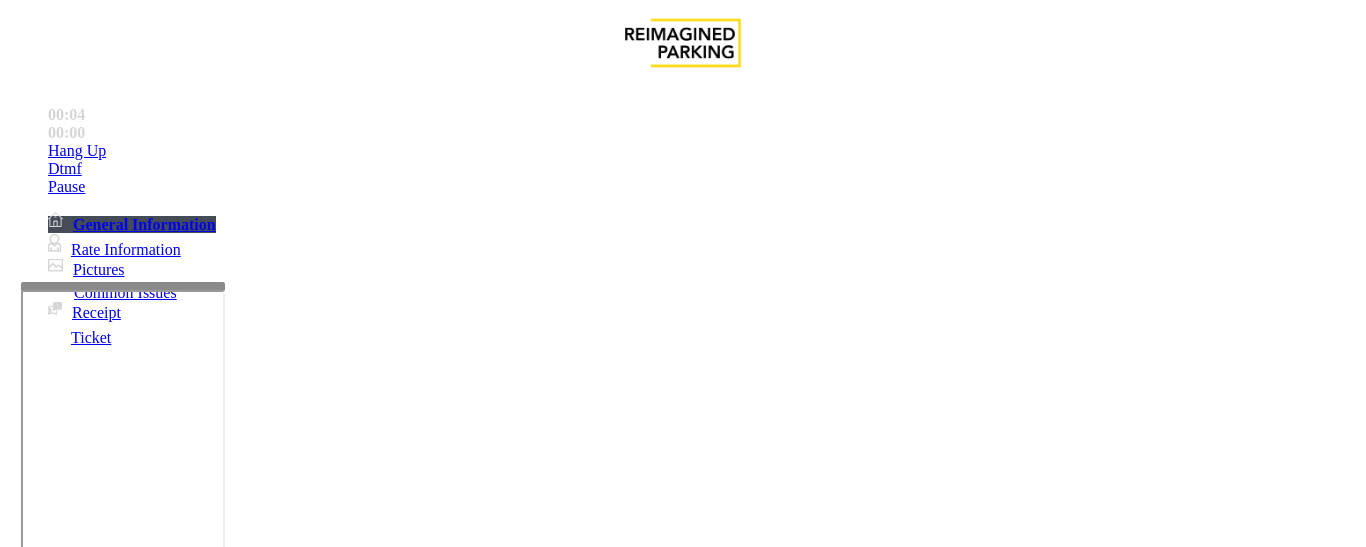 click on "LAN21043100 - SUNTRUST PLAZA" at bounding box center [93, 3302] 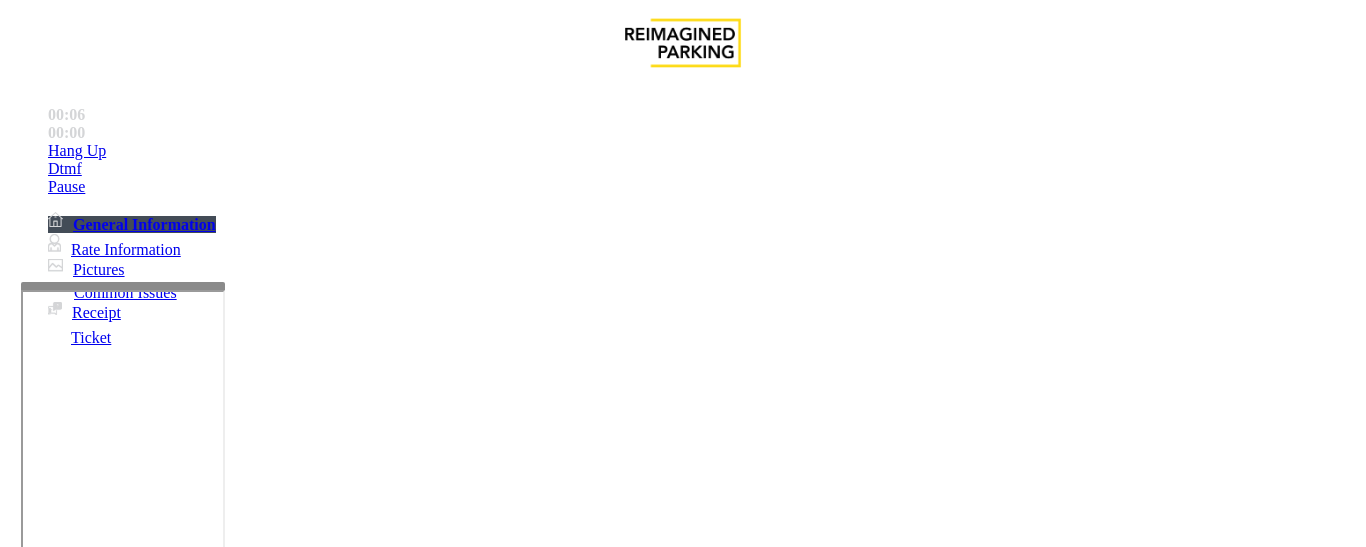 scroll, scrollTop: 100, scrollLeft: 0, axis: vertical 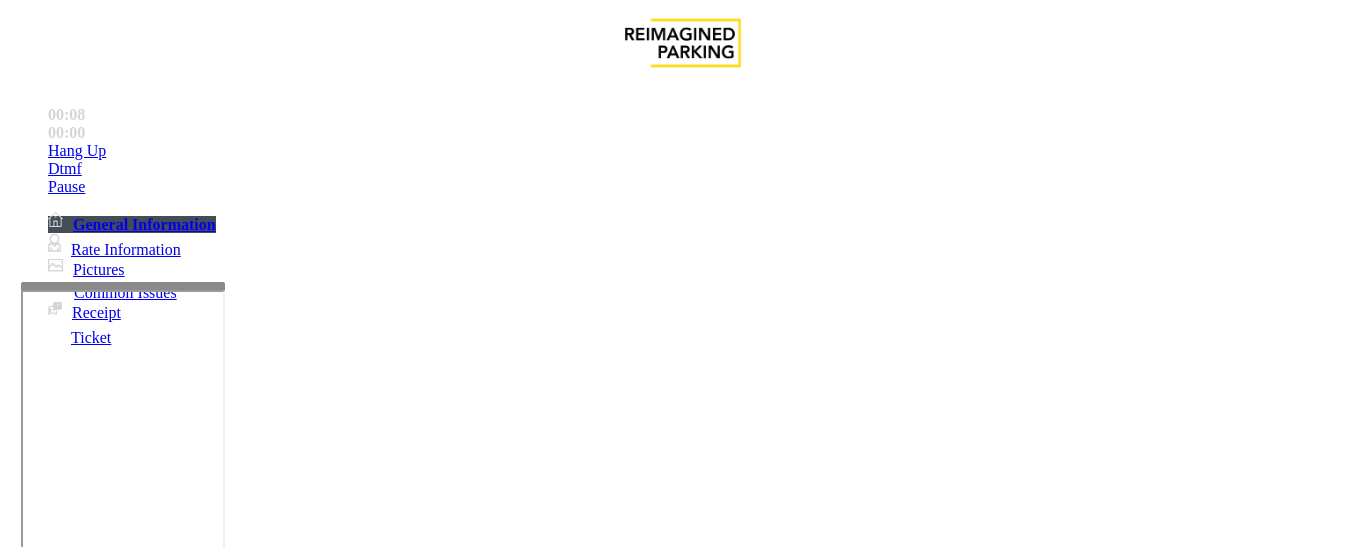 click on "Equipment Testing" at bounding box center [608, 1226] 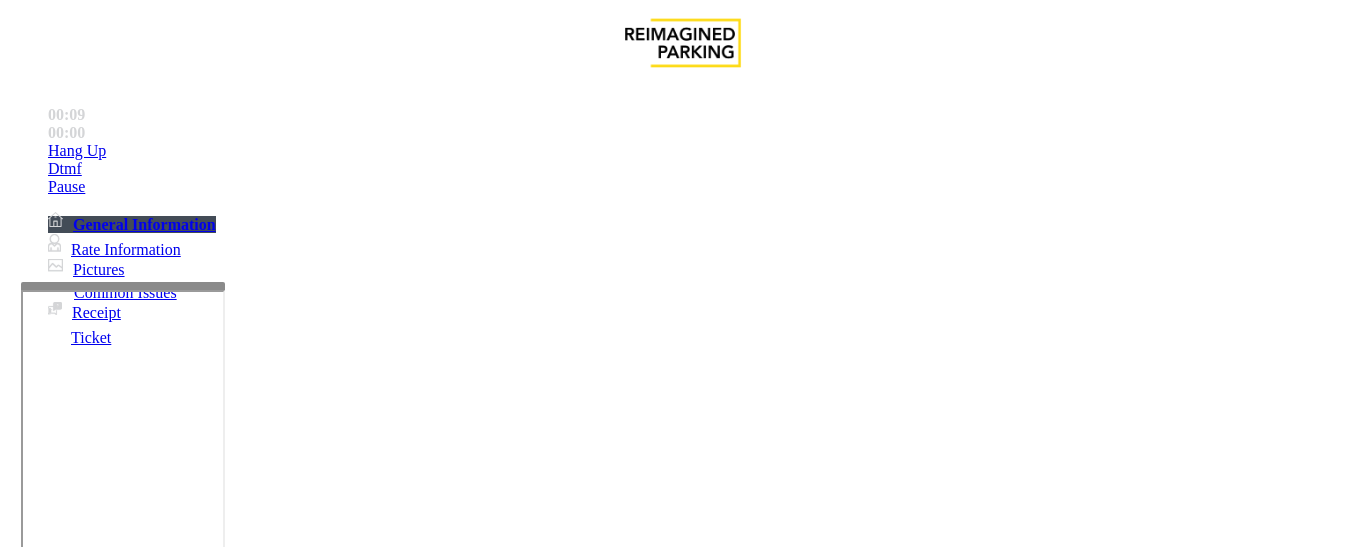 scroll, scrollTop: 0, scrollLeft: 0, axis: both 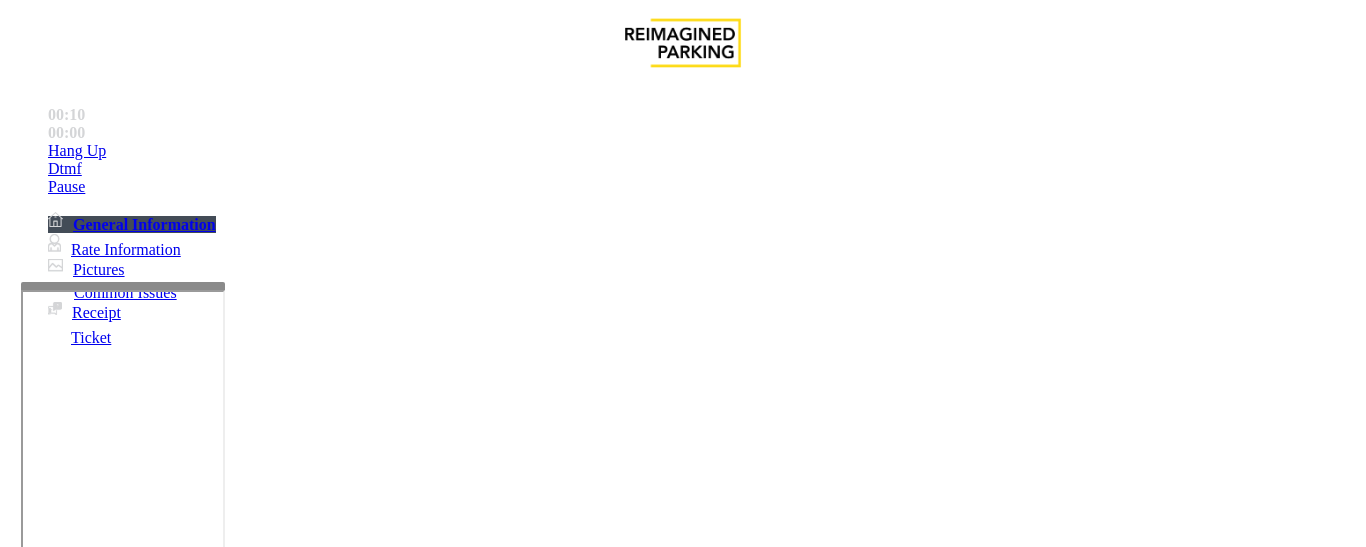 click on "Equipment Testing" at bounding box center [682, 1185] 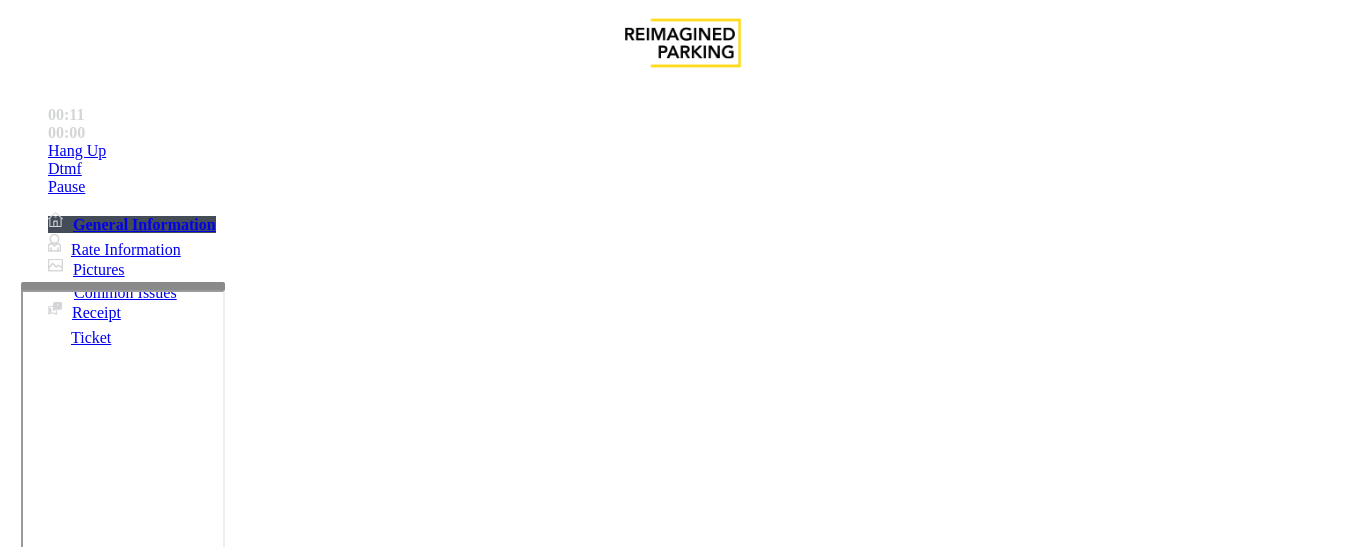 scroll, scrollTop: 135, scrollLeft: 0, axis: vertical 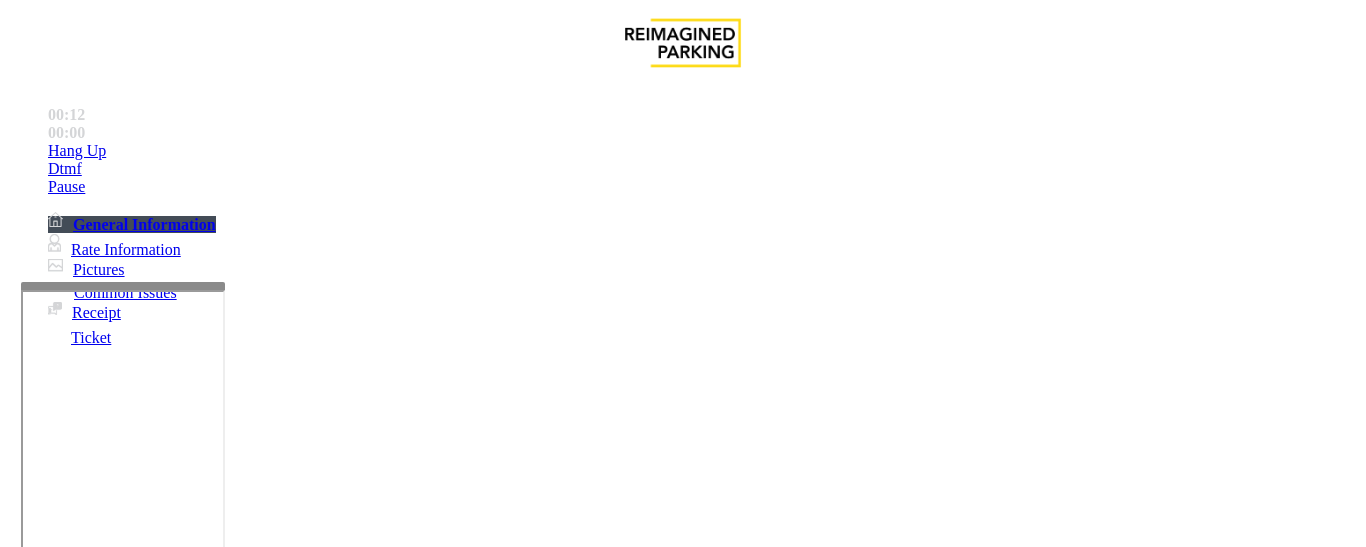 click at bounding box center [221, 1402] 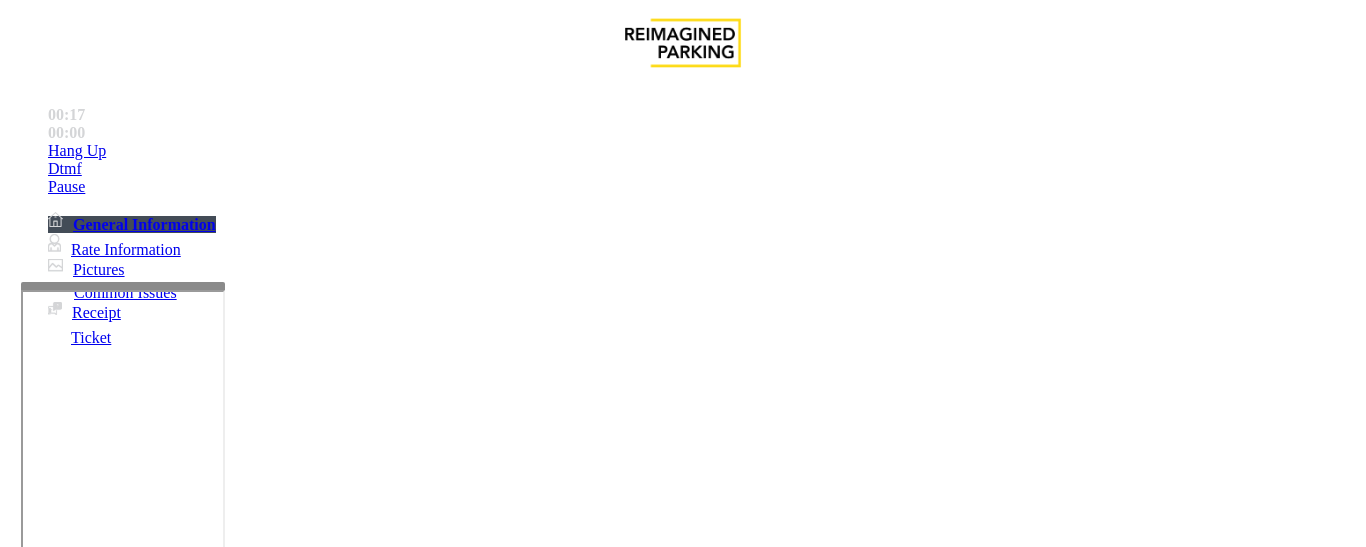 paste on "**********" 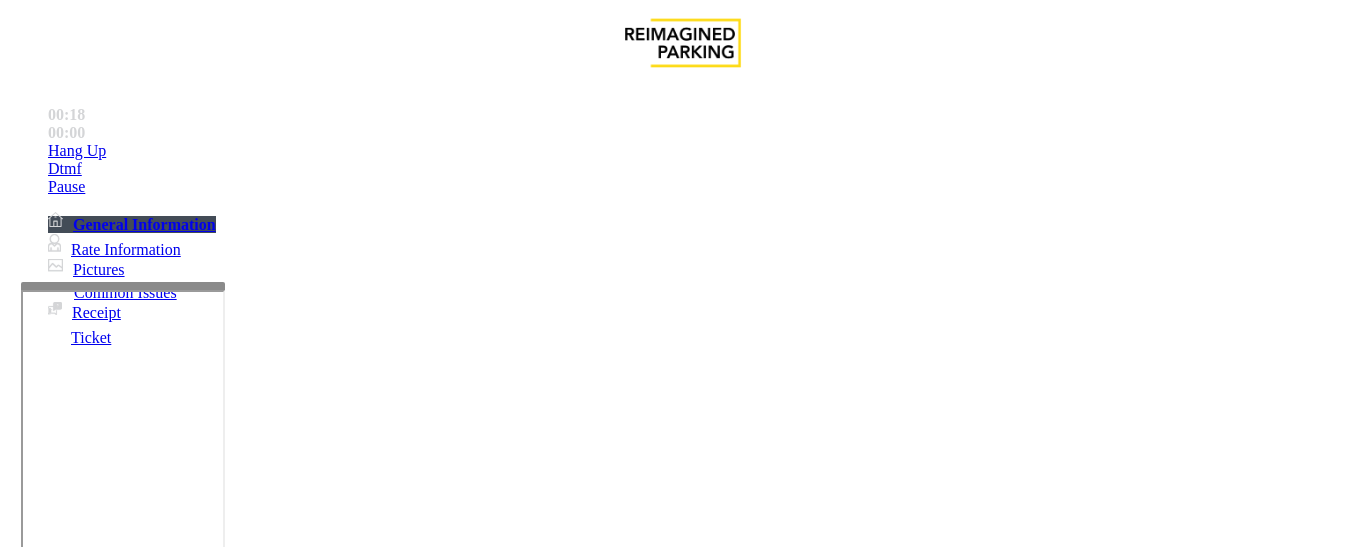 scroll, scrollTop: 0, scrollLeft: 0, axis: both 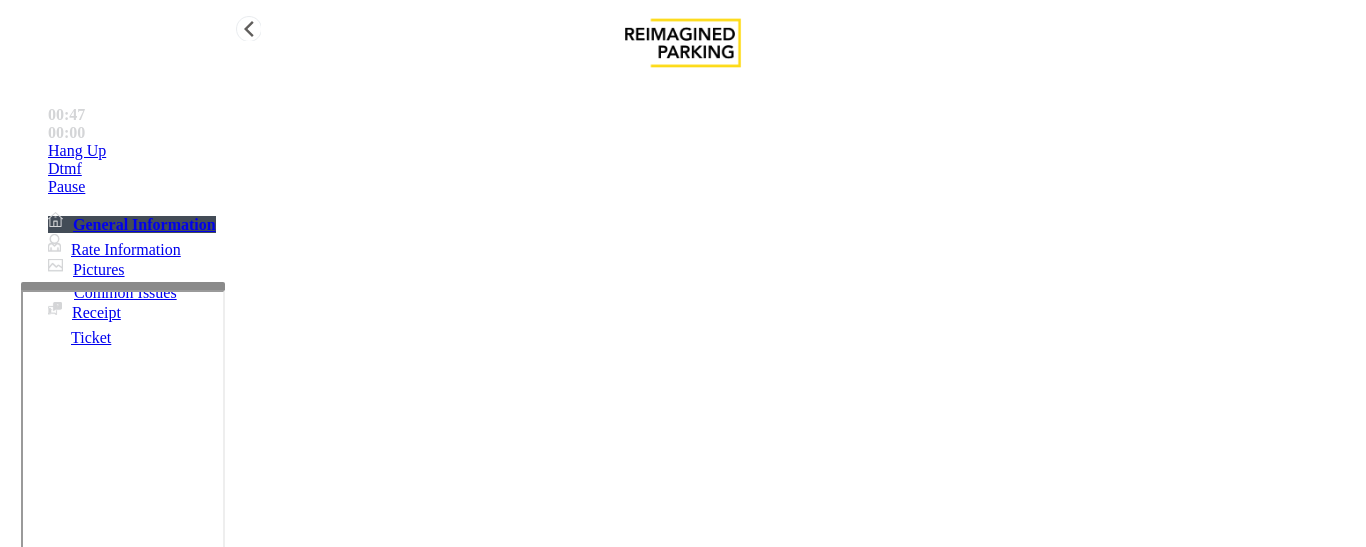 type on "**********" 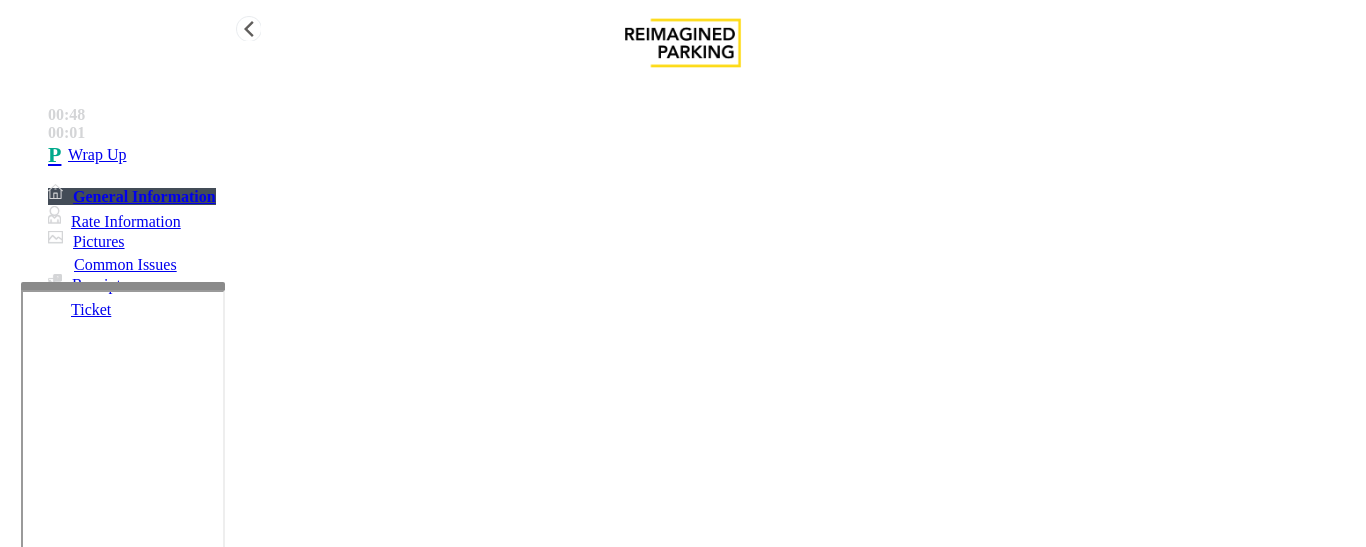 click on "Wrap Up" at bounding box center (703, 155) 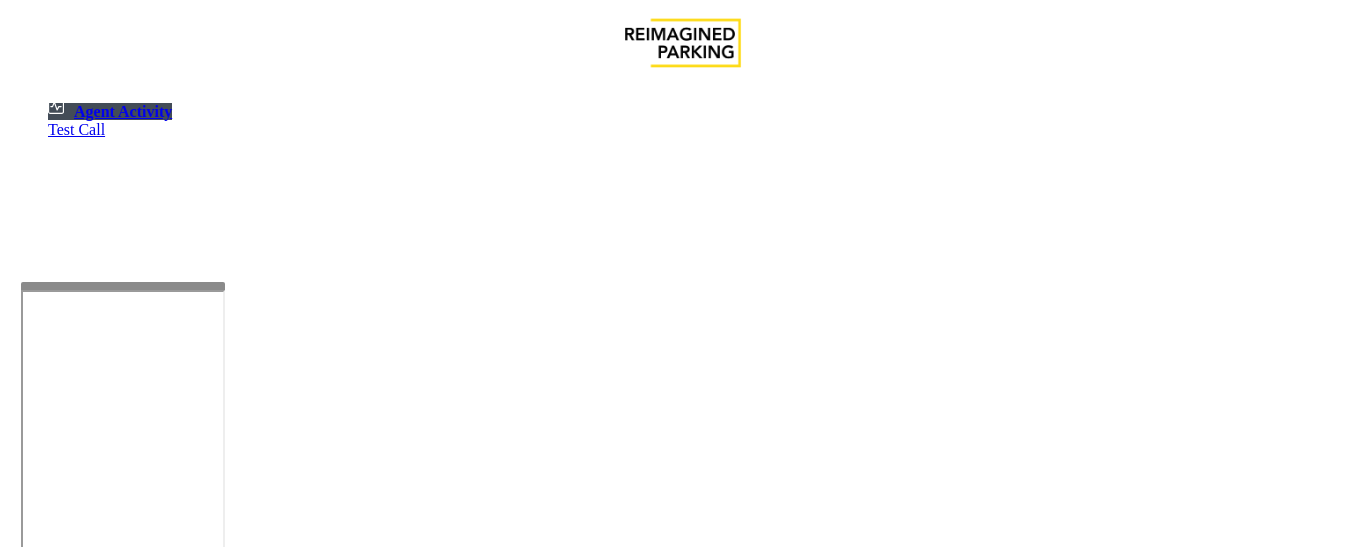 click on "Clear Select Lot Number Location Name Address R86-52 Filmore Garage (R390) [NUMBER] [STREET], [CITY], [STATE] R86-23 BCC Garage (Also known as ANB Garage) (R390) [NUMBER] [STREET], [CITY], [STATE] R84-1 University Park Airport (R390) [NUMBER] [STREET], [STATE] [STATE] R73-1 Montrose Regional Airport (390) [NUMBER] [STREET], [CITY], [STATE] R4-1 Lafayette Regional Airport (R390) [NUMBER] [STREET], [CITY], [STATE] R31-35 Sunset Corporate Campus (R390) [NUMBER] [STREET], [CITY], [STATE] R31-3 Bell Street Garage (R390) [NUMBER] [STREET], [CITY], [STATE] R31-3 Bellevue Technology Center (R390) [NUMBER] [STREET], [CITY], [STATE] R31-1 Meydenbauer Center (MBC)(R390) [NUMBER] [STREET], [CITY], [STATE] R30-259 Cherry Hill (R390) [NUMBER] [STREET], [CITY], [STATE] R30-259 First (1st) Hill Medical Pavilion (R390) [NUMBER] [STREET], [CITY], [STATE] R30-216 G2 Garage (R390) [NUMBER] [STREET], [CITY], [STATE] R30-204 Pacific Tower West Garage (R390) [NUMBER] [STREET], [CITY], [STATE] R30-20 R26-529 R26-509 R210-52" at bounding box center [683, 2745] 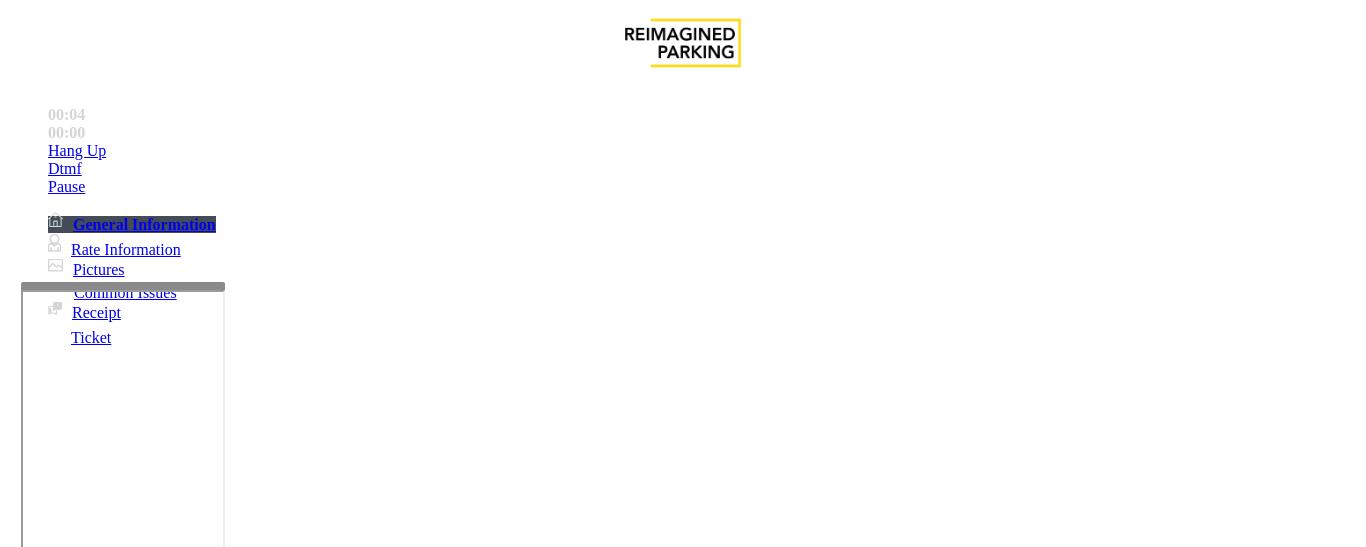 scroll, scrollTop: 1400, scrollLeft: 0, axis: vertical 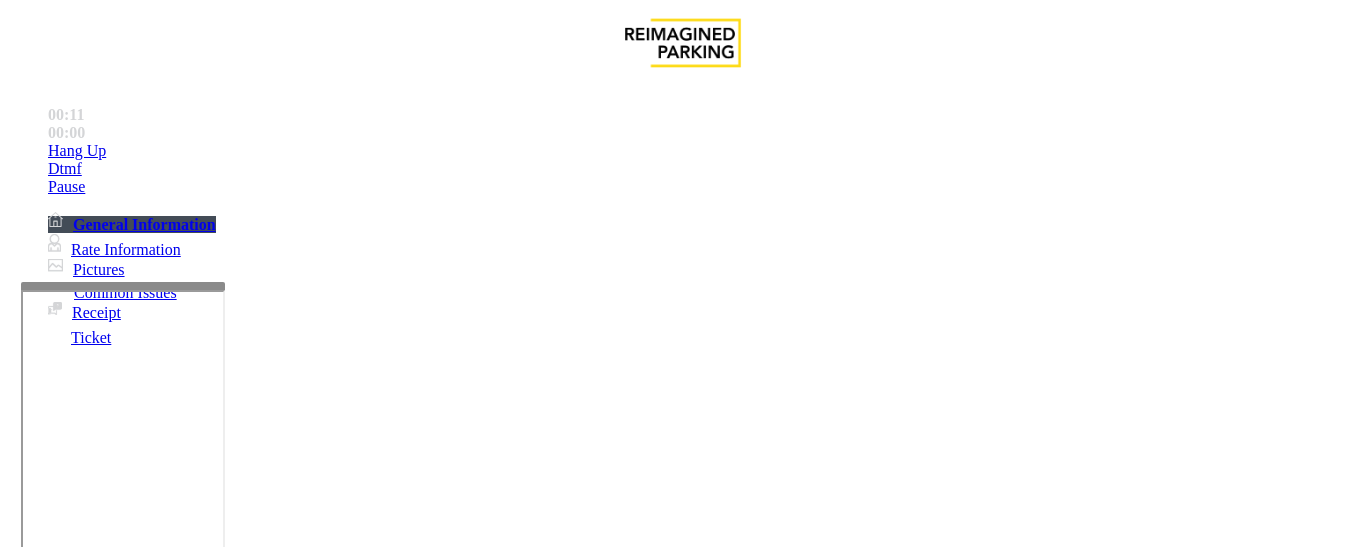 click at bounding box center (107, 1144) 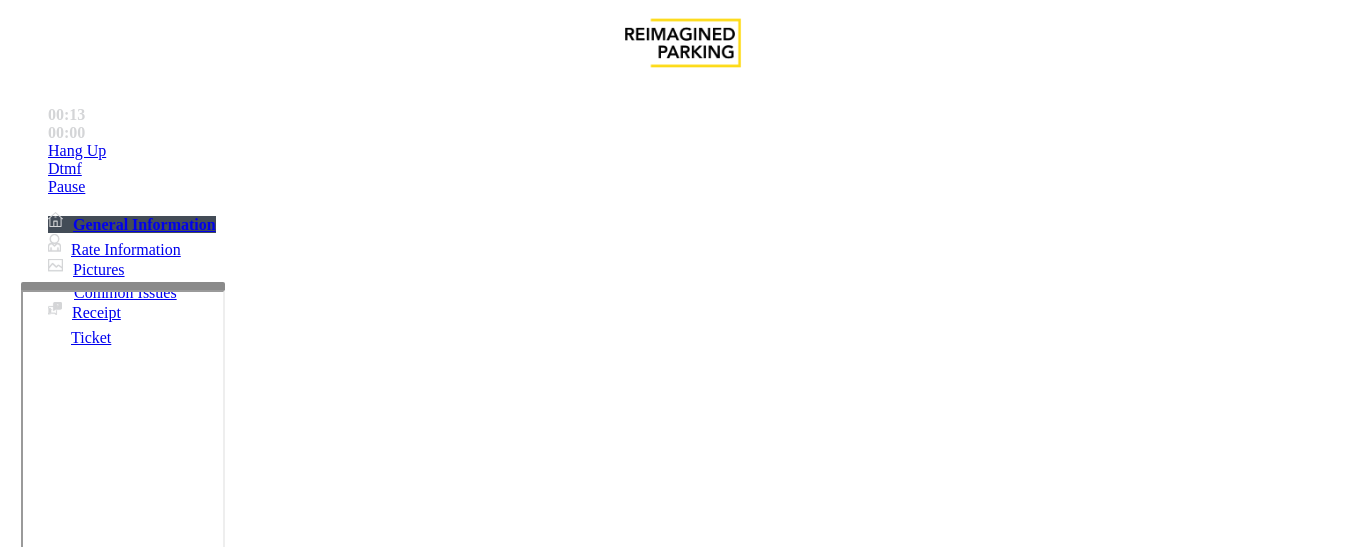 click at bounding box center (107, 1144) 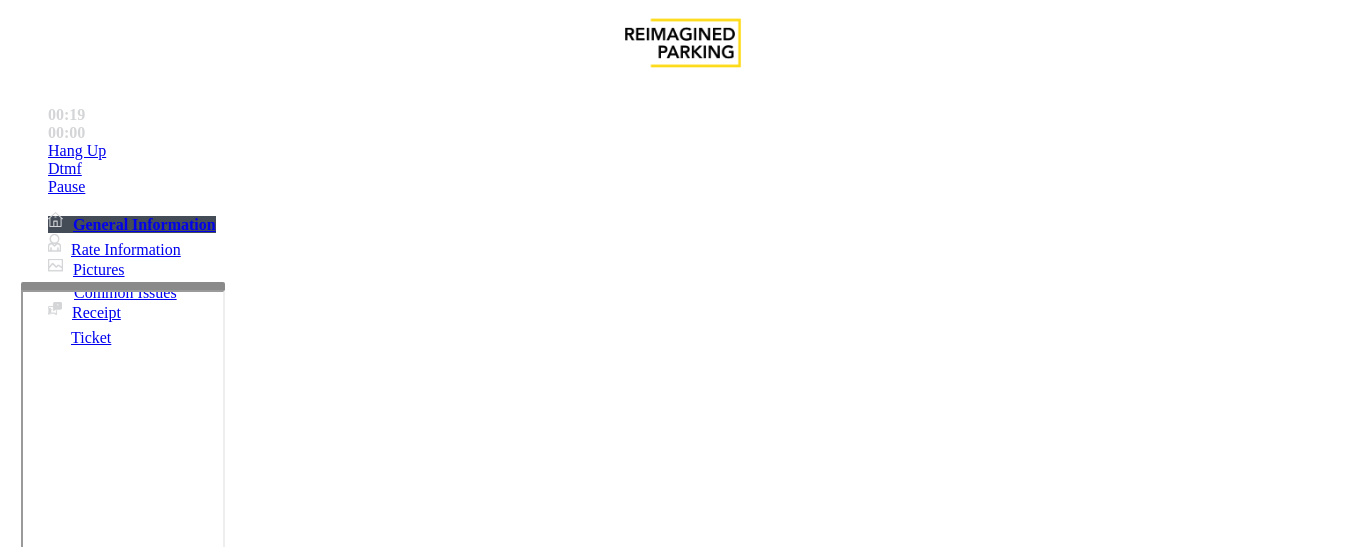 click on "1904 - M Entry" at bounding box center [57, 1144] 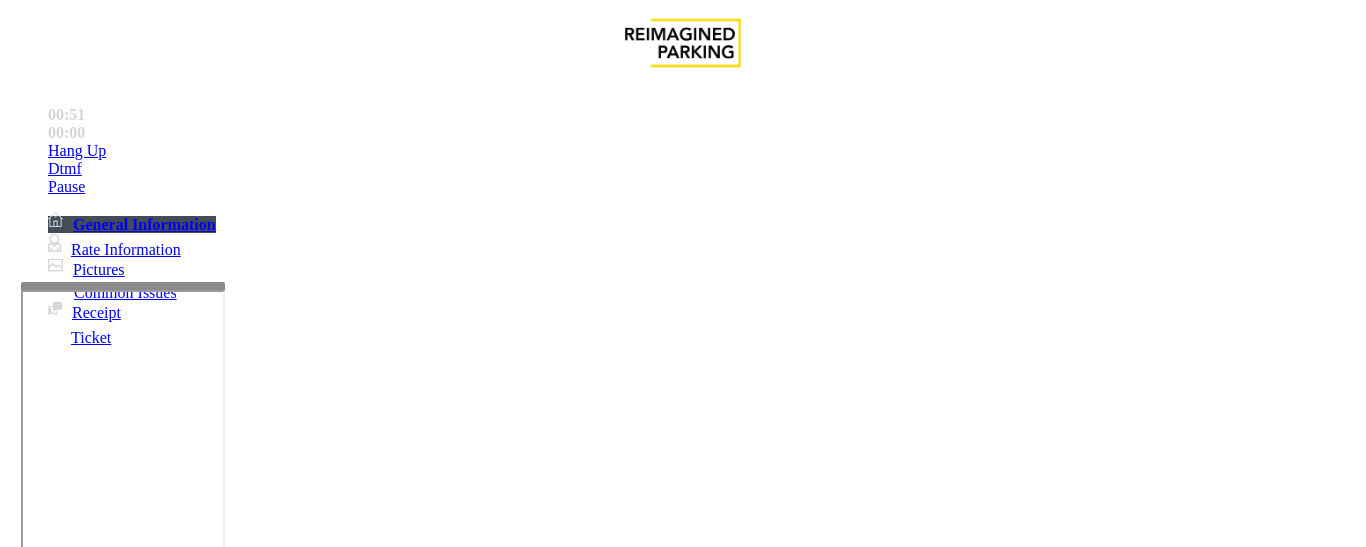 click on "1904 - M Entry" at bounding box center (57, 1144) 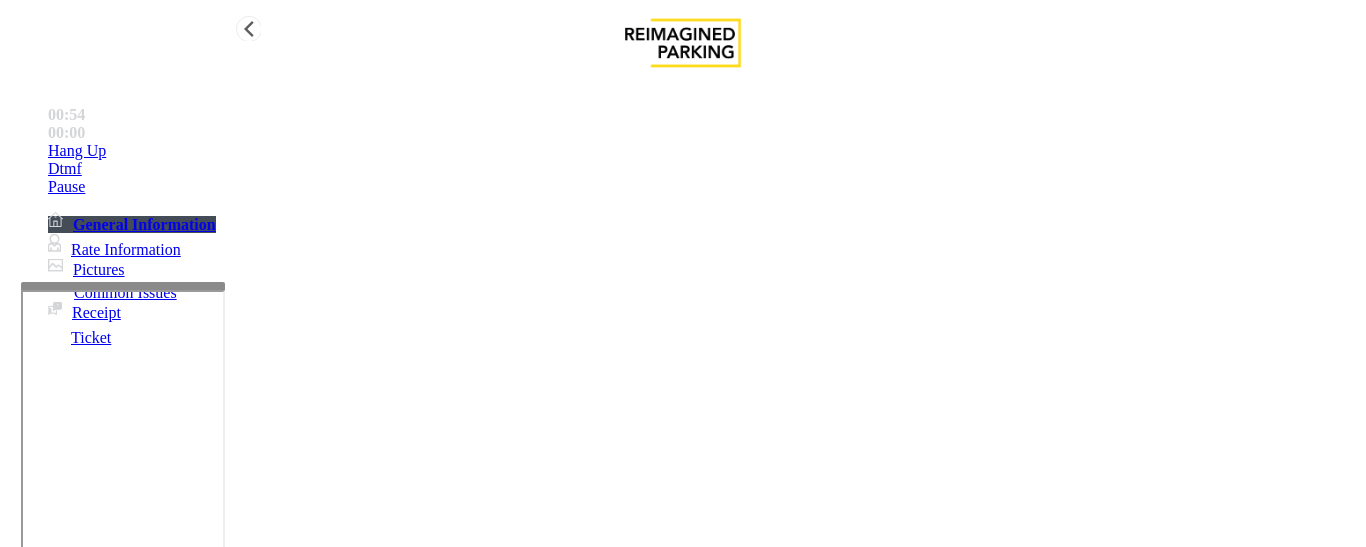 click on "Hang Up" at bounding box center [77, 151] 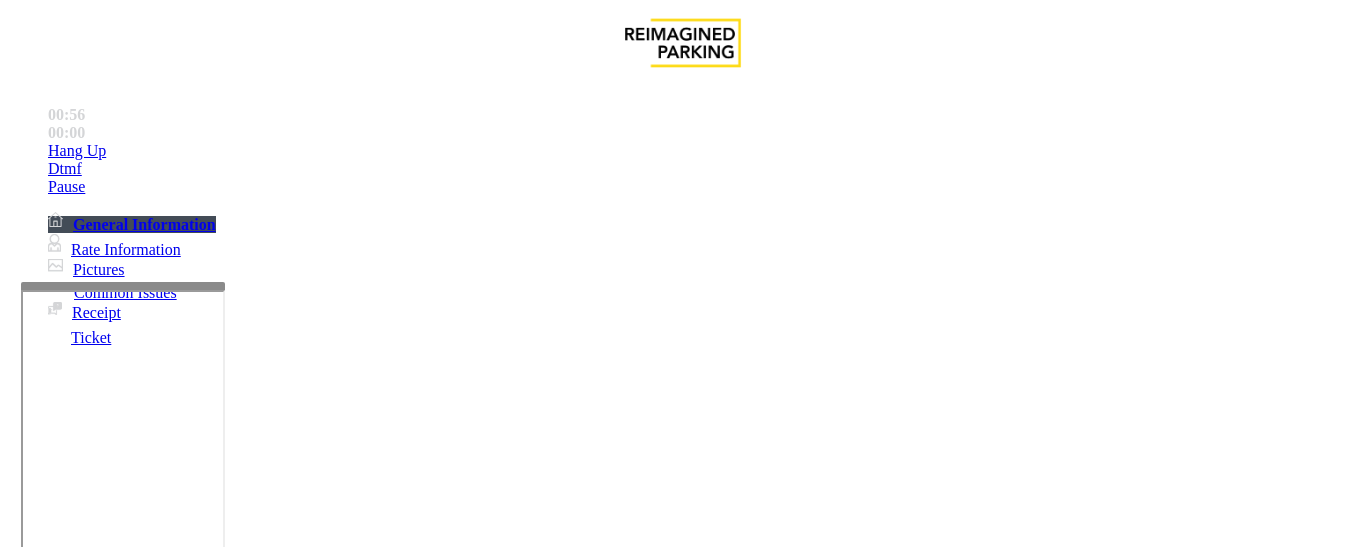 scroll, scrollTop: 83, scrollLeft: 0, axis: vertical 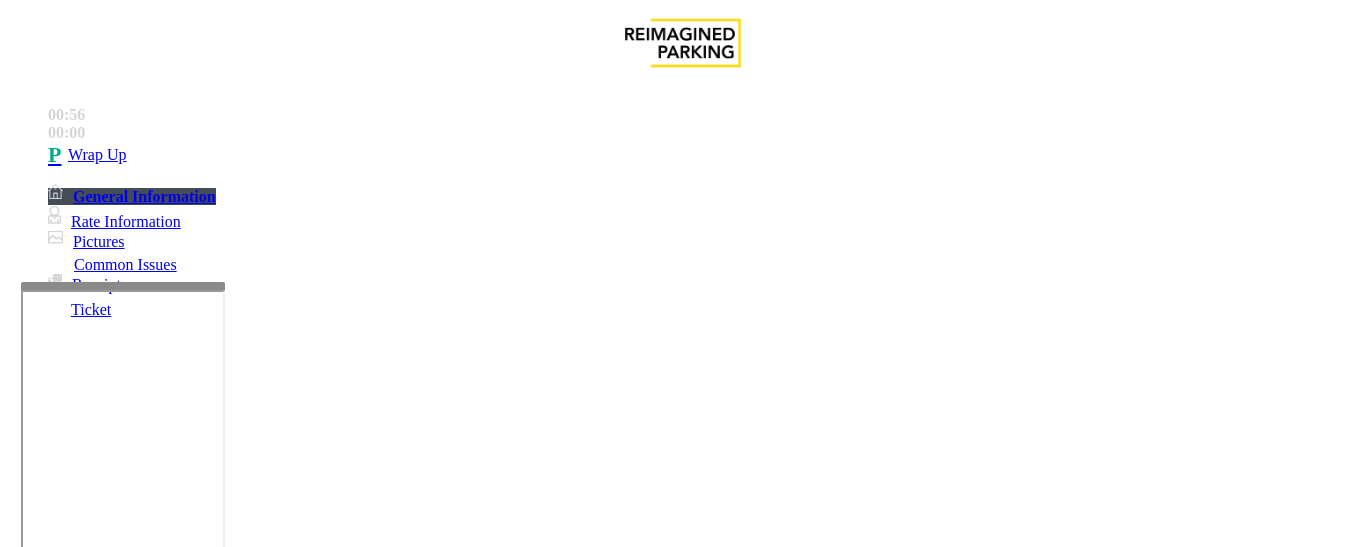 click on "Equipment Issue" at bounding box center [697, 1200] 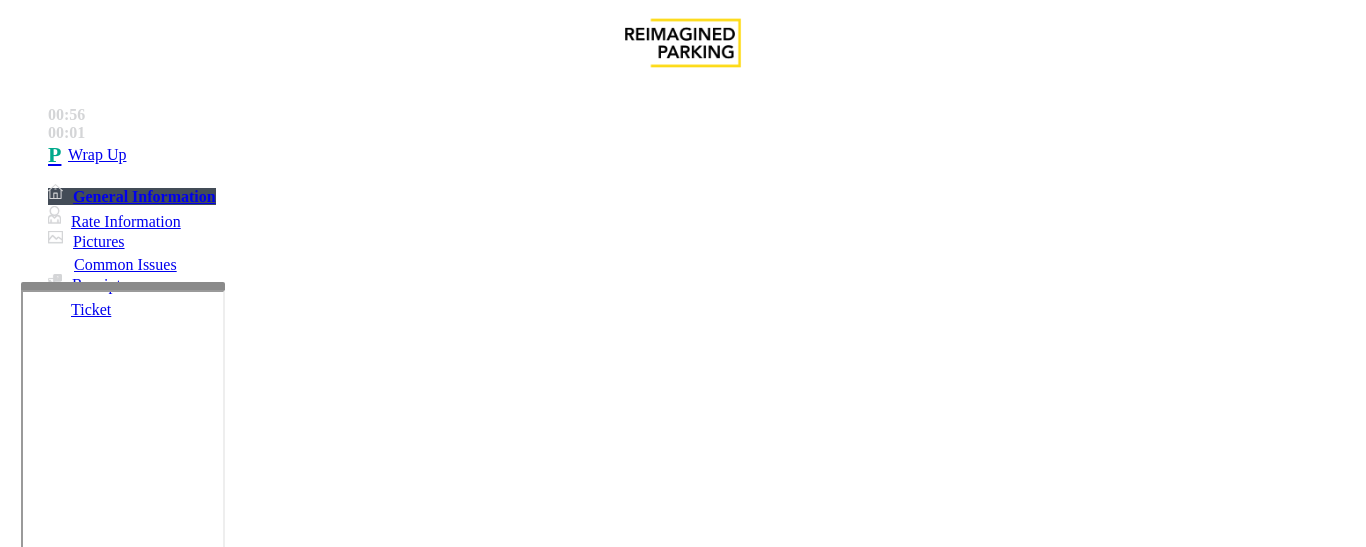 click on "Issue" at bounding box center [42, 1167] 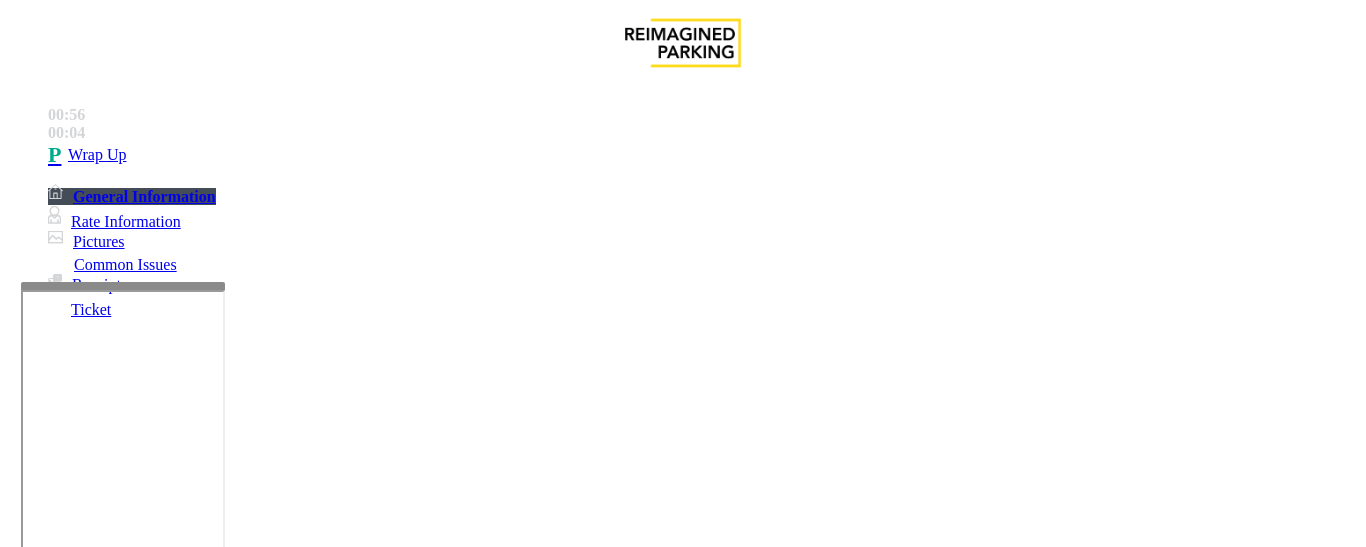 click on "Other" at bounding box center (780, 1200) 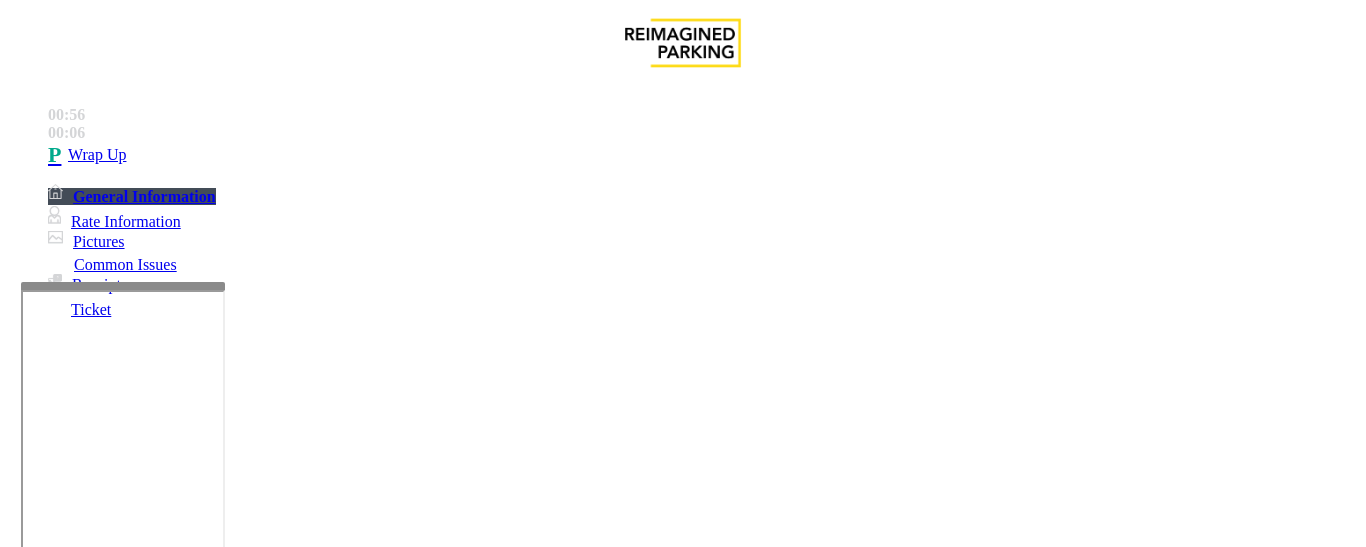 click on "Issue" at bounding box center [42, 1167] 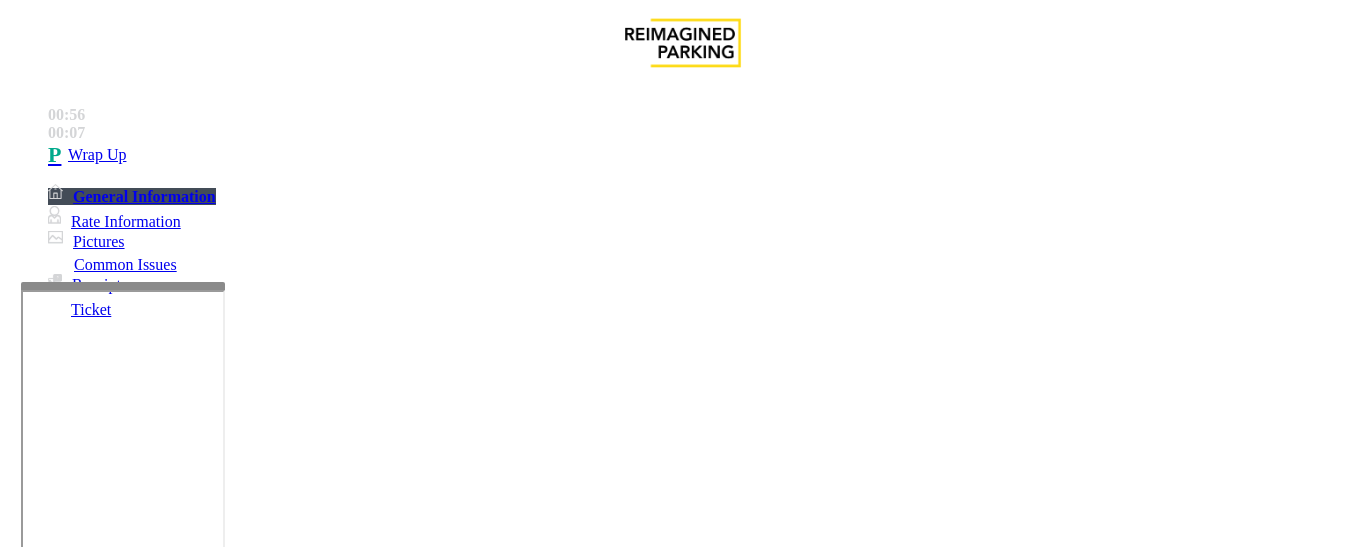 click on "Equipment Issue" at bounding box center (697, 1200) 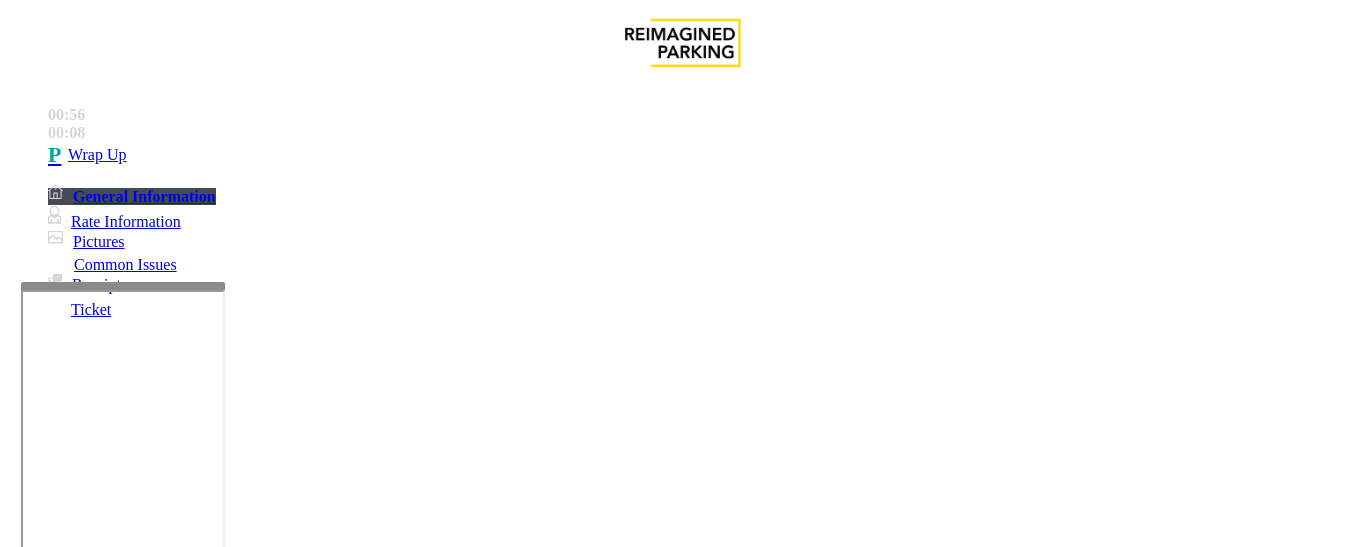 click on "Gate / Door Won't Open" at bounding box center [575, 1200] 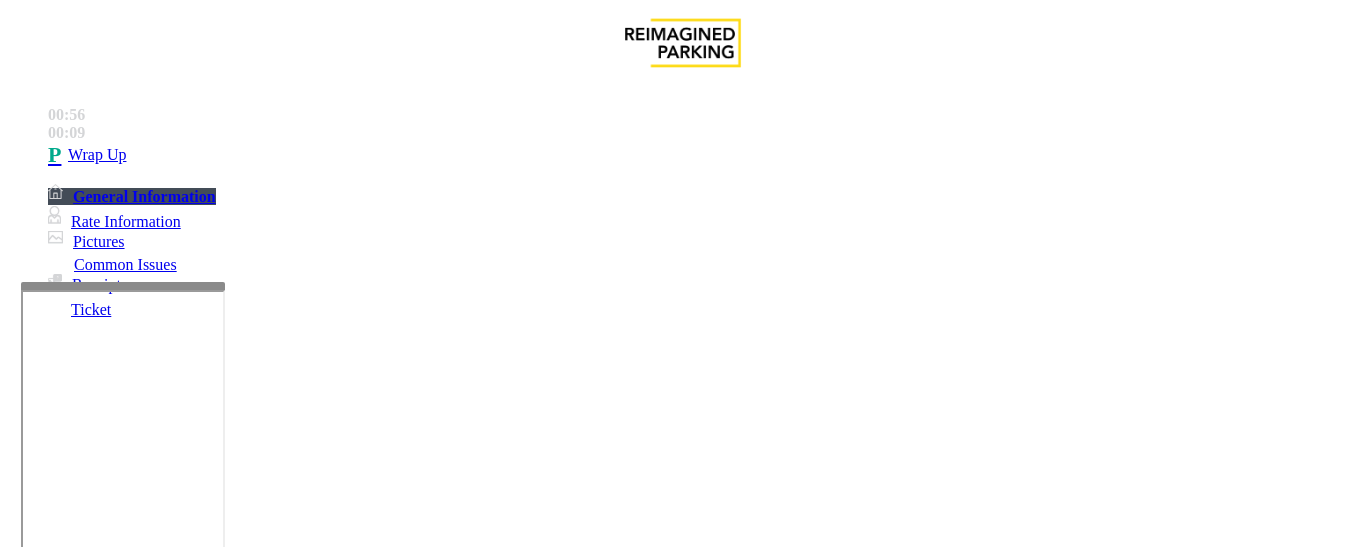 click on "Gate / Door Won't Open" at bounding box center (682, 1185) 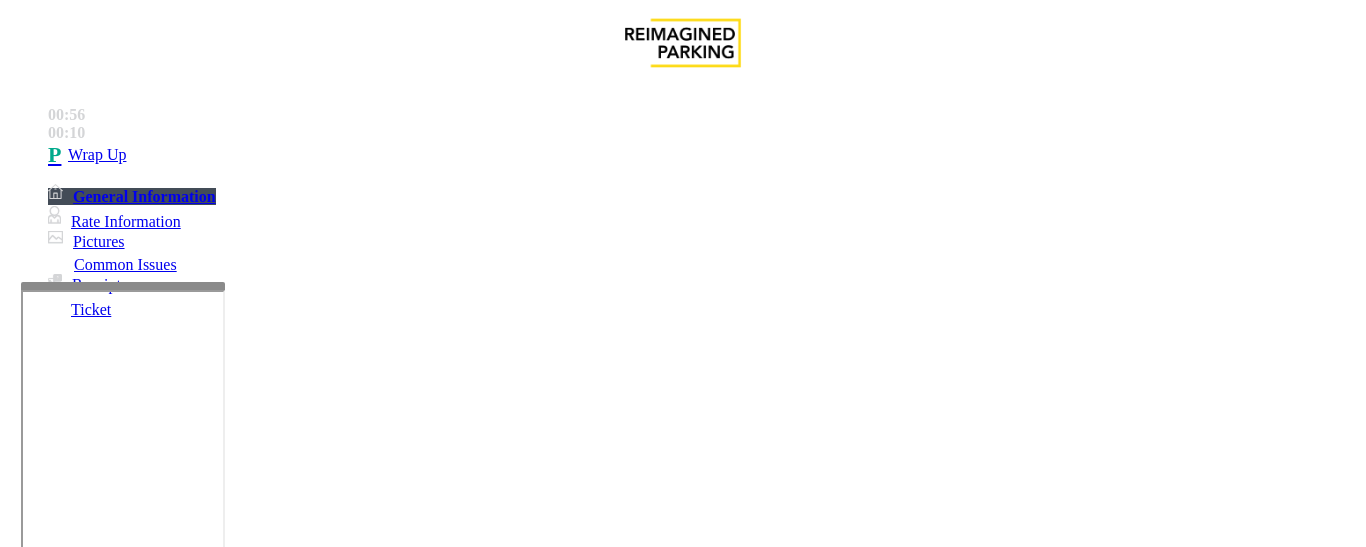 scroll, scrollTop: 400, scrollLeft: 0, axis: vertical 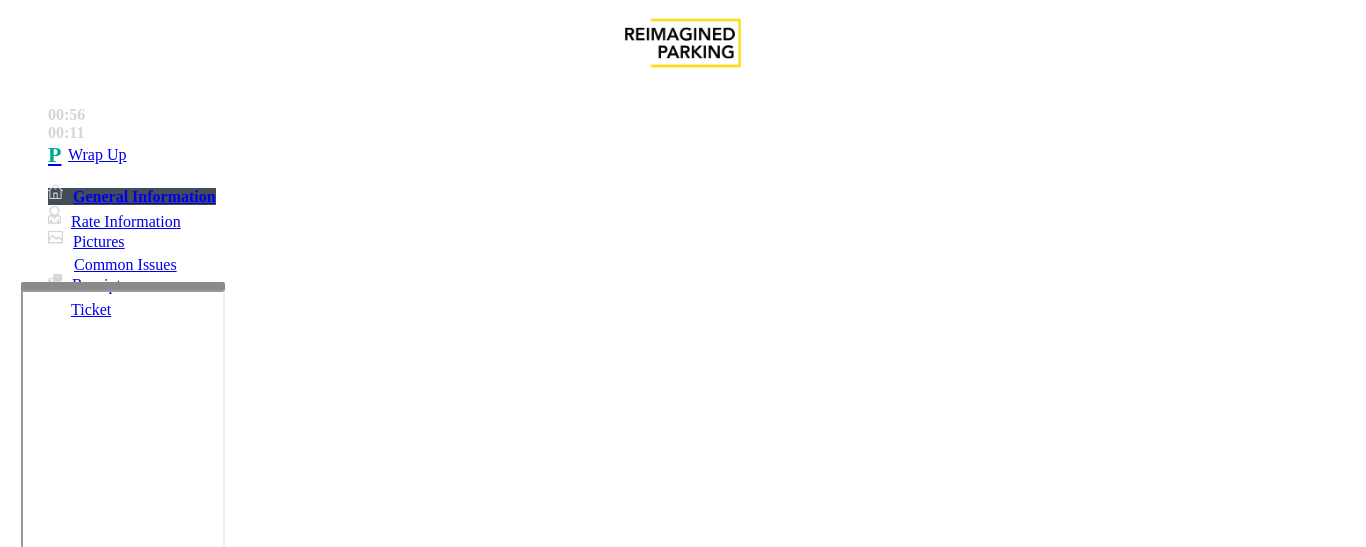 click at bounding box center (221, 1581) 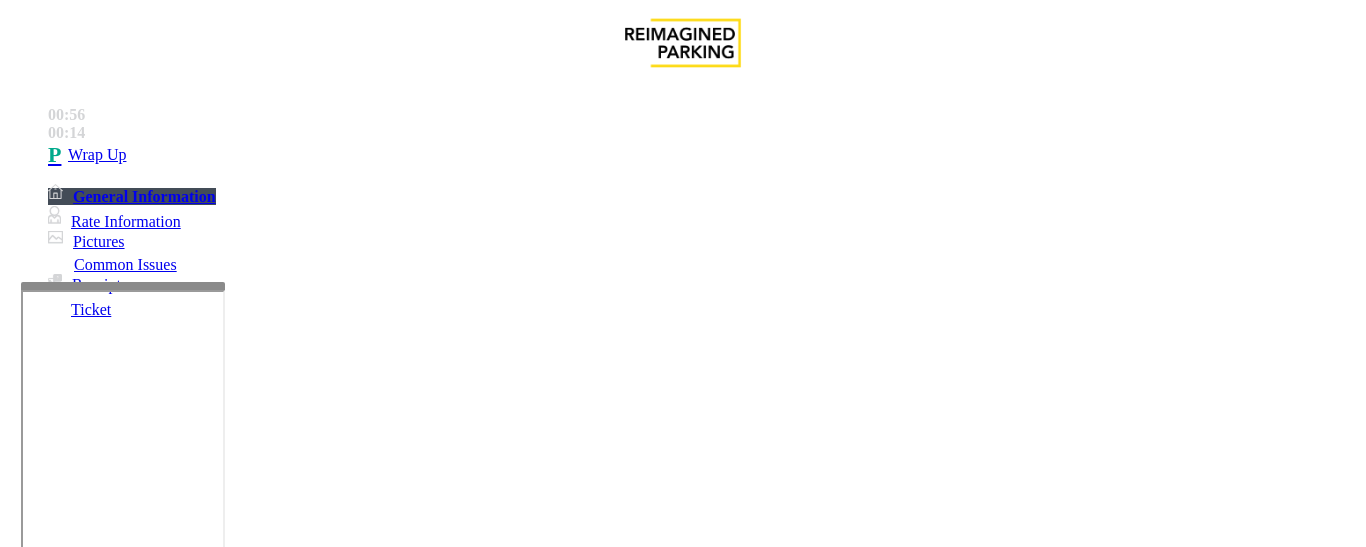 paste on "**********" 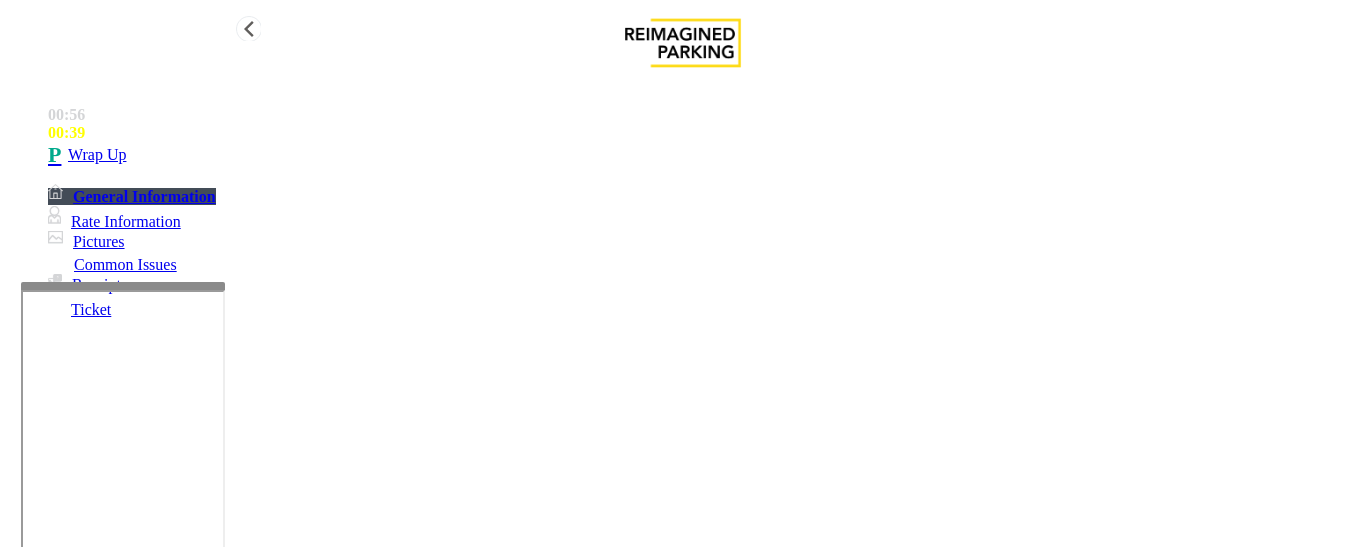 type on "**********" 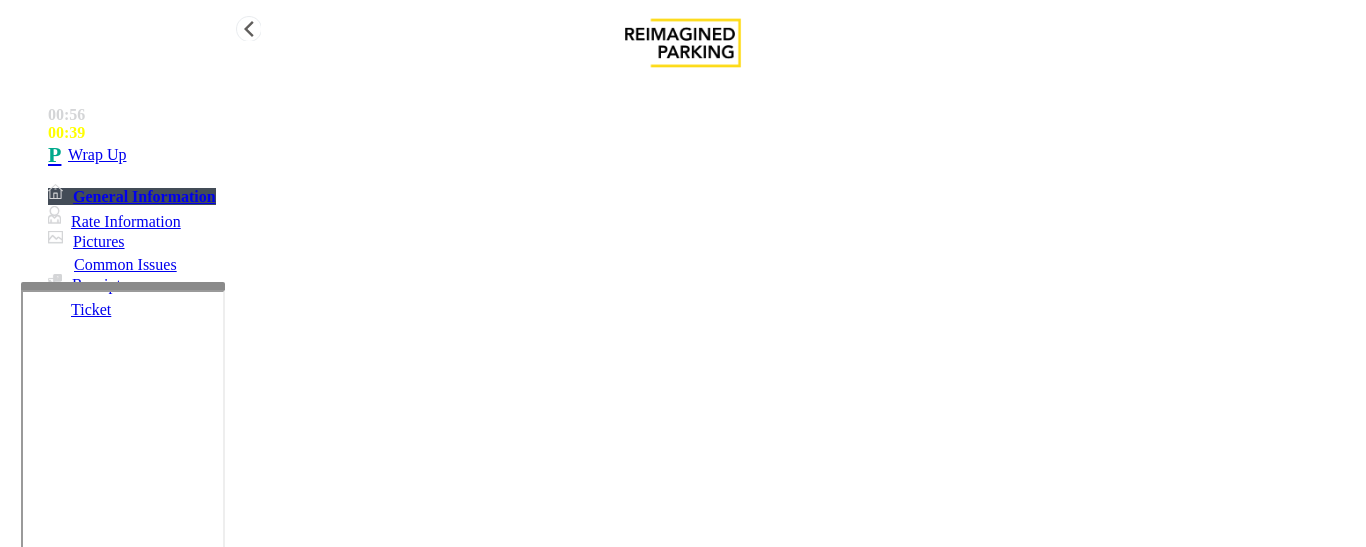 drag, startPoint x: 106, startPoint y: 154, endPoint x: 142, endPoint y: 172, distance: 40.24922 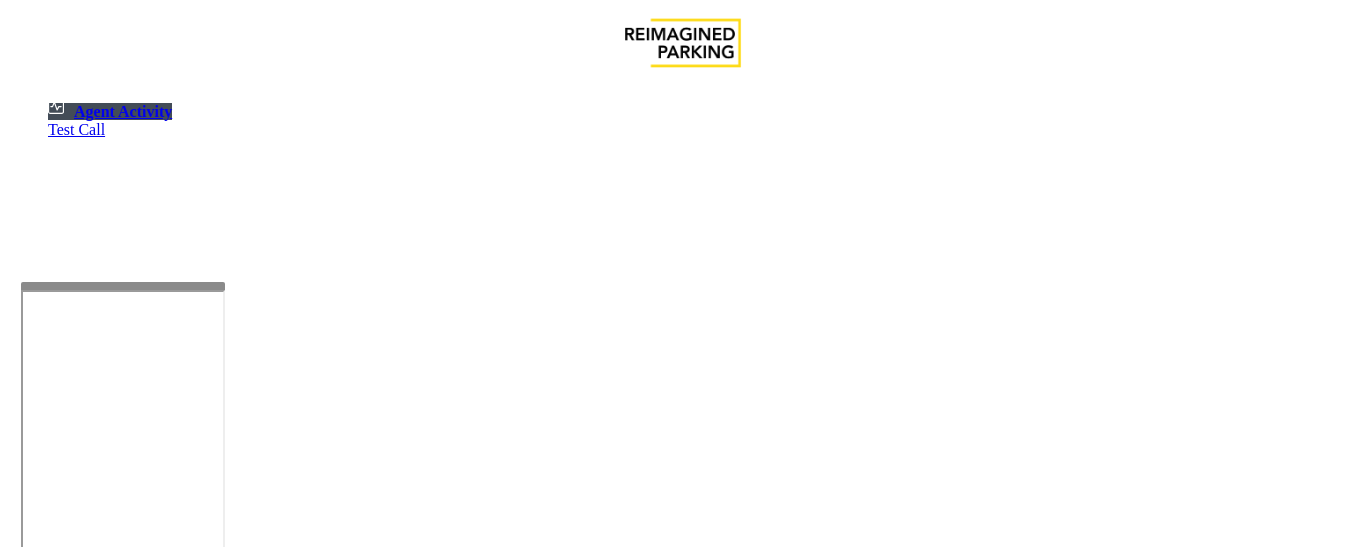 click at bounding box center [79, 1249] 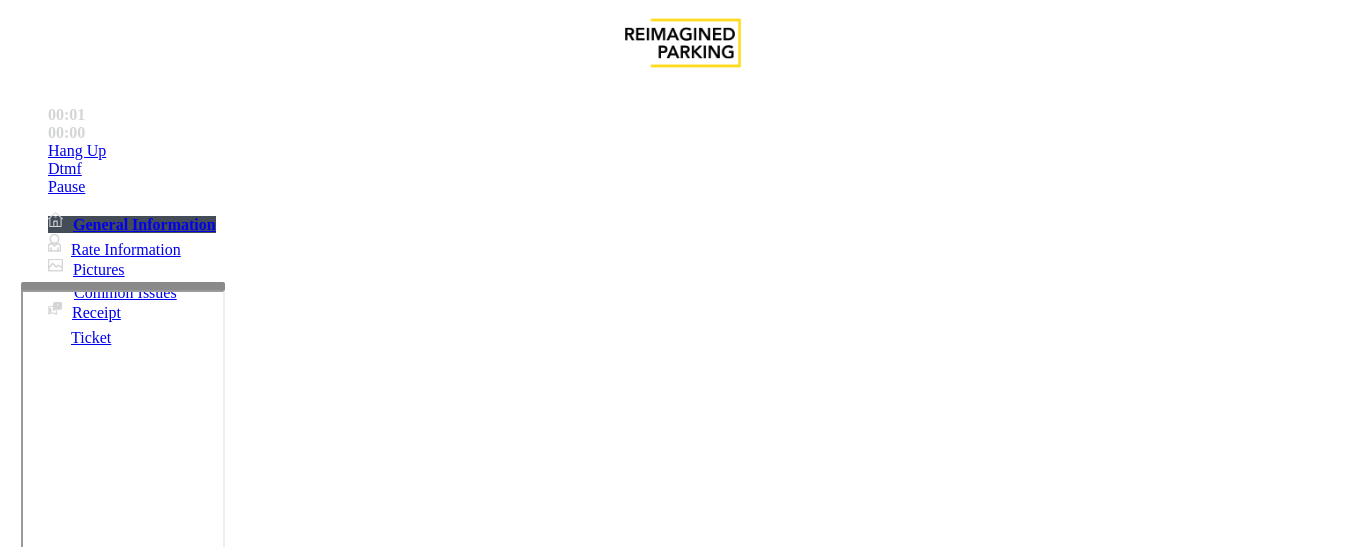 click on "Monthly Issue" at bounding box center [268, 1200] 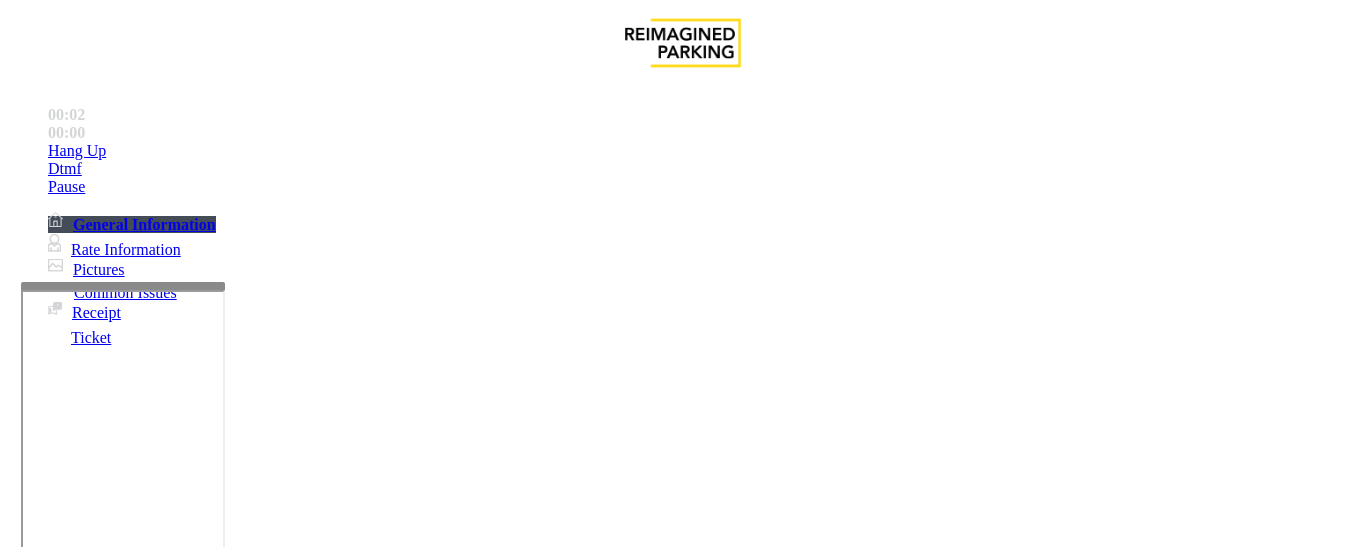click on "Disabled Card" at bounding box center [78, 1200] 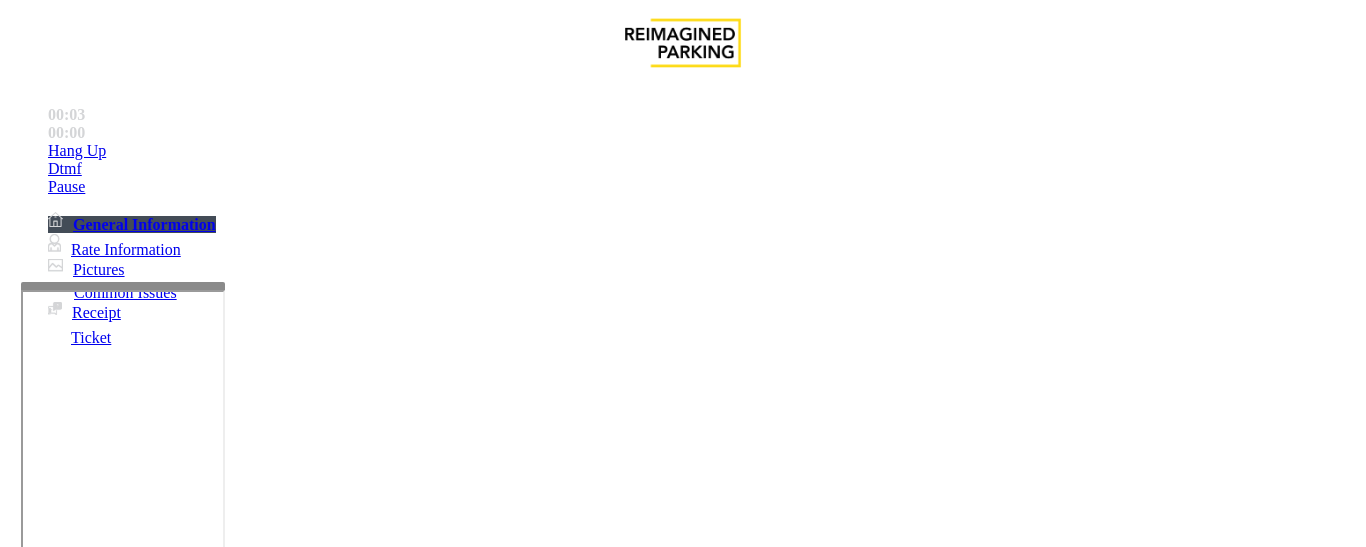 click at bounding box center [96, 1222] 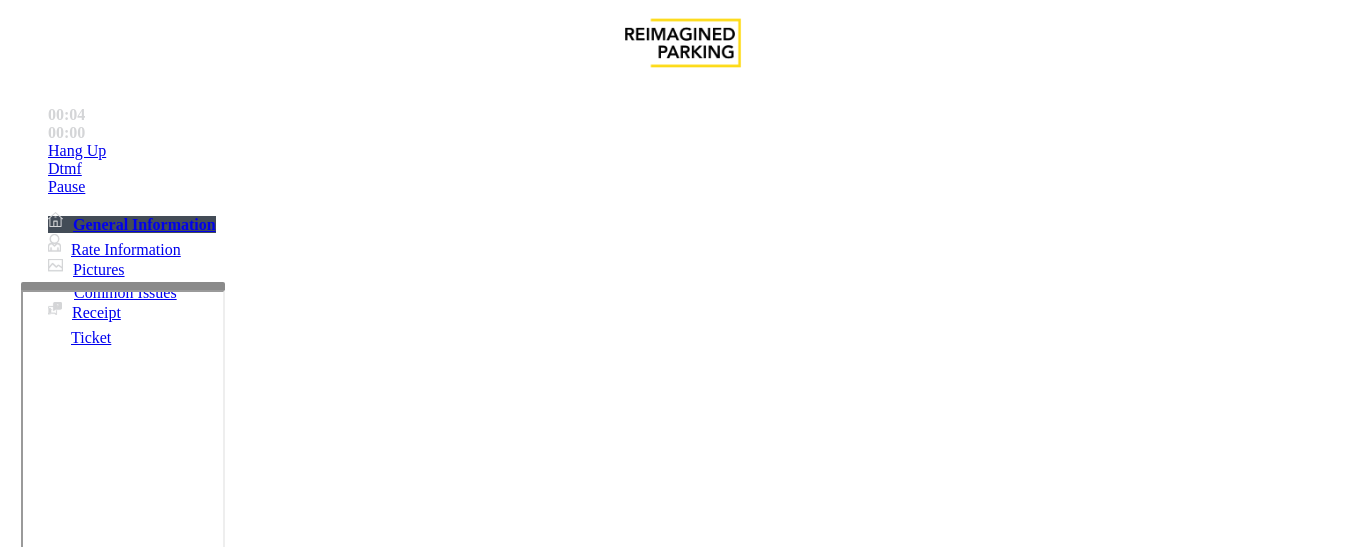 click on "Disabled Card" at bounding box center (682, 1185) 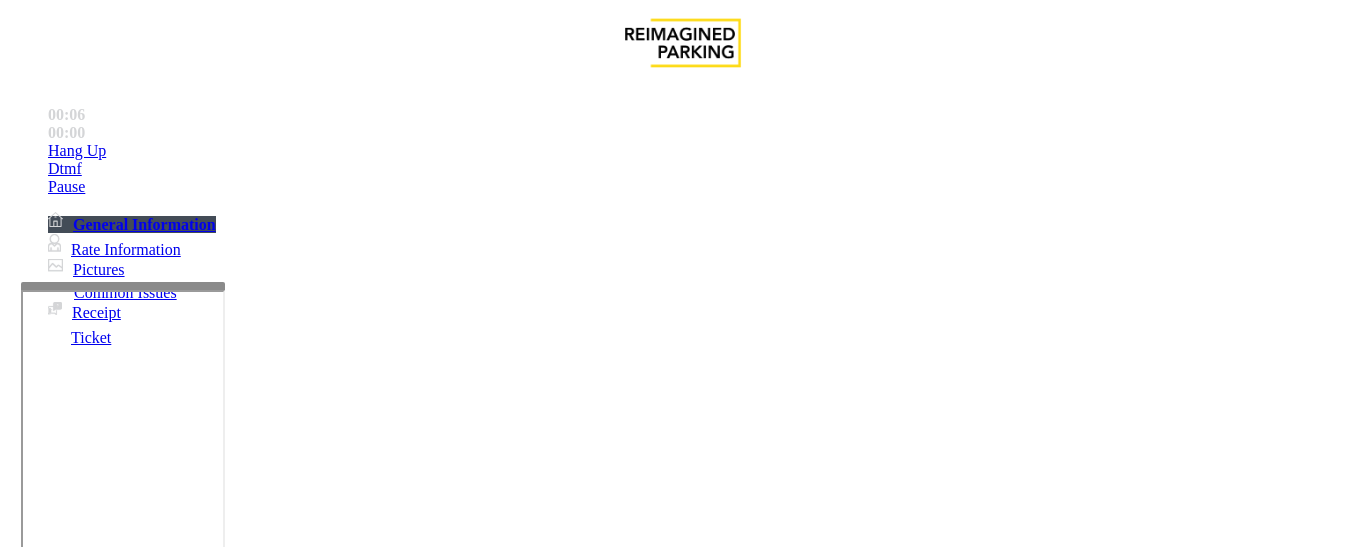 scroll, scrollTop: 200, scrollLeft: 0, axis: vertical 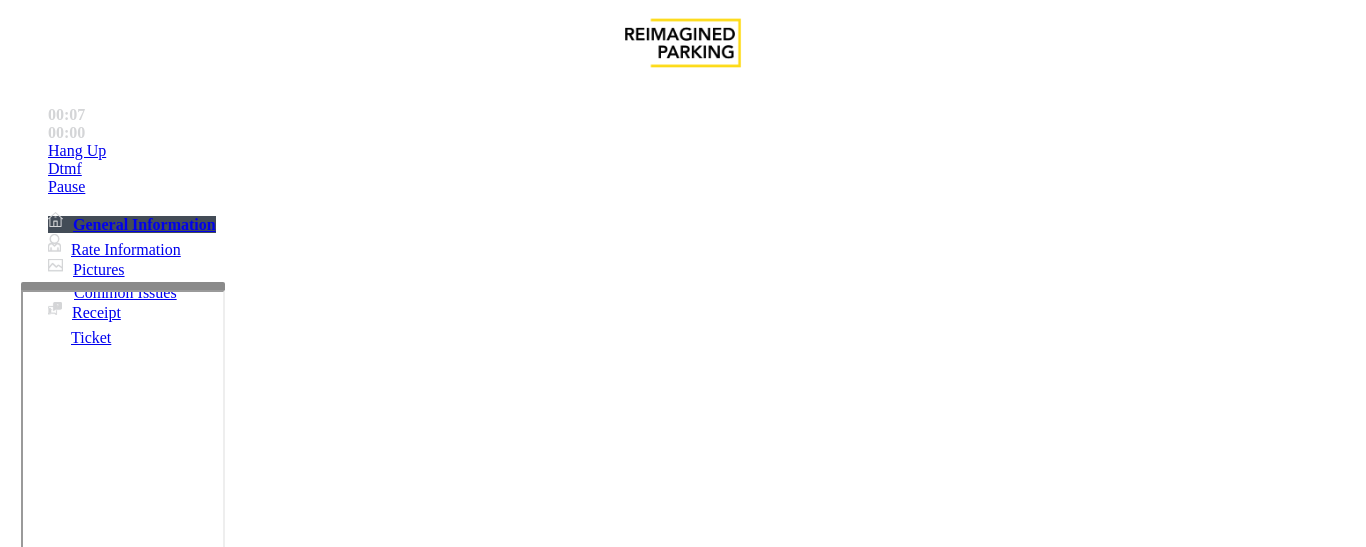 click at bounding box center (221, 1502) 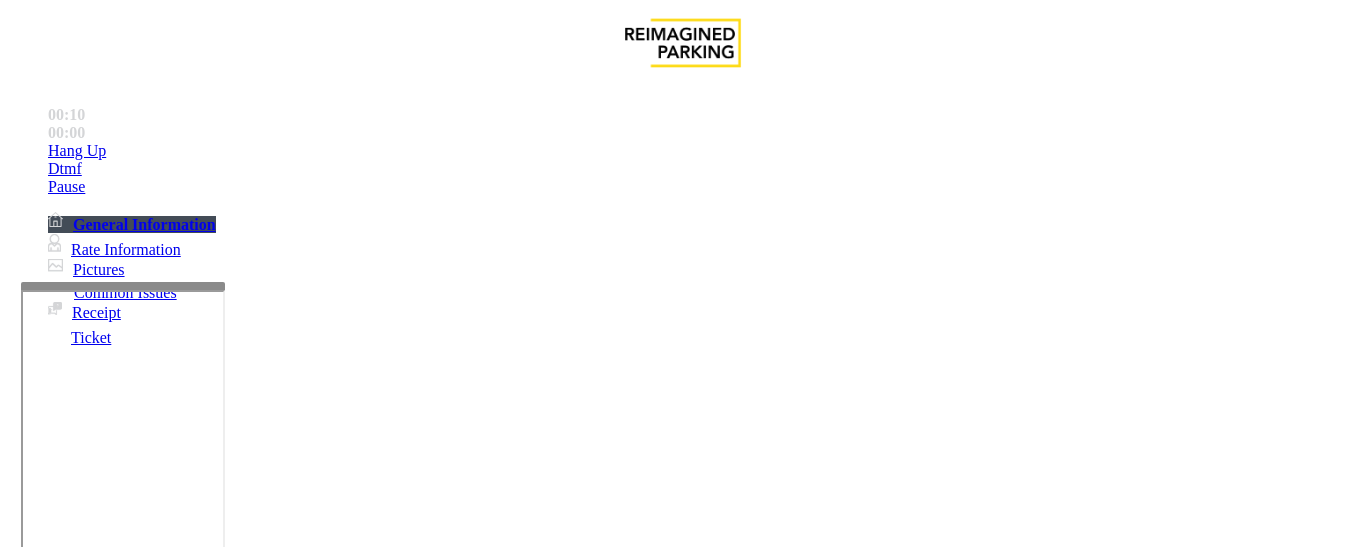 type on "*****" 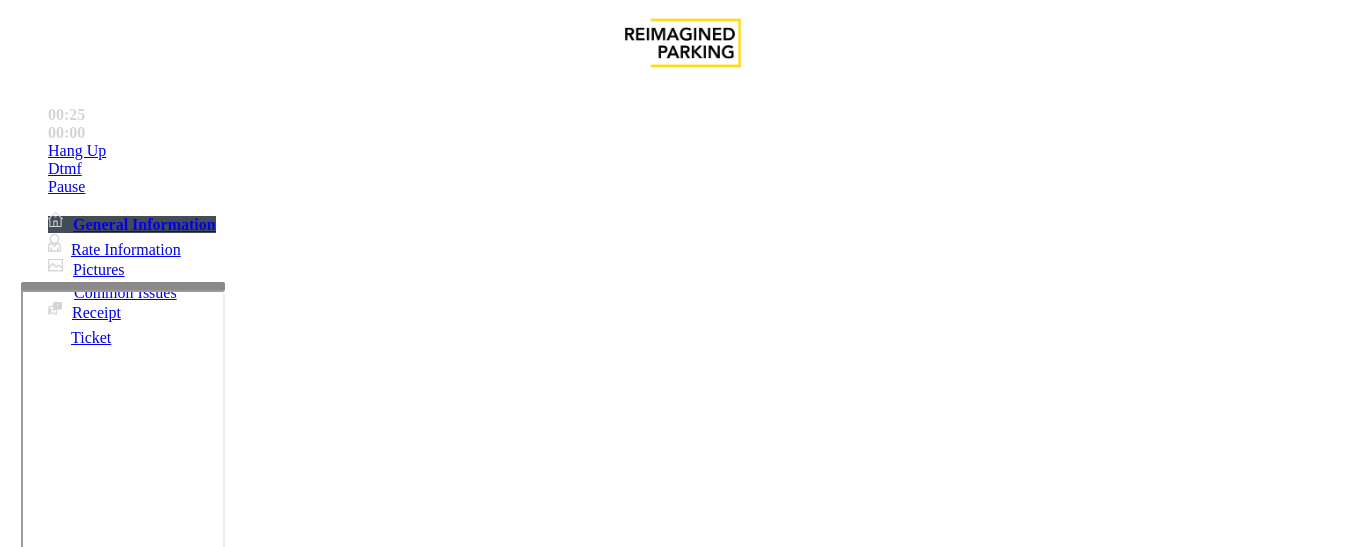 scroll, scrollTop: 0, scrollLeft: 0, axis: both 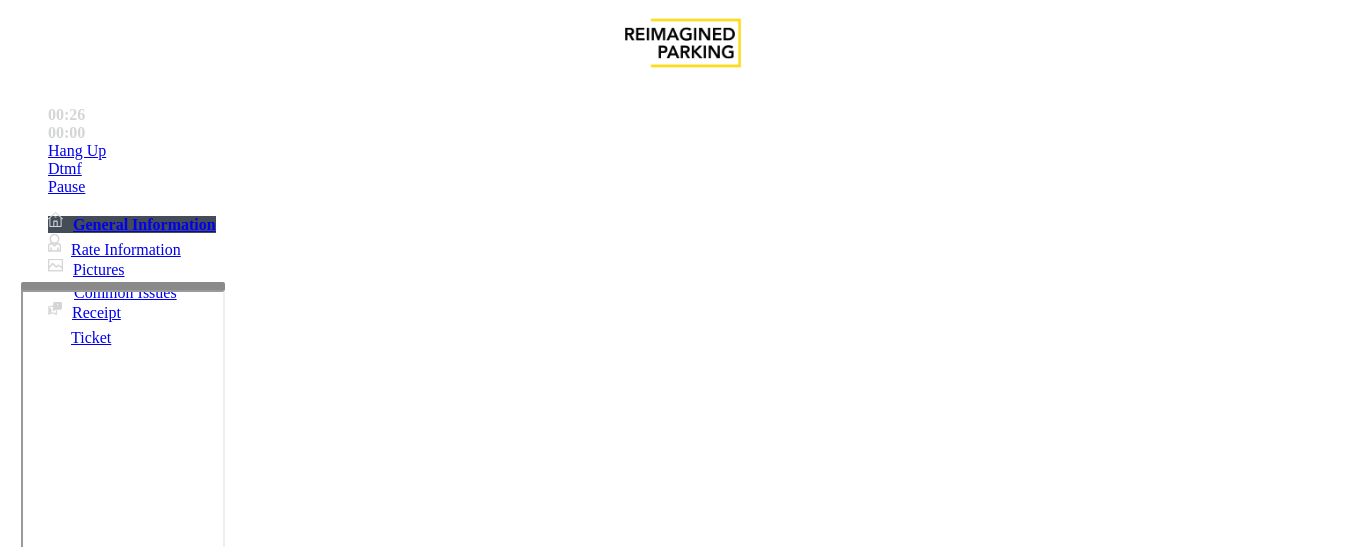 type on "******" 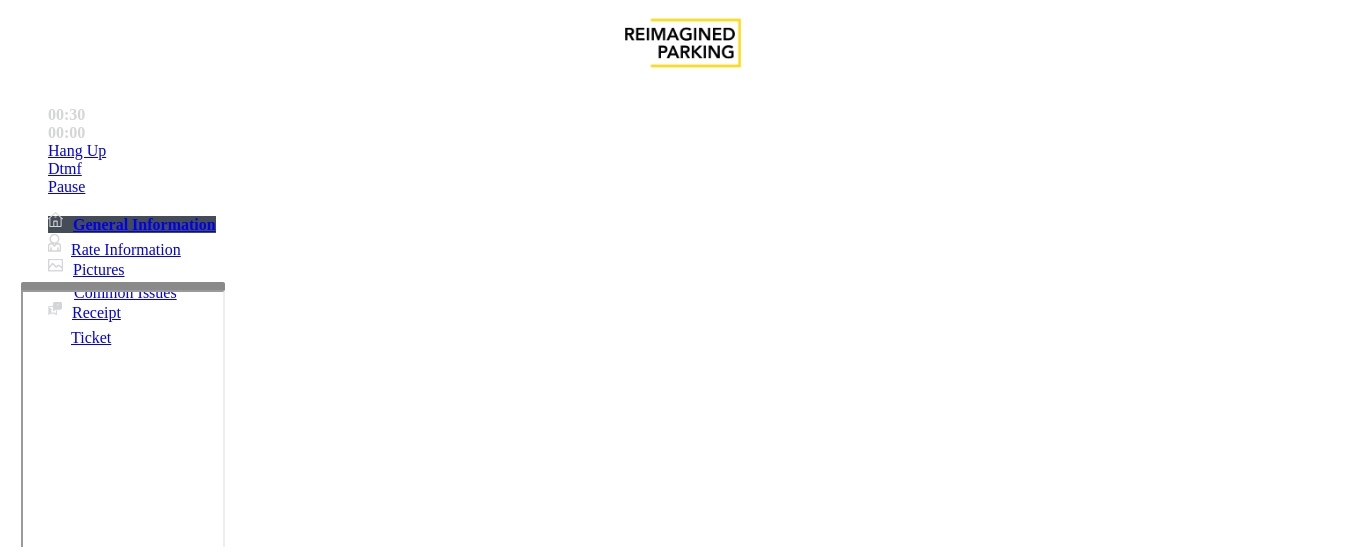 scroll, scrollTop: 200, scrollLeft: 0, axis: vertical 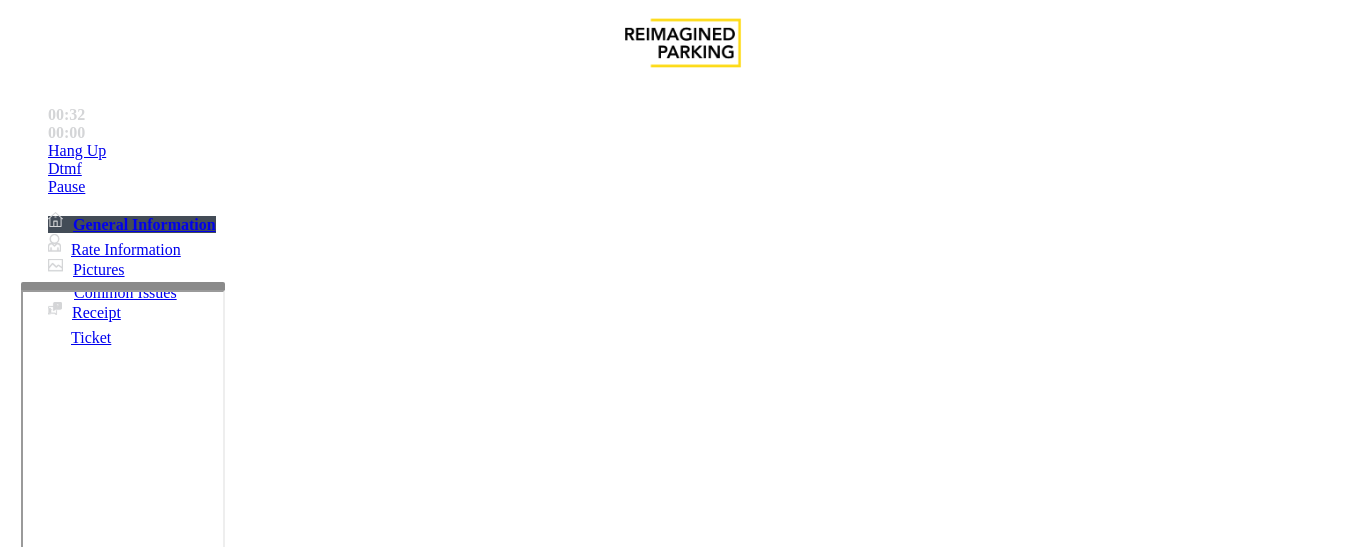 paste on "**********" 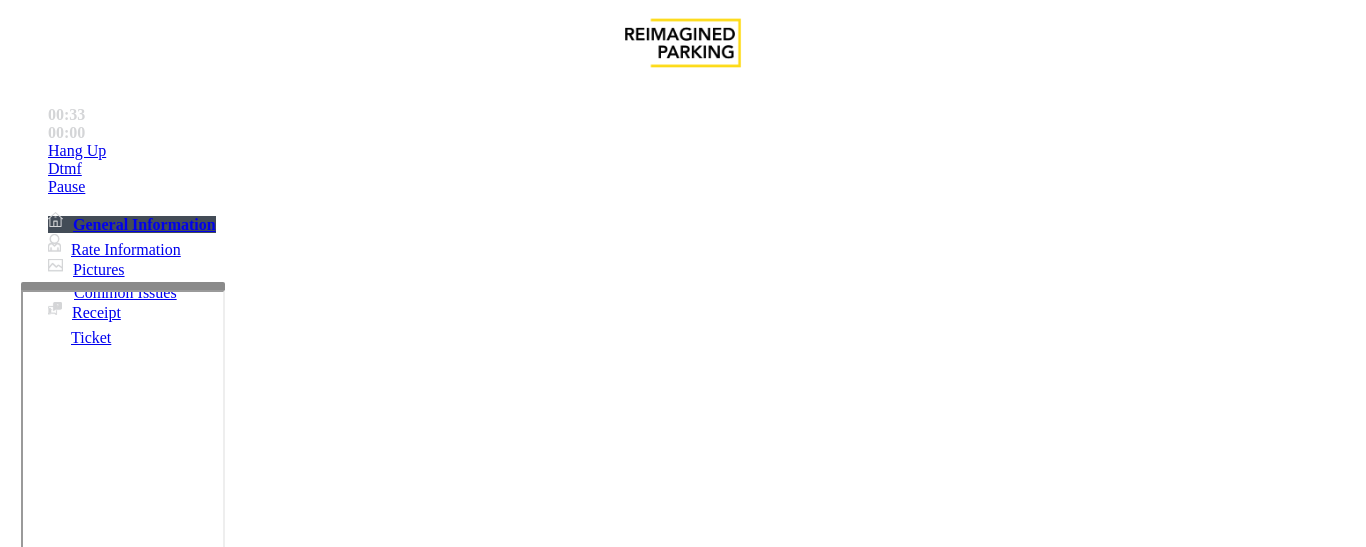scroll, scrollTop: 0, scrollLeft: 0, axis: both 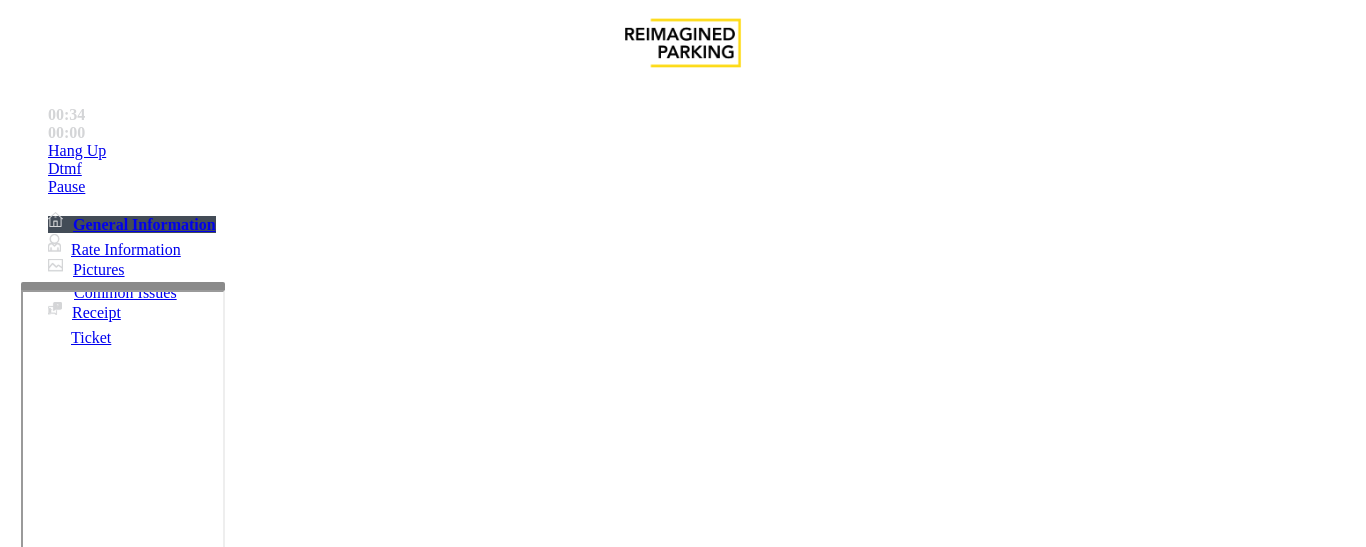 type on "**********" 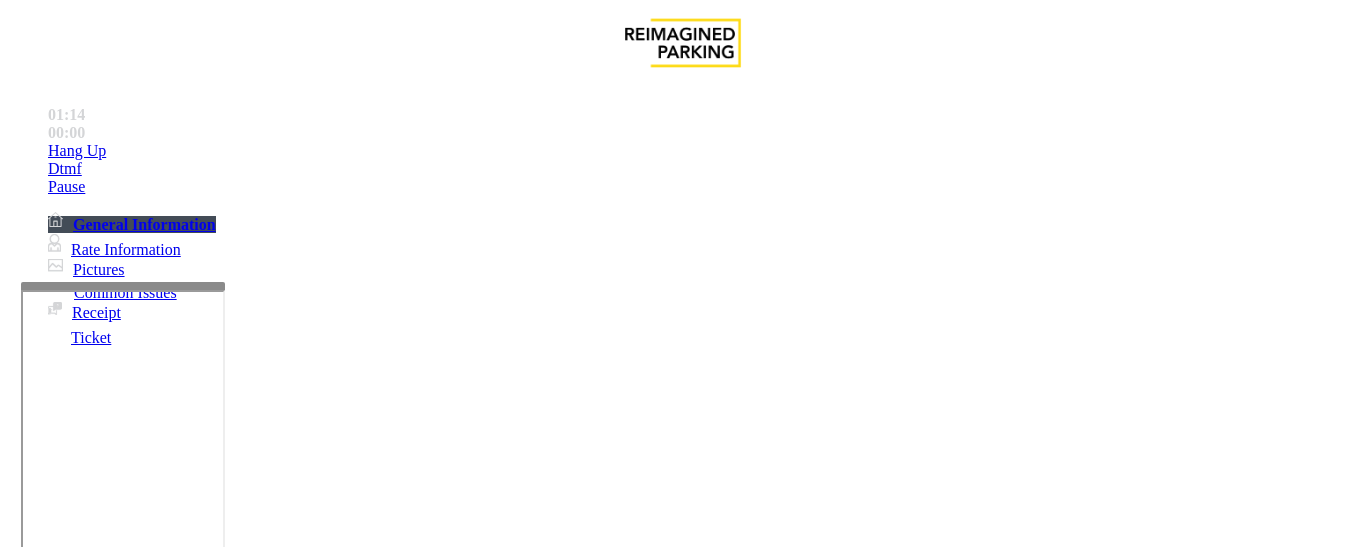 scroll, scrollTop: 400, scrollLeft: 0, axis: vertical 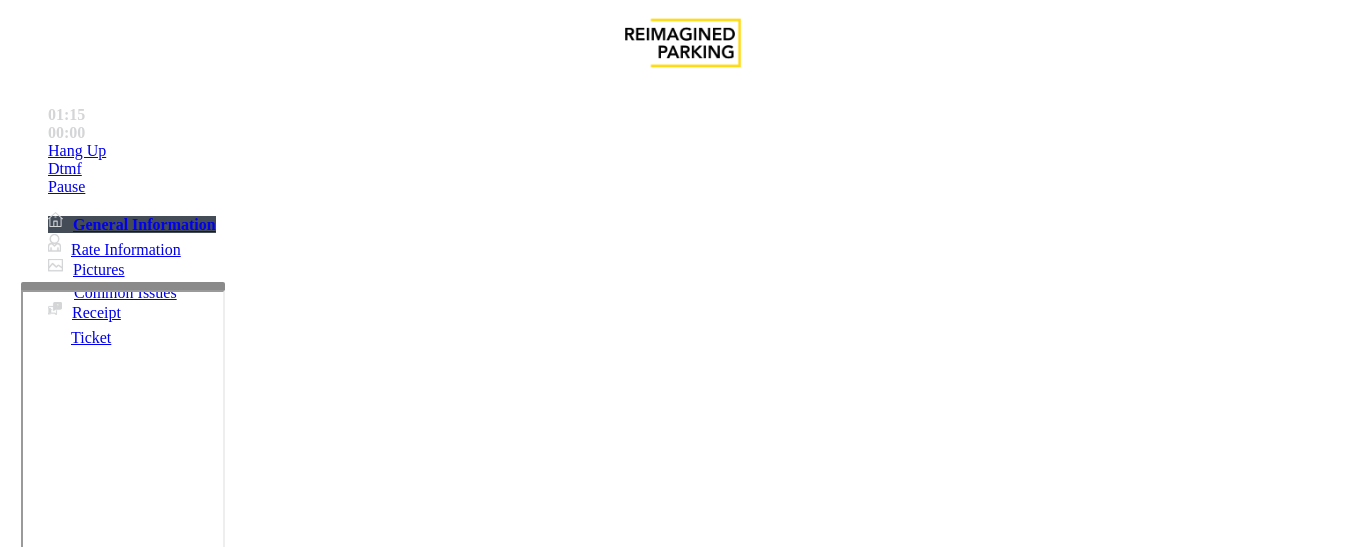 type on "*********" 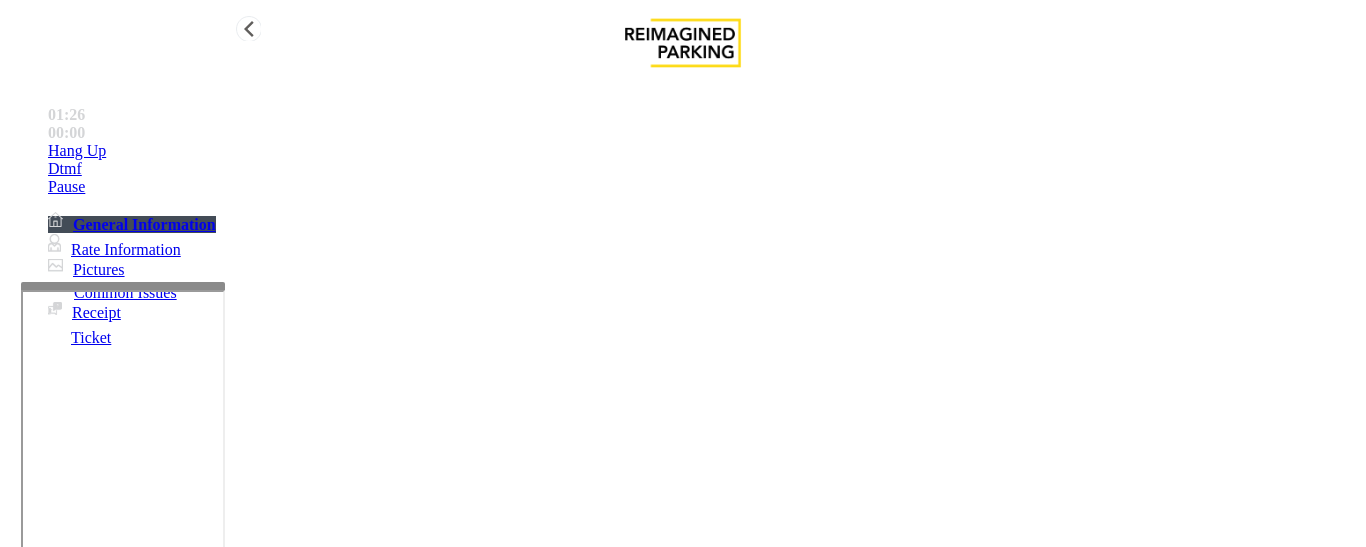 type on "**********" 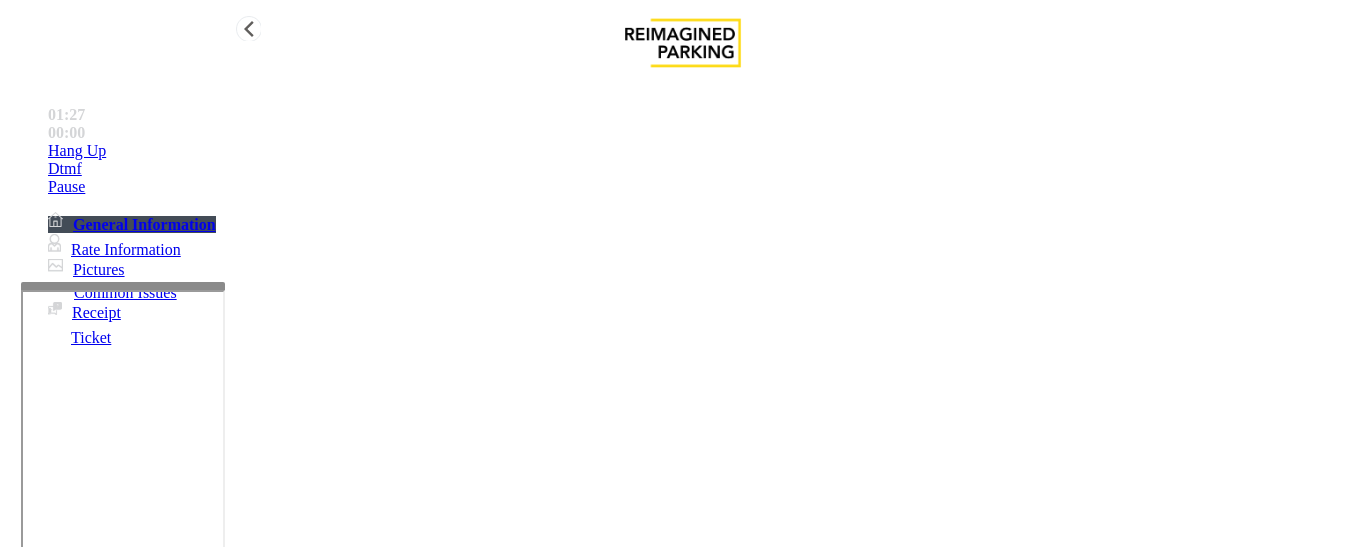 click on "Hang Up" at bounding box center (703, 151) 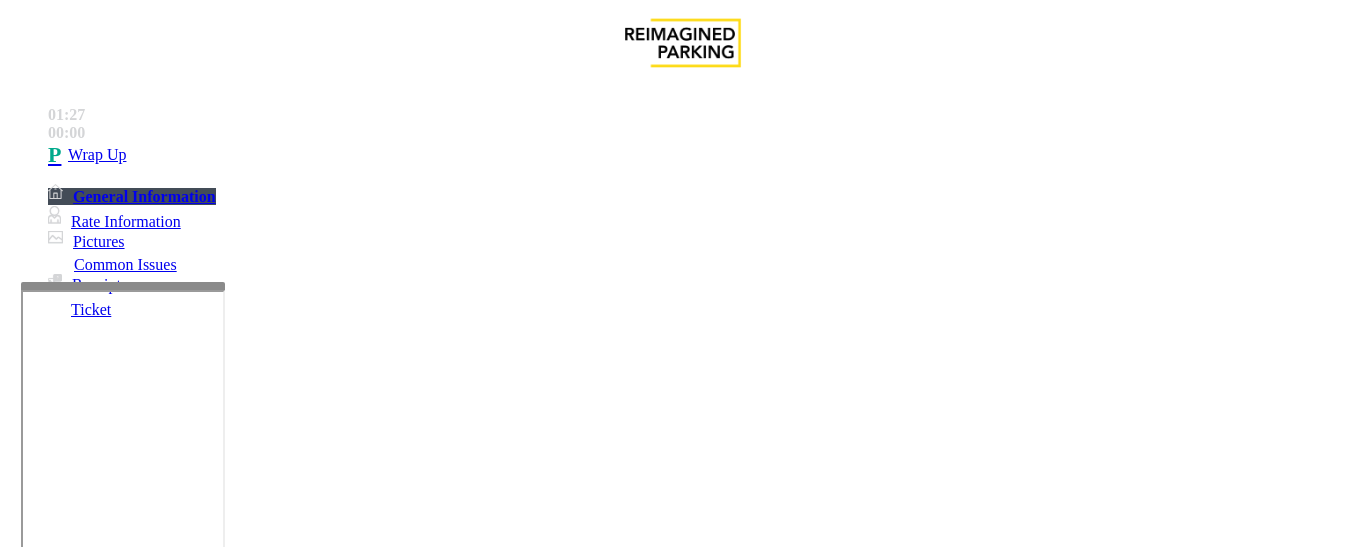 scroll, scrollTop: 0, scrollLeft: 0, axis: both 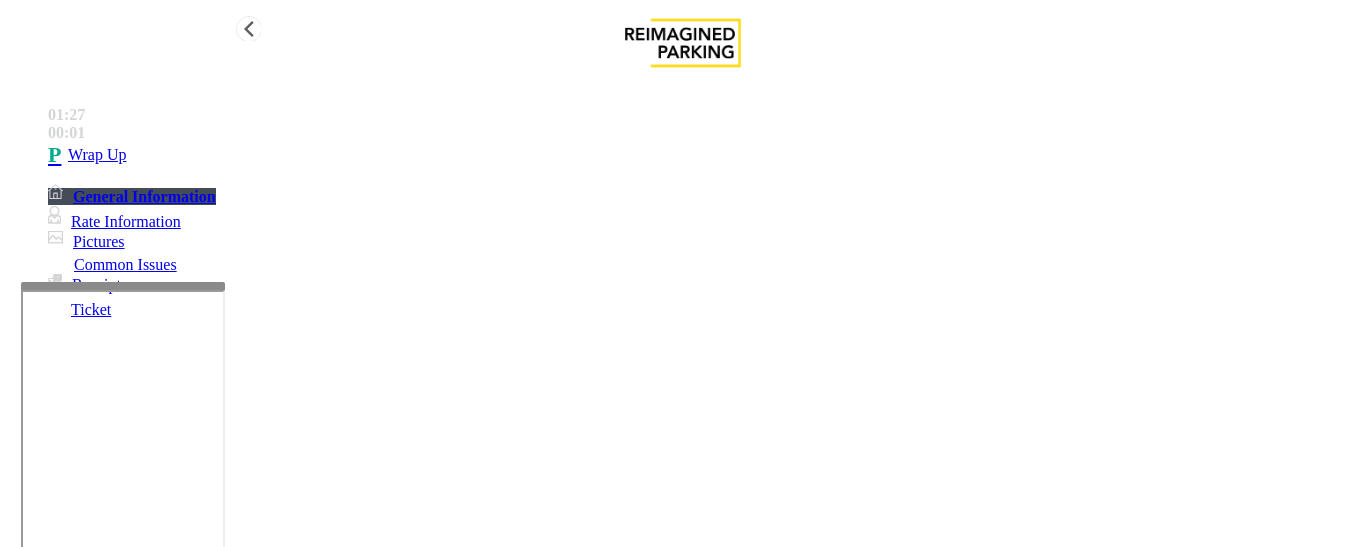 click on "Wrap Up" at bounding box center (703, 155) 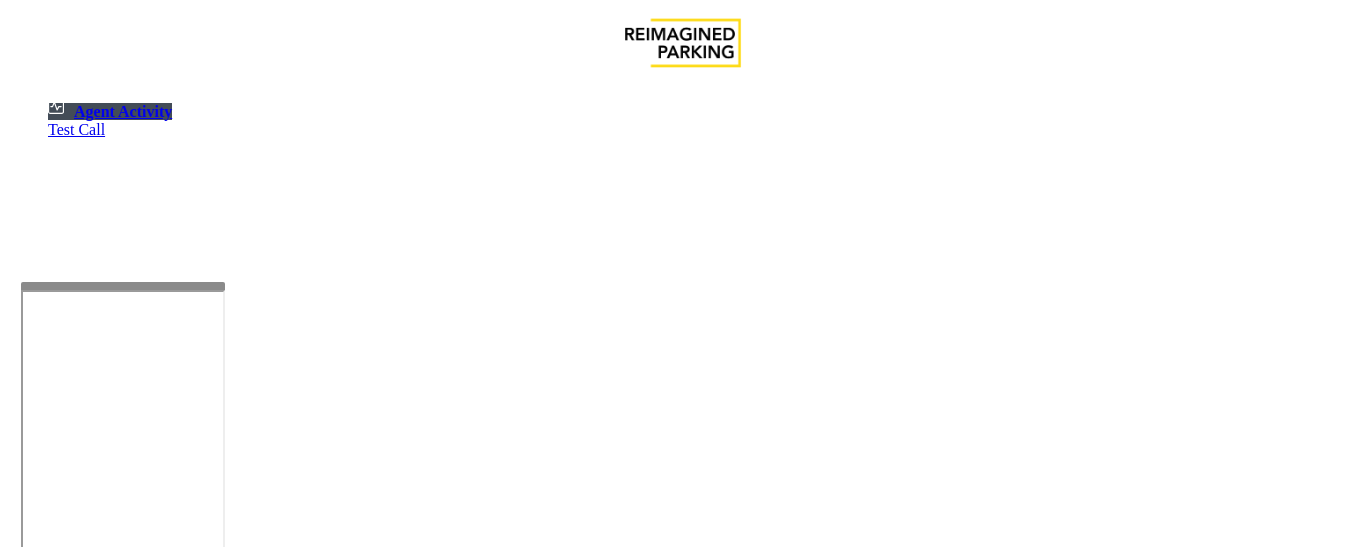 click on "×" at bounding box center (20, 1158) 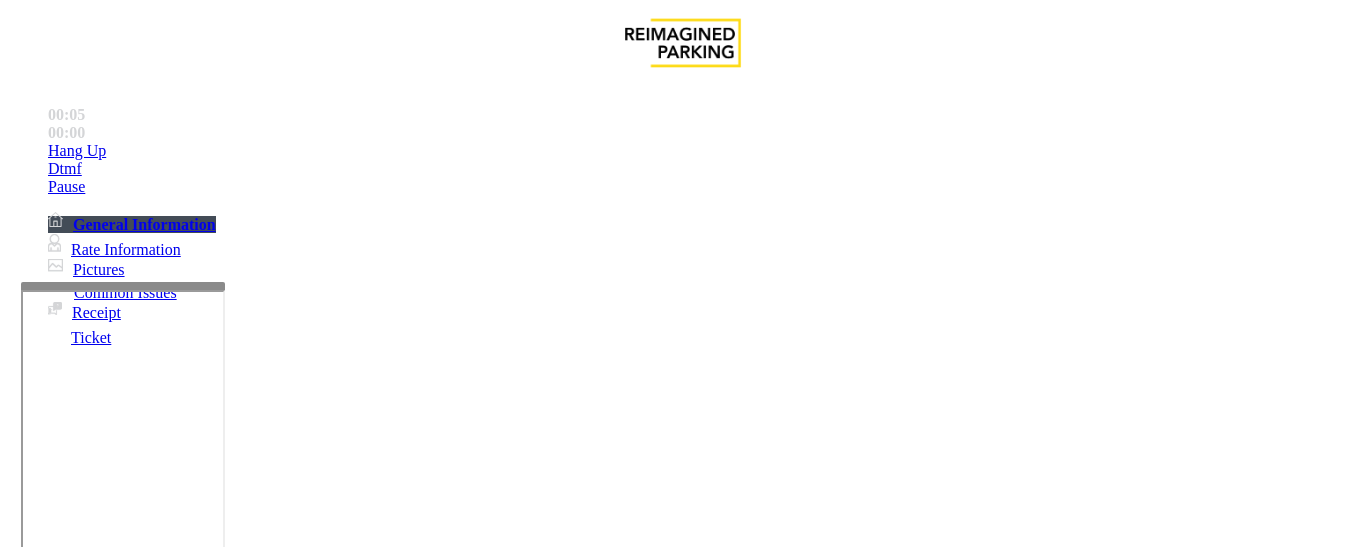 scroll, scrollTop: 500, scrollLeft: 0, axis: vertical 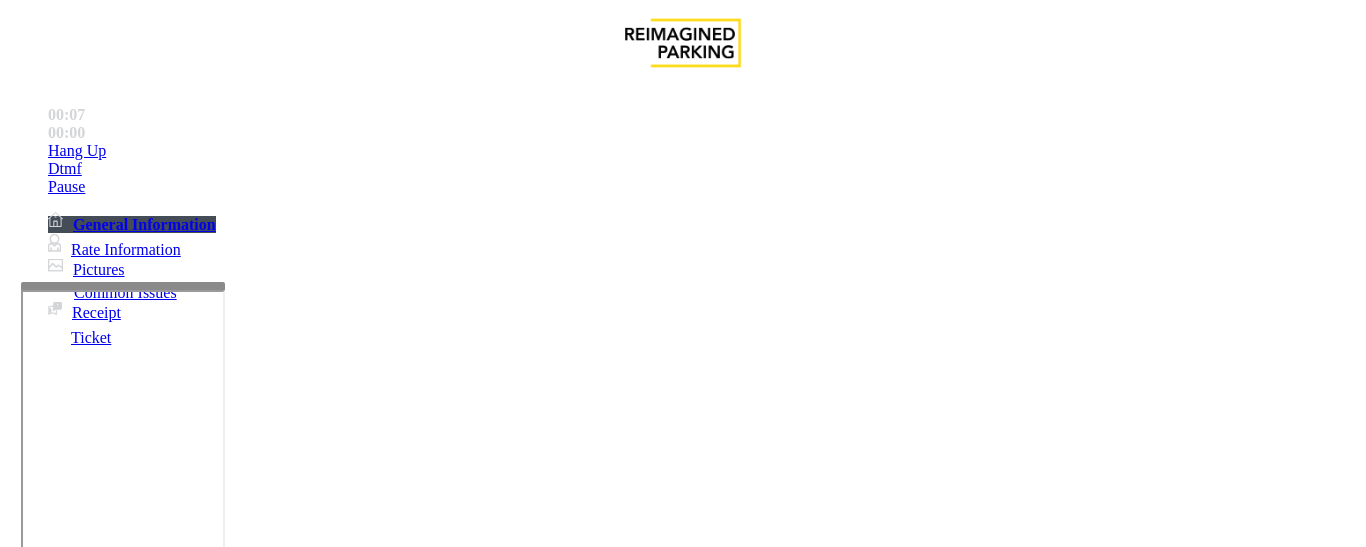 click on "Equipment Issue" at bounding box center [483, 1200] 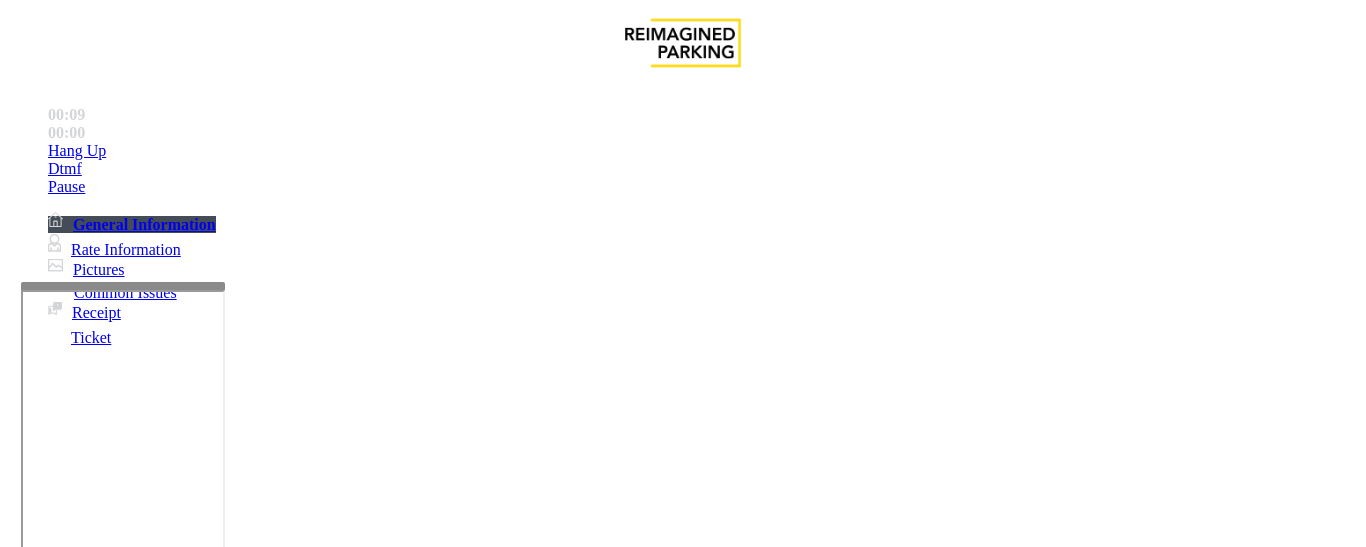 click on "Equipment Testing" at bounding box center (608, 1226) 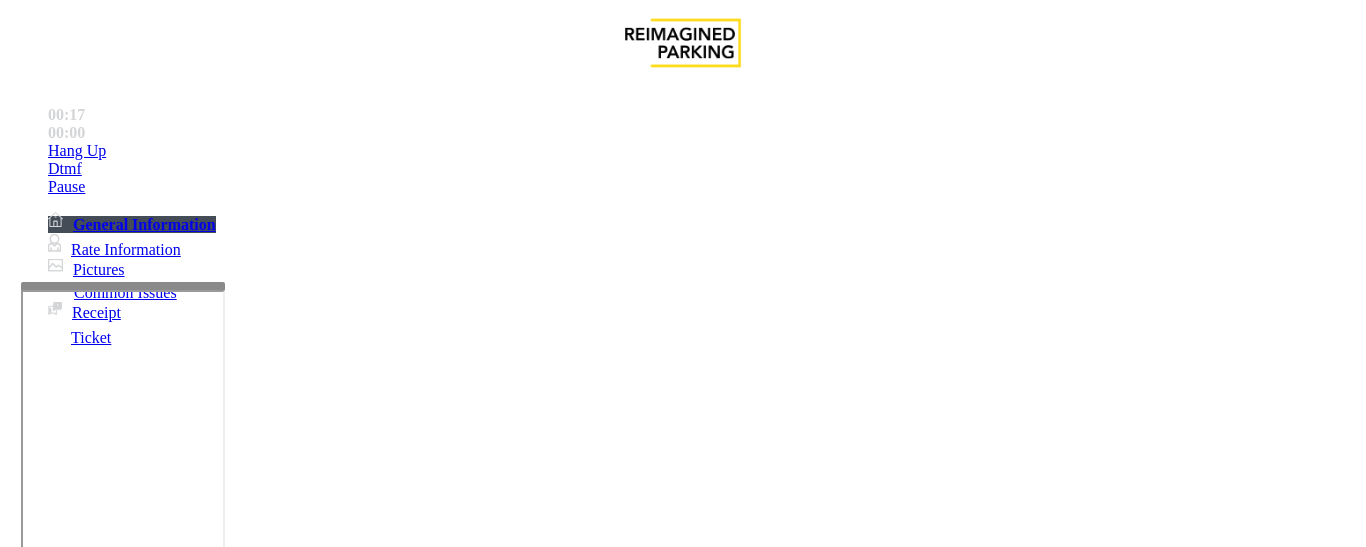 scroll, scrollTop: 0, scrollLeft: 0, axis: both 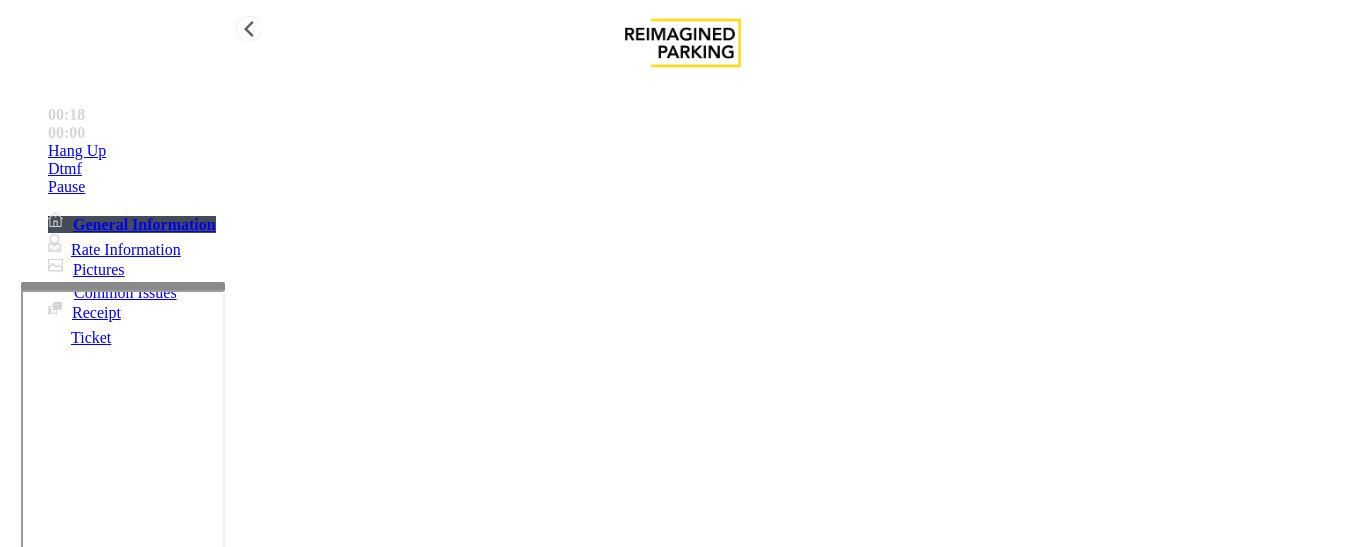 click on "Hang Up" at bounding box center [703, 151] 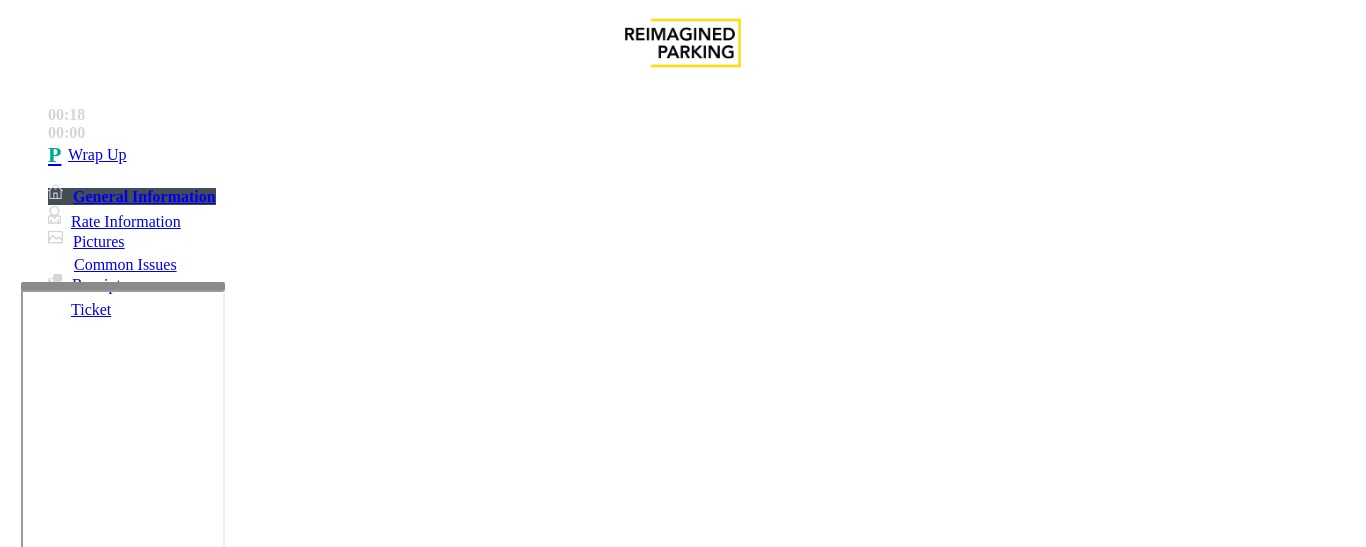 click on "Equipment Testing" at bounding box center (682, 1185) 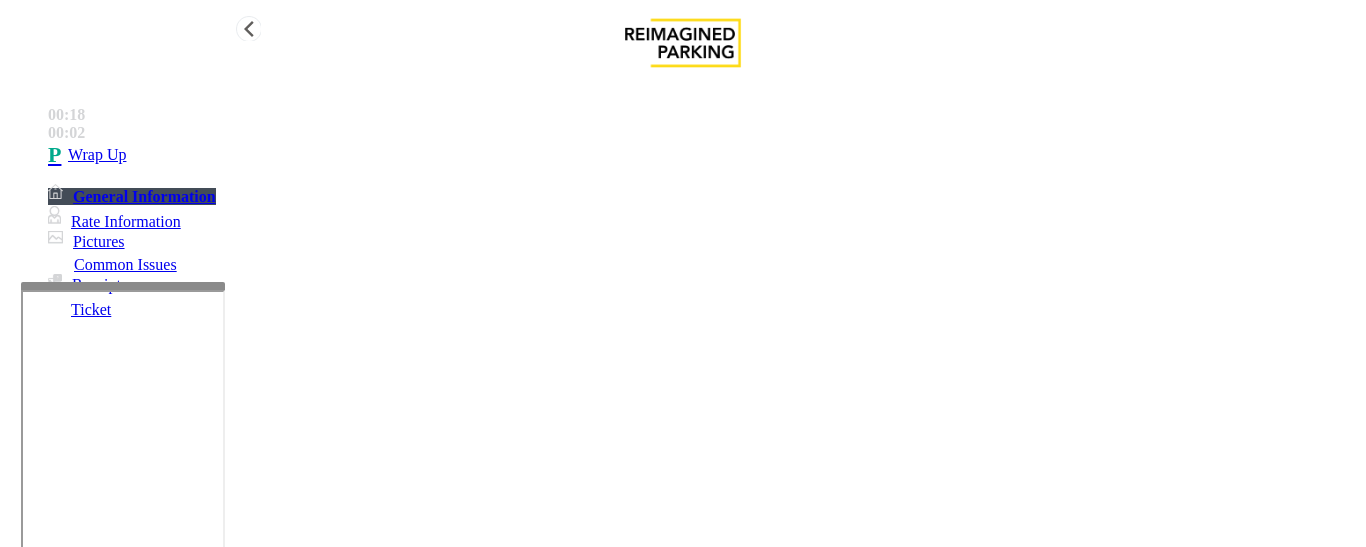 type on "**********" 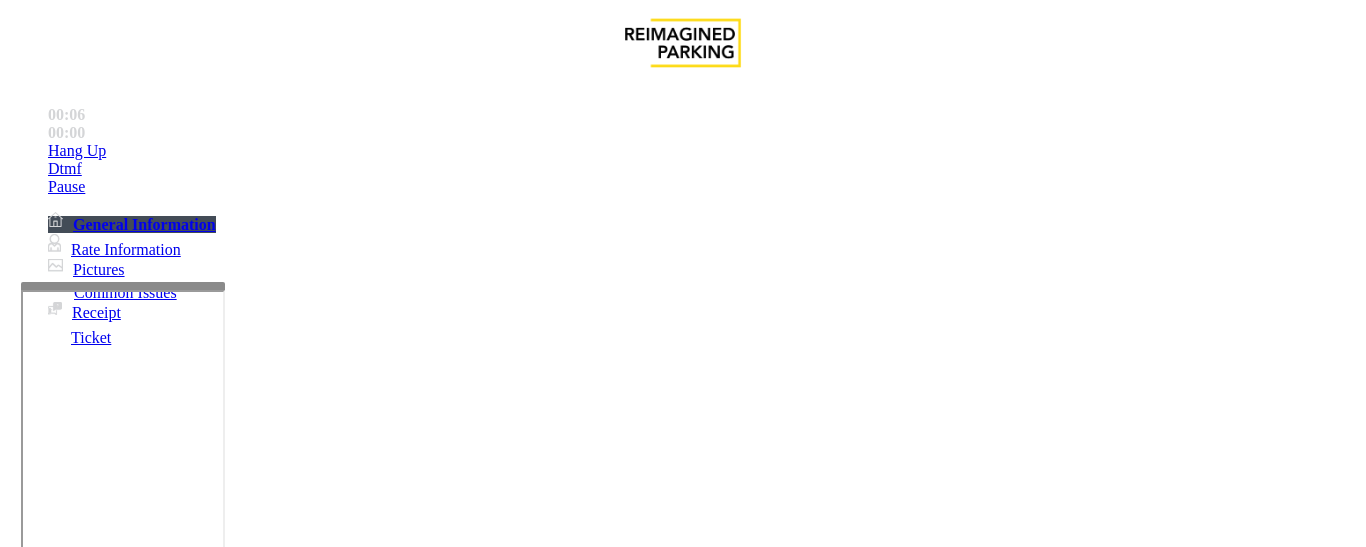 scroll, scrollTop: 2000, scrollLeft: 0, axis: vertical 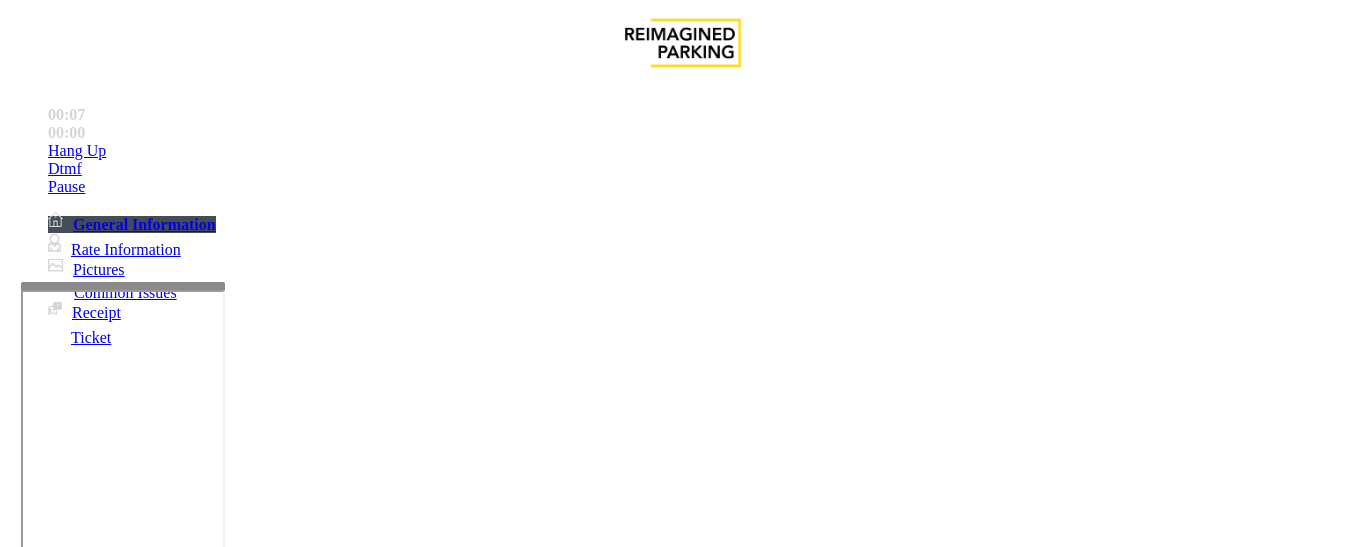 click on "Intercom Issue/No Response" at bounding box center (929, 1200) 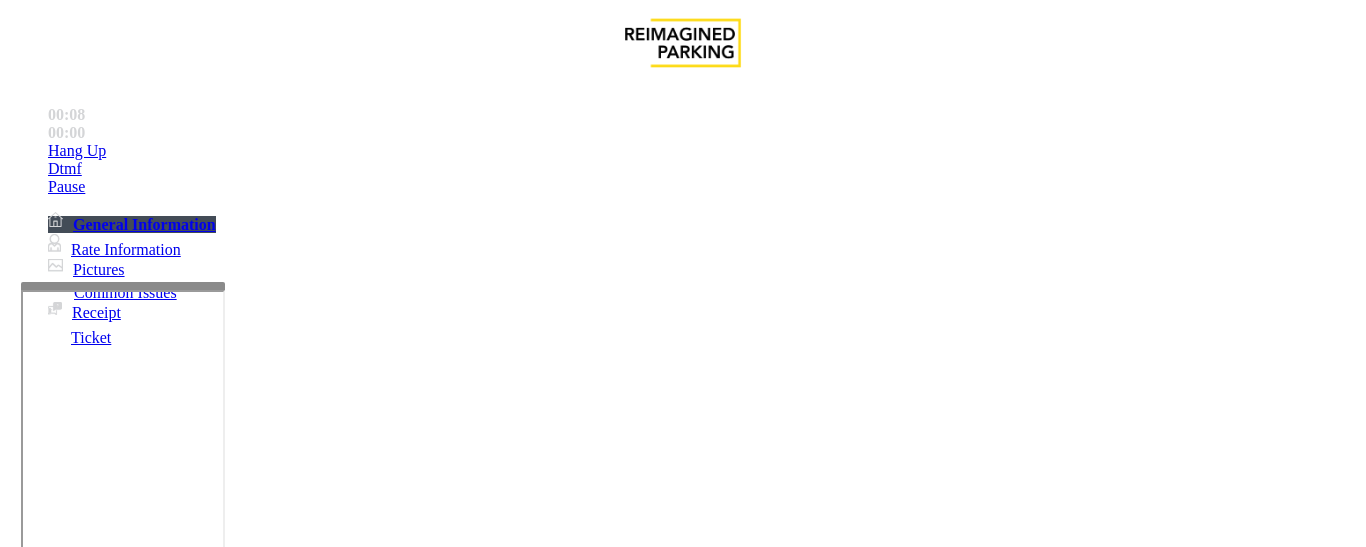 click on "No Response/Unable to hear parker" at bounding box center (142, 1200) 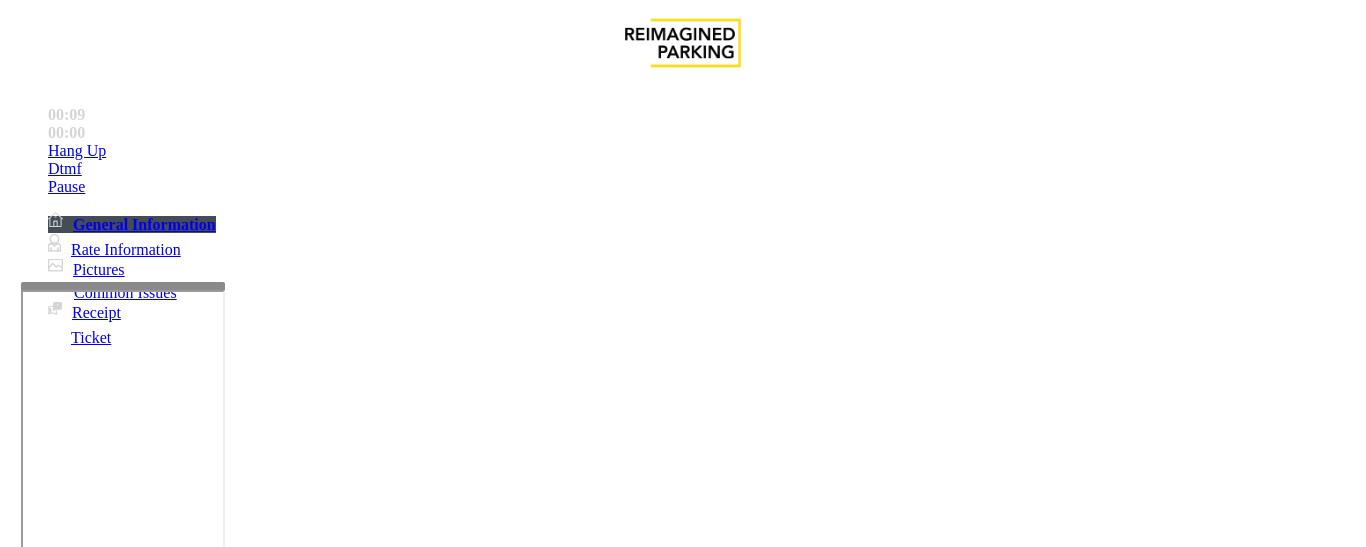 click on "No Response/Unable to hear parker" at bounding box center [682, 1185] 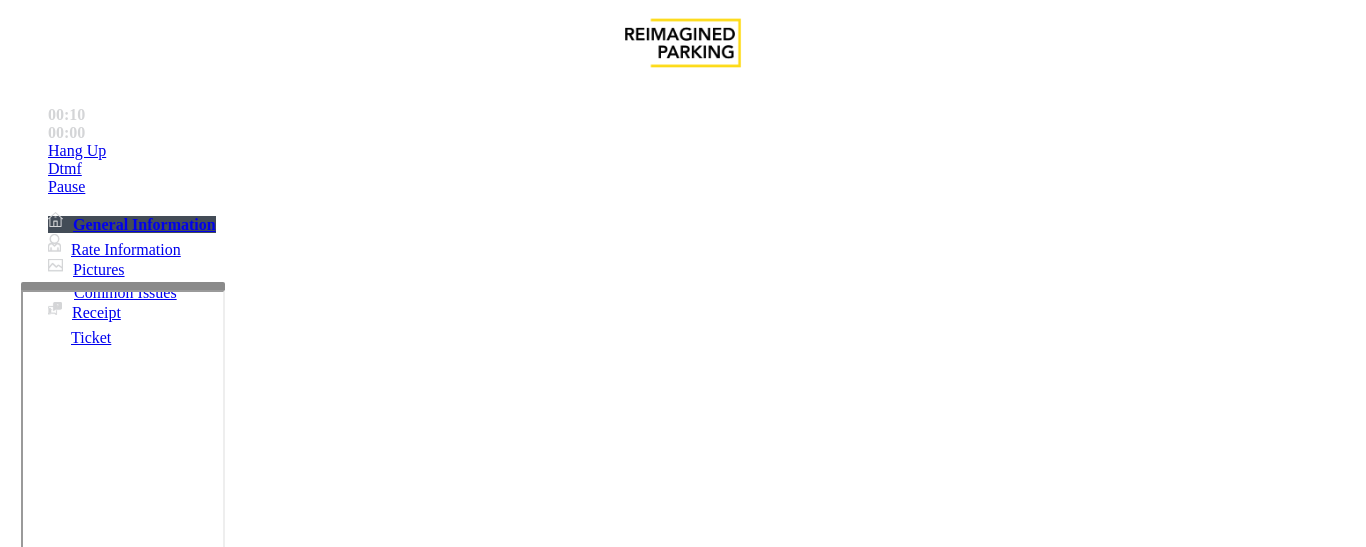click at bounding box center (229, 1248) 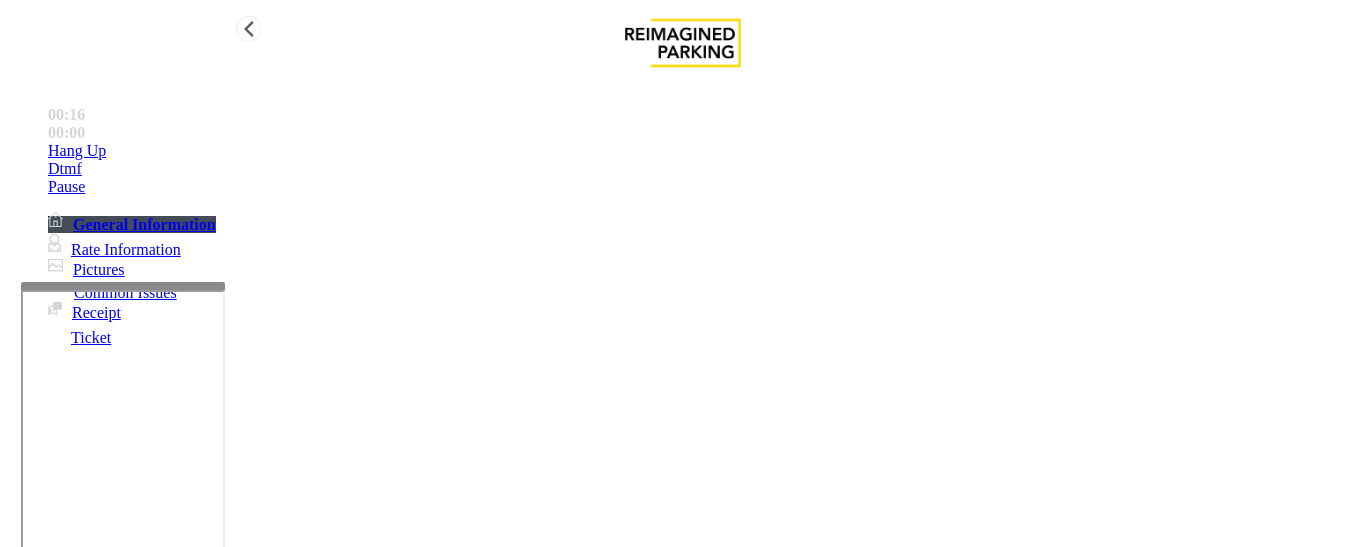 type on "**********" 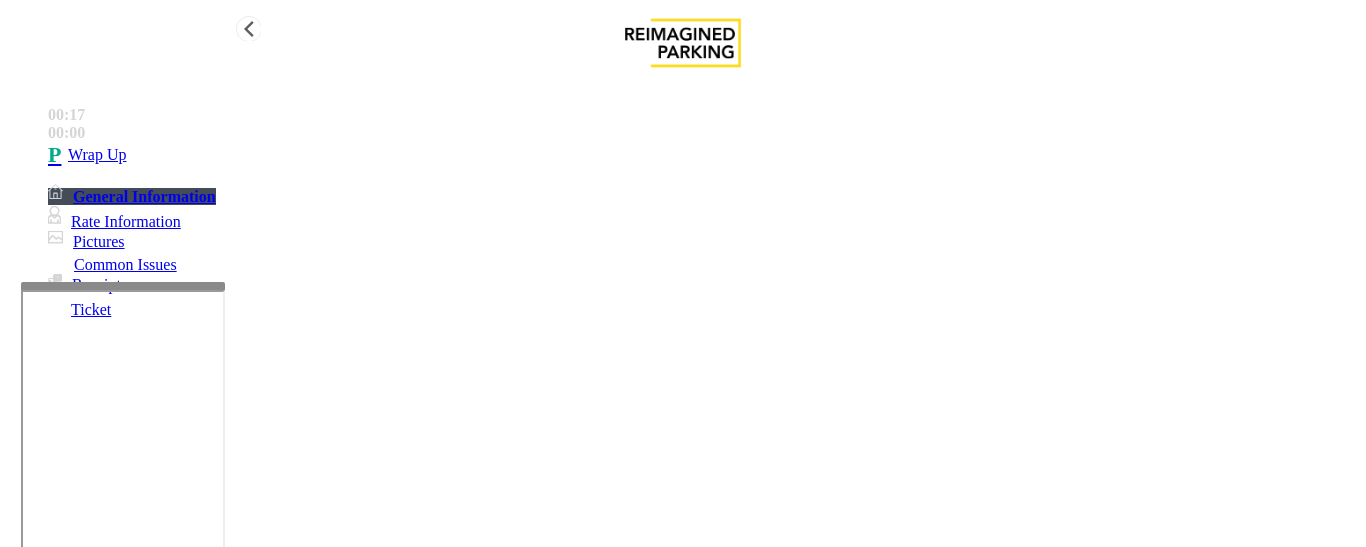 click on "Wrap Up" at bounding box center [703, 155] 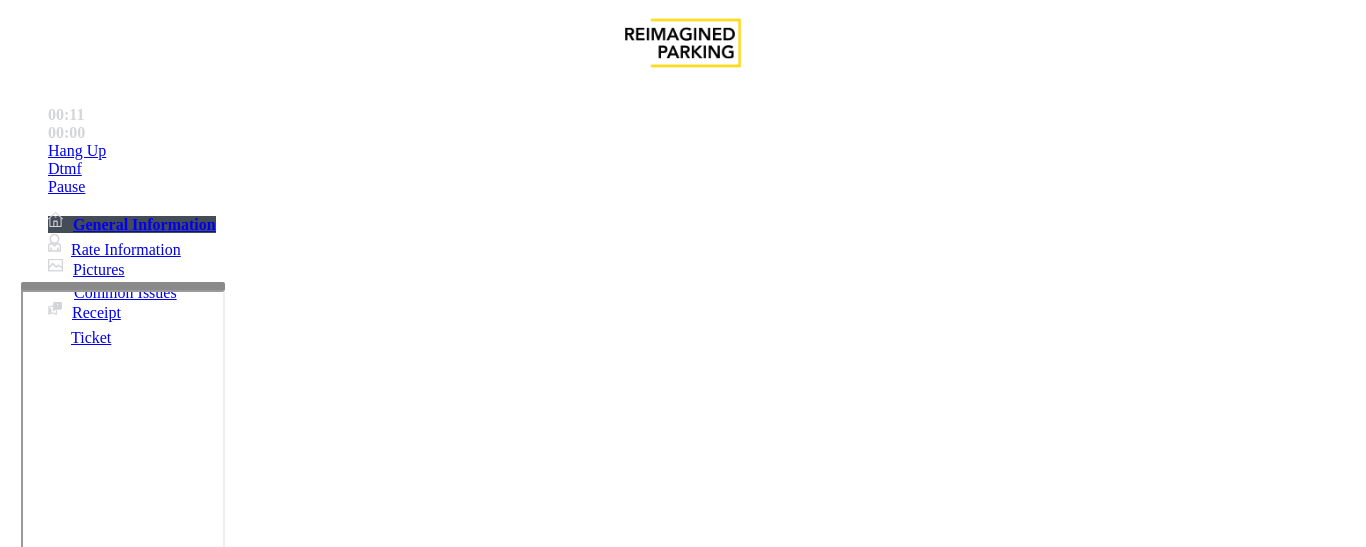 scroll, scrollTop: 400, scrollLeft: 0, axis: vertical 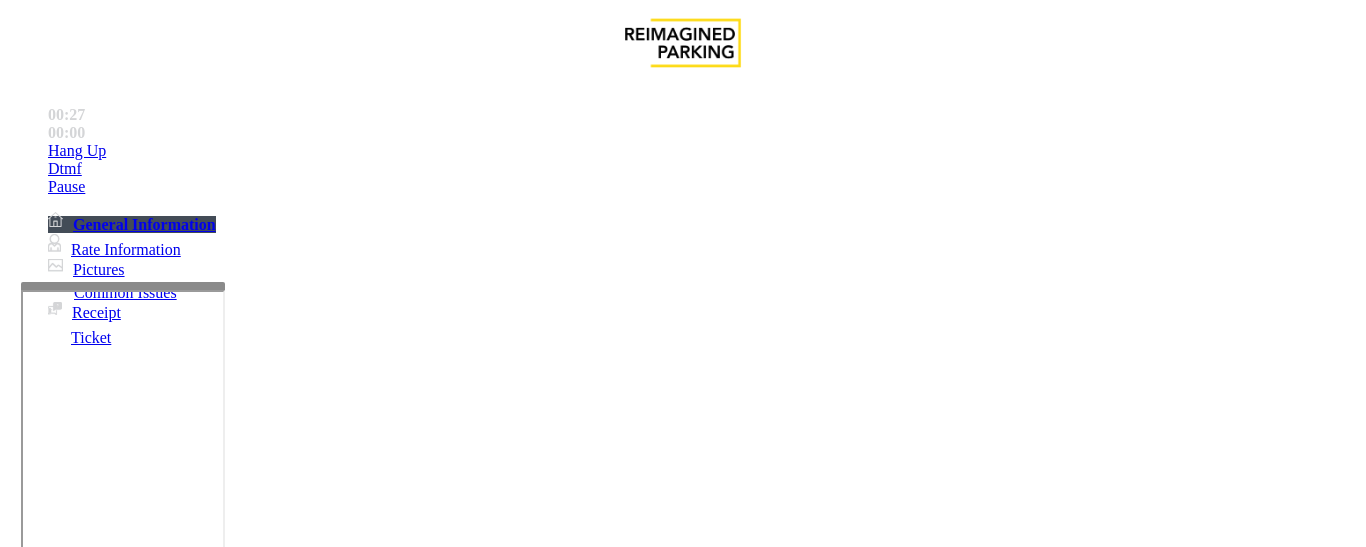click on "Intercom Issue/No Response" at bounding box center [752, 1200] 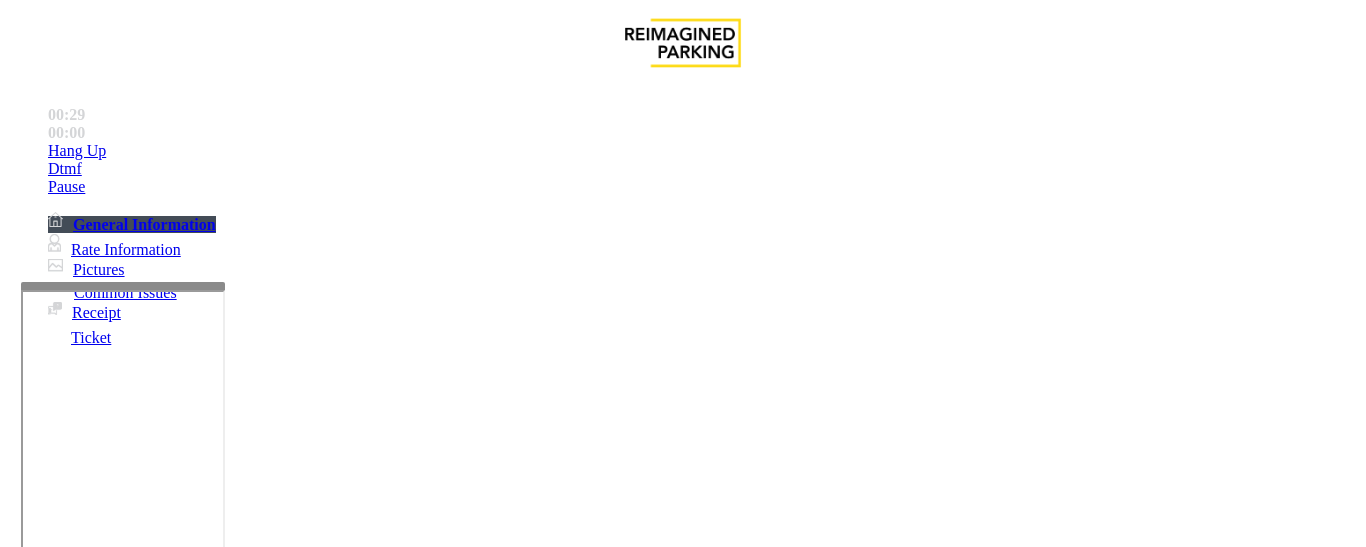 click on "Parker Cannot Hear Call Center Agent" at bounding box center (378, 1200) 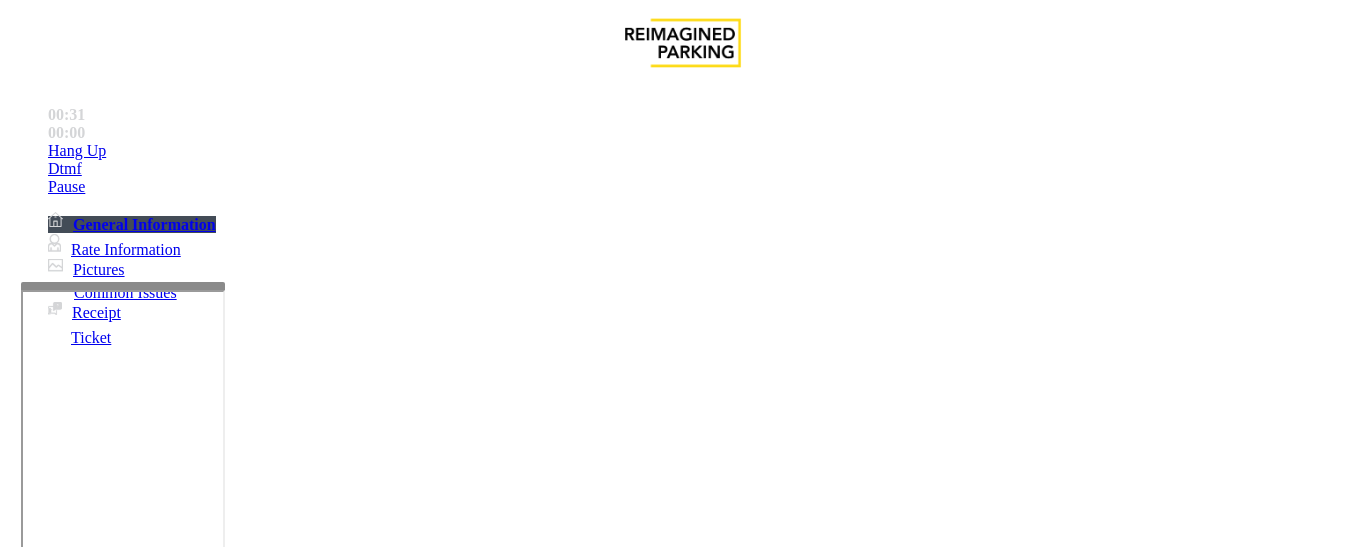 click on "Issue" at bounding box center [42, 1167] 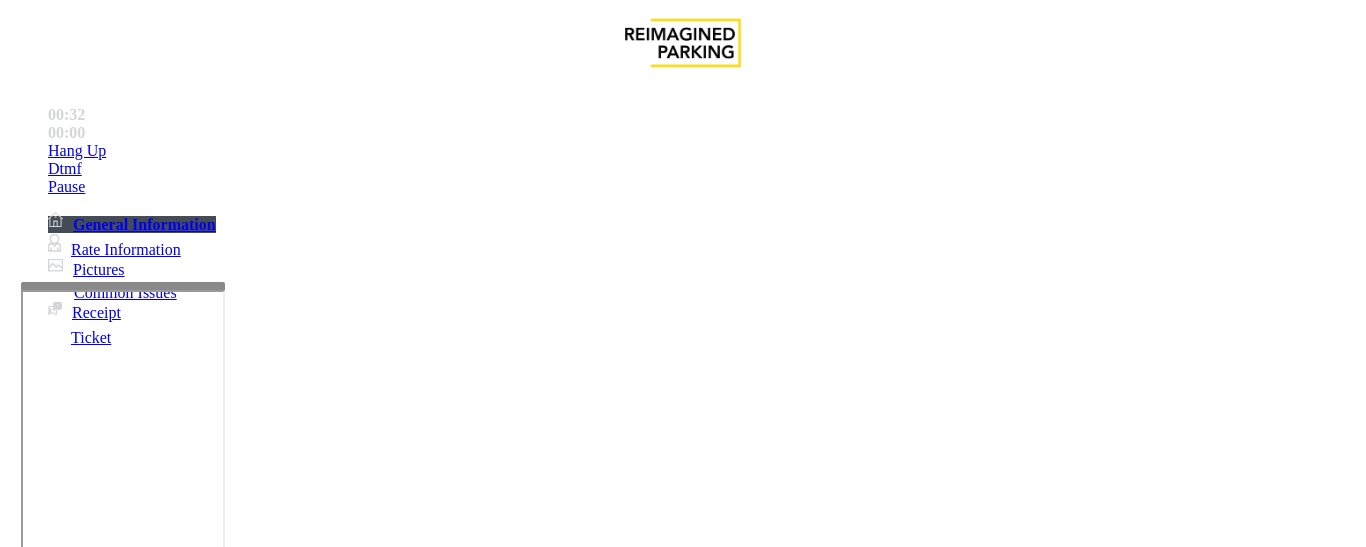 click on "Intercom Issue/No Response" at bounding box center (752, 1200) 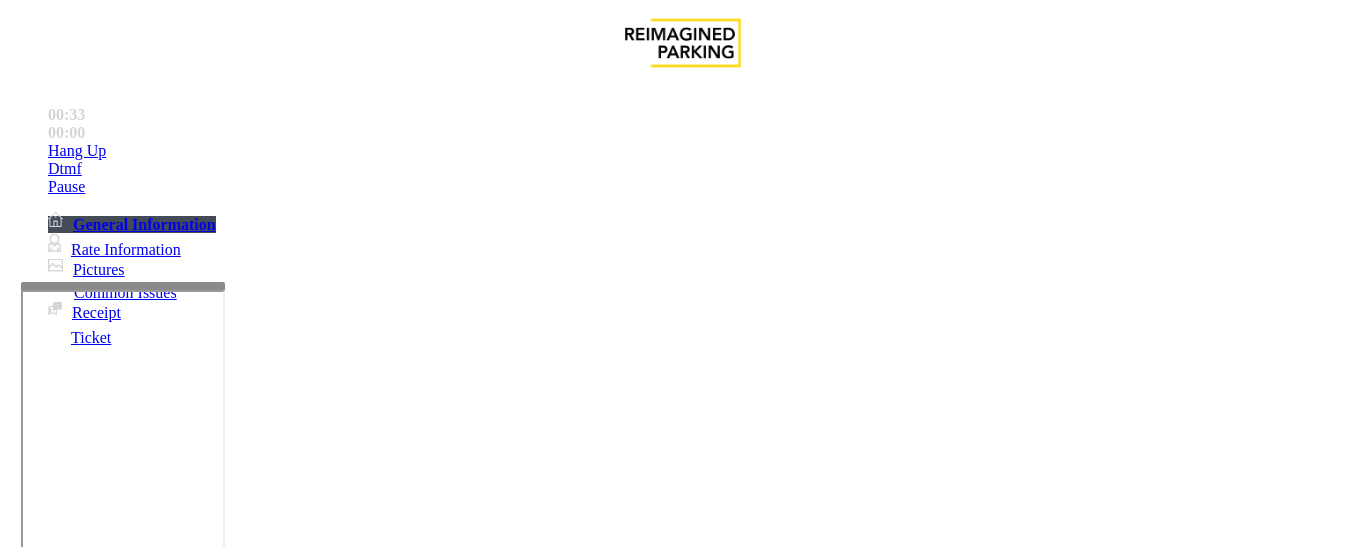 click on "No Response/Unable to hear parker" at bounding box center (142, 1200) 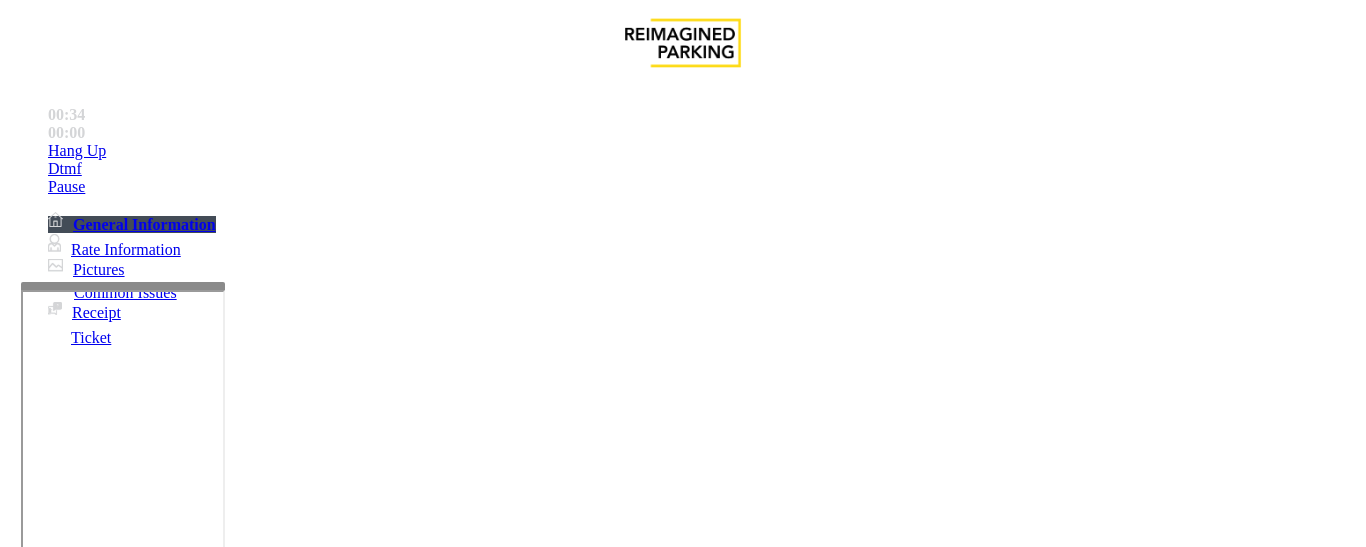 drag, startPoint x: 394, startPoint y: 186, endPoint x: 594, endPoint y: 178, distance: 200.15994 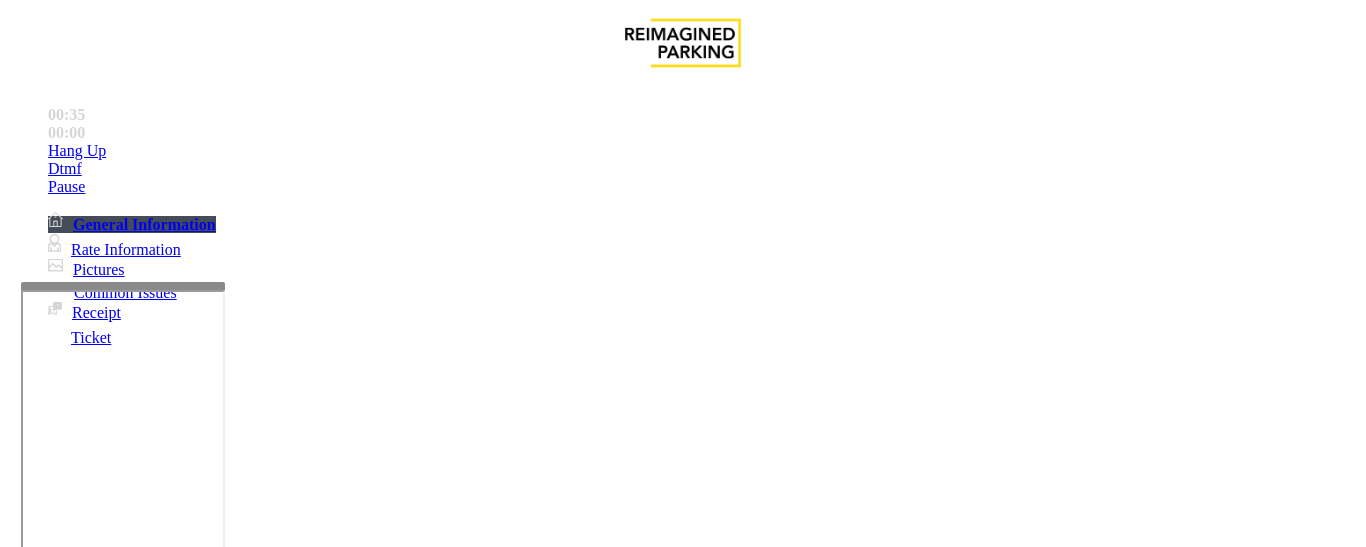 click at bounding box center (229, 1248) 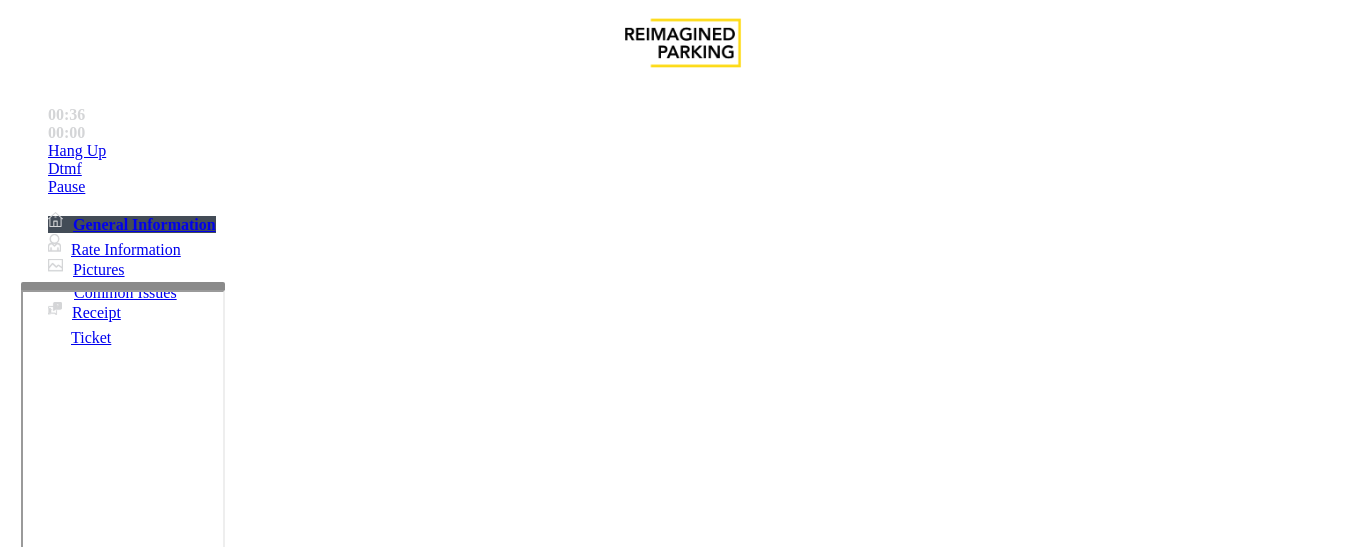 click at bounding box center (229, 1248) 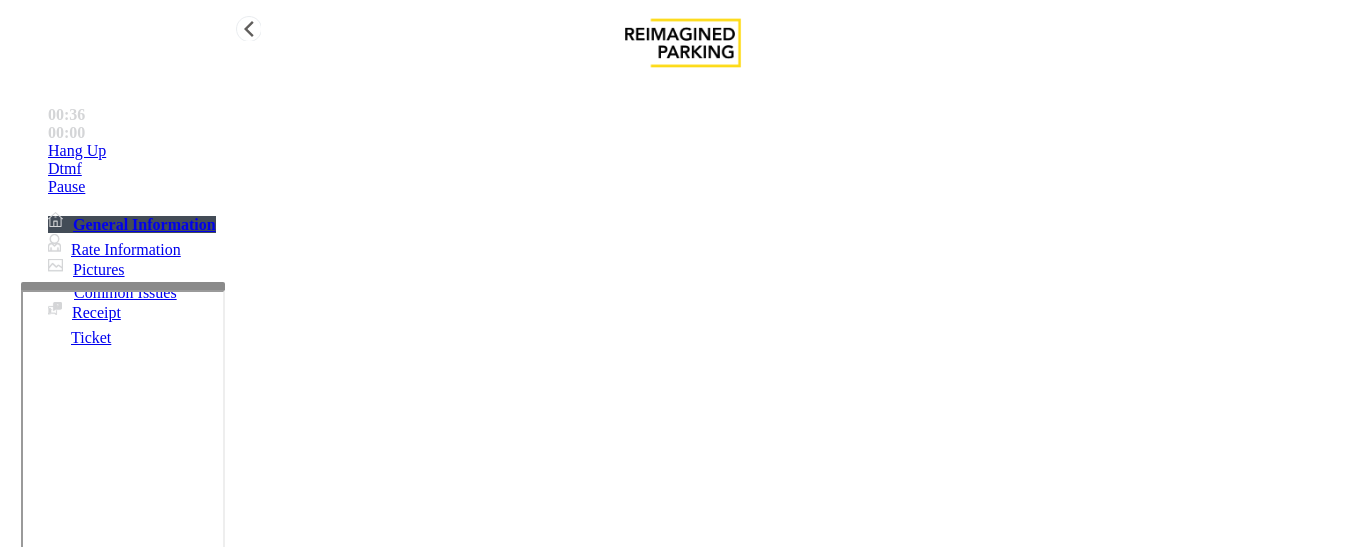 click on "Hang Up" at bounding box center [703, 151] 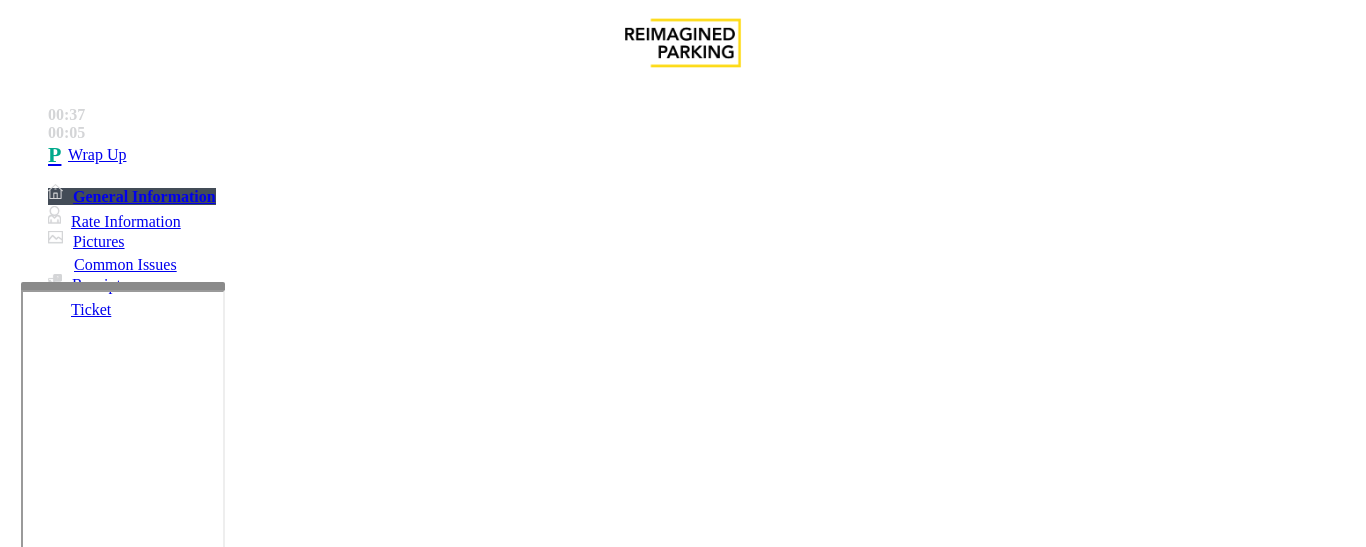 click at bounding box center [229, 1248] 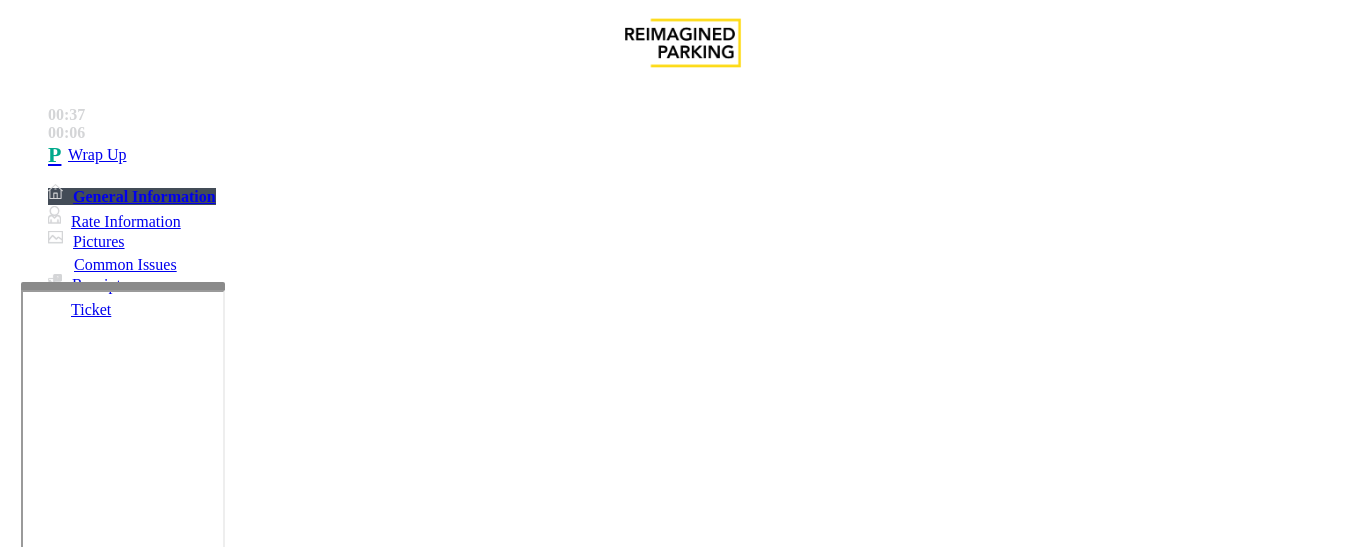paste on "**********" 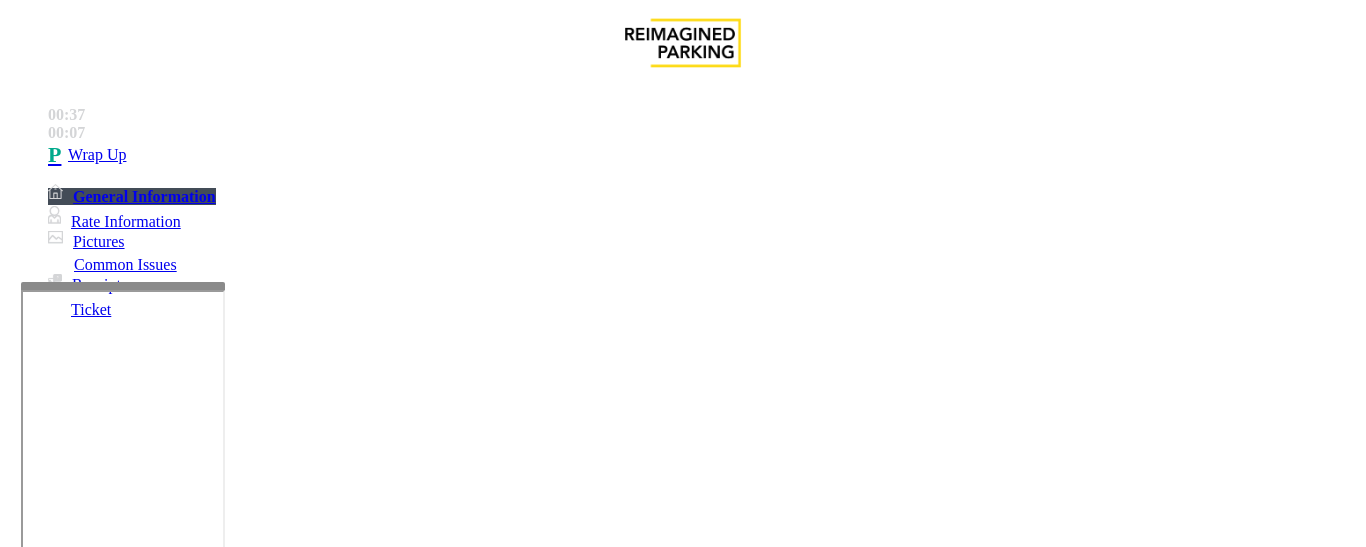 click at bounding box center (229, 1248) 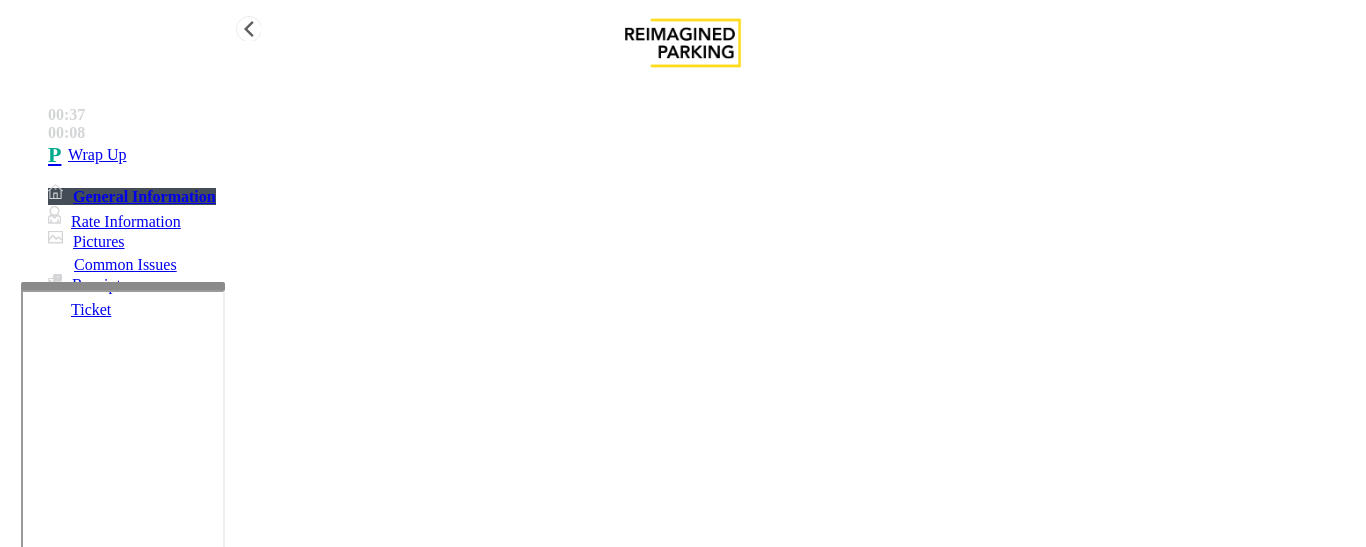 type on "**********" 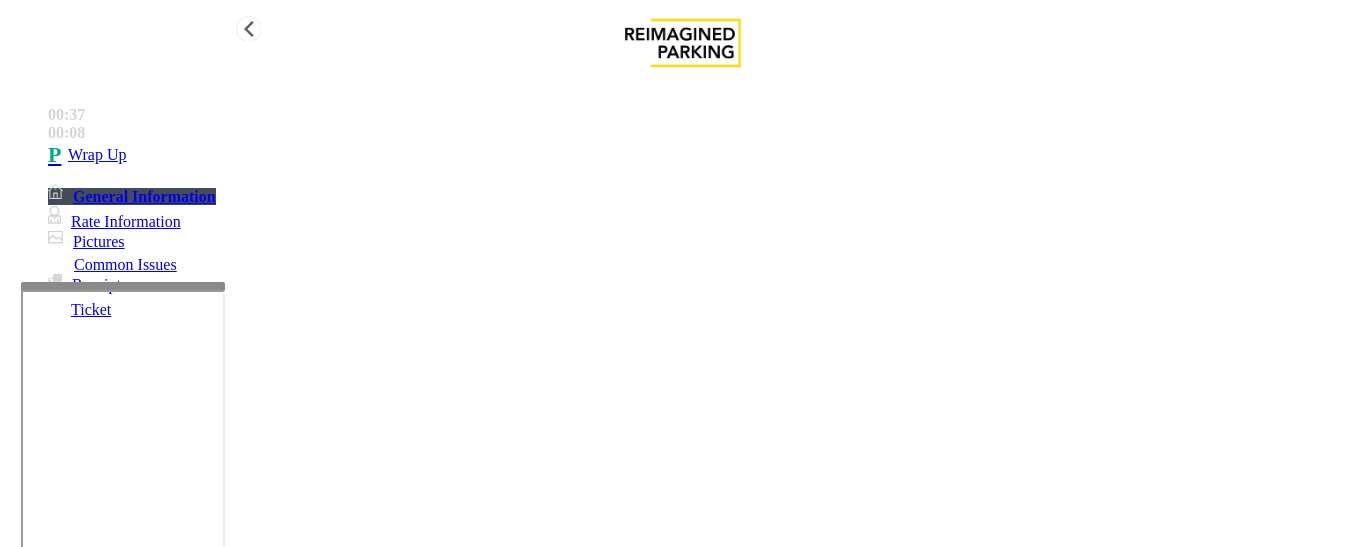 click on "Wrap Up" at bounding box center (703, 155) 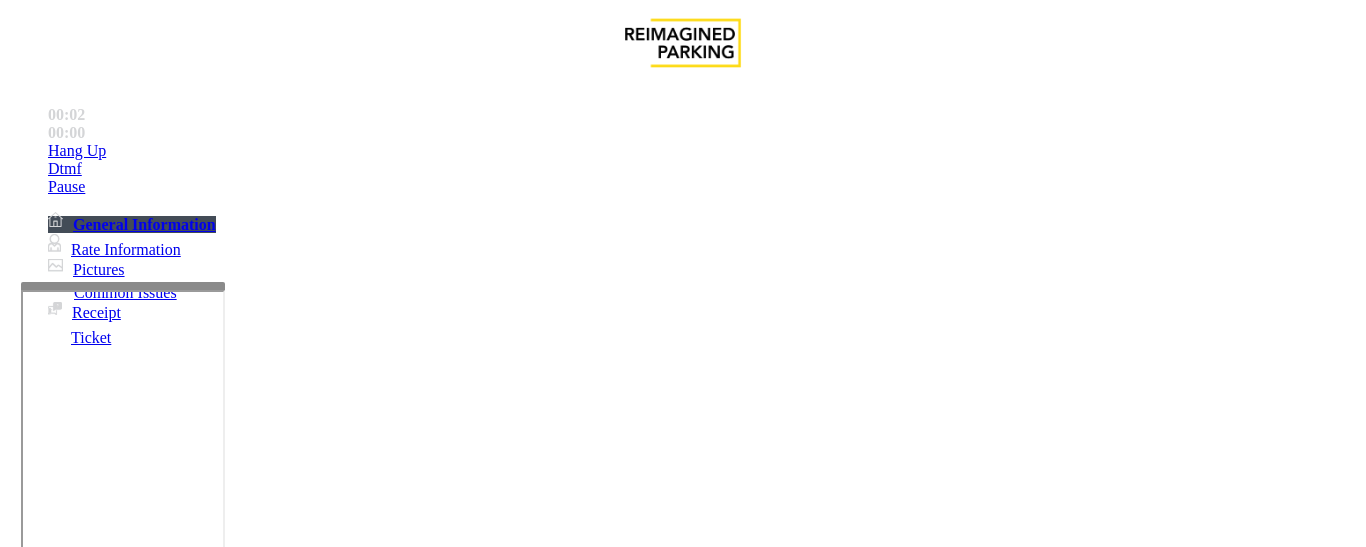 scroll, scrollTop: 600, scrollLeft: 0, axis: vertical 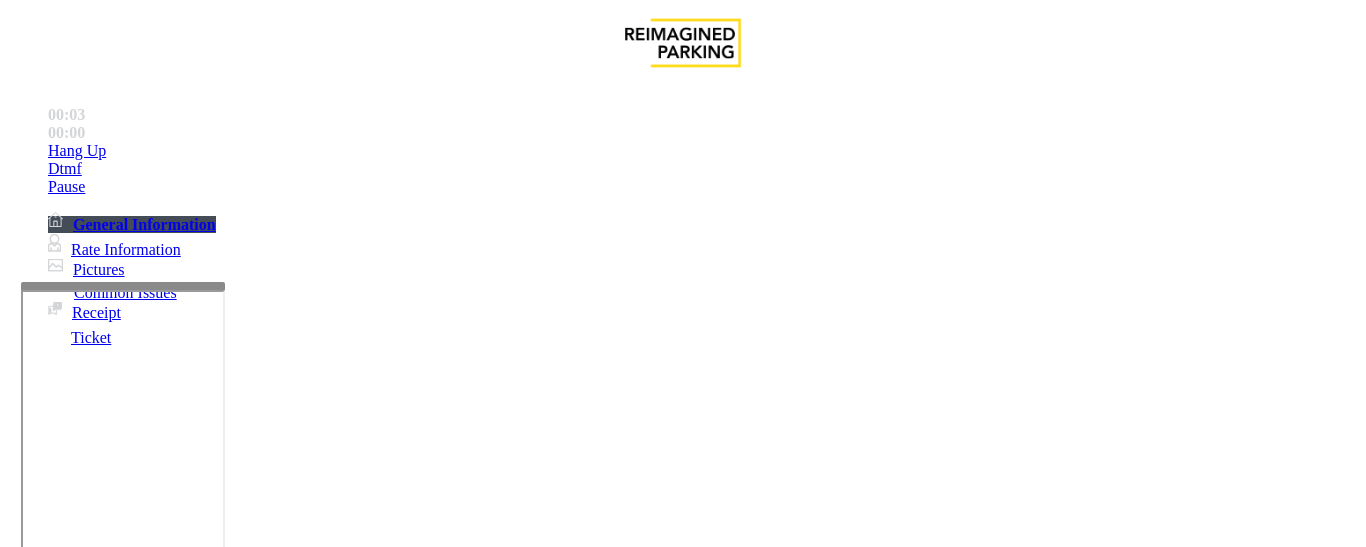 click on "Equipment Issue" at bounding box center [483, 1200] 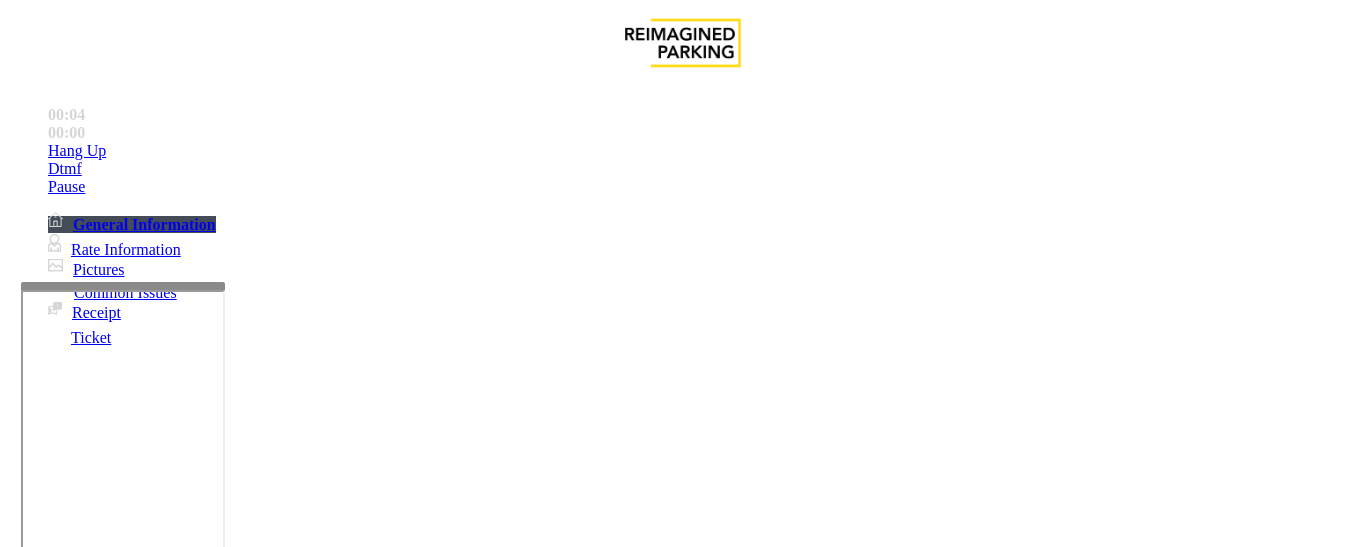 click on "Gate / Door Won't Open" at bounding box center (575, 1200) 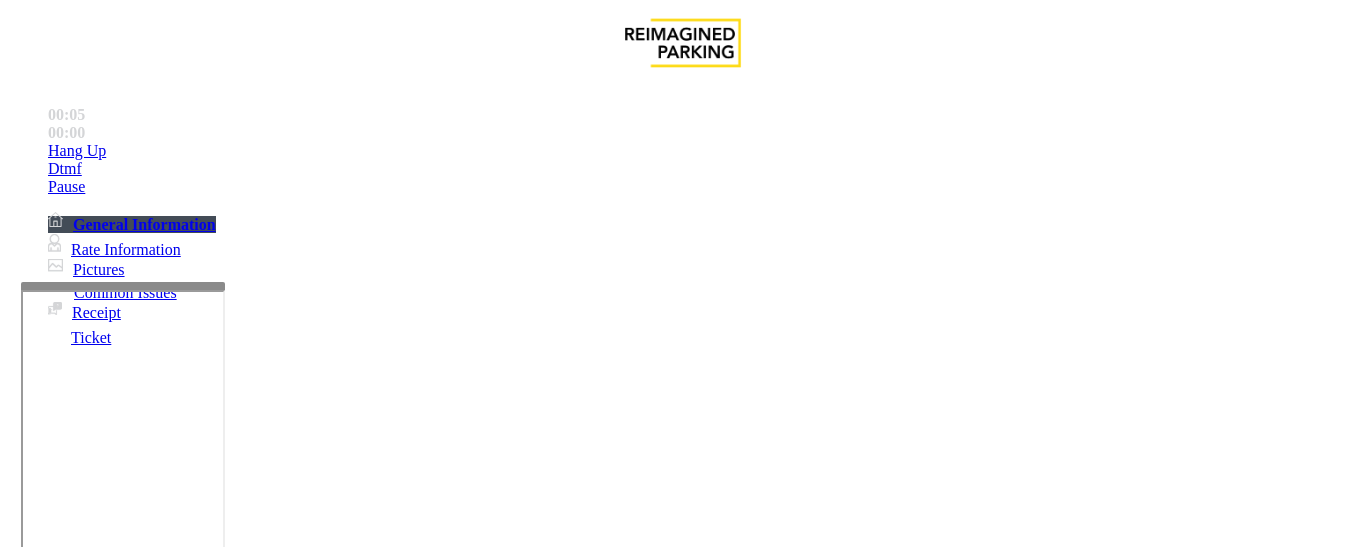 click on "Vend Gate" at bounding box center [69, 1649] 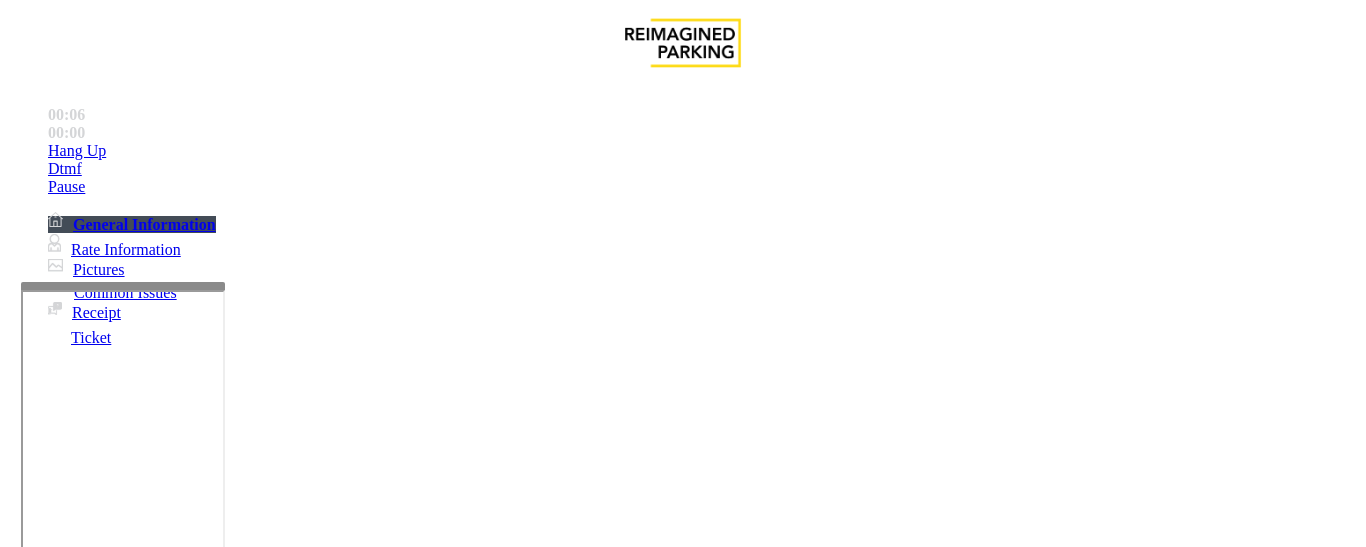 scroll, scrollTop: 0, scrollLeft: 0, axis: both 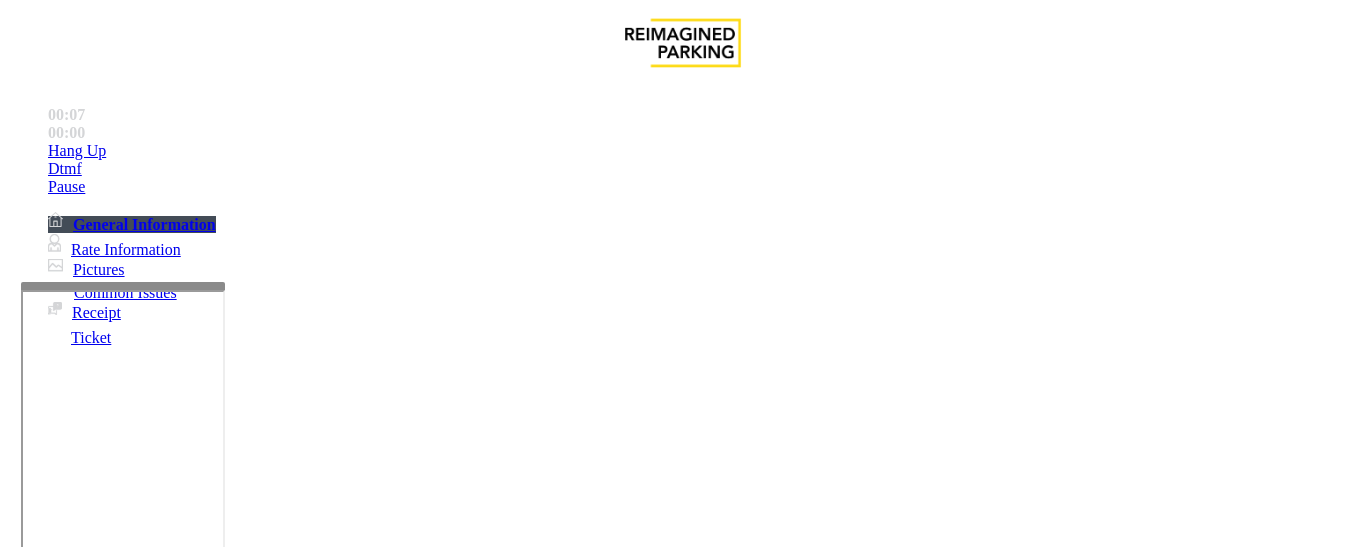 click on "Gate / Door Won't Open" at bounding box center [682, 1185] 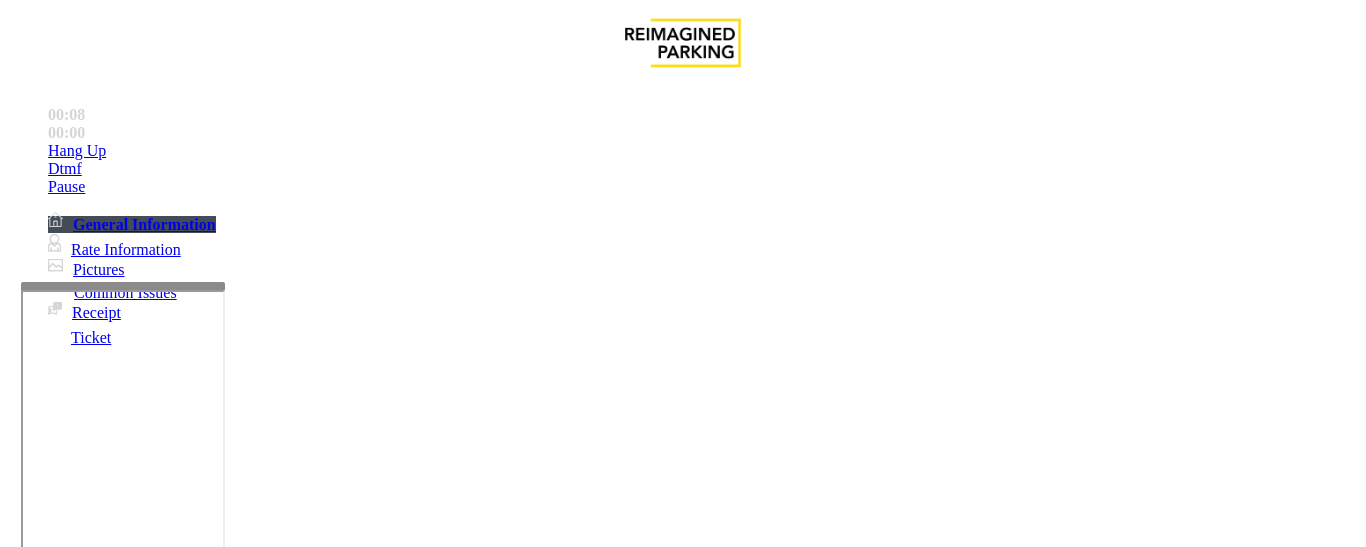 click at bounding box center [221, 1556] 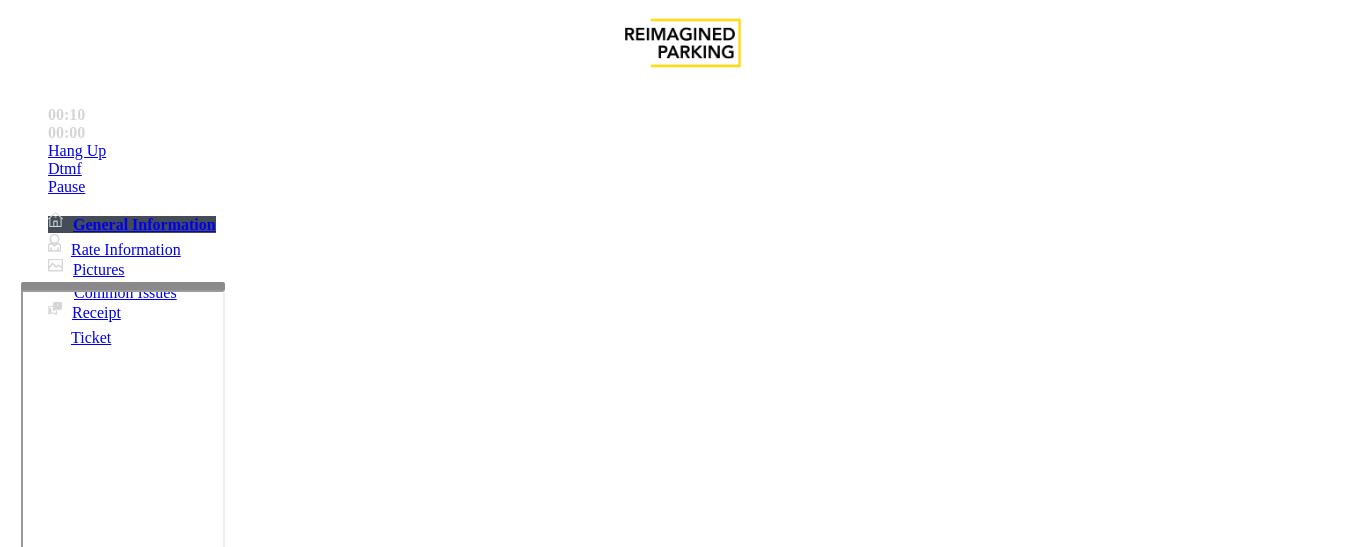 paste on "**********" 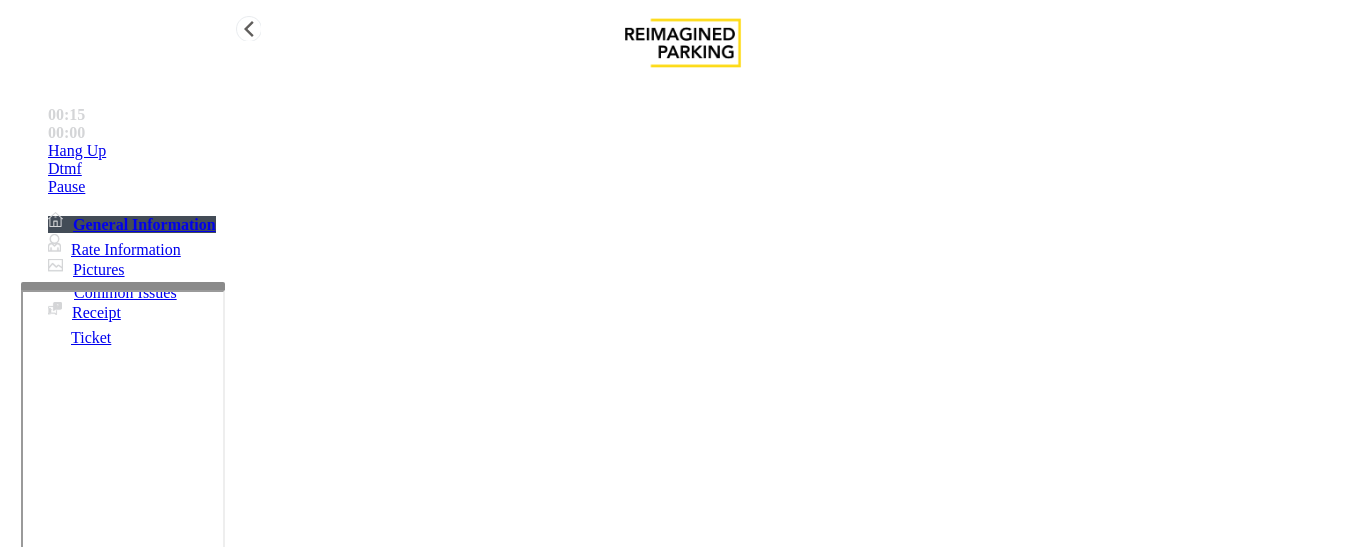 click on "Hang Up" at bounding box center (703, 151) 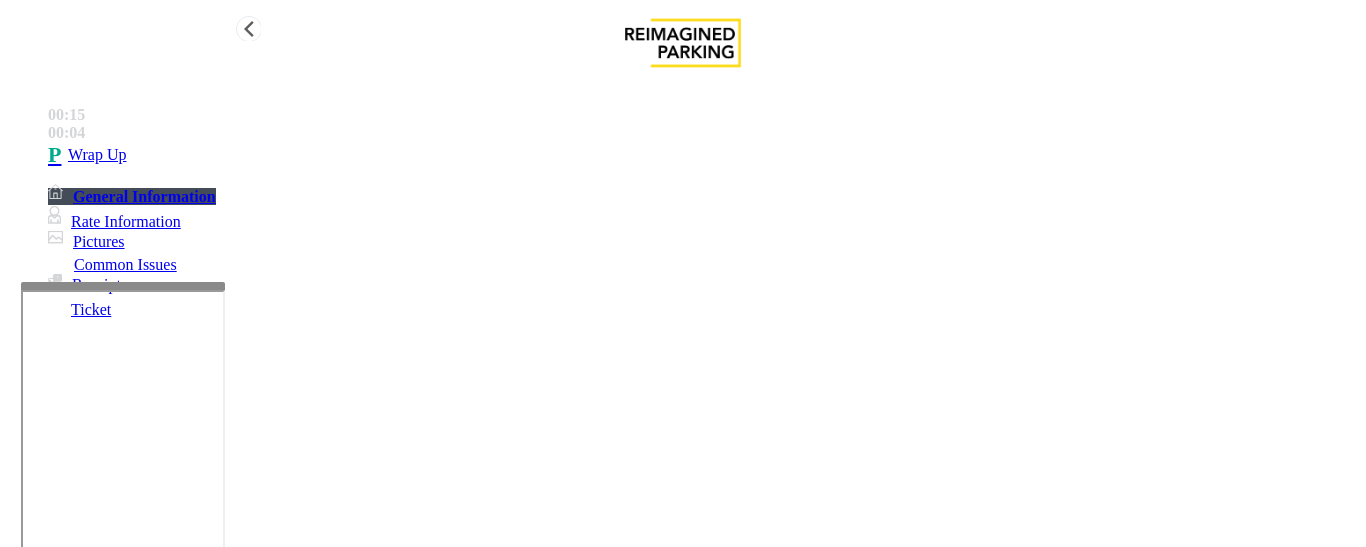 type on "**********" 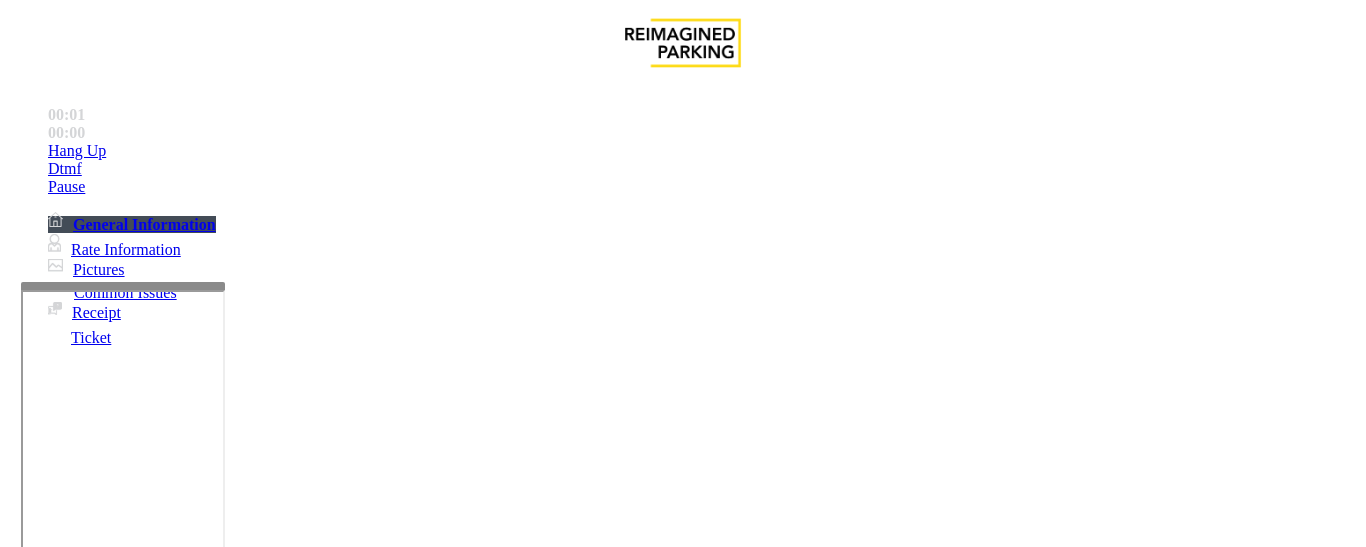 scroll, scrollTop: 233, scrollLeft: 0, axis: vertical 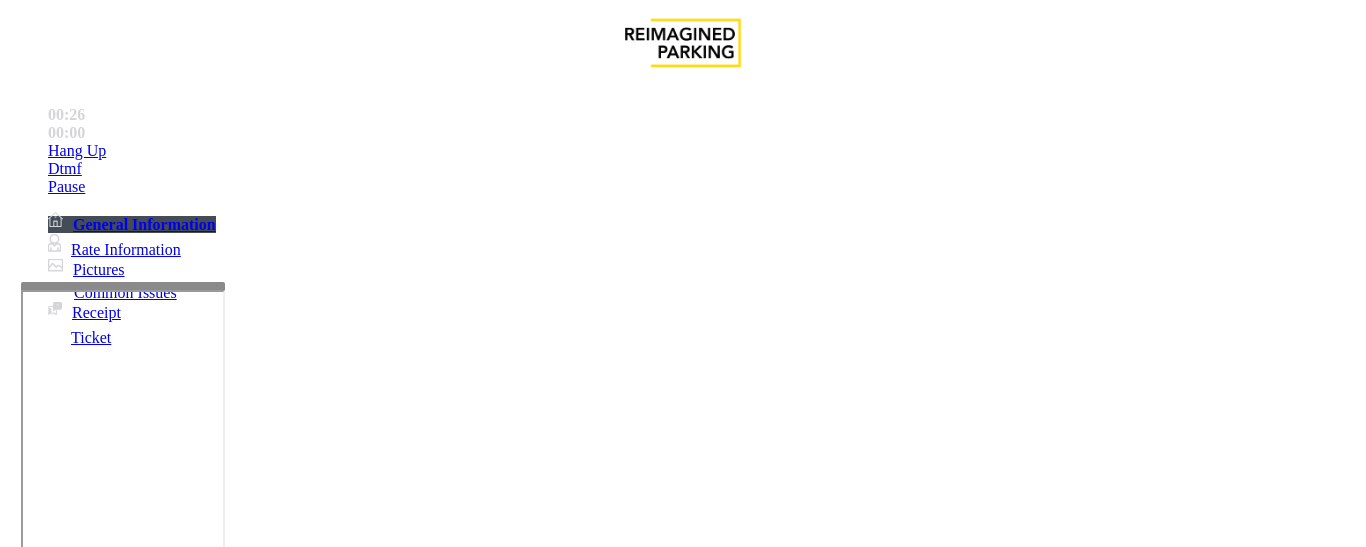 click on "Monthly Entry" at bounding box center (55, 1144) 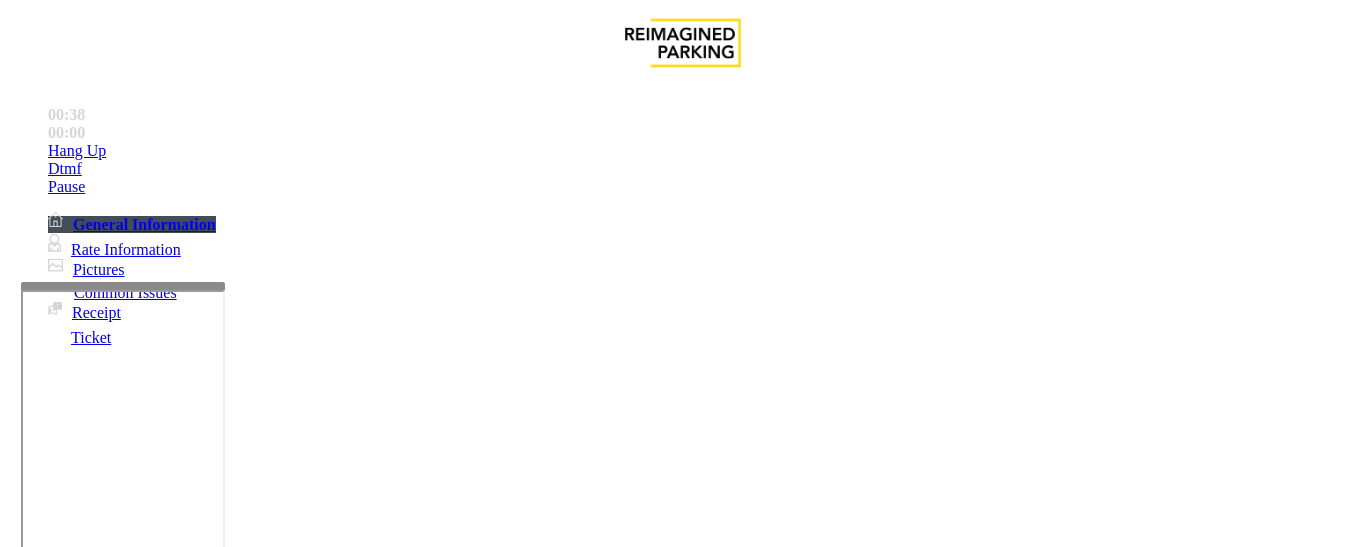 click on "Monthly Entry" at bounding box center [55, 1144] 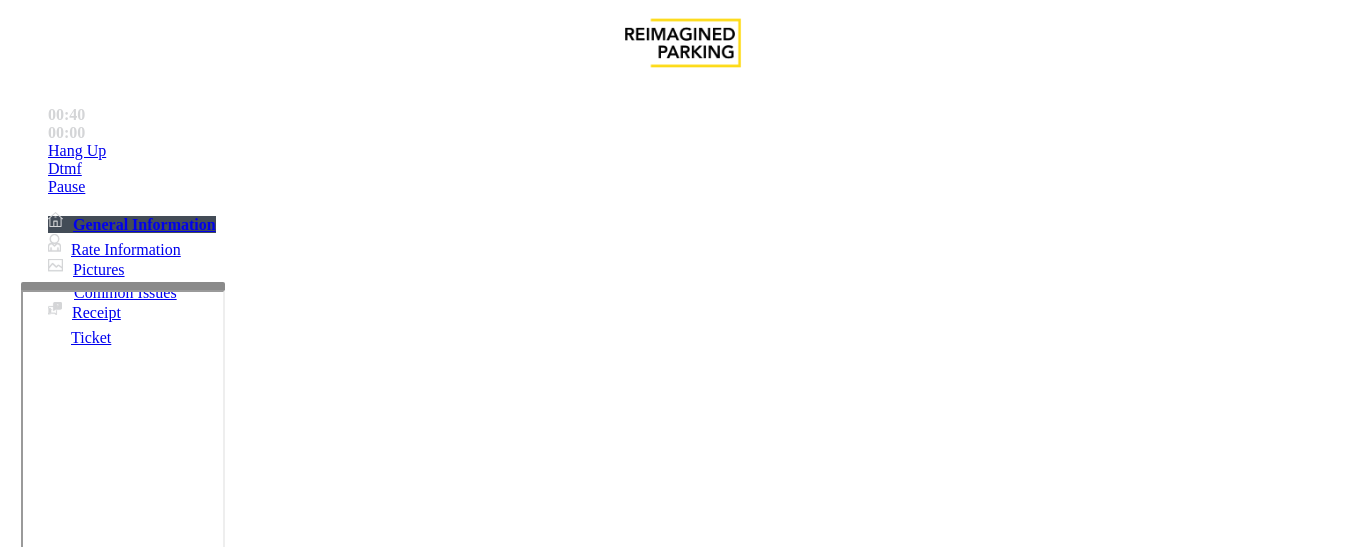 scroll, scrollTop: 83, scrollLeft: 0, axis: vertical 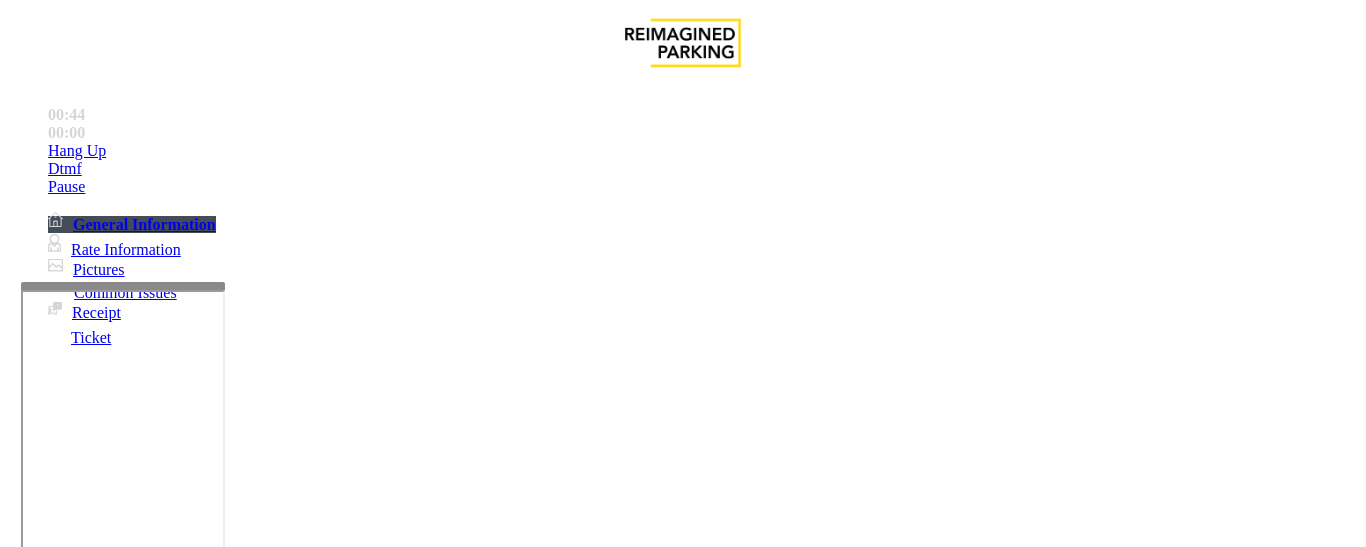 click on "Issue" at bounding box center [42, 1167] 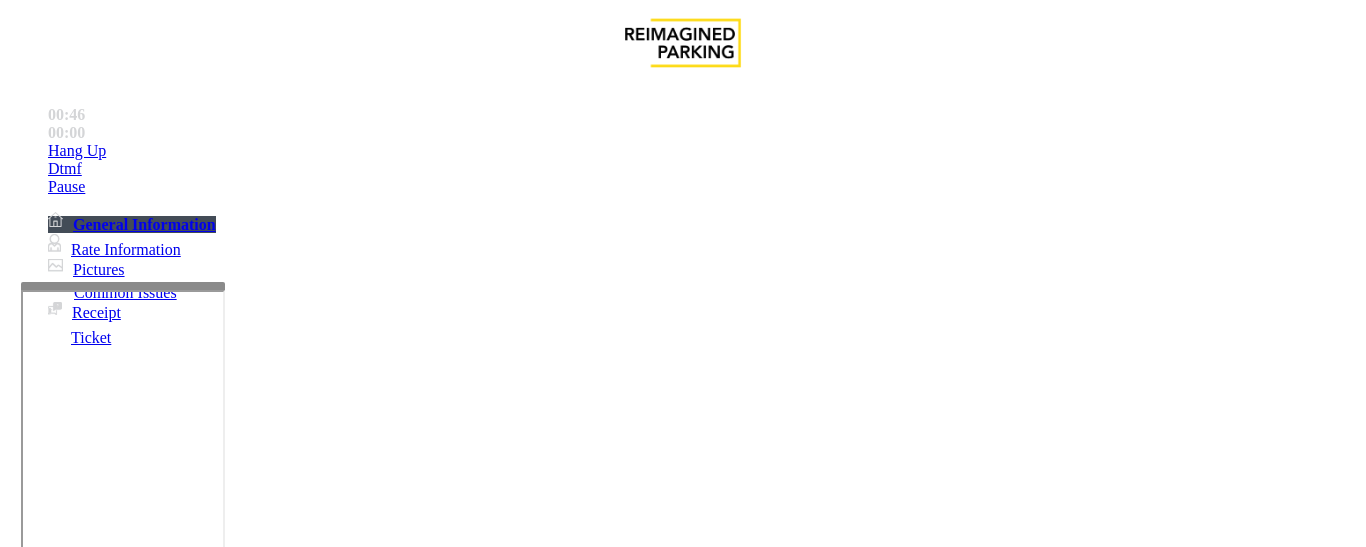 click on "Equipment Issue" at bounding box center (697, 1200) 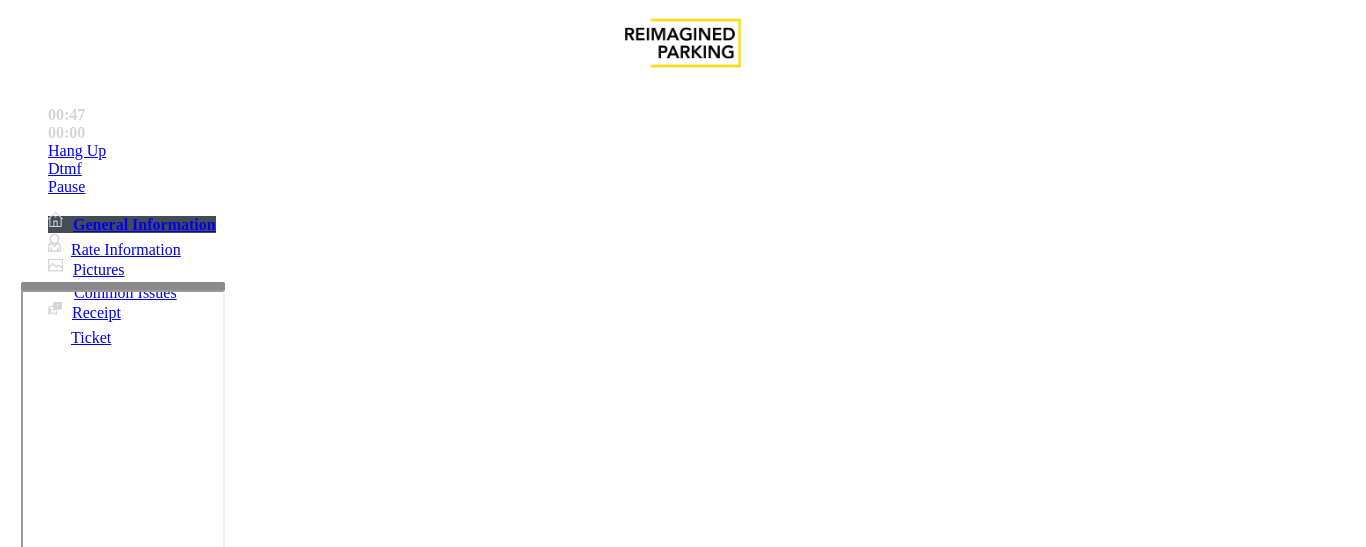 click on "Gate / Door Won't Open" at bounding box center [575, 1200] 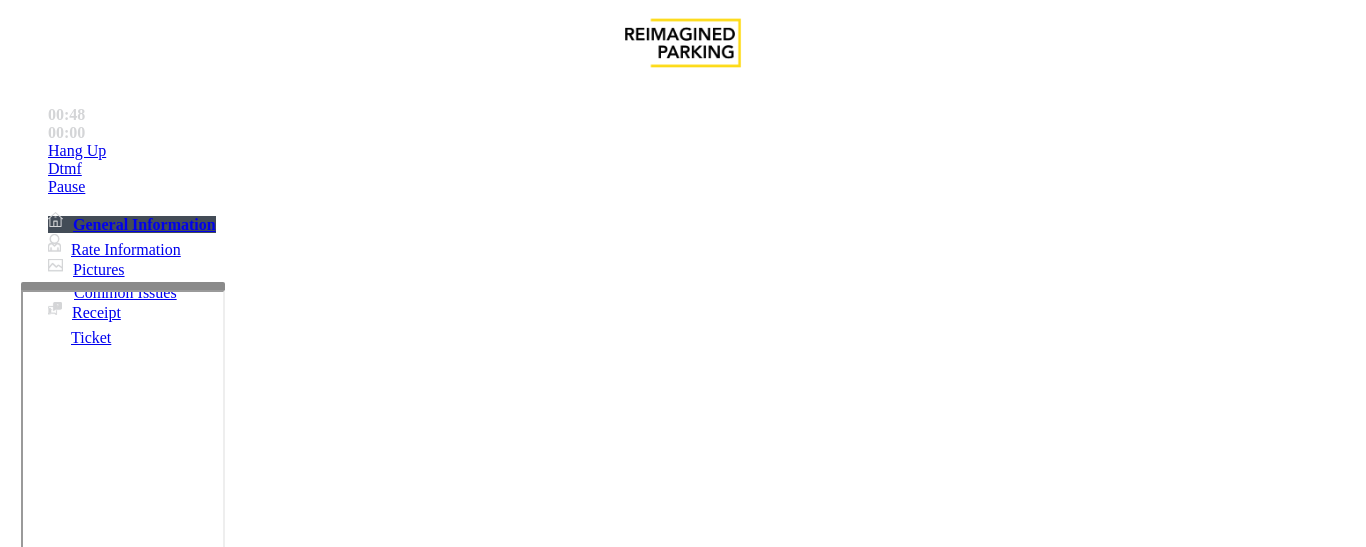 click on "Gate / Door Won't Open" at bounding box center (682, 1185) 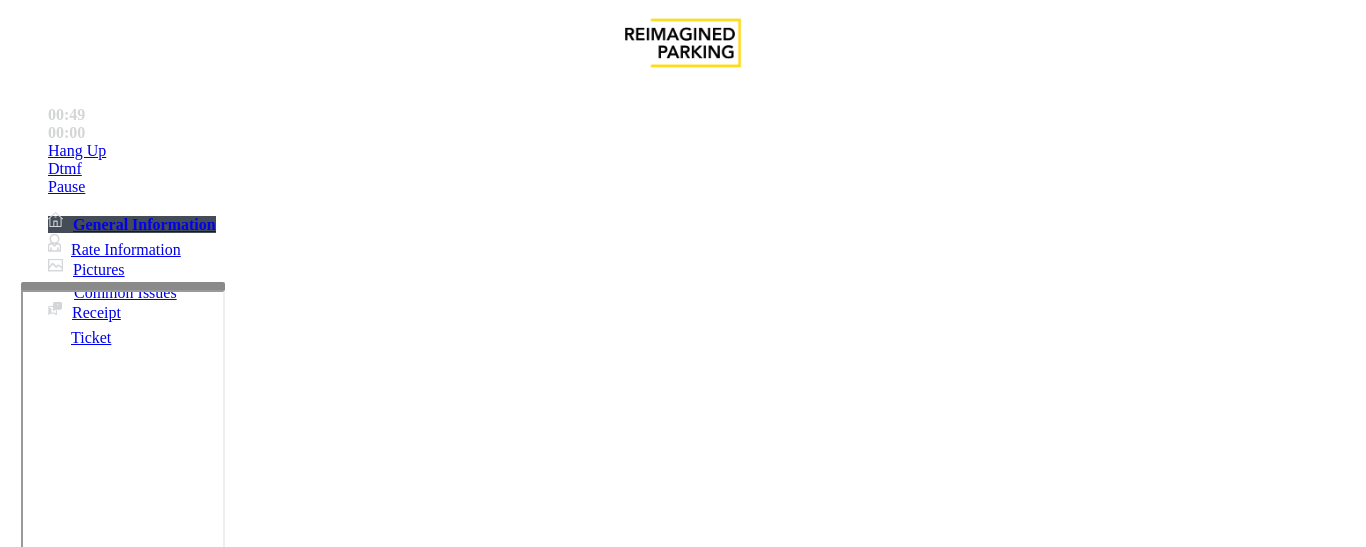 copy on "Gate / Door Won't Open" 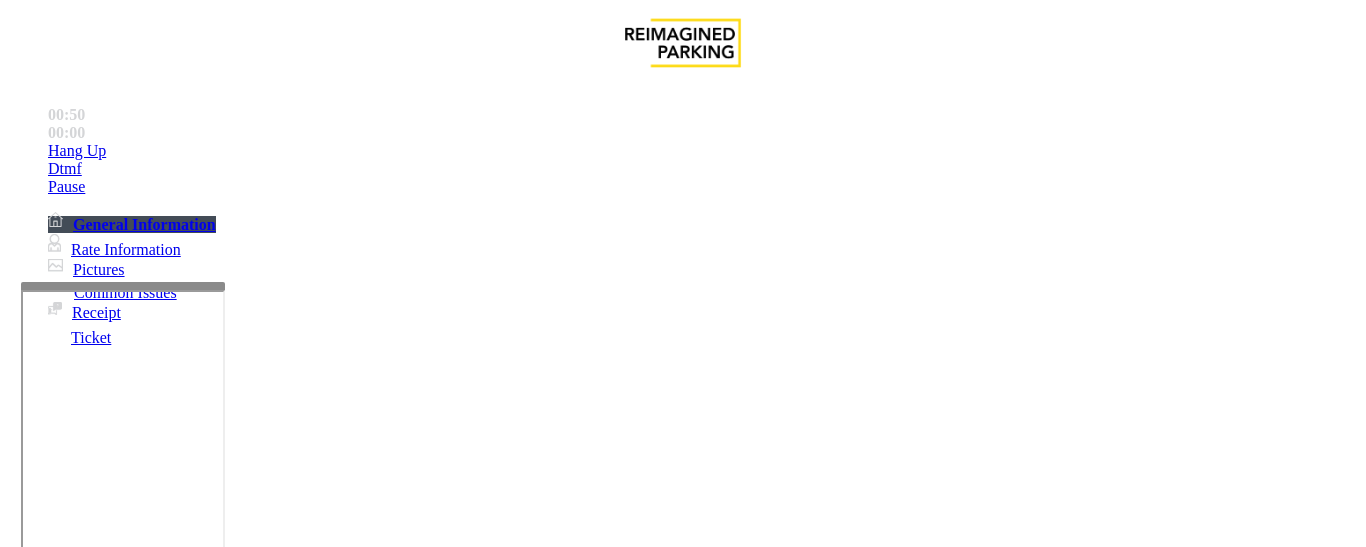 scroll, scrollTop: 300, scrollLeft: 0, axis: vertical 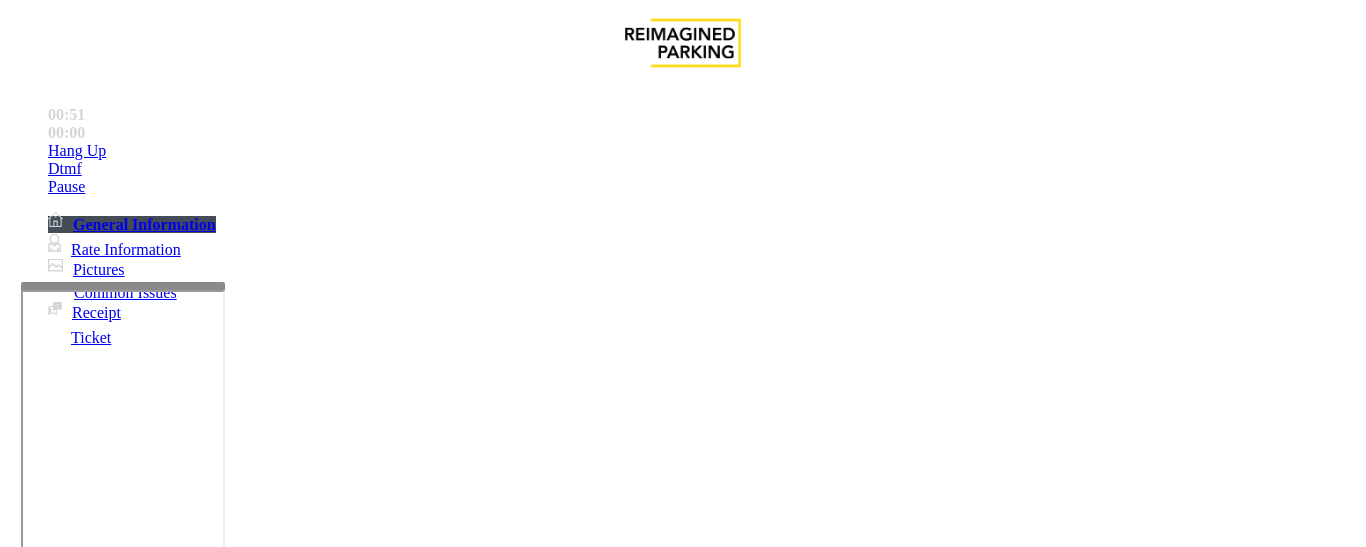 click at bounding box center (221, 1581) 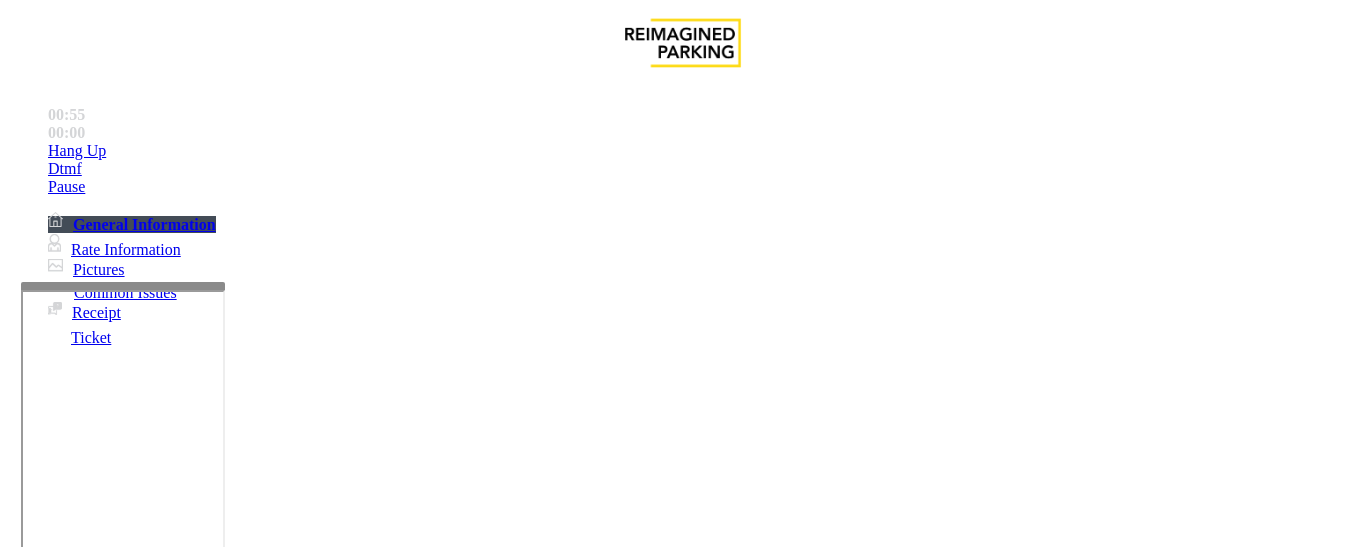 paste on "**********" 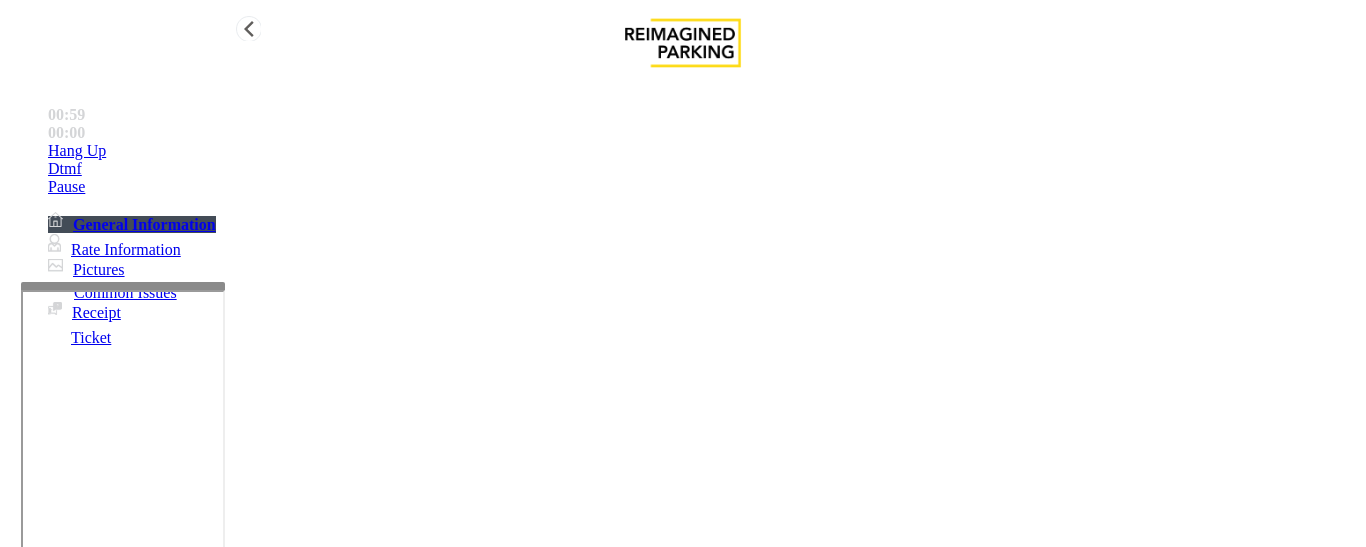 click on "Hang Up" at bounding box center [703, 151] 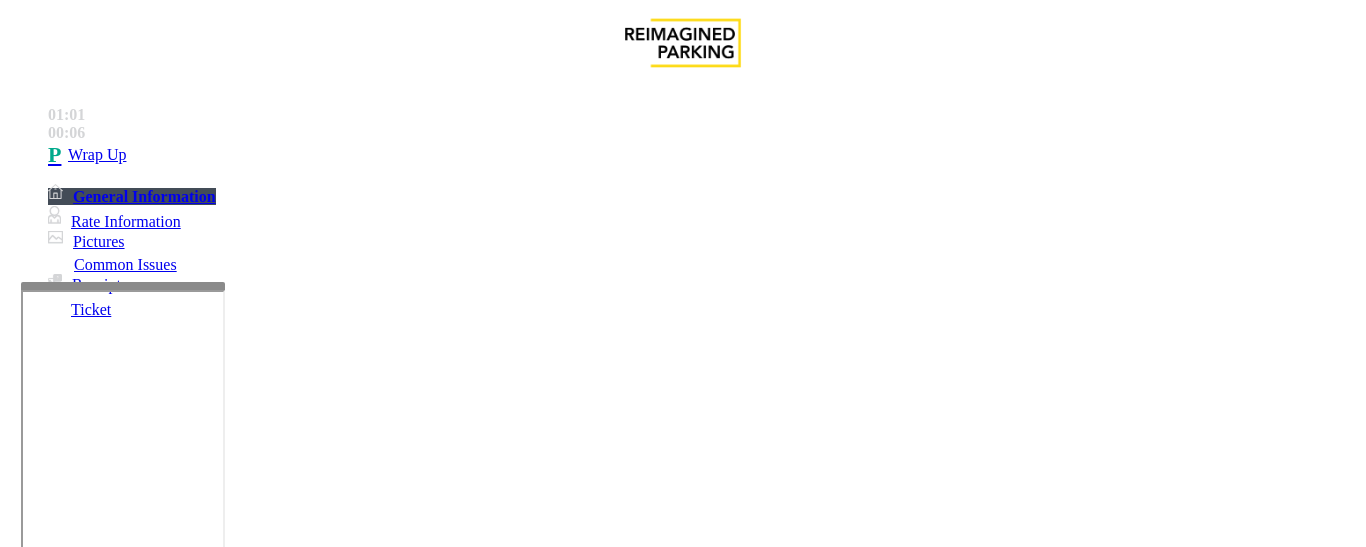 click at bounding box center (221, 1581) 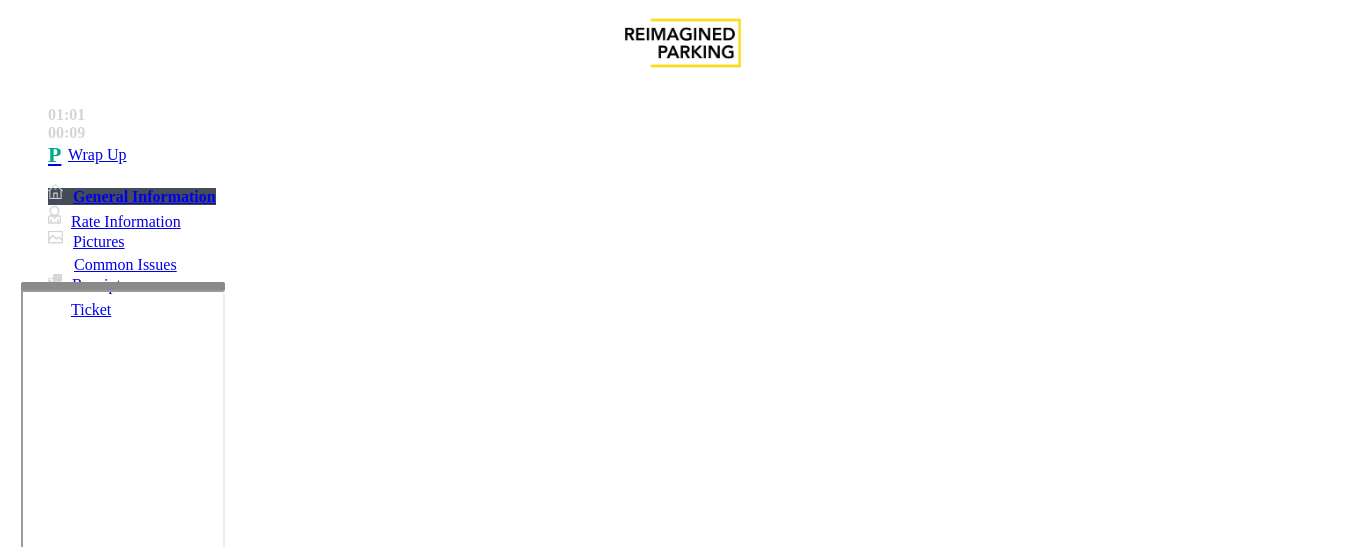 drag, startPoint x: 297, startPoint y: 437, endPoint x: 367, endPoint y: 435, distance: 70.028564 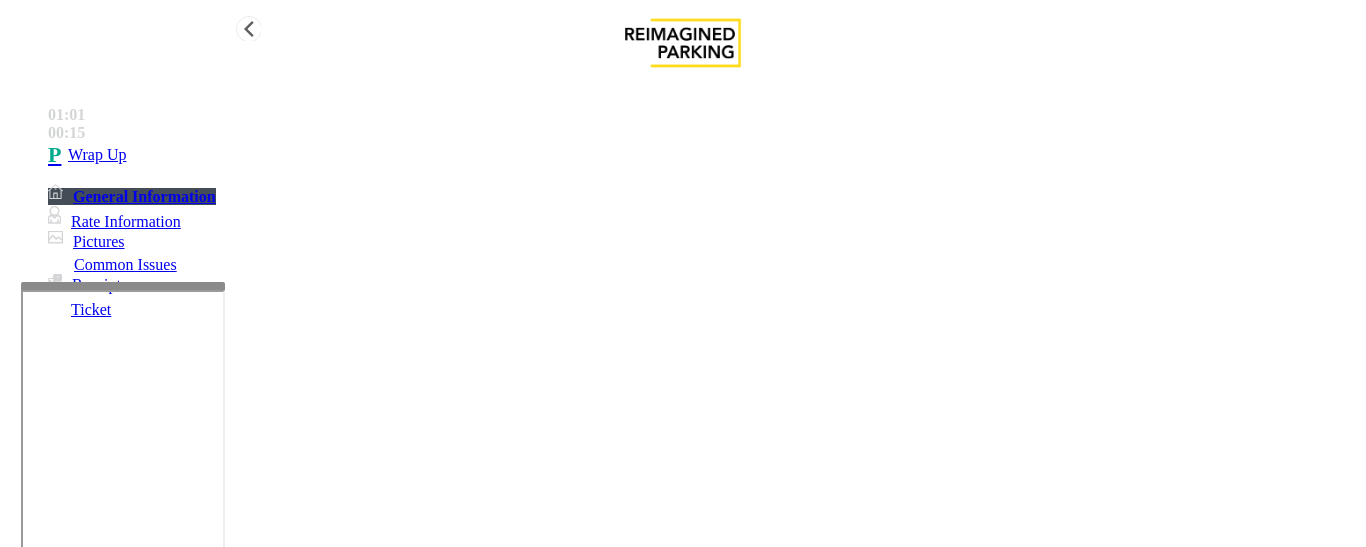 type on "**********" 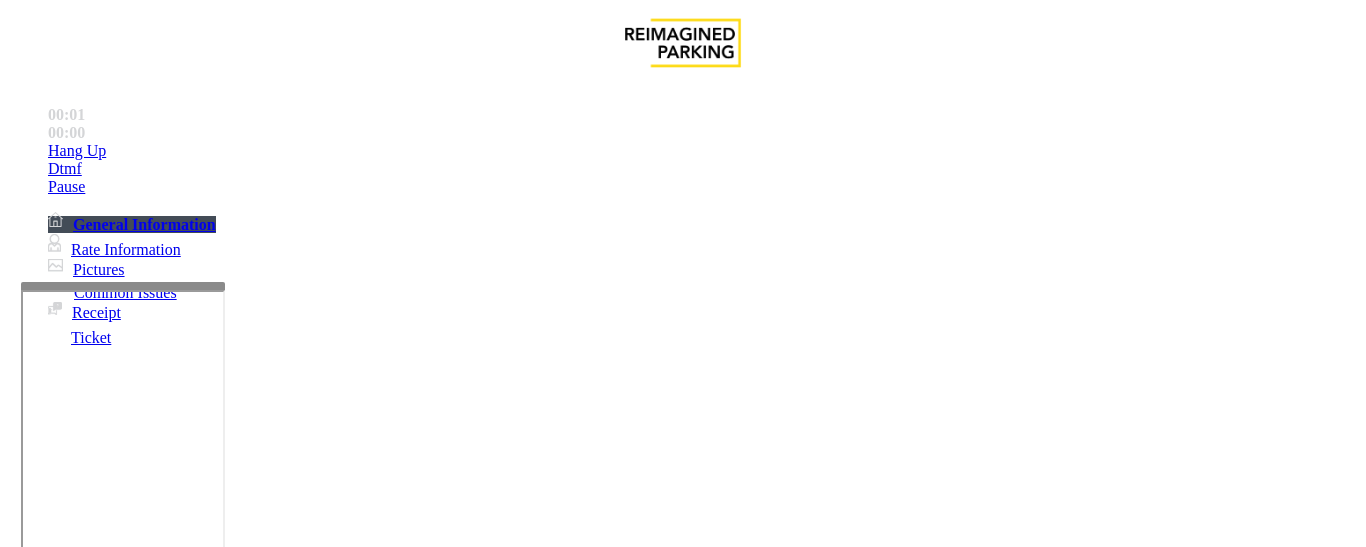 scroll, scrollTop: 900, scrollLeft: 0, axis: vertical 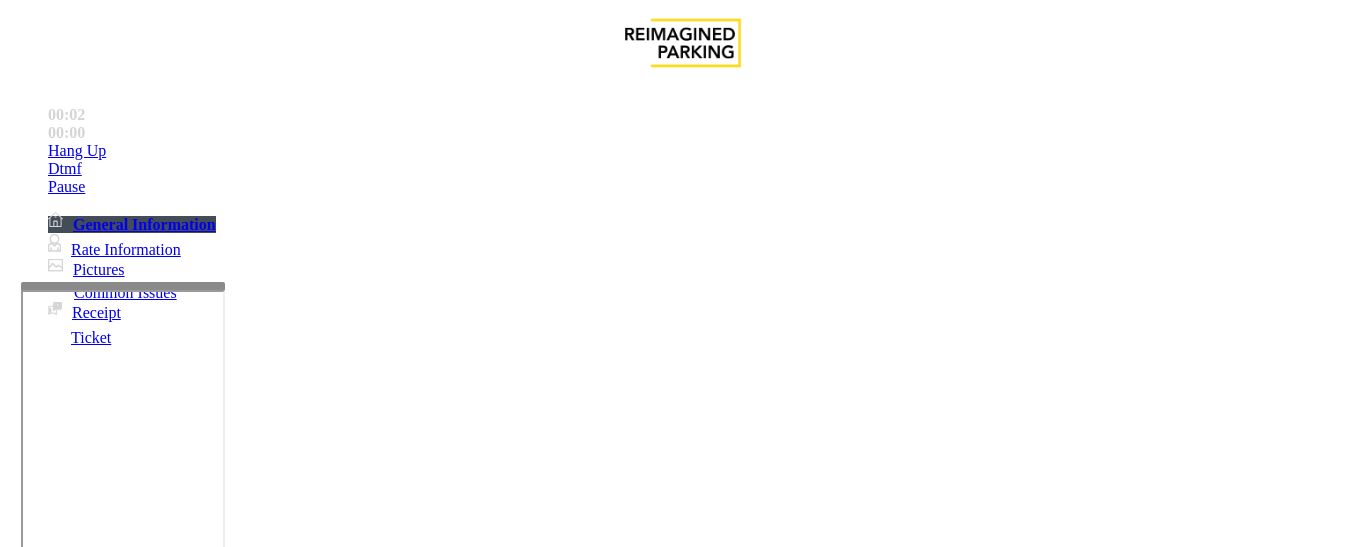 click on "LAN21082601" at bounding box center (46, 2830) 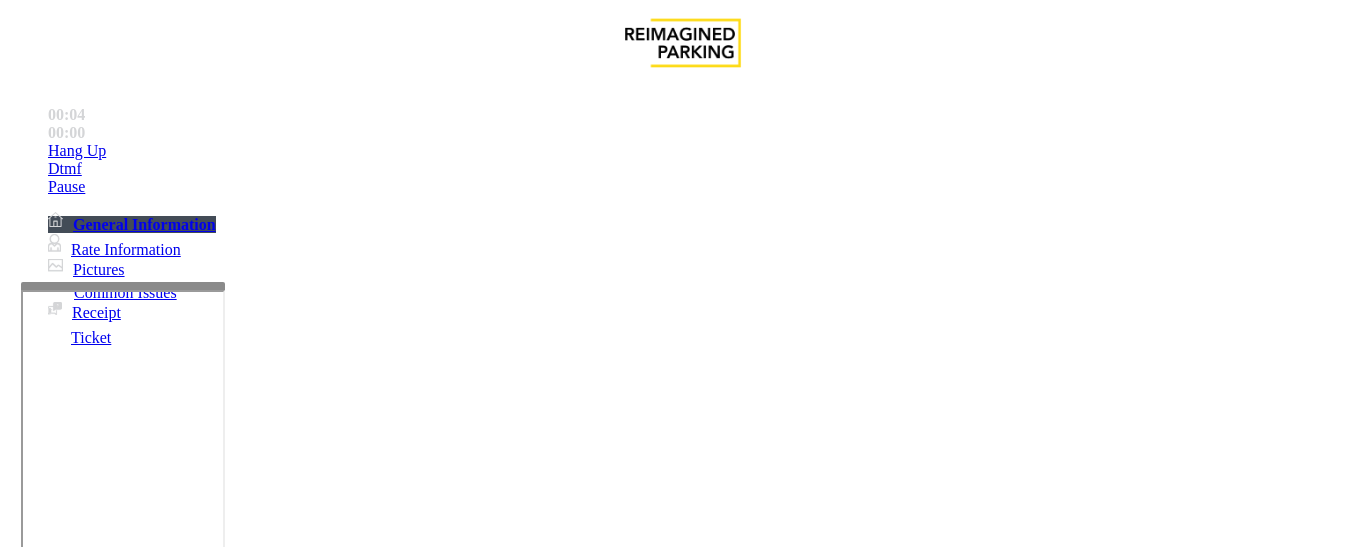copy on "LAN21082601" 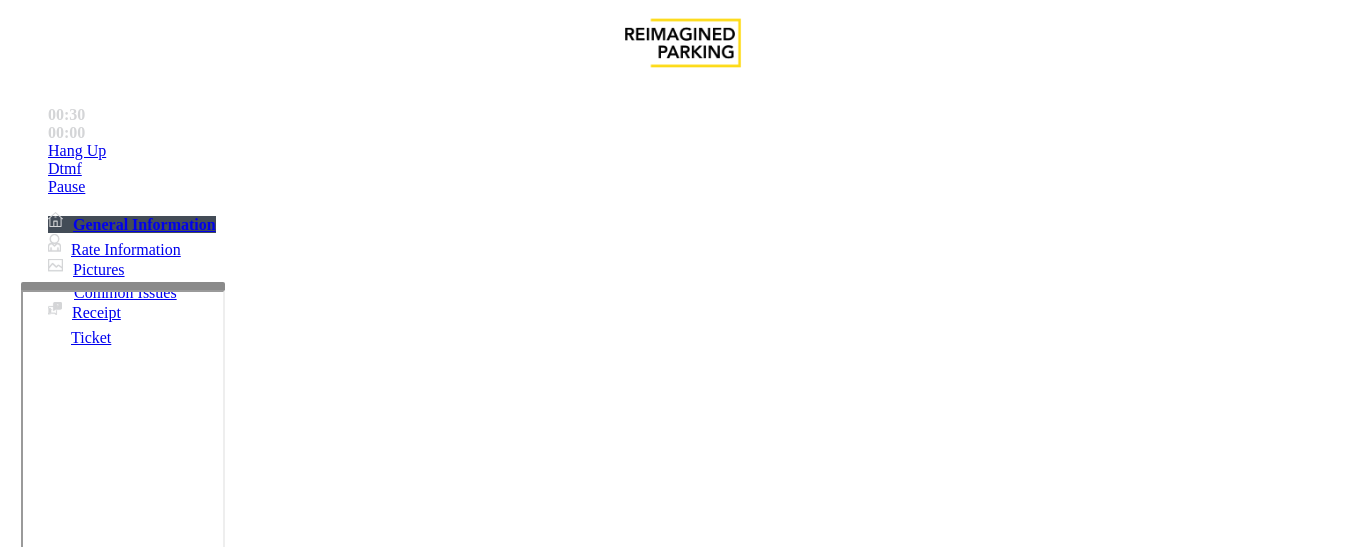 scroll, scrollTop: 1400, scrollLeft: 0, axis: vertical 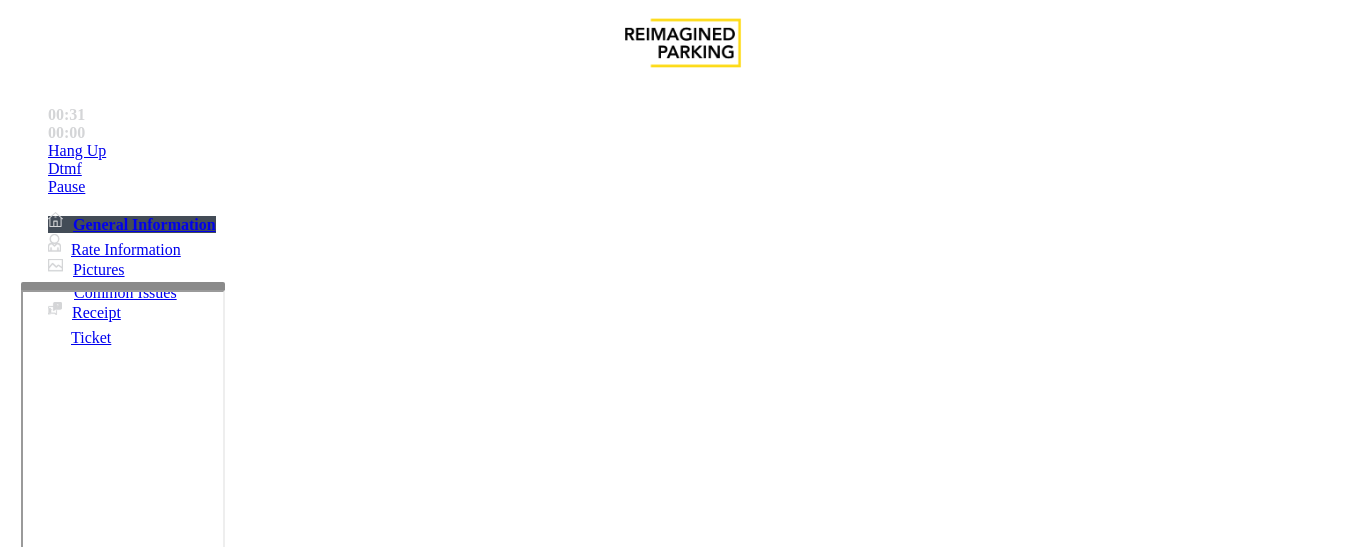 click on "Monthly Issue" at bounding box center (268, 1200) 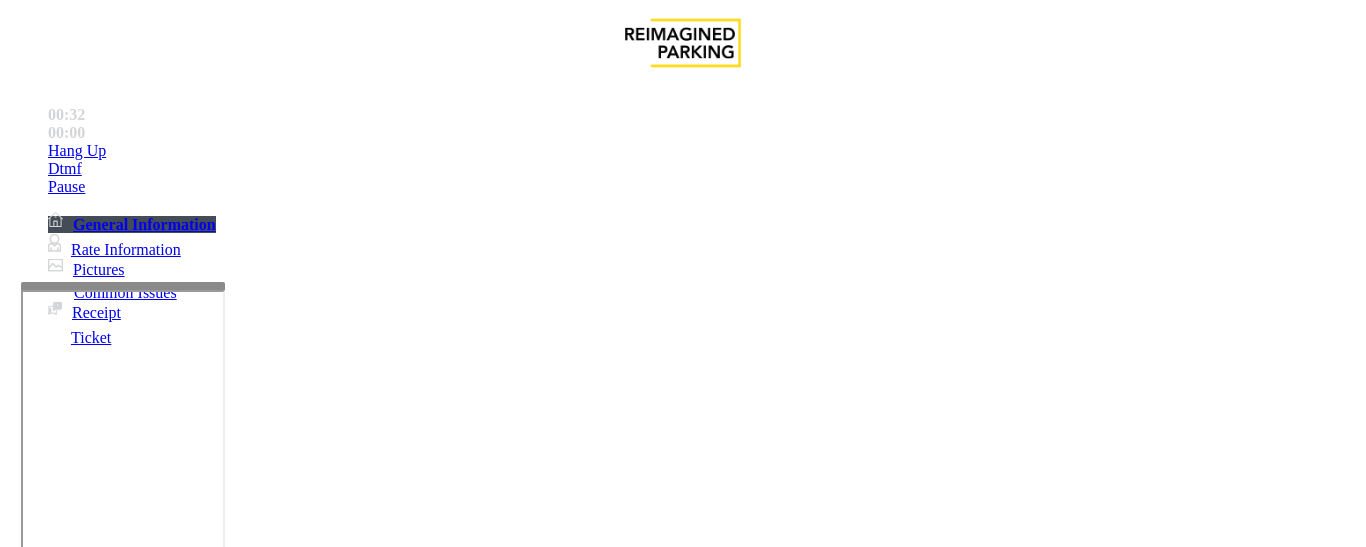 click on "Disabled Card" at bounding box center [78, 1200] 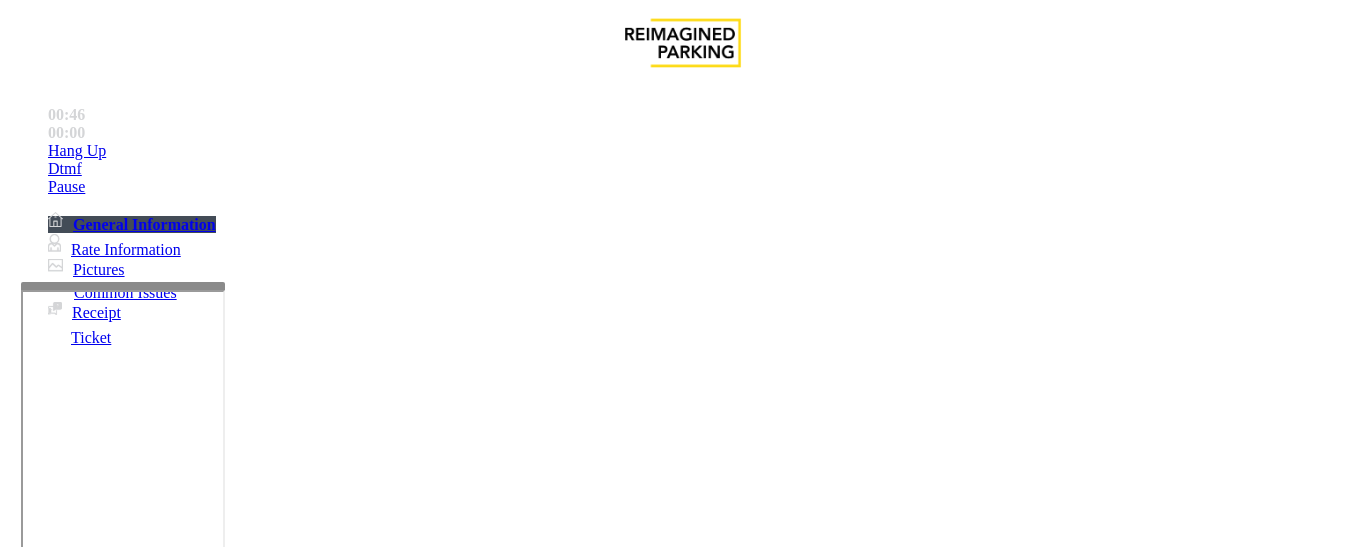 click at bounding box center [96, 1222] 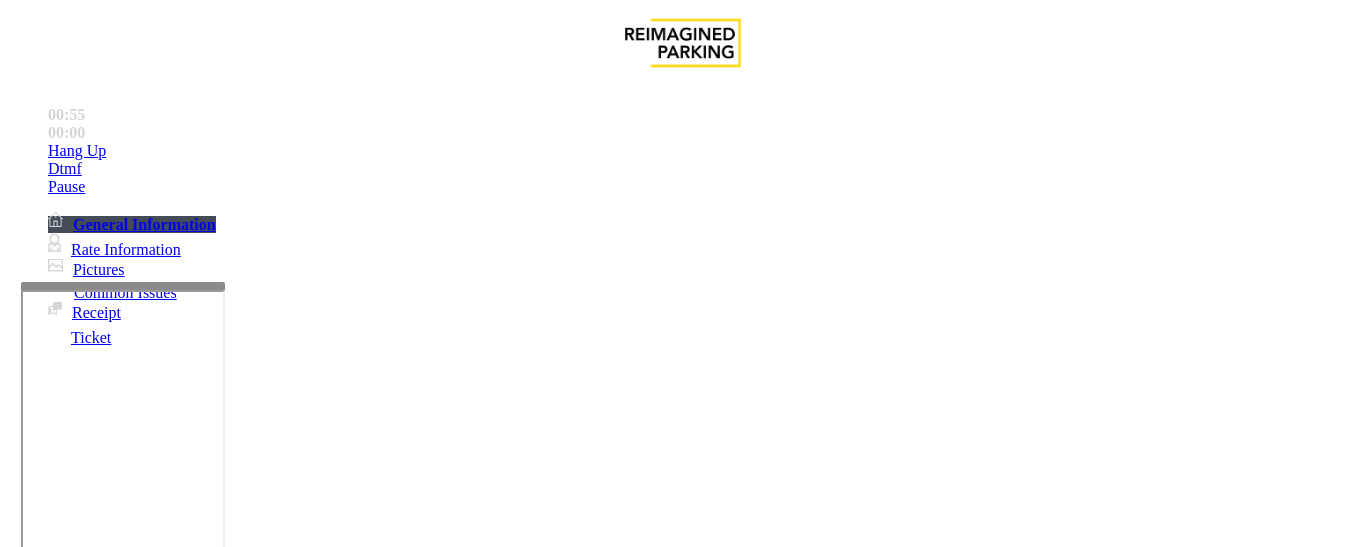 type on "******" 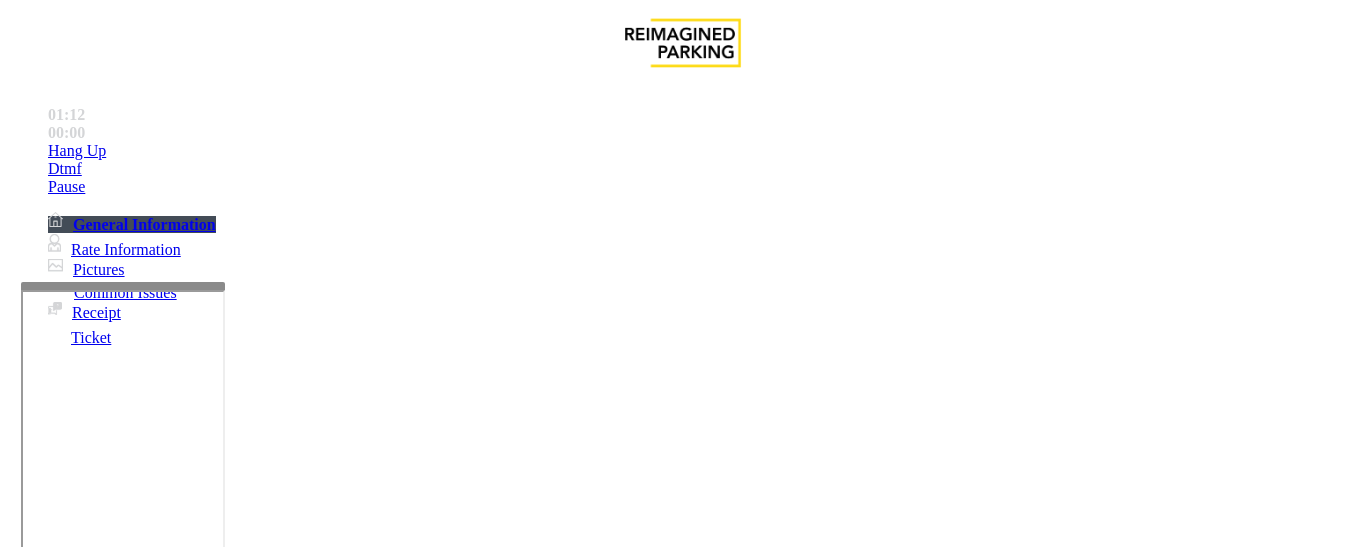 drag, startPoint x: 389, startPoint y: 392, endPoint x: 402, endPoint y: 386, distance: 14.3178215 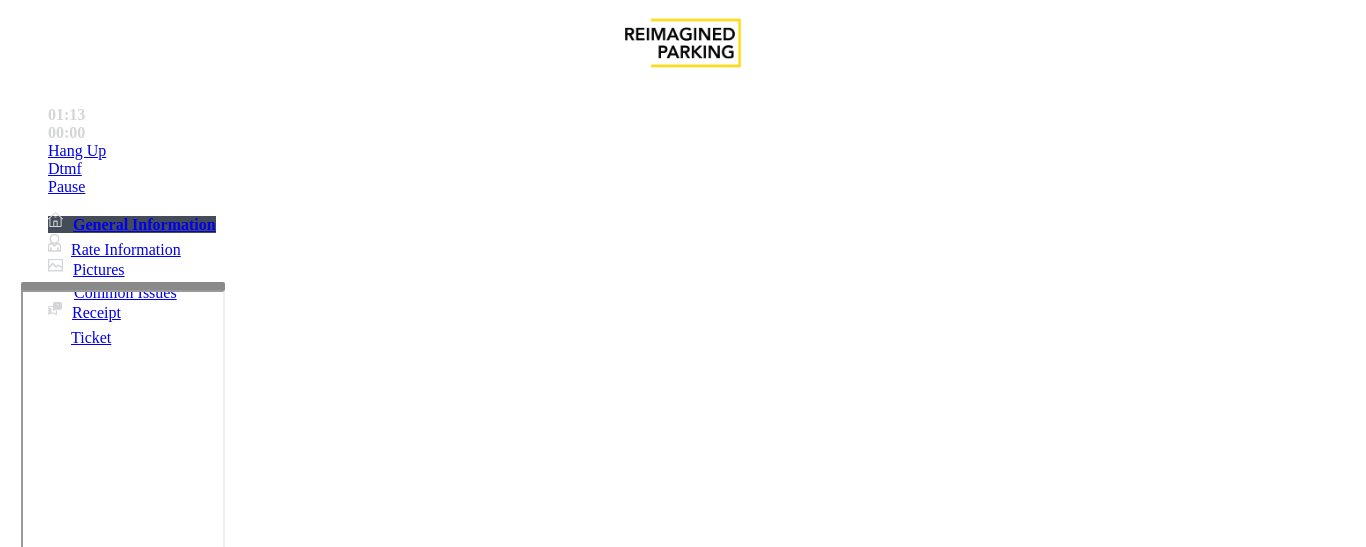 scroll, scrollTop: 500, scrollLeft: 0, axis: vertical 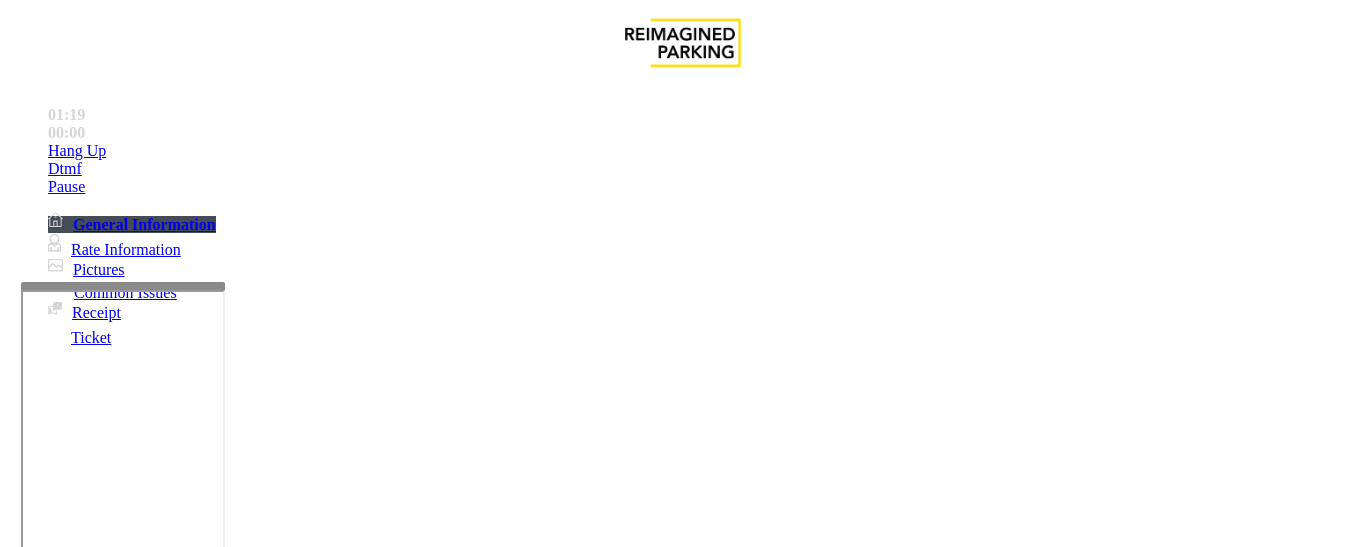 click at bounding box center [96, 1222] 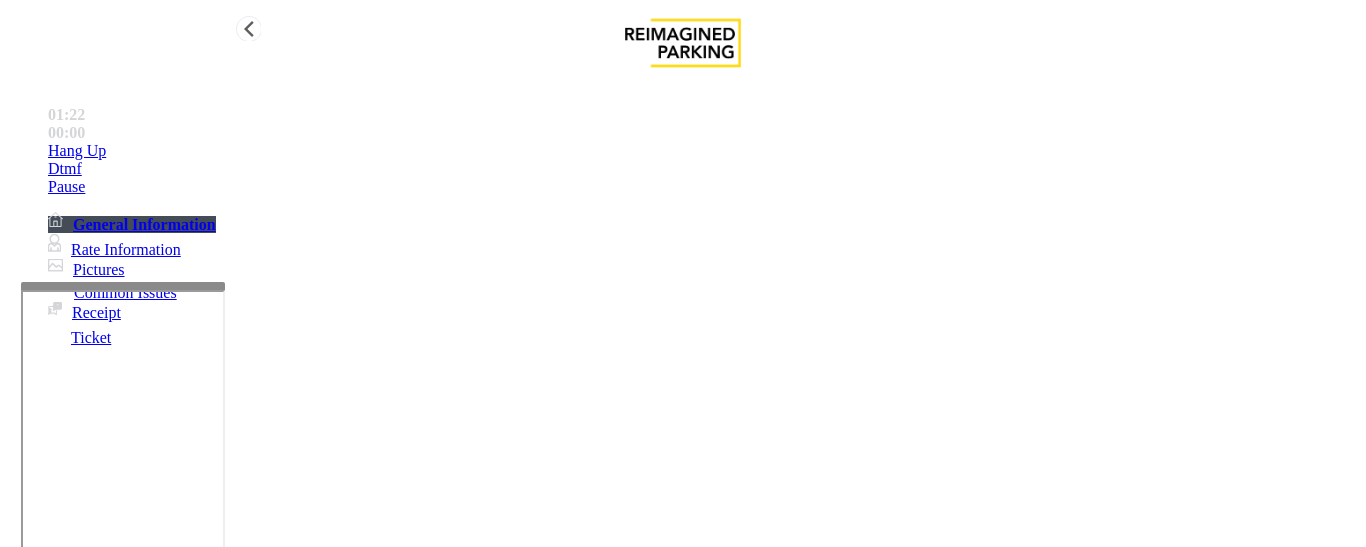 drag, startPoint x: 43, startPoint y: 154, endPoint x: 86, endPoint y: 154, distance: 43 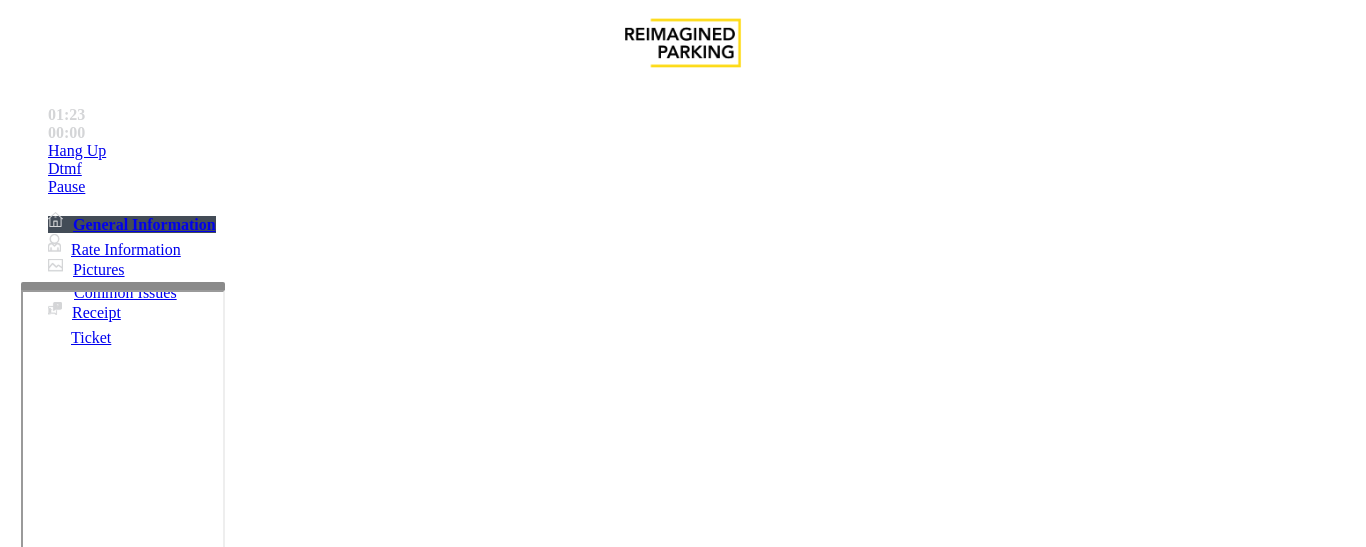 click at bounding box center [96, 1222] 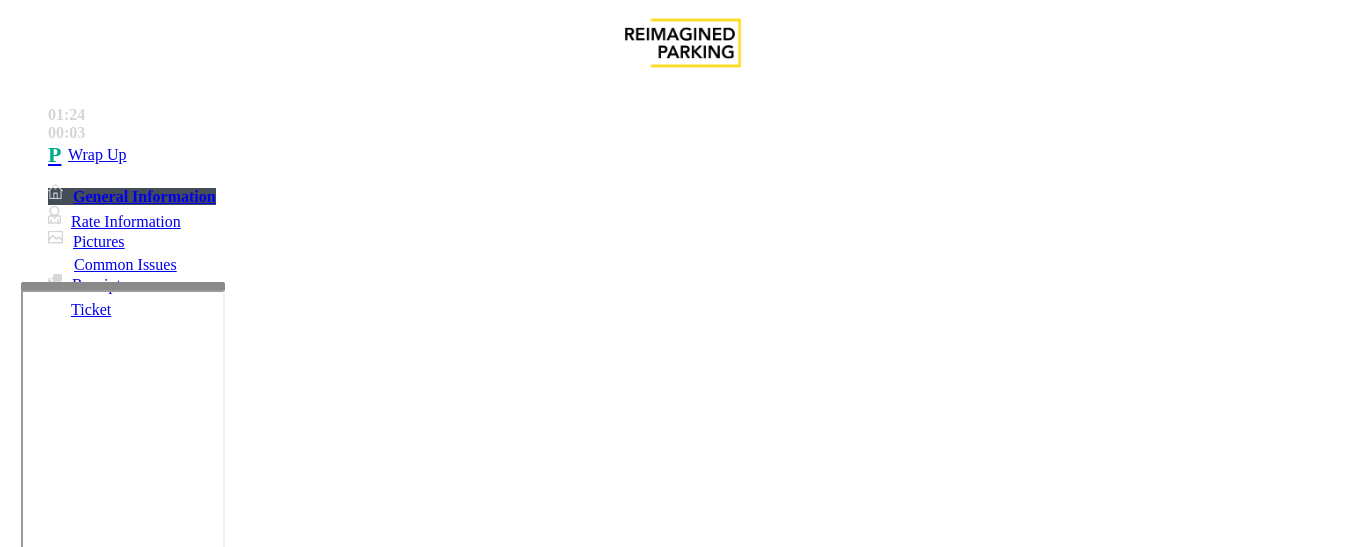 click on "*********" at bounding box center (96, 1222) 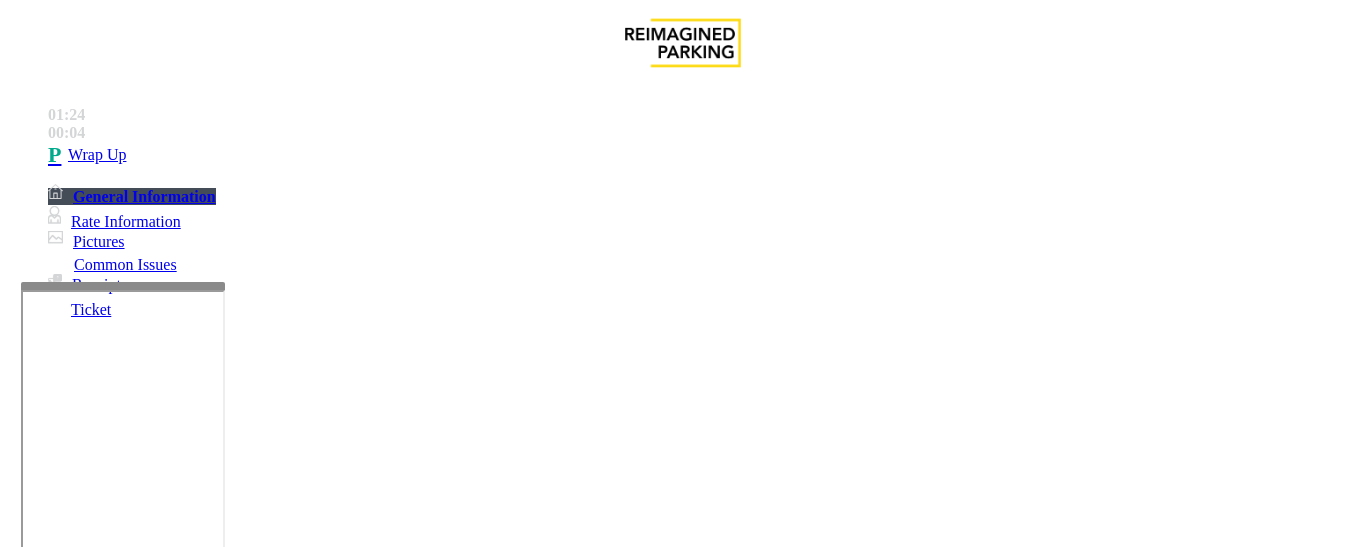 paste on "*******" 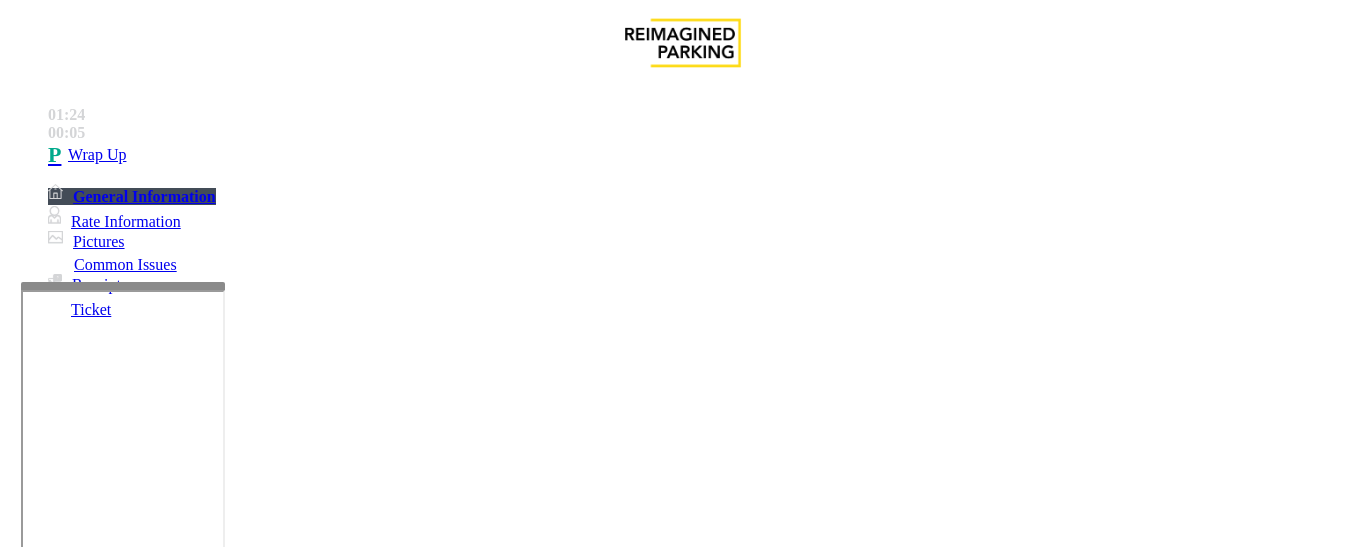 type on "**********" 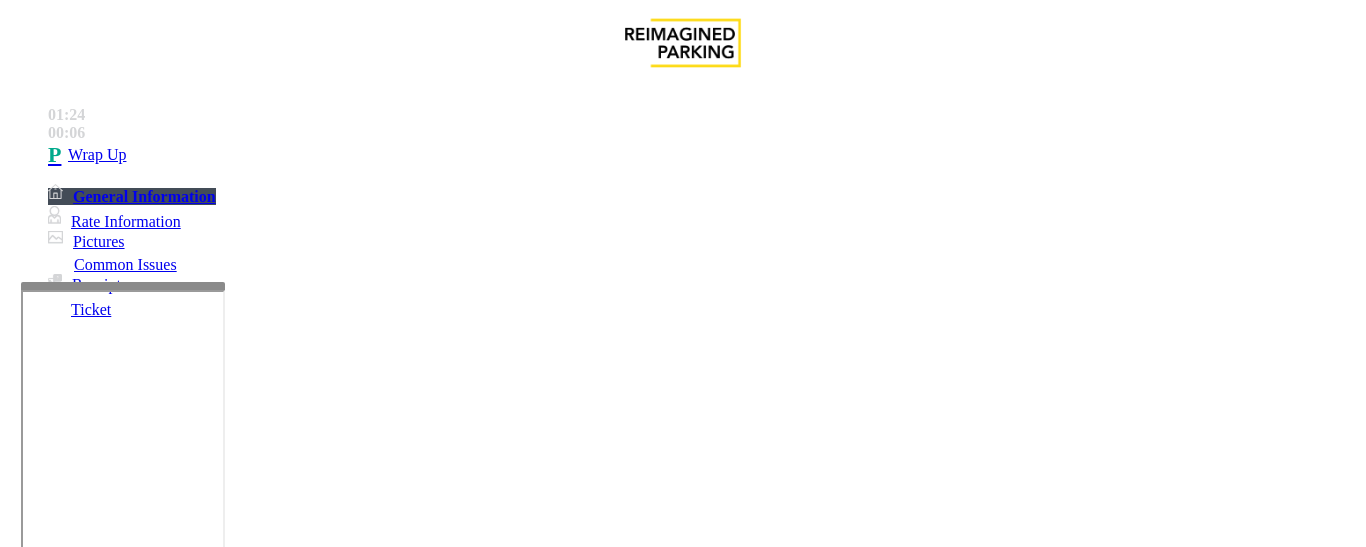 copy on "Disabled Card" 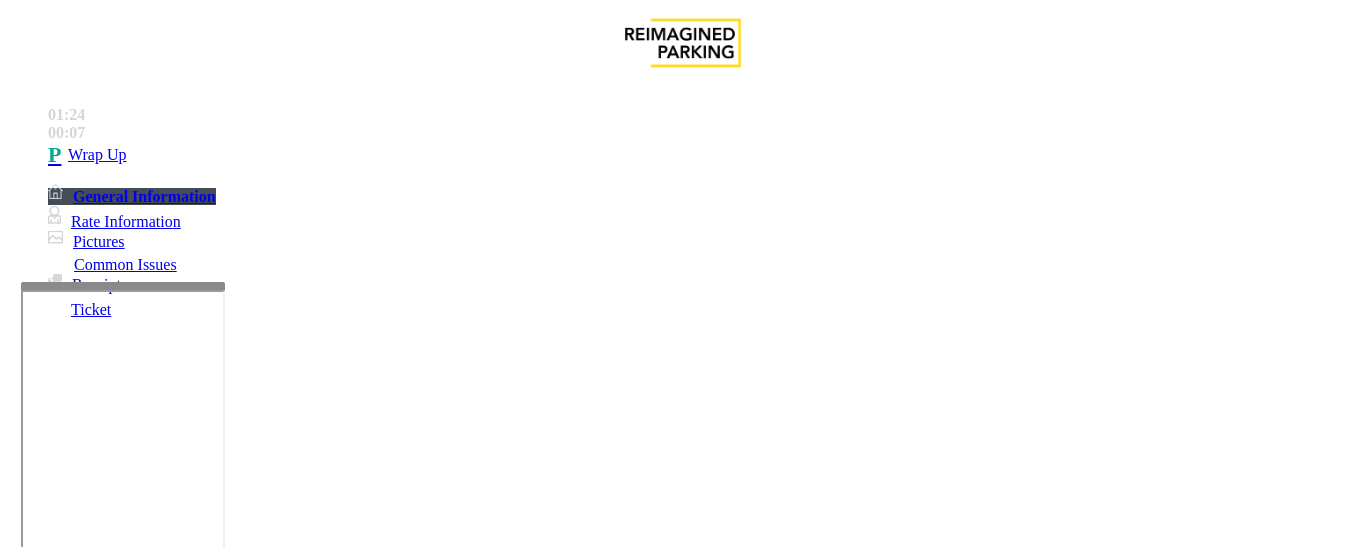 click at bounding box center [221, 1502] 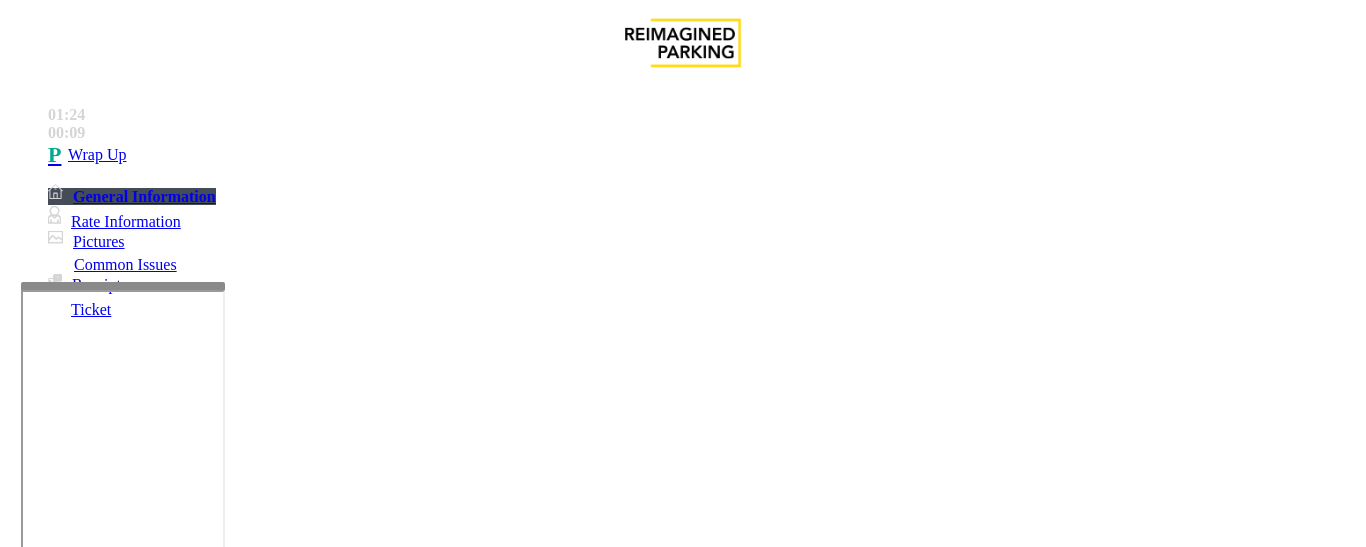 paste on "**********" 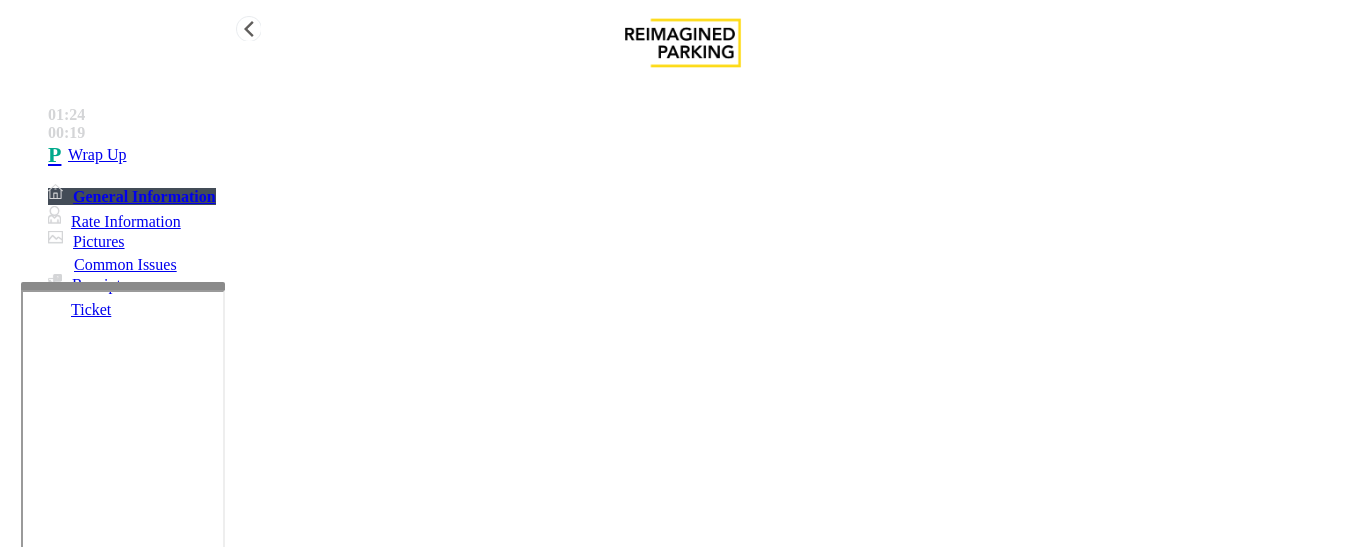 type on "**********" 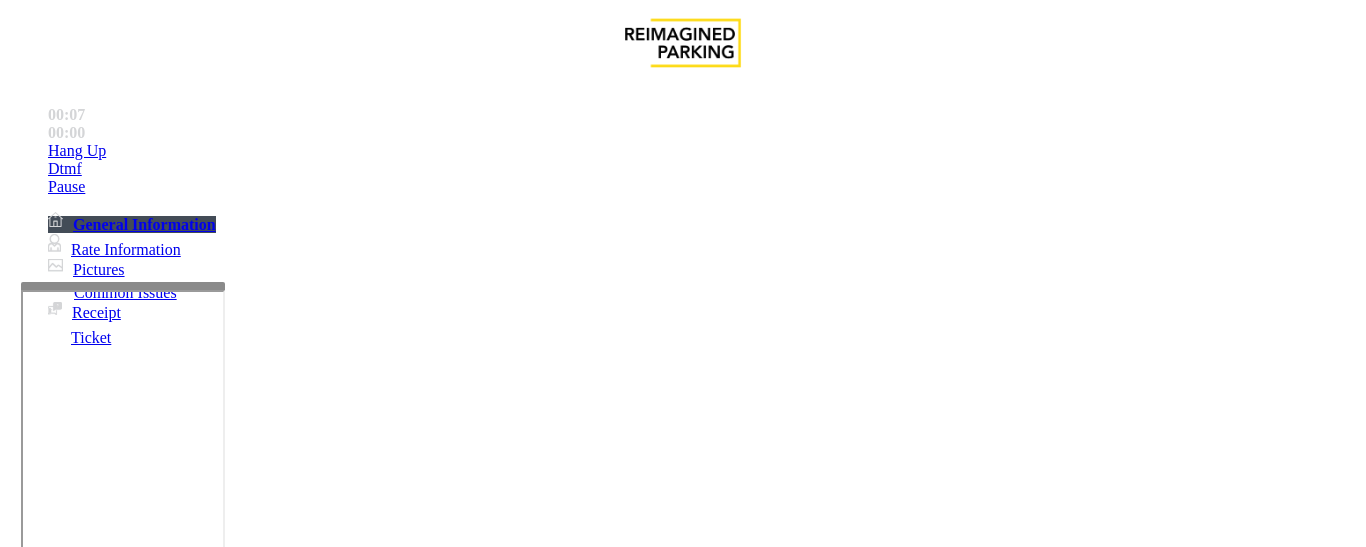 scroll, scrollTop: 800, scrollLeft: 0, axis: vertical 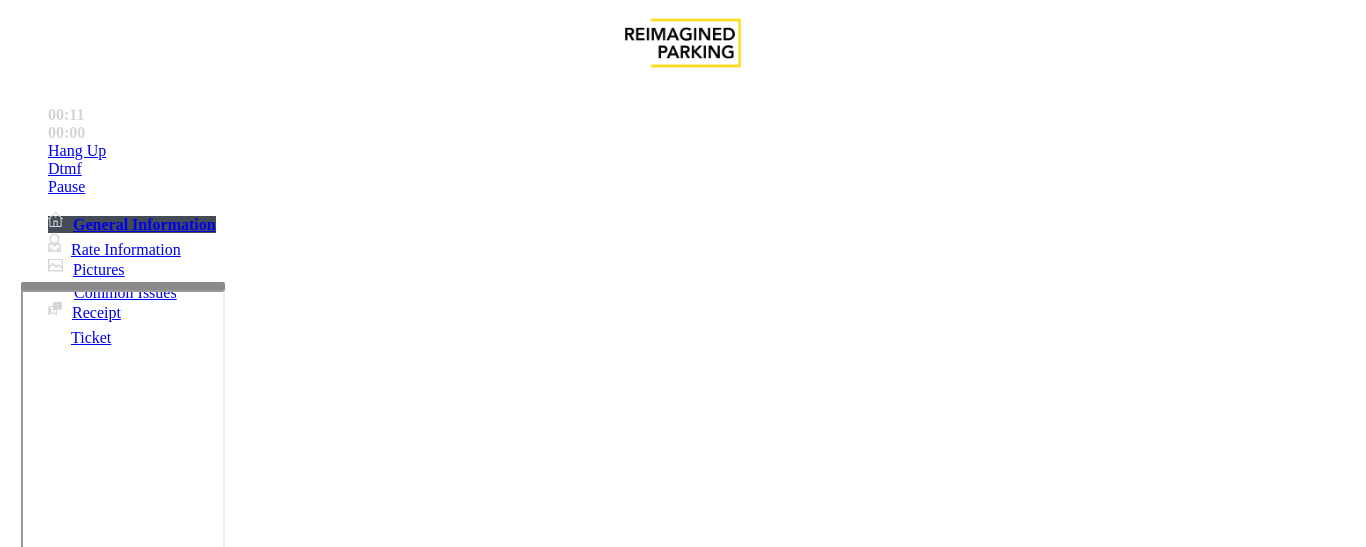 click on "Intercom Issue/No Response" at bounding box center [929, 1200] 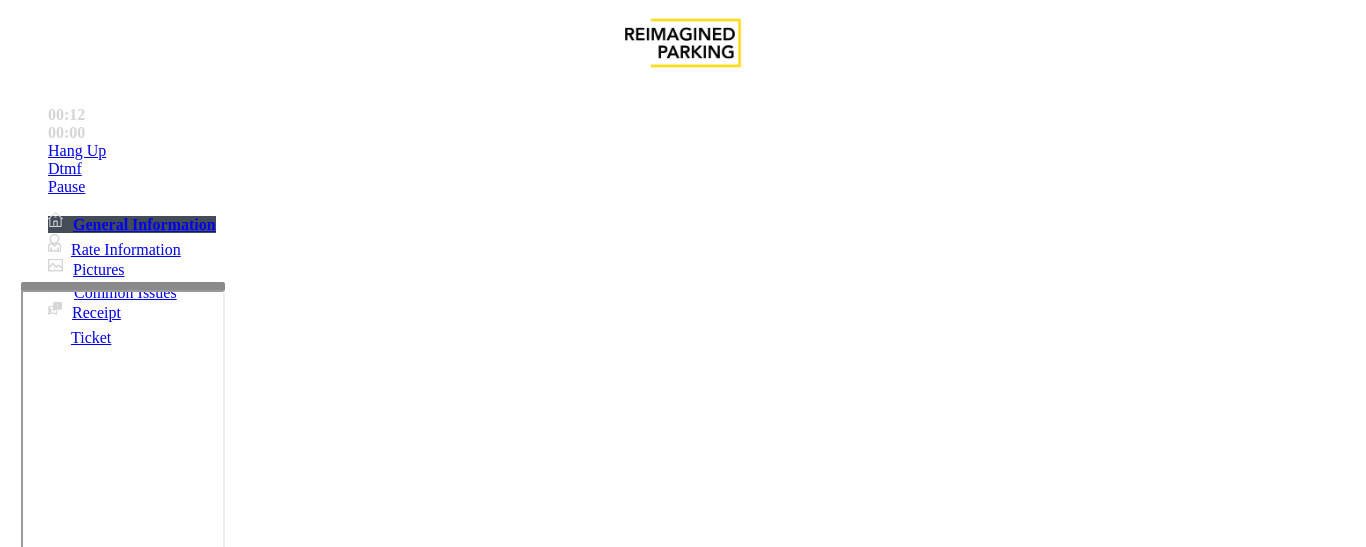 click on "No Response/Unable to hear parker" at bounding box center (142, 1200) 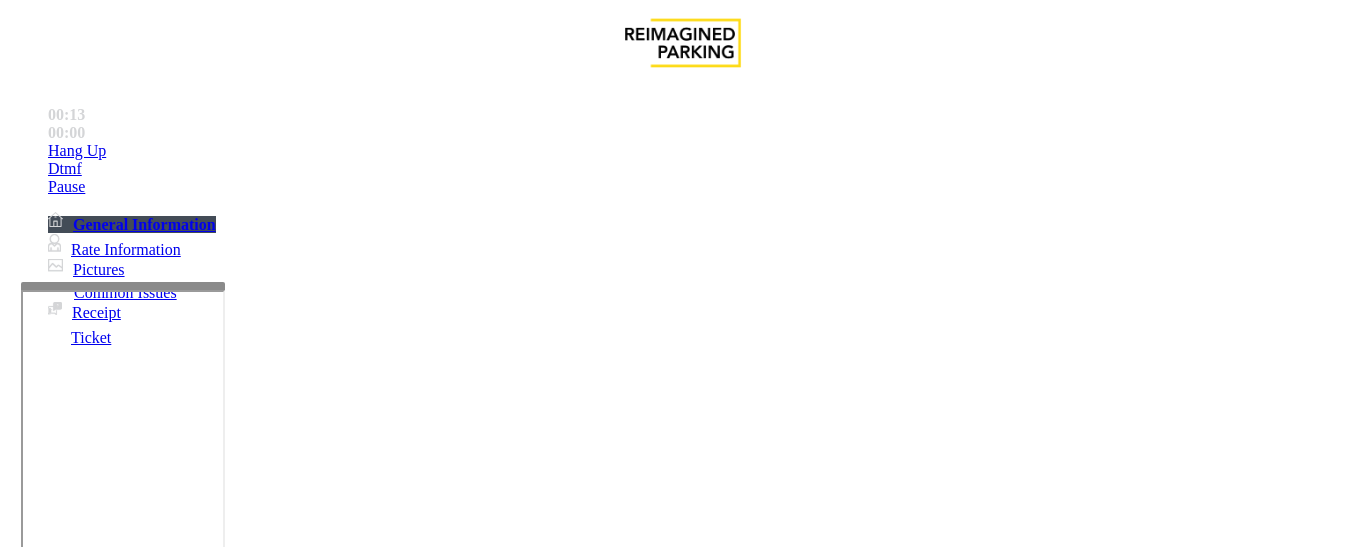 click on "No Response/Unable to hear parker" at bounding box center (682, 1185) 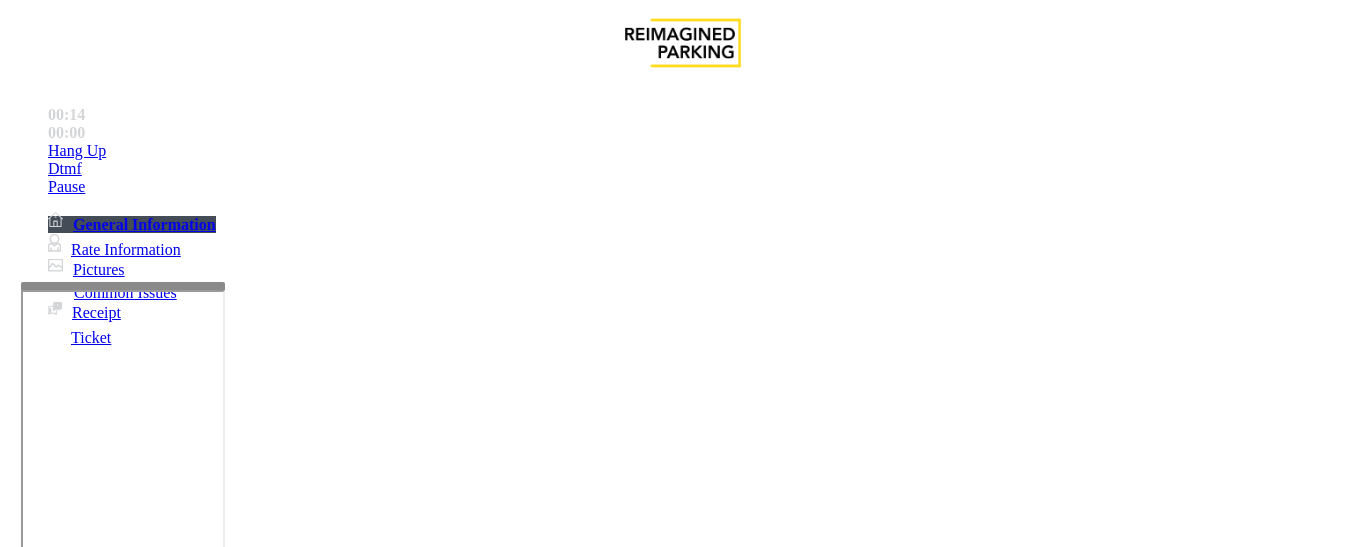 click at bounding box center [229, 1248] 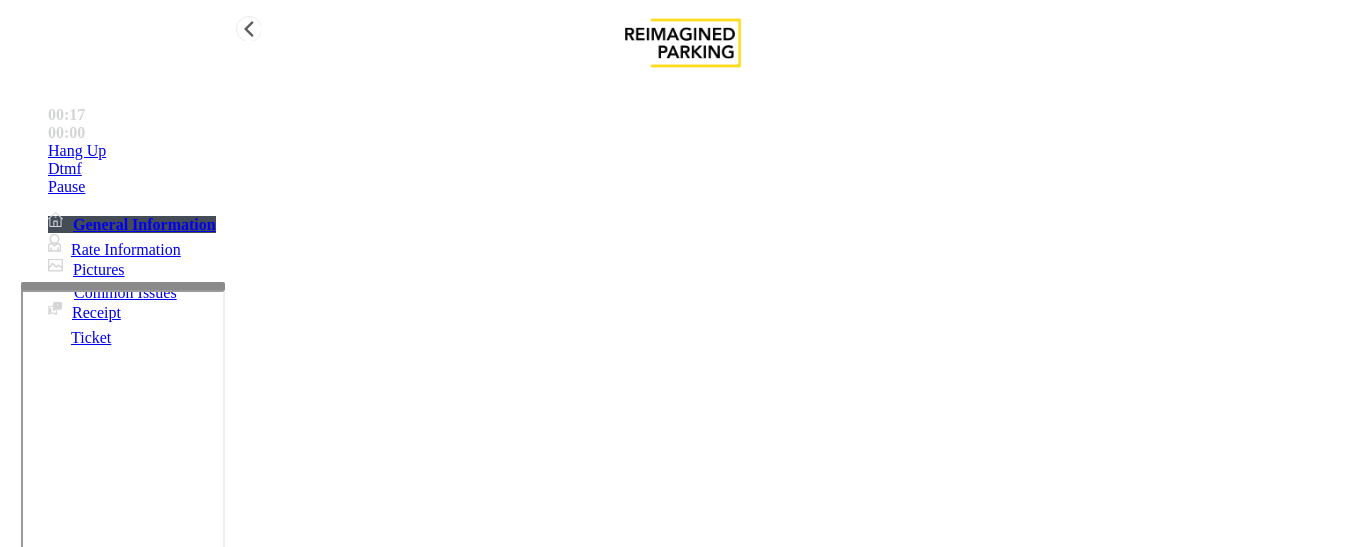type on "**********" 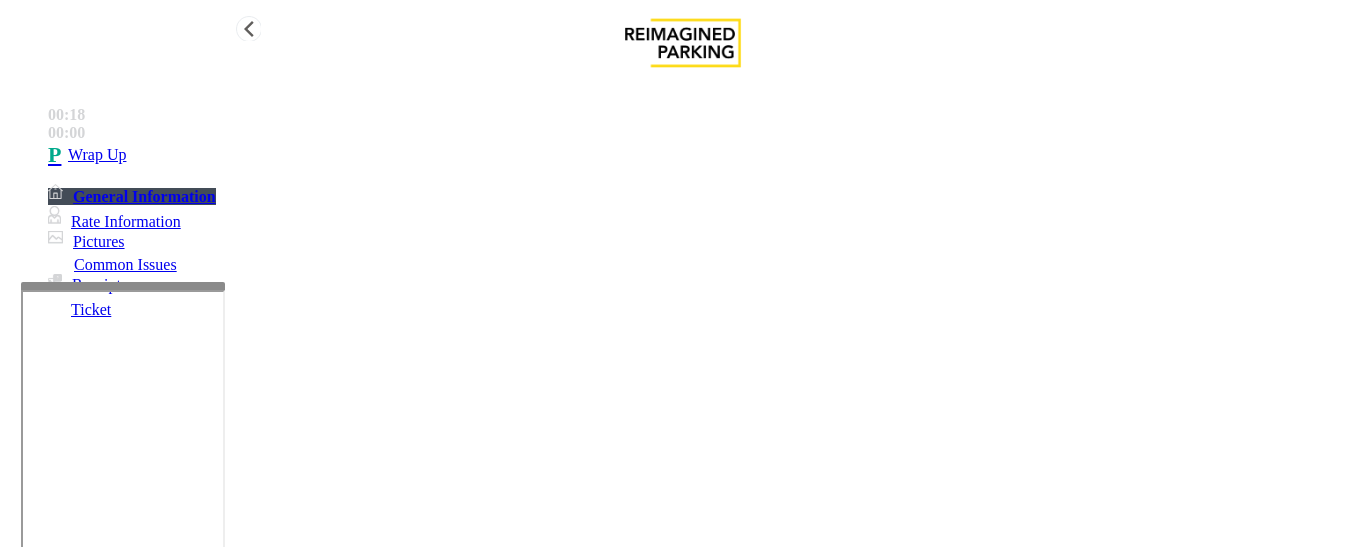 click on "Wrap Up" at bounding box center [703, 155] 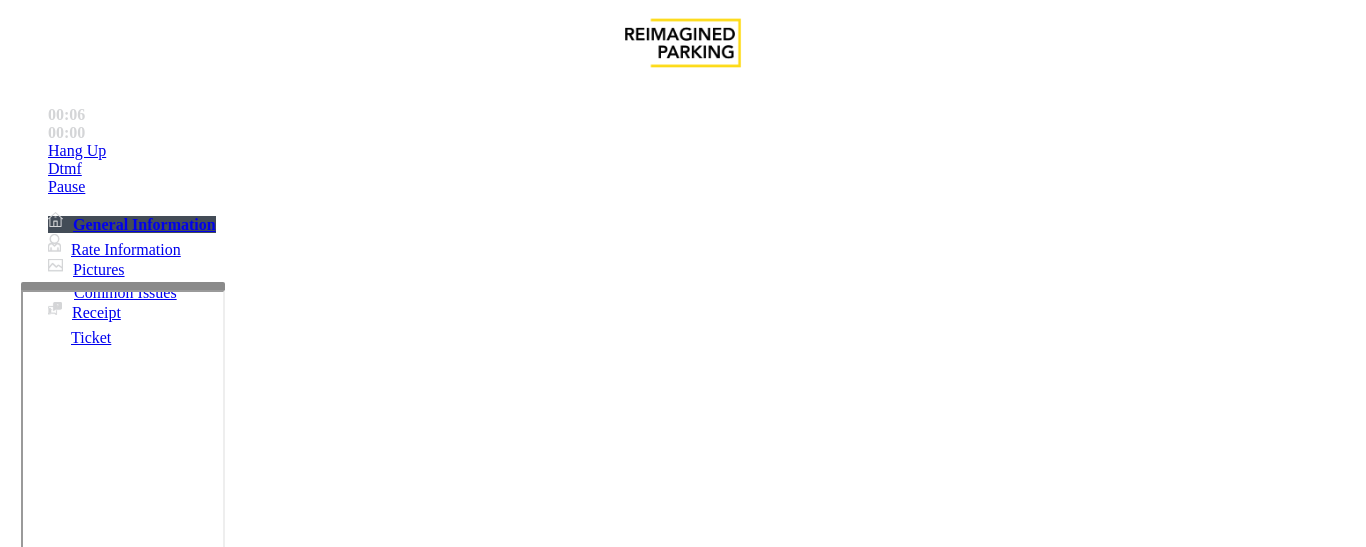 scroll, scrollTop: 1700, scrollLeft: 0, axis: vertical 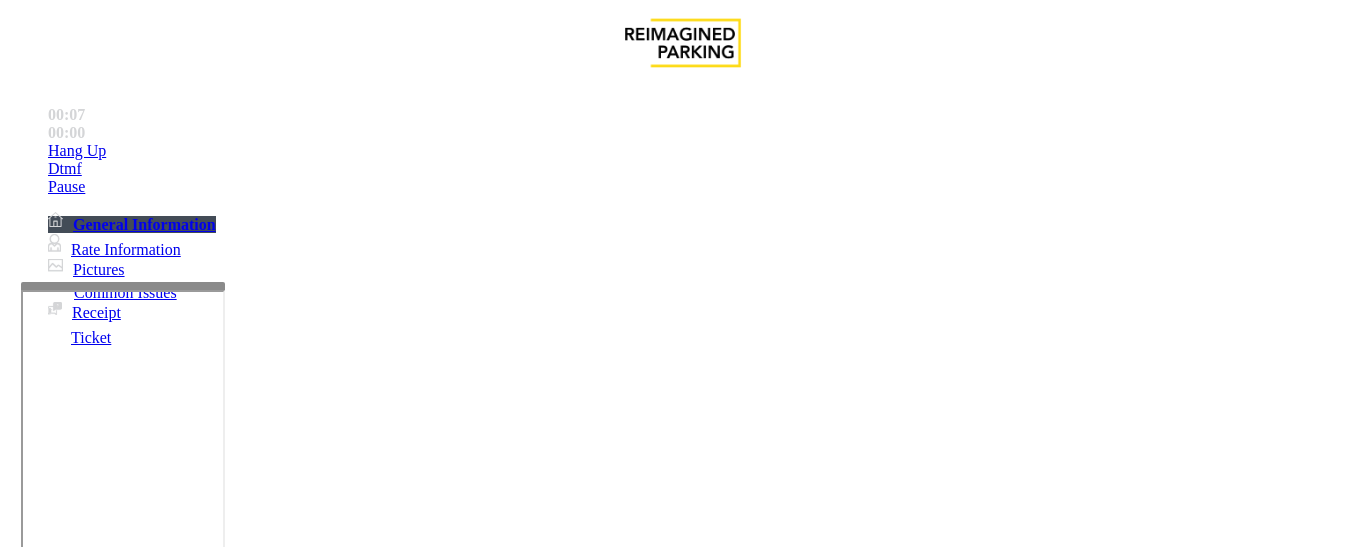 click on "Intercom Issue/No Response" at bounding box center (752, 1200) 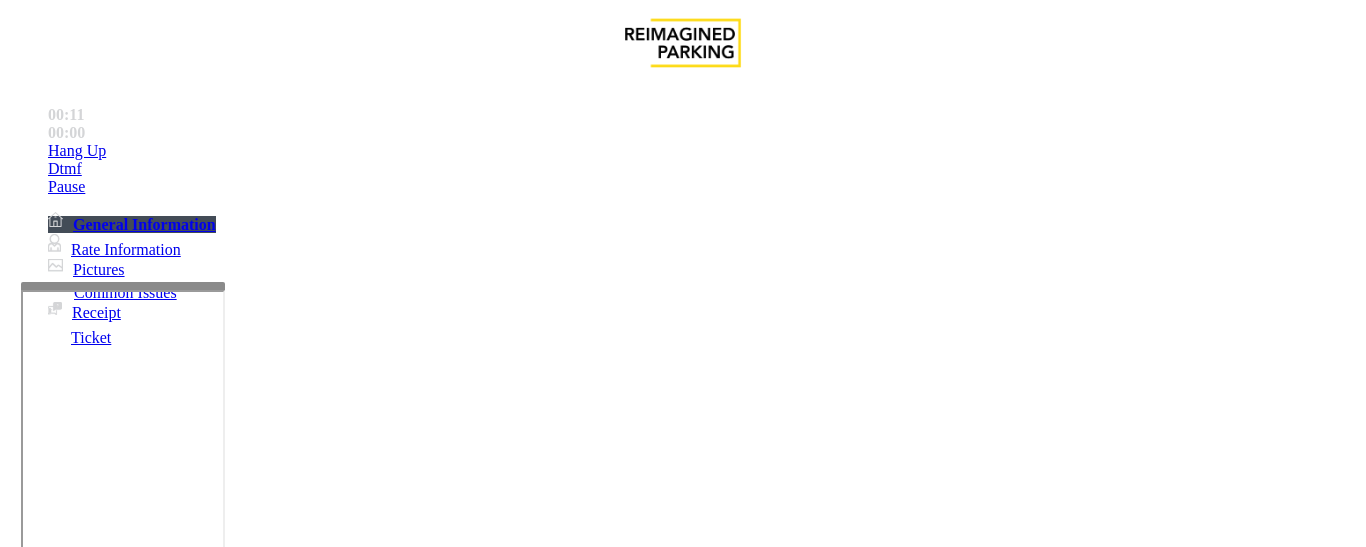 scroll, scrollTop: 500, scrollLeft: 0, axis: vertical 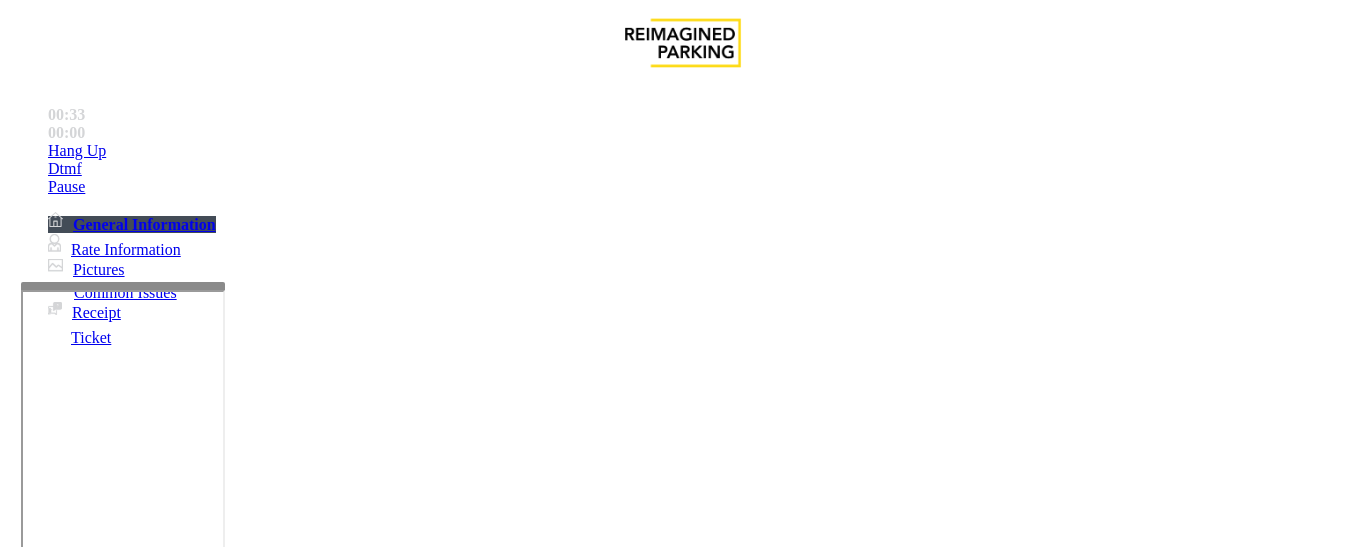 click on "No Response/Unable to hear parker" at bounding box center (142, 1200) 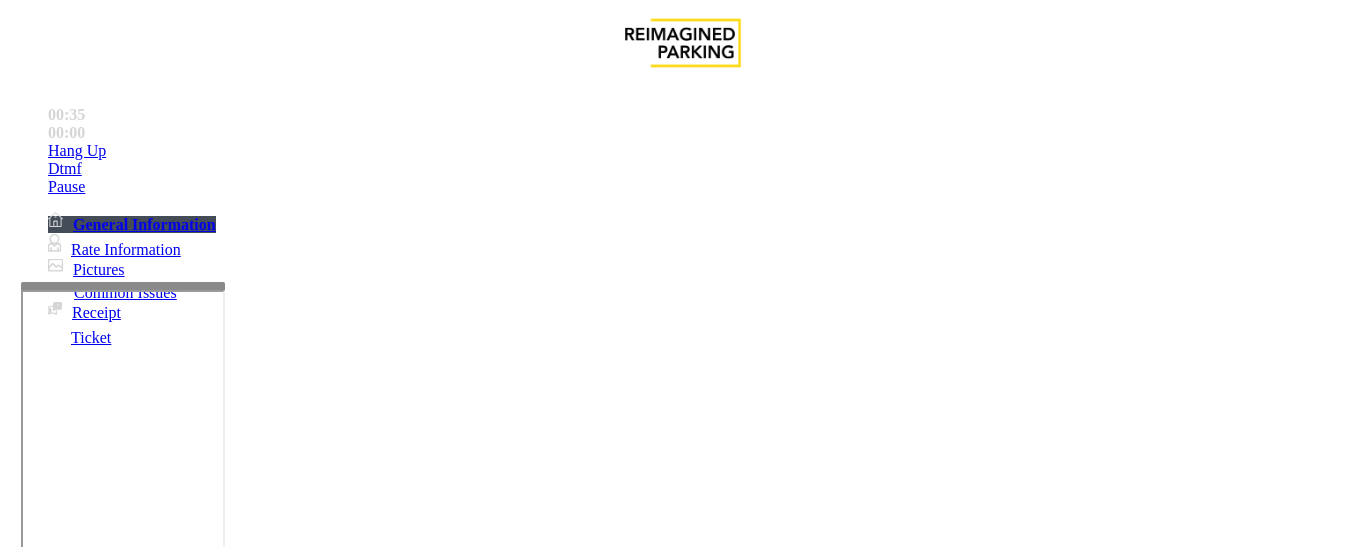 drag, startPoint x: 396, startPoint y: 202, endPoint x: 596, endPoint y: 202, distance: 200 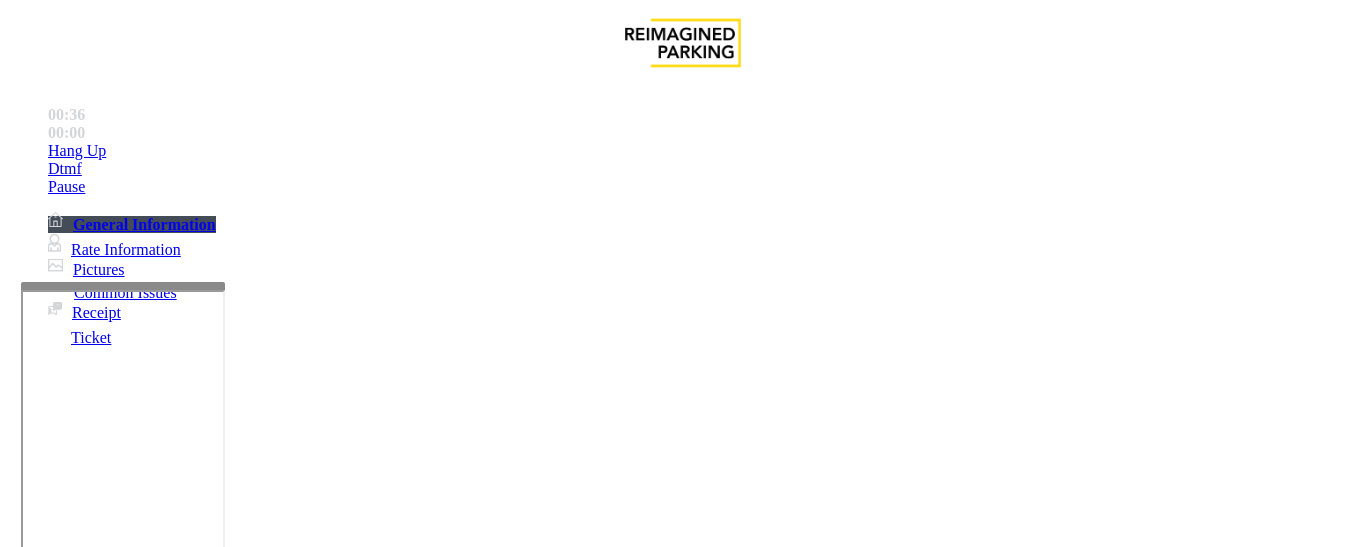 click at bounding box center (229, 1248) 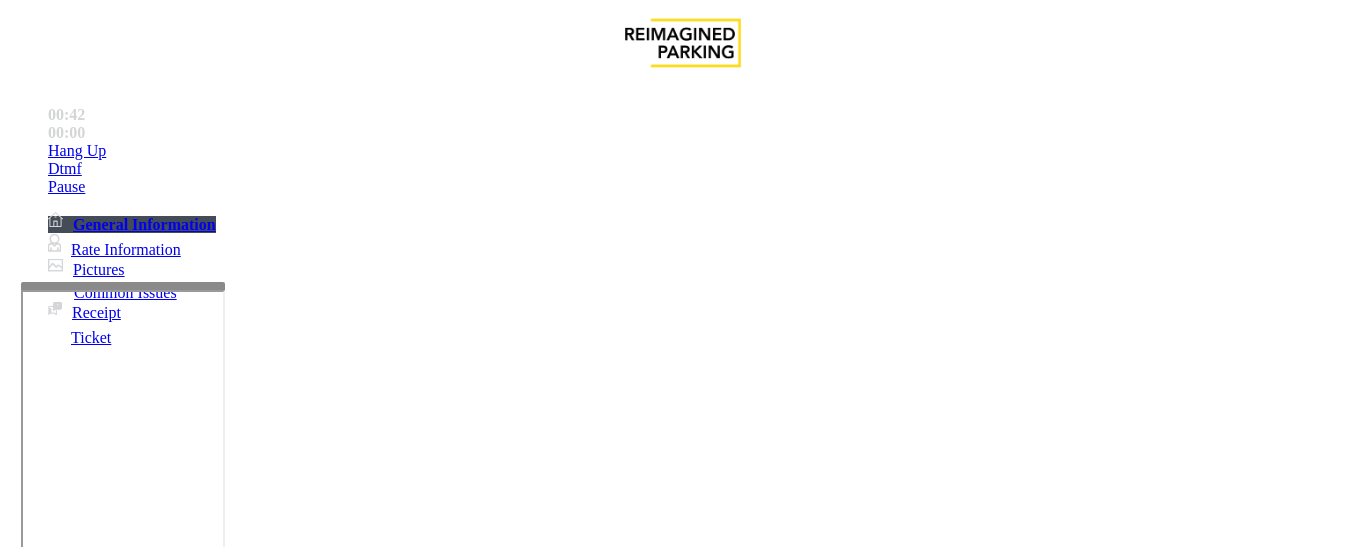click at bounding box center [229, 1248] 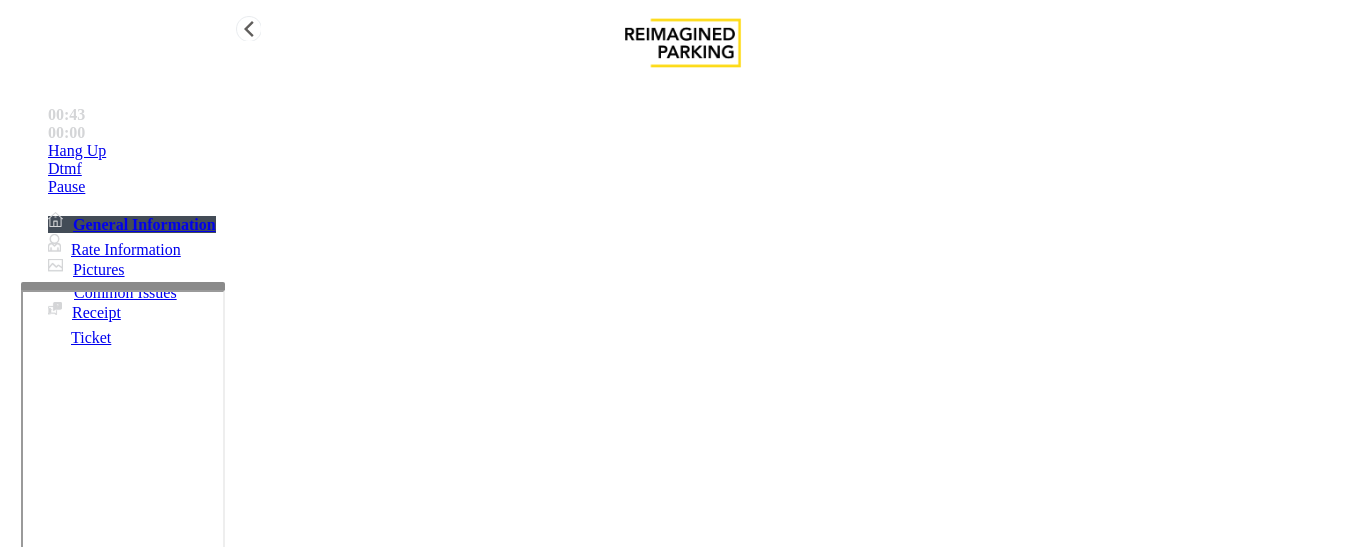 type on "**********" 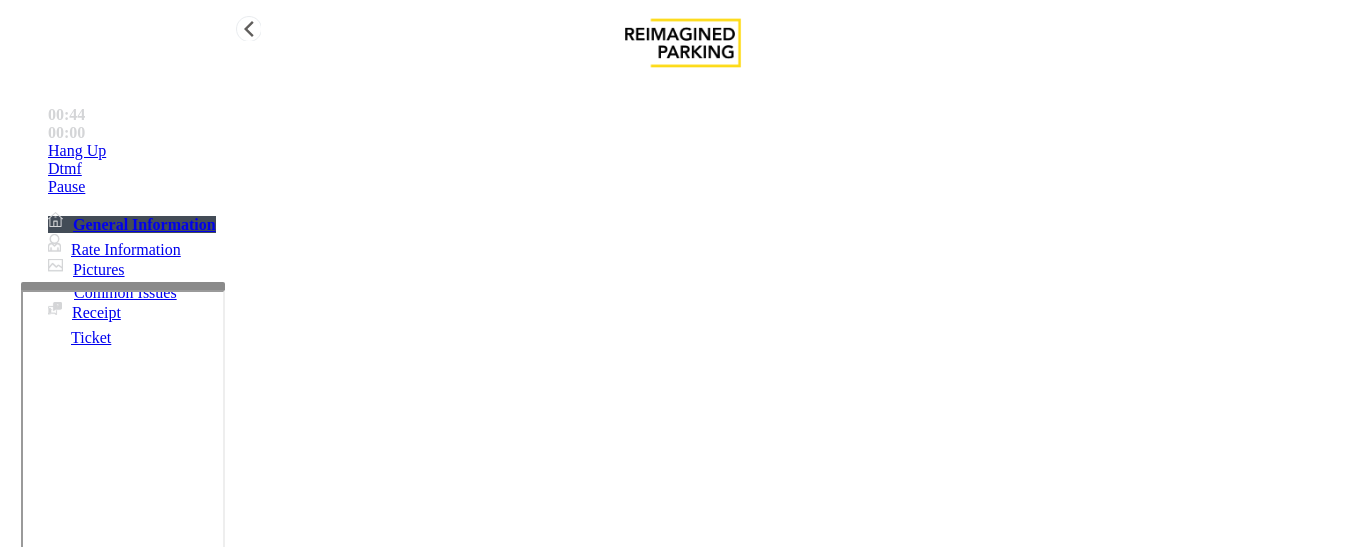 click on "Hang Up" at bounding box center [703, 151] 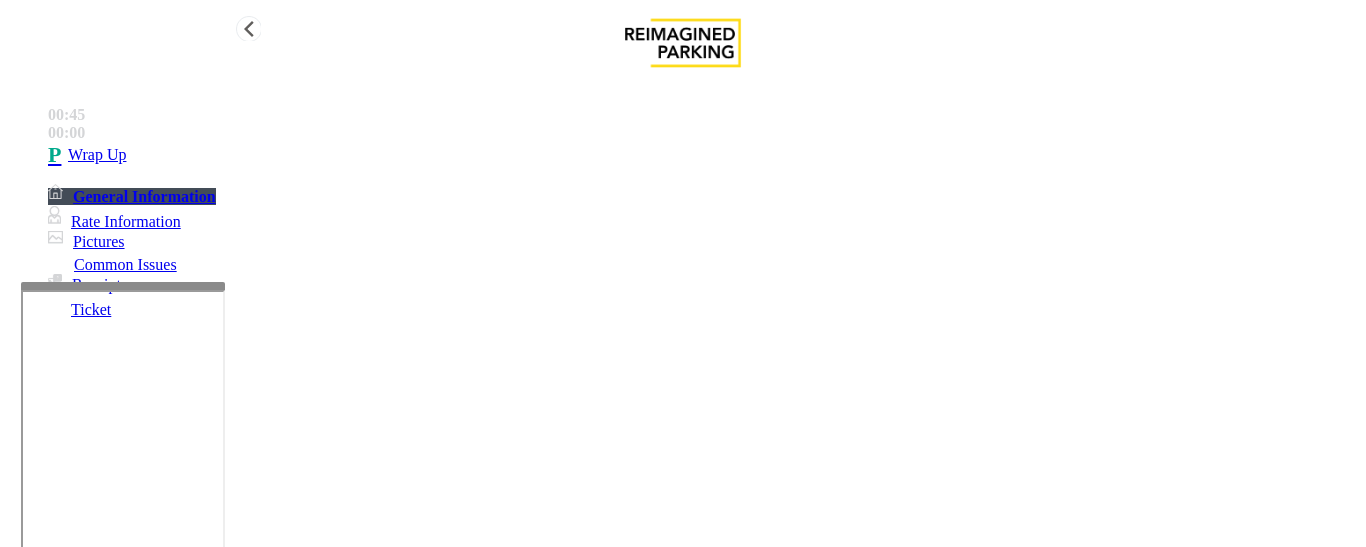 click on "Wrap Up" at bounding box center [703, 155] 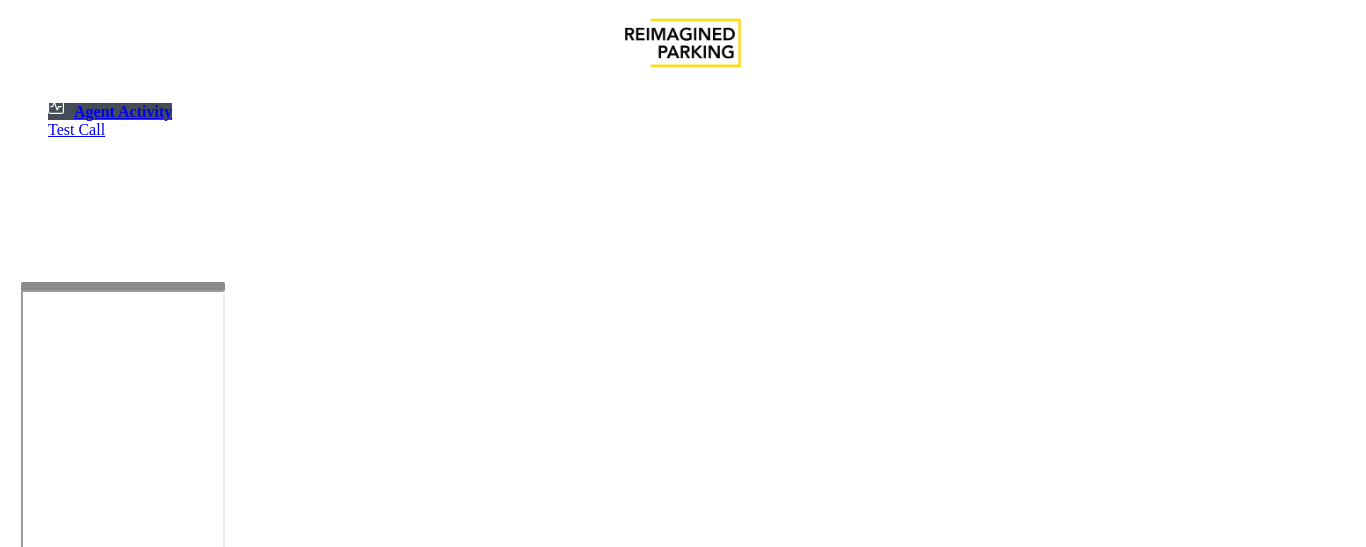 click at bounding box center [79, 1249] 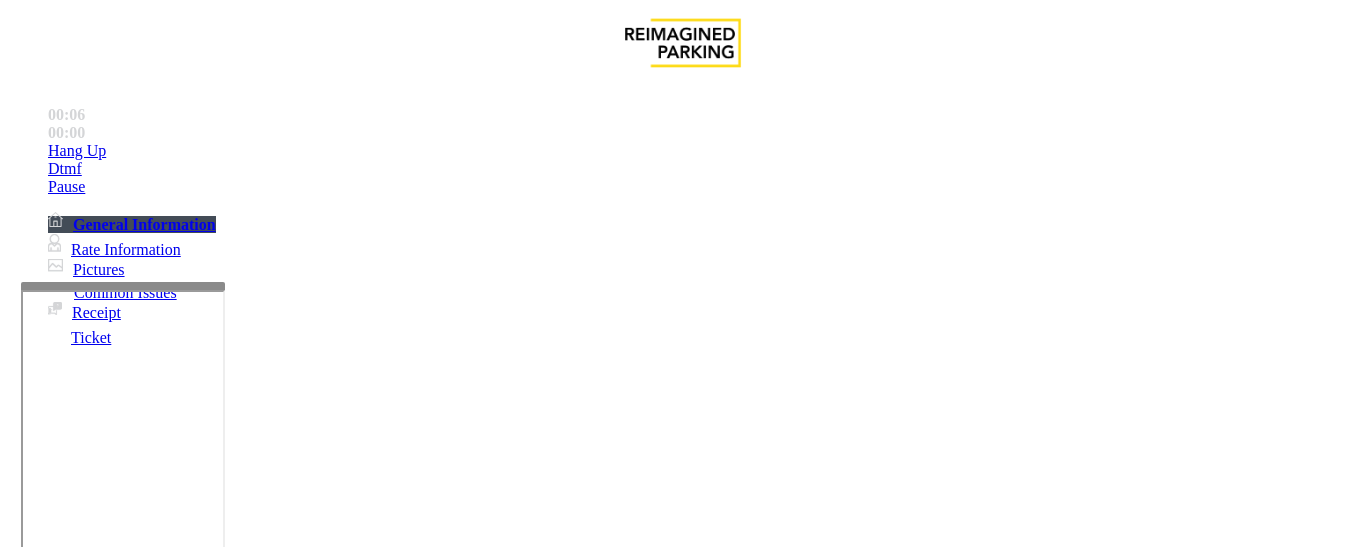 scroll, scrollTop: 337, scrollLeft: 0, axis: vertical 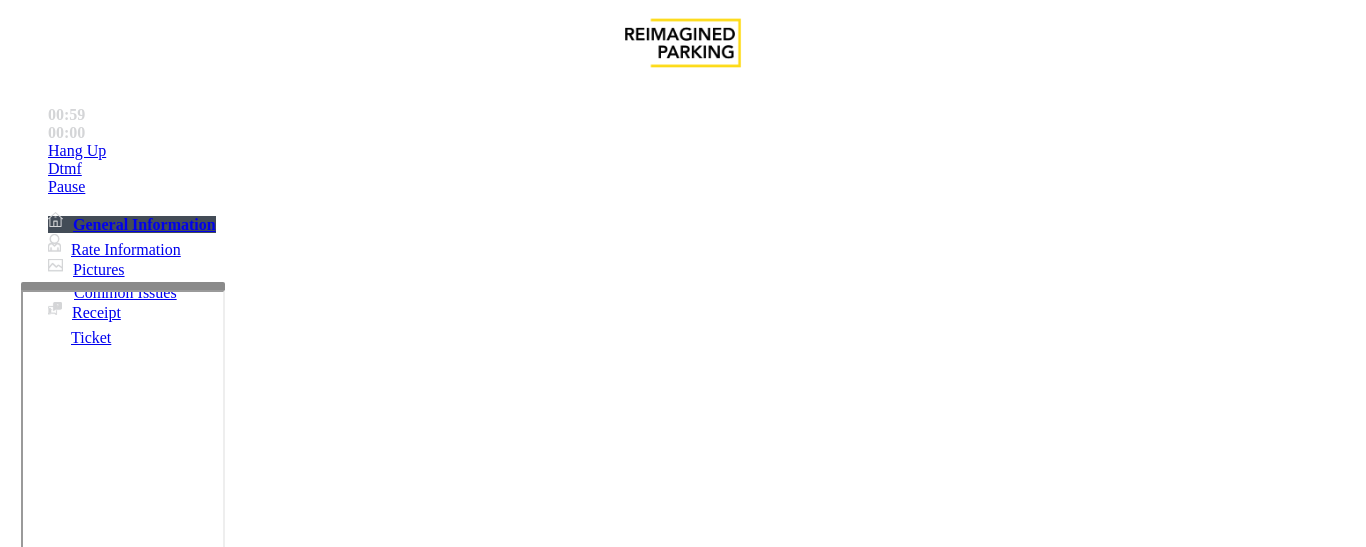 click on "Payment Issue" at bounding box center [167, 1200] 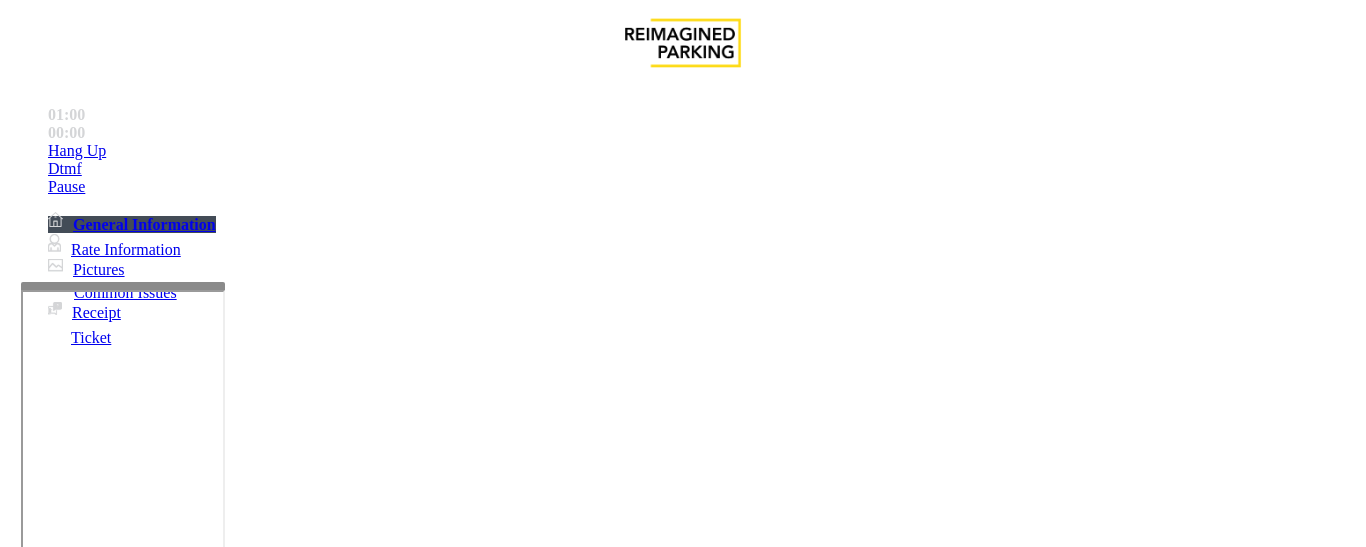 click on "Credit Card Not Reading   Customer Needs Receipt   Customer Needs Change   [LAST] Requesting Refund/Credit   Machine Not Accepting Ticket   Credit Card Only Machine   [LAST] Has No Money" at bounding box center (682, 1203) 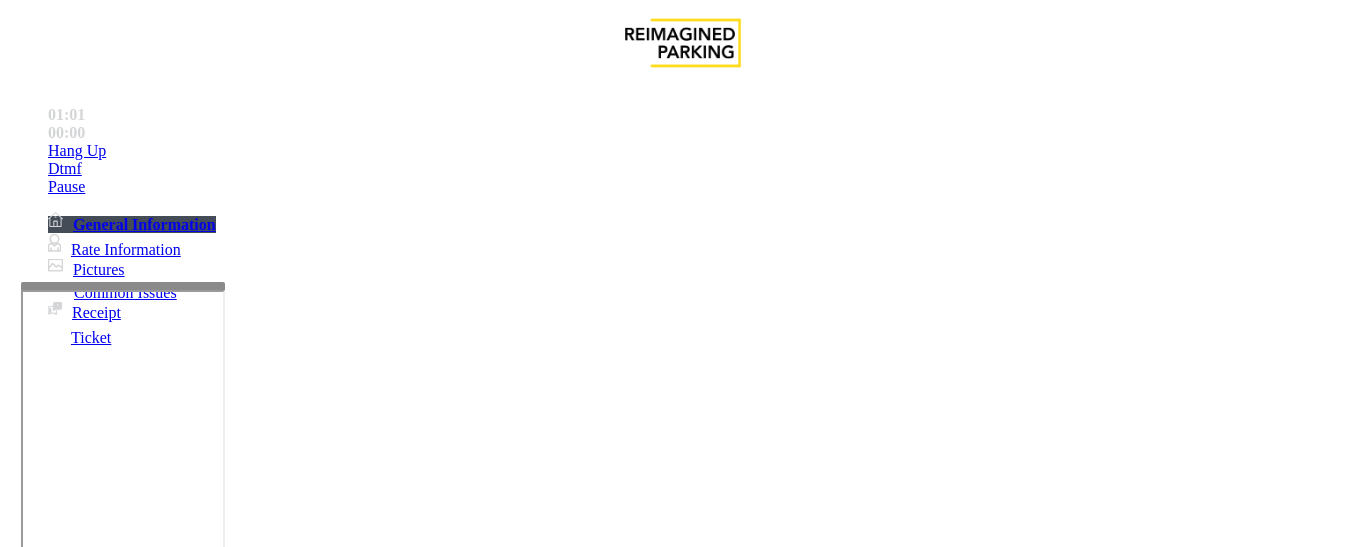 click on "Credit Card Only Machine" at bounding box center [1008, 1200] 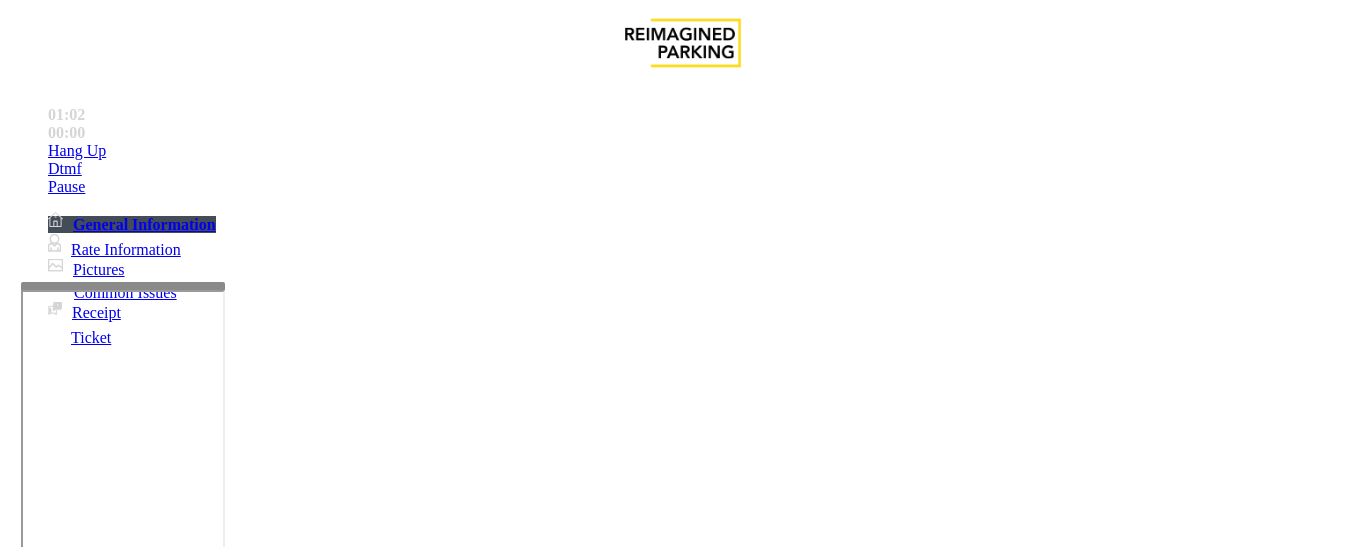 click on "Credit Card Only Machine" at bounding box center [682, 1185] 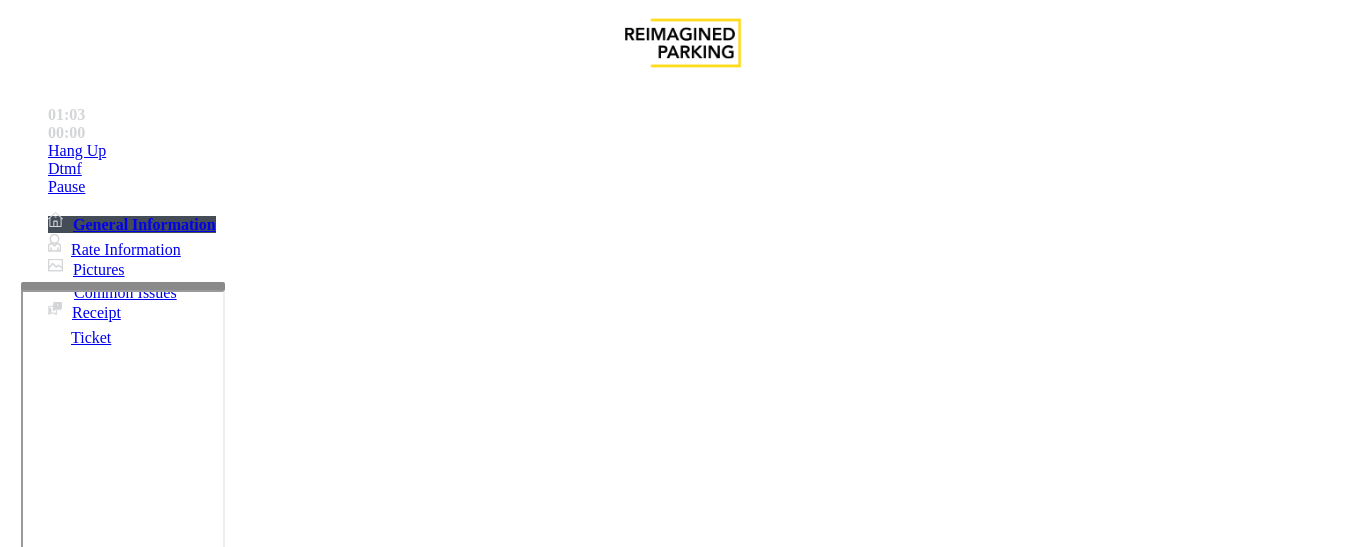 copy on "Credit Card Only Machine" 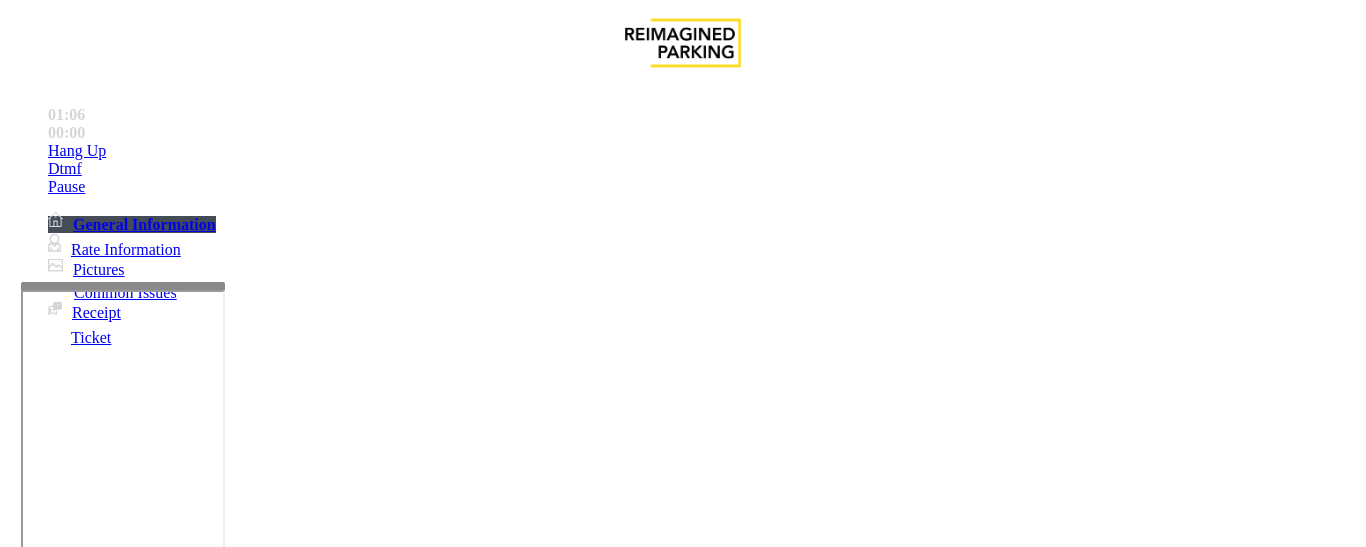 paste on "**********" 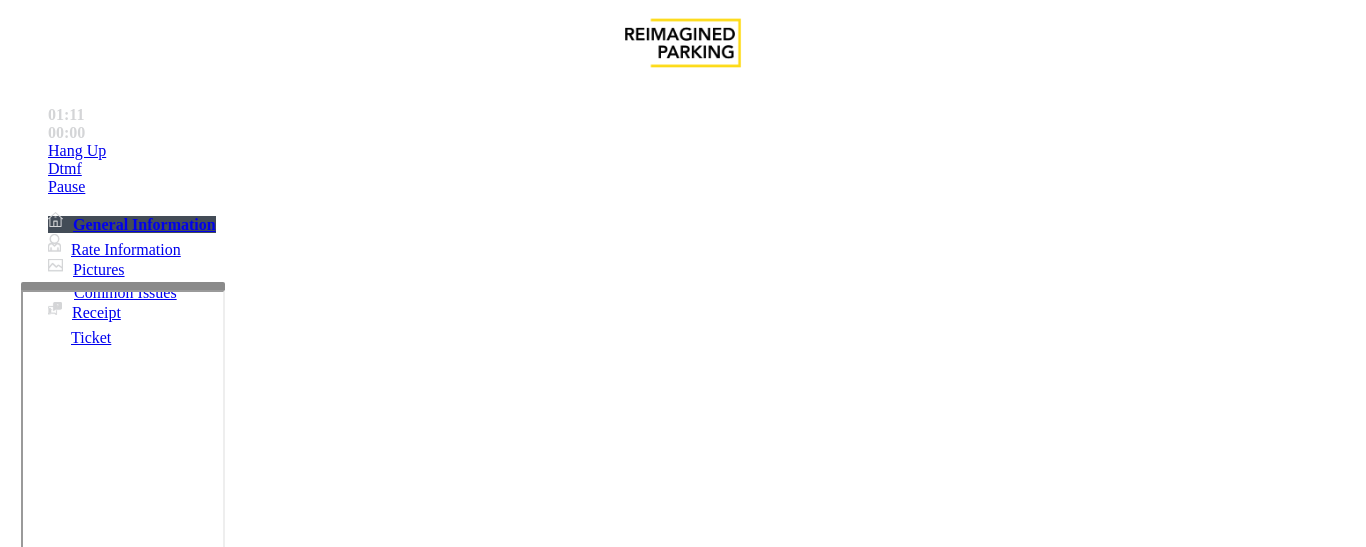 type on "**********" 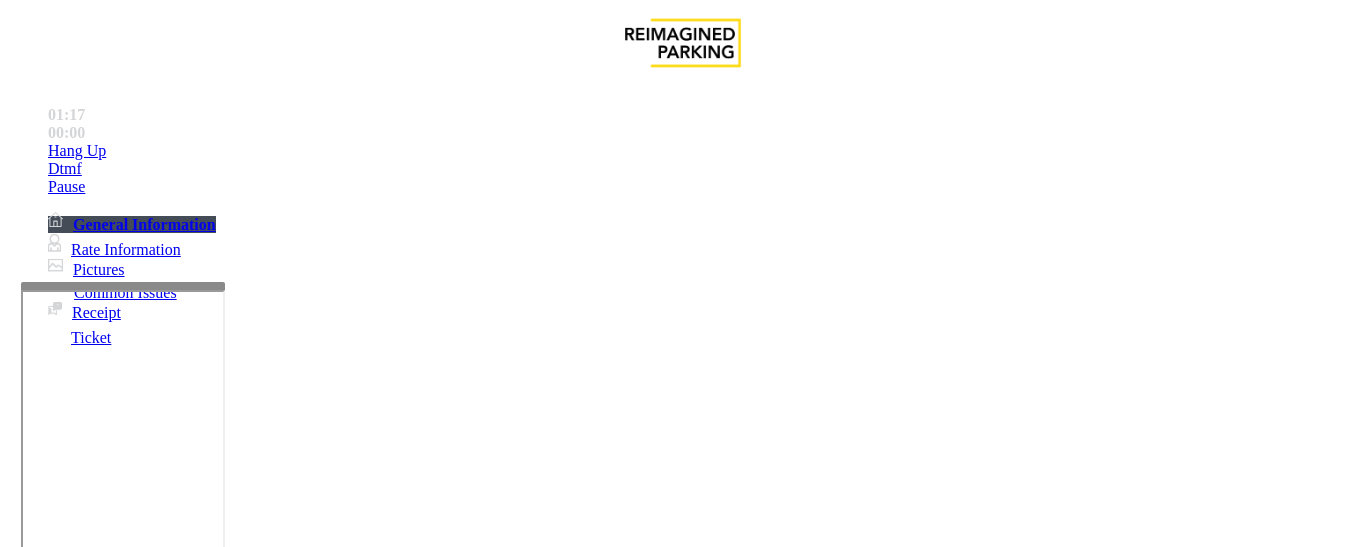 type on "****" 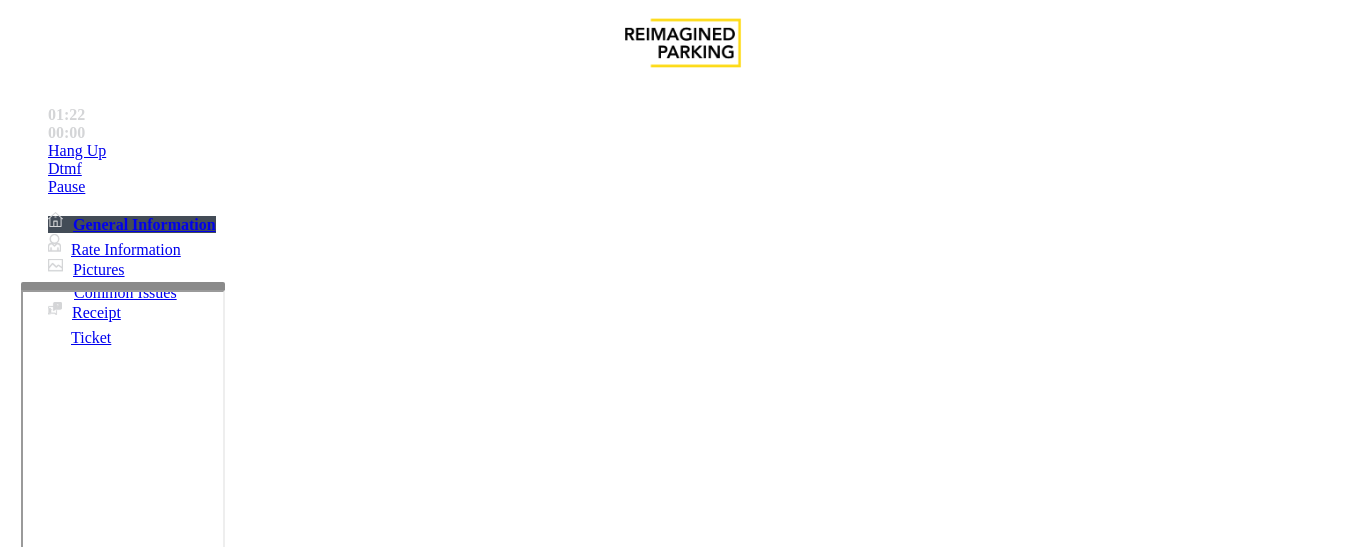 type on "********" 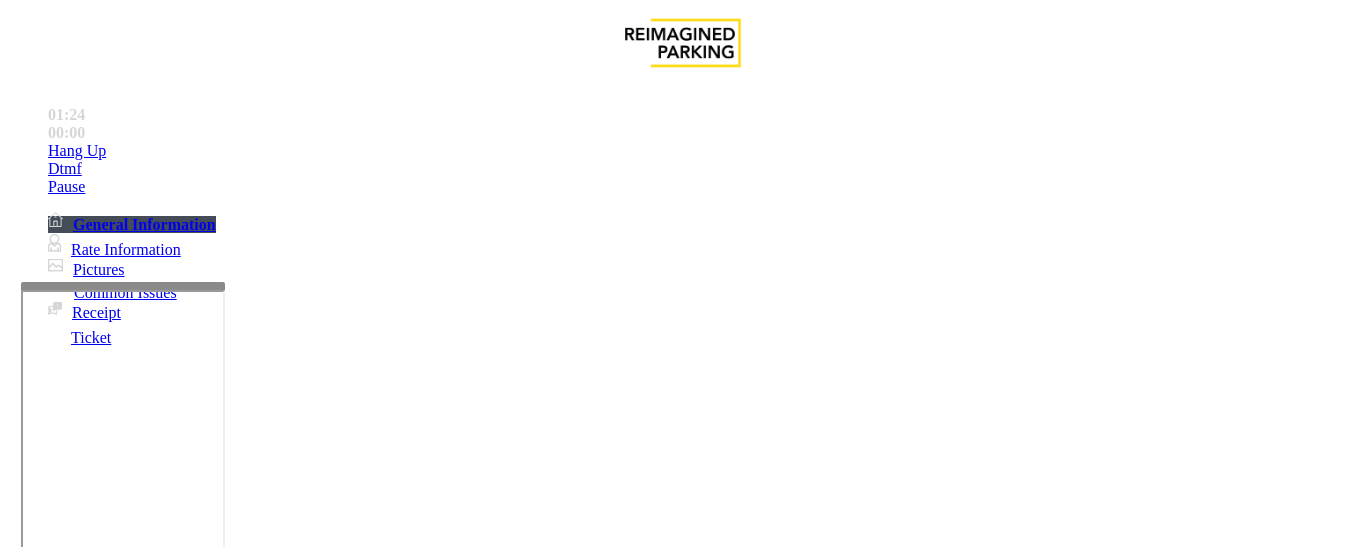 click at bounding box center [23, 1502] 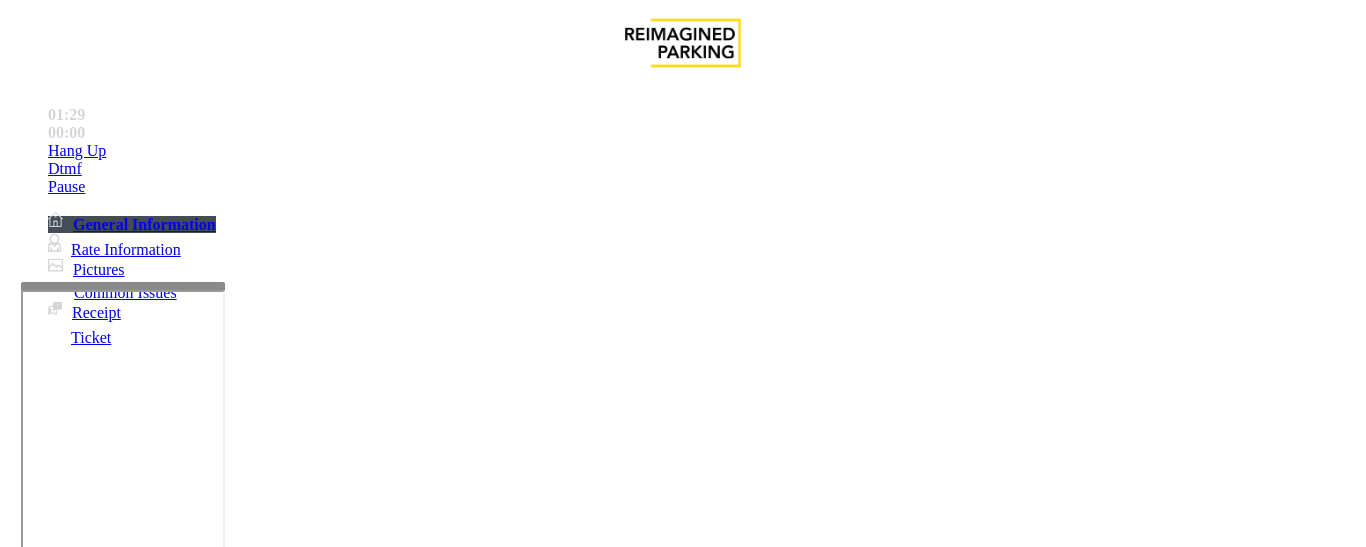scroll, scrollTop: 500, scrollLeft: 0, axis: vertical 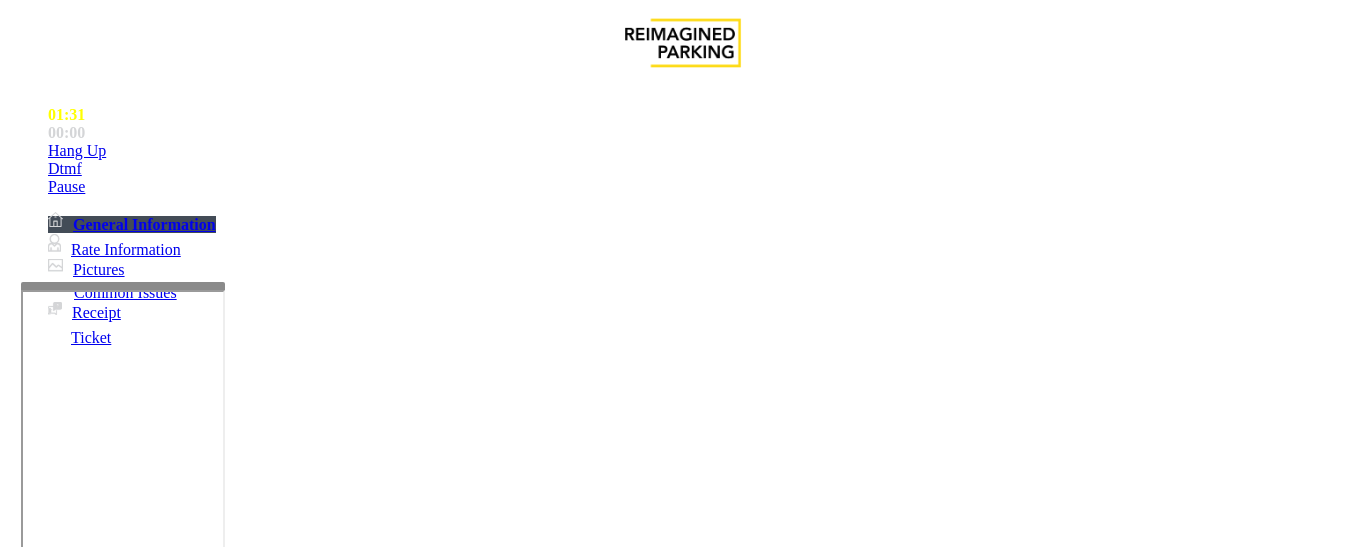 click on "Women's College Hospital" at bounding box center [703, 3504] 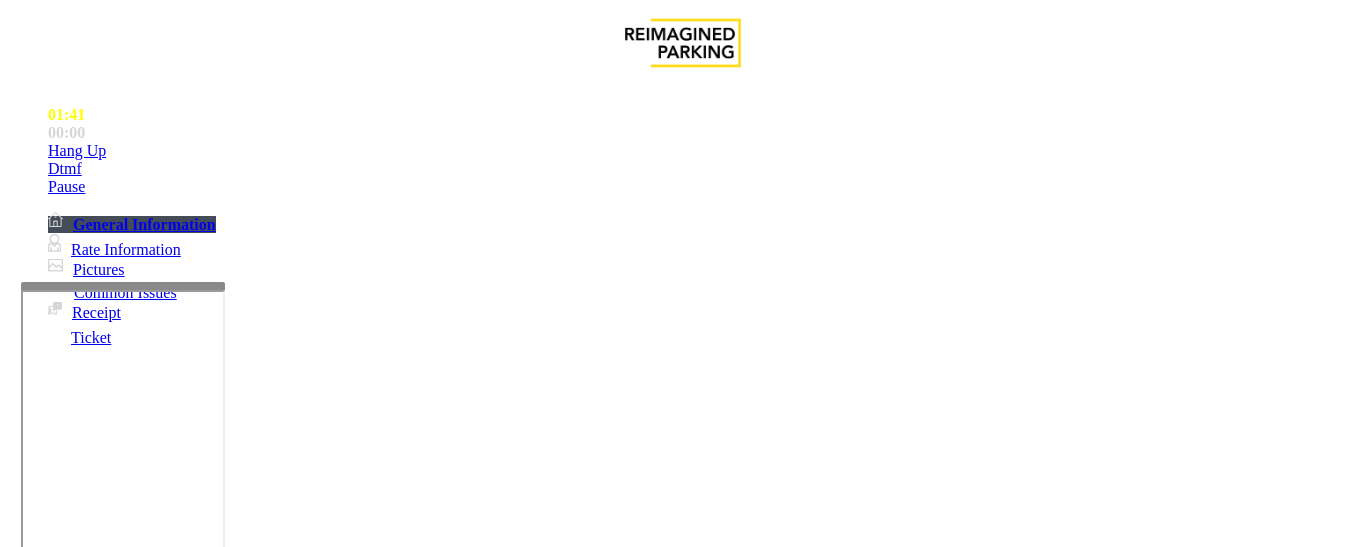 click at bounding box center (221, 1564) 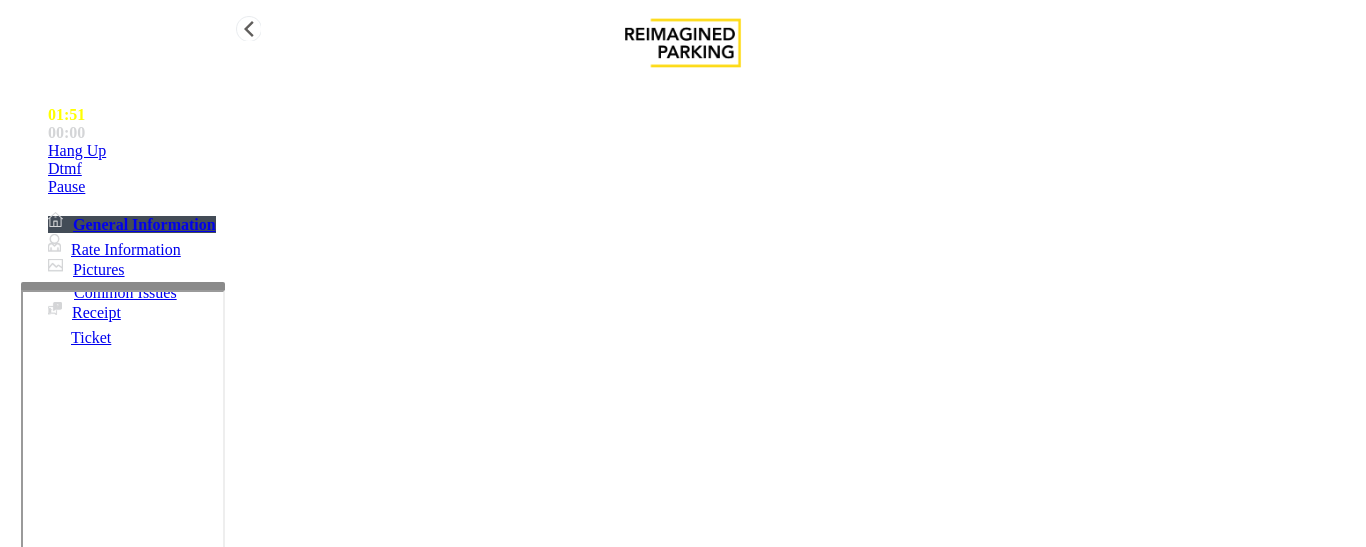 click on "Dtmf" at bounding box center [703, 151] 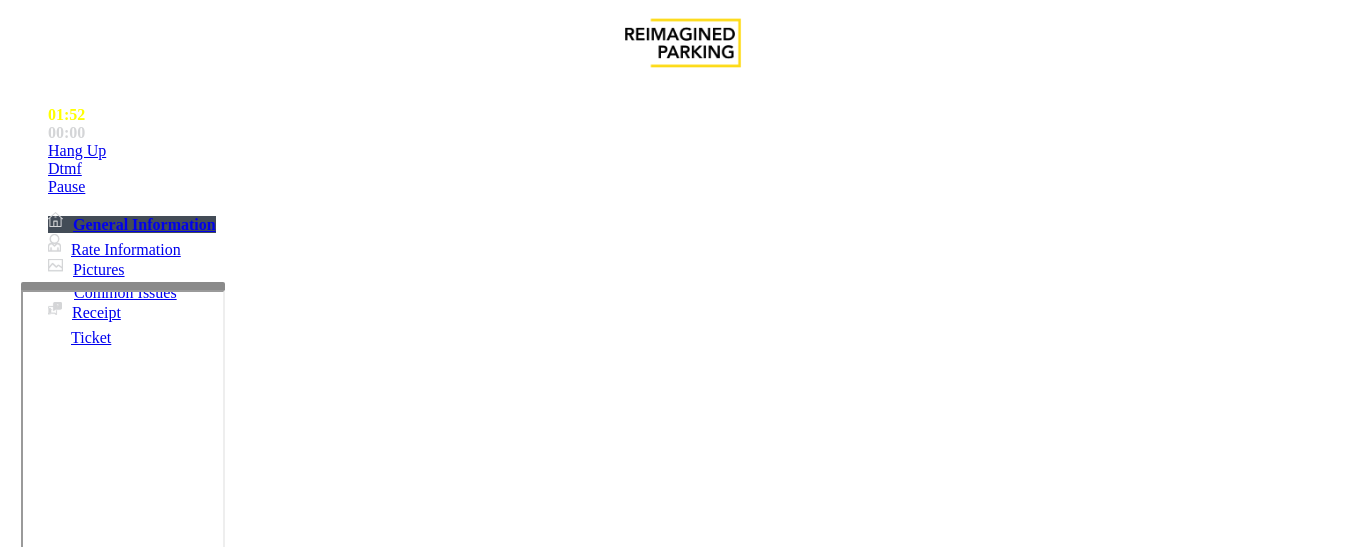 click on "1" at bounding box center [58, 3559] 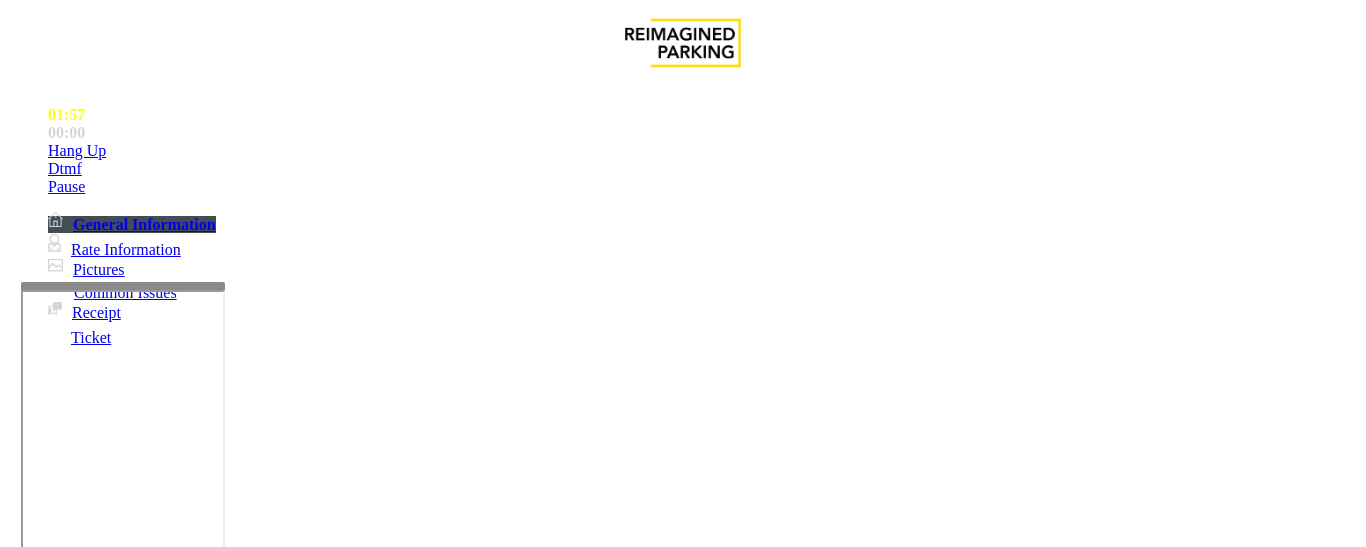 click on "×" at bounding box center [20, 3500] 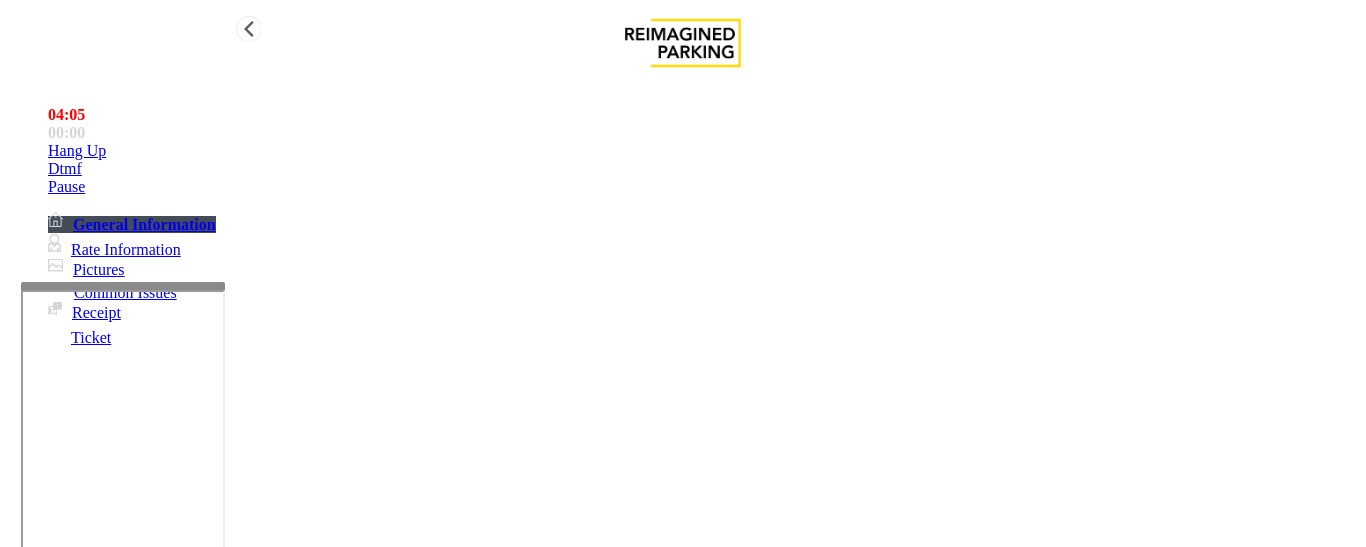 click at bounding box center [48, 151] 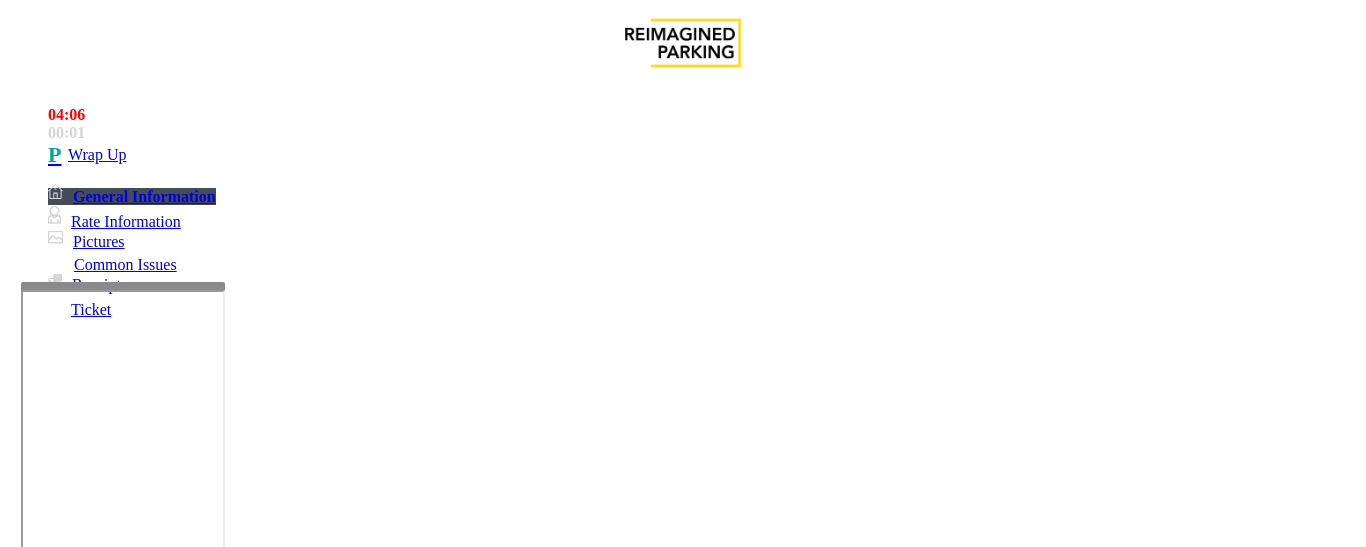 click at bounding box center (221, 1564) 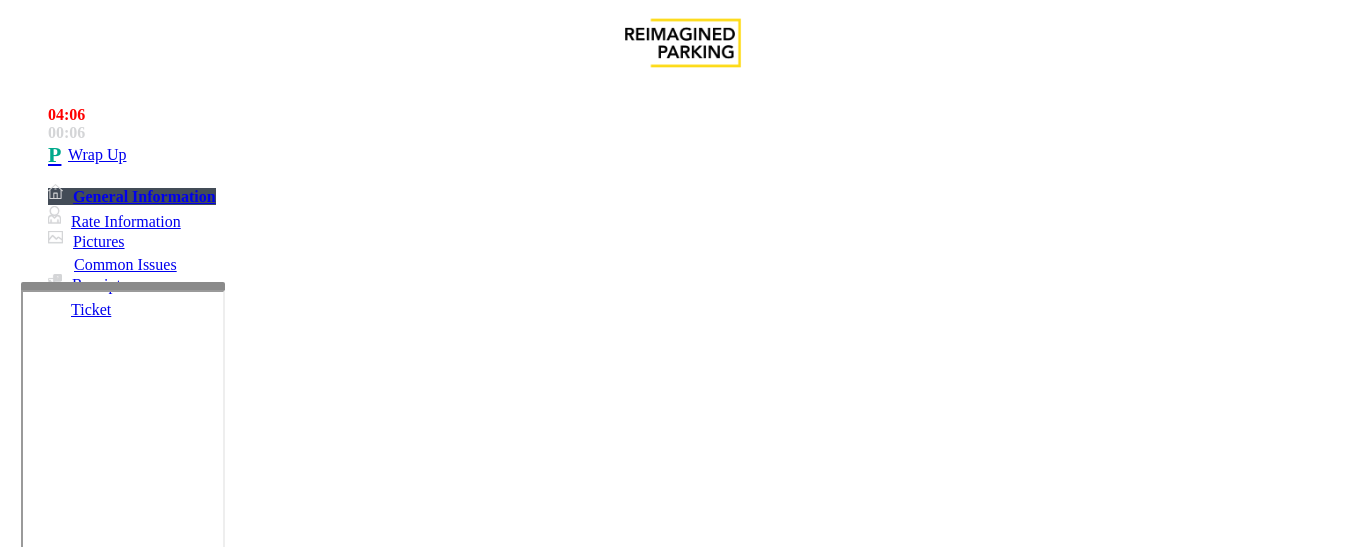 scroll, scrollTop: 118, scrollLeft: 0, axis: vertical 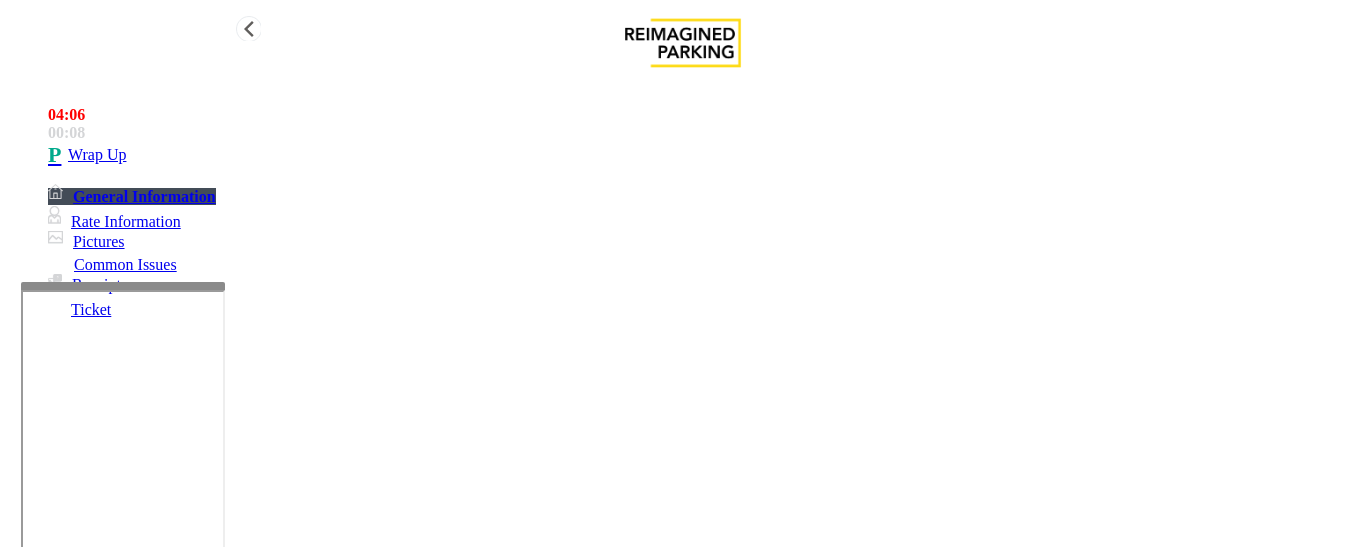 type on "**********" 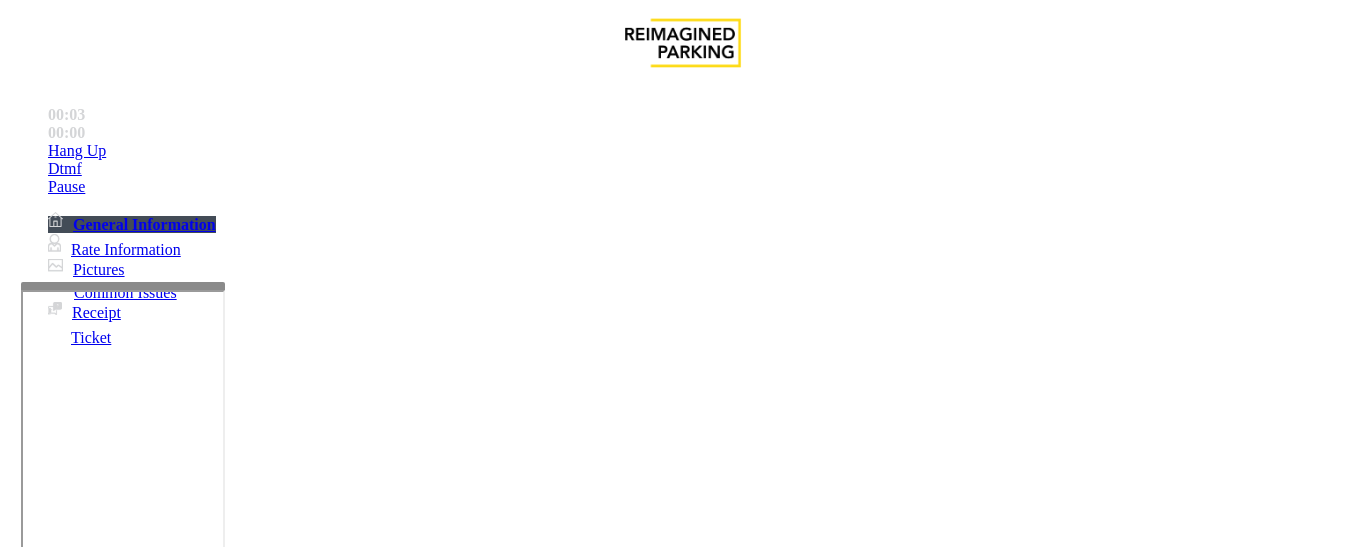 click on "Validation Issue" at bounding box center (371, 1200) 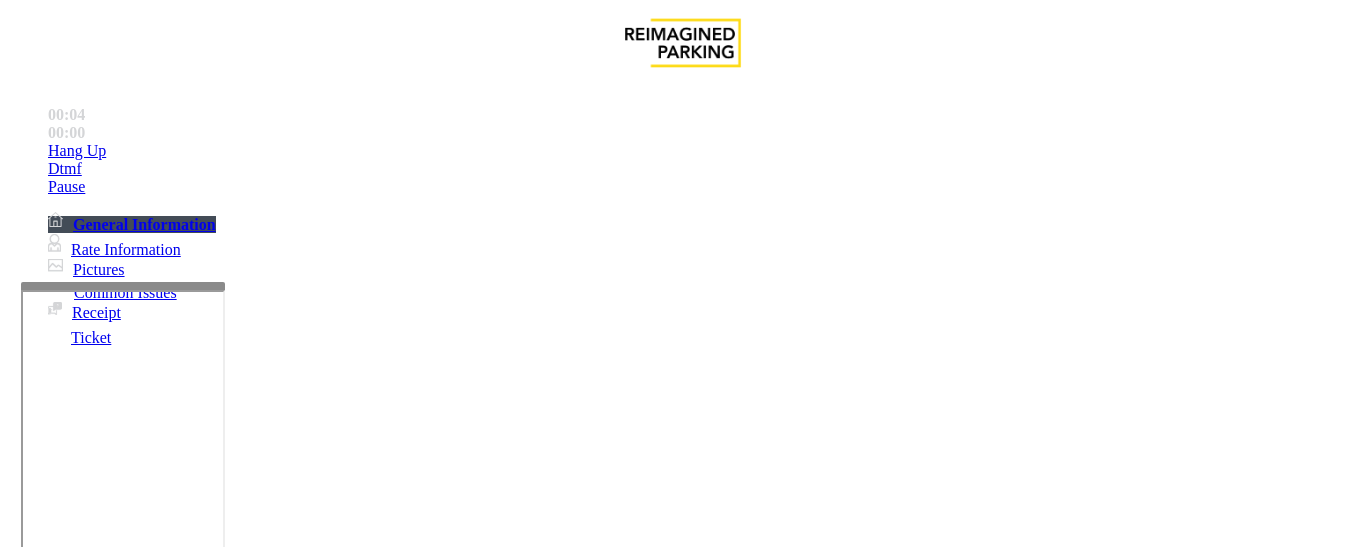 click on "Validation Error" at bounding box center [262, 1200] 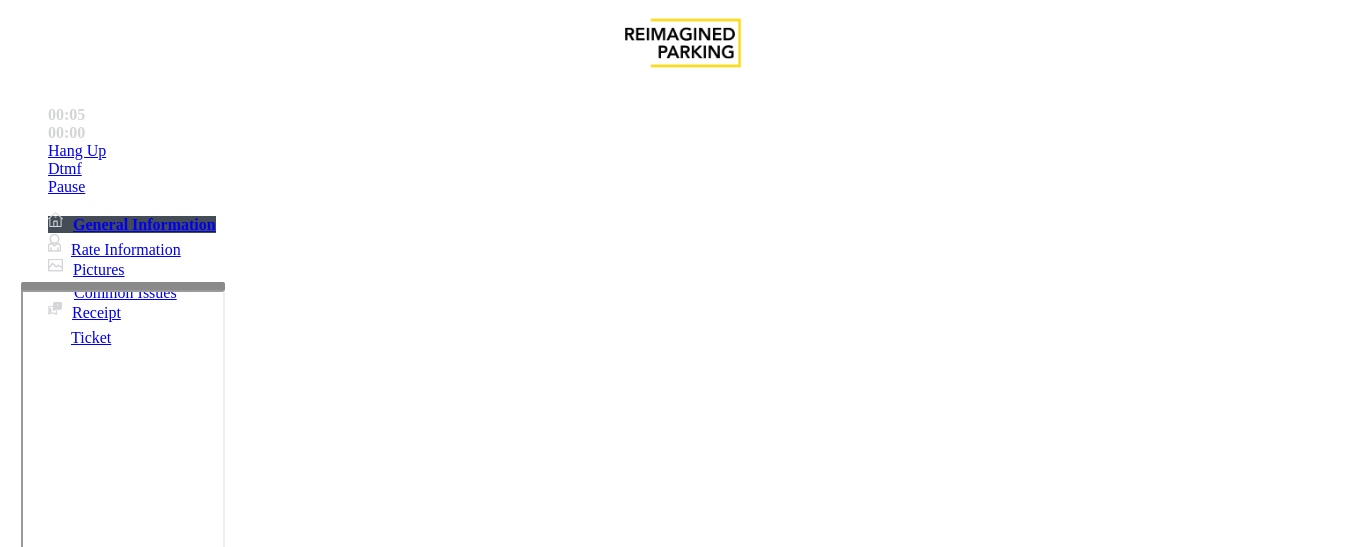 click on "Validation Error" at bounding box center (682, 1185) 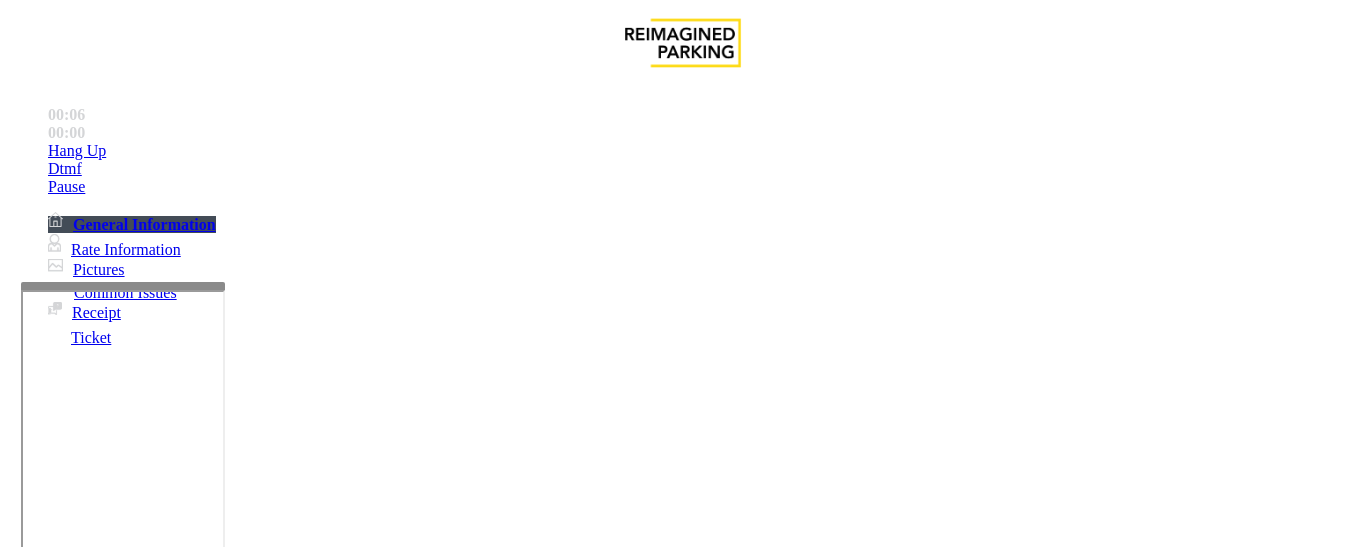 copy on "Validation Error" 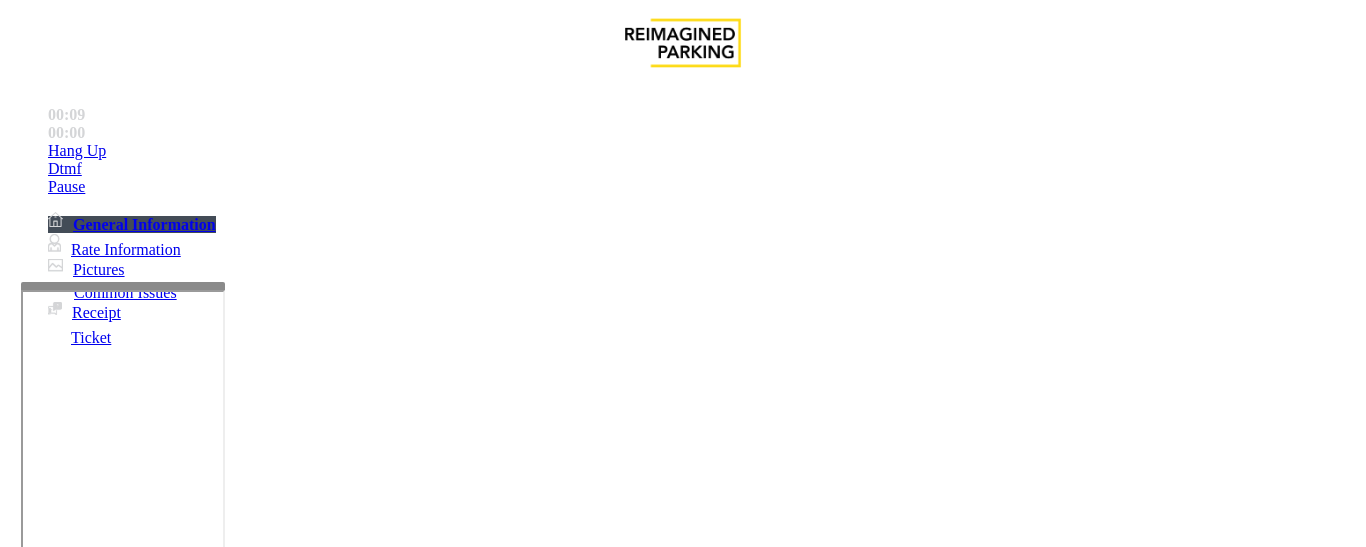 paste on "**********" 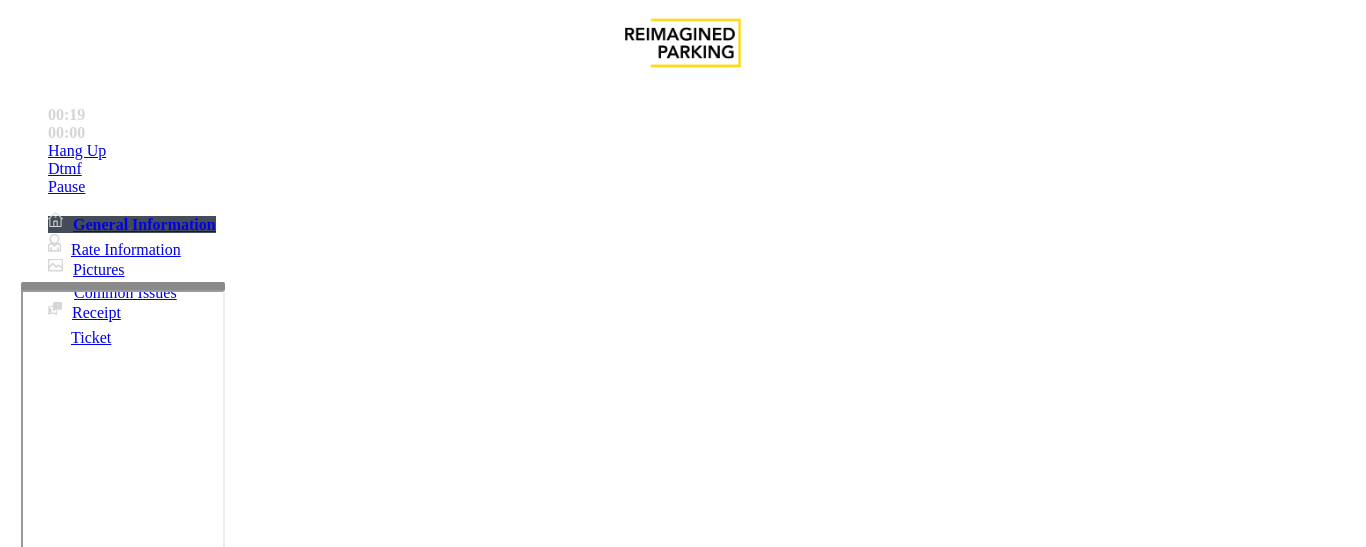 click at bounding box center [229, 1248] 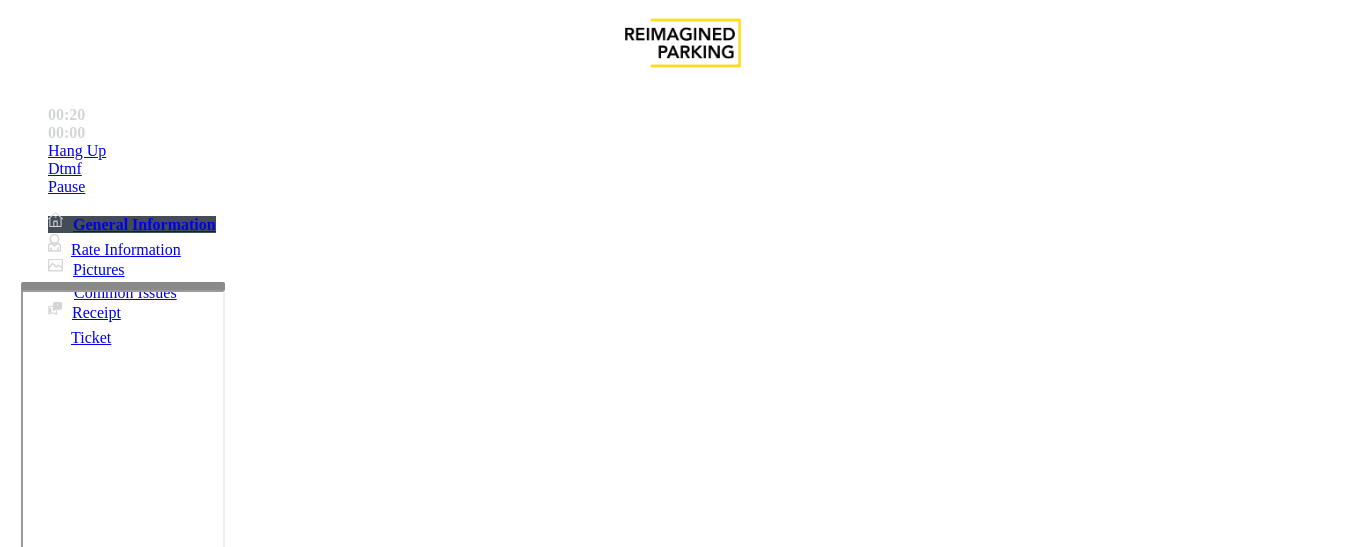 click at bounding box center [229, 1248] 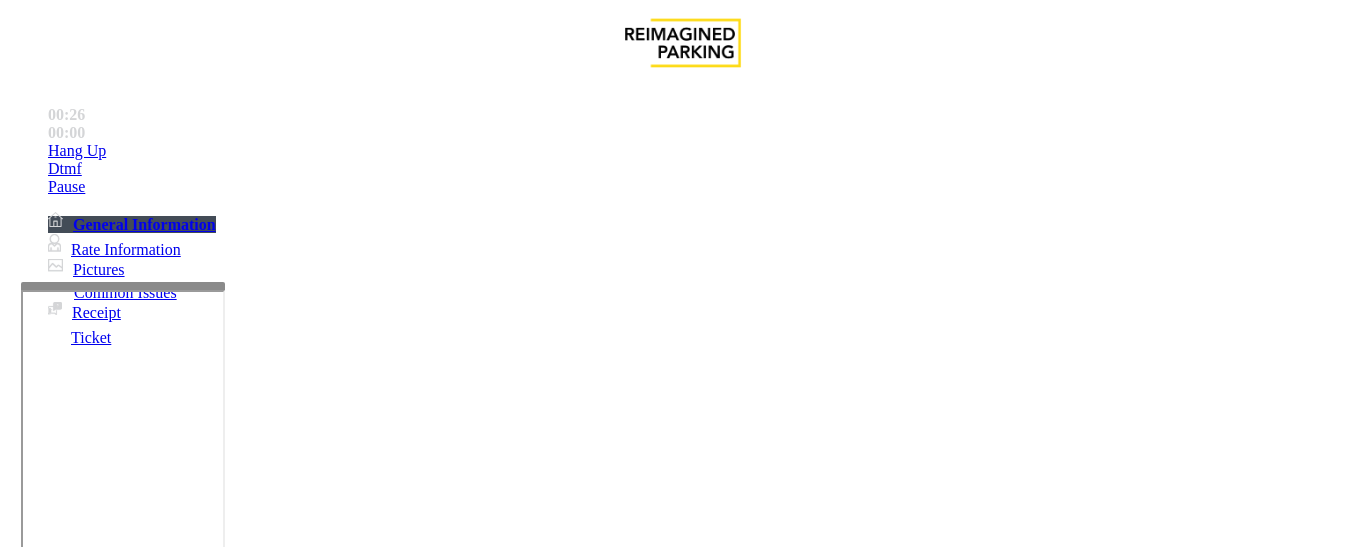 click at bounding box center (229, 1248) 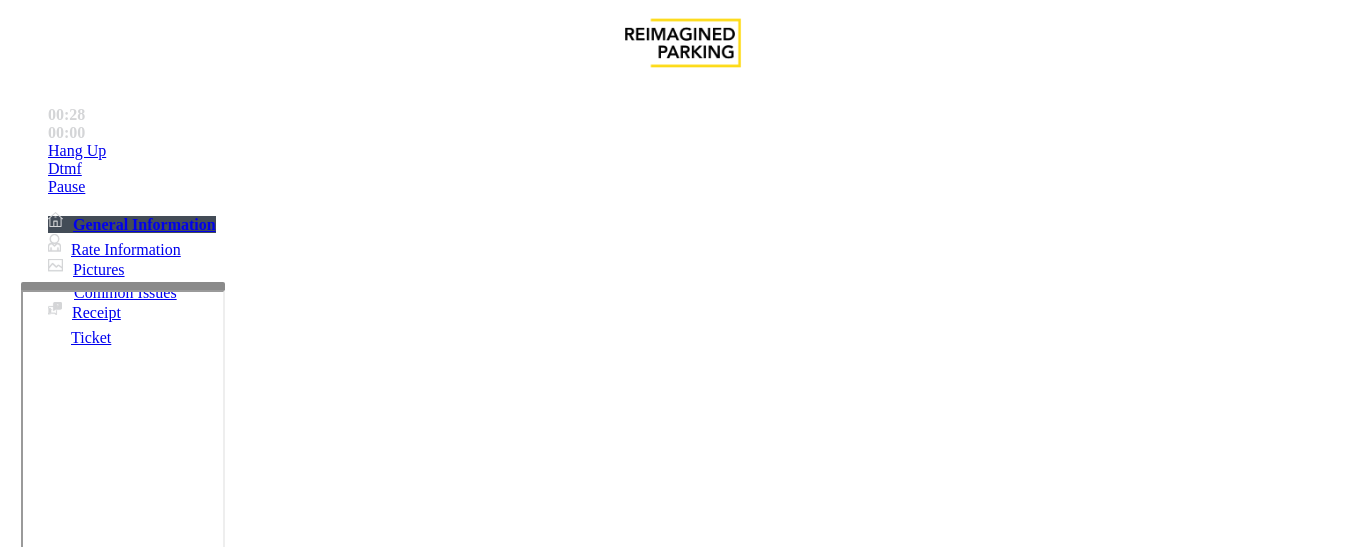 click at bounding box center (229, 1248) 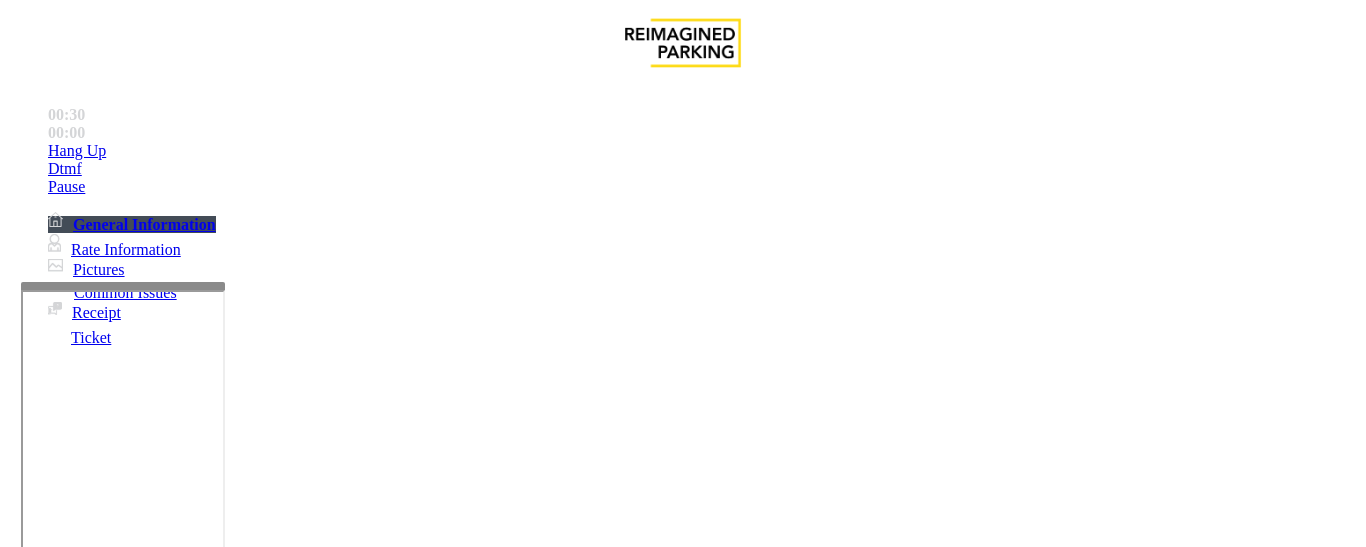 scroll, scrollTop: 21, scrollLeft: 0, axis: vertical 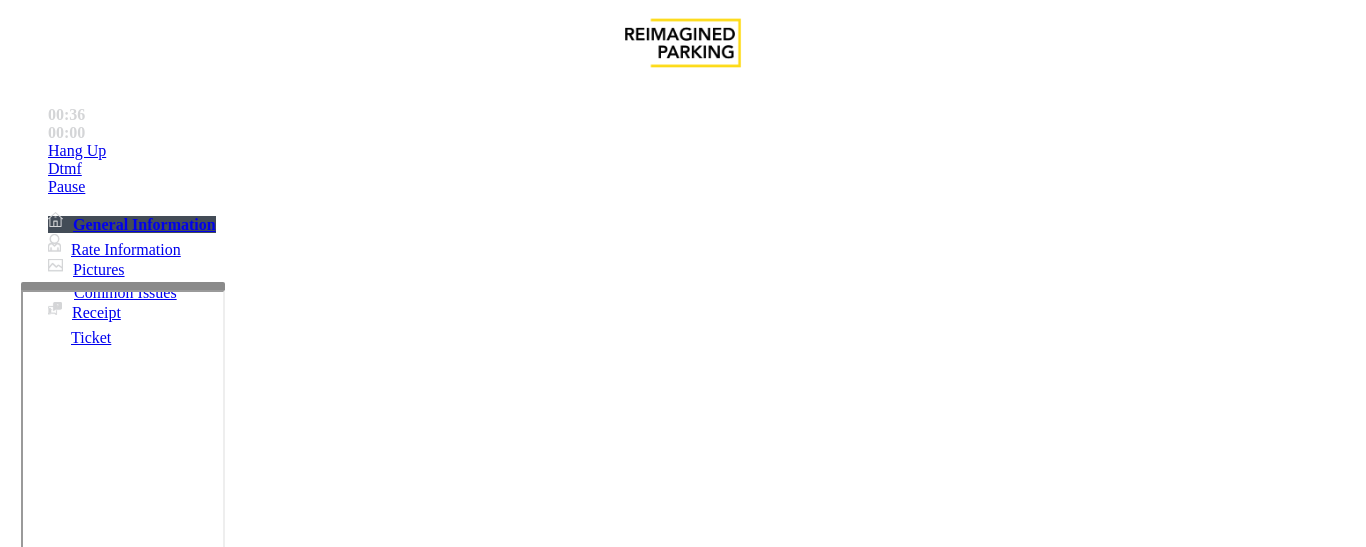 click at bounding box center [229, 1248] 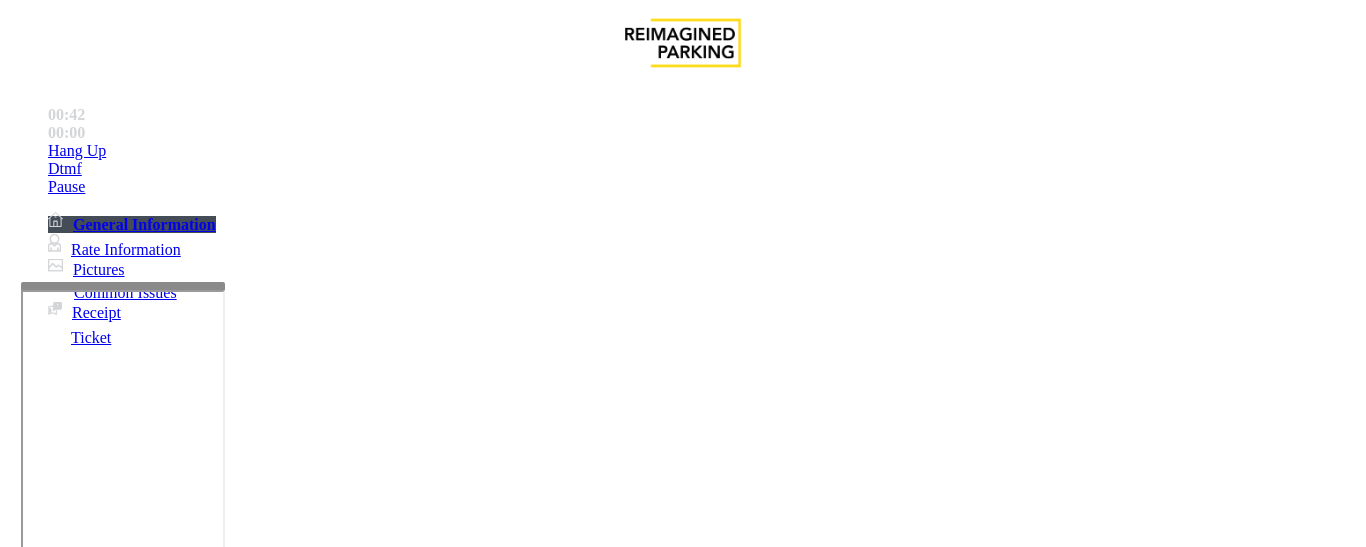 click at bounding box center (229, 1248) 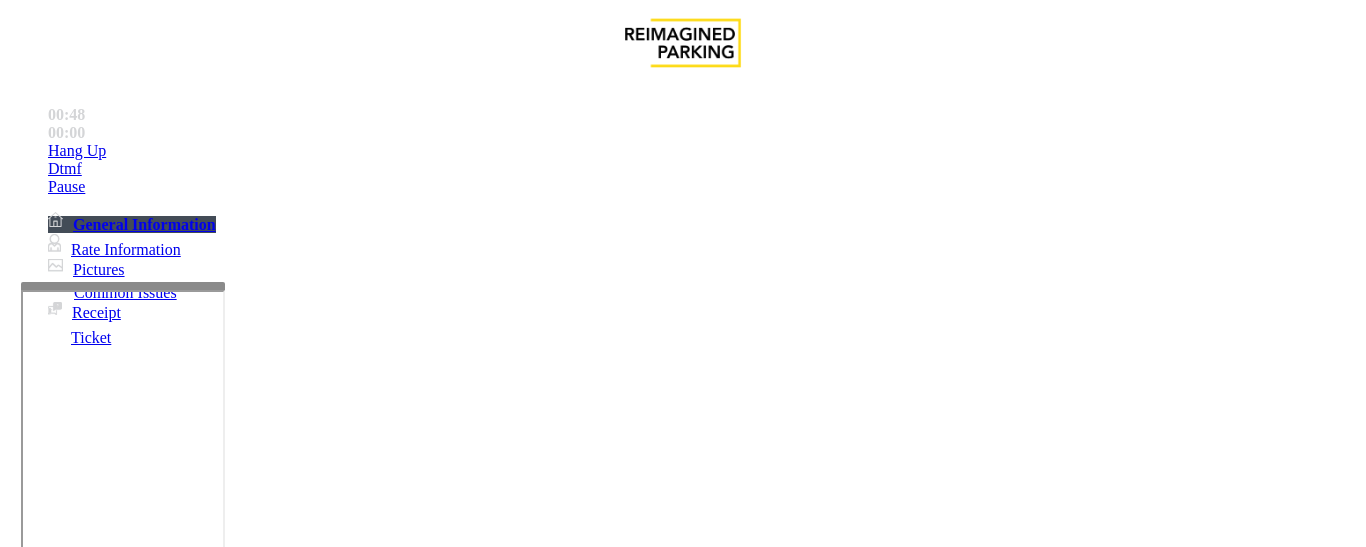 scroll, scrollTop: 900, scrollLeft: 0, axis: vertical 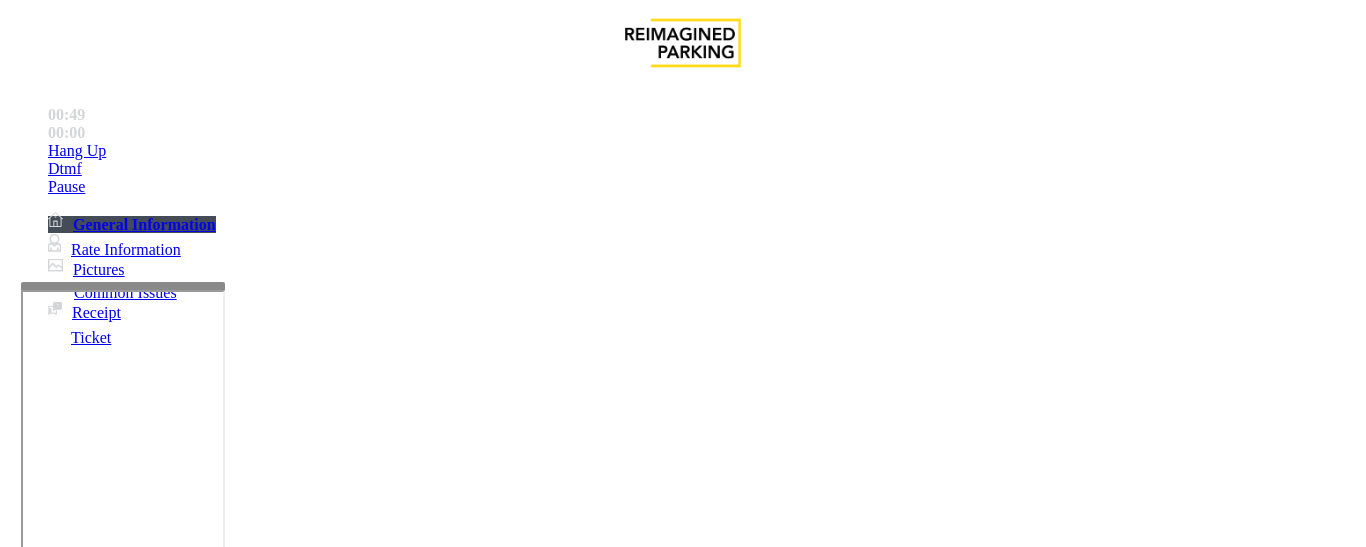 click on "Time Zone" at bounding box center (682, 2775) 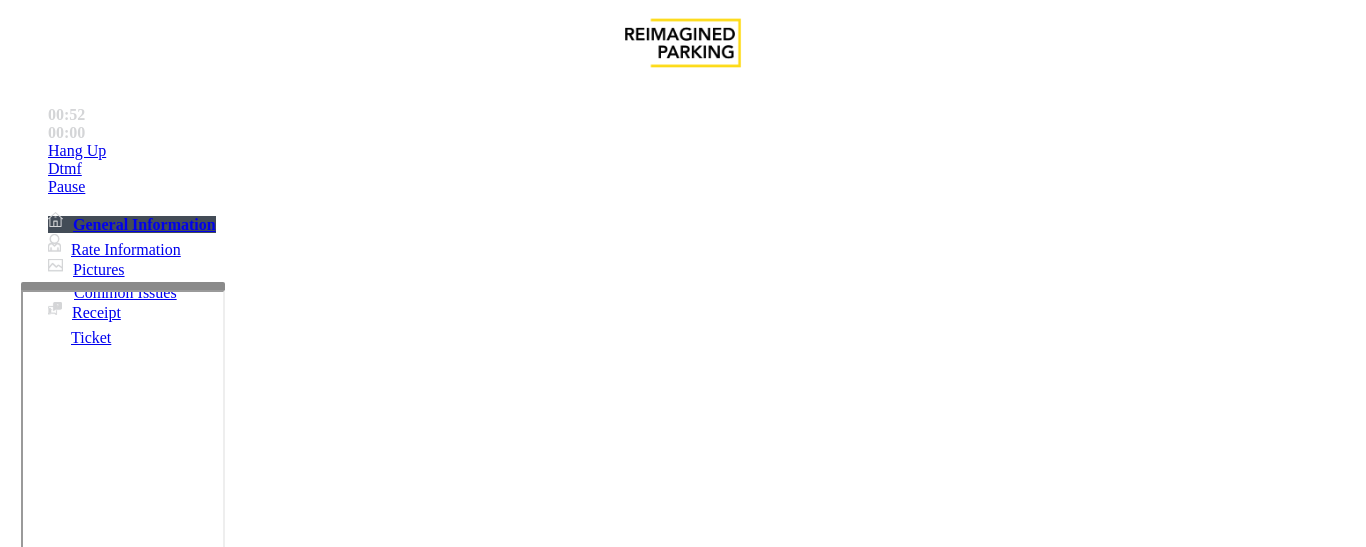 click at bounding box center (229, 1248) 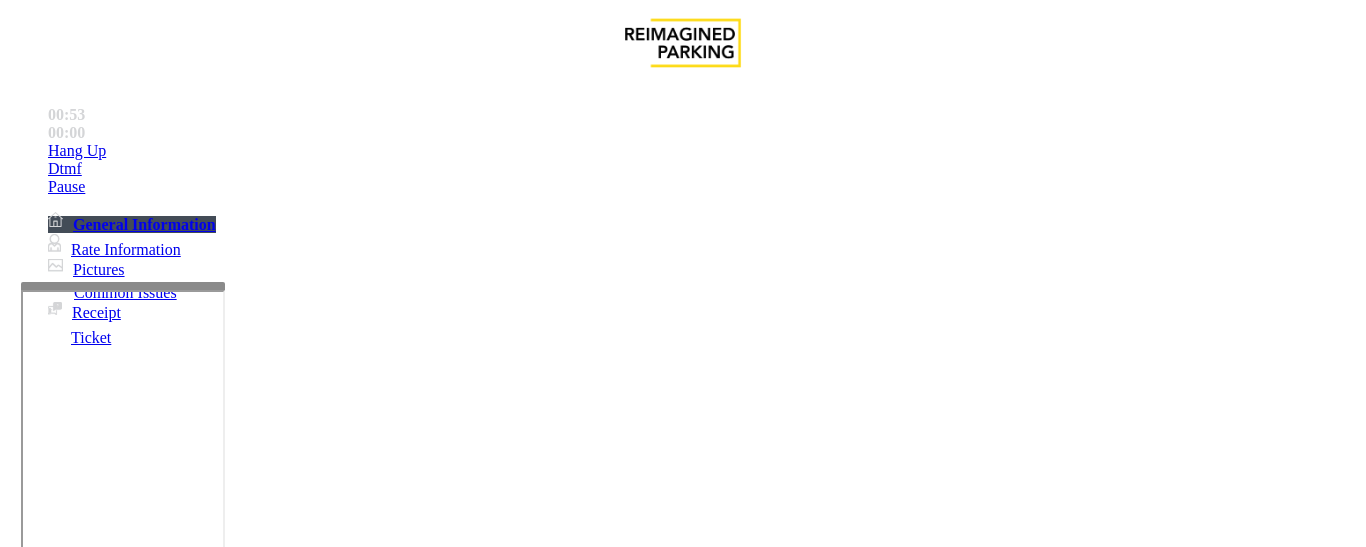 scroll, scrollTop: 42, scrollLeft: 0, axis: vertical 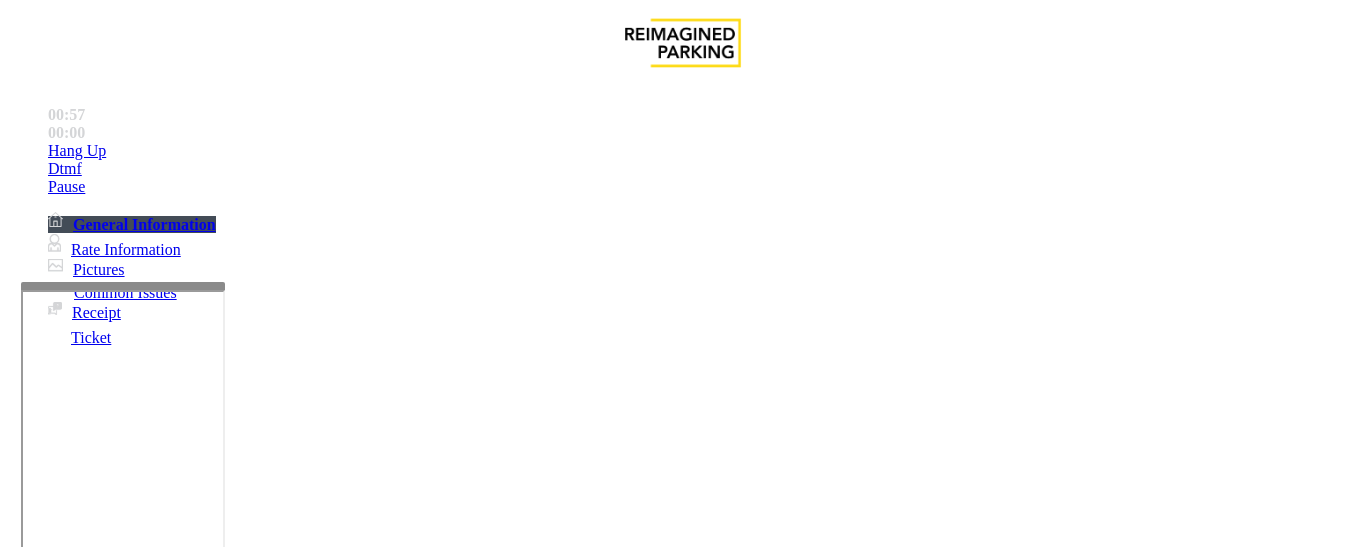 click at bounding box center (229, 1248) 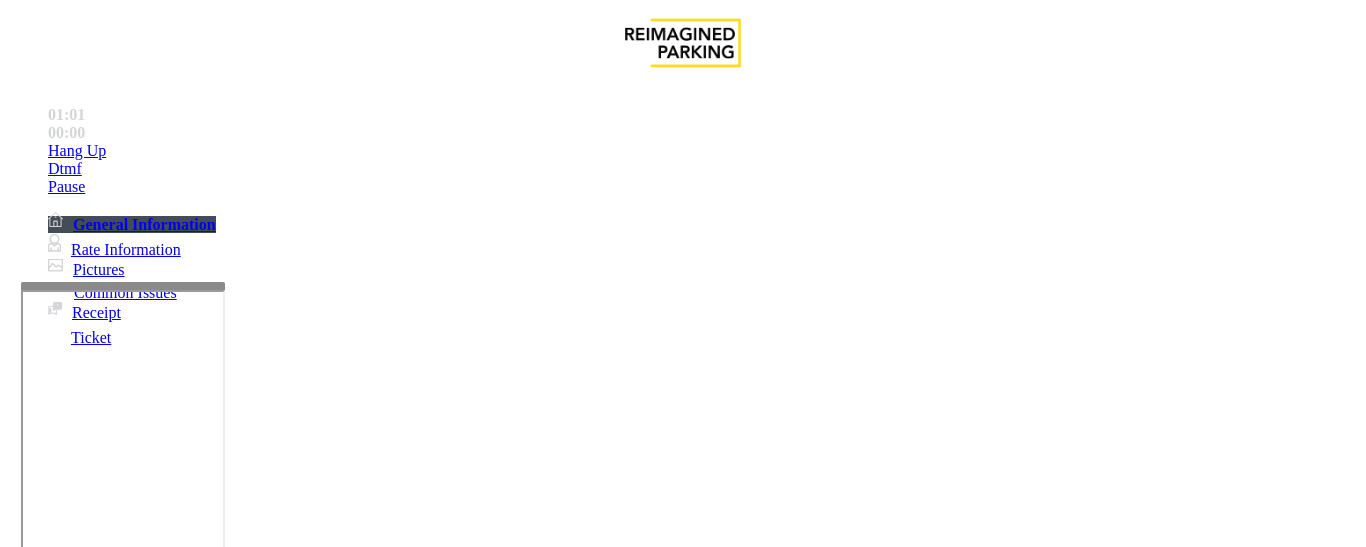 type on "**********" 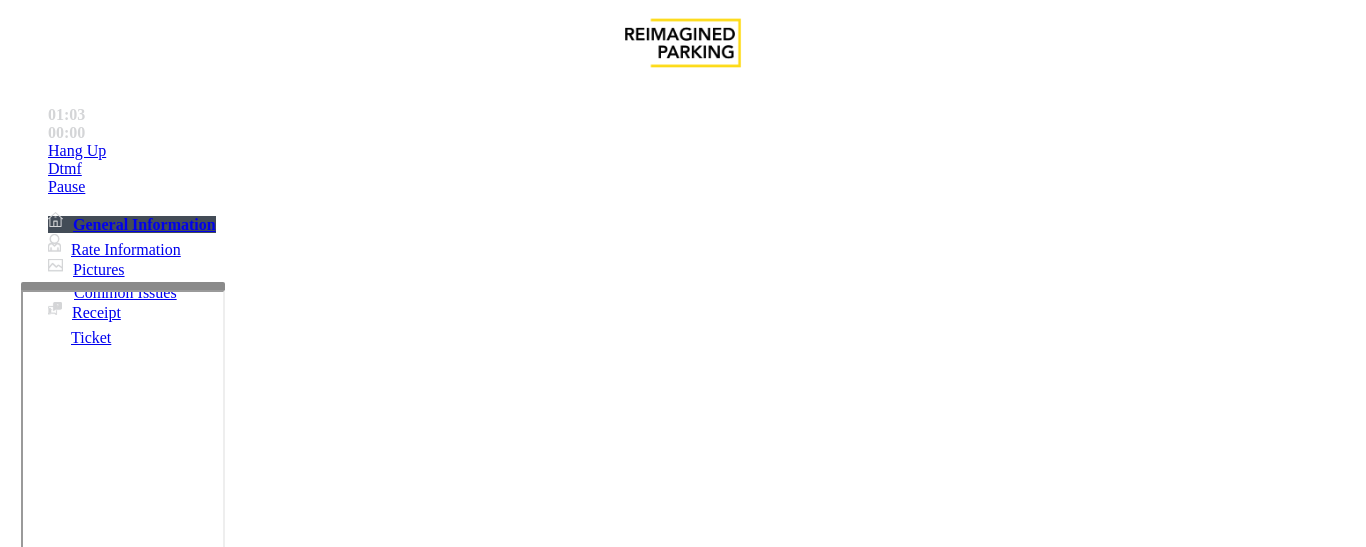 click on "Vend Gate" at bounding box center [69, 1341] 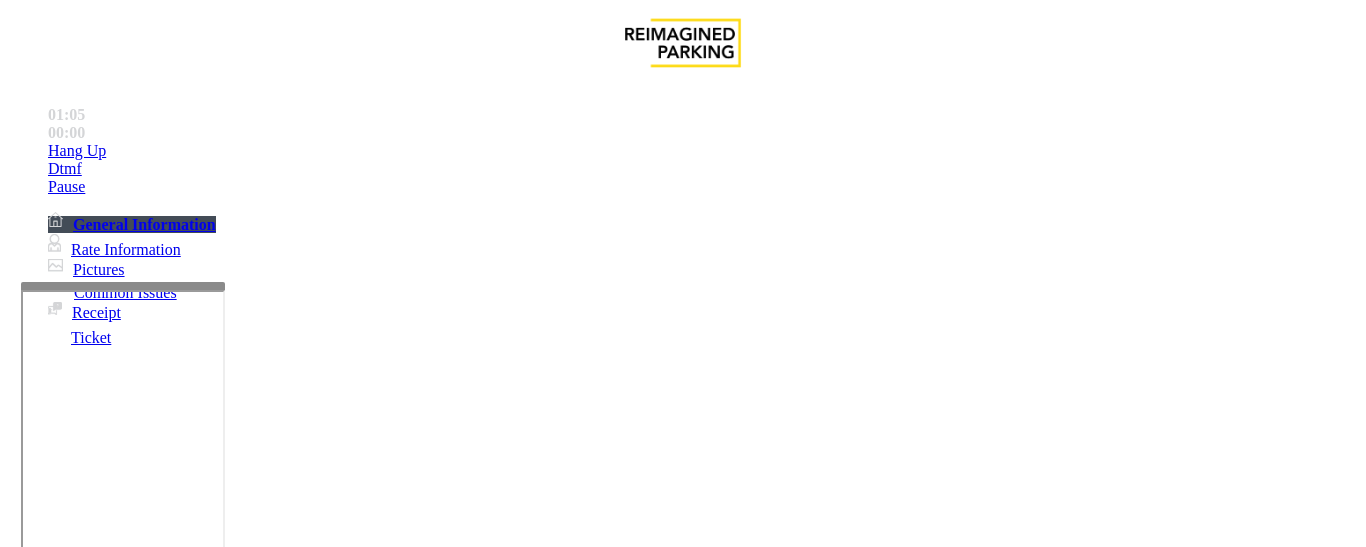 scroll, scrollTop: 0, scrollLeft: 0, axis: both 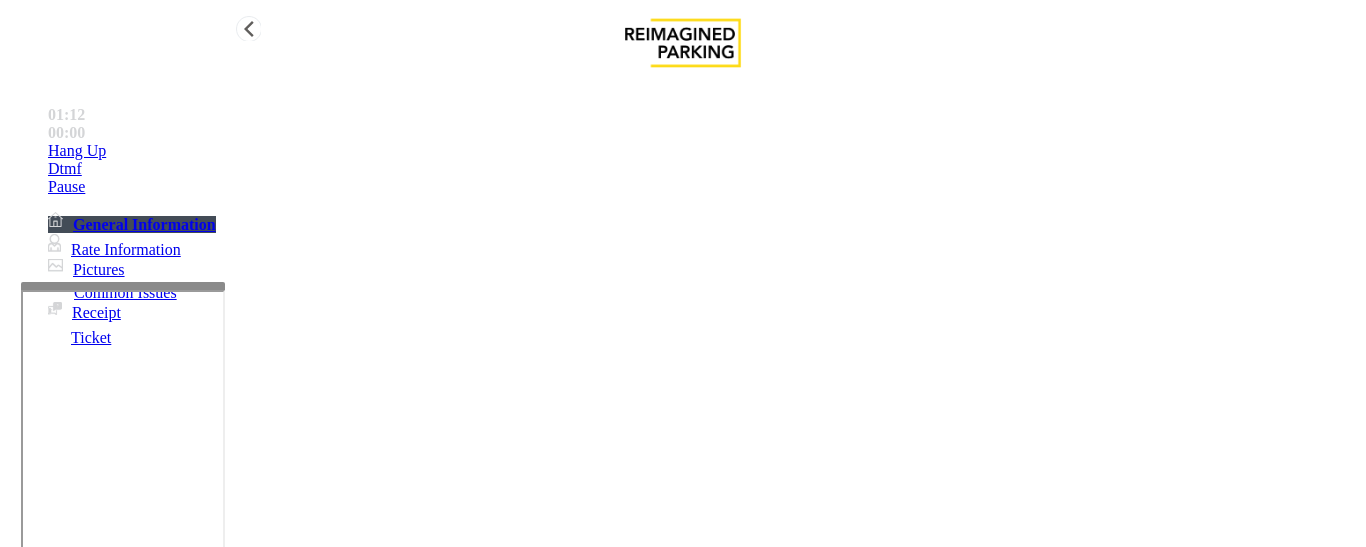 click on "Hang Up" at bounding box center [77, 151] 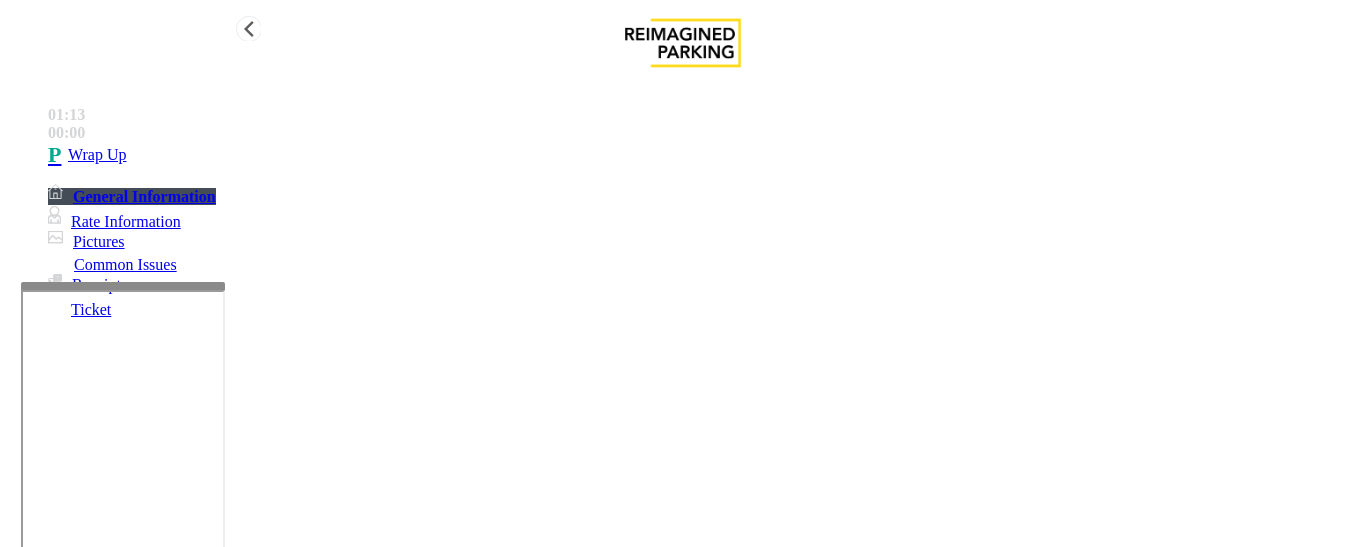 click on "Wrap Up" at bounding box center [703, 155] 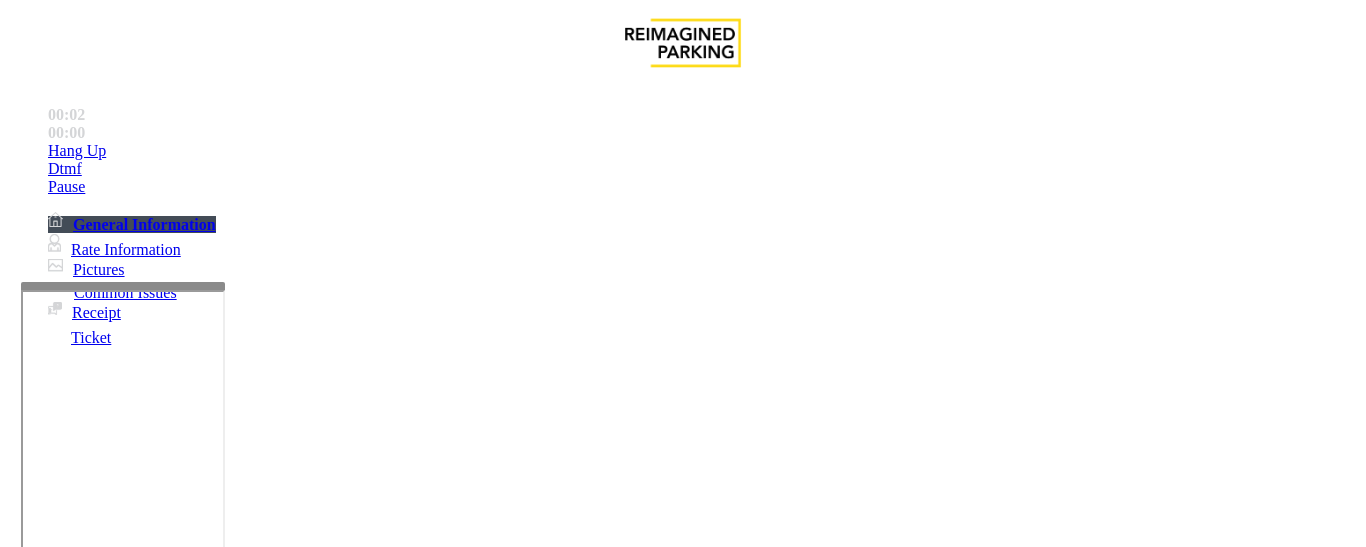 scroll, scrollTop: 800, scrollLeft: 0, axis: vertical 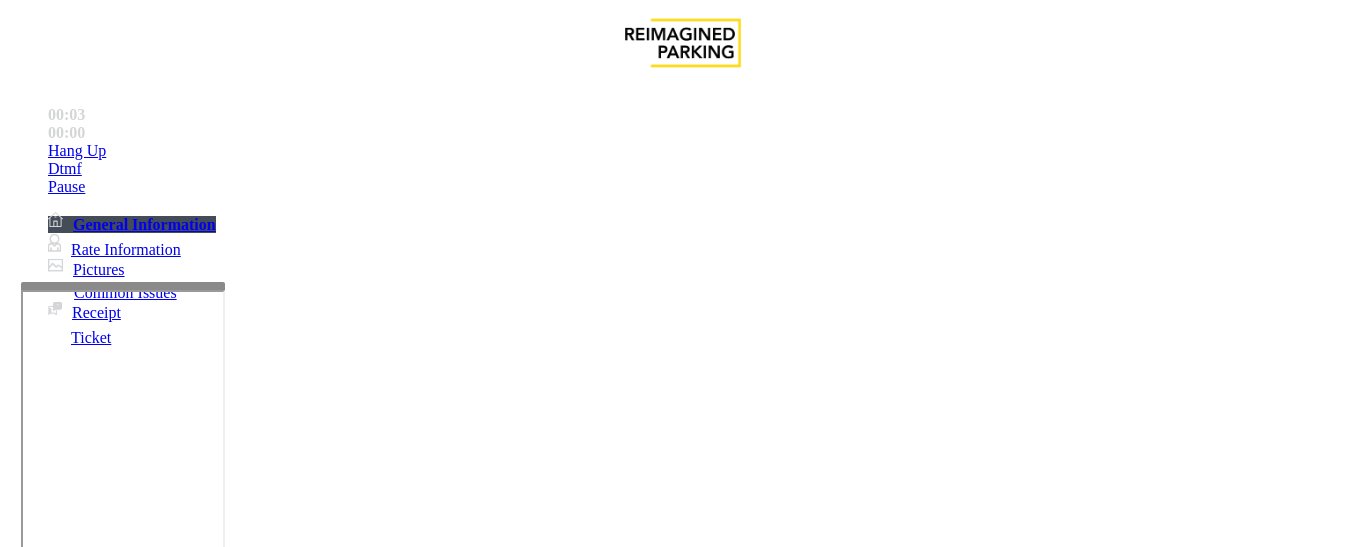click on "LAN20000500 - MODERA MIDTOWN" at bounding box center [55, 2589] 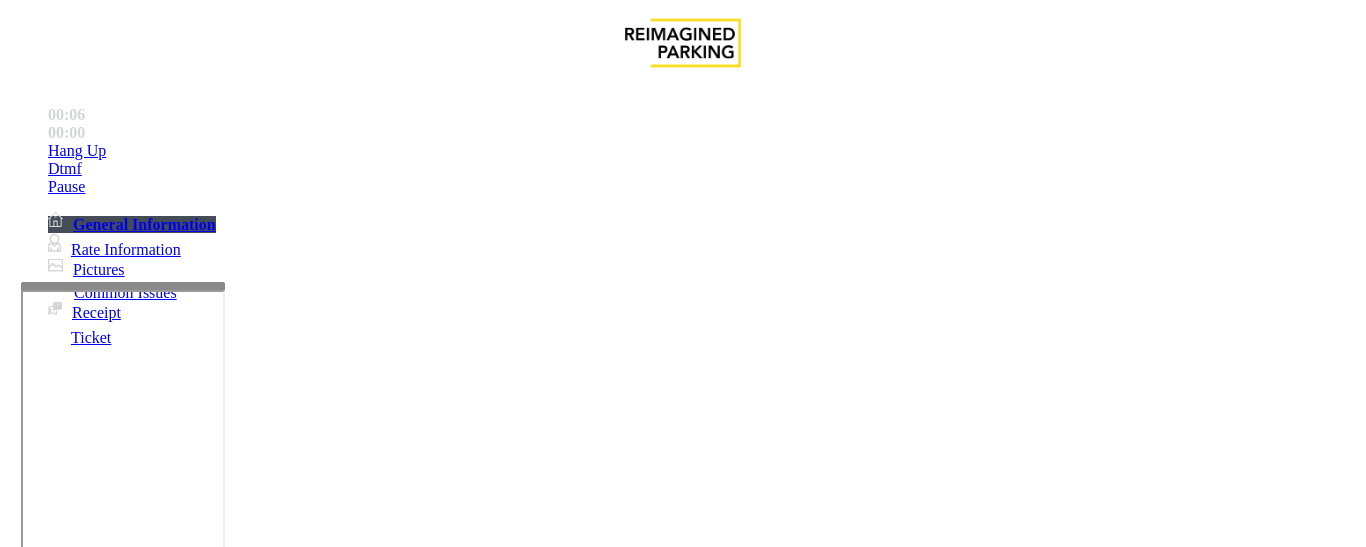copy on "LAN20000500" 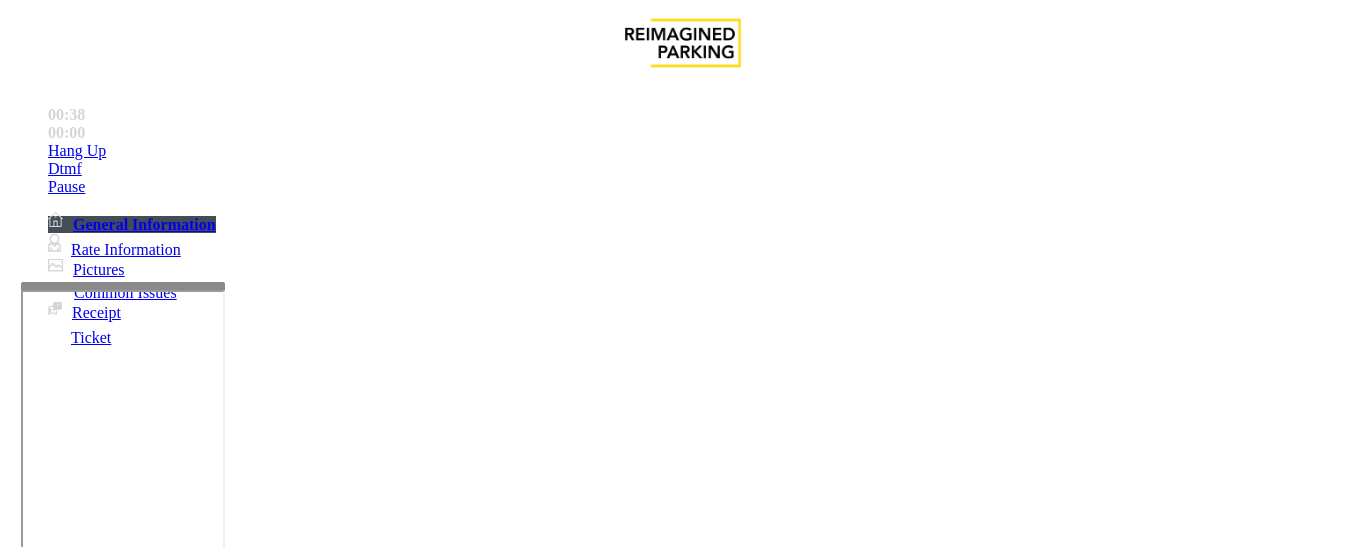 scroll, scrollTop: 800, scrollLeft: 0, axis: vertical 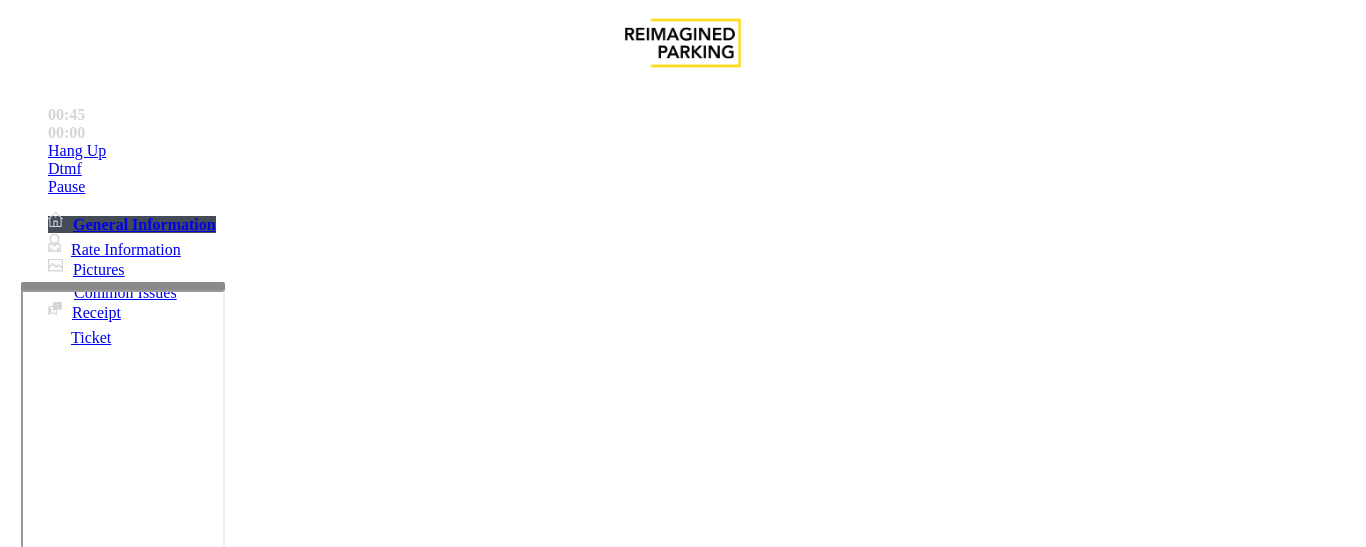 click on "Validation Issue" at bounding box center [371, 1200] 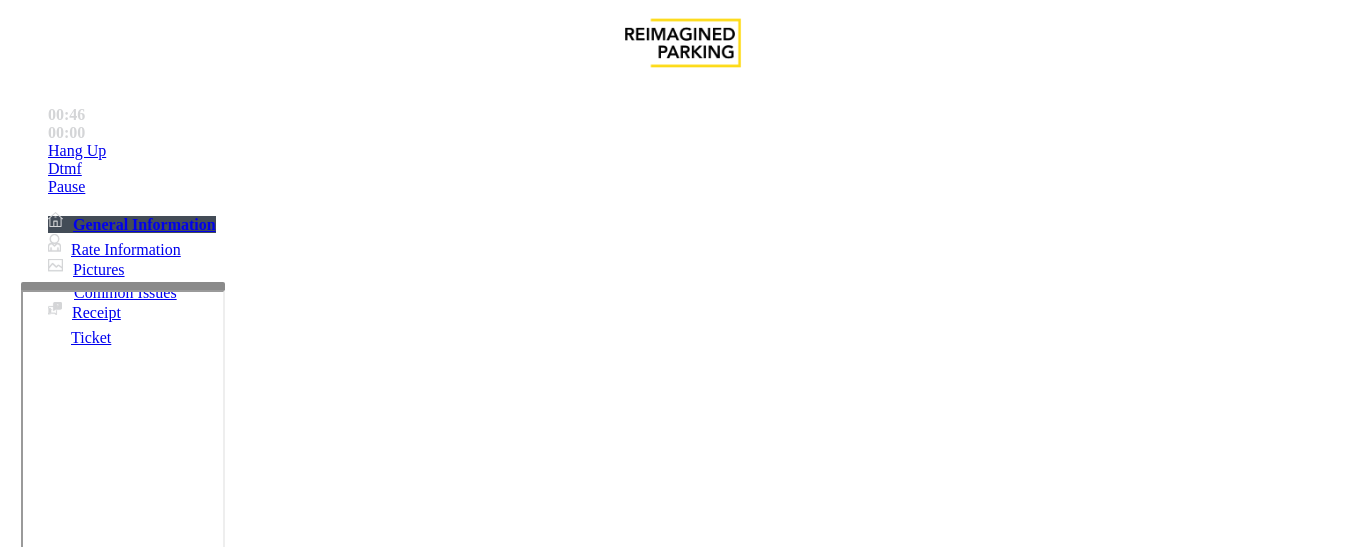 click on "Validation Error" at bounding box center (262, 1200) 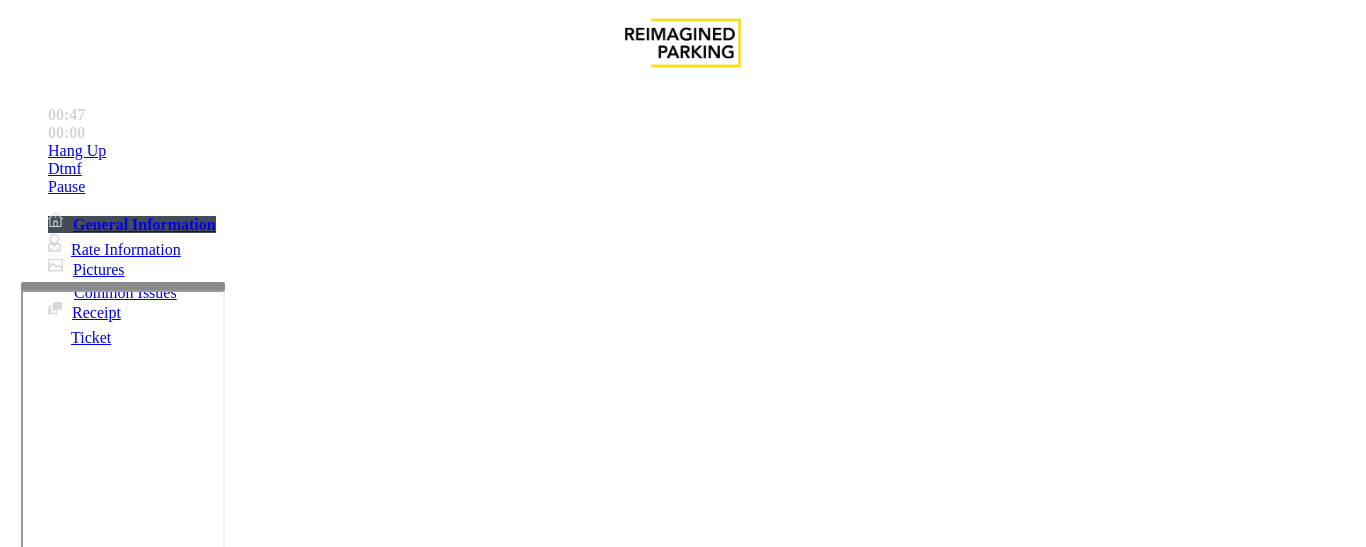 click on "Validation Error" at bounding box center (682, 1185) 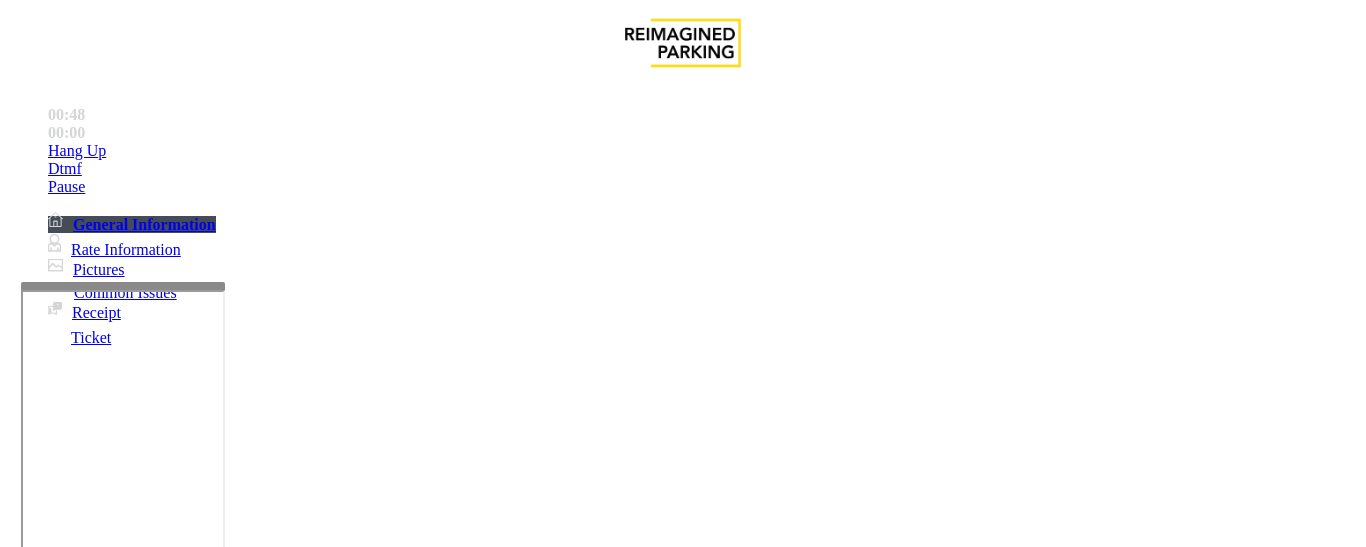 click on "Validation Error" at bounding box center [682, 1185] 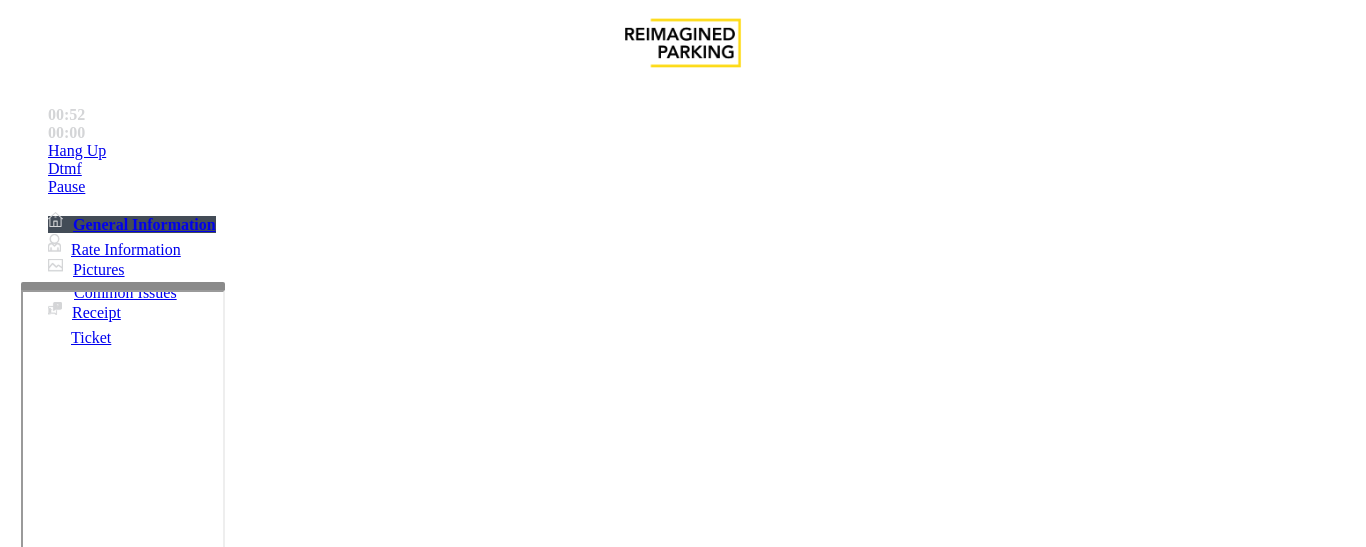 scroll, scrollTop: 83, scrollLeft: 0, axis: vertical 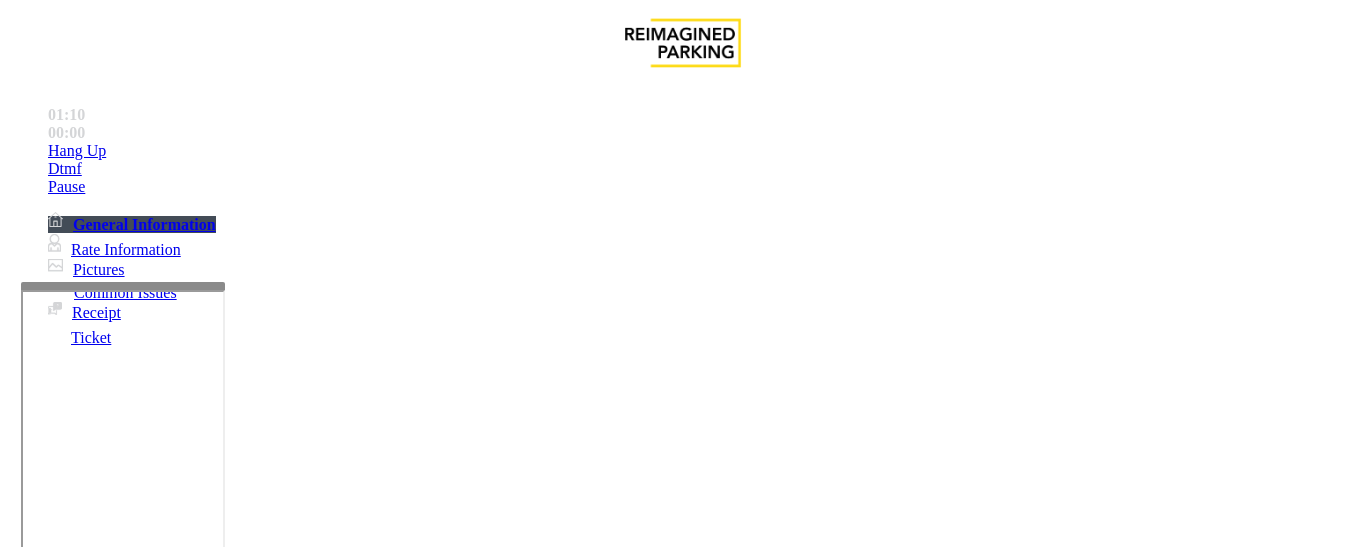 click on "Equipment Issue" at bounding box center [483, 1200] 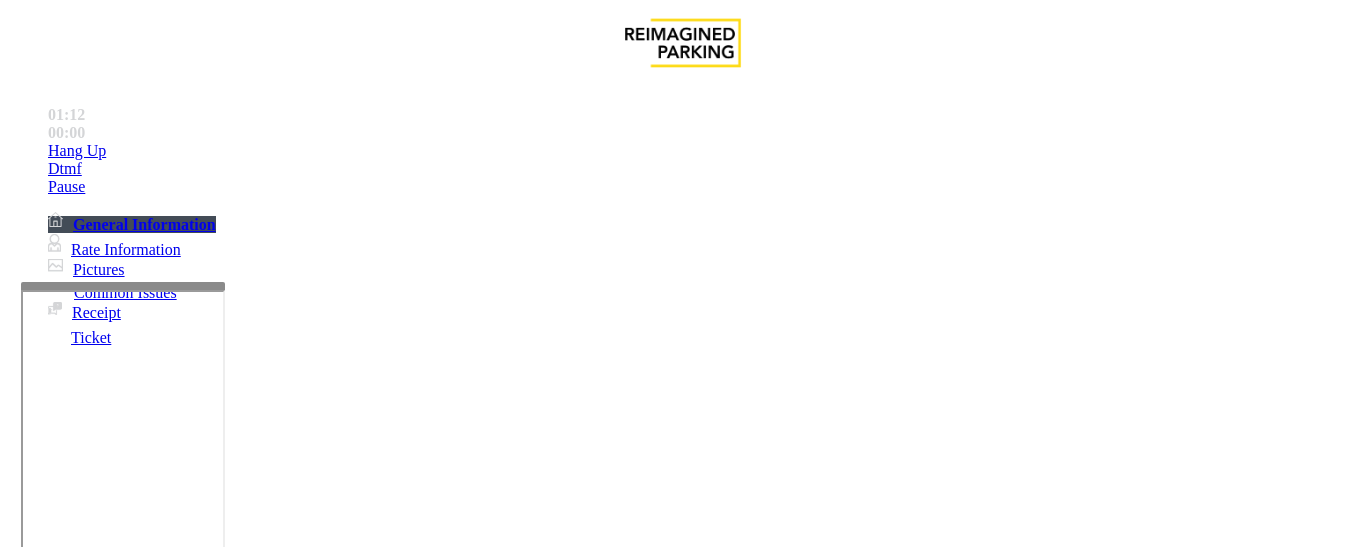 click on "Ticket Jam" at bounding box center (268, 1200) 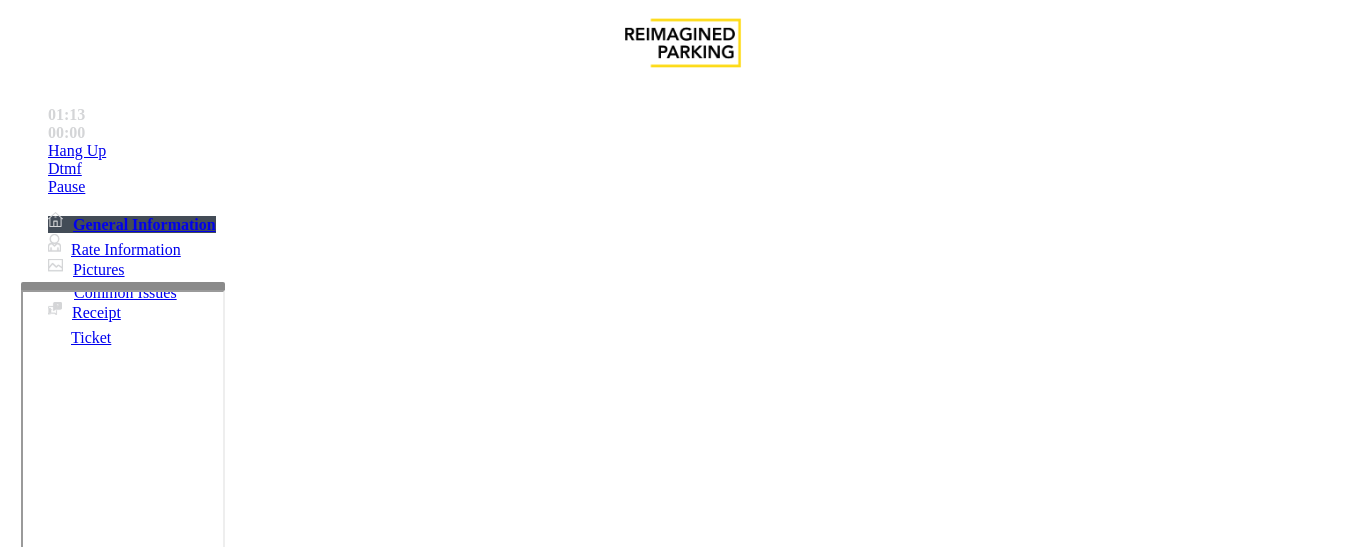 click on "Ticket Jam" at bounding box center [682, 1185] 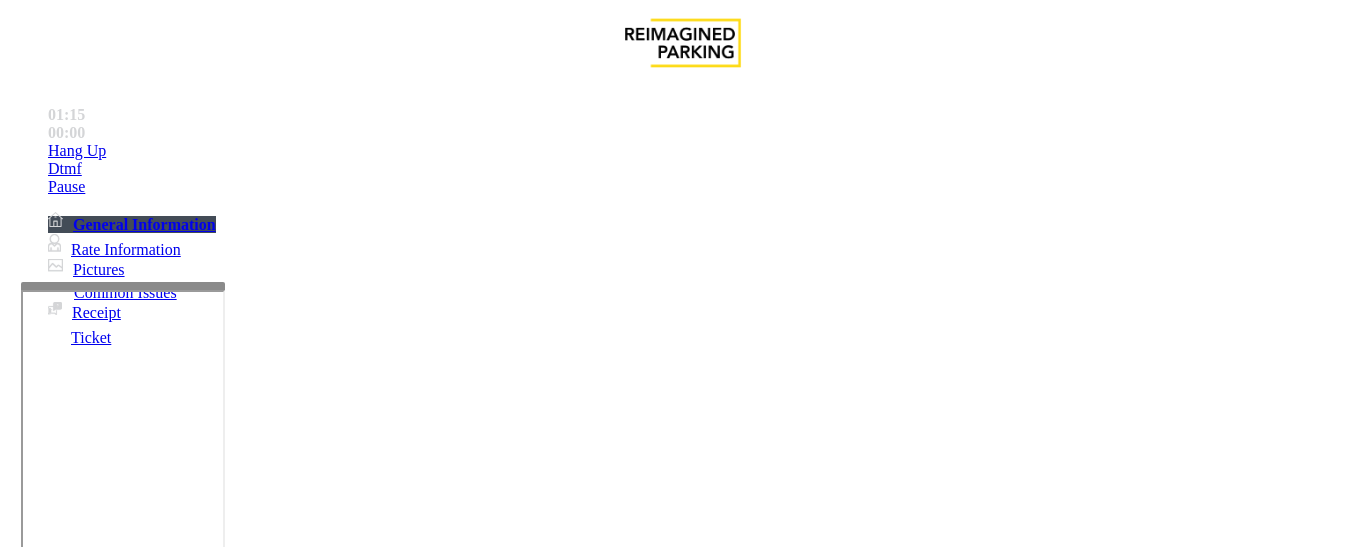 copy on "Ticket Jam" 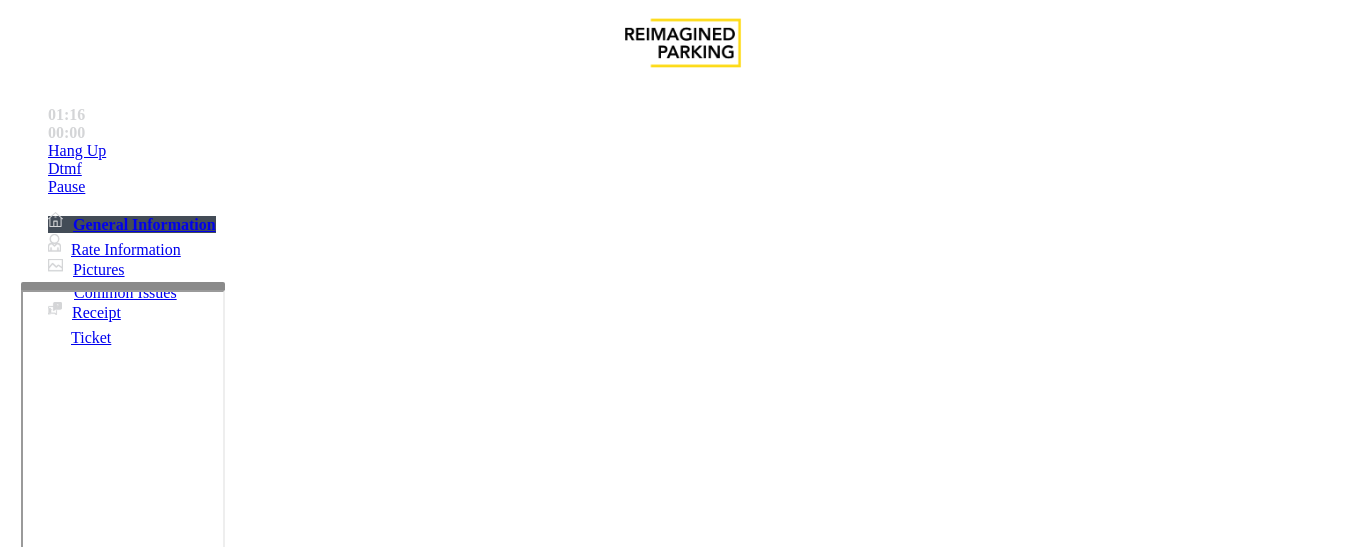 click on "Notes:" at bounding box center (682, 1569) 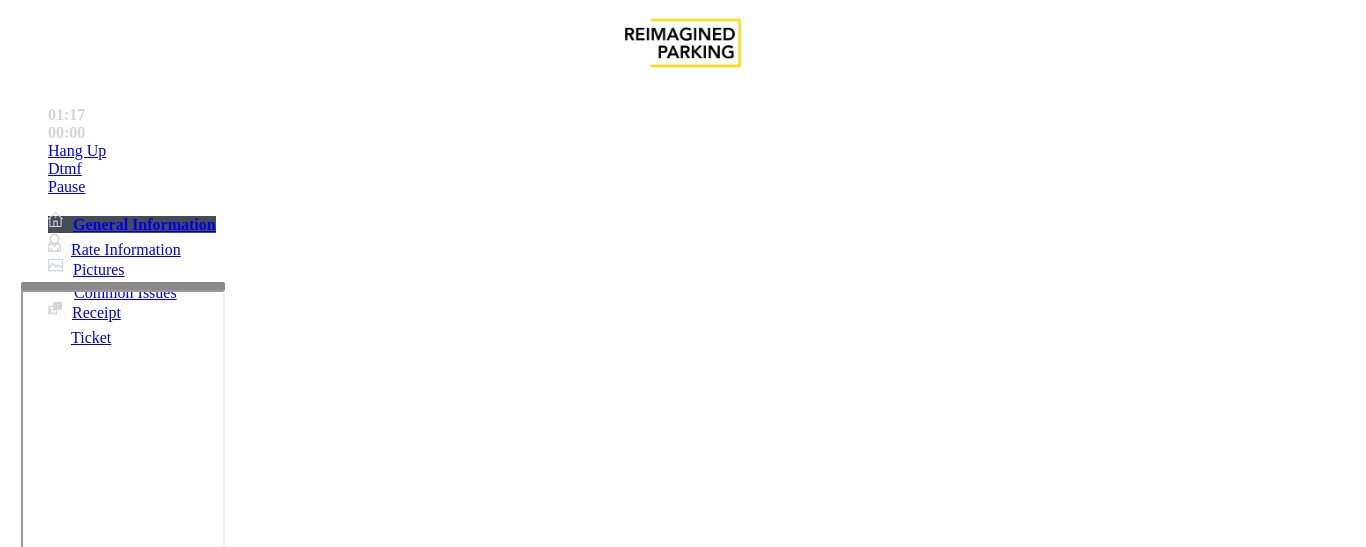 scroll, scrollTop: 183, scrollLeft: 0, axis: vertical 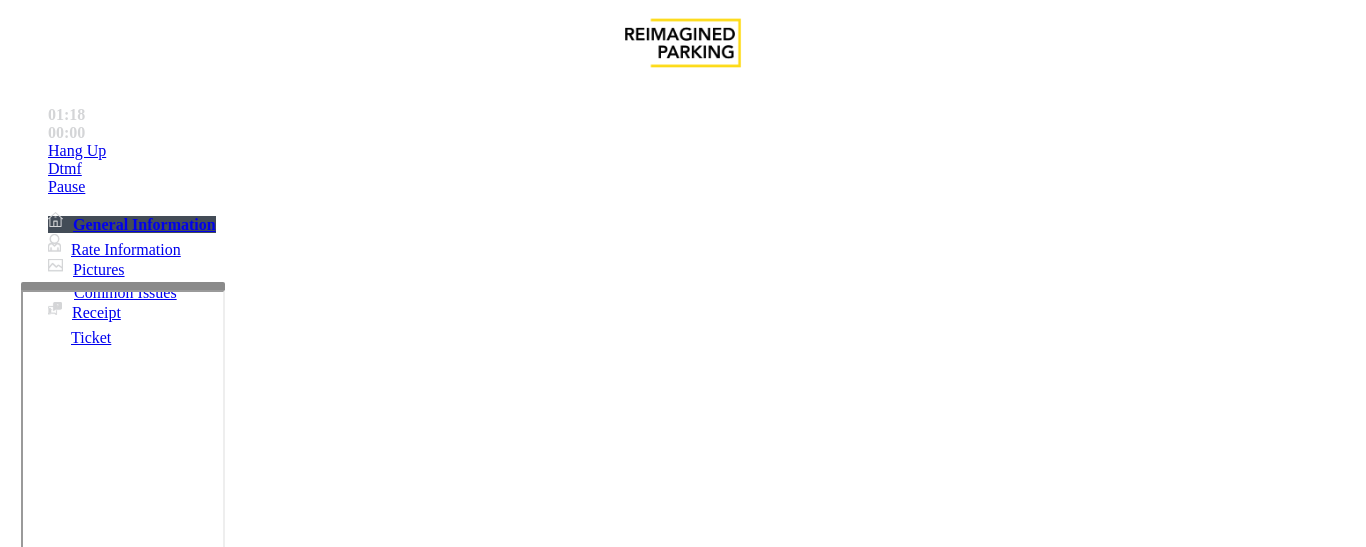click at bounding box center [221, 1567] 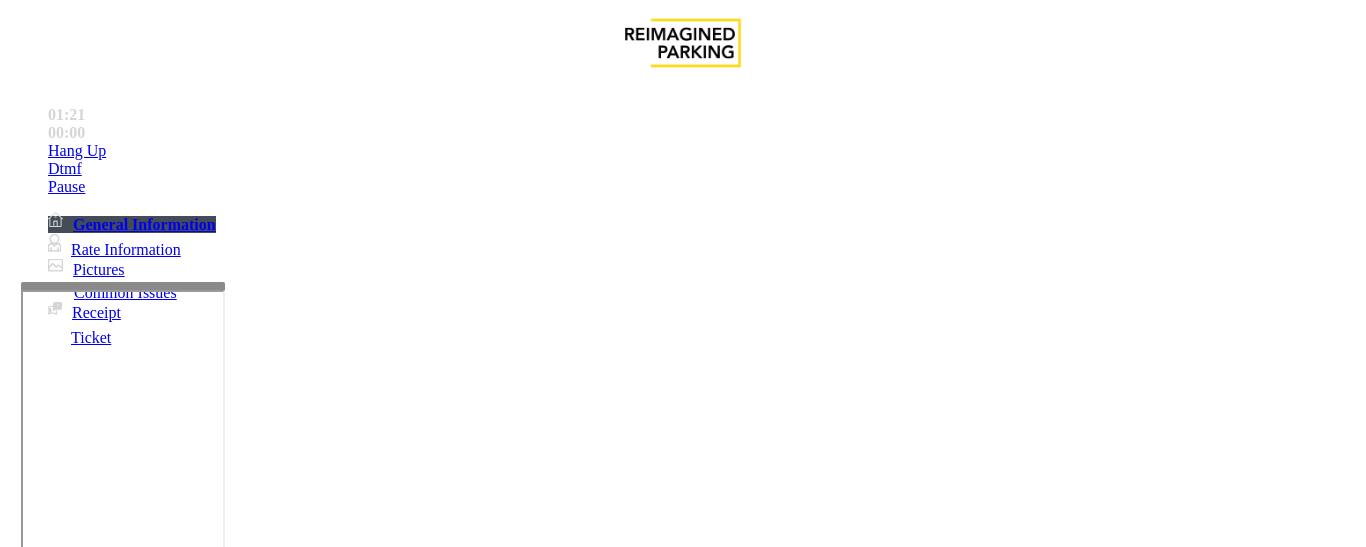 paste on "**********" 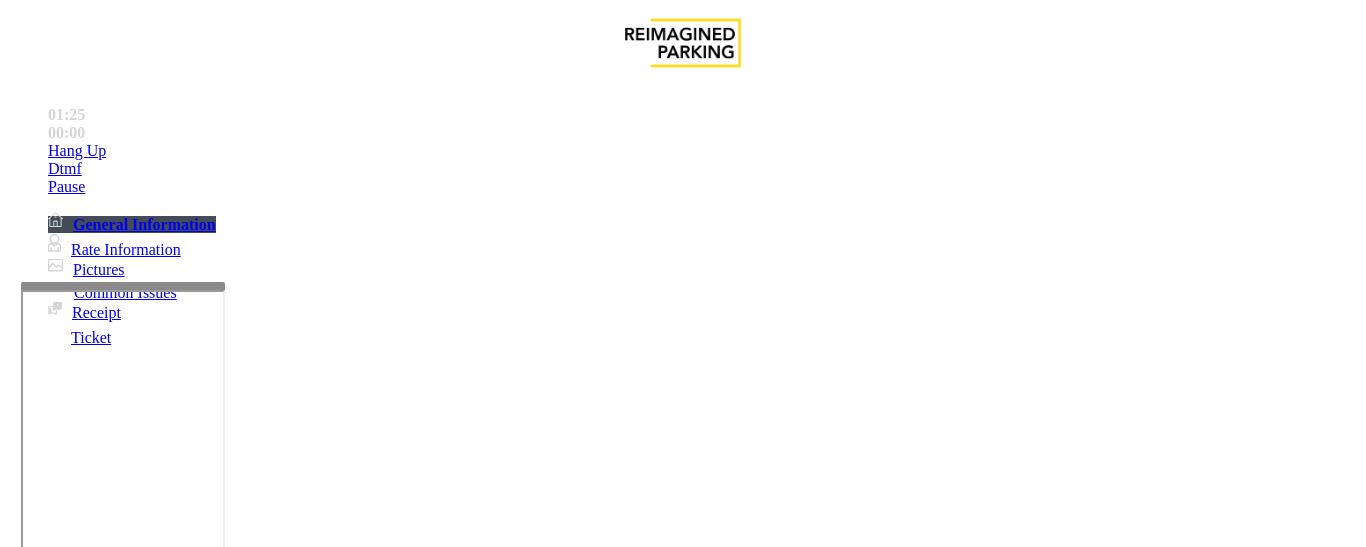 scroll, scrollTop: 0, scrollLeft: 0, axis: both 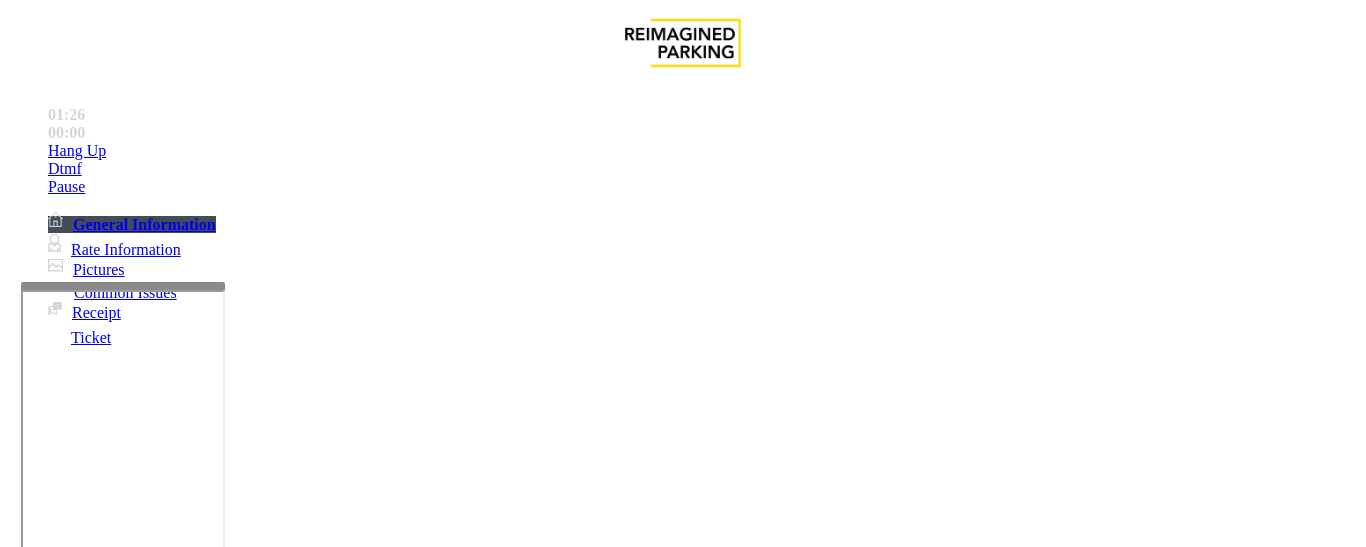 type on "**********" 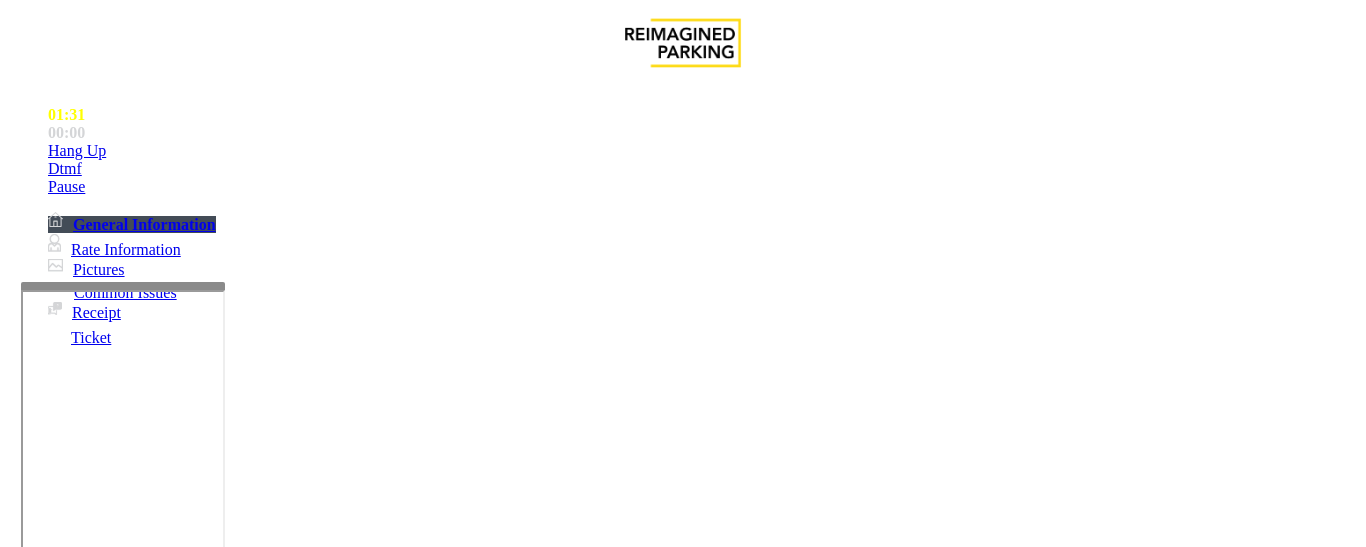 click at bounding box center [96, 1222] 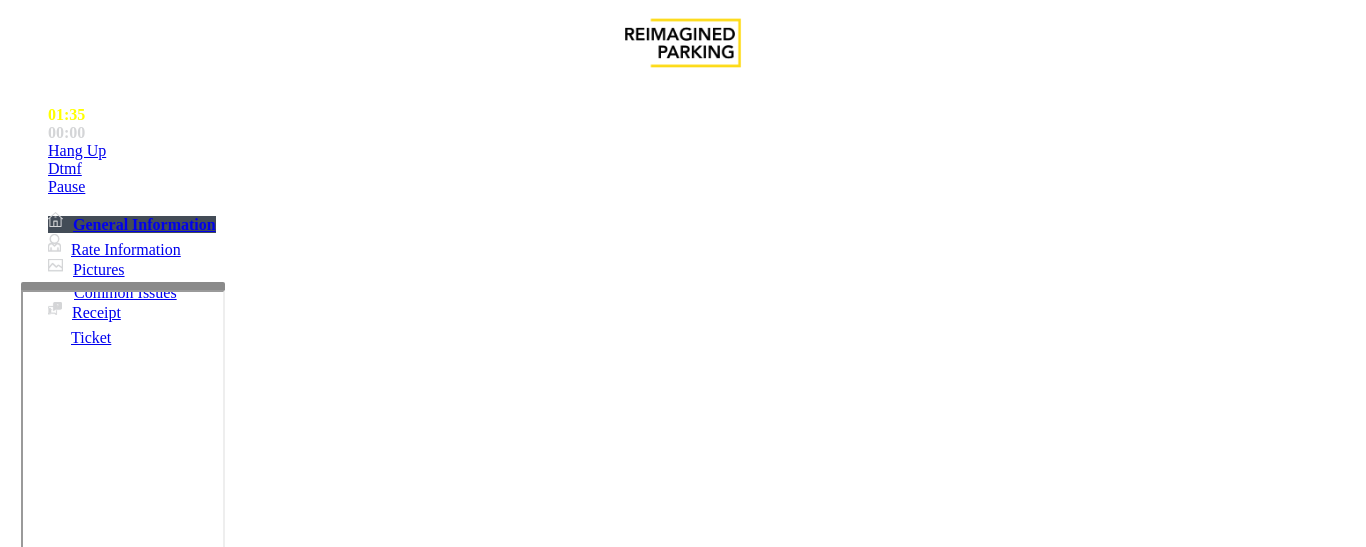 type on "*****" 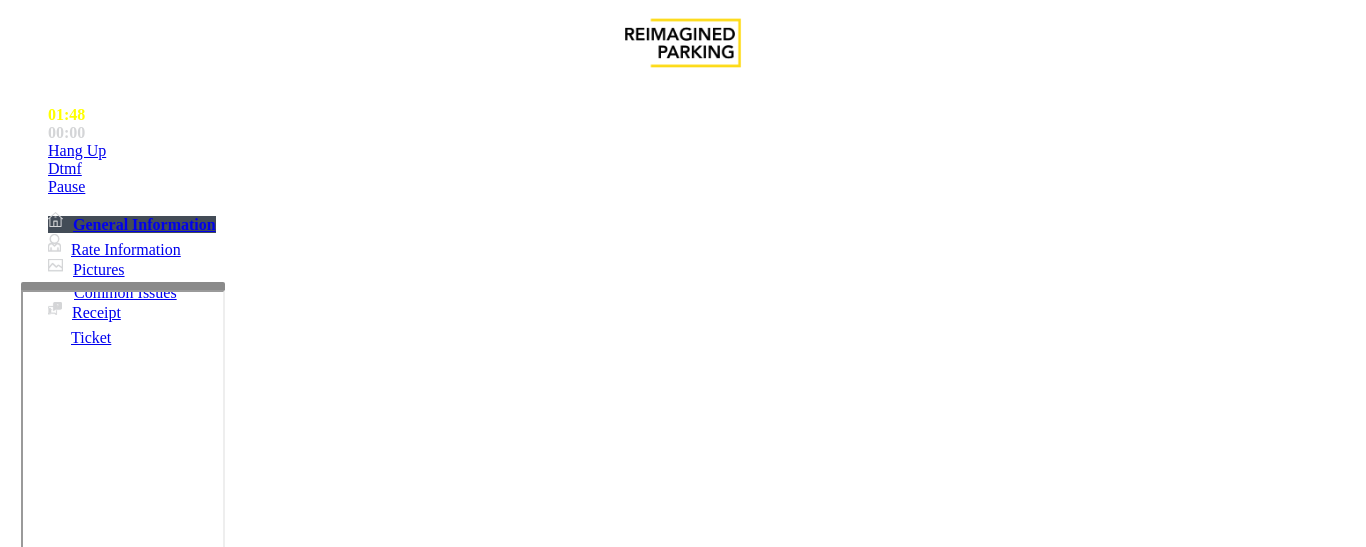 scroll, scrollTop: 400, scrollLeft: 0, axis: vertical 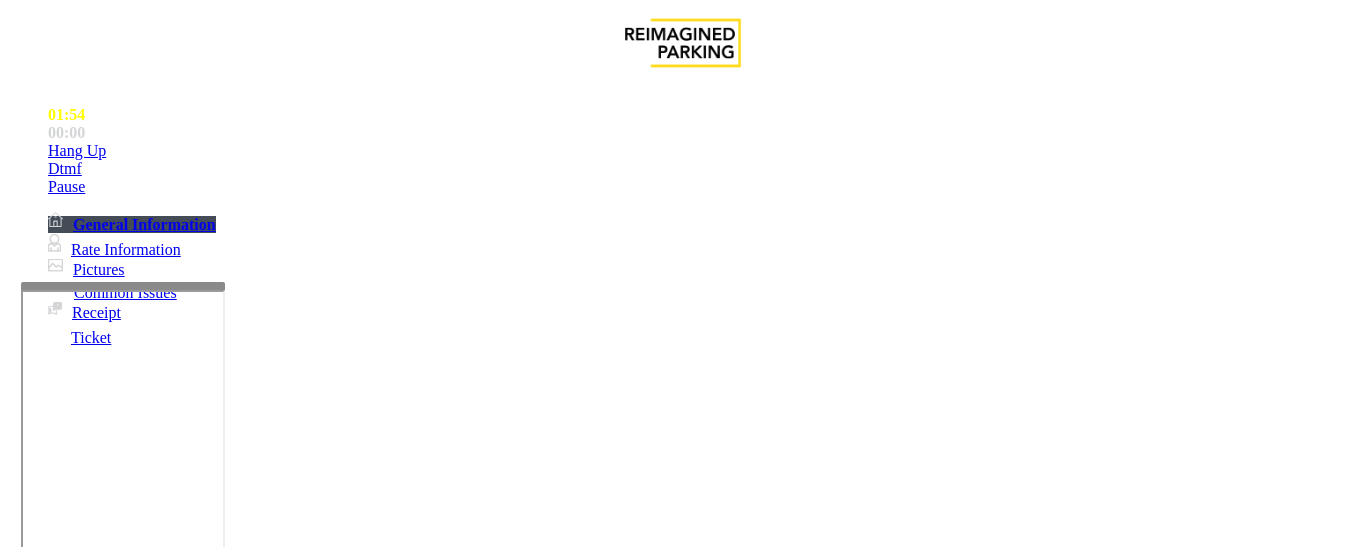 type on "**********" 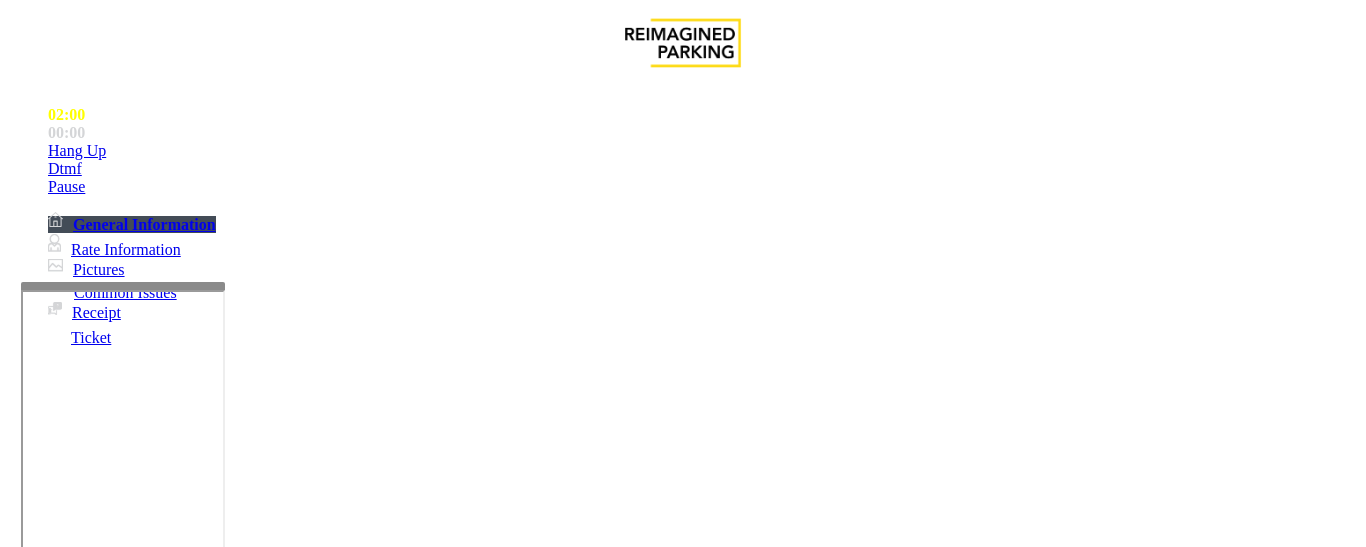 click on "Vend Gate" at bounding box center [69, 1660] 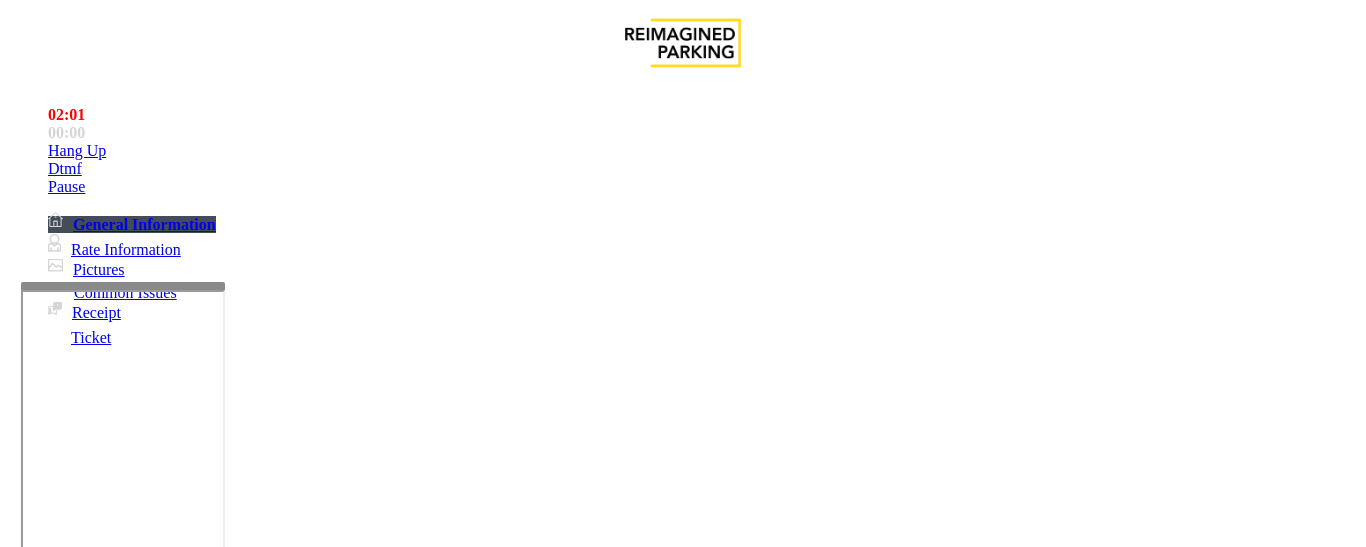 click at bounding box center (221, 1567) 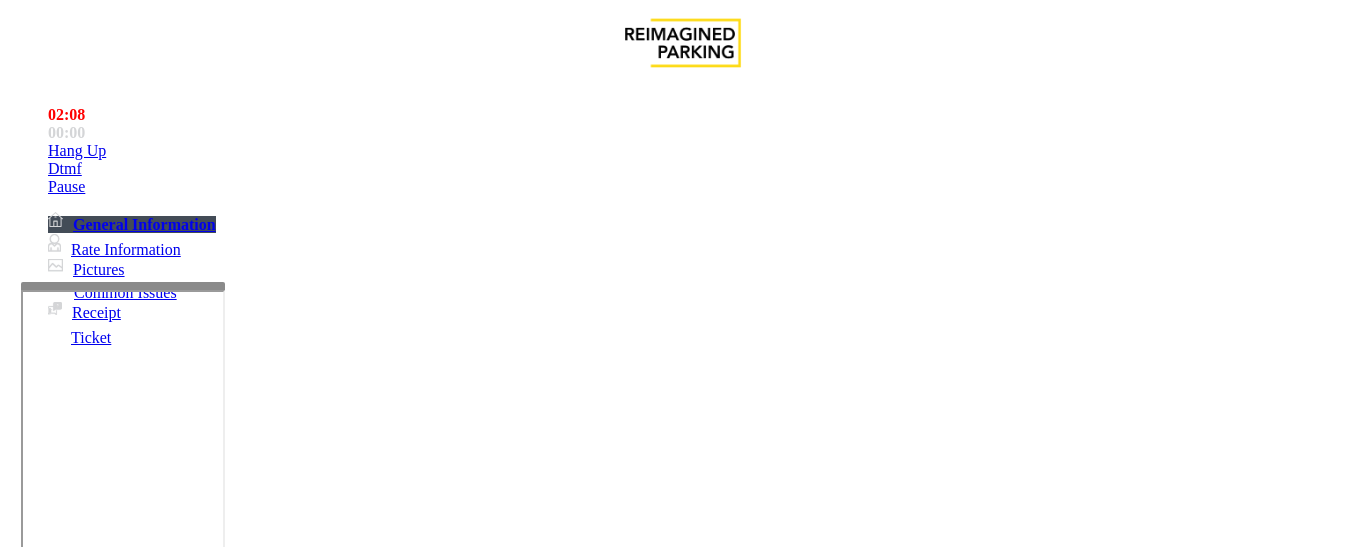 click at bounding box center (221, 1567) 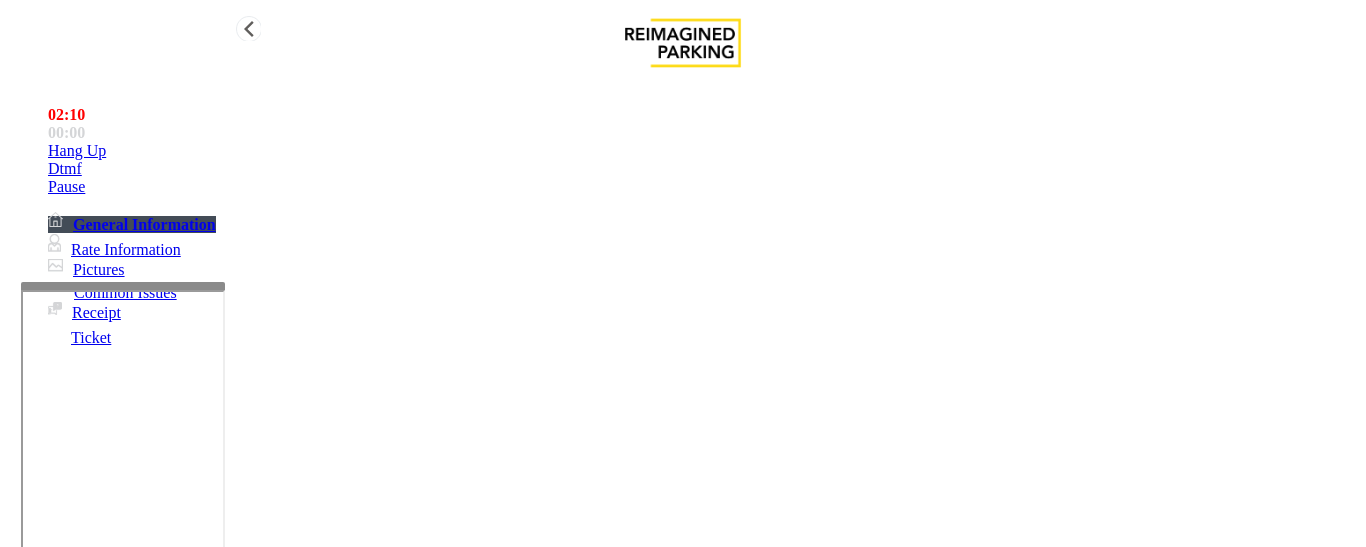 click at bounding box center (48, 151) 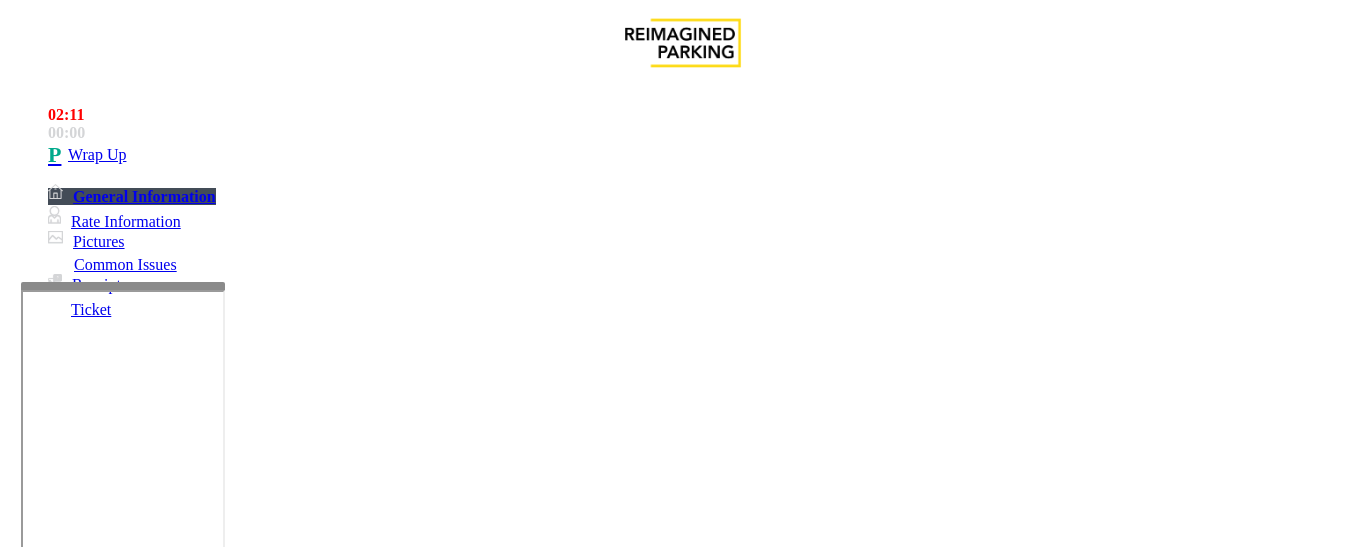 scroll, scrollTop: 300, scrollLeft: 0, axis: vertical 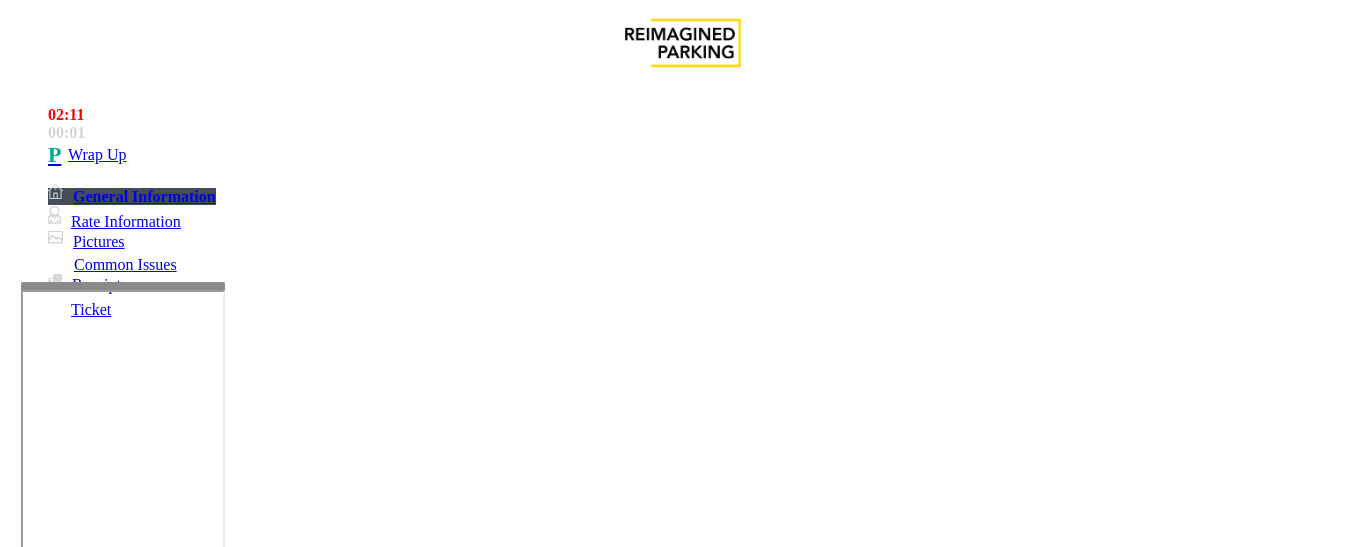 click on "**********" at bounding box center (682, 1565) 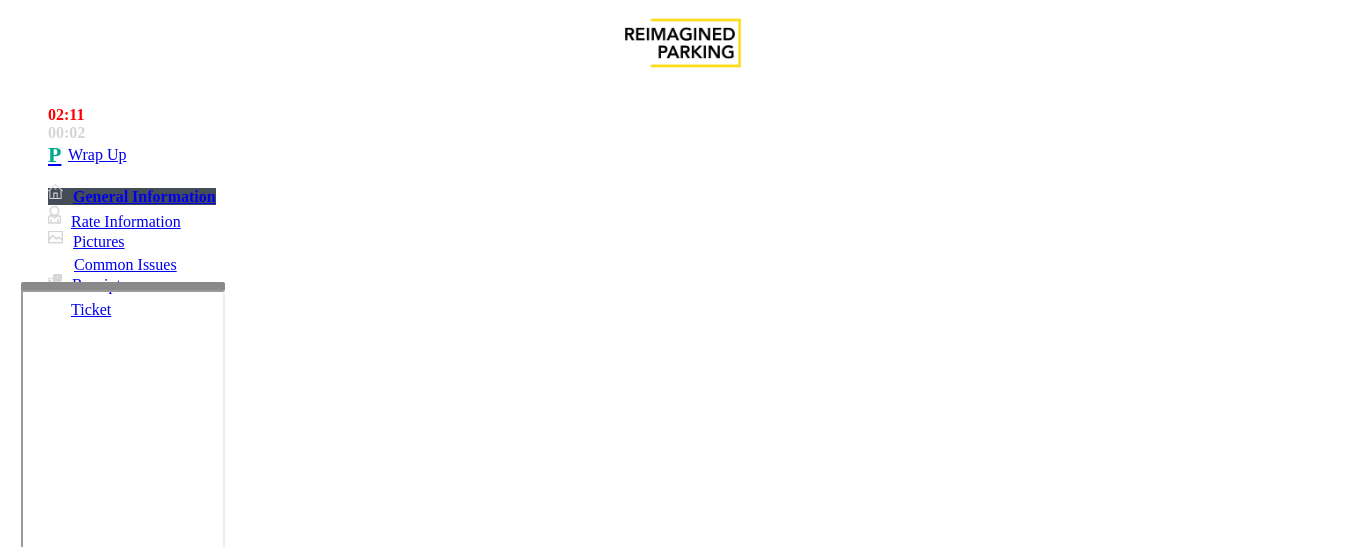 click at bounding box center (221, 1567) 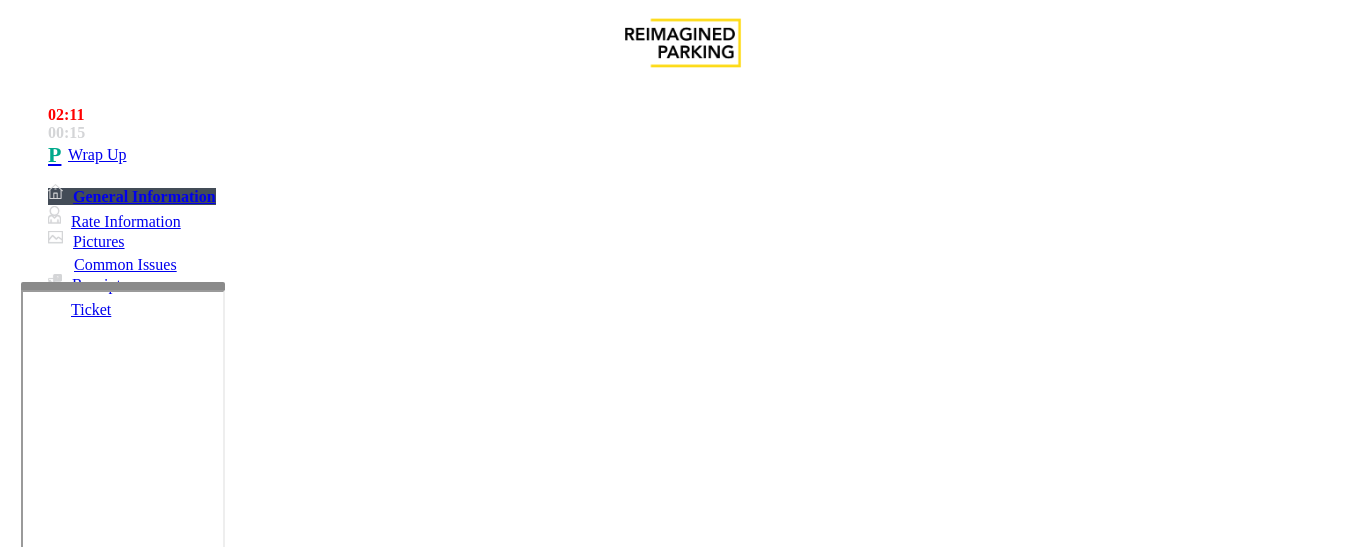 scroll, scrollTop: 15, scrollLeft: 0, axis: vertical 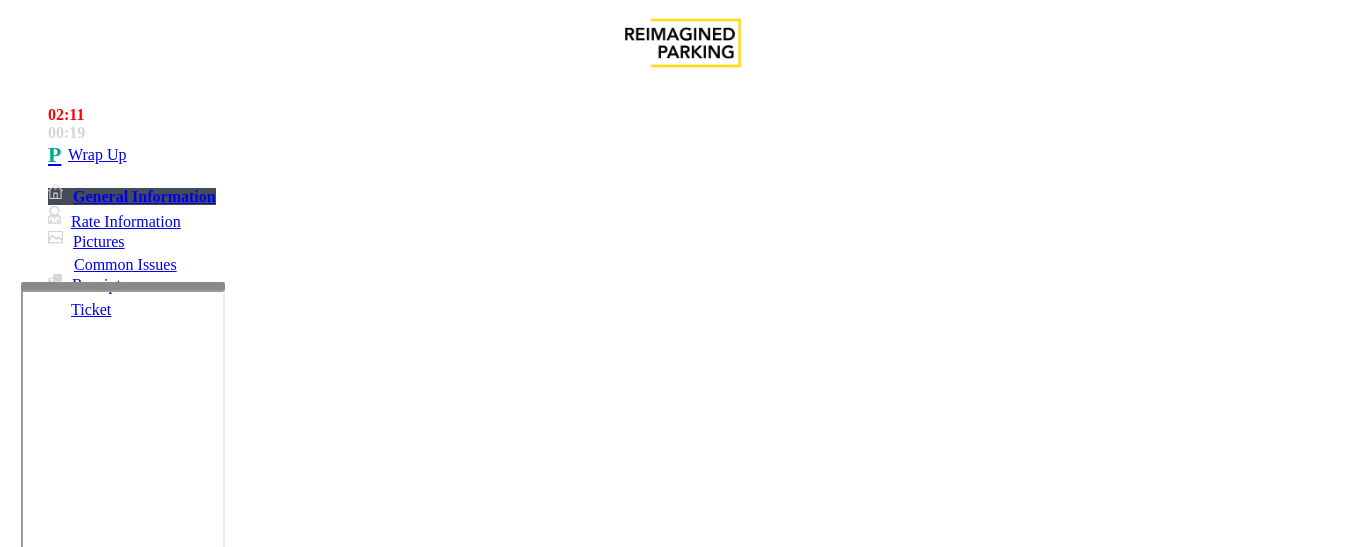 drag, startPoint x: 743, startPoint y: 162, endPoint x: 885, endPoint y: 160, distance: 142.01408 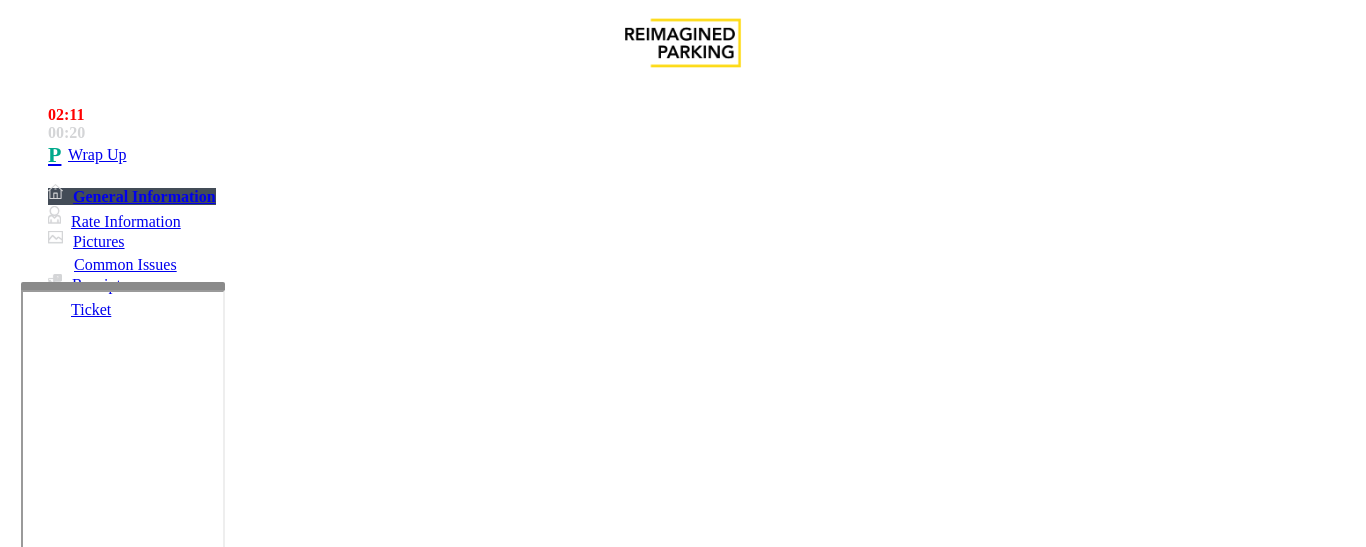 copy on "Modera Midtown" 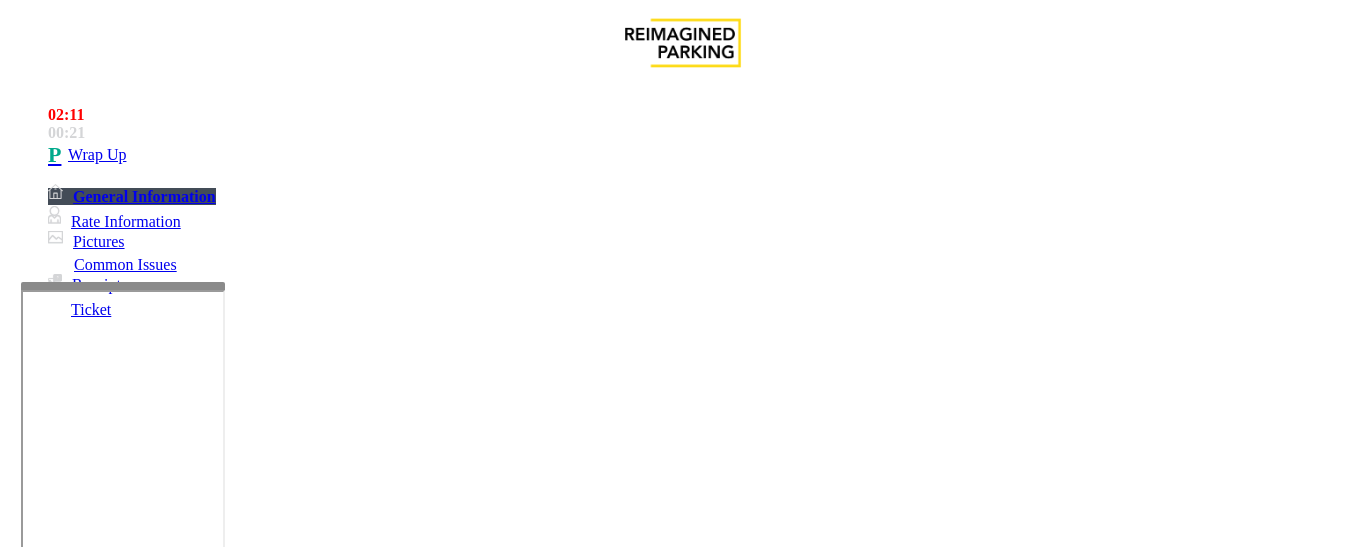 click at bounding box center [221, 1567] 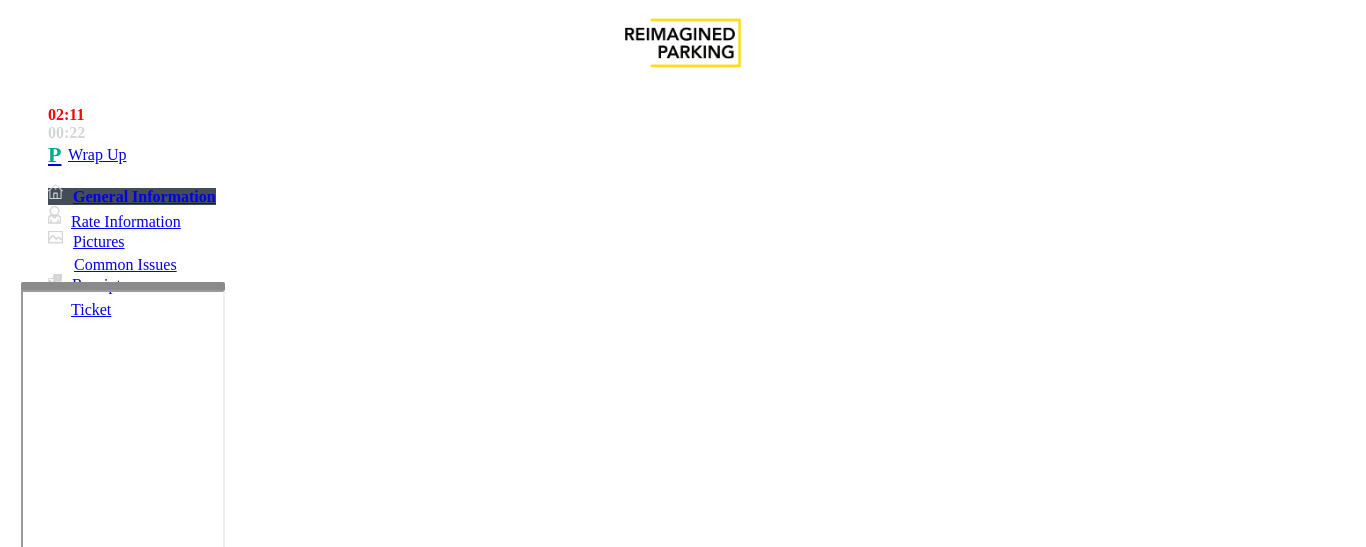 paste on "**********" 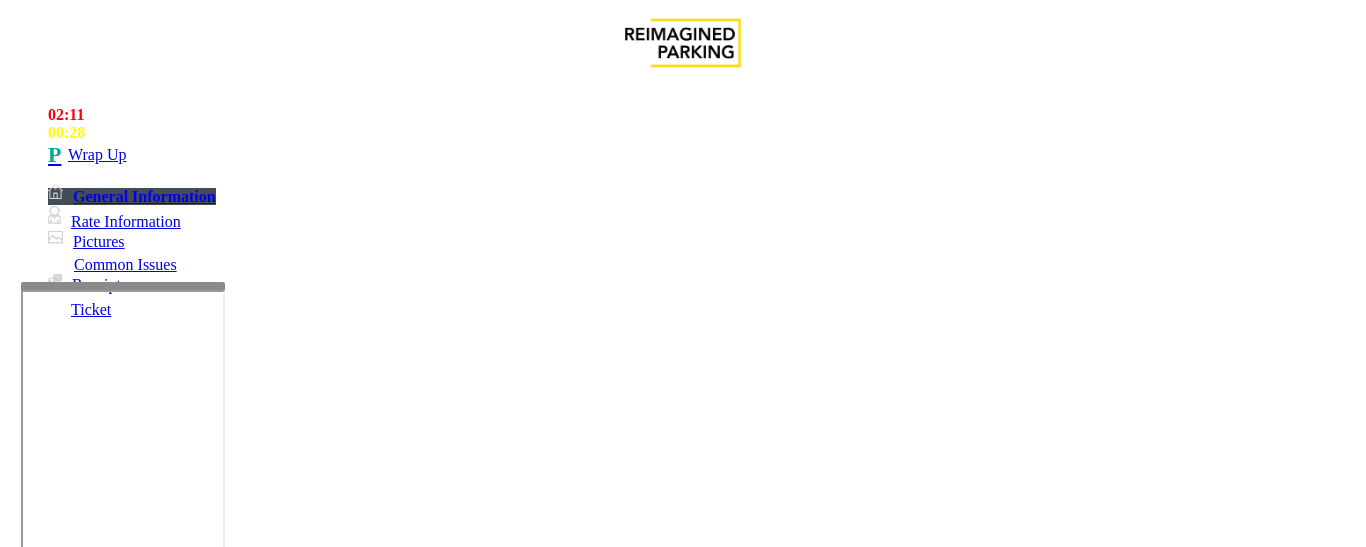 scroll, scrollTop: 36, scrollLeft: 0, axis: vertical 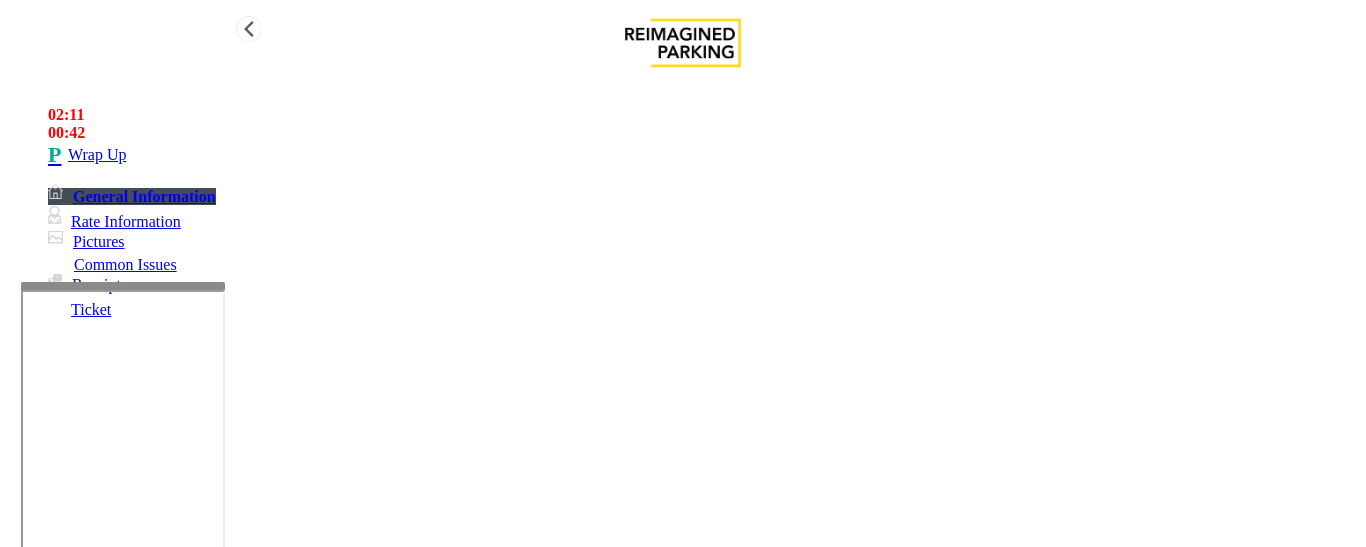 type on "**********" 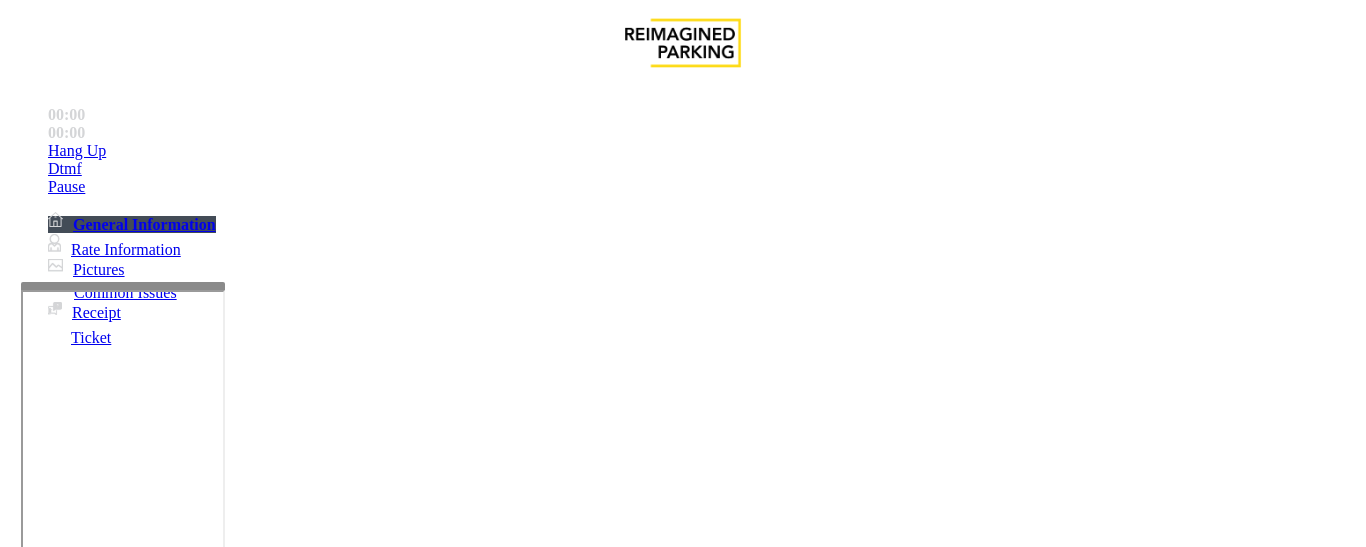 scroll, scrollTop: 500, scrollLeft: 0, axis: vertical 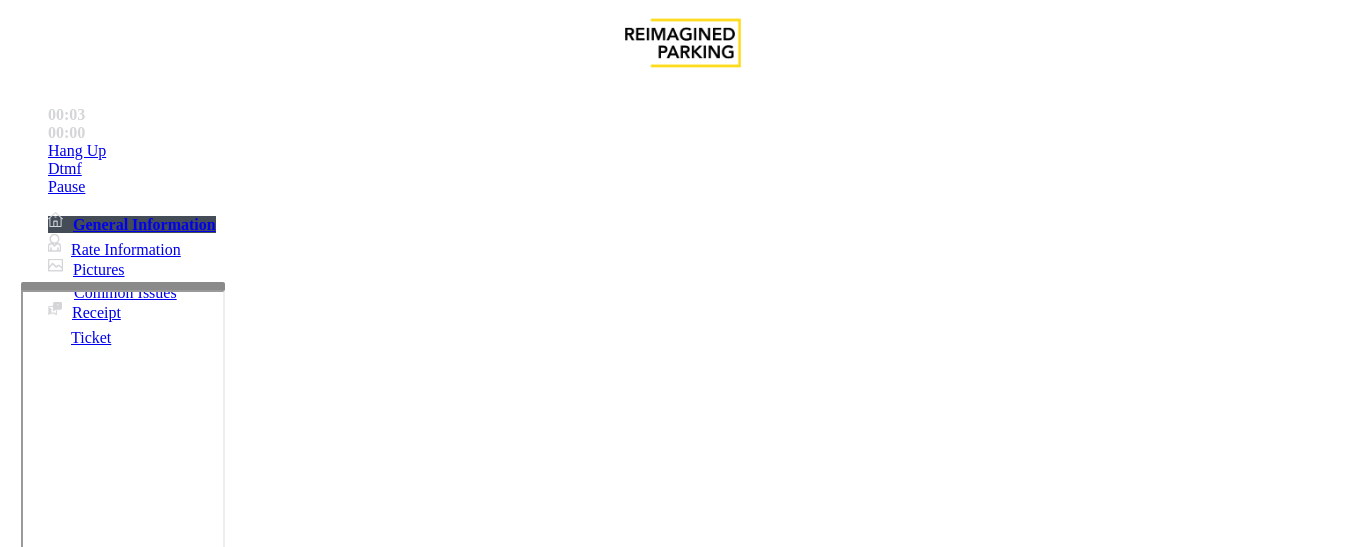 click on "ZTE-TELUS-WS" at bounding box center (46, 2370) 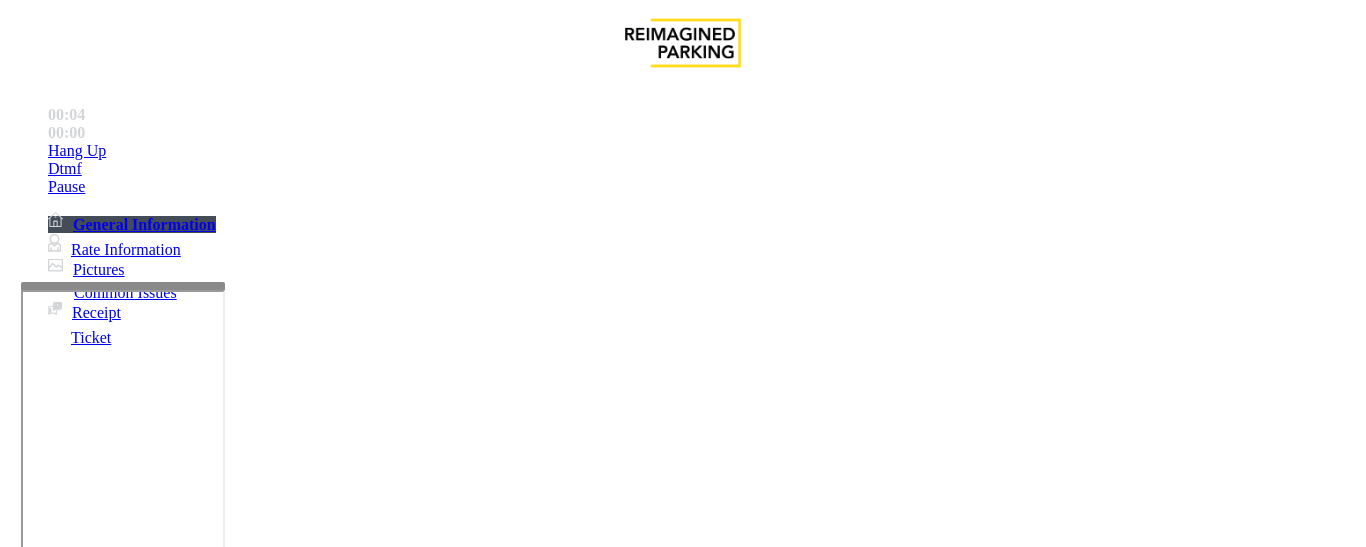 click on "ZTE-TELUS-WS" at bounding box center [46, 2370] 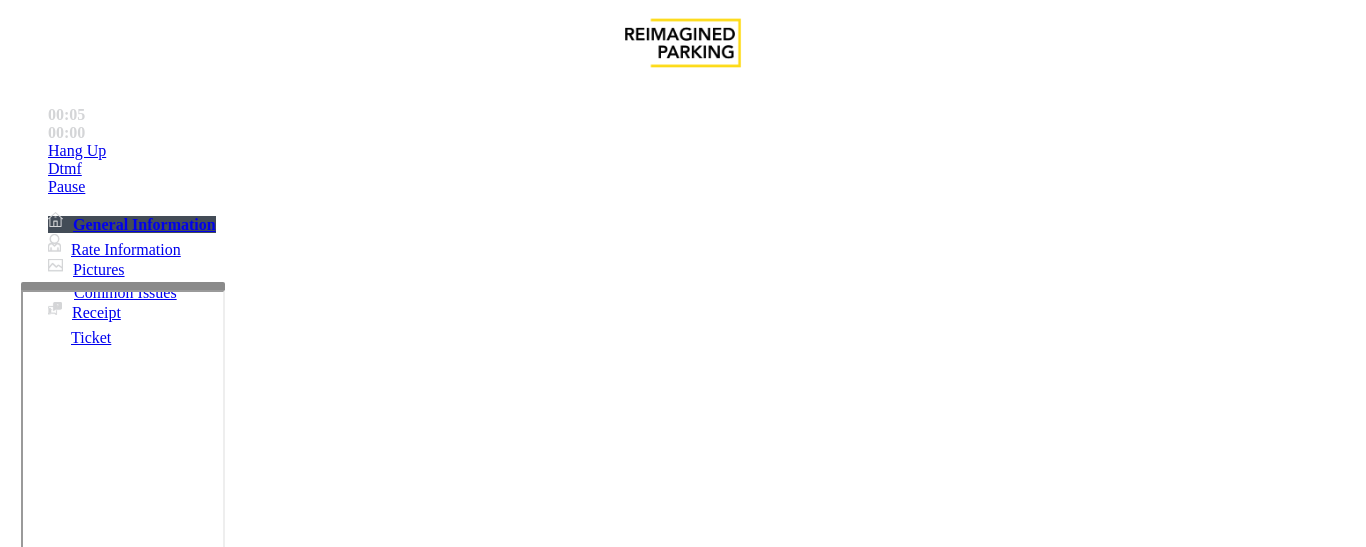 copy on "ZTE-TELUS-WS" 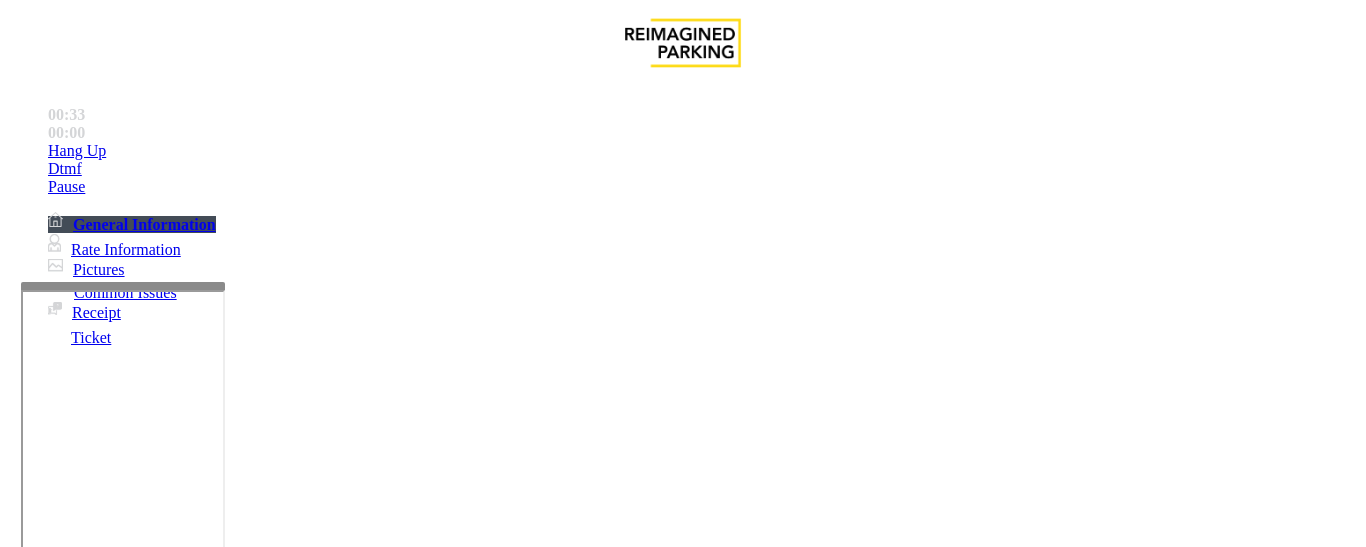 scroll, scrollTop: 700, scrollLeft: 0, axis: vertical 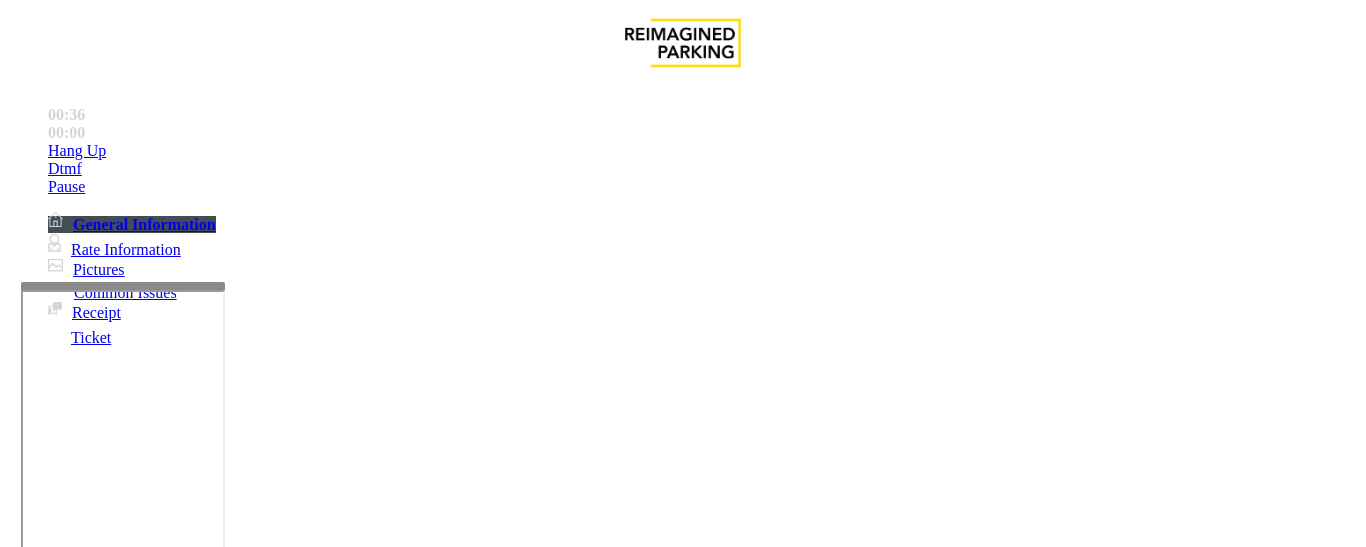click on "Payment Issue" at bounding box center (167, 1200) 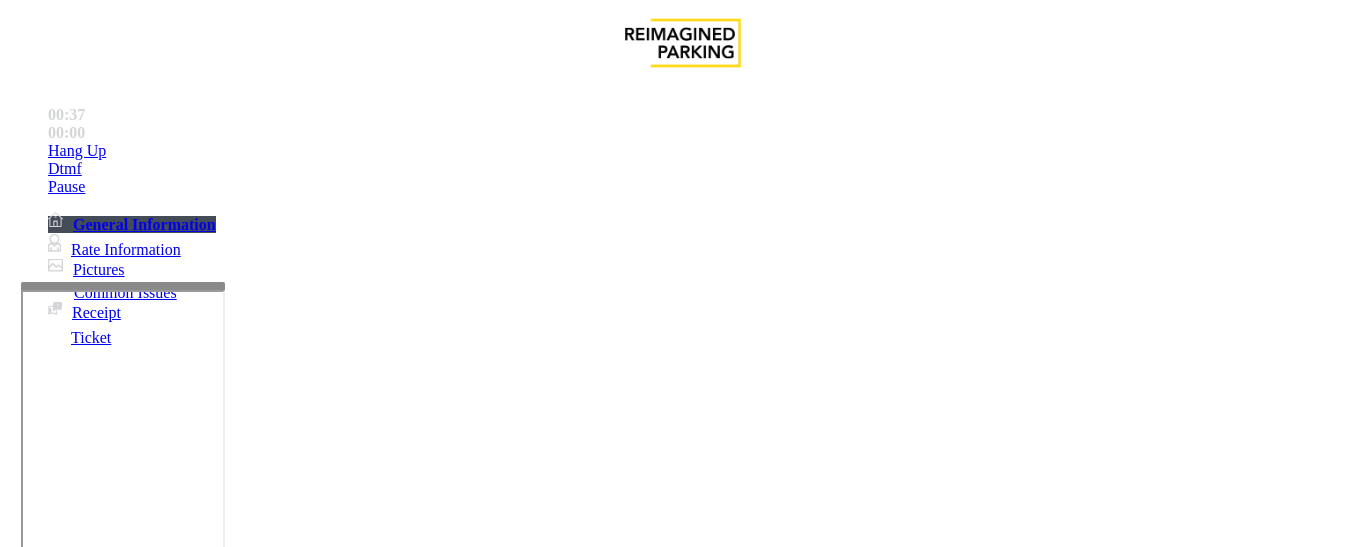 click on "Credit Card Not Reading   Customer Needs Receipt   Customer Needs Change   [LAST] Requesting Refund/Credit   Machine Not Accepting Ticket   Credit Card Only Machine   [LAST] Has No Money" at bounding box center (682, 1203) 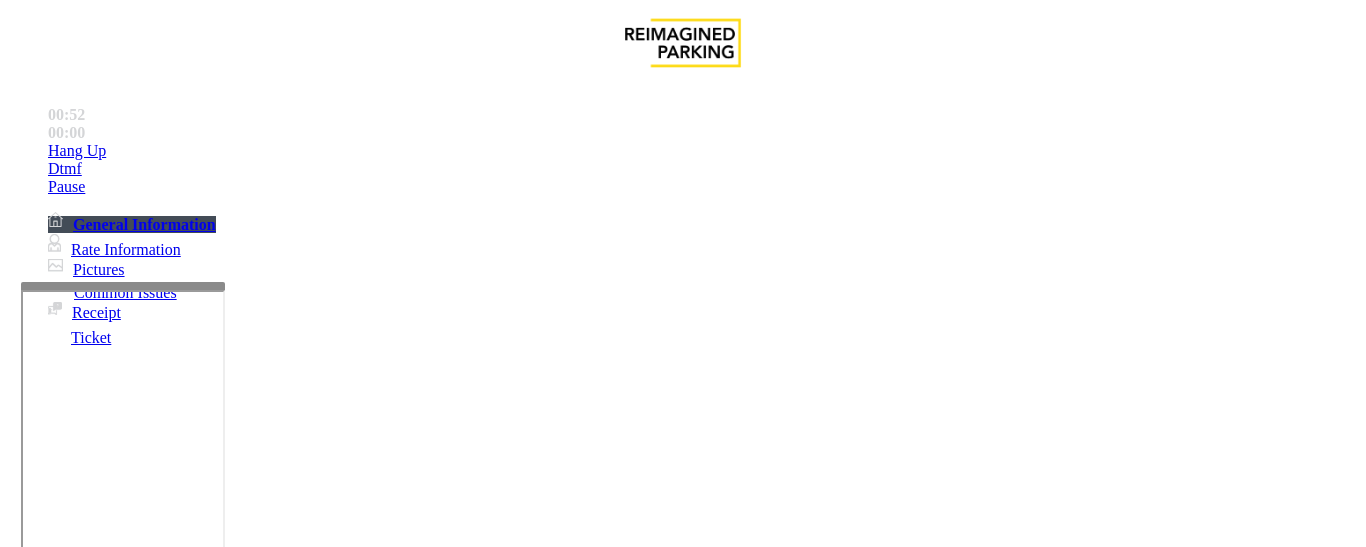 click on "Credit Card Not Reading" at bounding box center [682, 1185] 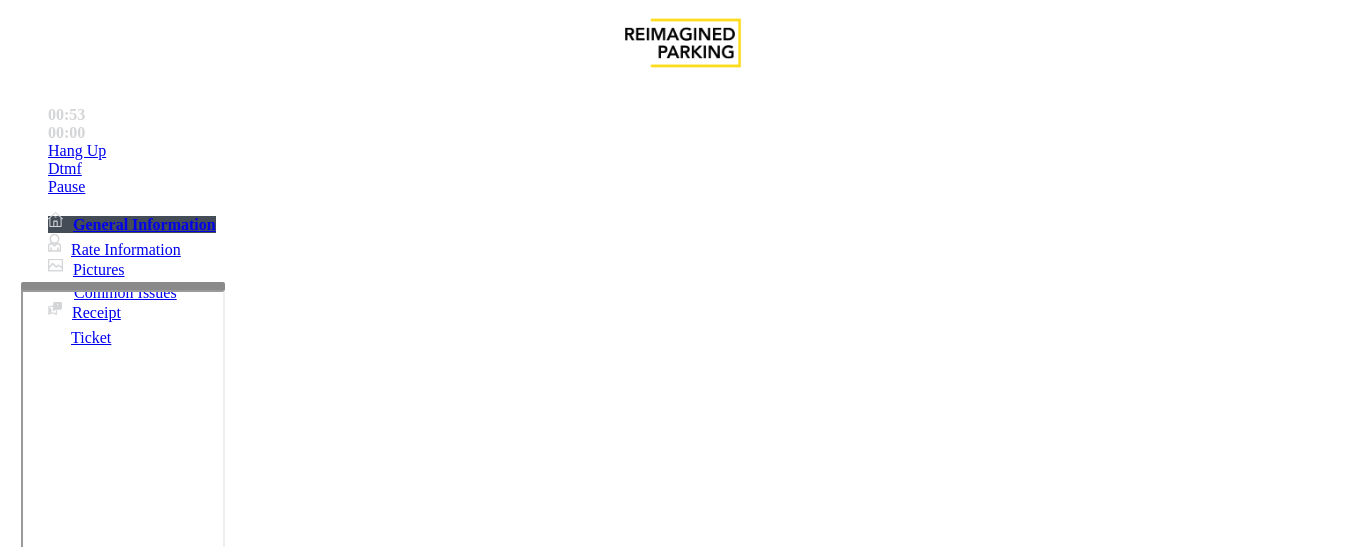 copy on "Credit Card Not Reading" 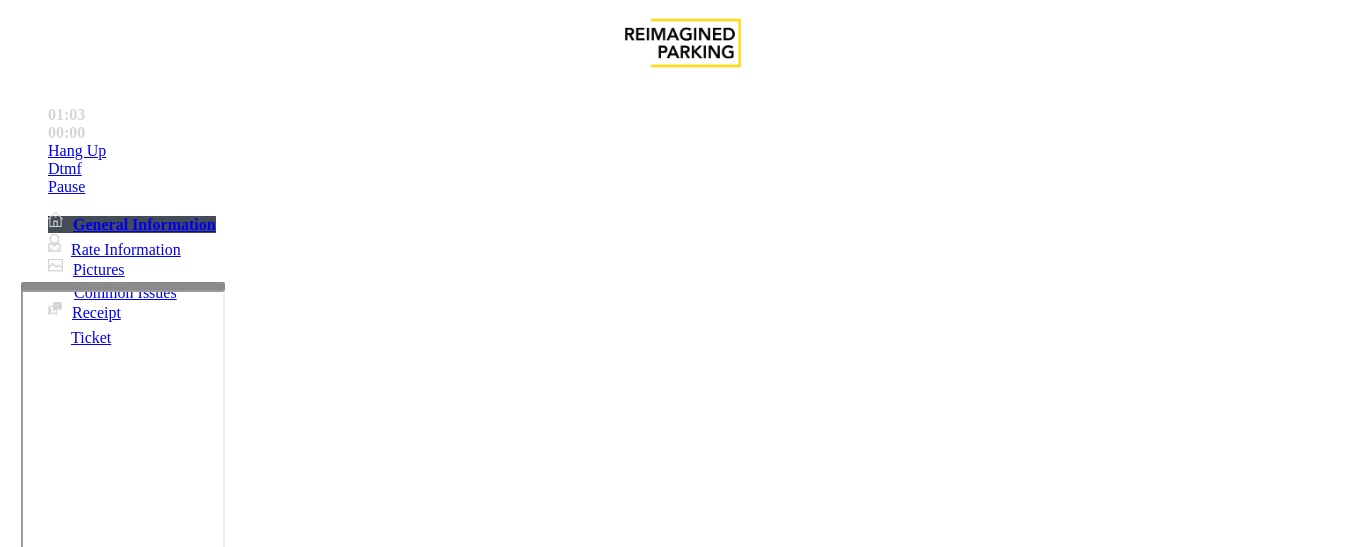 click at bounding box center [229, 1248] 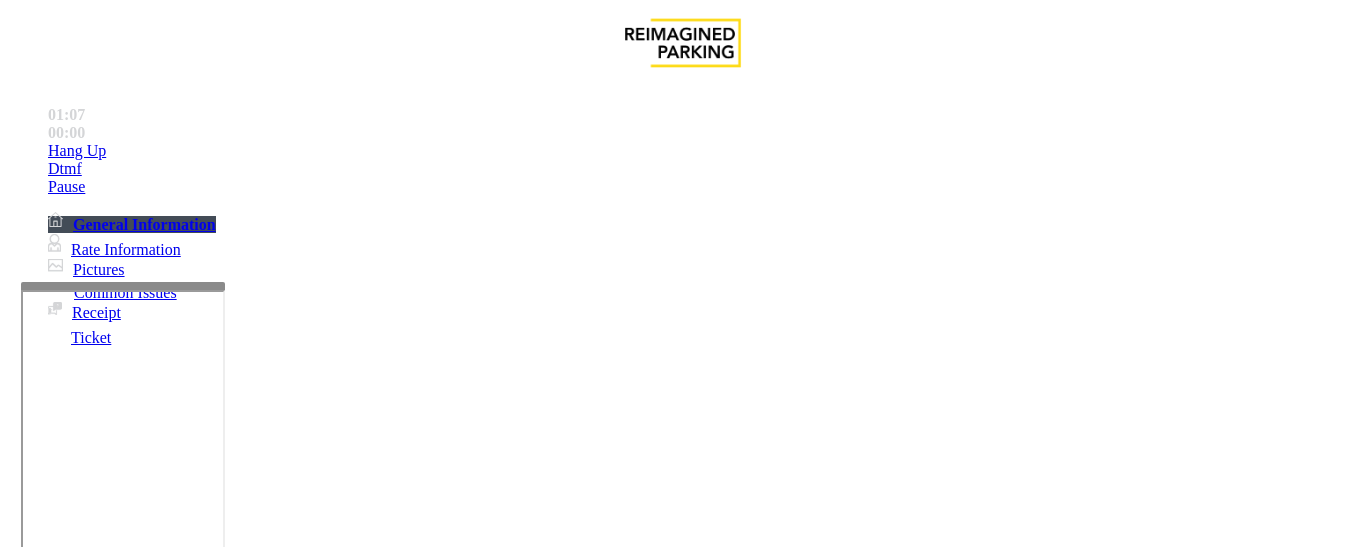 paste on "**********" 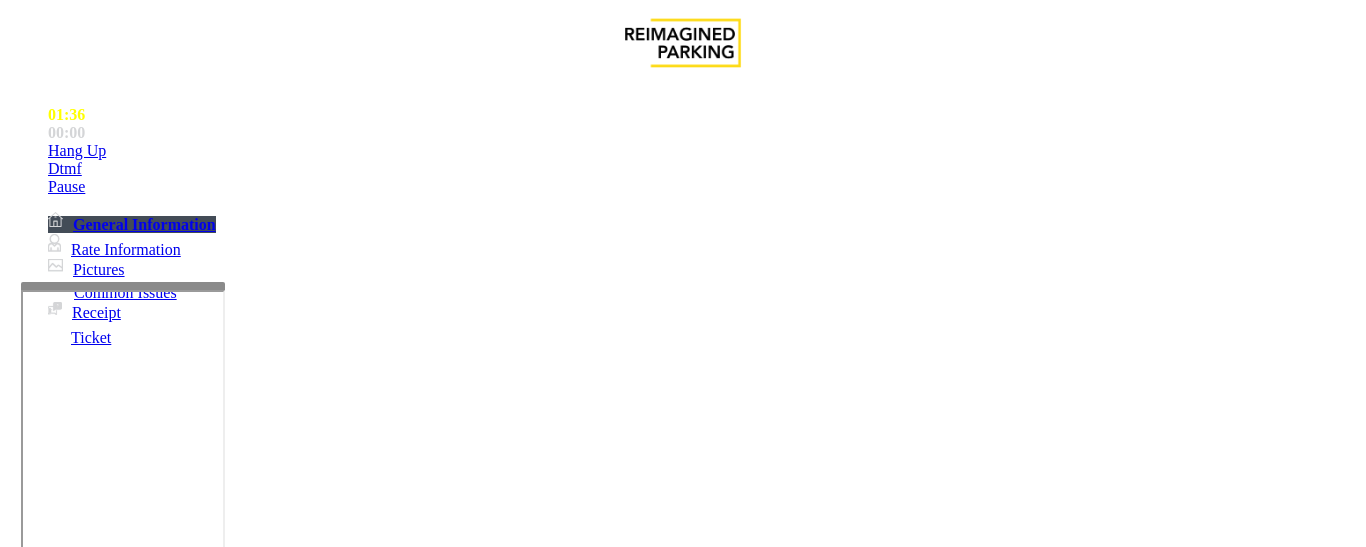 type on "**********" 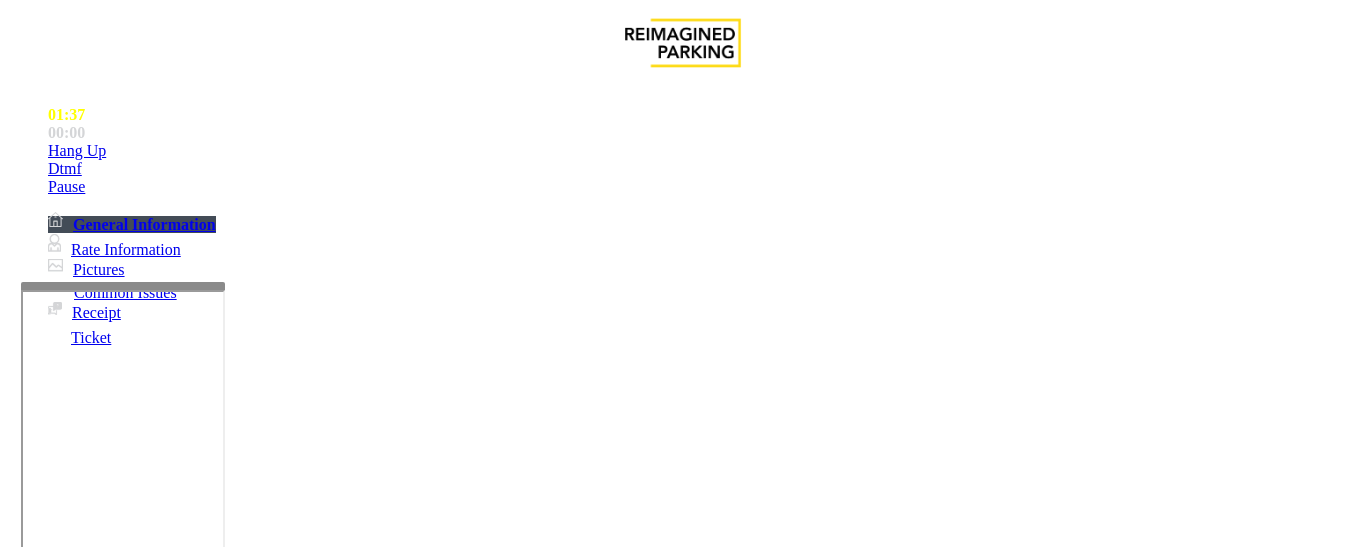 scroll, scrollTop: 83, scrollLeft: 0, axis: vertical 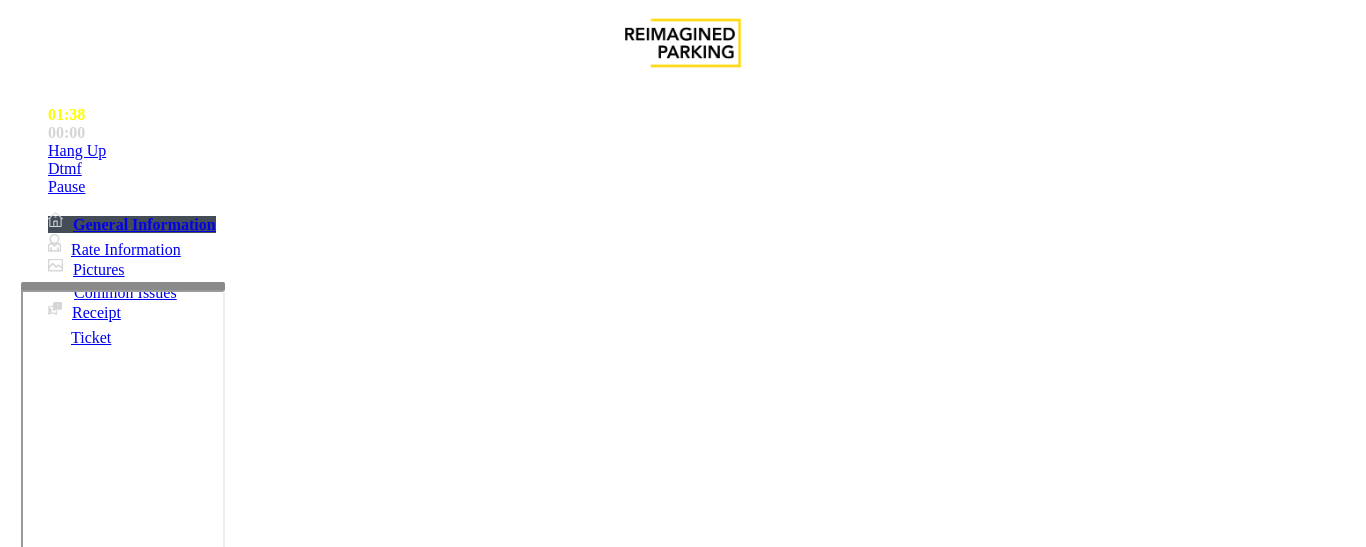 click on "Intercom Issue/No Response" at bounding box center [929, 1200] 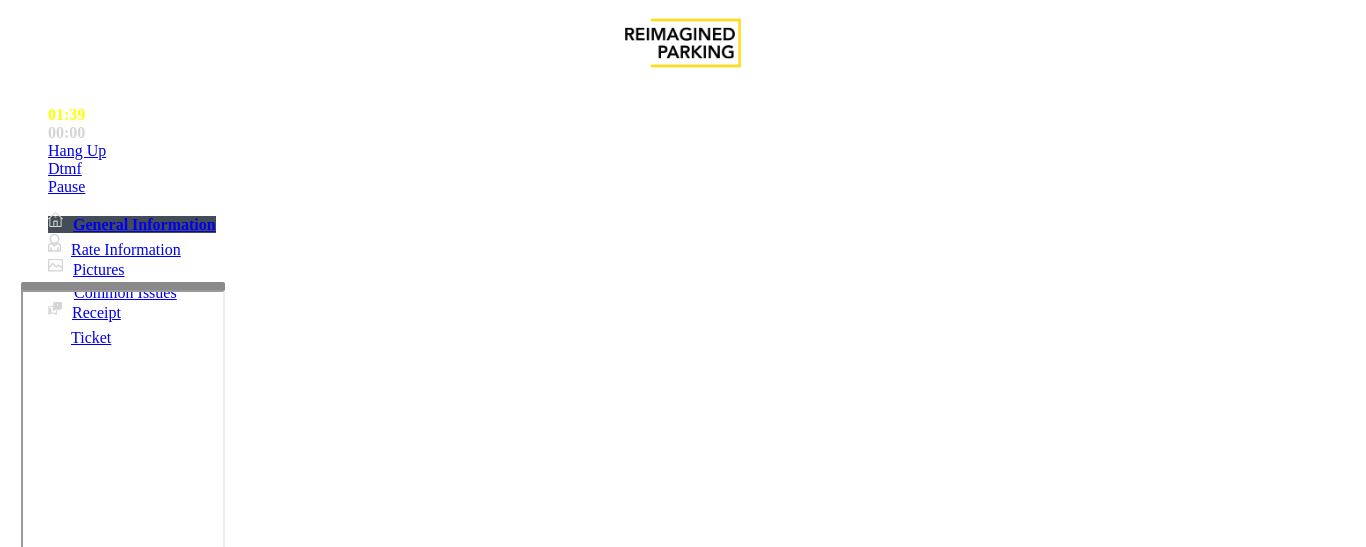 click on "Issue  No Response/Unable to hear parker   Parker Cannot Hear Call Center Agent   Call dropped" at bounding box center [682, 1187] 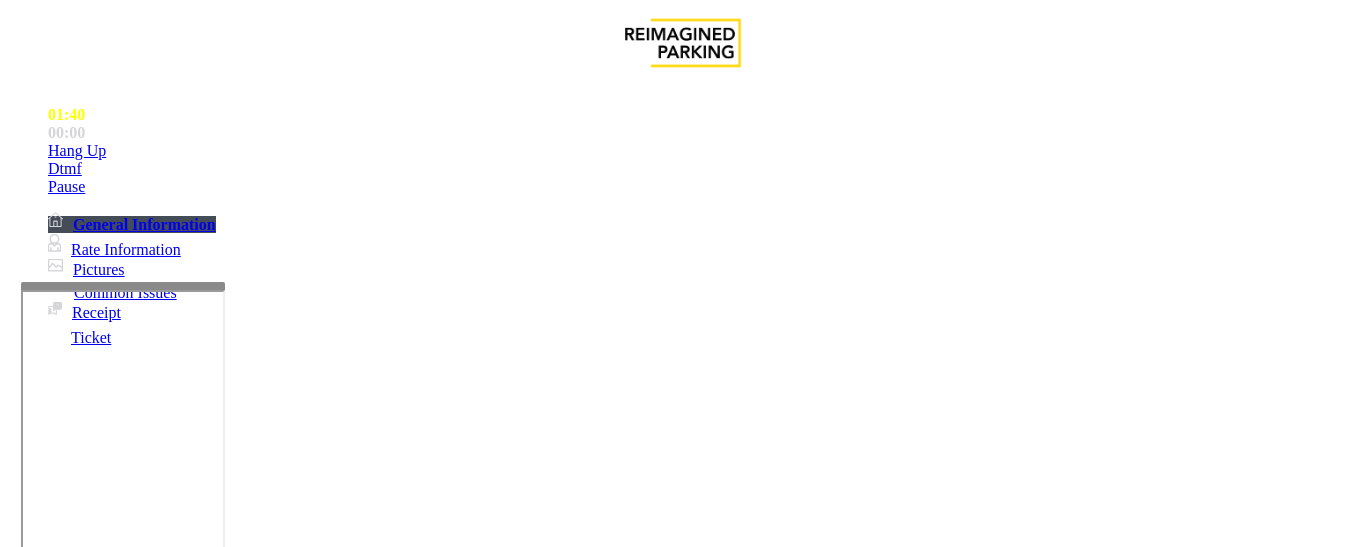 scroll, scrollTop: 200, scrollLeft: 0, axis: vertical 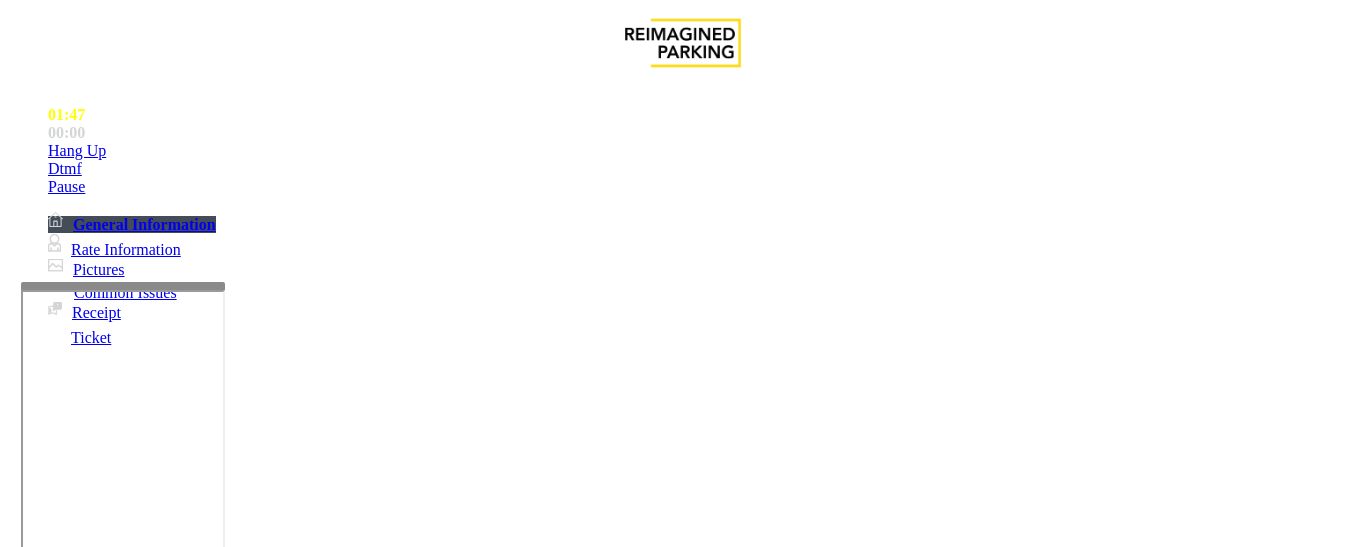 click on "Issue" at bounding box center [42, 1167] 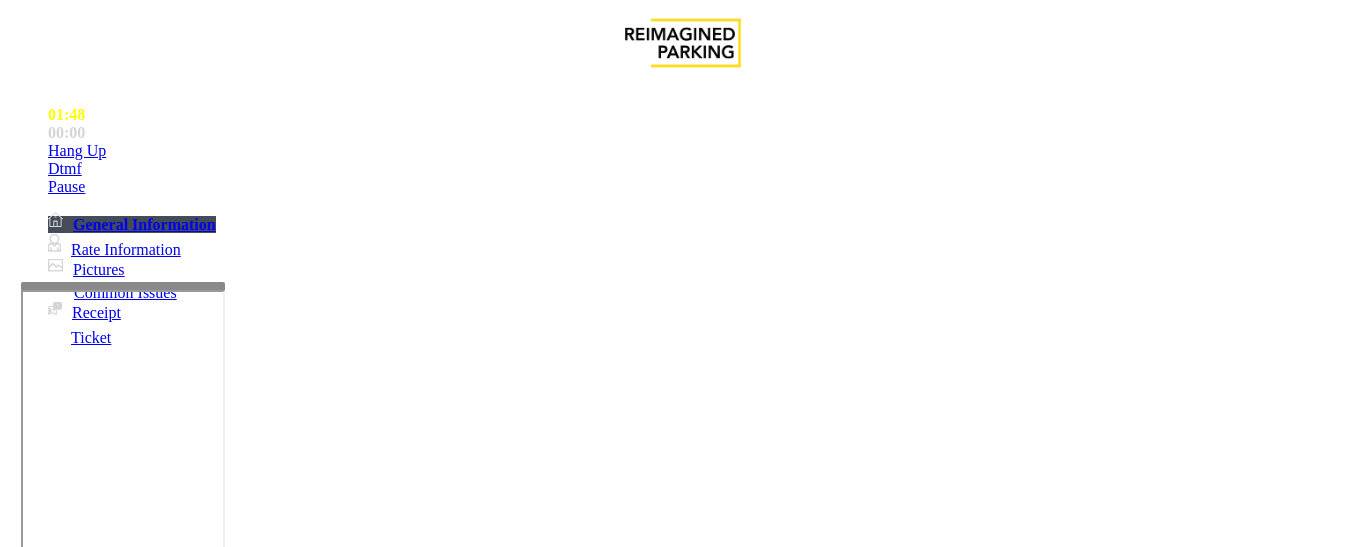 click on "Payment Issue" at bounding box center (167, 1200) 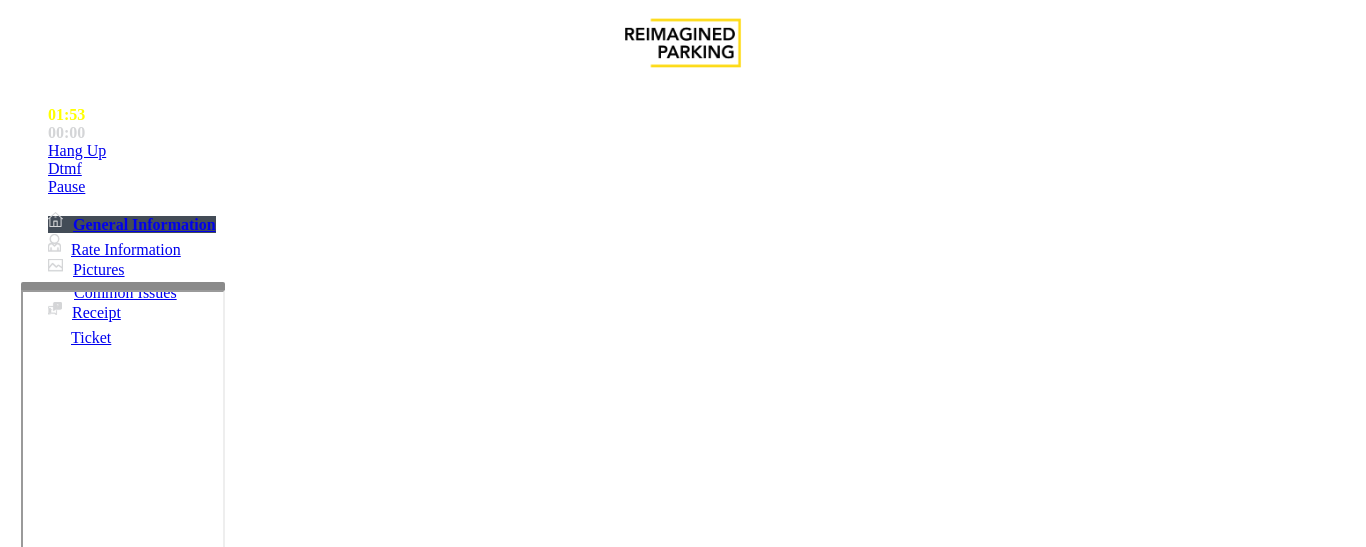 click at bounding box center [229, 1248] 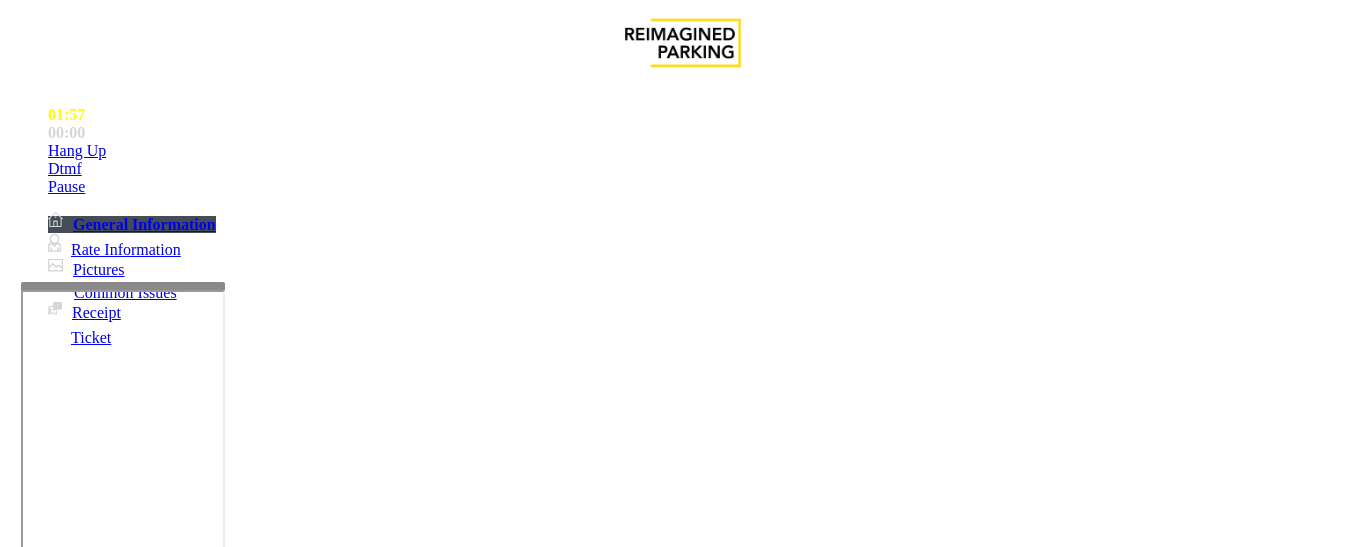click at bounding box center [229, 1248] 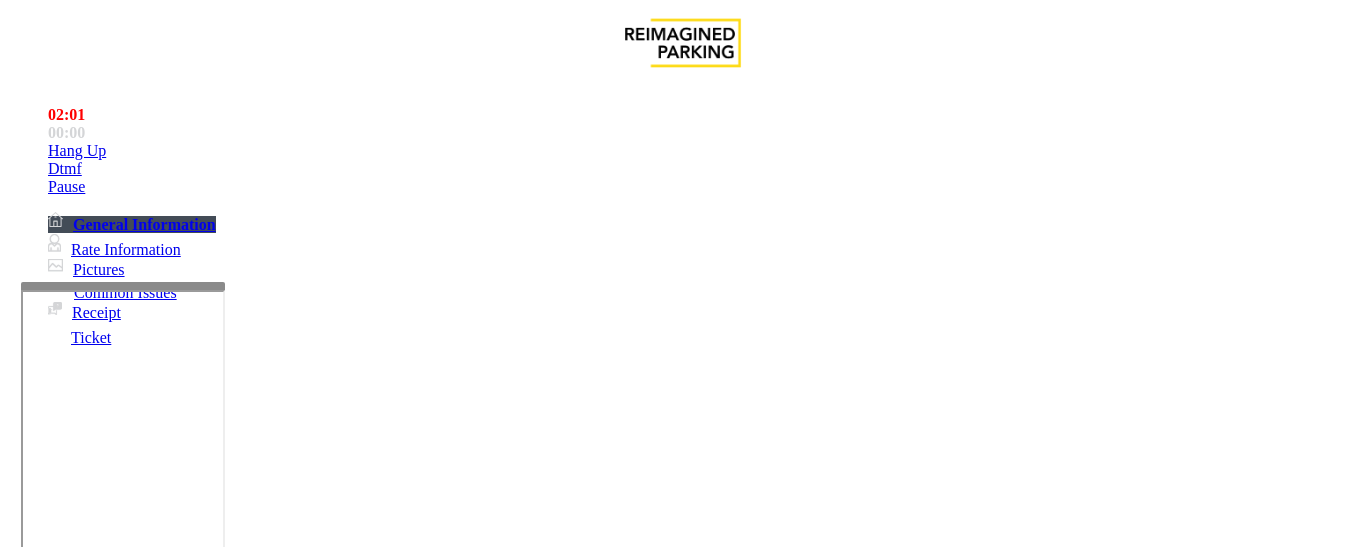 click at bounding box center (229, 1248) 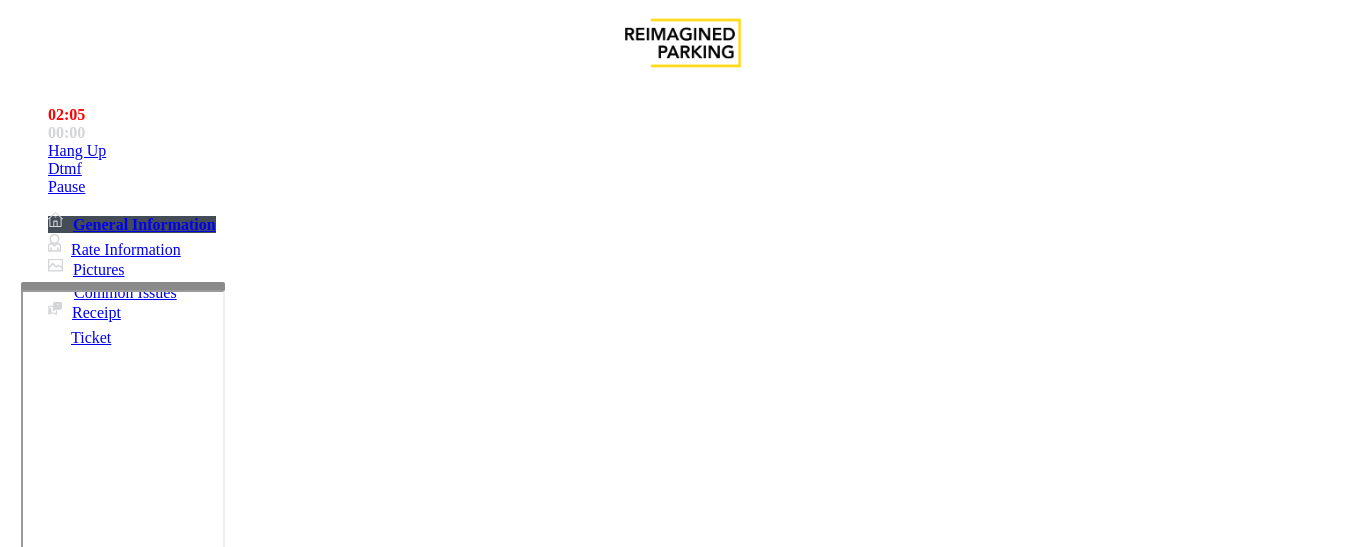 scroll, scrollTop: 600, scrollLeft: 0, axis: vertical 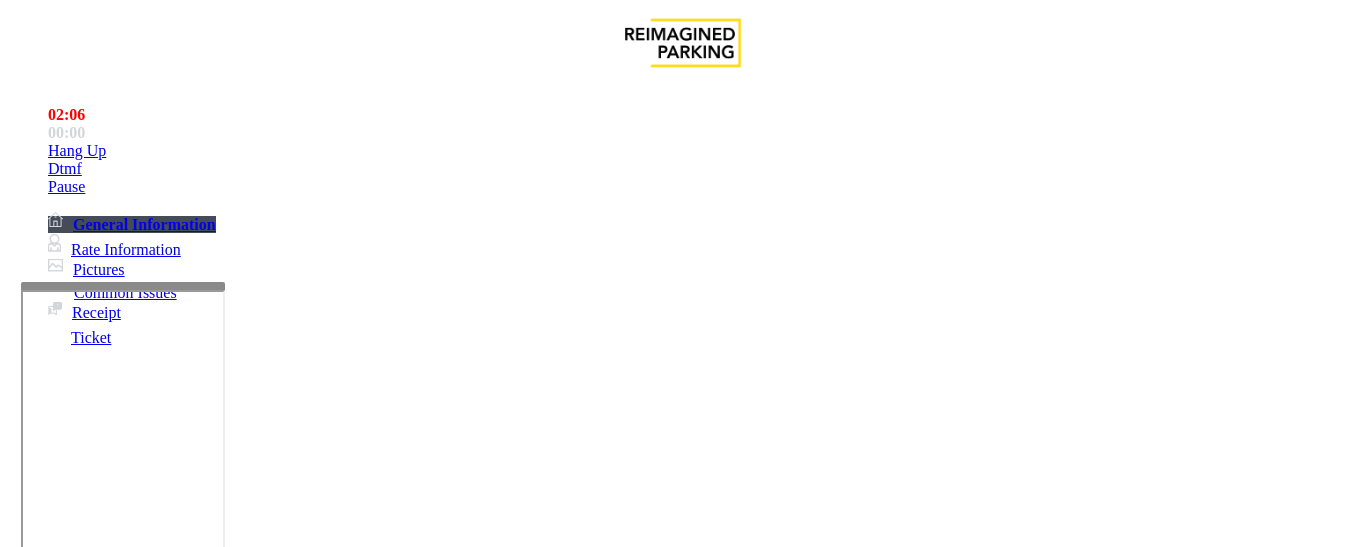 type on "**********" 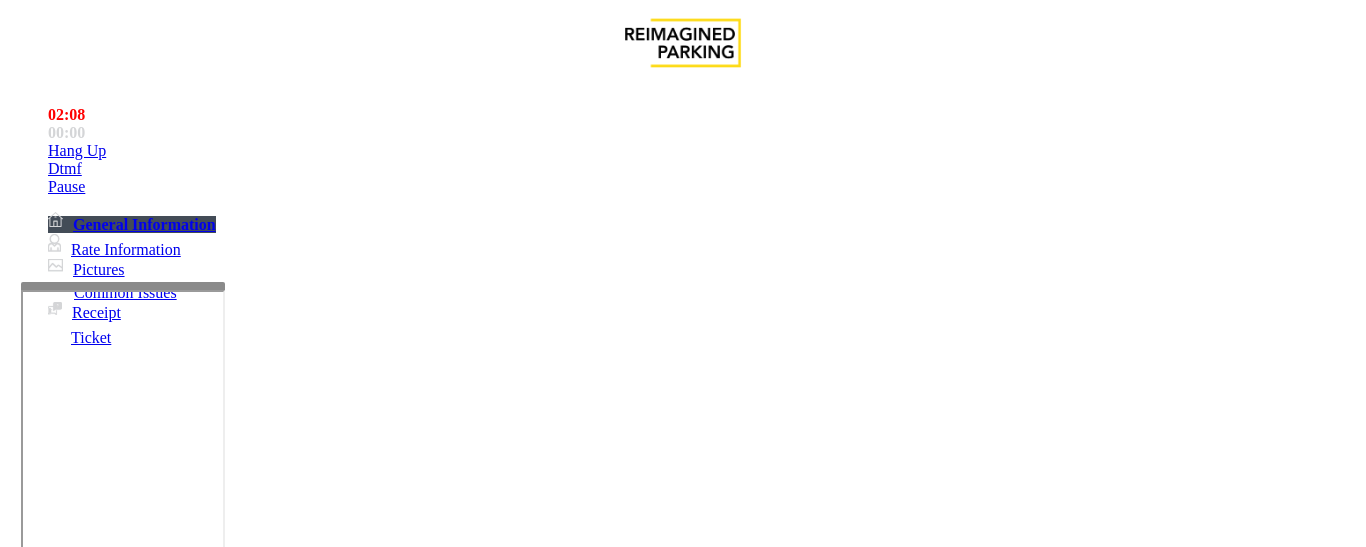 click on "Payment Issue" at bounding box center [167, 1200] 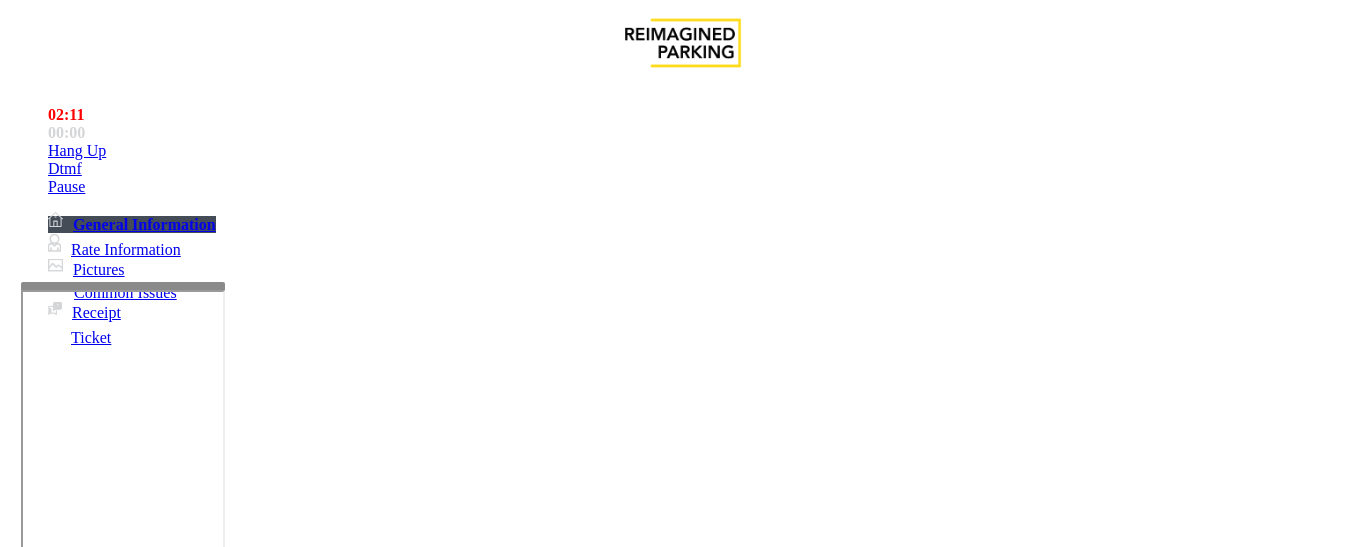 click on "Credit Card Only Machine" at bounding box center (1008, 1200) 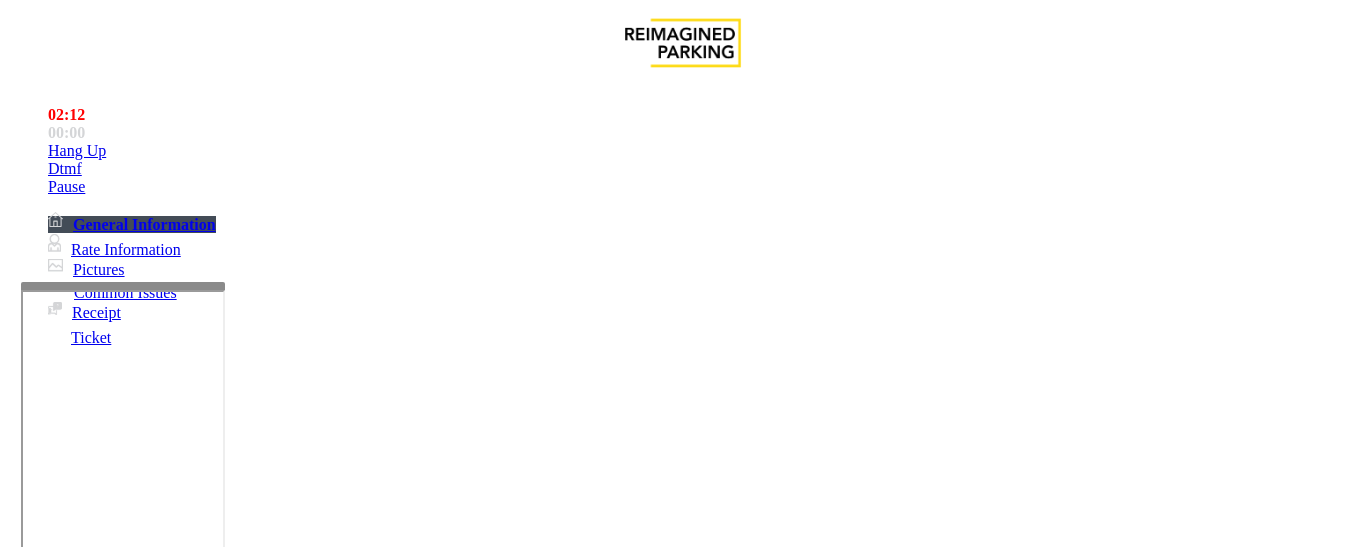 click on "Credit Card Only Machine" at bounding box center (682, 1185) 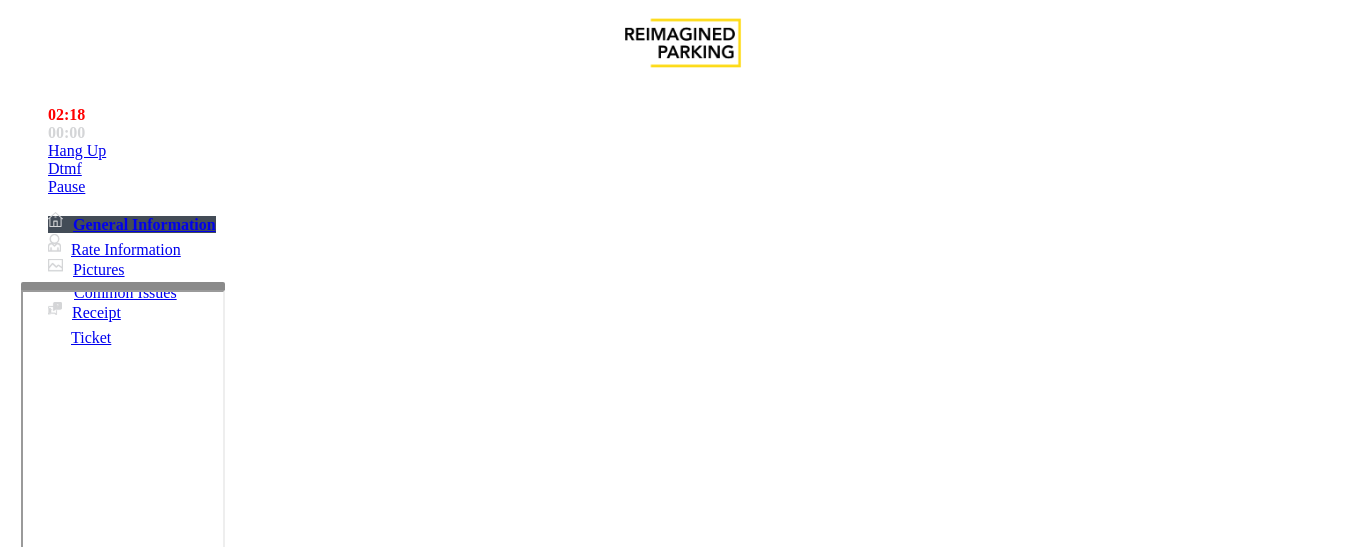 scroll, scrollTop: 300, scrollLeft: 0, axis: vertical 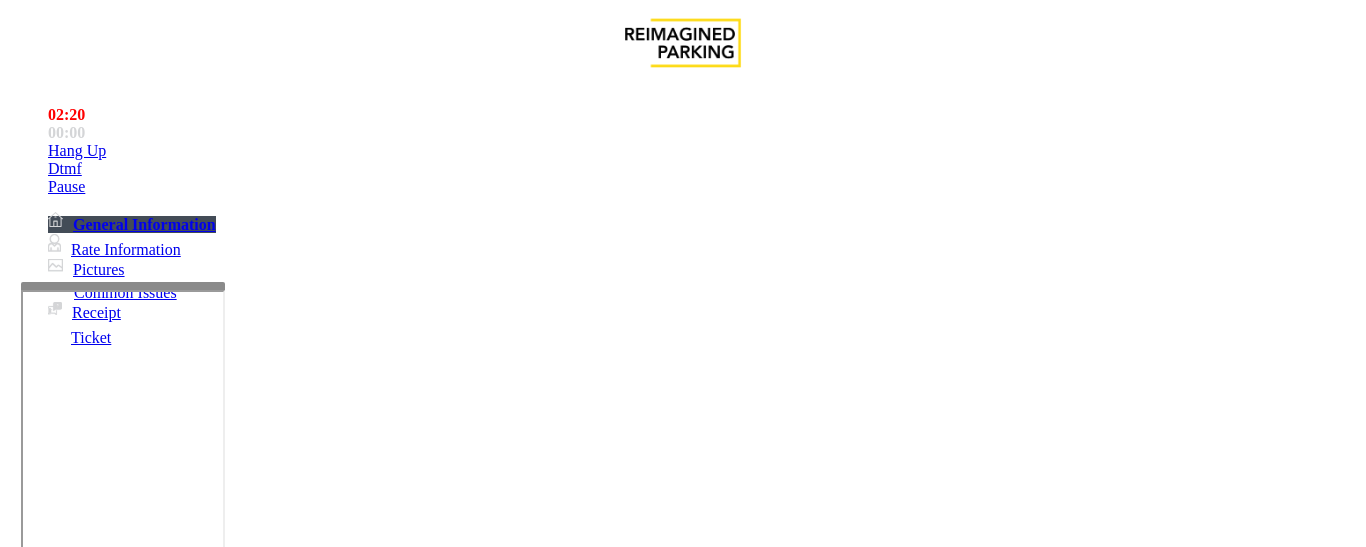 drag, startPoint x: 318, startPoint y: 271, endPoint x: 525, endPoint y: 267, distance: 207.03865 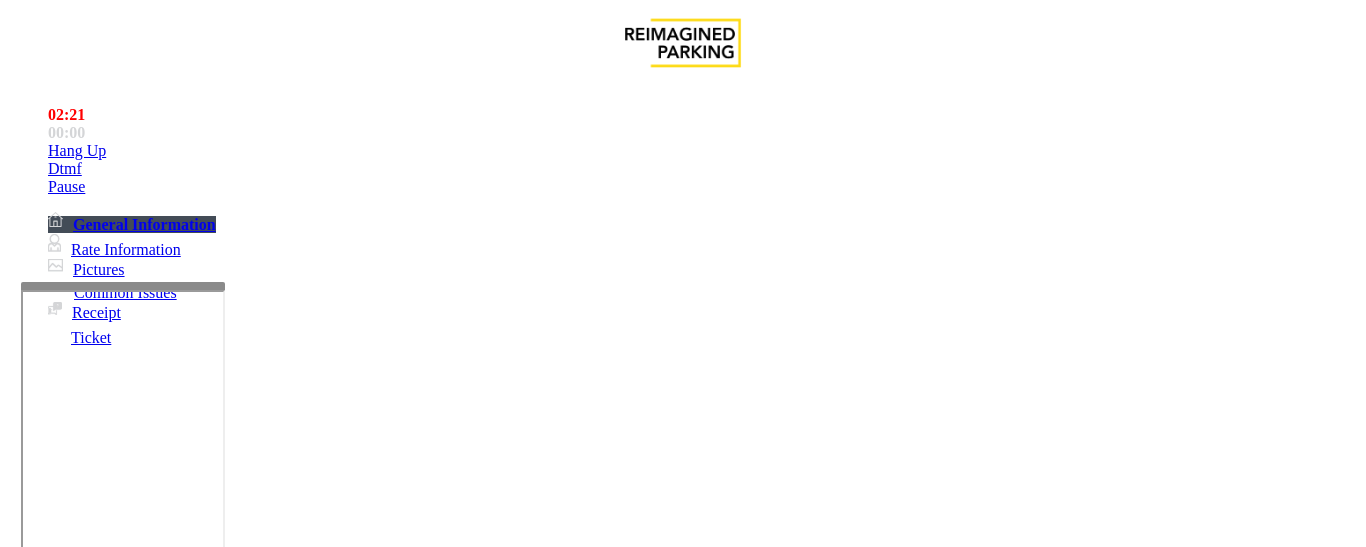 click at bounding box center (221, 1521) 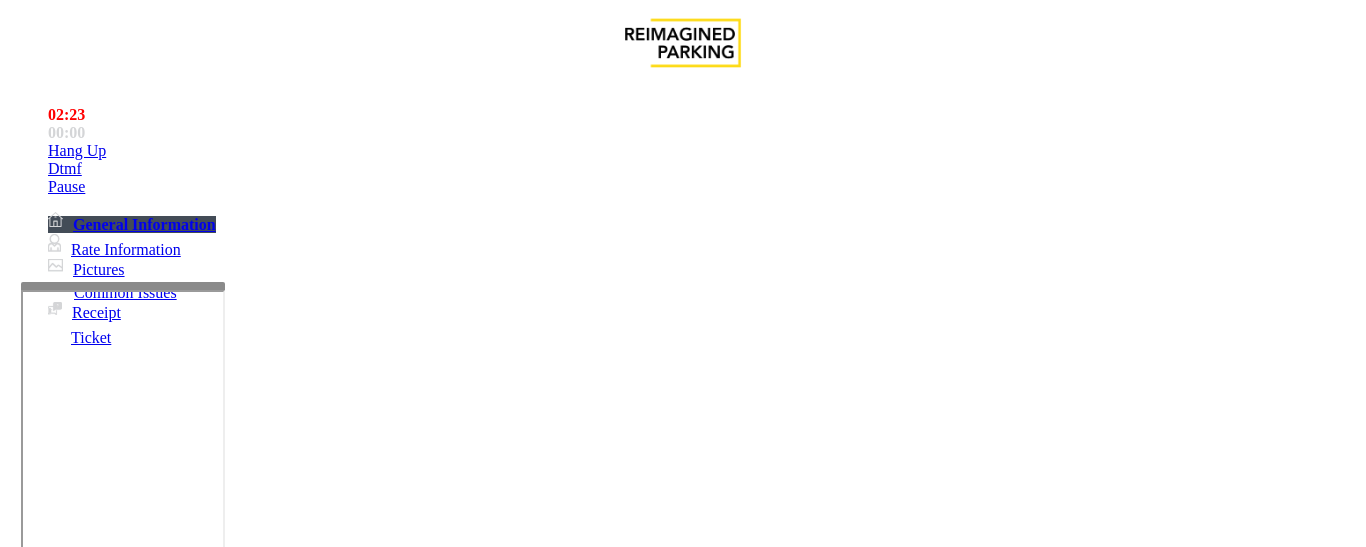 click at bounding box center (221, 1521) 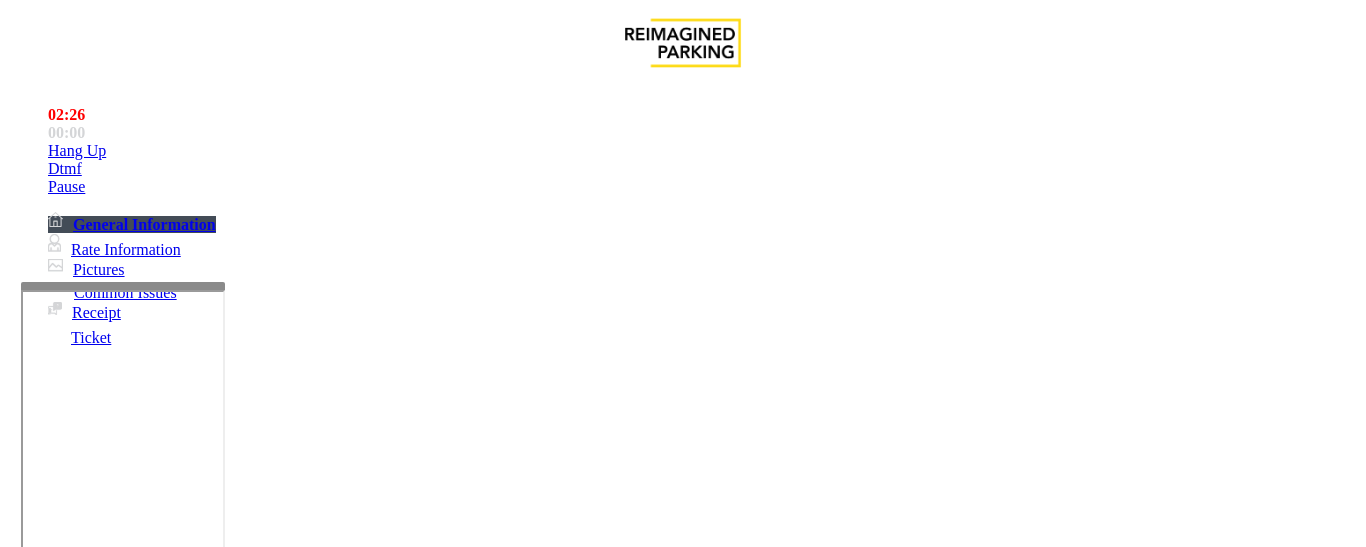 scroll, scrollTop: 100, scrollLeft: 0, axis: vertical 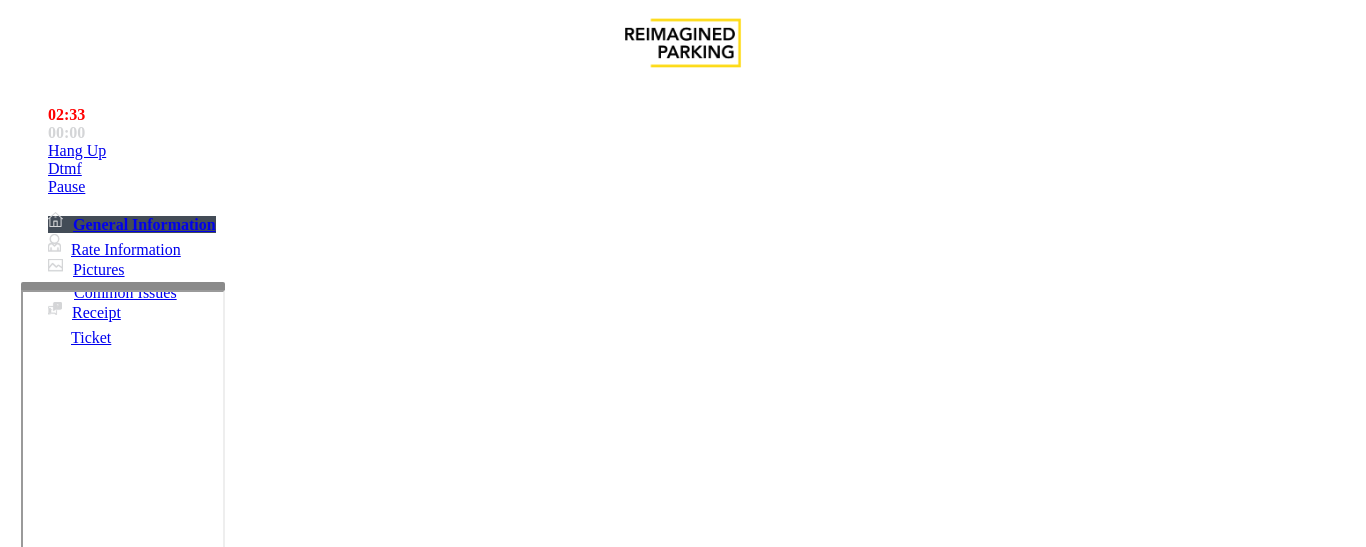 drag, startPoint x: 345, startPoint y: 492, endPoint x: 320, endPoint y: 497, distance: 25.495098 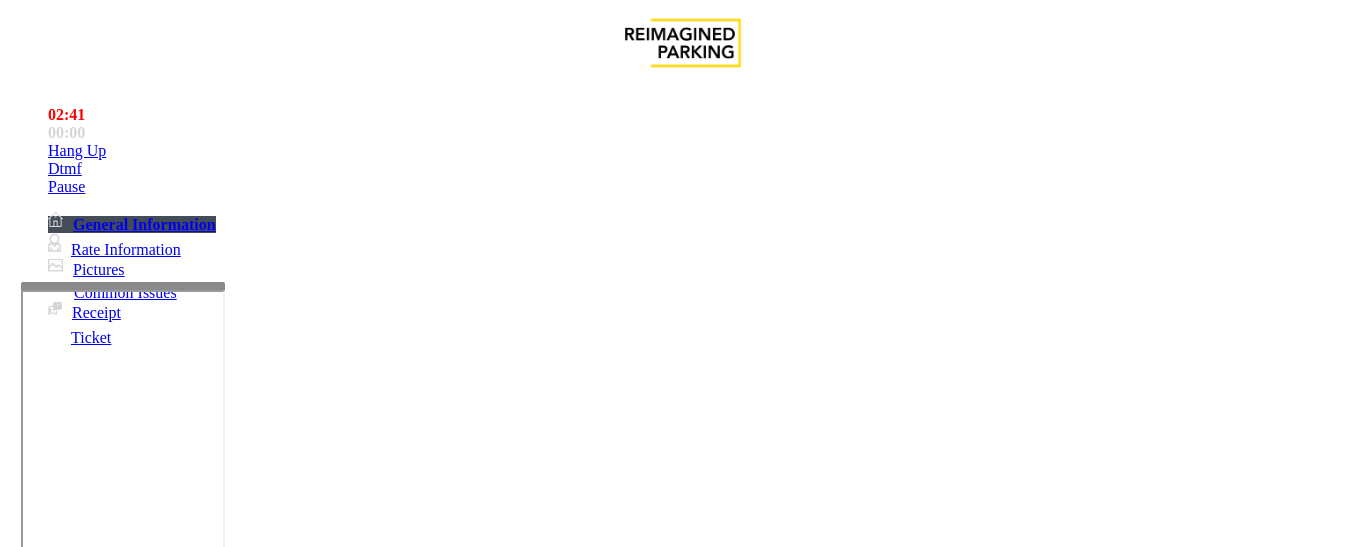 scroll, scrollTop: 0, scrollLeft: 0, axis: both 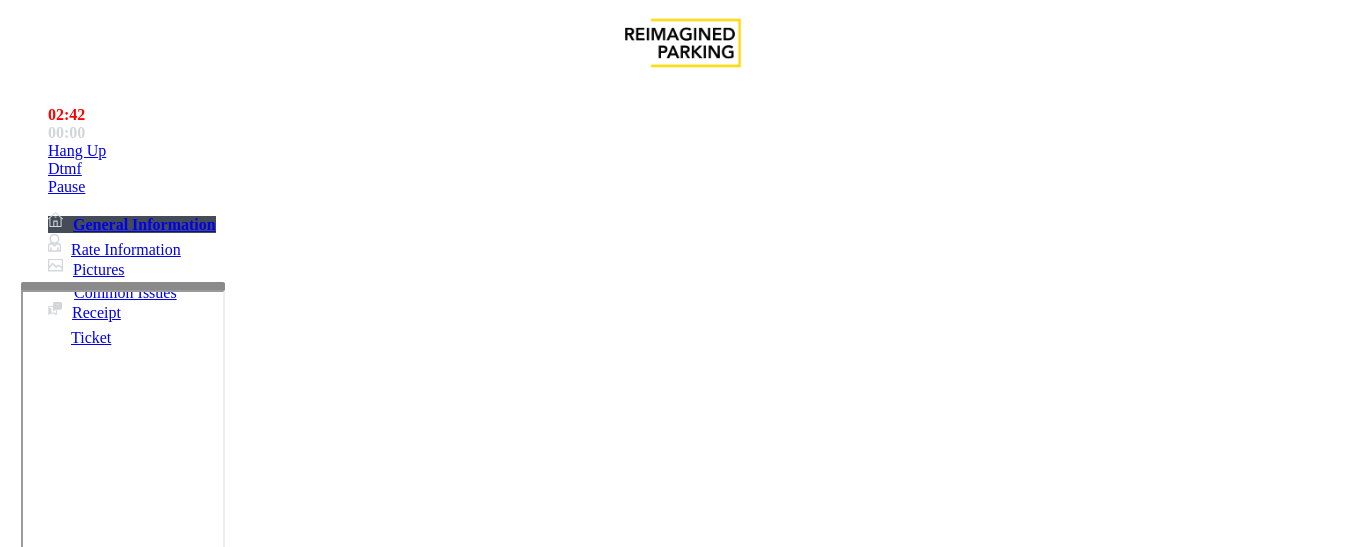 click on "Issue" at bounding box center (42, 1167) 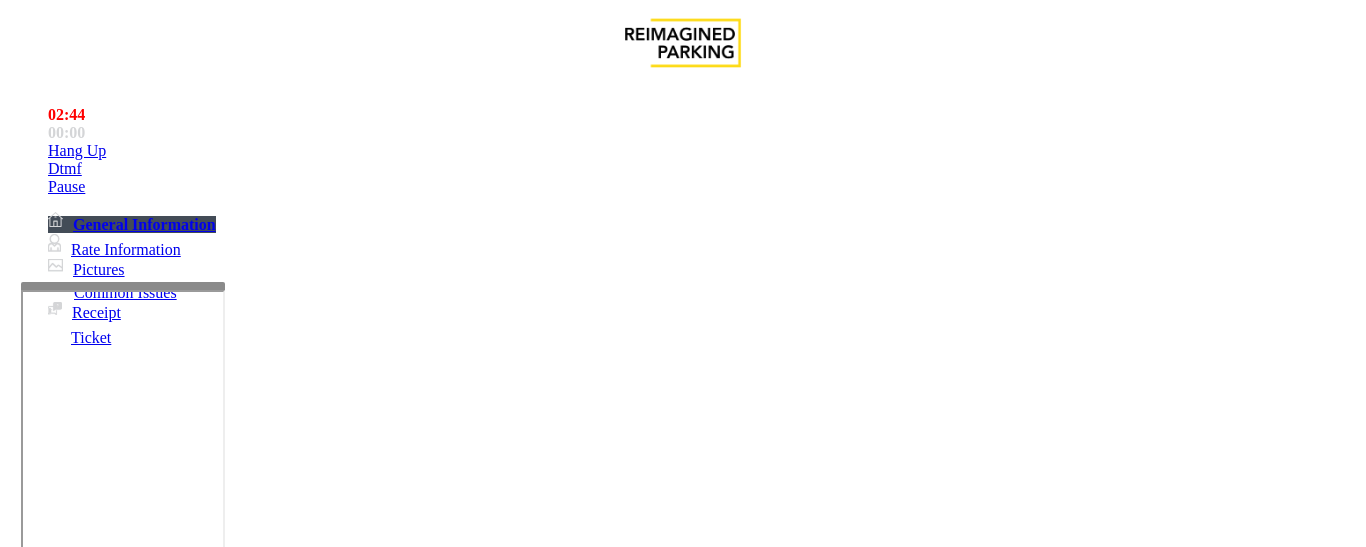 click on "Payment Issue" at bounding box center (167, 1200) 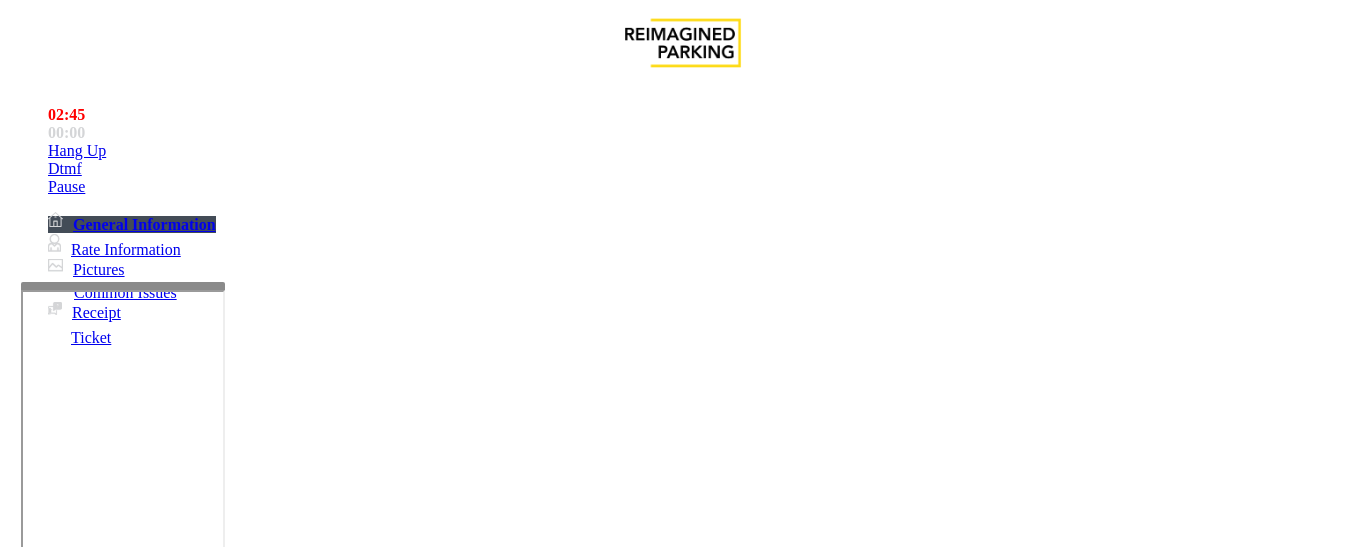 click on "Credit Card Not Reading" at bounding box center [109, 1200] 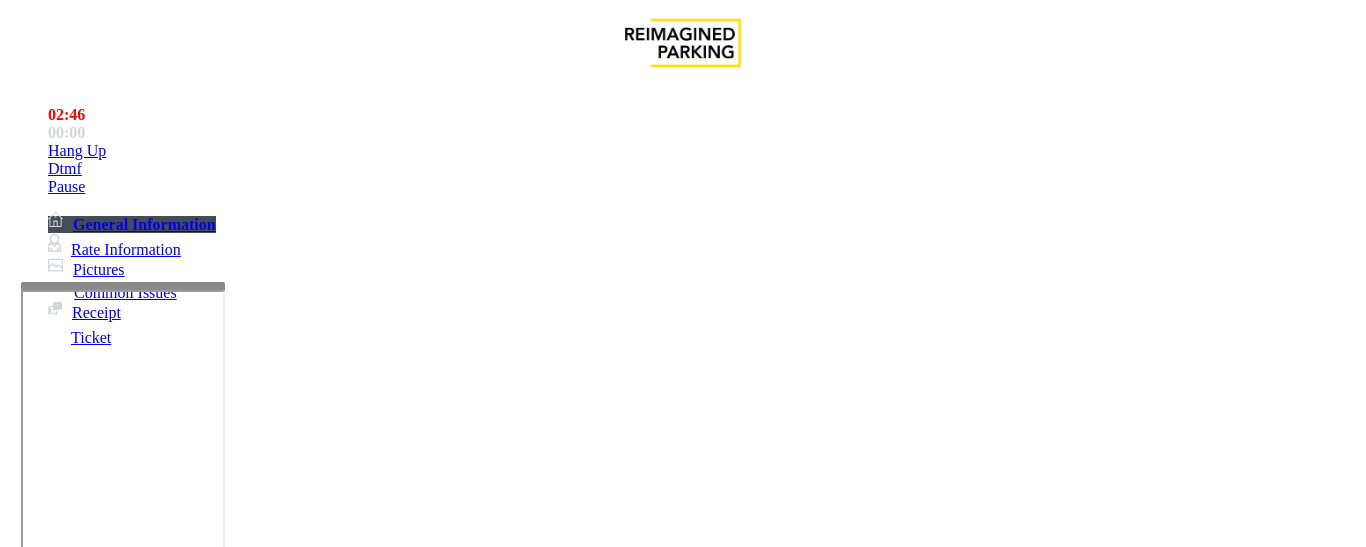 click at bounding box center (229, 1248) 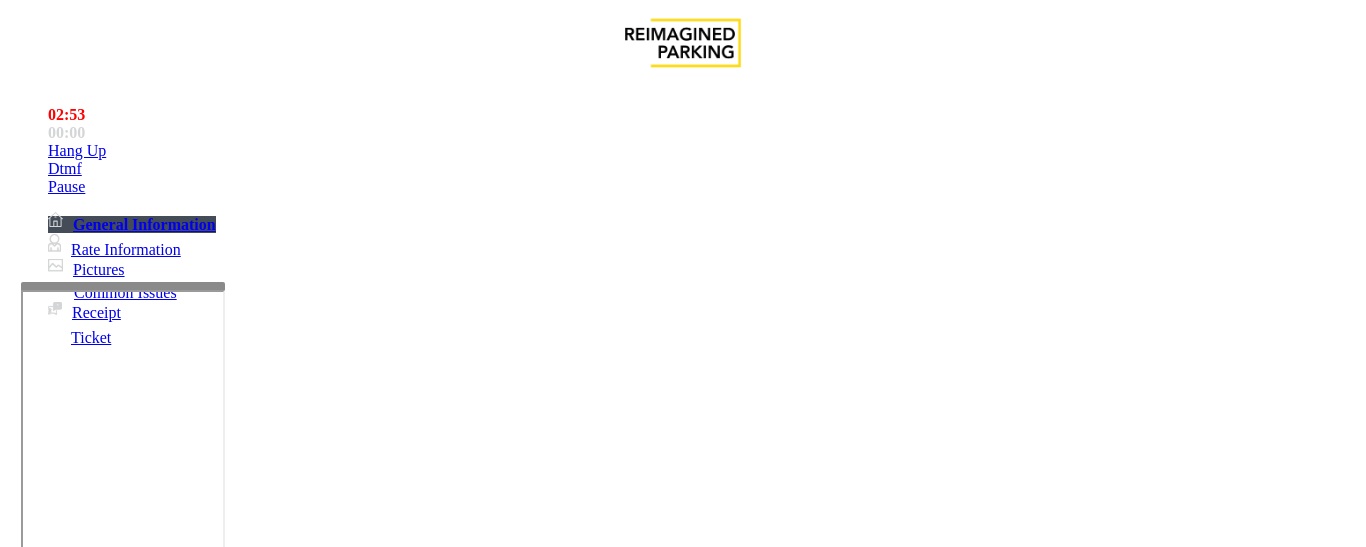 scroll, scrollTop: 21, scrollLeft: 0, axis: vertical 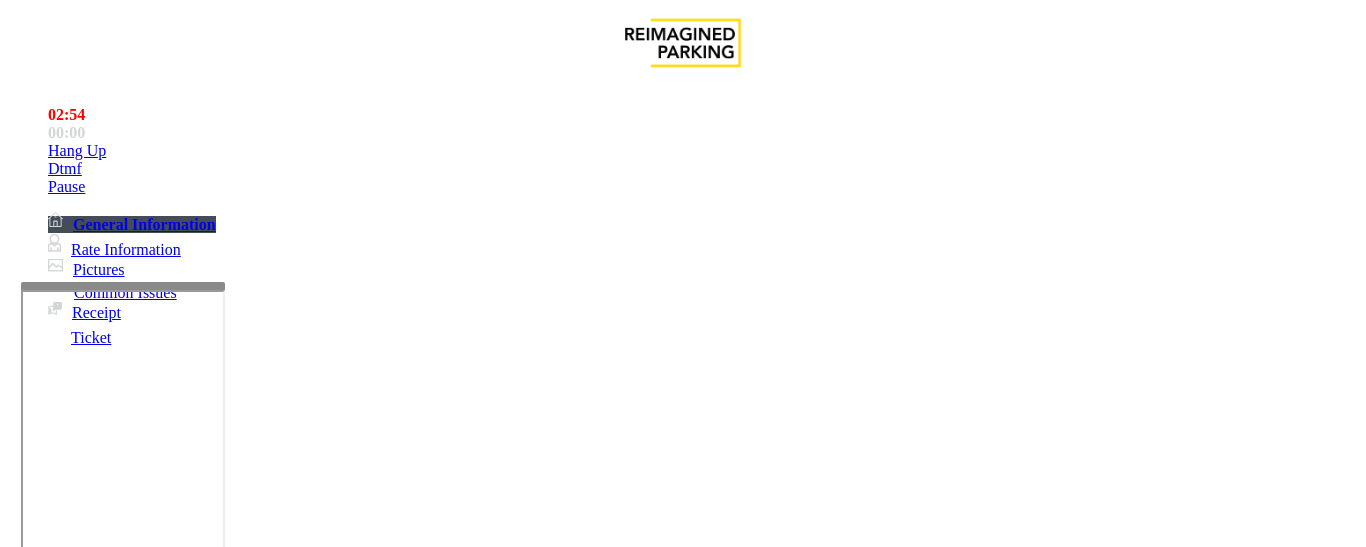 click at bounding box center [229, 1248] 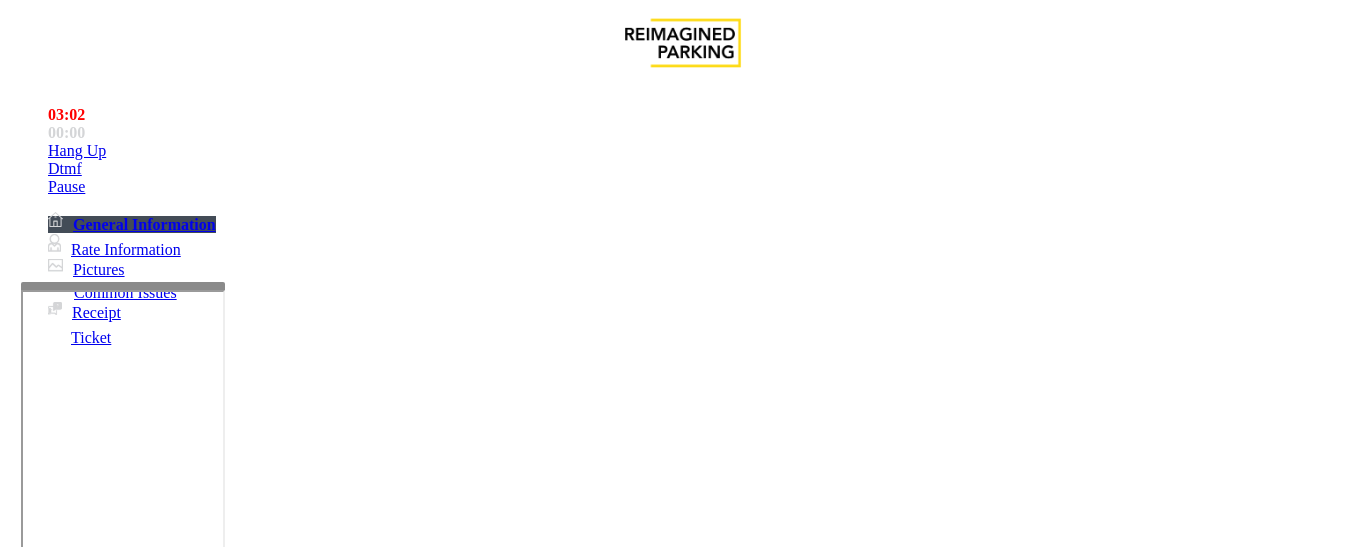 click at bounding box center [229, 1248] 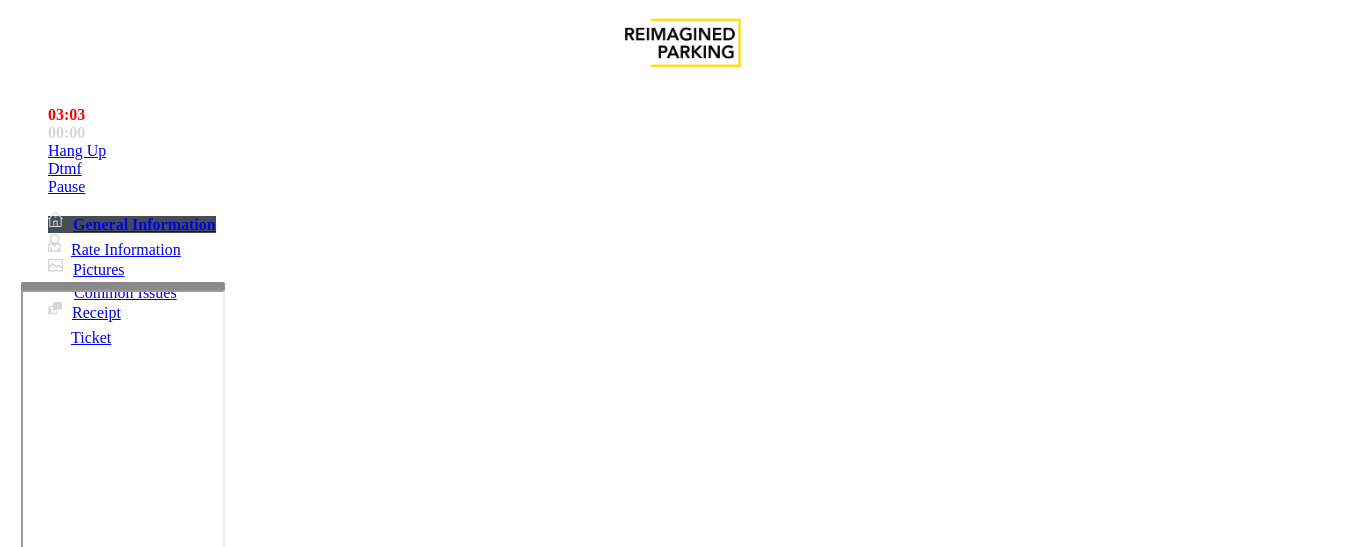scroll, scrollTop: 0, scrollLeft: 0, axis: both 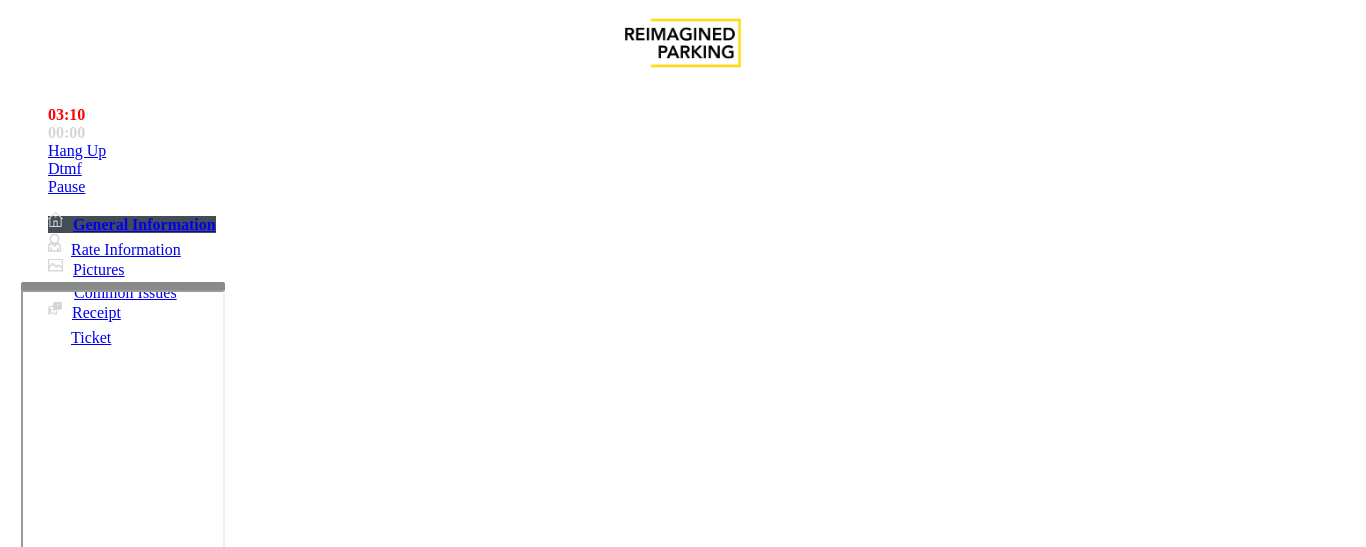 drag, startPoint x: 365, startPoint y: 272, endPoint x: 273, endPoint y: 271, distance: 92.00543 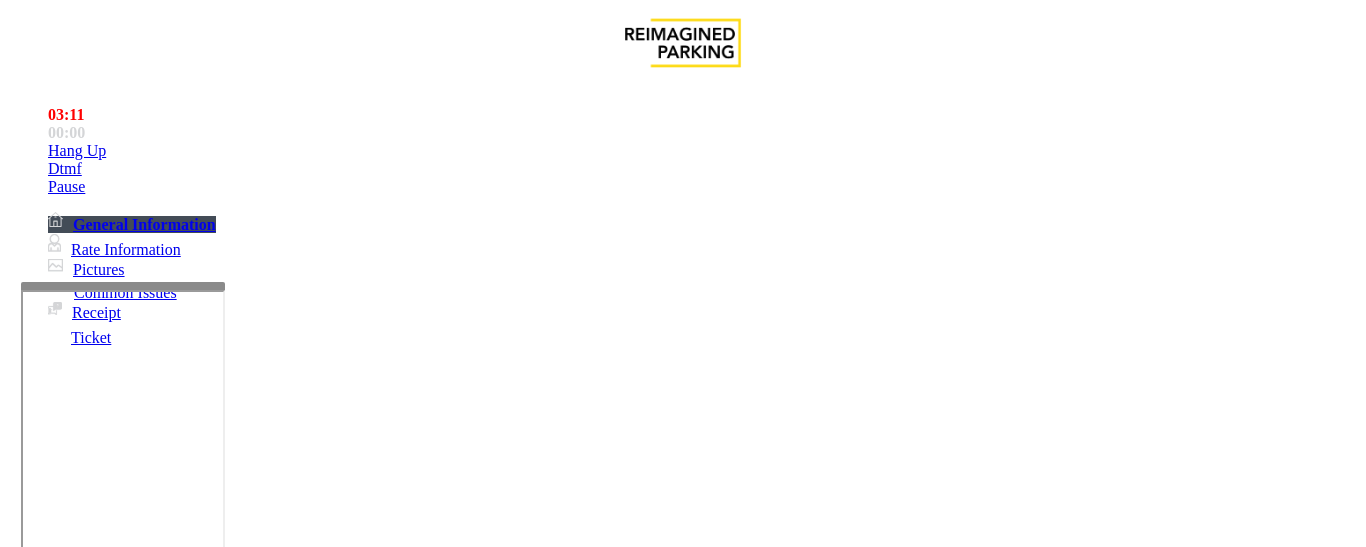 scroll, scrollTop: 0, scrollLeft: 0, axis: both 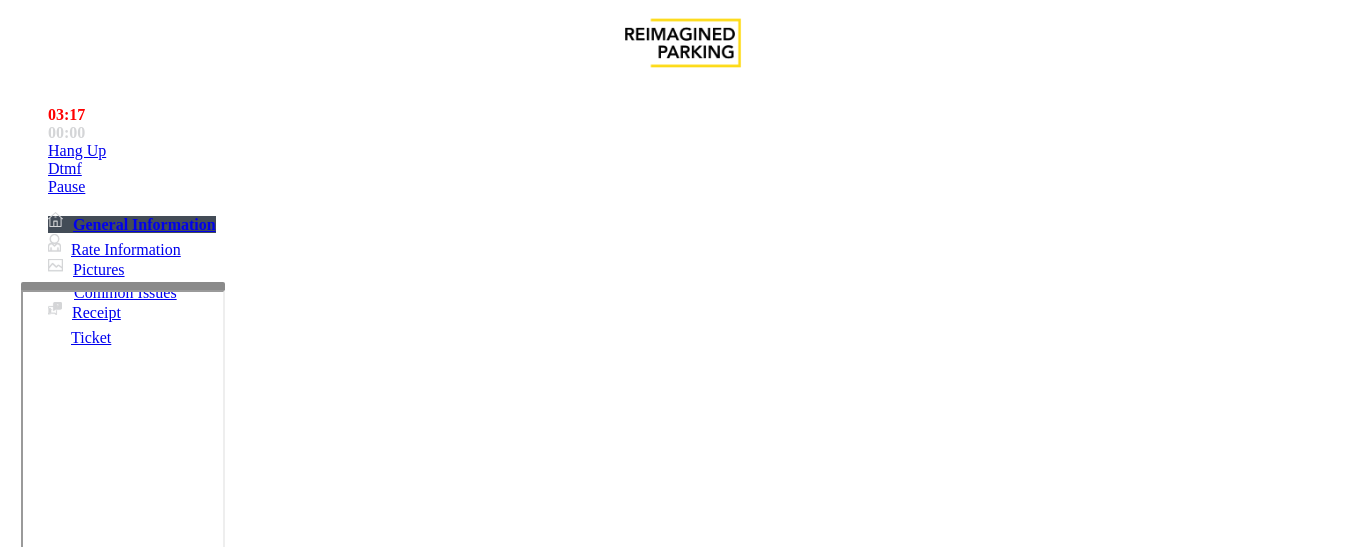 type on "**********" 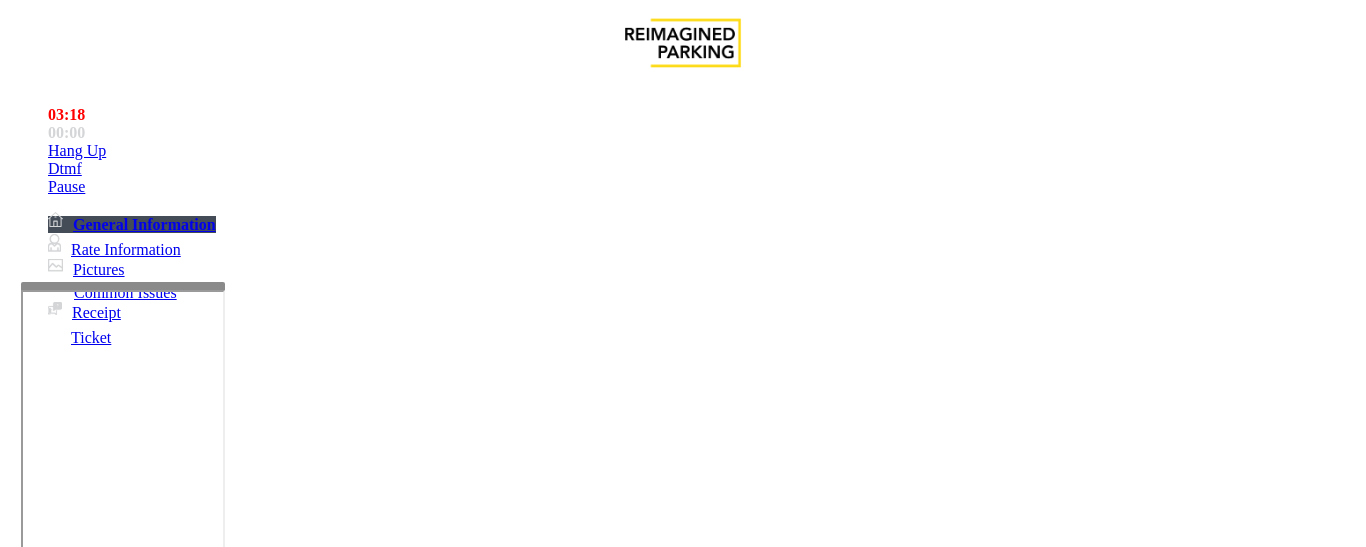 click on "Monthly Issue" at bounding box center (268, 1200) 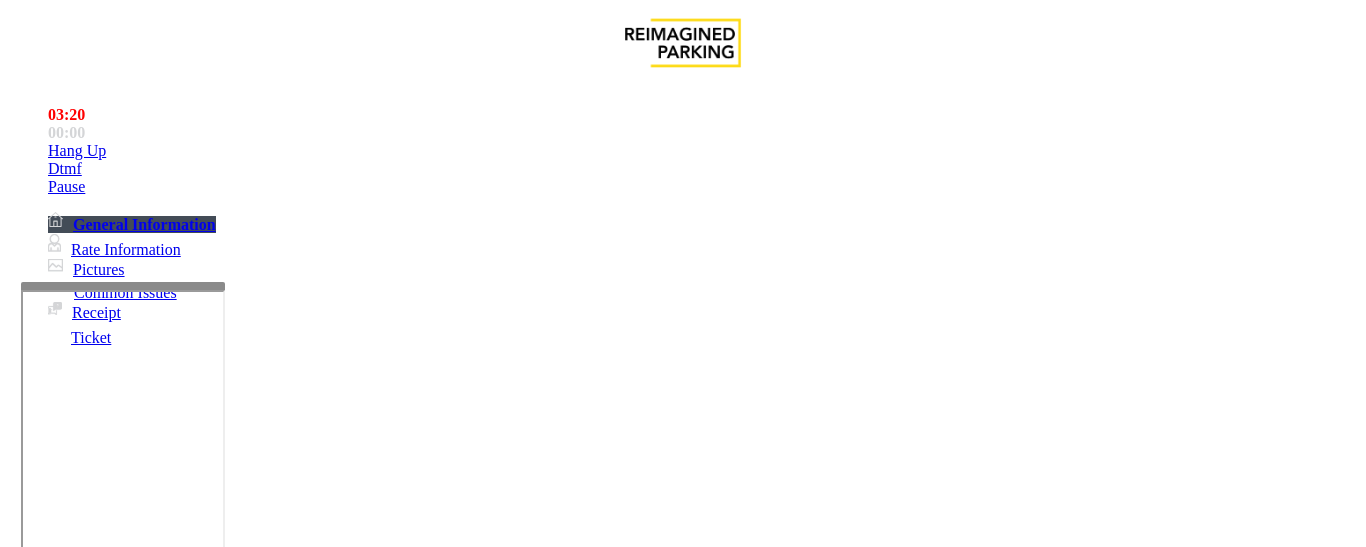 click on "Issue" at bounding box center [42, 1167] 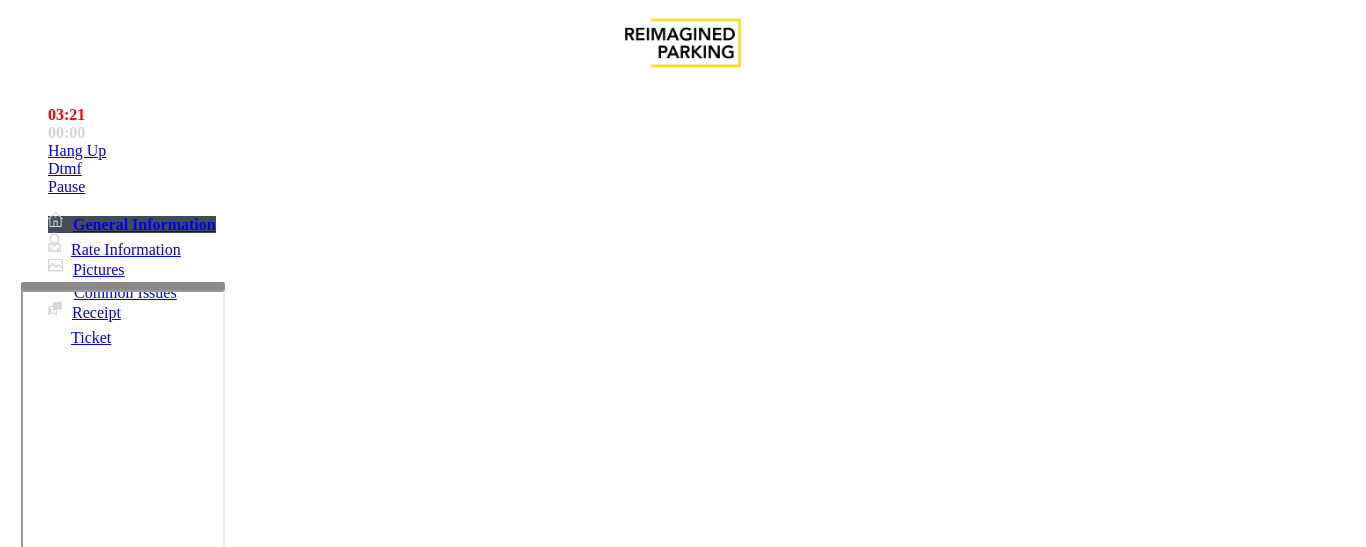 click on "Payment Issue" at bounding box center [167, 1200] 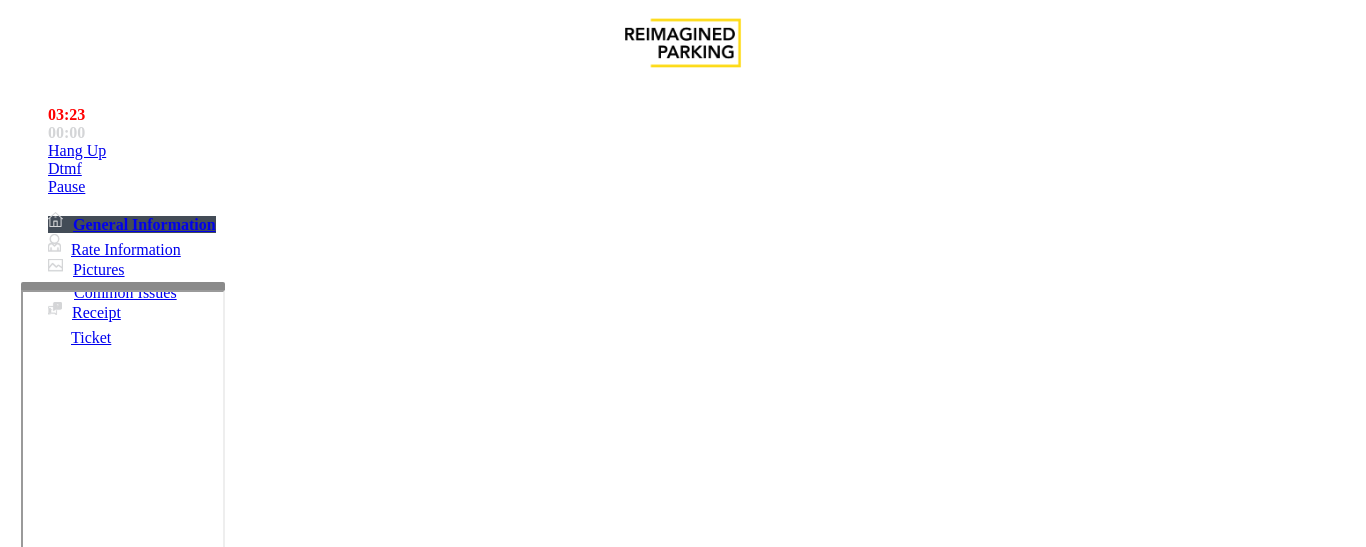 click on "Credit Card Only Machine" at bounding box center [1008, 1200] 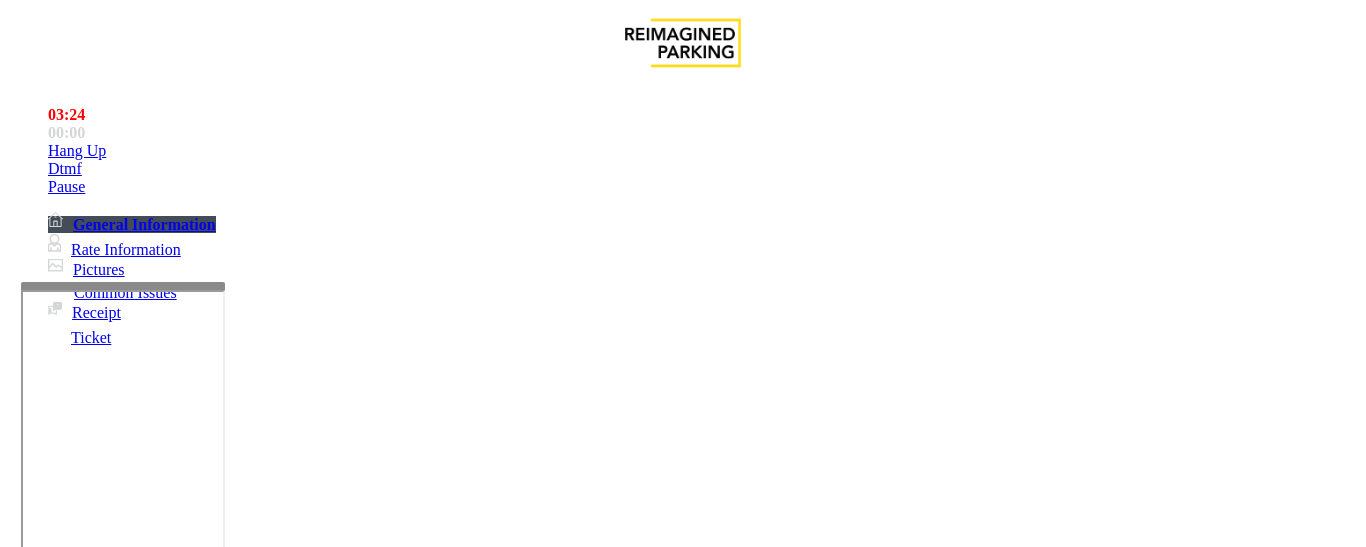 scroll, scrollTop: 0, scrollLeft: 0, axis: both 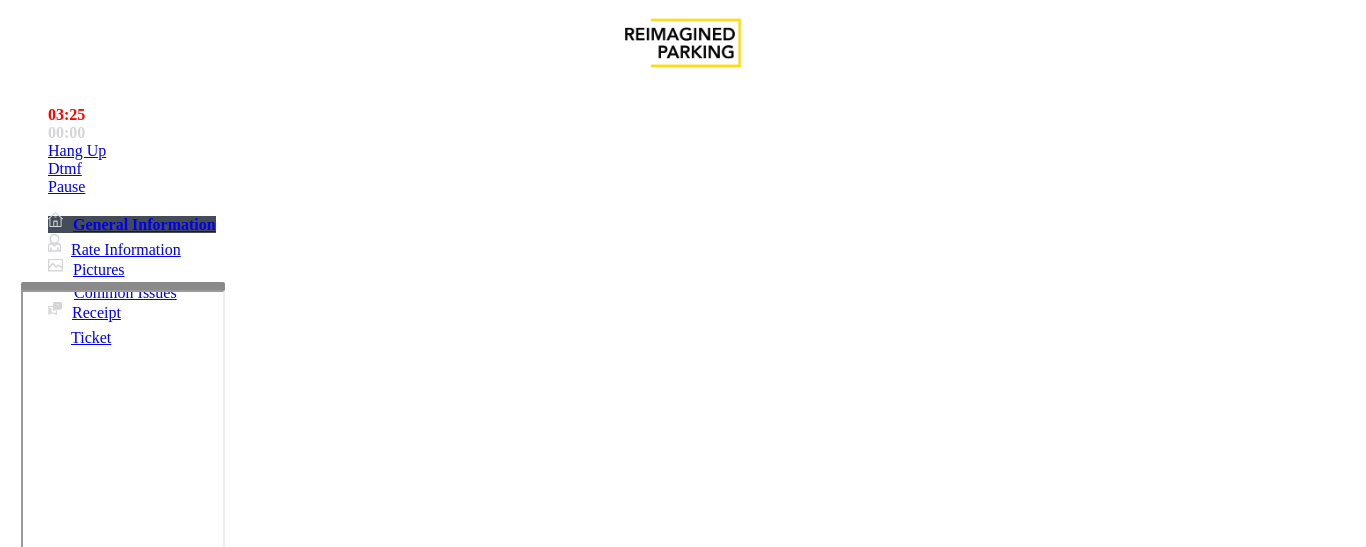 click on "Issue" at bounding box center [42, 1167] 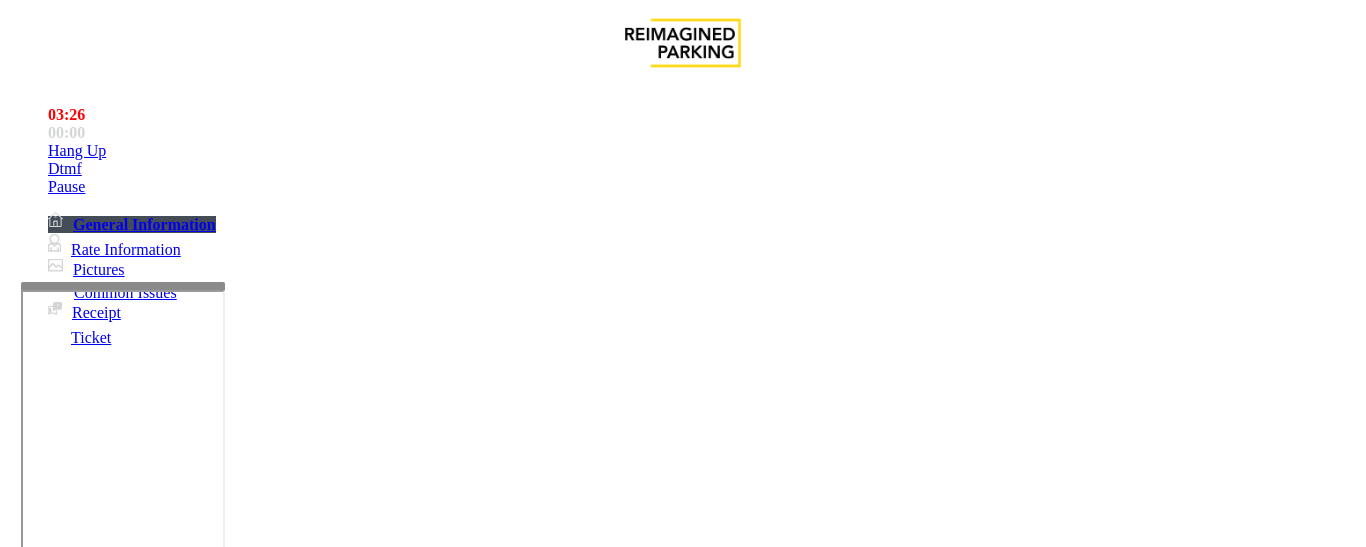 click on "Ticket Issue" at bounding box center (71, 1200) 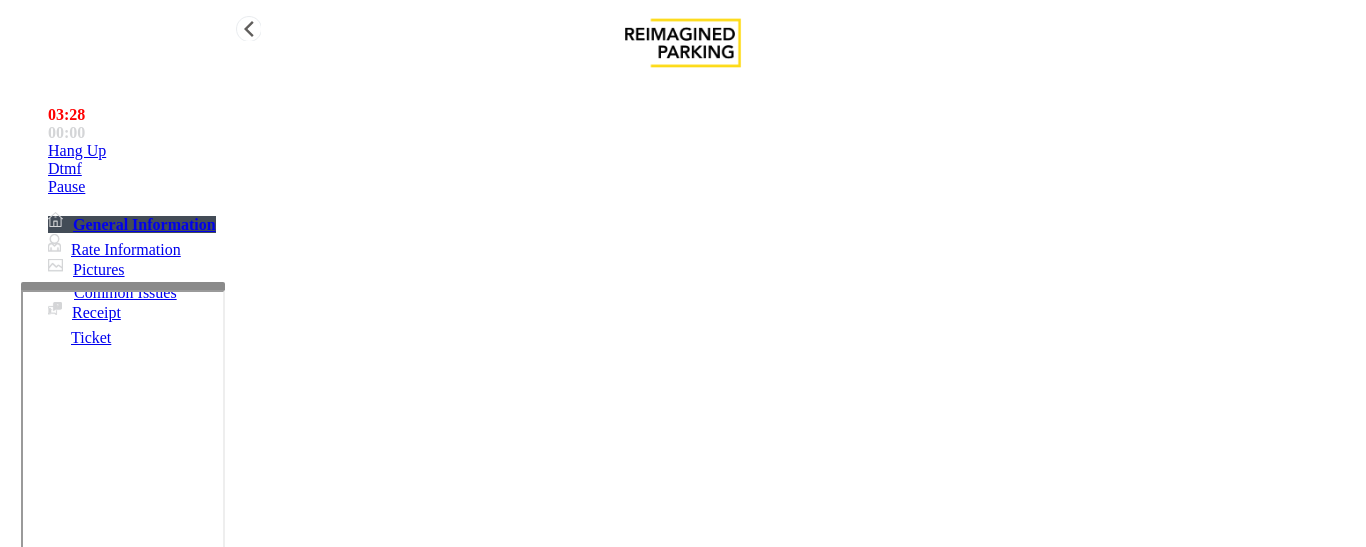 click on "Hang Up" at bounding box center (703, 151) 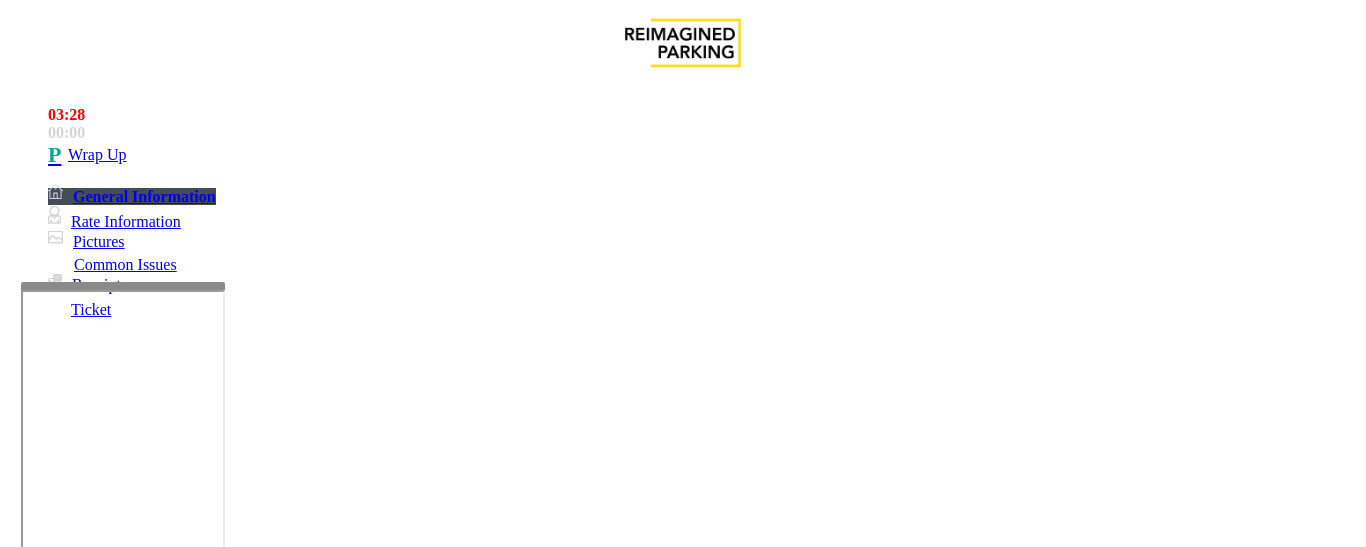 click on "Issue" at bounding box center [42, 1167] 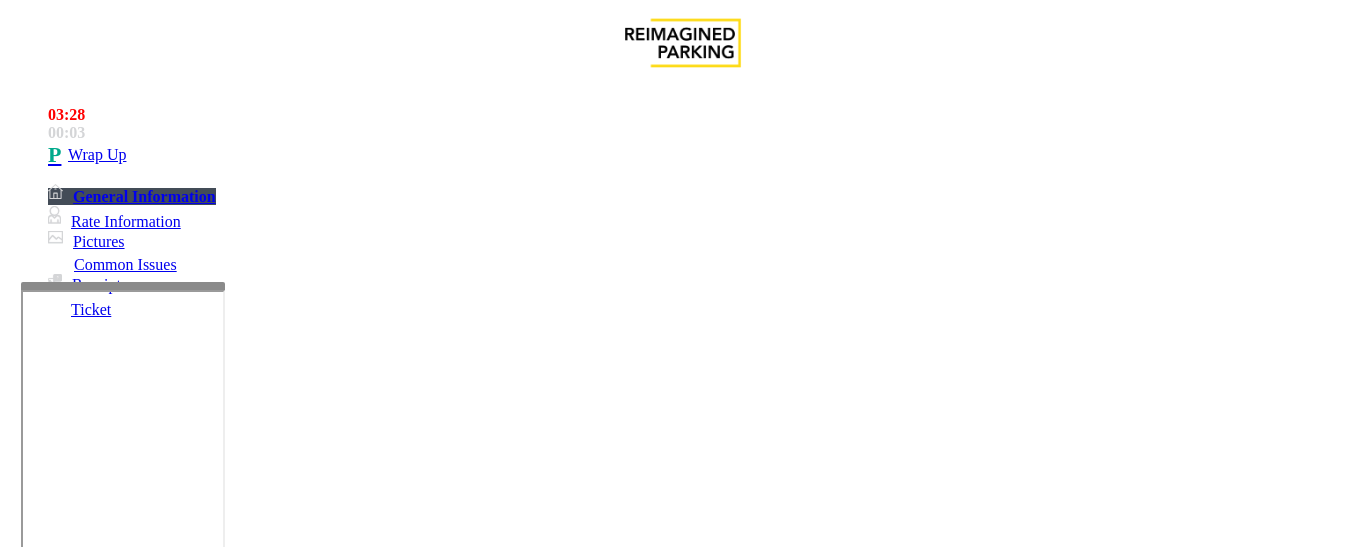 click on "Credit Card Not Reading" at bounding box center [109, 1200] 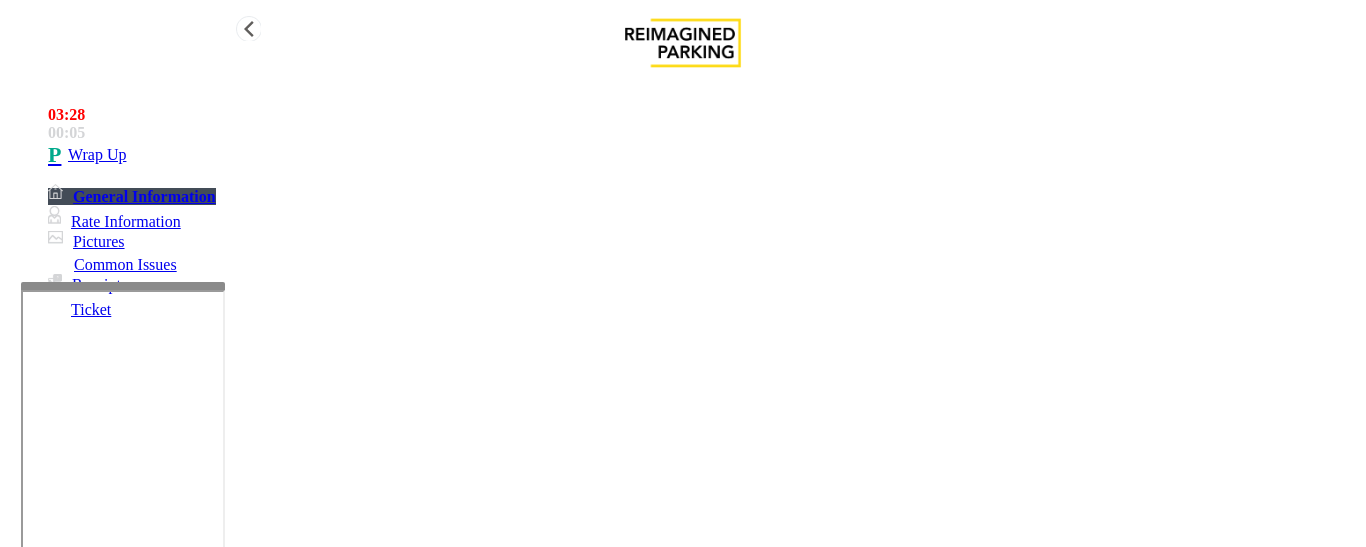 click on "Wrap Up" at bounding box center (97, 155) 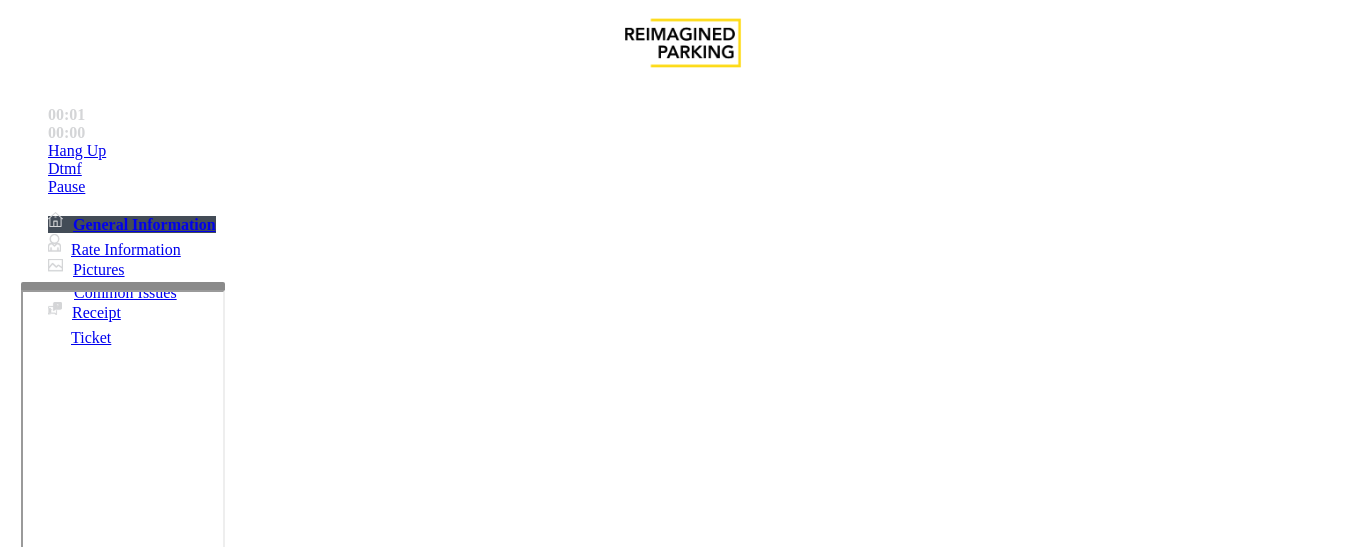 scroll, scrollTop: 500, scrollLeft: 0, axis: vertical 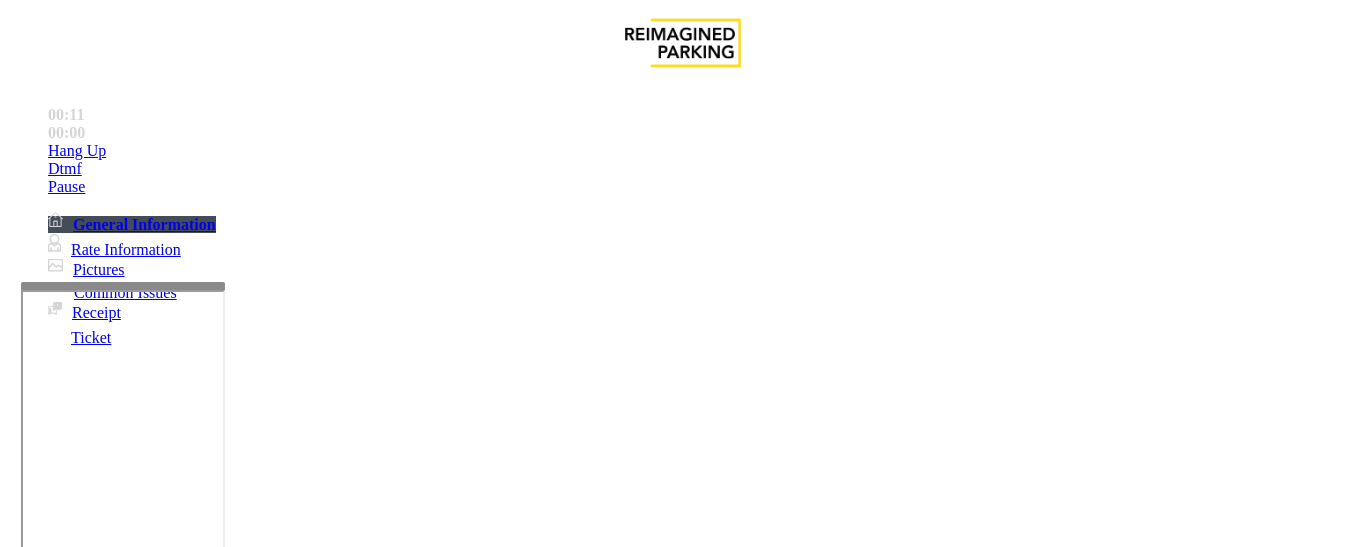 click on "Monthly Issue" at bounding box center [268, 1200] 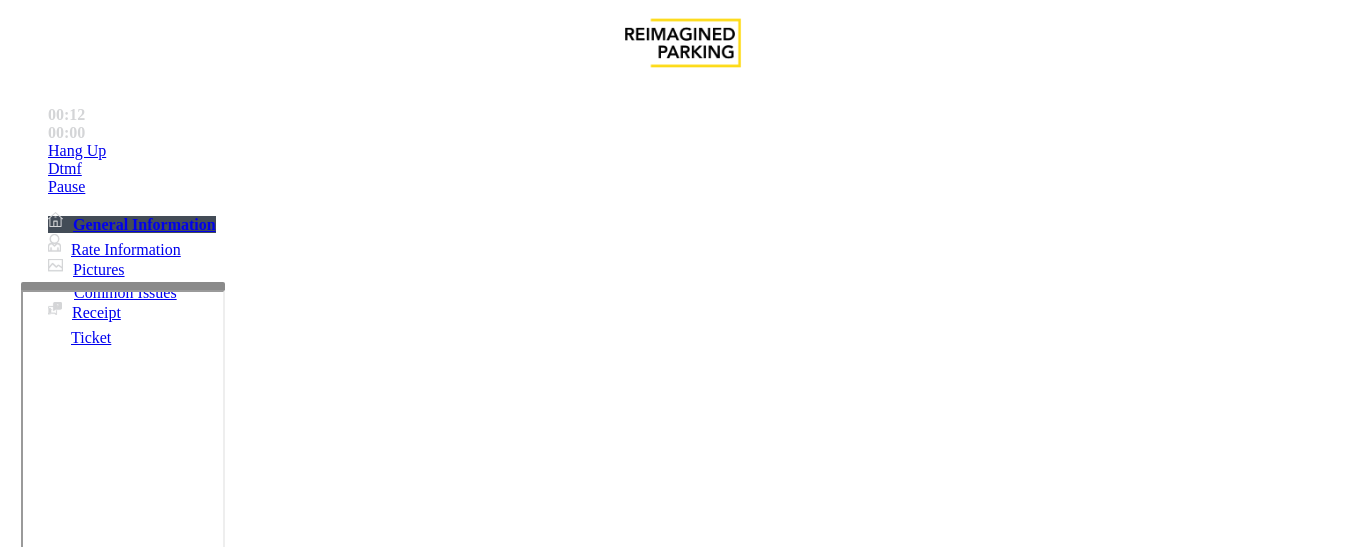 click on "Disabled Card" at bounding box center [78, 1200] 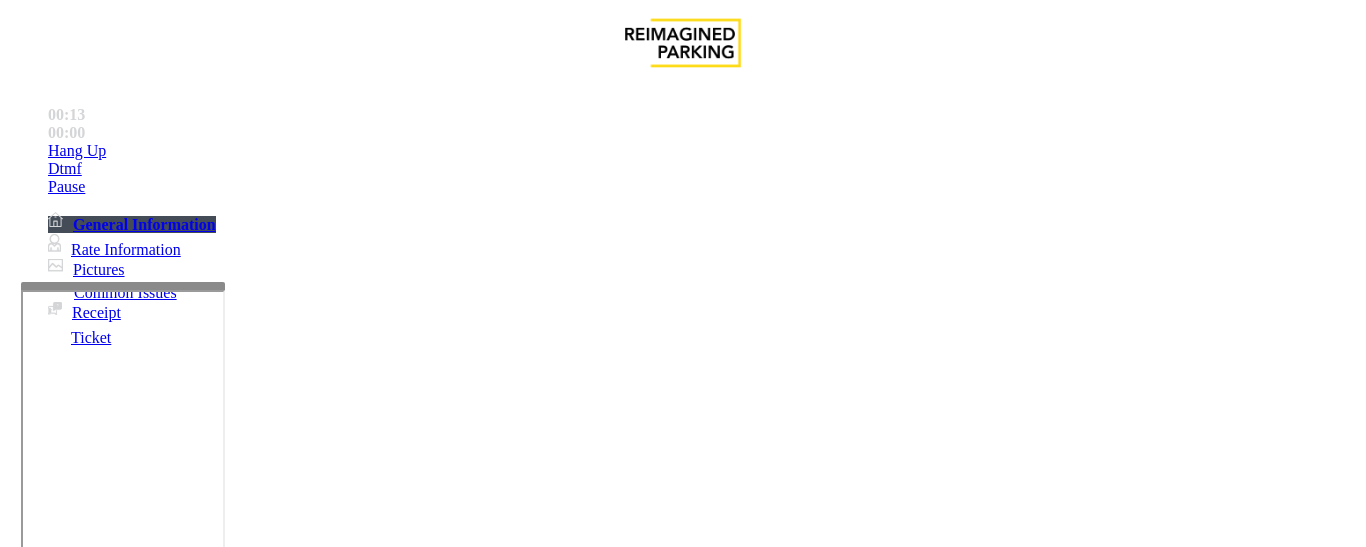 click on "Disabled Card" at bounding box center [682, 1185] 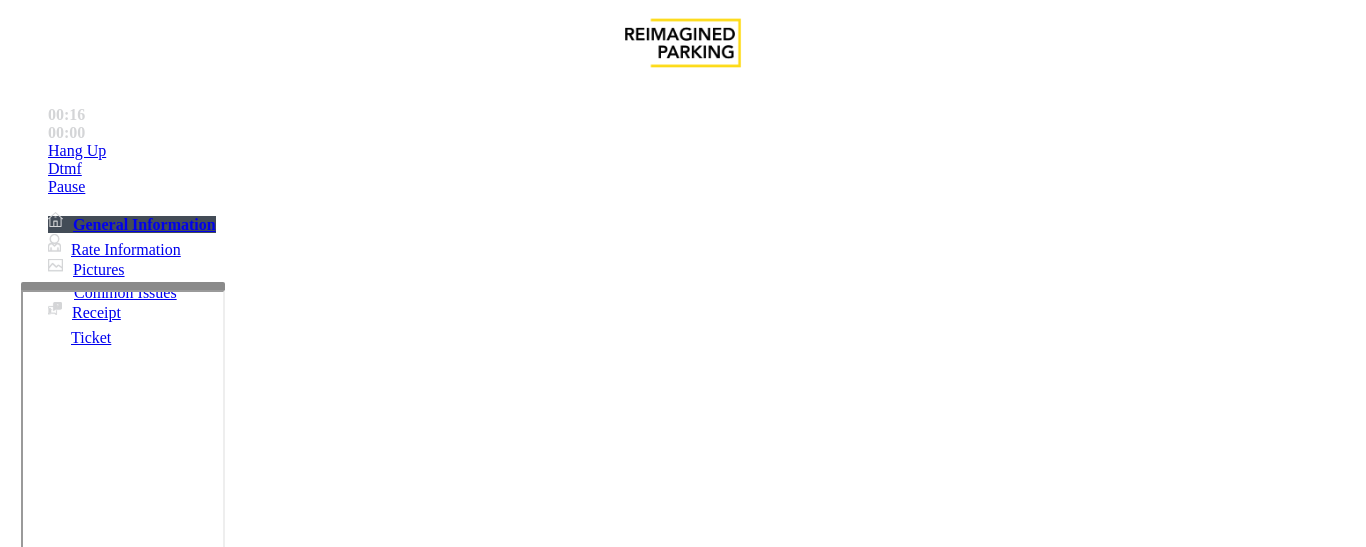 click at bounding box center (221, 1402) 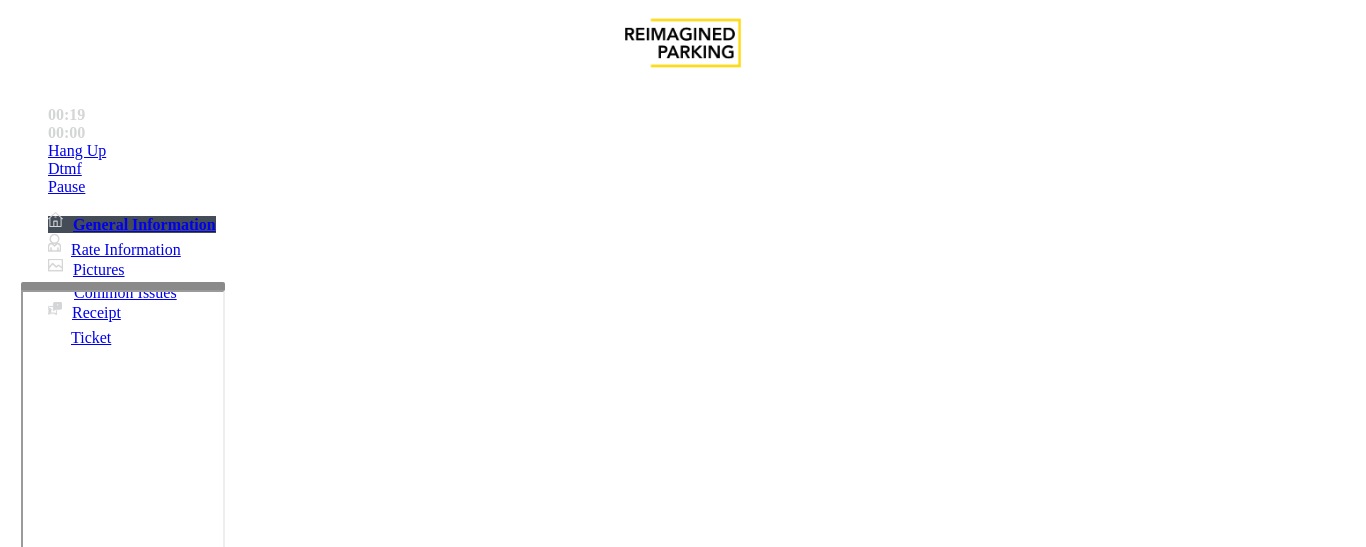 paste on "**********" 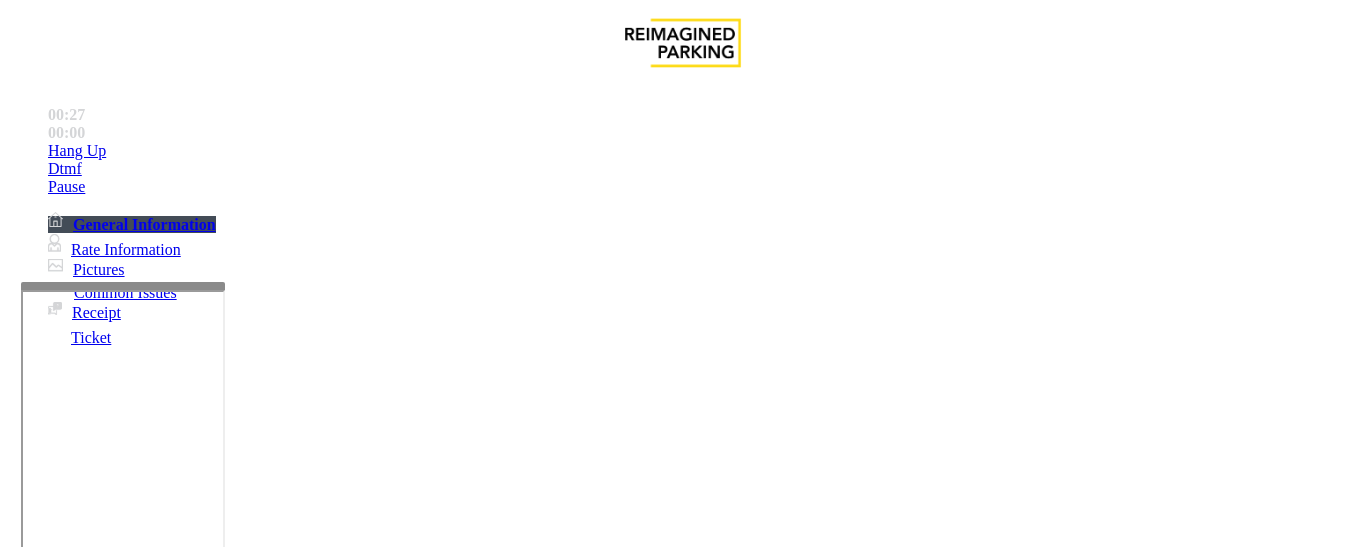 type on "**********" 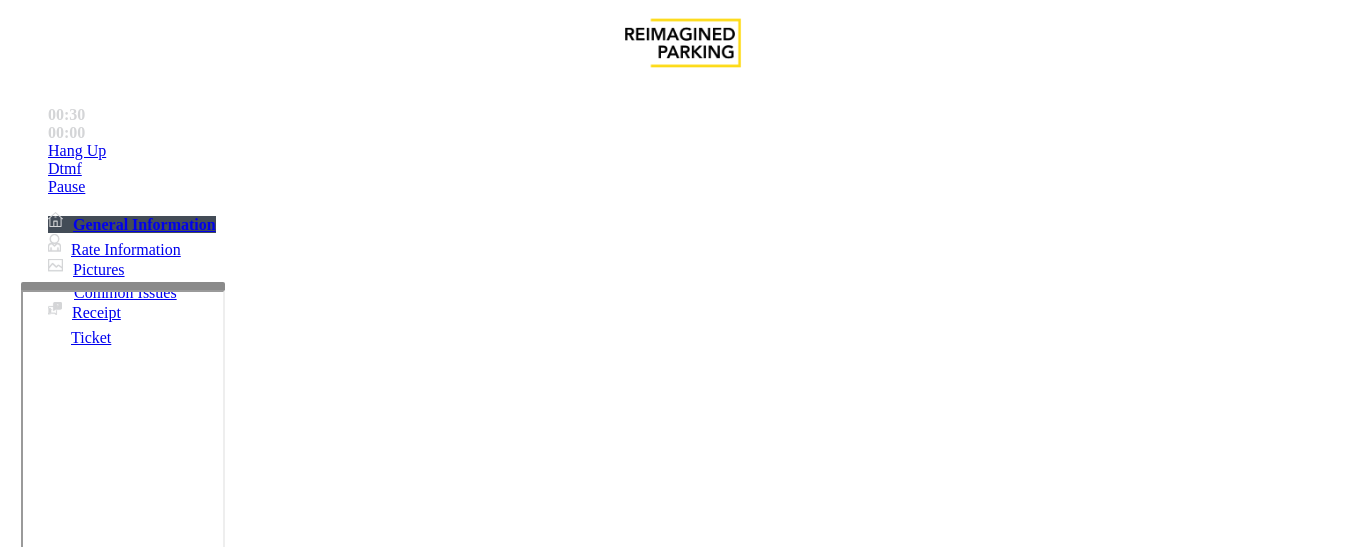 type on "******" 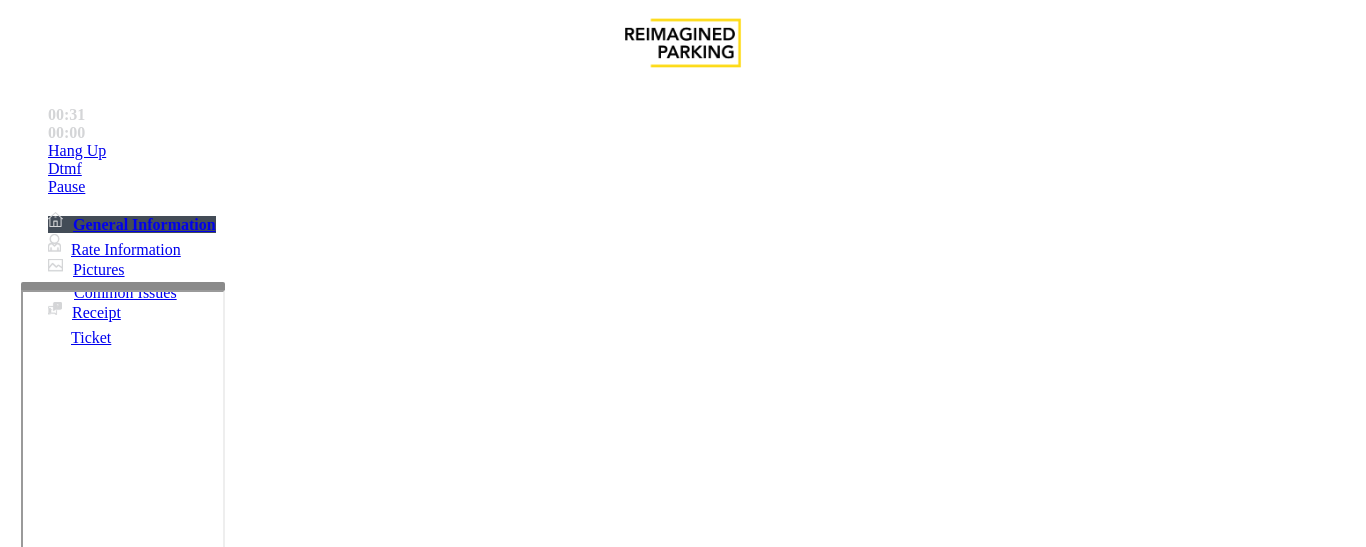 drag, startPoint x: 305, startPoint y: 290, endPoint x: 320, endPoint y: 299, distance: 17.492855 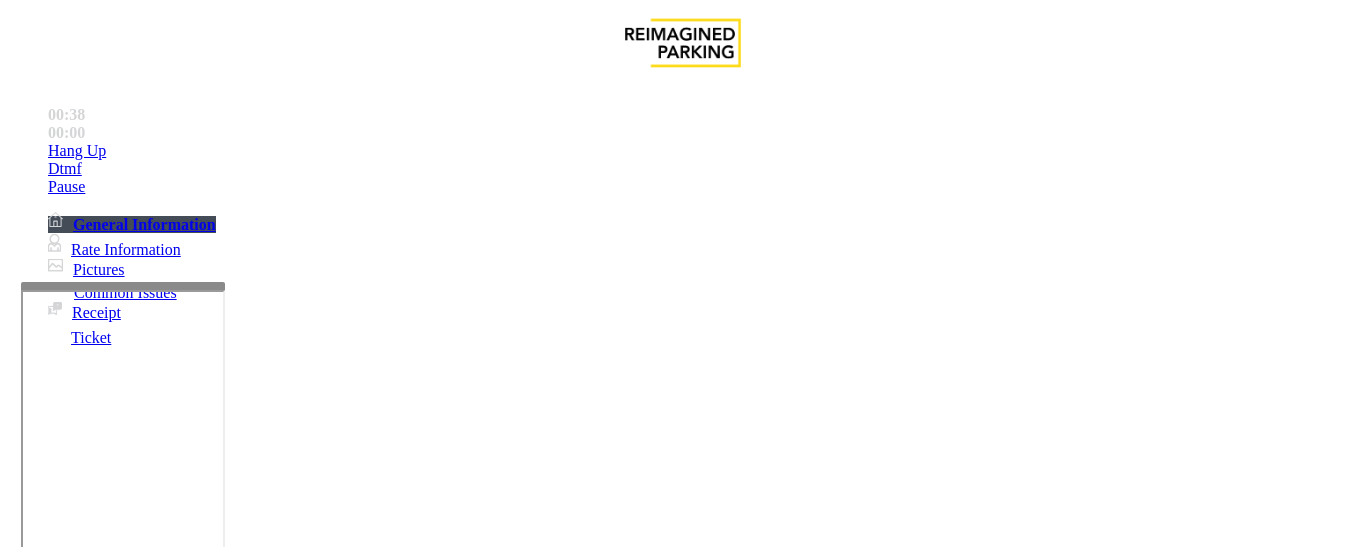 scroll, scrollTop: 200, scrollLeft: 0, axis: vertical 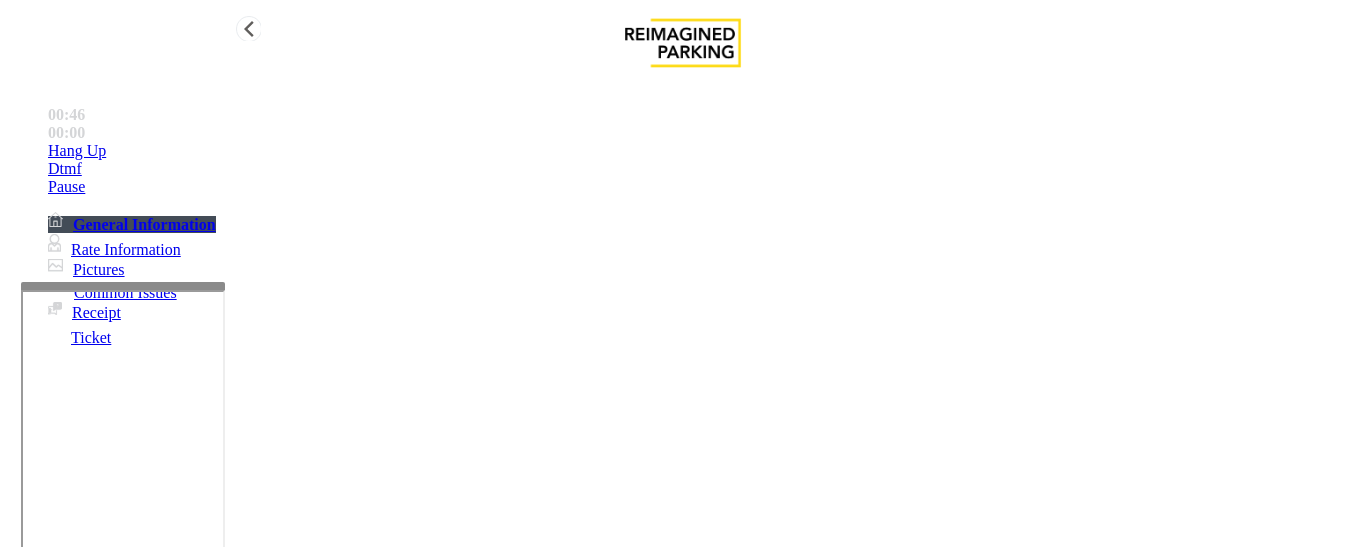 click on "Hang Up" at bounding box center (77, 151) 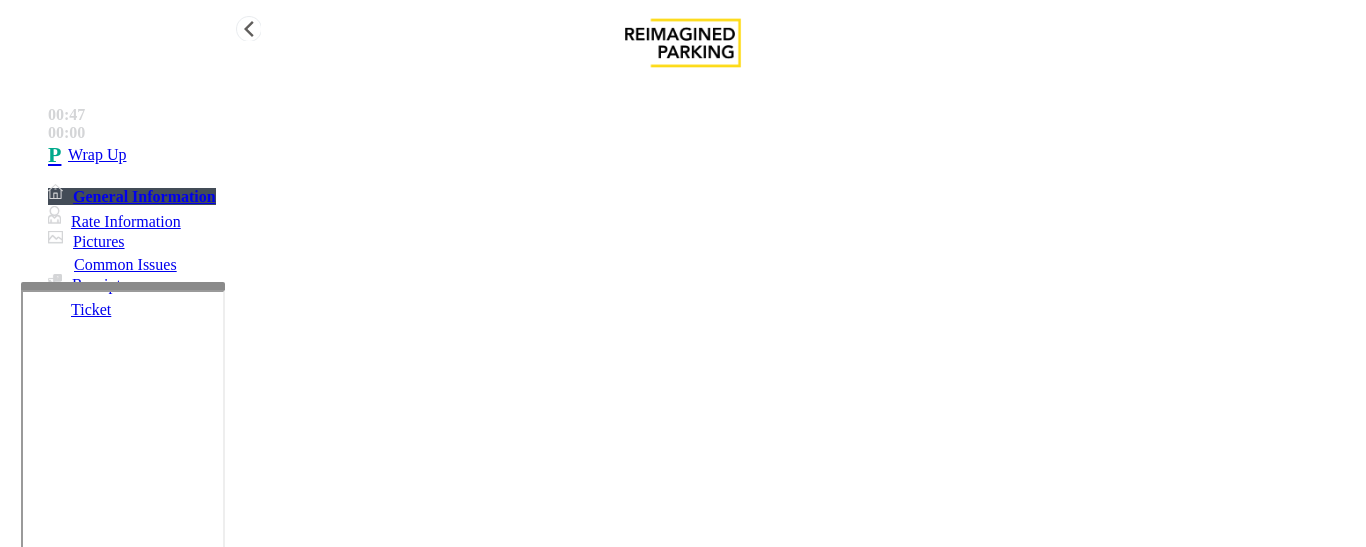 click on "Wrap Up" at bounding box center [703, 155] 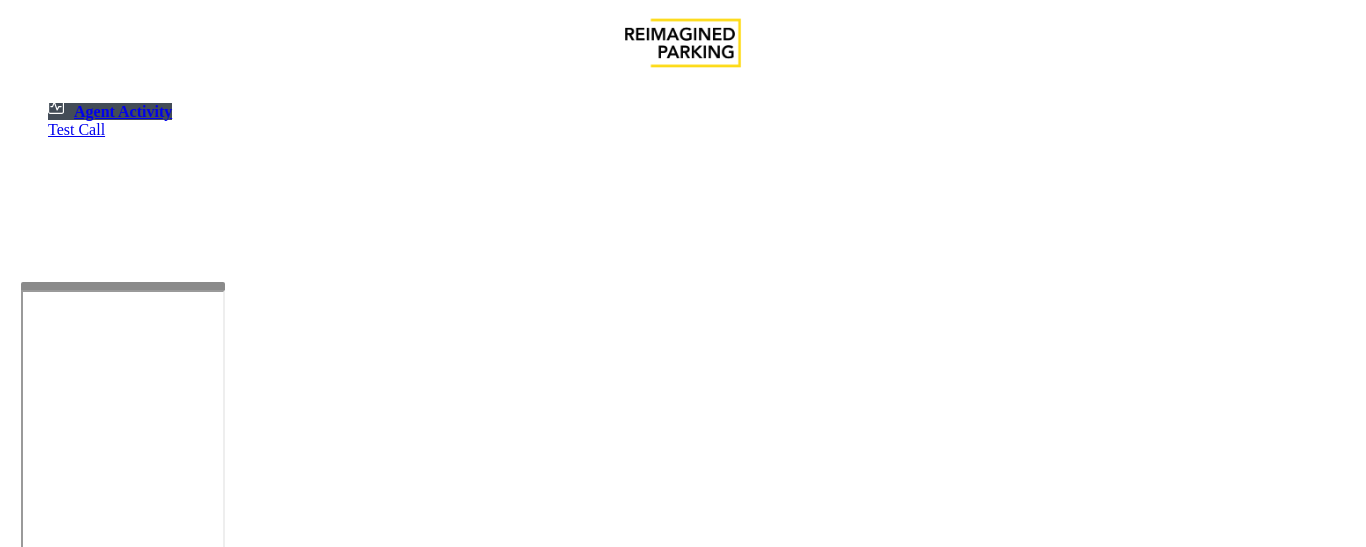 click at bounding box center (79, 1249) 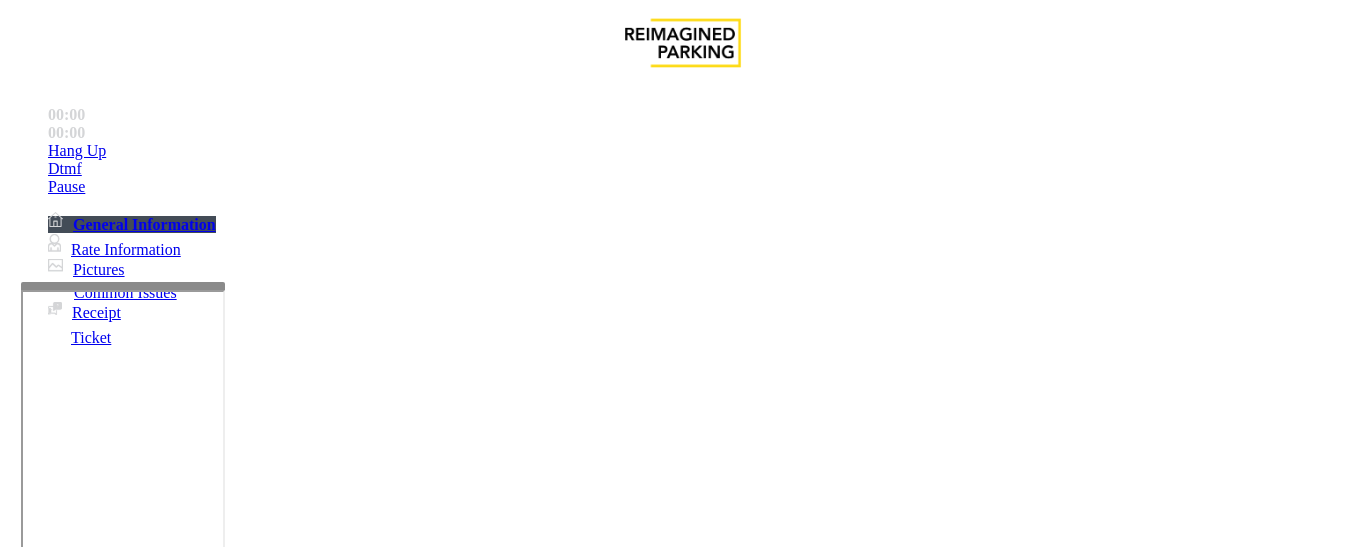 scroll, scrollTop: 600, scrollLeft: 0, axis: vertical 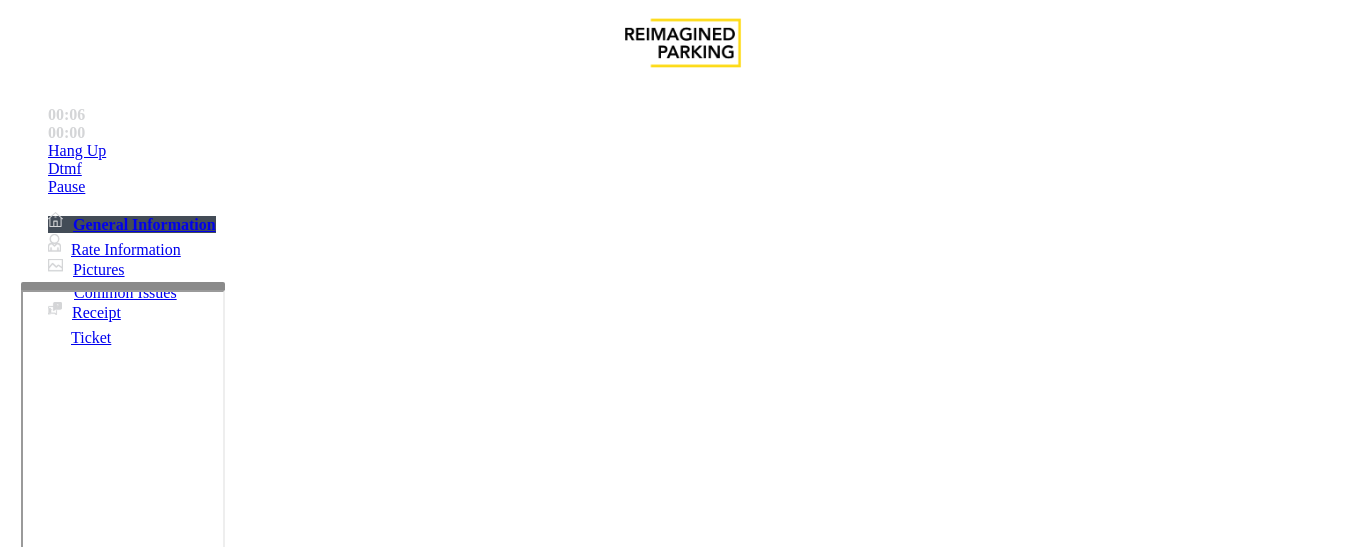 click on "Intercom Issue/No Response" at bounding box center [752, 1200] 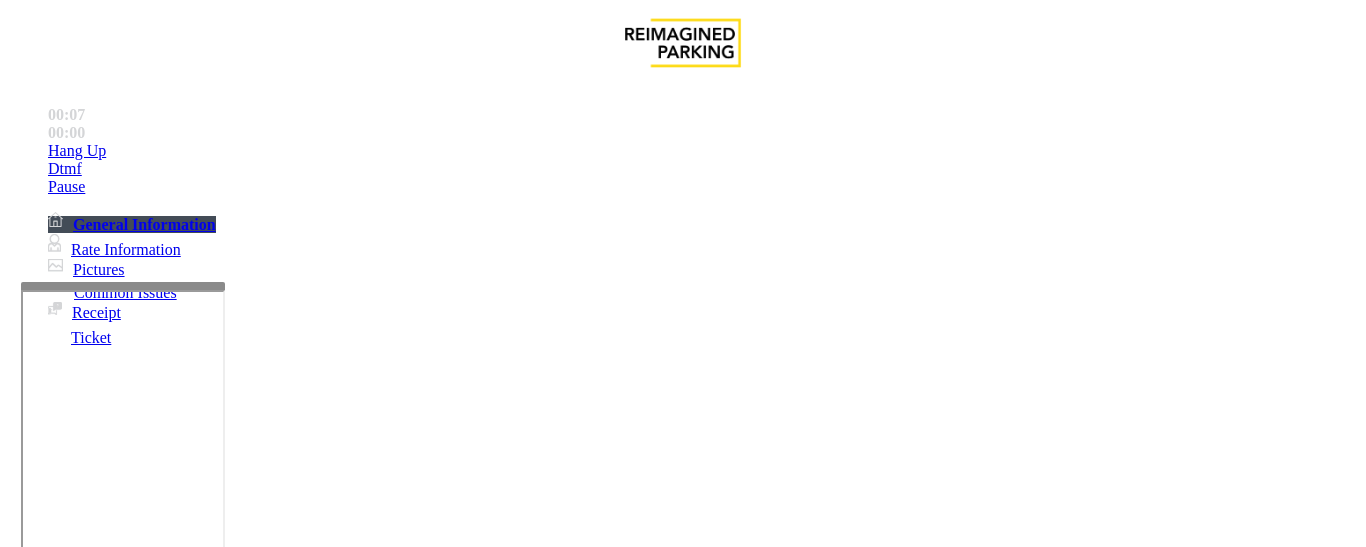click on "No Response/Unable to hear parker" at bounding box center (142, 1200) 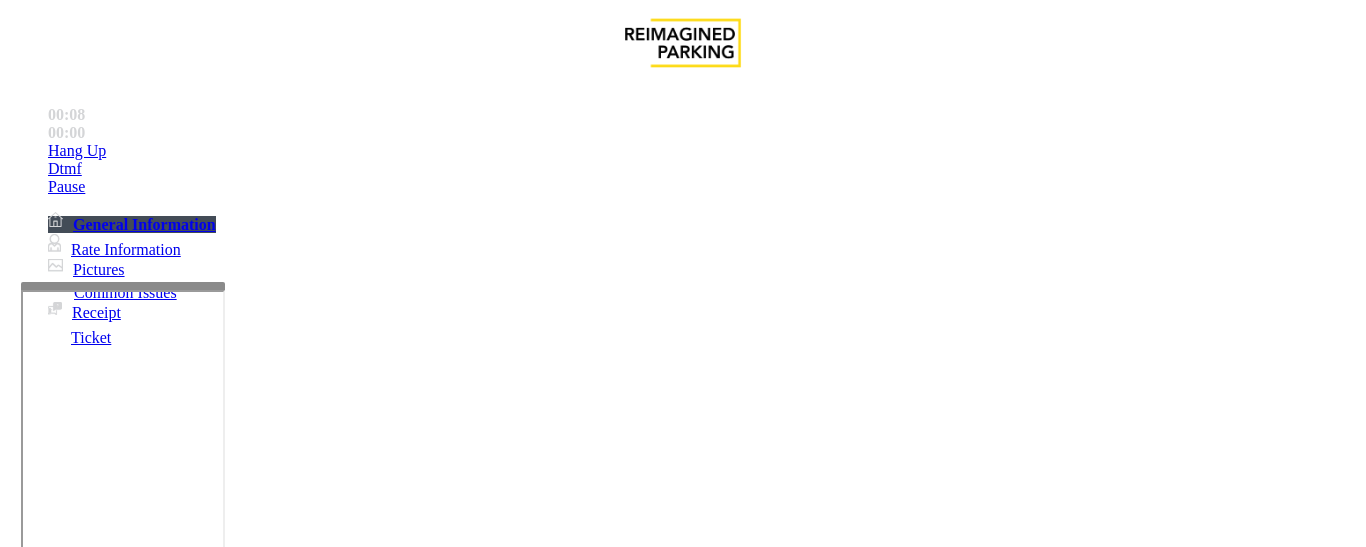 click on "No Response/Unable to hear parker" at bounding box center [682, 1185] 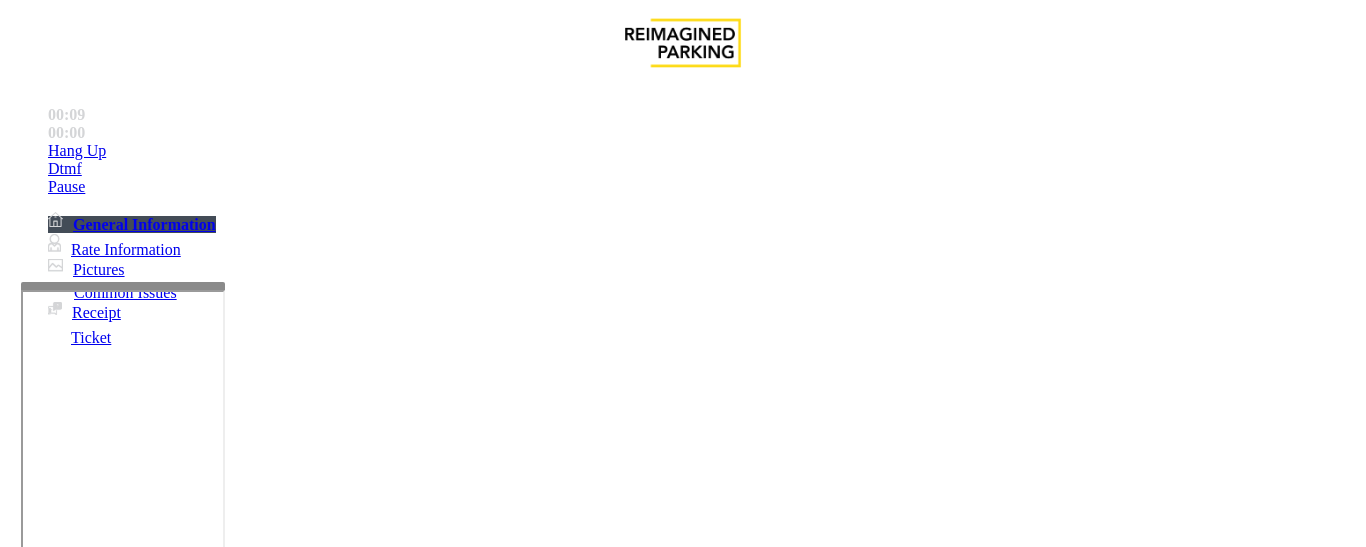 click at bounding box center (229, 1248) 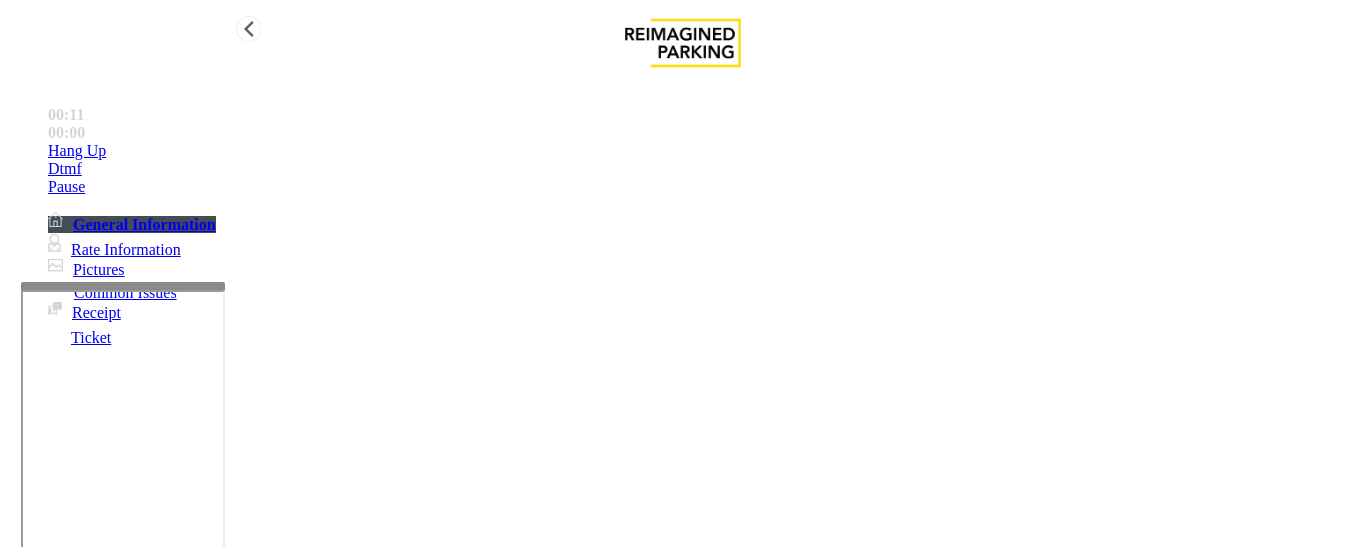 type on "**********" 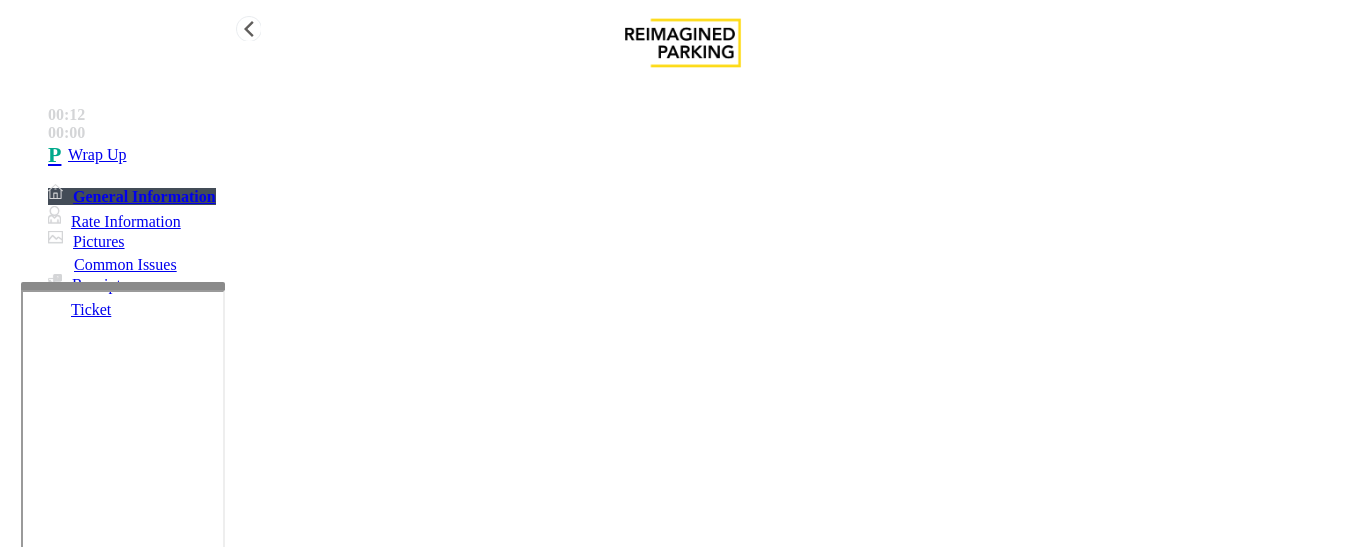 click on "Wrap Up" at bounding box center [97, 155] 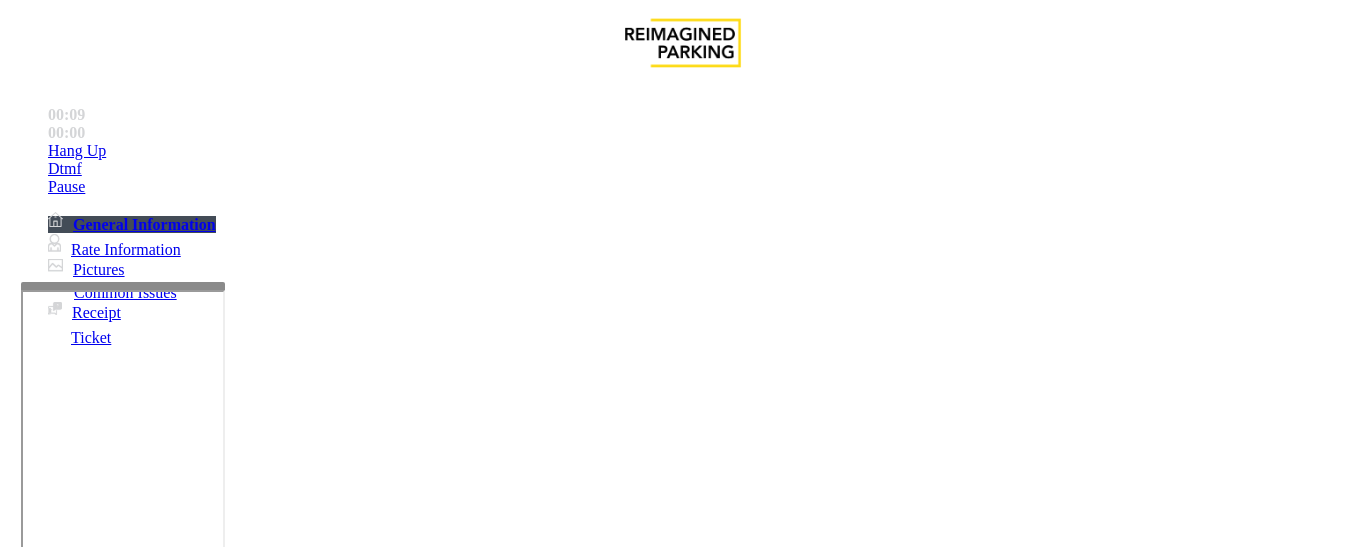 scroll, scrollTop: 1300, scrollLeft: 0, axis: vertical 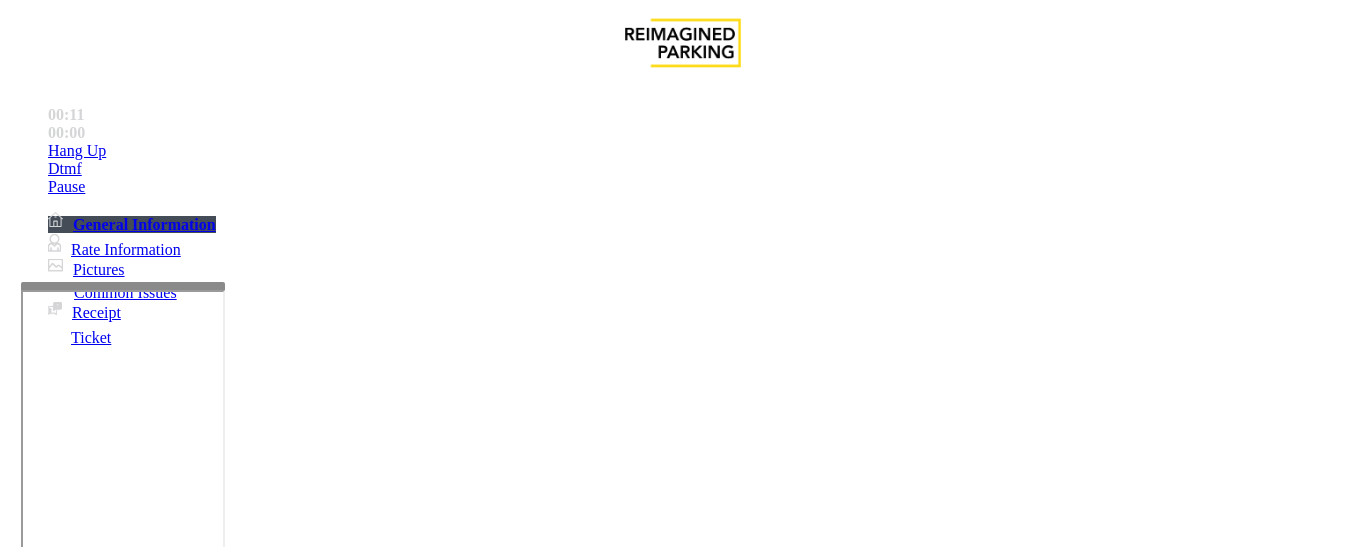 click on "LAN21079900" at bounding box center [46, 2778] 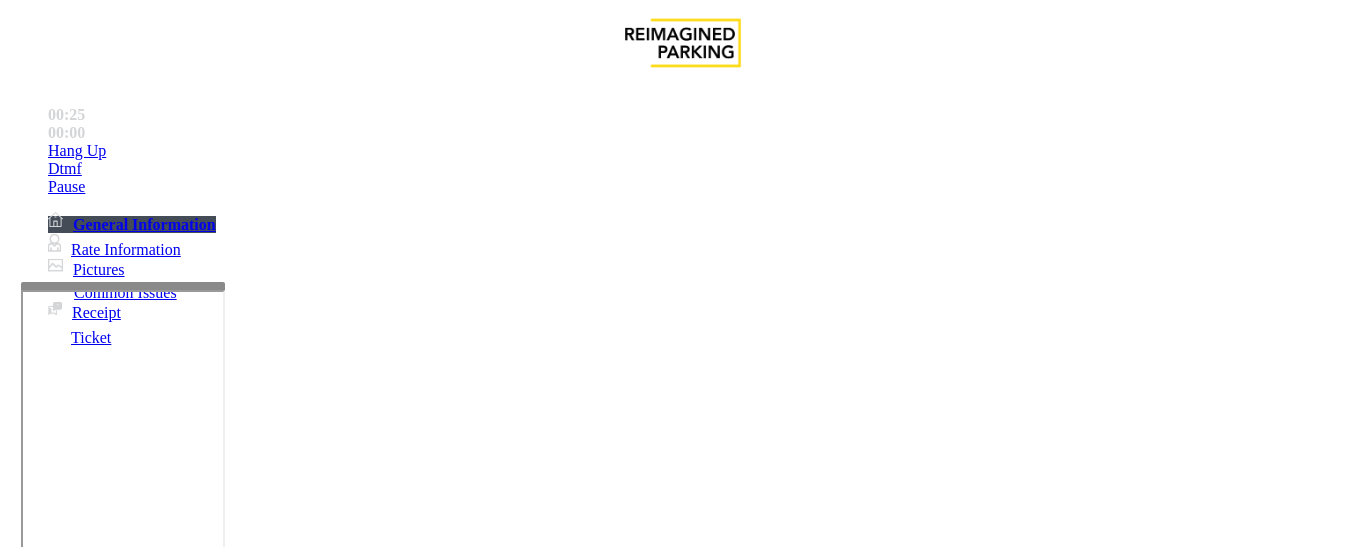 scroll, scrollTop: 356, scrollLeft: 0, axis: vertical 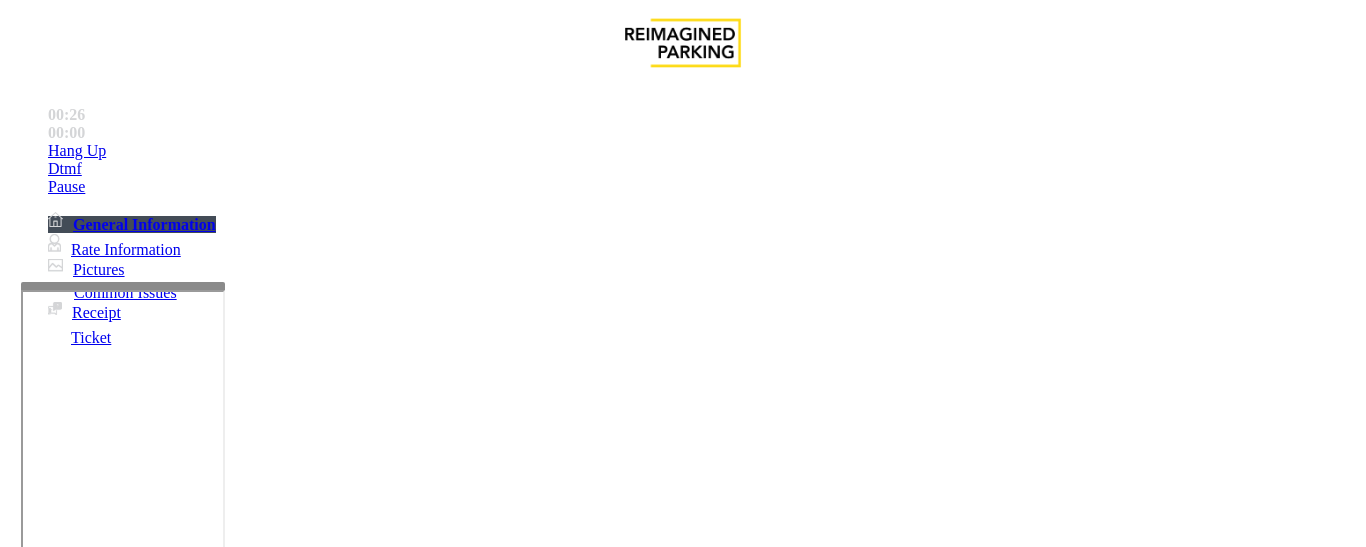 click on "Validation Issue" at bounding box center (371, 1200) 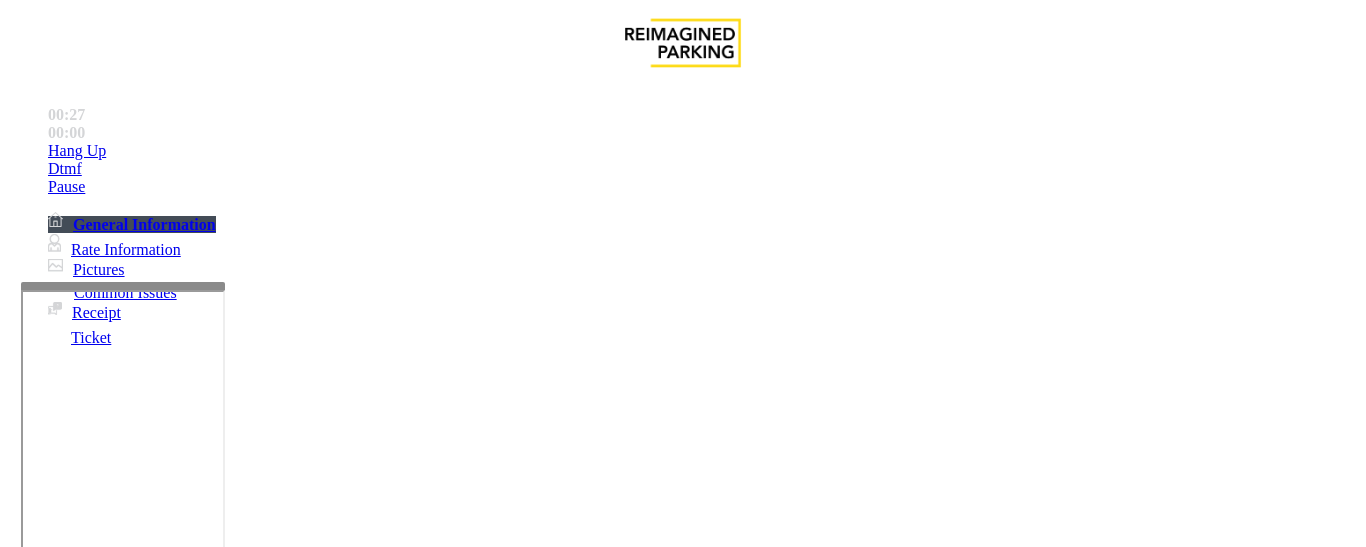 click on "Validation Error" at bounding box center (262, 1200) 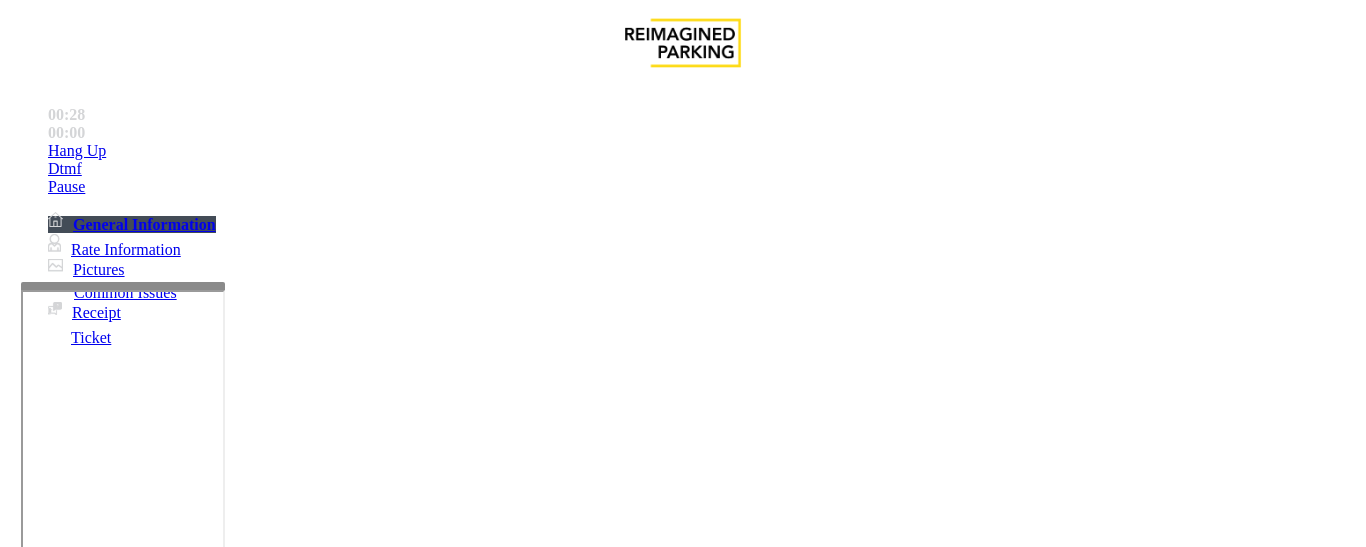 click at bounding box center (96, 1222) 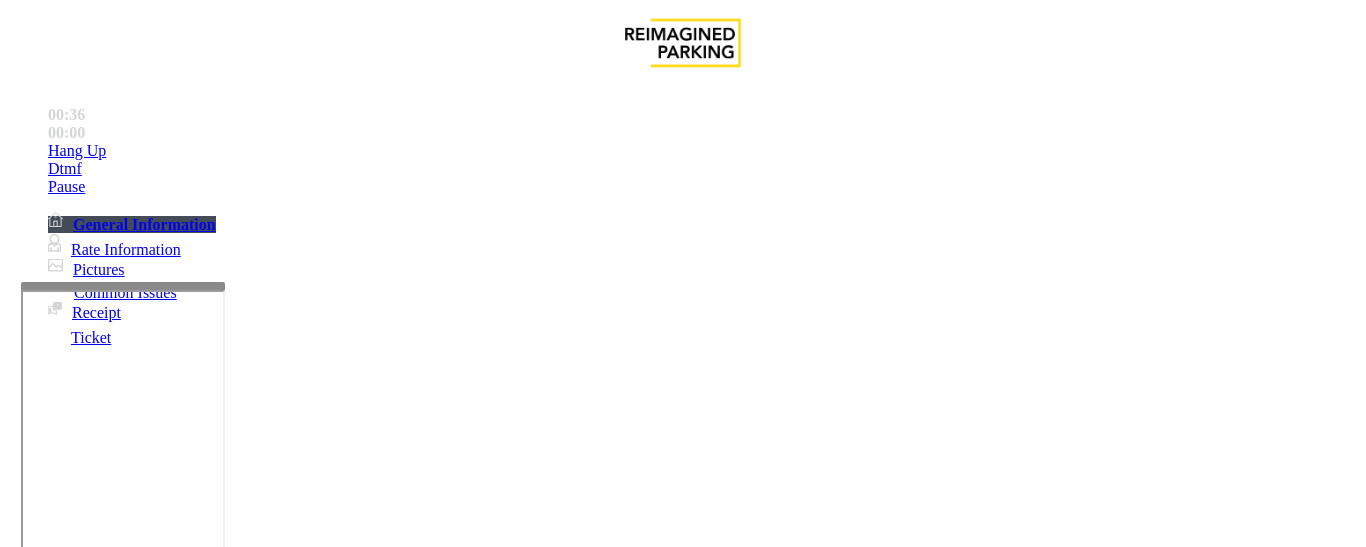 click on "****" at bounding box center (96, 1249) 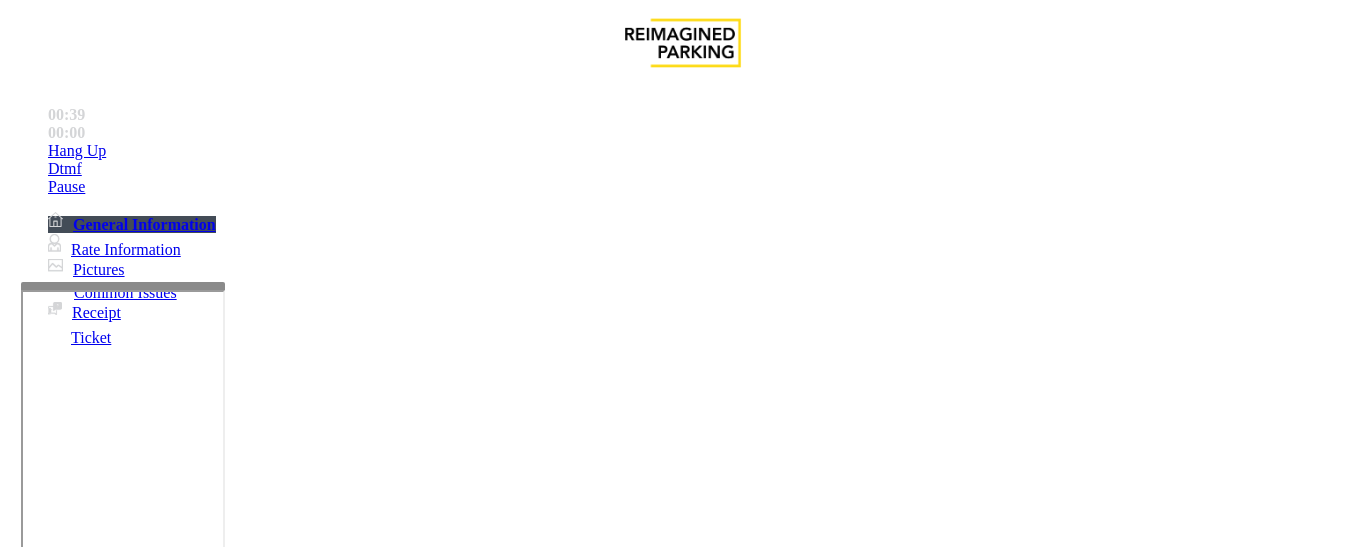 type on "*********" 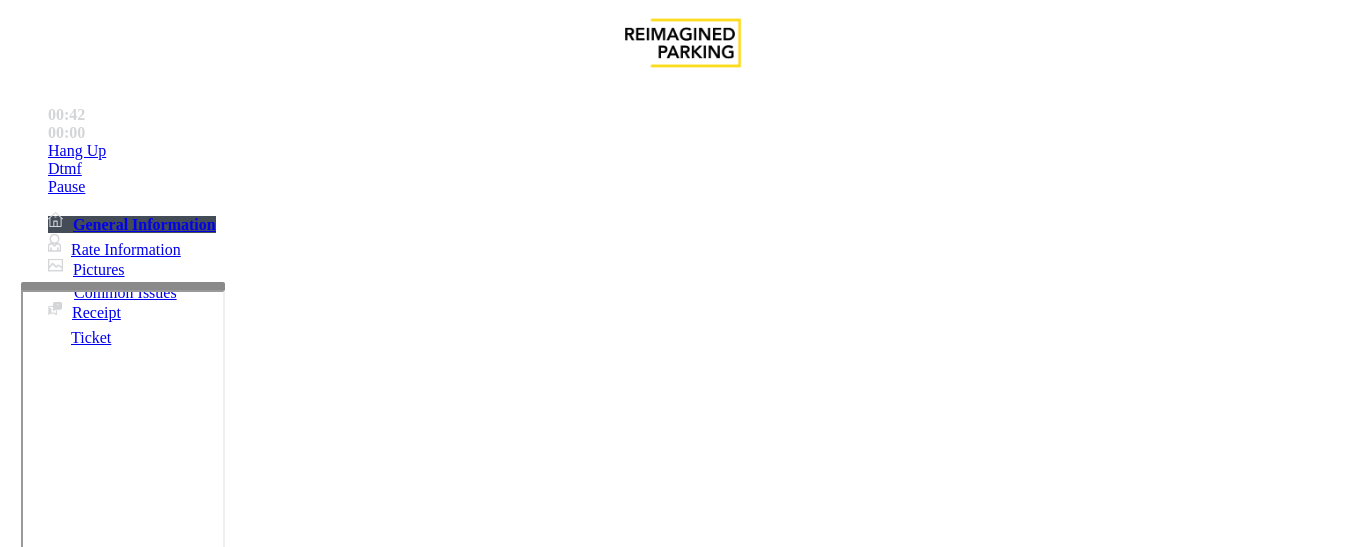 scroll, scrollTop: 300, scrollLeft: 0, axis: vertical 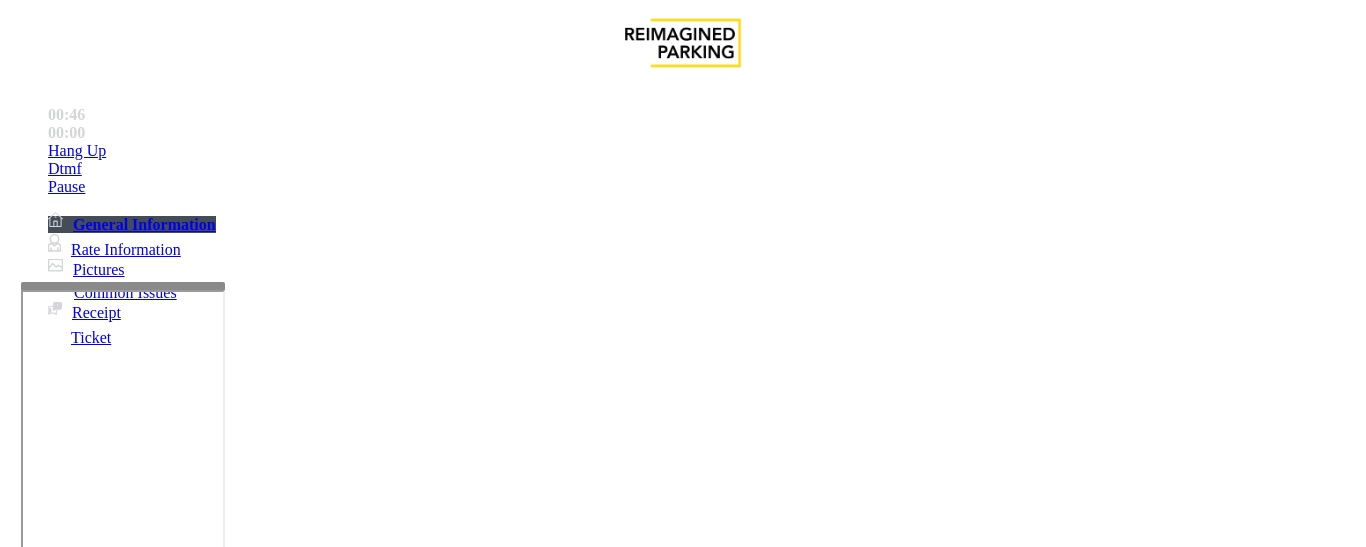 paste on "**********" 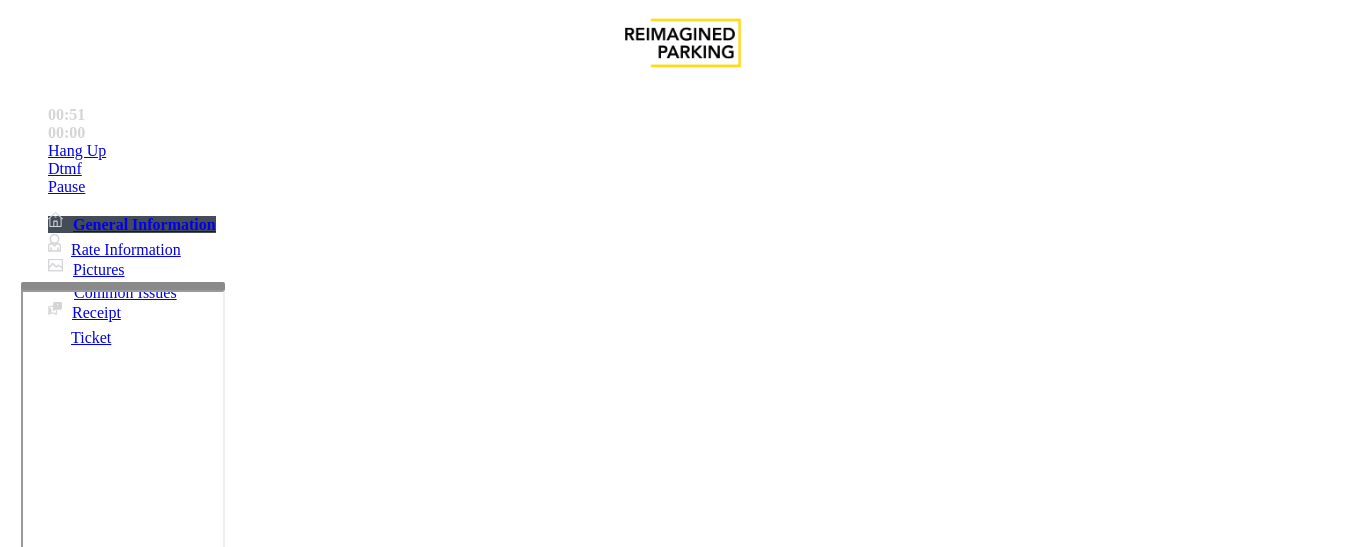 type on "**********" 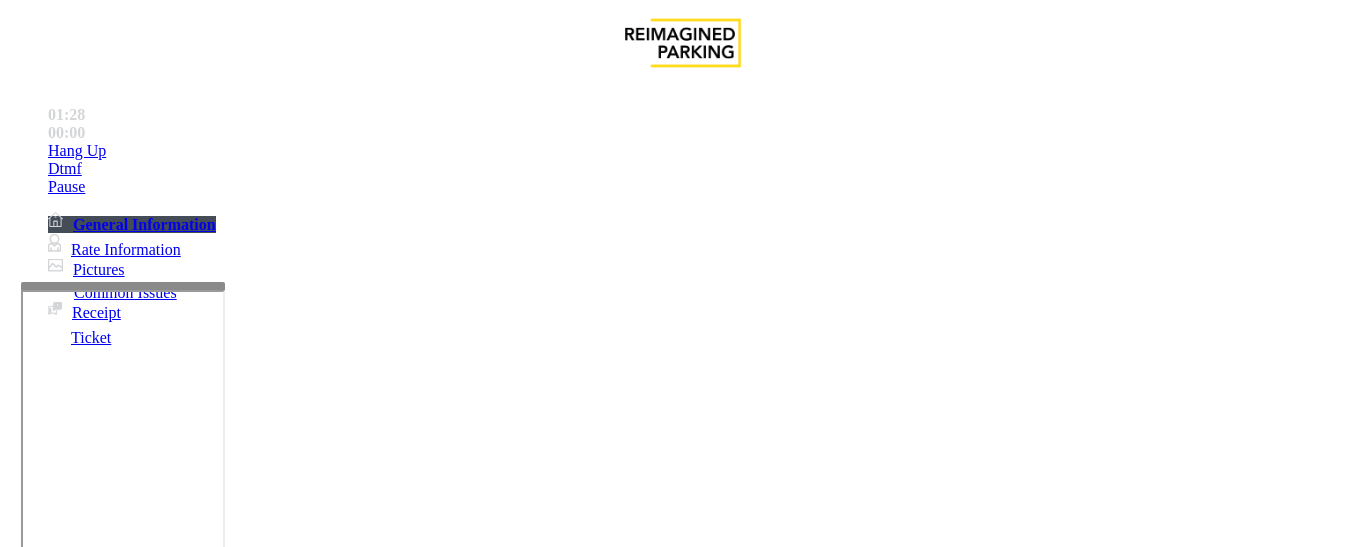 scroll, scrollTop: 0, scrollLeft: 0, axis: both 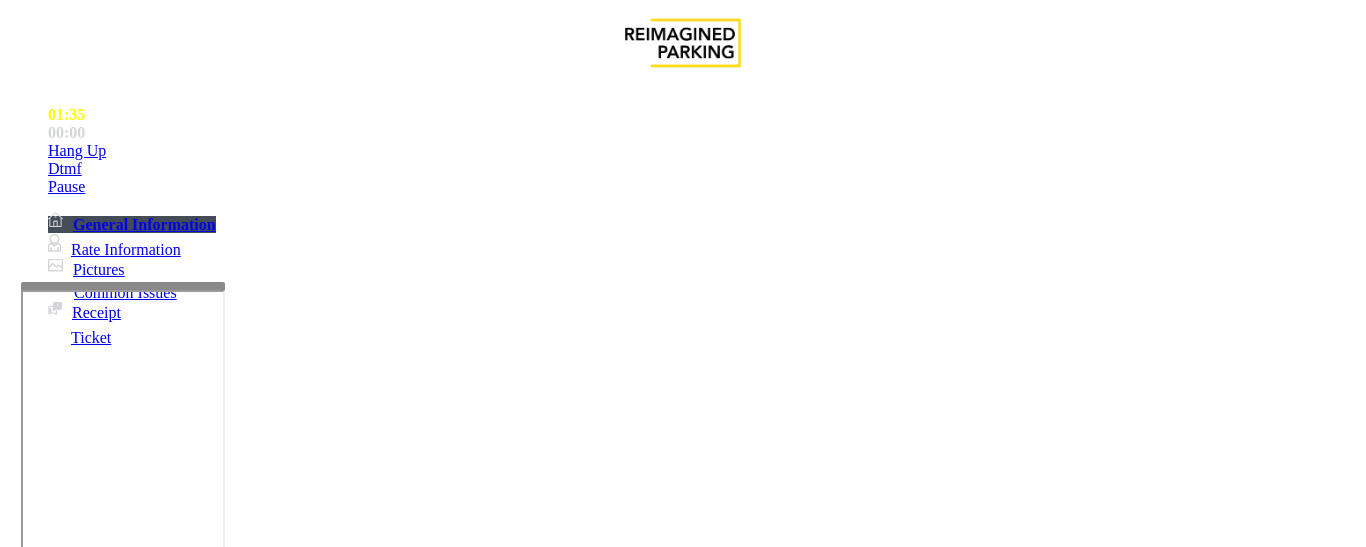 click at bounding box center [96, 1222] 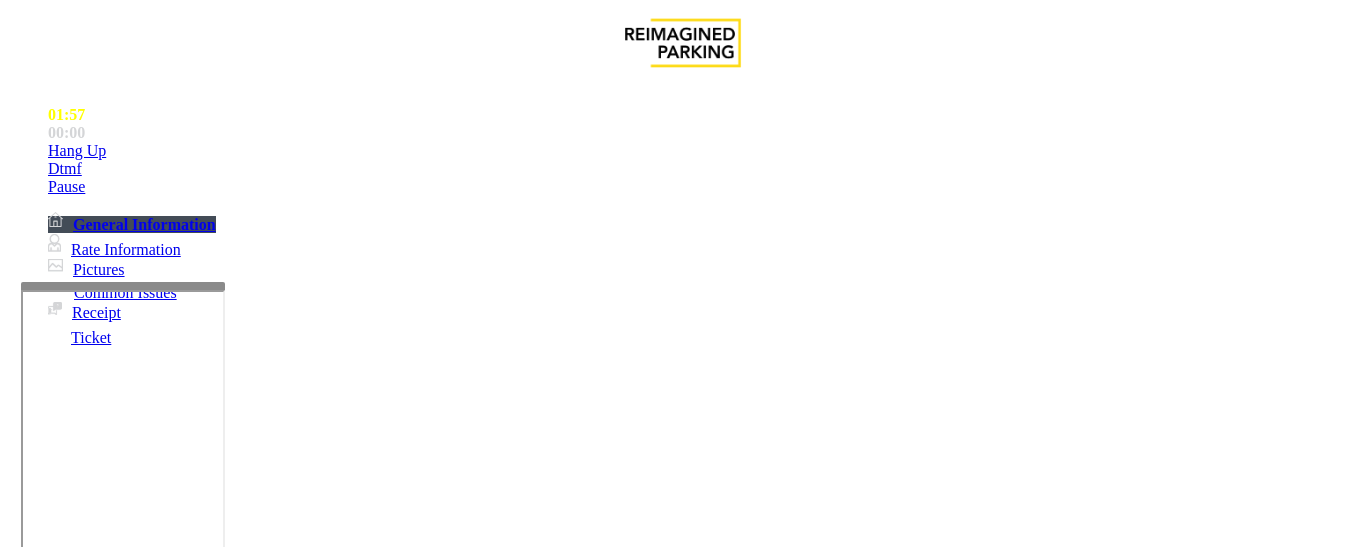 scroll, scrollTop: 1856, scrollLeft: 0, axis: vertical 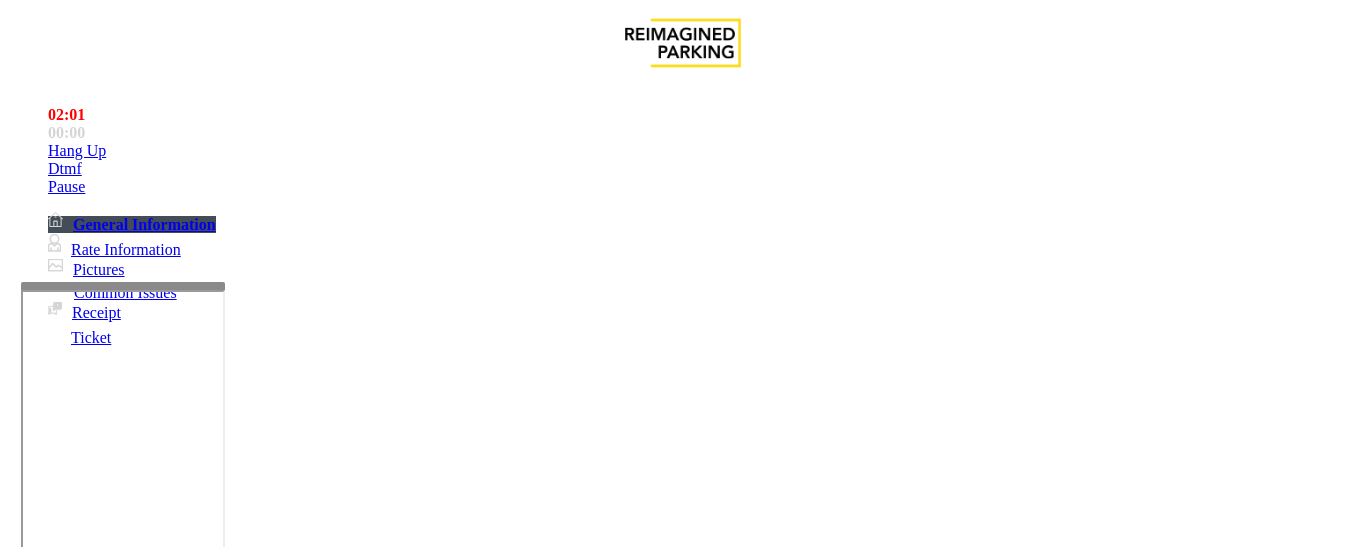 drag, startPoint x: 631, startPoint y: 368, endPoint x: 693, endPoint y: 376, distance: 62.514 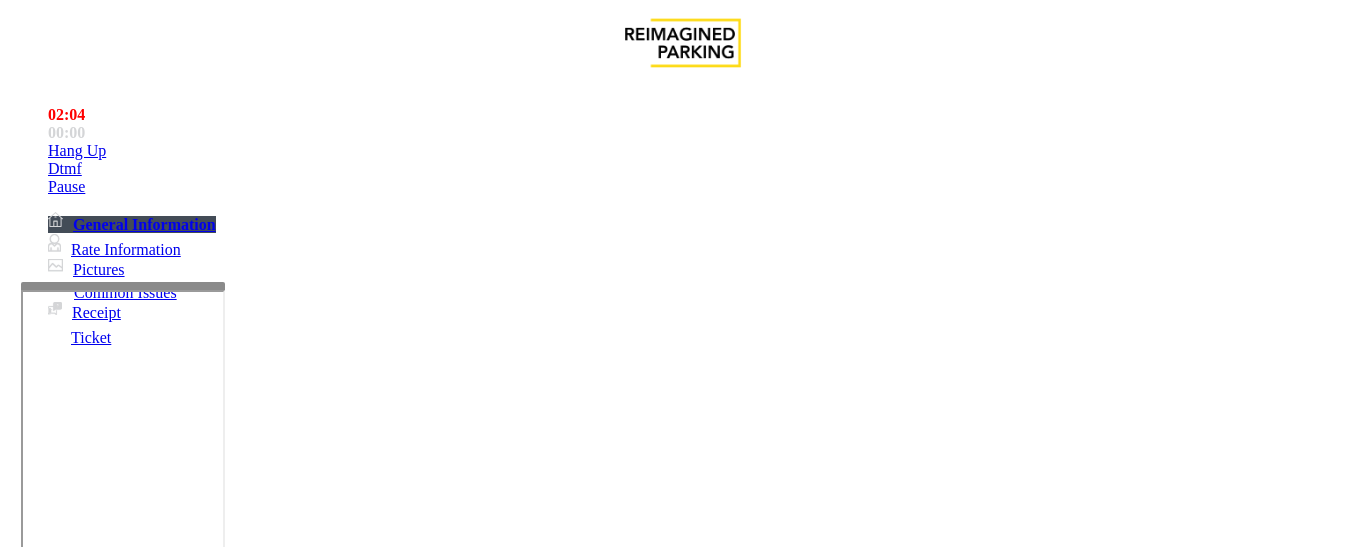 drag, startPoint x: 366, startPoint y: 266, endPoint x: 216, endPoint y: 277, distance: 150.40279 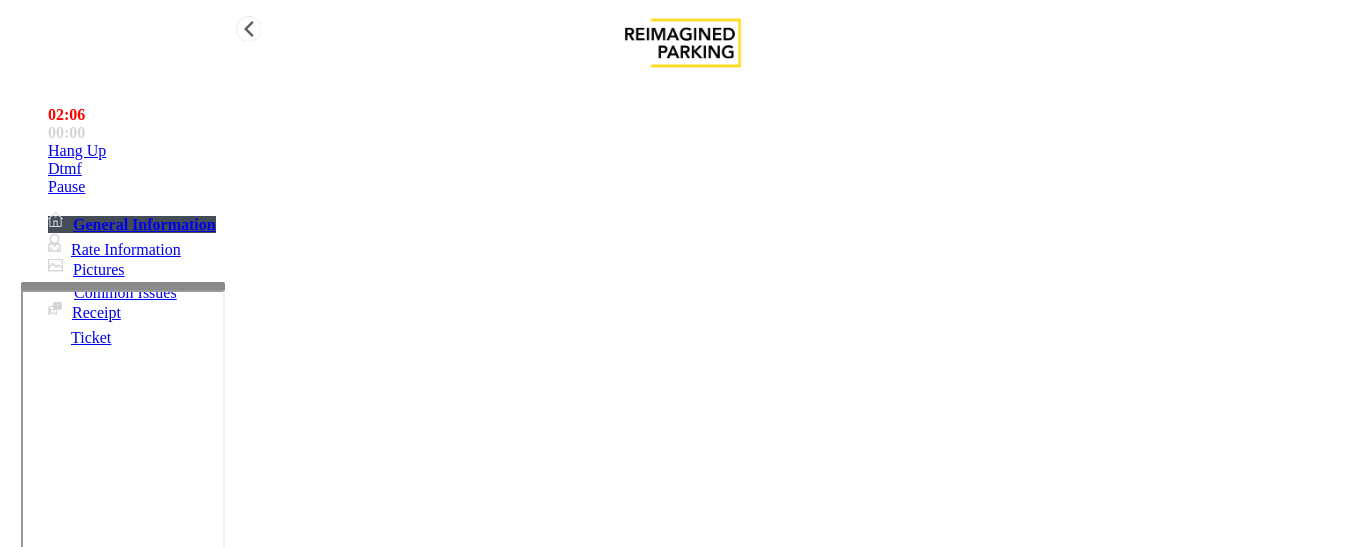 paste 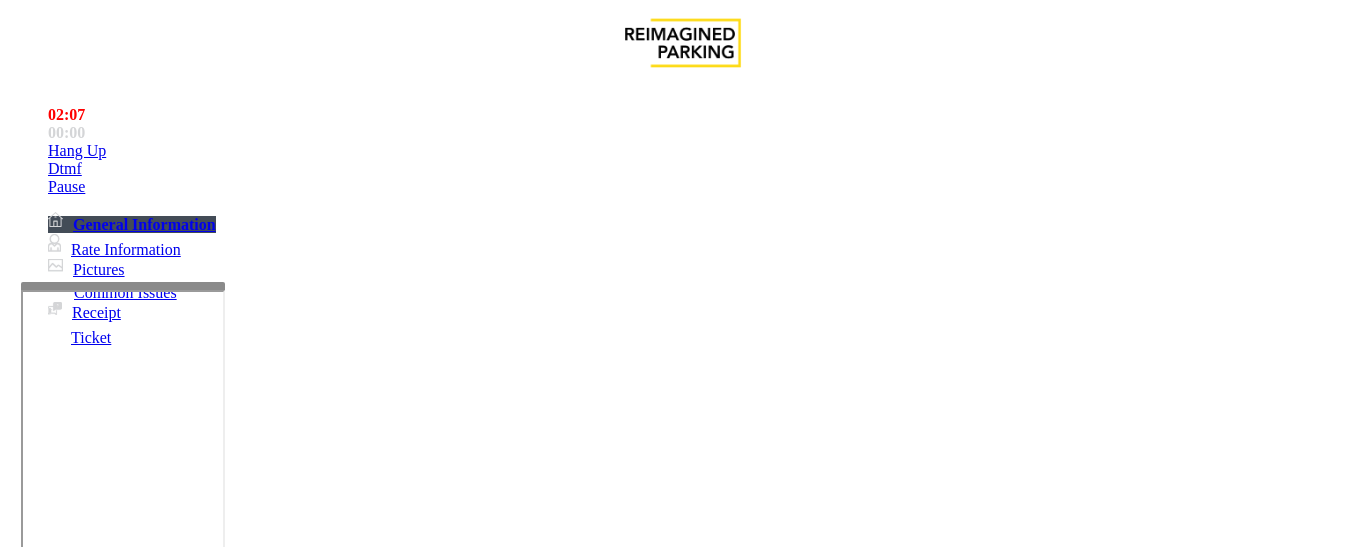 type on "********" 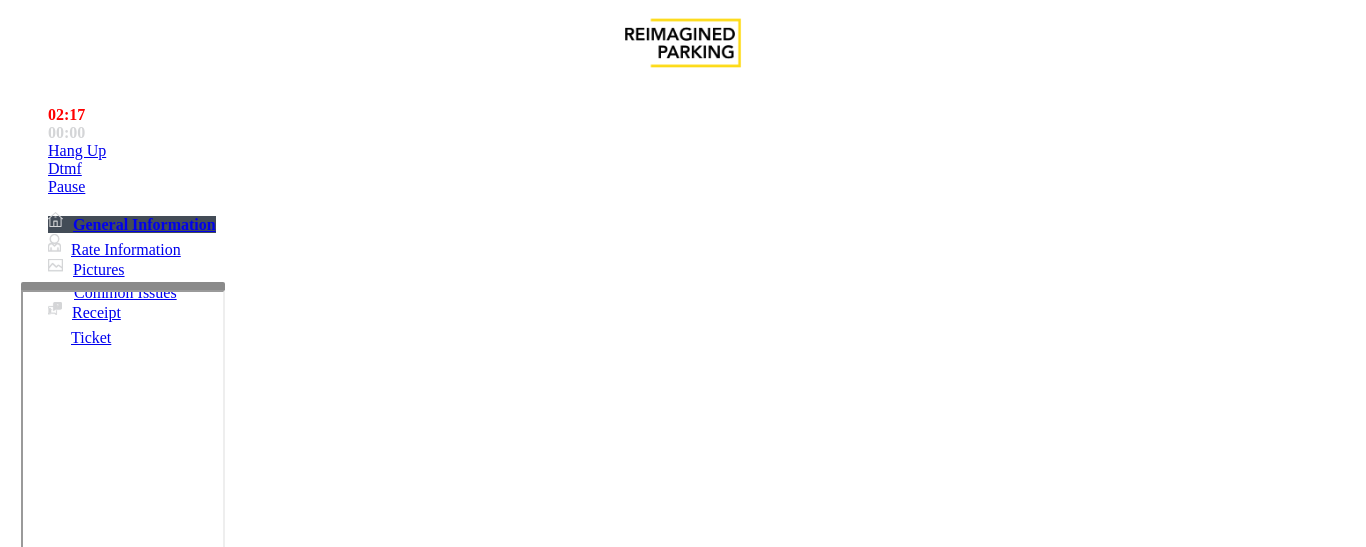 scroll, scrollTop: 100, scrollLeft: 0, axis: vertical 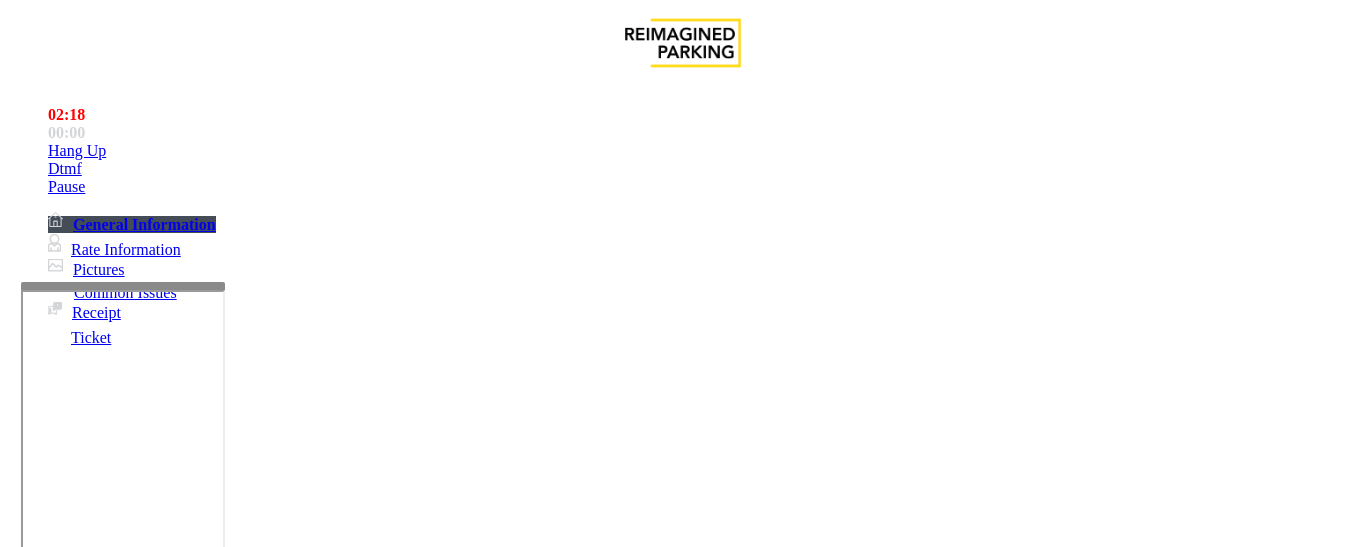click at bounding box center [96, 1276] 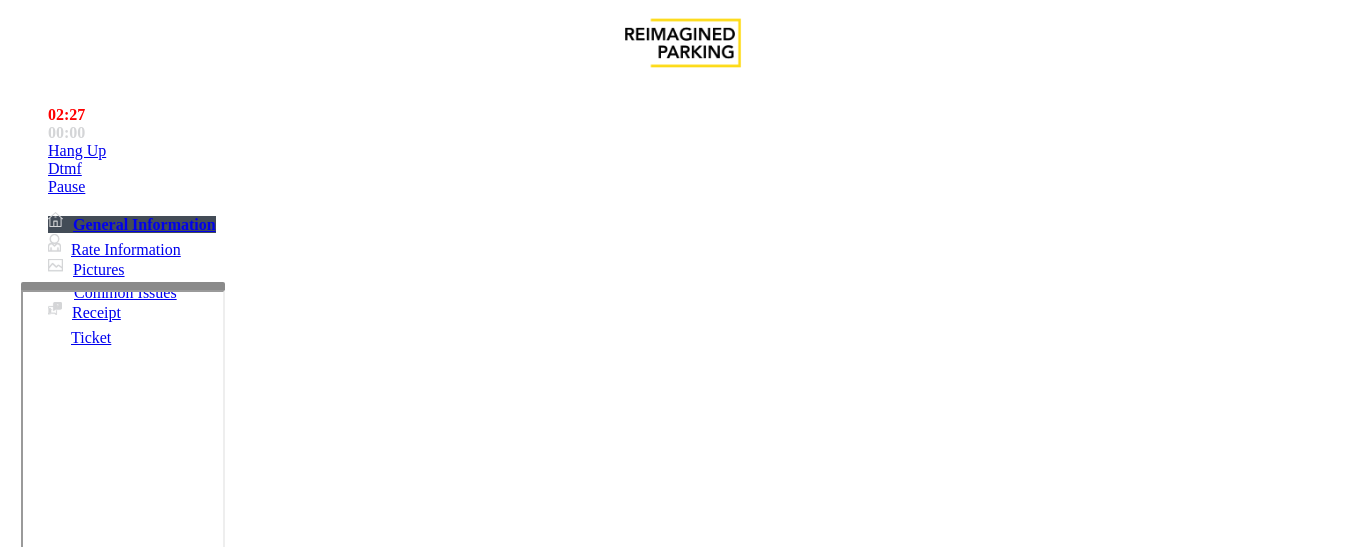 type on "*******" 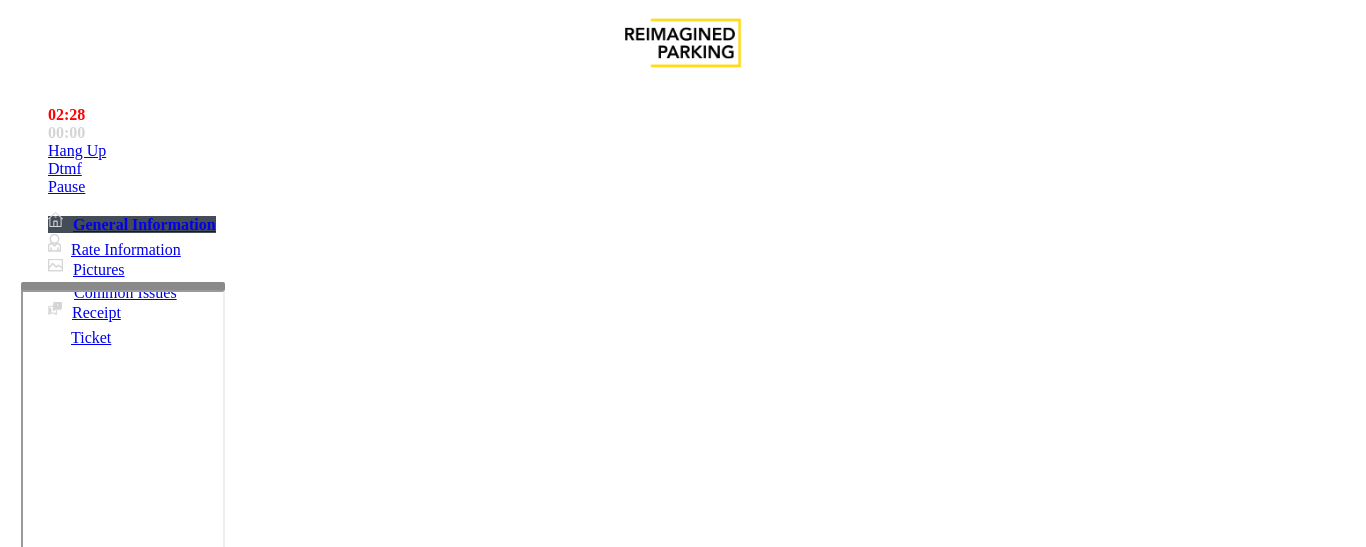 drag, startPoint x: 420, startPoint y: 129, endPoint x: 448, endPoint y: 140, distance: 30.083218 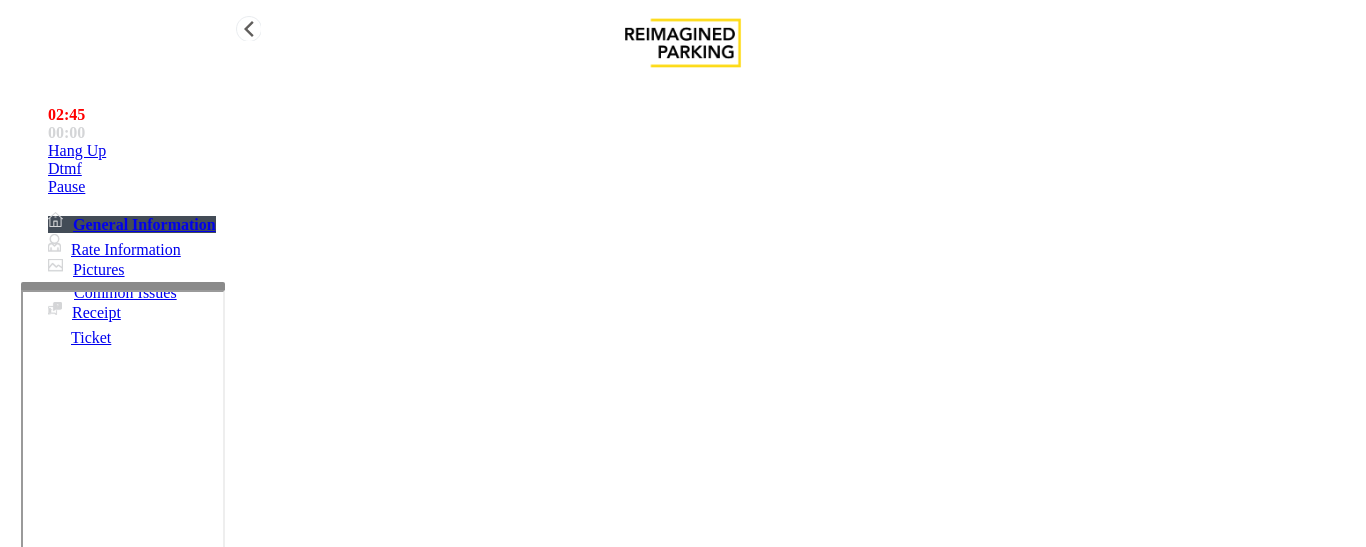drag, startPoint x: 435, startPoint y: 137, endPoint x: 191, endPoint y: 124, distance: 244.34607 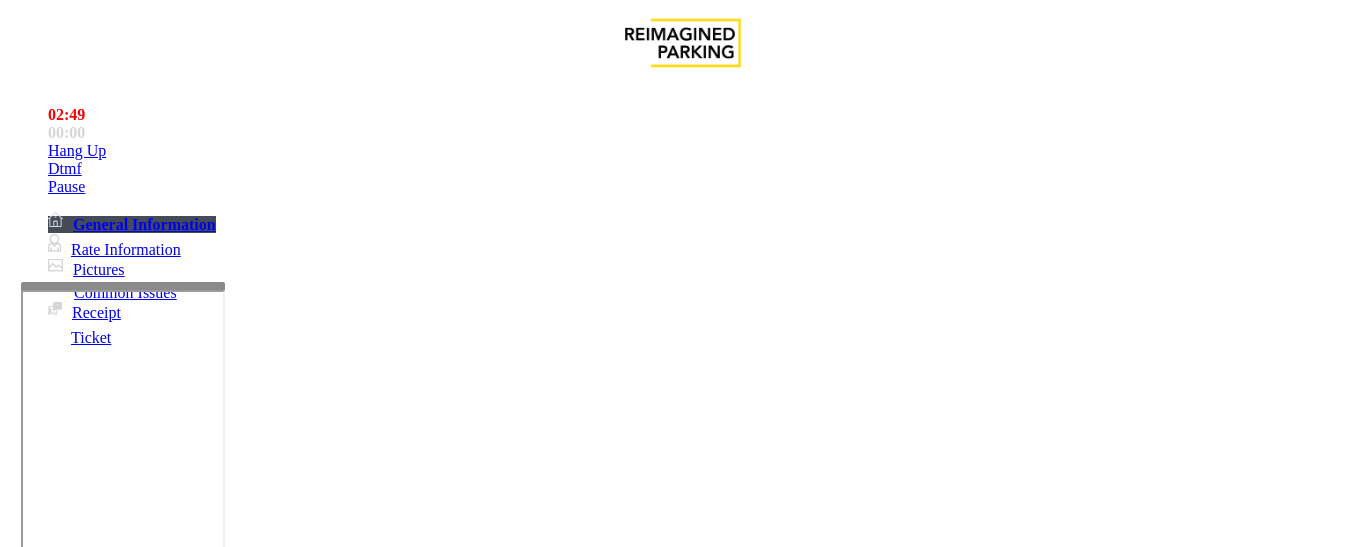 scroll, scrollTop: 500, scrollLeft: 0, axis: vertical 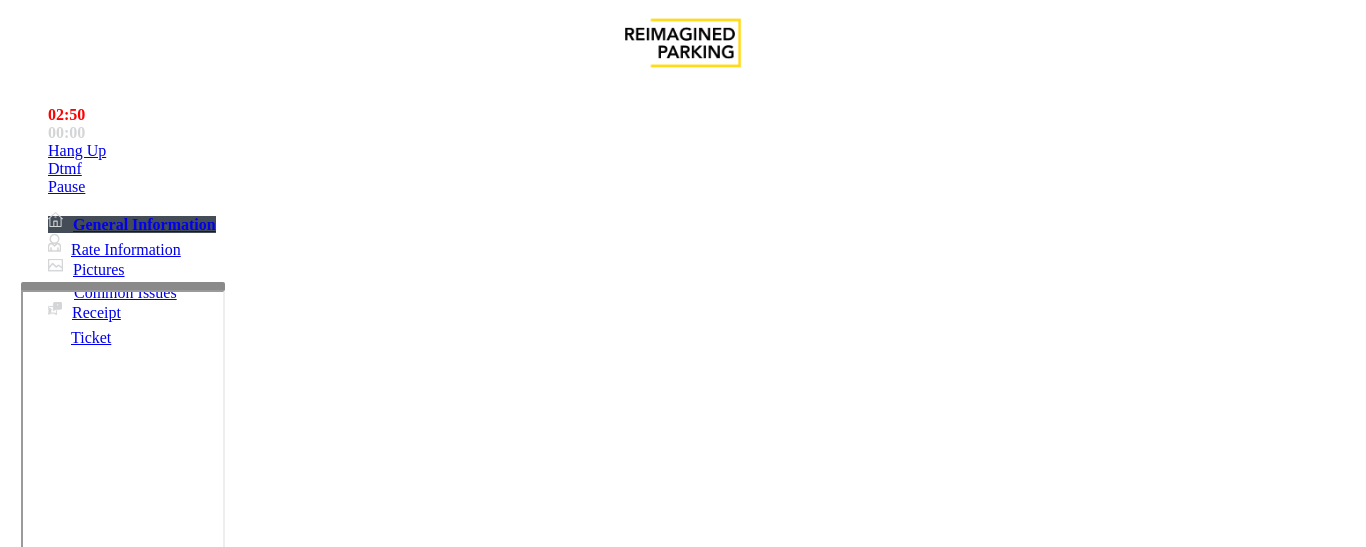 click on "**********" at bounding box center [682, 1441] 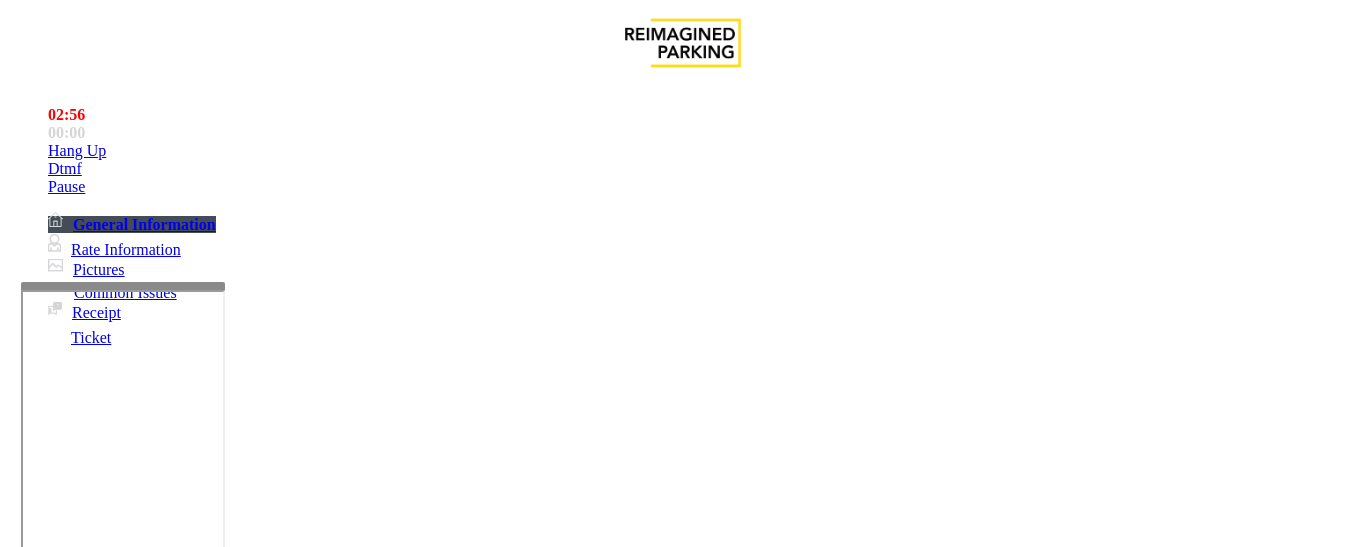 type on "**********" 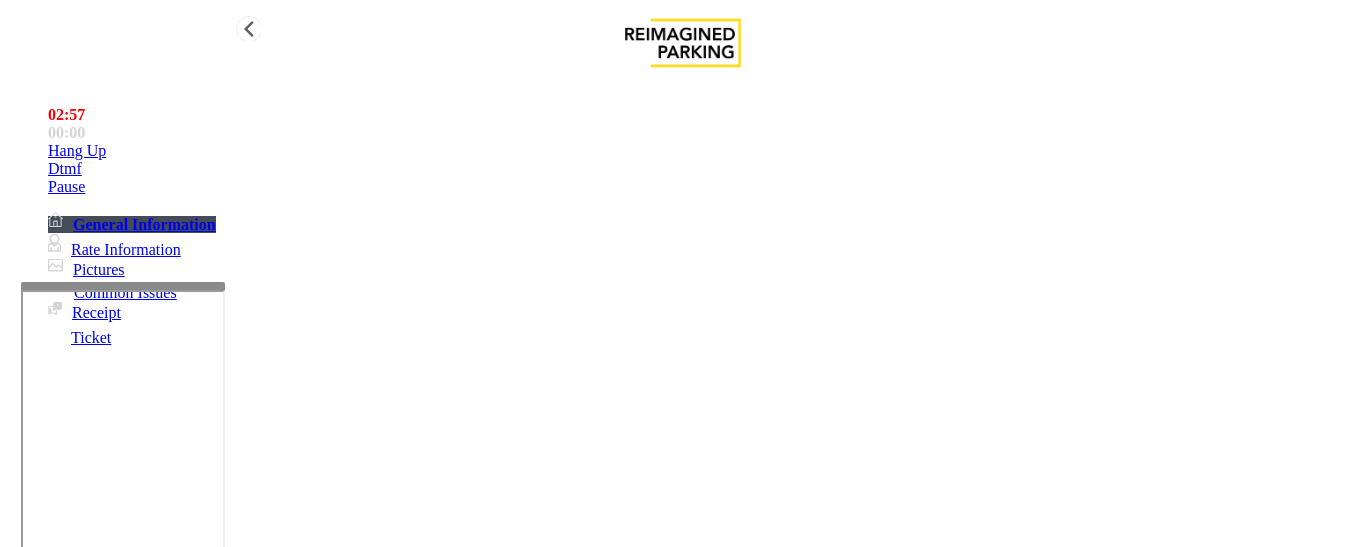 click at bounding box center (48, 151) 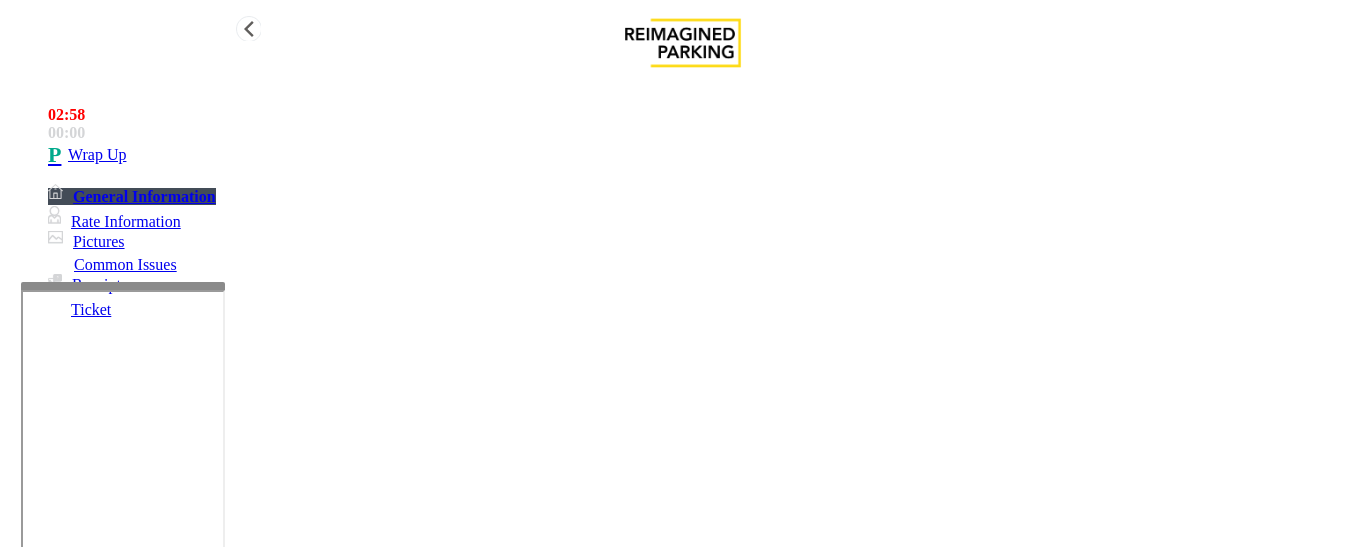 click on "[TIME]   [TIME]  Wrap Up General Information Rate Information Pictures Common Issues Receipt Ticket" at bounding box center (683, 208) 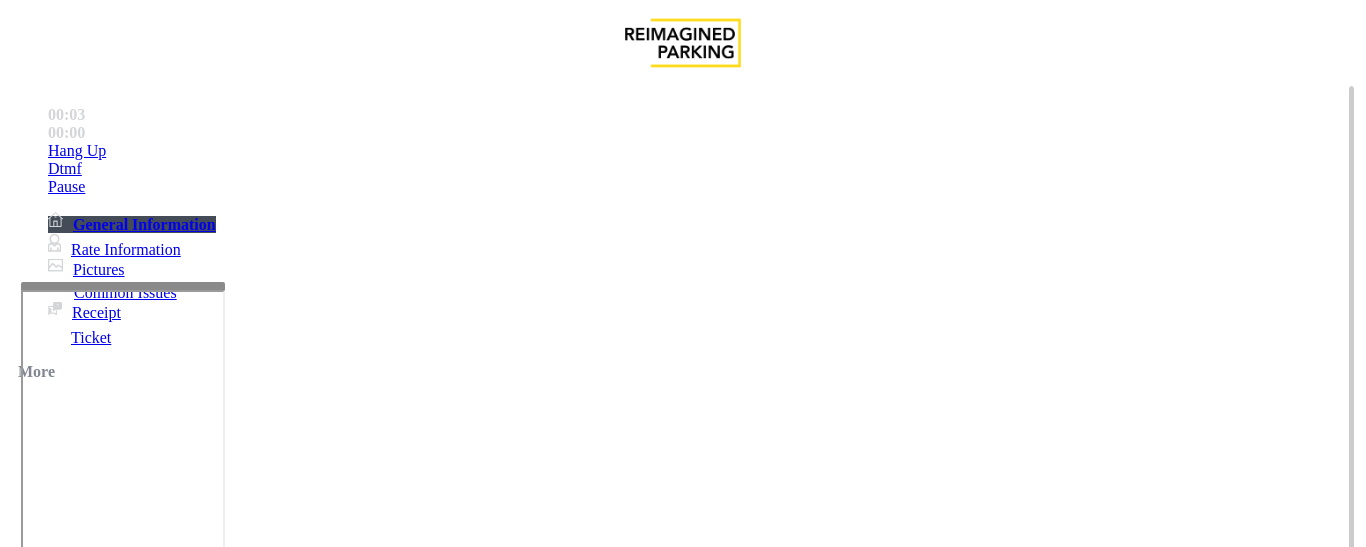 scroll, scrollTop: 500, scrollLeft: 0, axis: vertical 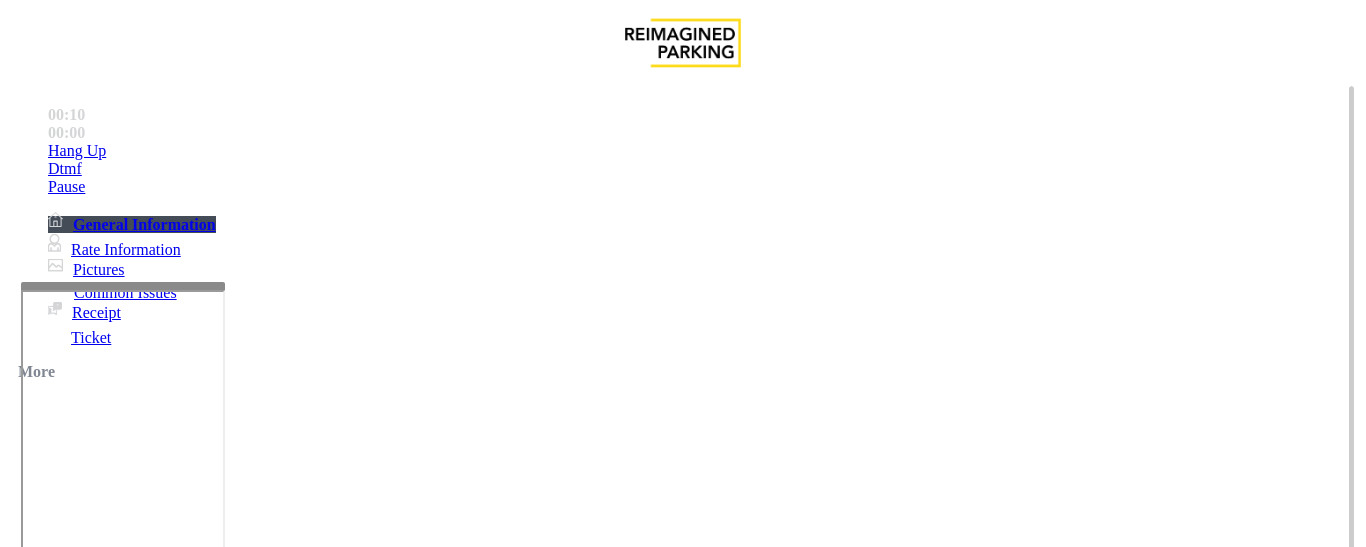 click on "Intercom Issue/No Response" at bounding box center [752, 1200] 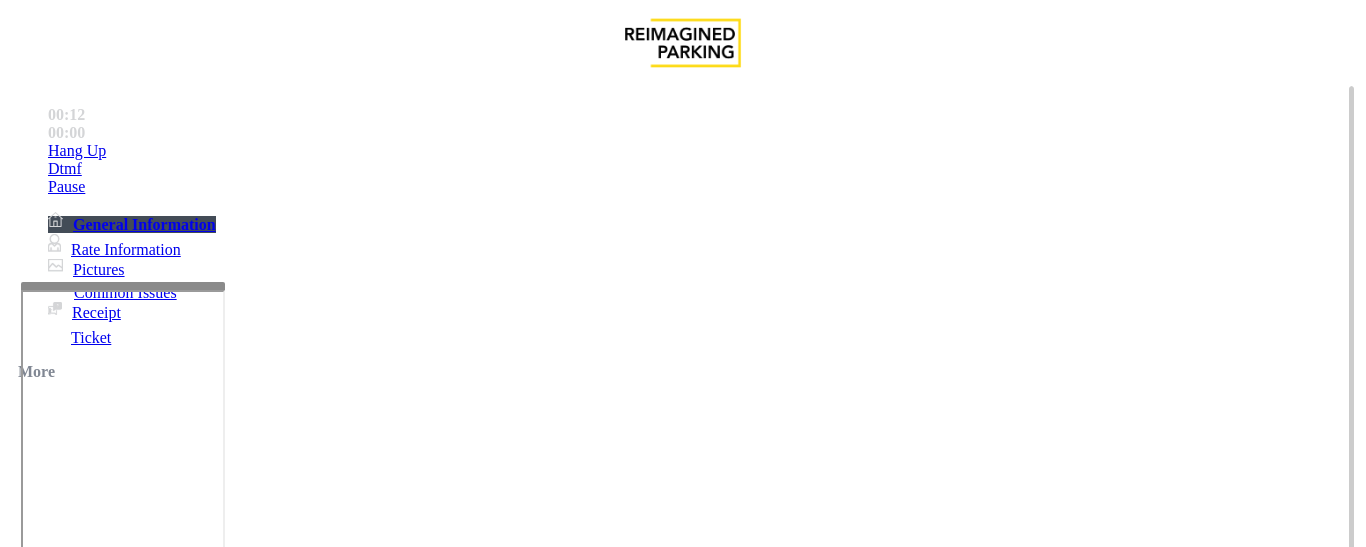 click on "No Response/Unable to hear parker" at bounding box center (682, 1185) 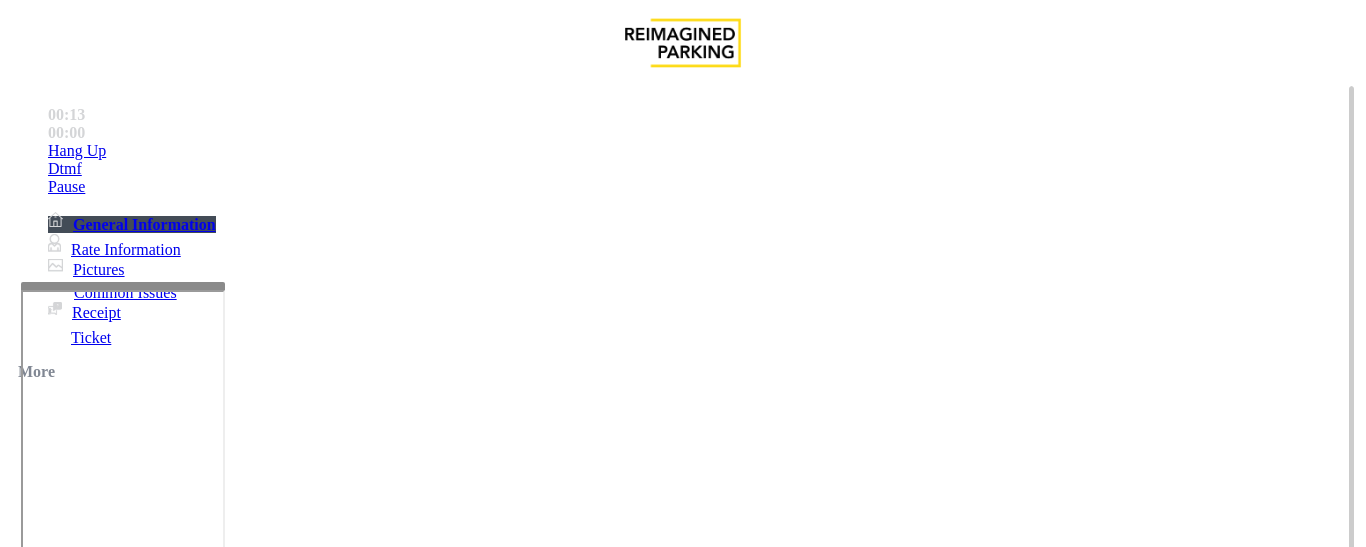 click at bounding box center [229, 1248] 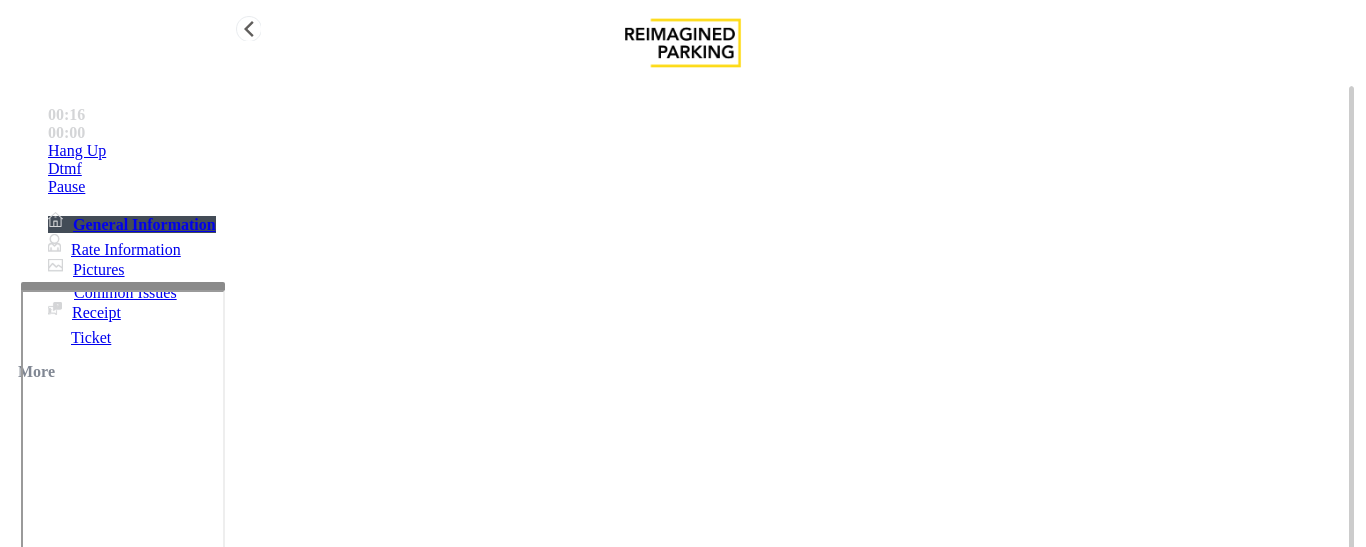 type on "**********" 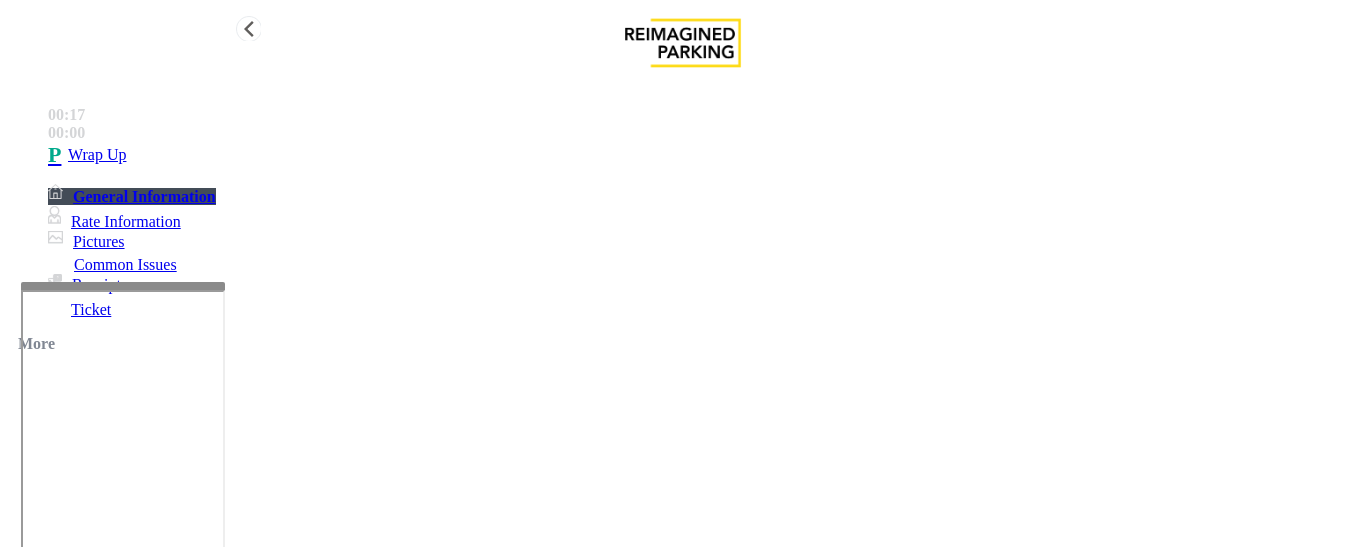 click on "Wrap Up" at bounding box center [703, 155] 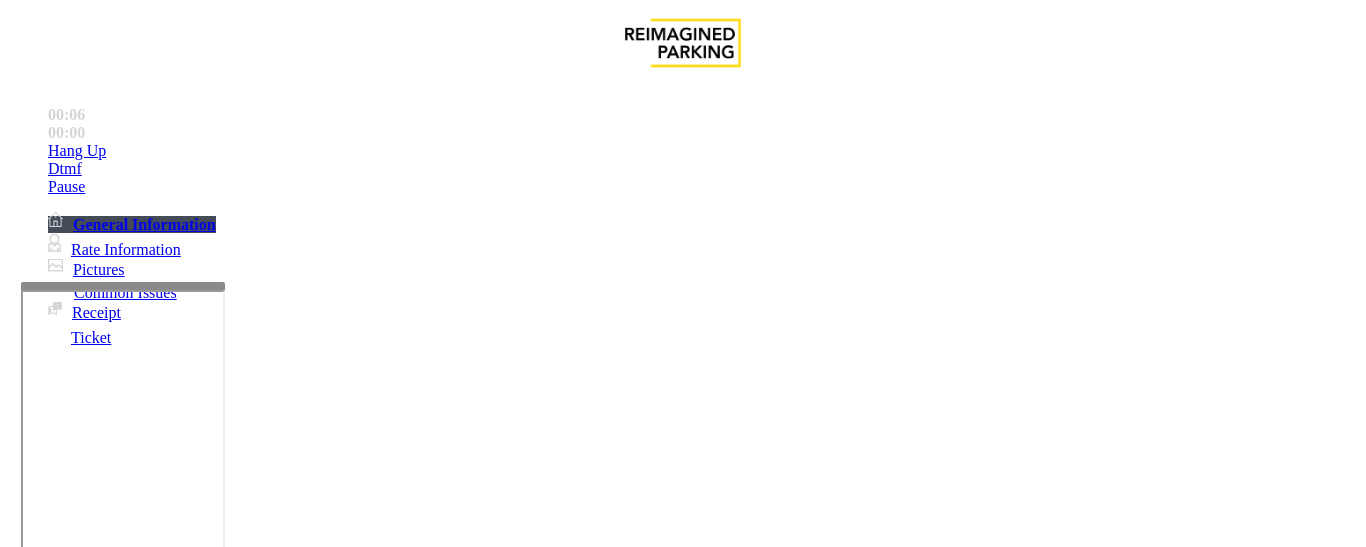 scroll, scrollTop: 300, scrollLeft: 0, axis: vertical 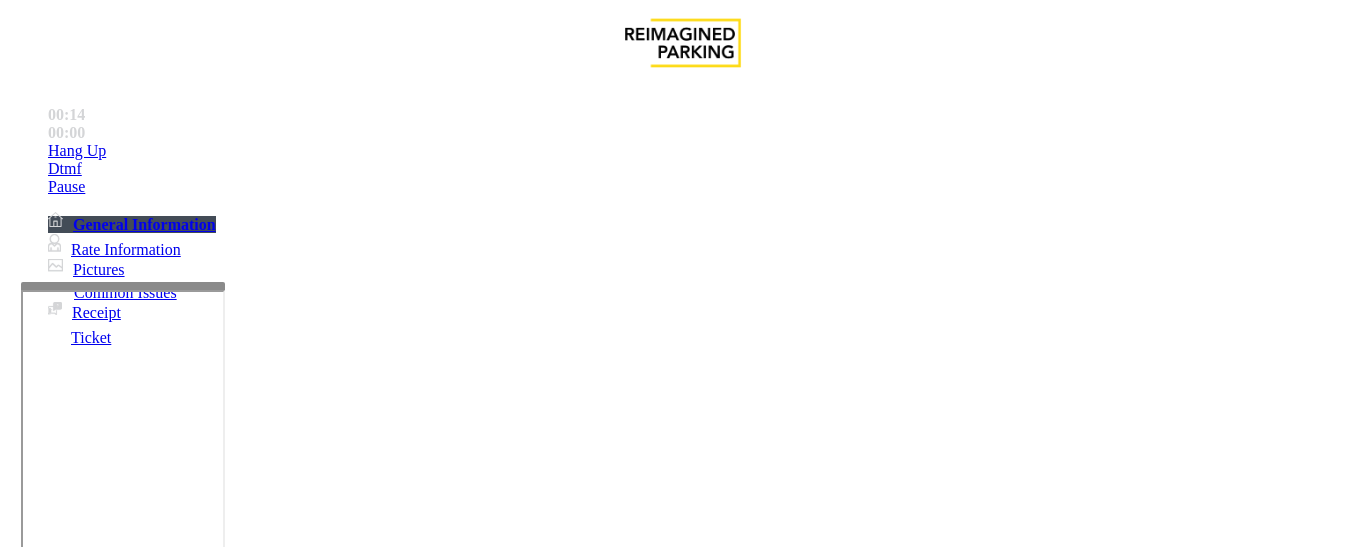click on "Intercom Issue/No Response" at bounding box center [752, 1200] 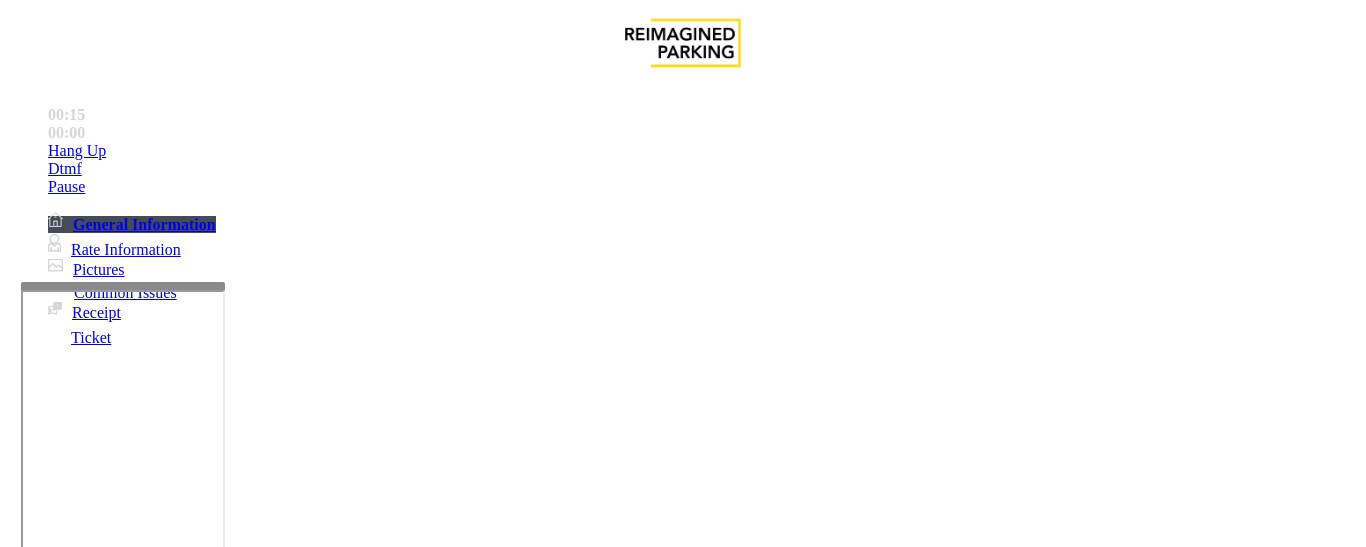 click on "No Response/Unable to hear parker" at bounding box center [142, 1200] 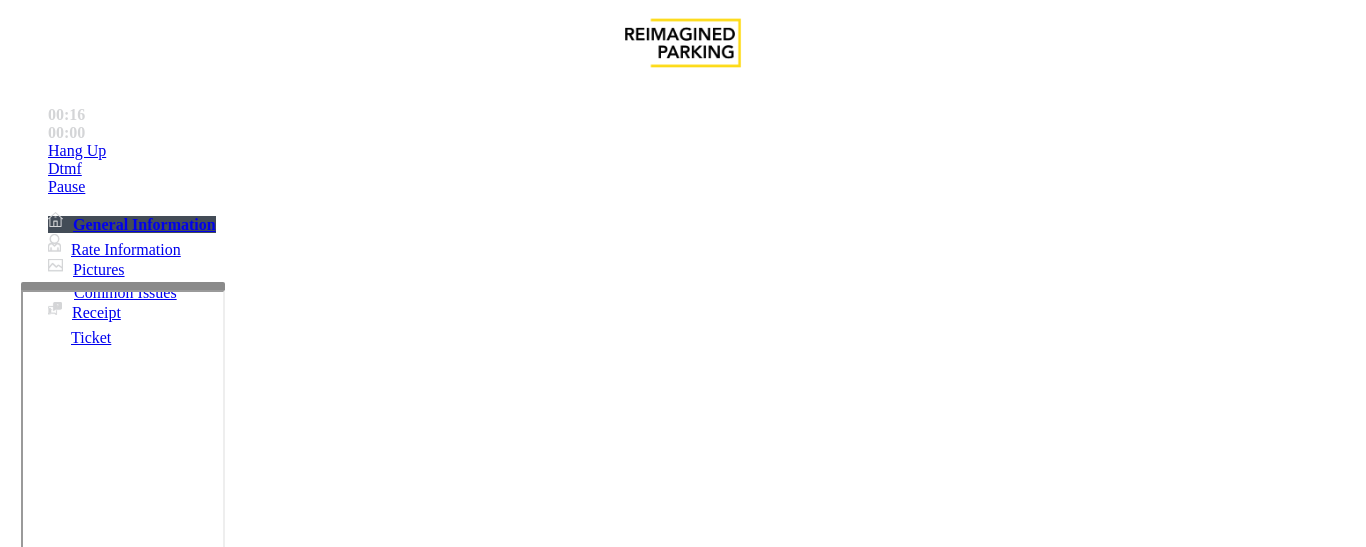 click on "No Response/Unable to hear parker" at bounding box center (682, 1185) 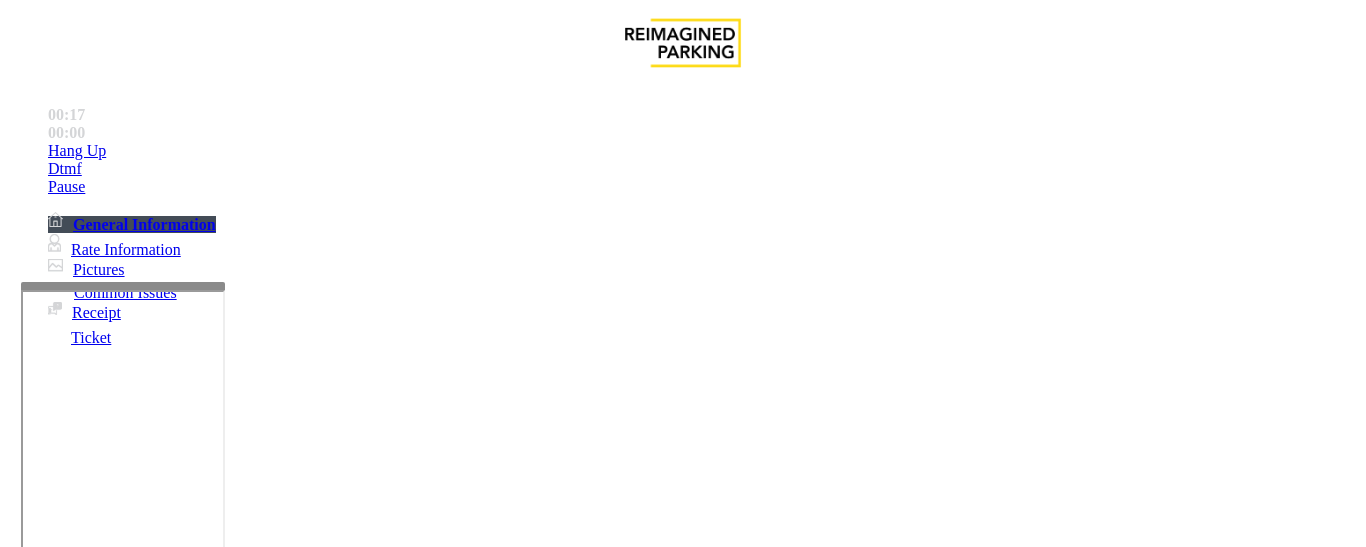 click on "Notes:" at bounding box center (682, 1250) 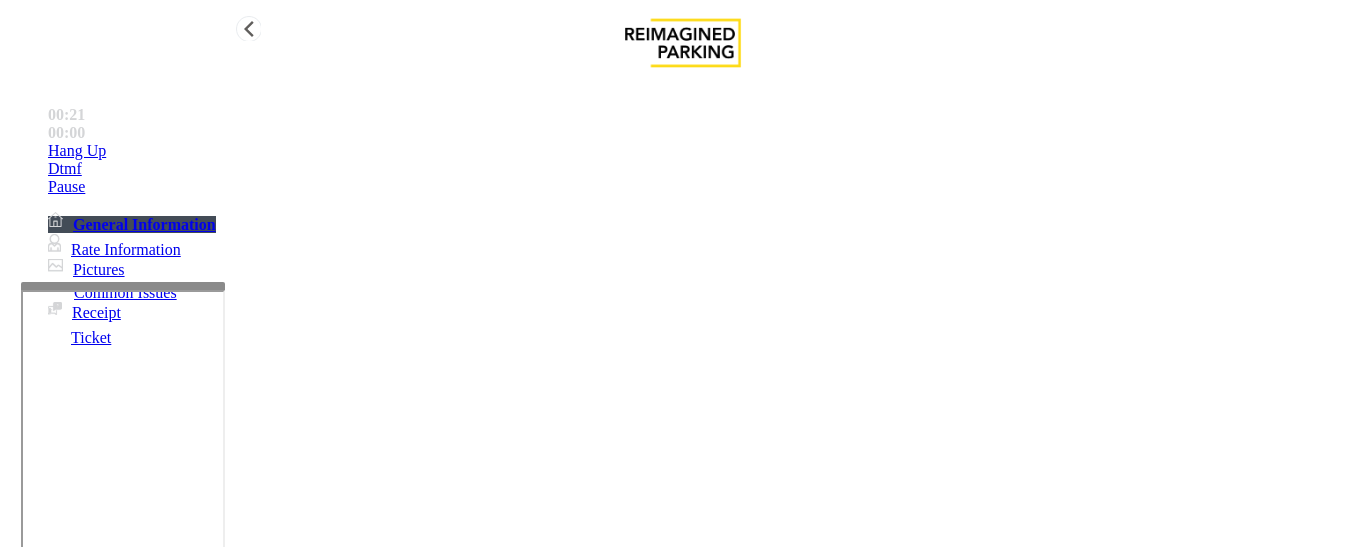 click on "Hang Up" at bounding box center (703, 151) 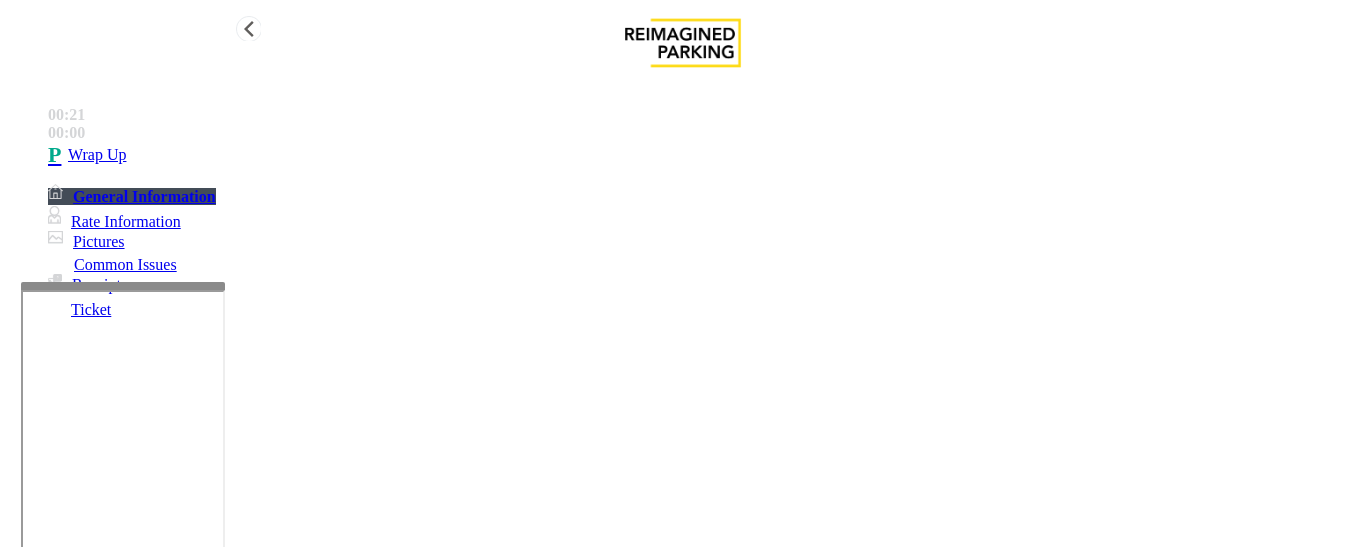 click on "Wrap Up" at bounding box center [703, 155] 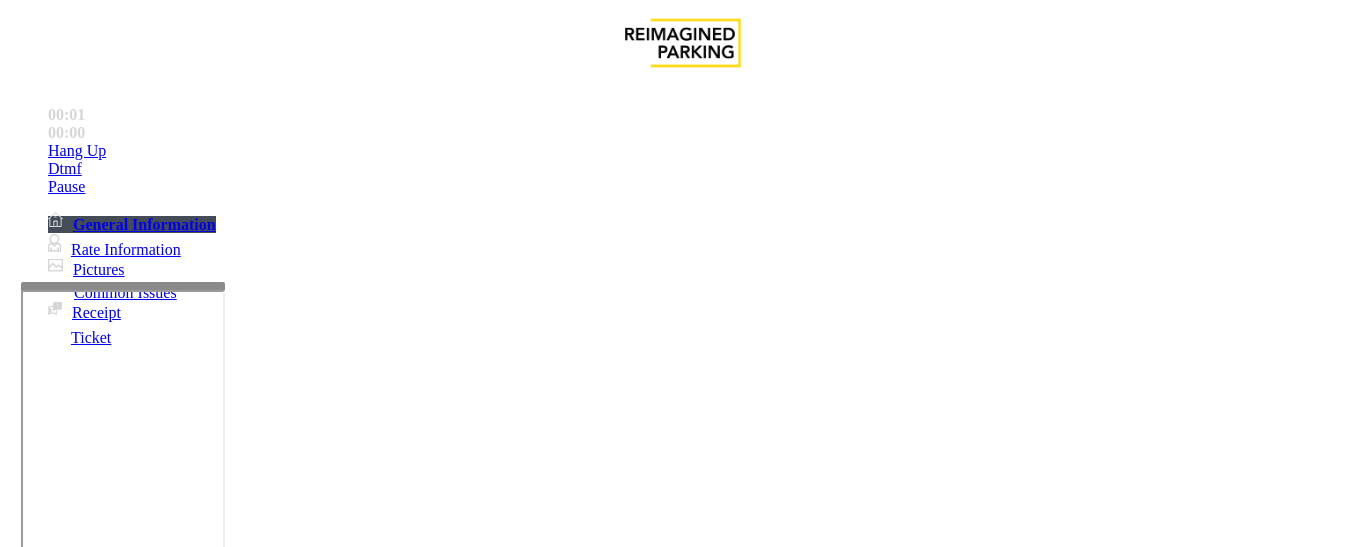 scroll, scrollTop: 300, scrollLeft: 0, axis: vertical 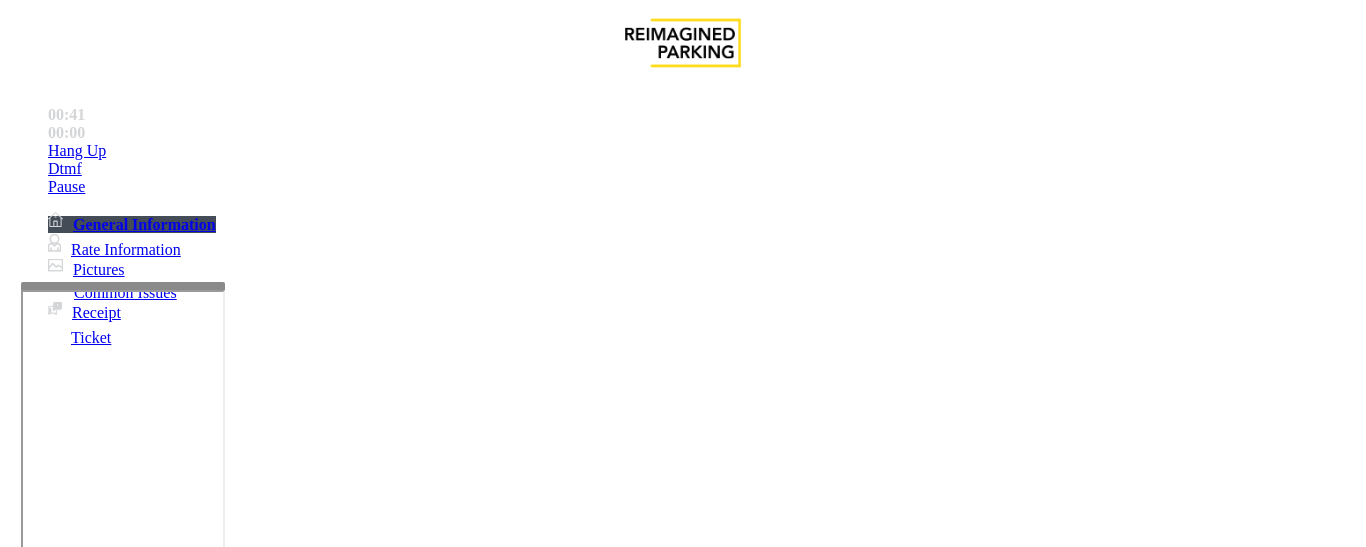 click on "Equipment Issue" at bounding box center (483, 1200) 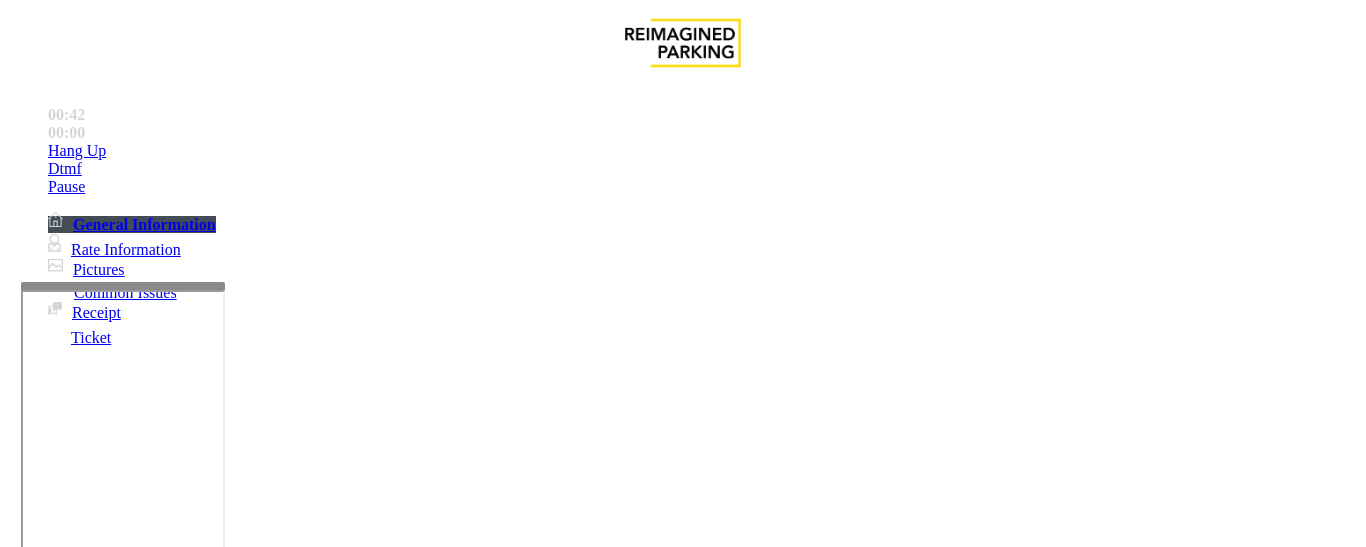 click on "Gate / Door Won't Open" at bounding box center (575, 1200) 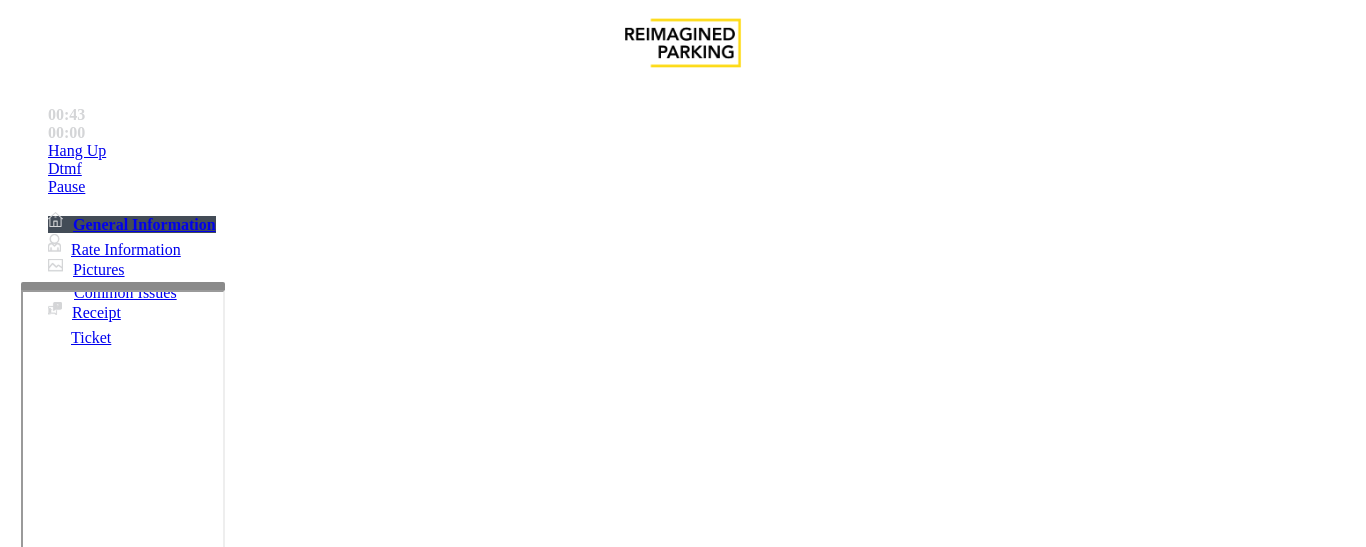 click on "Vend Gate" at bounding box center (69, 1649) 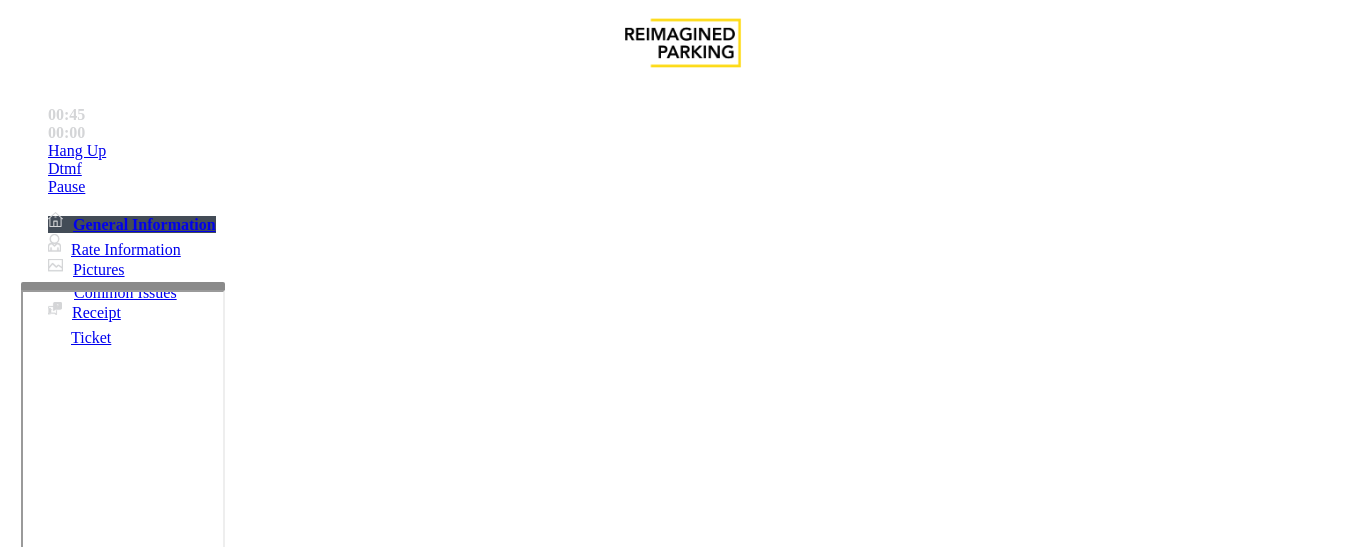 scroll, scrollTop: 0, scrollLeft: 0, axis: both 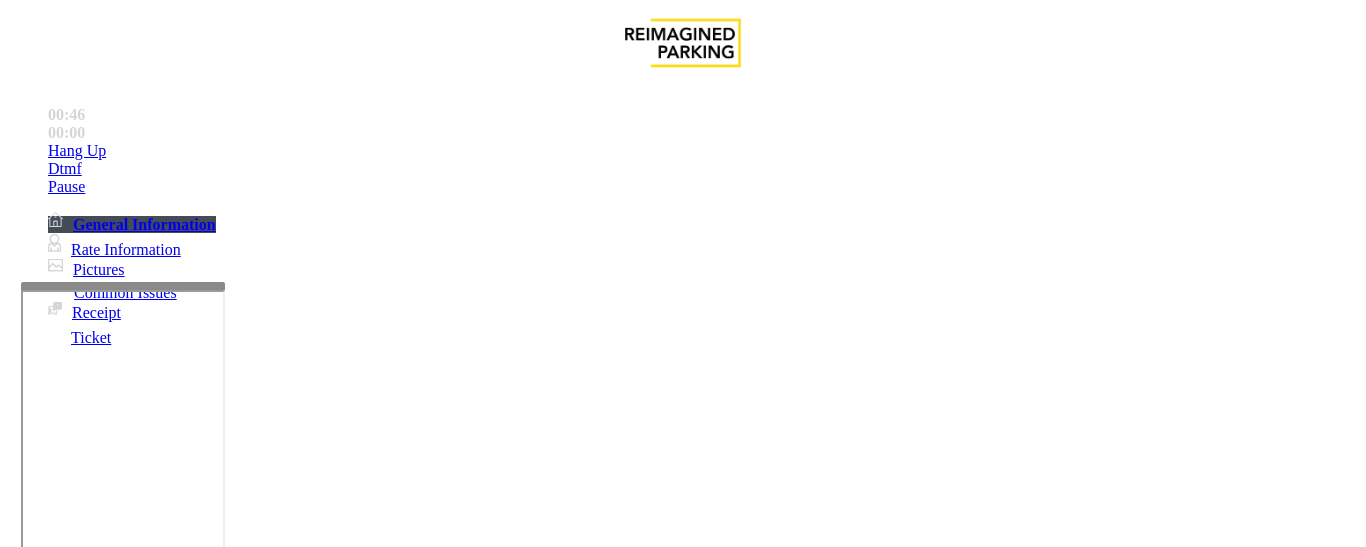 click on "Gate / Door Won't Open" at bounding box center [575, 1200] 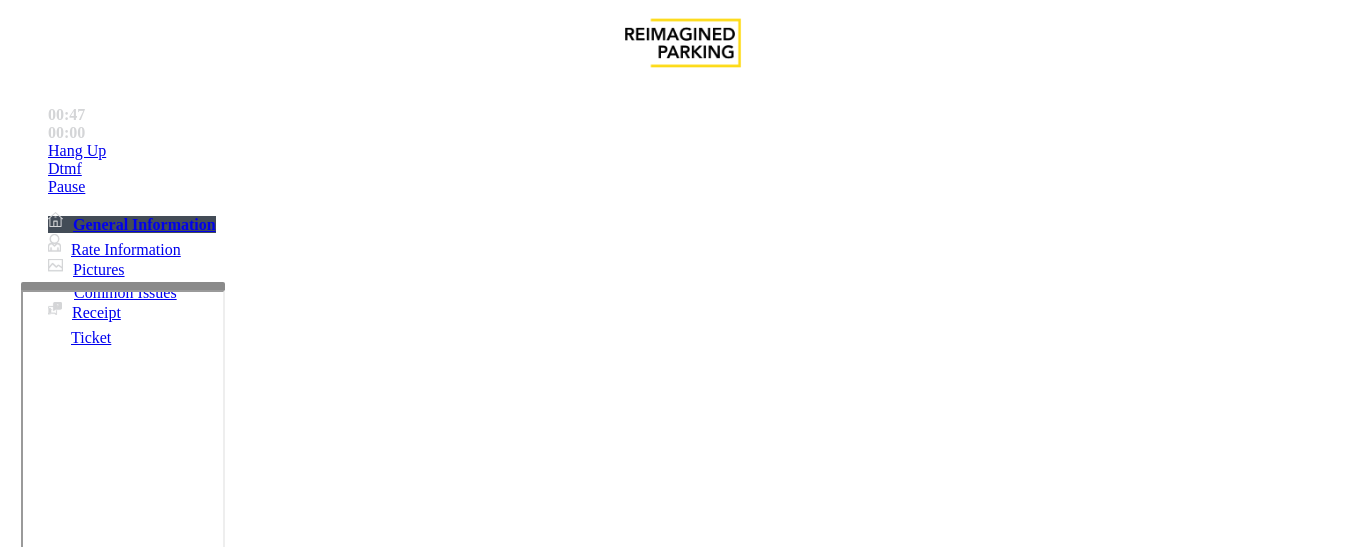 click on "Gate / Door Won't Open" at bounding box center [682, 1185] 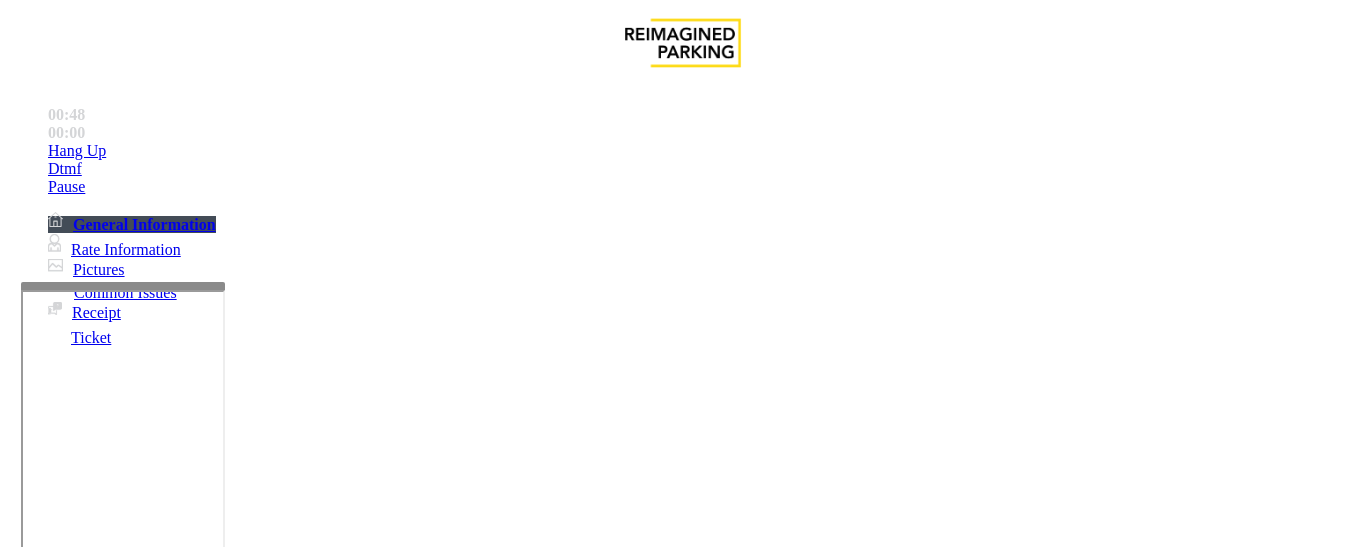 click on "Gate / Door Won't Open" at bounding box center (682, 1185) 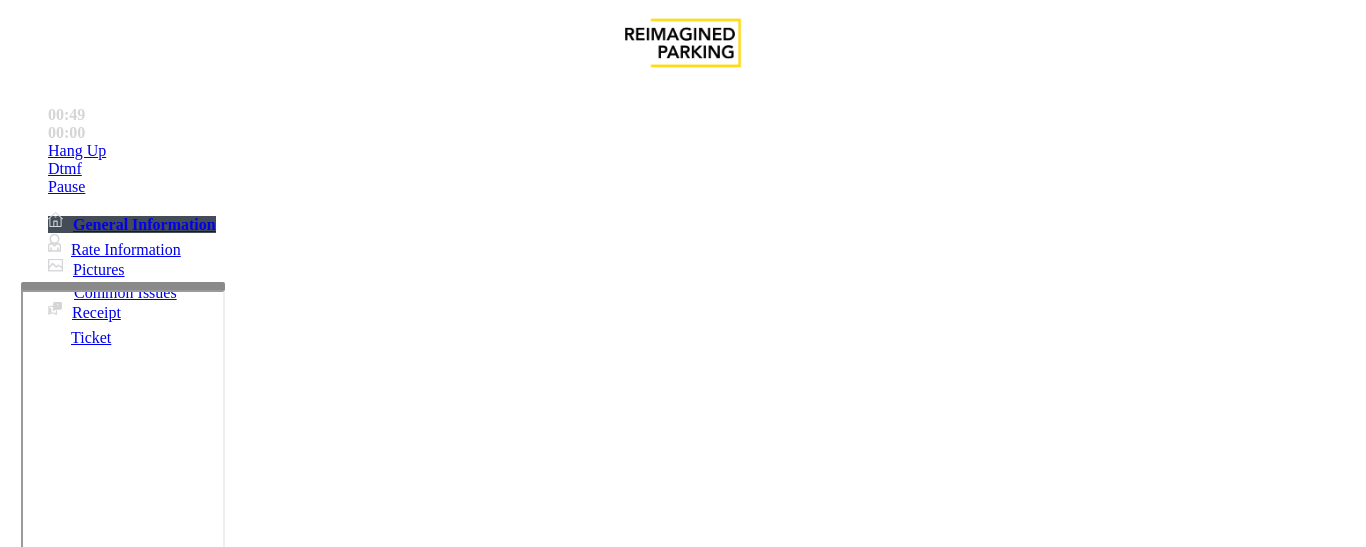 scroll, scrollTop: 300, scrollLeft: 0, axis: vertical 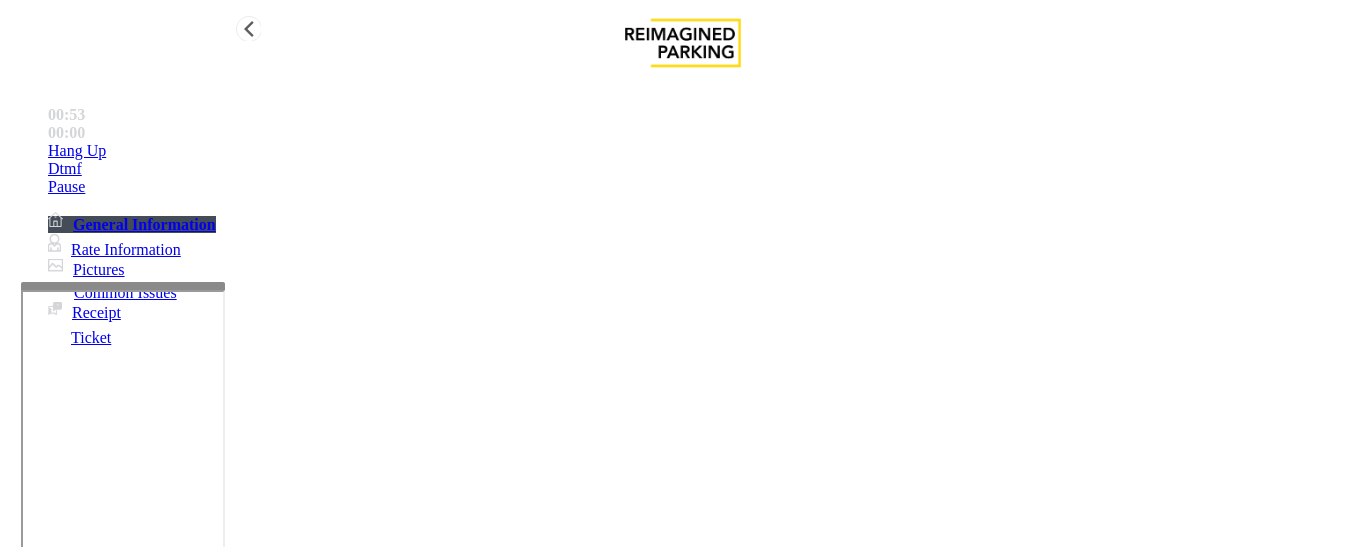 click on "Hang Up" at bounding box center [77, 151] 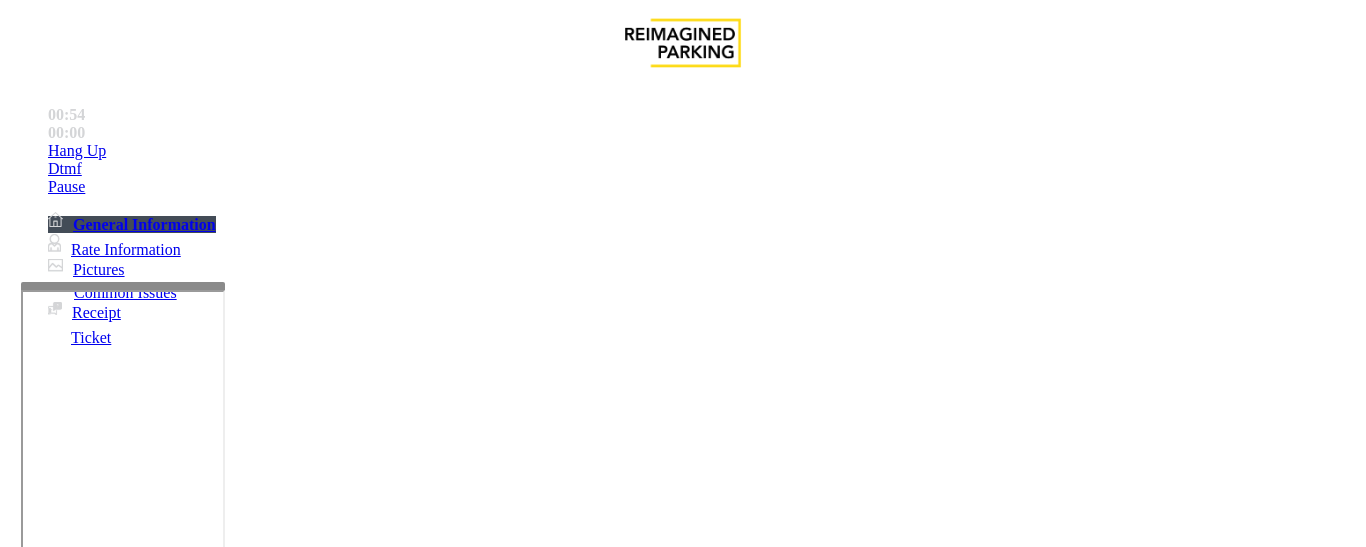 click at bounding box center (221, 1556) 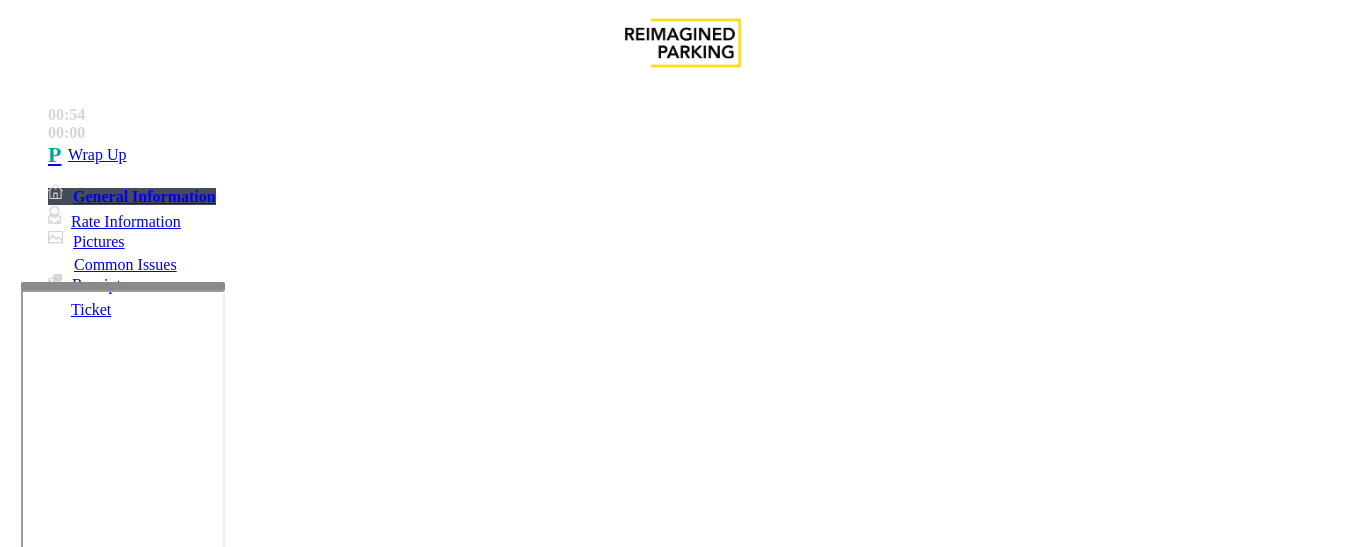 paste on "**********" 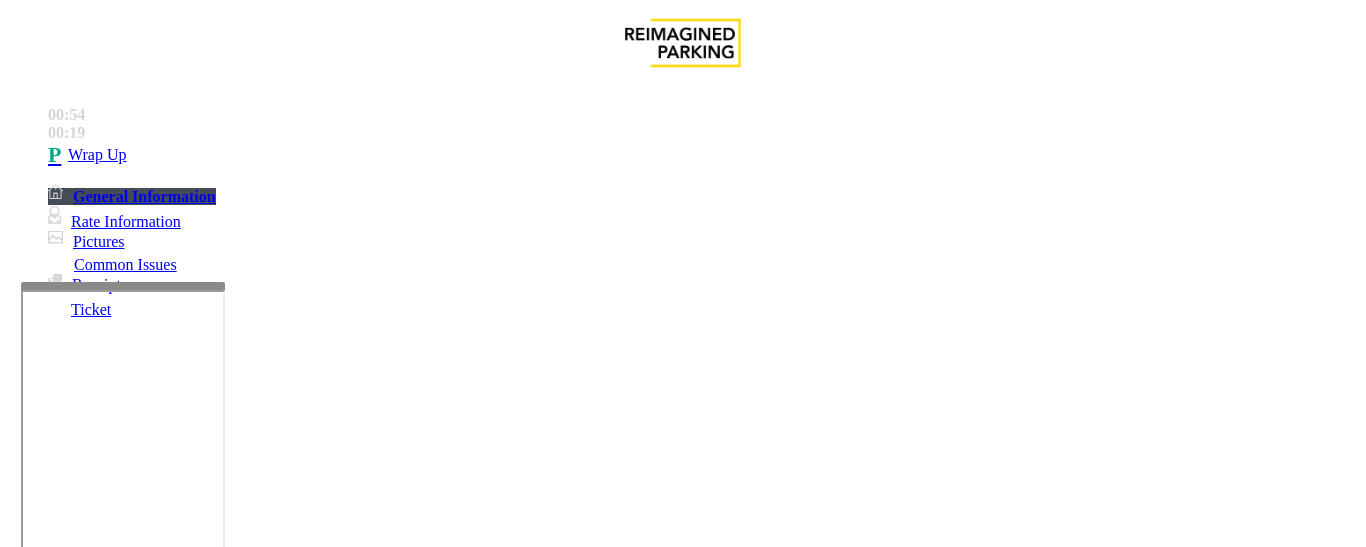 click at bounding box center (221, 1556) 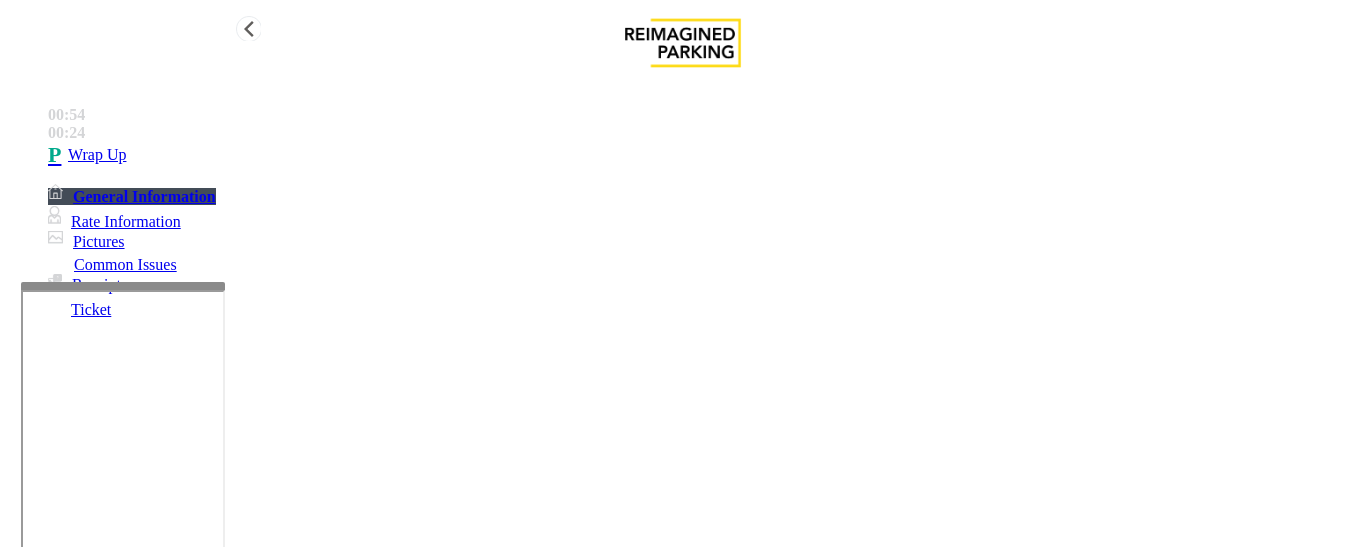 type on "**********" 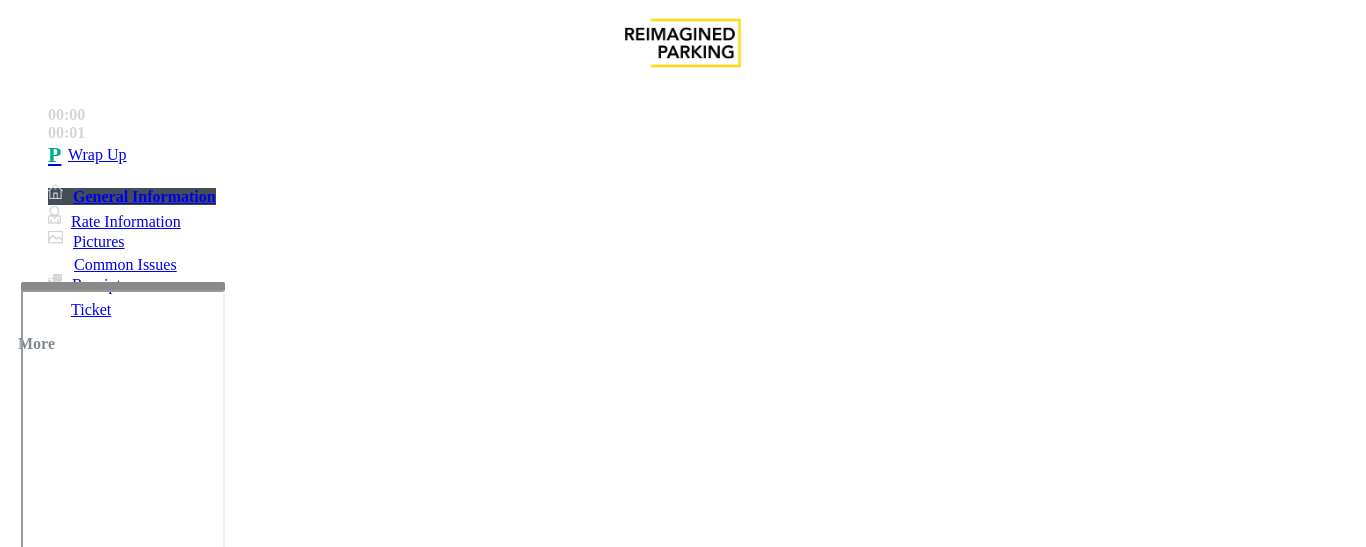 click on "Intercom Issue/No Response" at bounding box center (752, 1200) 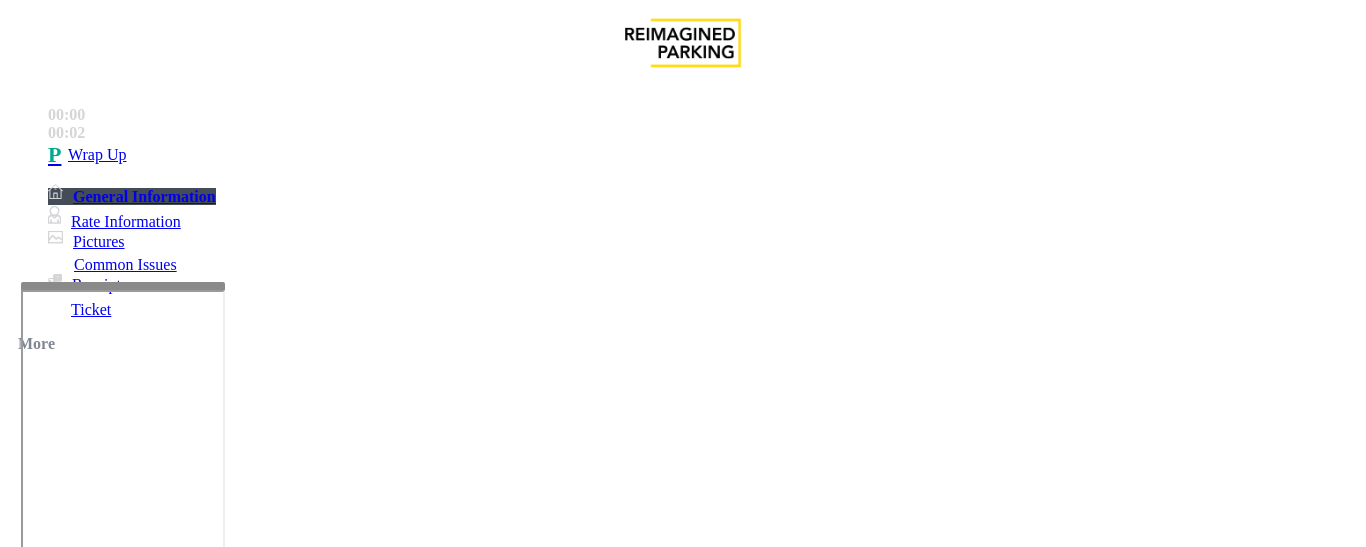 click on "Call dropped" at bounding box center (682, 1185) 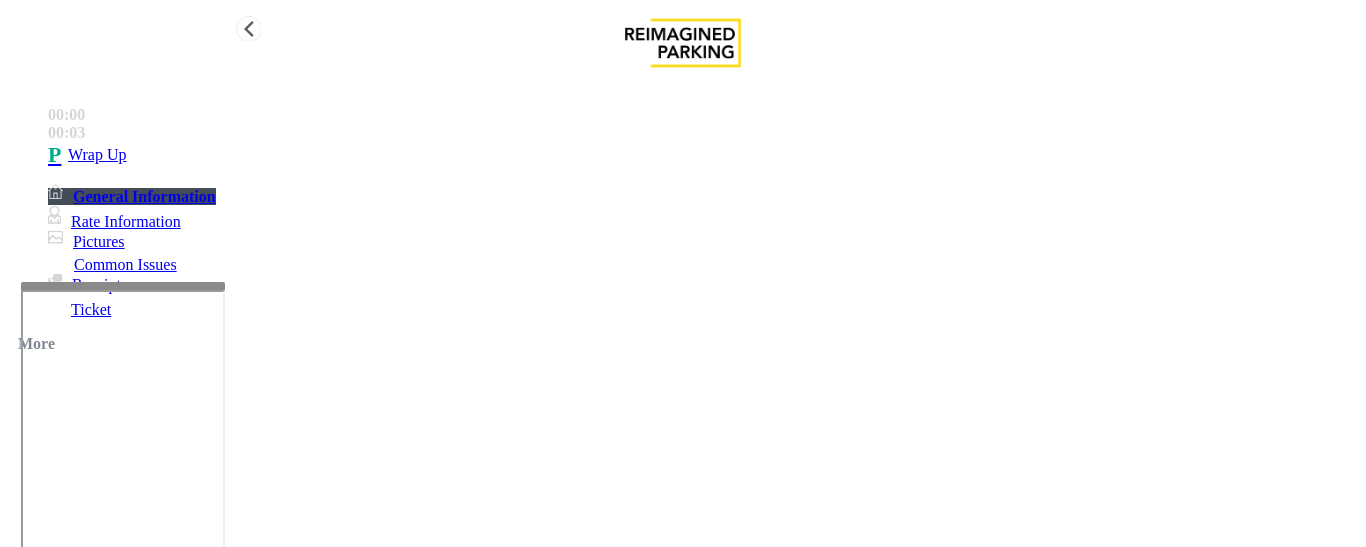 type on "**********" 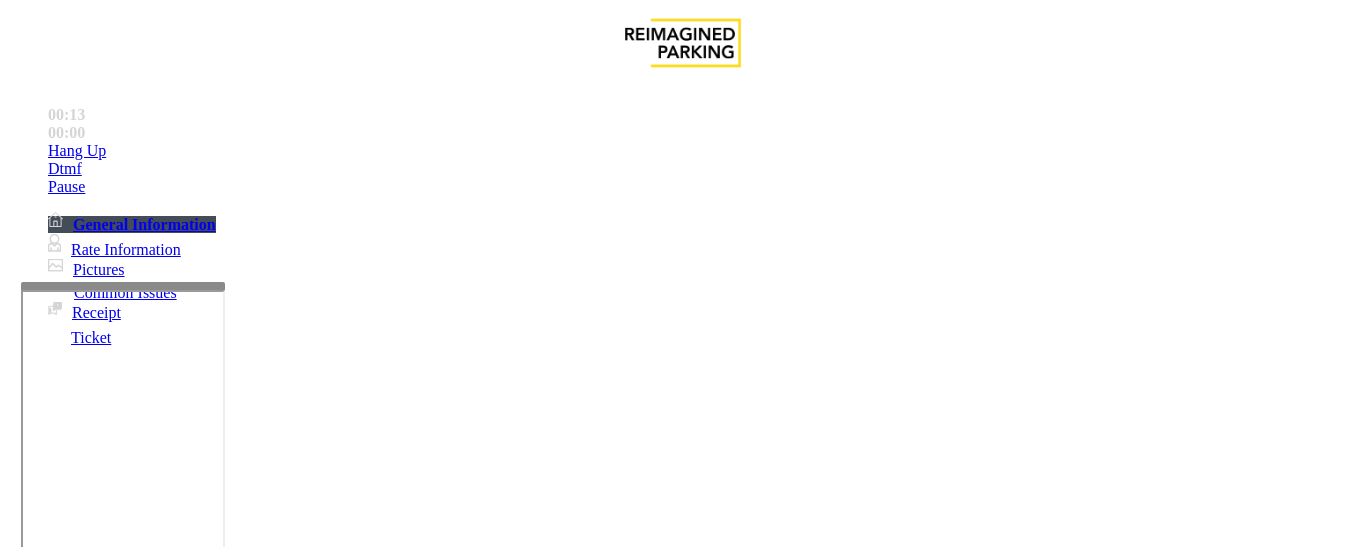 scroll, scrollTop: 200, scrollLeft: 0, axis: vertical 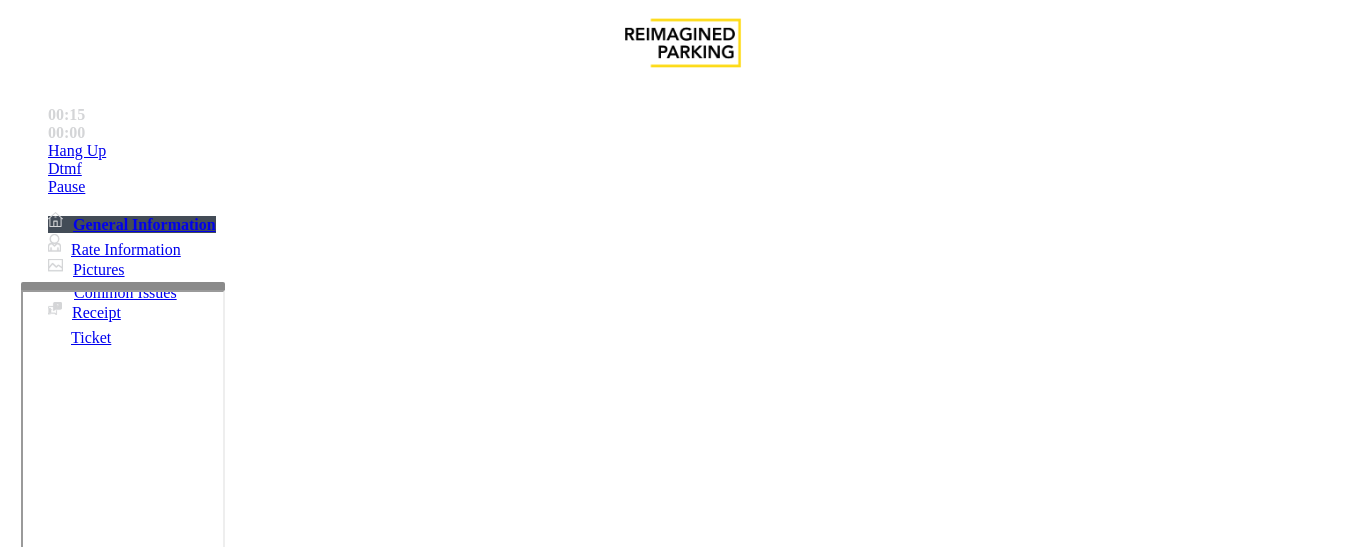 click on "Monthly Issue" at bounding box center [268, 1200] 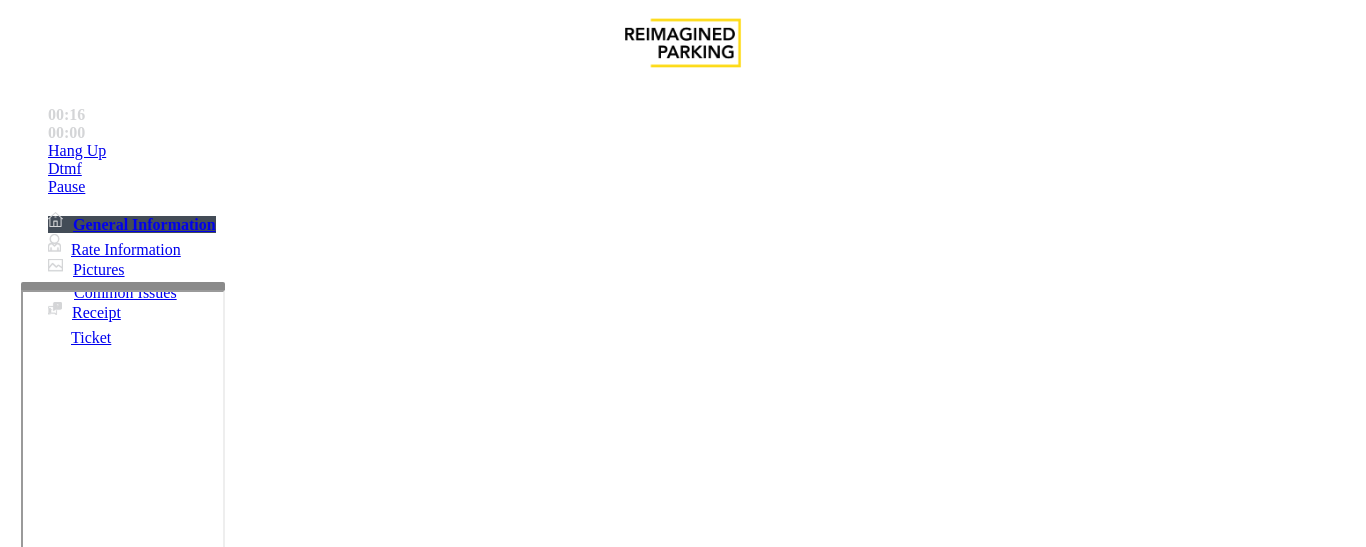 click on "Disabled Card" at bounding box center [78, 1200] 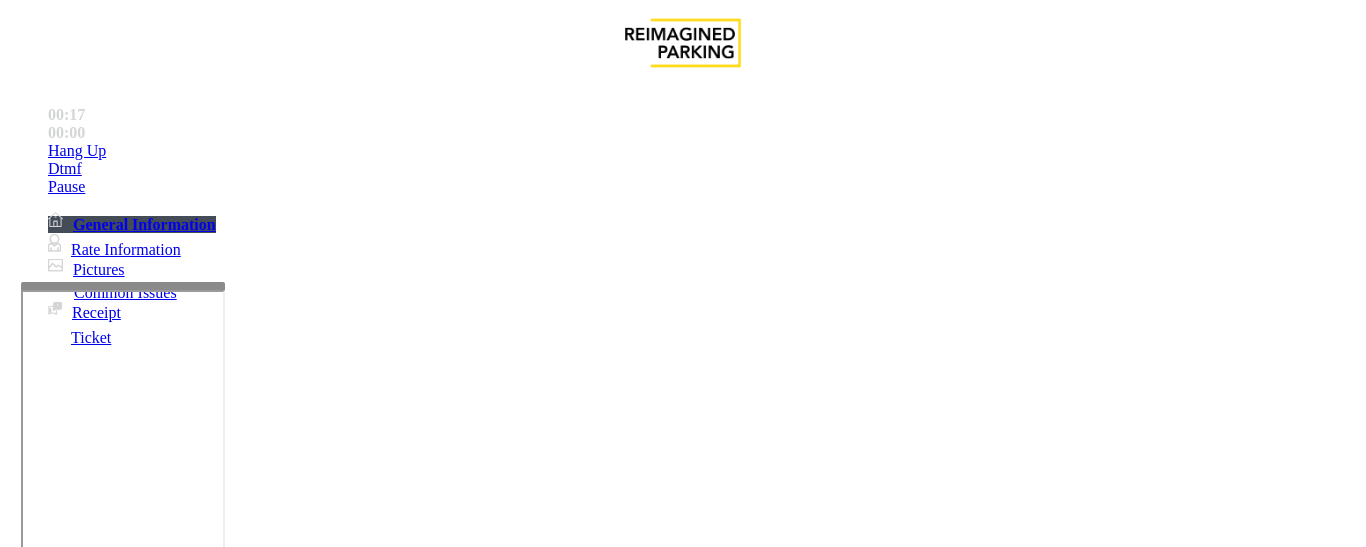 click on "Disabled Card" at bounding box center (682, 1185) 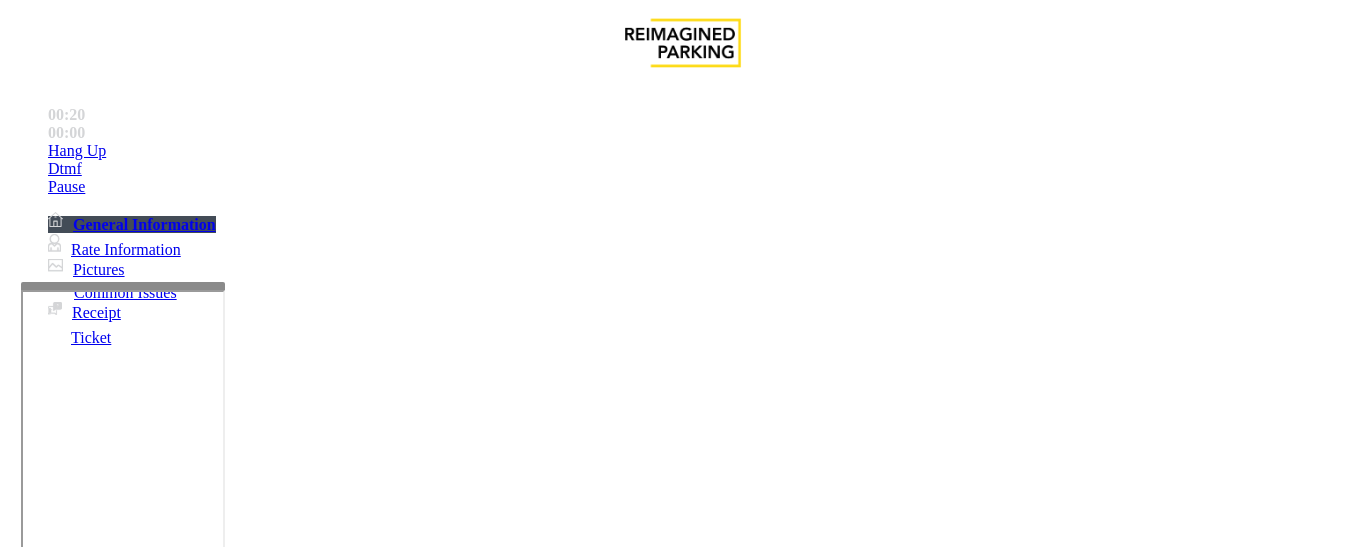 scroll, scrollTop: 316, scrollLeft: 0, axis: vertical 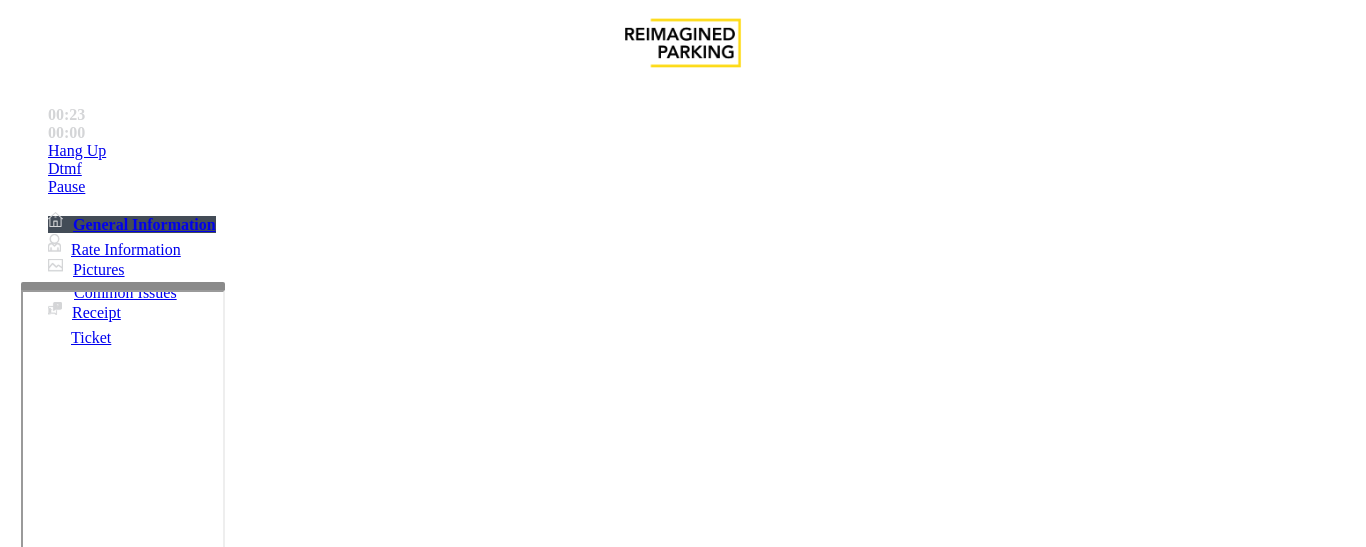 paste on "**********" 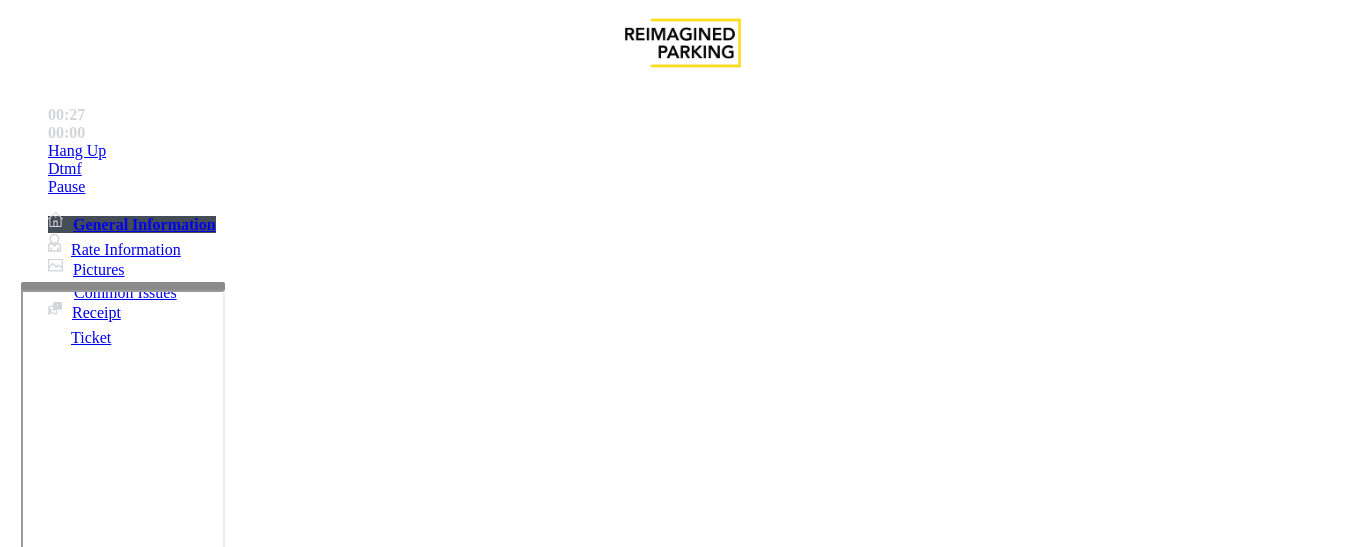 scroll, scrollTop: 0, scrollLeft: 0, axis: both 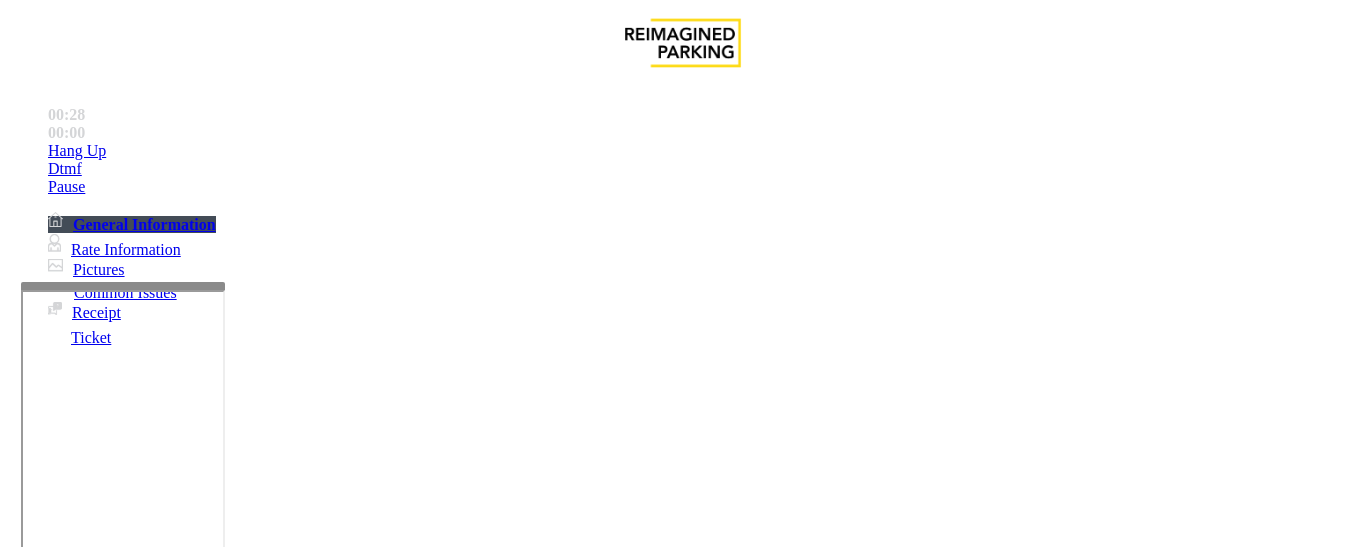type on "**********" 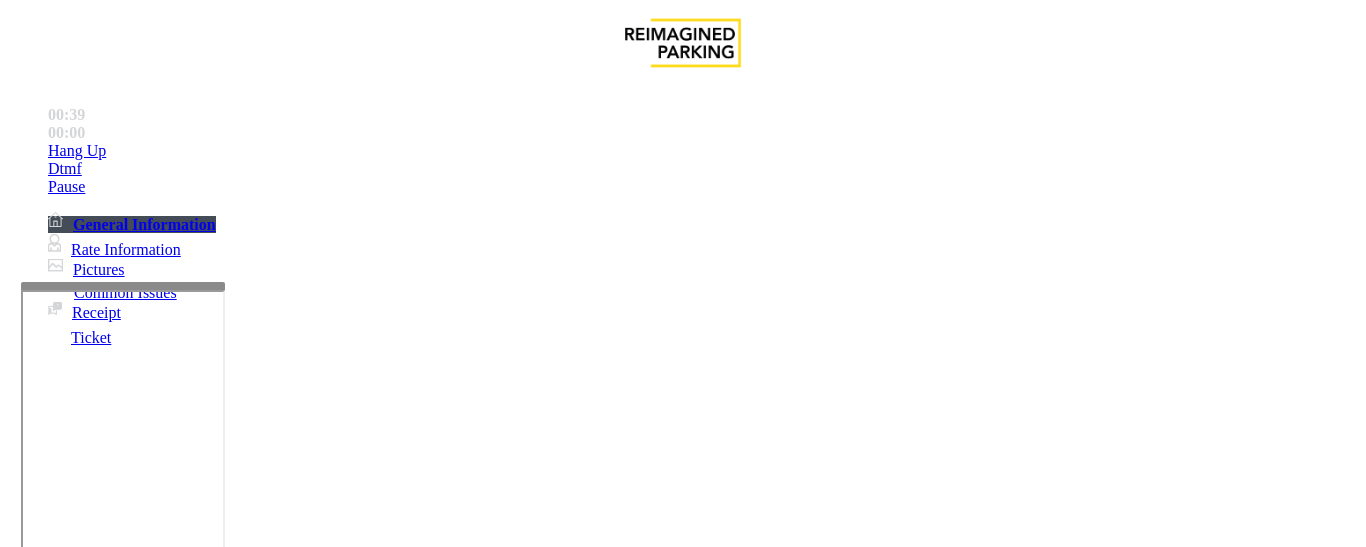 type on "******" 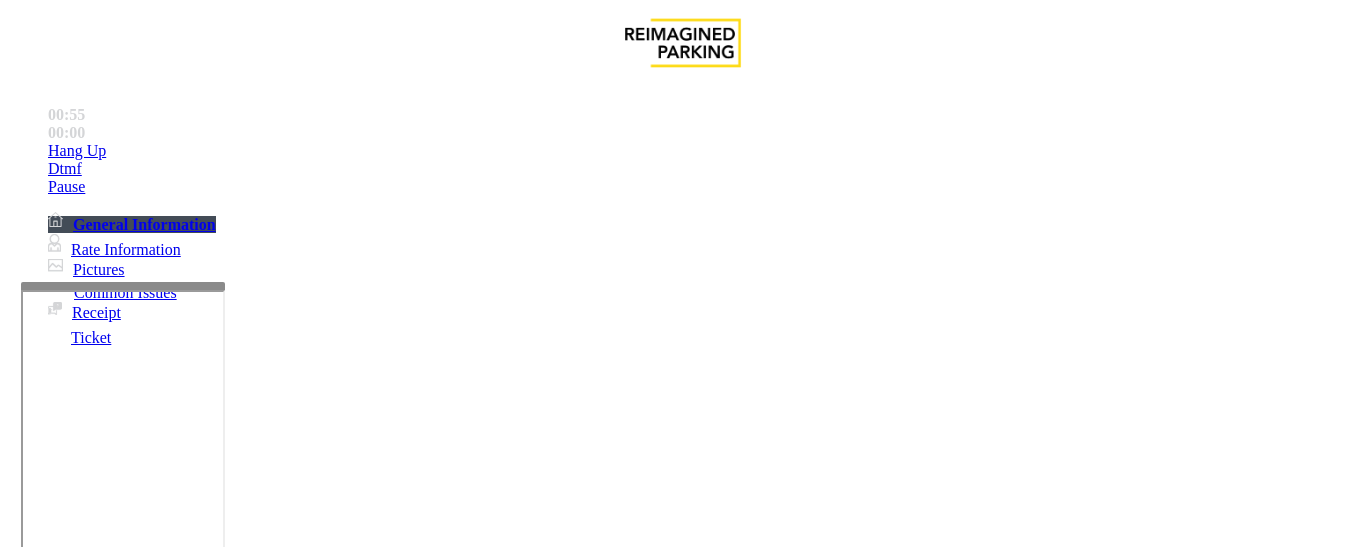 click on "Issue" at bounding box center (42, 1167) 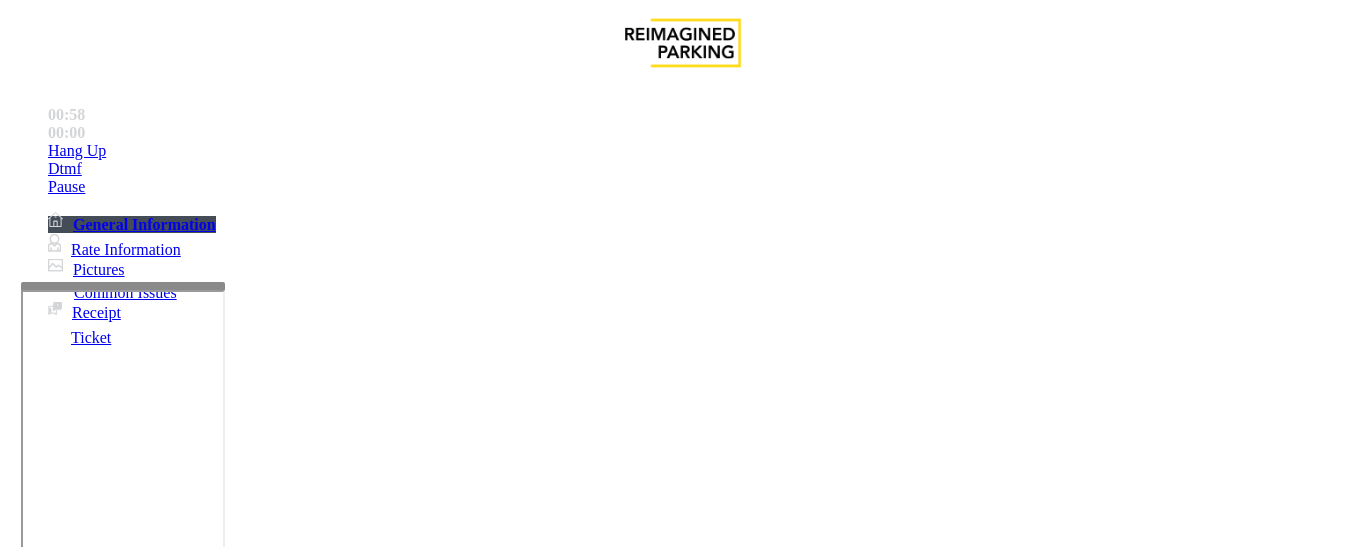 click on "Monthly Issue" at bounding box center [268, 1200] 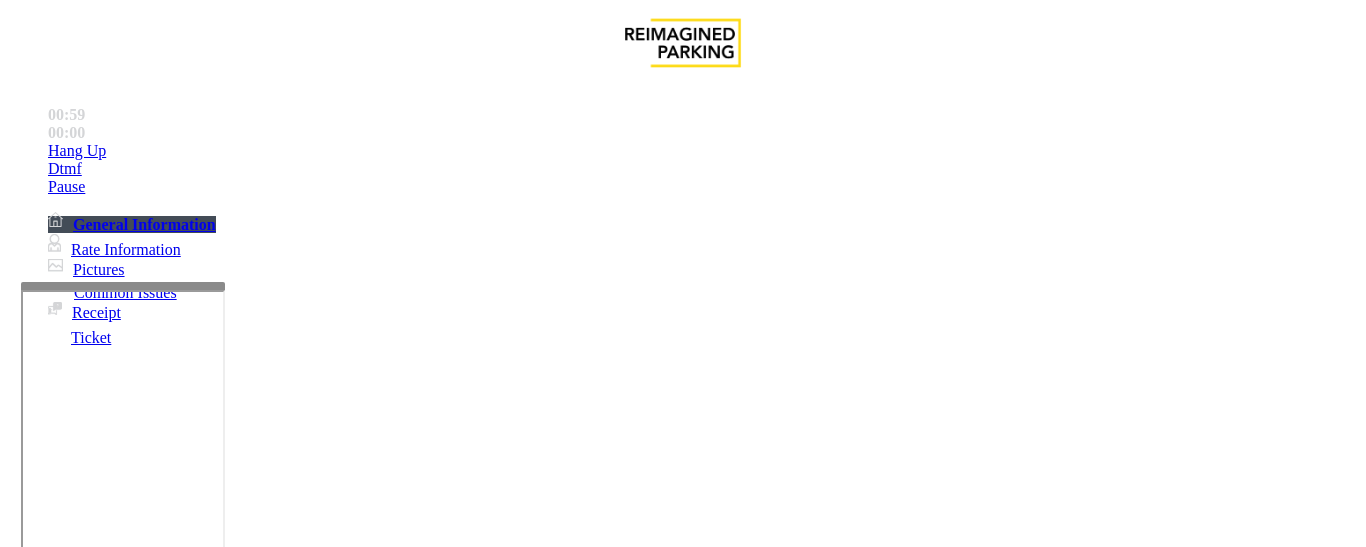 click on "Disabled Card" at bounding box center (78, 1200) 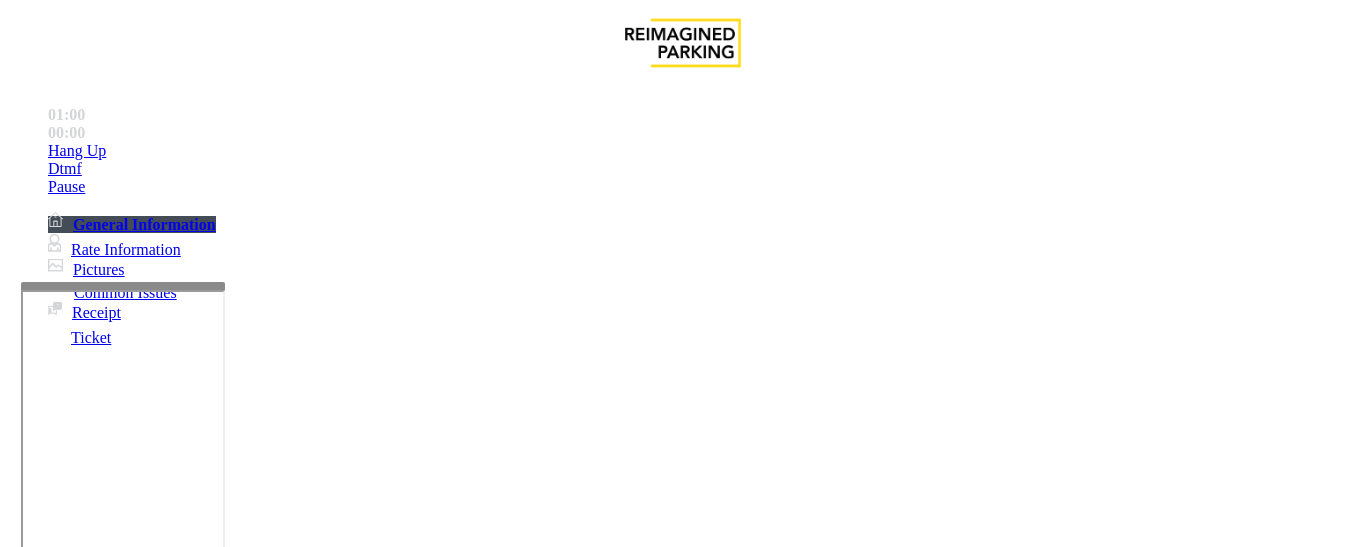 click at bounding box center [96, 1276] 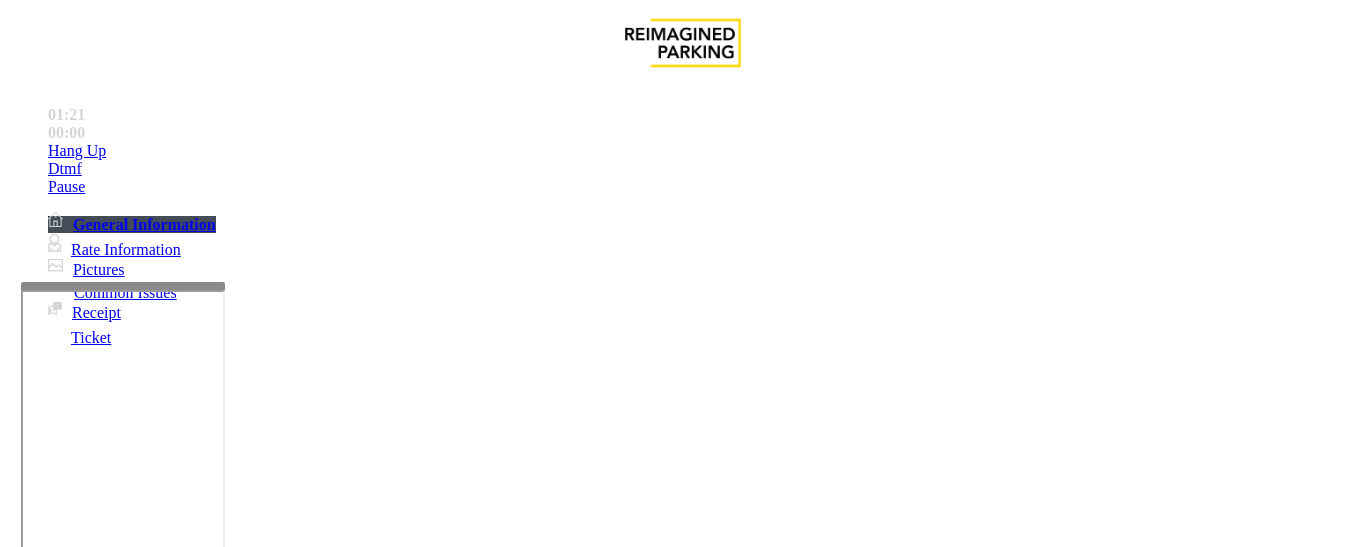 scroll, scrollTop: 200, scrollLeft: 0, axis: vertical 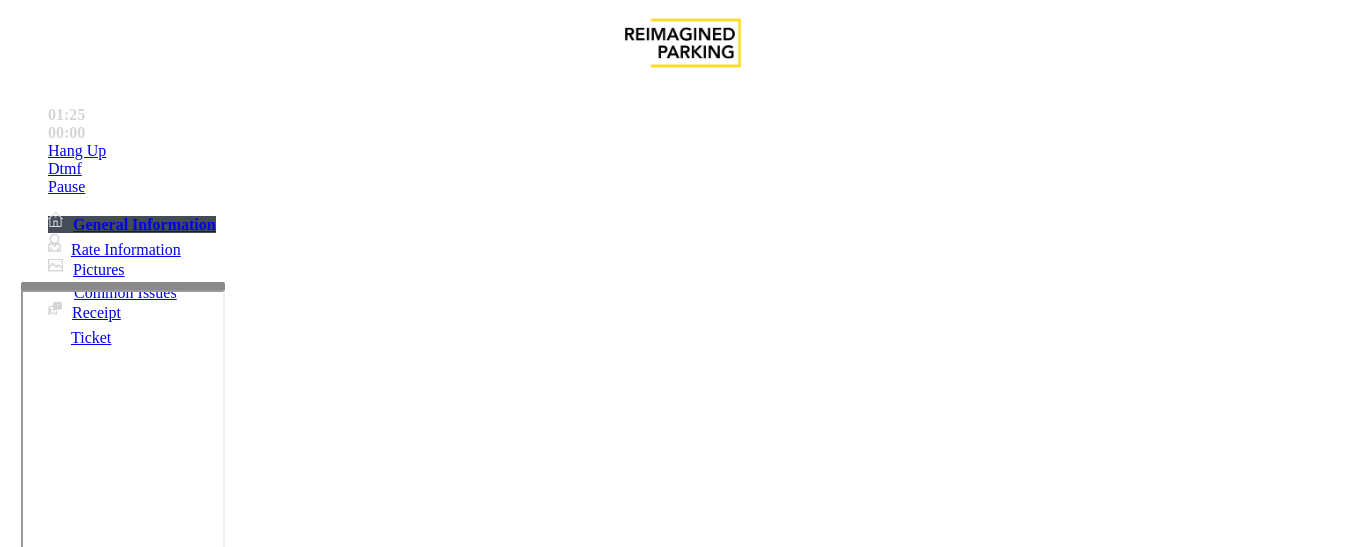 type on "**********" 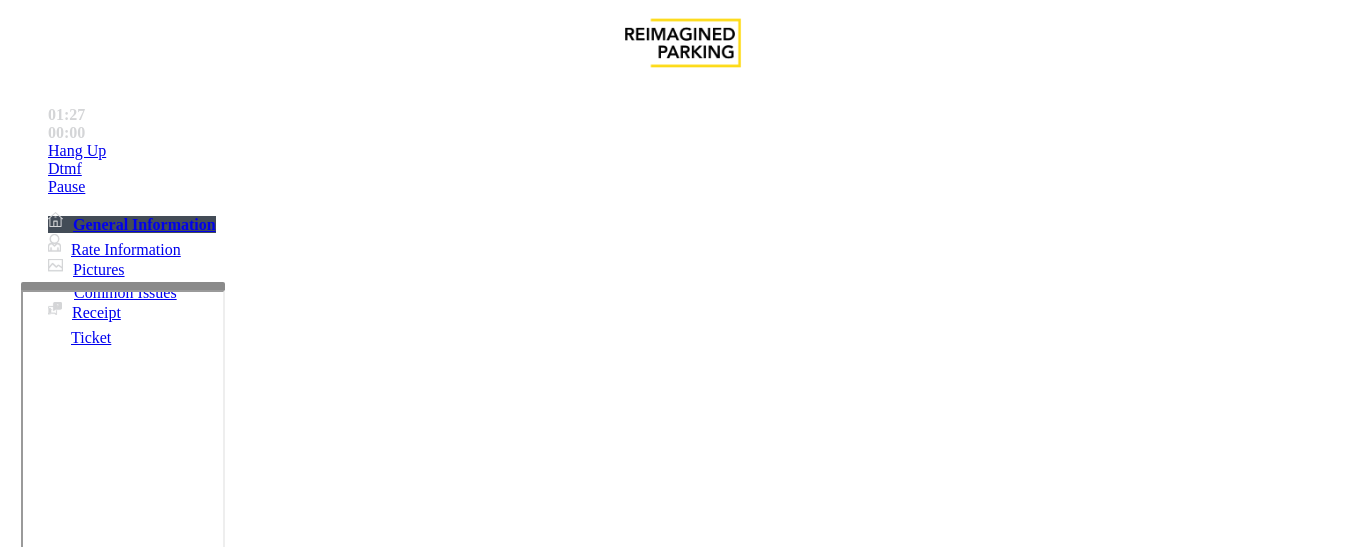 click on "Vend Gate" at bounding box center [69, 1595] 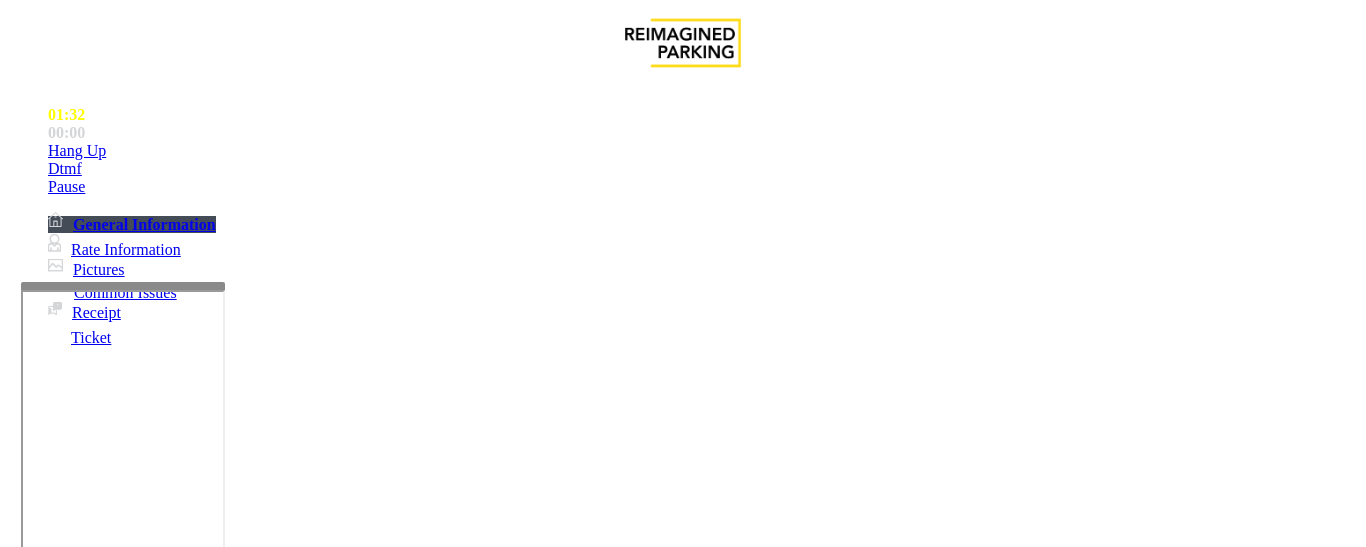 scroll, scrollTop: 0, scrollLeft: 0, axis: both 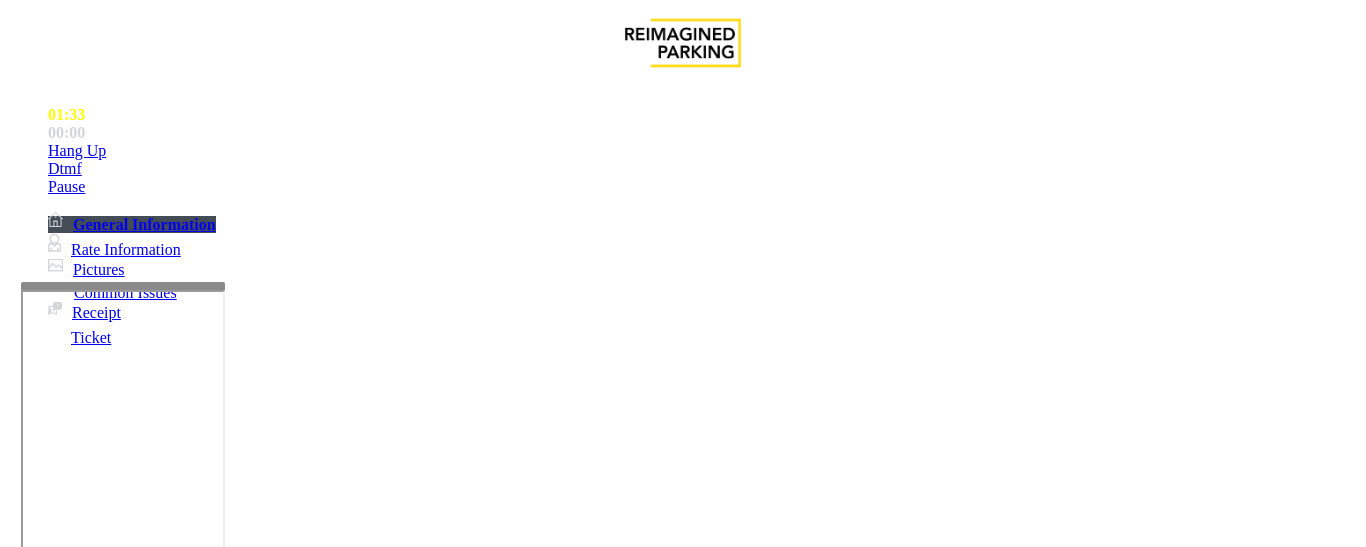 click on "Issue" at bounding box center (42, 1167) 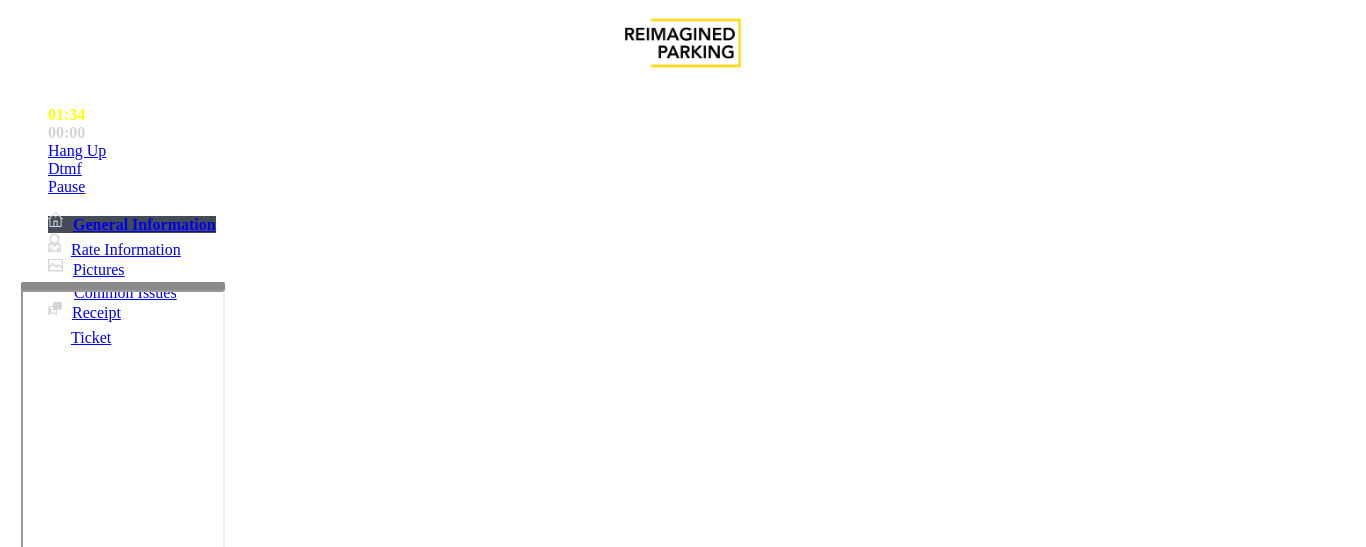 click on "Monthly Issue" at bounding box center (268, 1200) 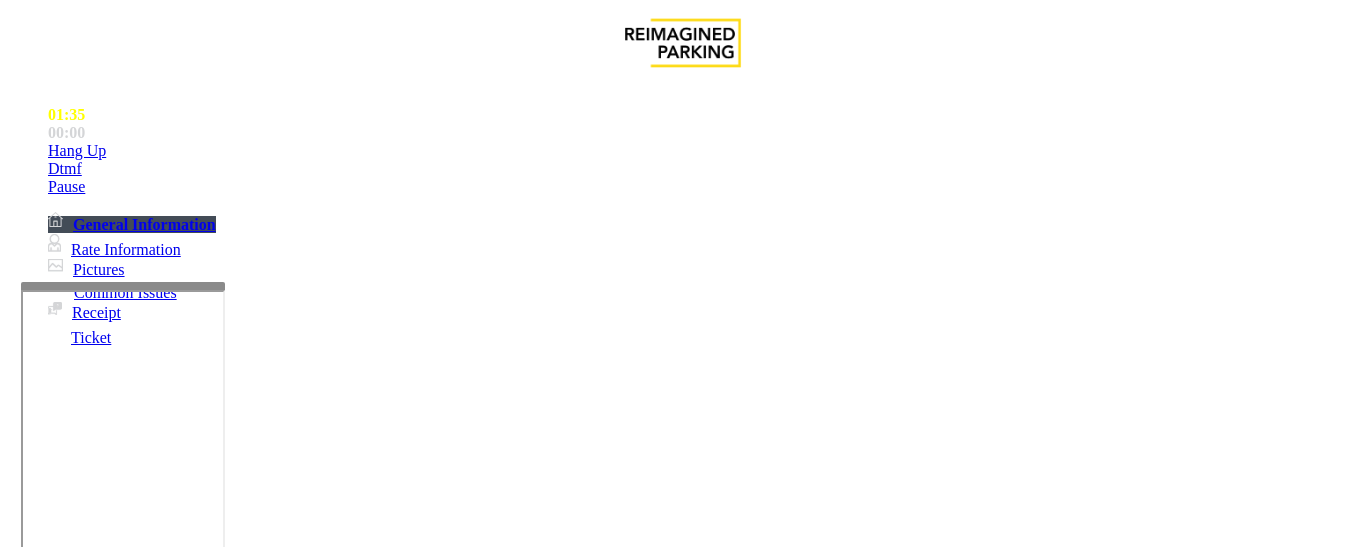 click on "Issue" at bounding box center (42, 1167) 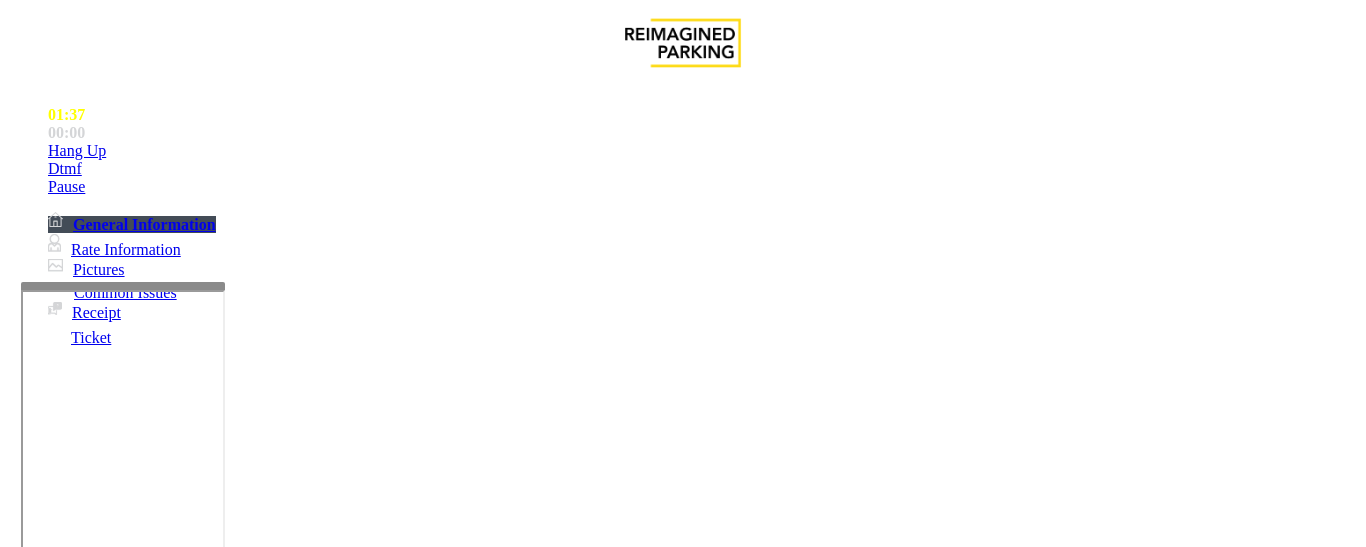 click on "Monthly Issue" at bounding box center (268, 1200) 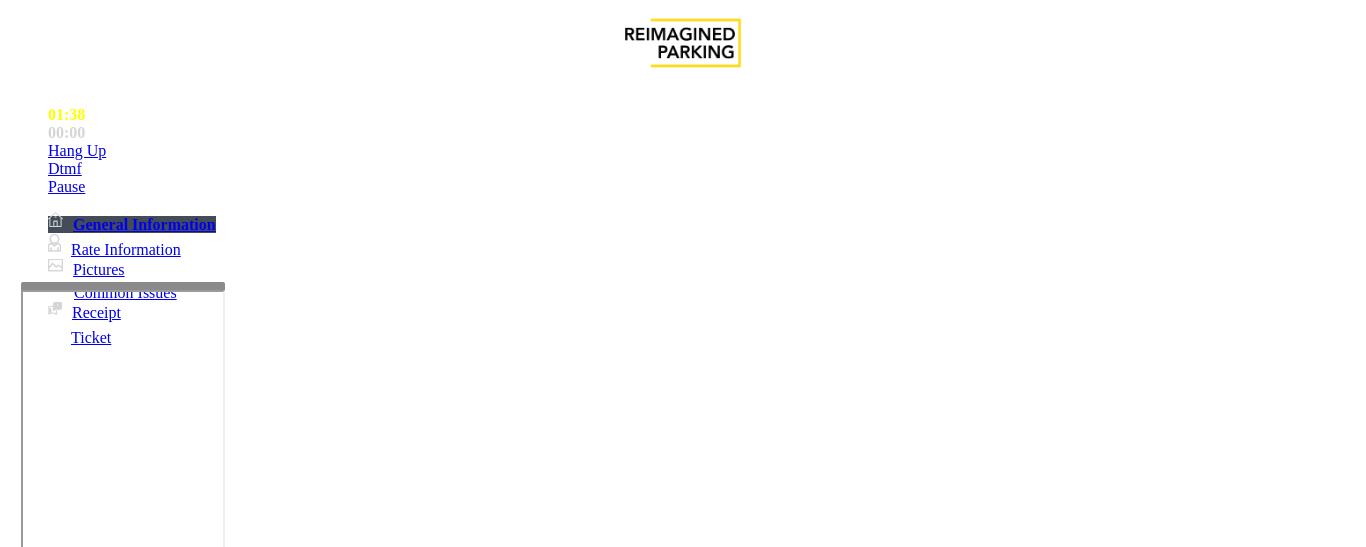 click on "Forgot Card / Transponder / KeyFob" at bounding box center (317, 1200) 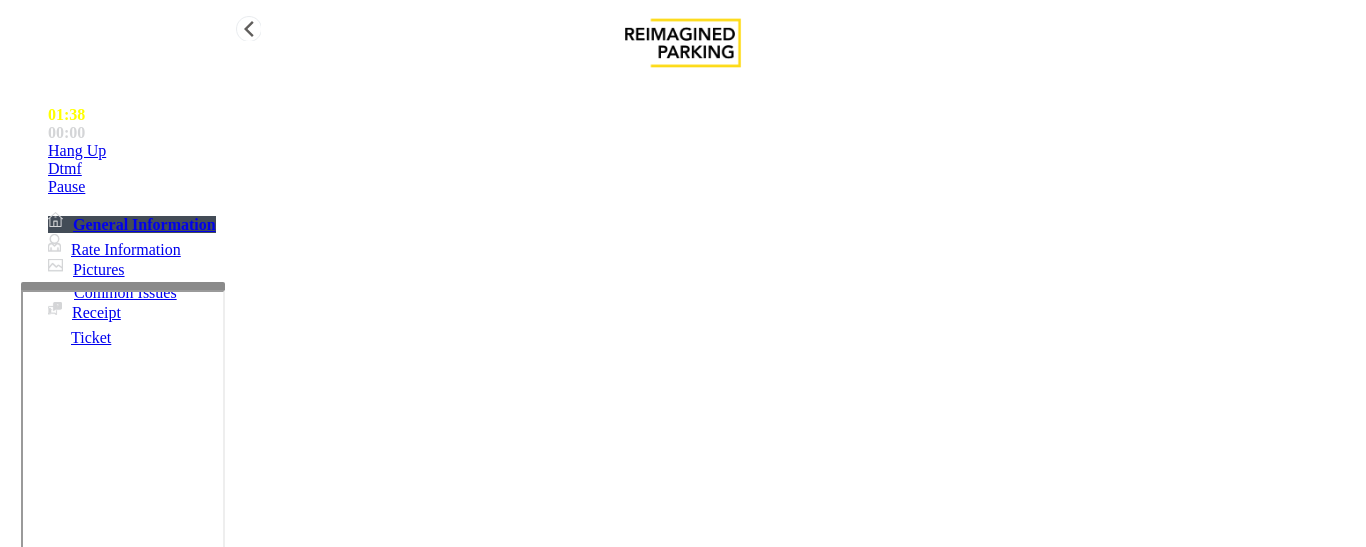 click on "Hang Up" at bounding box center (703, 151) 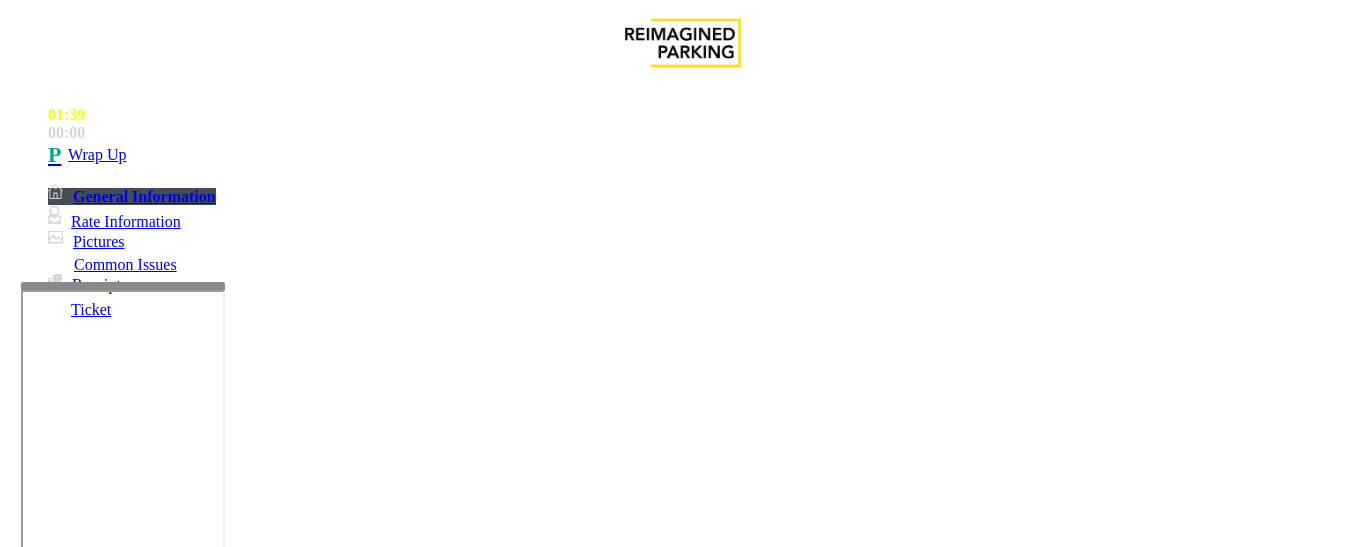 click on "Forgot Card / Transponder / KeyFob" at bounding box center (682, 1185) 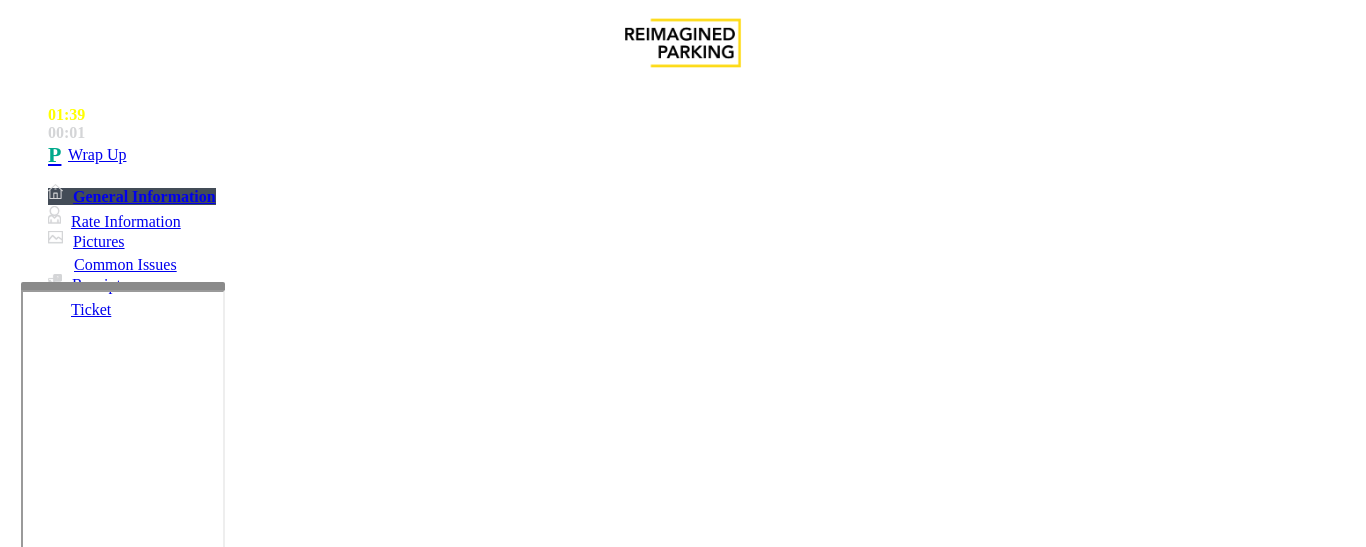 scroll, scrollTop: 300, scrollLeft: 0, axis: vertical 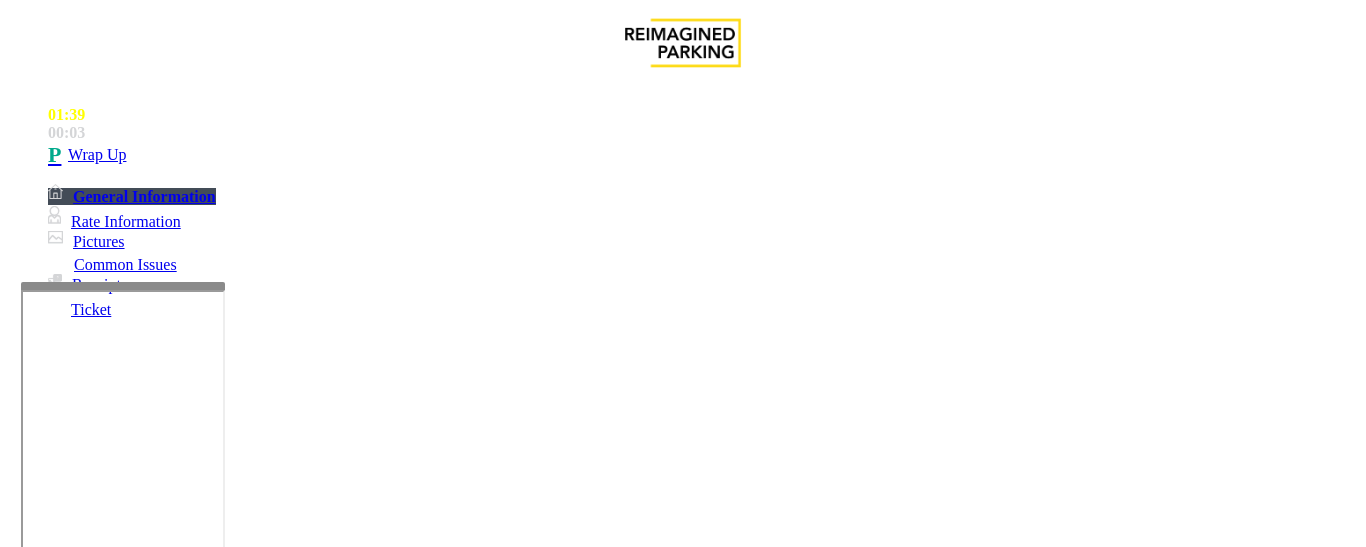 drag, startPoint x: 316, startPoint y: 310, endPoint x: 439, endPoint y: 308, distance: 123.01626 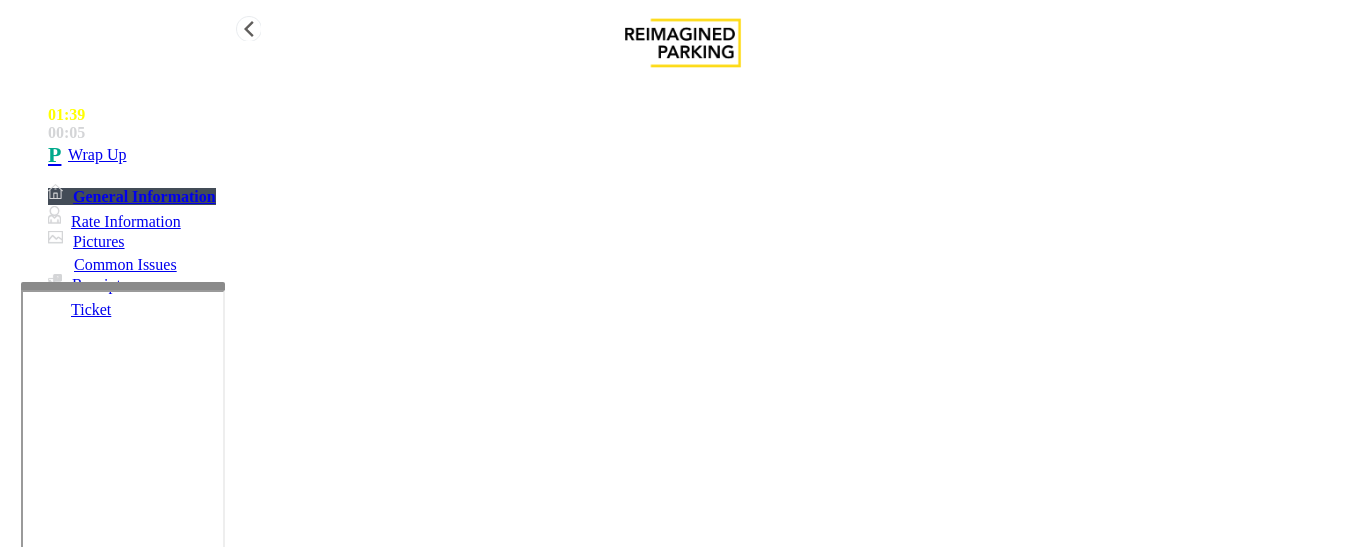 type on "**********" 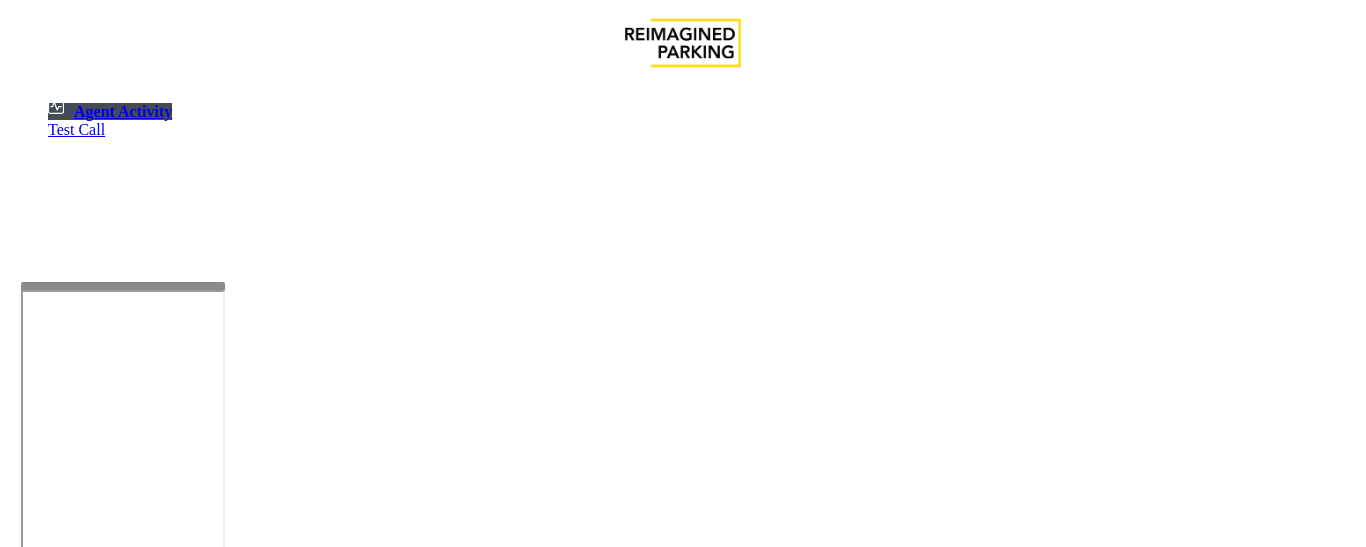 click at bounding box center (79, 1249) 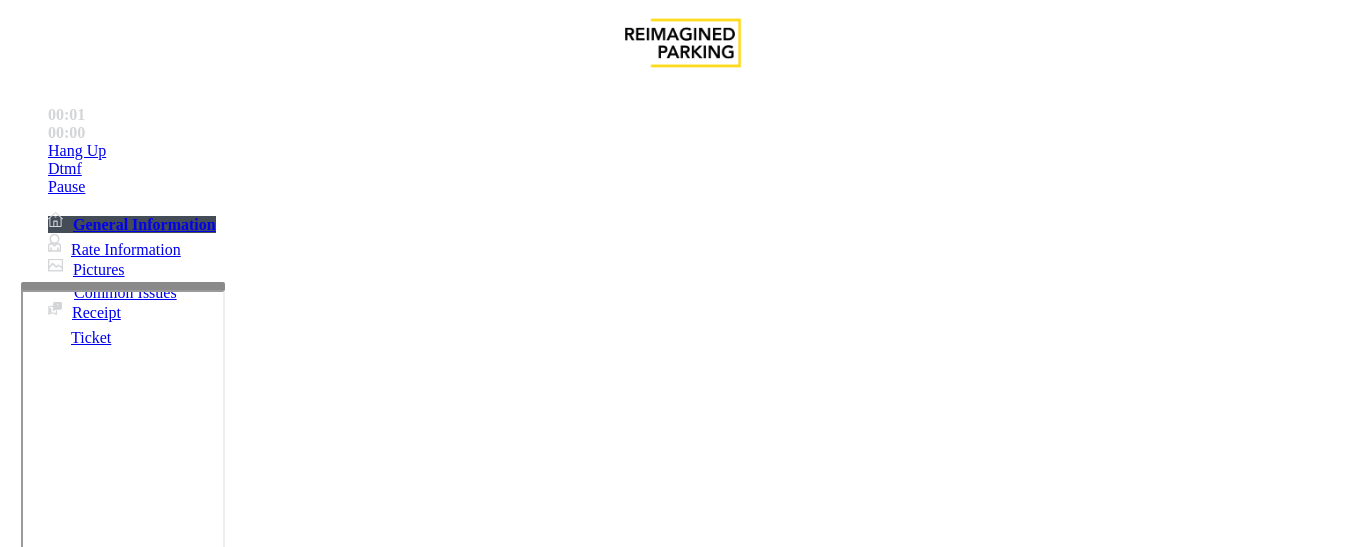 click on "Intercom Issue/No Response" at bounding box center [752, 1200] 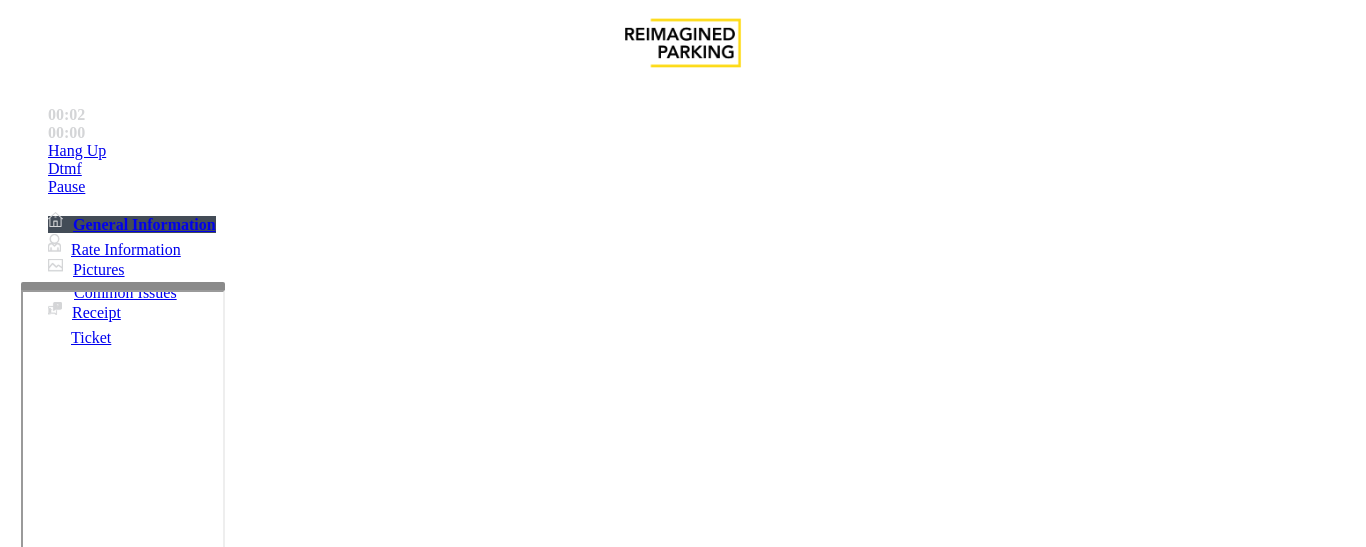 click on "No Response/Unable to hear parker" at bounding box center (142, 1200) 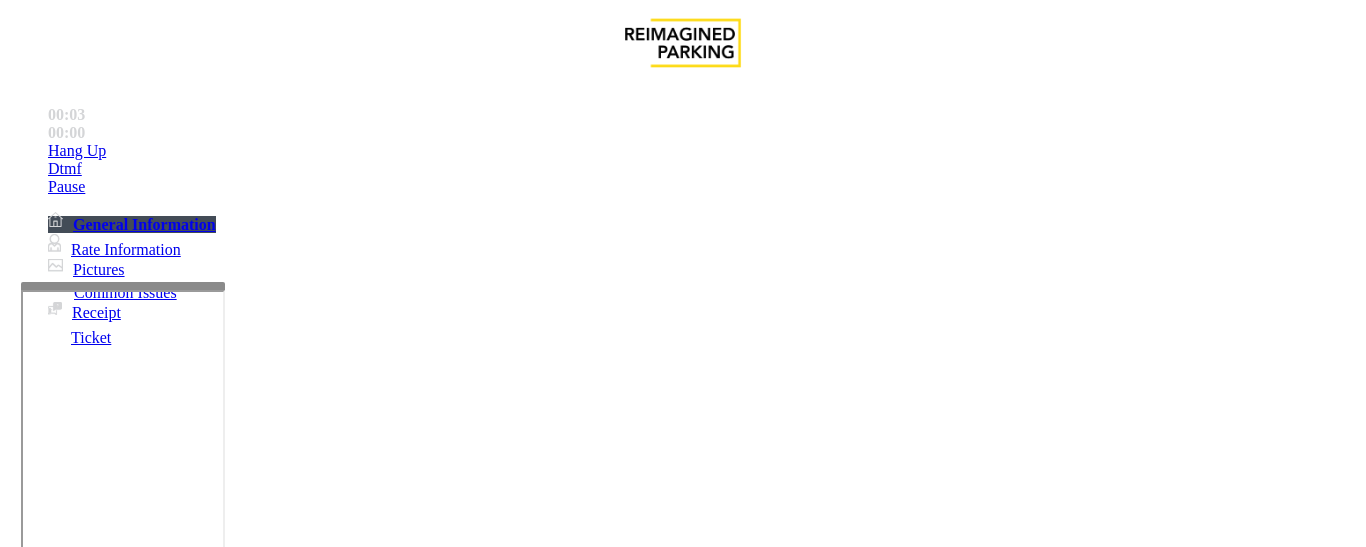 click on "Issue  -  Intercom Issue/No Response No Response/Unable to hear parker Notes:                      Send alerts to manager  Vend Gate Not Allowed  Steps to Resolve" at bounding box center (682, 1286) 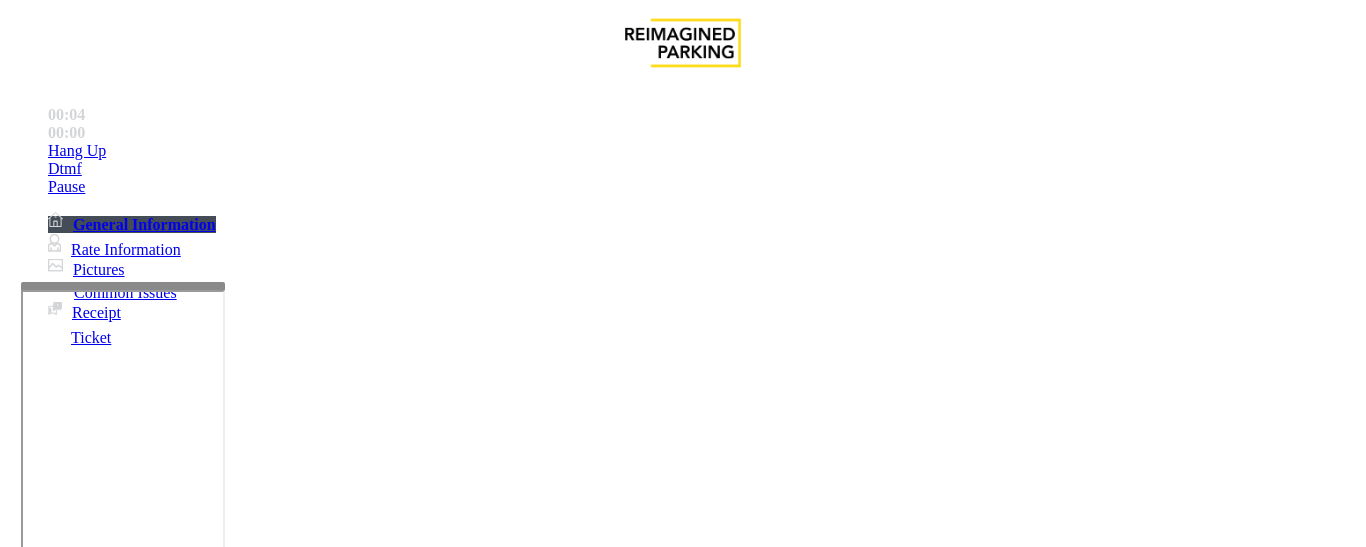 click at bounding box center (229, 1248) 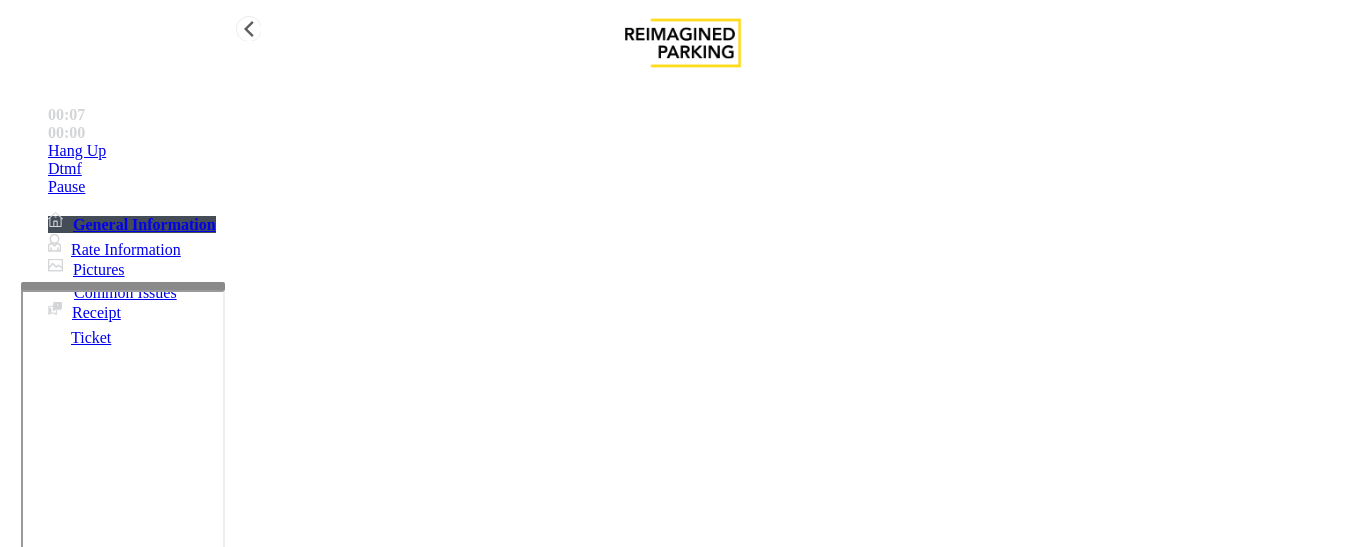 type on "**********" 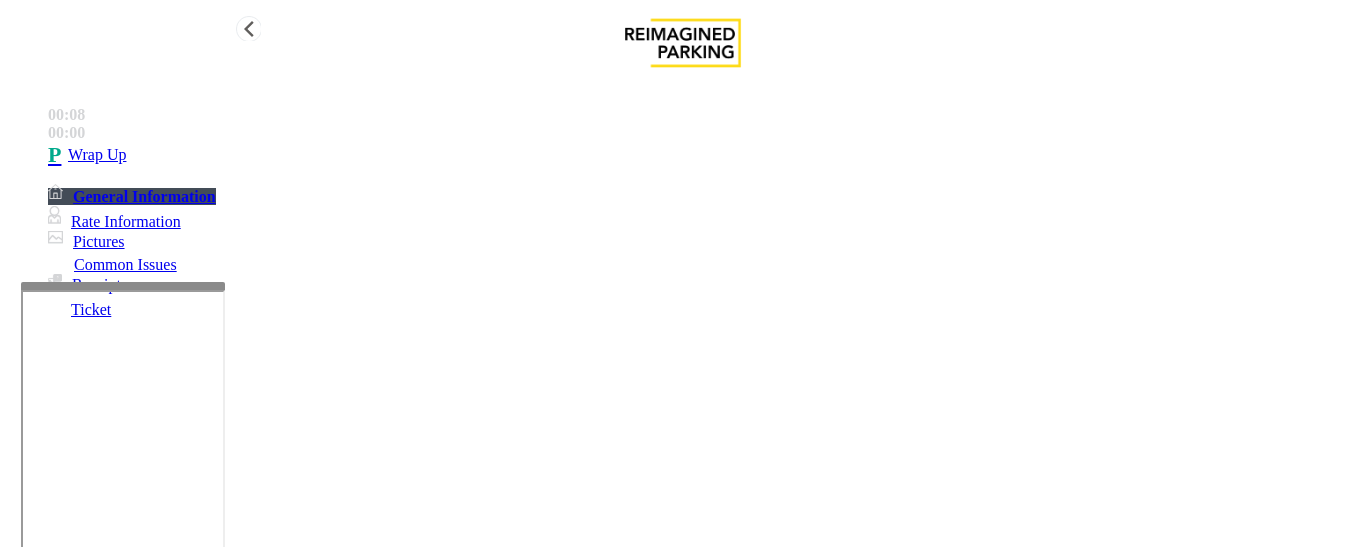click on "Wrap Up" at bounding box center (703, 155) 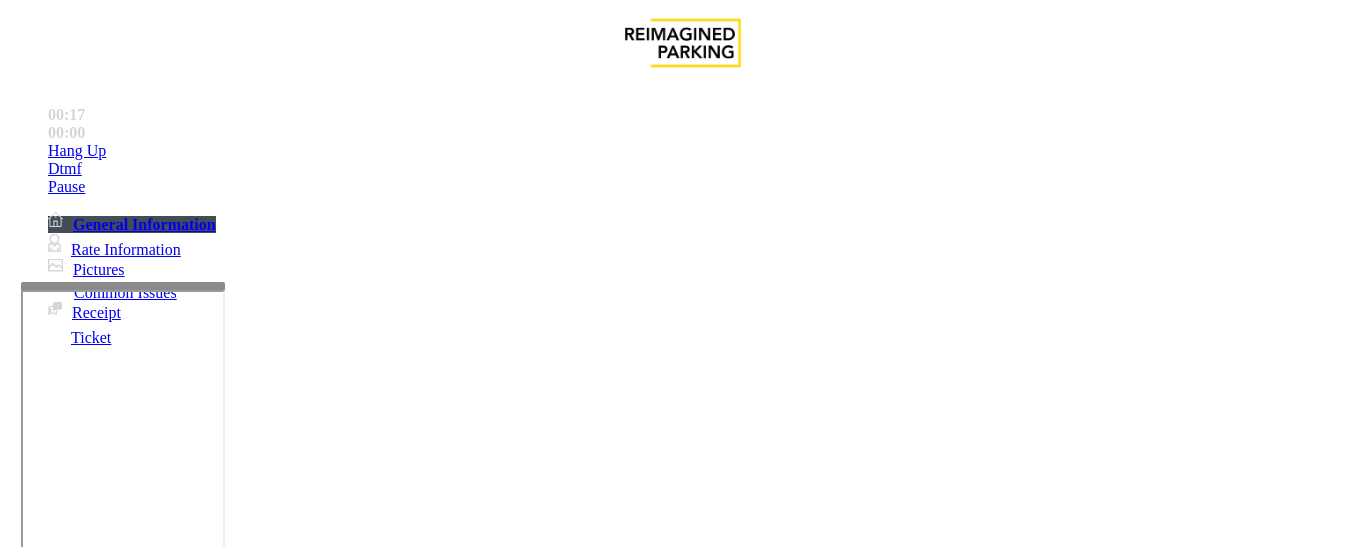 scroll, scrollTop: 900, scrollLeft: 0, axis: vertical 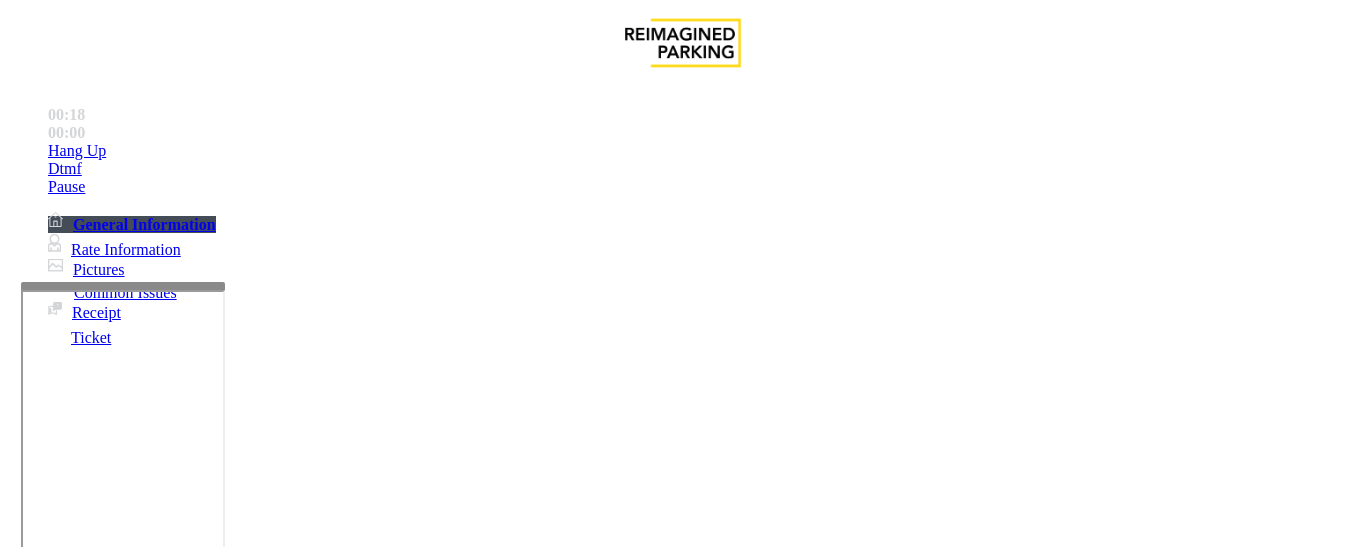 click on "JMS-WCH-WS1" at bounding box center [78, 2476] 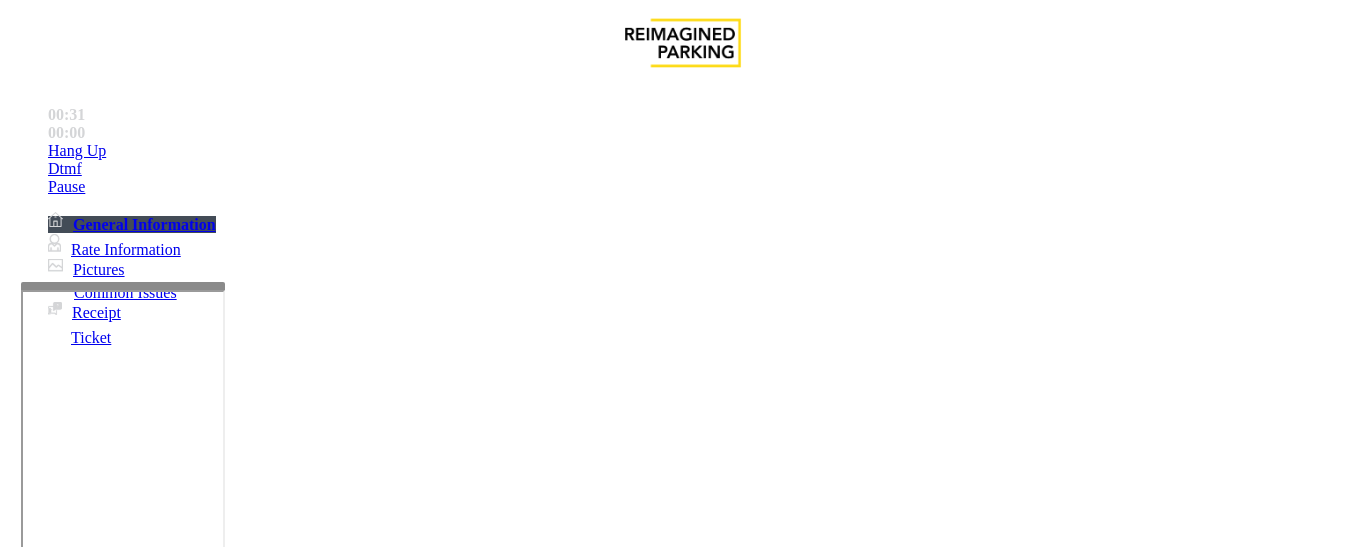 click on "Validation Issue" at bounding box center (371, 1200) 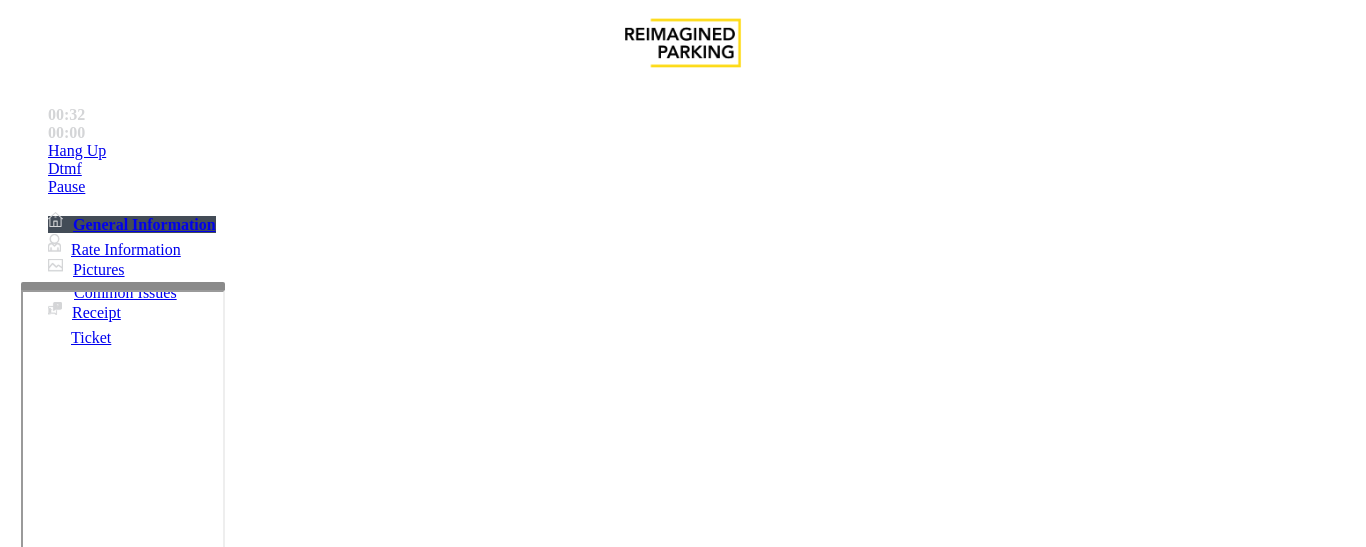 click on "Validation Error" at bounding box center [262, 1200] 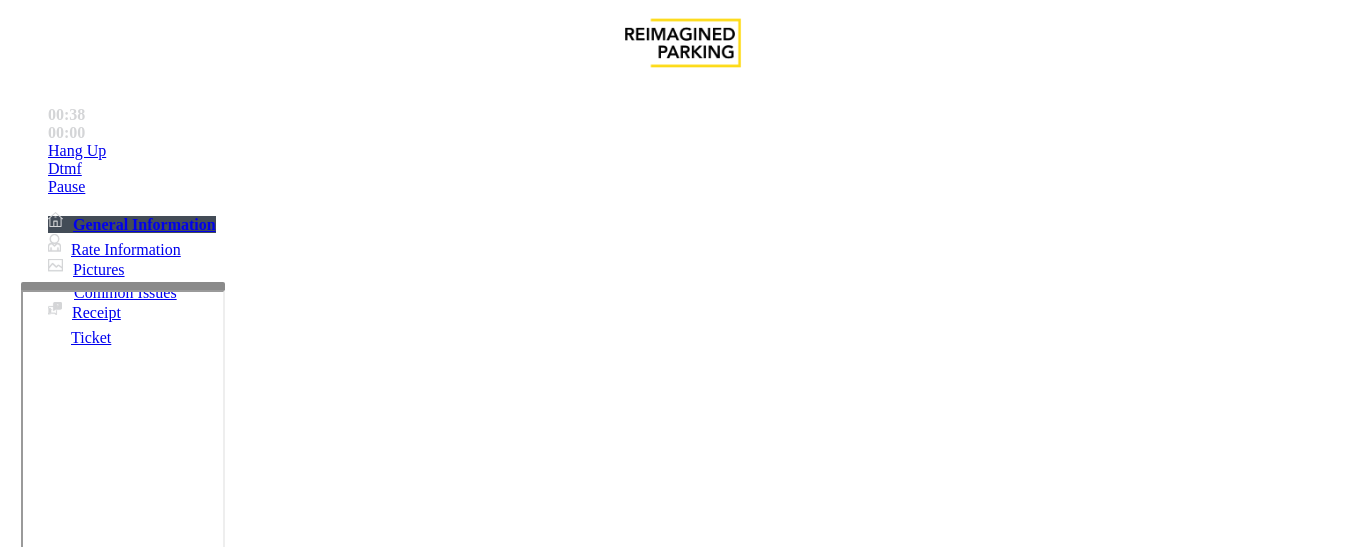 click on "Validation Issue" at bounding box center (106, 1167) 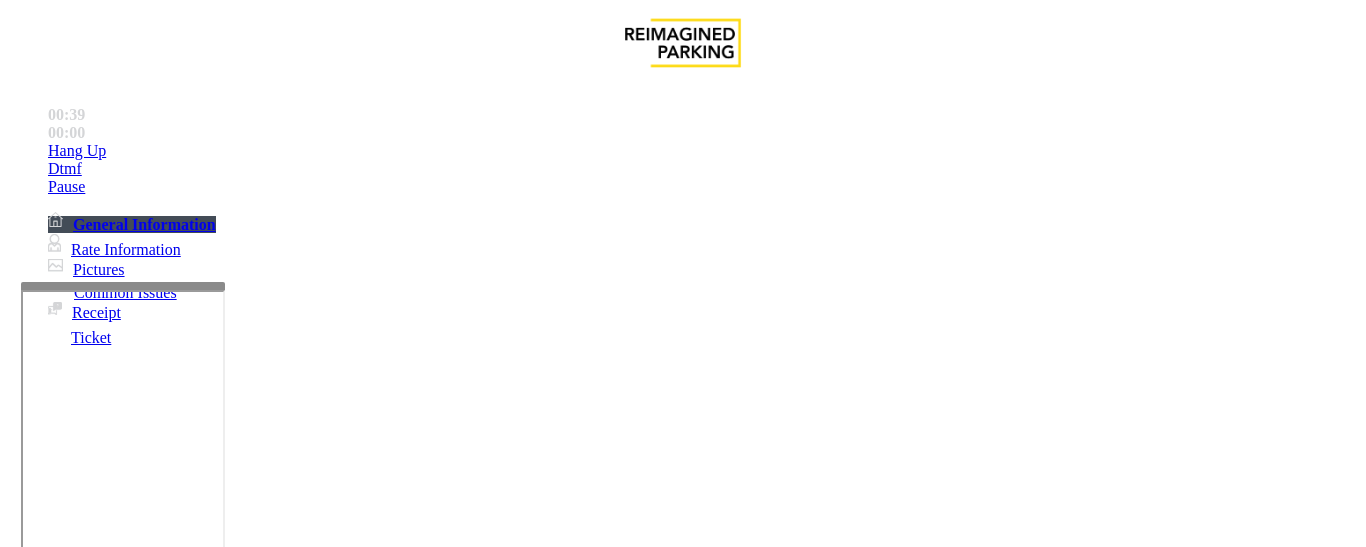 click on "Validation Error" at bounding box center (262, 1200) 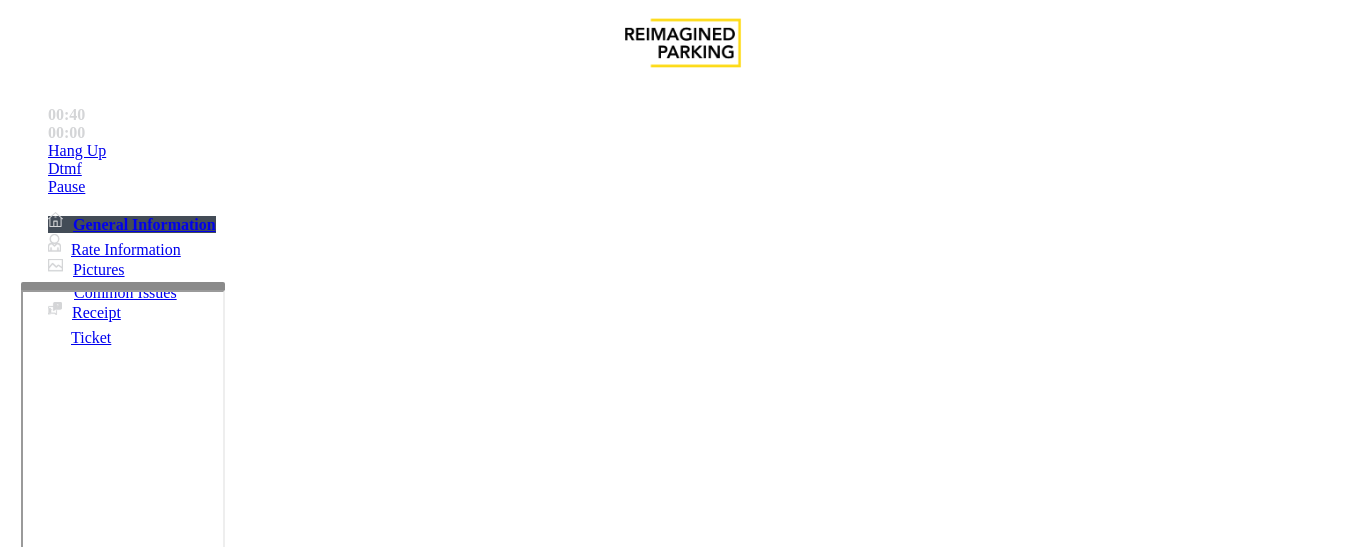click on "Validation Error" at bounding box center [682, 1185] 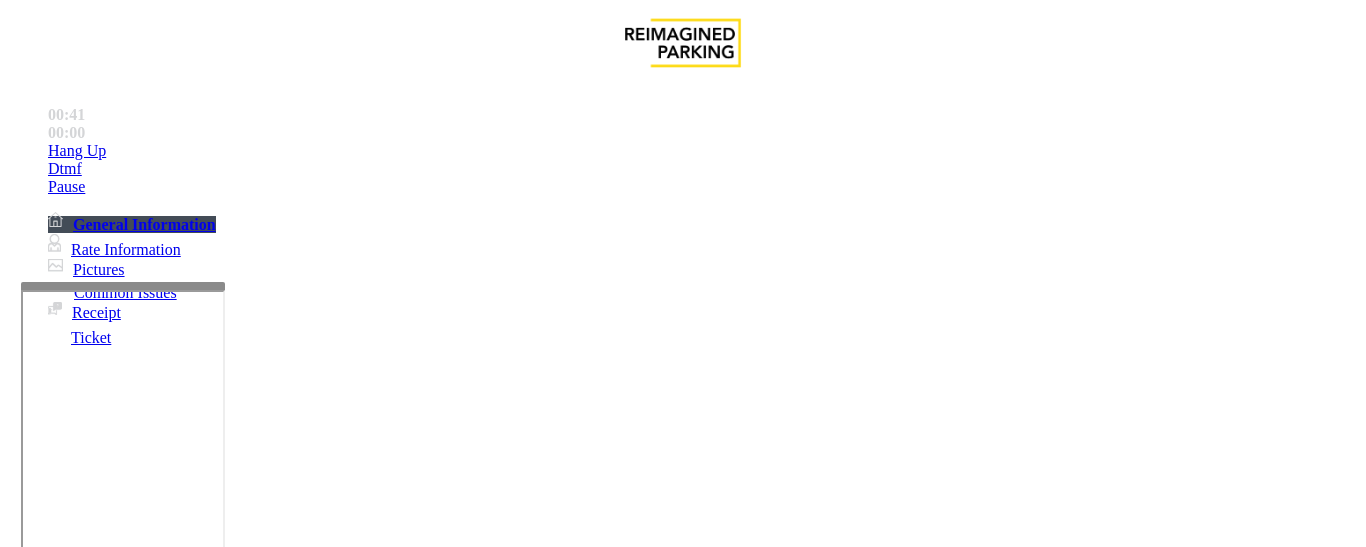 scroll, scrollTop: 300, scrollLeft: 0, axis: vertical 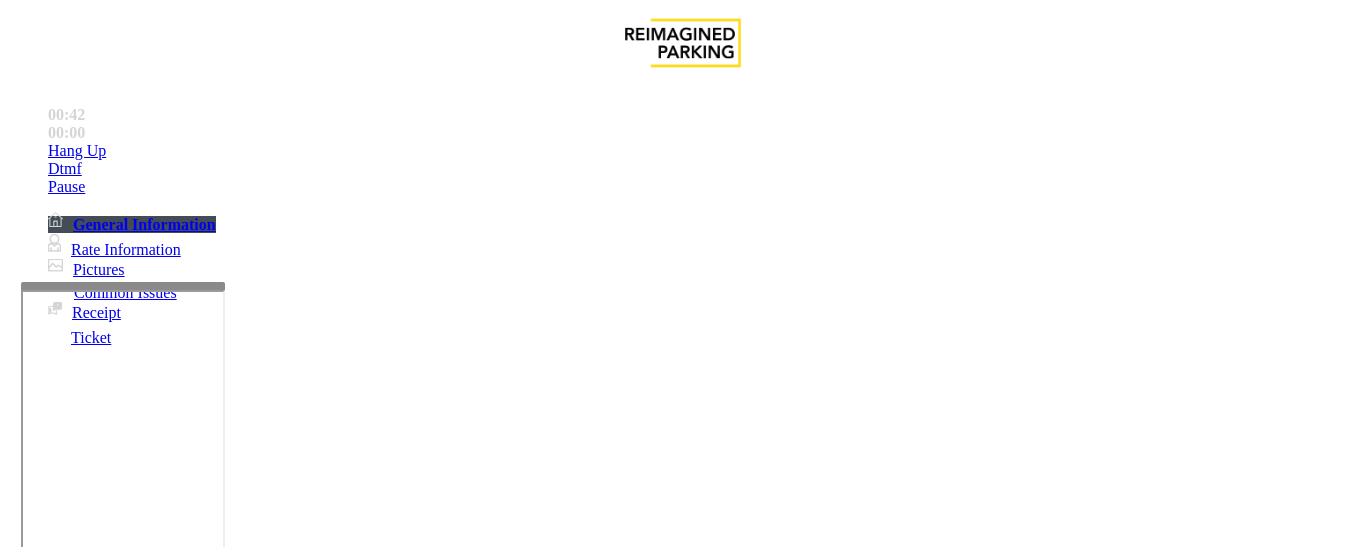 click at bounding box center (221, 1548) 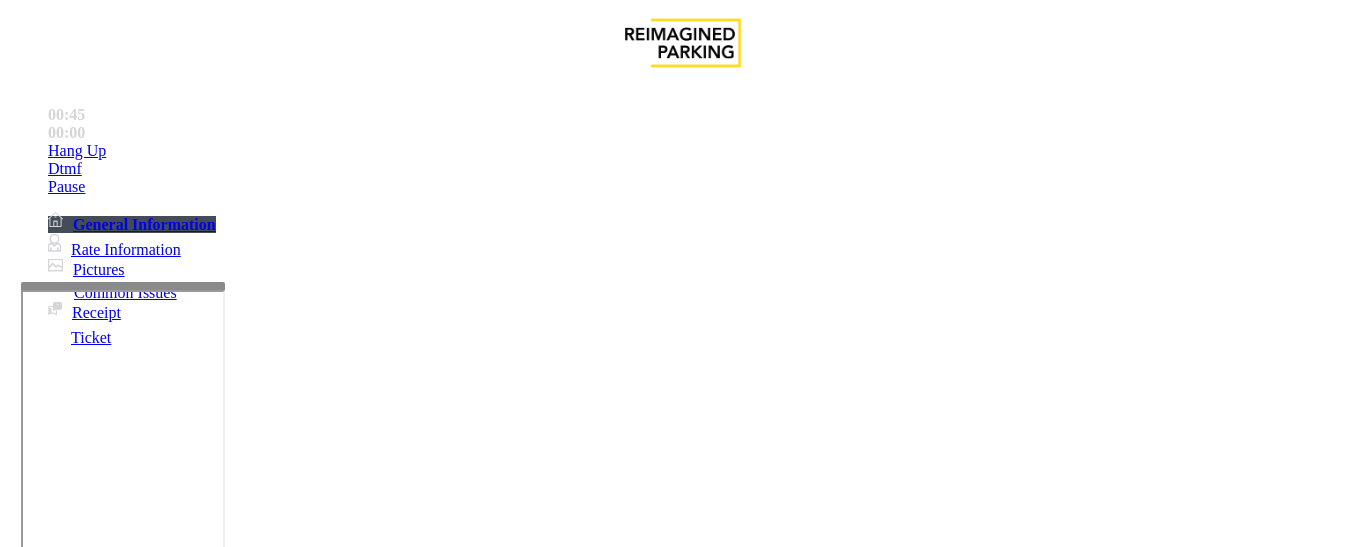 paste on "**********" 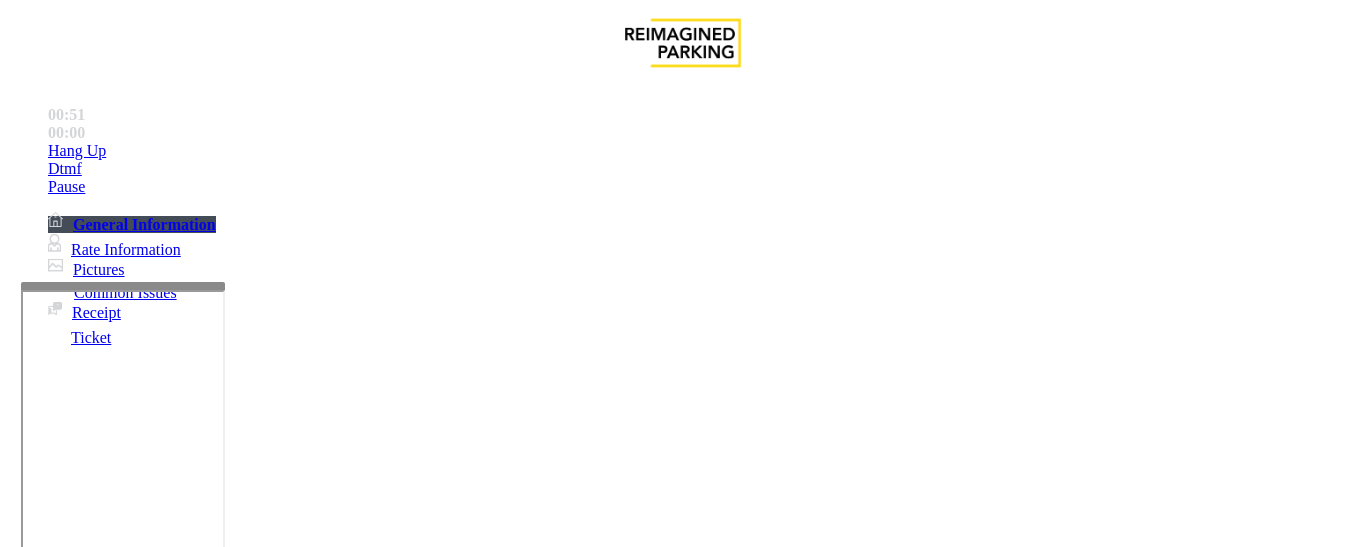 scroll, scrollTop: 200, scrollLeft: 0, axis: vertical 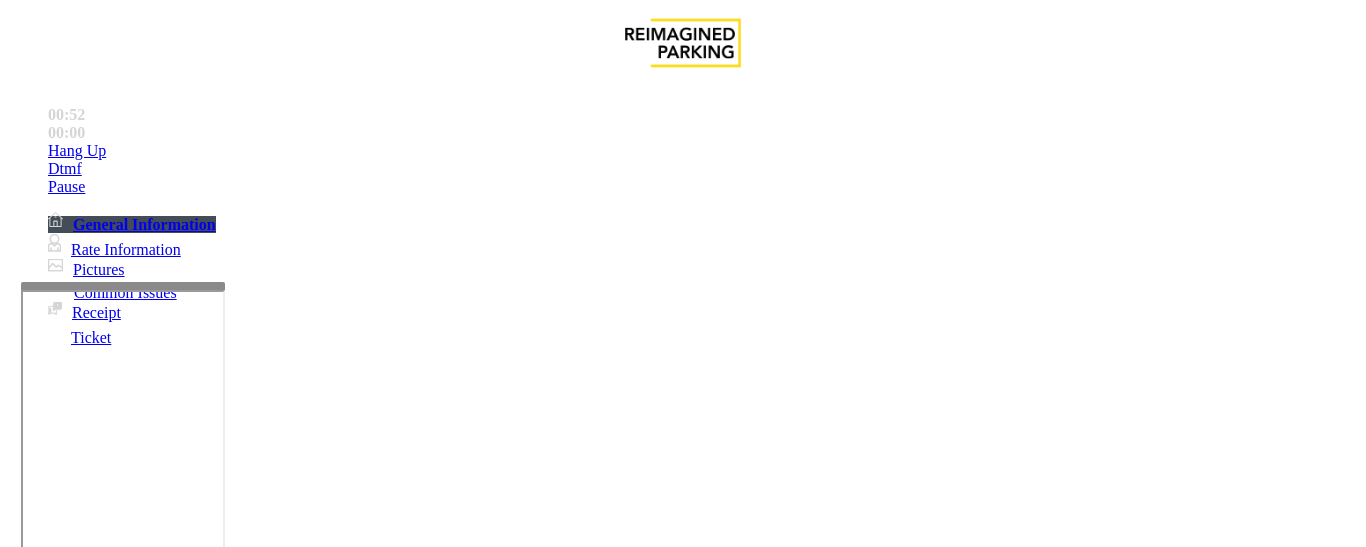 type on "**********" 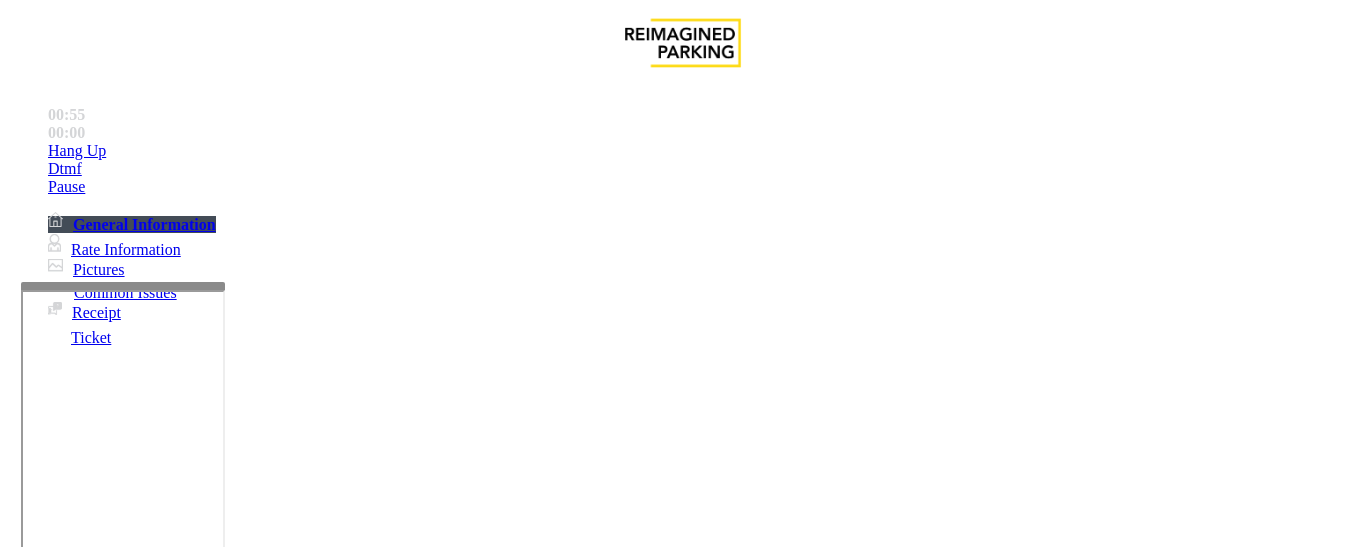 drag, startPoint x: 714, startPoint y: 259, endPoint x: 937, endPoint y: 262, distance: 223.02017 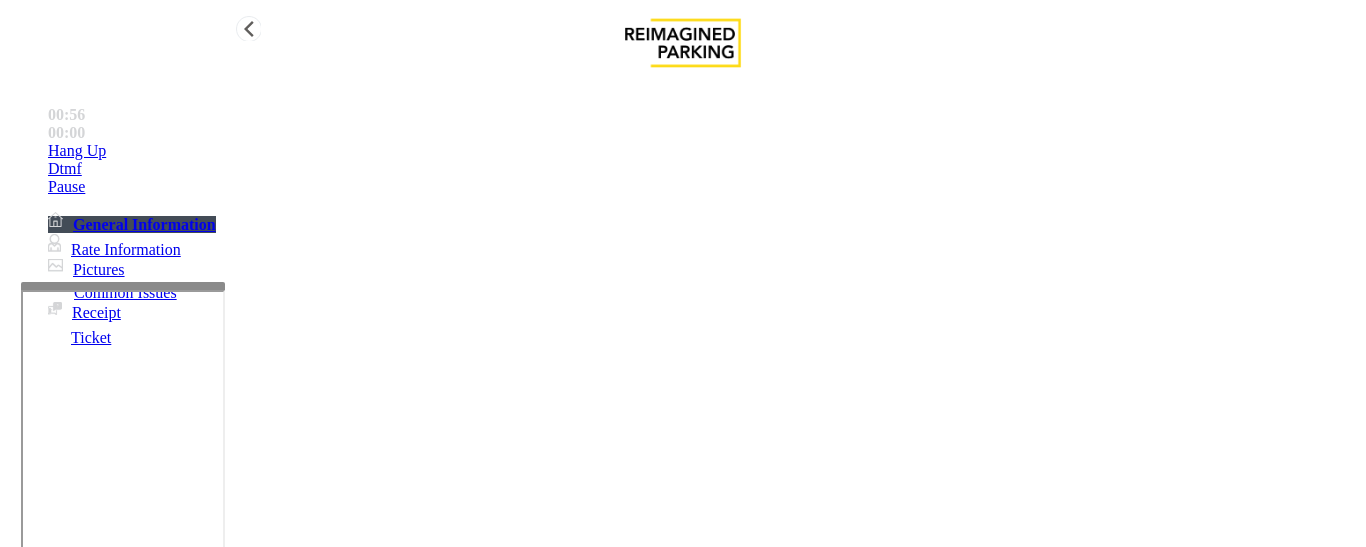 scroll, scrollTop: 100, scrollLeft: 0, axis: vertical 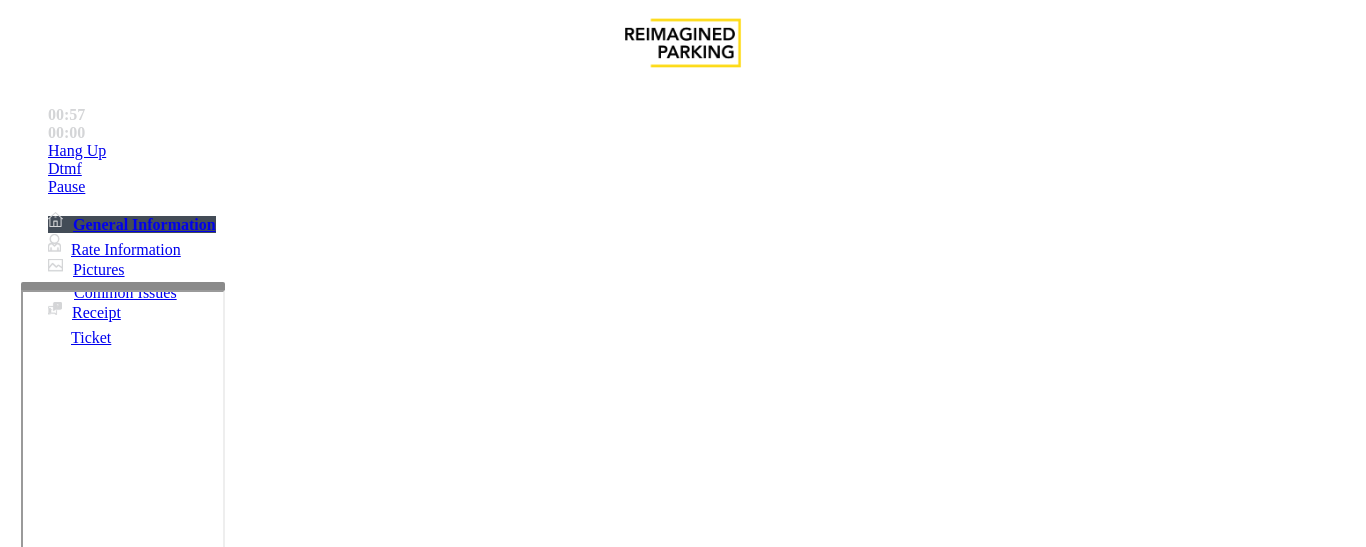 click at bounding box center (96, 1222) 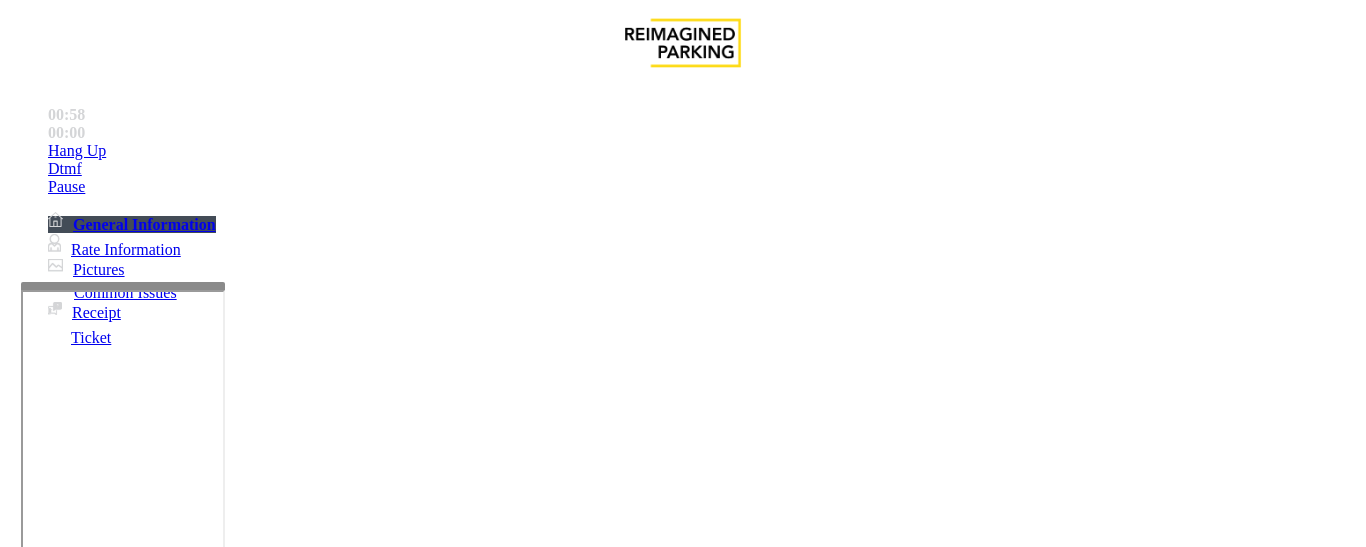 type on "**********" 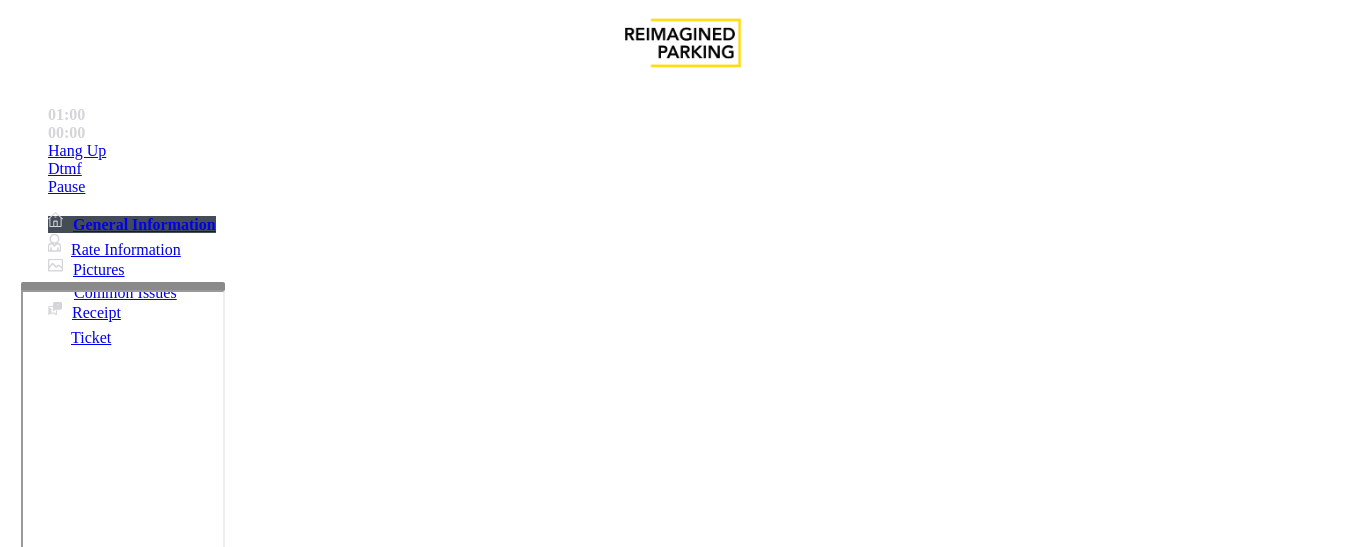 scroll, scrollTop: 300, scrollLeft: 0, axis: vertical 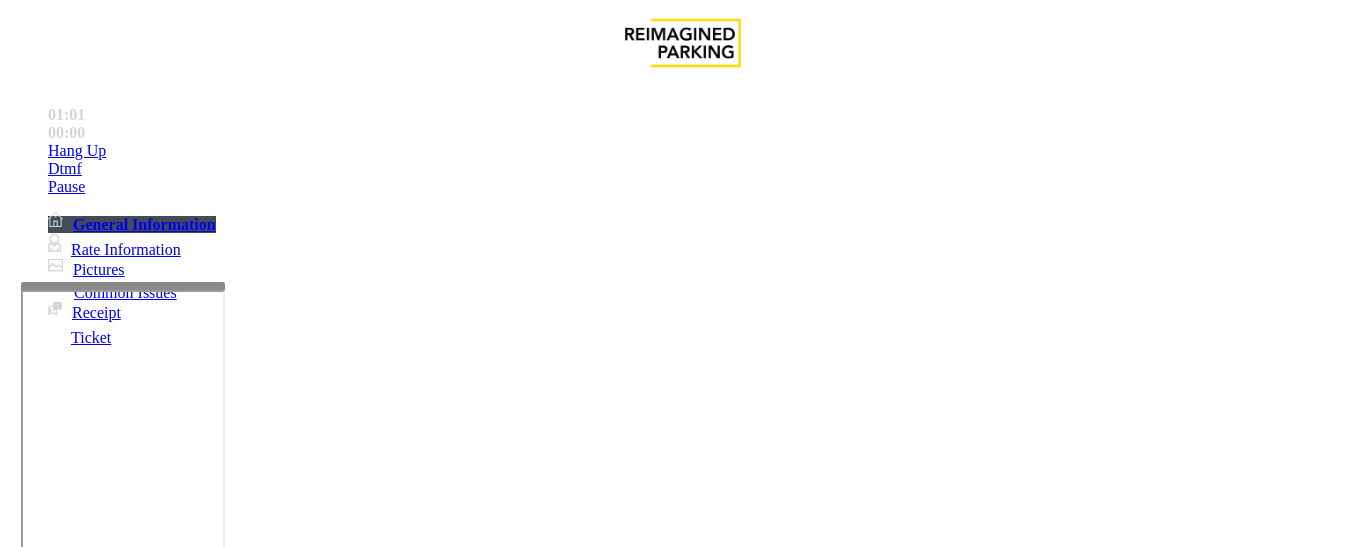 click at bounding box center [221, 1548] 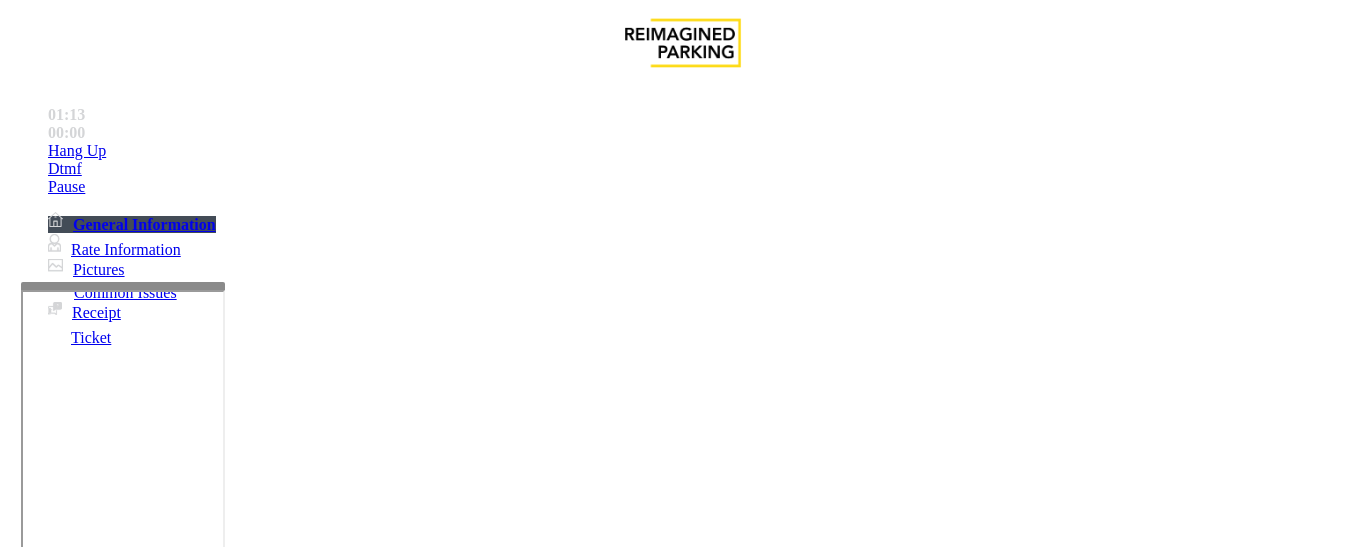 scroll, scrollTop: 0, scrollLeft: 0, axis: both 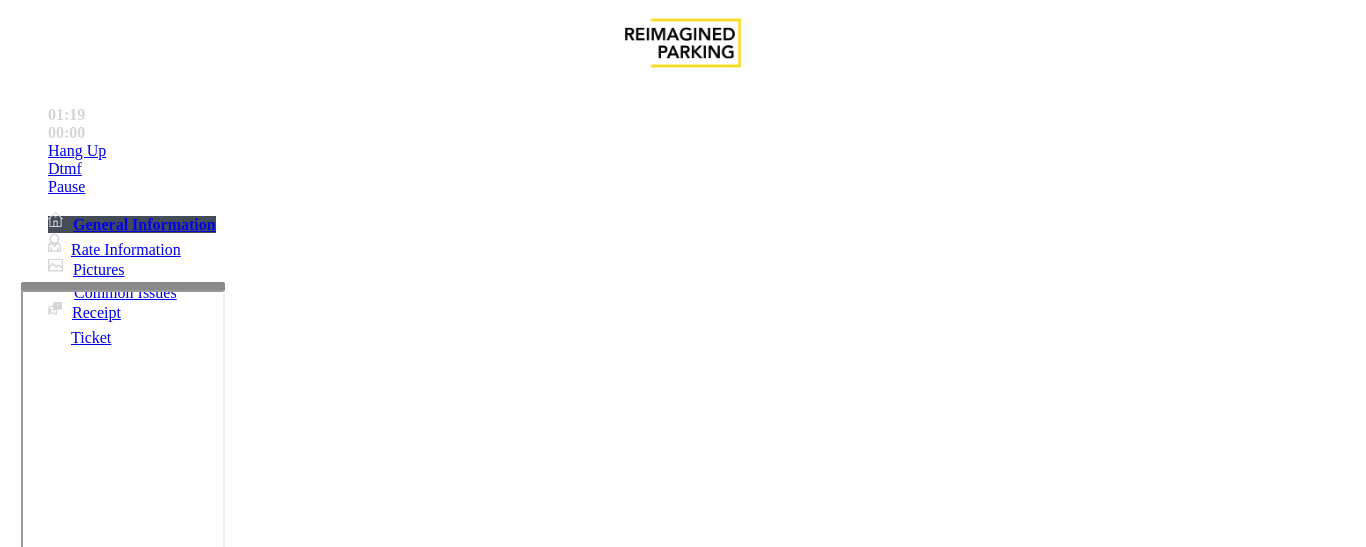 click at bounding box center (96, 1222) 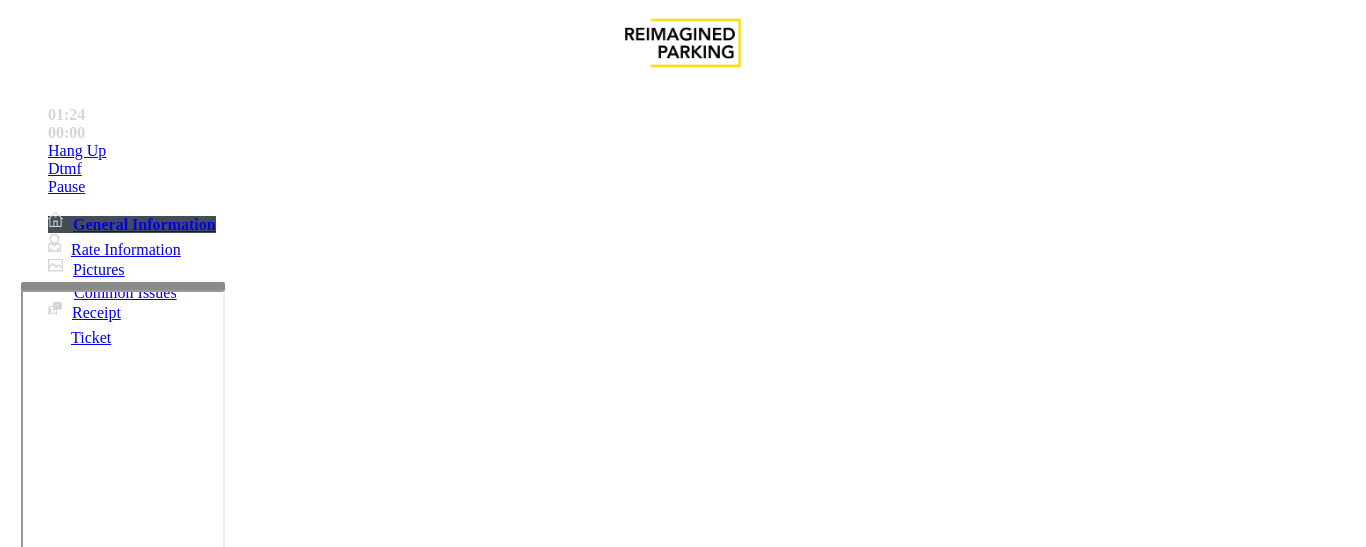 click at bounding box center (96, 1222) 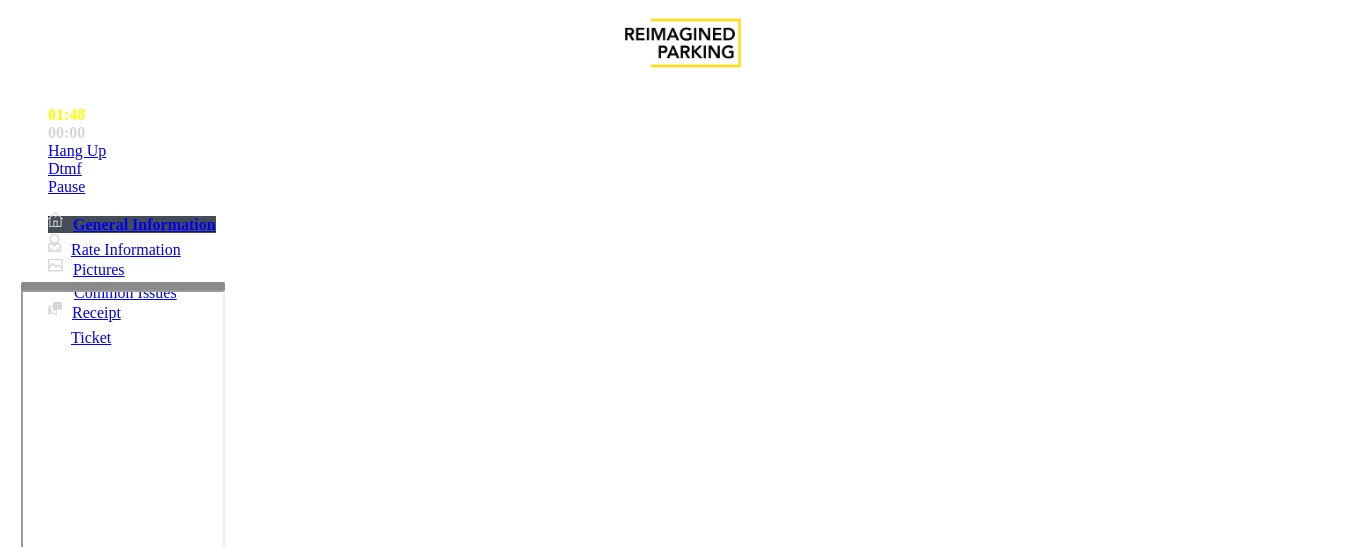 type on "******" 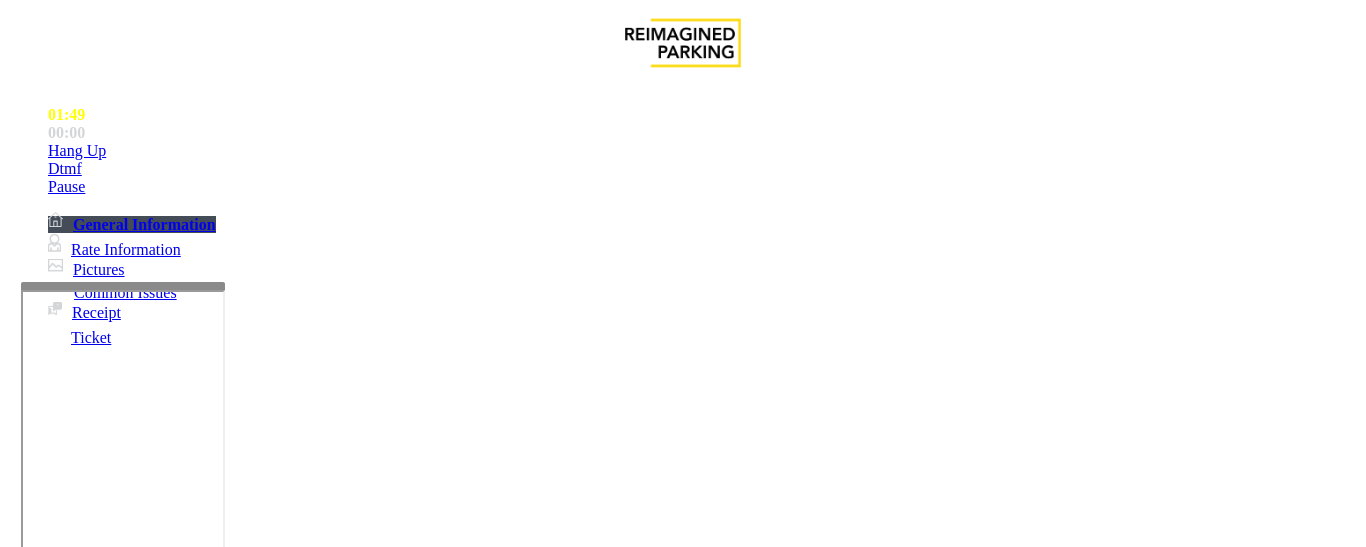 click at bounding box center [96, 1276] 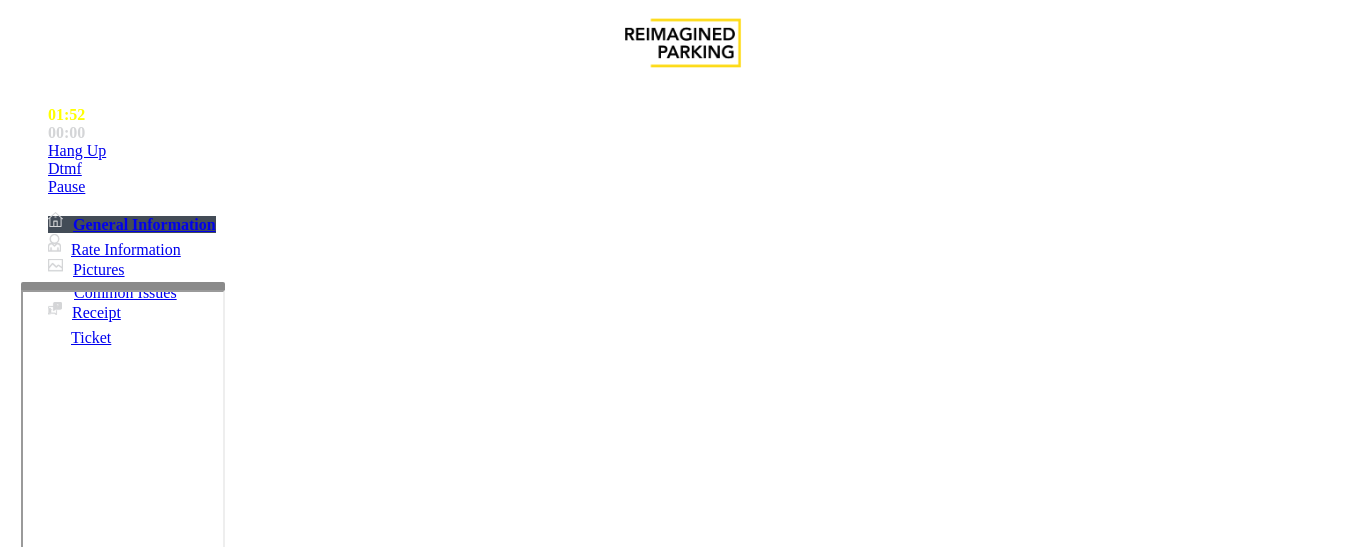 click at bounding box center [96, 1276] 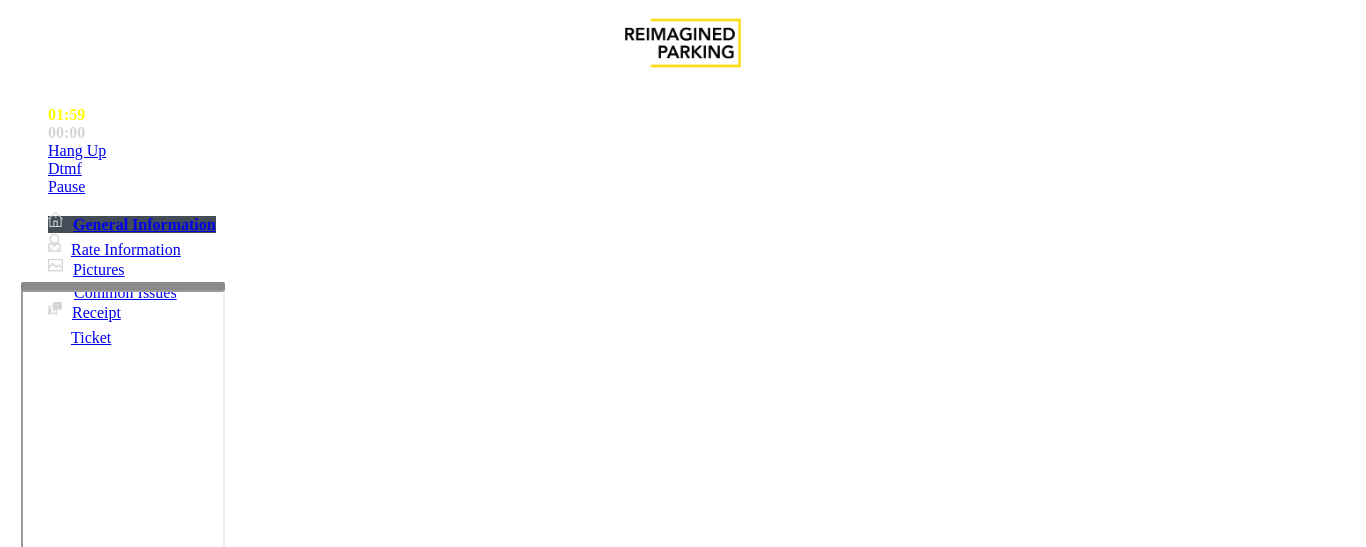 scroll, scrollTop: 400, scrollLeft: 0, axis: vertical 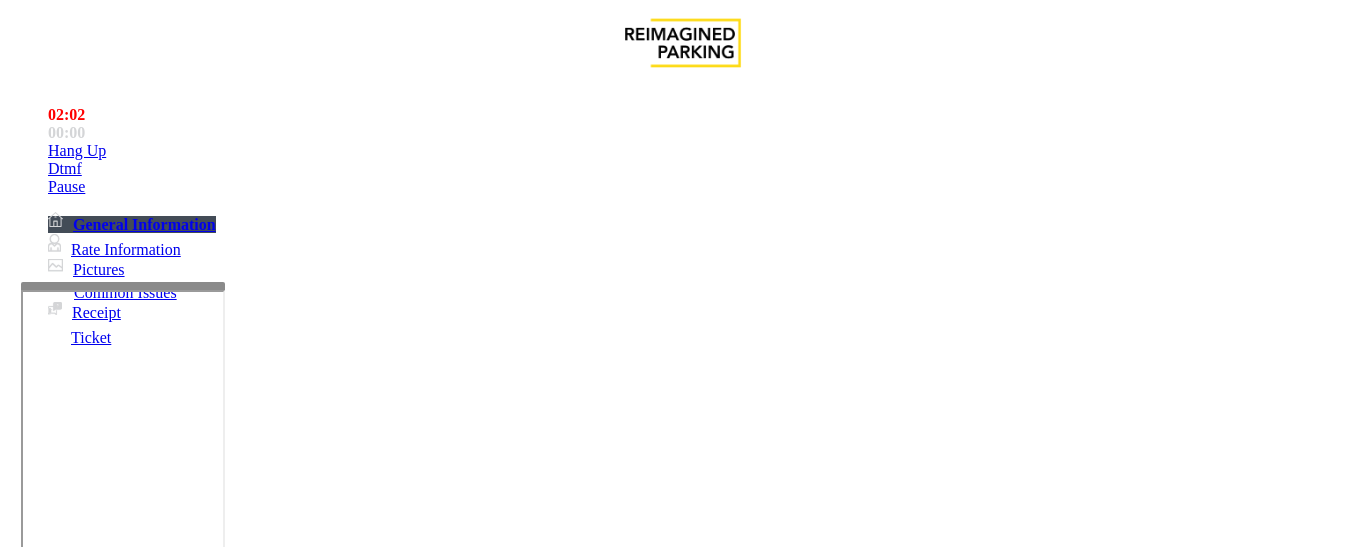 type on "********" 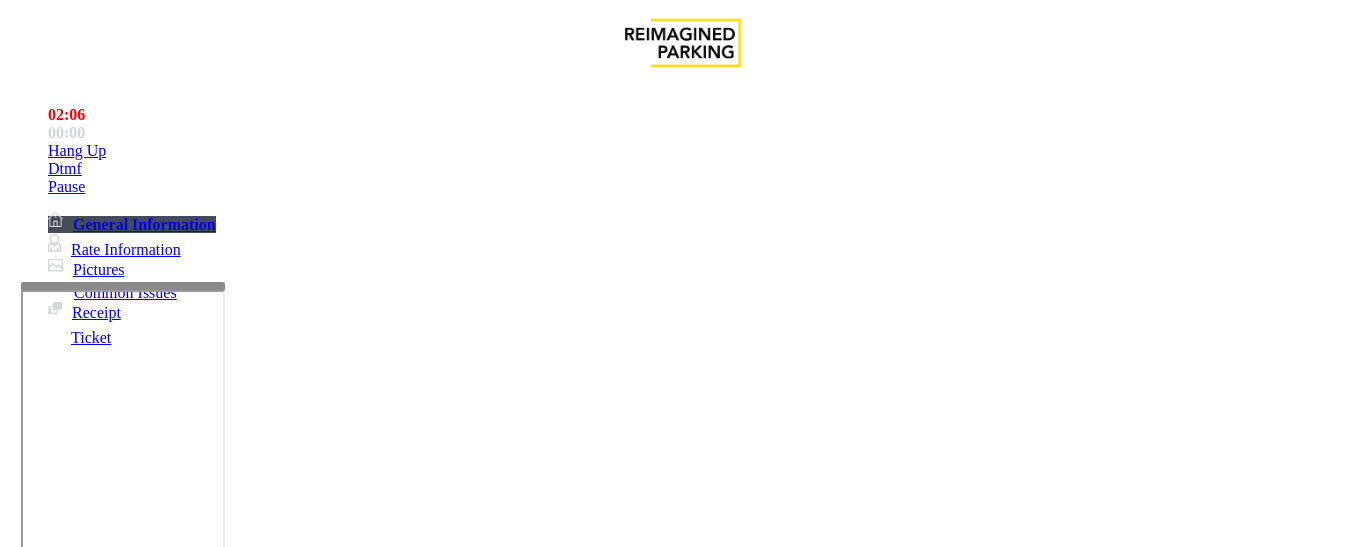 type on "**********" 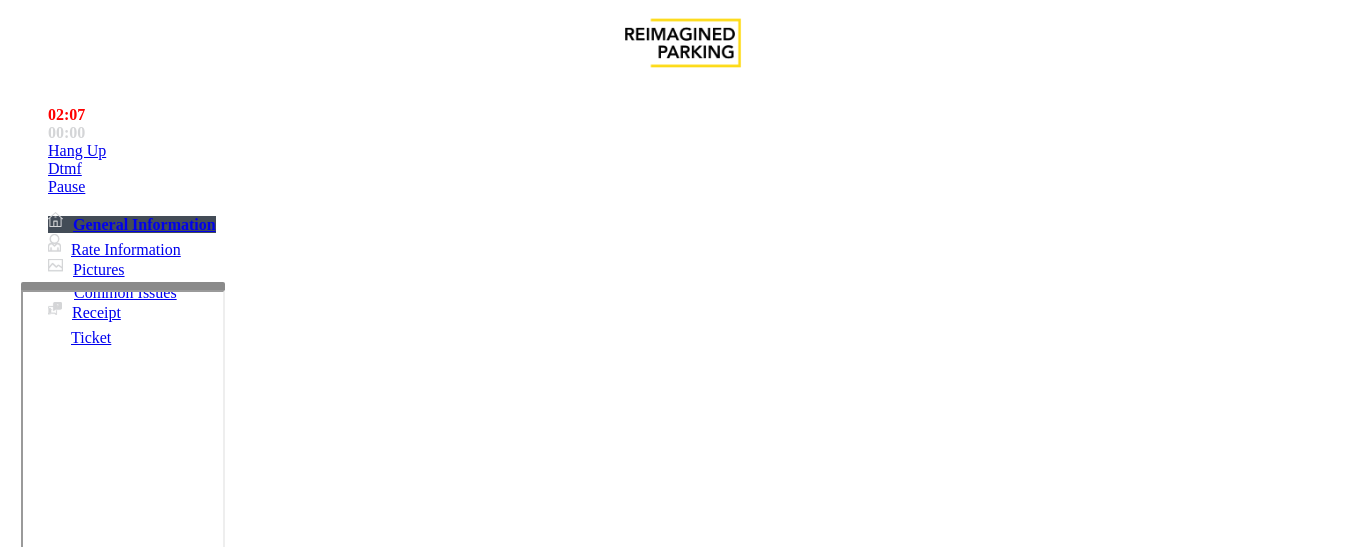 scroll, scrollTop: 0, scrollLeft: 0, axis: both 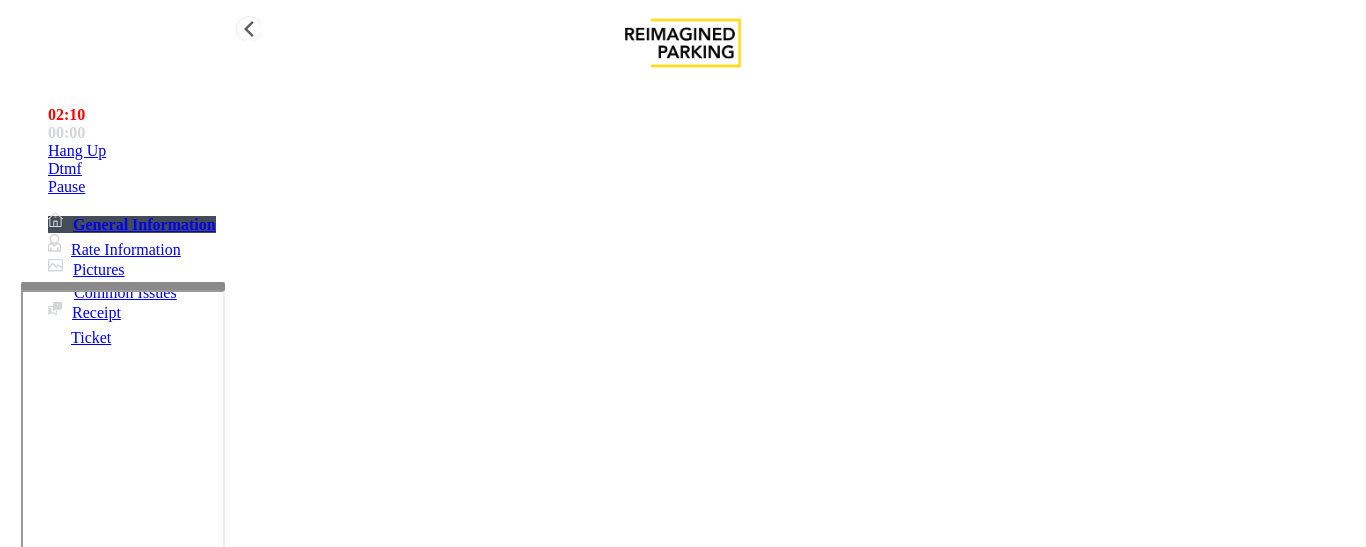 click at bounding box center [48, 151] 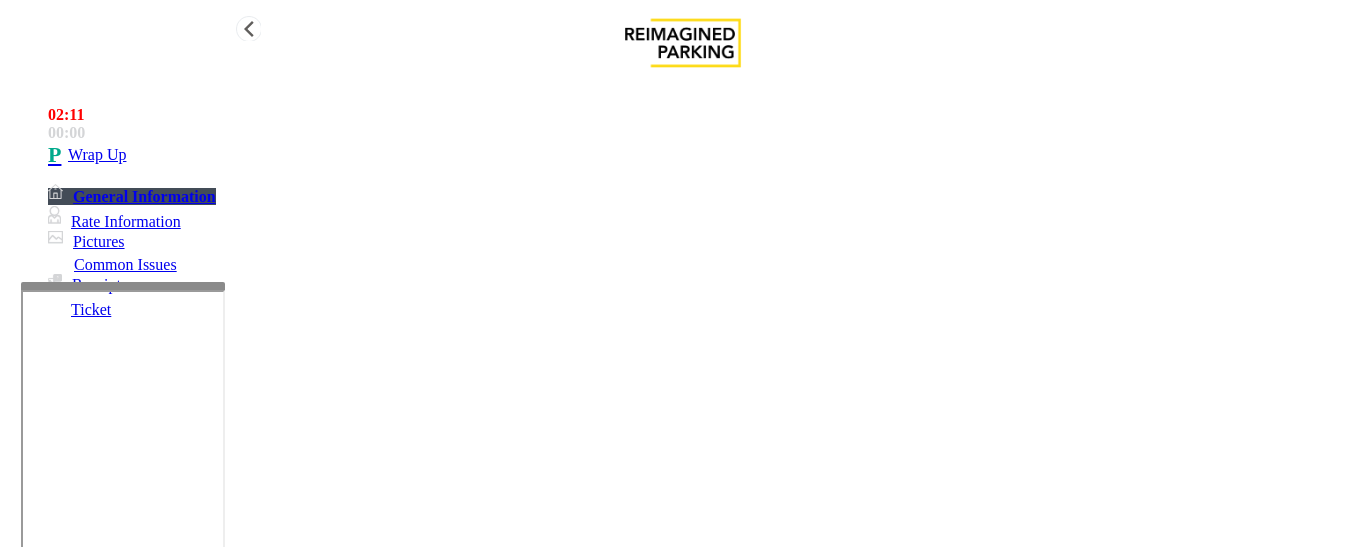 click at bounding box center (58, 155) 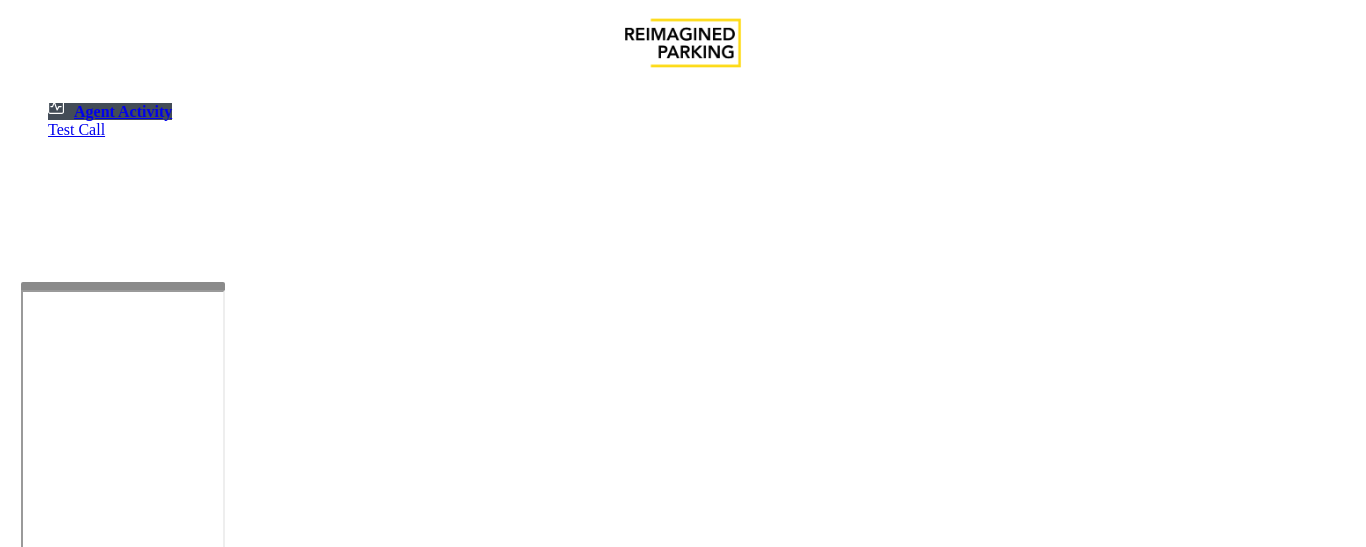 click at bounding box center (79, 1249) 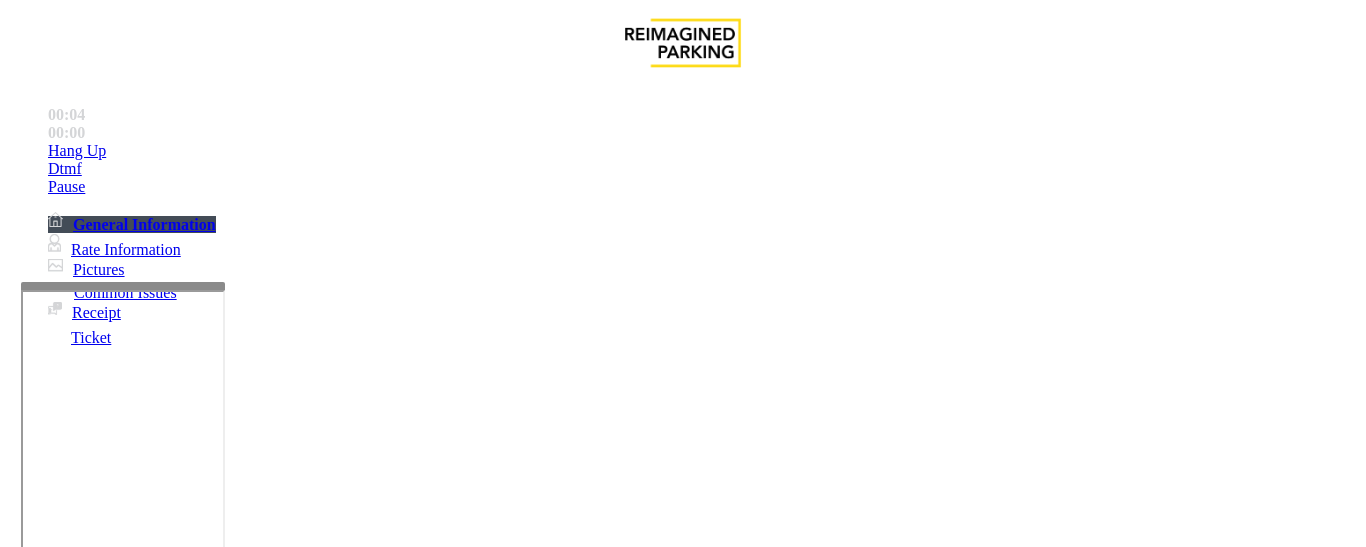 scroll, scrollTop: 800, scrollLeft: 0, axis: vertical 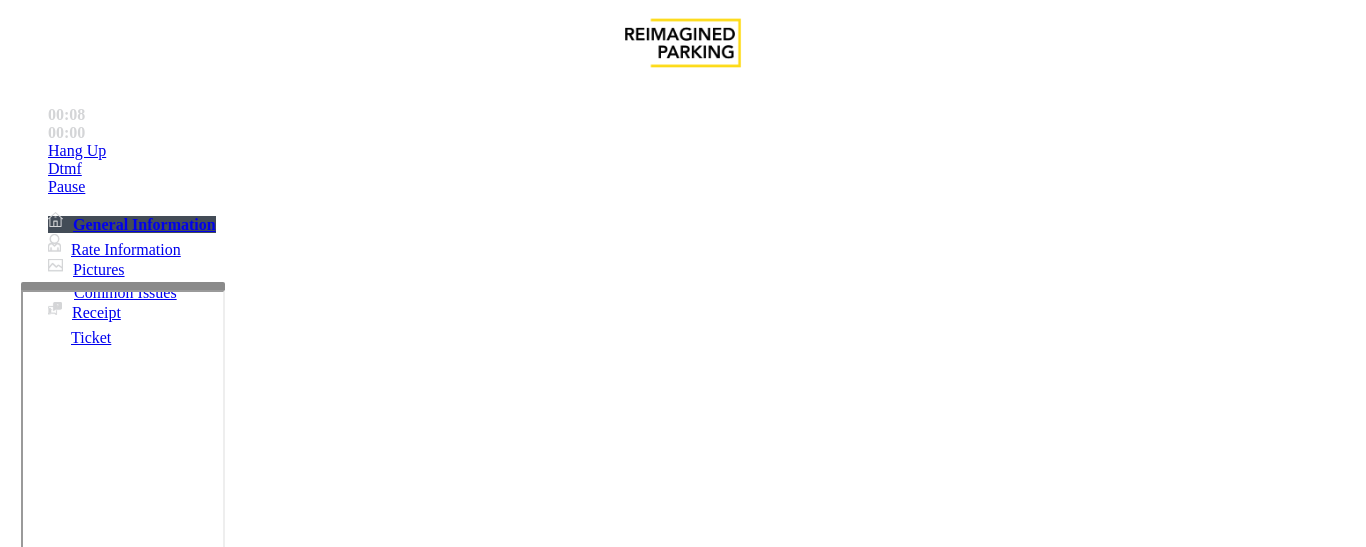 click on "Intercom Issue/No Response" at bounding box center [752, 1200] 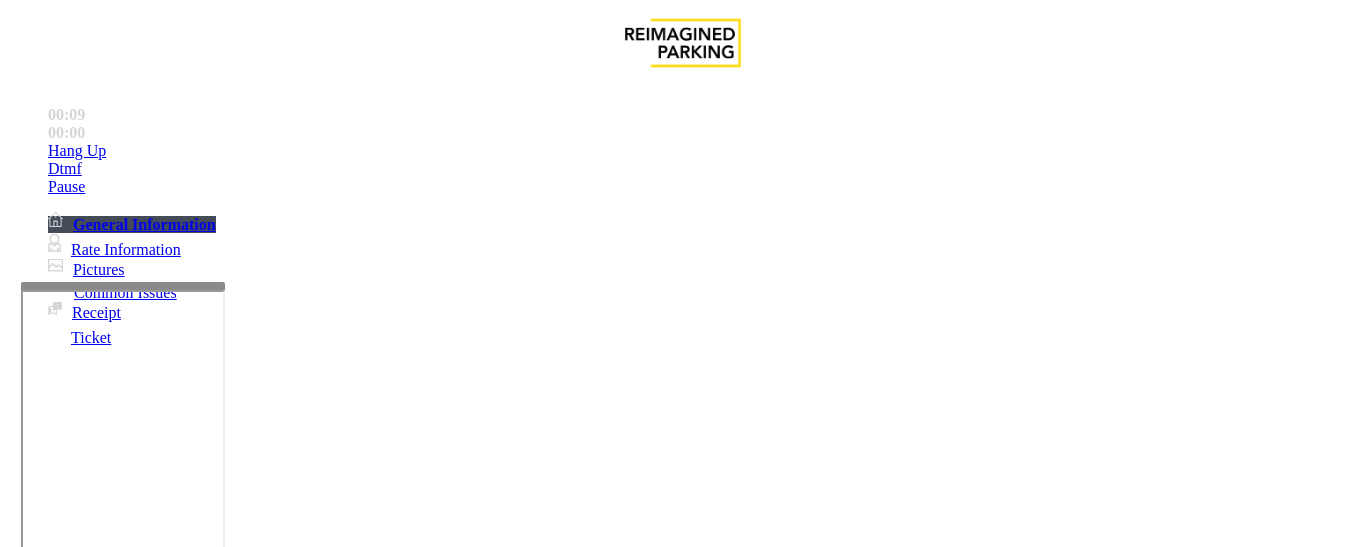 click on "No Response/Unable to hear parker" at bounding box center (142, 1200) 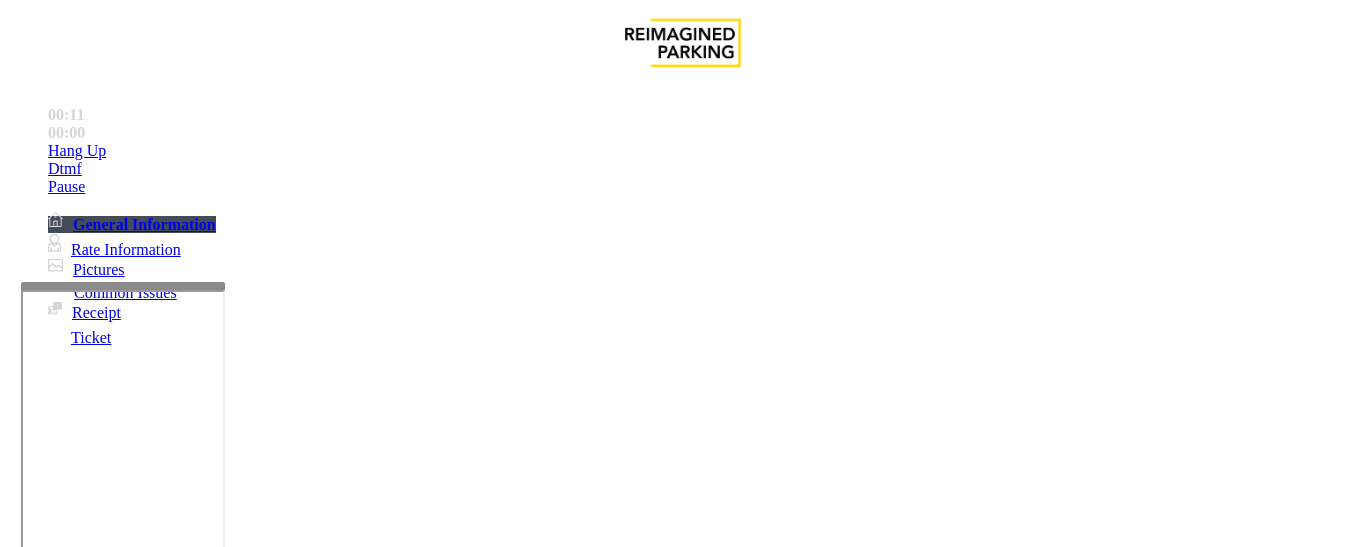 click on "No Response/Unable to hear parker" at bounding box center [682, 1185] 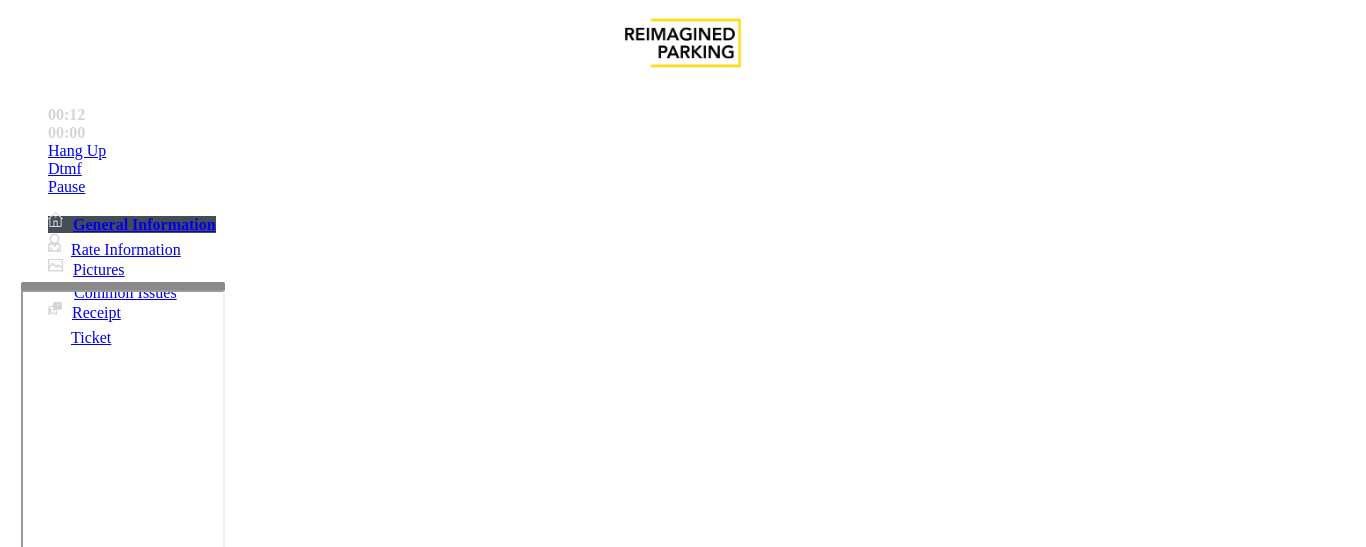click at bounding box center (229, 1248) 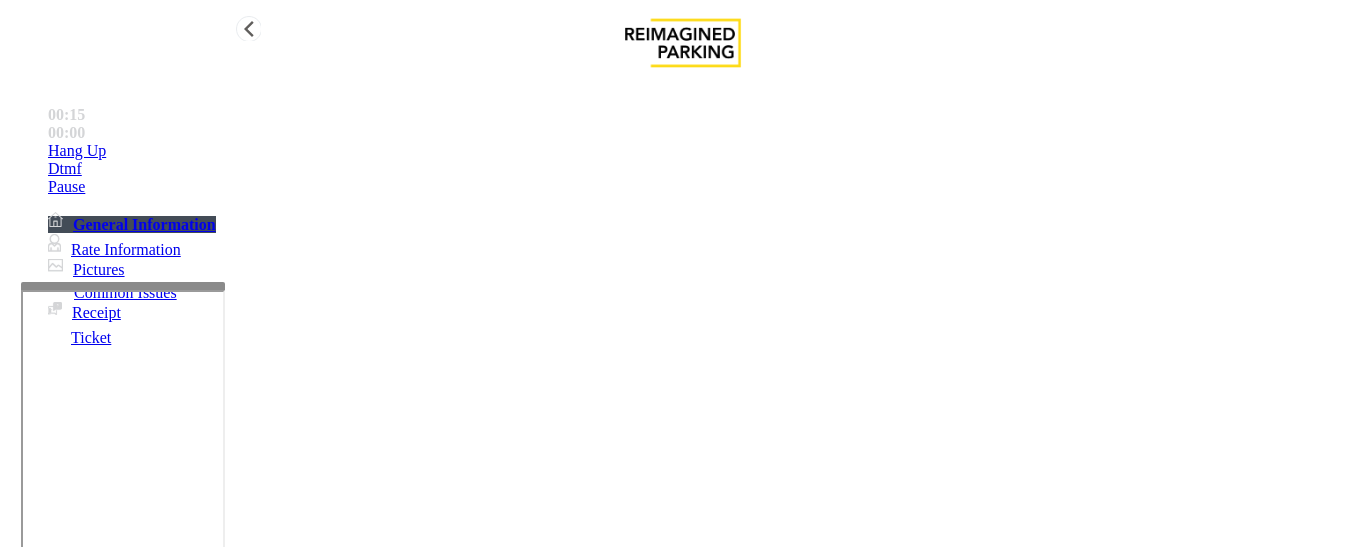 type on "**********" 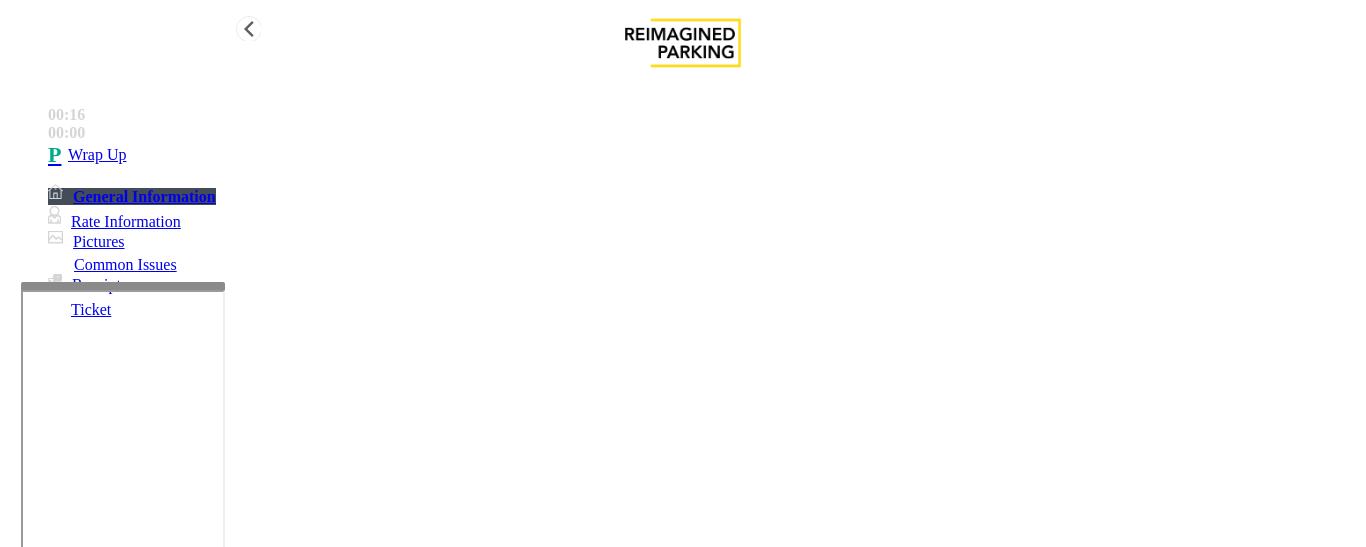 click on "Wrap Up" at bounding box center [703, 155] 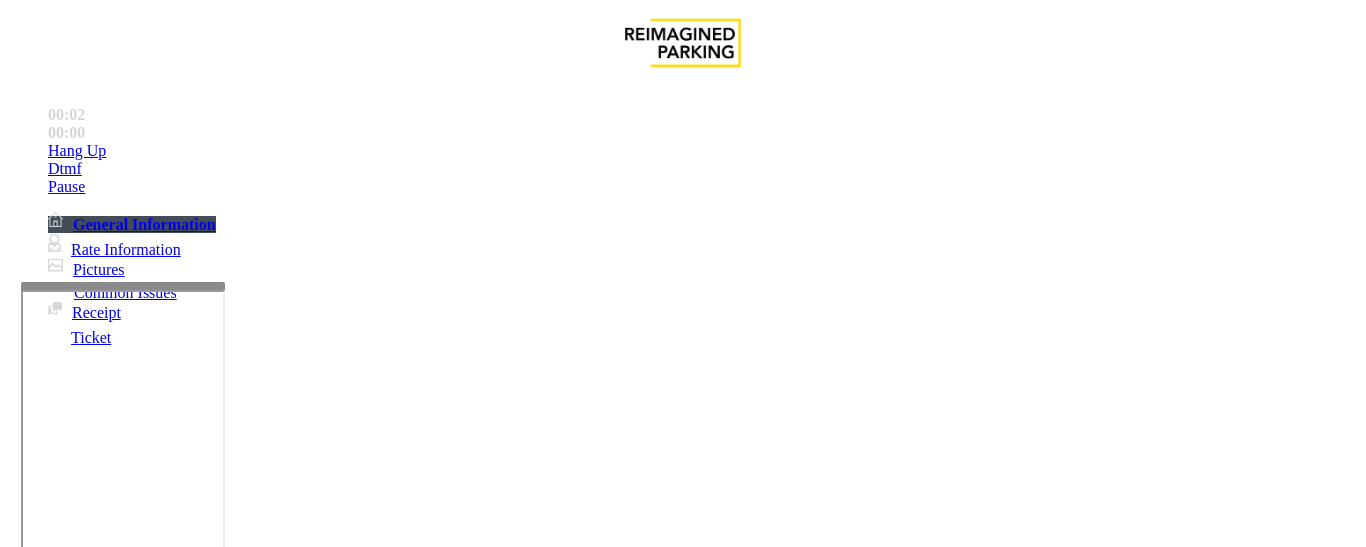 scroll, scrollTop: 1400, scrollLeft: 0, axis: vertical 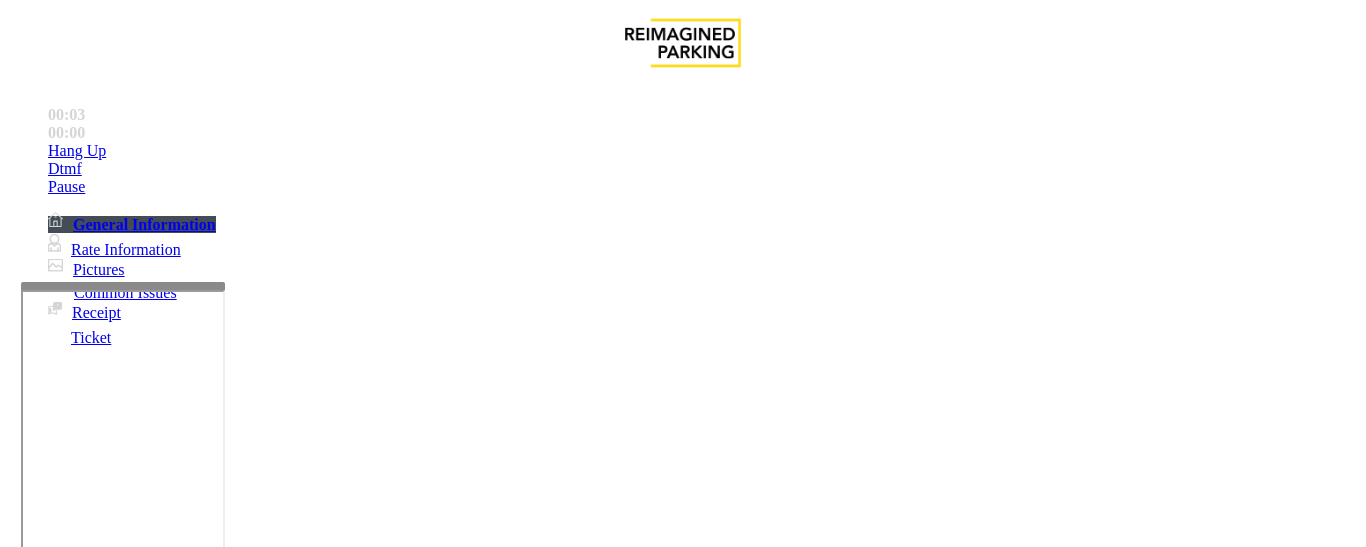 click on "LAN21063800" at bounding box center [48, 2337] 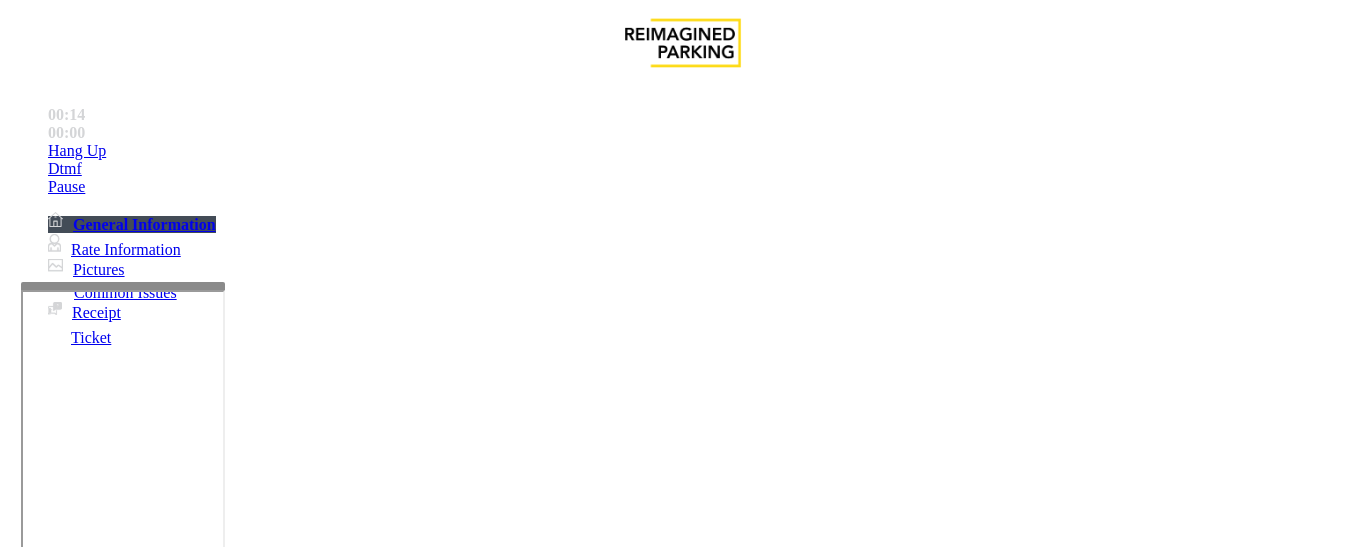 click on "Ticket Issue" at bounding box center (71, 1200) 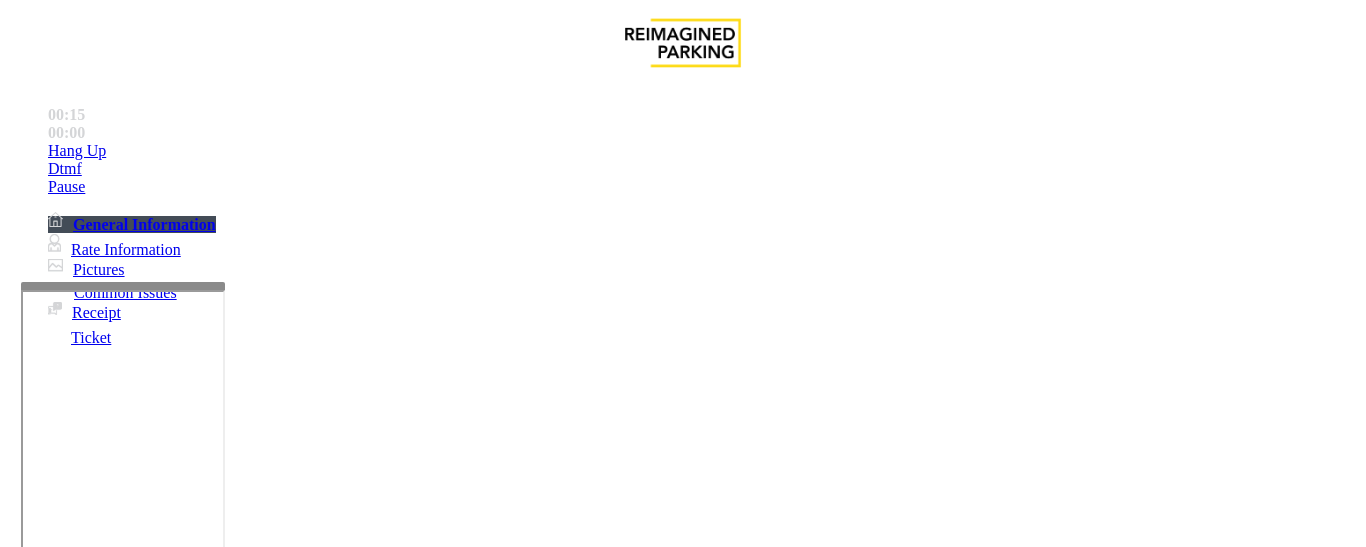 click on "Ticket Paid" at bounding box center (401, 1200) 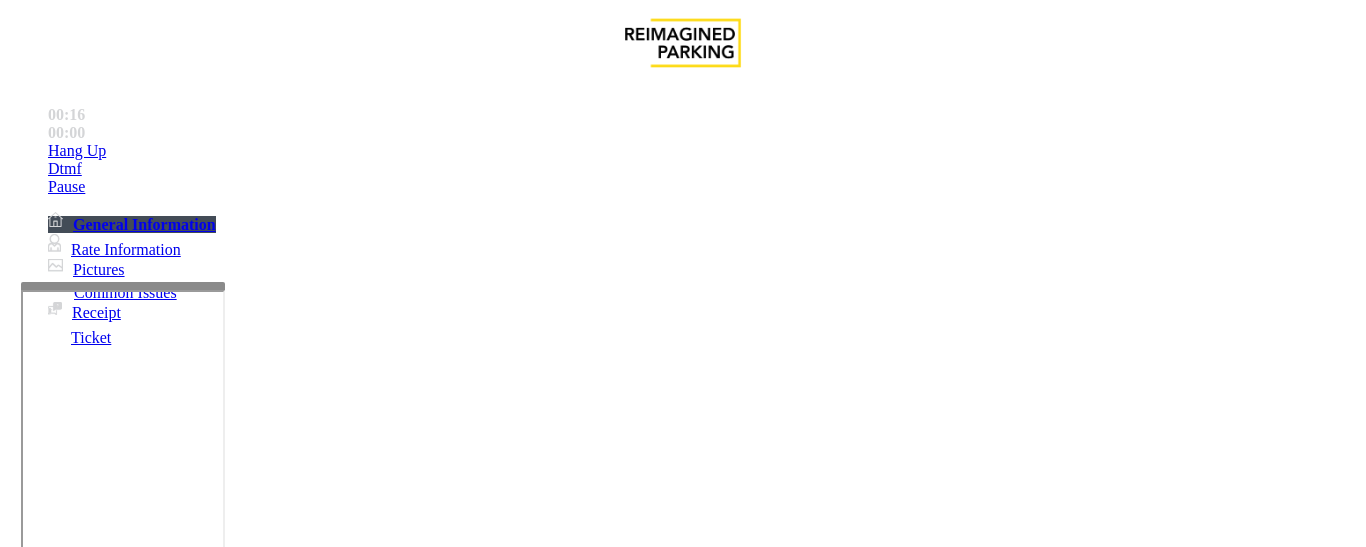 click on "Ticket Paid" at bounding box center [682, 1185] 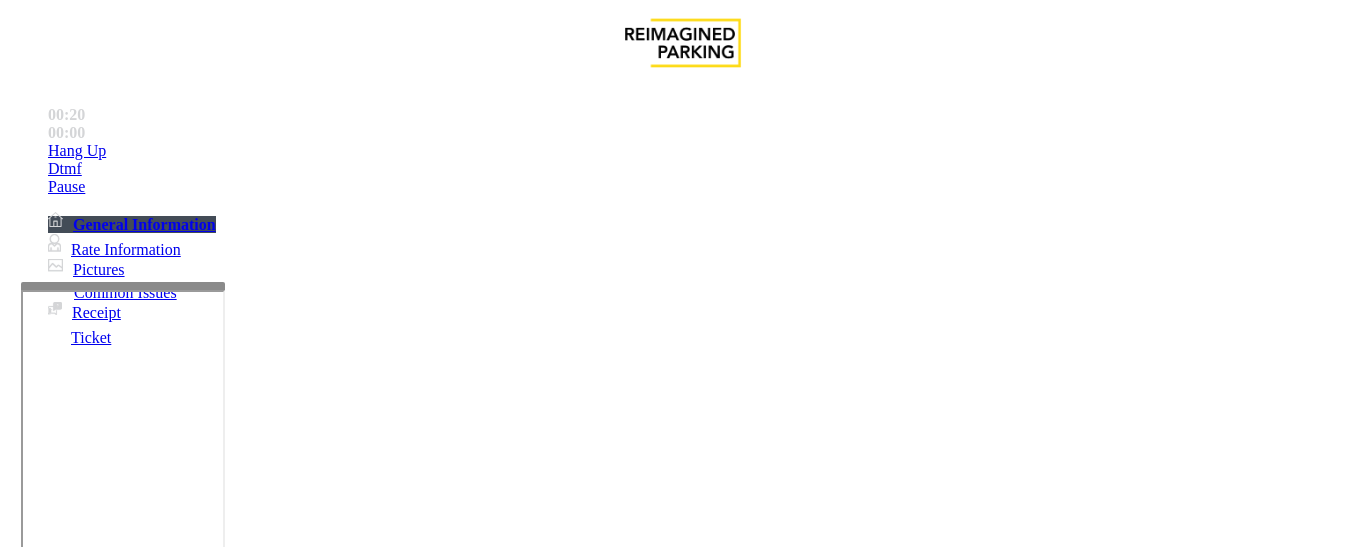 click at bounding box center [221, 1429] 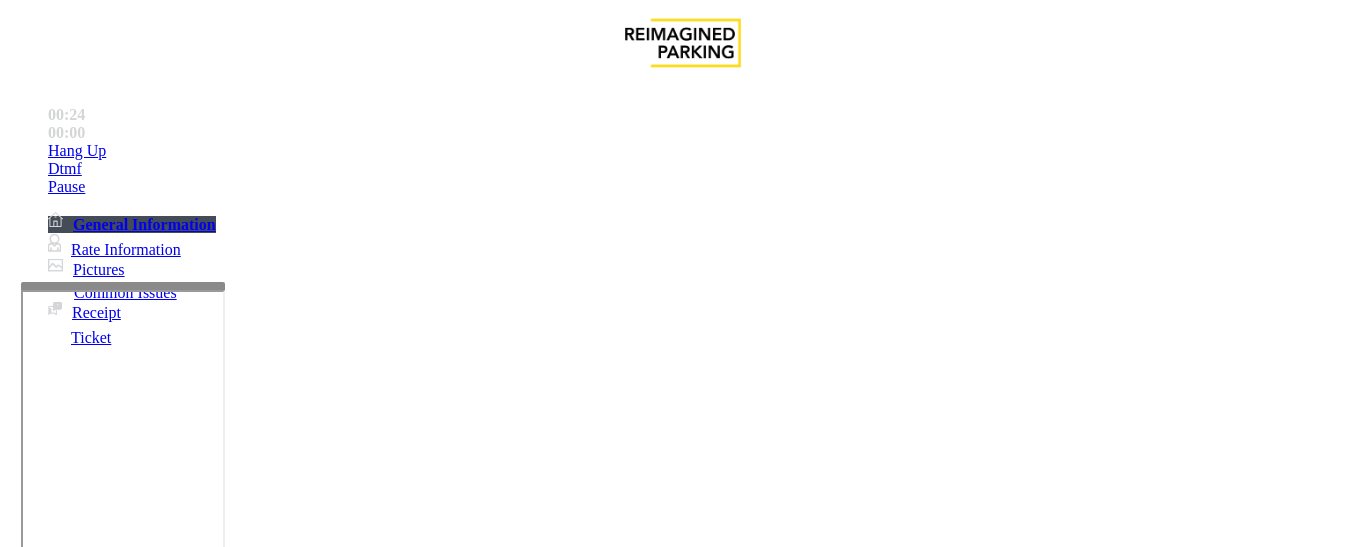 paste on "**********" 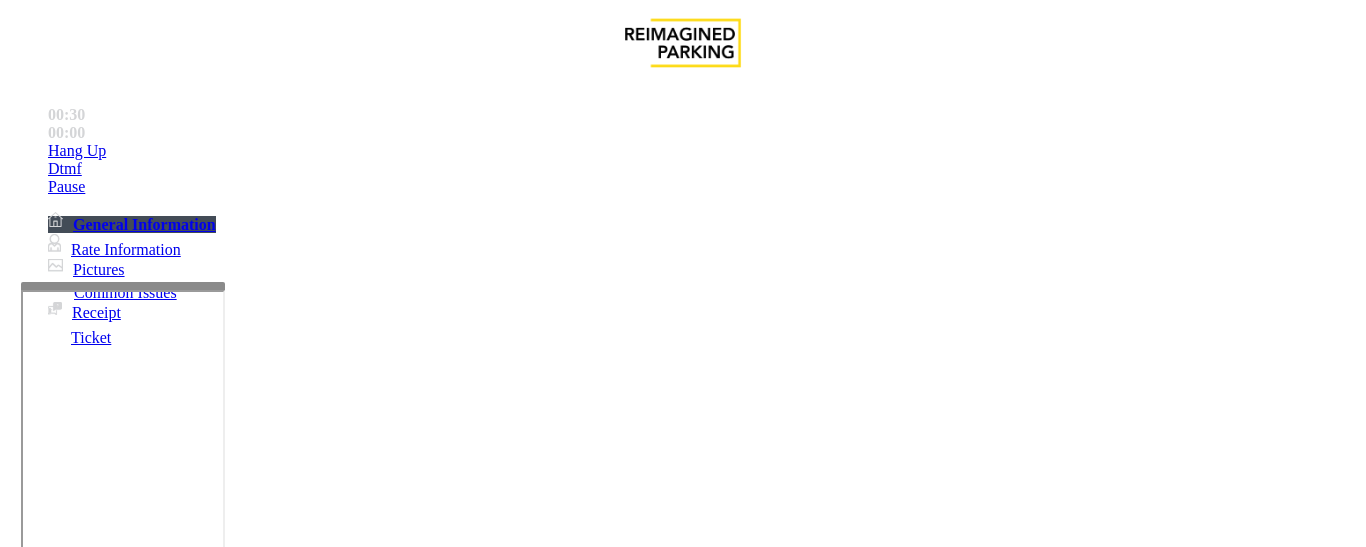 type on "**********" 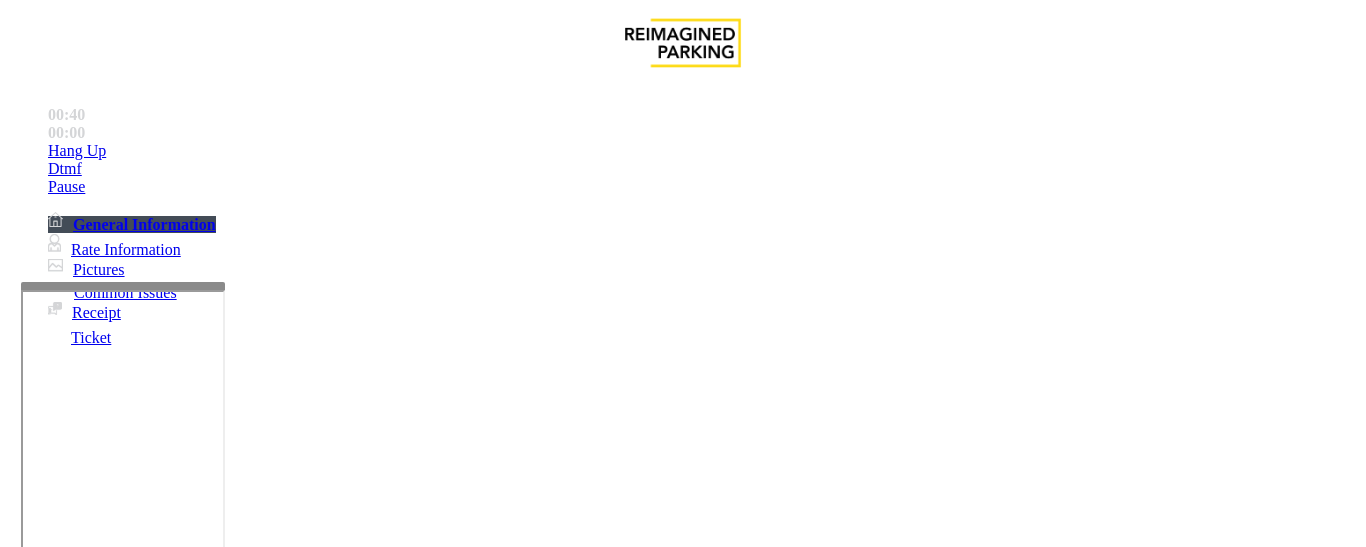click at bounding box center [221, 1429] 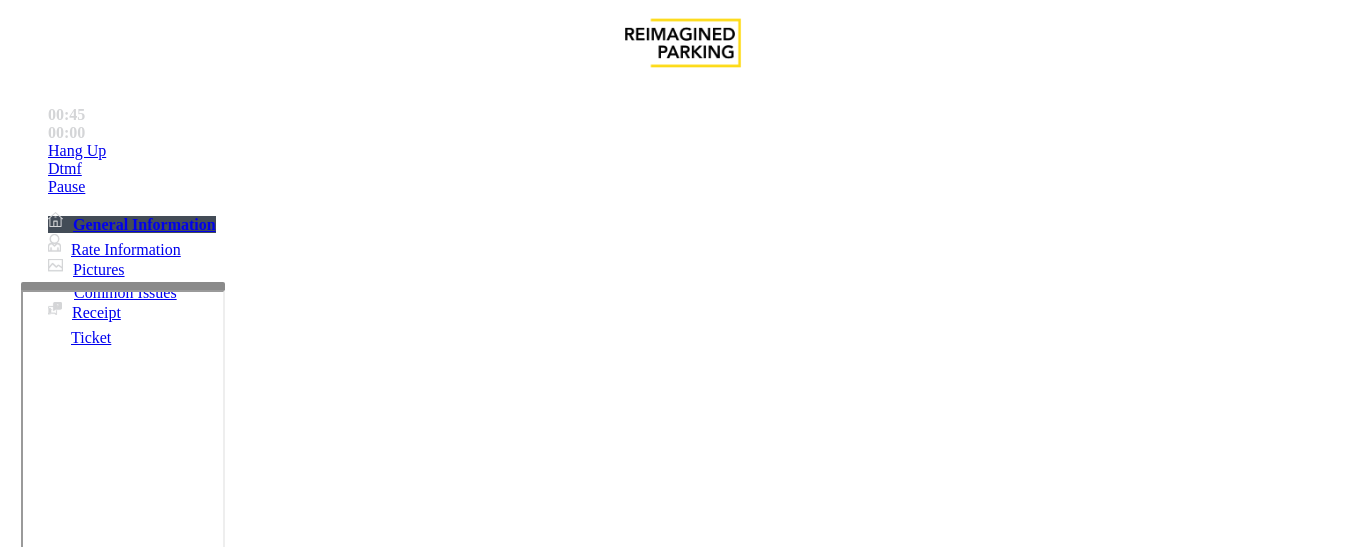 click at bounding box center (96, 1303) 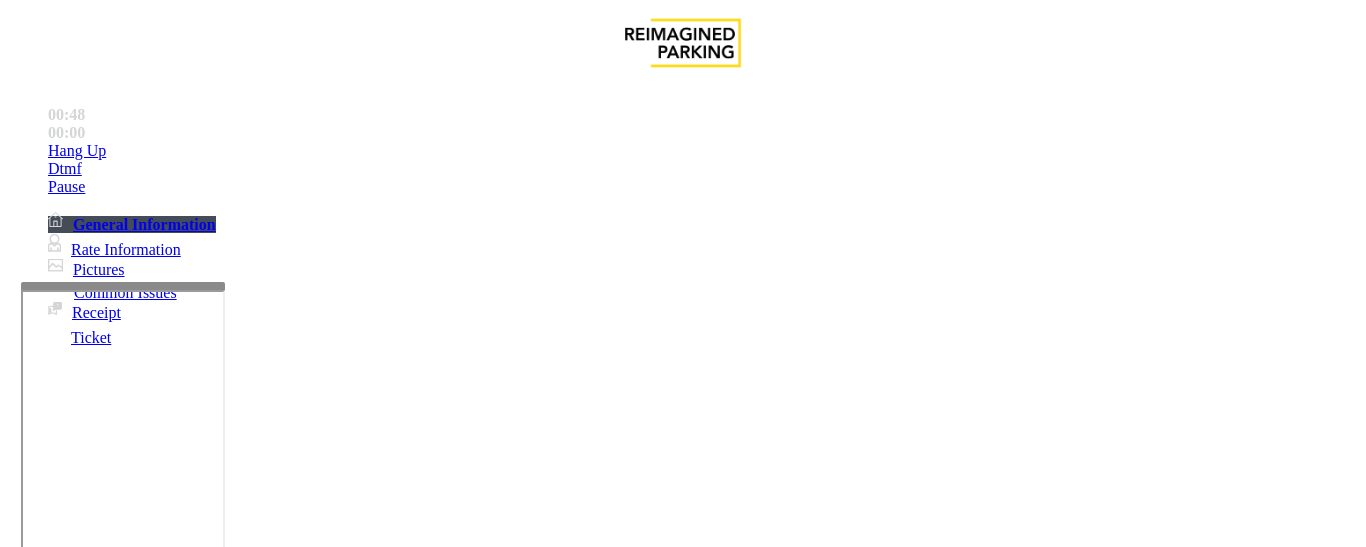 type on "**" 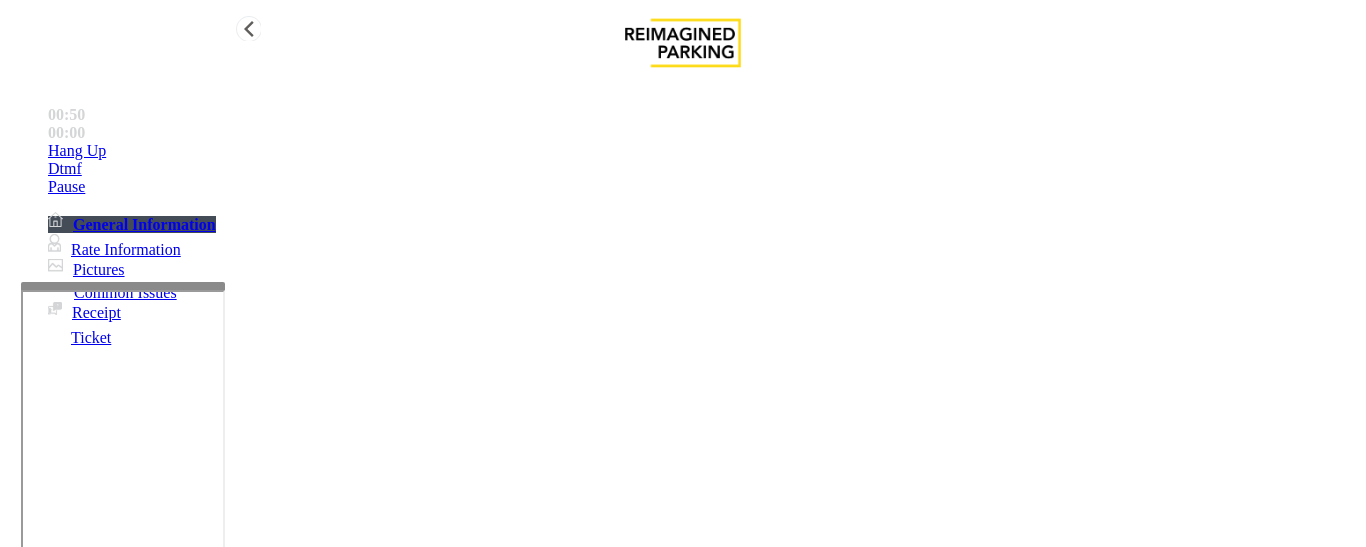 type on "**" 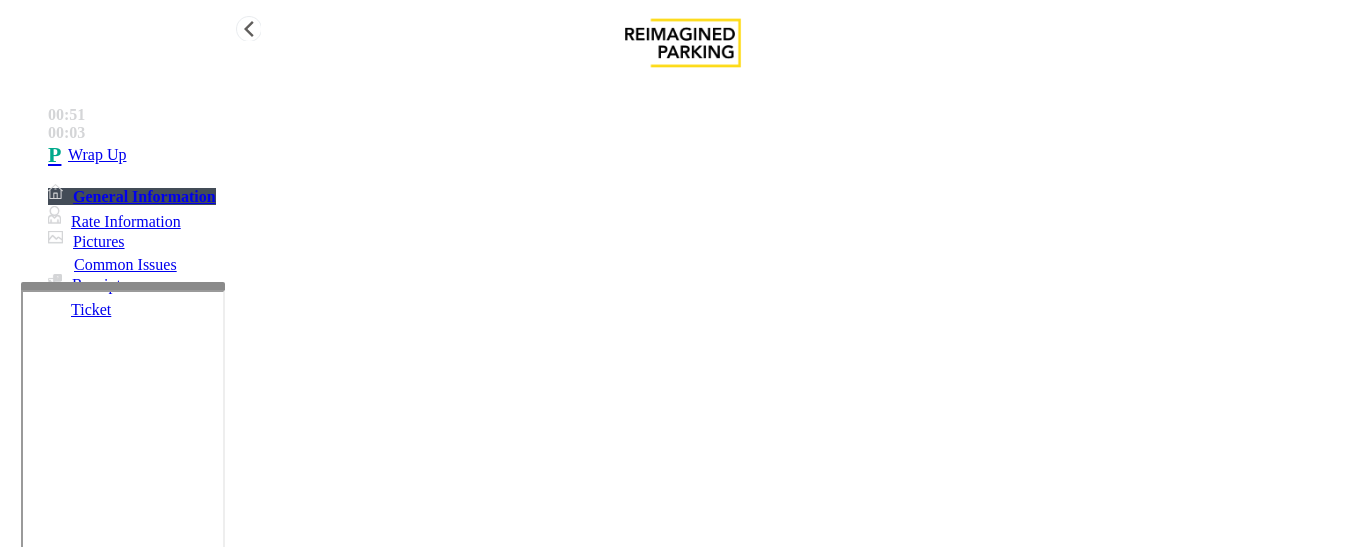 type on "**********" 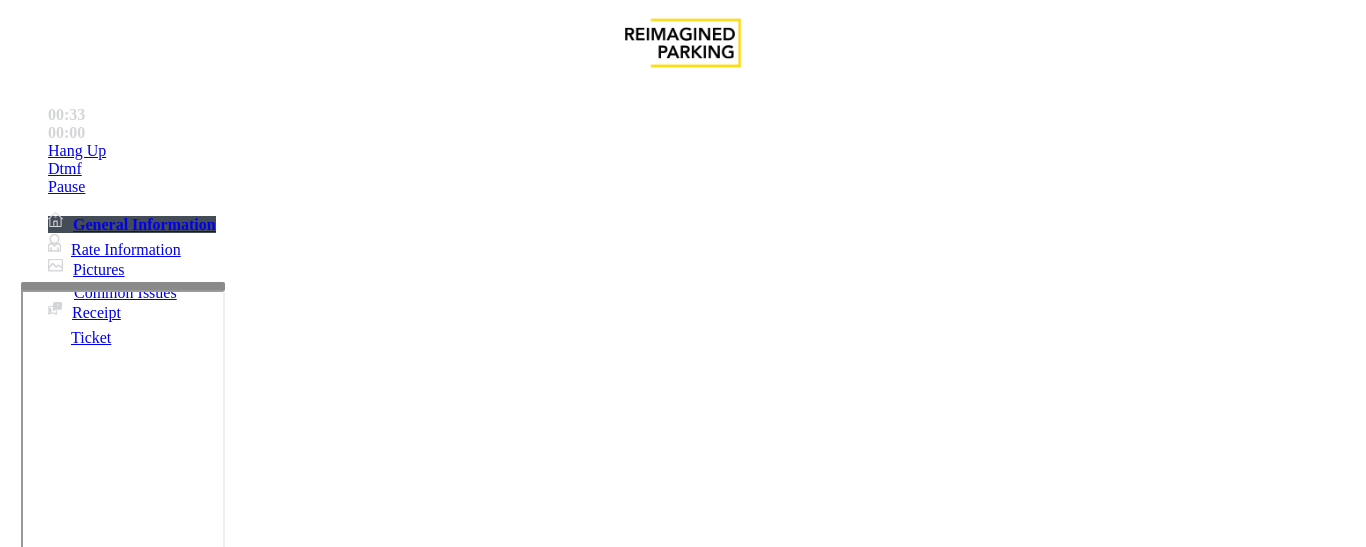 scroll, scrollTop: 600, scrollLeft: 0, axis: vertical 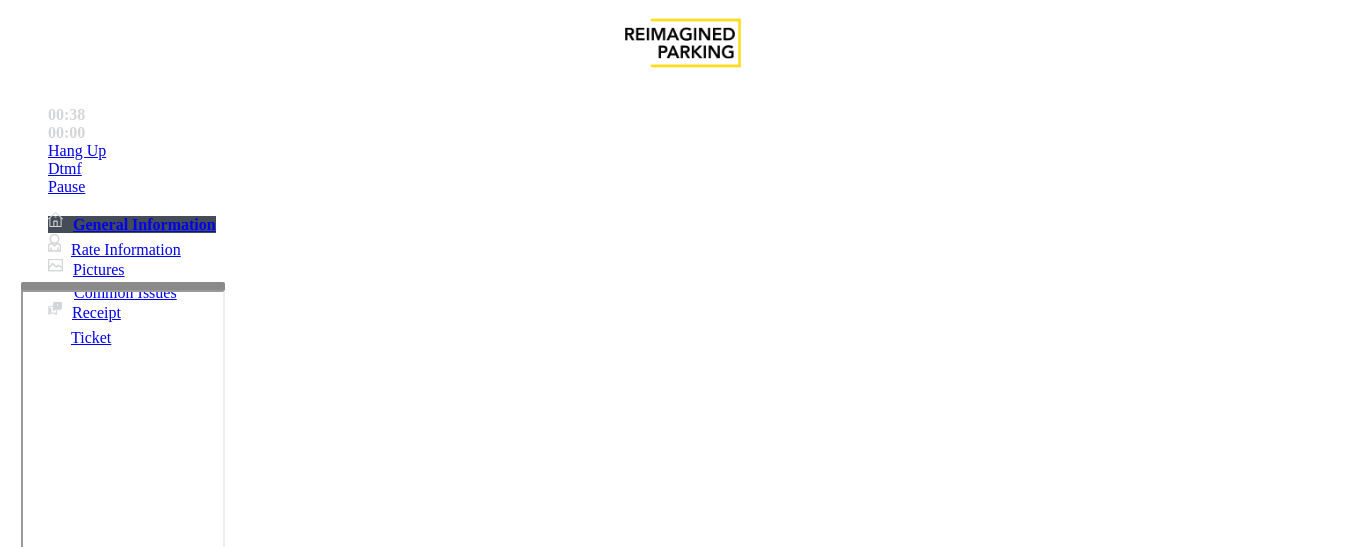 click on "Intercom Issue/No Response" at bounding box center (1080, 1200) 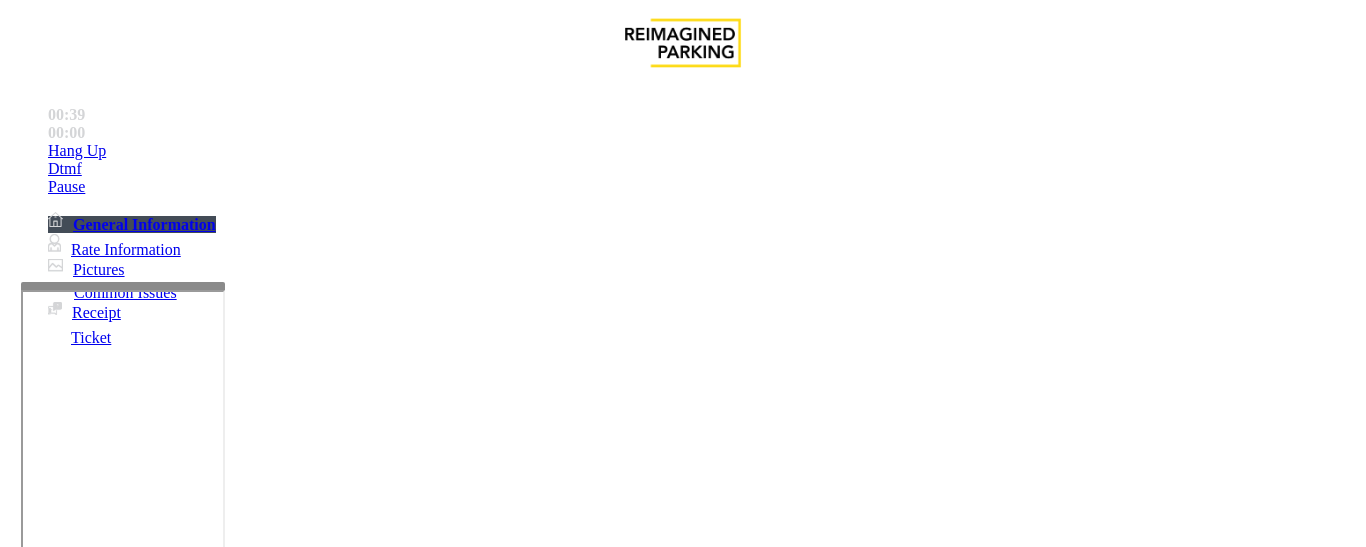 click on "No Response/Unable to hear parker" at bounding box center (142, 1200) 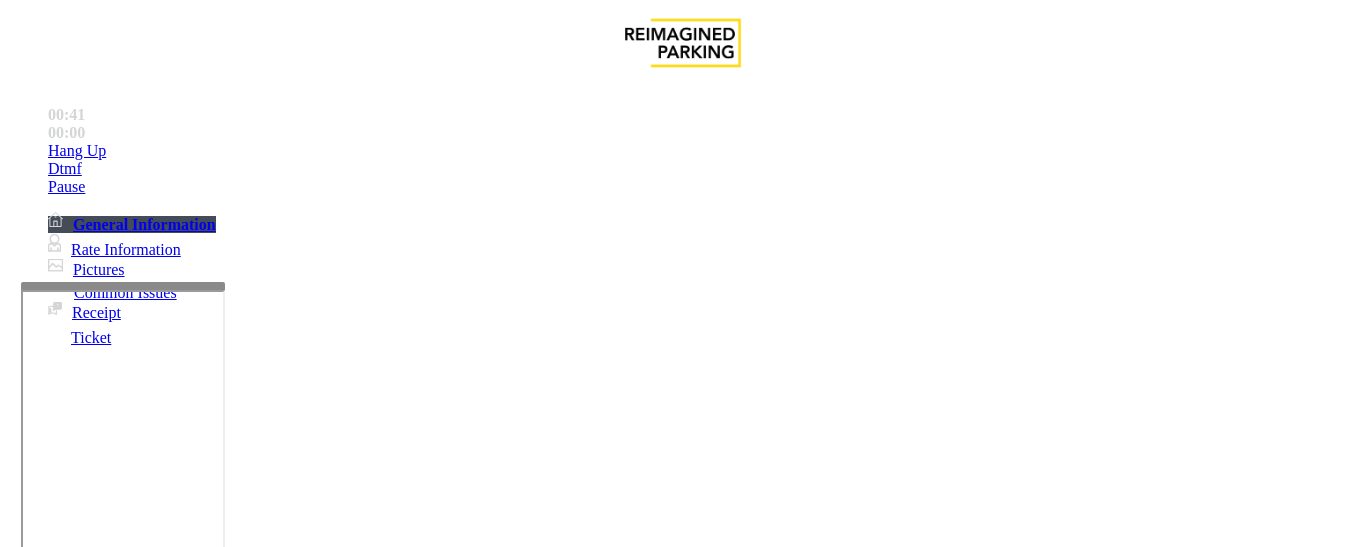 drag, startPoint x: 396, startPoint y: 184, endPoint x: 576, endPoint y: 175, distance: 180.22485 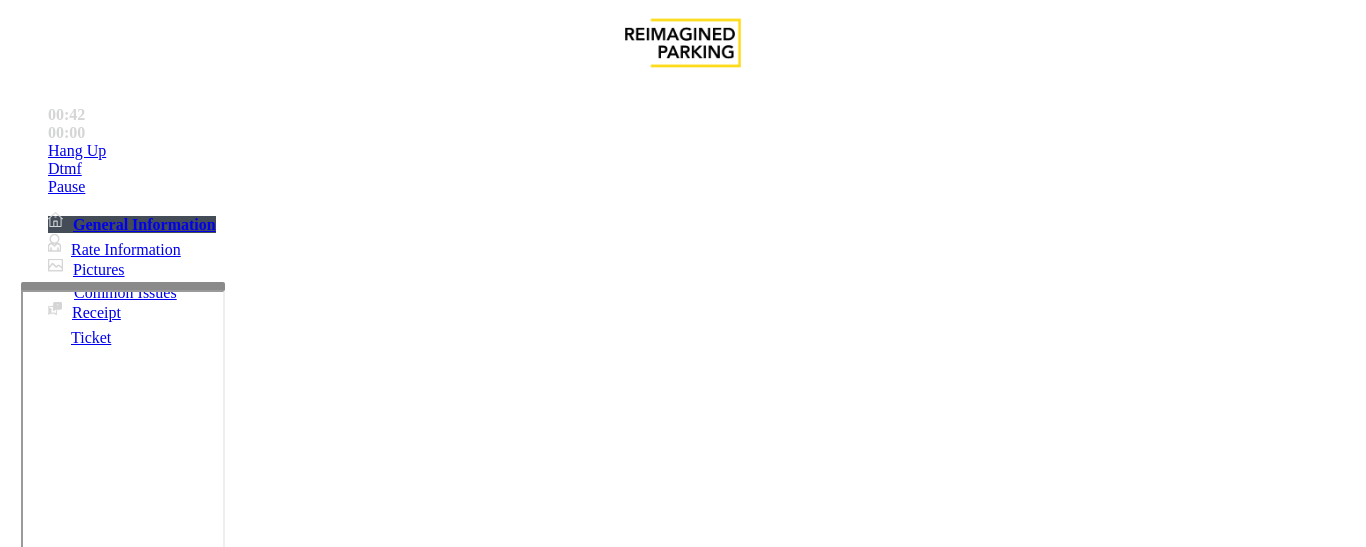 click at bounding box center [229, 1248] 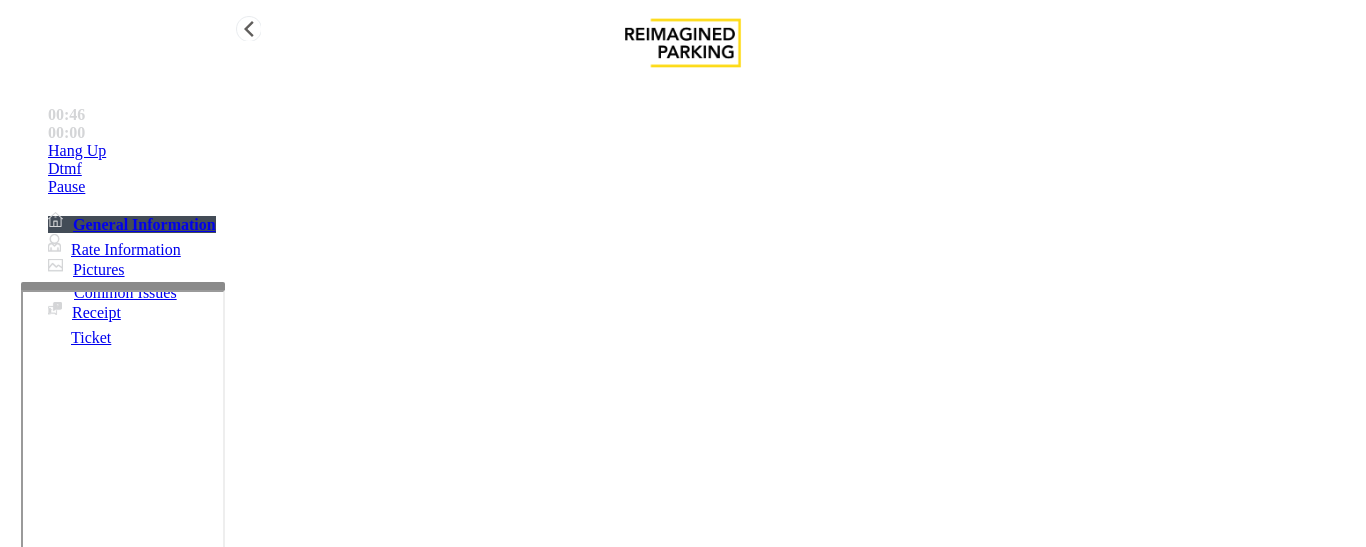 click on "Hang Up" at bounding box center (77, 151) 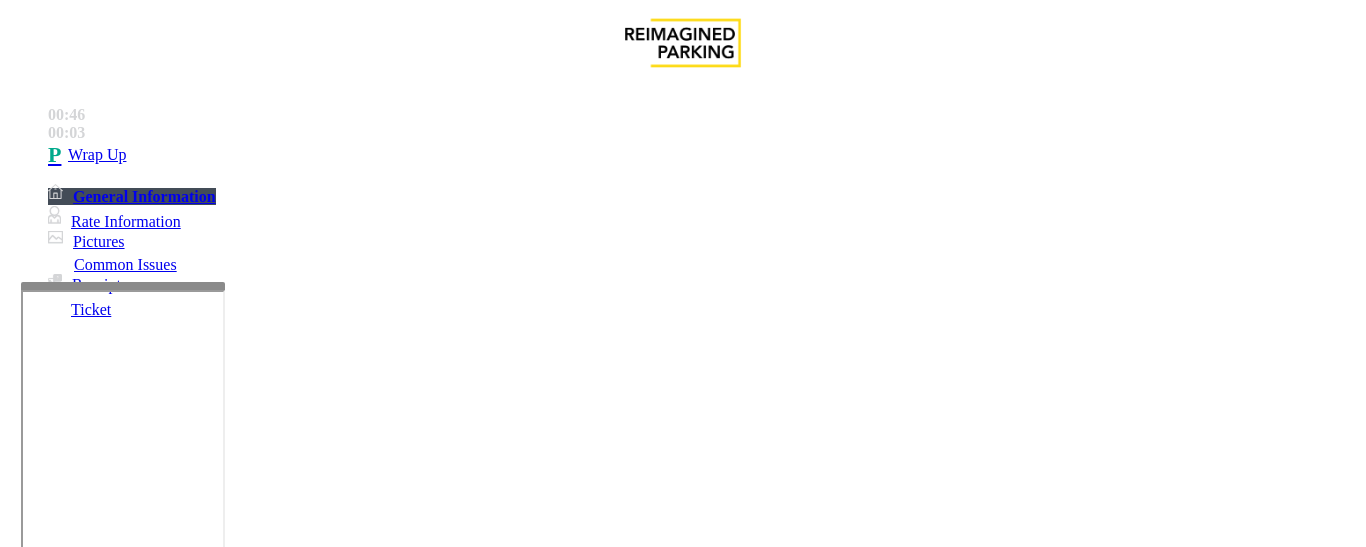 type on "**********" 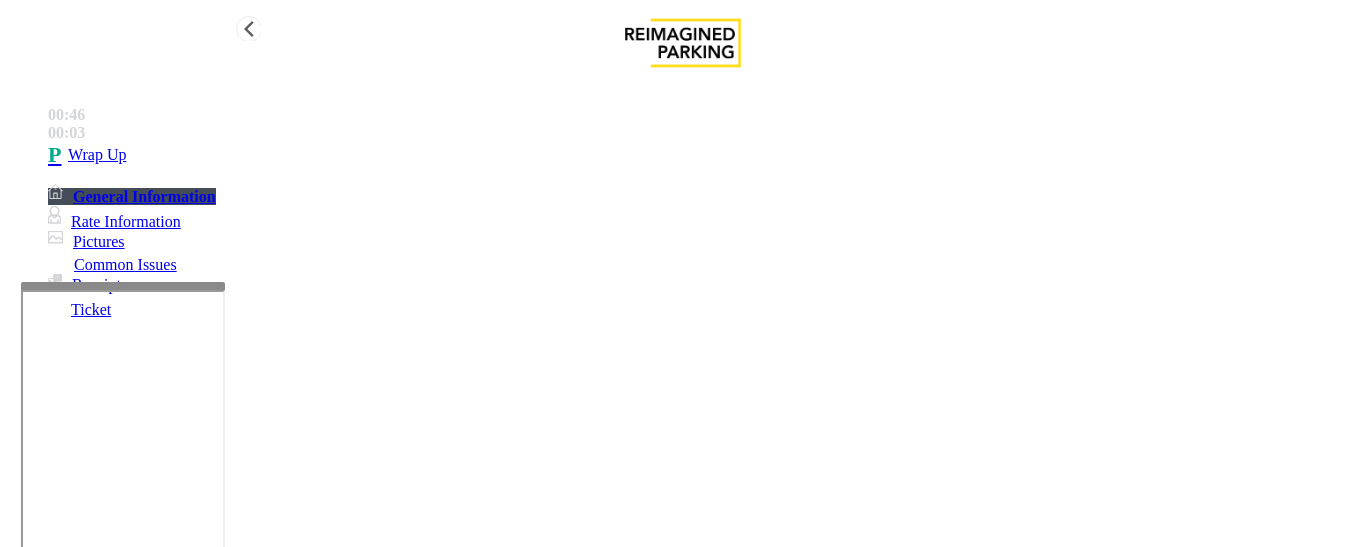click on "Wrap Up" at bounding box center (703, 155) 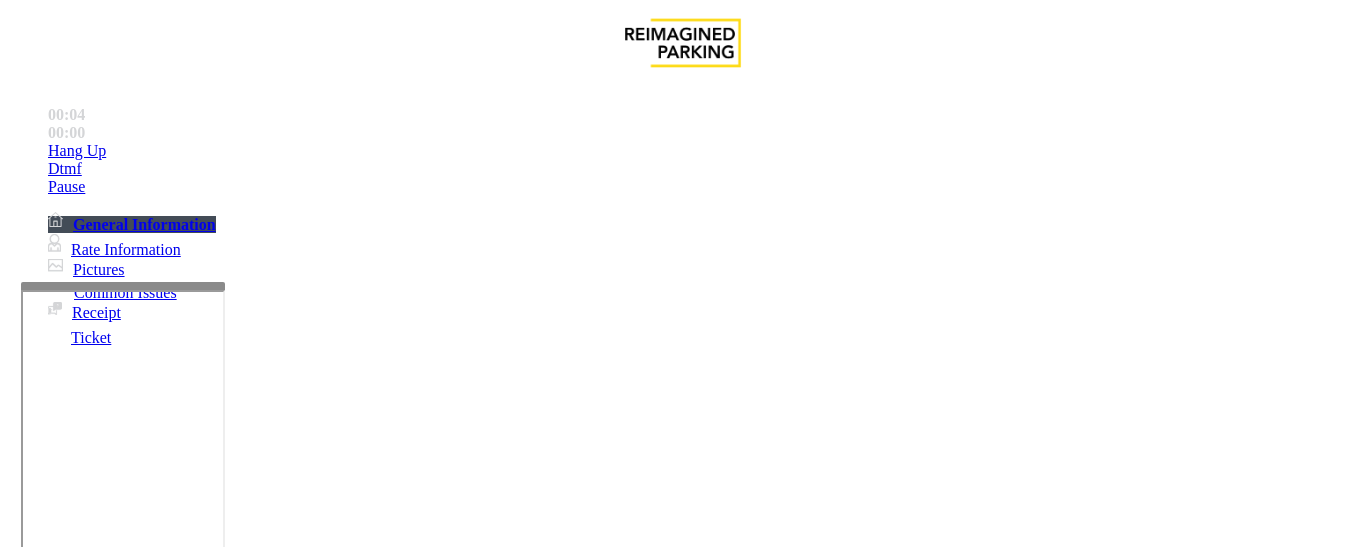 scroll, scrollTop: 300, scrollLeft: 0, axis: vertical 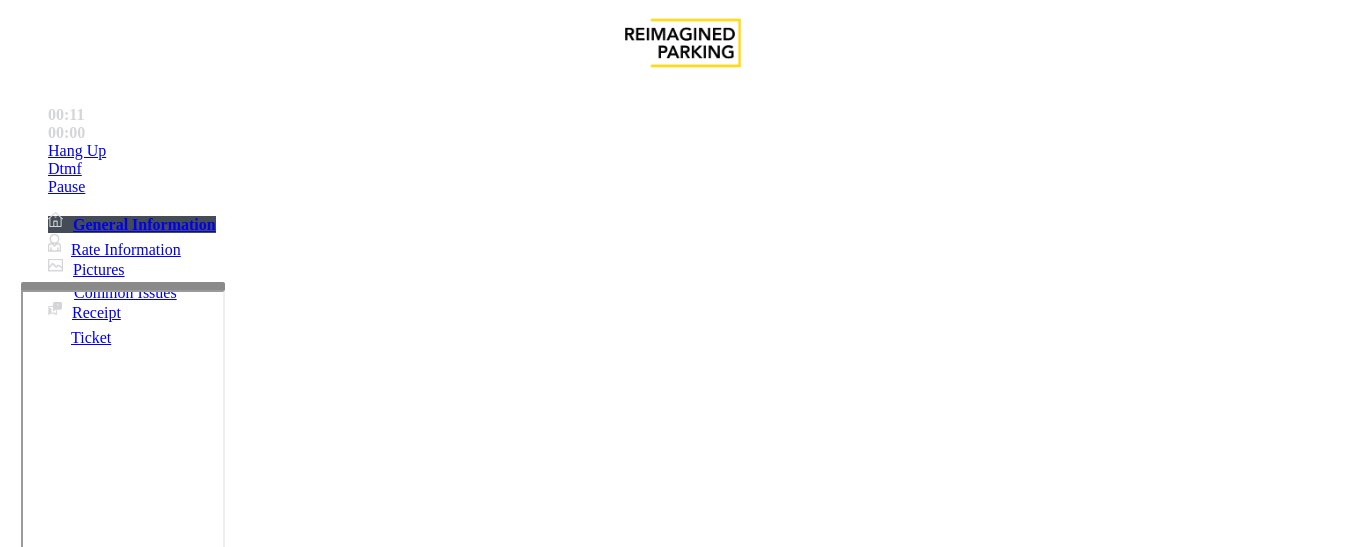 click on "Intercom Issue/No Response" at bounding box center (752, 1200) 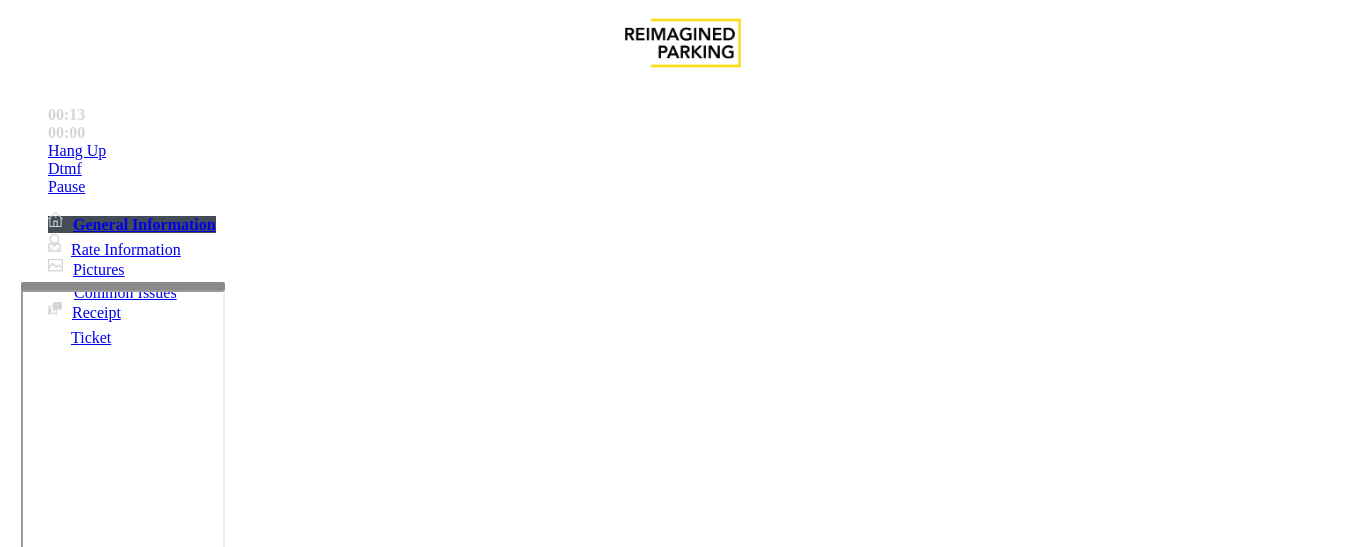 click on "No Response/Unable to hear parker" at bounding box center [142, 1200] 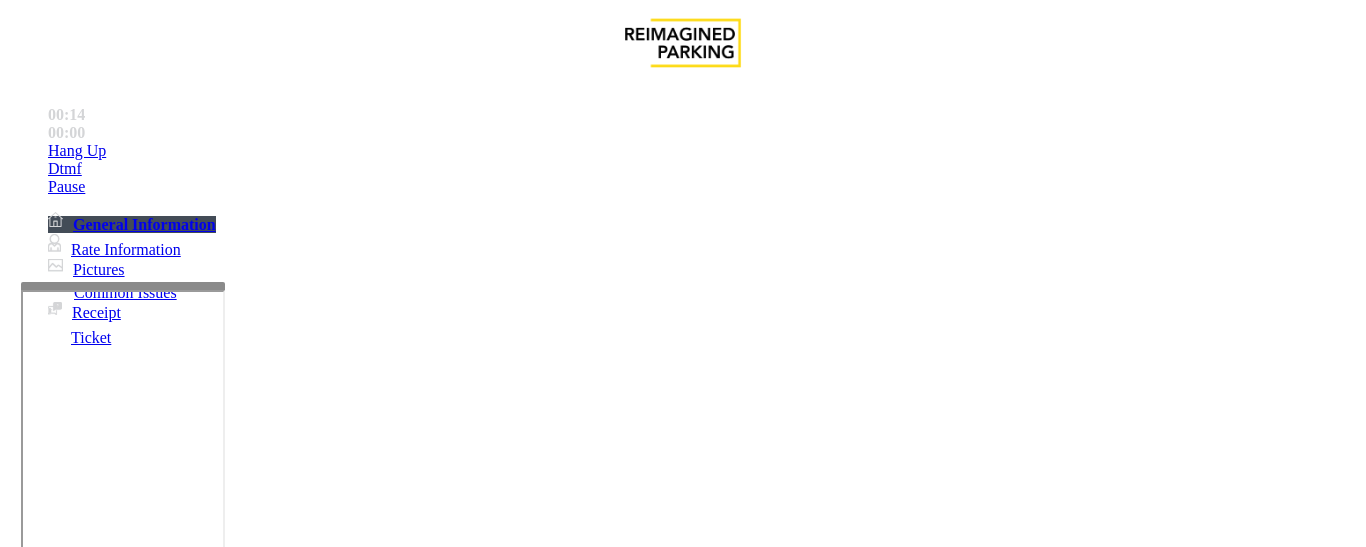 click on "No Response/Unable to hear parker" at bounding box center [682, 1185] 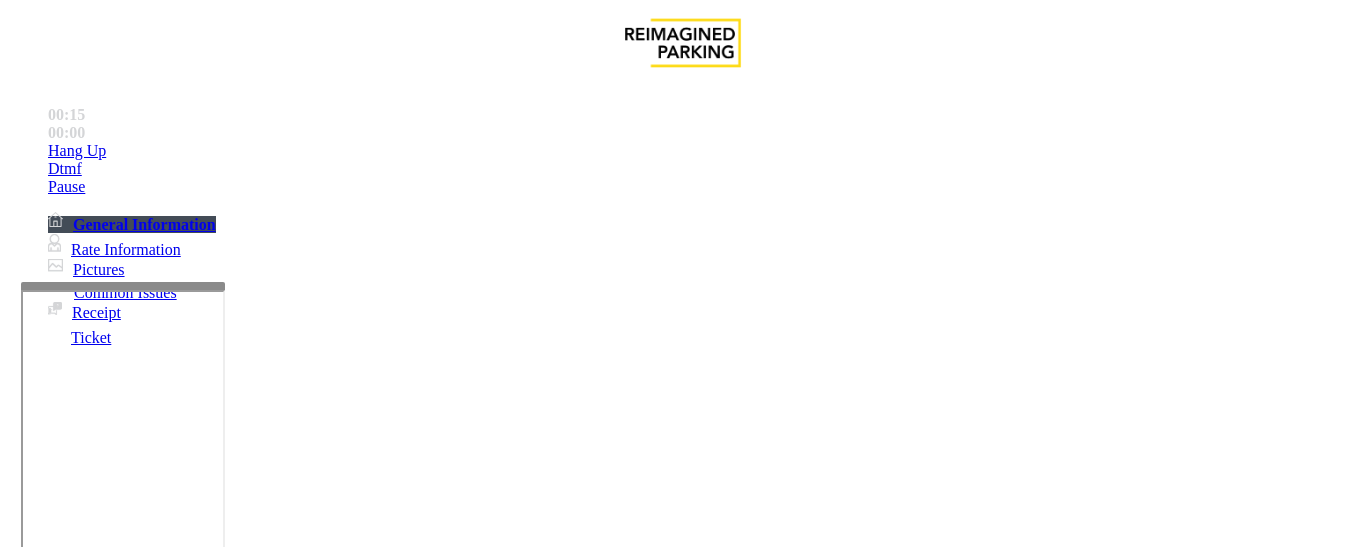 click at bounding box center [229, 1248] 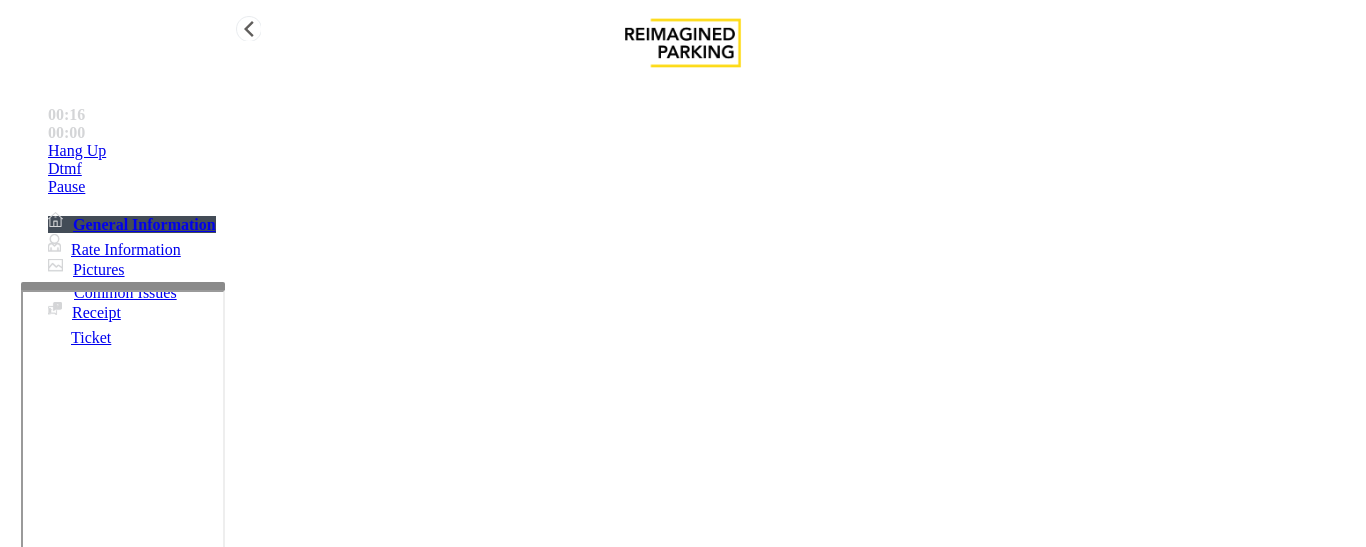 type on "**********" 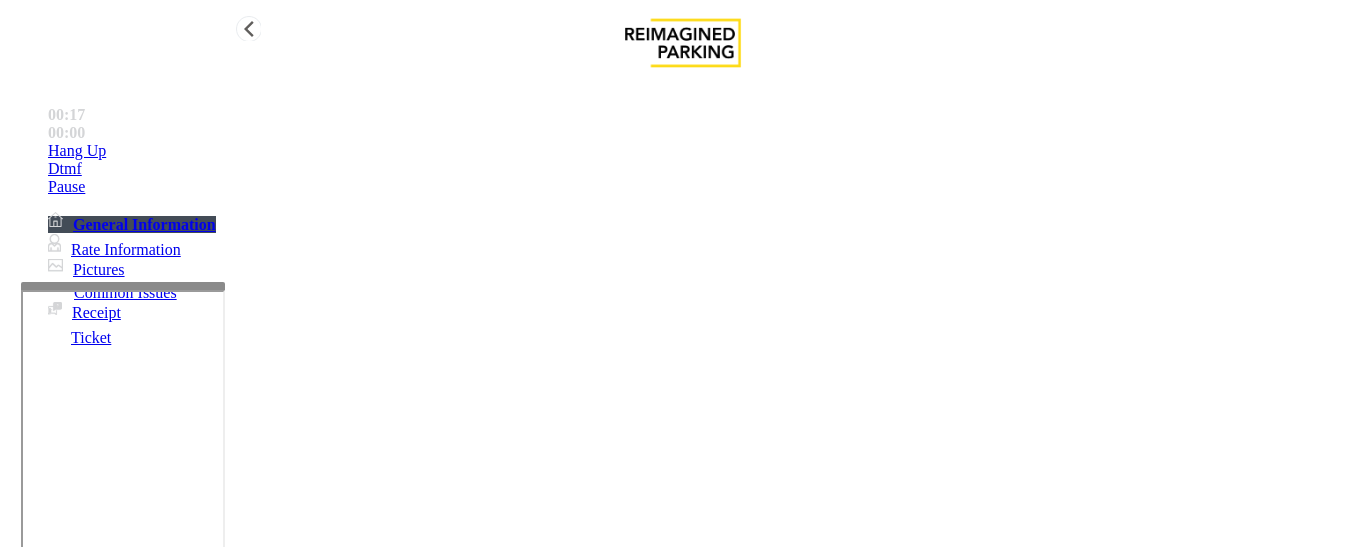 click on "Hang Up" at bounding box center (703, 151) 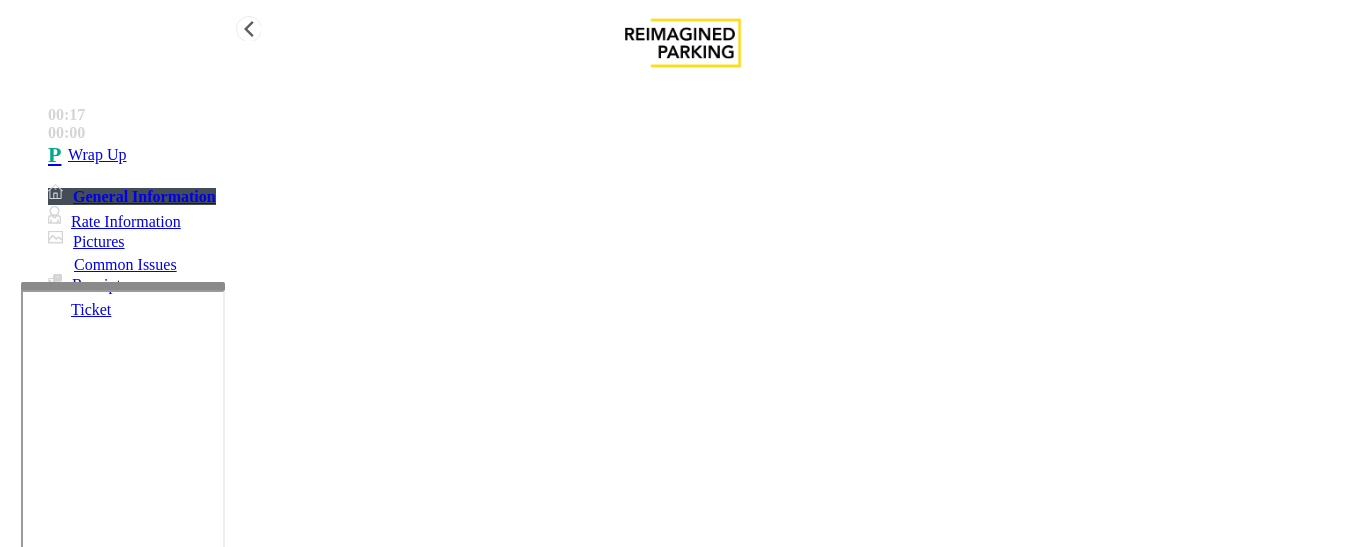 click on "Wrap Up" at bounding box center [97, 155] 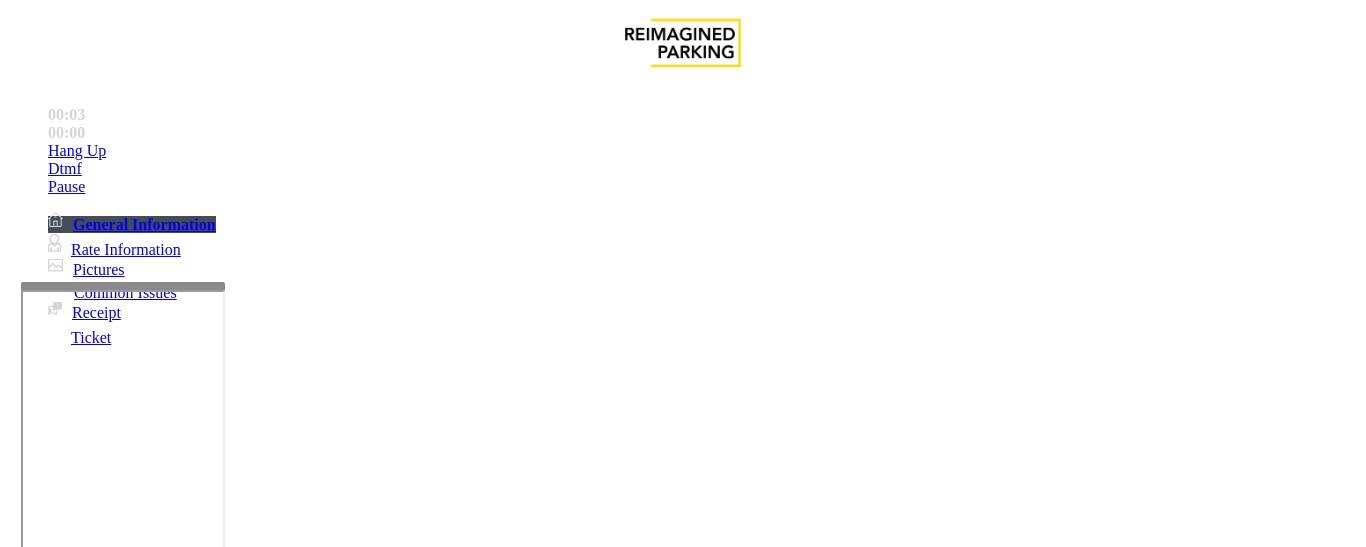 scroll, scrollTop: 1100, scrollLeft: 0, axis: vertical 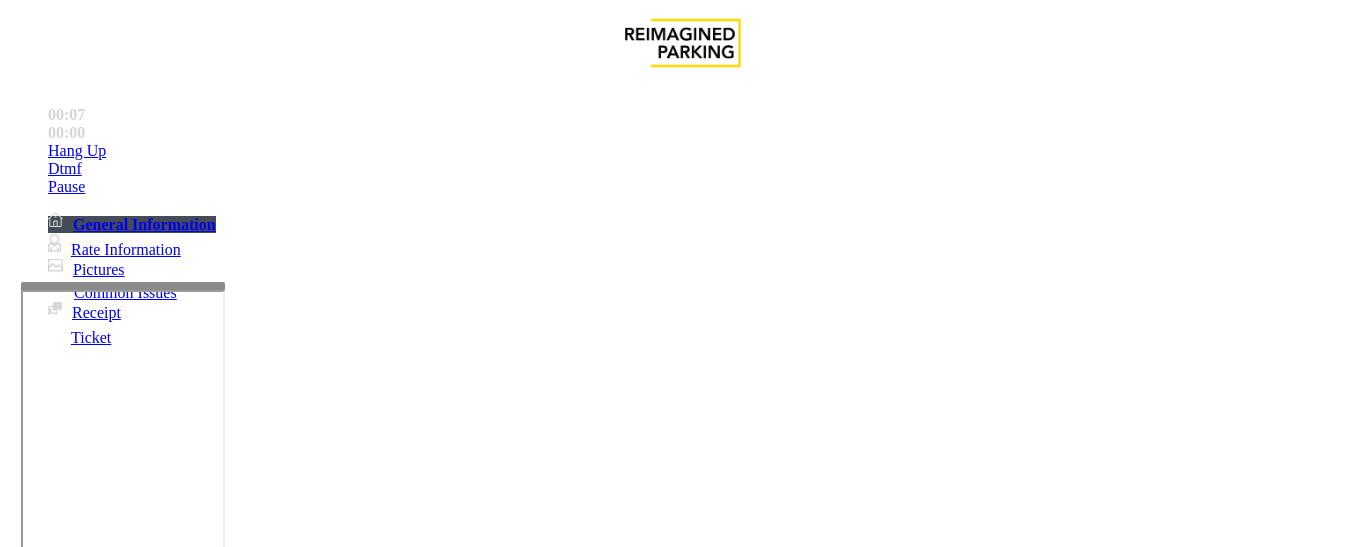 click on "Intercom Issue/No Response" at bounding box center [752, 1200] 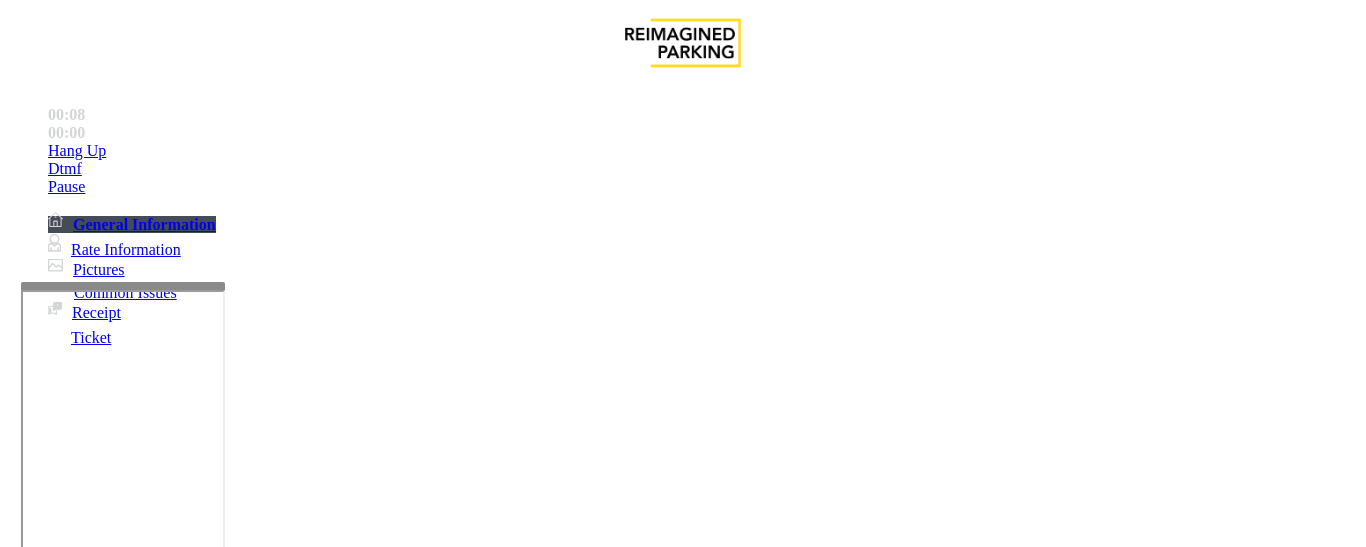 click on "No Response/Unable to hear parker" at bounding box center [142, 1200] 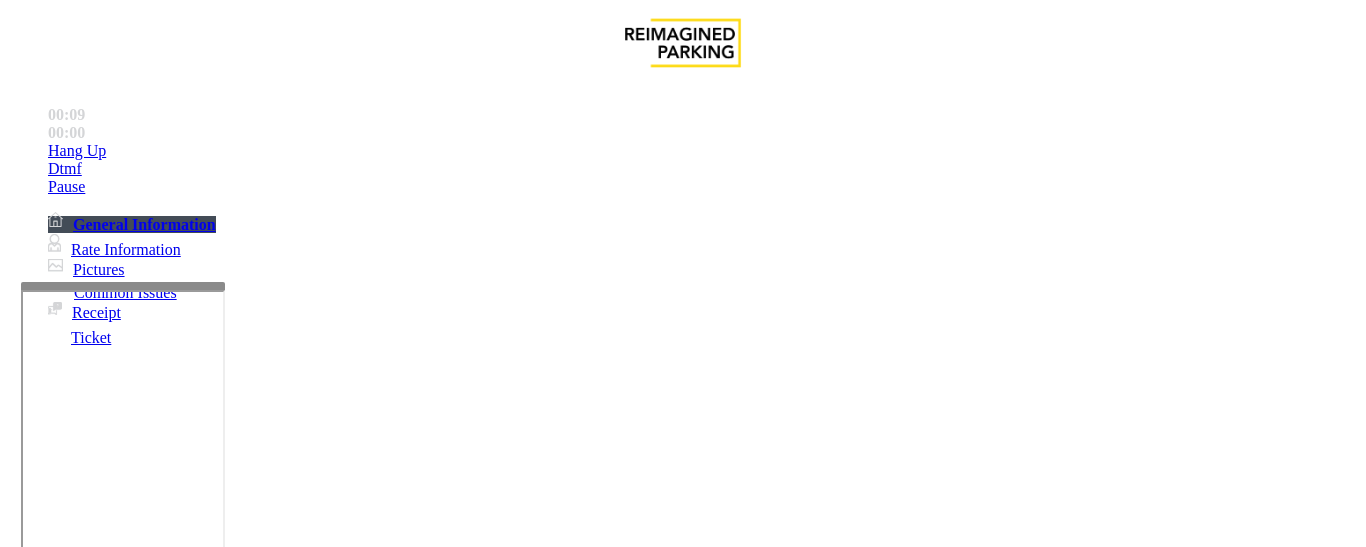 click on "No Response/Unable to hear parker" at bounding box center (682, 1185) 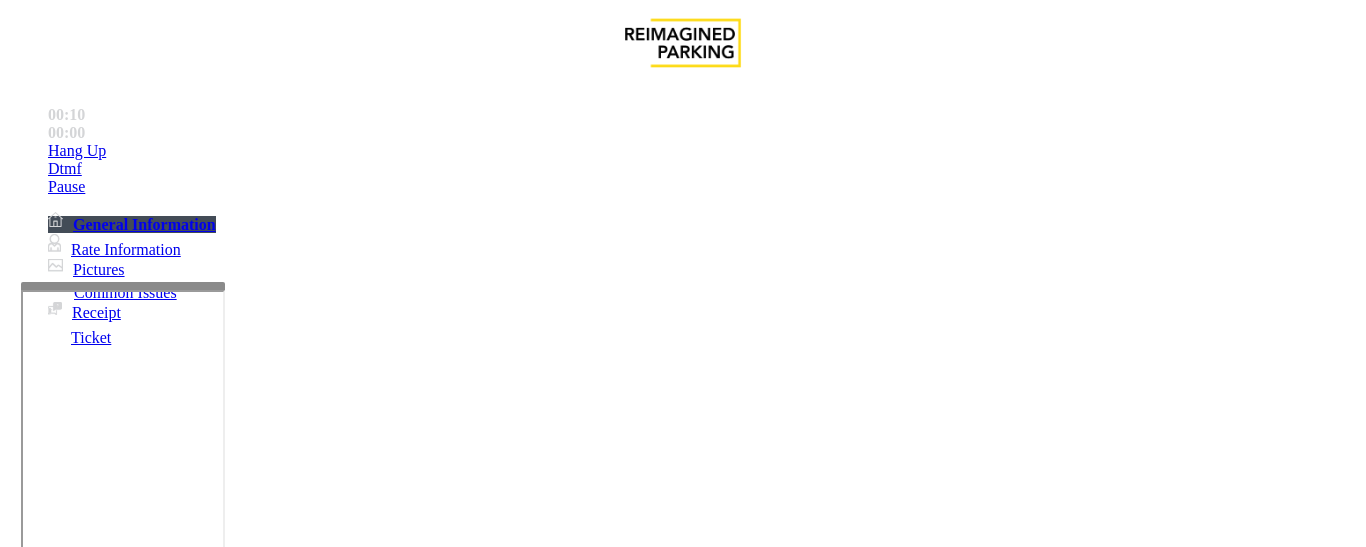 type on "**********" 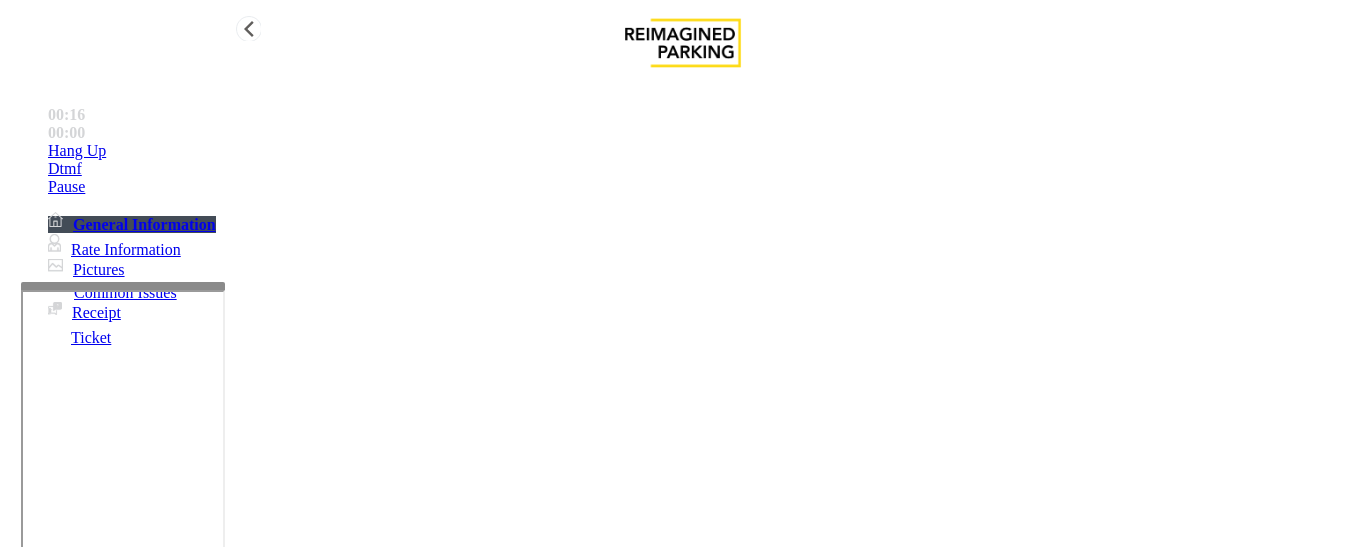click on "Hang Up" at bounding box center [703, 151] 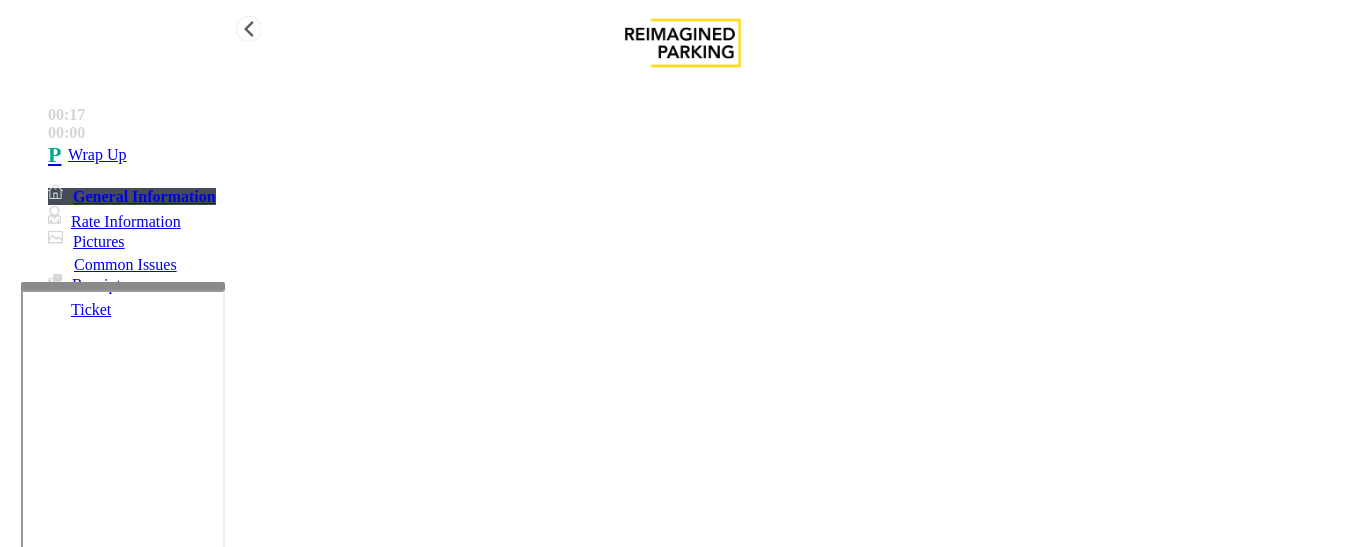 click on "Wrap Up" at bounding box center (703, 155) 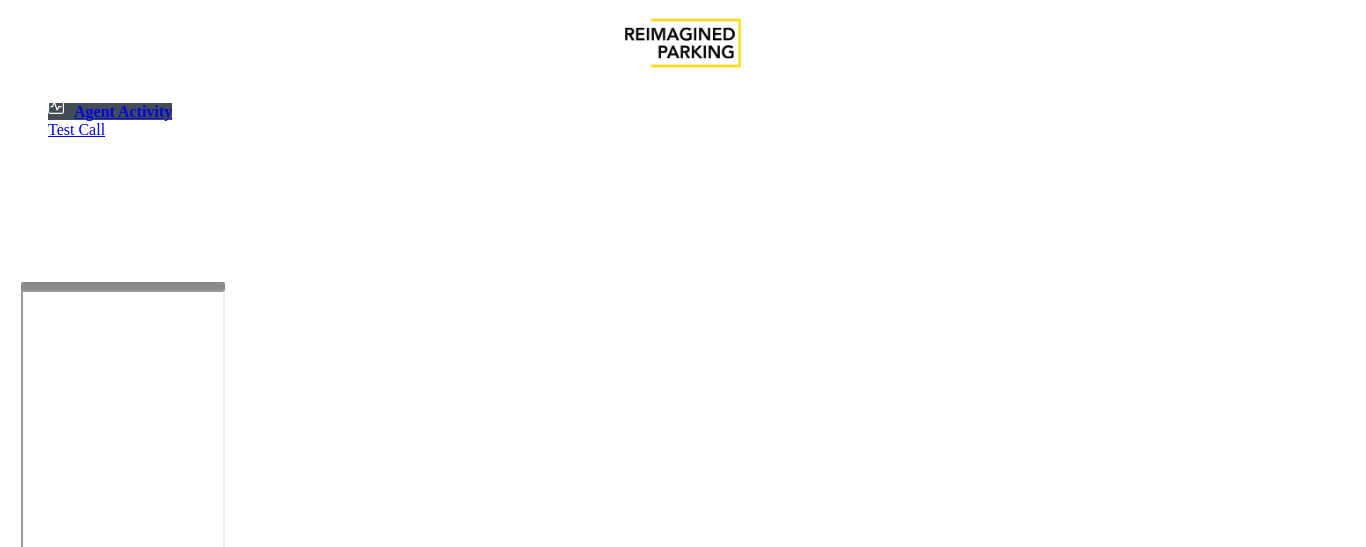 click at bounding box center (79, 1249) 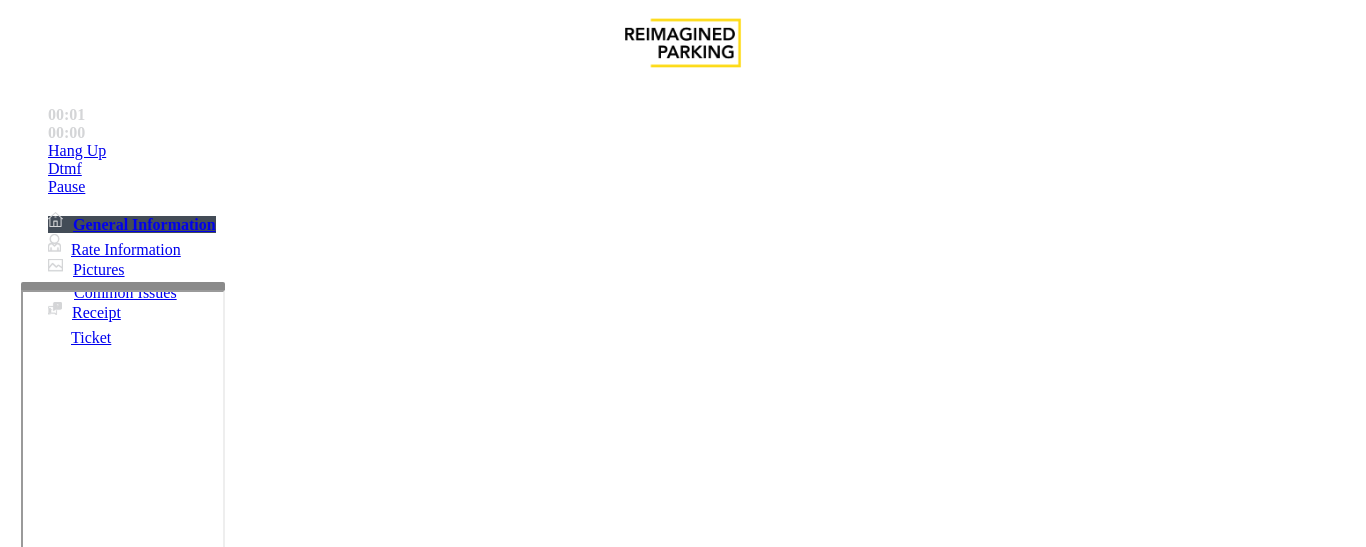 scroll, scrollTop: 400, scrollLeft: 0, axis: vertical 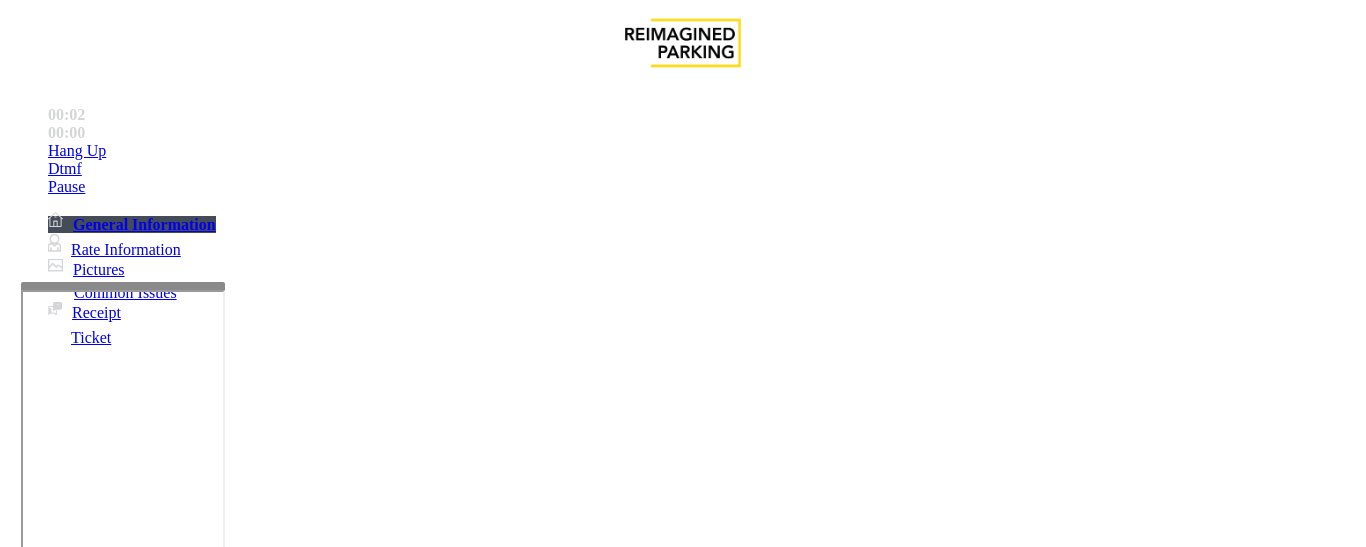click on "LAN21077300" at bounding box center (46, 2271) 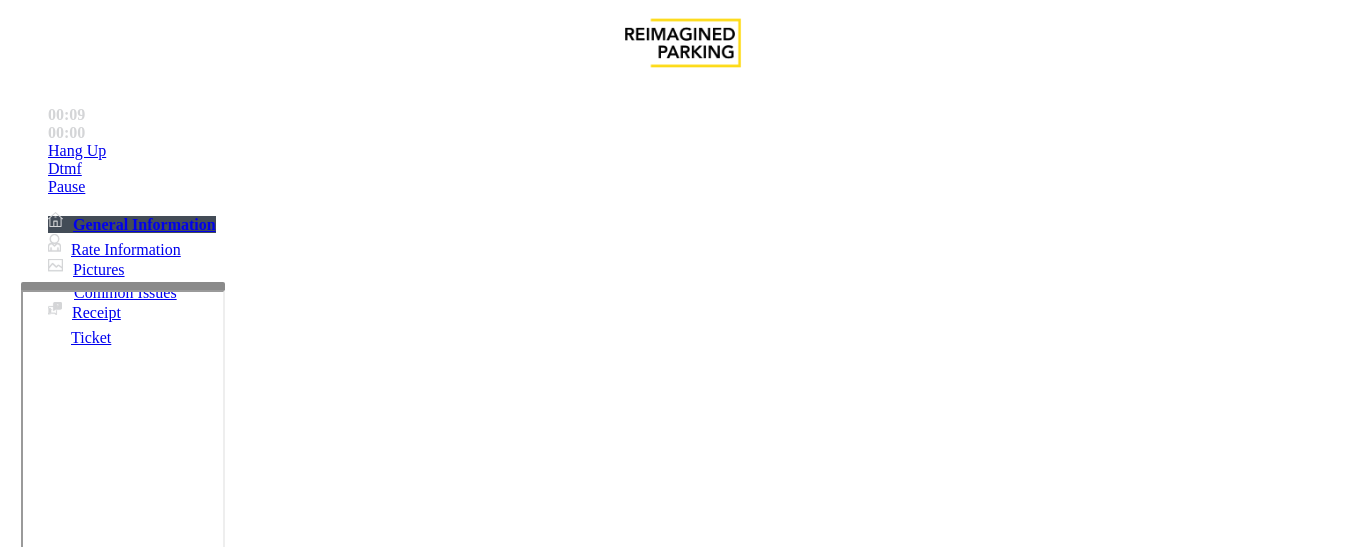 scroll, scrollTop: 300, scrollLeft: 0, axis: vertical 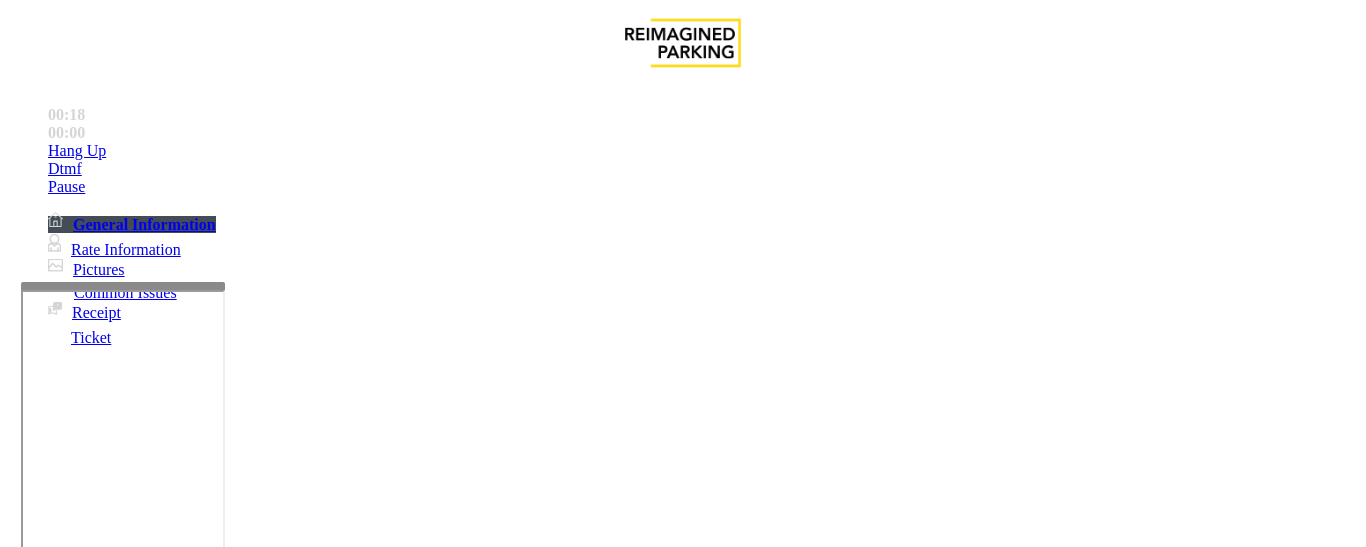 click on "Monthly Issue" at bounding box center [268, 1200] 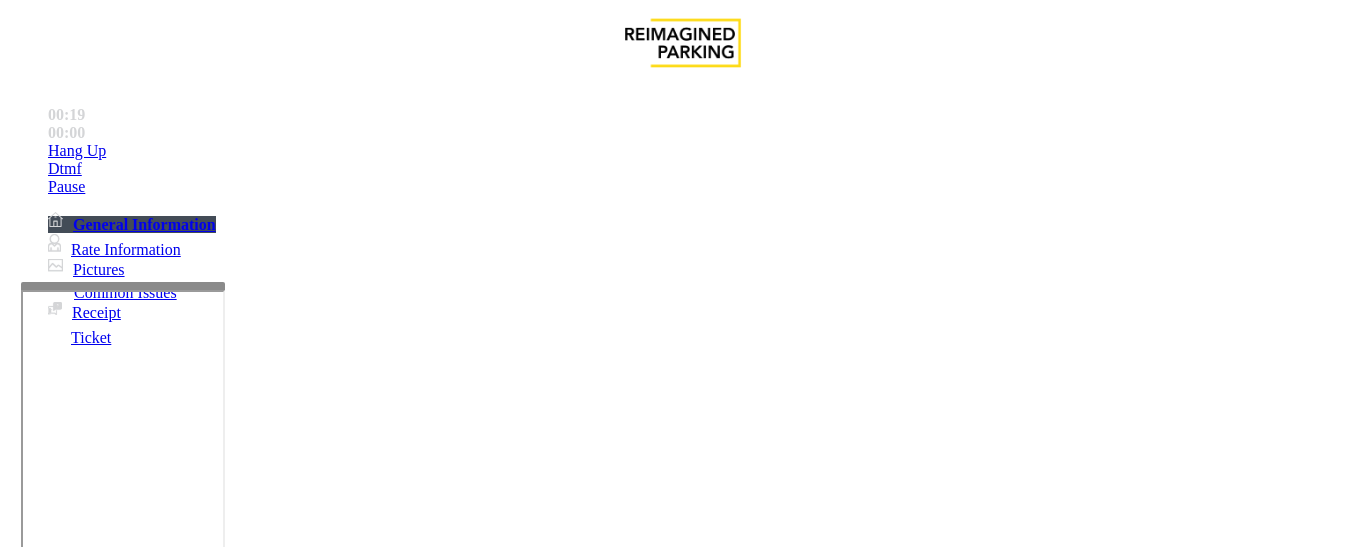 click on "Disabled Card" at bounding box center [78, 1200] 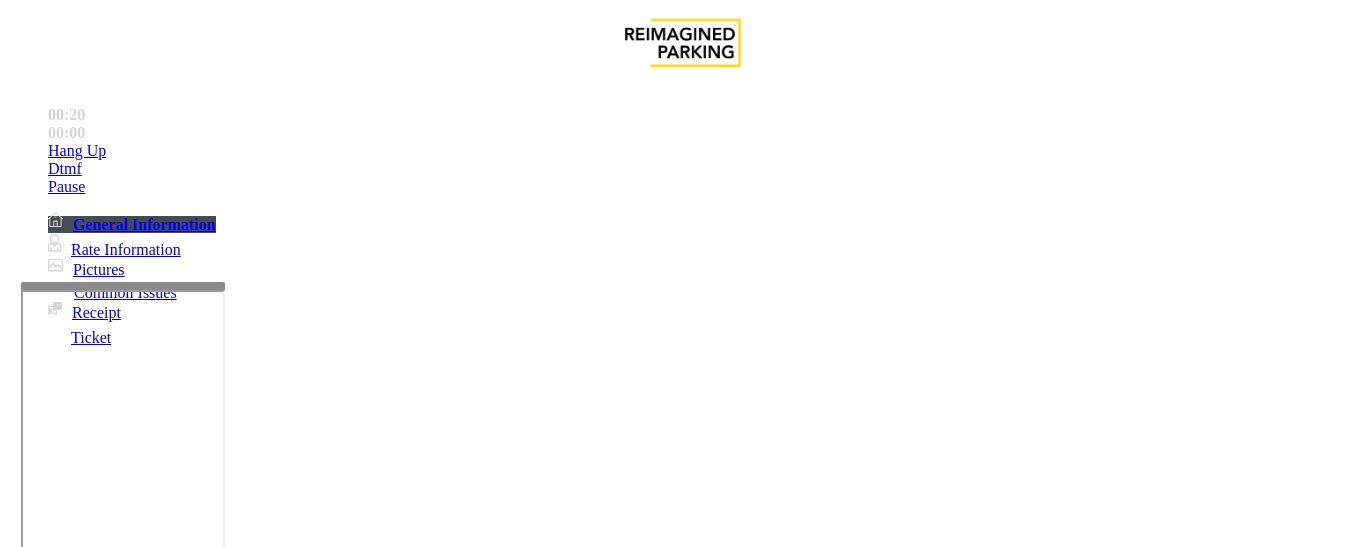click on "Issue" at bounding box center [42, 1167] 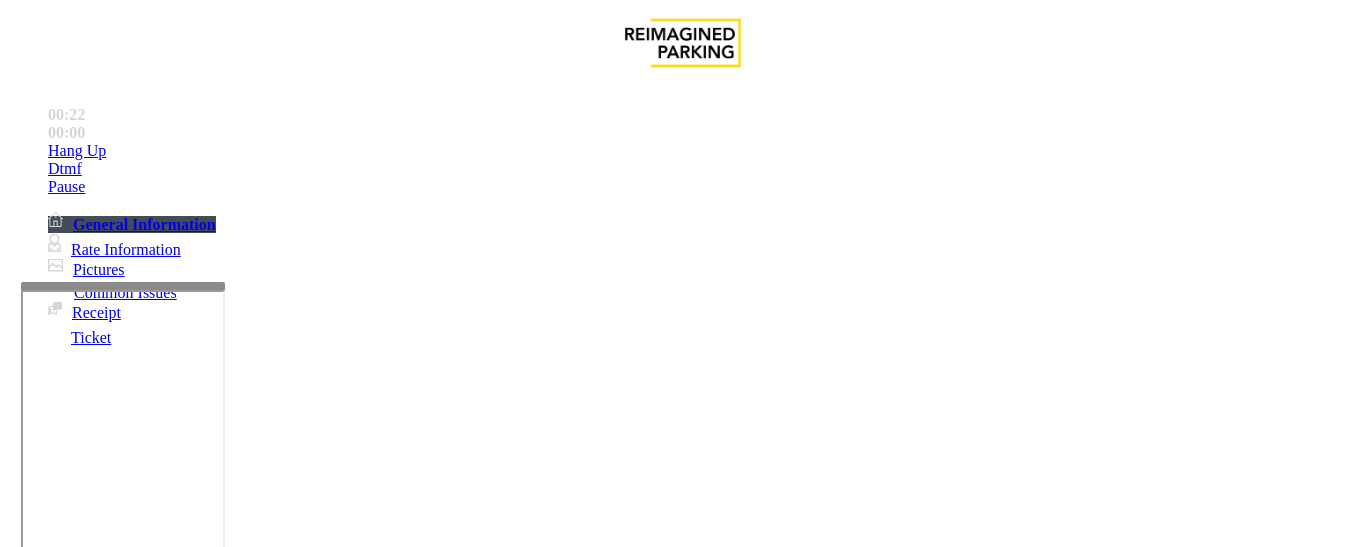 click on "Monthly Issue" at bounding box center [268, 1200] 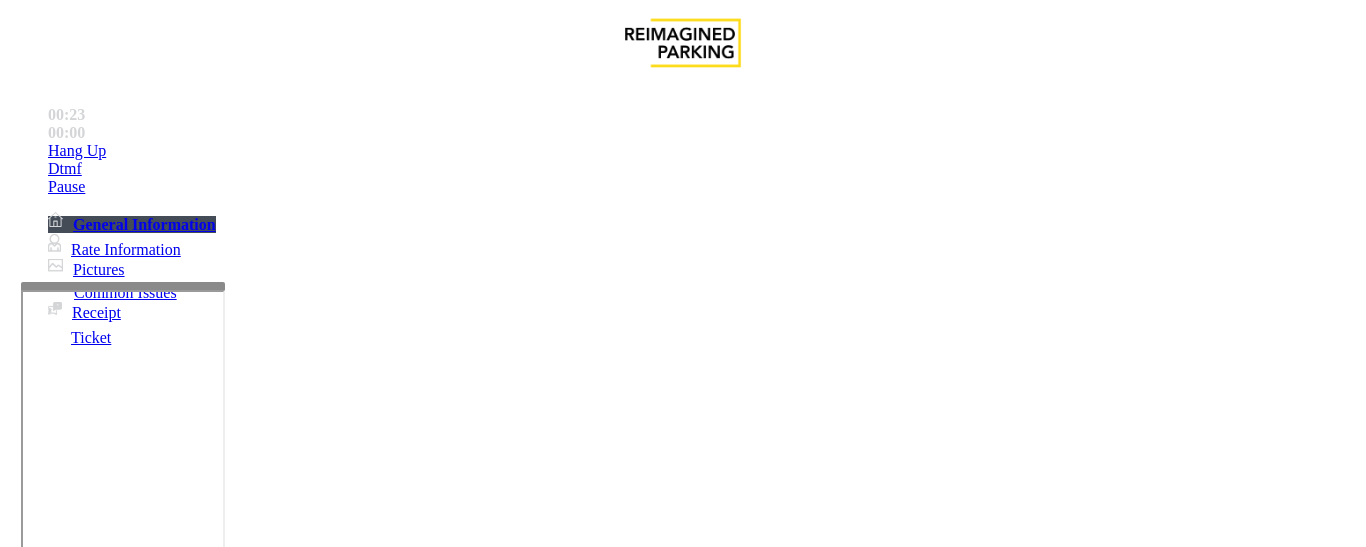 click at bounding box center [96, 1222] 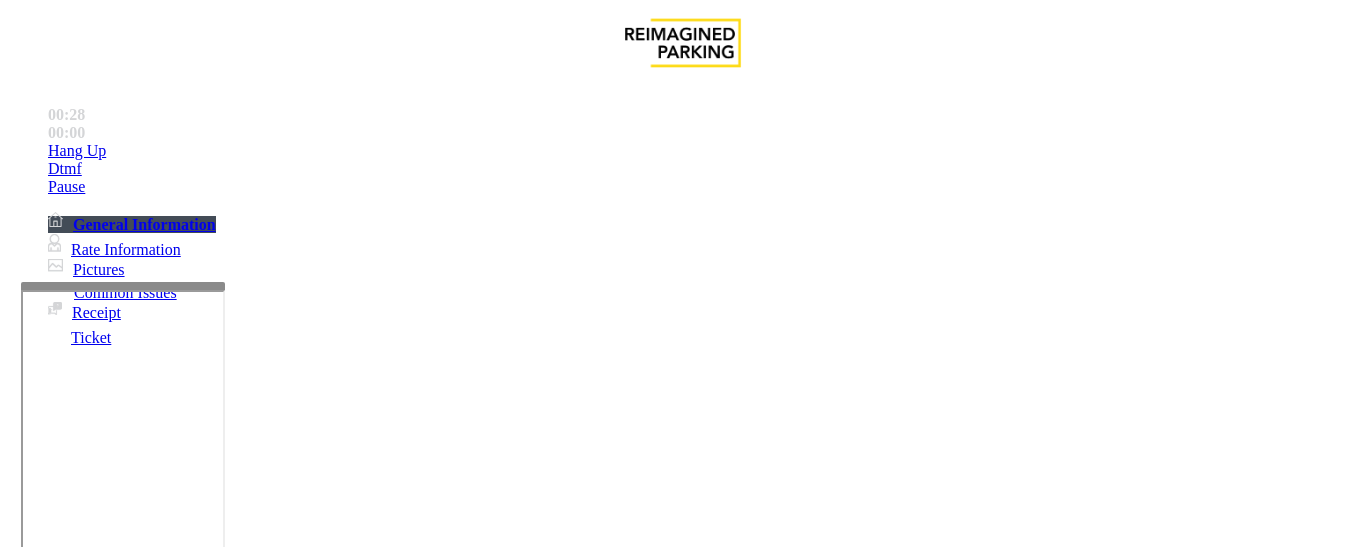 type on "*****" 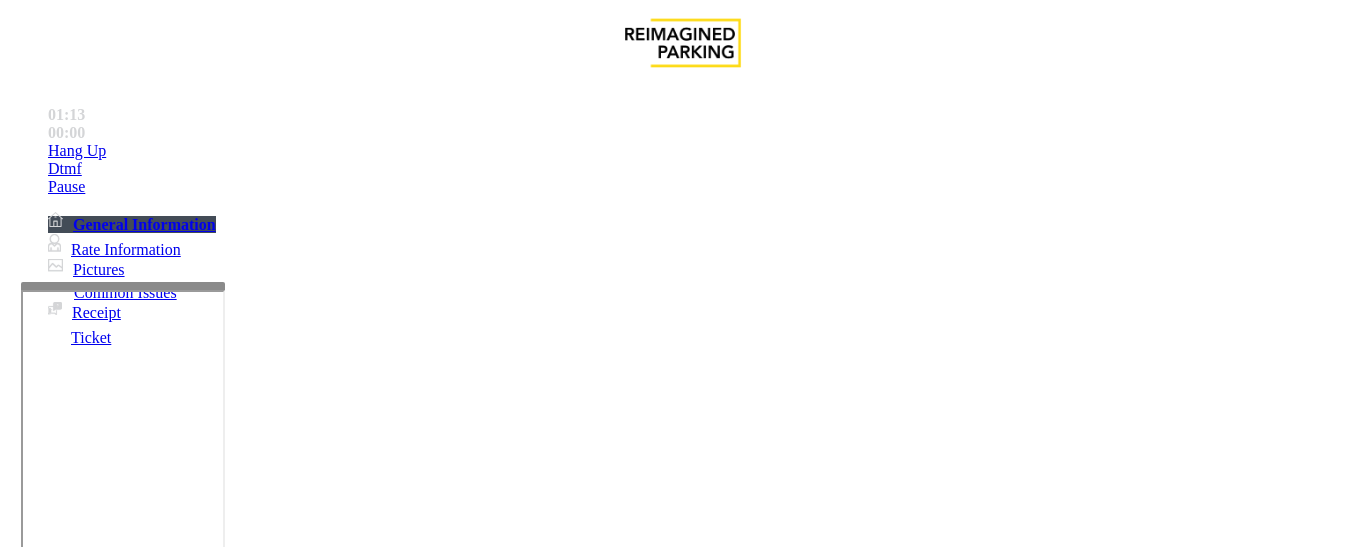 drag, startPoint x: 369, startPoint y: 332, endPoint x: 213, endPoint y: 313, distance: 157.15279 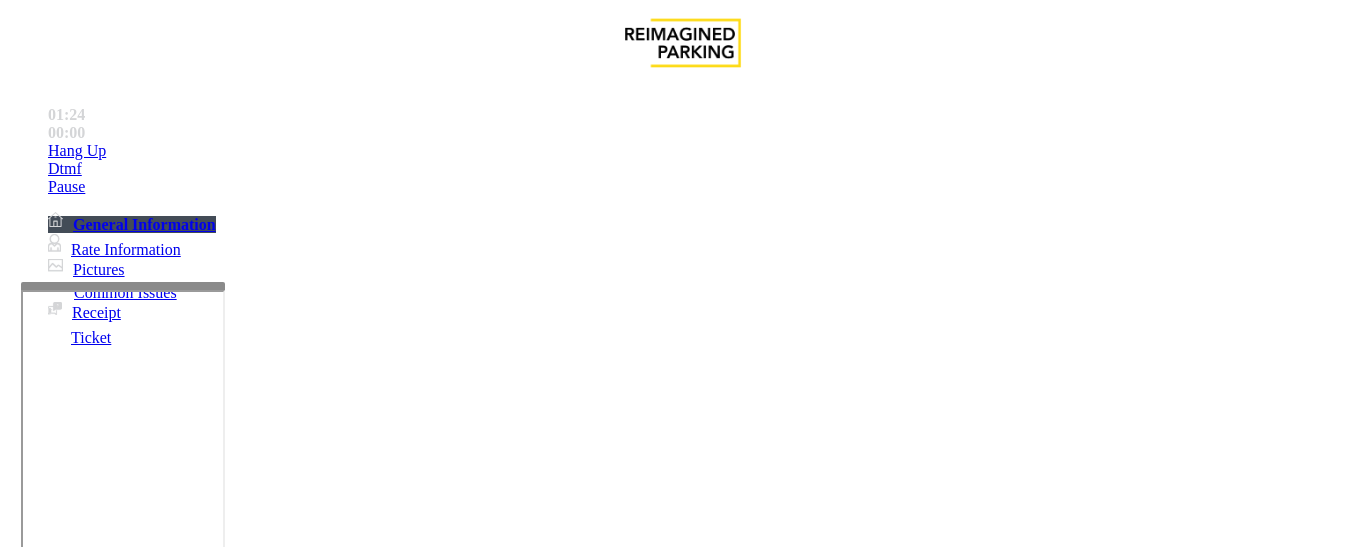 click at bounding box center (96, 1222) 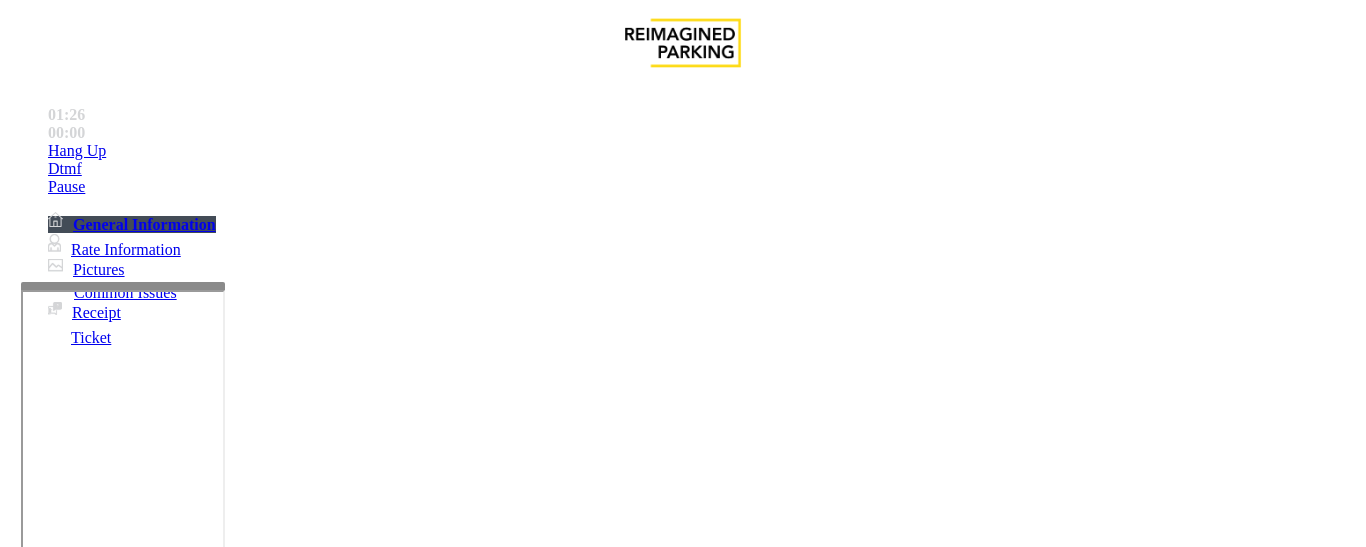 scroll, scrollTop: 100, scrollLeft: 0, axis: vertical 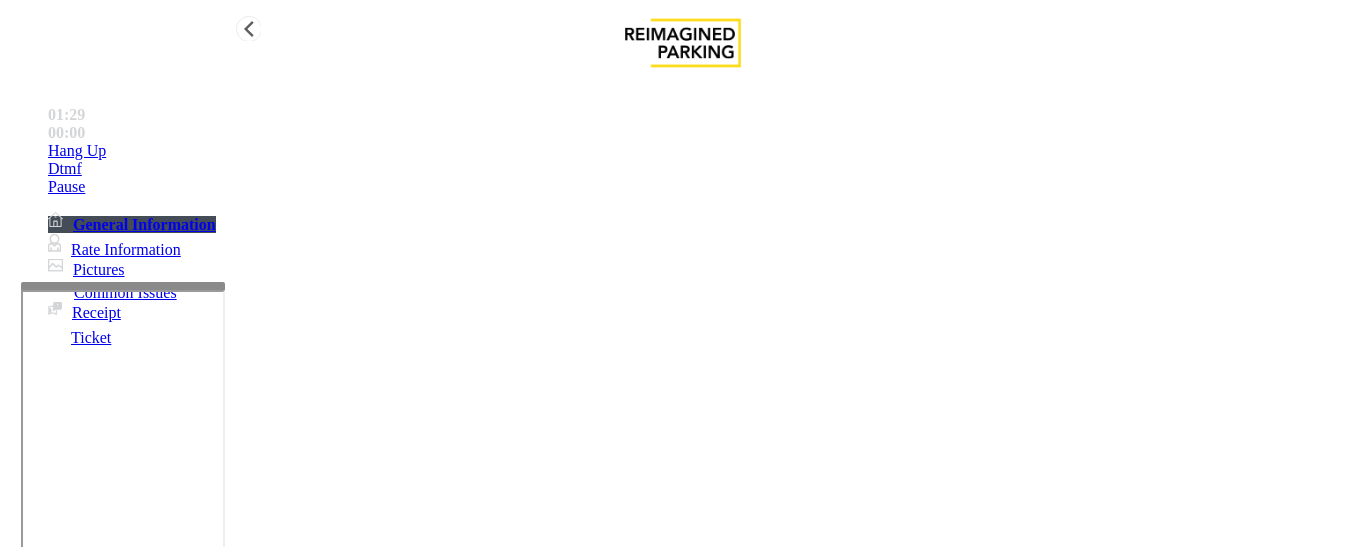 click on "Hang Up" at bounding box center (703, 151) 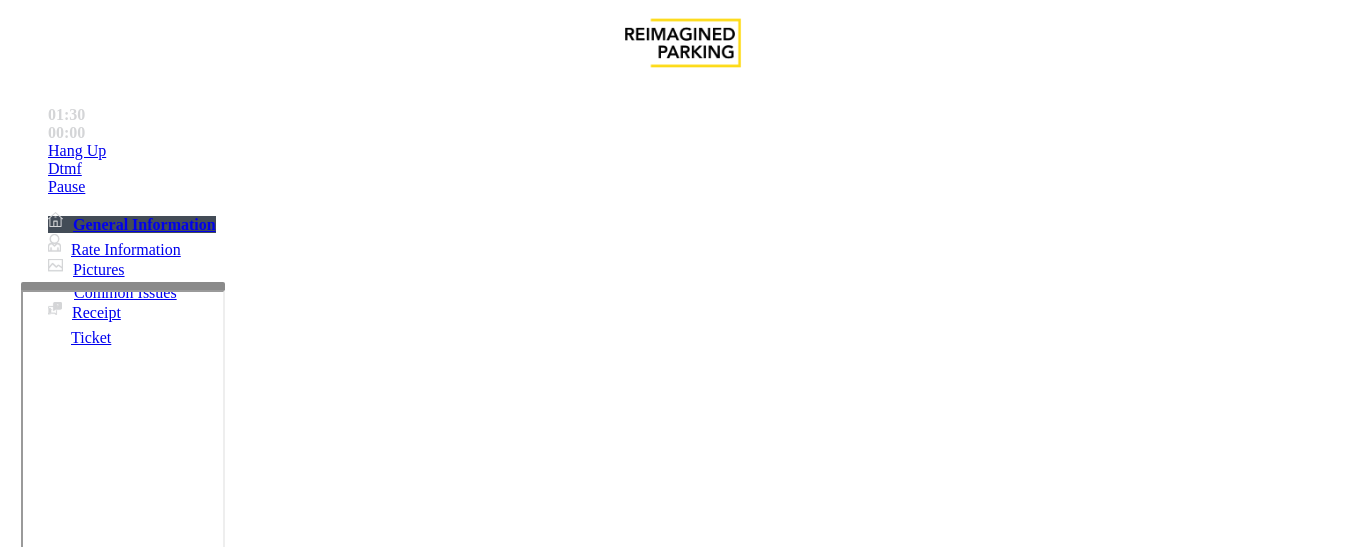 click at bounding box center [96, 1222] 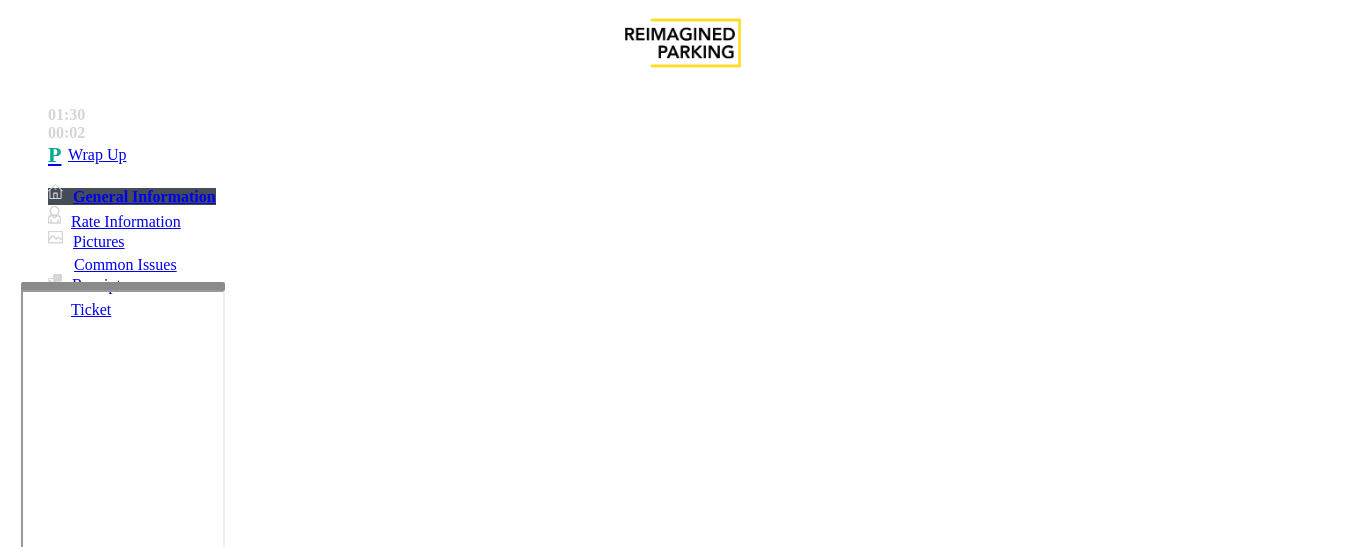 type on "**" 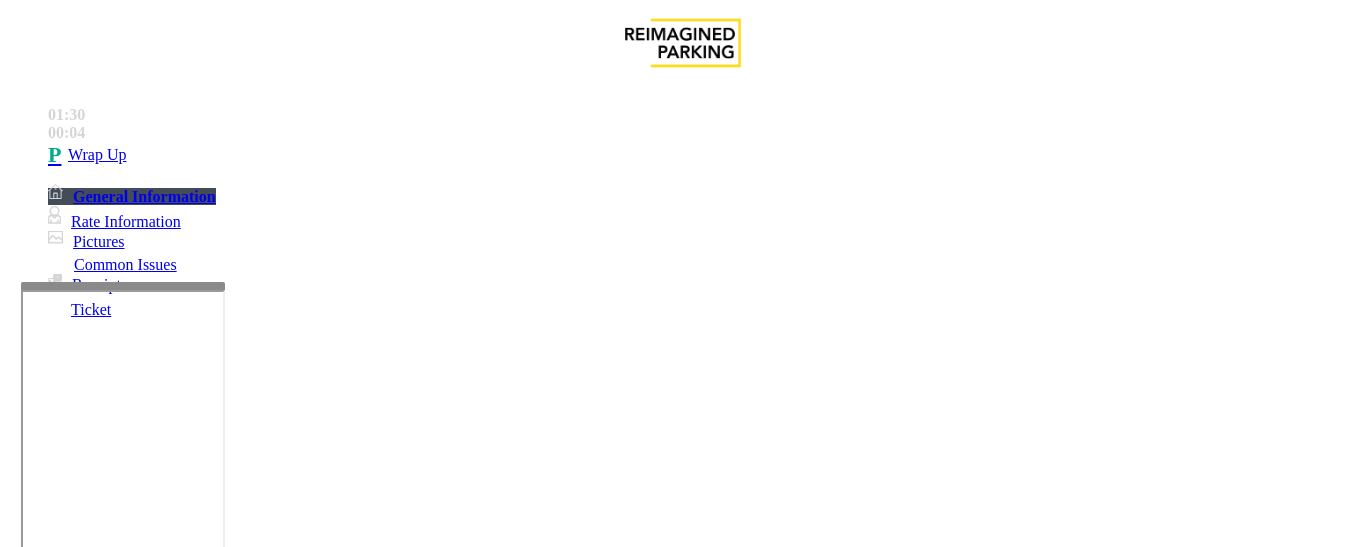 paste on "**********" 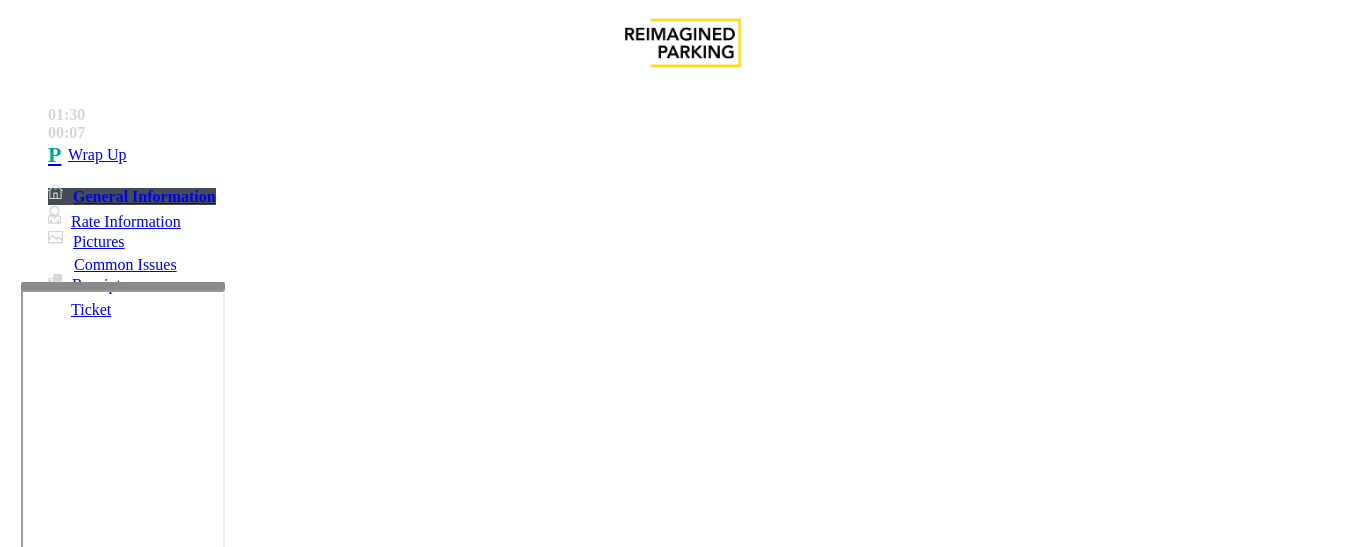 click on "Passback" at bounding box center [682, 1185] 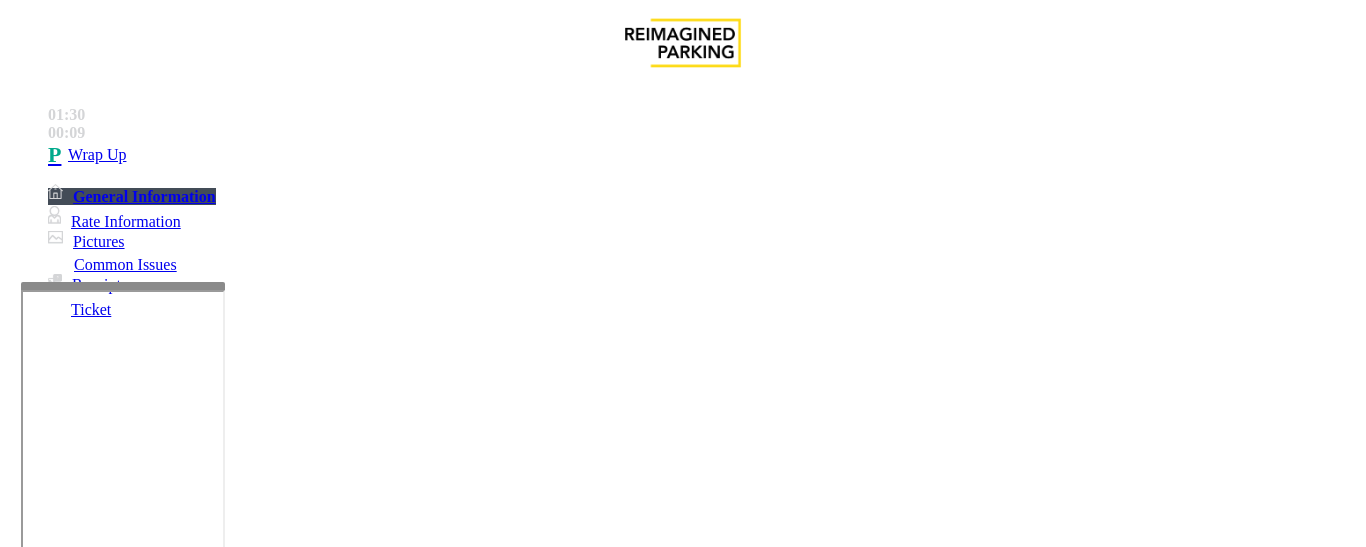 click at bounding box center (221, 1502) 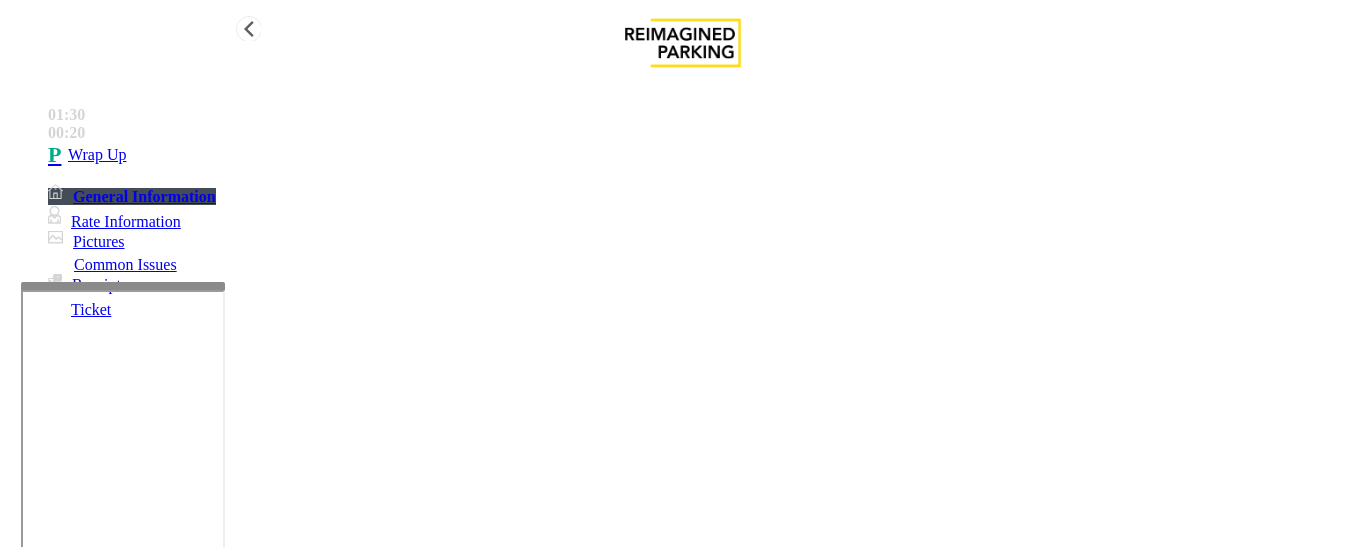 type on "**********" 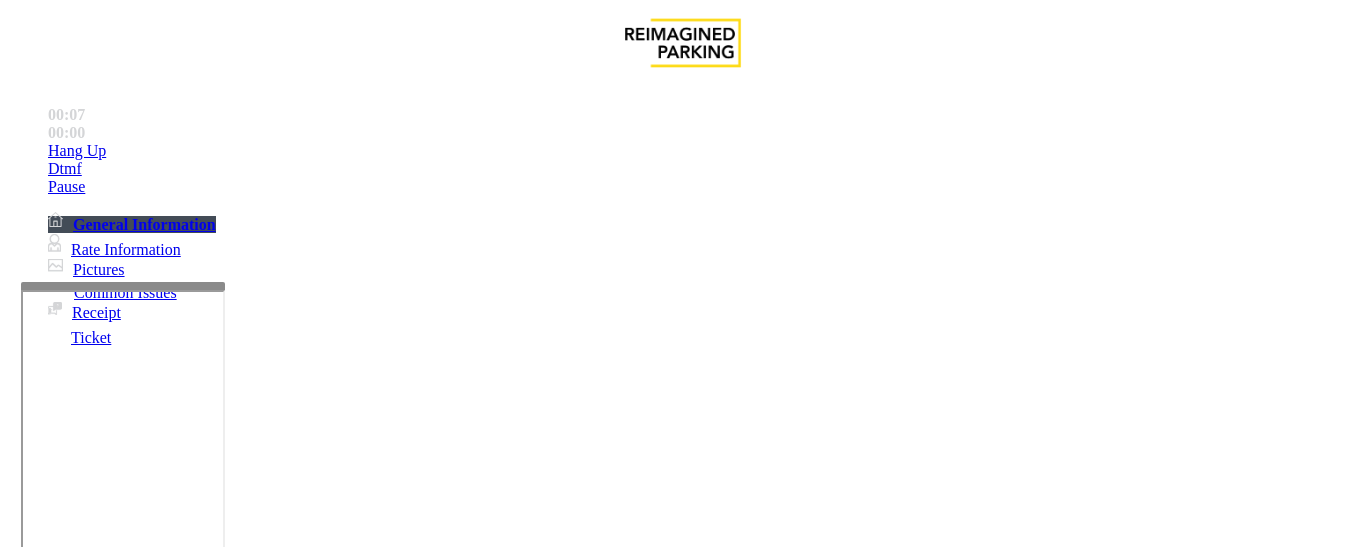 scroll, scrollTop: 900, scrollLeft: 0, axis: vertical 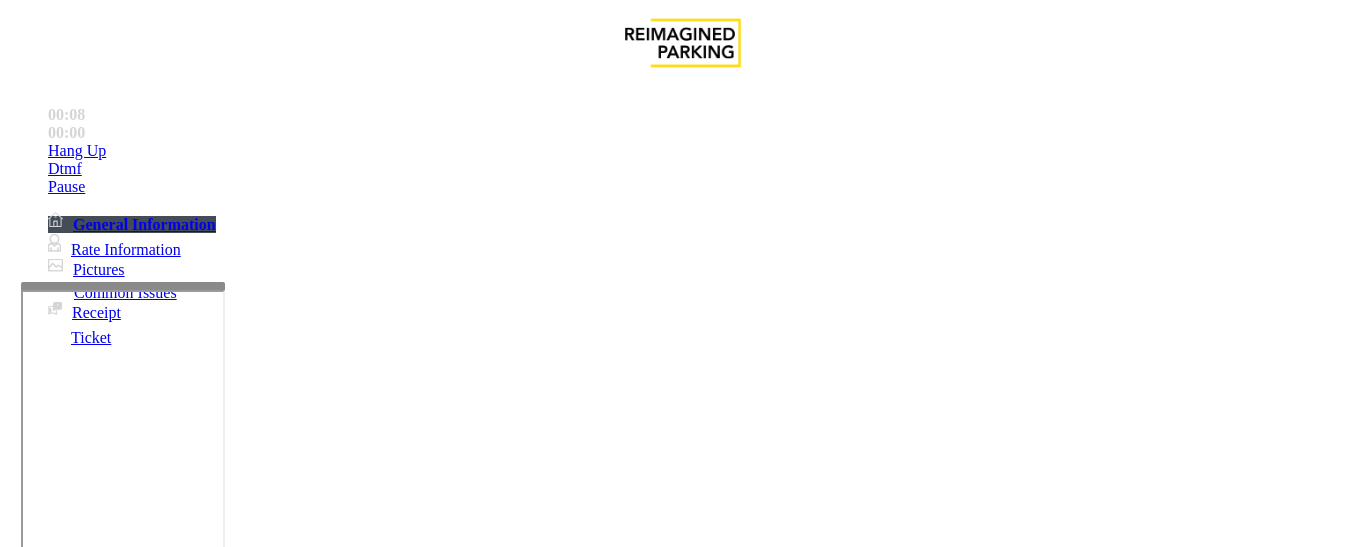 click on "Monthly Issue" at bounding box center (268, 1200) 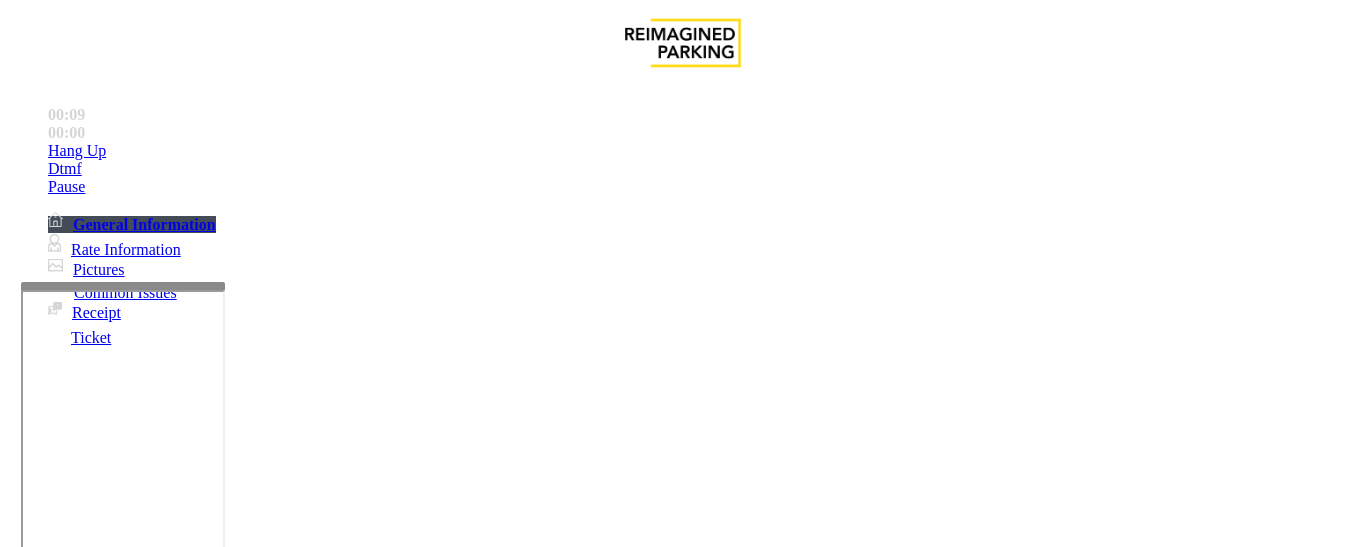 click on "Passback" at bounding box center [165, 1200] 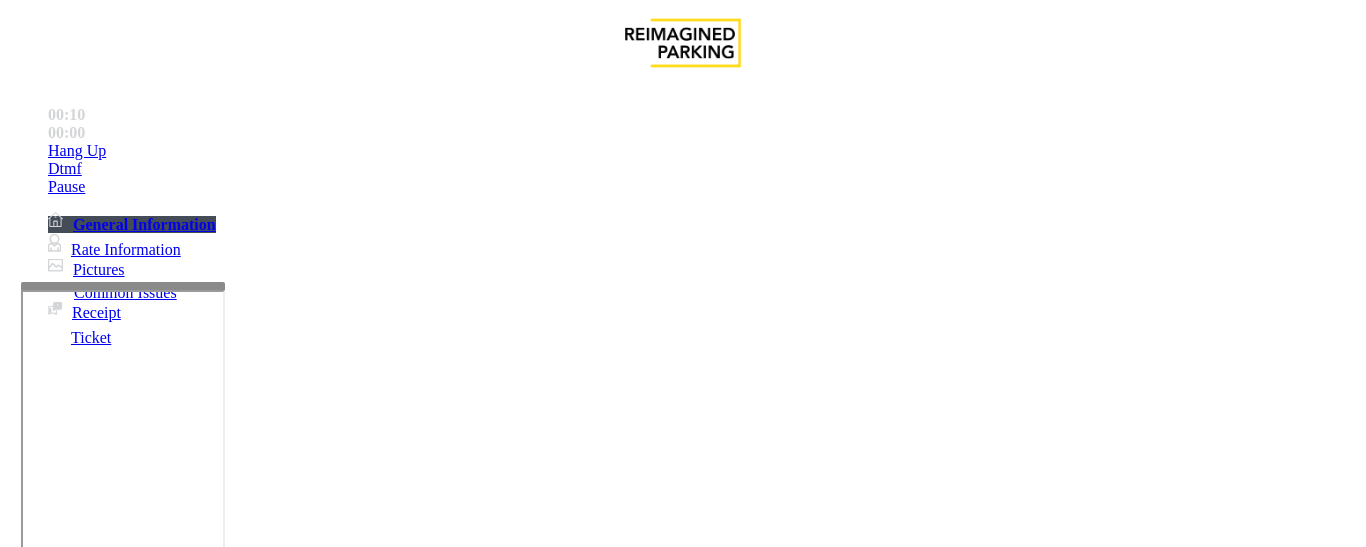 click on "Passback" at bounding box center (682, 1185) 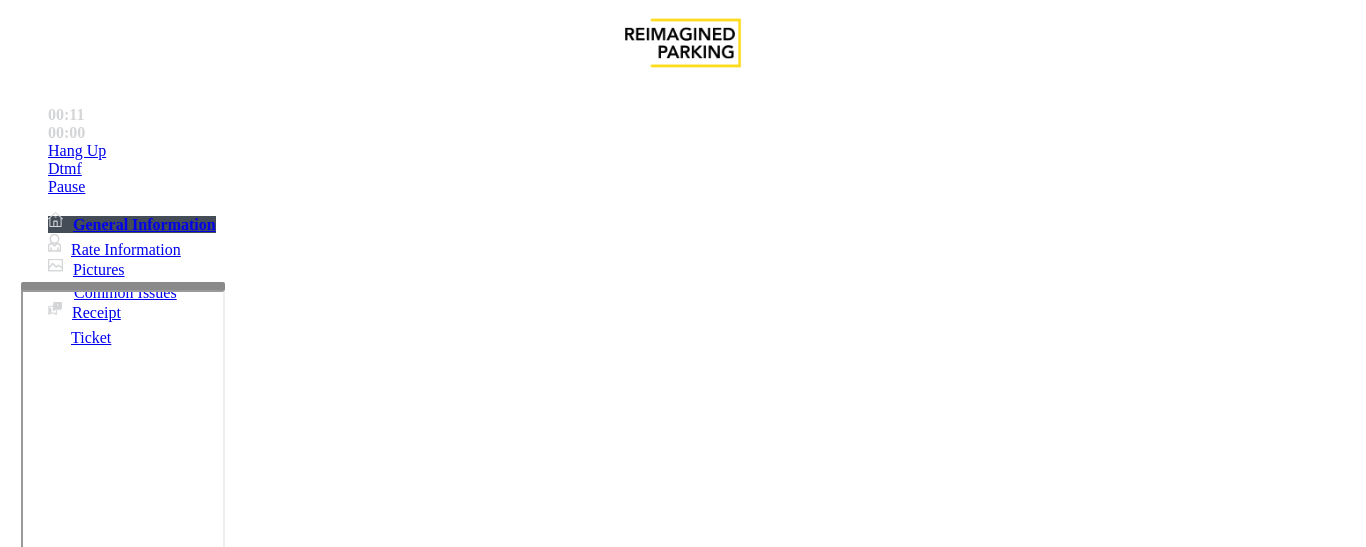 scroll, scrollTop: 300, scrollLeft: 0, axis: vertical 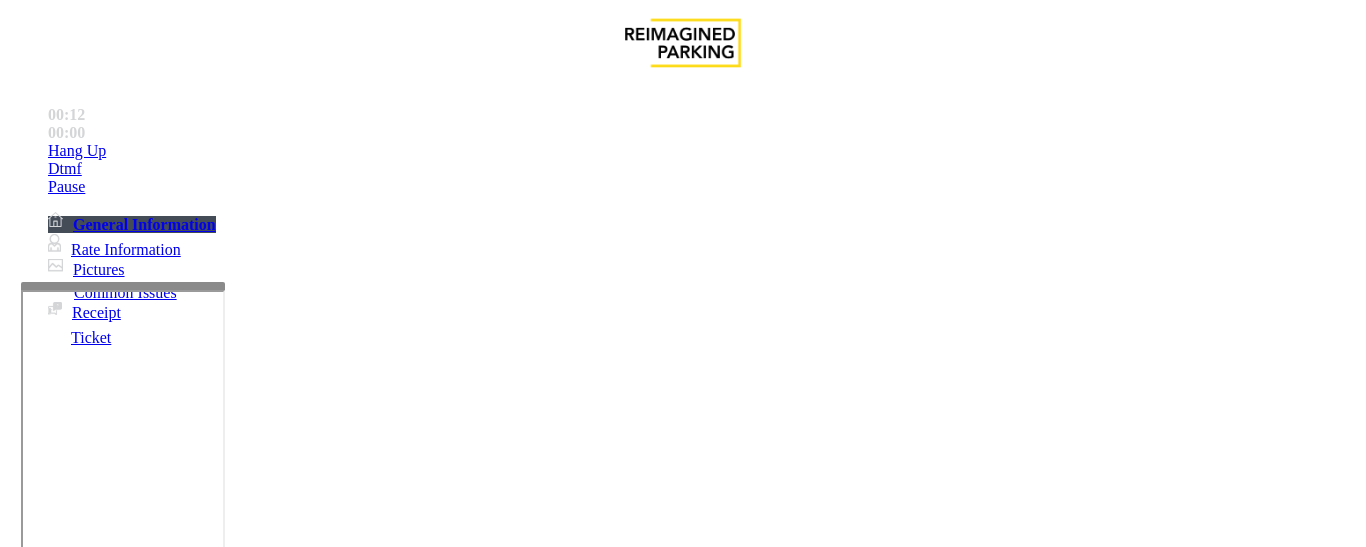 click at bounding box center (221, 1502) 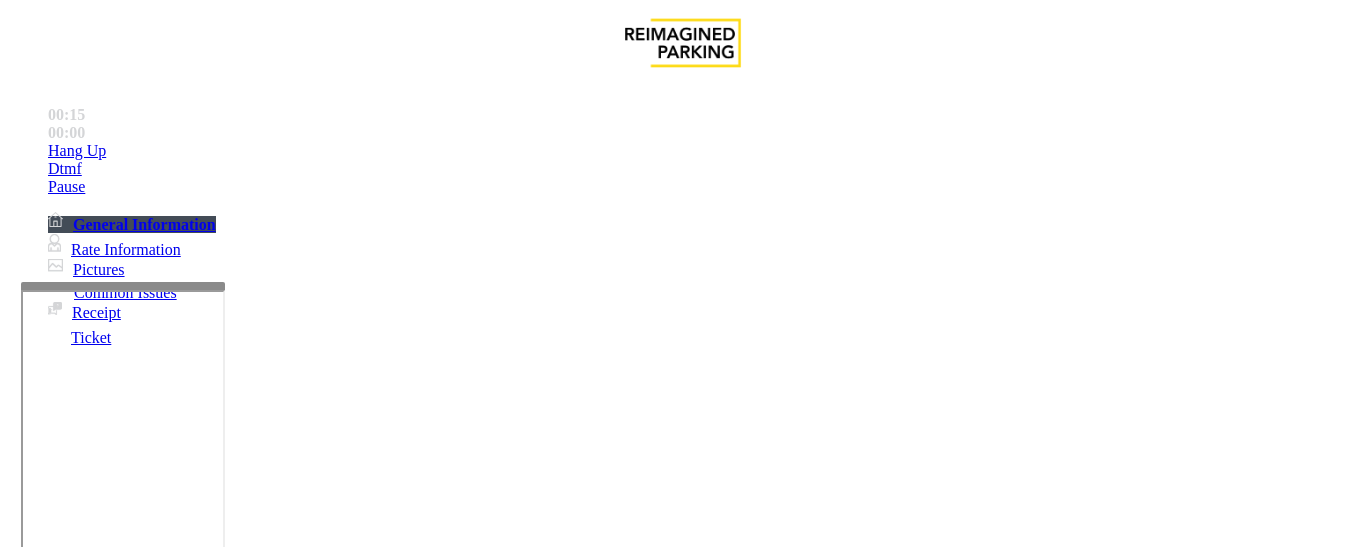 paste on "********" 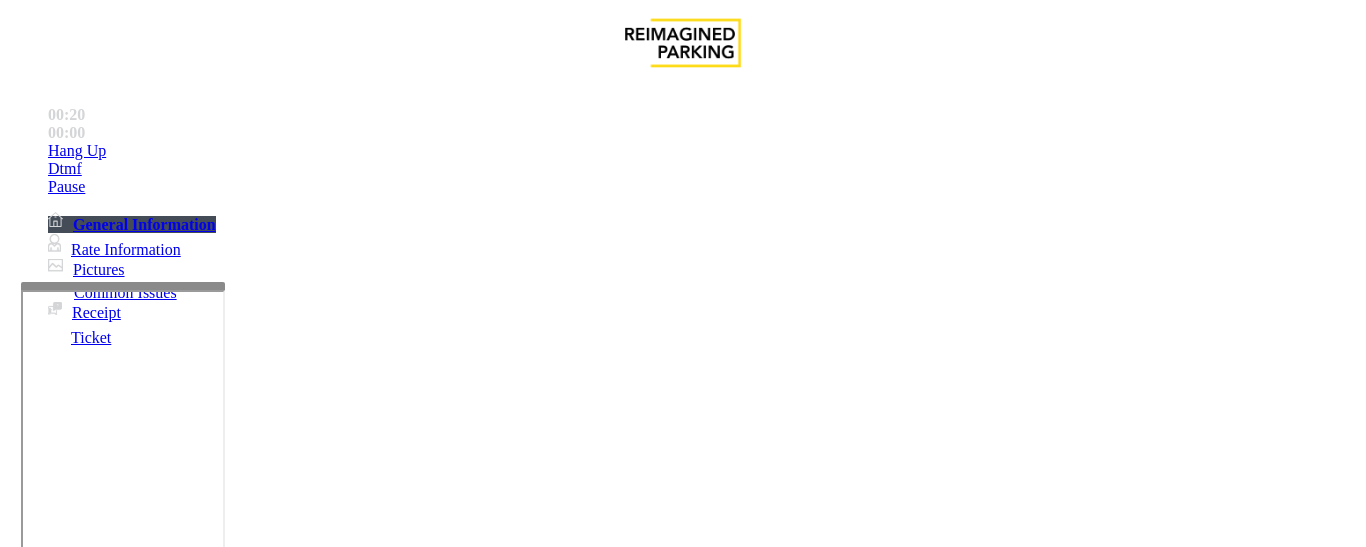 scroll, scrollTop: 0, scrollLeft: 0, axis: both 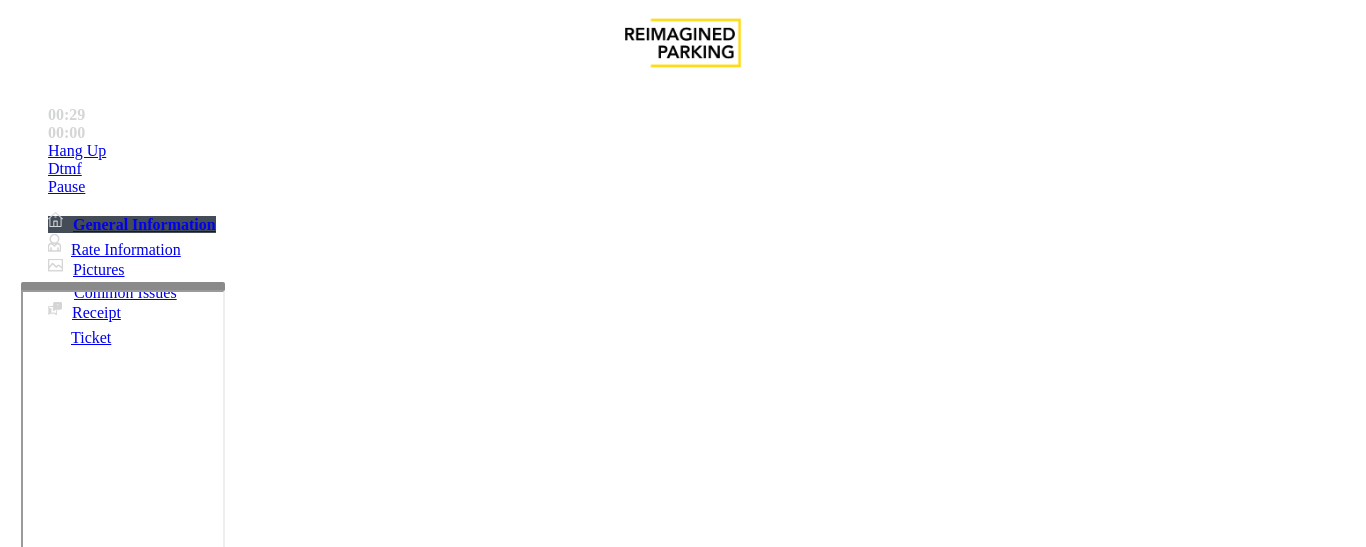 type on "**********" 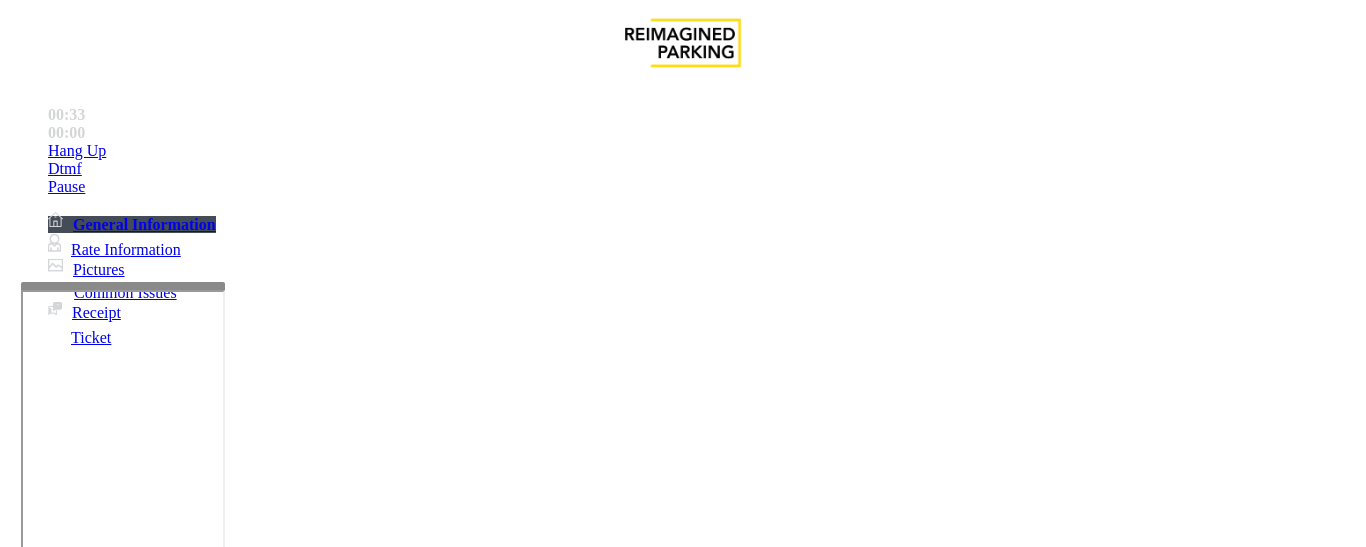 click at bounding box center (96, 1222) 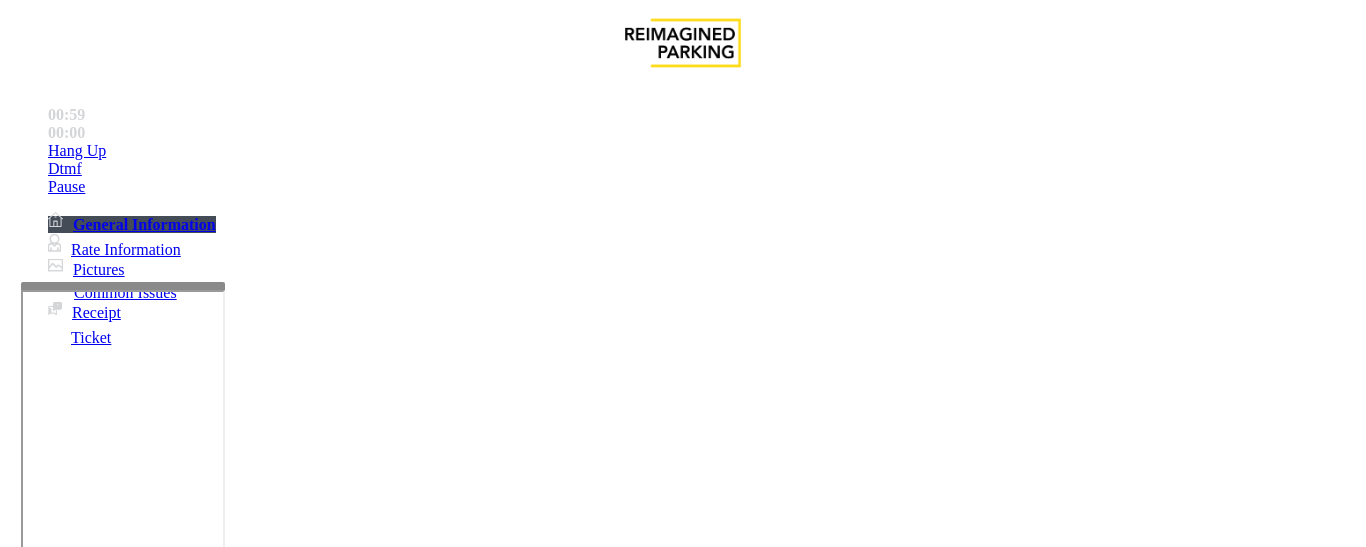 type on "******" 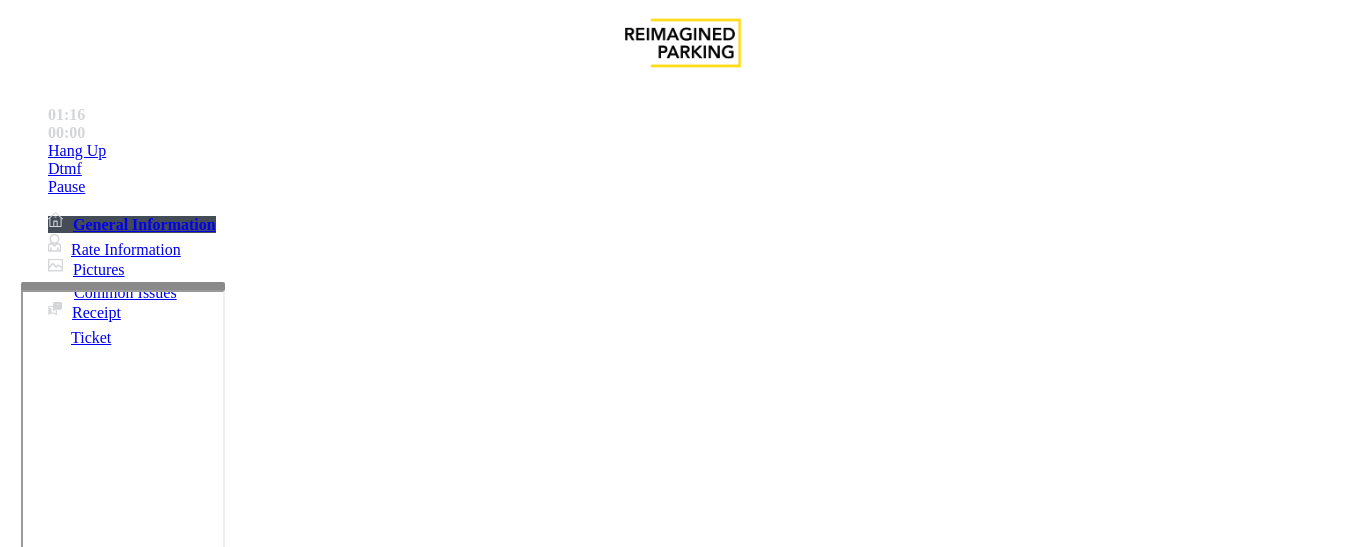 scroll, scrollTop: 100, scrollLeft: 0, axis: vertical 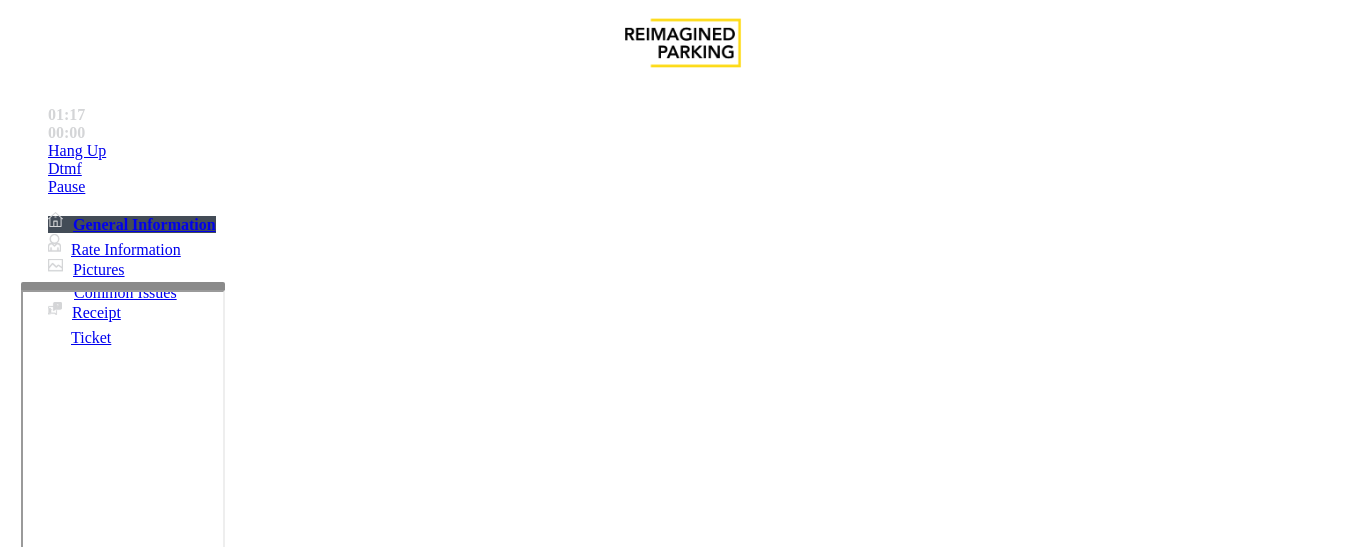 click at bounding box center [96, 1276] 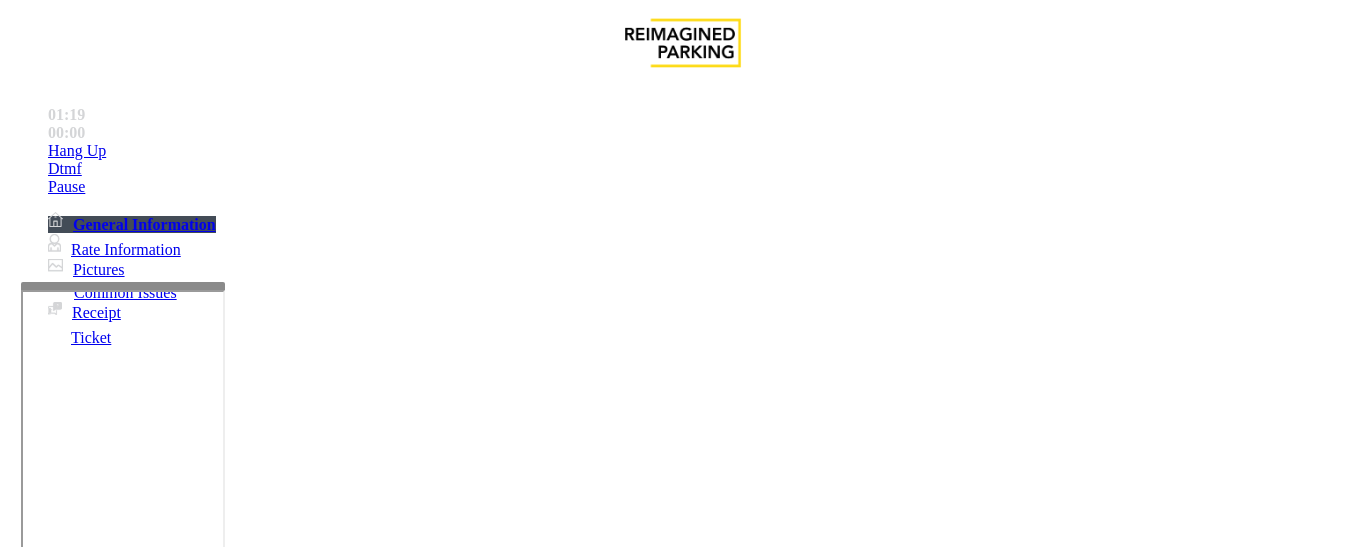 scroll, scrollTop: 100, scrollLeft: 0, axis: vertical 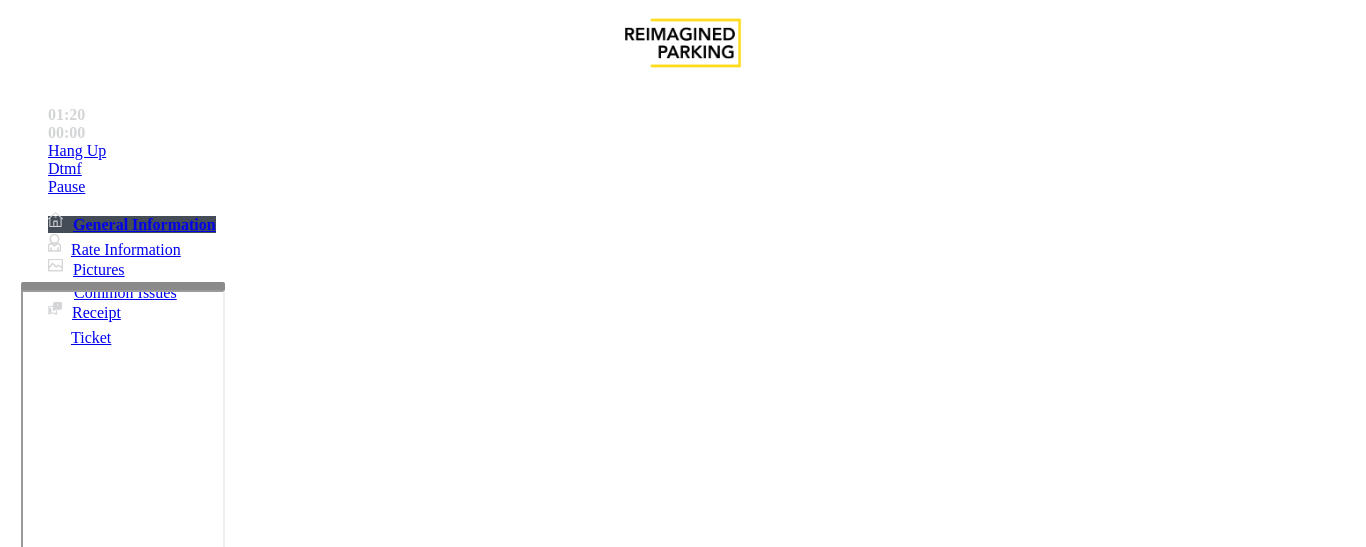click at bounding box center [96, 1276] 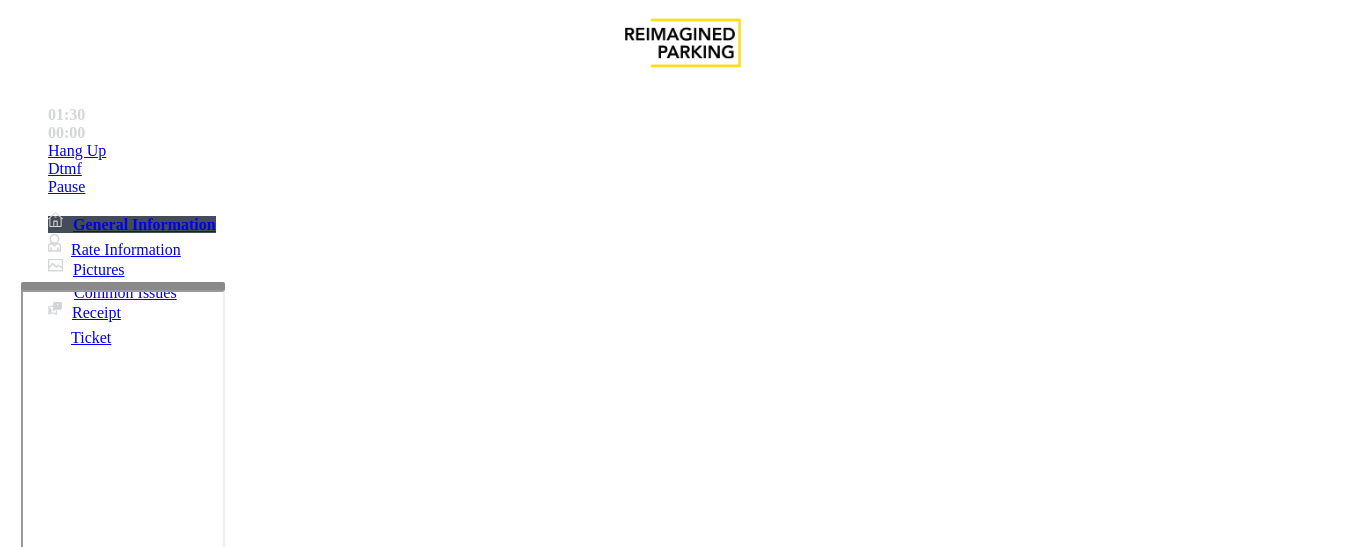 scroll, scrollTop: 400, scrollLeft: 0, axis: vertical 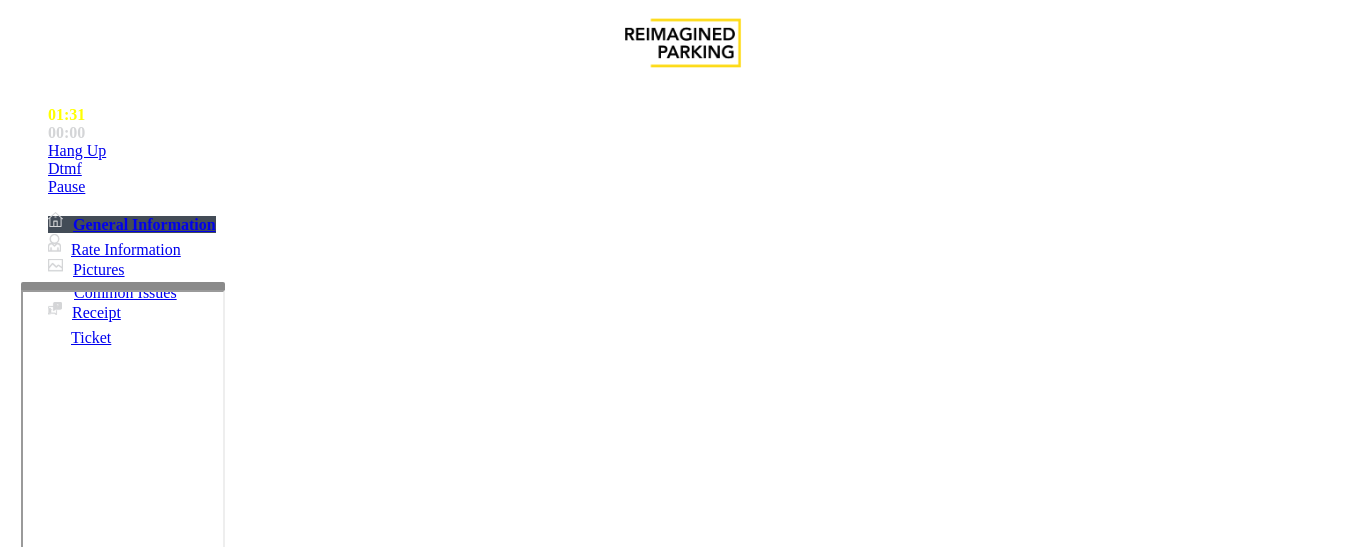 click on "**********" at bounding box center [682, 1527] 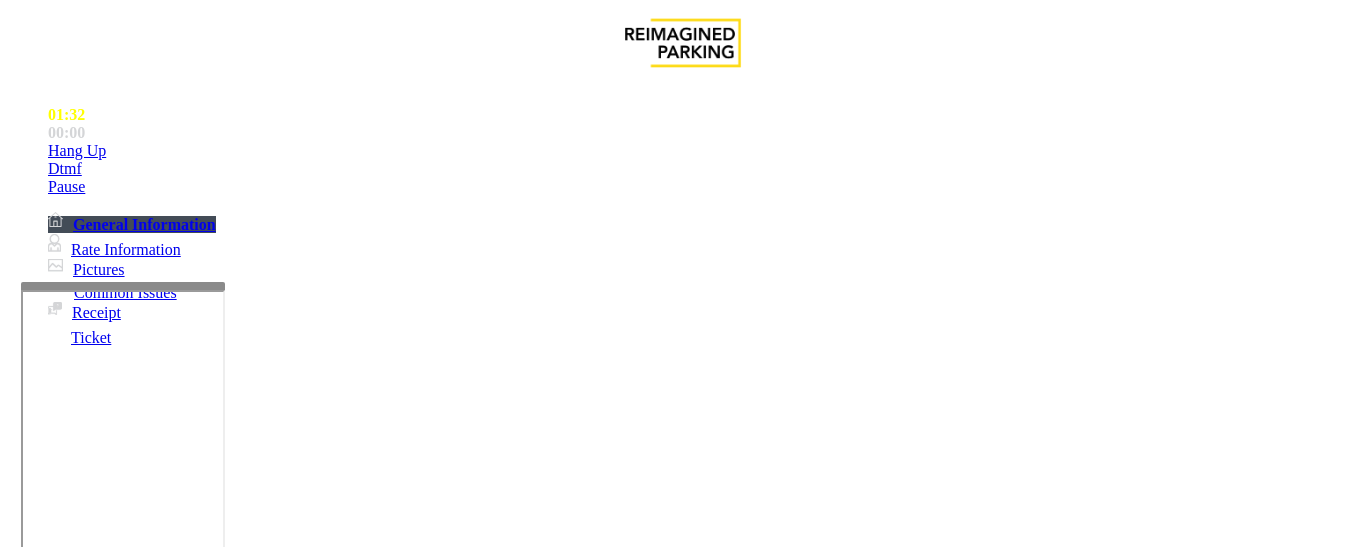 scroll, scrollTop: 0, scrollLeft: 0, axis: both 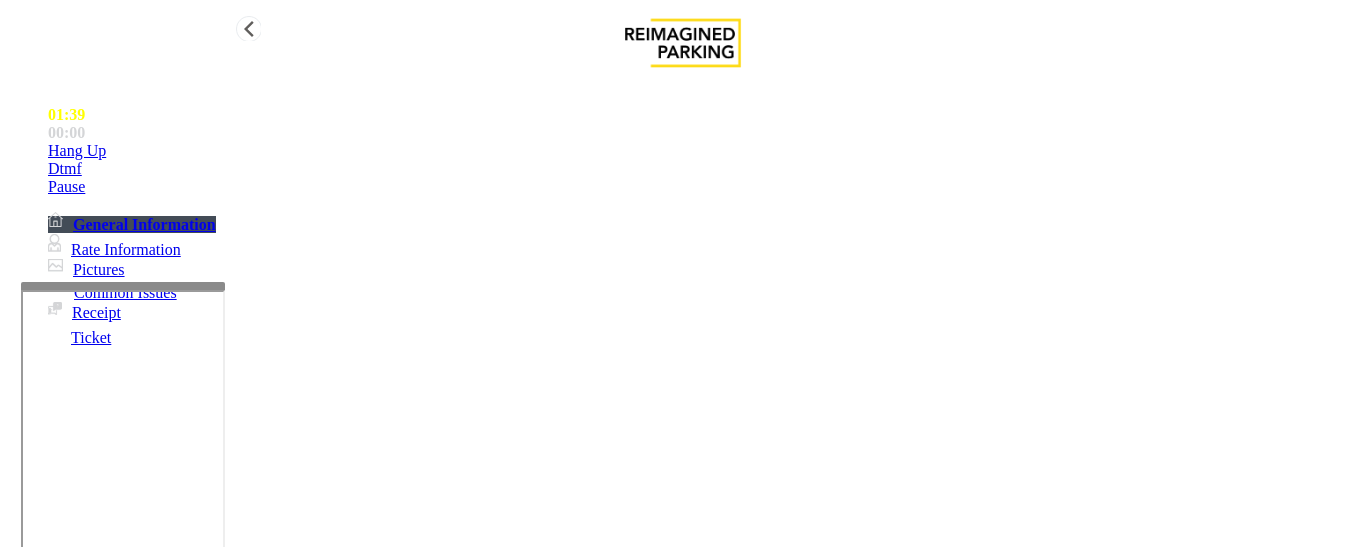 click on "Hang Up" at bounding box center [703, 151] 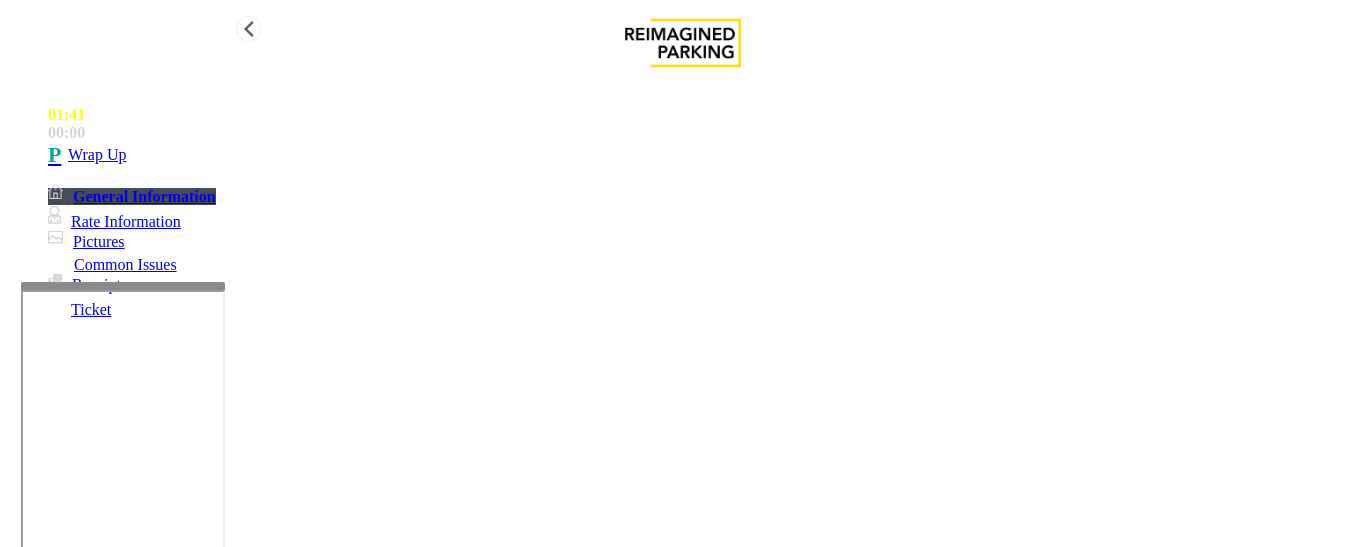 click on "Wrap Up" at bounding box center (703, 155) 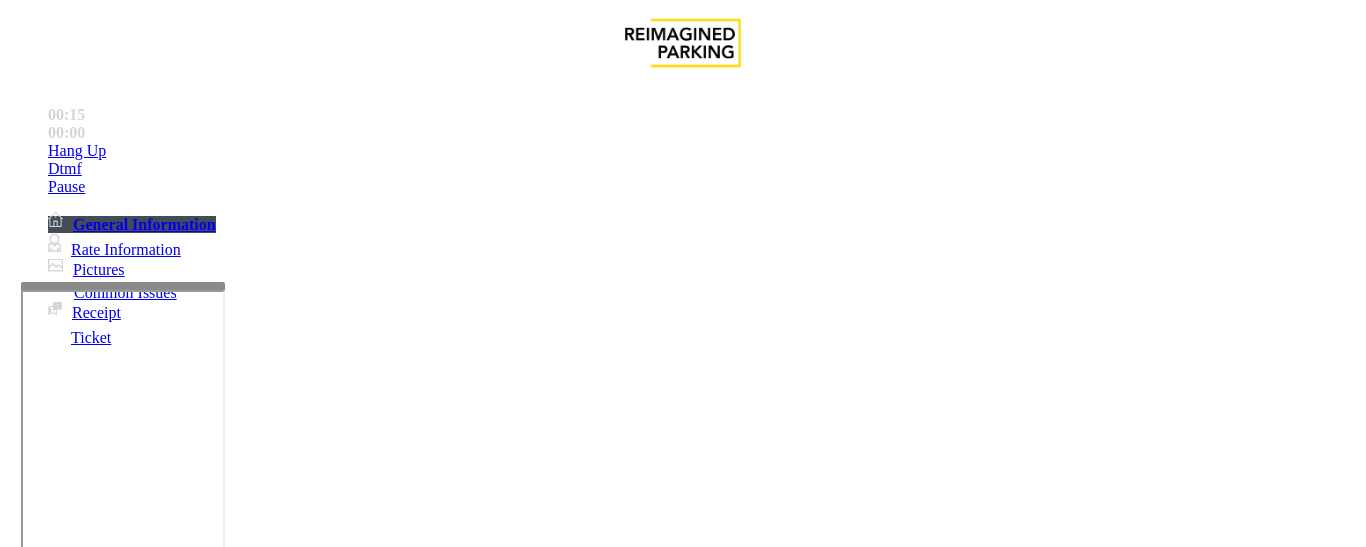 scroll, scrollTop: 700, scrollLeft: 0, axis: vertical 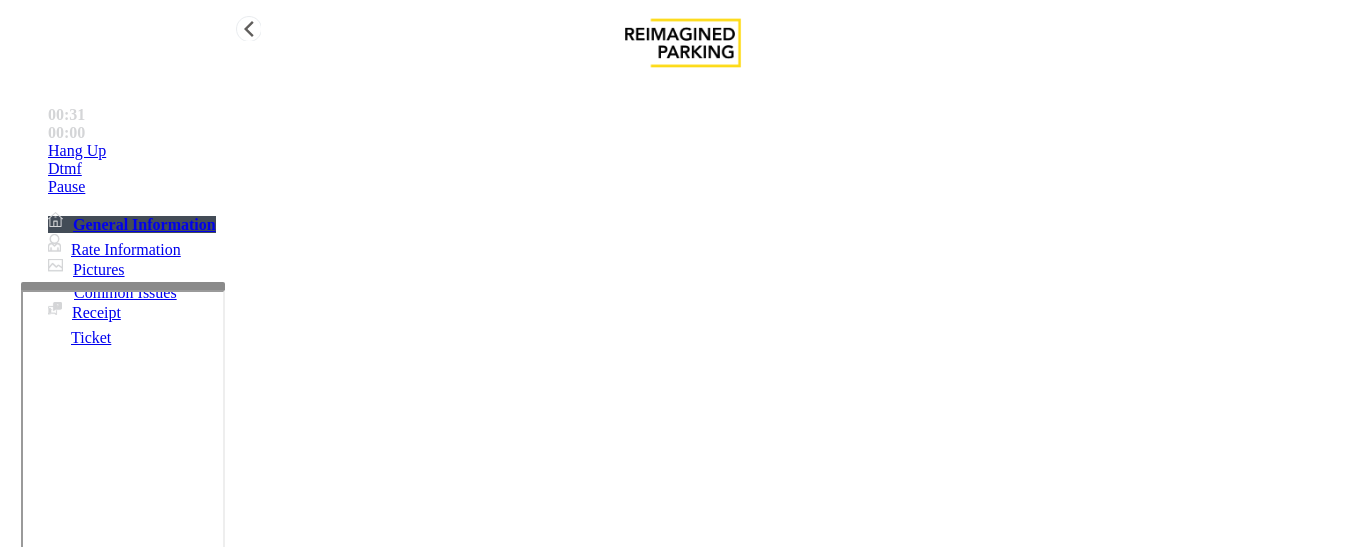 click on "Hang Up" at bounding box center [703, 151] 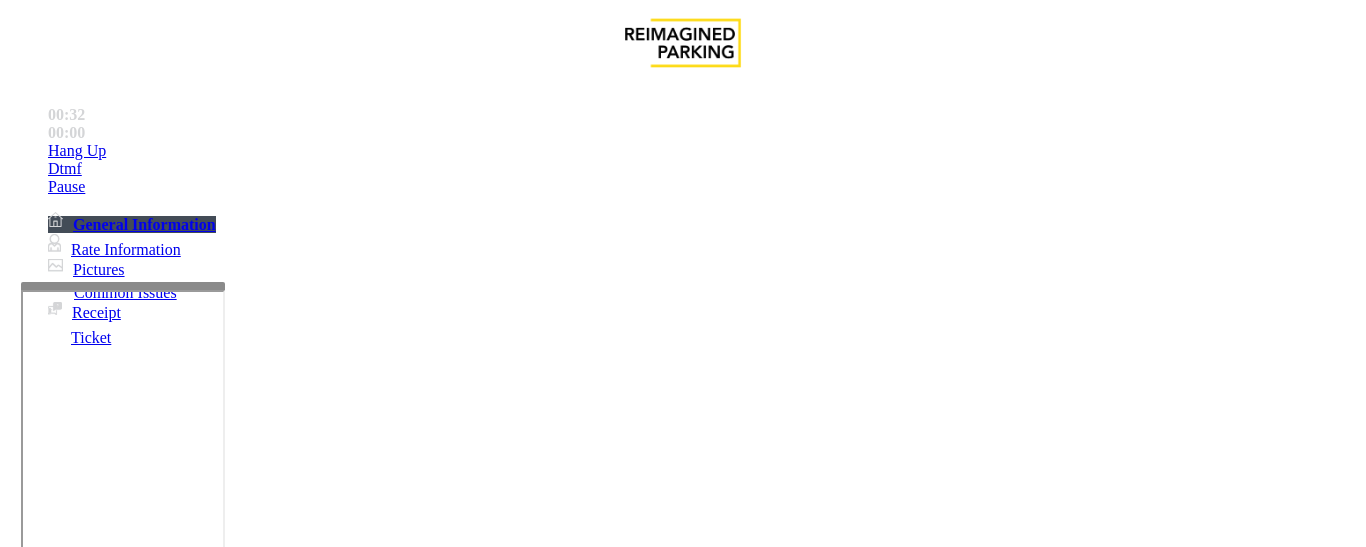 click on "Equipment Issue" at bounding box center (483, 1200) 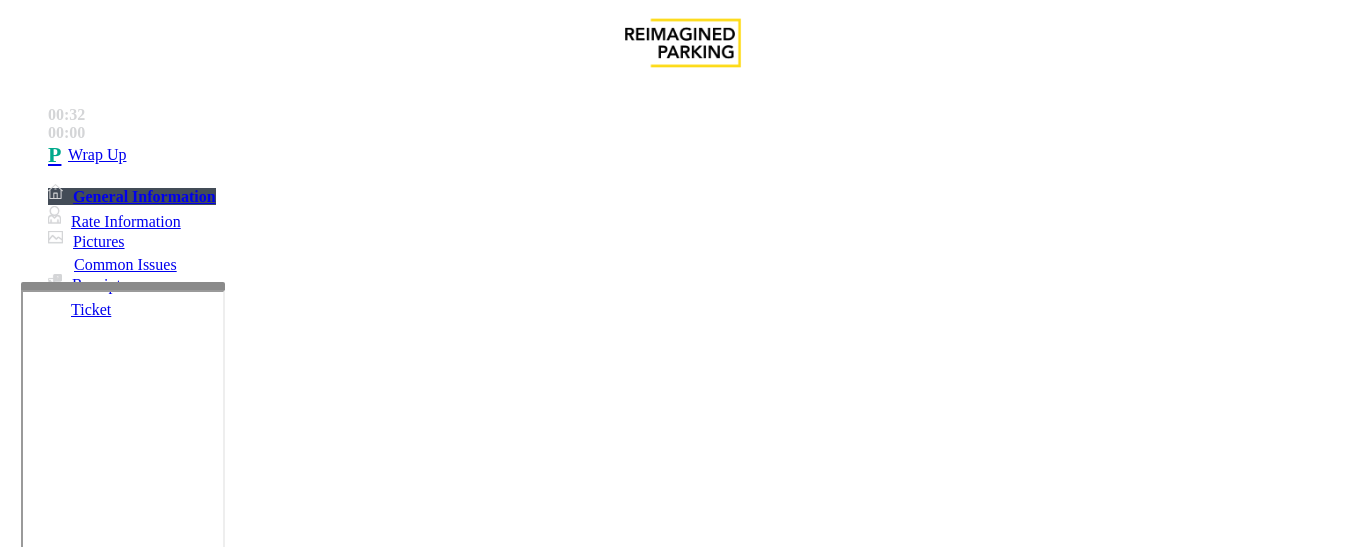 click on "Gate / Door Won't Open" at bounding box center [575, 1200] 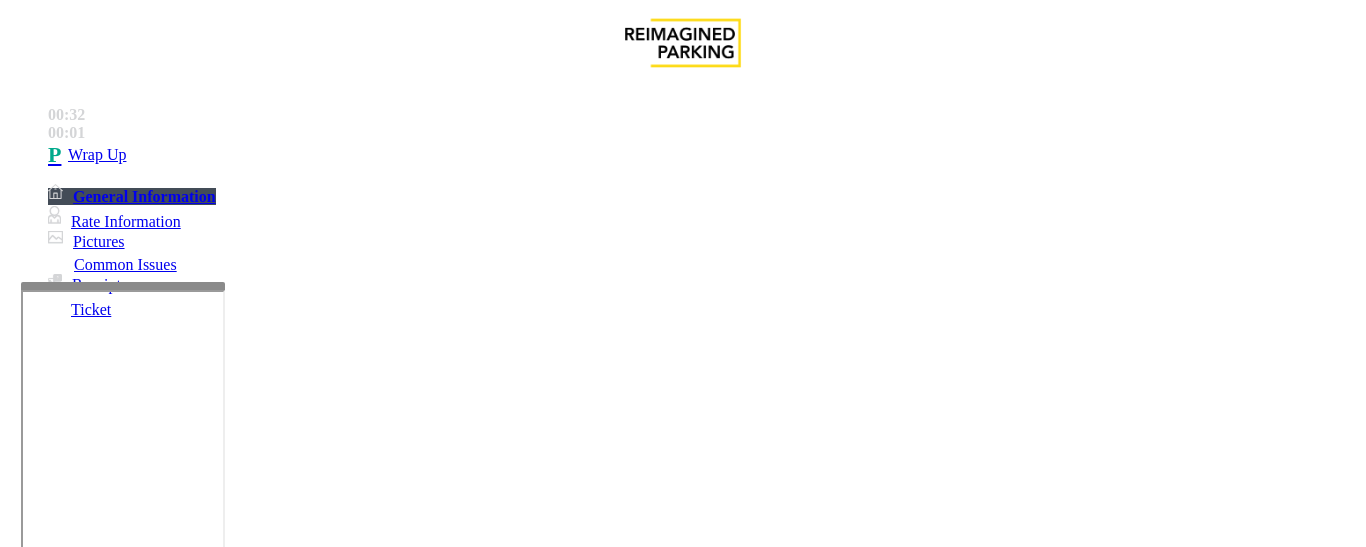 click on "Gate / Door Won't Open" at bounding box center (682, 1185) 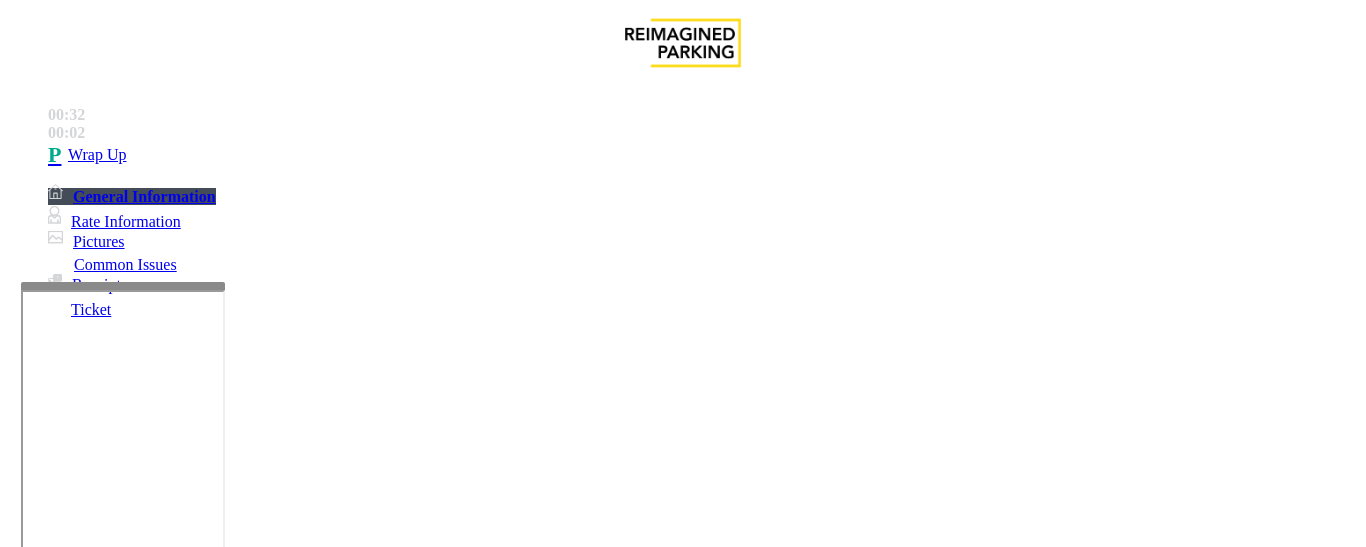 scroll, scrollTop: 400, scrollLeft: 0, axis: vertical 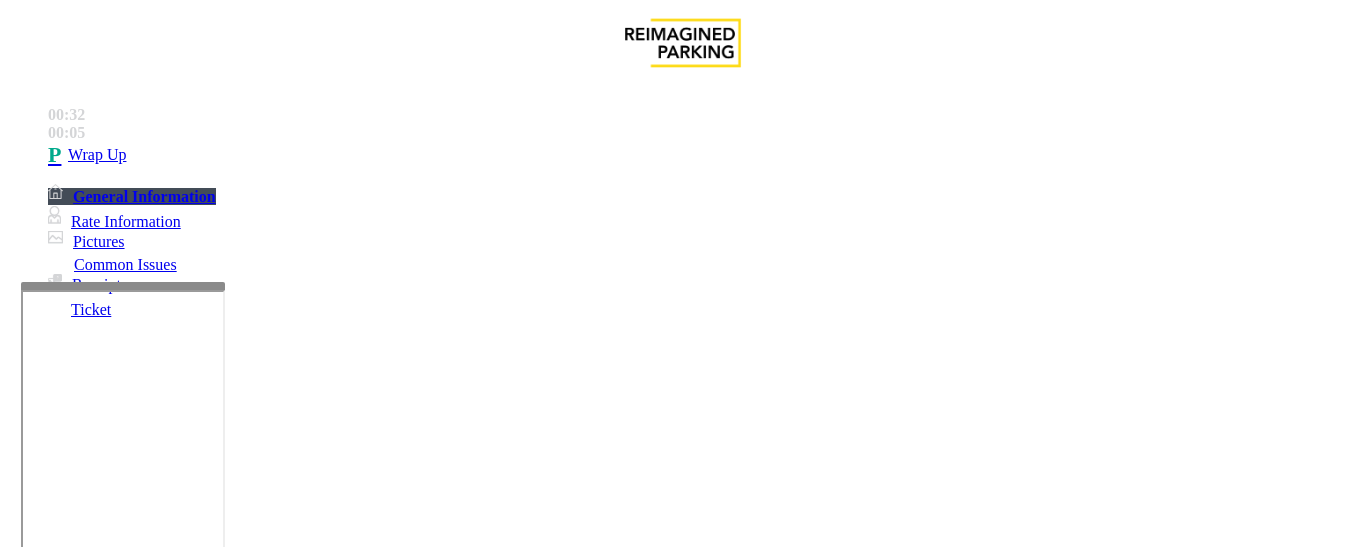 paste on "**********" 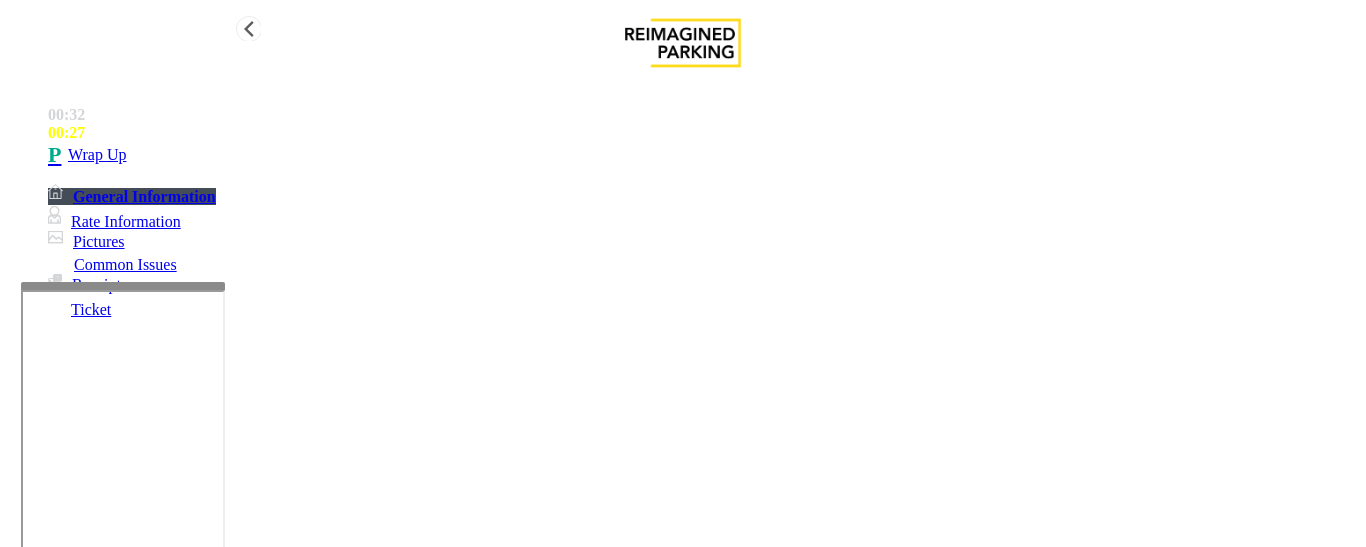 type on "**********" 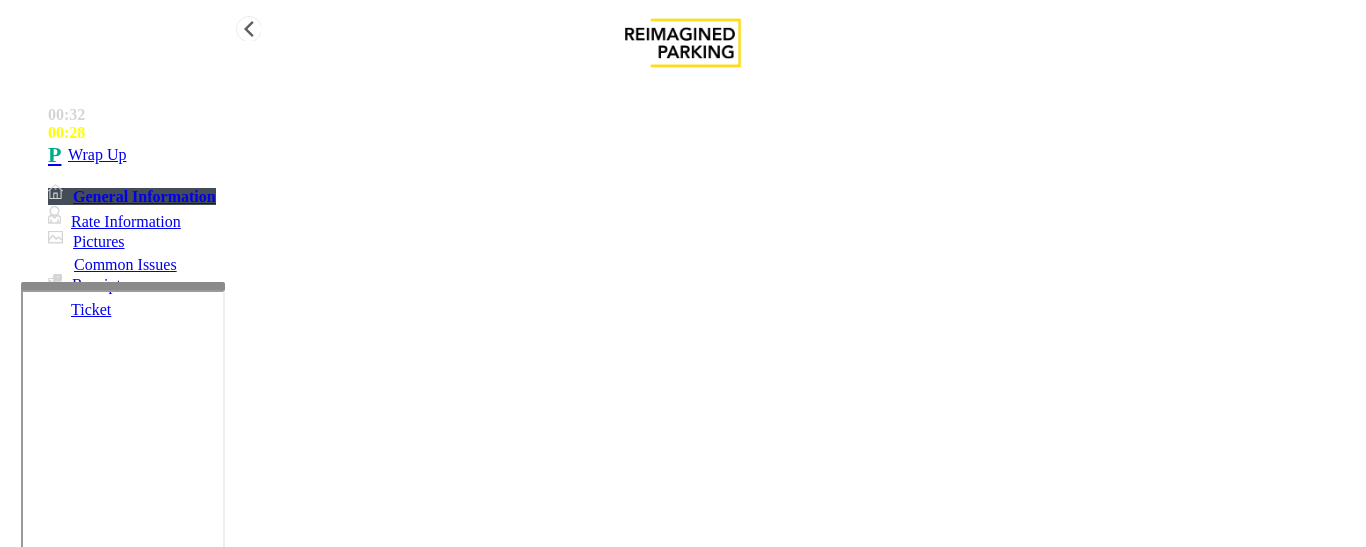 click on "Wrap Up" at bounding box center [703, 155] 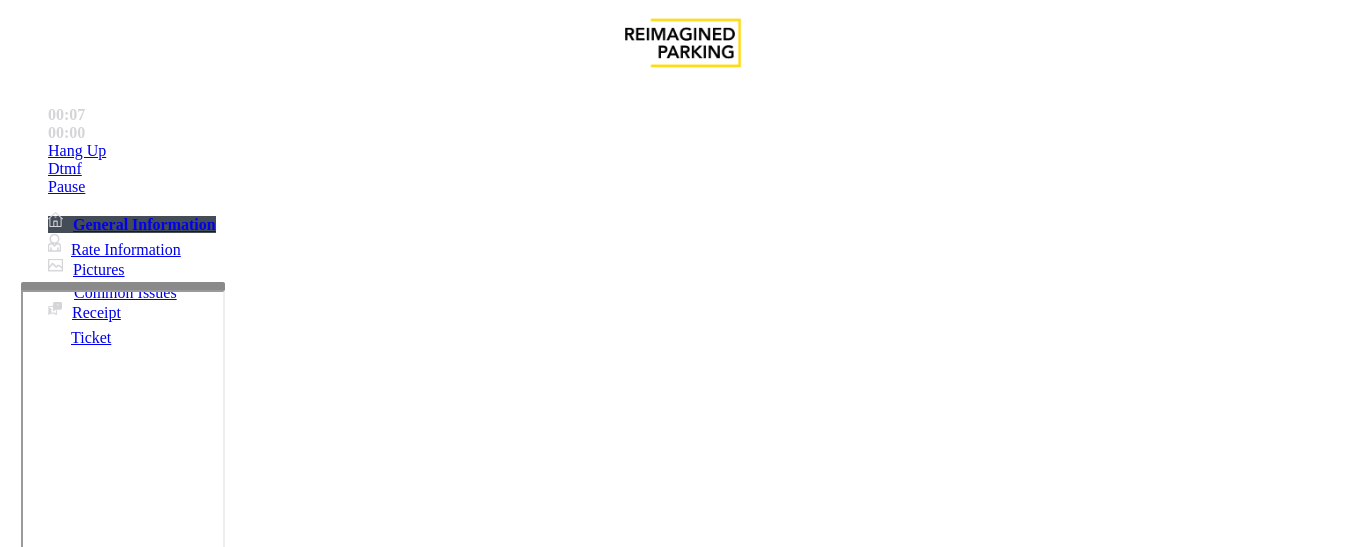 scroll, scrollTop: 83, scrollLeft: 0, axis: vertical 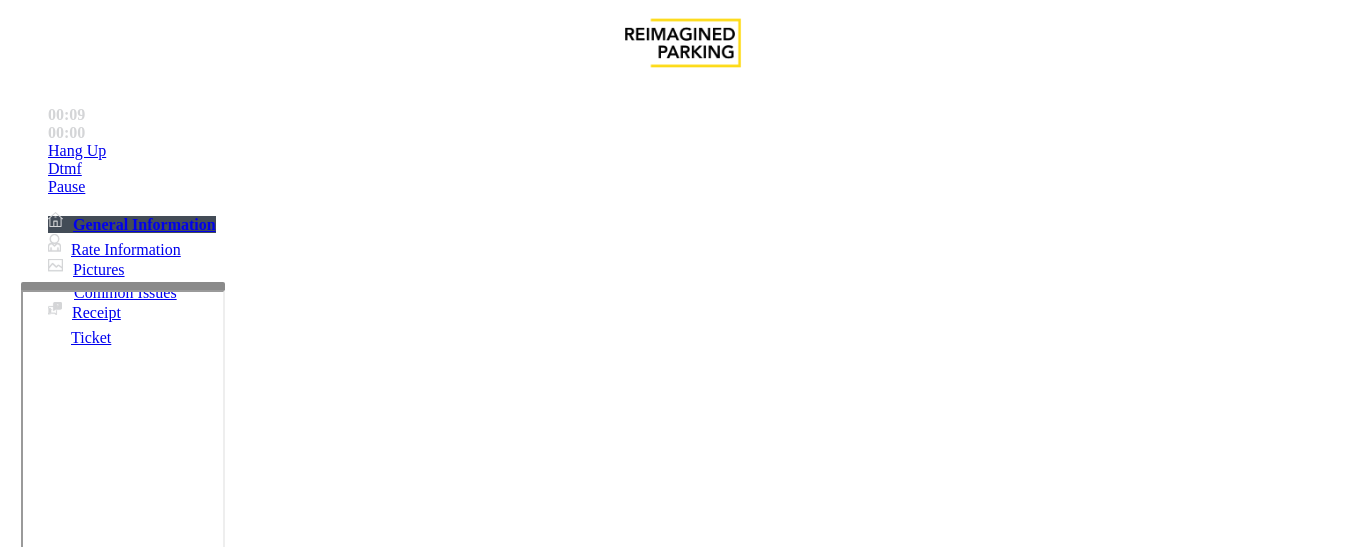 click on "Intercom Issue/No Response" at bounding box center [929, 1200] 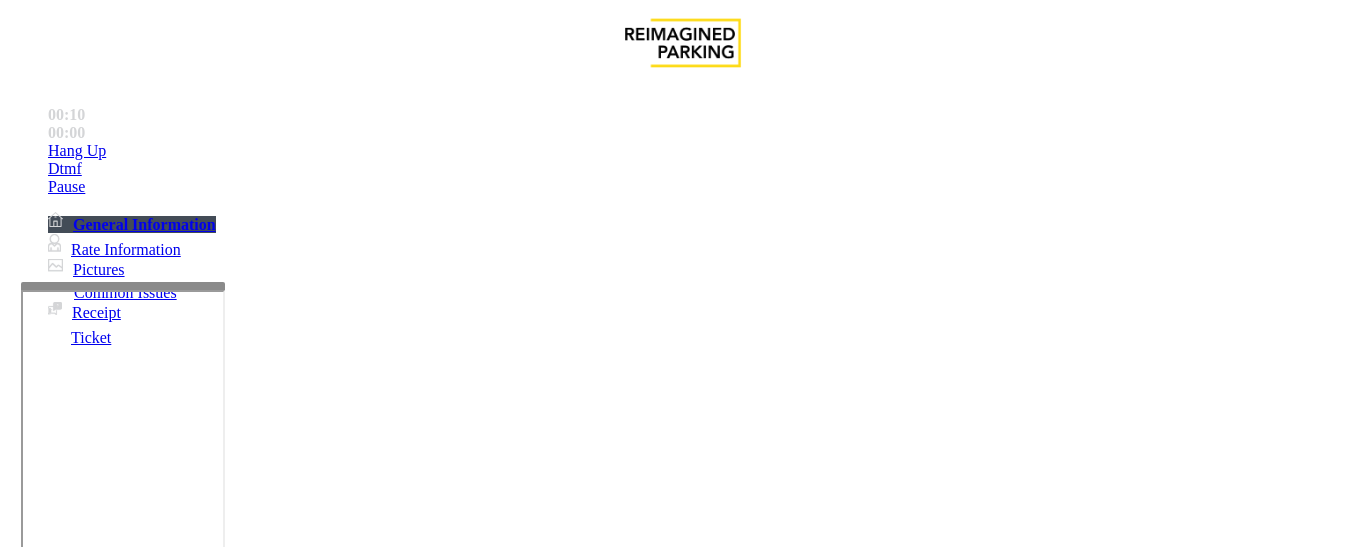 click on "No Response/Unable to hear parker" at bounding box center (142, 1200) 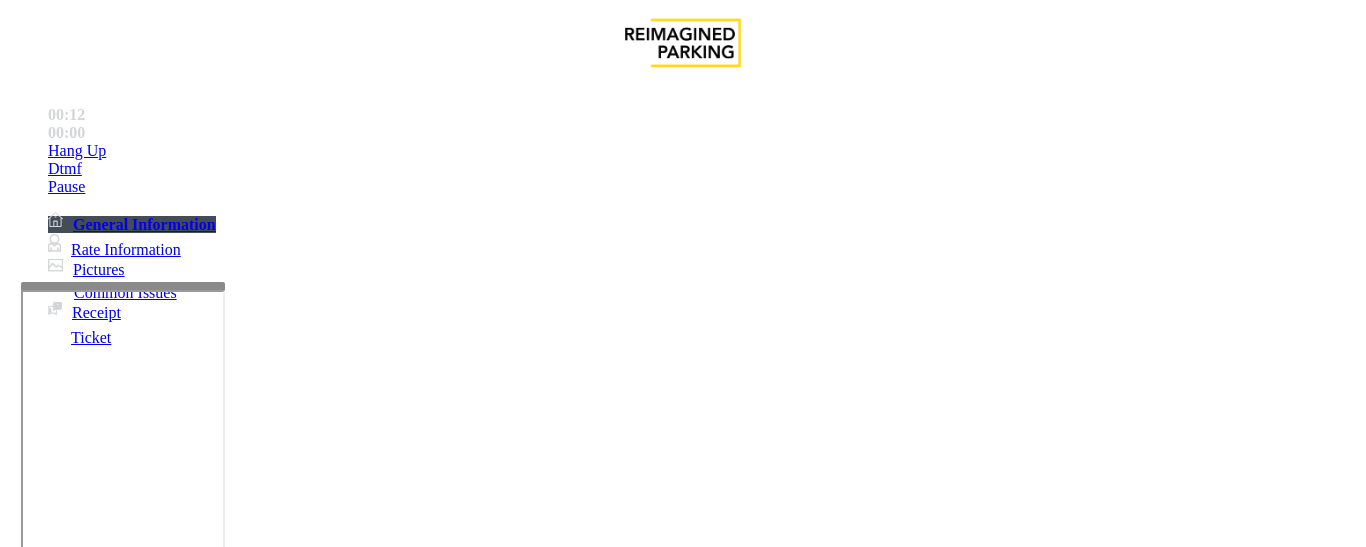 click at bounding box center (221, 1273) 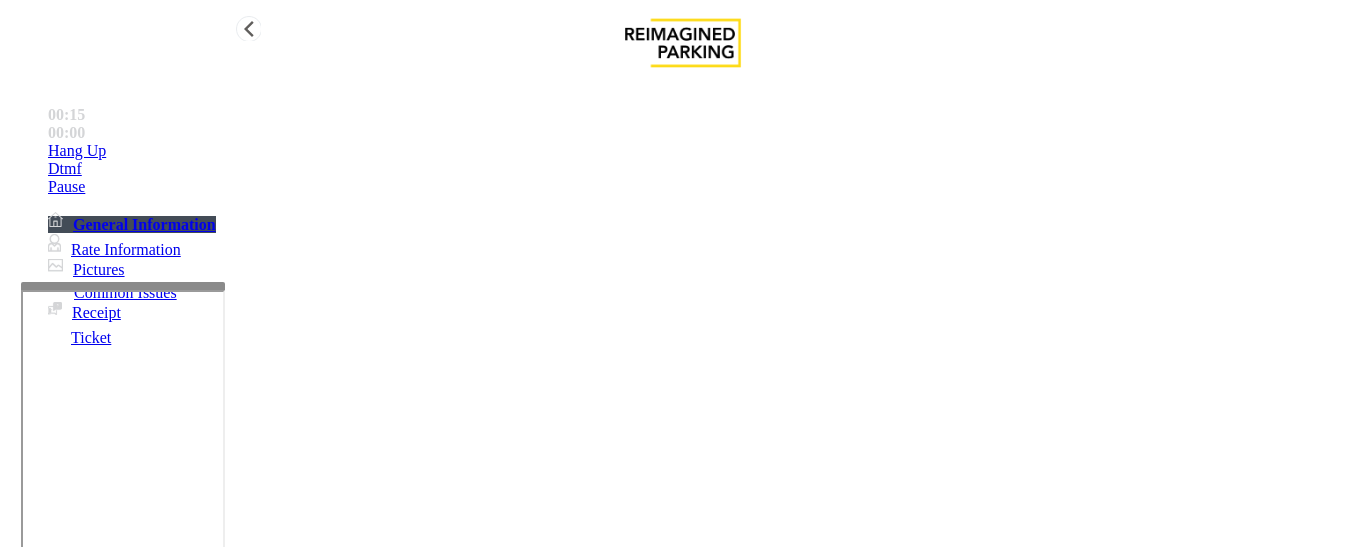 type on "**********" 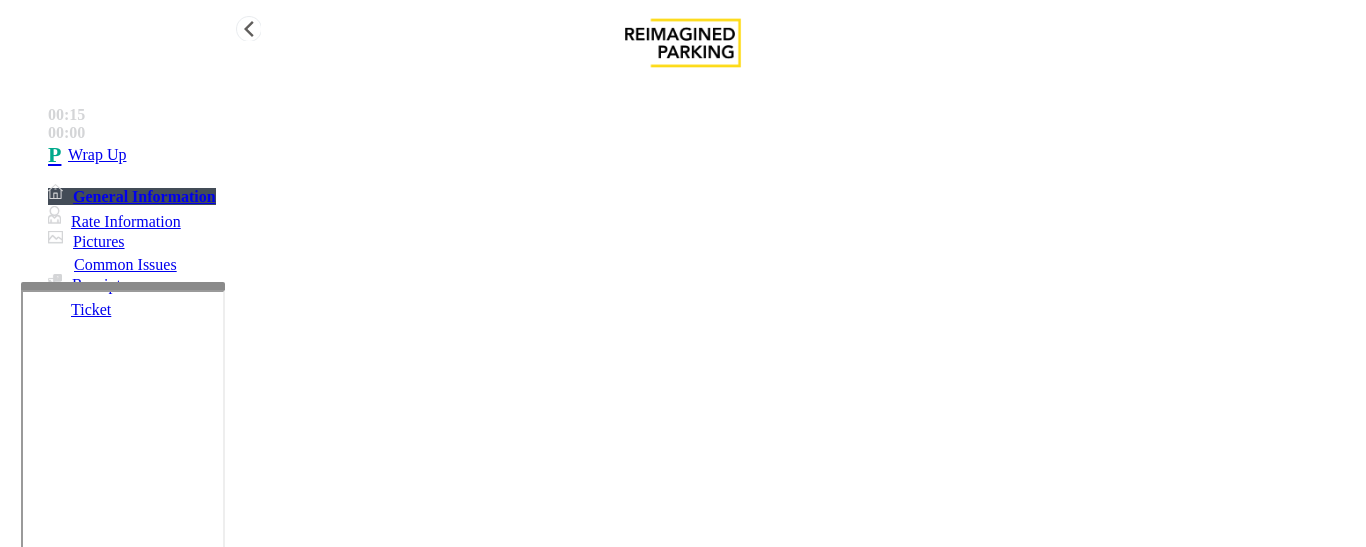click on "Wrap Up" at bounding box center (97, 155) 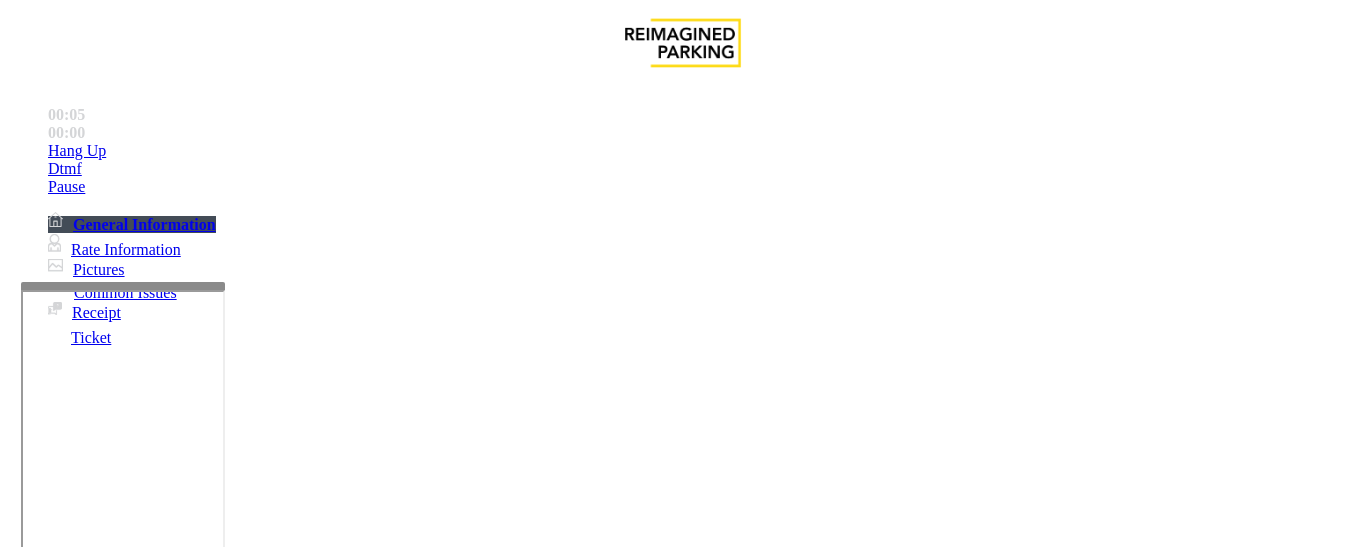 click on "Validation Issue" at bounding box center [371, 1200] 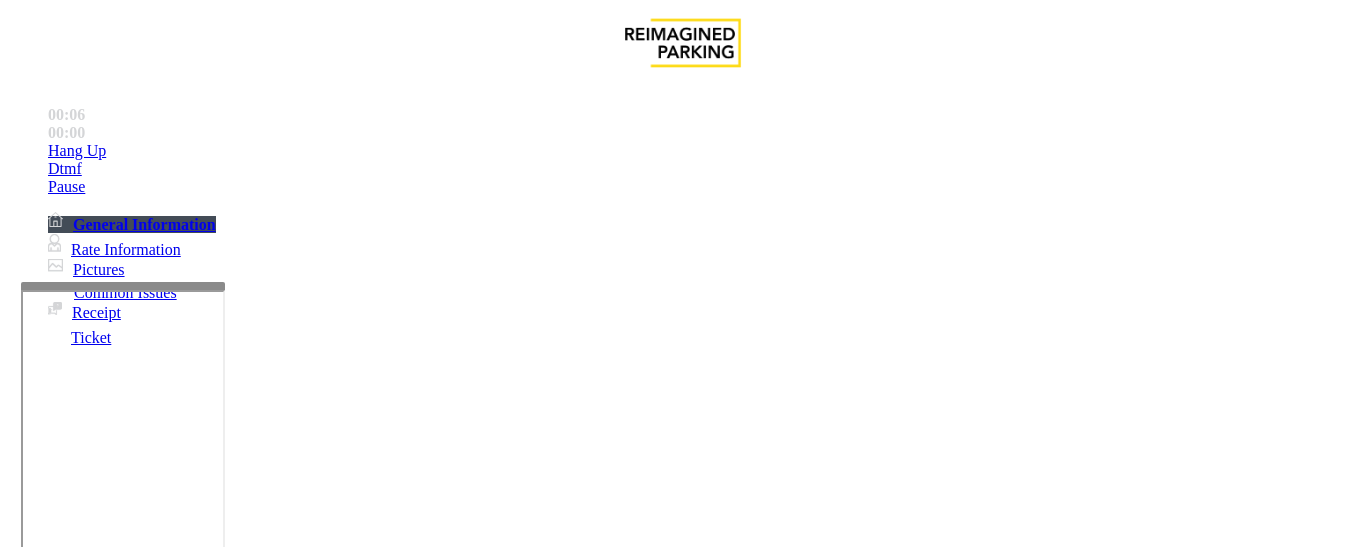 click on "Validation Error" at bounding box center [262, 1200] 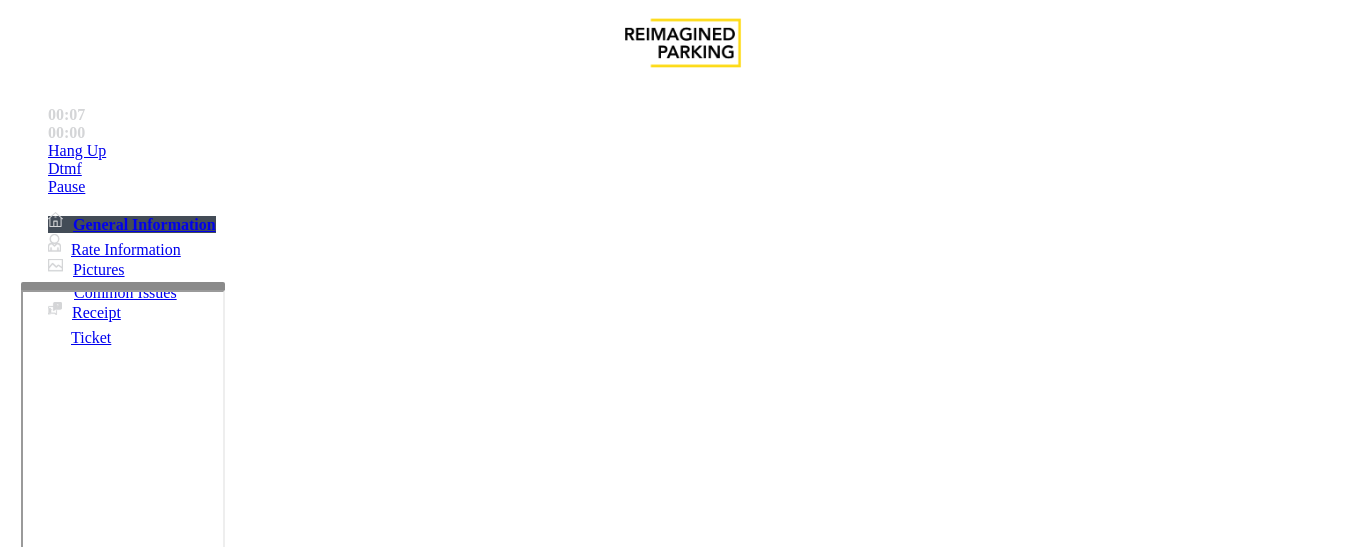 click on "Validation Error" at bounding box center [682, 1185] 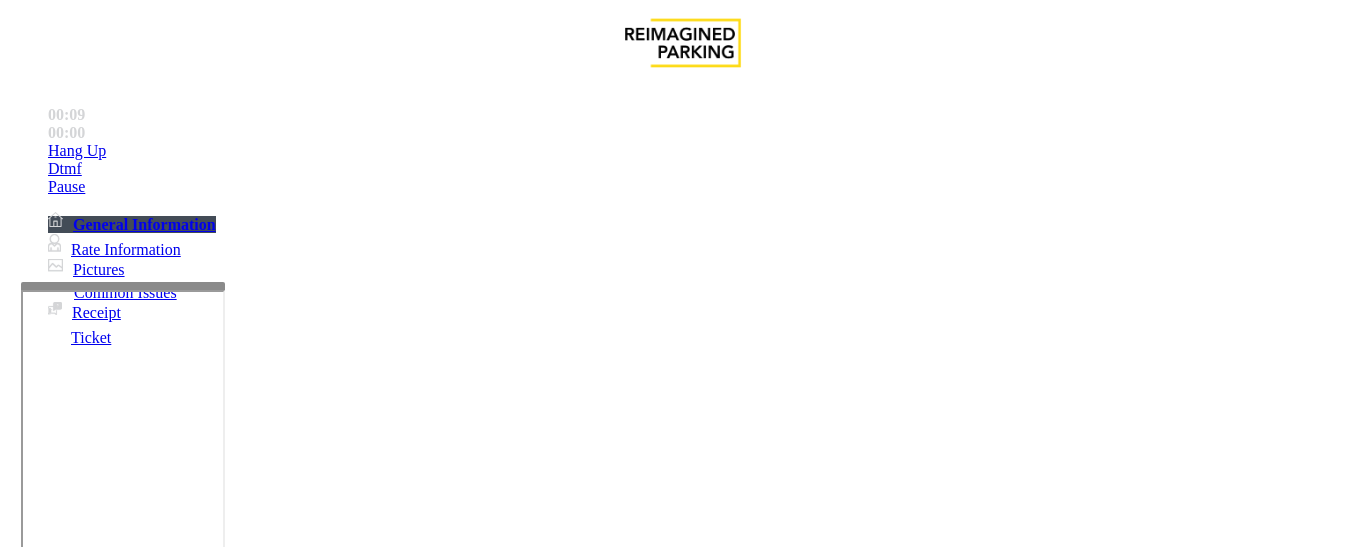click at bounding box center (229, 1248) 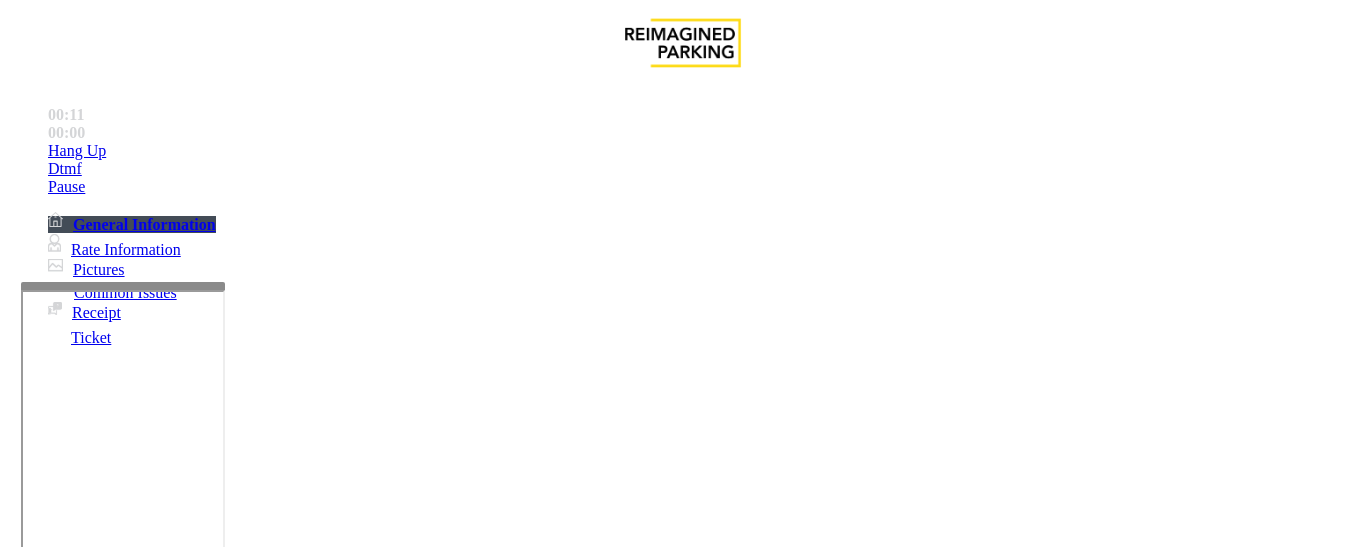 paste on "**********" 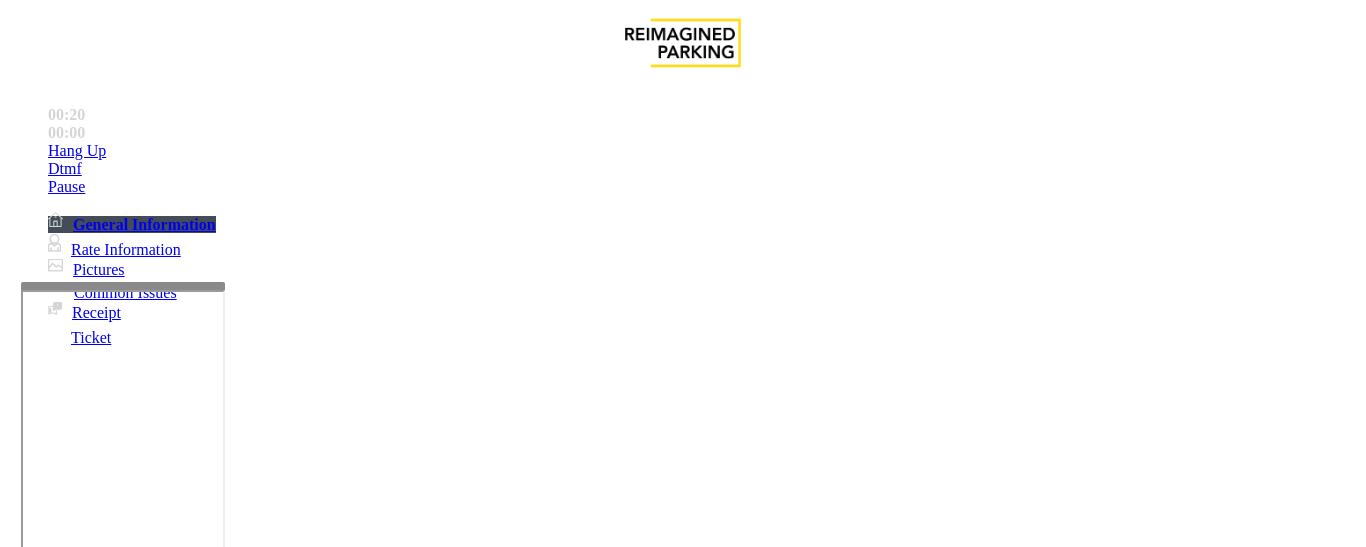 click at bounding box center (229, 1248) 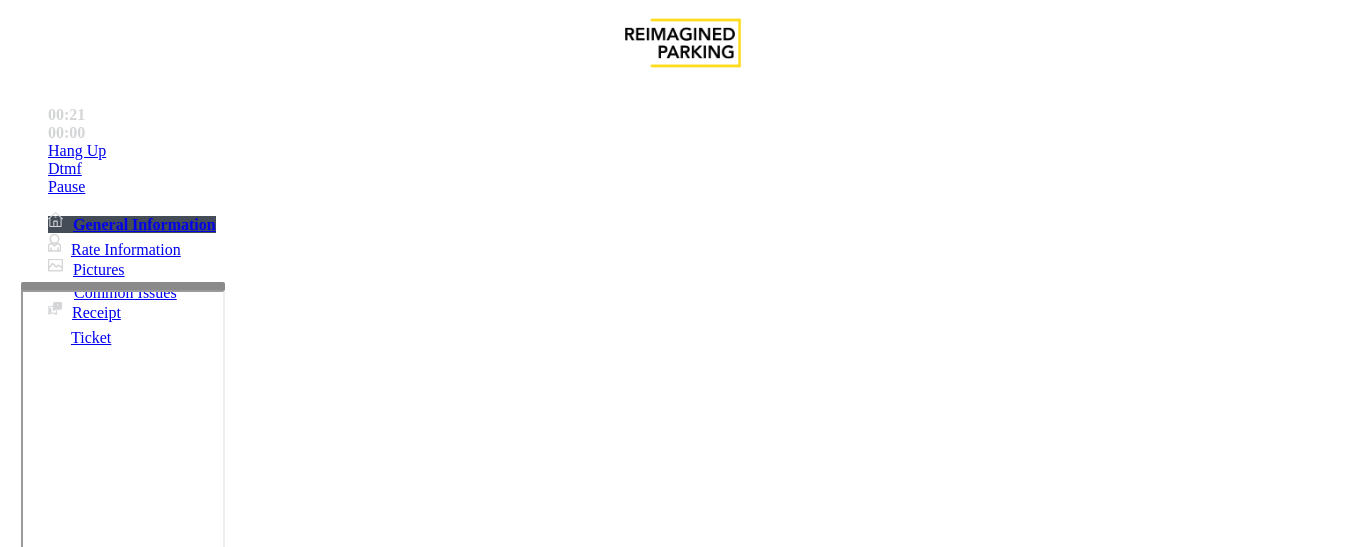 scroll, scrollTop: 15, scrollLeft: 0, axis: vertical 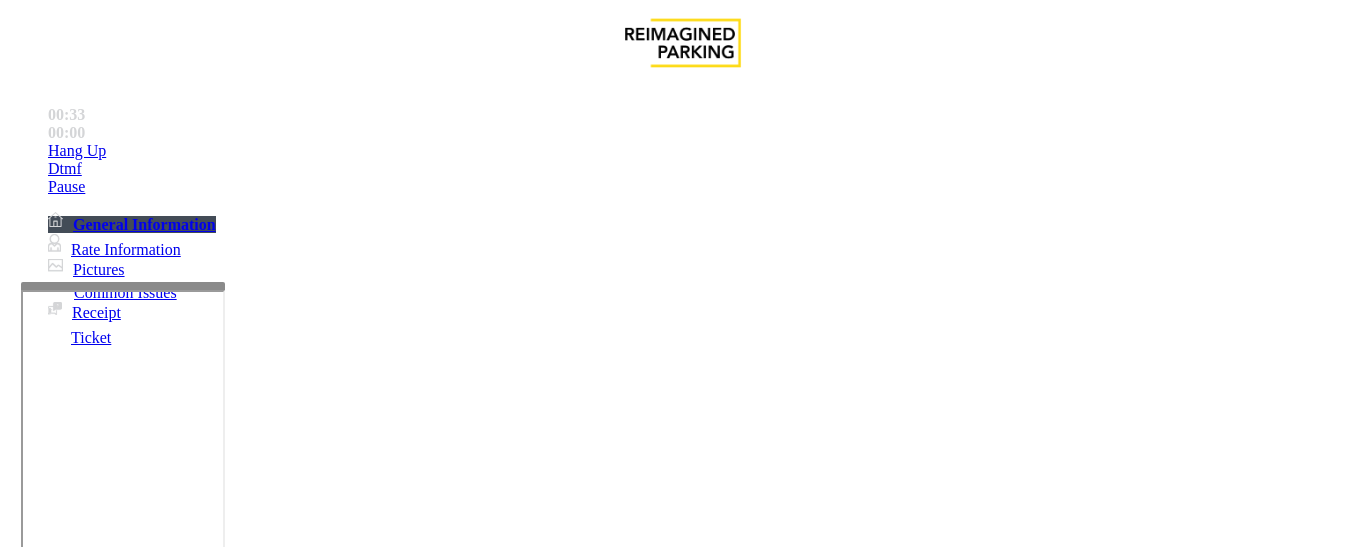 click at bounding box center (229, 1248) 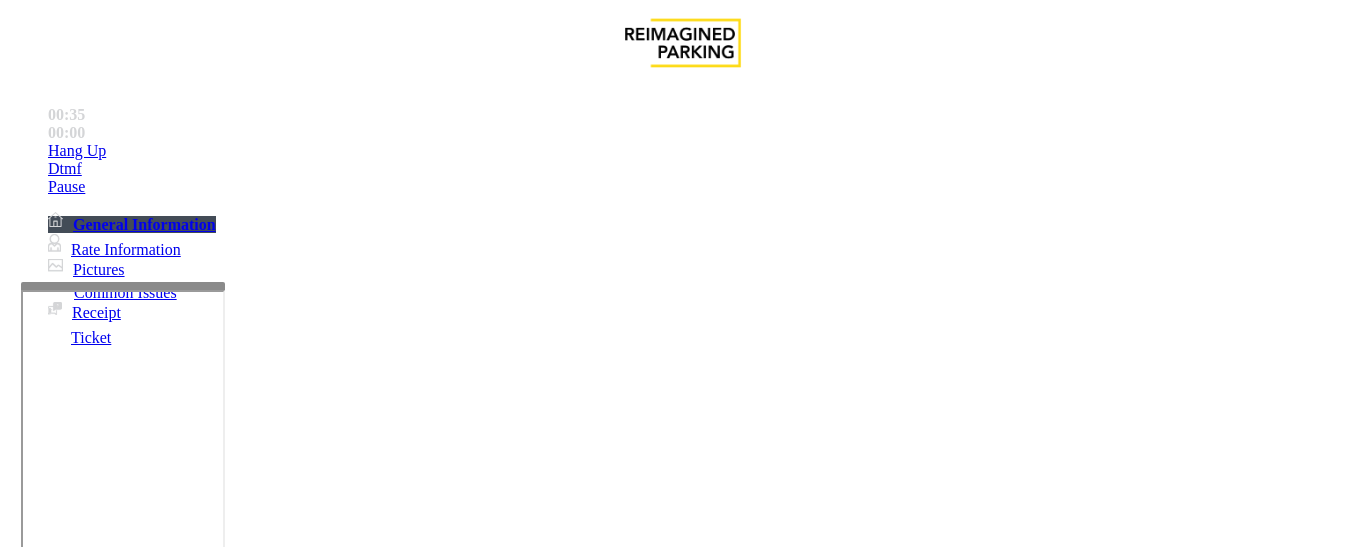 click at bounding box center [229, 1248] 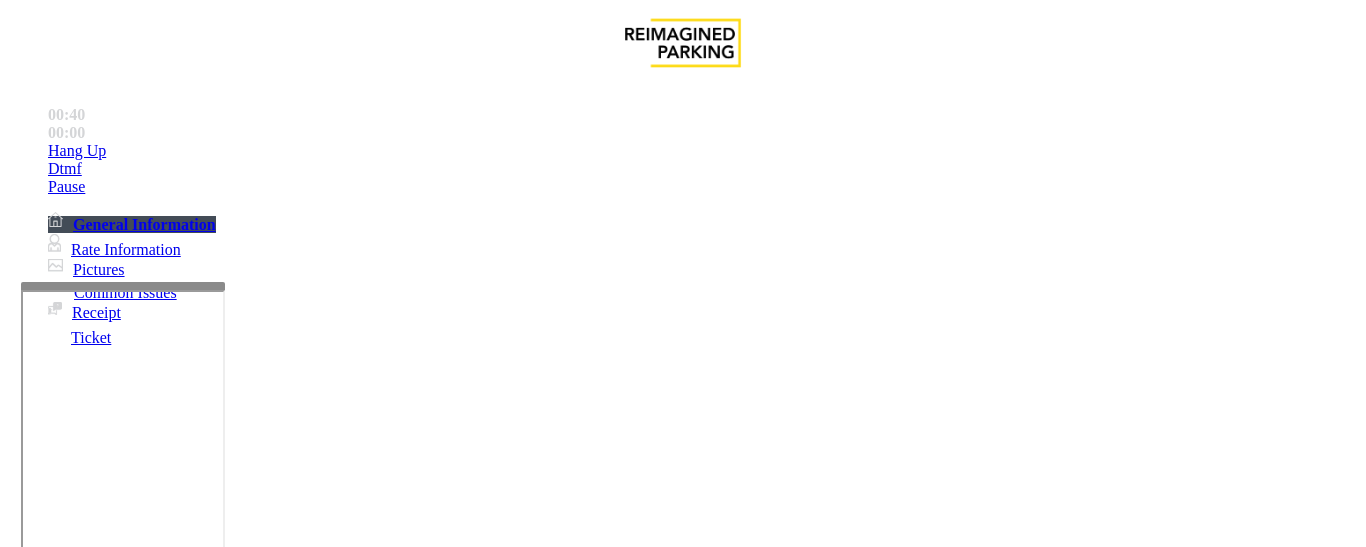 scroll, scrollTop: 36, scrollLeft: 0, axis: vertical 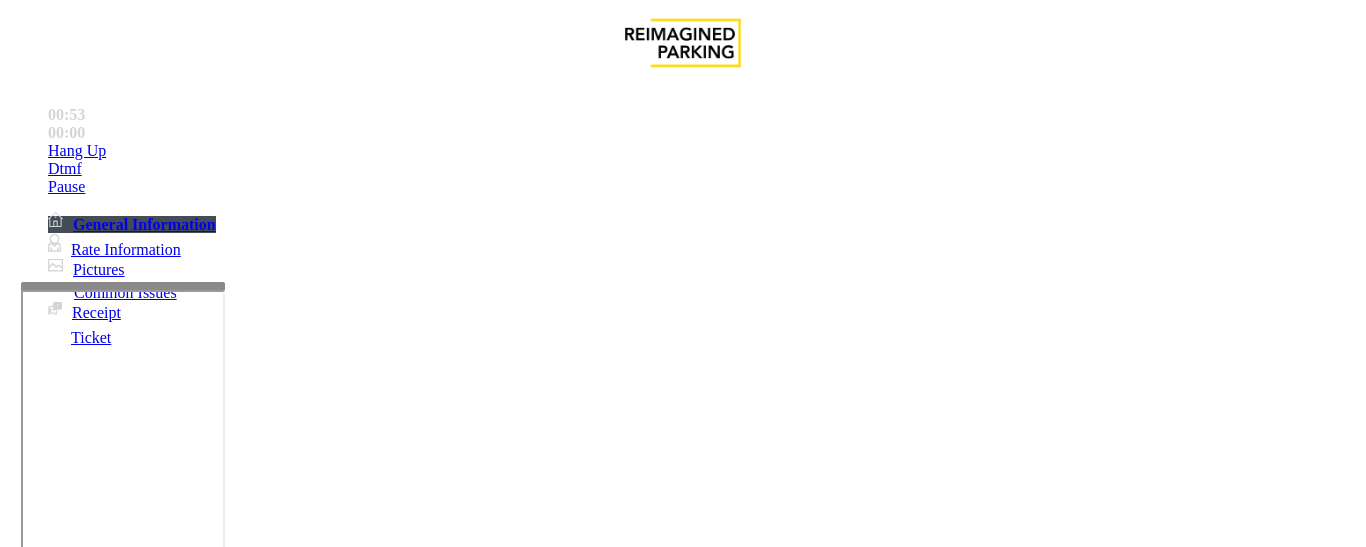 click on "Time Zone" at bounding box center [682, 2775] 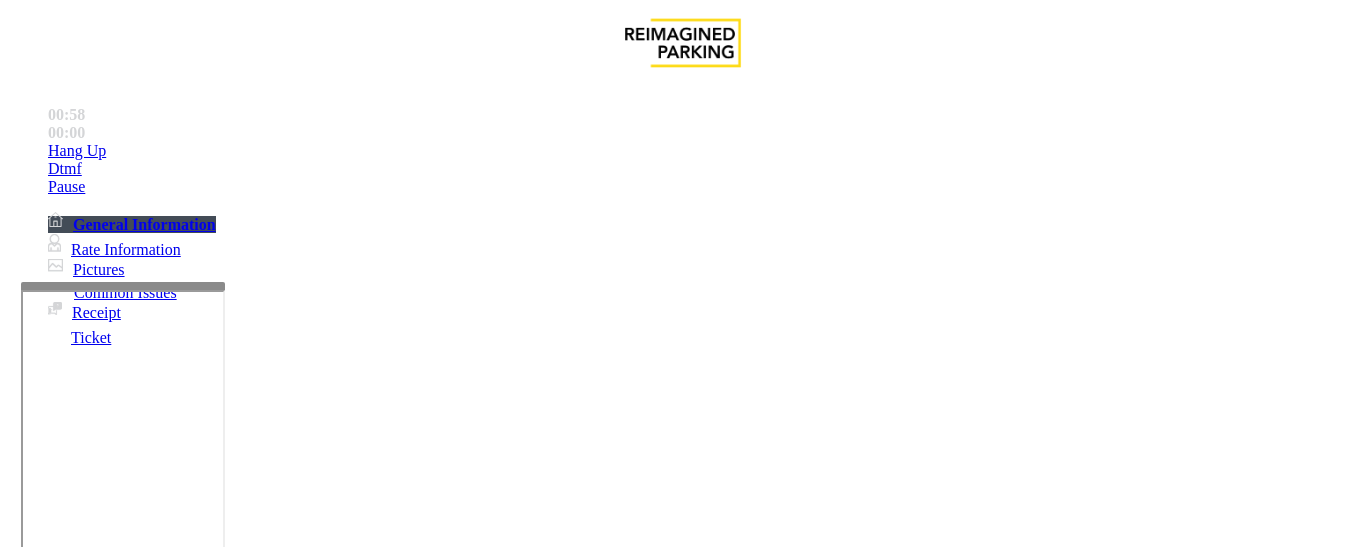 click on "Vend Gate" at bounding box center (69, 1341) 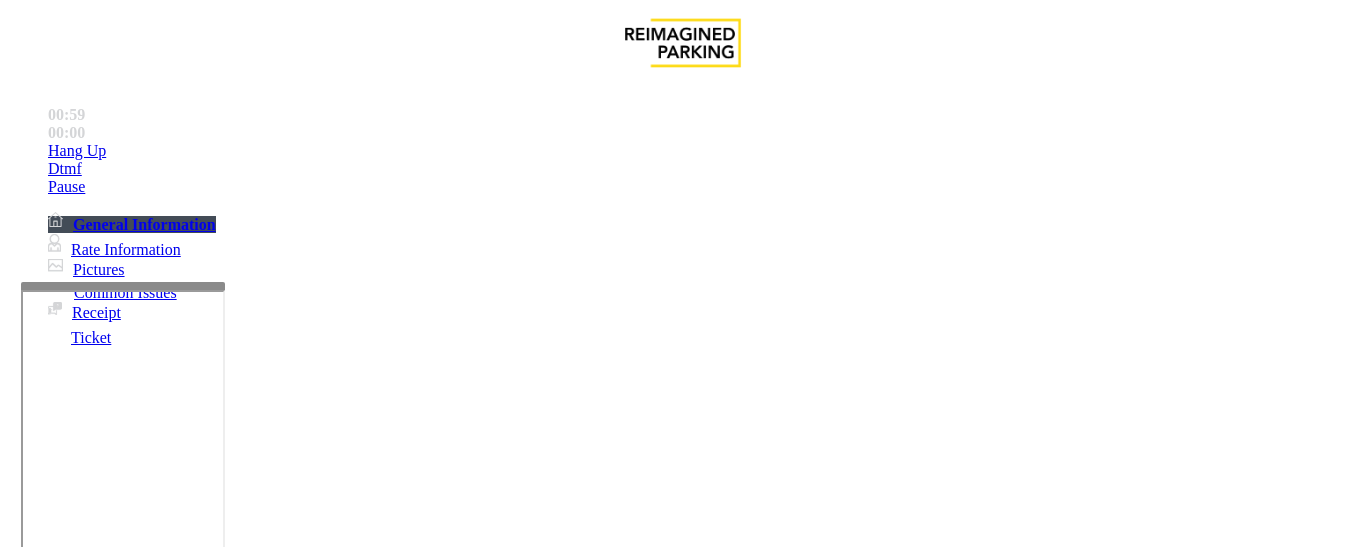 click at bounding box center [229, 1248] 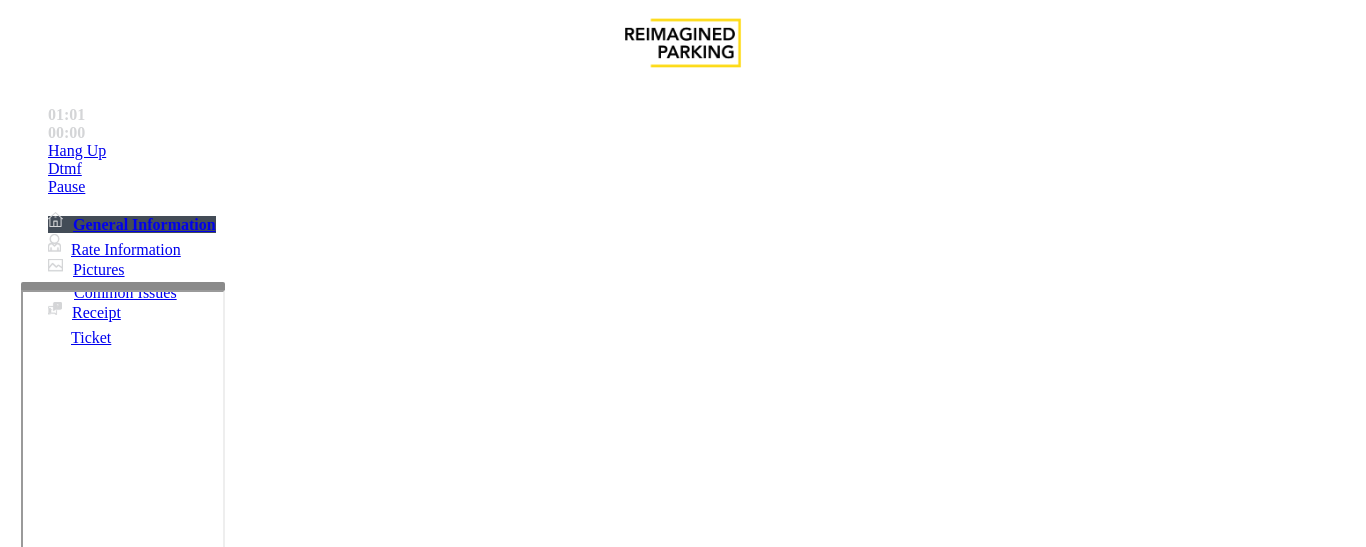 click at bounding box center [221, 1248] 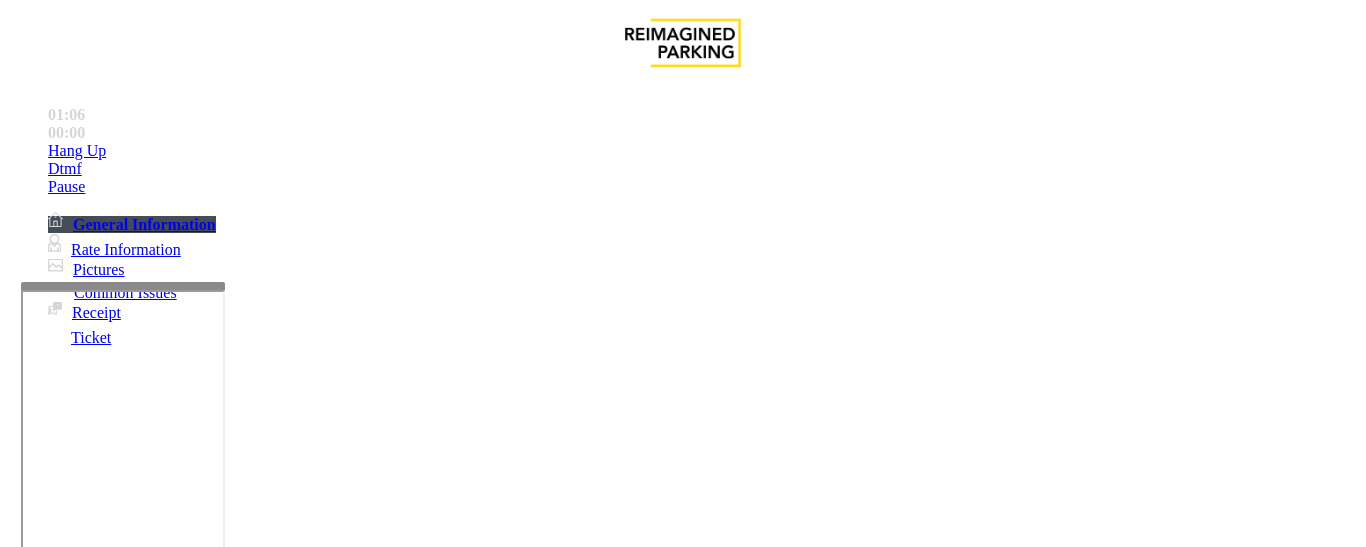 scroll, scrollTop: 0, scrollLeft: 0, axis: both 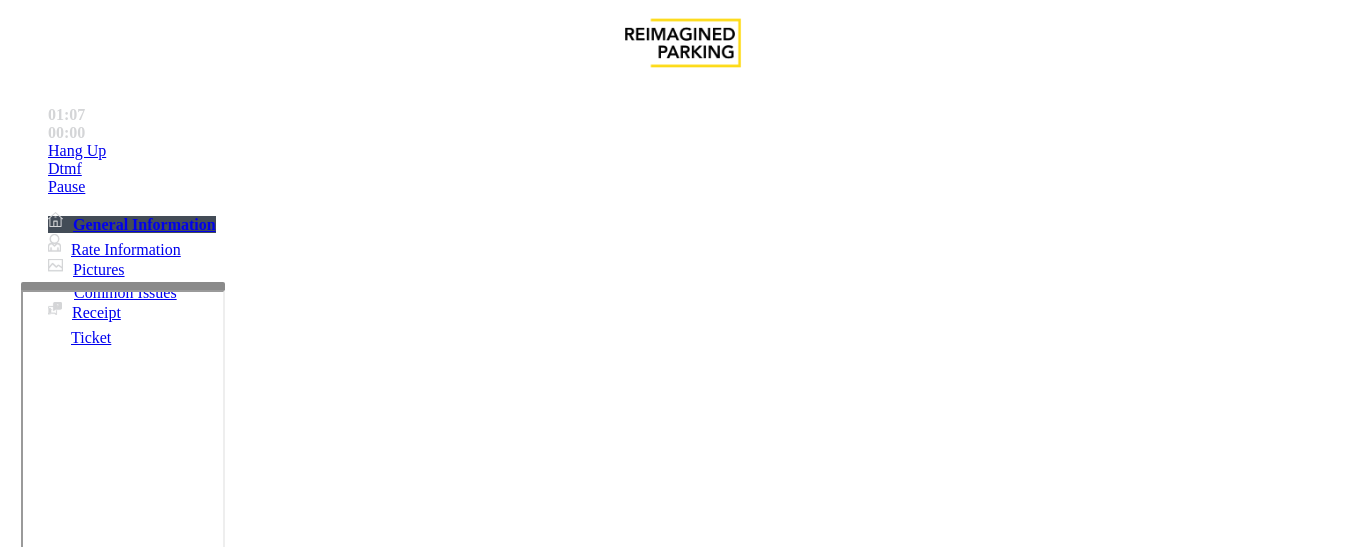 click at bounding box center [221, 1248] 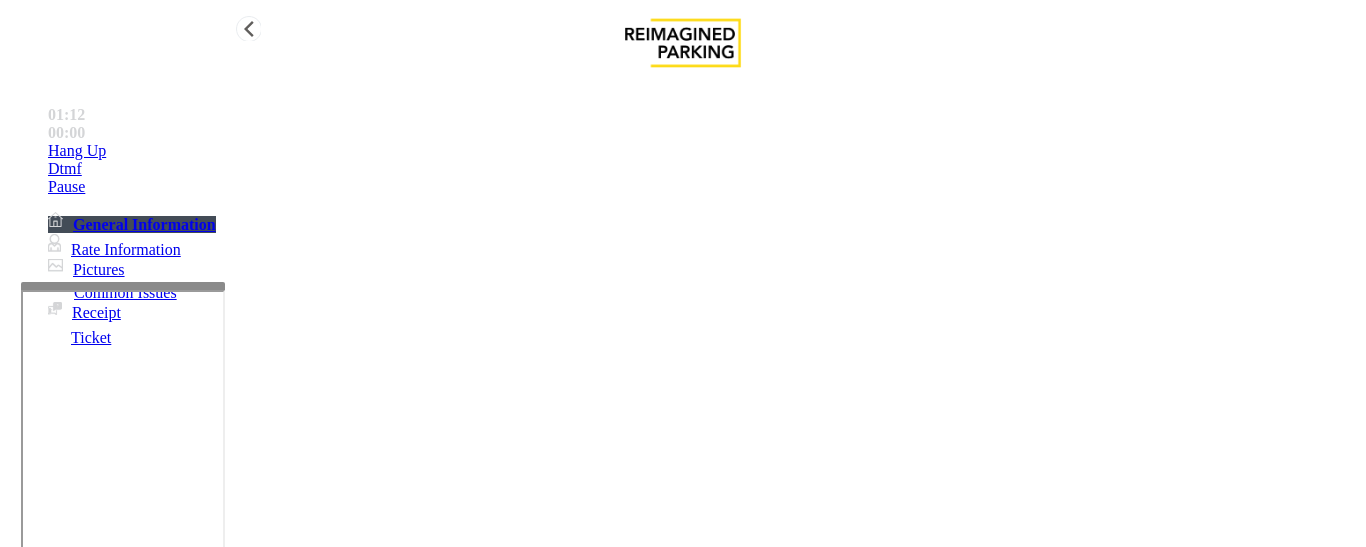 type on "**********" 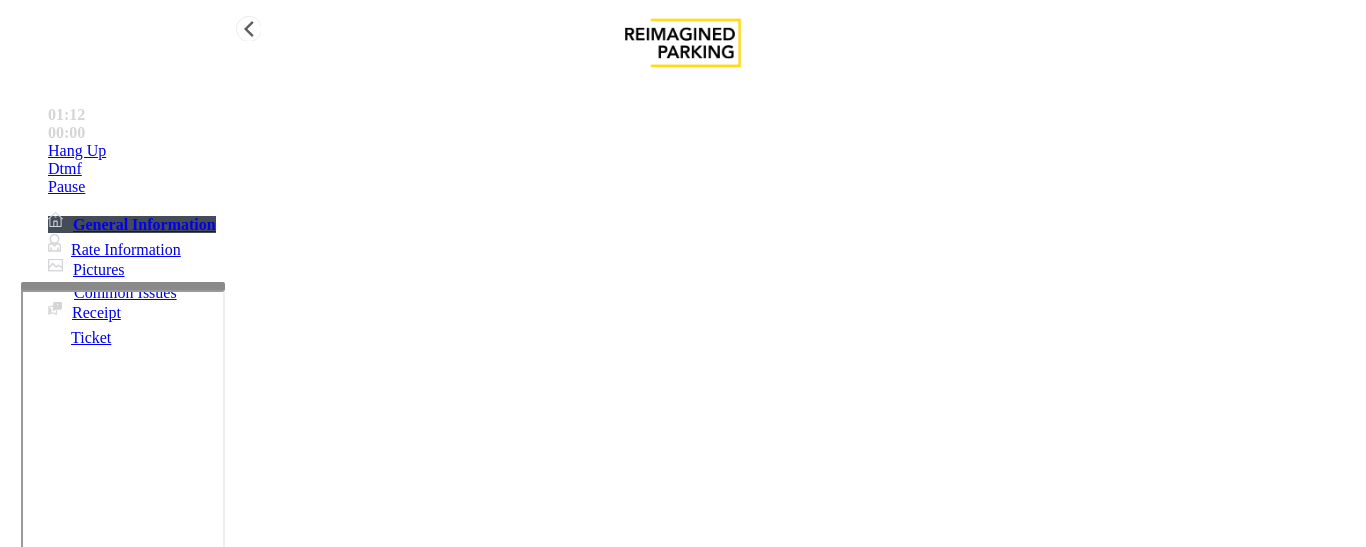 click on "00:00" at bounding box center (703, 115) 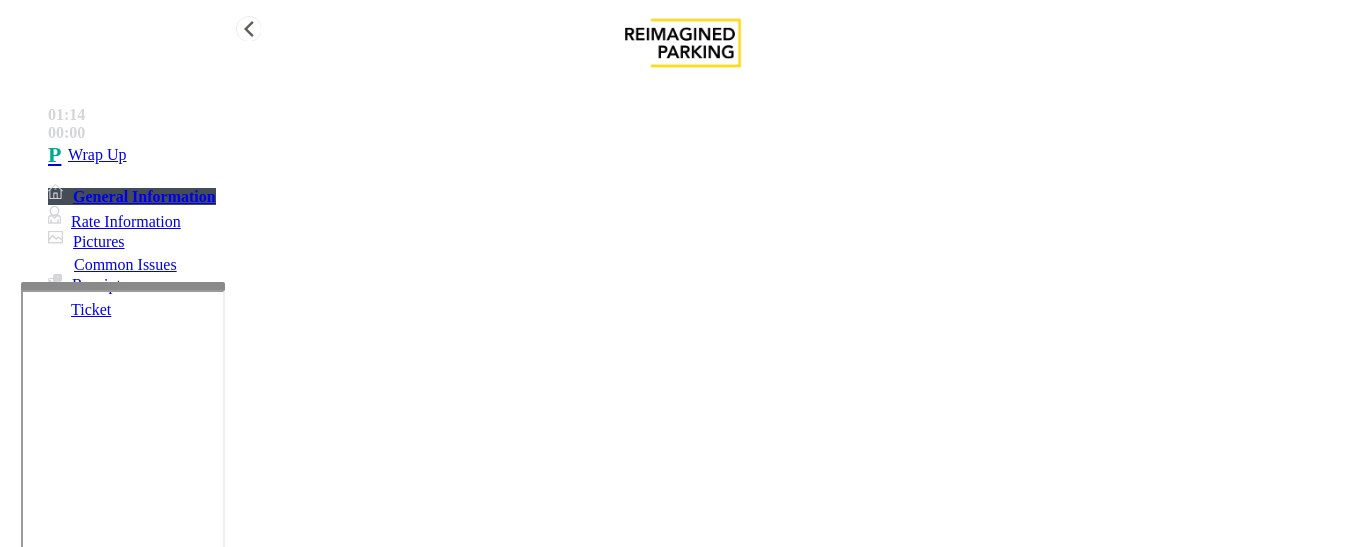 click on "Wrap Up" at bounding box center (703, 155) 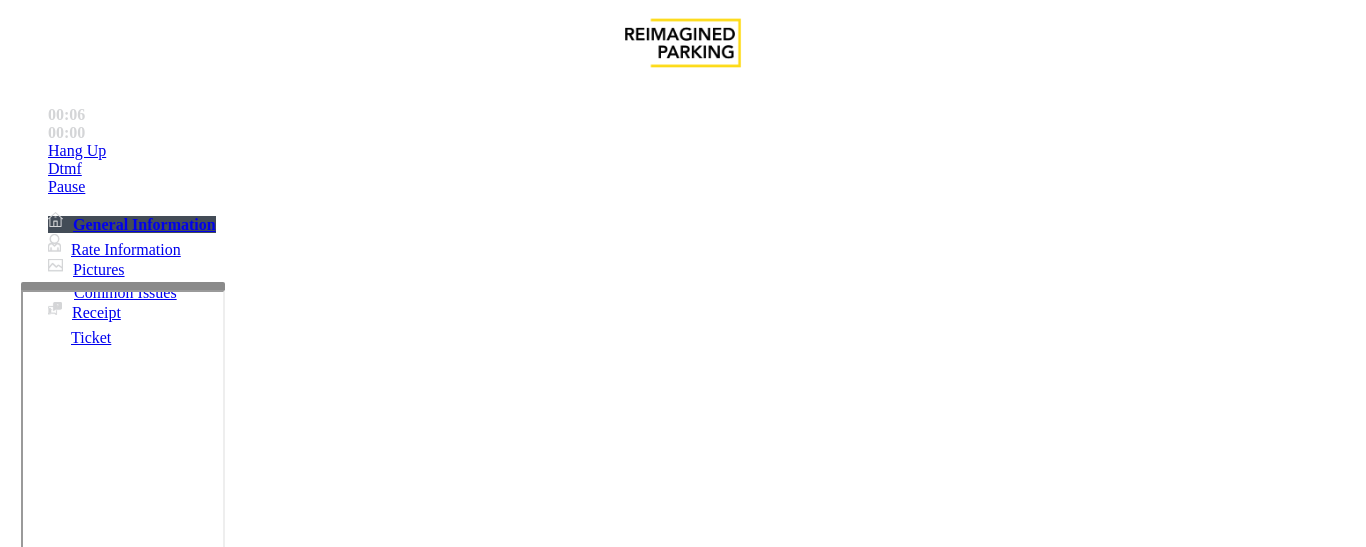 scroll, scrollTop: 700, scrollLeft: 0, axis: vertical 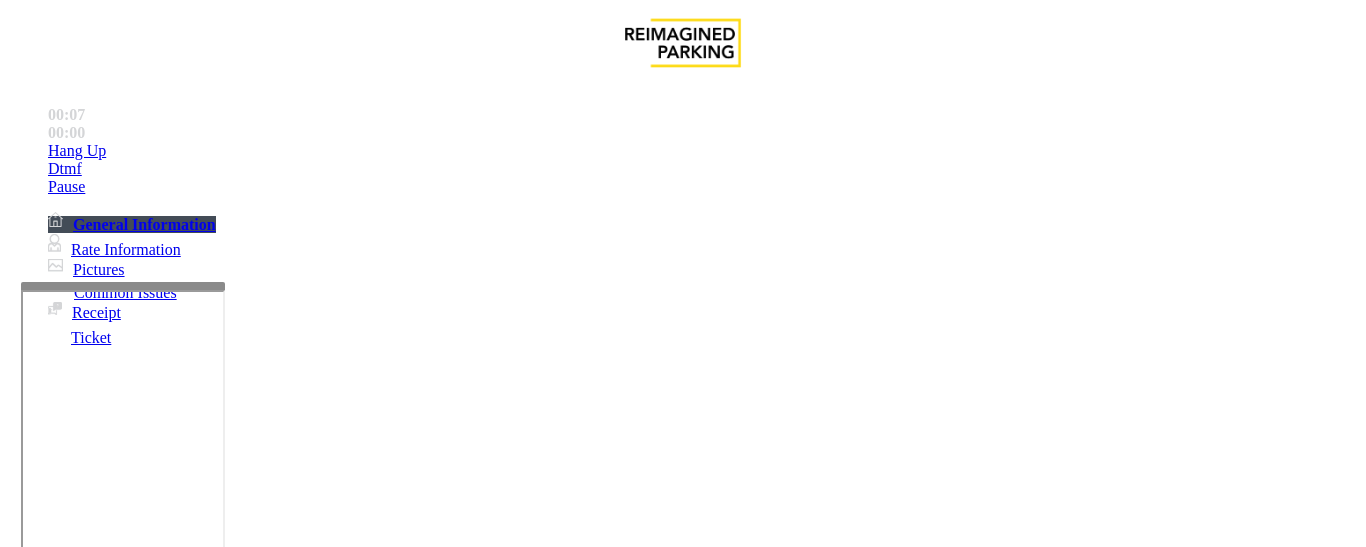 click on "LAN21083200 - [NUMBER] [STREET_NAME] [STREET_NAME]" at bounding box center (46, 2655) 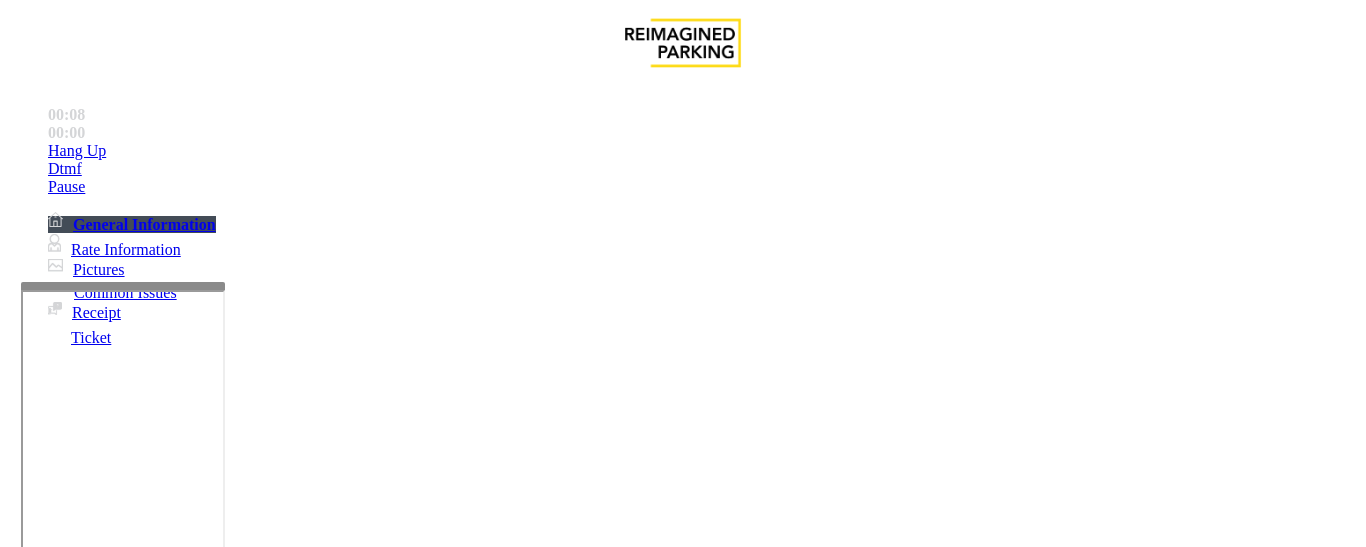 click on "LAN21083200 - [NUMBER] [STREET_NAME] [STREET_NAME]" at bounding box center [46, 2655] 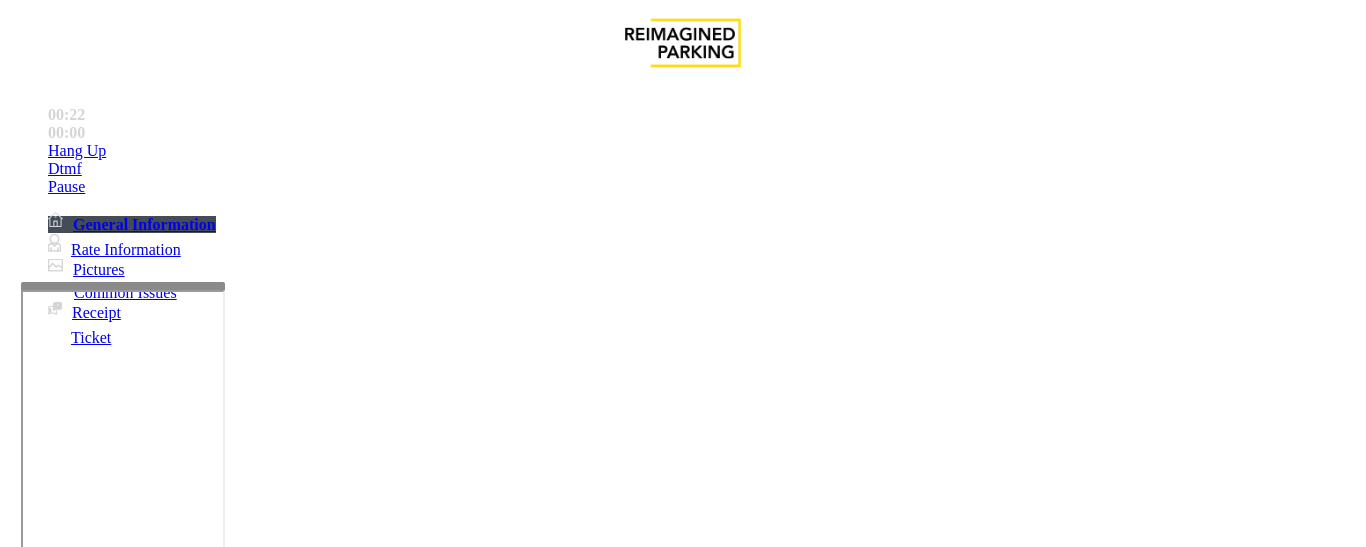 click on "Monthly Issue" at bounding box center [268, 1200] 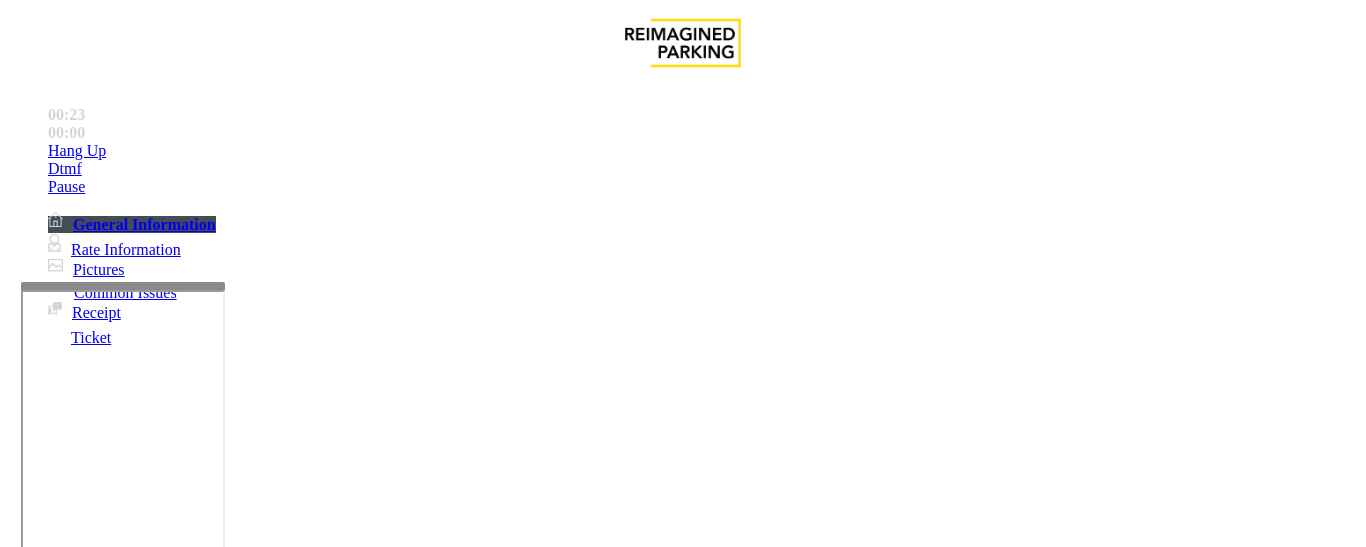 click on "Disabled Card" at bounding box center (78, 1200) 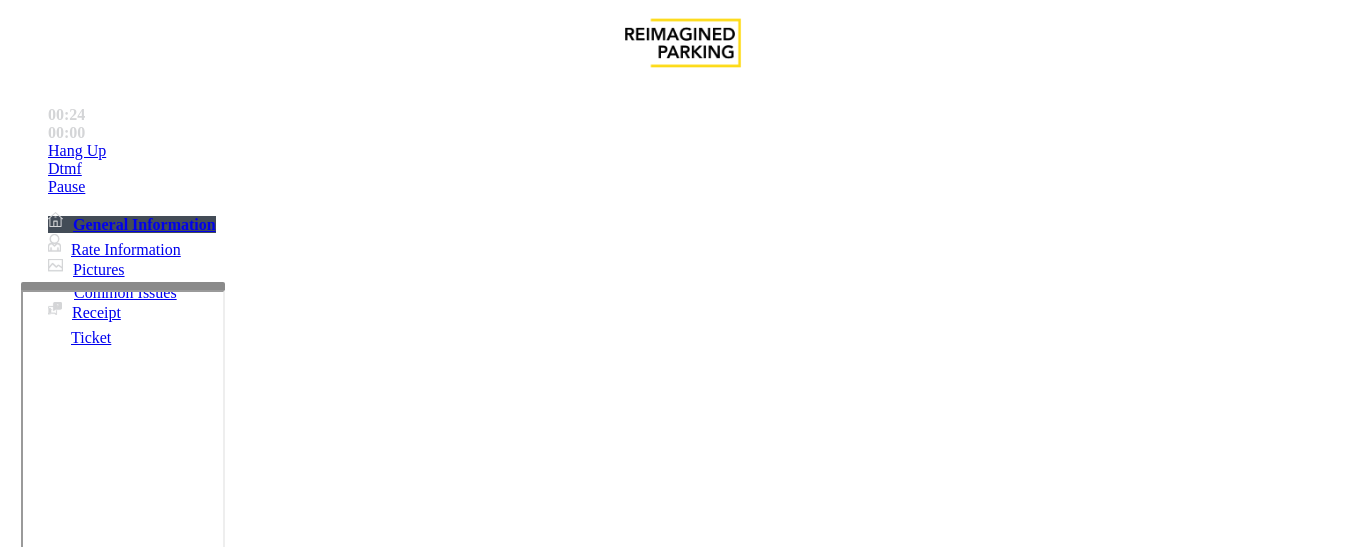 click on "Disabled Card" at bounding box center (682, 1185) 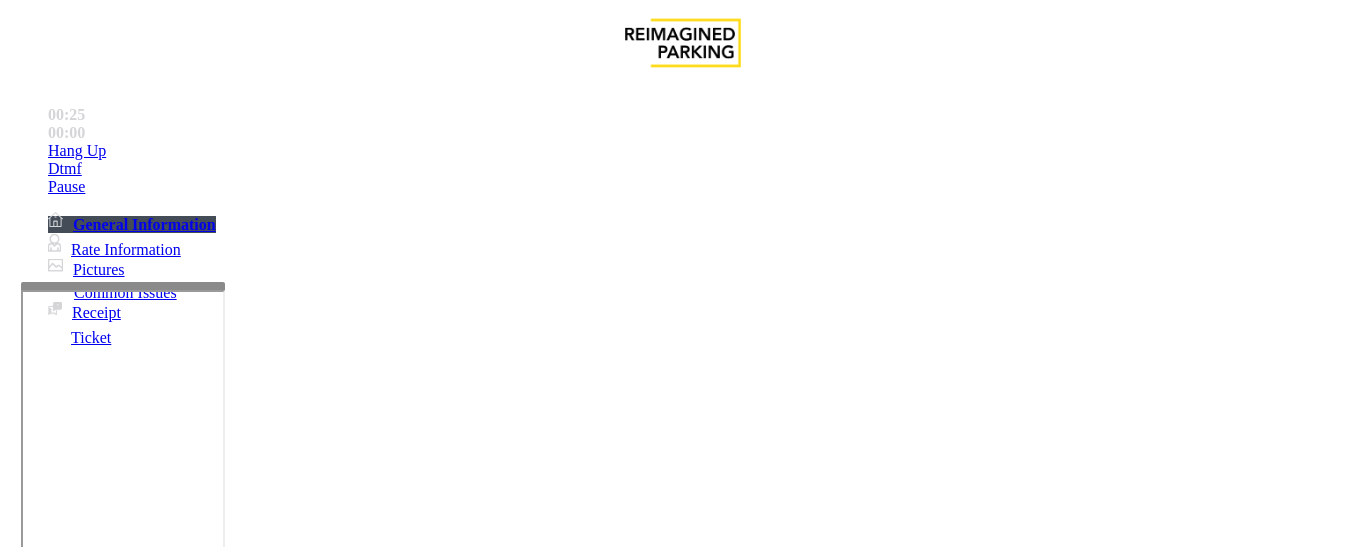 click on "Disabled Card" at bounding box center (682, 1185) 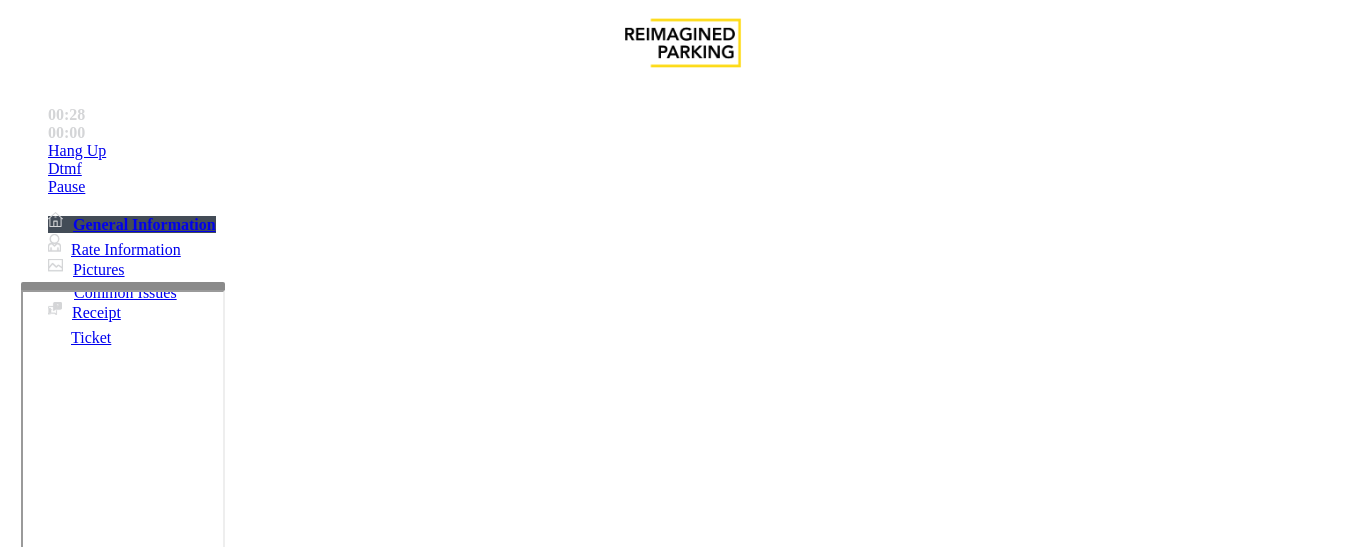 scroll, scrollTop: 200, scrollLeft: 0, axis: vertical 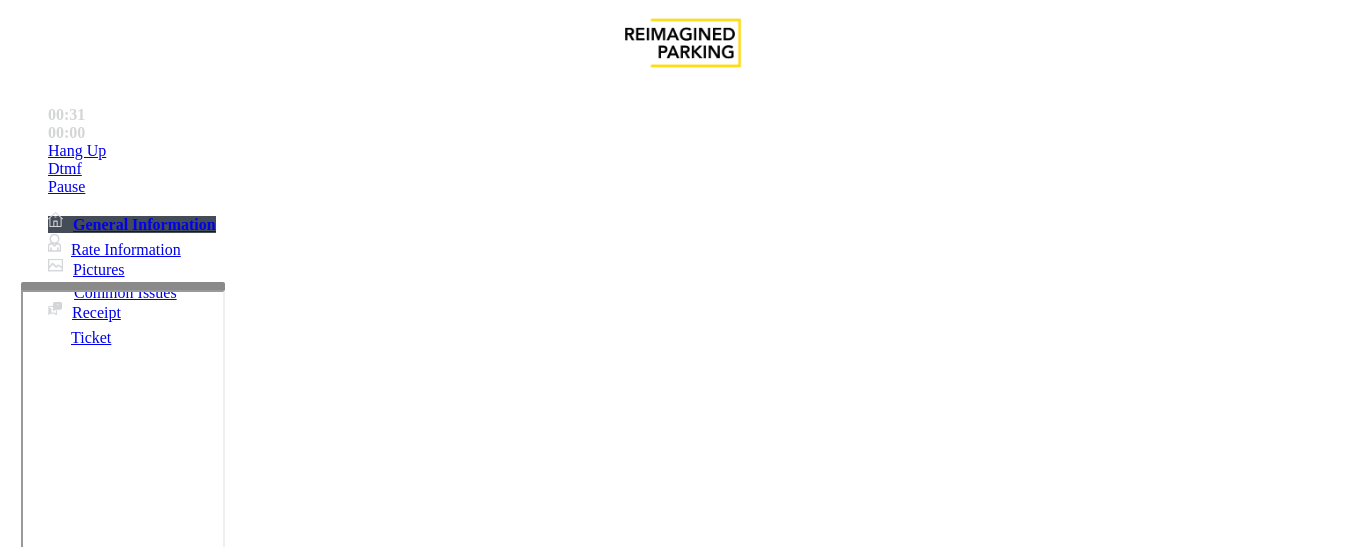 paste on "**********" 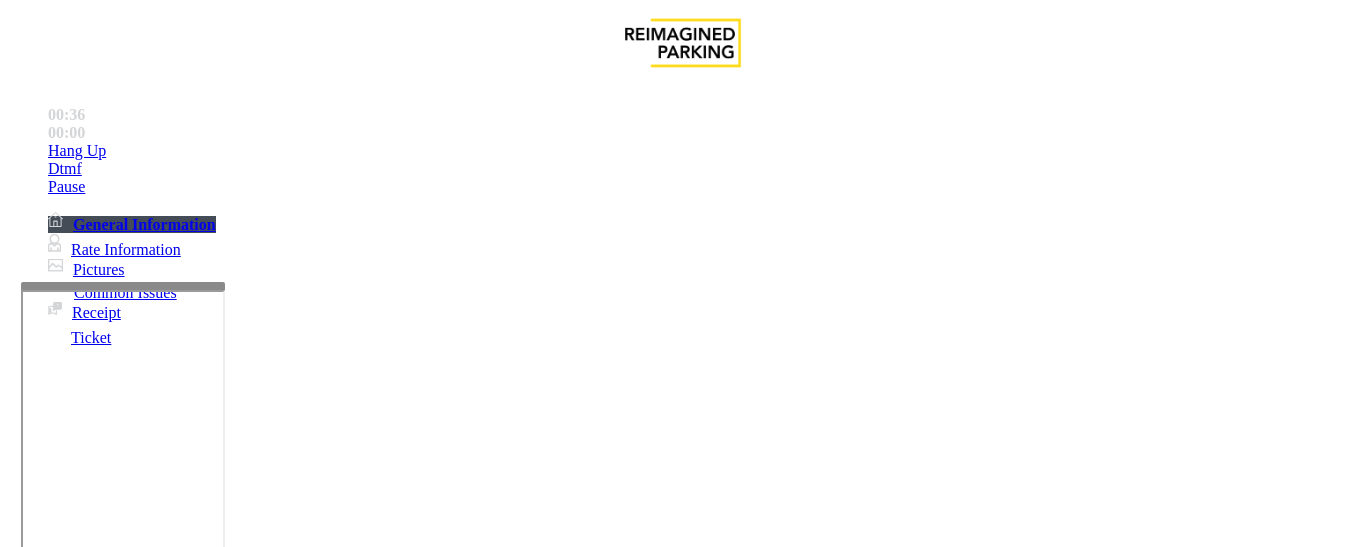 type on "**********" 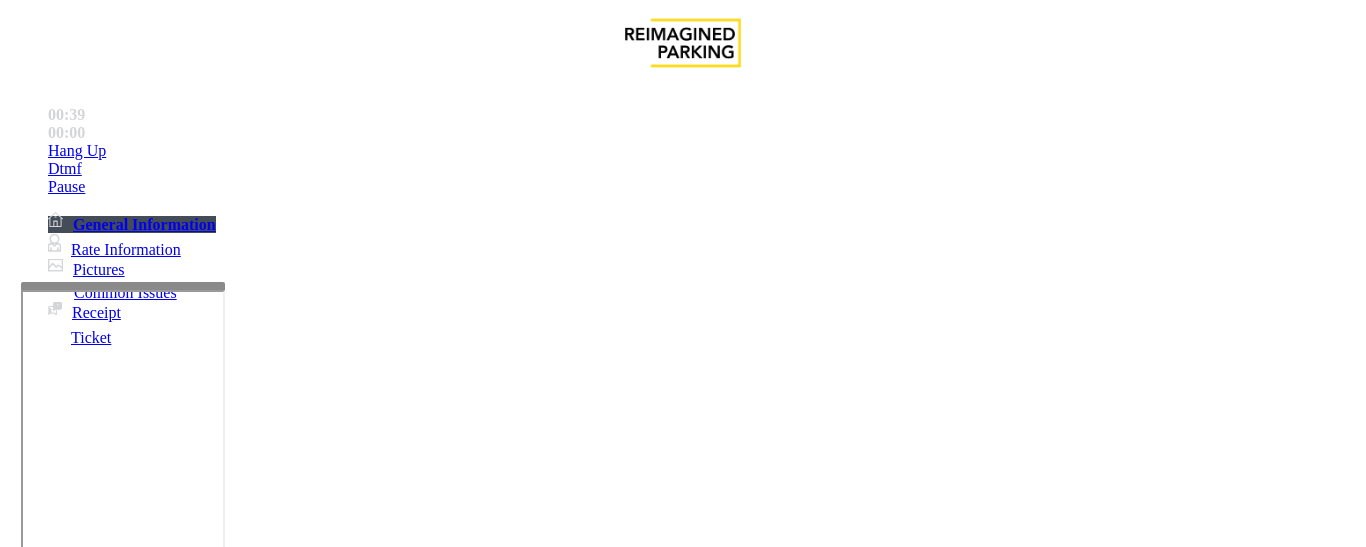 scroll, scrollTop: 0, scrollLeft: 0, axis: both 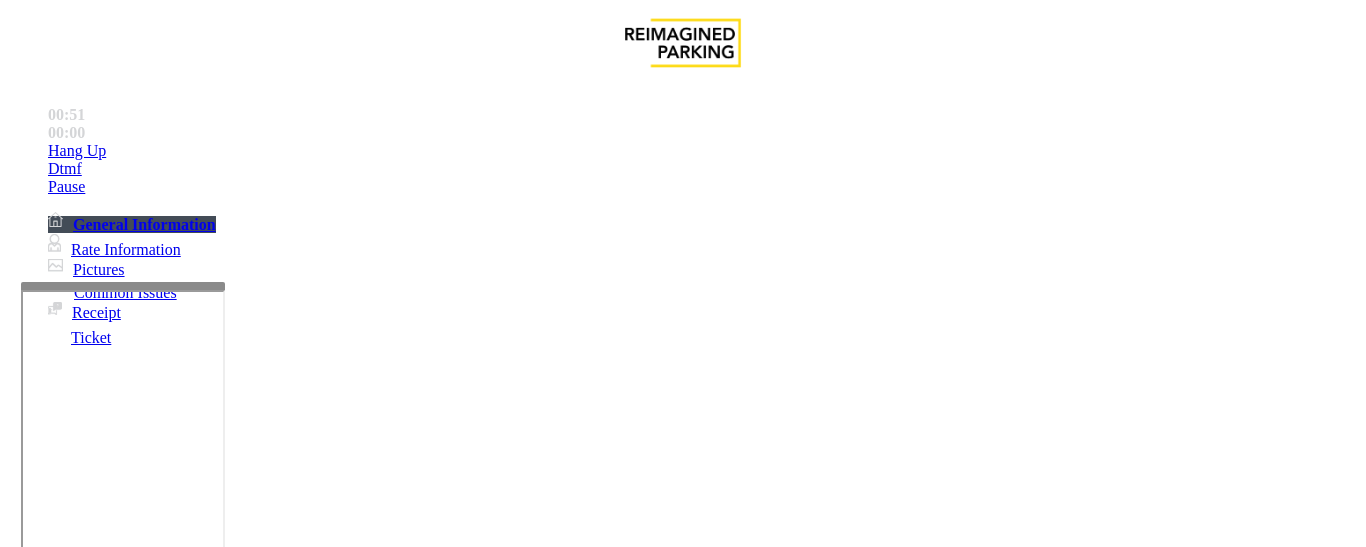 click at bounding box center (96, 1222) 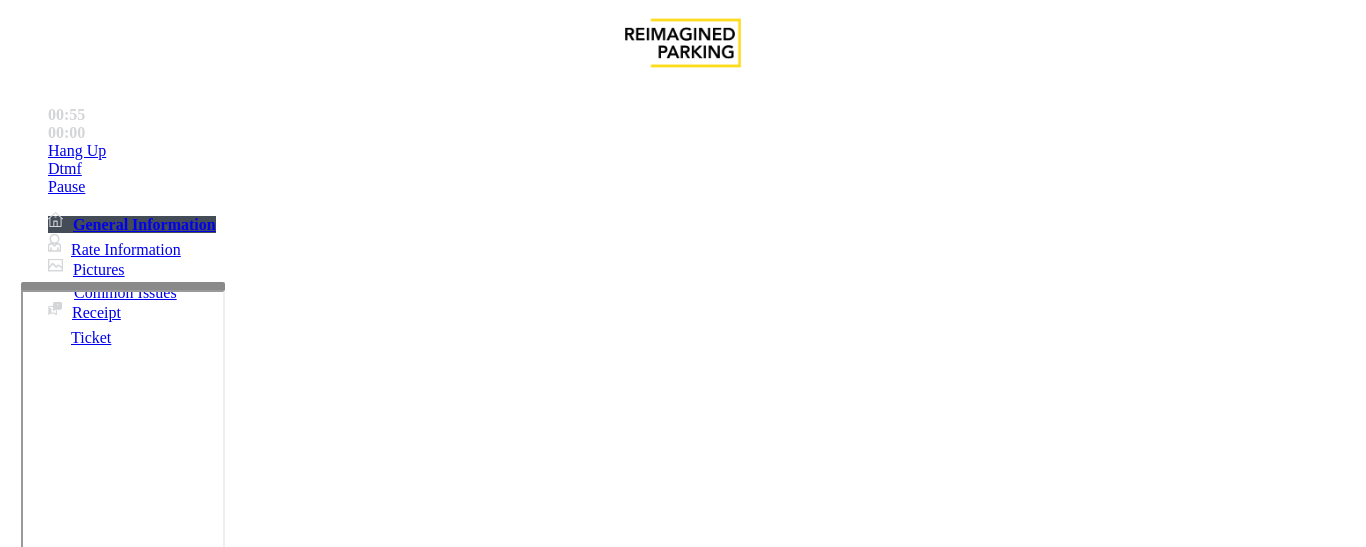 click at bounding box center (96, 1222) 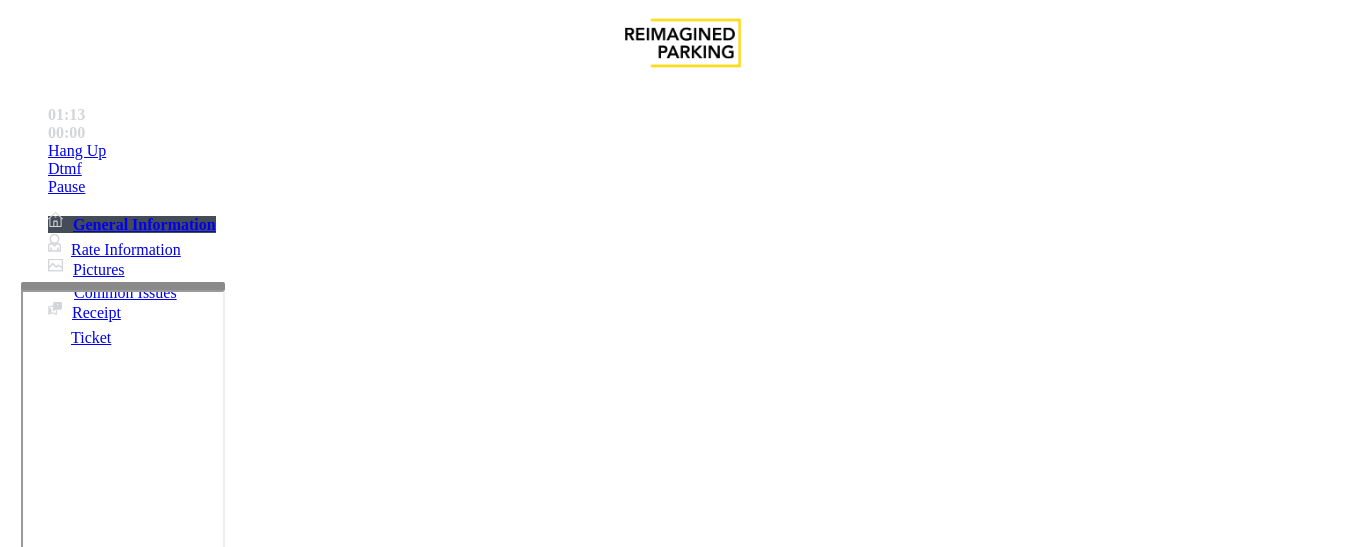 type on "*******" 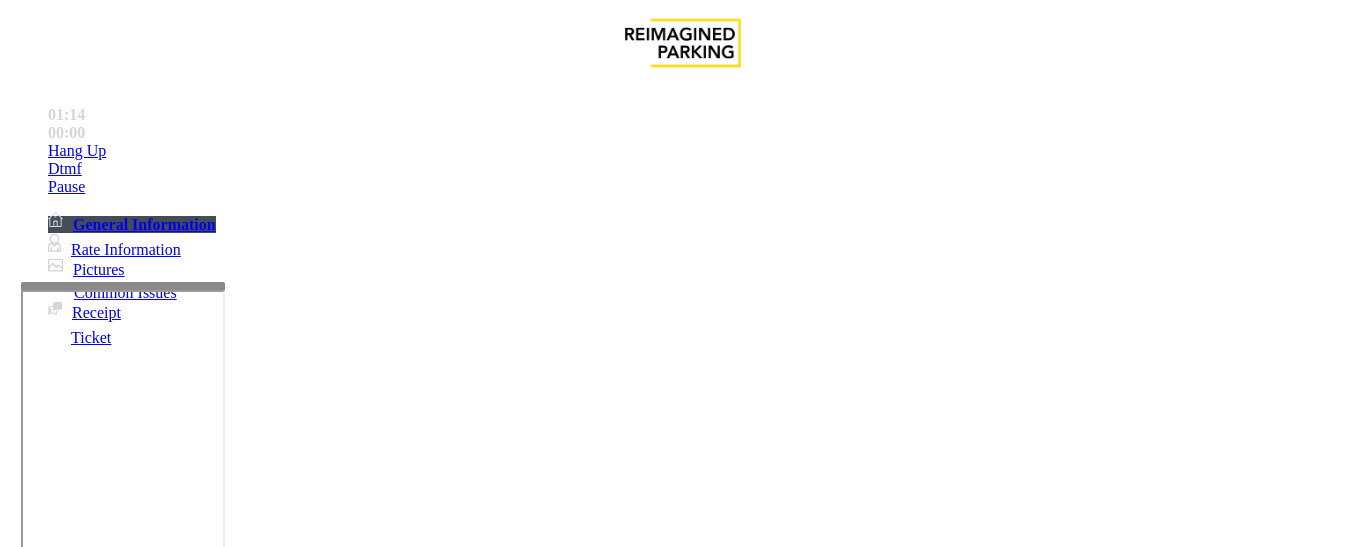 click at bounding box center [96, 1276] 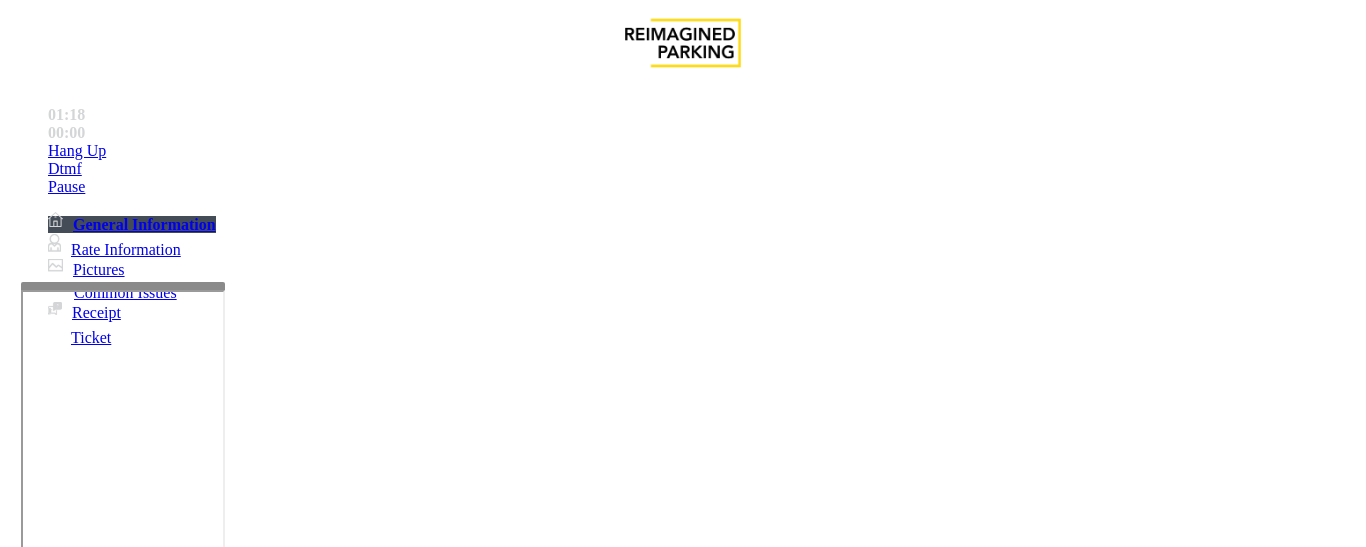click at bounding box center (96, 1276) 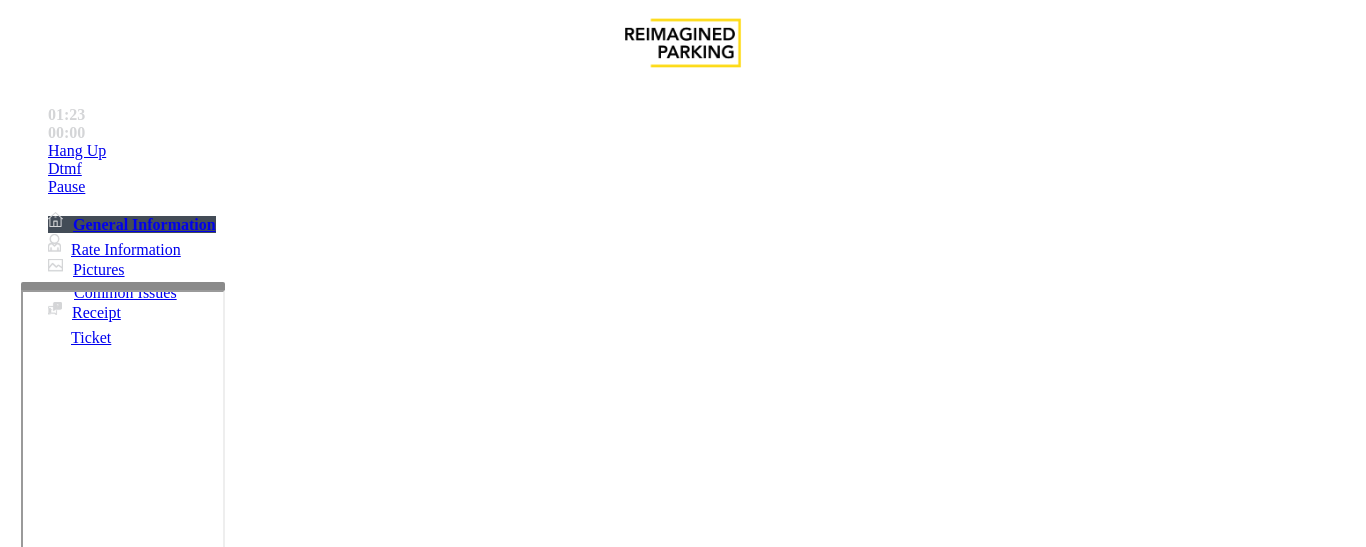 type on "****" 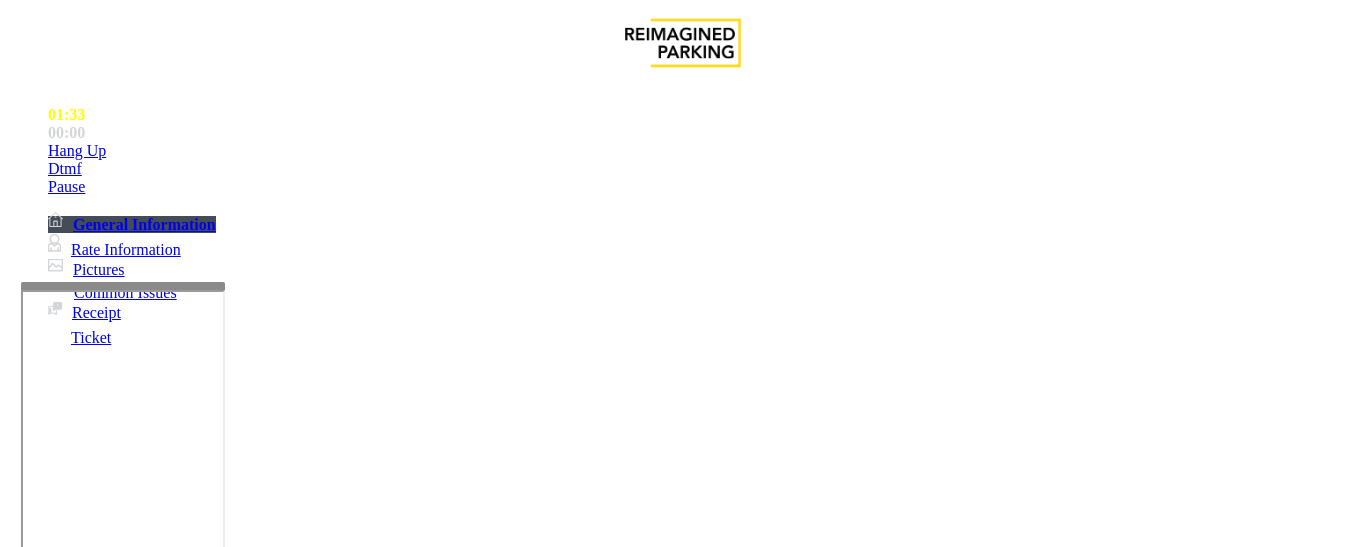 scroll, scrollTop: 700, scrollLeft: 0, axis: vertical 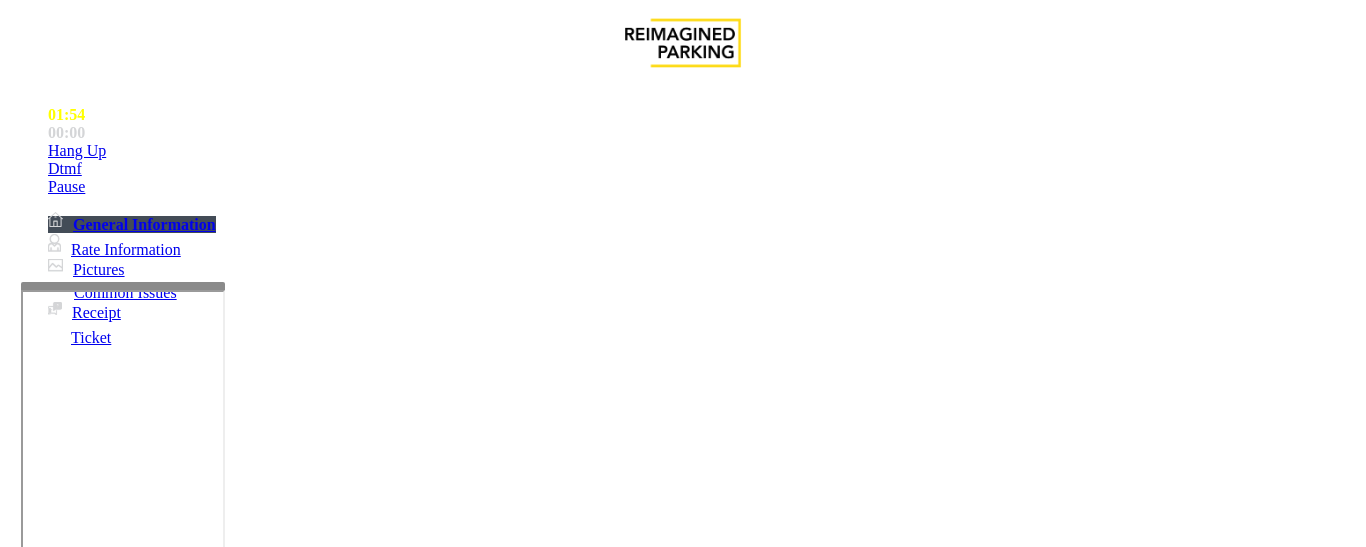 click on "Disabled Card" at bounding box center [682, 1185] 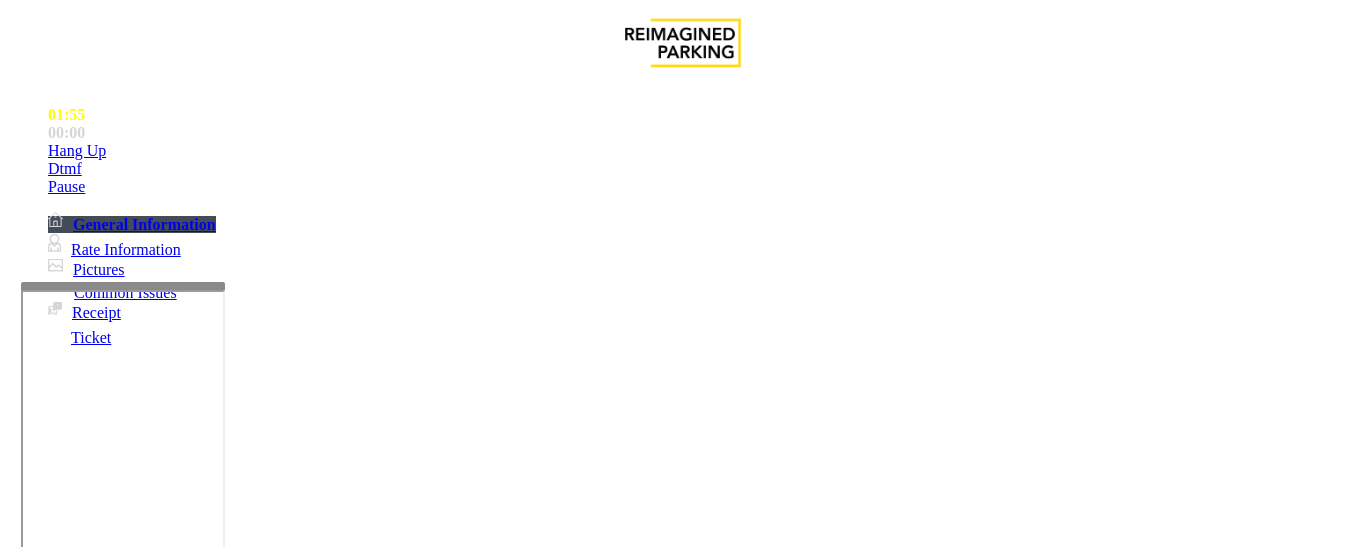 click on "Monthly Issue" at bounding box center (268, 1200) 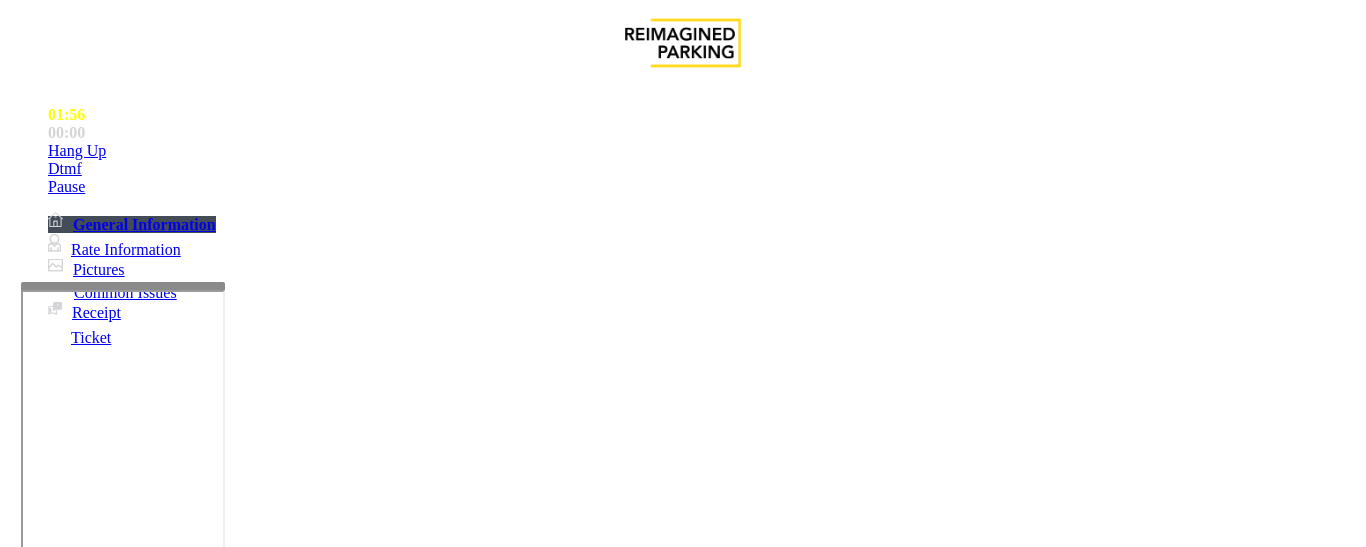 click on "Passback" at bounding box center [165, 1200] 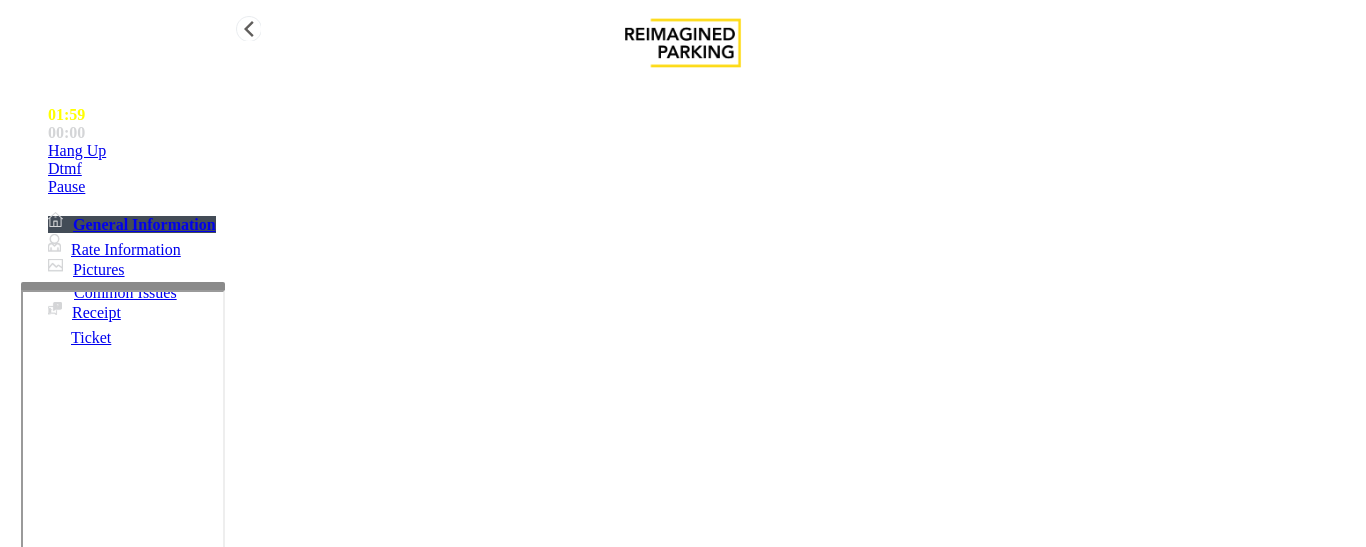 drag, startPoint x: 442, startPoint y: 227, endPoint x: 7, endPoint y: 230, distance: 435.01035 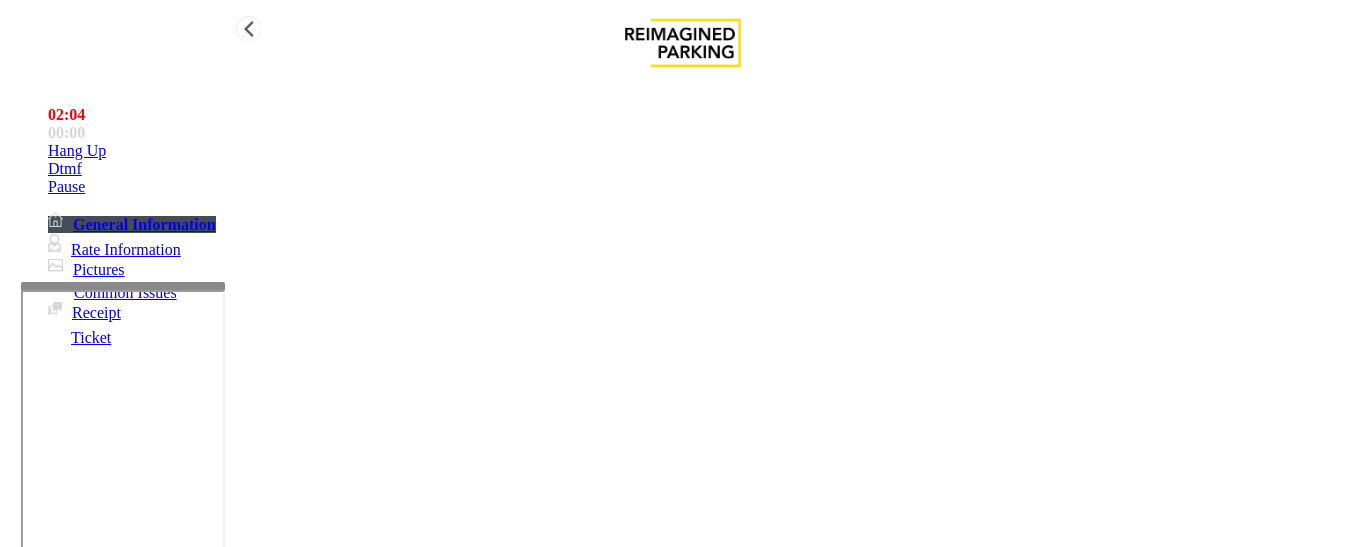 type on "********" 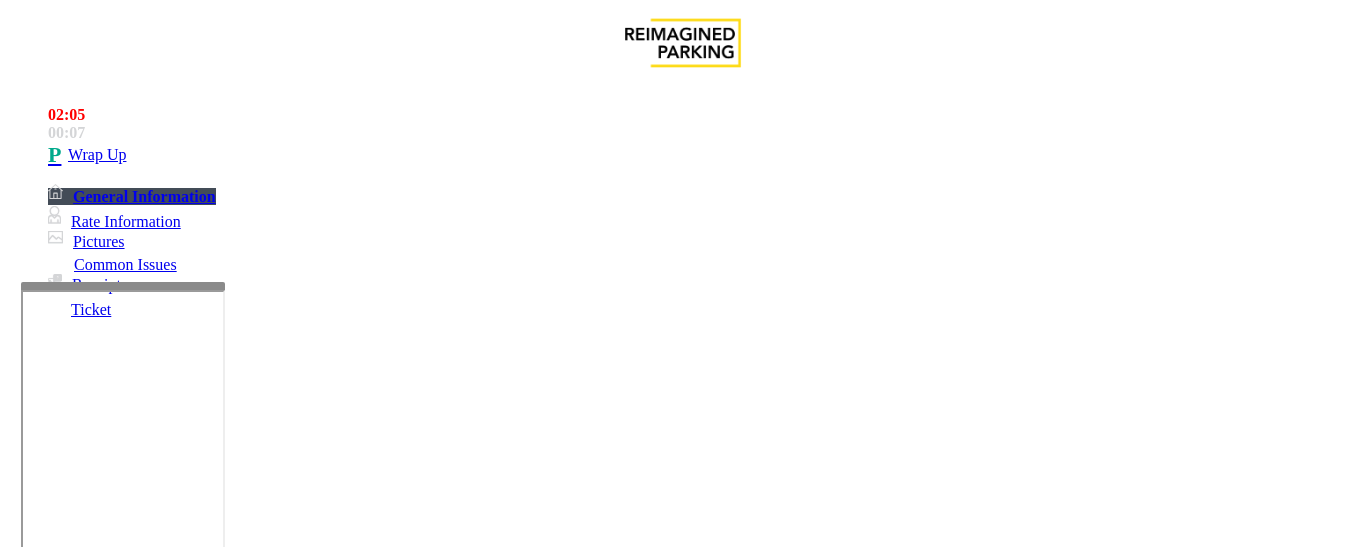 drag, startPoint x: 317, startPoint y: 312, endPoint x: 213, endPoint y: 313, distance: 104.00481 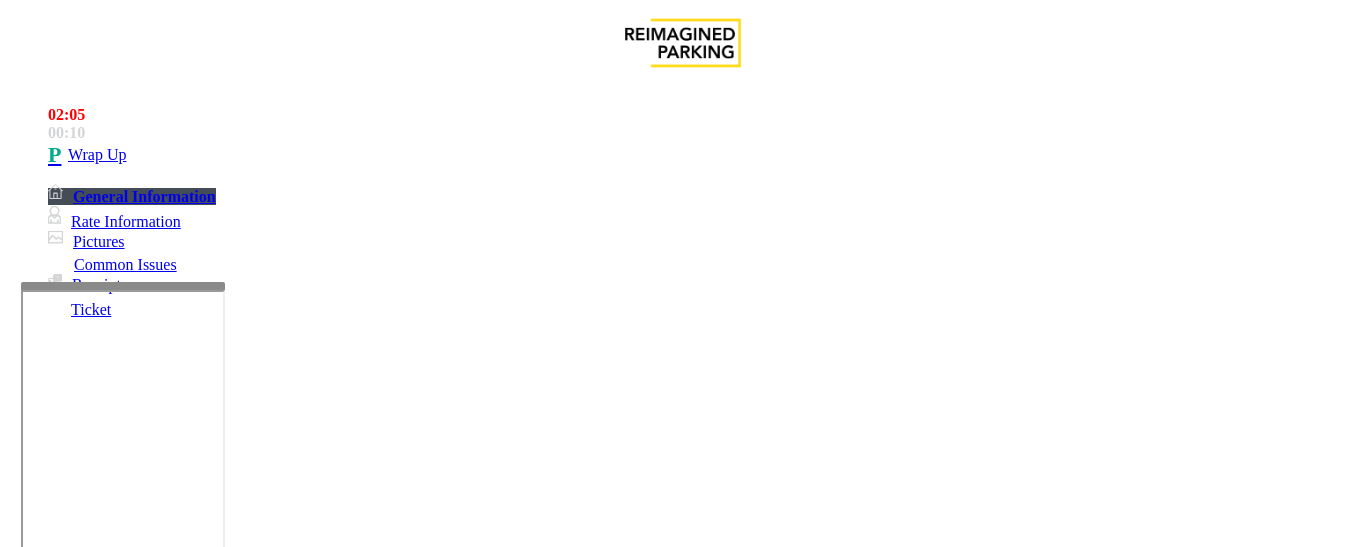 type on "****" 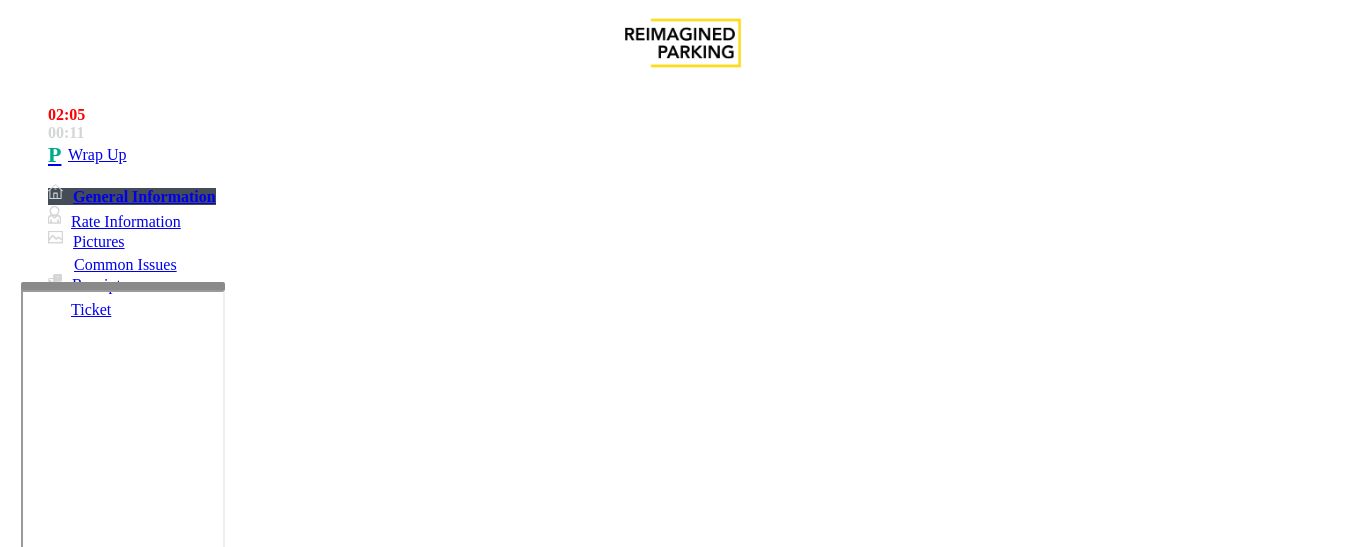 scroll, scrollTop: 400, scrollLeft: 0, axis: vertical 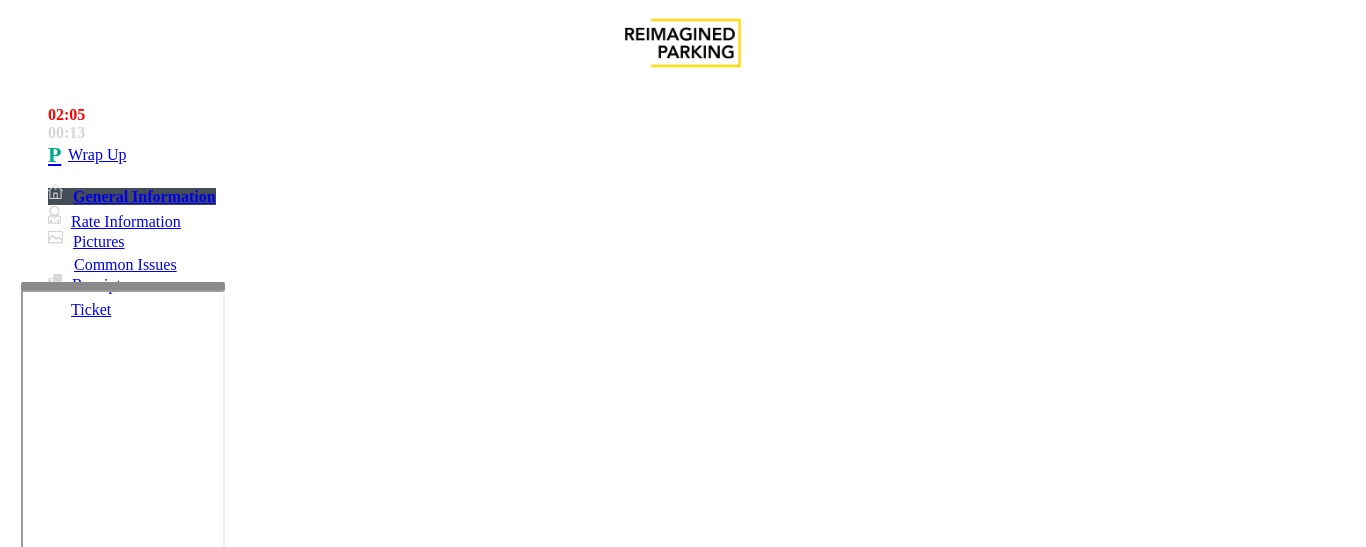 drag, startPoint x: 316, startPoint y: 173, endPoint x: 442, endPoint y: 168, distance: 126.09917 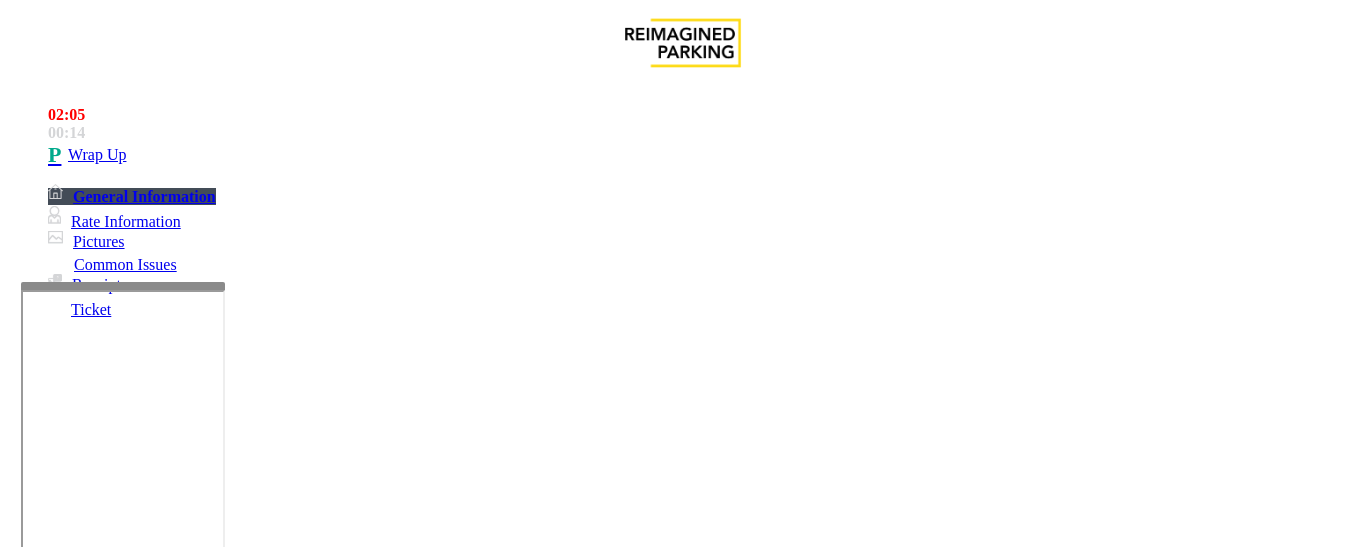 click at bounding box center [221, 1502] 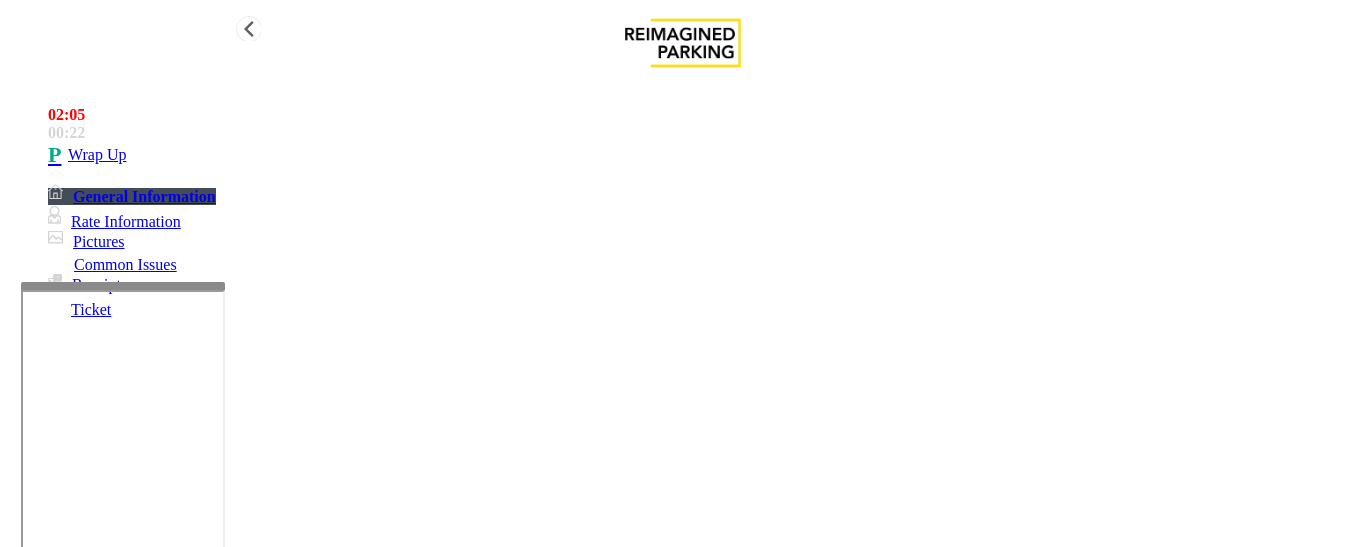 type on "**********" 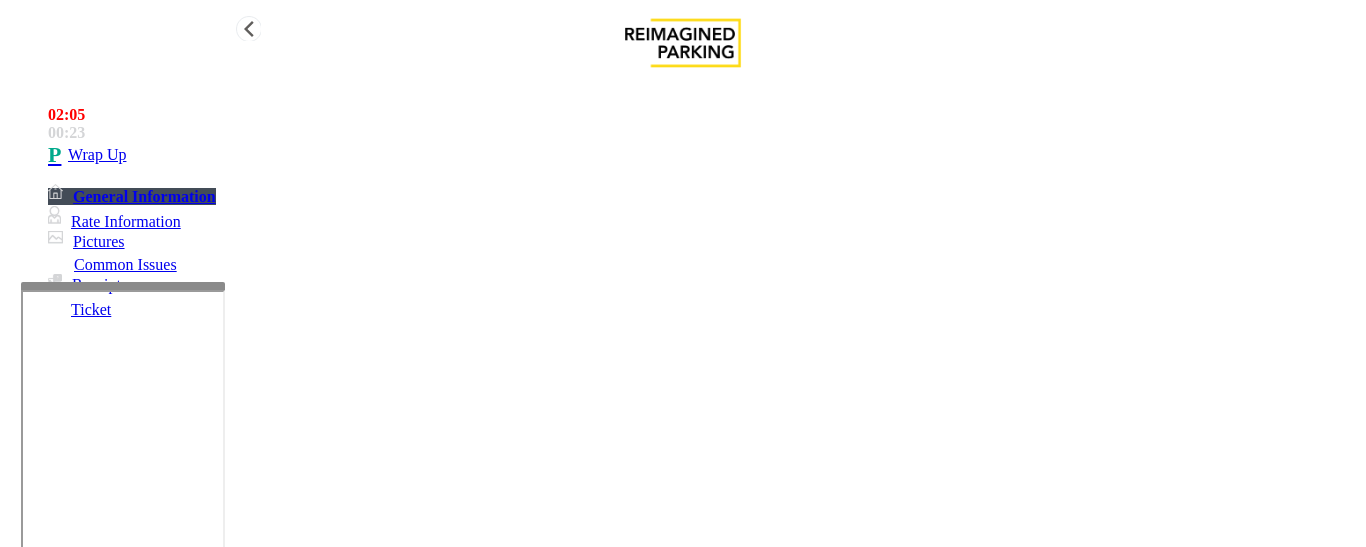 click on "Wrap Up" at bounding box center (703, 155) 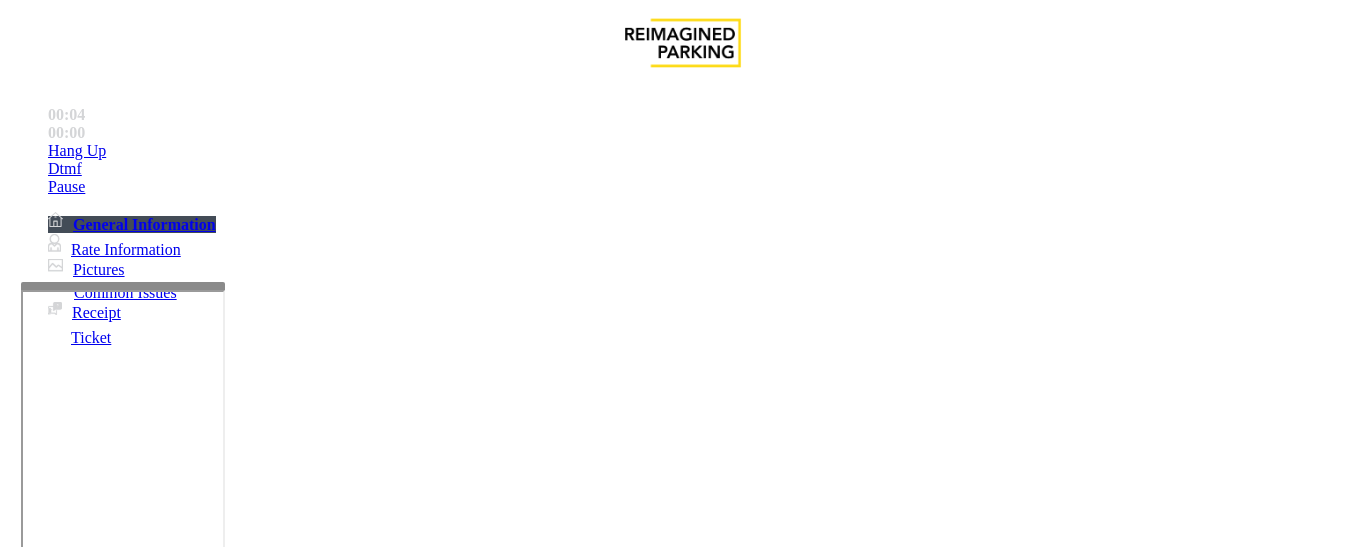 scroll, scrollTop: 500, scrollLeft: 0, axis: vertical 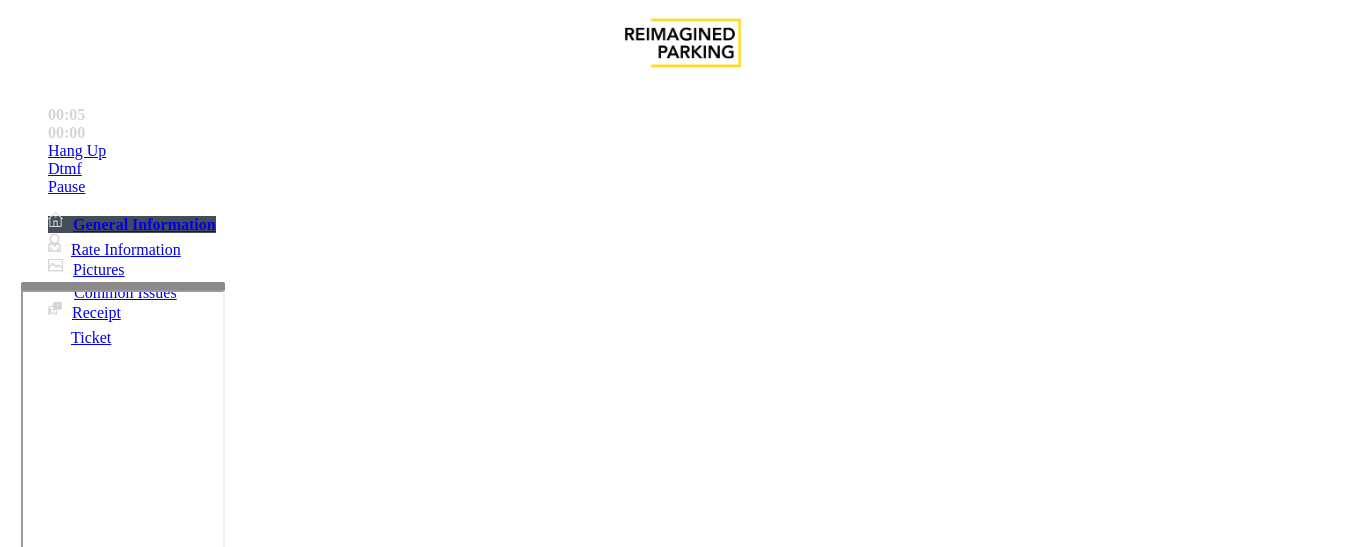 click on "Intercom Issue/No Response" at bounding box center (752, 1200) 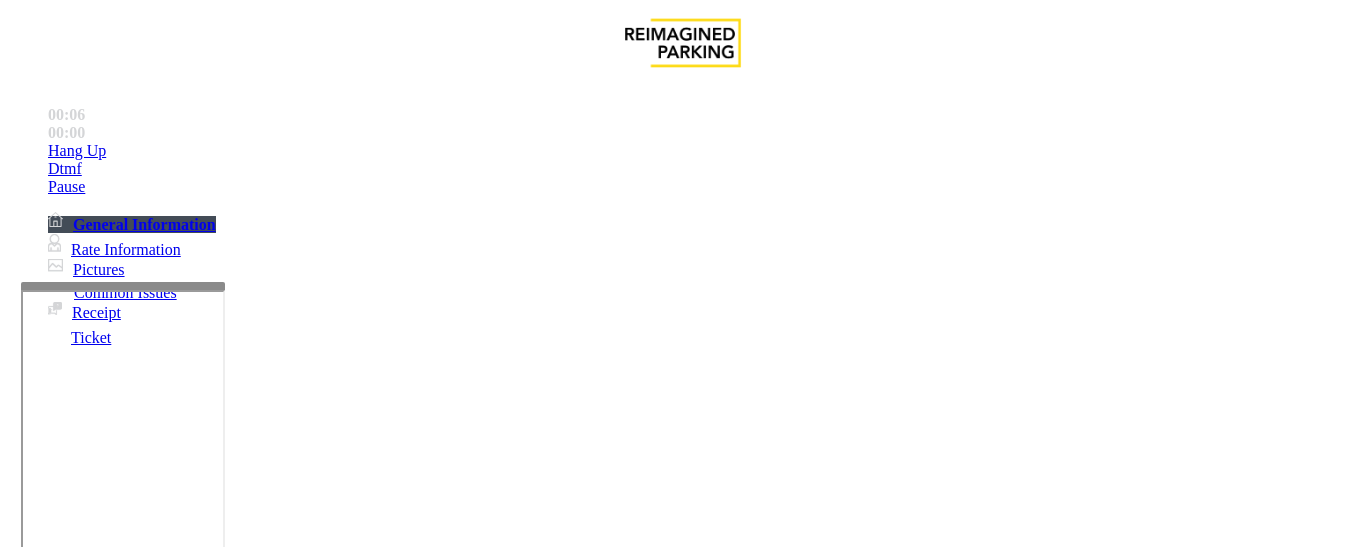 scroll, scrollTop: 0, scrollLeft: 0, axis: both 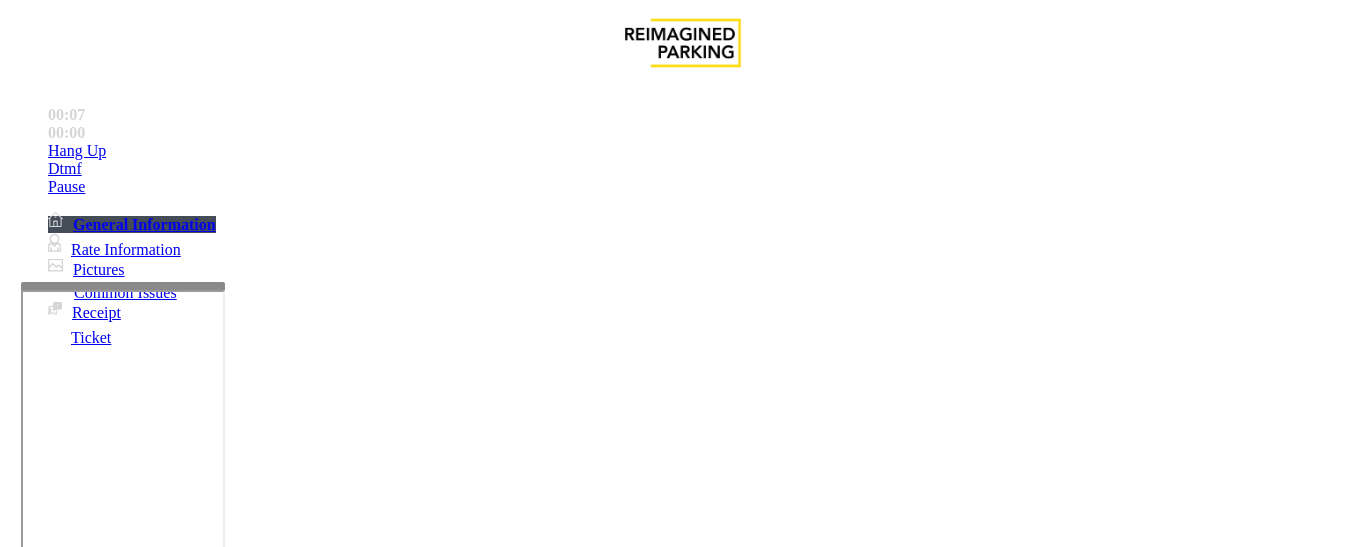 click on "No Response/Unable to hear parker" at bounding box center [682, 1185] 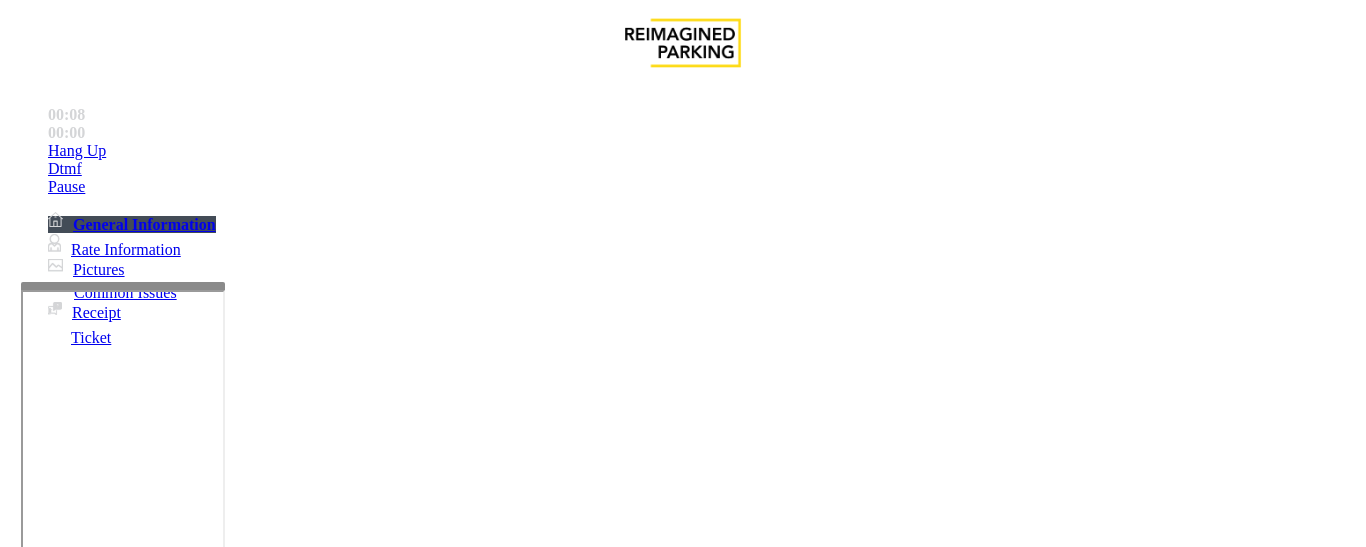 click at bounding box center [229, 1248] 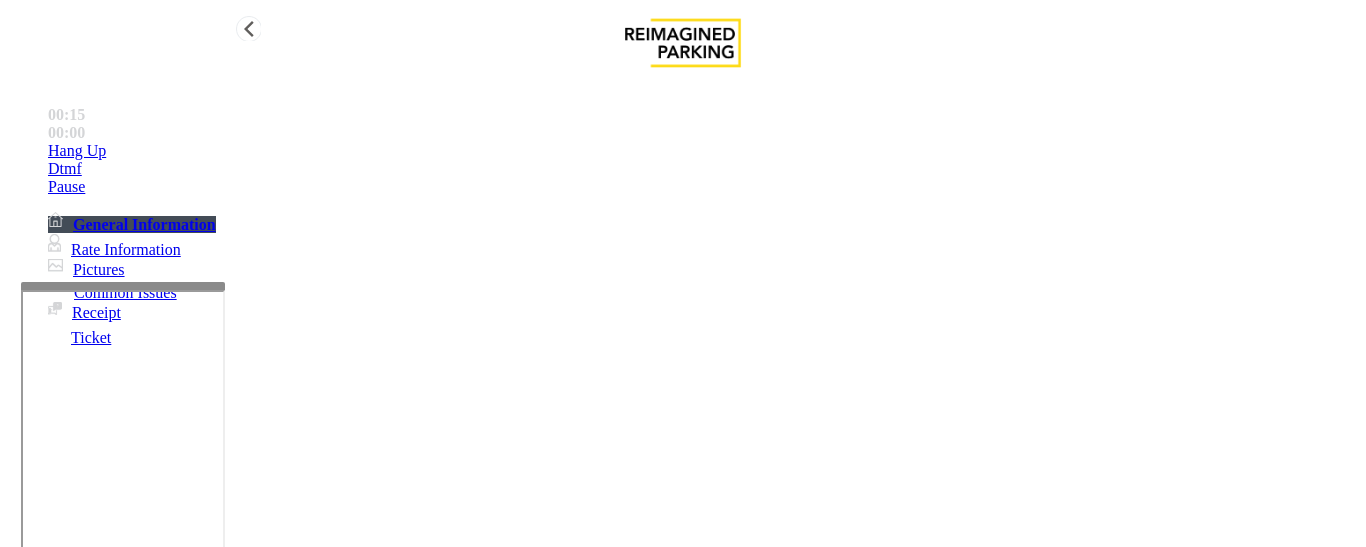 type on "**********" 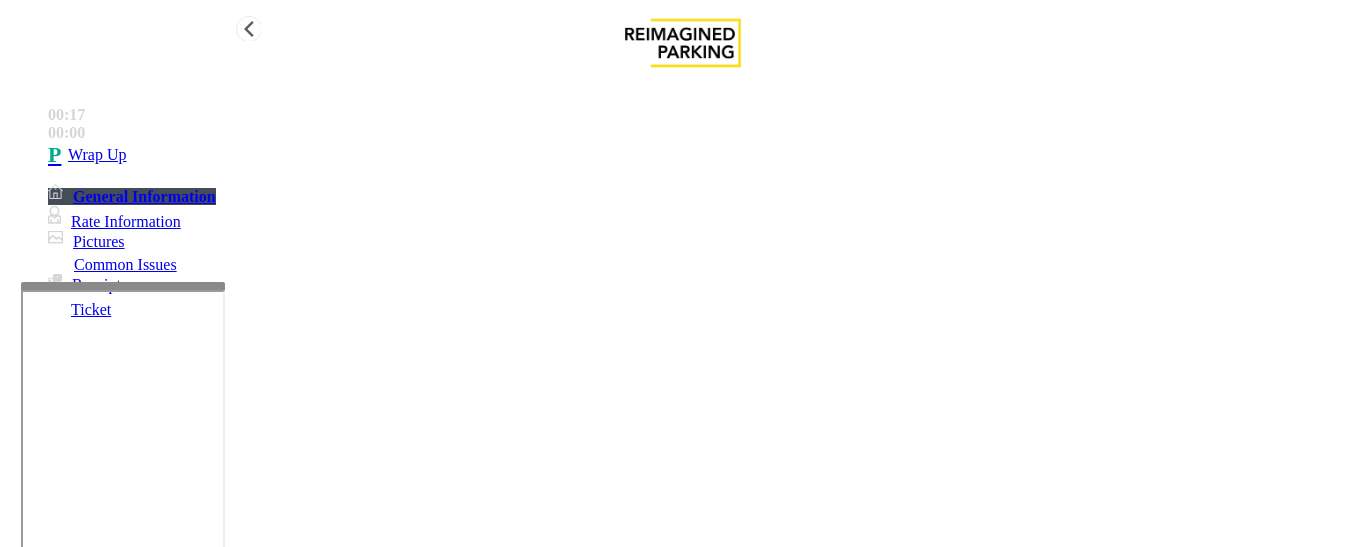 click on "Wrap Up" at bounding box center [703, 155] 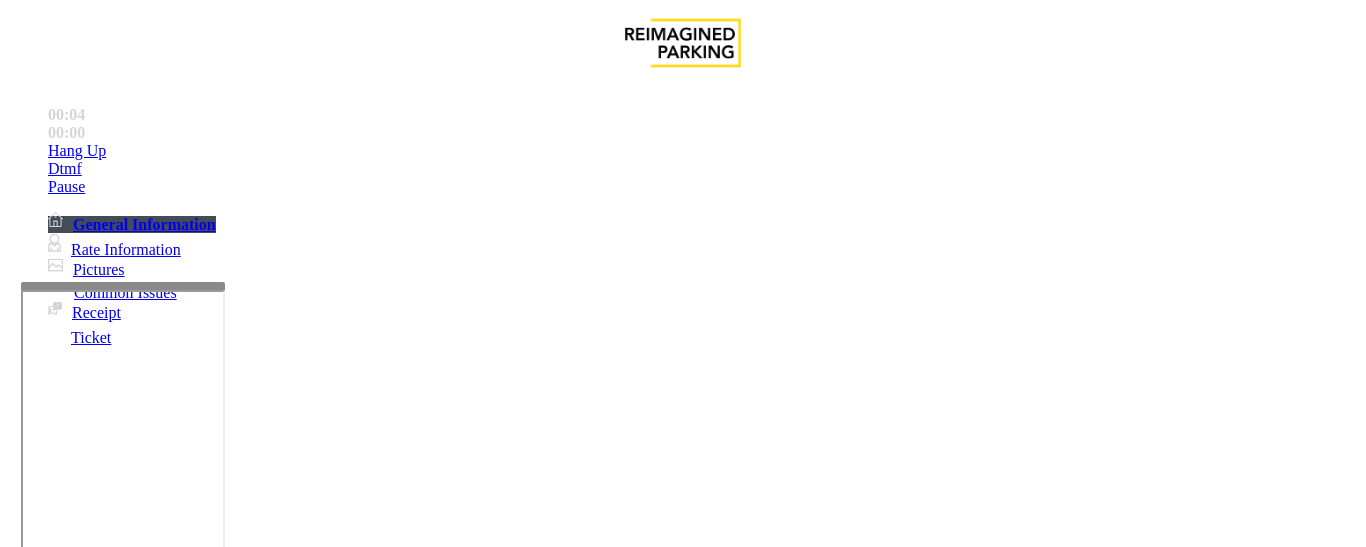 scroll, scrollTop: 1600, scrollLeft: 0, axis: vertical 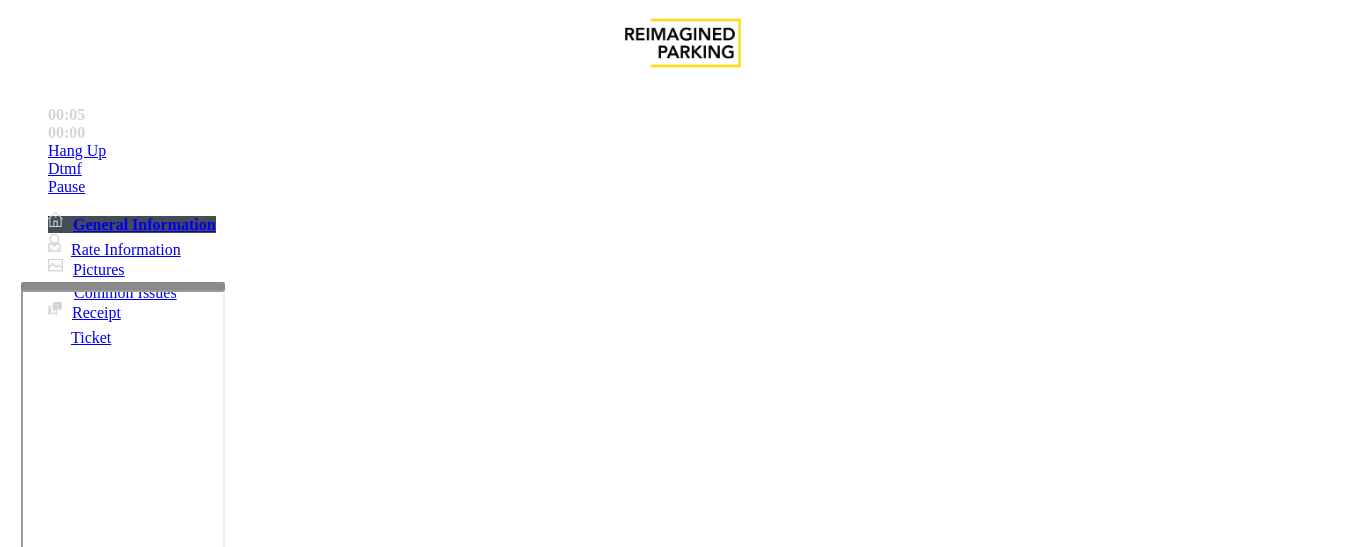 click on "LAN21091600 - 850 Le  Jeune" at bounding box center (63, 3574) 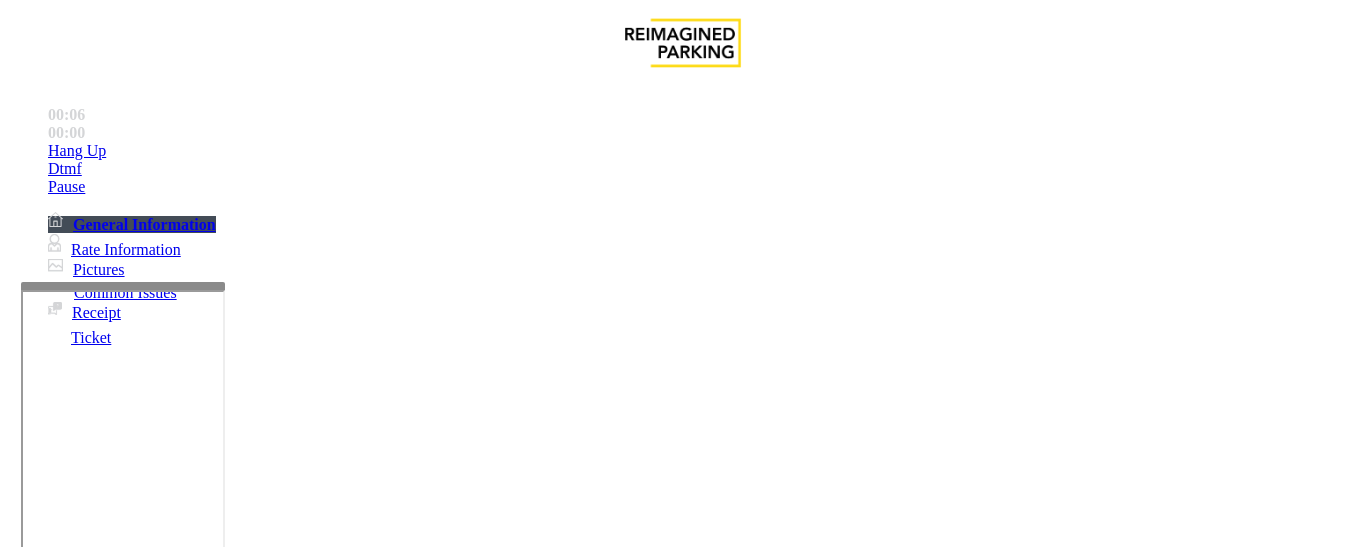 click on "LAN21091600 - 850 Le" at bounding box center [63, 3628] 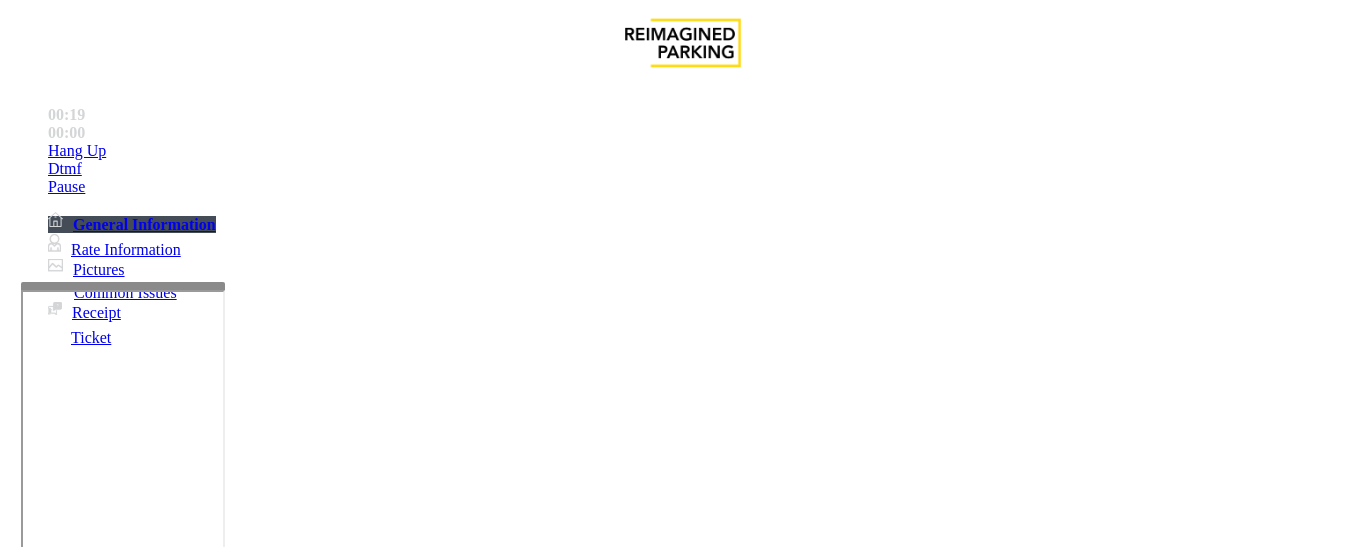scroll, scrollTop: 1000, scrollLeft: 0, axis: vertical 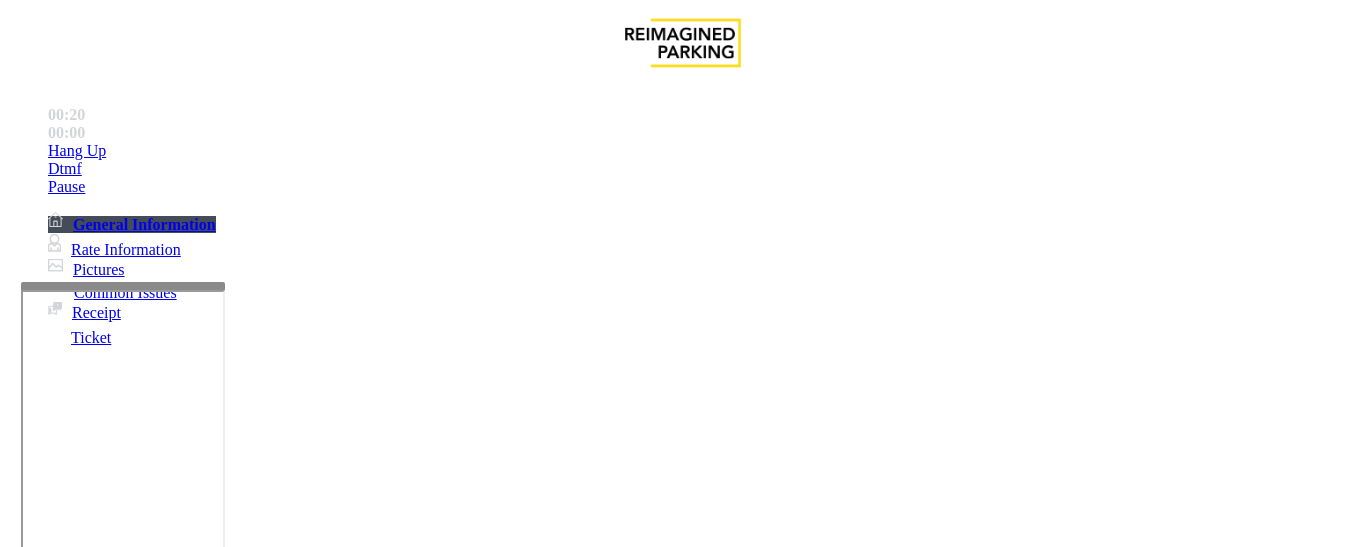 click on "Ticket Issue" at bounding box center (71, 1200) 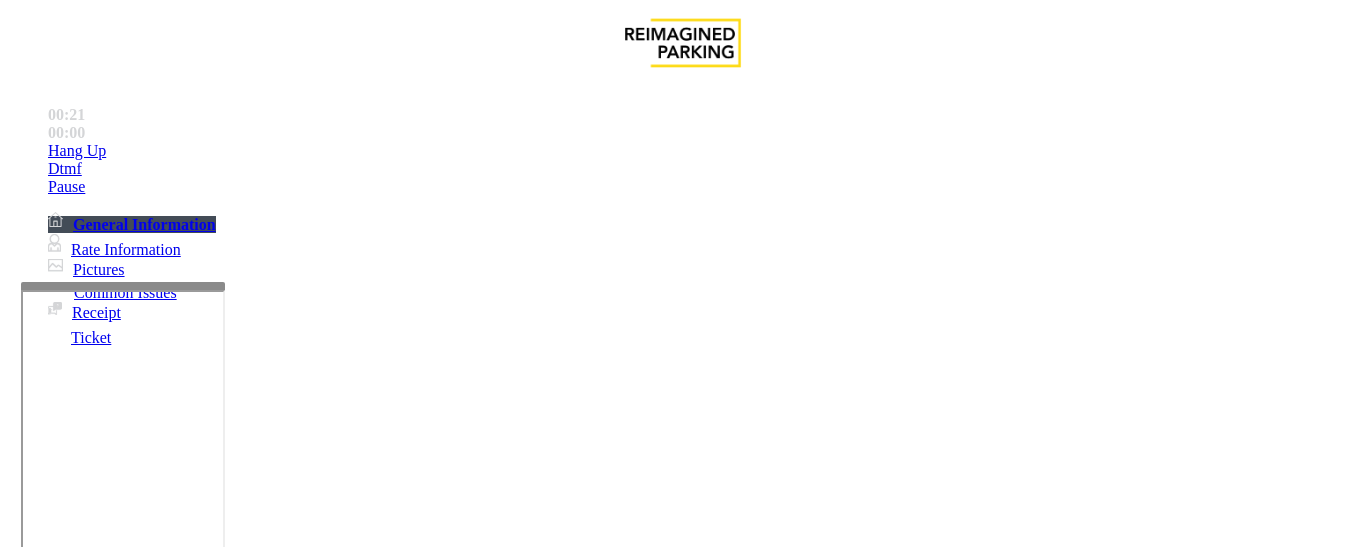 click on "Ticket Paid" at bounding box center [401, 1200] 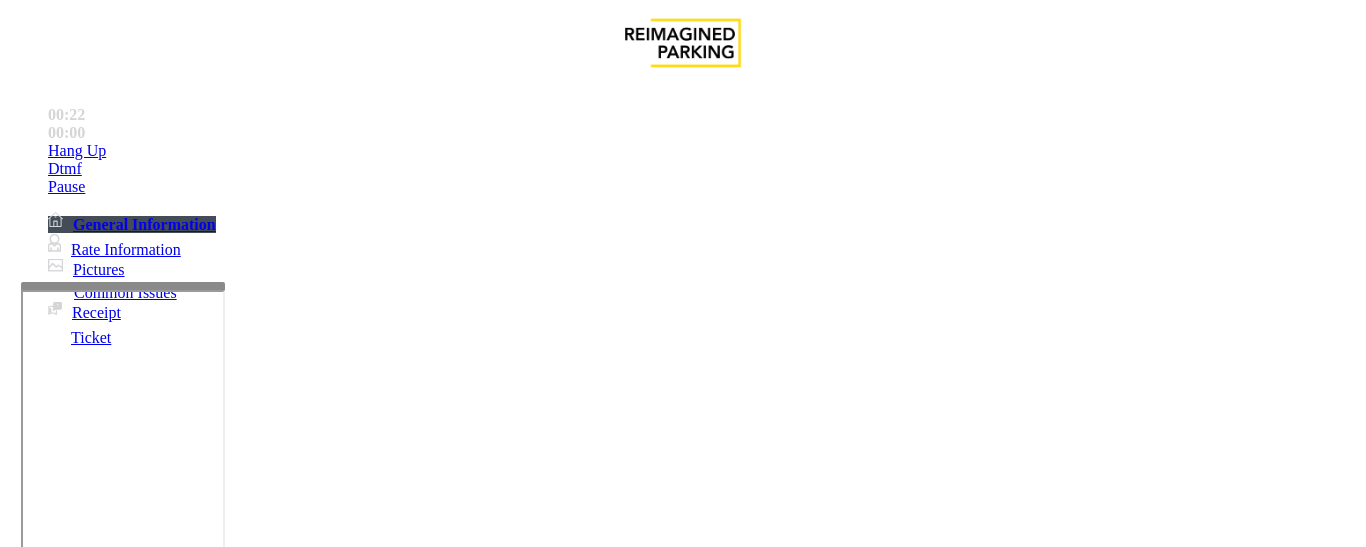 click on "Ticket Paid" at bounding box center (682, 1185) 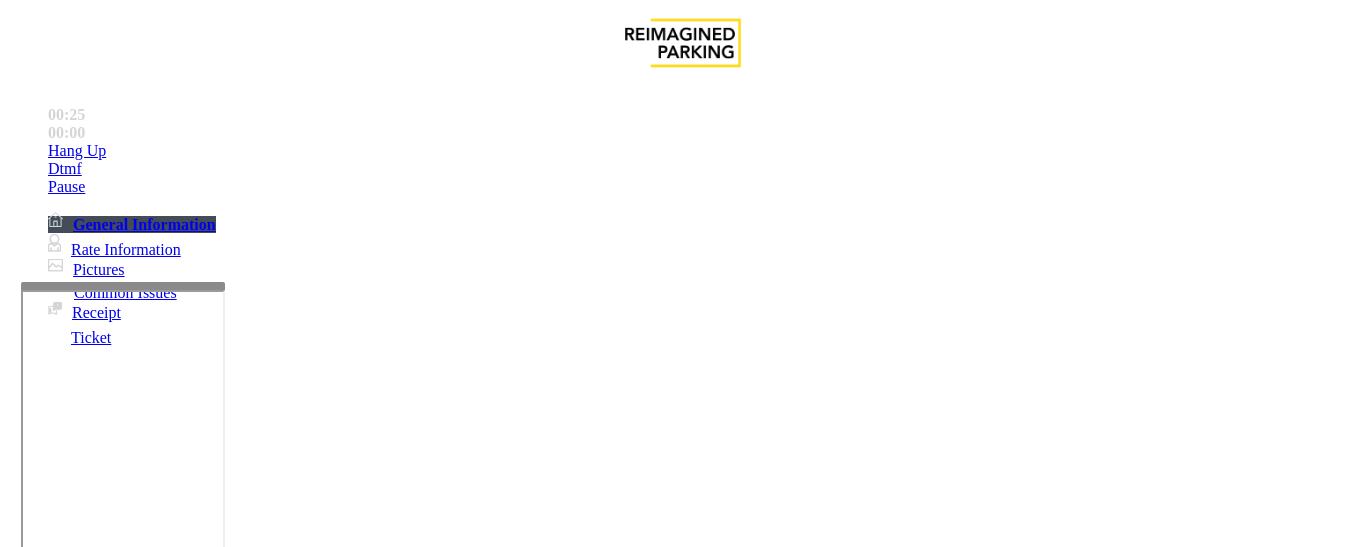 click at bounding box center (221, 1429) 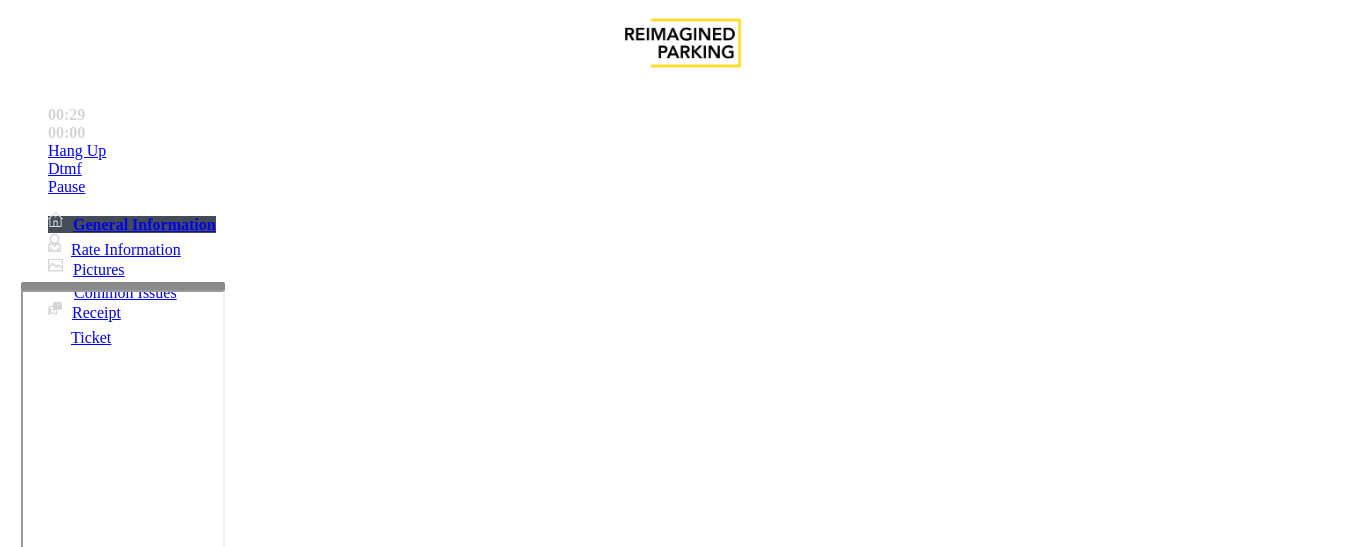 paste on "**********" 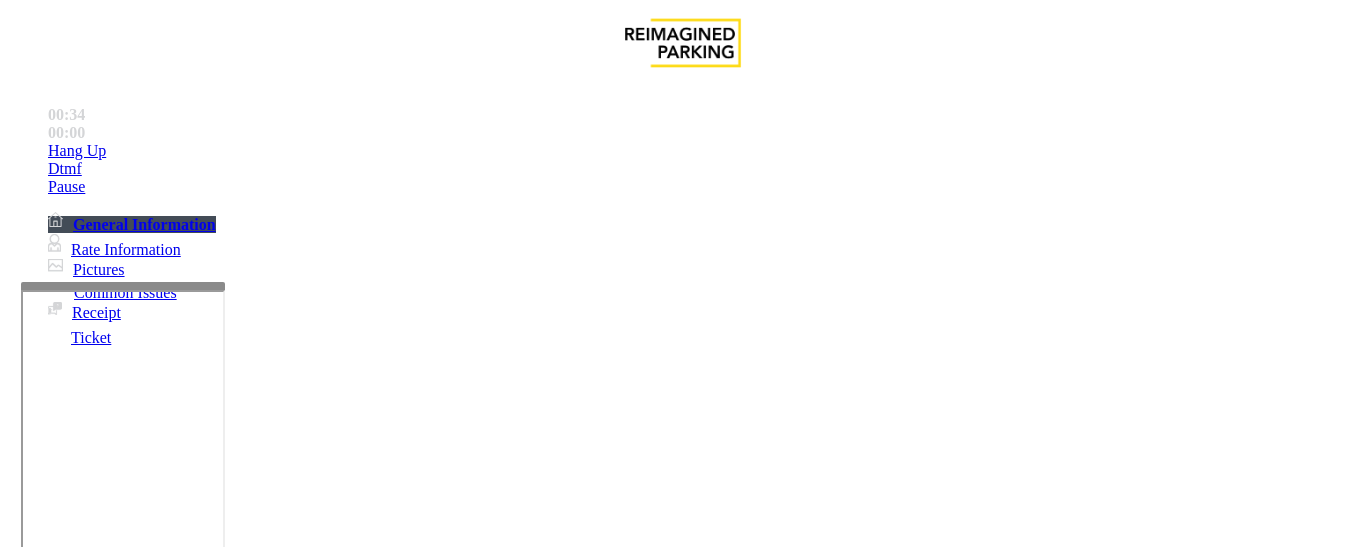 type on "**********" 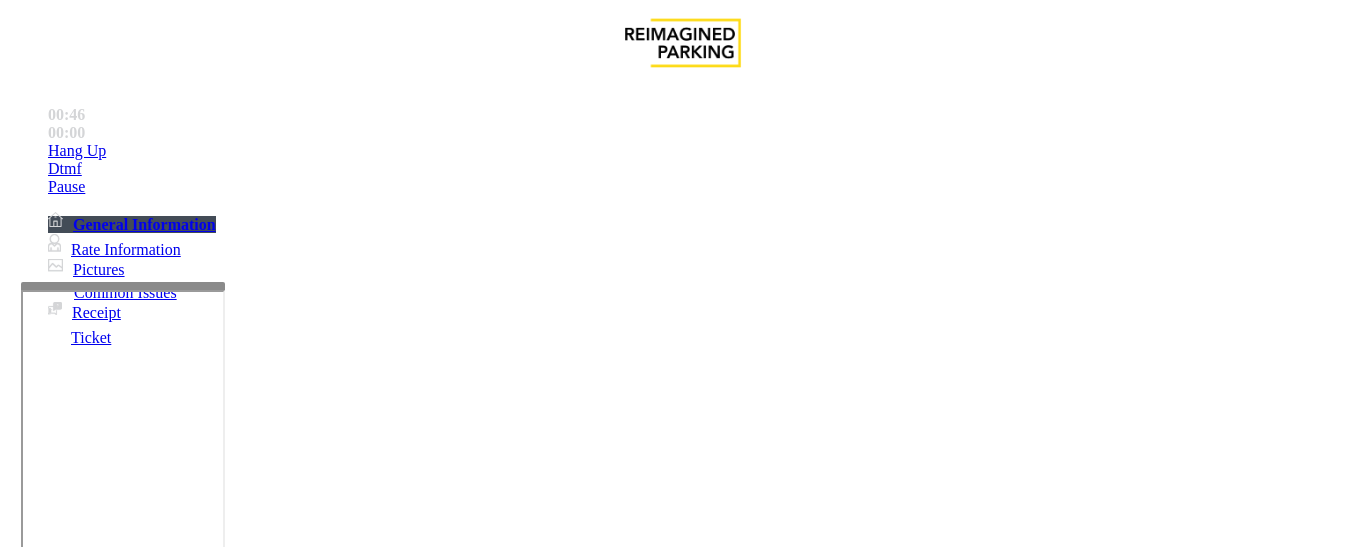 click at bounding box center [96, 1222] 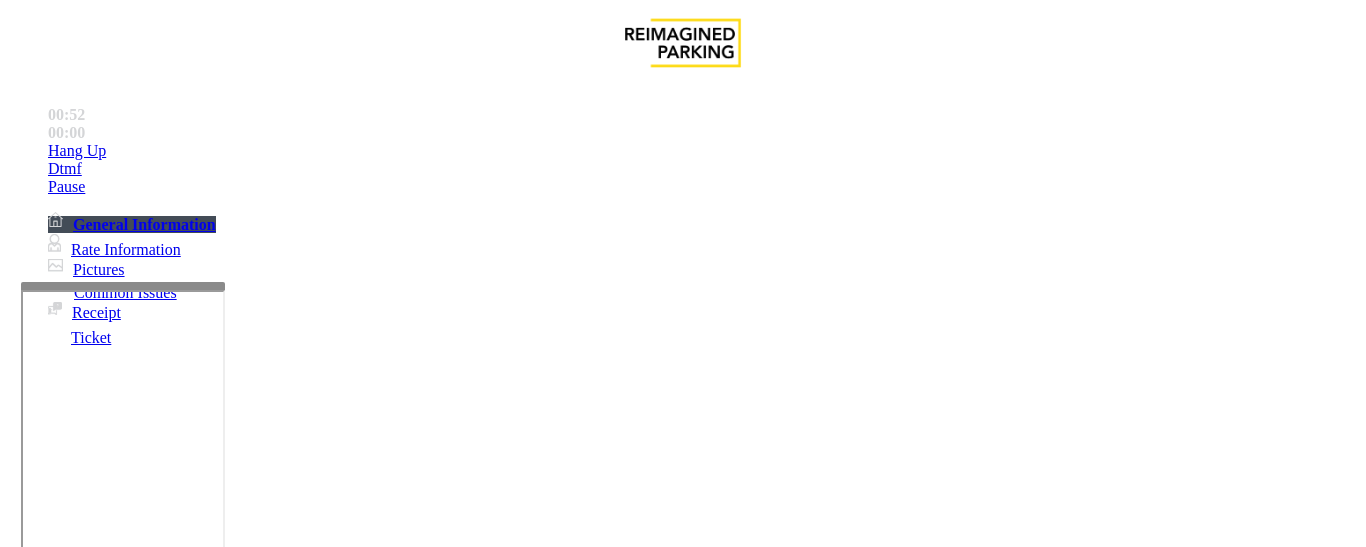 click on "***" at bounding box center (96, 1376) 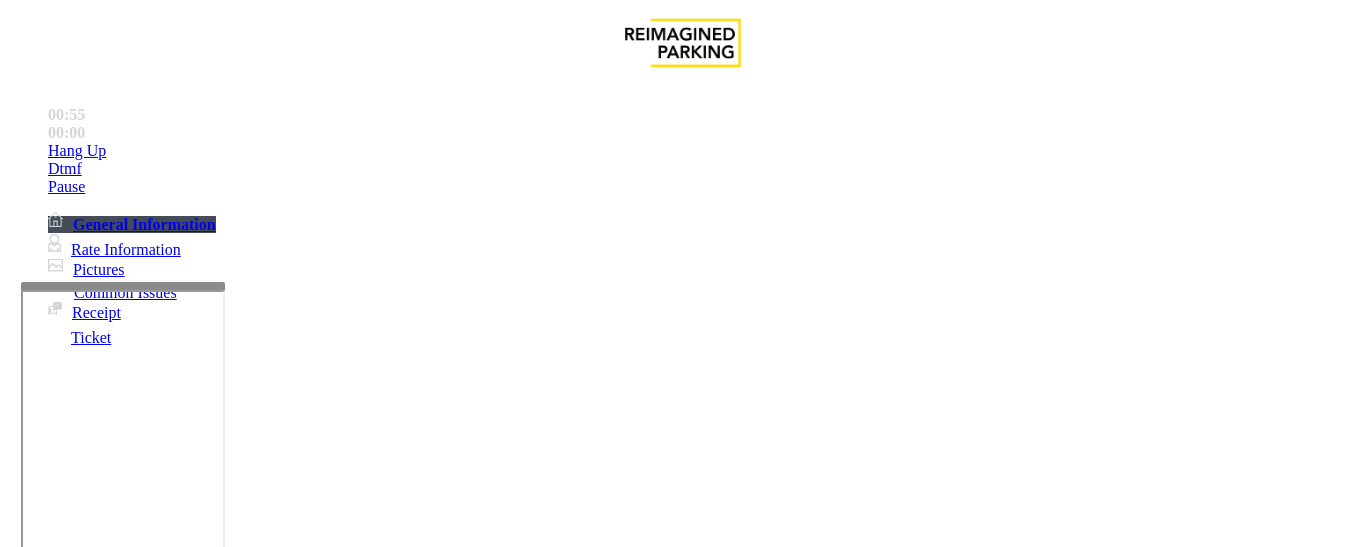 type on "*******" 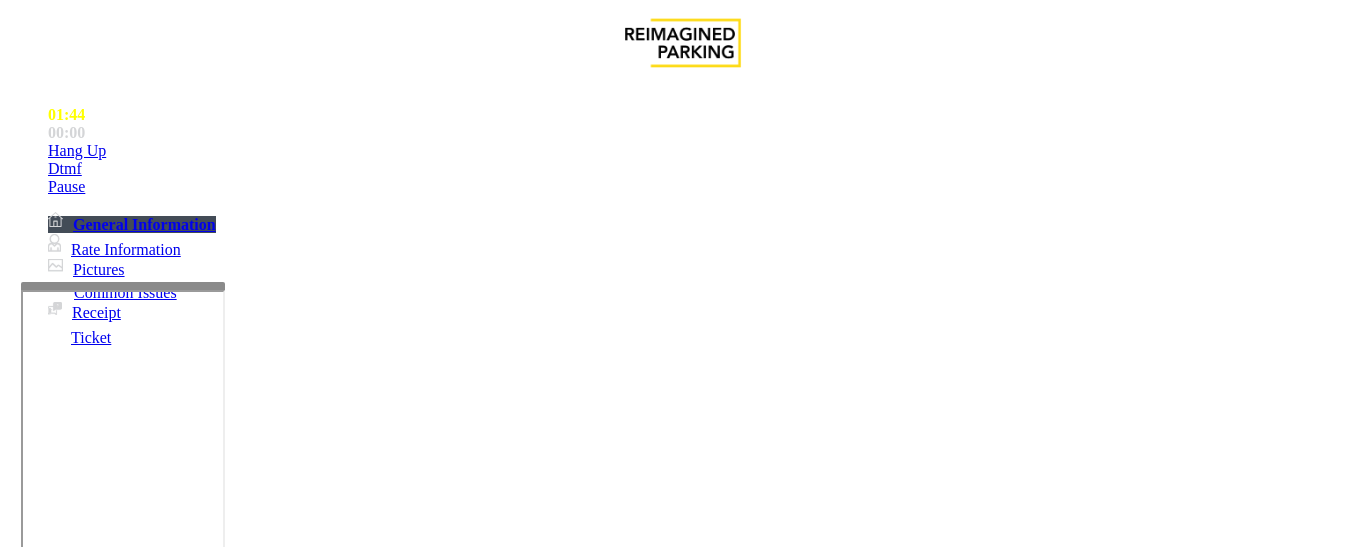 scroll, scrollTop: 1600, scrollLeft: 0, axis: vertical 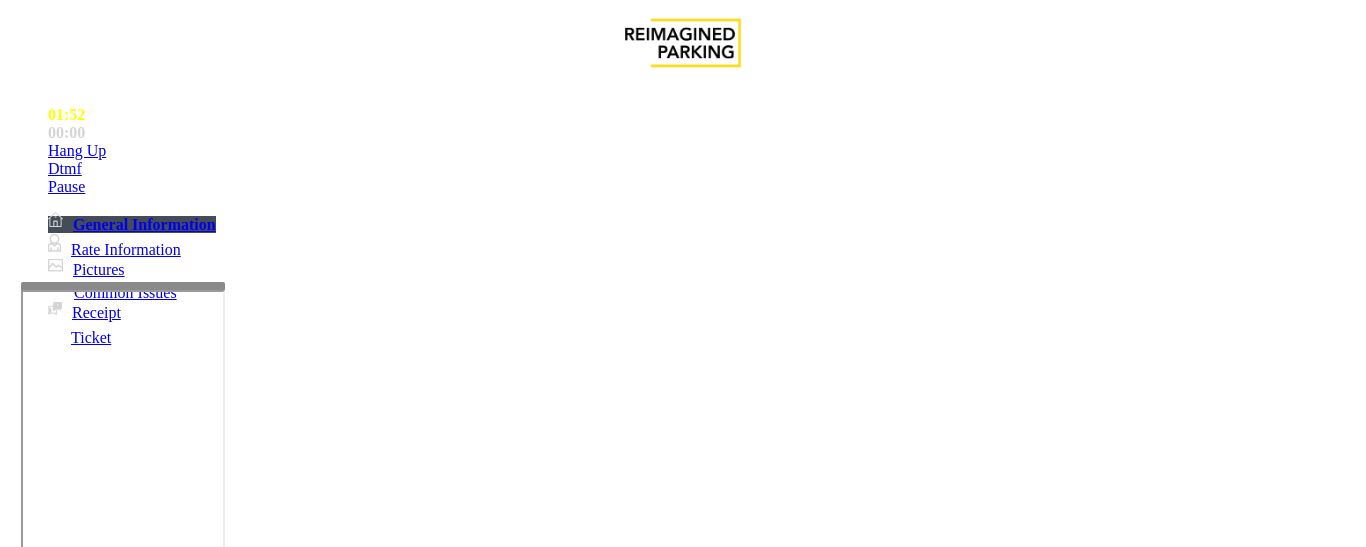 click at bounding box center (221, 1429) 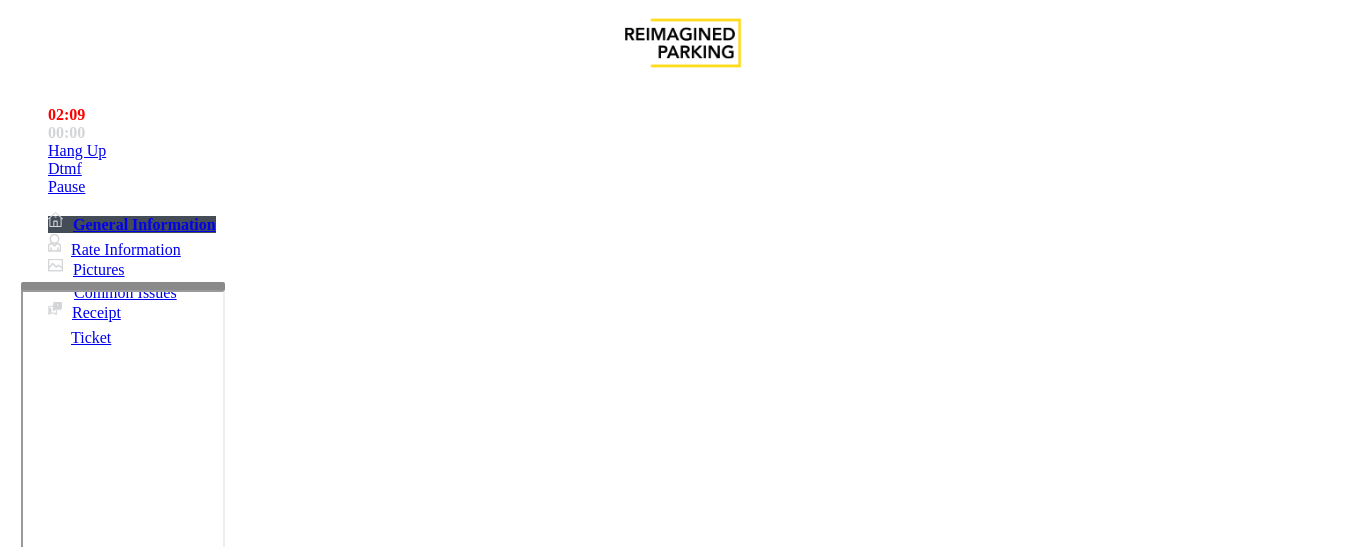 scroll, scrollTop: 1600, scrollLeft: 16, axis: both 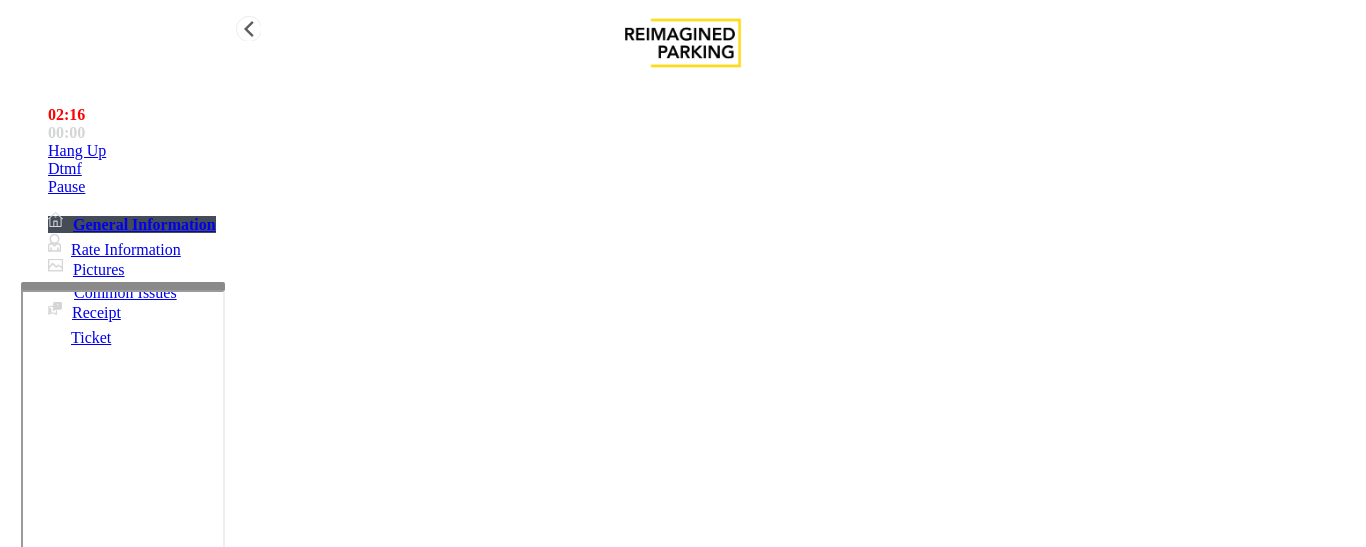 click on "Hang Up" at bounding box center [77, 151] 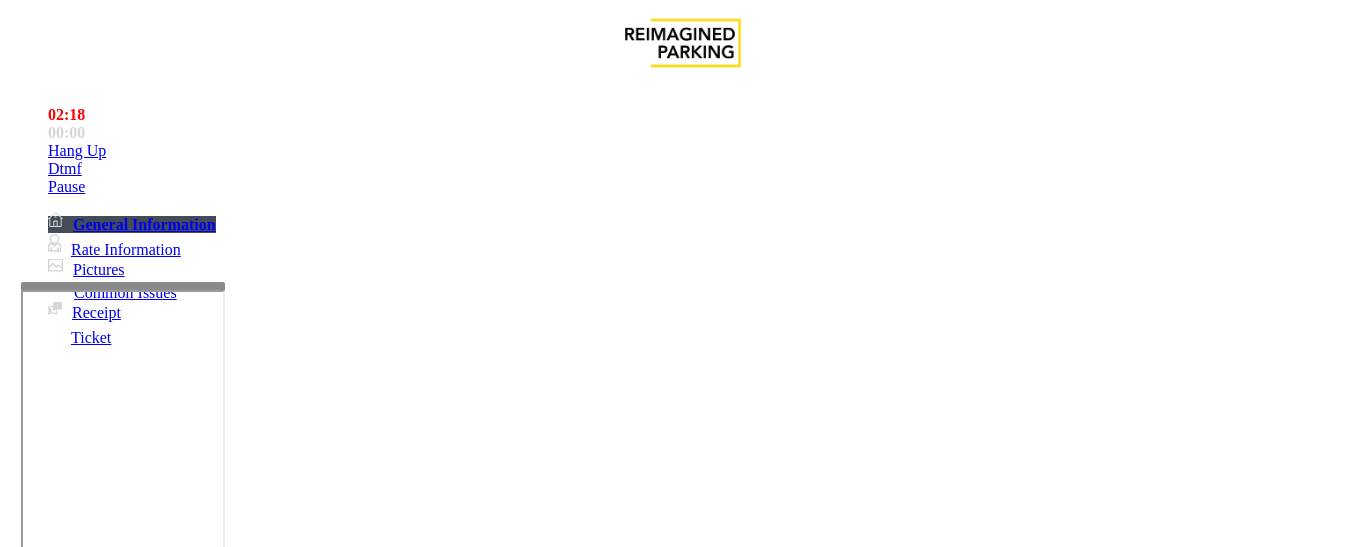 click at bounding box center [96, 1276] 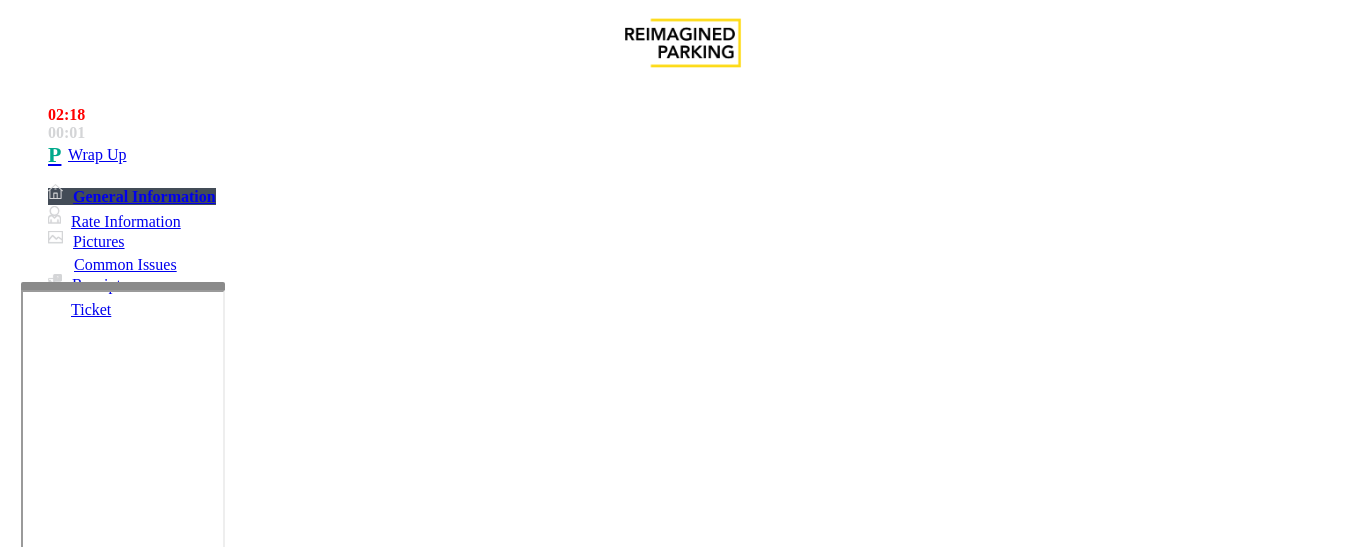 type on "**" 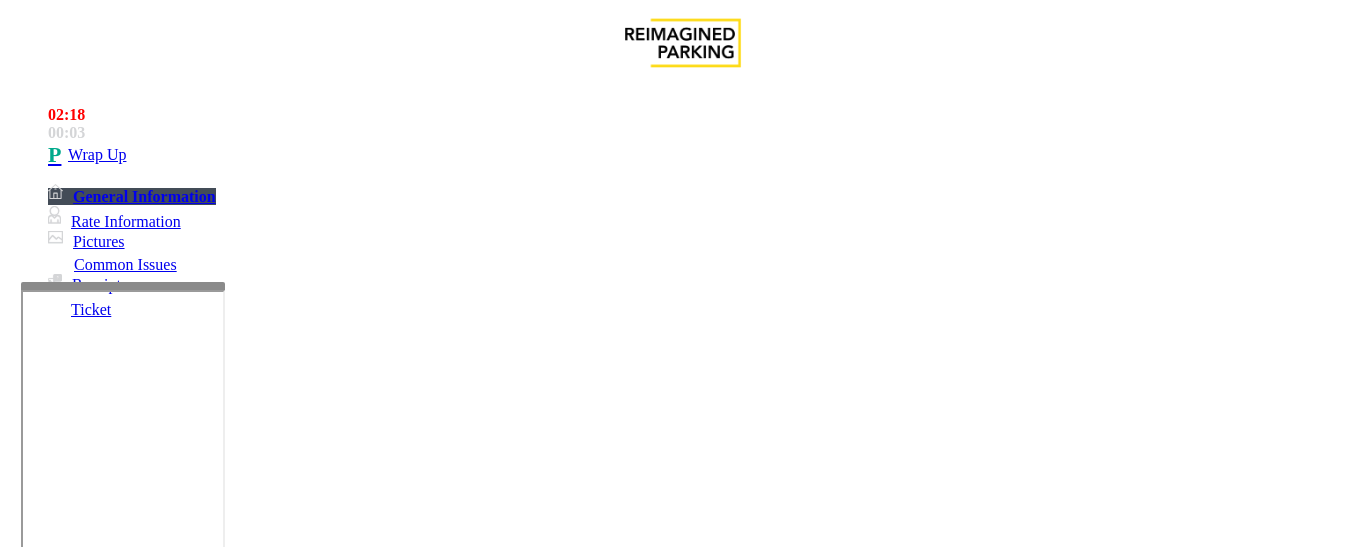 type on "**" 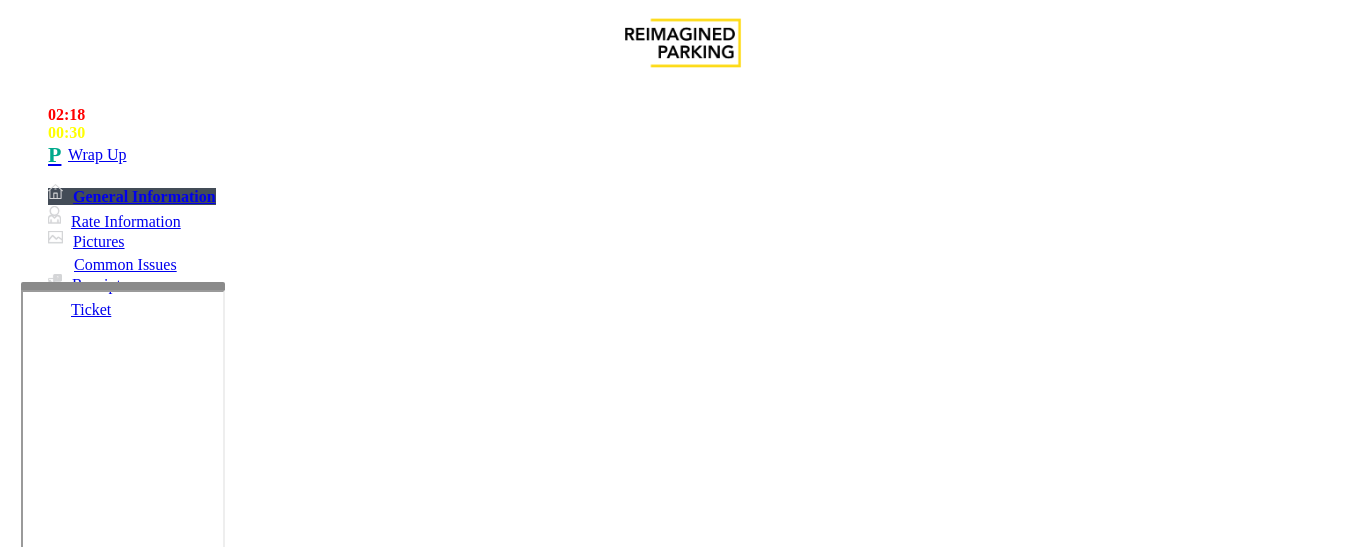 scroll, scrollTop: 15, scrollLeft: 0, axis: vertical 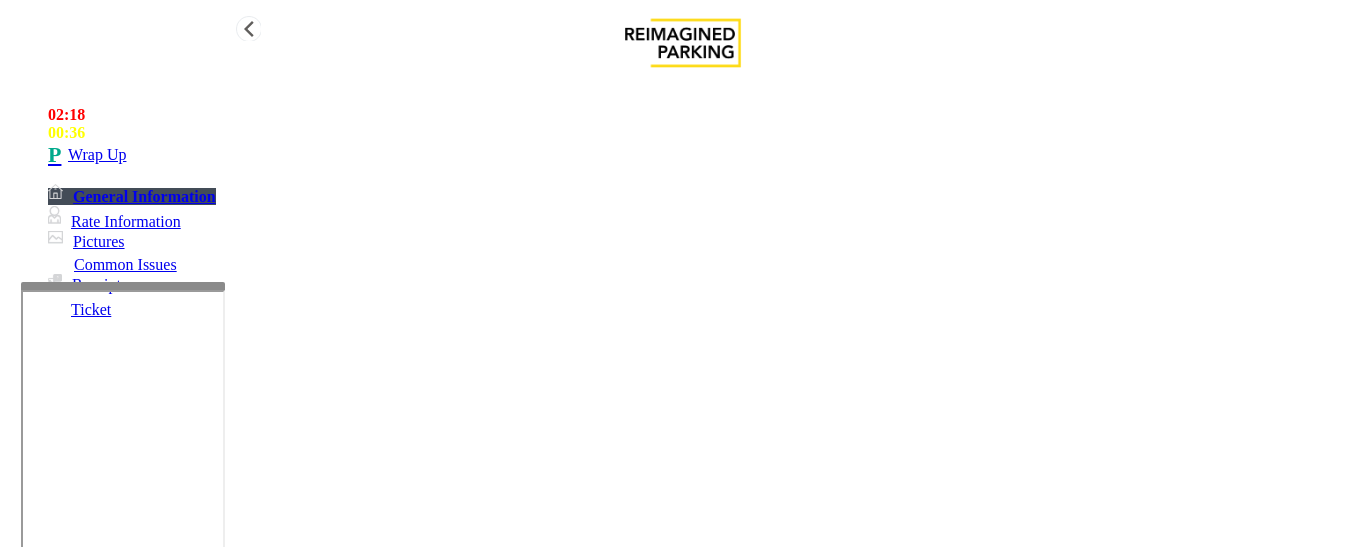 type on "**********" 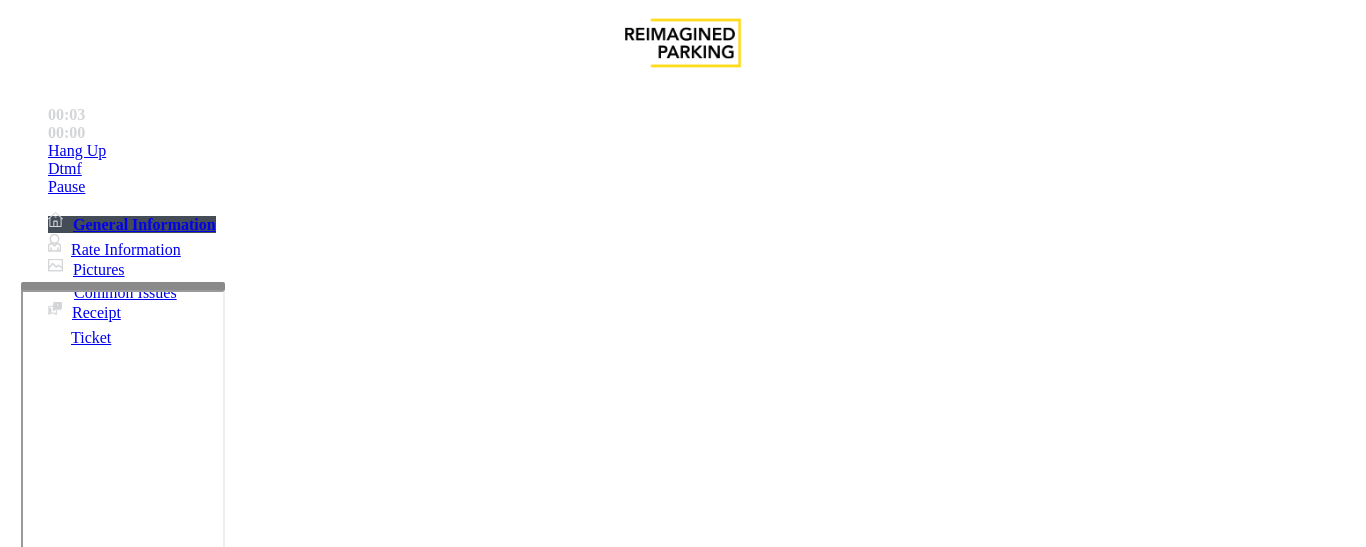 scroll, scrollTop: 800, scrollLeft: 0, axis: vertical 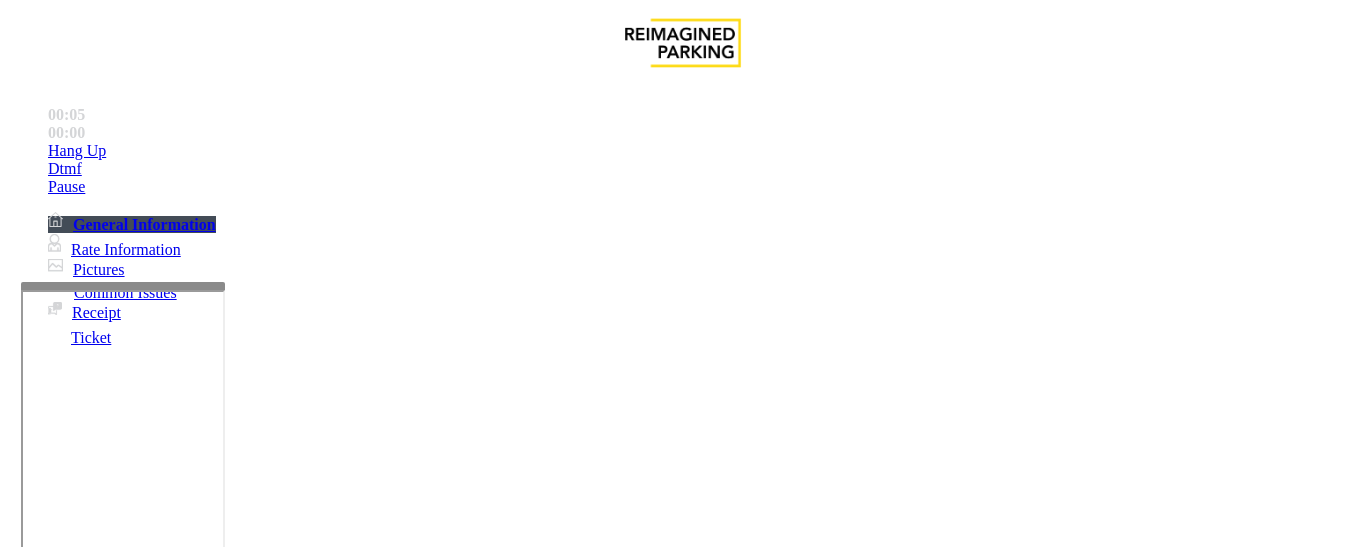 click on "Parkonect" at bounding box center (74, 2804) 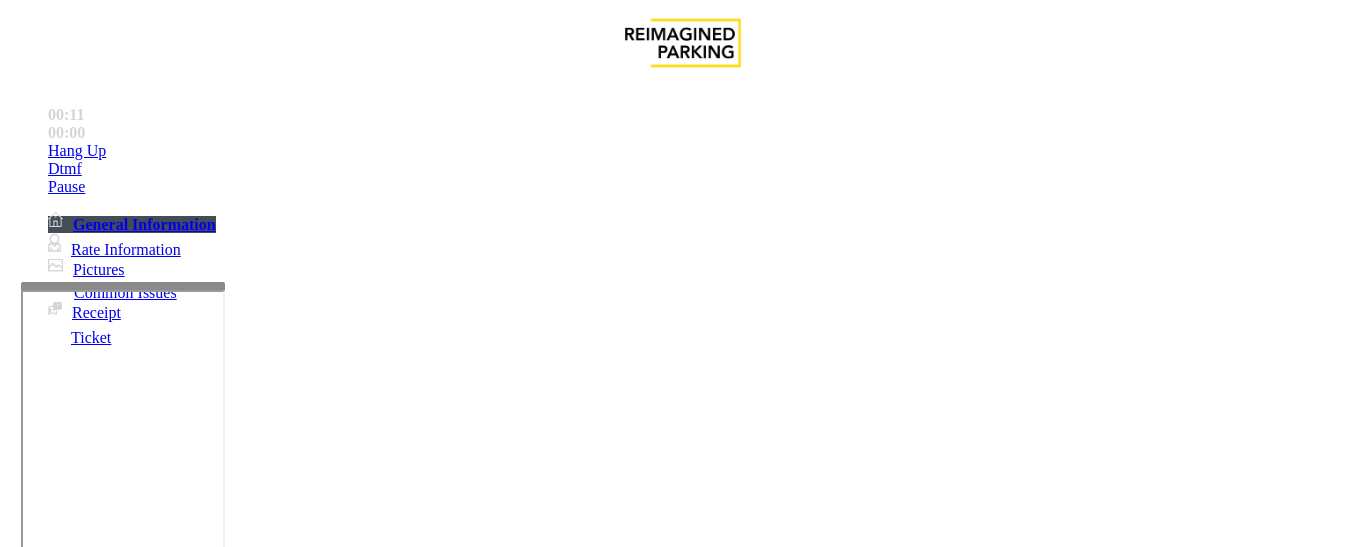 click on "LPR Issue" at bounding box center (213, 1200) 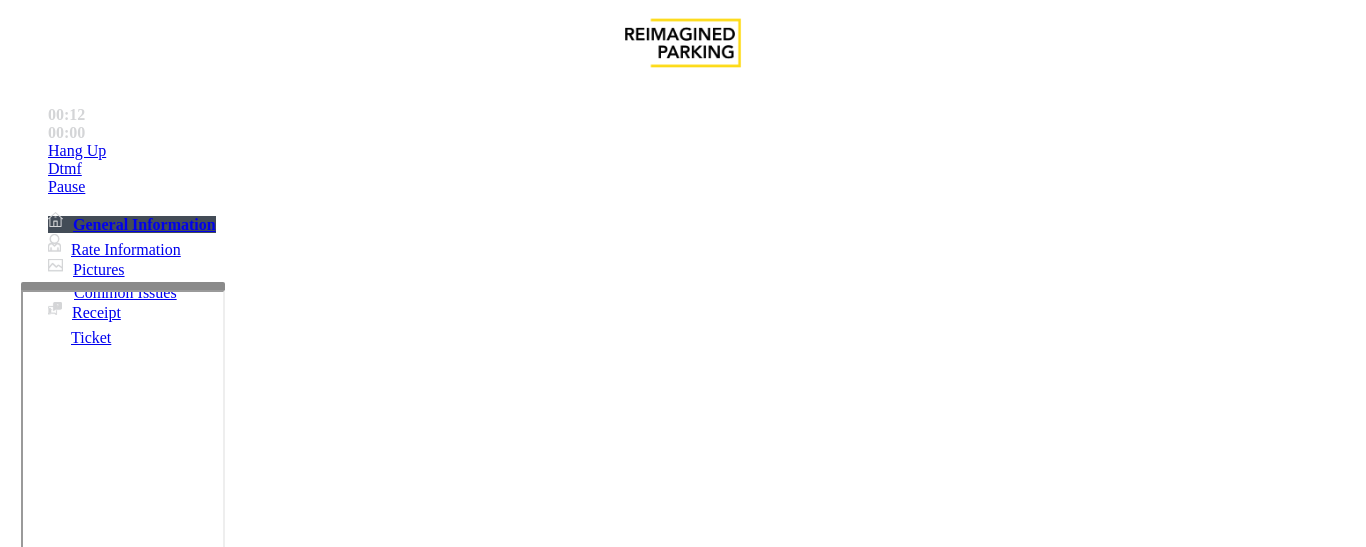 click on "Camera not working" at bounding box center [95, 1200] 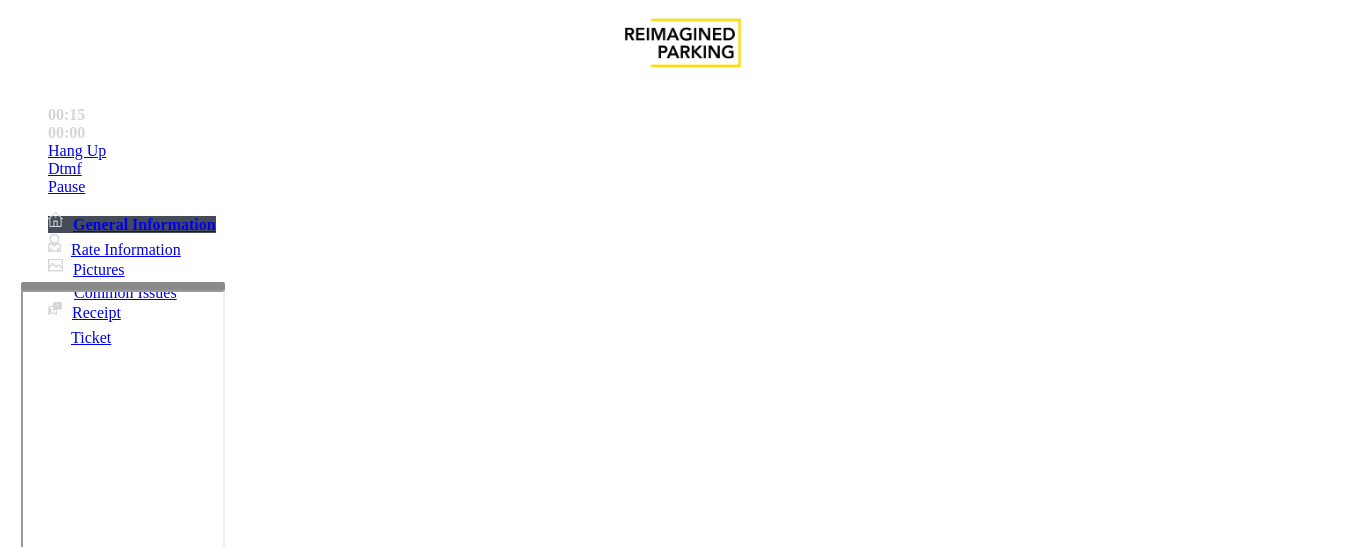 click at bounding box center [221, 1410] 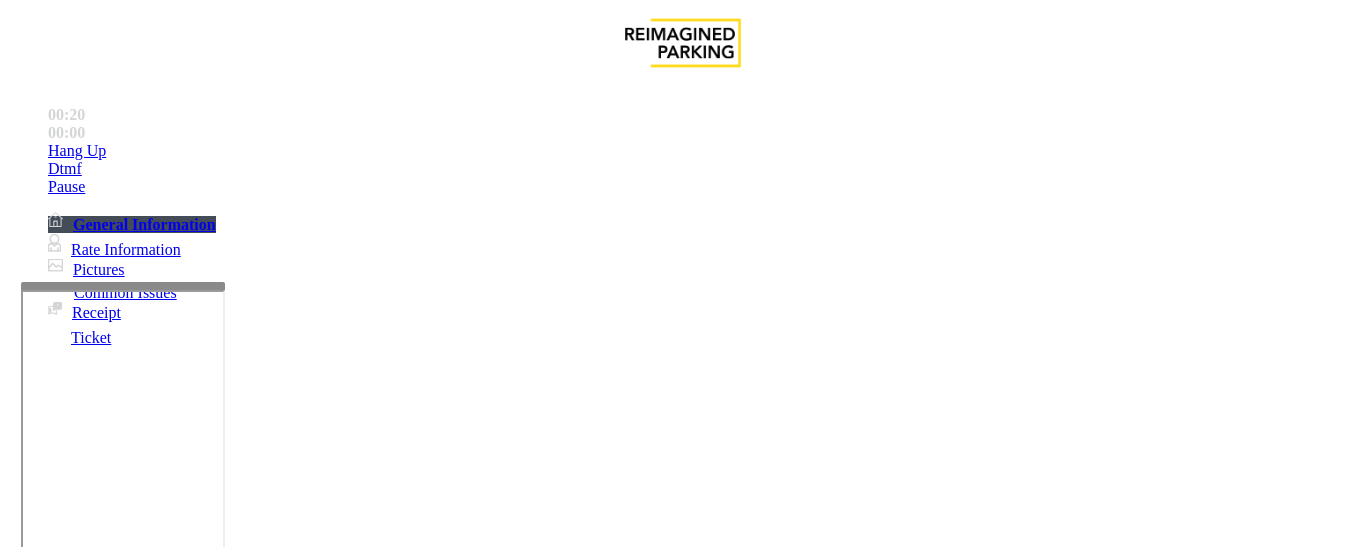 paste on "**********" 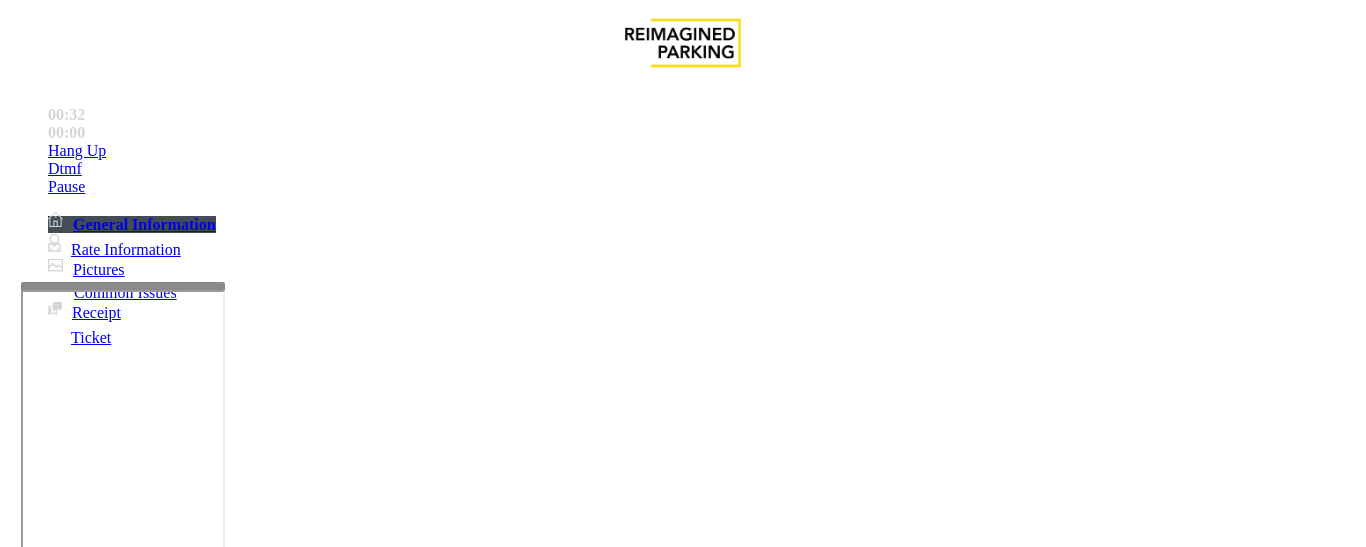 scroll, scrollTop: 338, scrollLeft: 0, axis: vertical 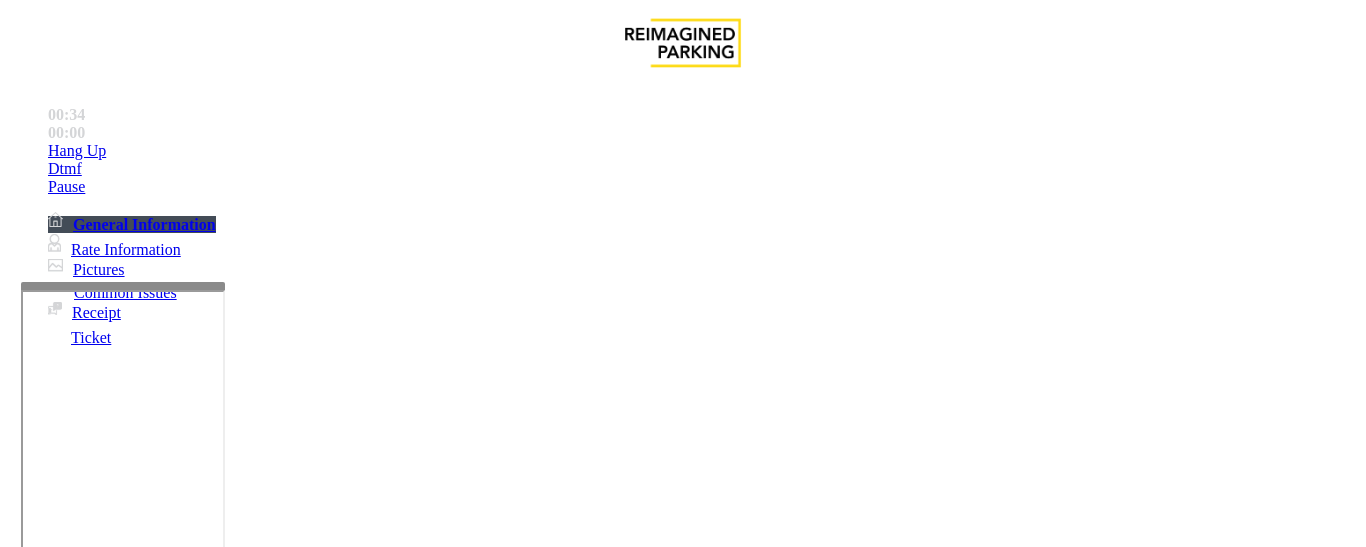 type on "**********" 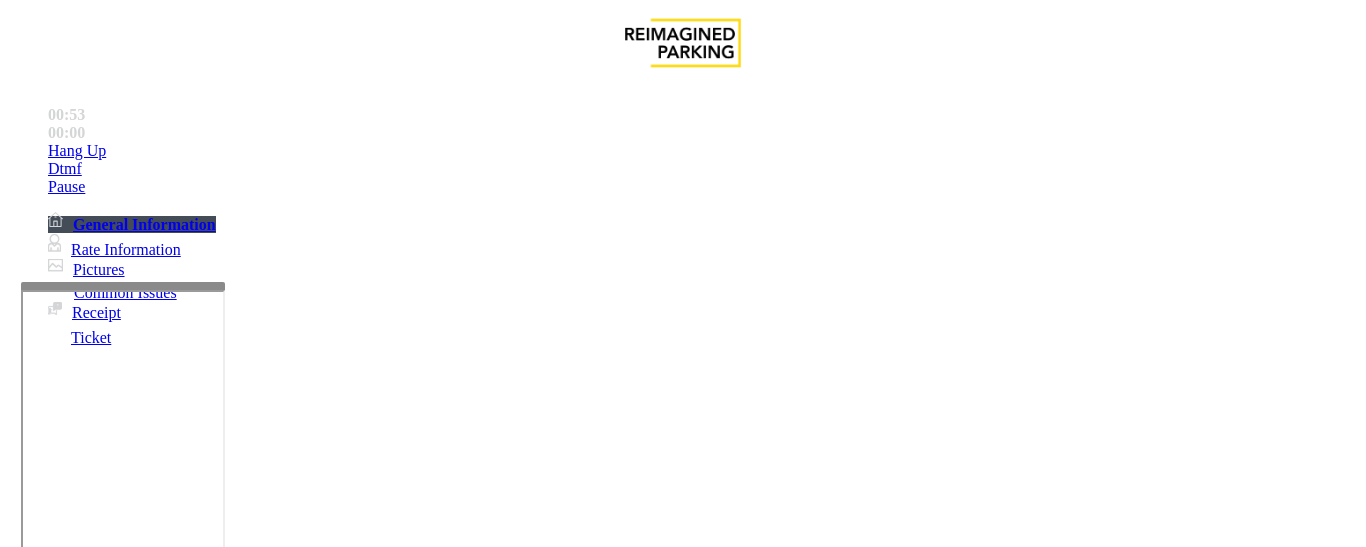 scroll, scrollTop: 900, scrollLeft: 0, axis: vertical 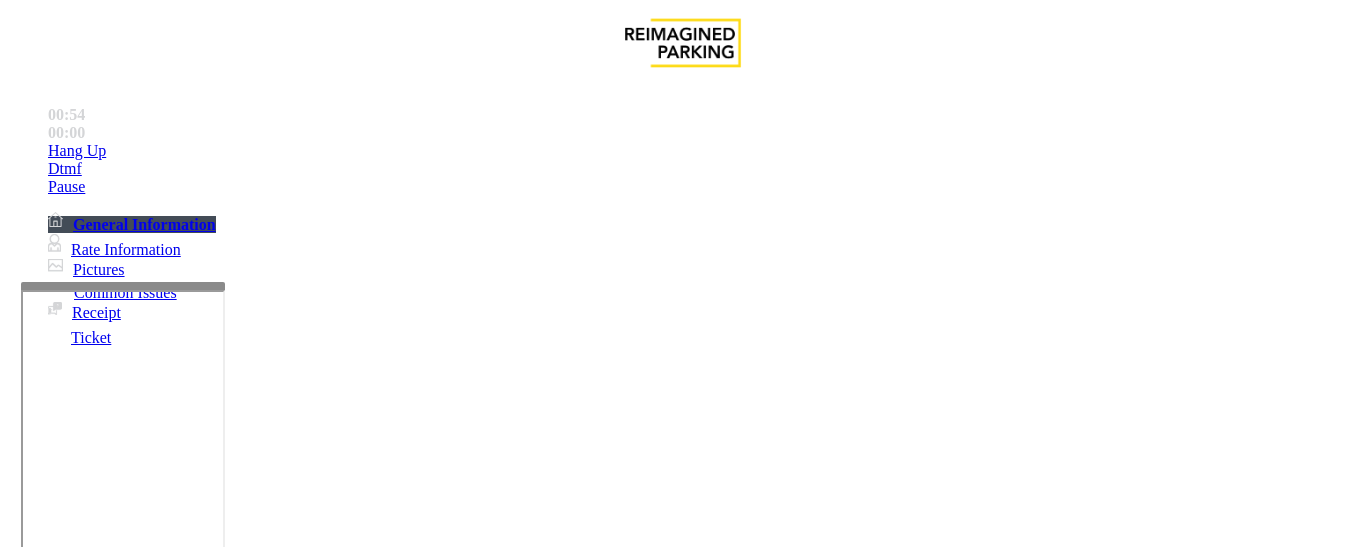 click on "2121CX" at bounding box center [102, 3291] 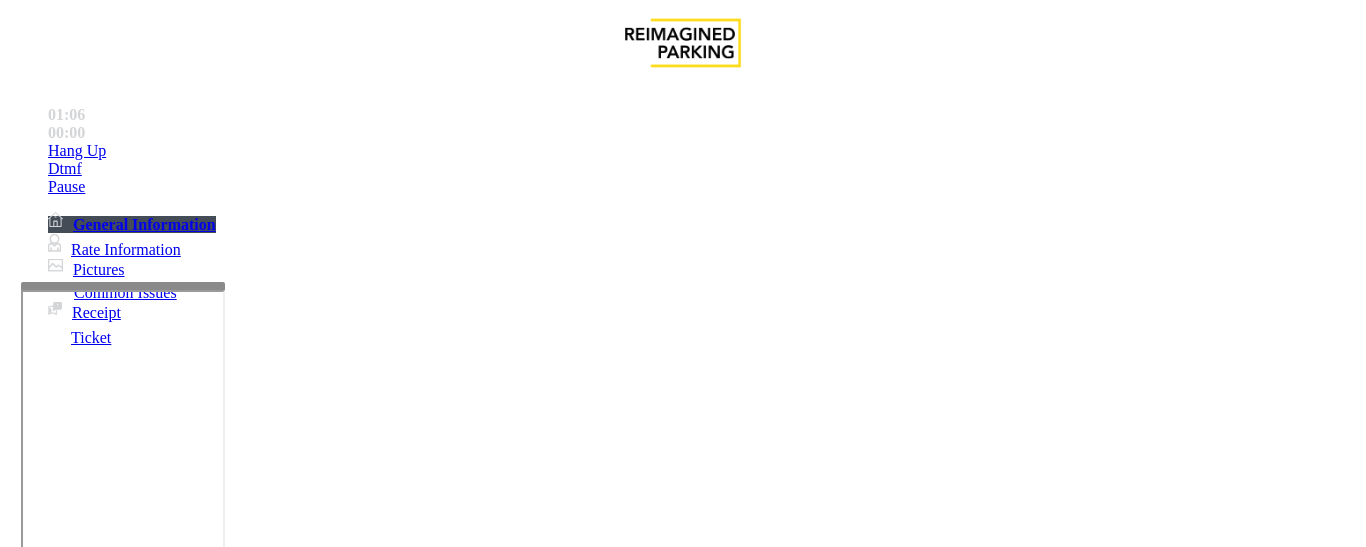 click at bounding box center [96, 1222] 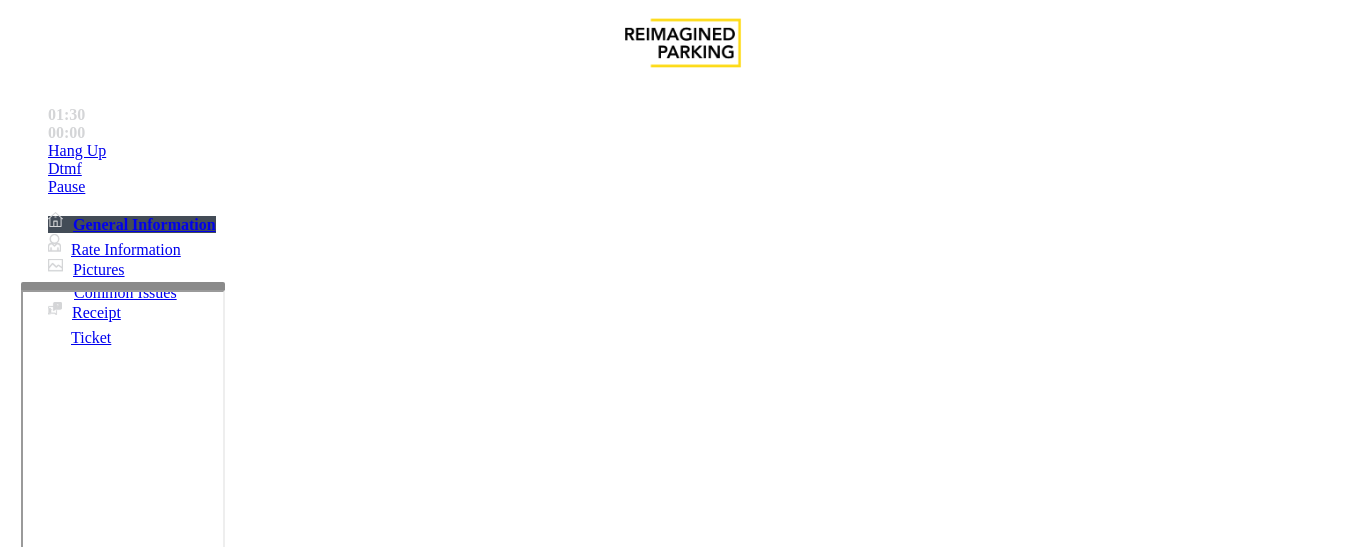 click on "*****" at bounding box center [96, 1222] 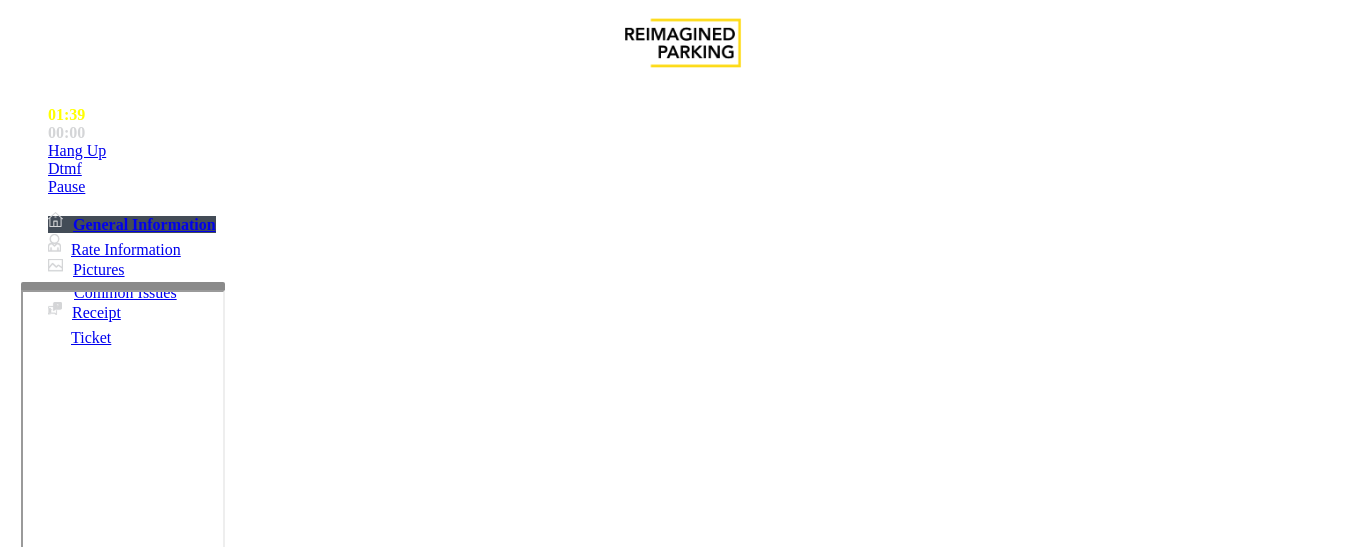 type on "*****" 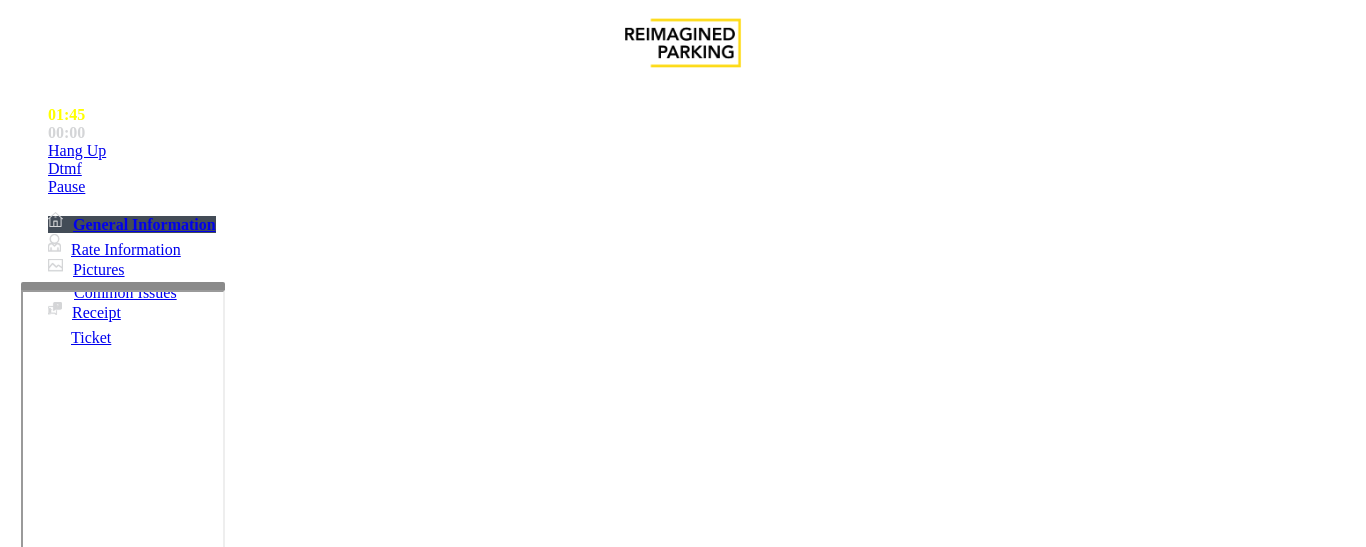 click on "cxremote" at bounding box center [74, 3345] 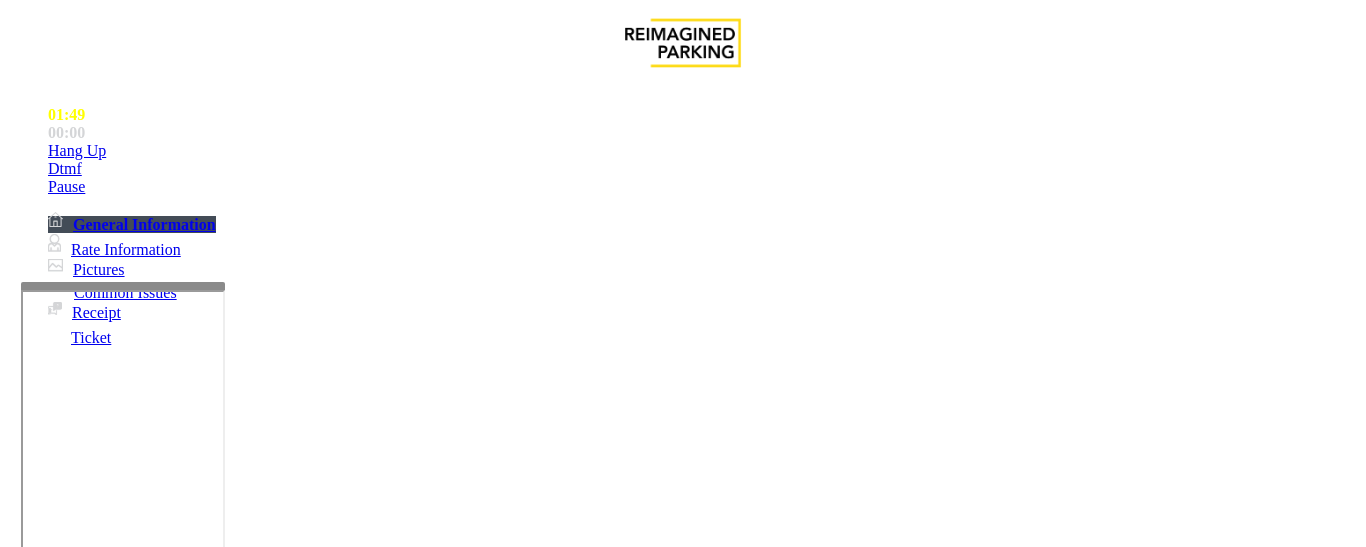 click at bounding box center [96, 1249] 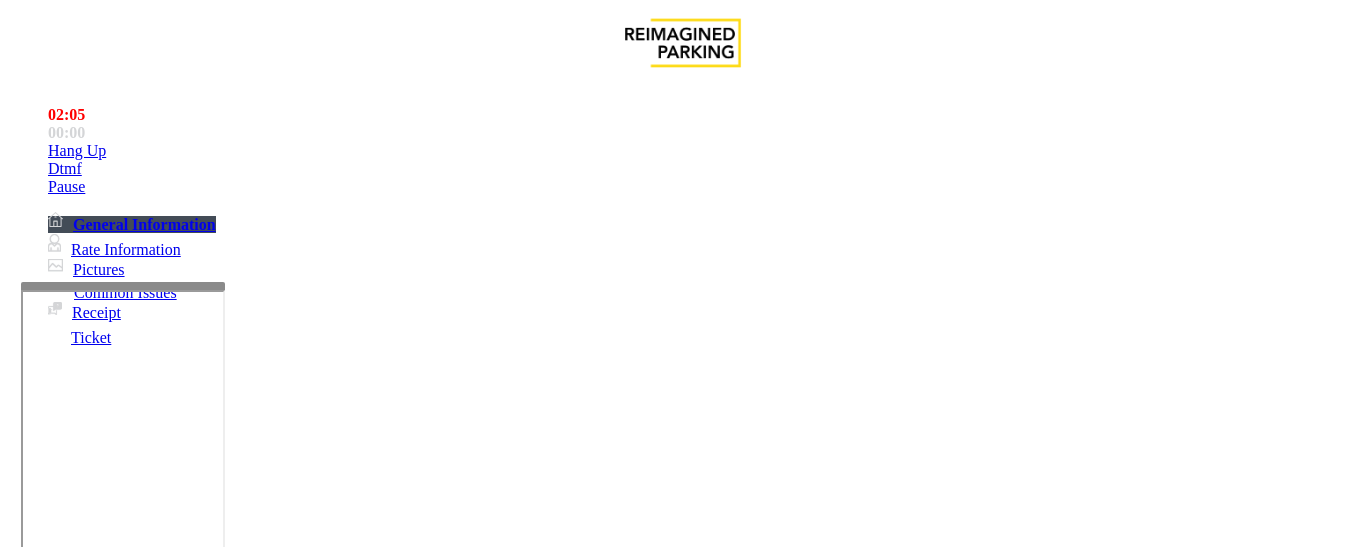 click on "******" at bounding box center (96, 1222) 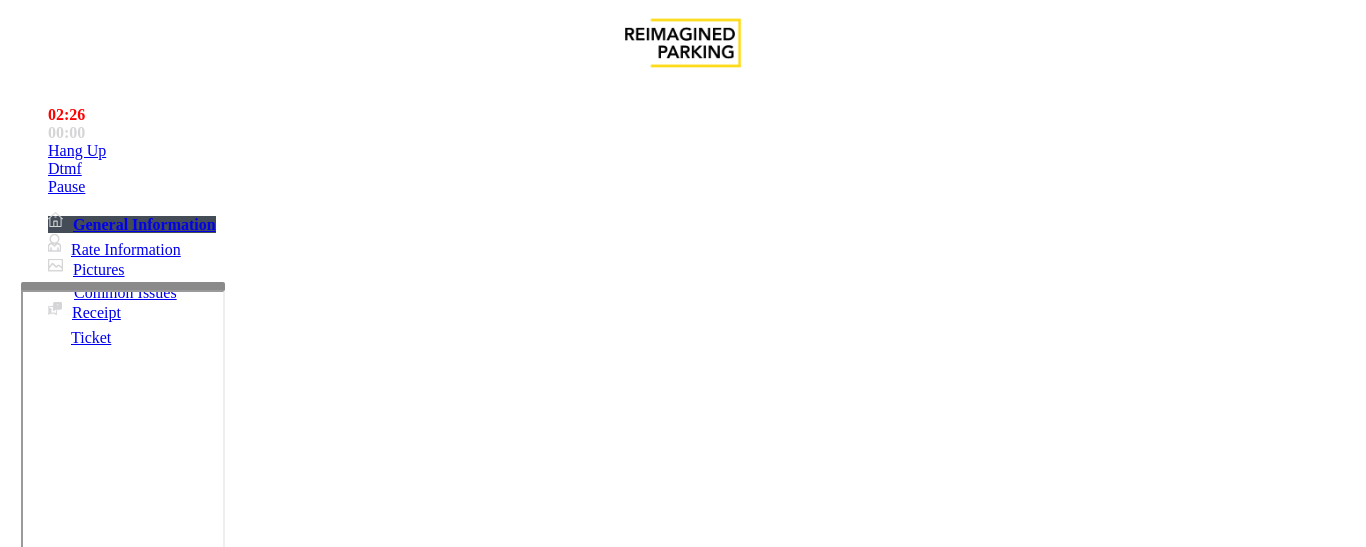 scroll, scrollTop: 338, scrollLeft: 0, axis: vertical 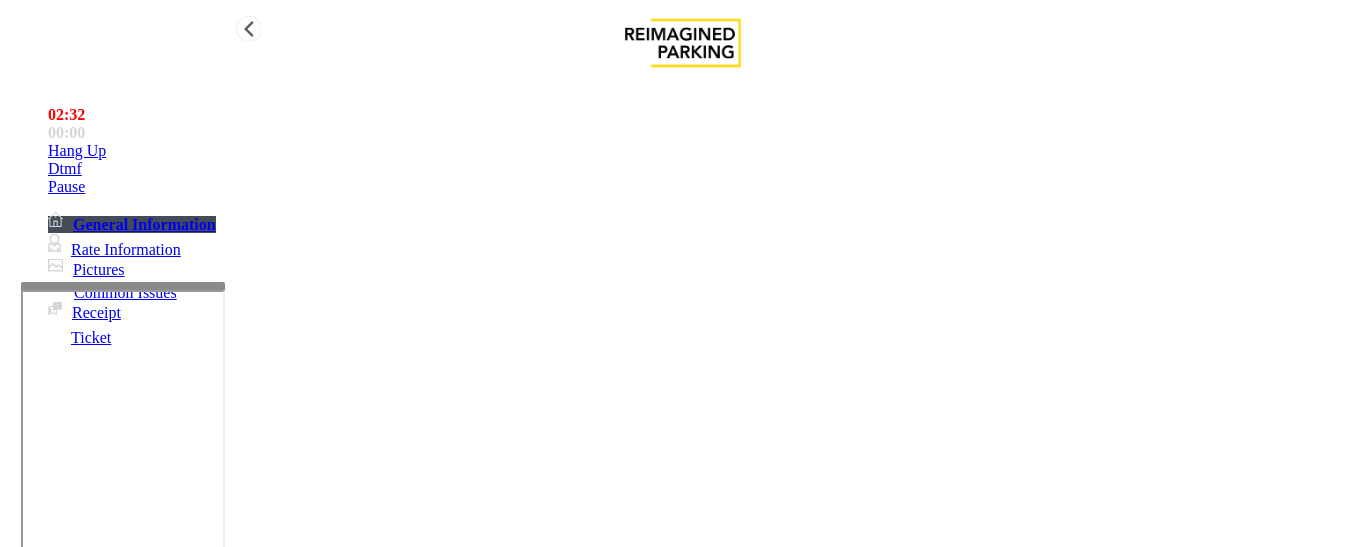 type on "******" 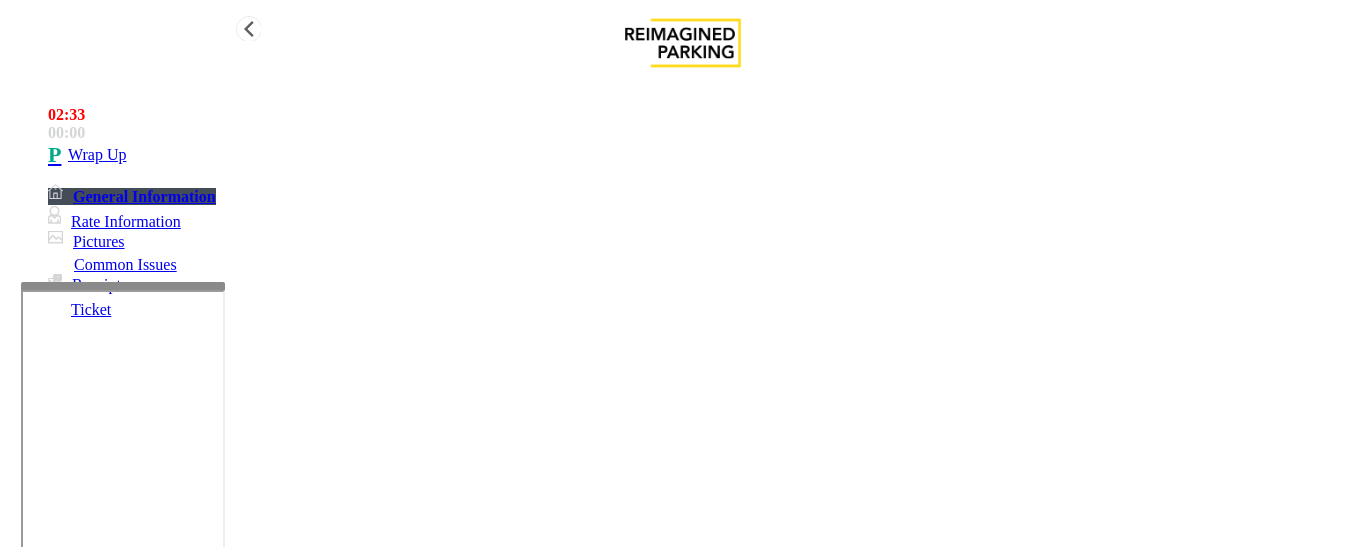 click on "[TIME] [TIME]  Wrap Up General Information Rate Information Pictures Common Issues Receipt Ticket" at bounding box center (683, 208) 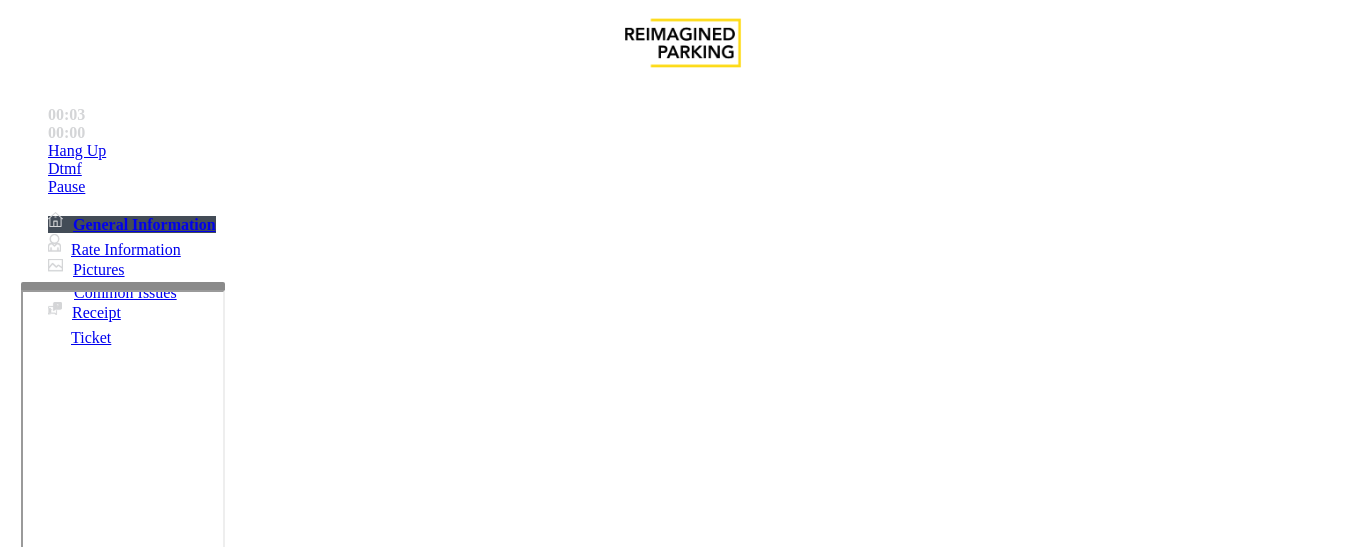 scroll, scrollTop: 600, scrollLeft: 0, axis: vertical 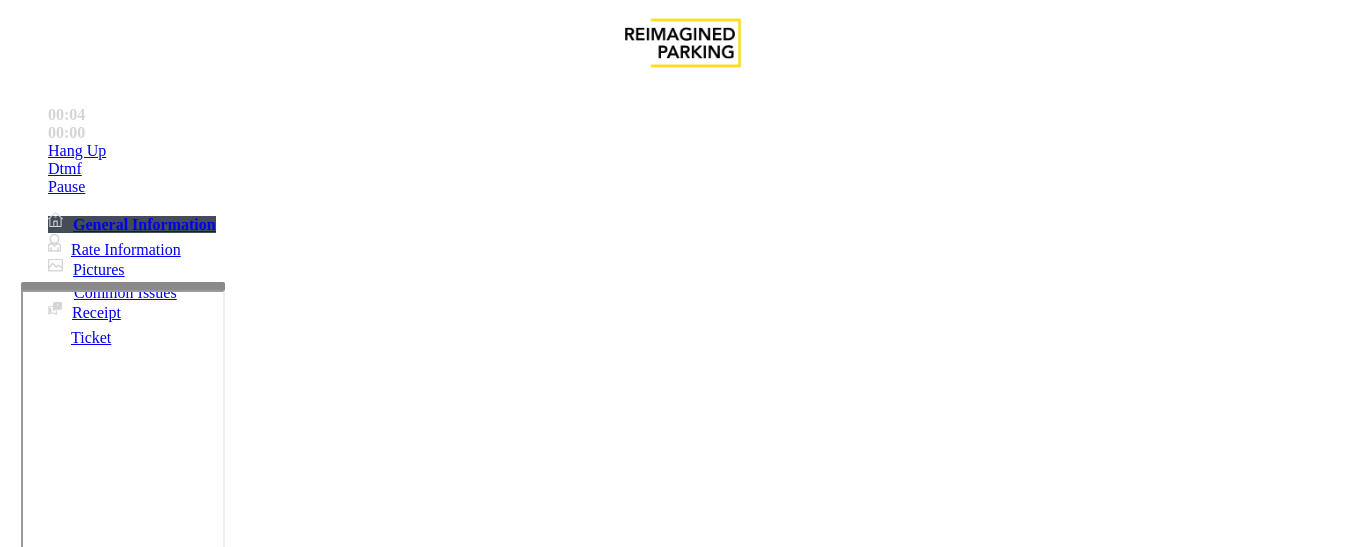 click on "TIBA - LAN21088000" at bounding box center [63, 2510] 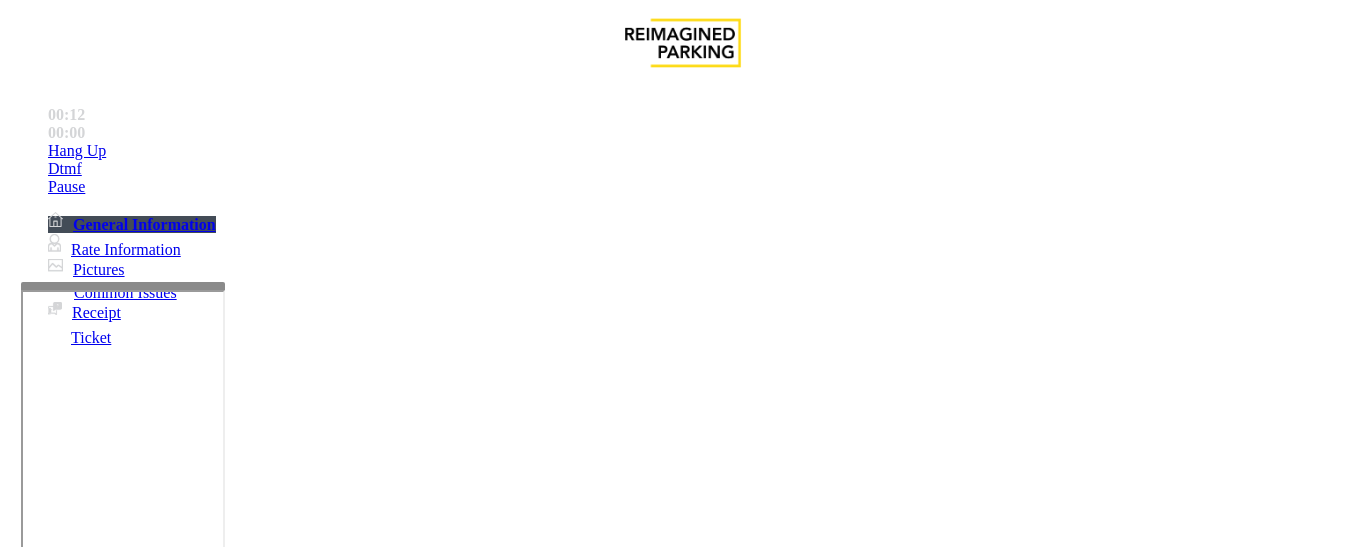 click on "Validation Issue" at bounding box center [371, 1200] 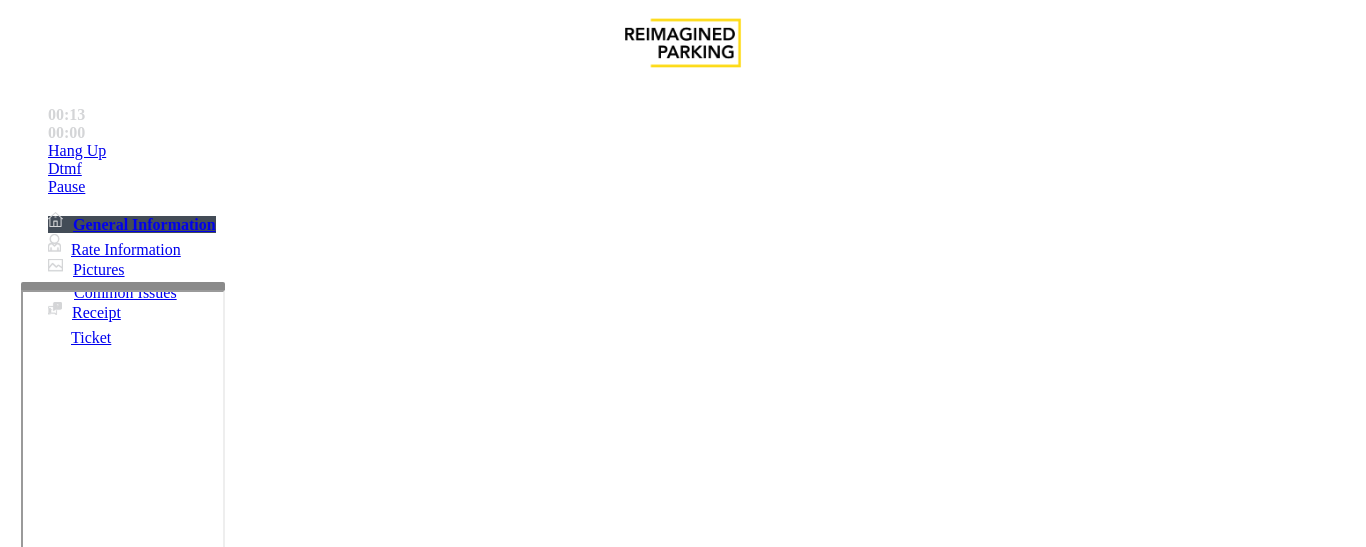 click on "Validation Error" at bounding box center (682, 1185) 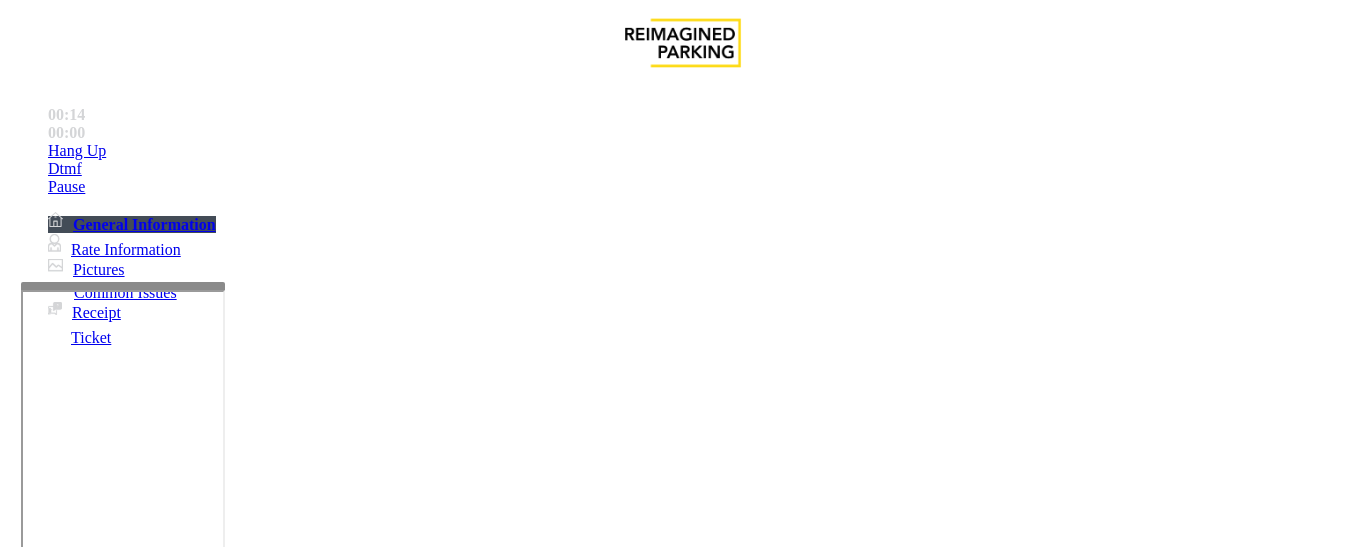 click on "Validation Error" at bounding box center (682, 1185) 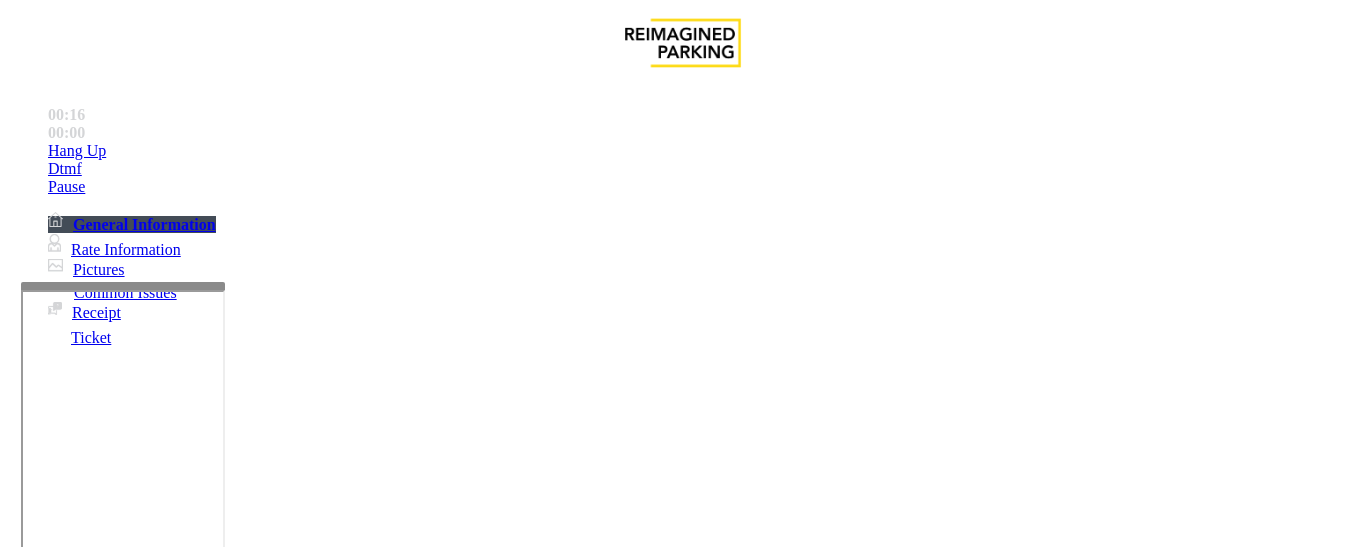 scroll, scrollTop: 300, scrollLeft: 0, axis: vertical 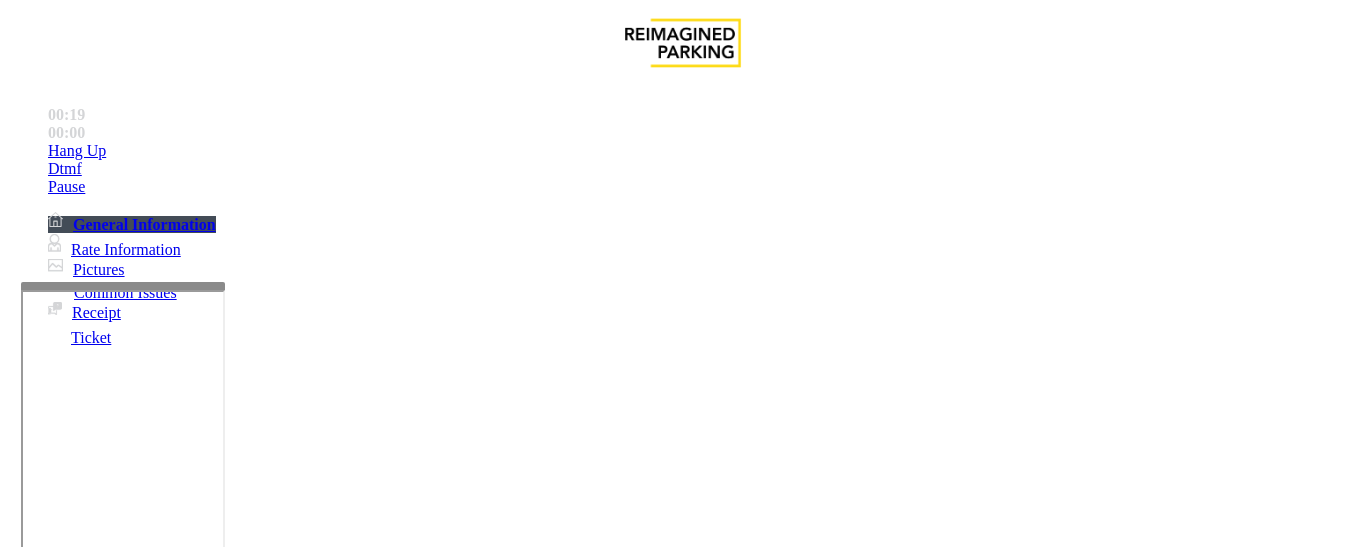 paste on "**********" 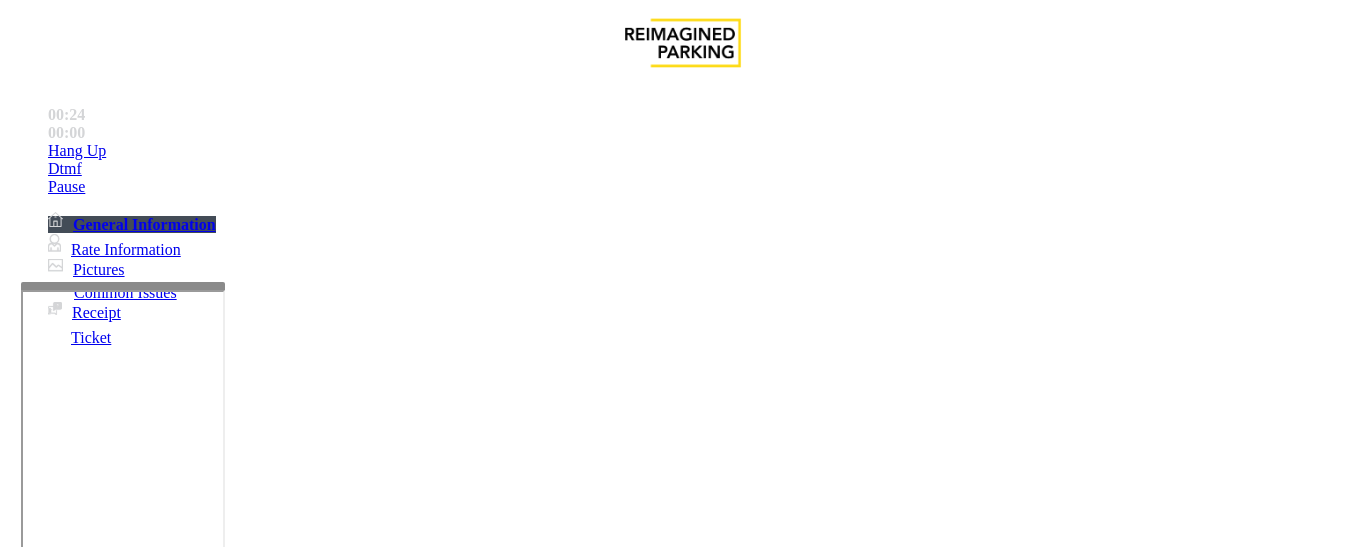 type on "**********" 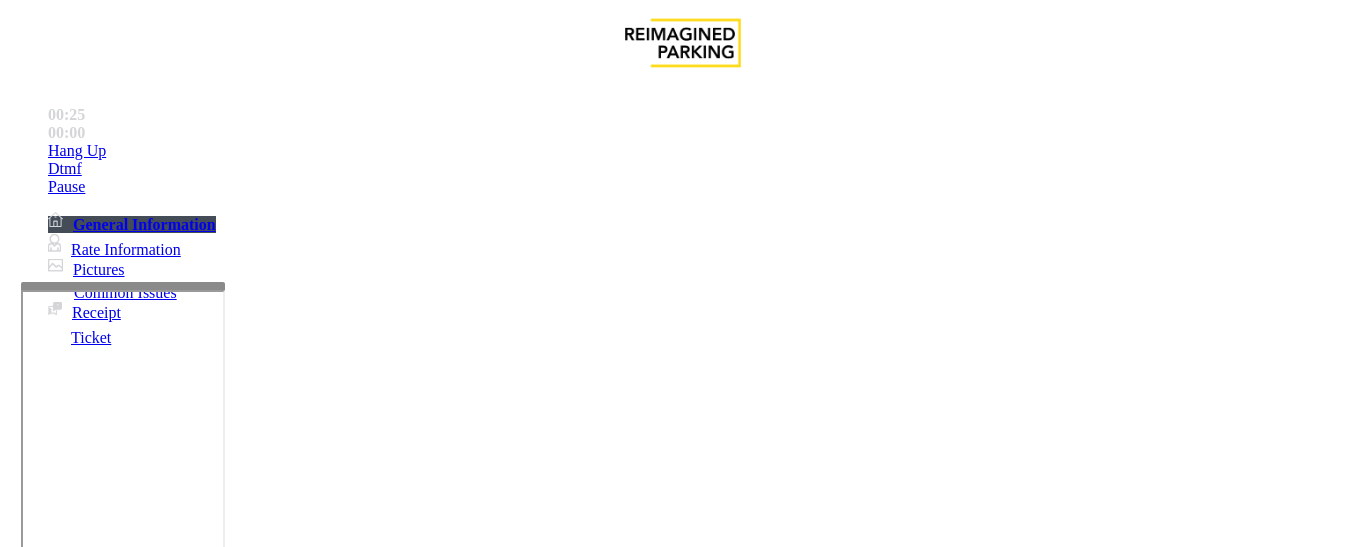 scroll, scrollTop: 800, scrollLeft: 0, axis: vertical 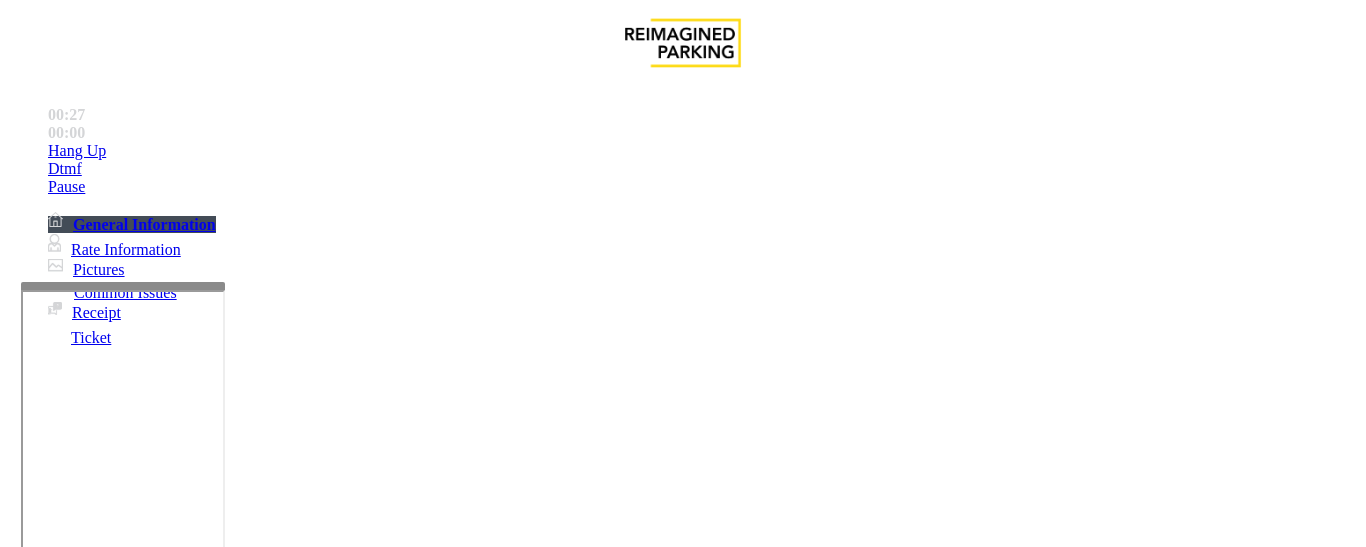 drag, startPoint x: 915, startPoint y: 455, endPoint x: 853, endPoint y: 467, distance: 63.15061 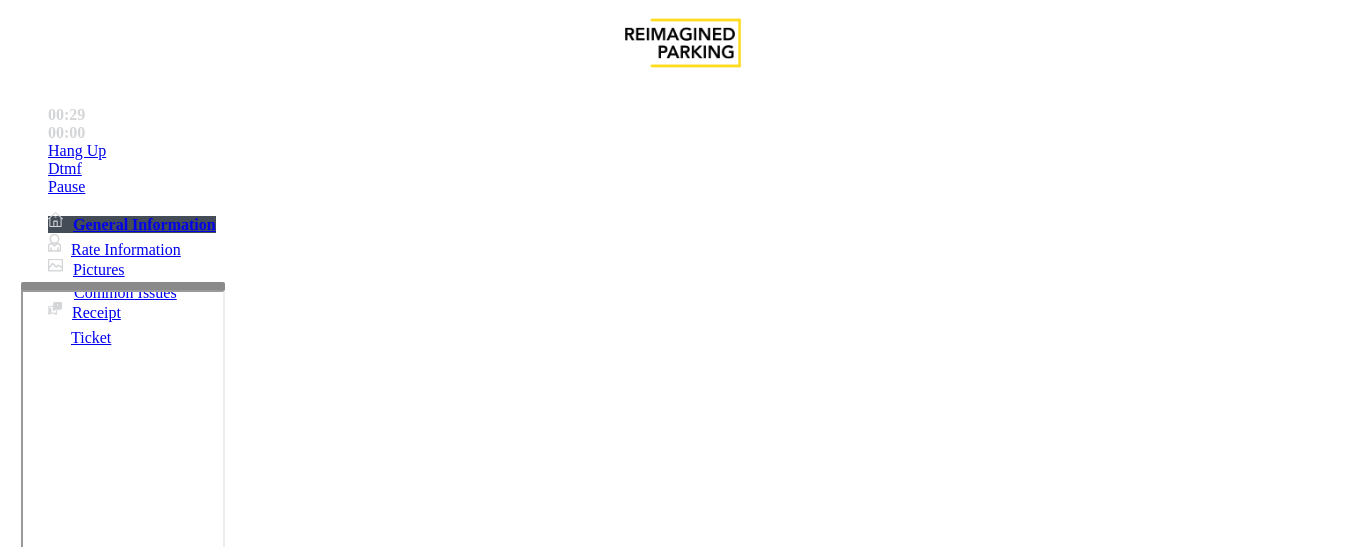 scroll, scrollTop: 100, scrollLeft: 0, axis: vertical 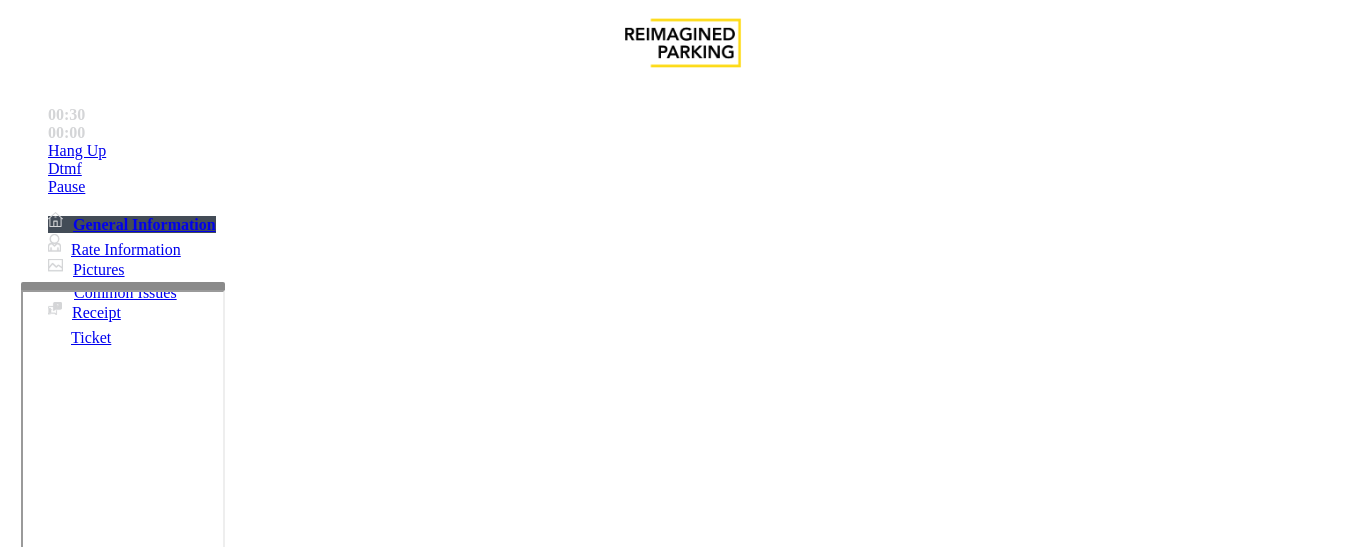 click at bounding box center (96, 1222) 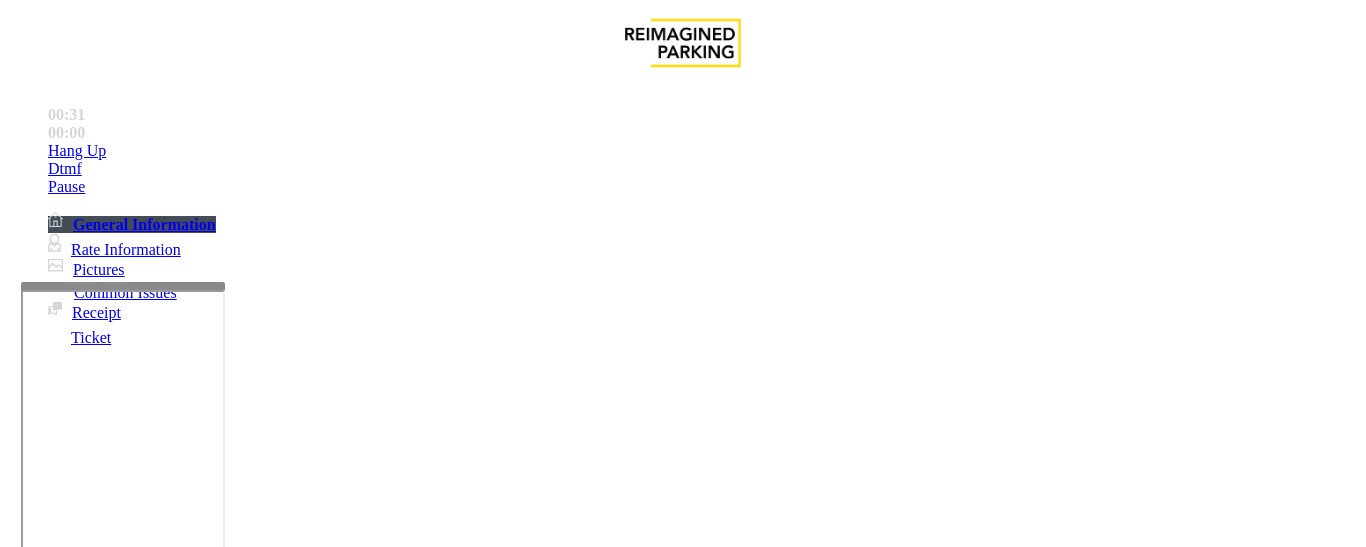 type on "***" 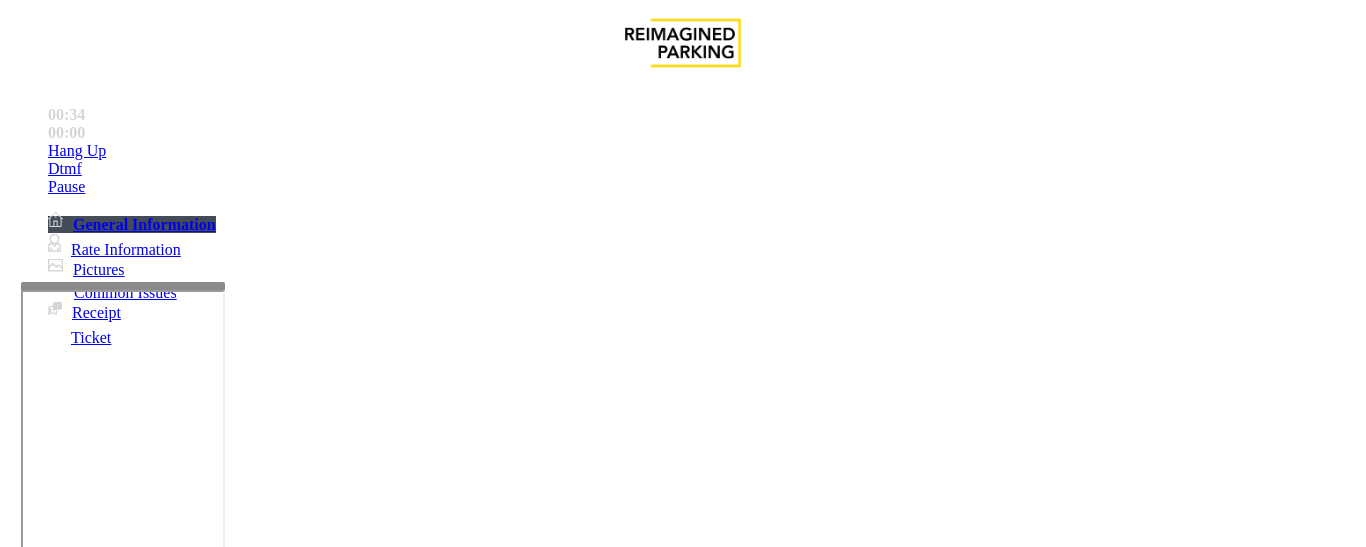 type on "***" 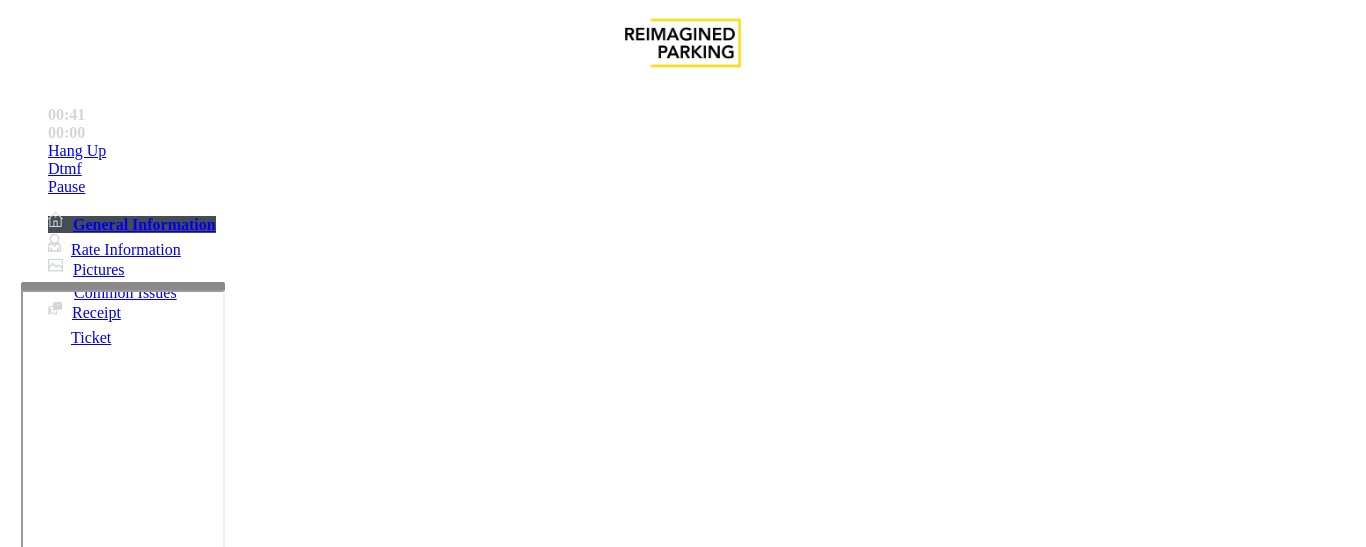 type on "*******" 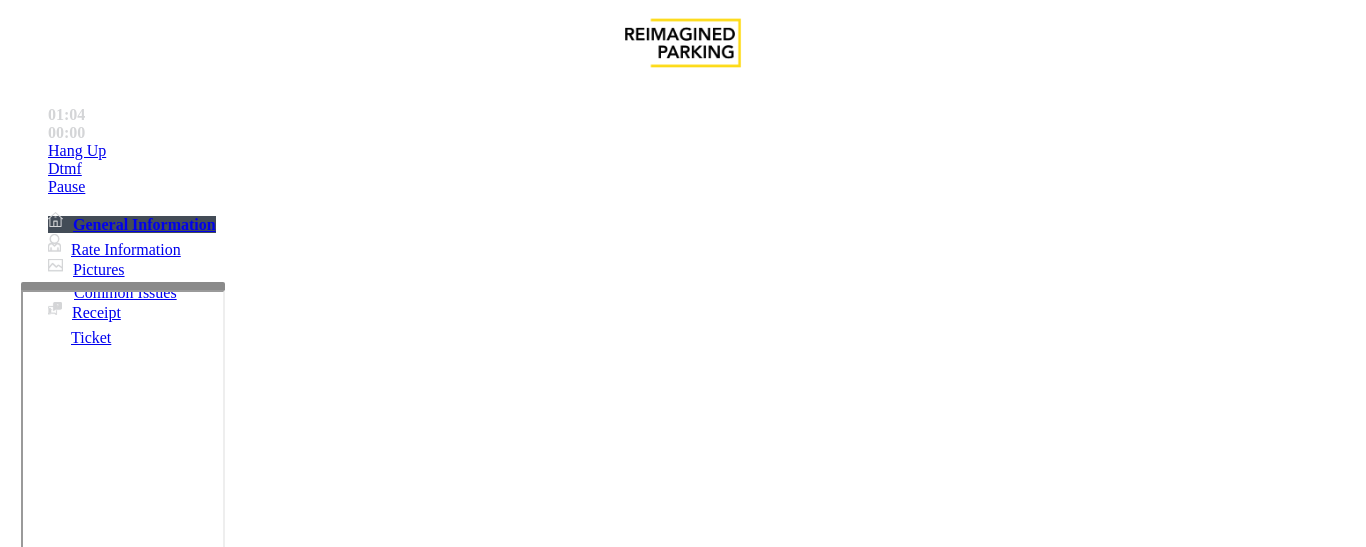 click on "Click Here" at bounding box center (733, 3808) 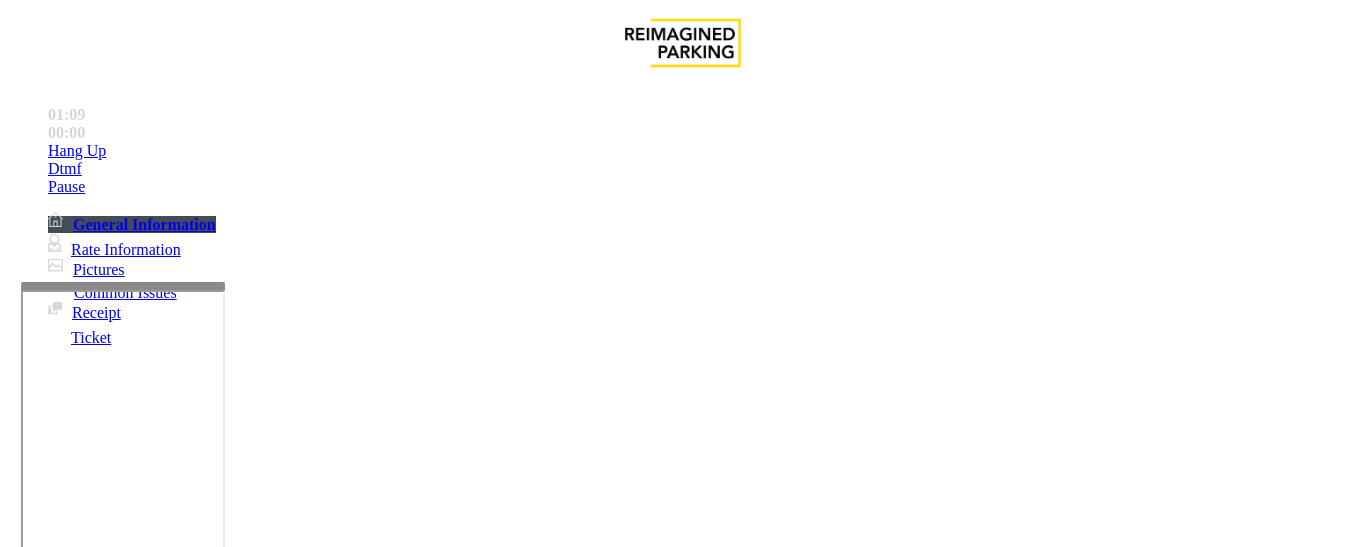scroll, scrollTop: 400, scrollLeft: 0, axis: vertical 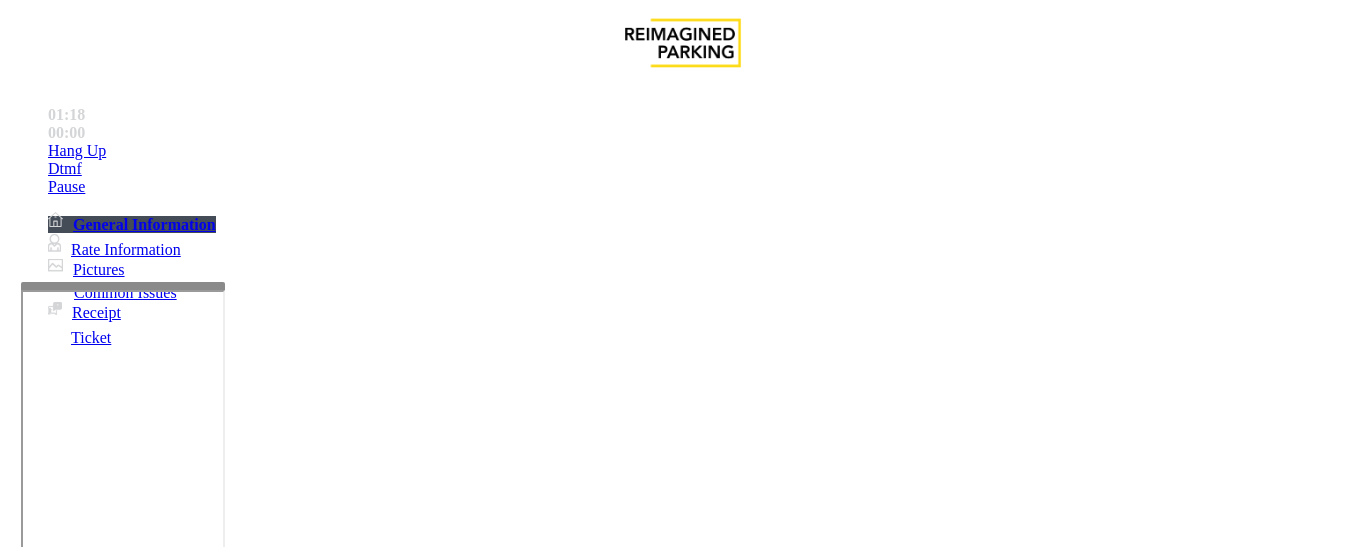 type on "**********" 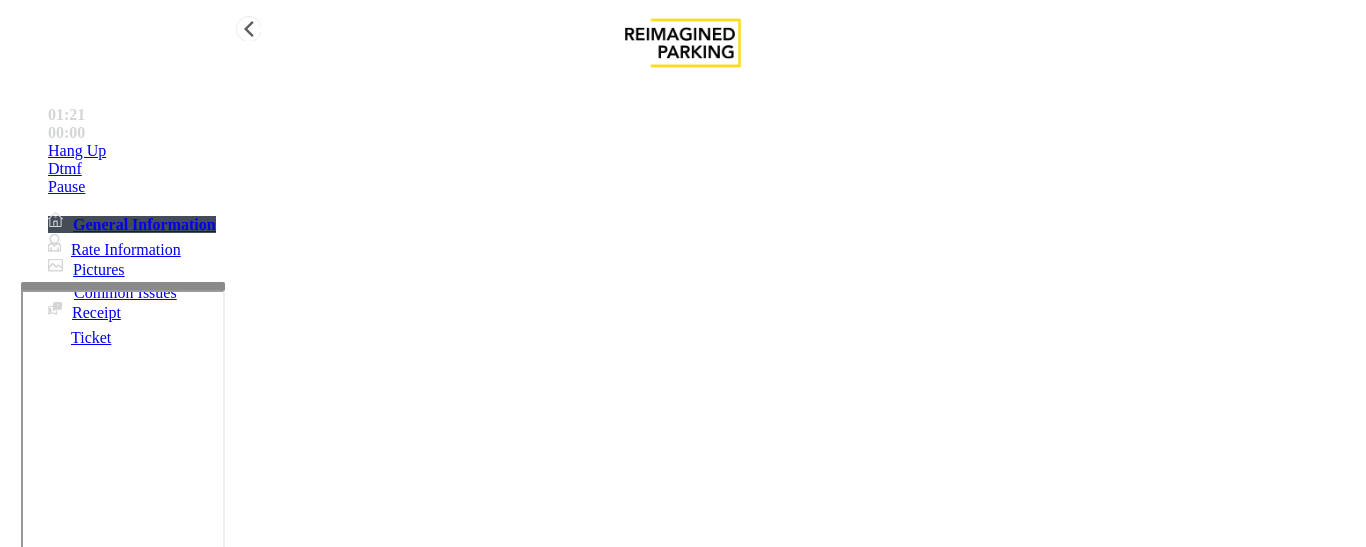 click at bounding box center [48, 151] 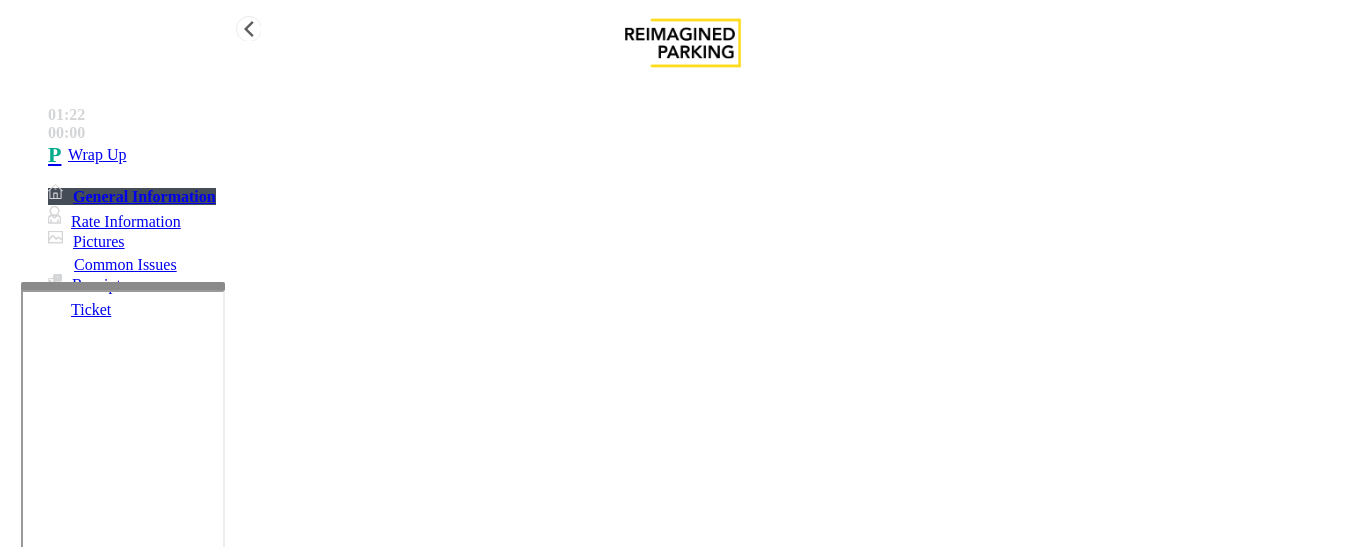click on "Wrap Up" at bounding box center [97, 155] 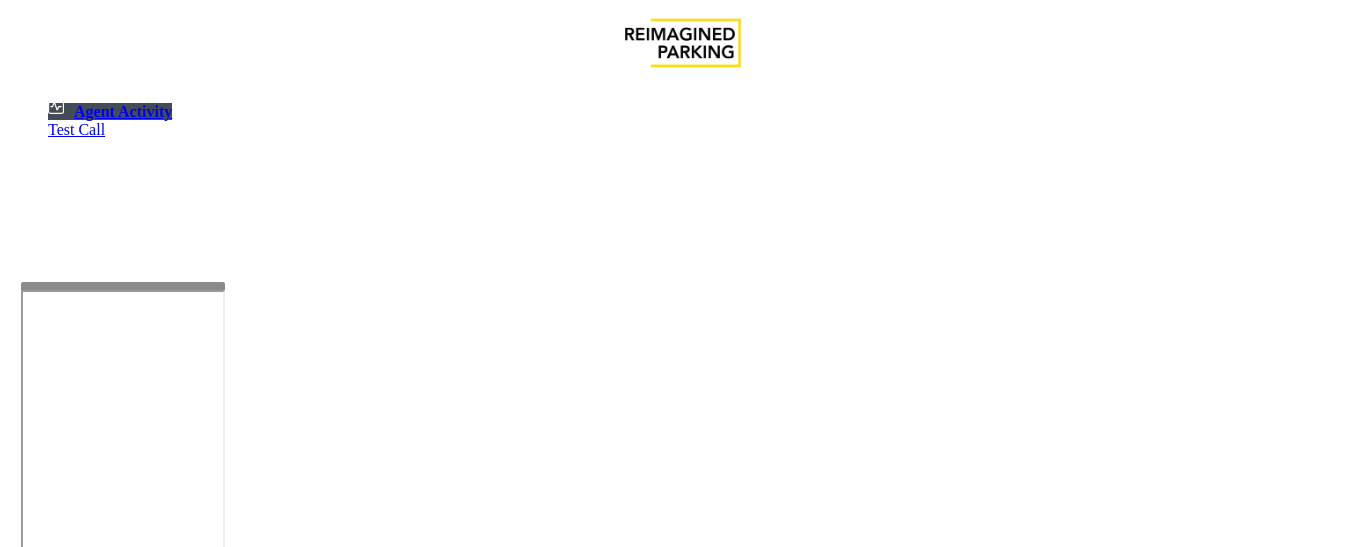 click on "Clear Select Lot Number Location Name Address R86-52 Filmore Garage (R390) [NUMBER] [STREET], [CITY], [STATE] R86-23 BCC Garage (Also known as ANB Garage) (R390) [NUMBER] [STREET], [CITY], [STATE] R84-1 University Park Airport (R390) [NUMBER] [STREET], [STATE] [STATE] R73-1 Montrose Regional Airport (390) [NUMBER] [STREET], [CITY], [STATE] R4-1 Lafayette Regional Airport (R390) [NUMBER] [STREET], [CITY], [STATE] R31-35 Sunset Corporate Campus (R390) [NUMBER] [STREET], [CITY], [STATE] R31-3 Bell Street Garage (R390) [NUMBER] [STREET], [CITY], [STATE] R31-3 Bellevue Technology Center (R390) [NUMBER] [STREET], [CITY], [STATE] R31-1 Meydenbauer Center (MBC)(R390) [NUMBER] [STREET], [CITY], [STATE] R30-259 Cherry Hill (R390) [NUMBER] [STREET], [CITY], [STATE] R30-259 First (1st) Hill Medical Pavilion (R390) [NUMBER] [STREET], [CITY], [STATE] R30-216 G2 Garage (R390) [NUMBER] [STREET], [CITY], [STATE] R30-204 Pacific Tower West Garage (R390) [NUMBER] [STREET], [CITY], [STATE] R30-20 R26-529 R26-509 R210-52" at bounding box center (683, 2745) 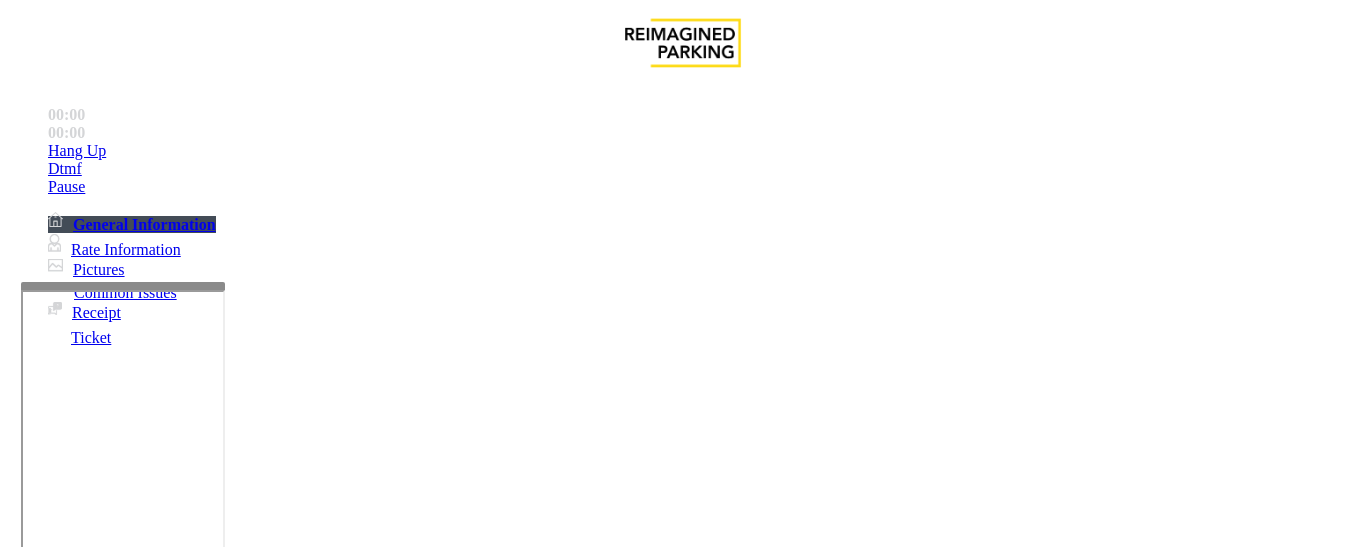 scroll, scrollTop: 414, scrollLeft: 0, axis: vertical 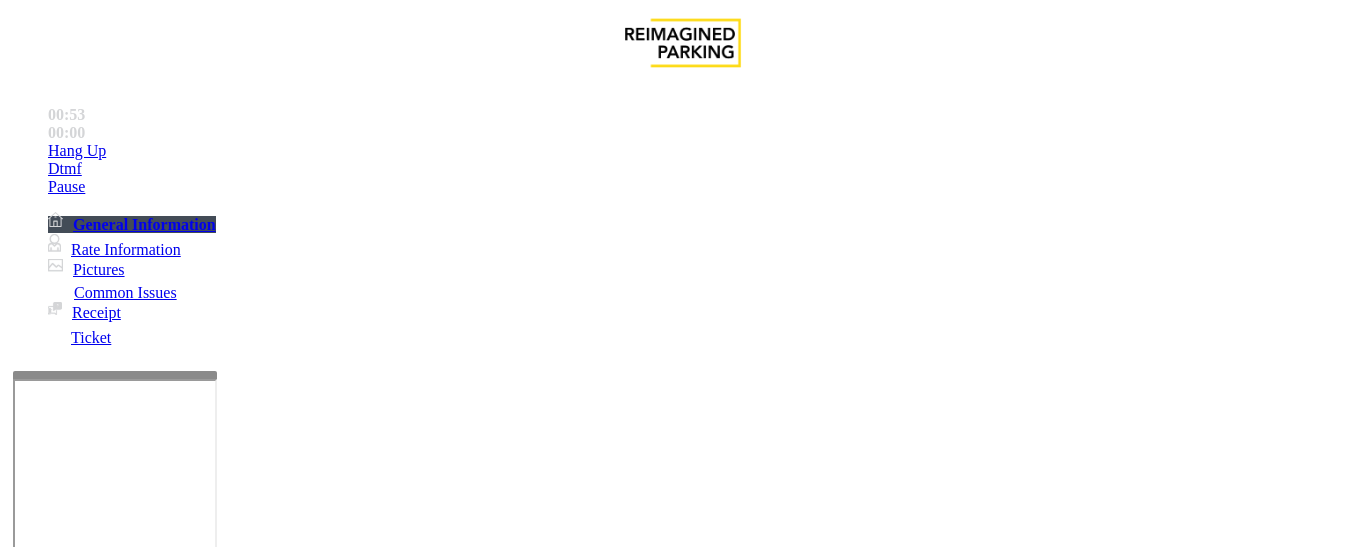 click at bounding box center [115, 607] 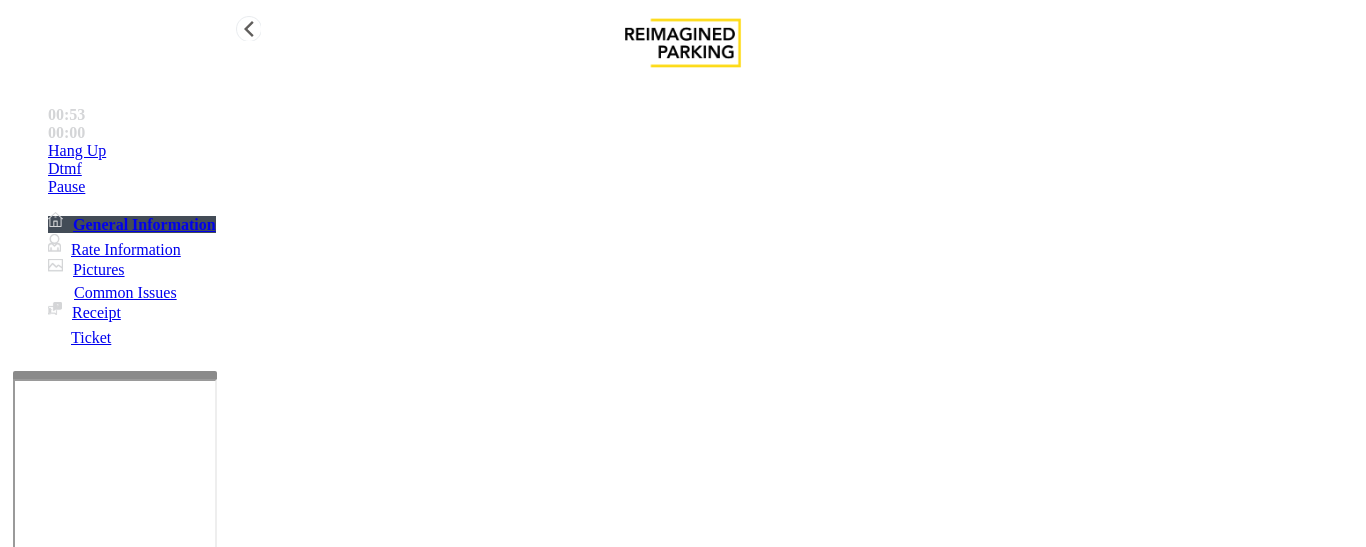 click on "Rate Information" at bounding box center [114, 249] 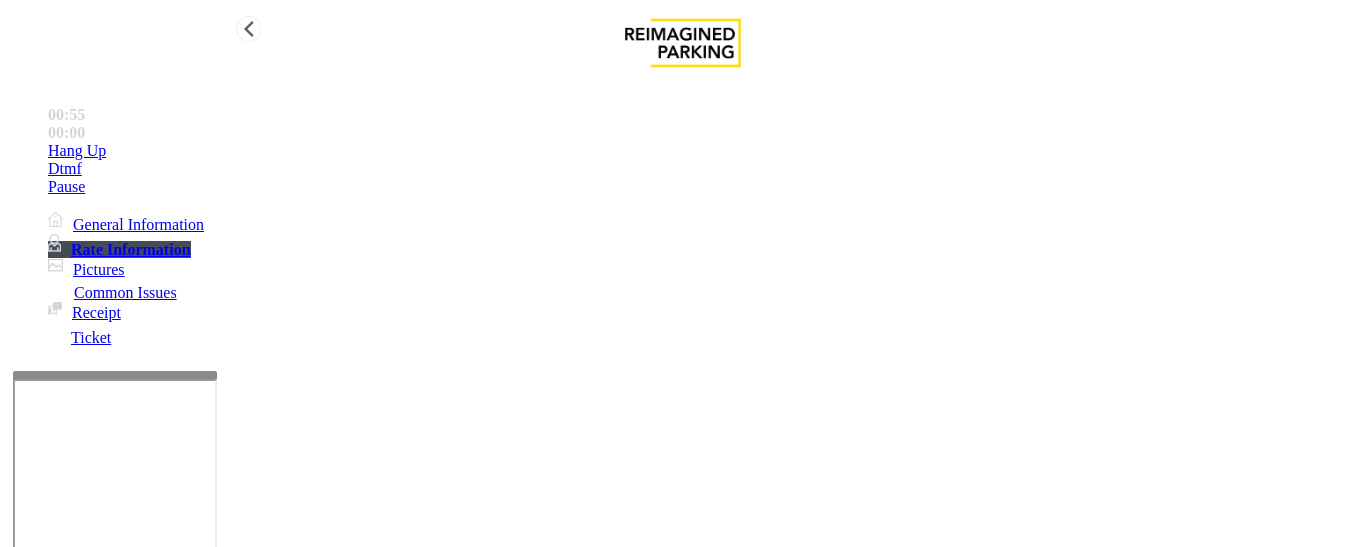 click on "General Information" at bounding box center (126, 224) 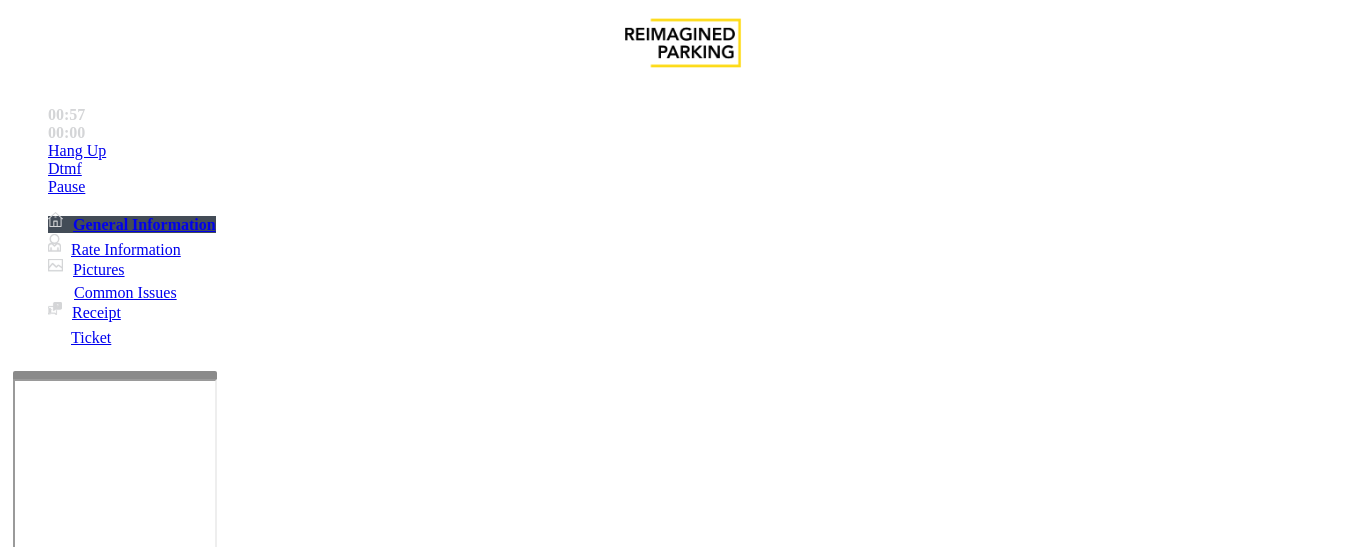 click at bounding box center (115, 375) 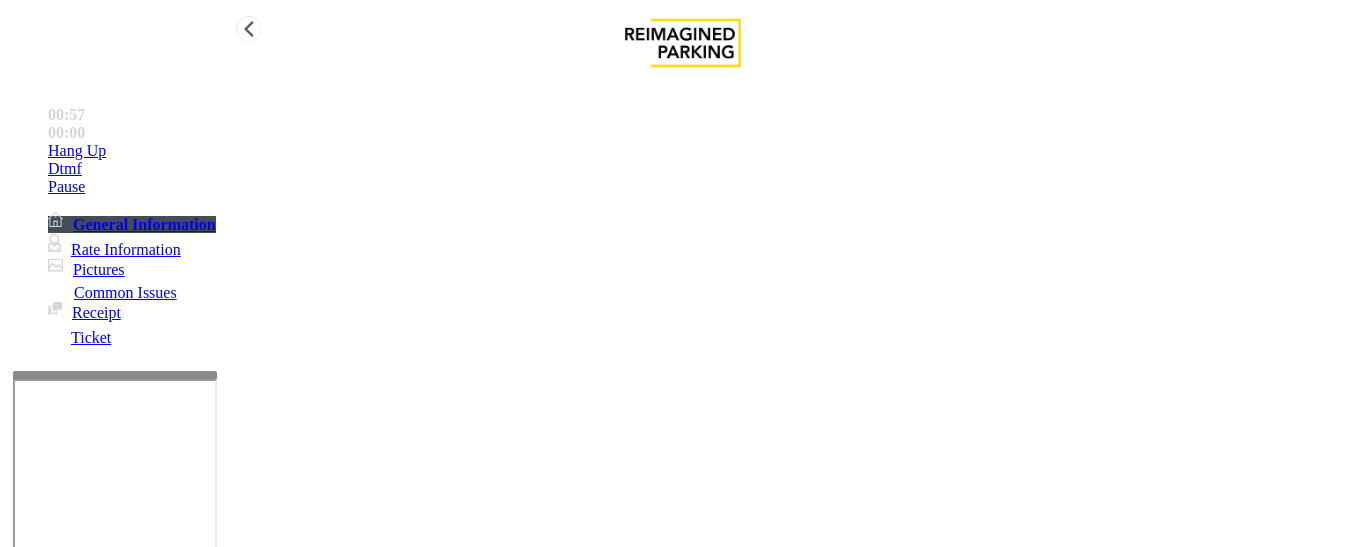 click on "Rate Information" at bounding box center (114, 249) 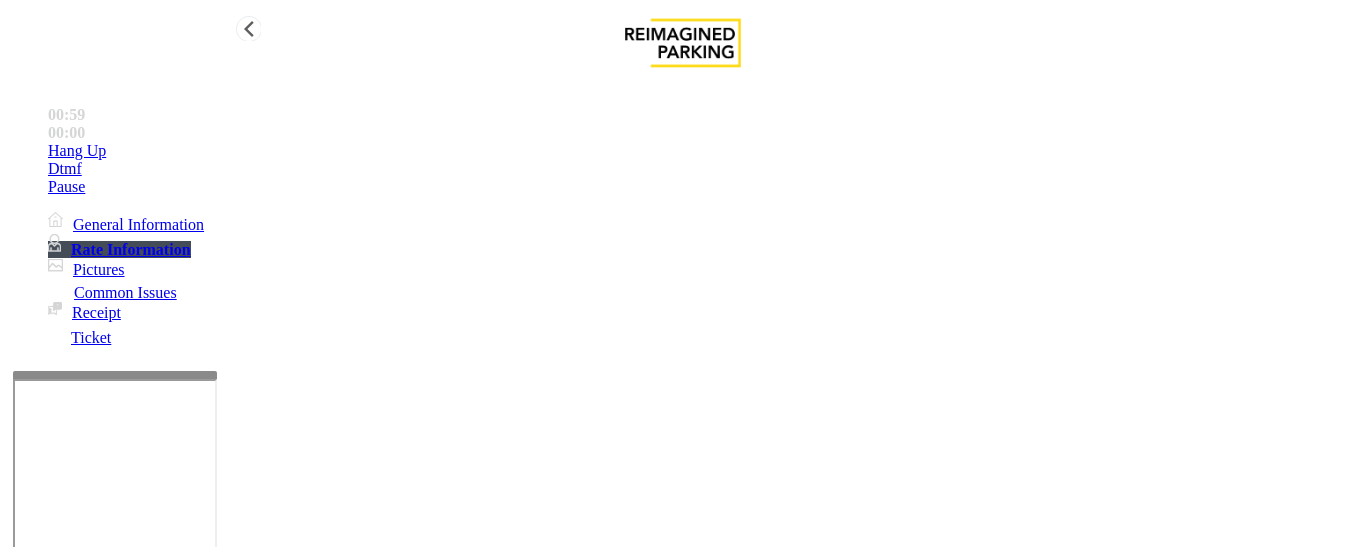 click on "General Information" at bounding box center [126, 224] 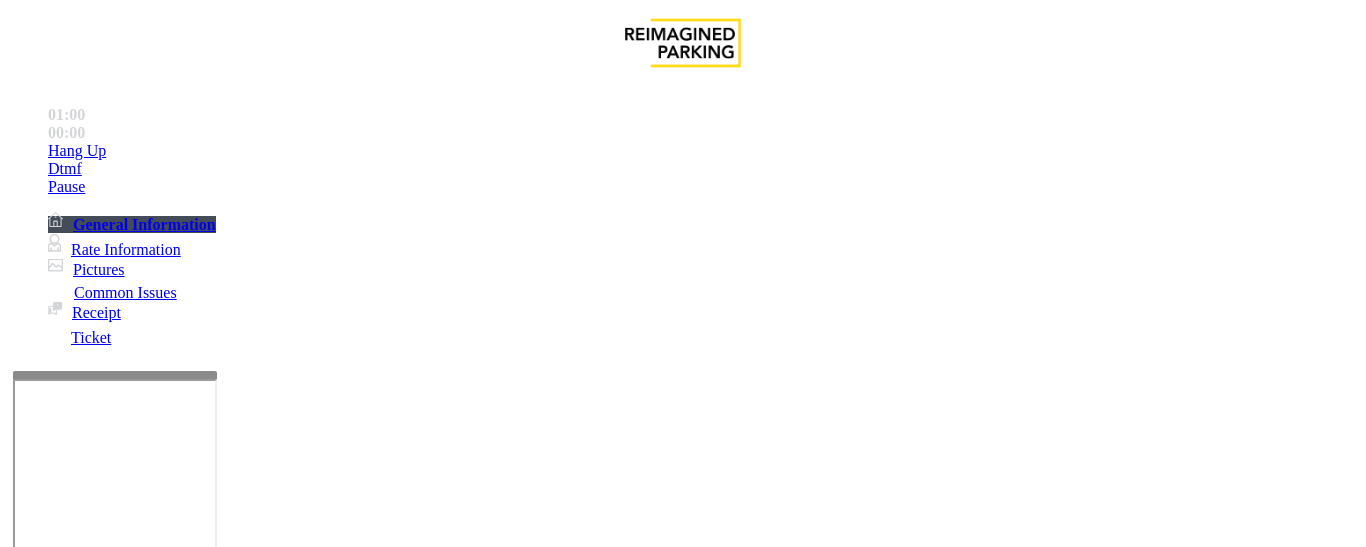 scroll, scrollTop: 414, scrollLeft: 0, axis: vertical 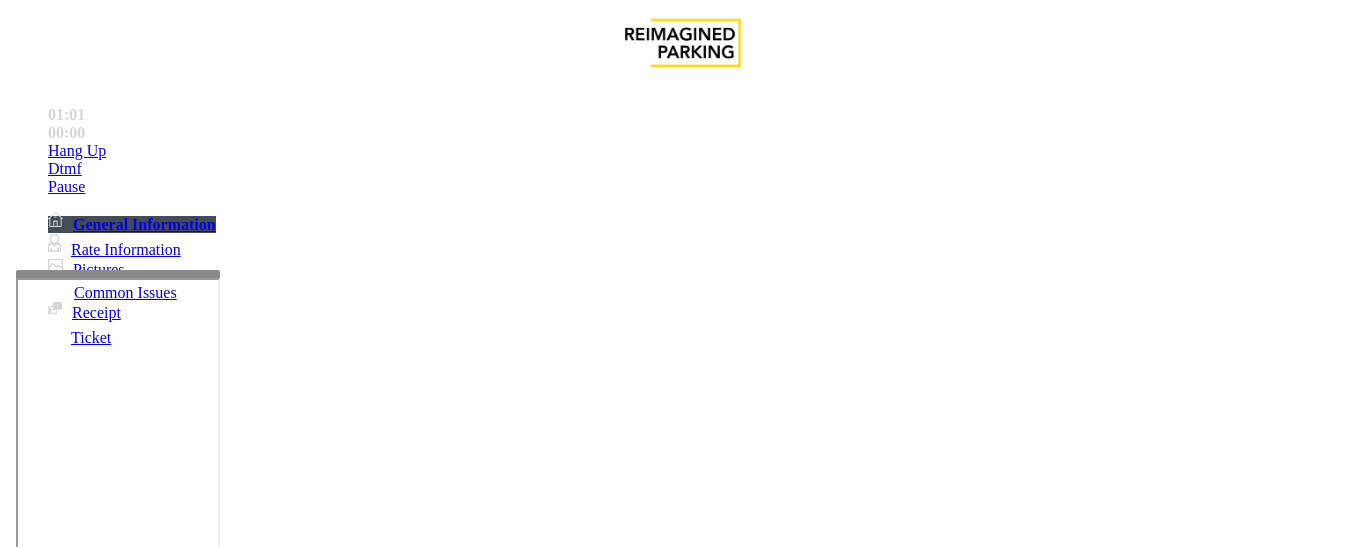 click at bounding box center [118, 274] 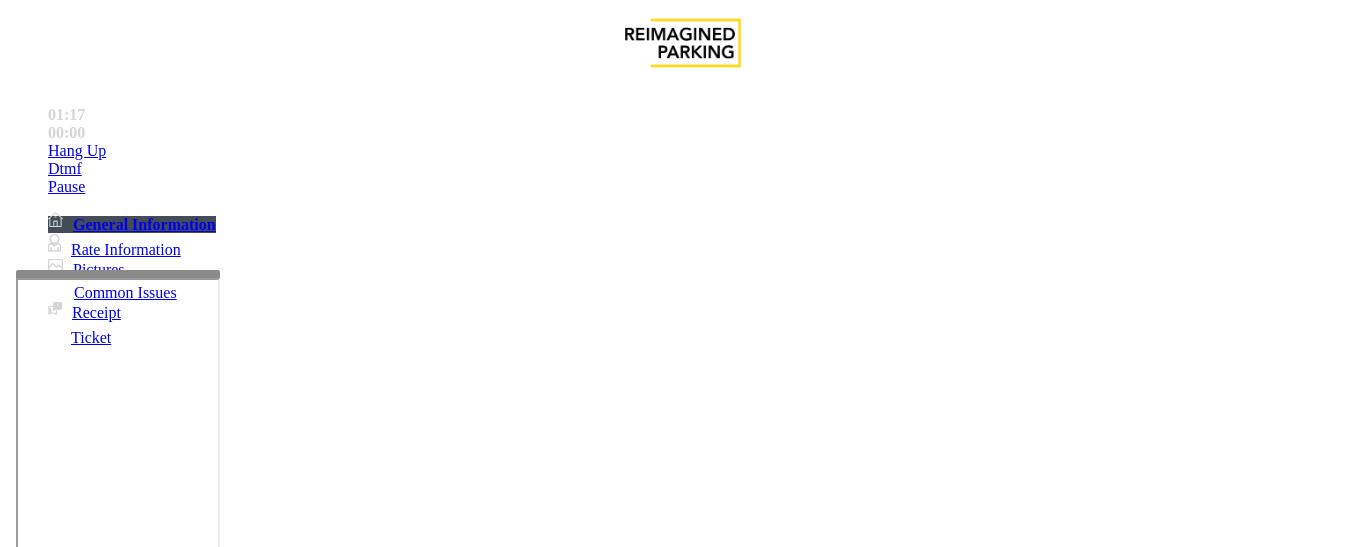 click on "Equipment Issue" at bounding box center (483, 1200) 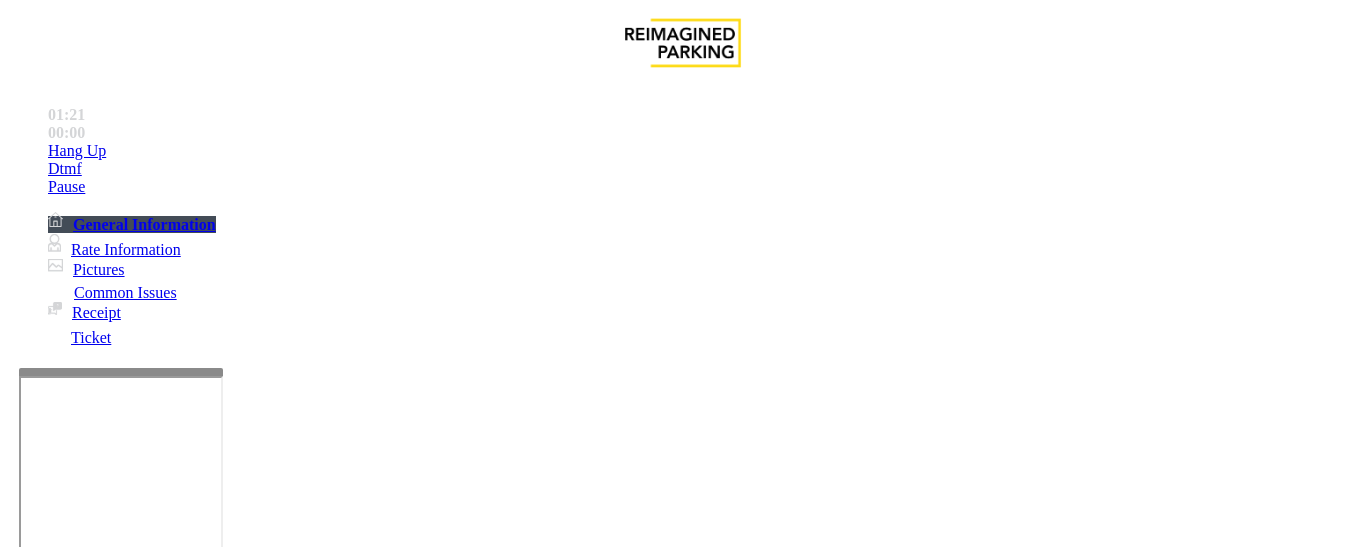 click at bounding box center [121, 604] 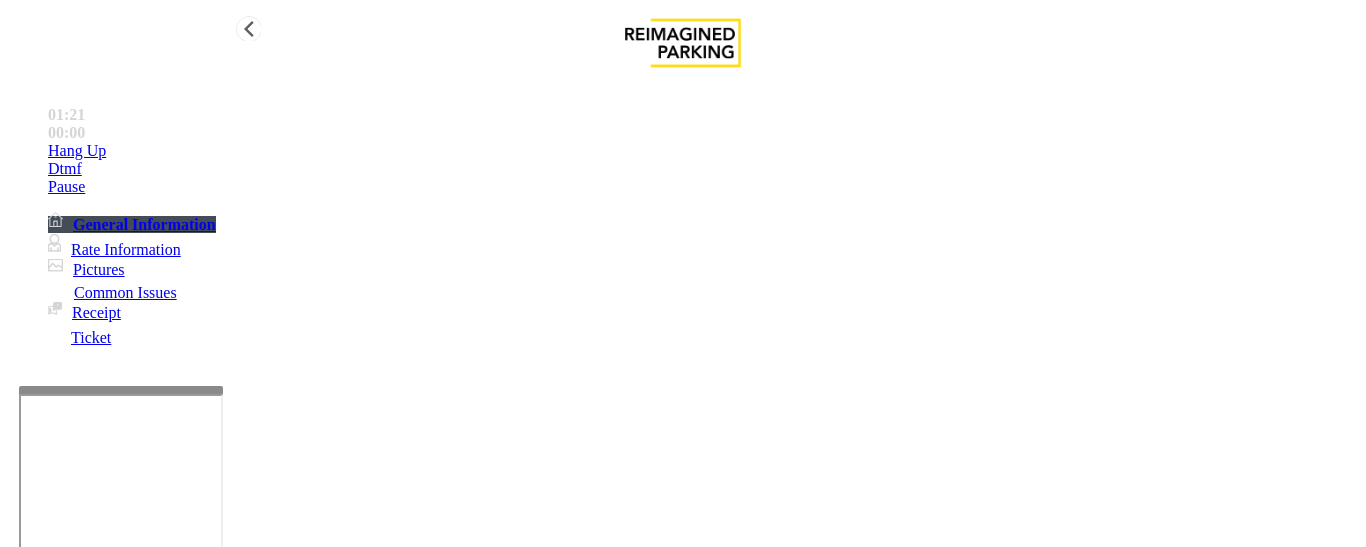 click on "Rate Information" at bounding box center [114, 249] 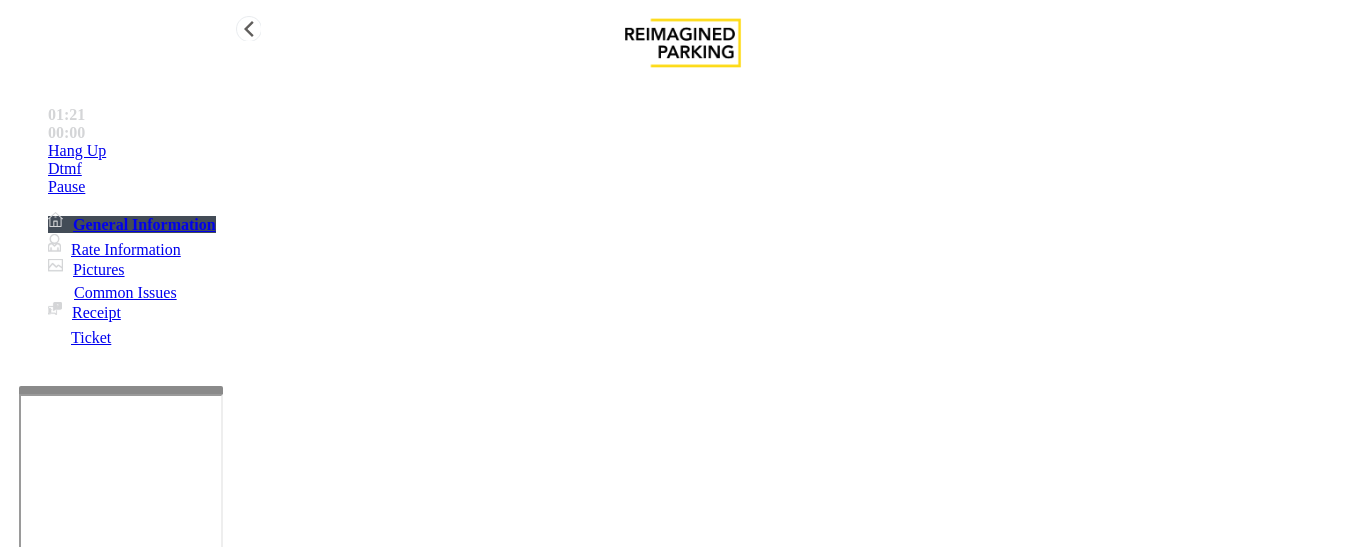 scroll, scrollTop: 197, scrollLeft: 0, axis: vertical 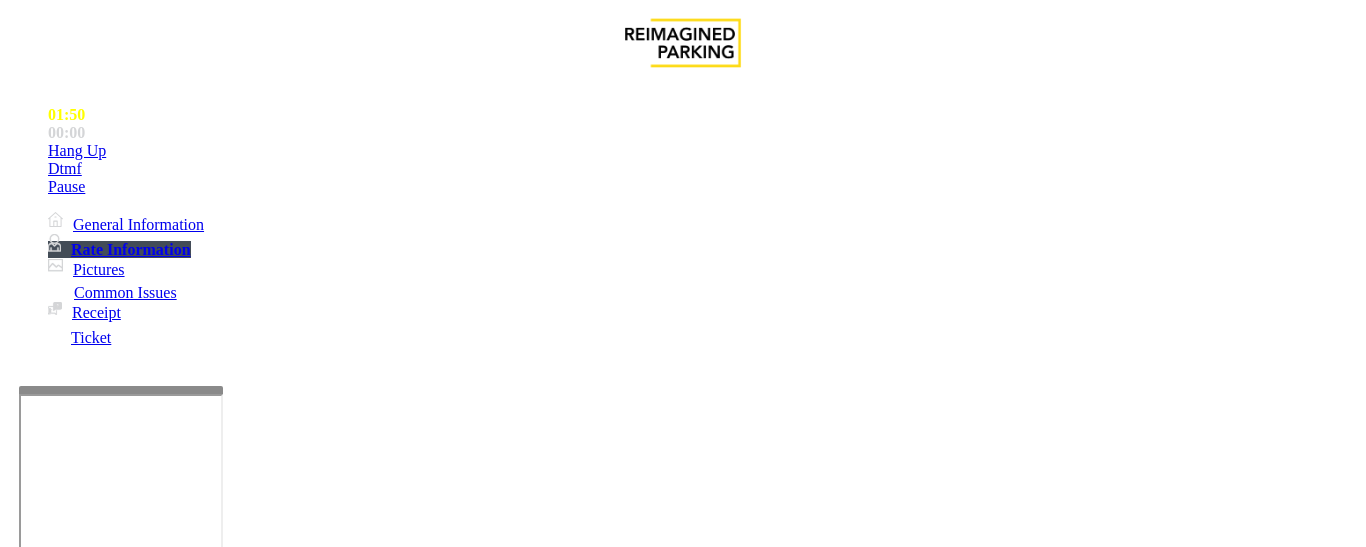 click on "Gate / Door Won't Open" at bounding box center [575, 1200] 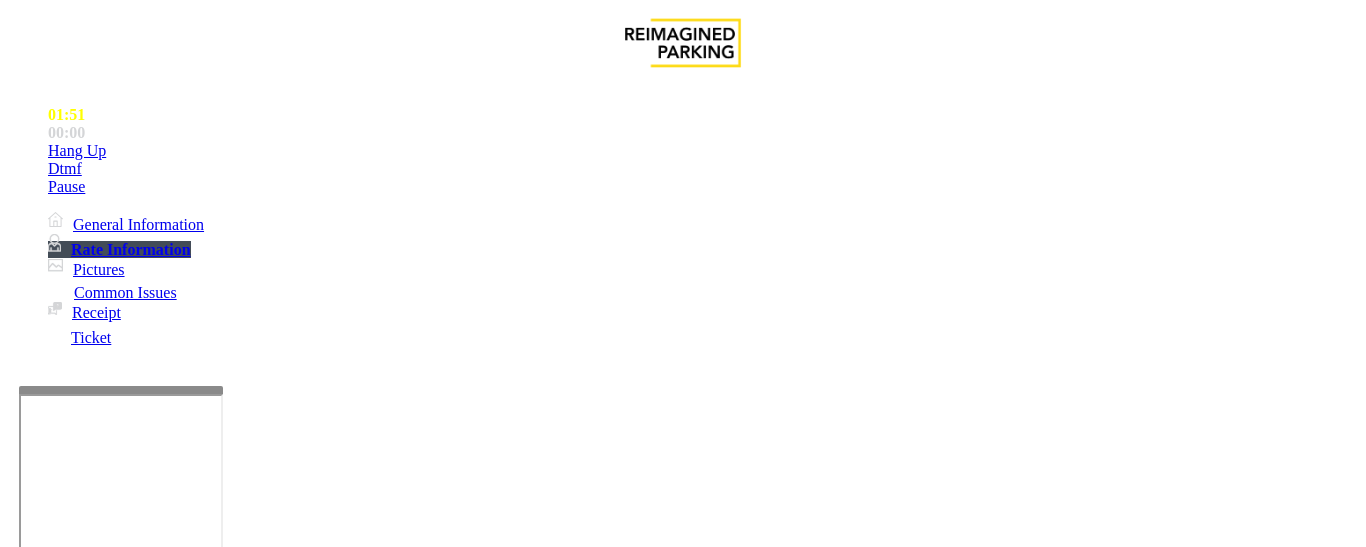 click on "Gate / Door Won't Open" at bounding box center [682, 1185] 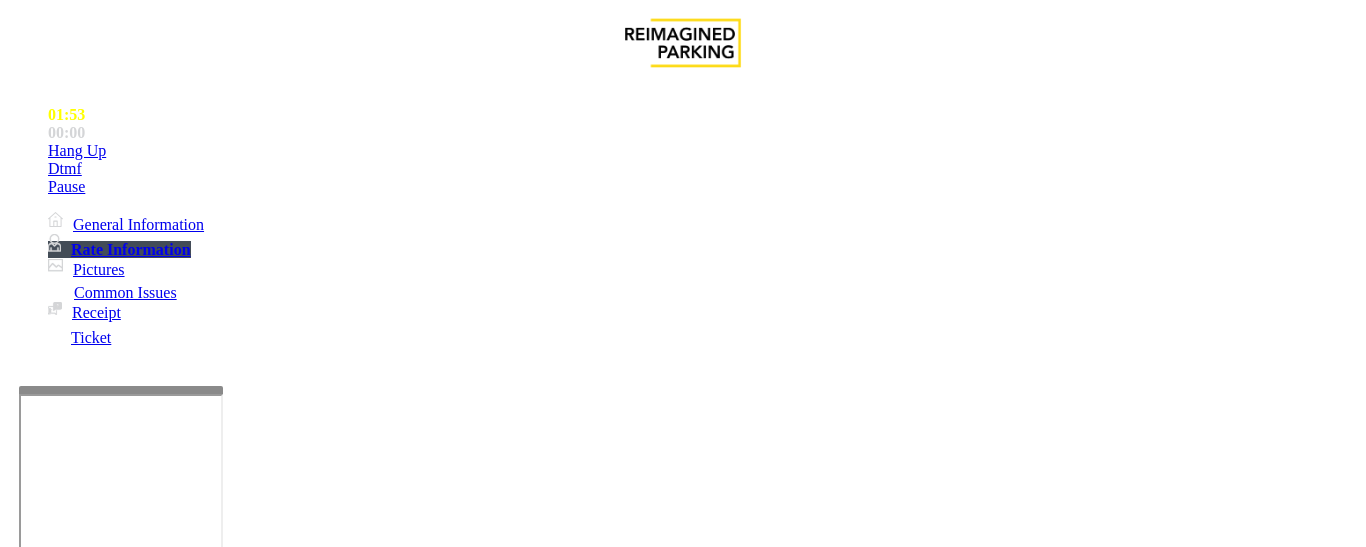 scroll, scrollTop: 400, scrollLeft: 0, axis: vertical 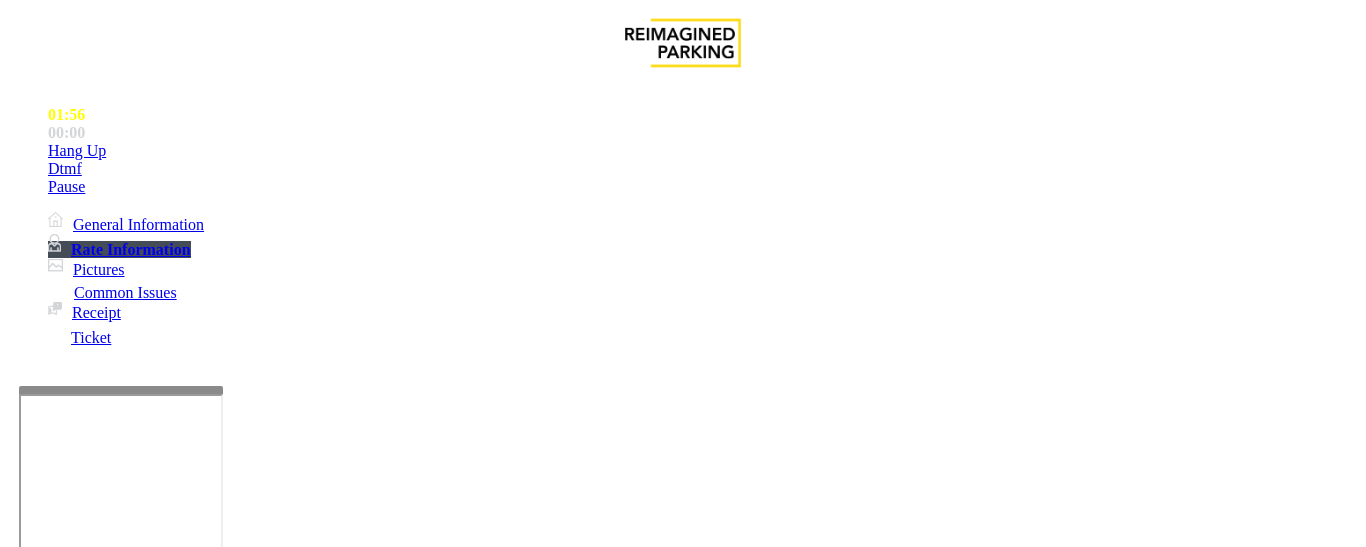 paste on "**********" 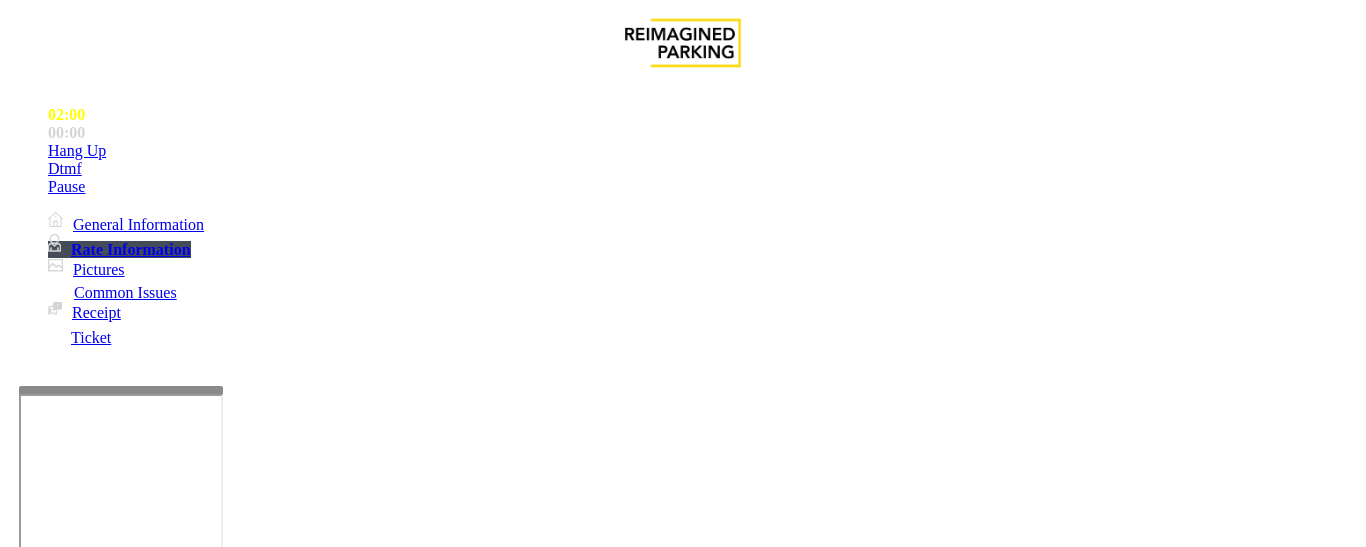 scroll, scrollTop: 0, scrollLeft: 0, axis: both 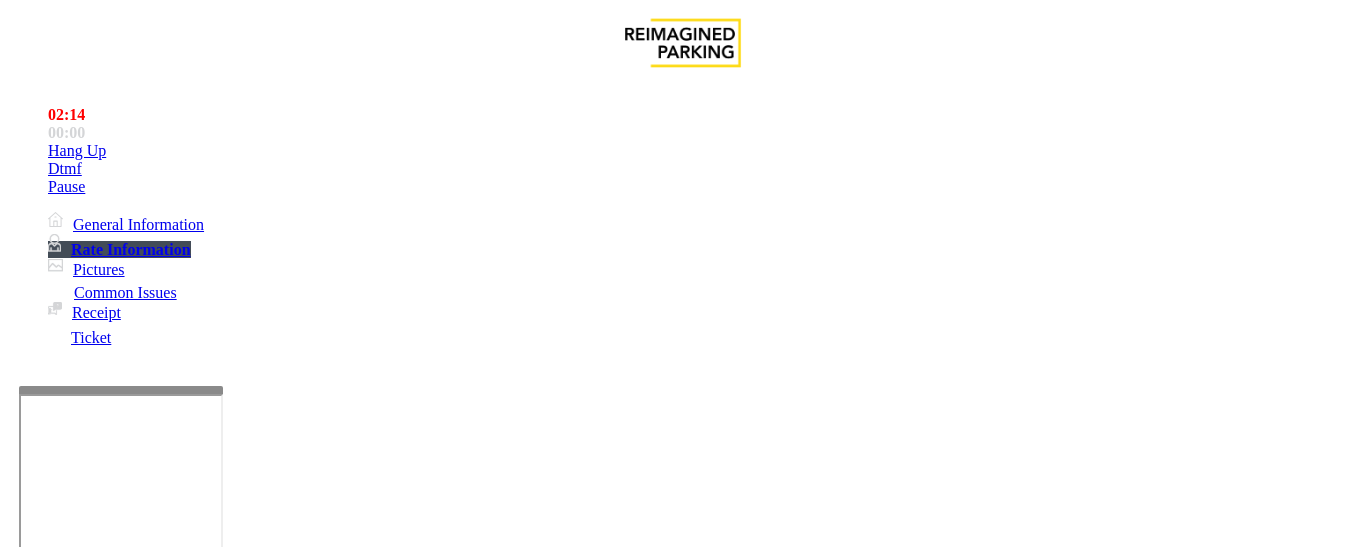 type on "******" 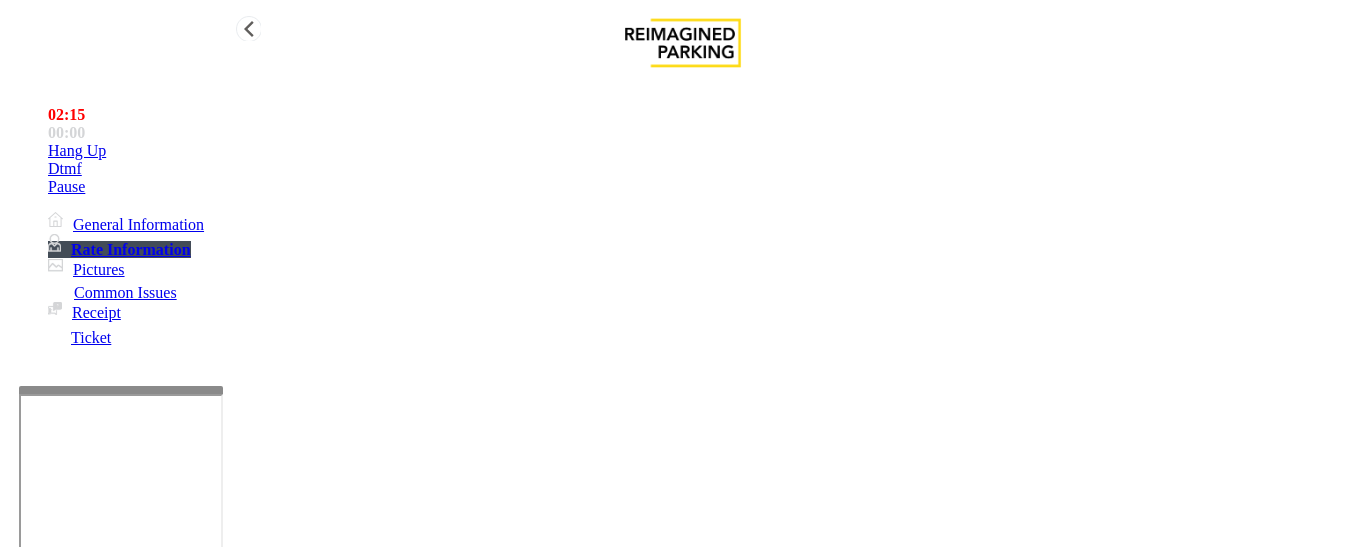 click on "General Information" at bounding box center (126, 224) 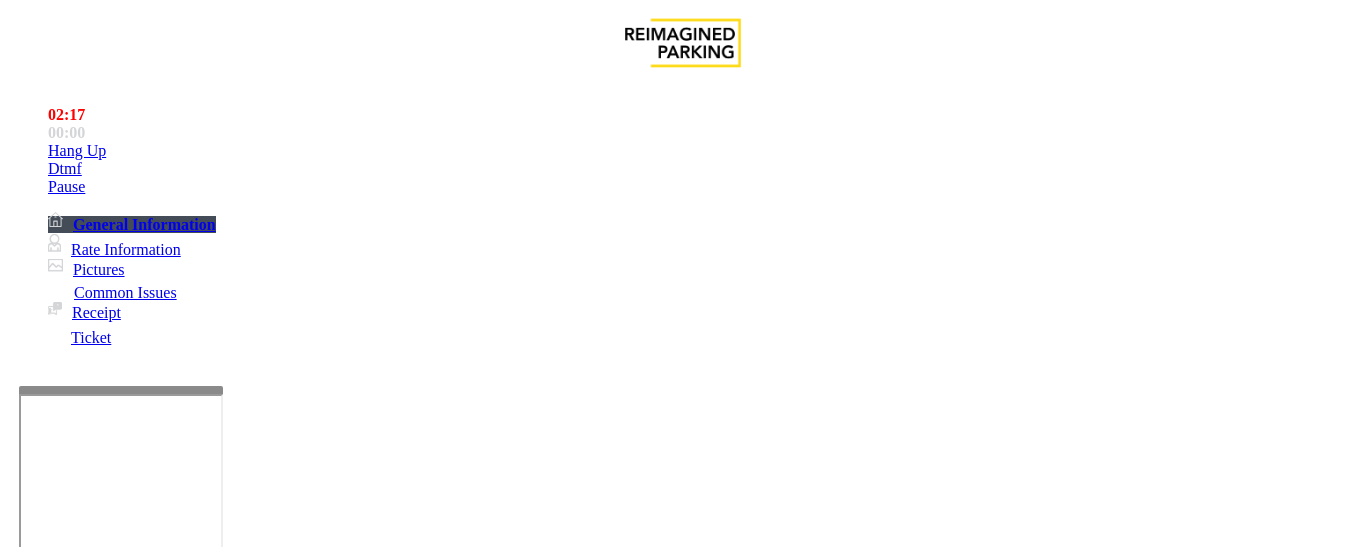 scroll, scrollTop: 414, scrollLeft: 0, axis: vertical 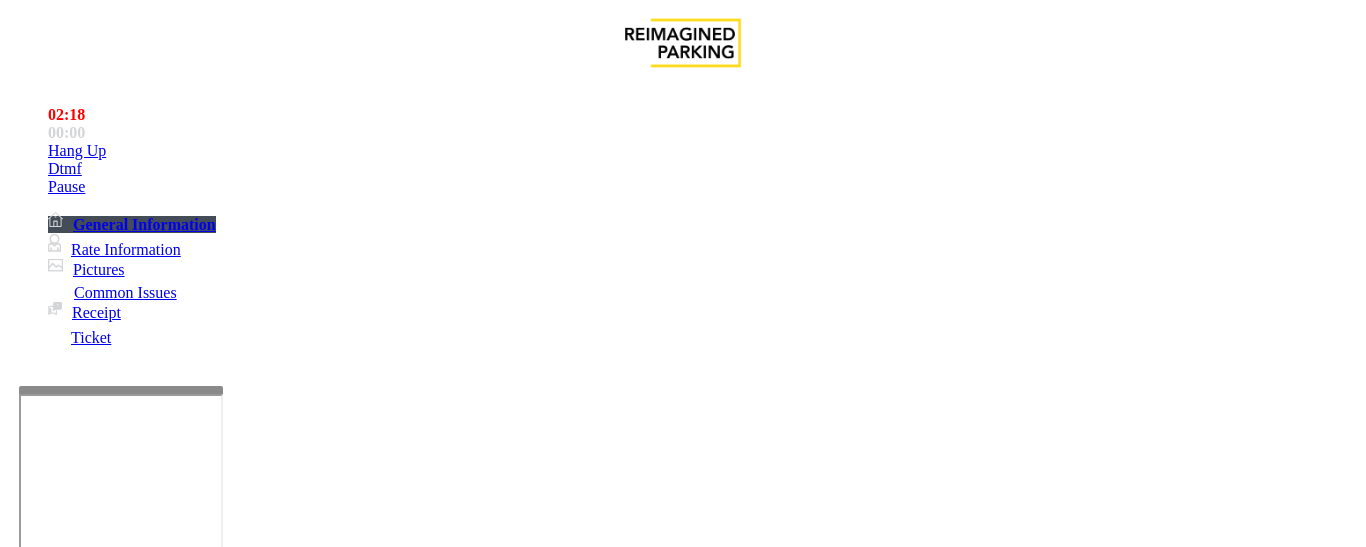 click at bounding box center (96, 1303) 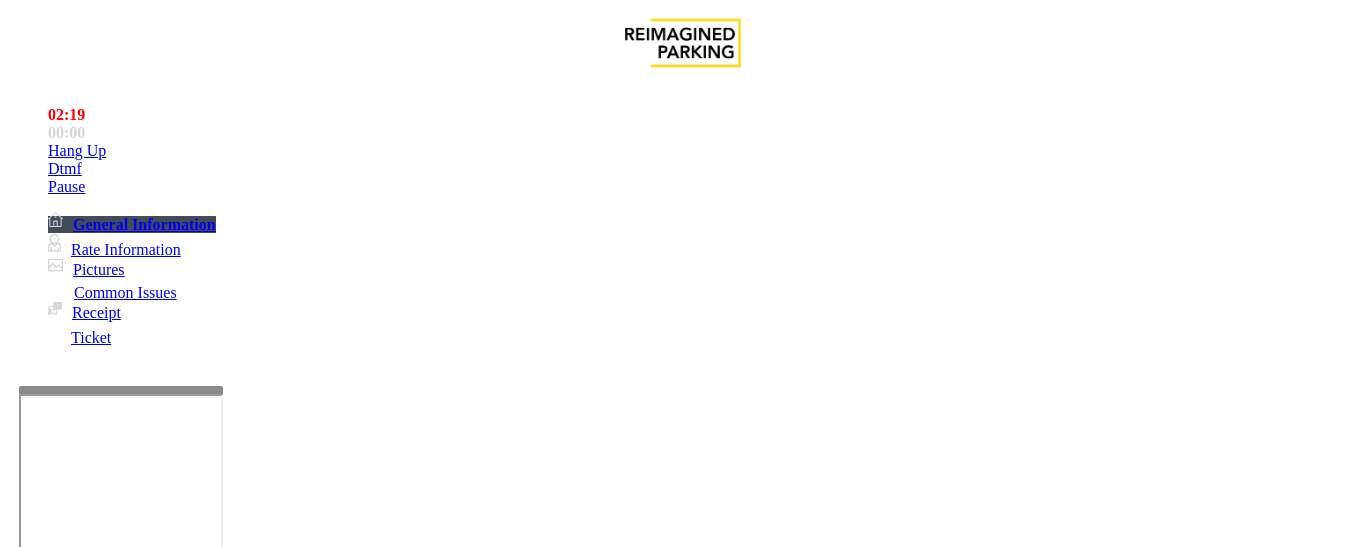 scroll, scrollTop: 14, scrollLeft: 0, axis: vertical 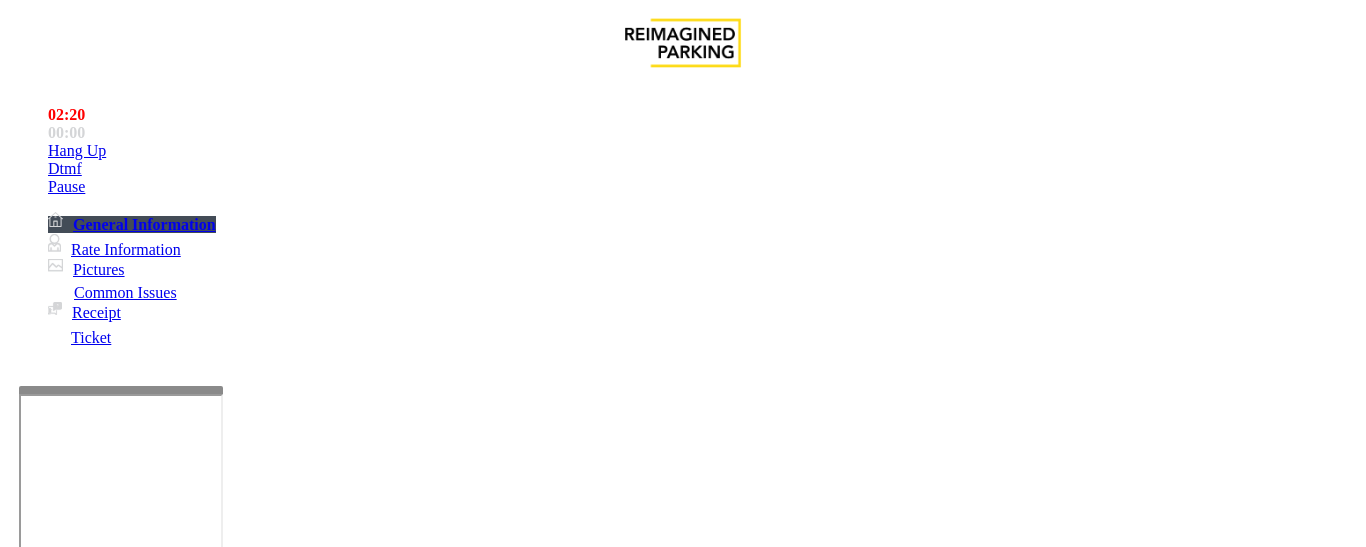 click at bounding box center (96, 1303) 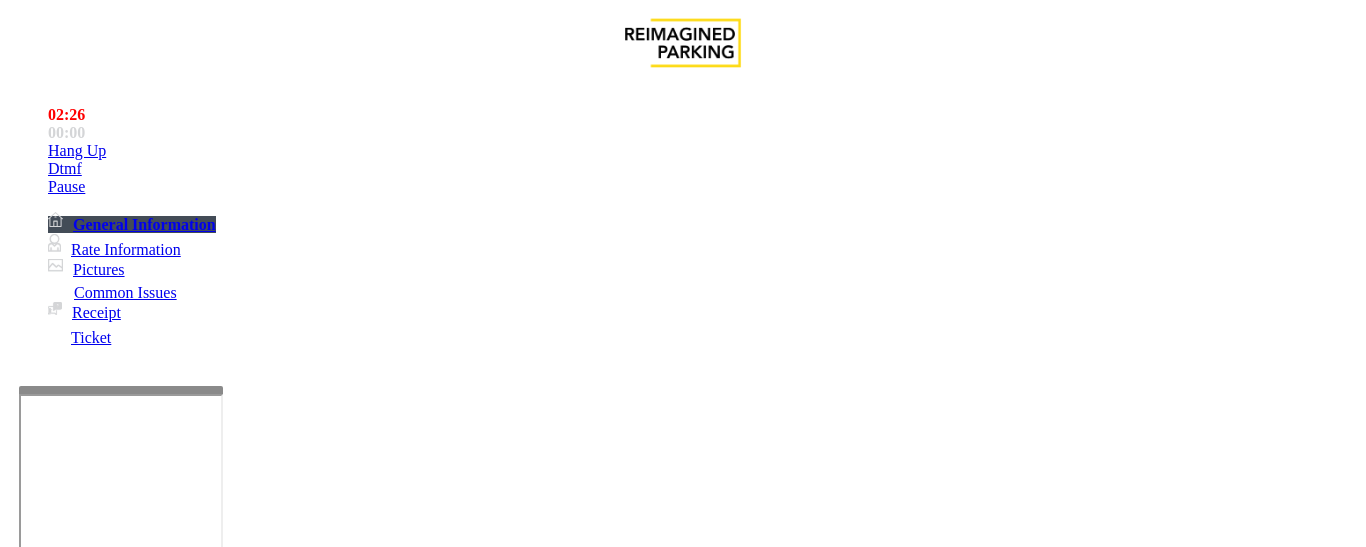 type on "*****" 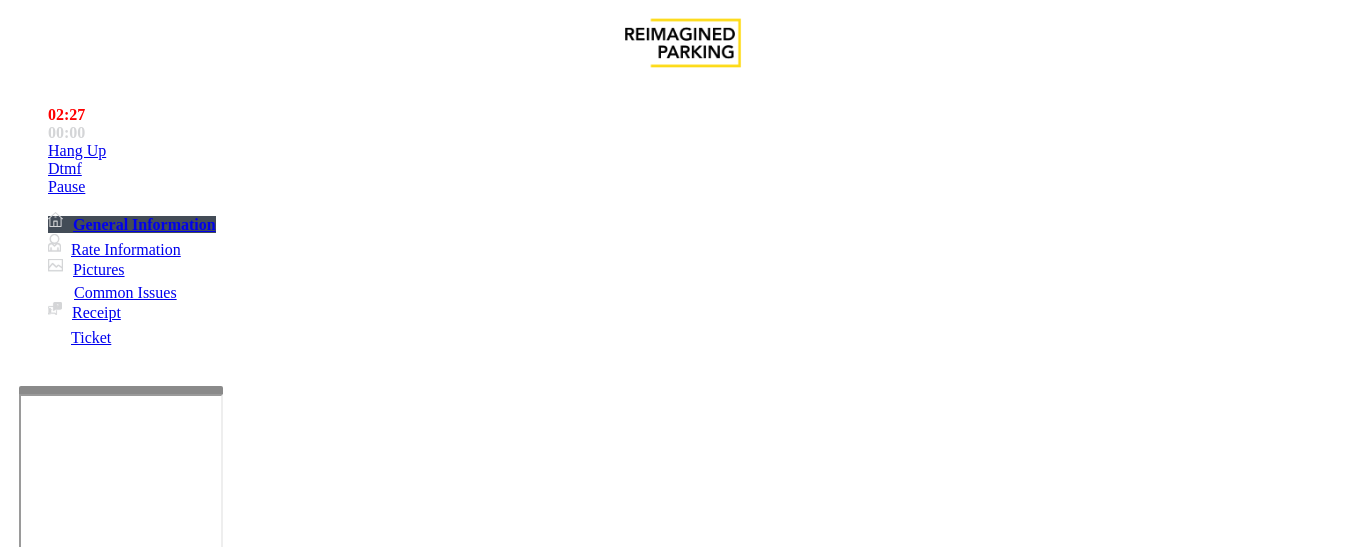 click at bounding box center [96, 1249] 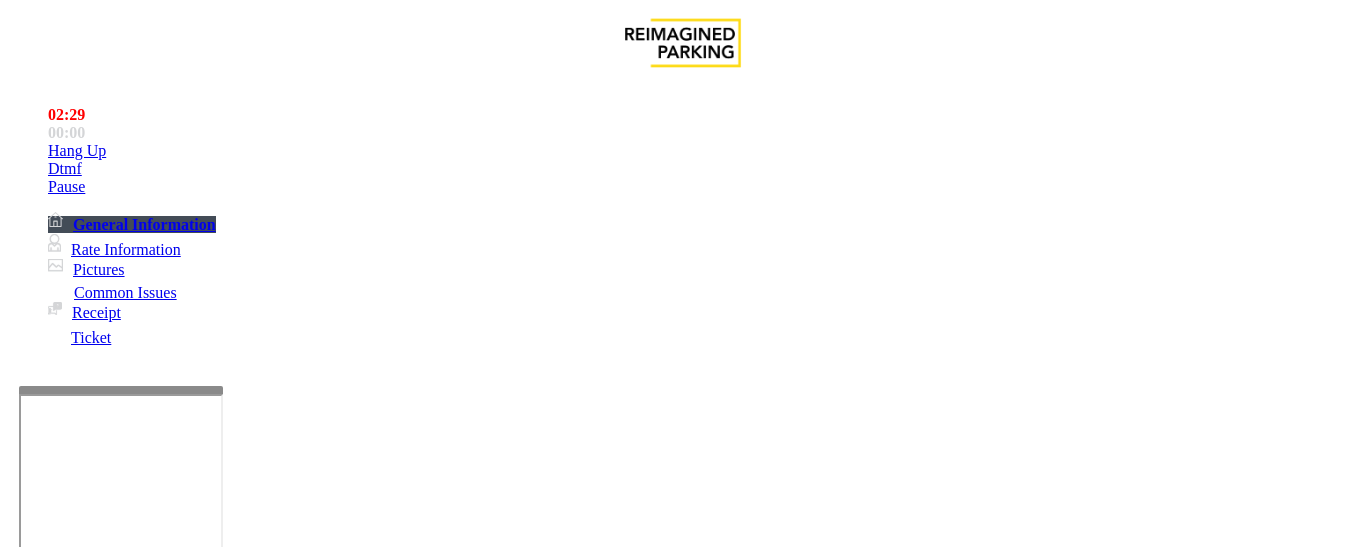 scroll, scrollTop: 100, scrollLeft: 0, axis: vertical 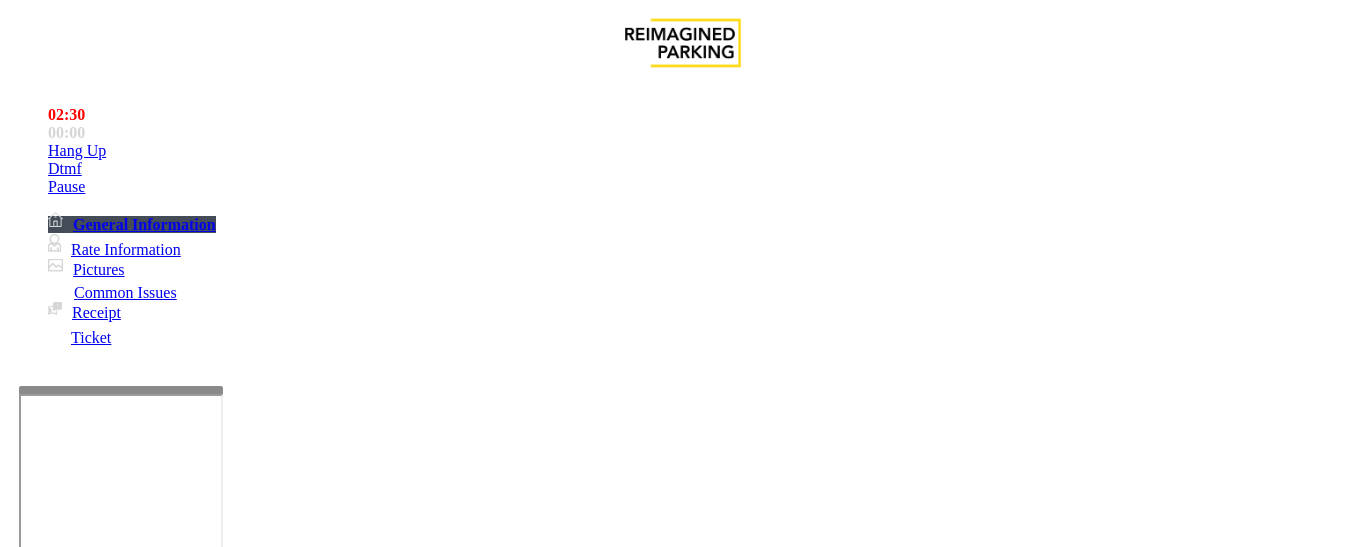 click at bounding box center (96, 1249) 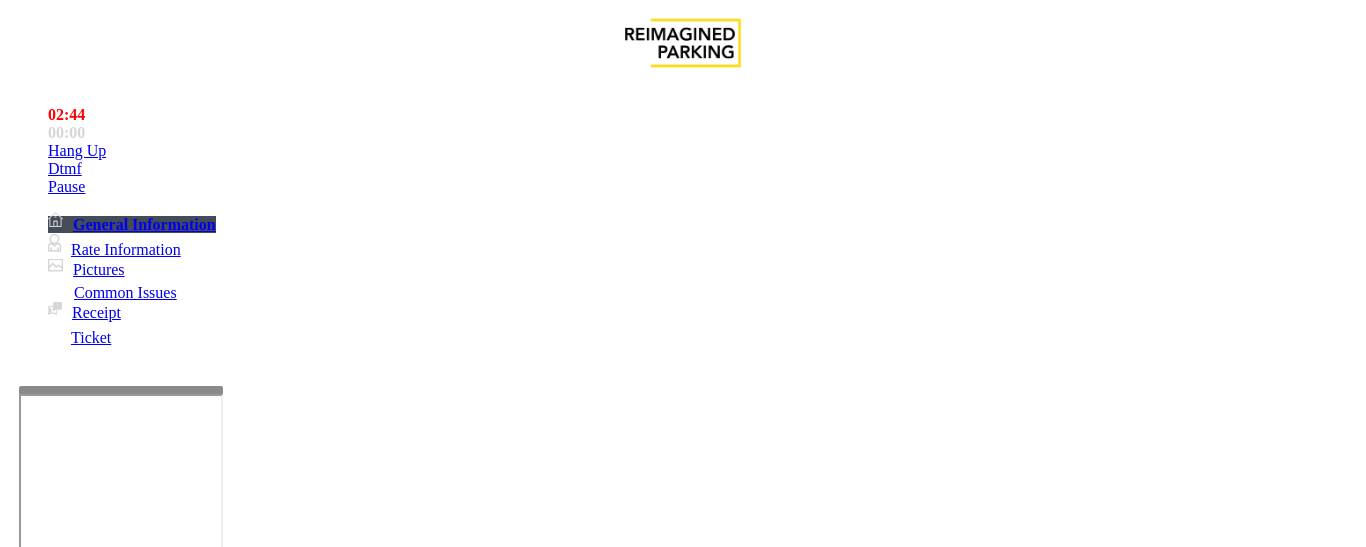 scroll, scrollTop: 400, scrollLeft: 0, axis: vertical 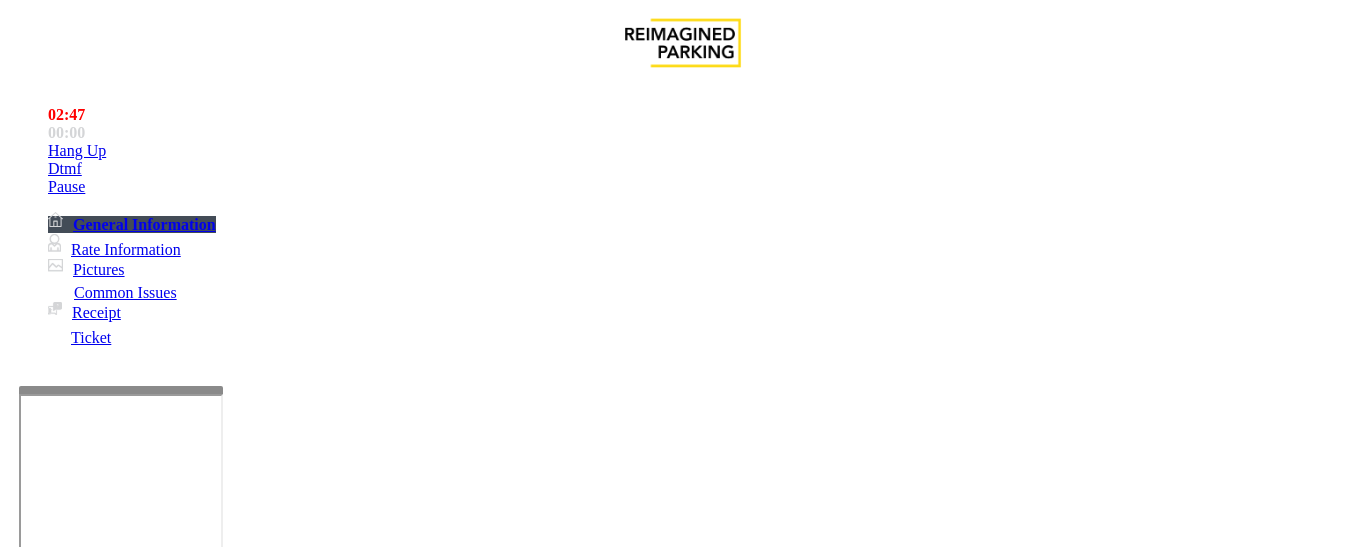 click at bounding box center [221, 1556] 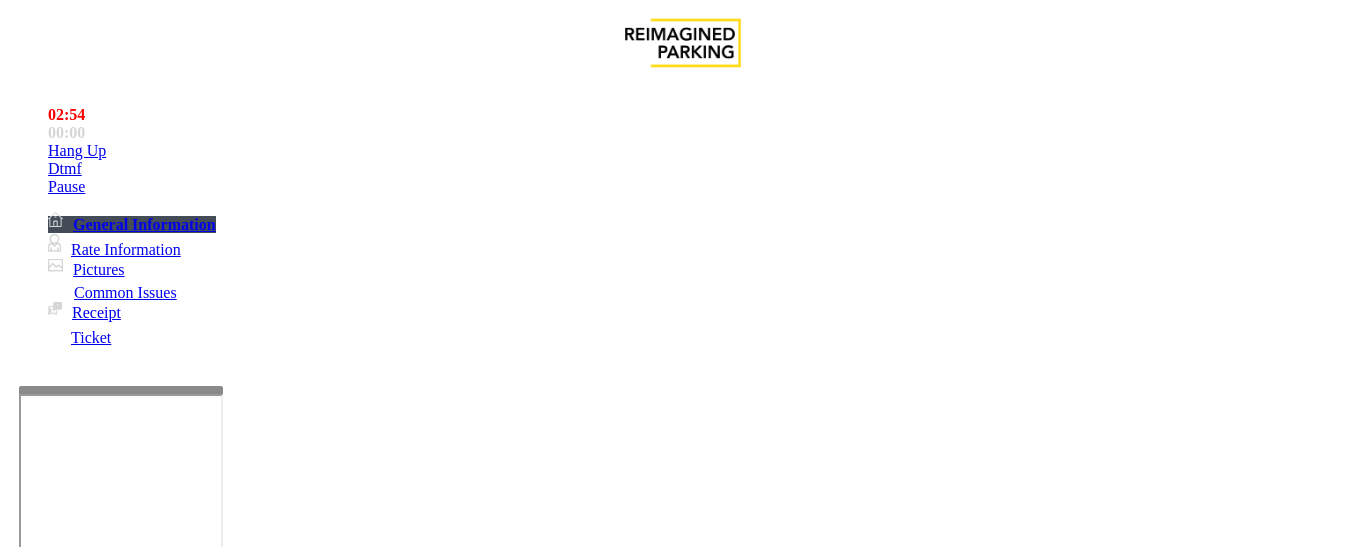 click at bounding box center (221, 1556) 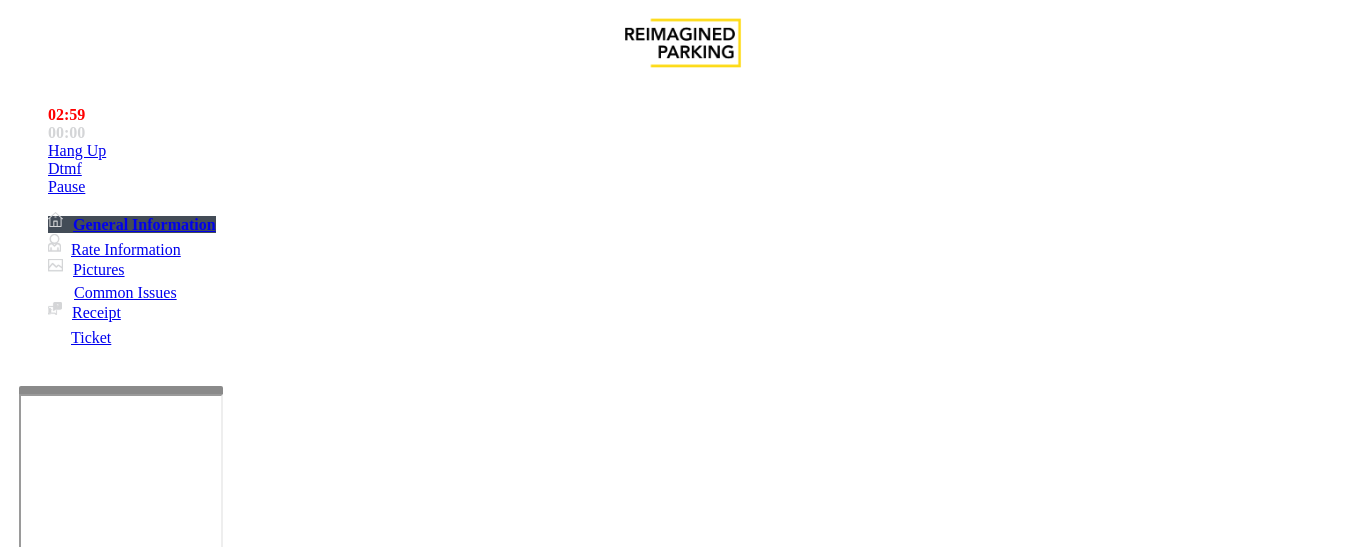 scroll, scrollTop: 100, scrollLeft: 0, axis: vertical 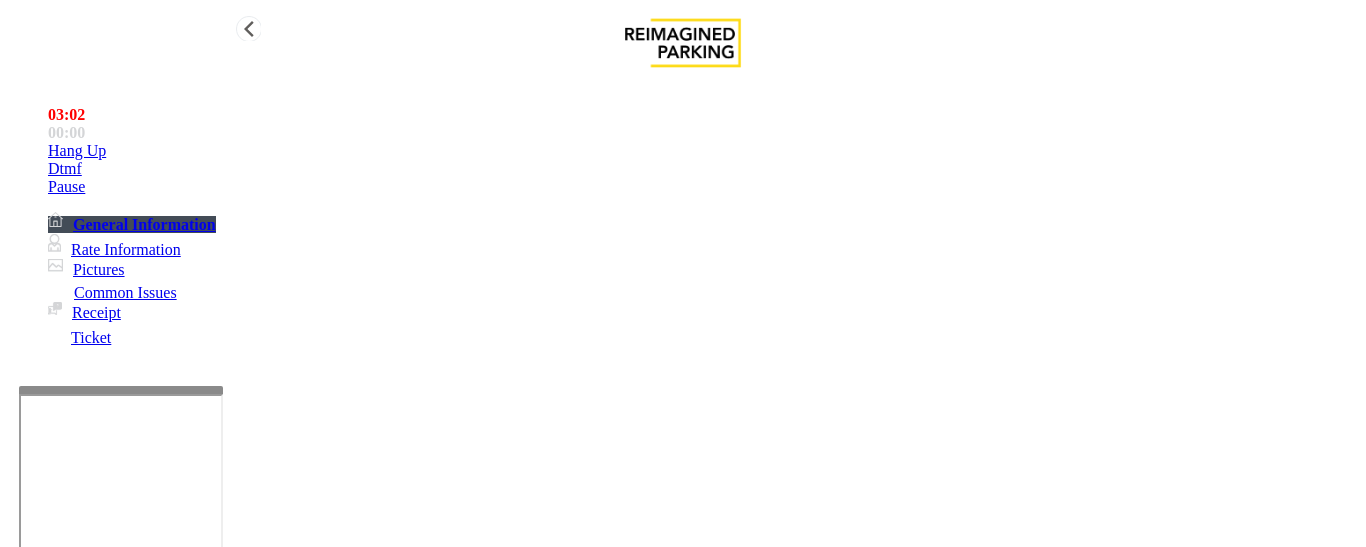 click on "Hang Up" at bounding box center [703, 151] 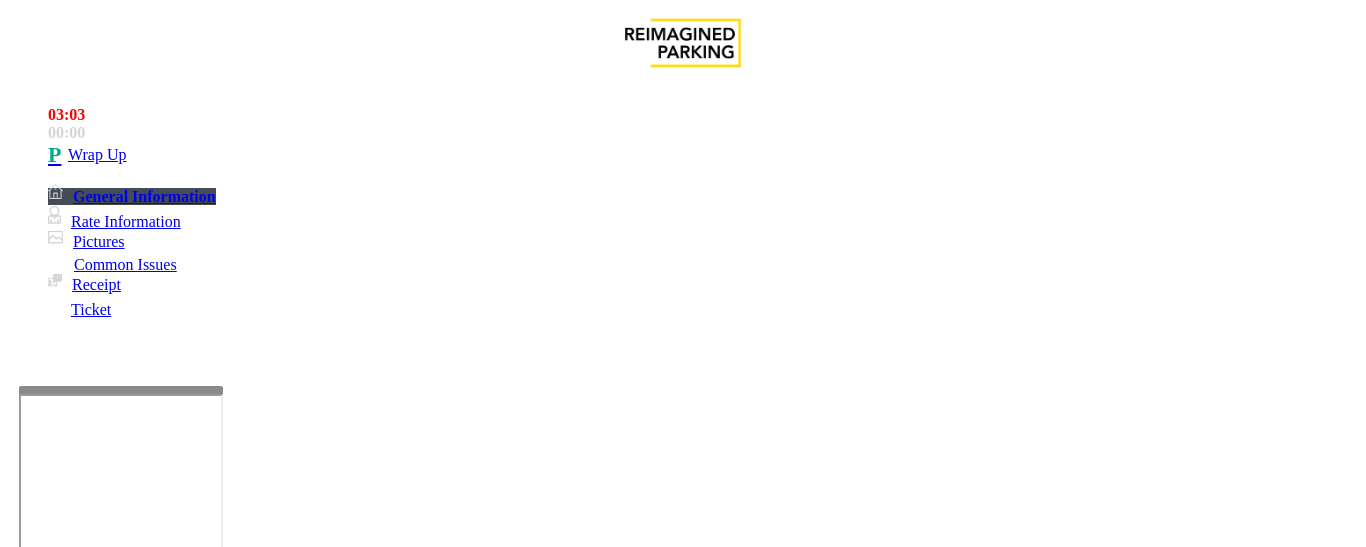 scroll, scrollTop: 400, scrollLeft: 0, axis: vertical 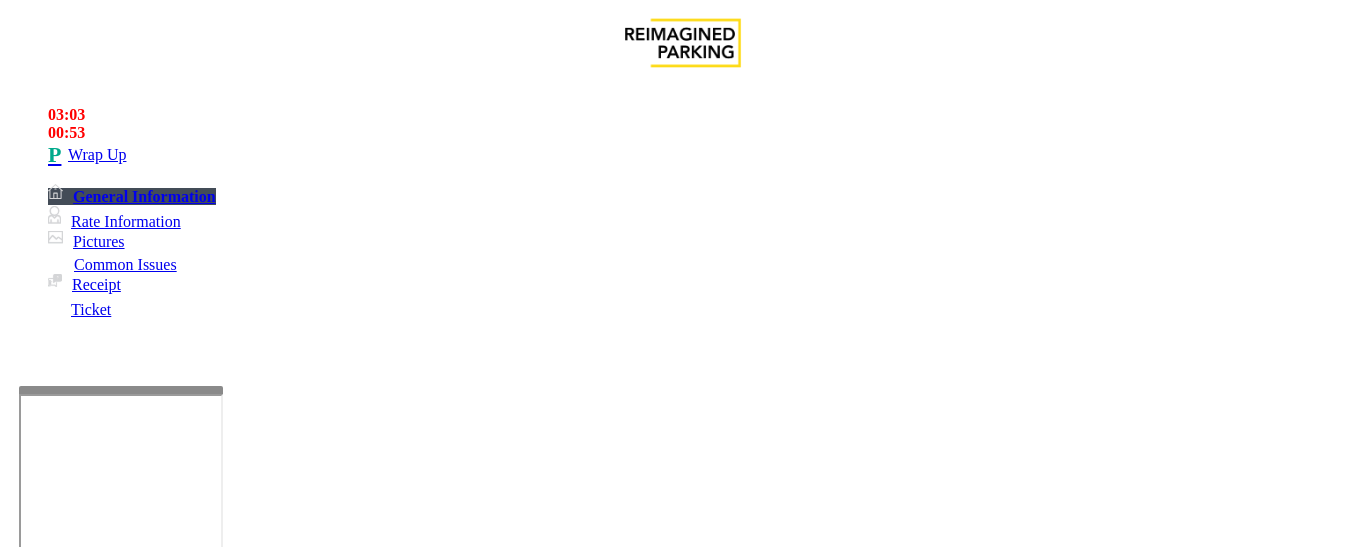 click at bounding box center (221, 1556) 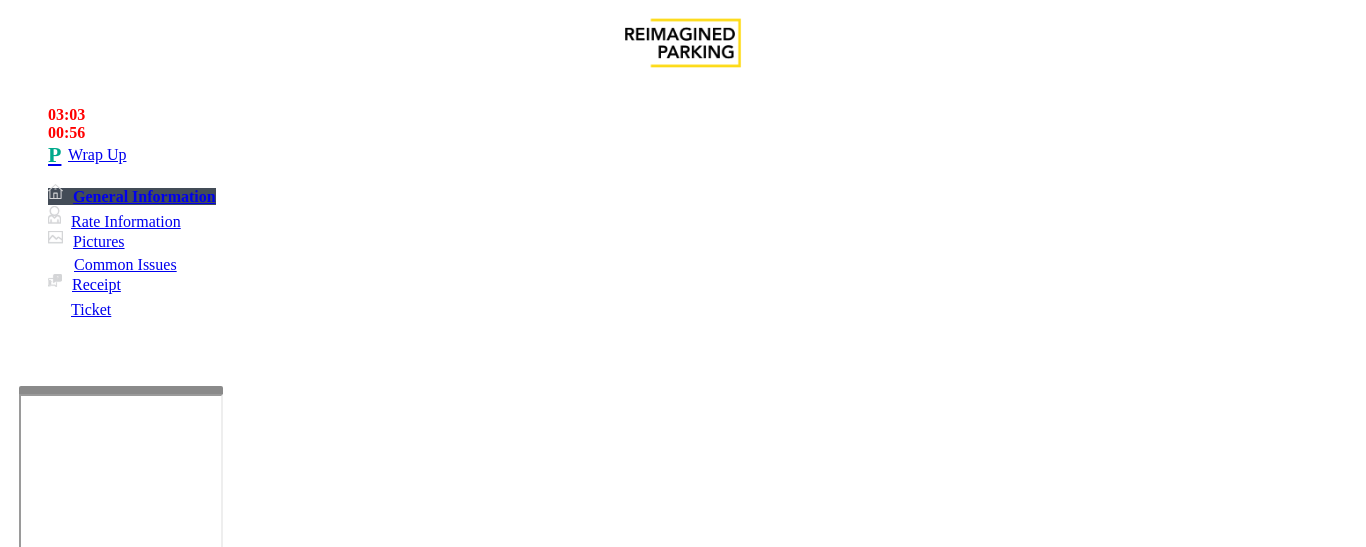 scroll, scrollTop: 0, scrollLeft: 0, axis: both 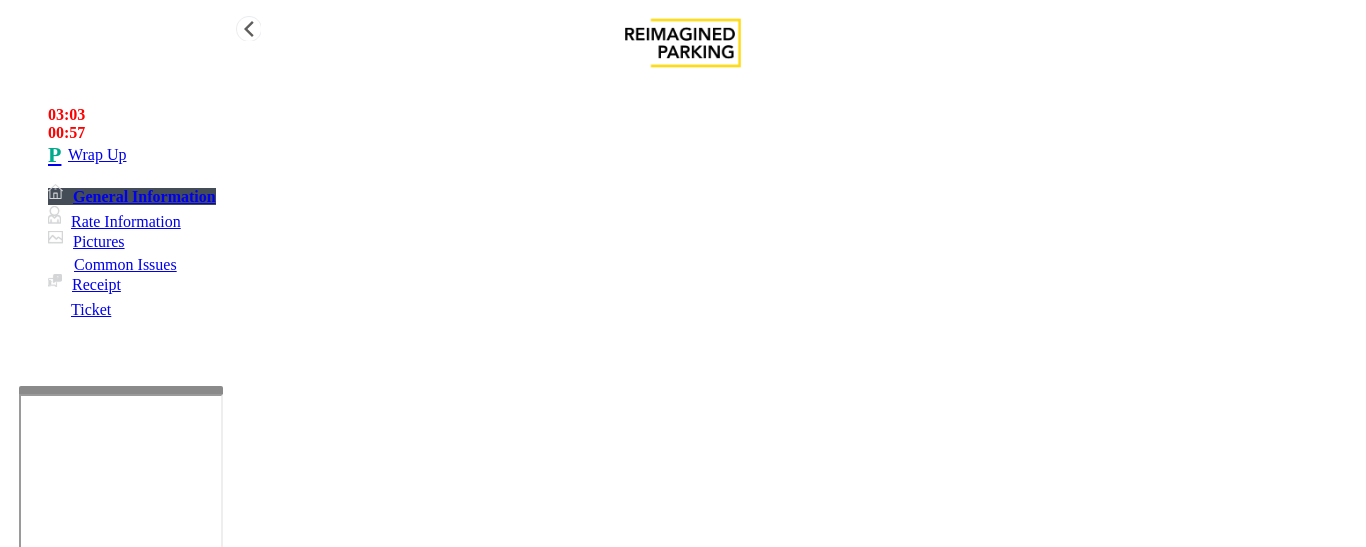 type on "**********" 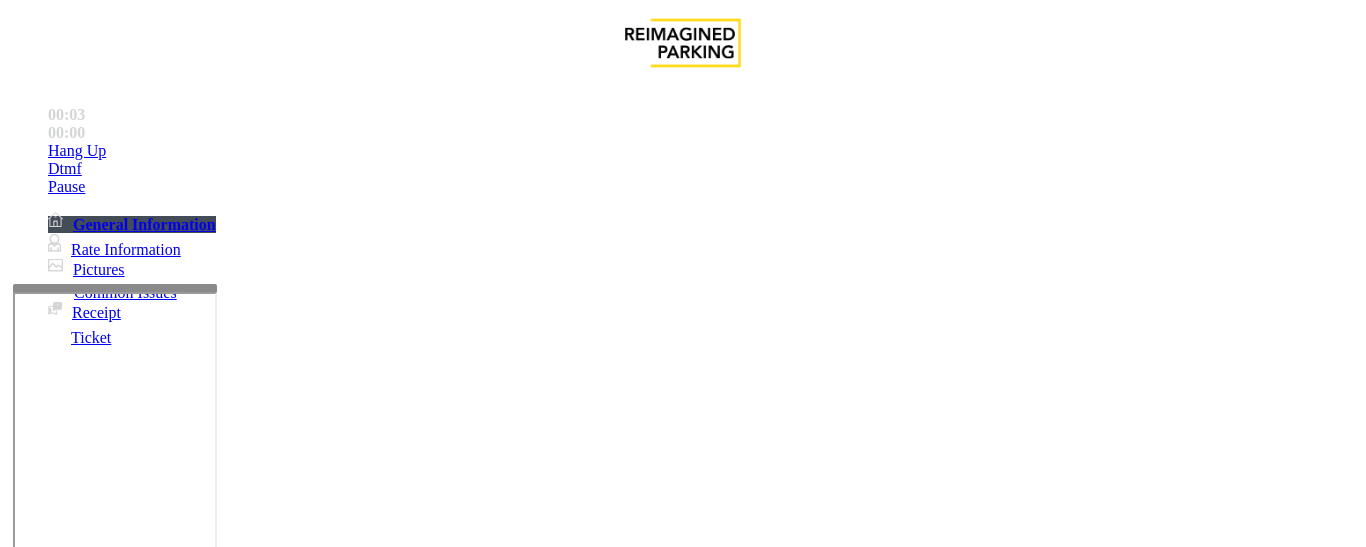 click at bounding box center (115, 288) 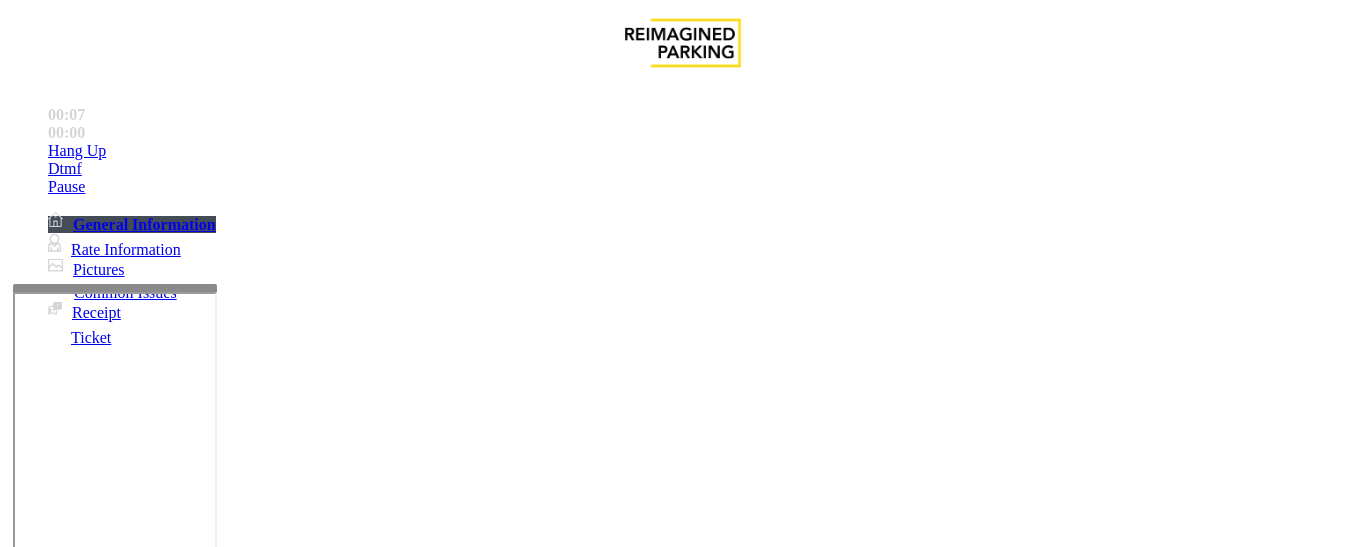 scroll, scrollTop: 900, scrollLeft: 0, axis: vertical 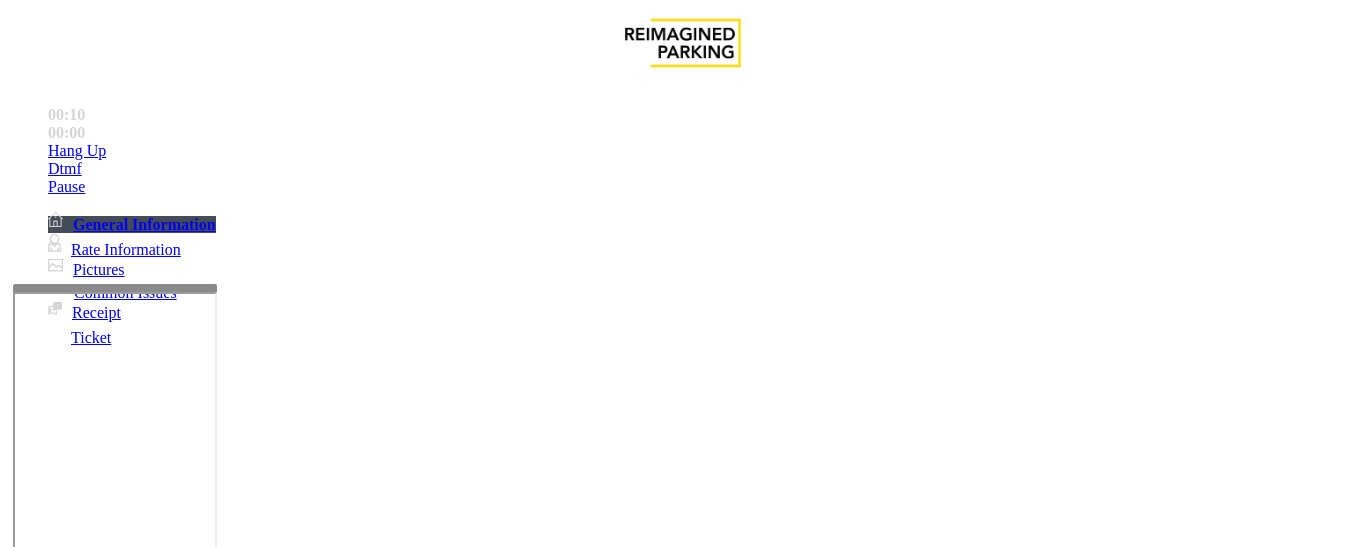 click on "Intercom Issue/No Response" at bounding box center (929, 1200) 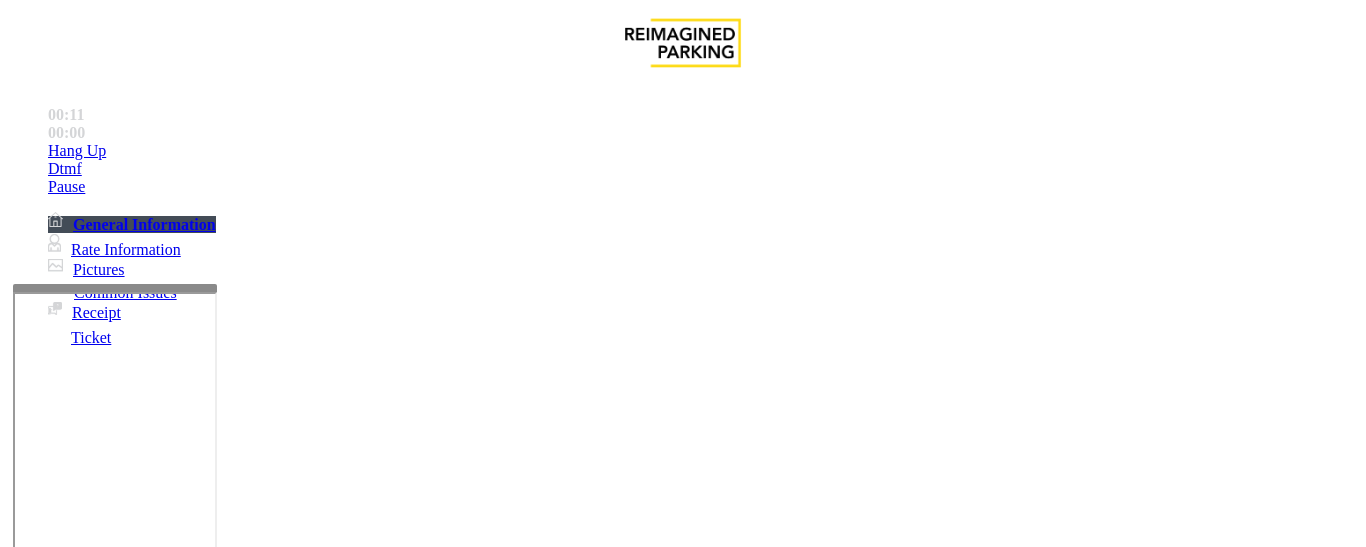 click on "No Response/Unable to hear parker" at bounding box center (682, 1185) 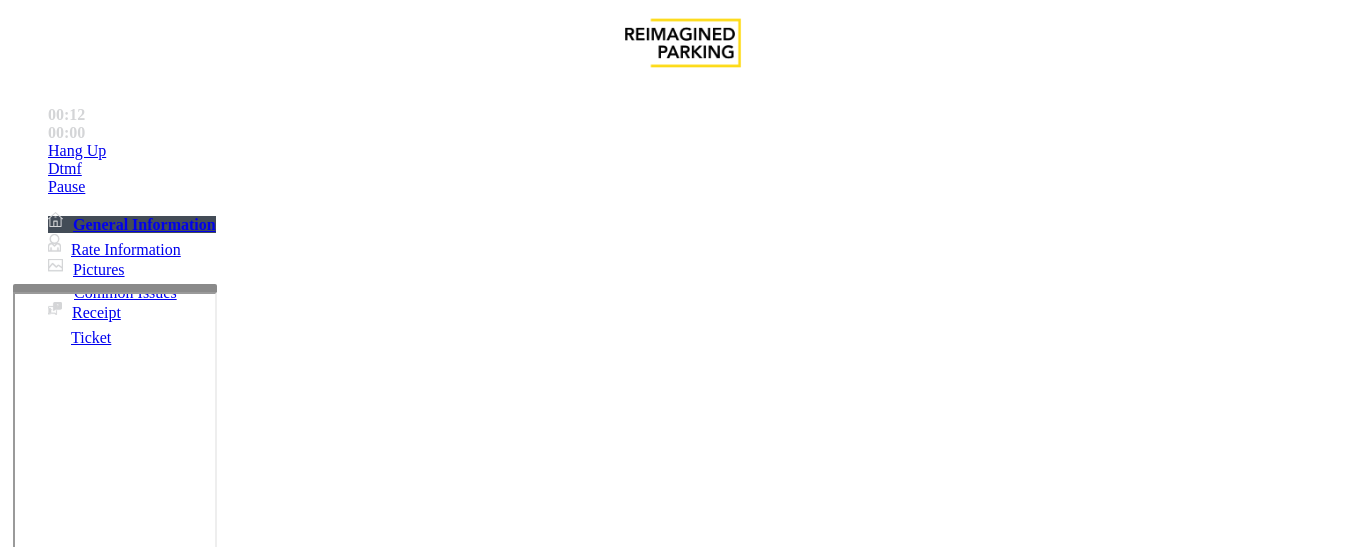 click on "No Response/Unable to hear parker" at bounding box center (682, 1185) 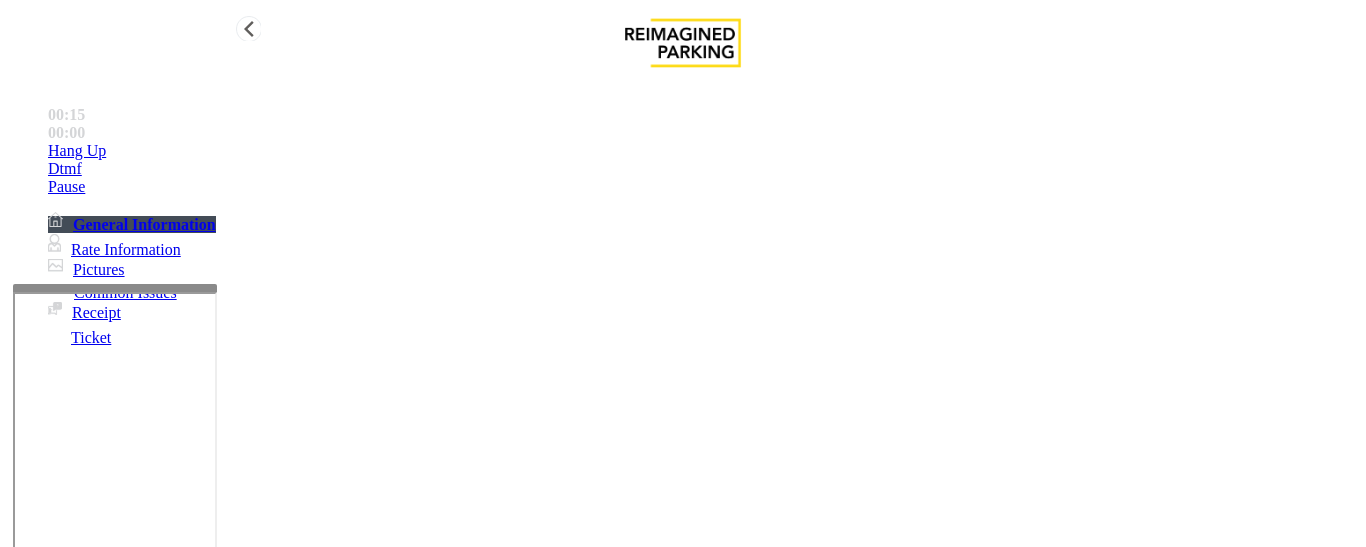 type on "**********" 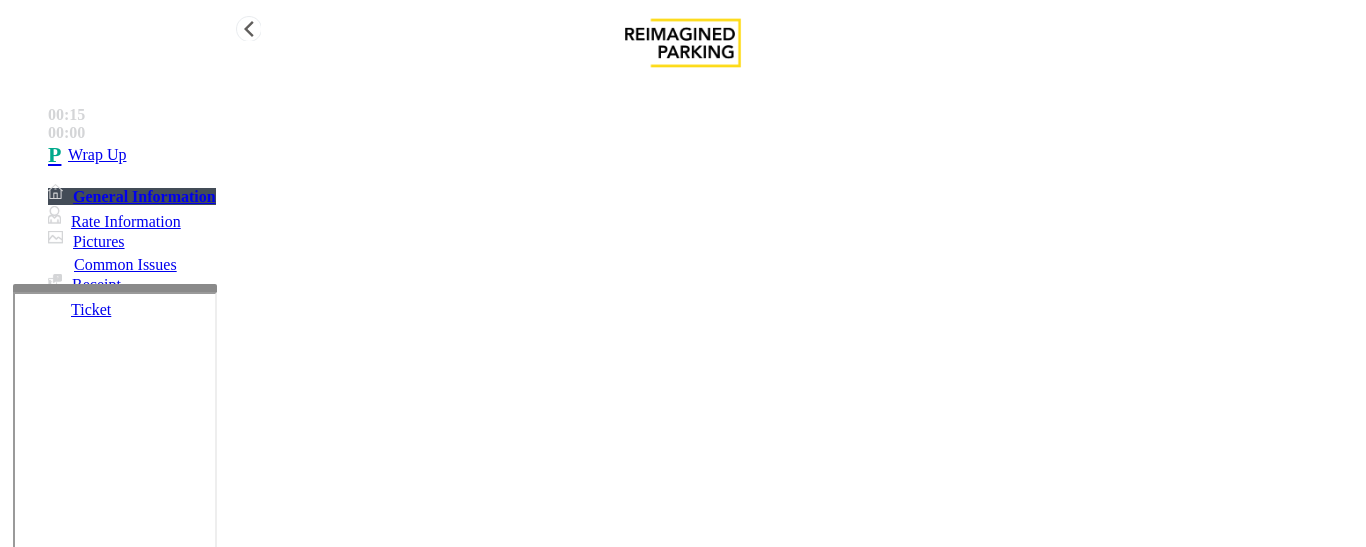 click on "Wrap Up" at bounding box center (97, 155) 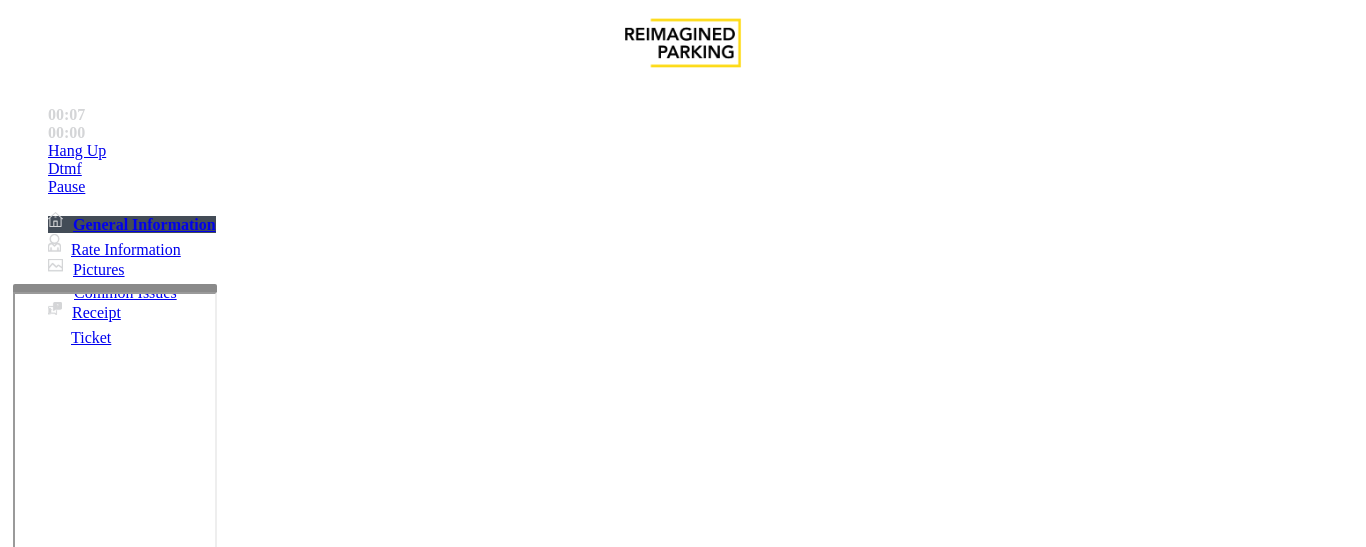 scroll, scrollTop: 83, scrollLeft: 0, axis: vertical 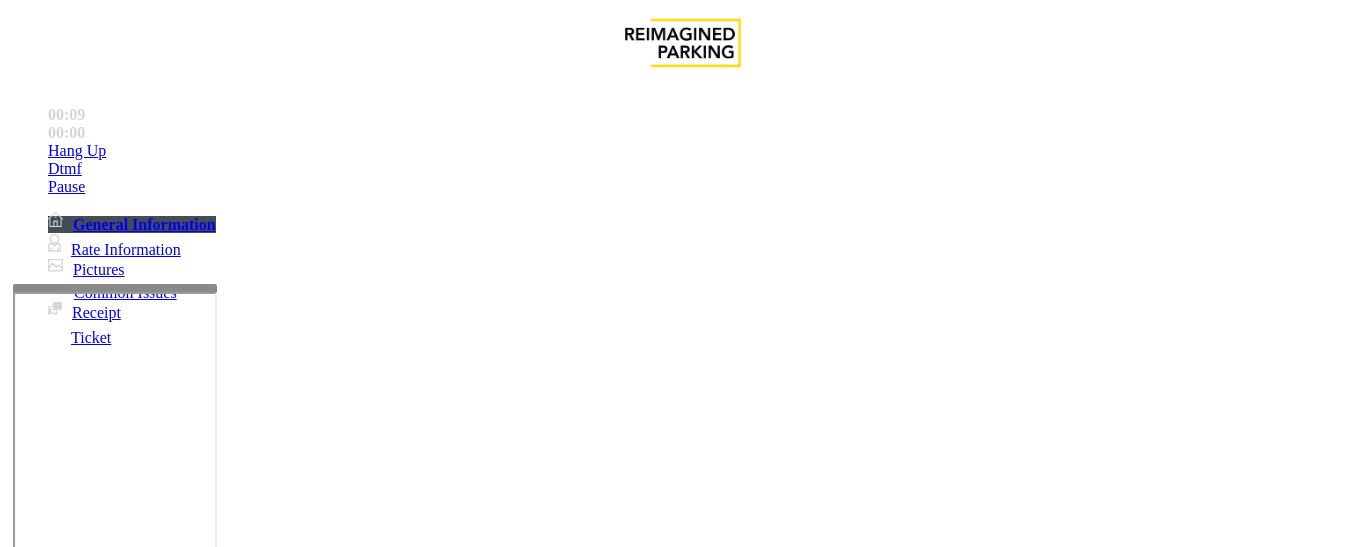 click on "Intercom Issue/No Response" at bounding box center (929, 1200) 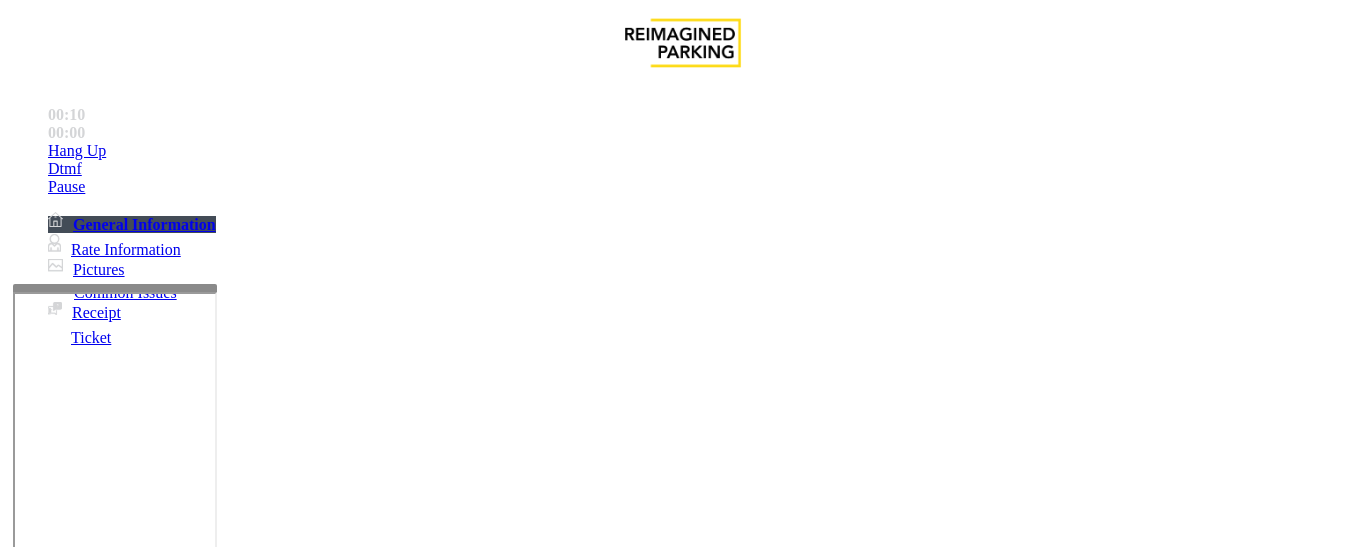 click on "No Response/Unable to hear parker" at bounding box center (682, 1185) 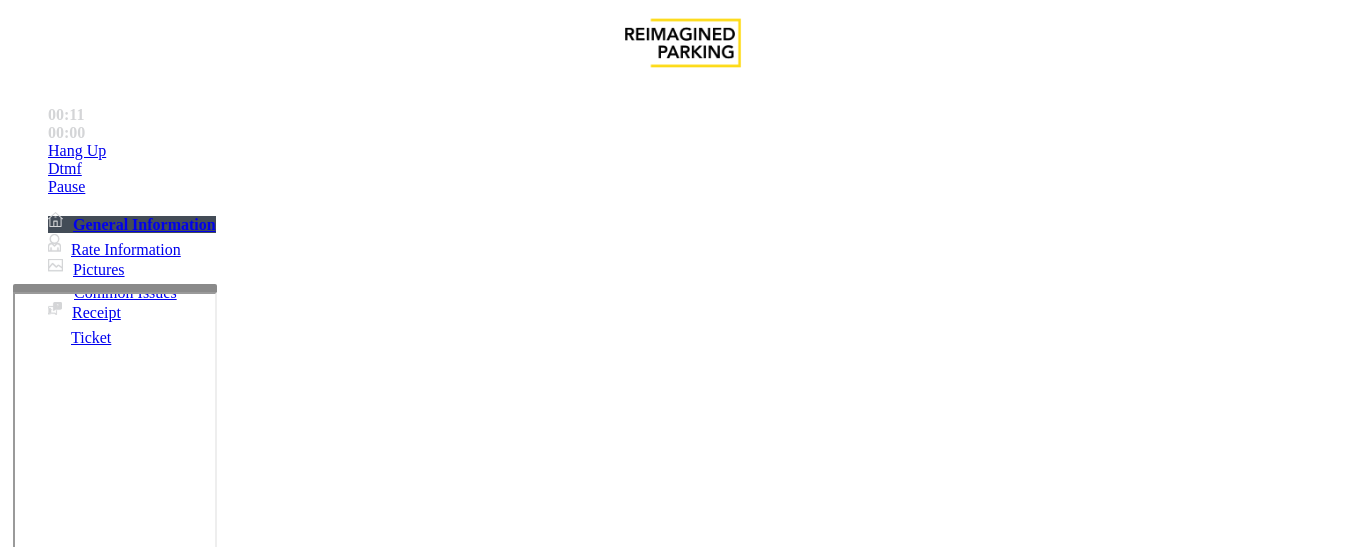 click on "No Response/Unable to hear parker" at bounding box center (682, 1185) 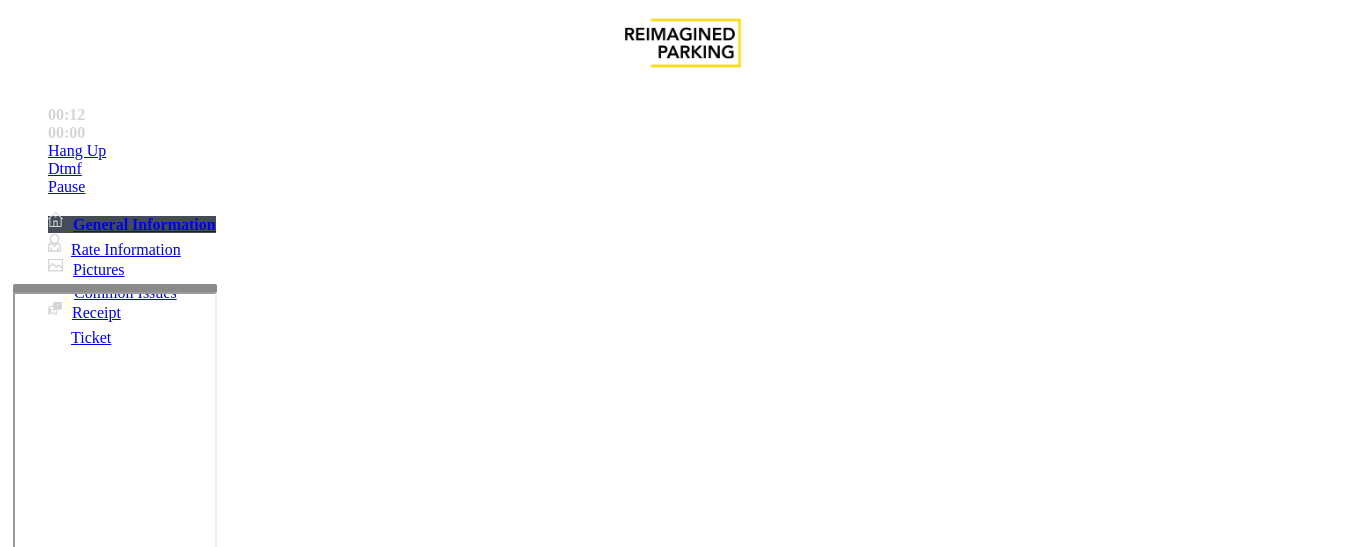 click at bounding box center (229, 1248) 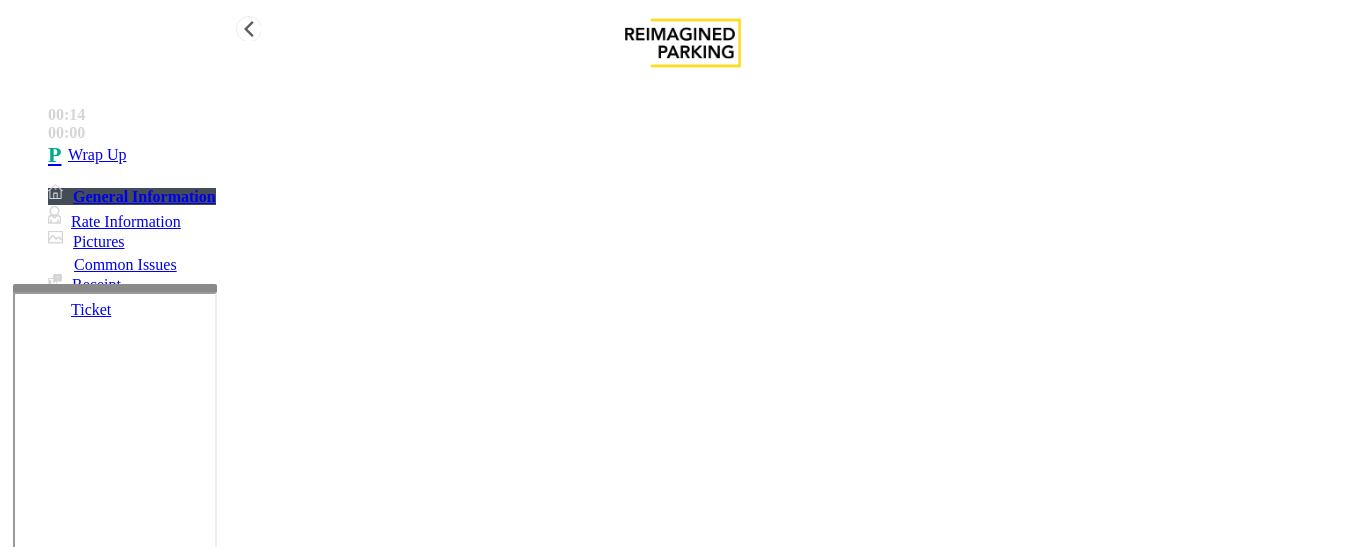 type on "**********" 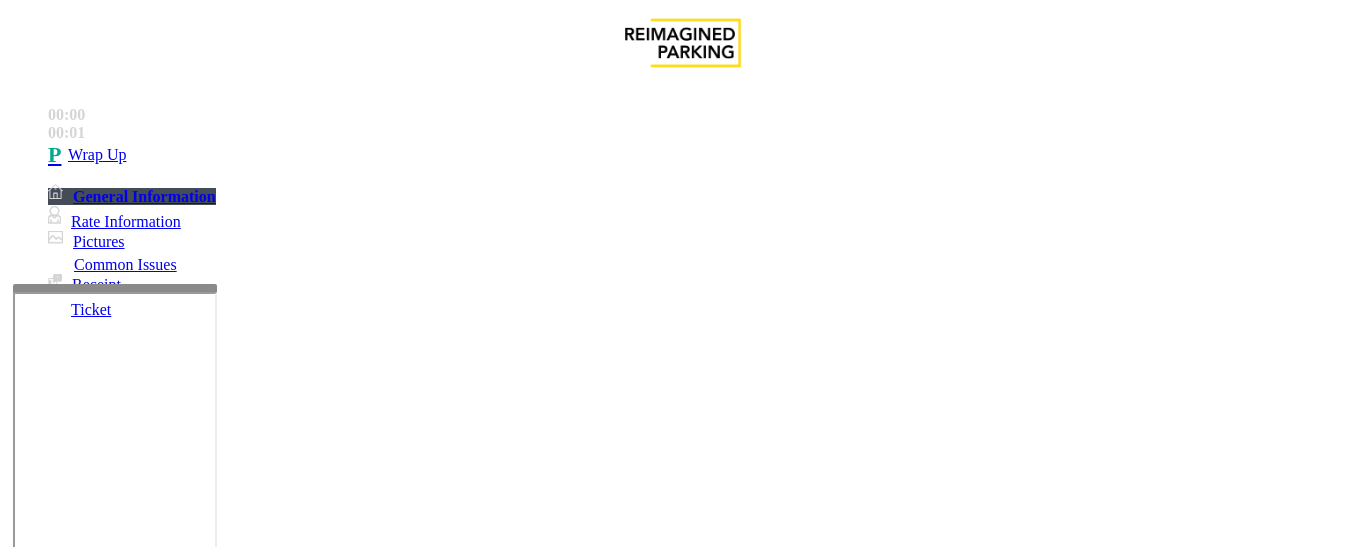 scroll, scrollTop: 83, scrollLeft: 0, axis: vertical 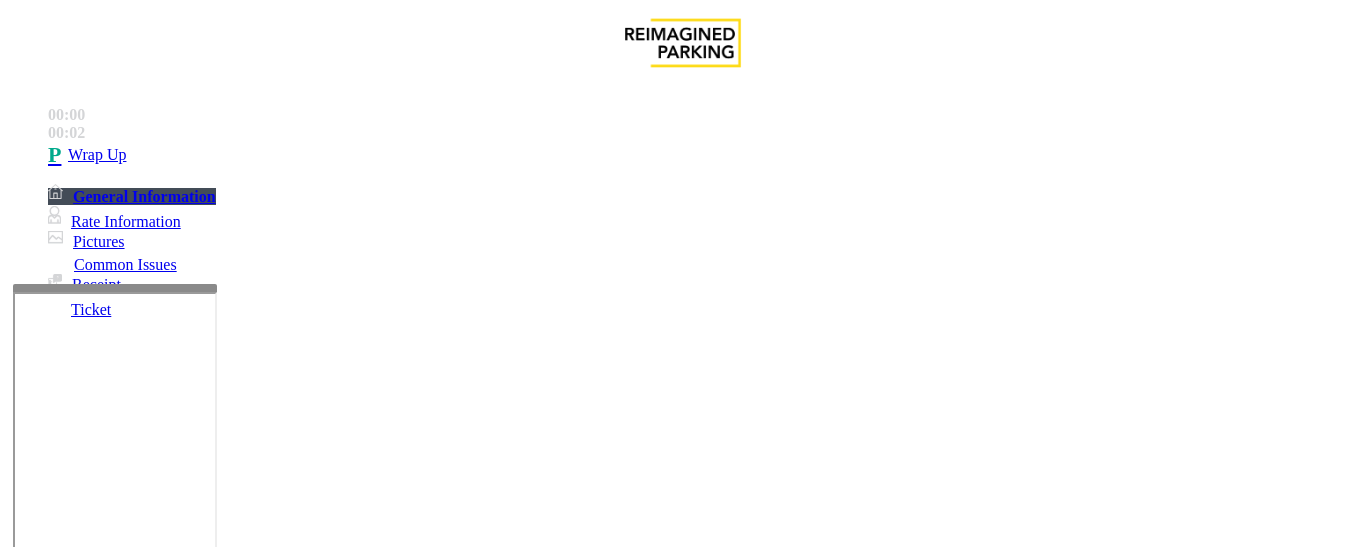 click on "Call dropped" at bounding box center [546, 1200] 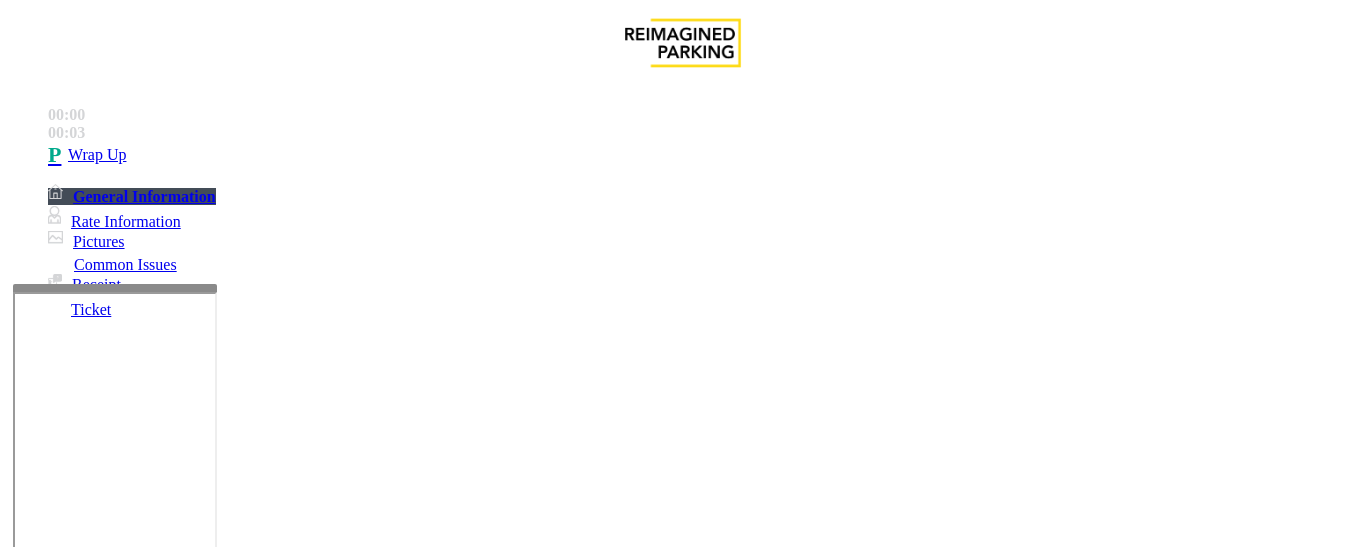 click on "Issue  -  Intercom Issue/No Response Call dropped Notes:                      Send alerts to manager  Vend Gate Not Allowed  Steps to Resolve" at bounding box center [682, 1286] 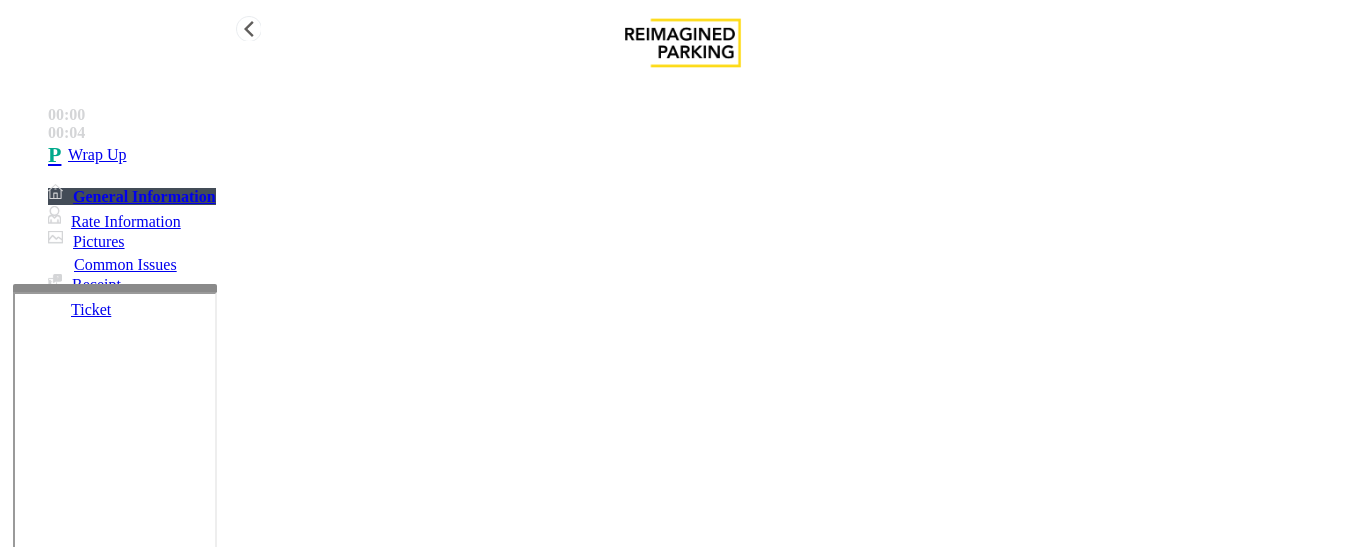 type on "**********" 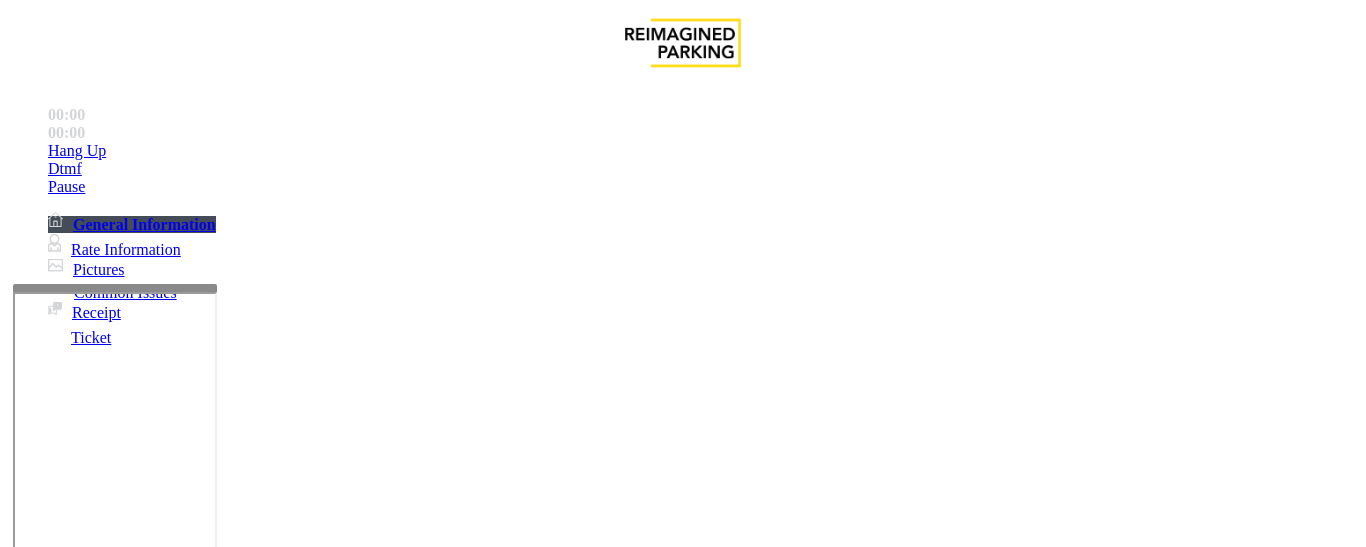 scroll, scrollTop: 600, scrollLeft: 0, axis: vertical 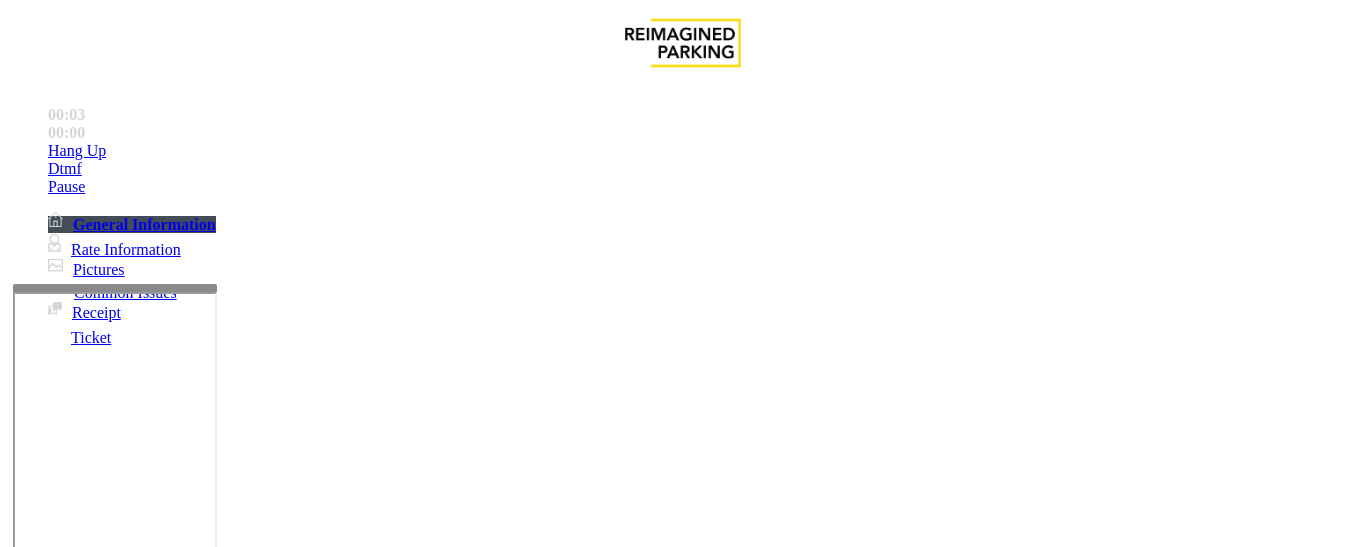 click on "Intercom Issue/No Response" at bounding box center [929, 1200] 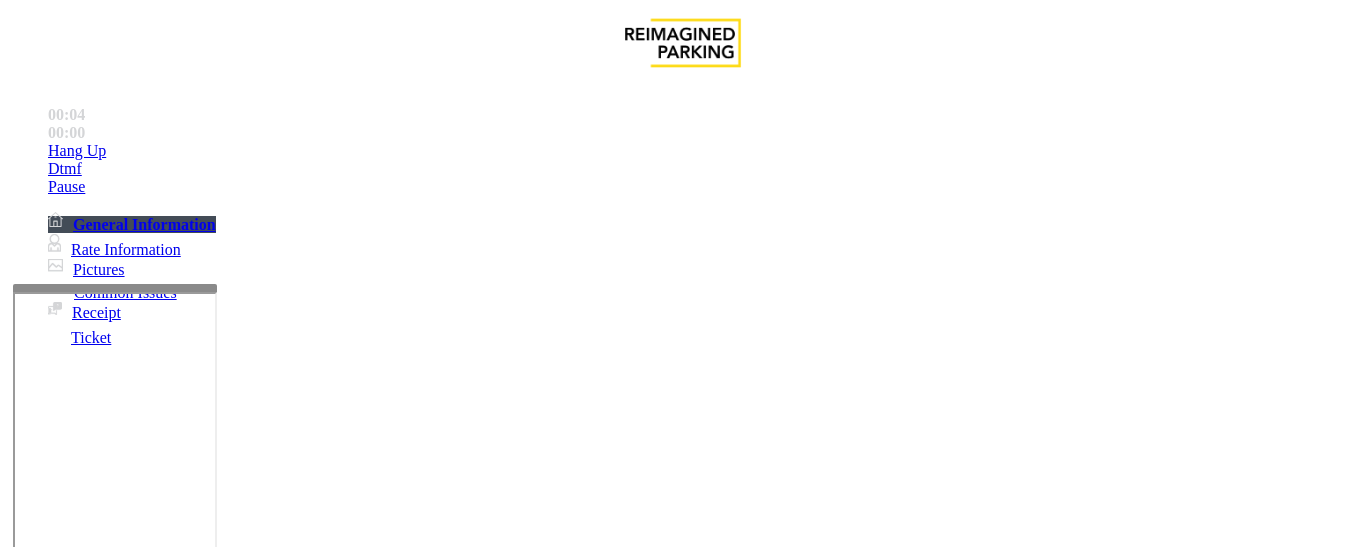 scroll, scrollTop: 0, scrollLeft: 0, axis: both 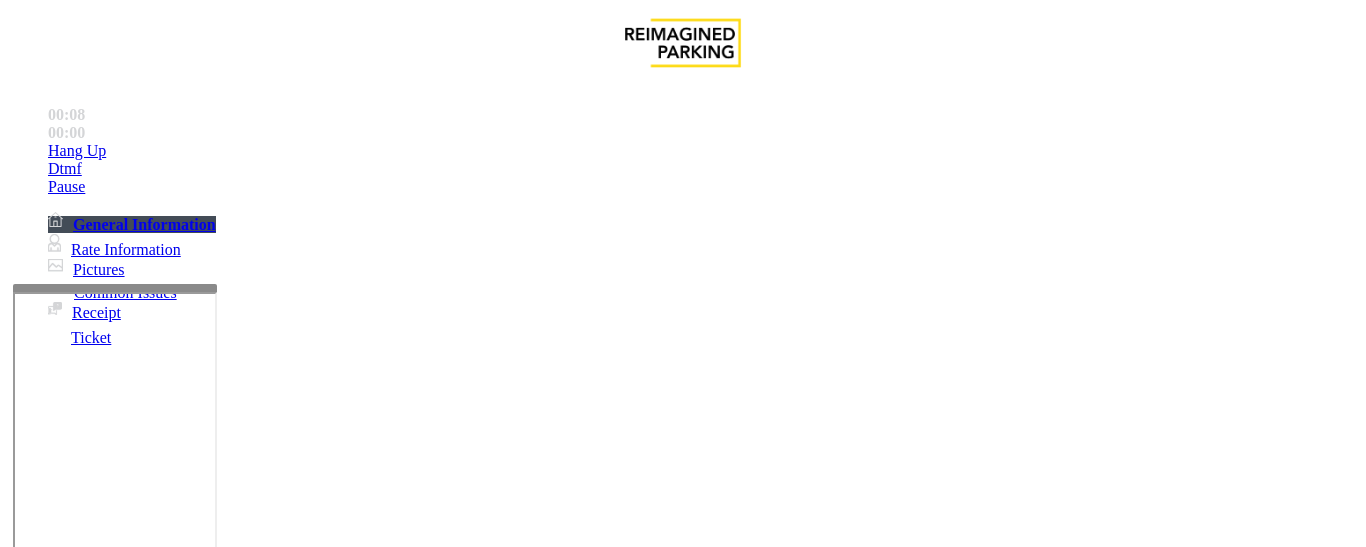 click on "No Response/Unable to hear parker" at bounding box center (142, 1200) 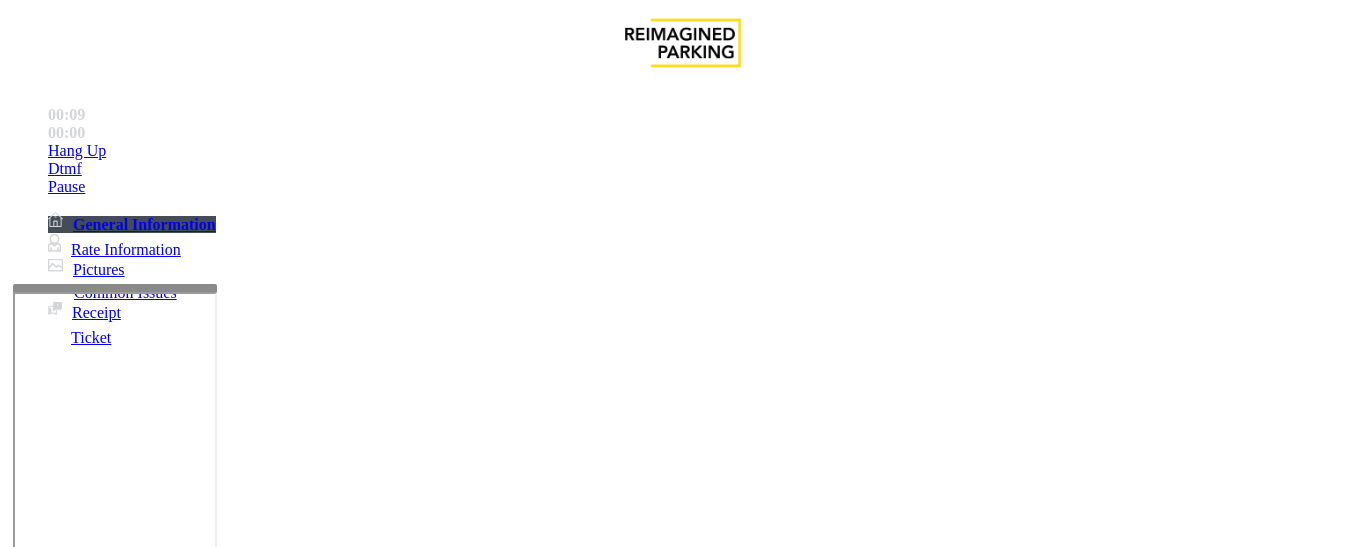click on "No Response/Unable to hear parker" at bounding box center (682, 1185) 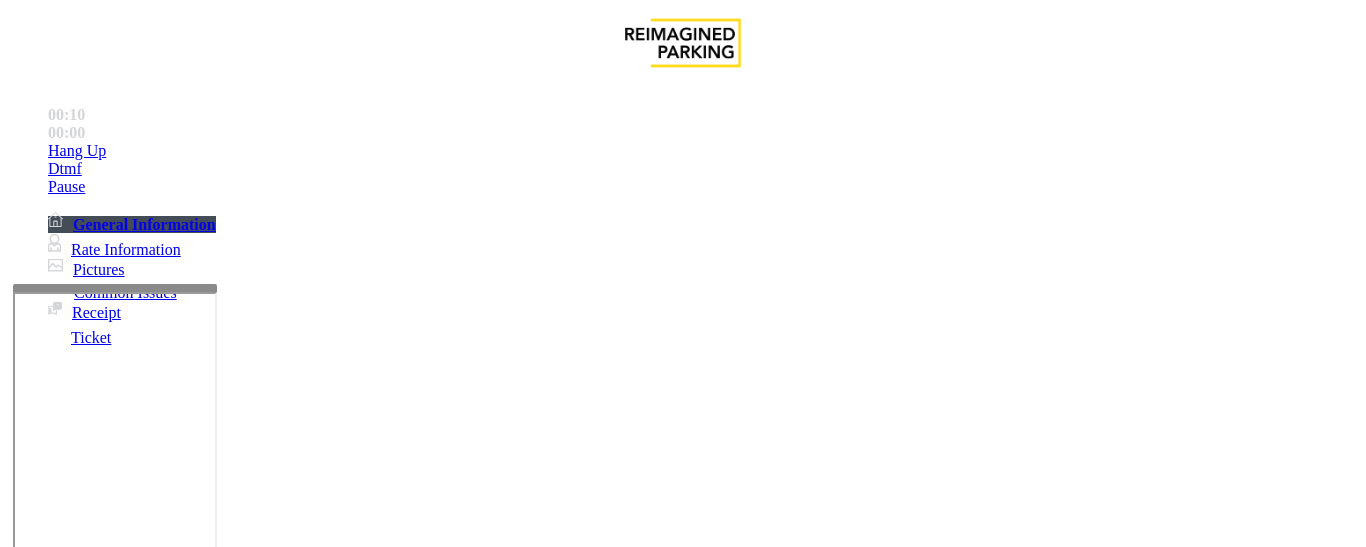 click on "No Response/Unable to hear parker" at bounding box center (682, 1185) 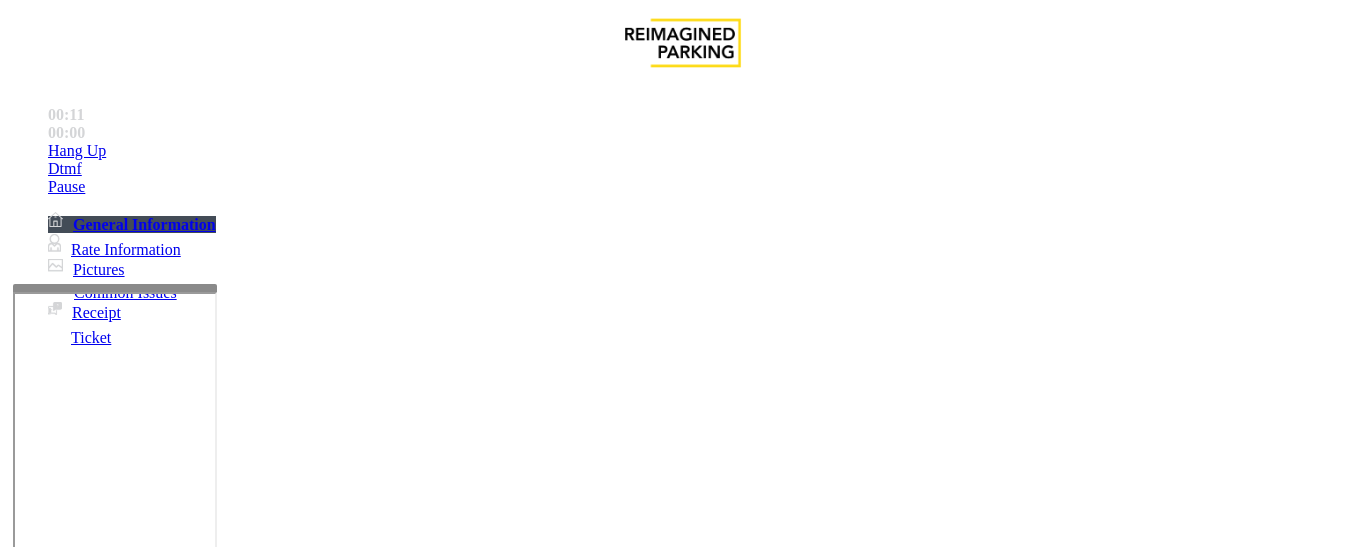 click at bounding box center (229, 1248) 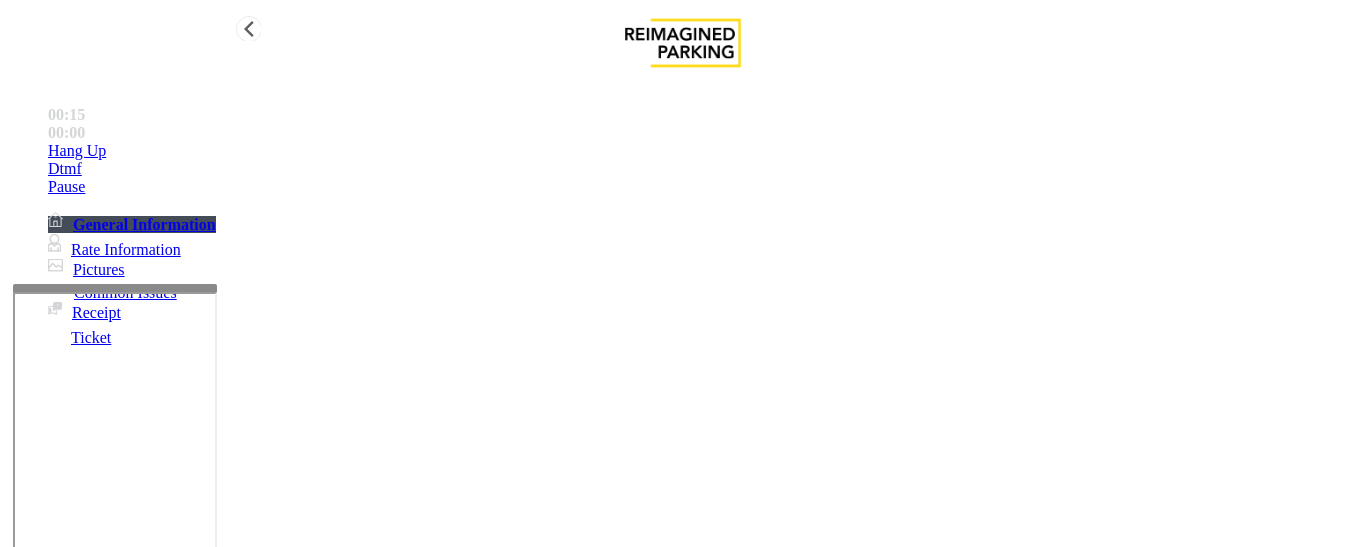type on "**********" 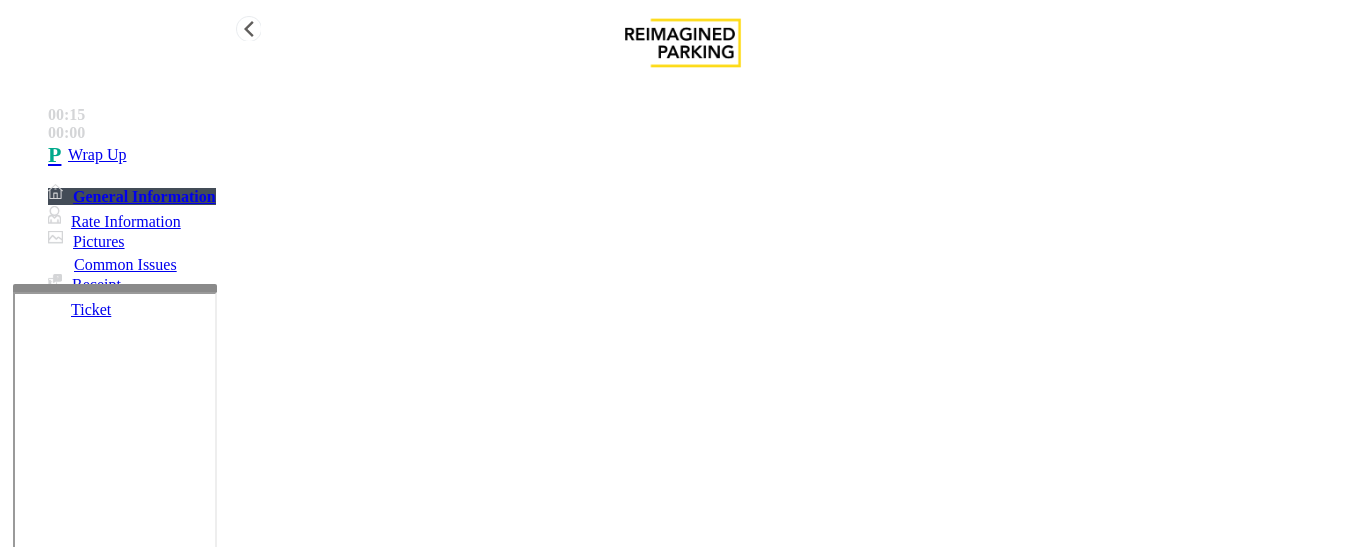 click at bounding box center (58, 155) 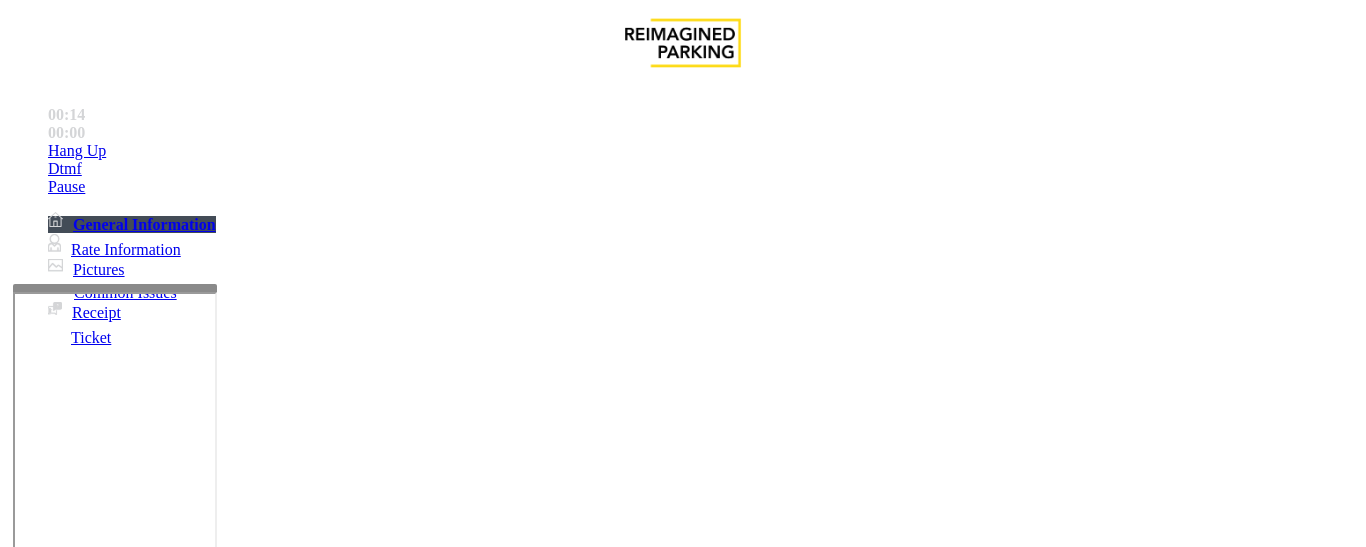 scroll, scrollTop: 300, scrollLeft: 0, axis: vertical 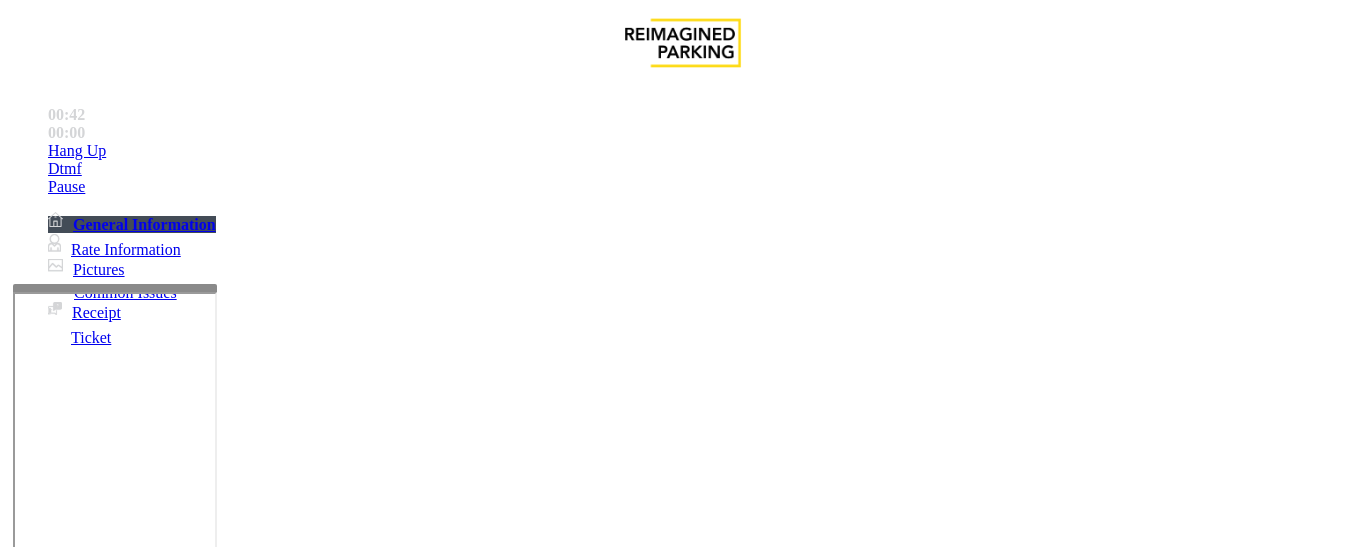 click on "Intercom Issue/No Response" at bounding box center (929, 1200) 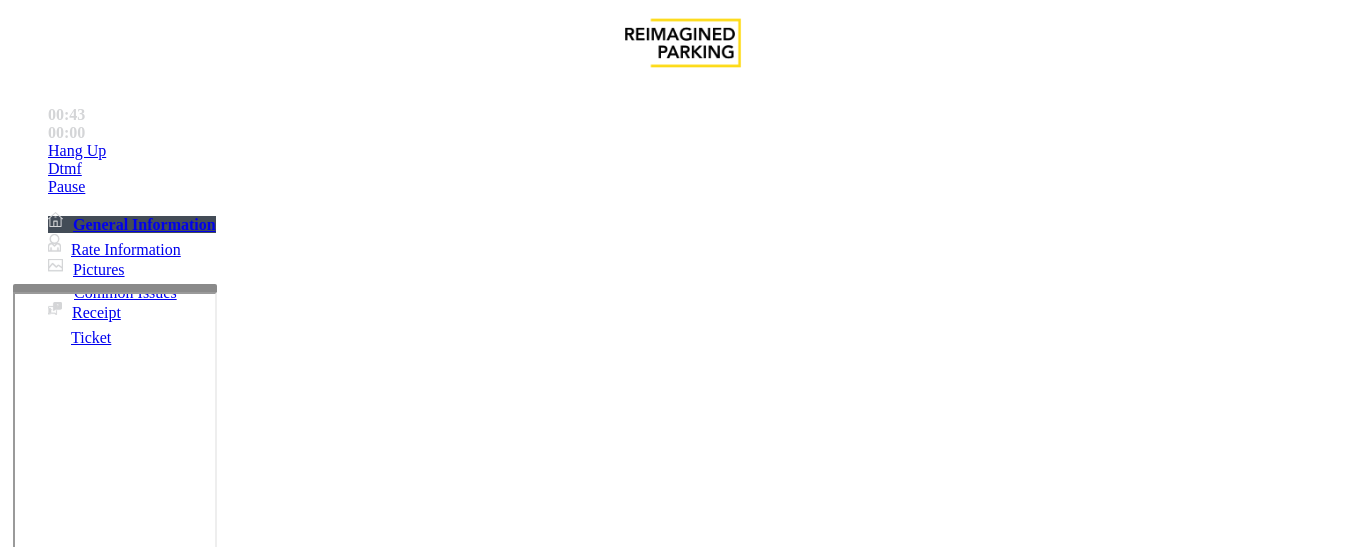 click on "No Response/Unable to hear parker" at bounding box center [142, 1200] 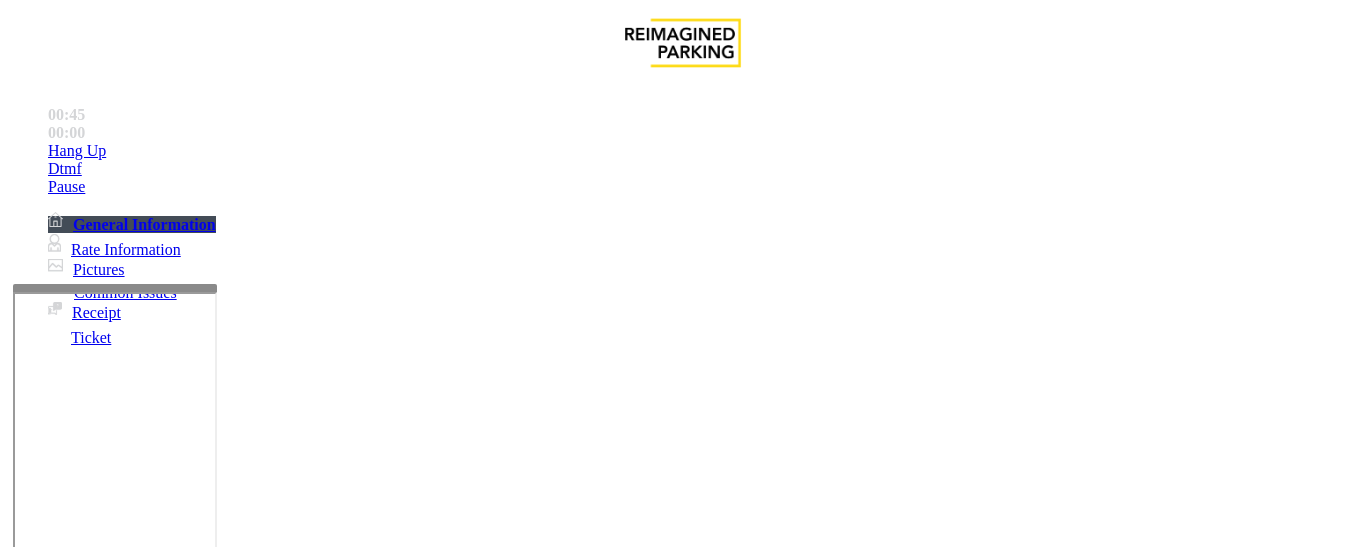 drag, startPoint x: 396, startPoint y: 176, endPoint x: 588, endPoint y: 172, distance: 192.04166 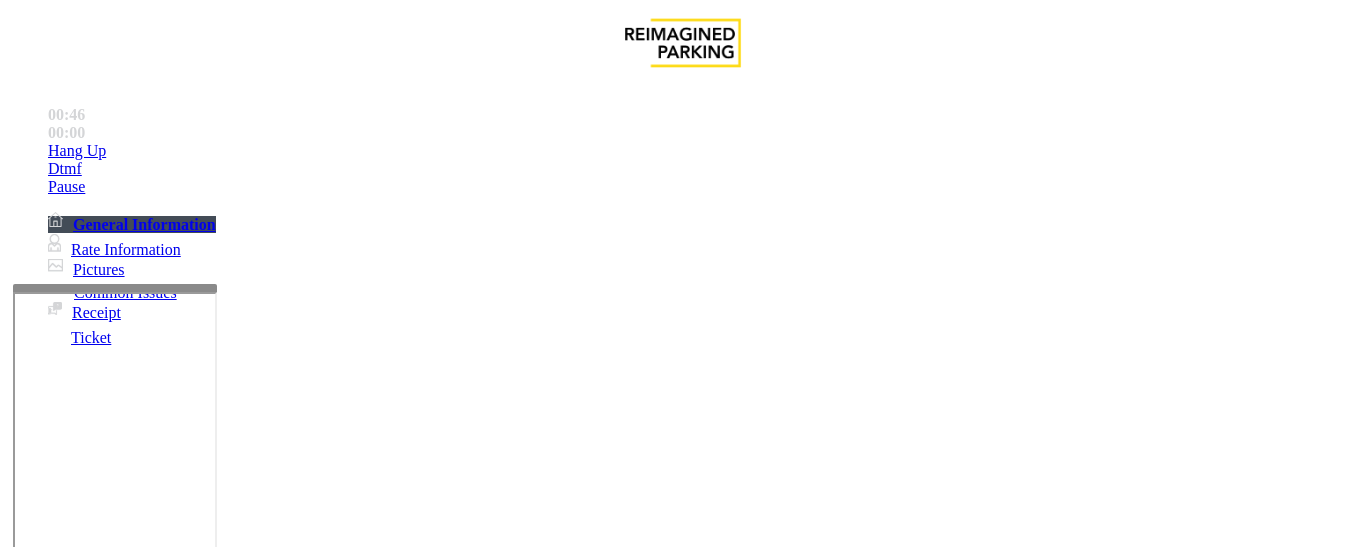click at bounding box center (229, 1248) 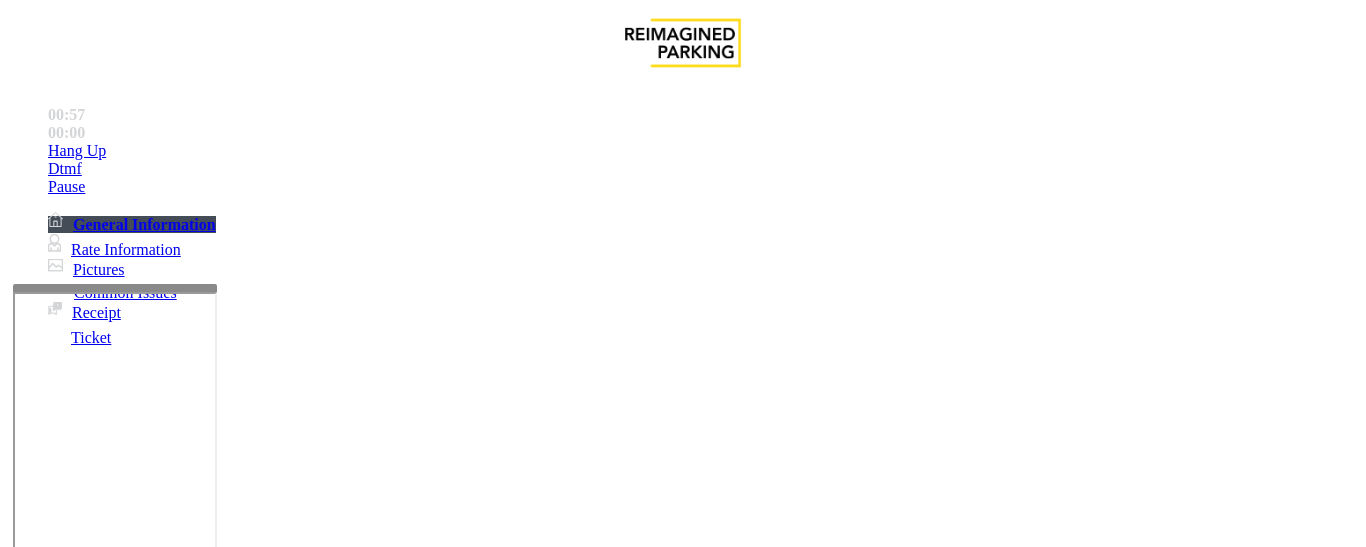 click at bounding box center [229, 1248] 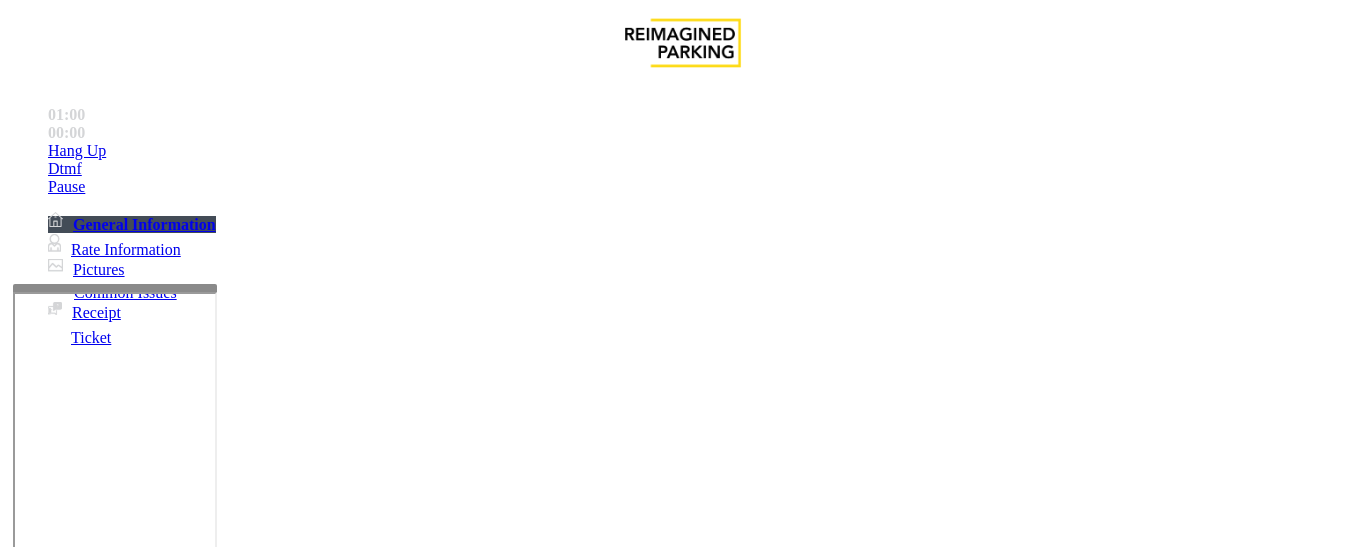 paste on "**********" 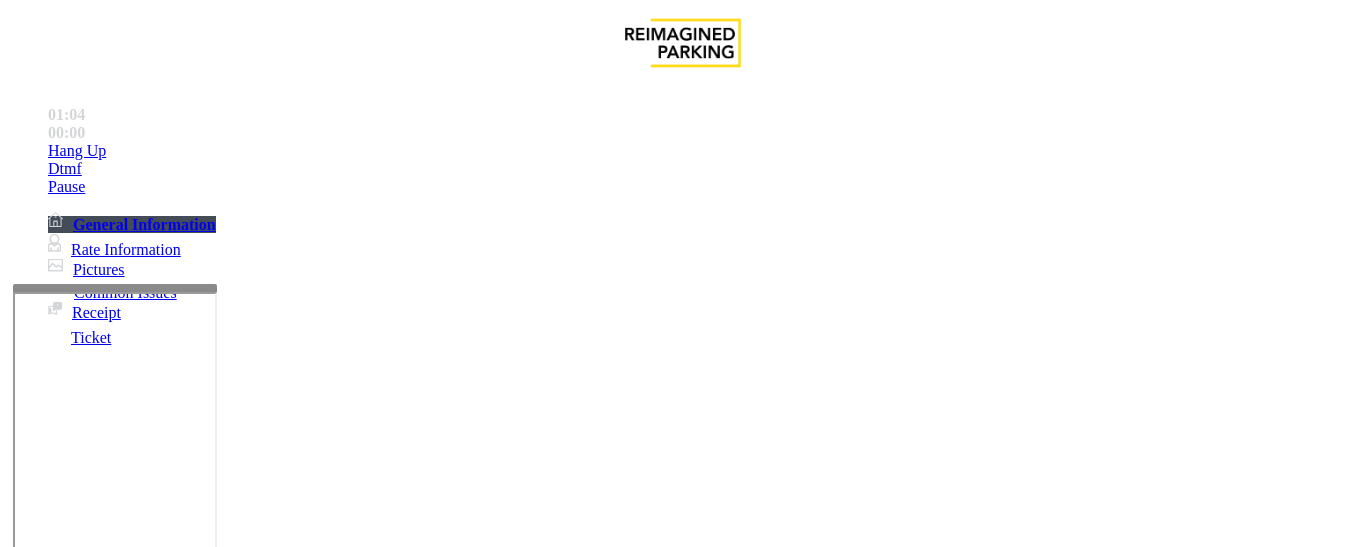 scroll, scrollTop: 200, scrollLeft: 0, axis: vertical 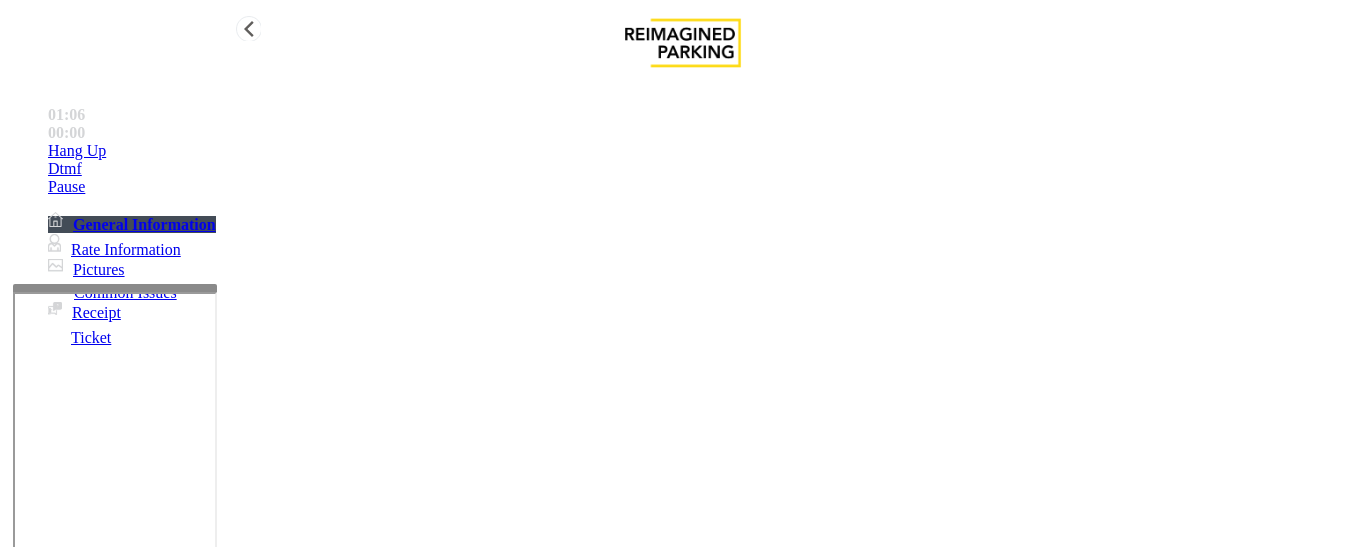 type on "**********" 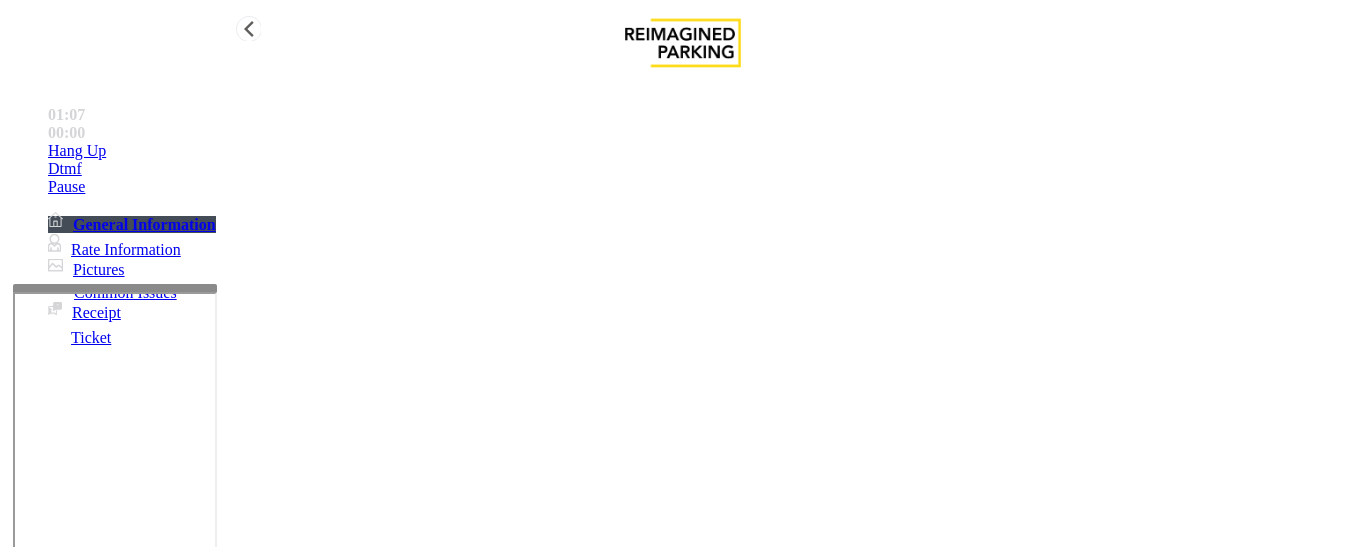 click on "Hang Up" at bounding box center [703, 151] 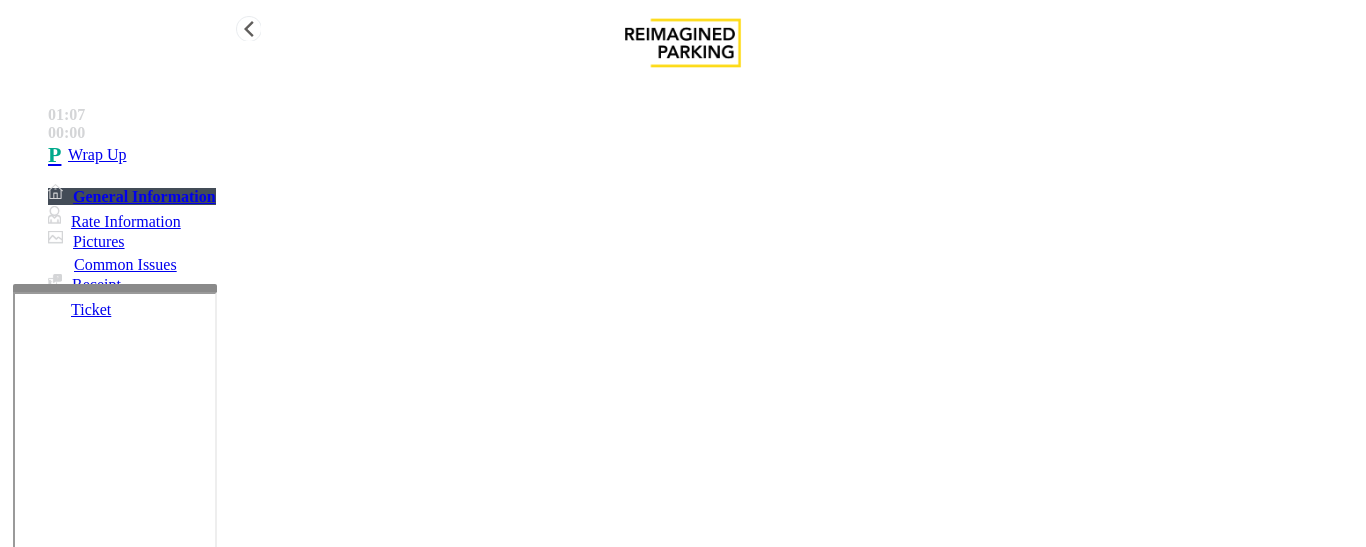 click on "Wrap Up" at bounding box center [97, 155] 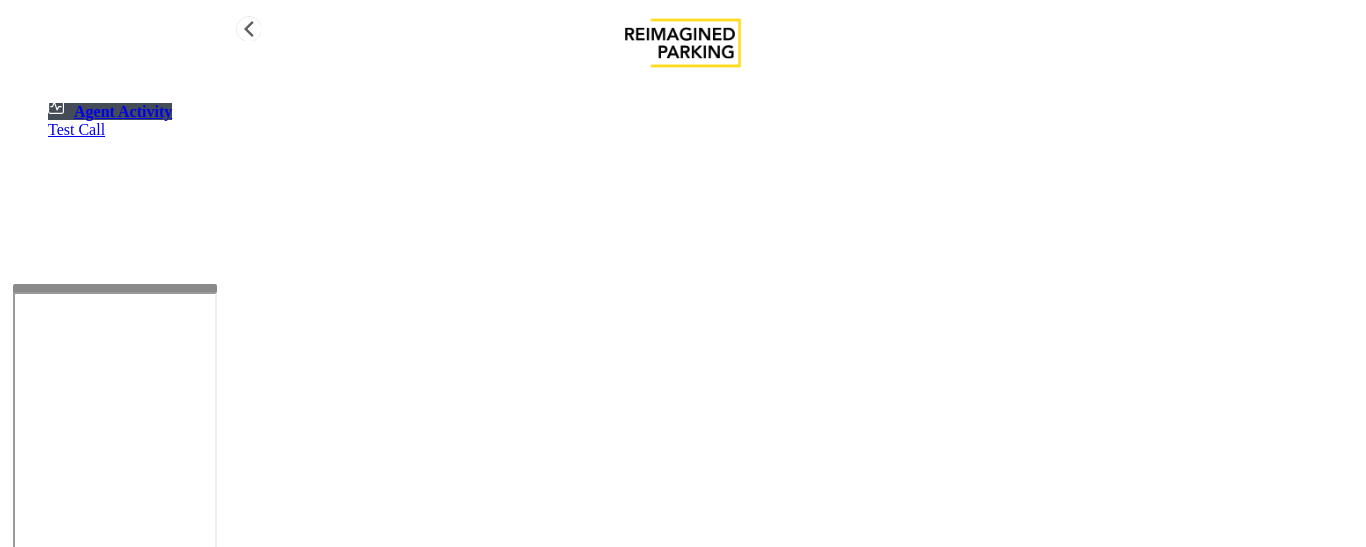 scroll, scrollTop: 0, scrollLeft: 0, axis: both 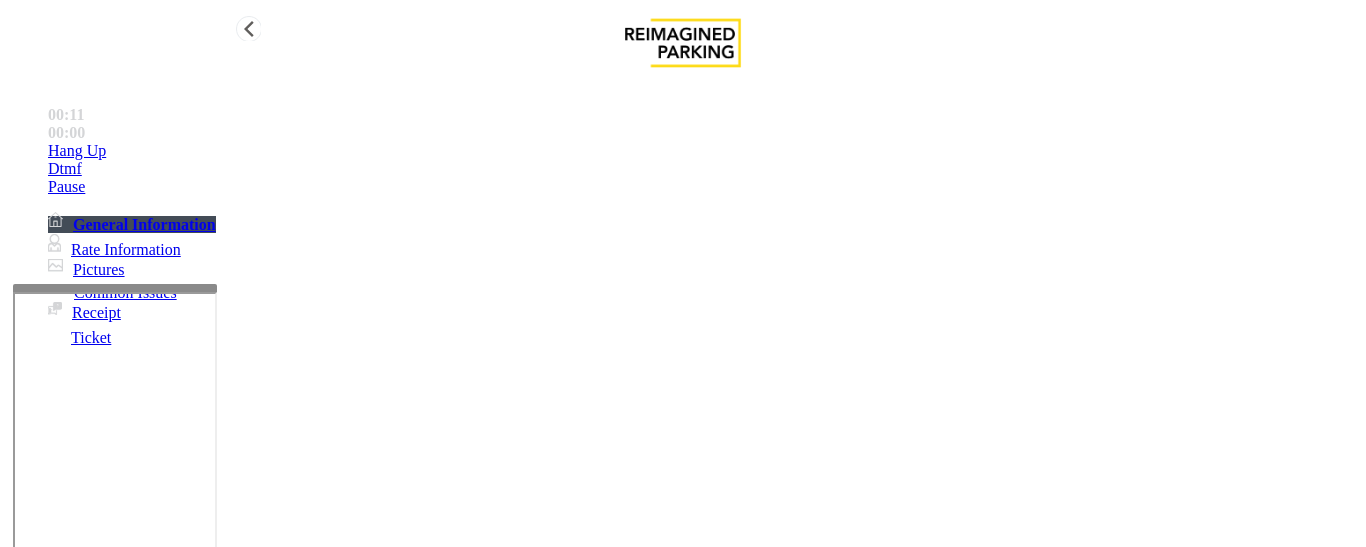 click on "Ticket Issue" at bounding box center [71, 1200] 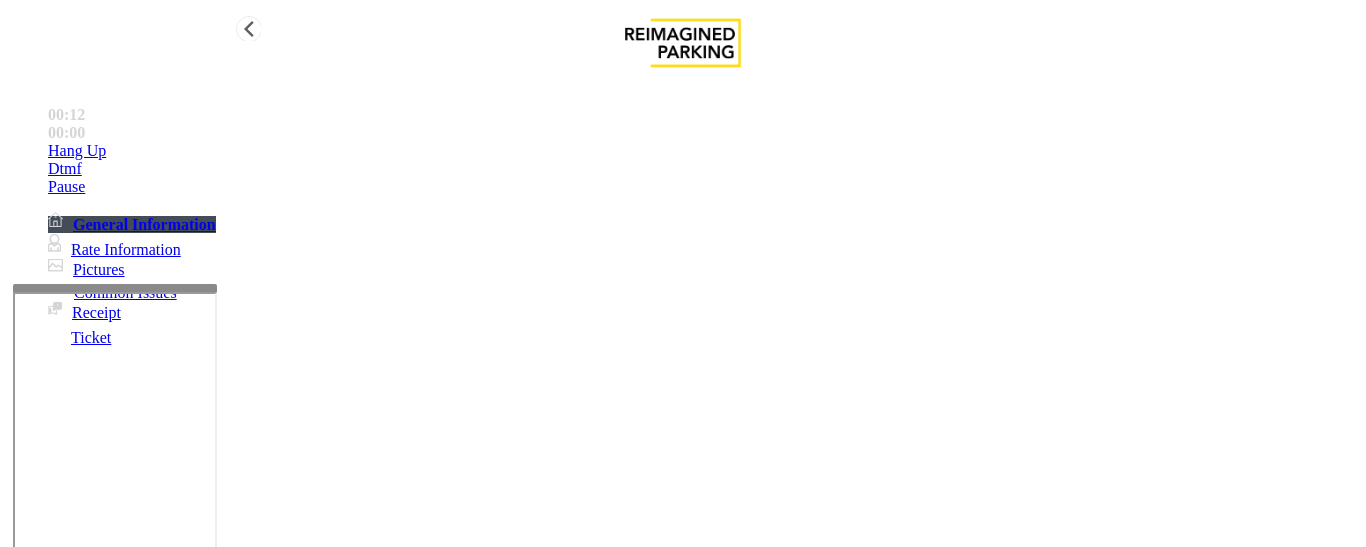 click on "Ticket Unreadable" at bounding box center (300, 1200) 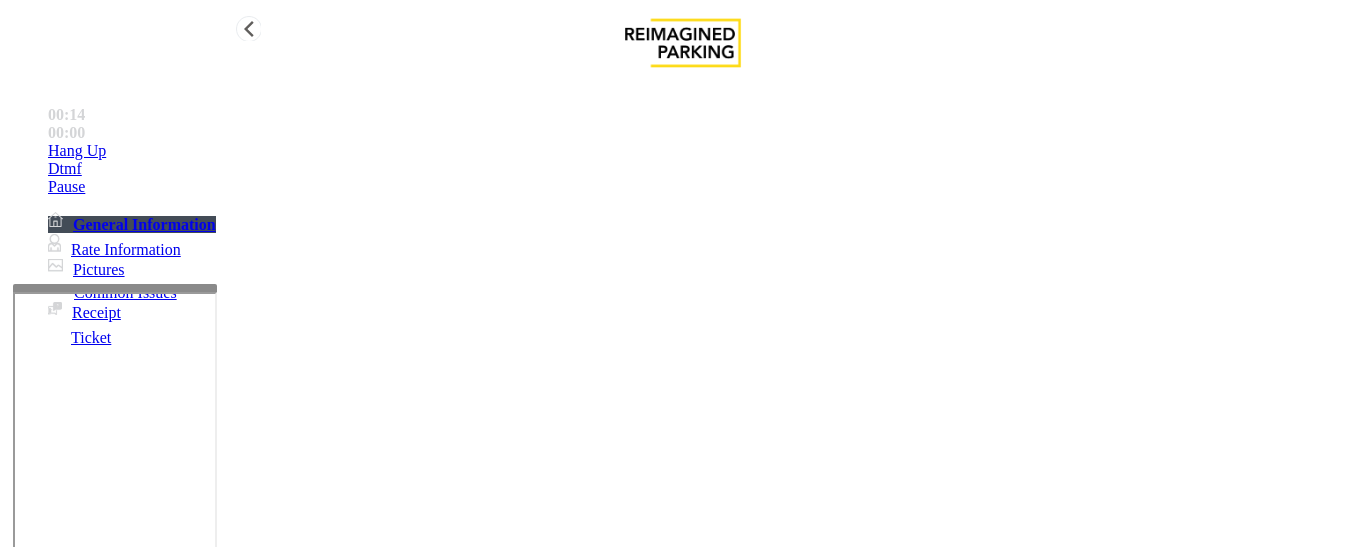 copy on "Ticket Unreadable" 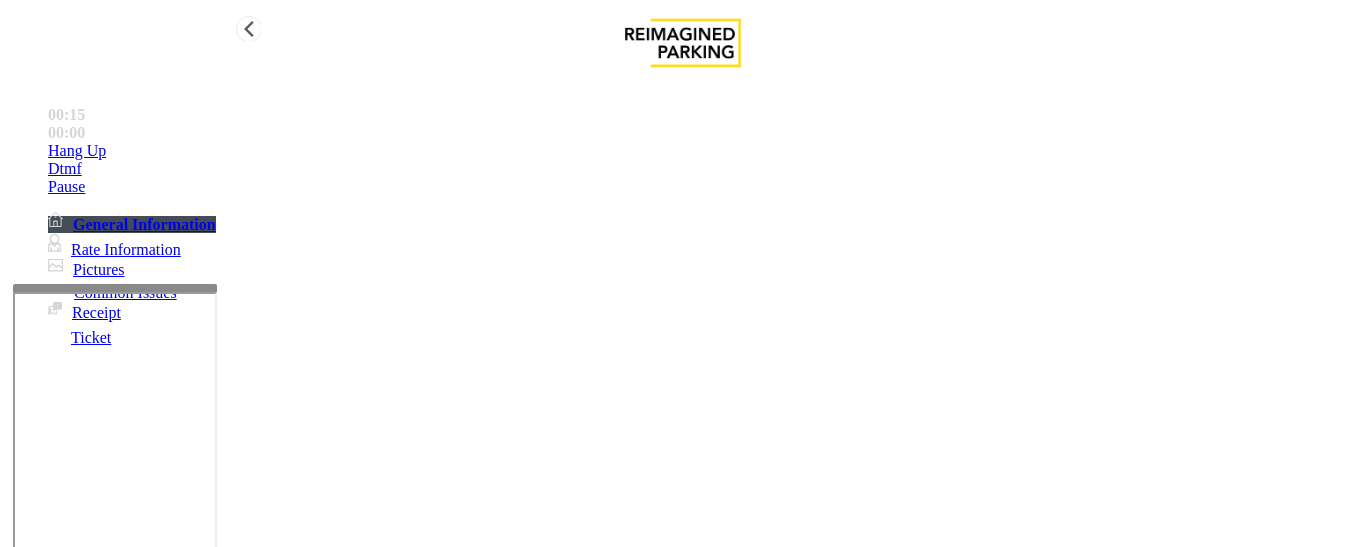 scroll, scrollTop: 400, scrollLeft: 0, axis: vertical 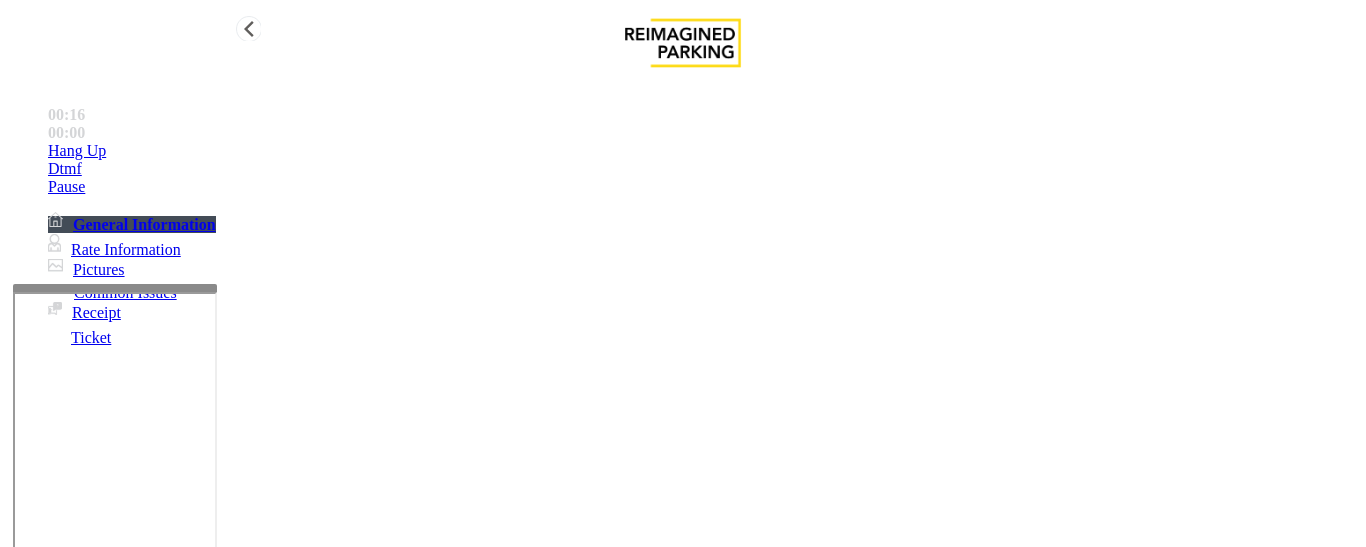 click at bounding box center [221, 1540] 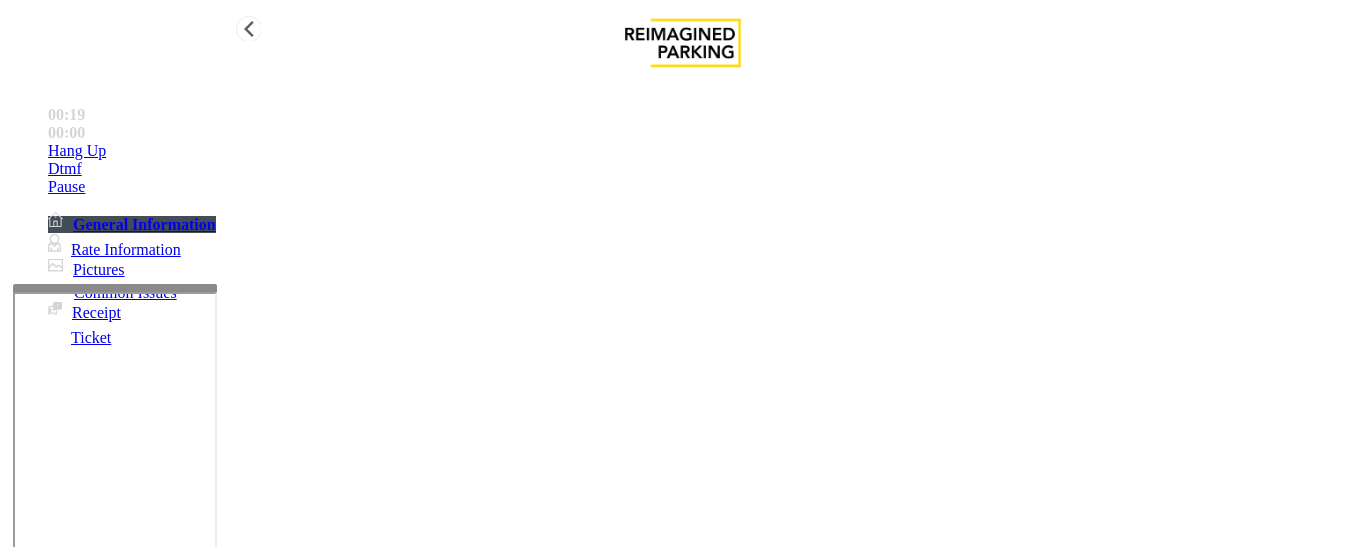 paste on "**********" 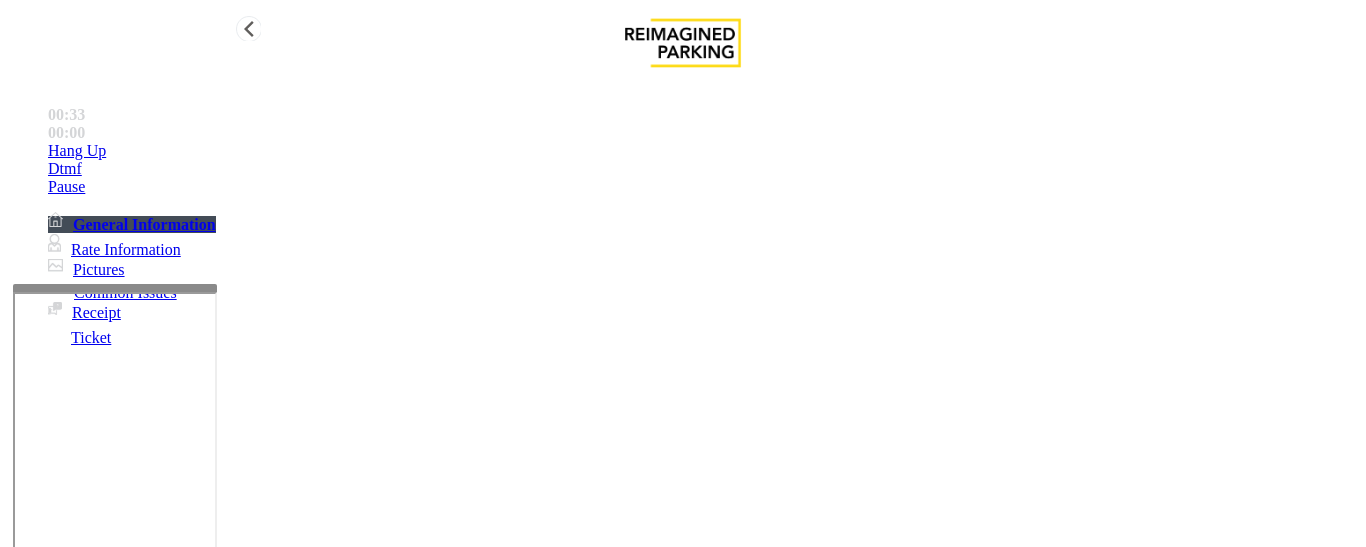 scroll, scrollTop: 0, scrollLeft: 0, axis: both 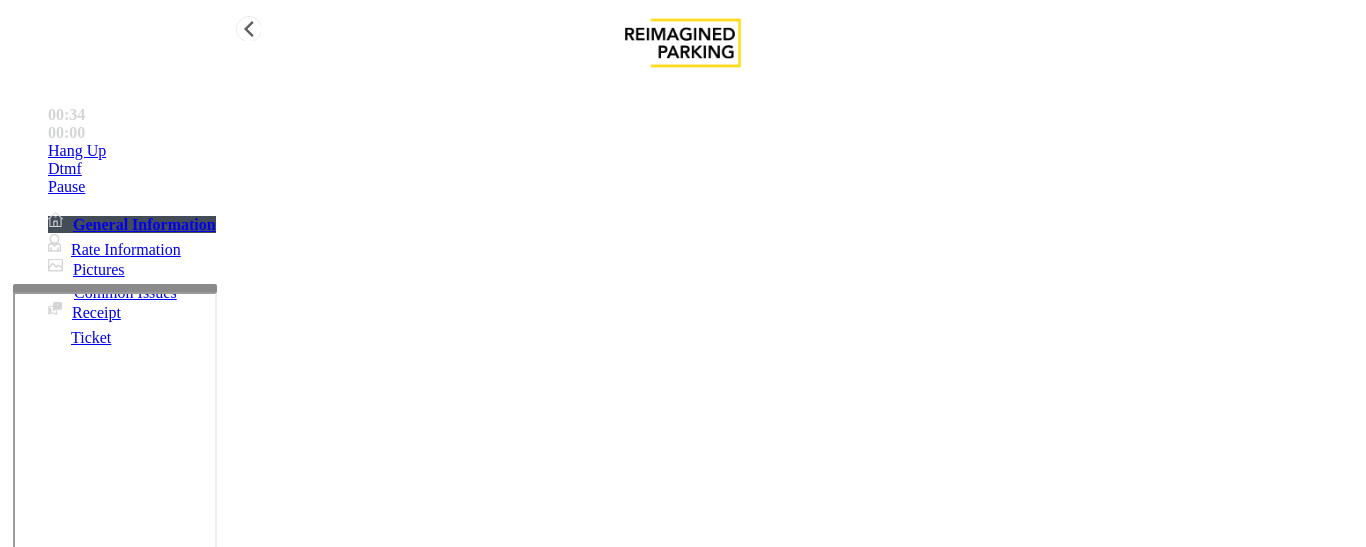 click at bounding box center [96, 1276] 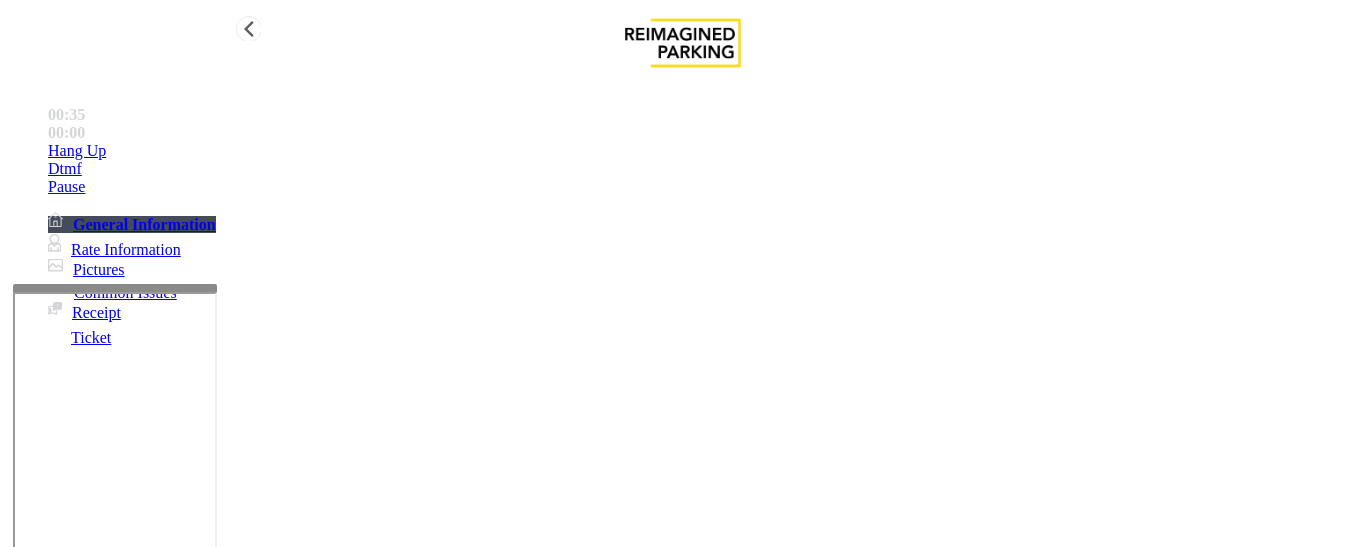 scroll, scrollTop: 500, scrollLeft: 0, axis: vertical 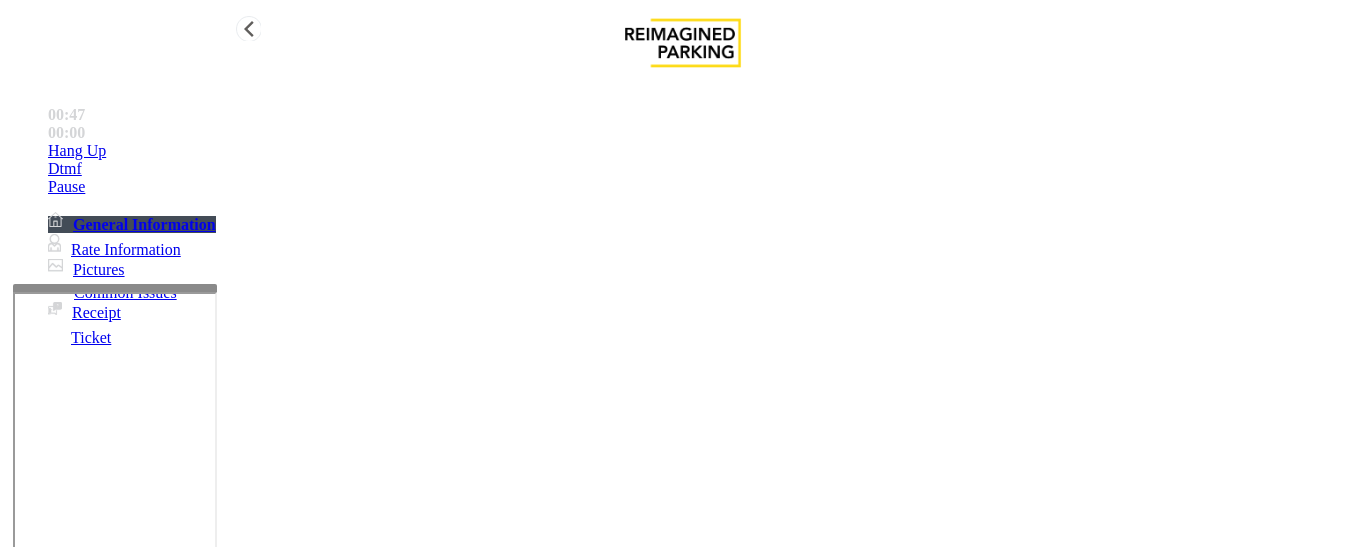 type on "**********" 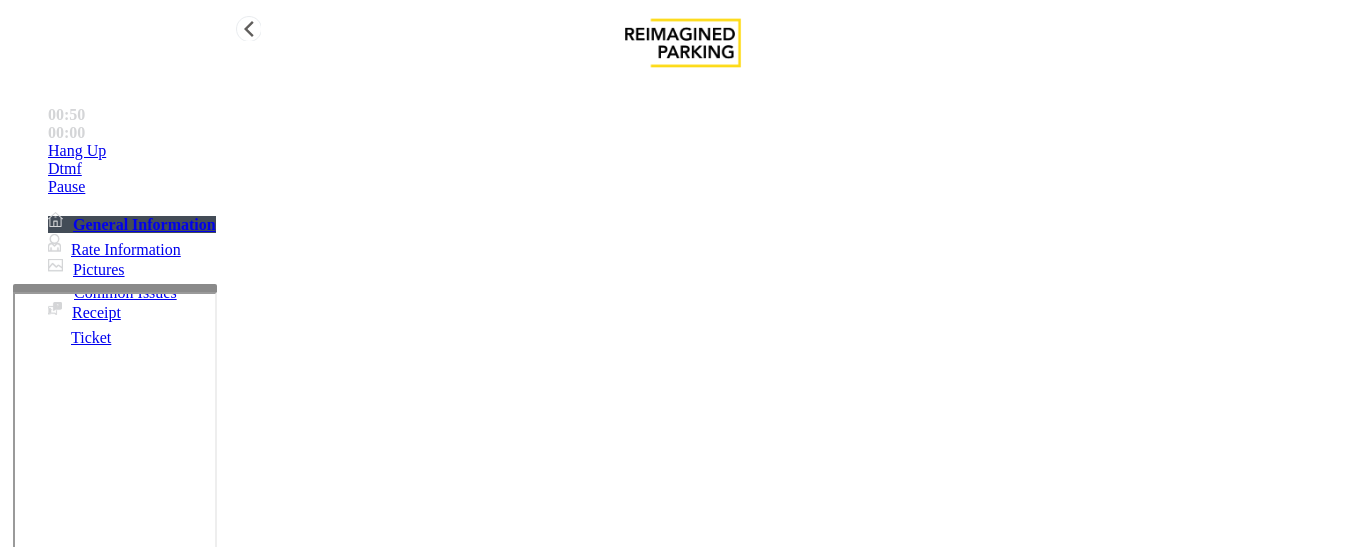type on "******" 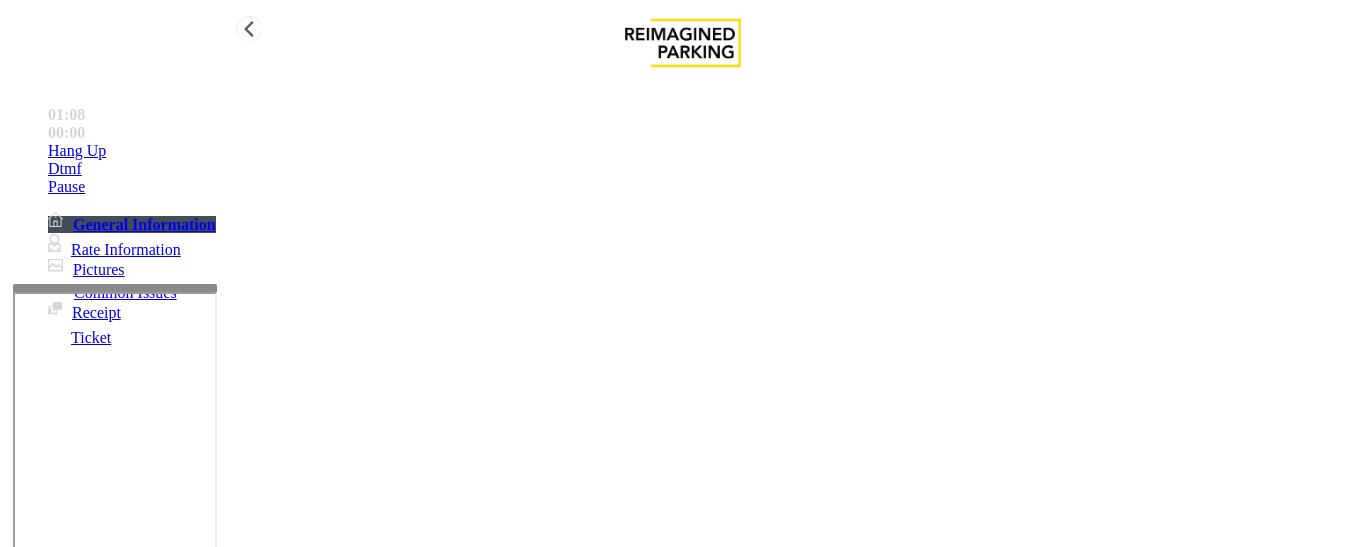 scroll, scrollTop: 200, scrollLeft: 0, axis: vertical 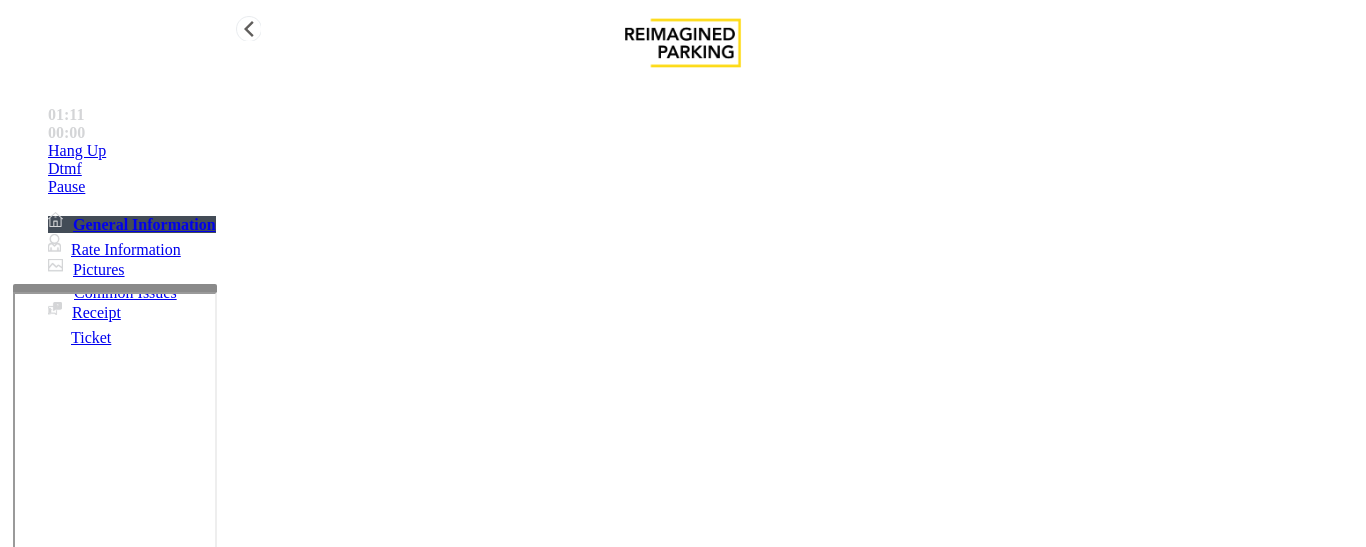 click on "Vend Gate" at bounding box center [69, 1633] 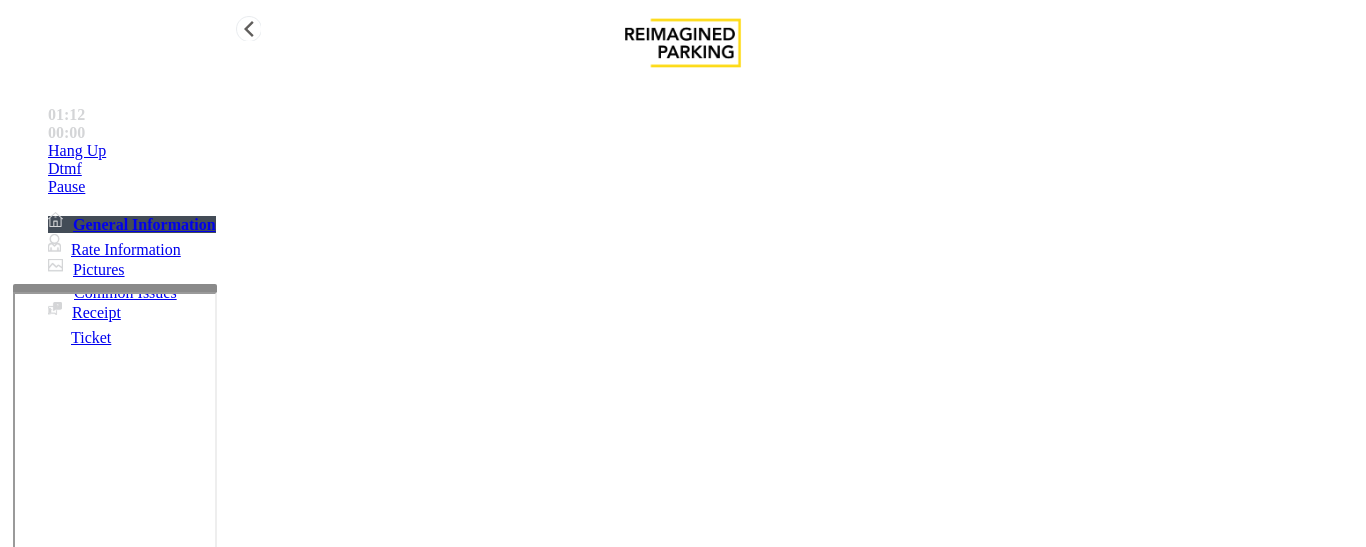 scroll, scrollTop: 0, scrollLeft: 0, axis: both 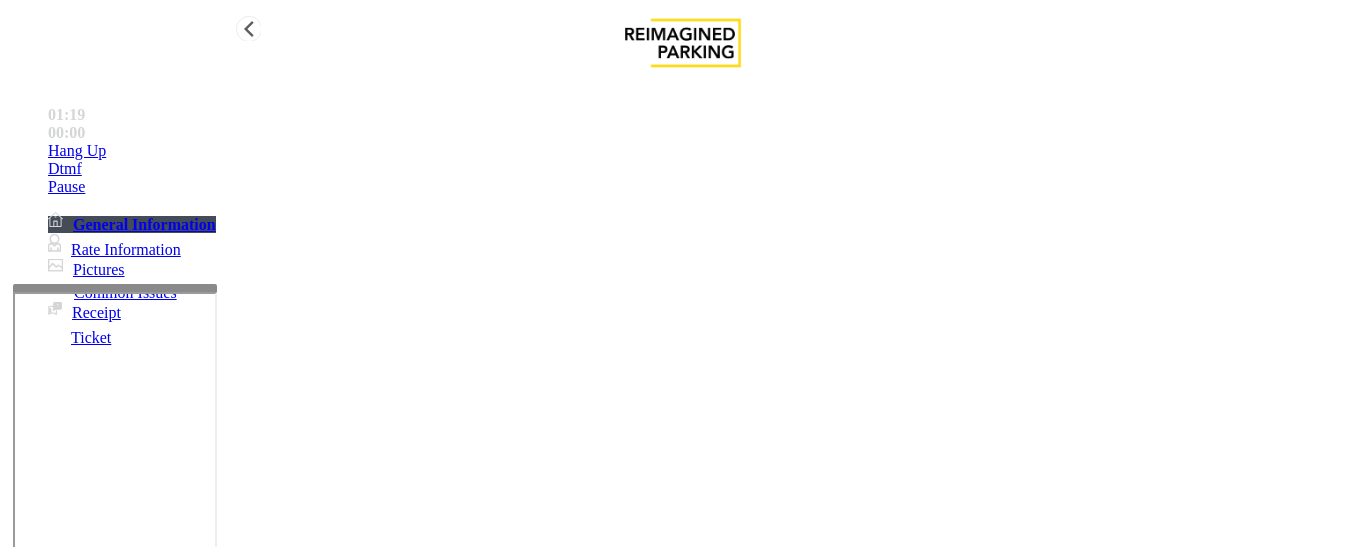 click on "Hang Up" at bounding box center [703, 151] 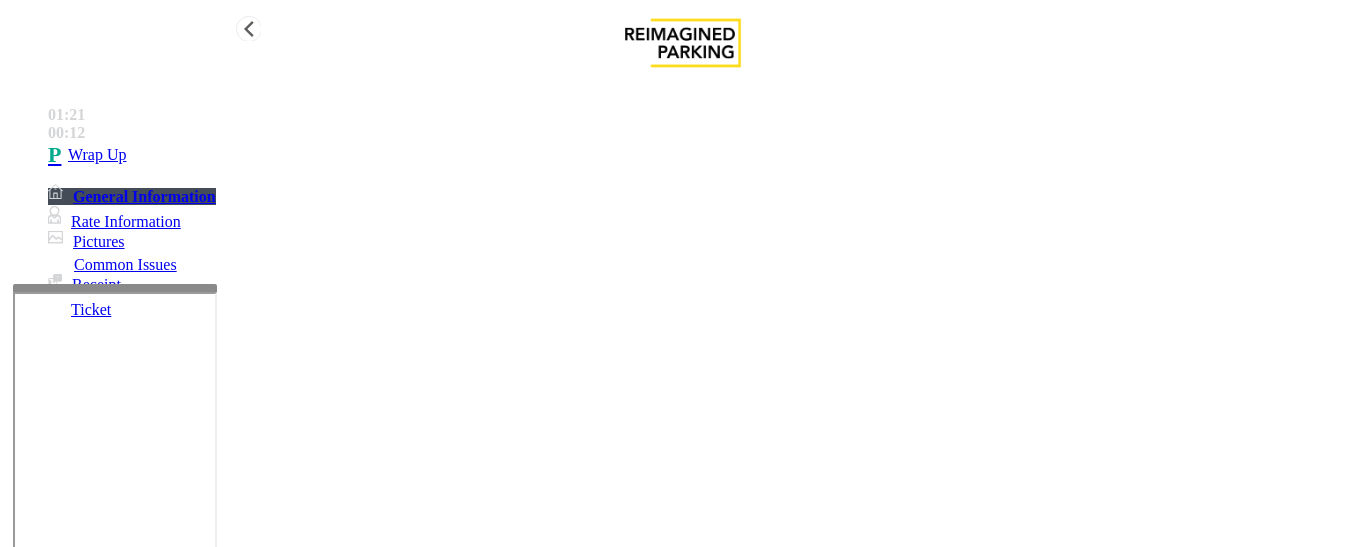 drag, startPoint x: 347, startPoint y: 213, endPoint x: 230, endPoint y: 209, distance: 117.06836 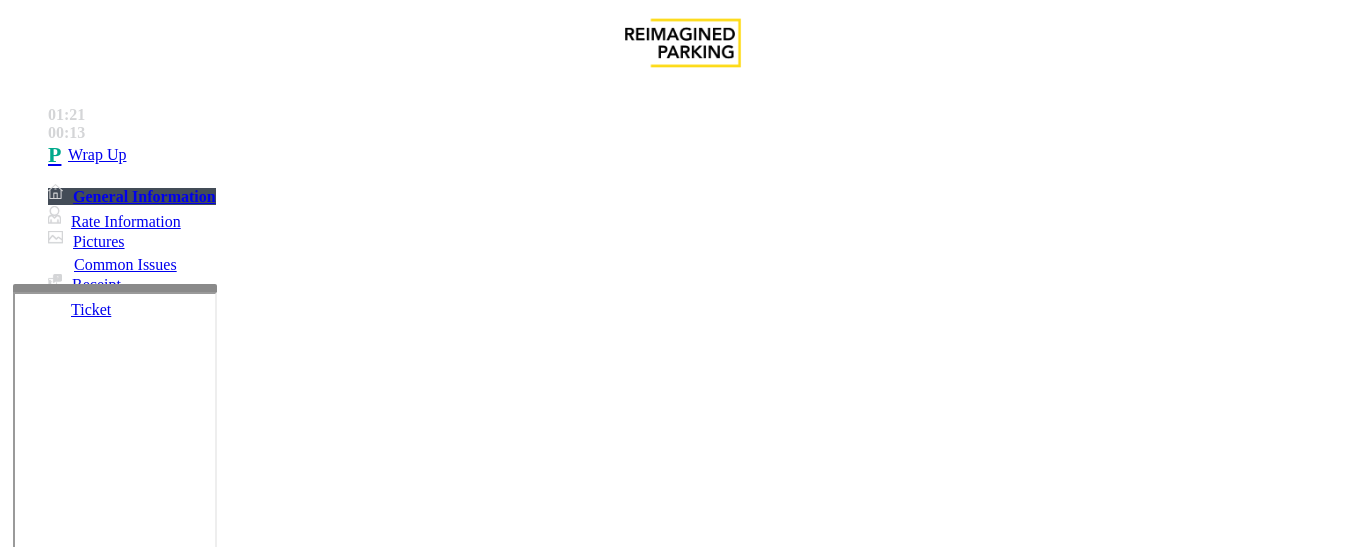 paste on "*" 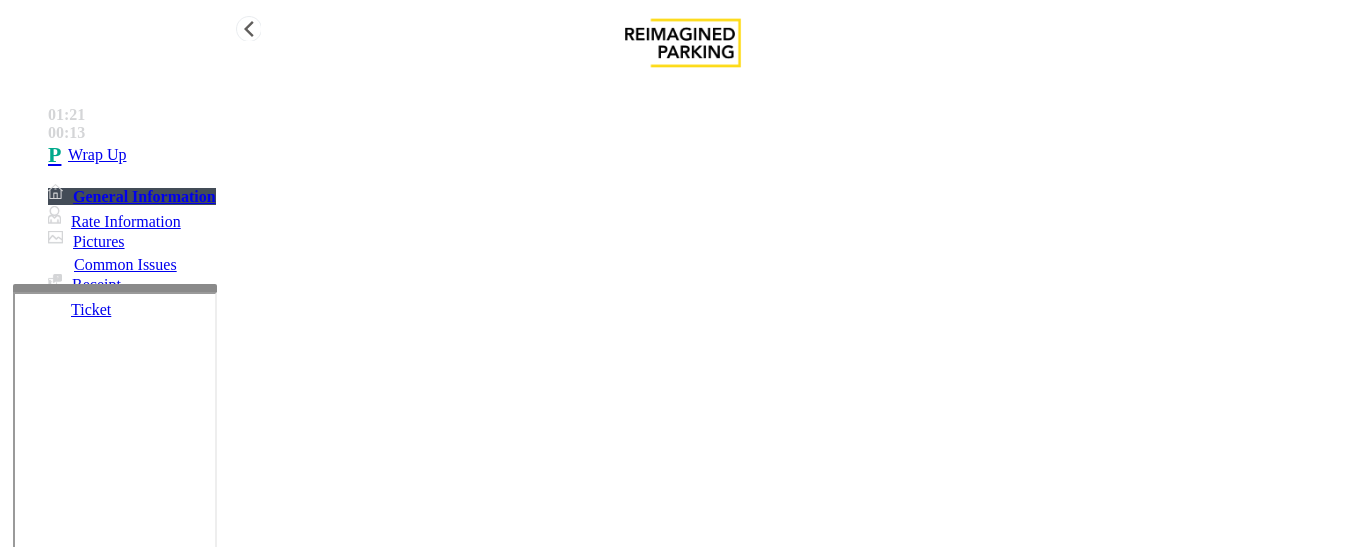 type on "*******" 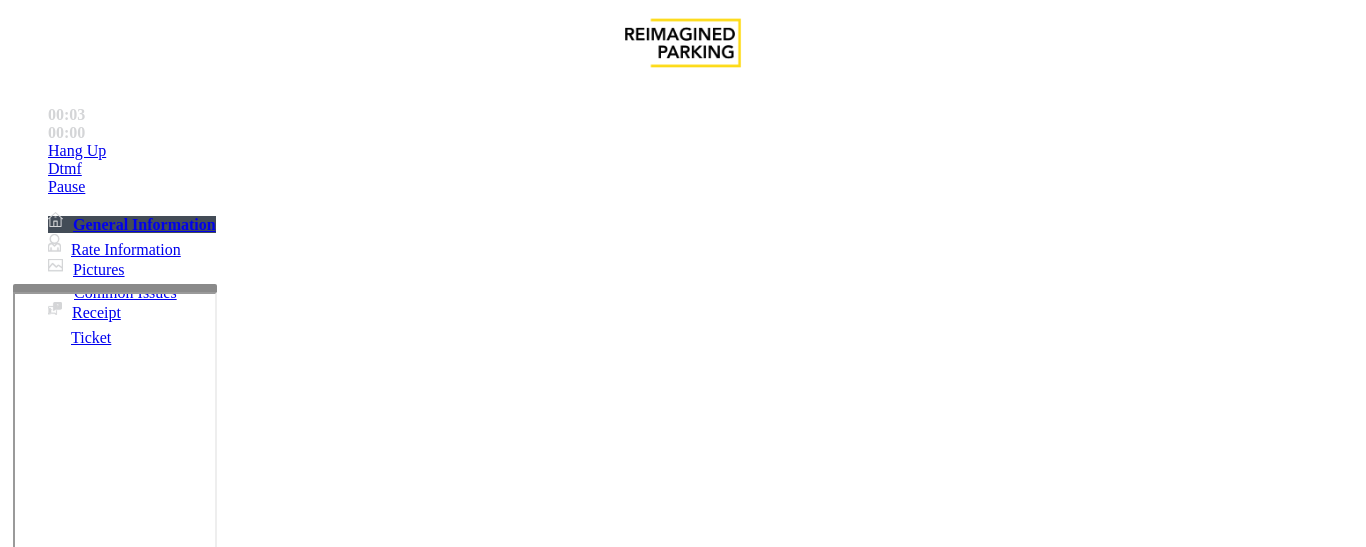 click on "Equipment Issue" at bounding box center [483, 1200] 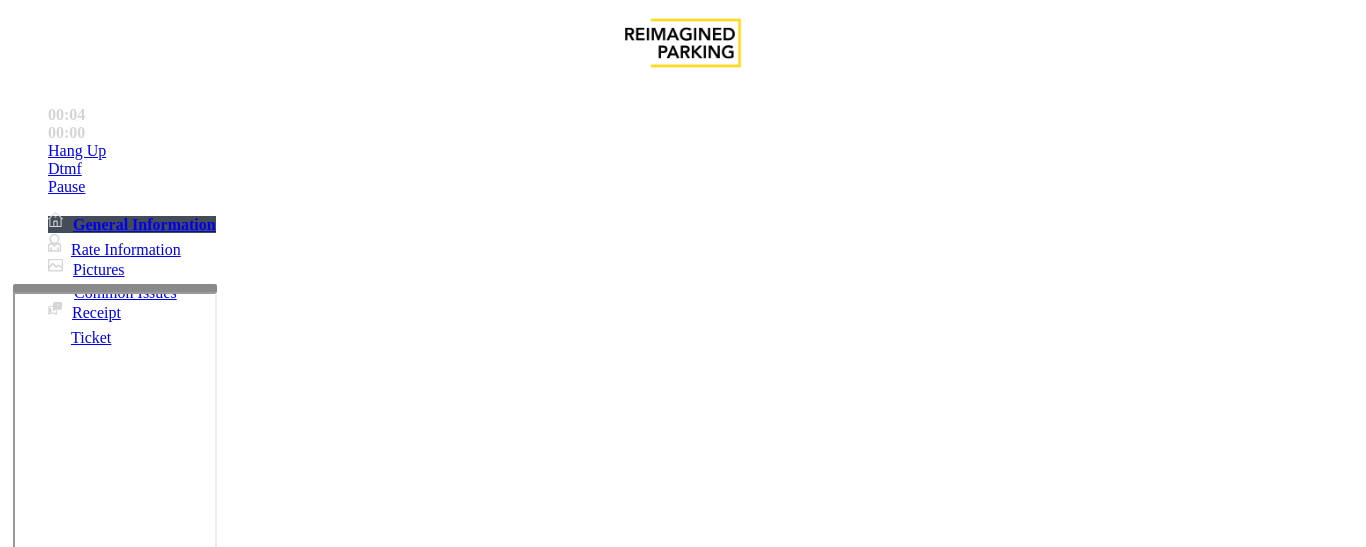 scroll, scrollTop: 400, scrollLeft: 0, axis: vertical 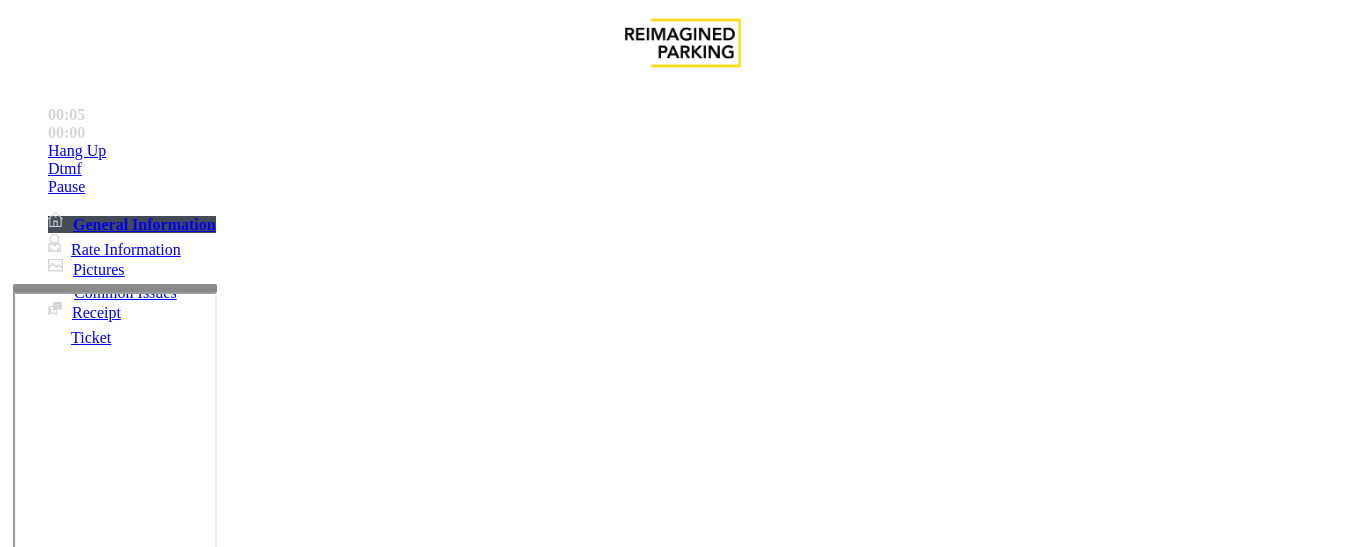 click on "Gate / Door Won't Open" at bounding box center [682, 1185] 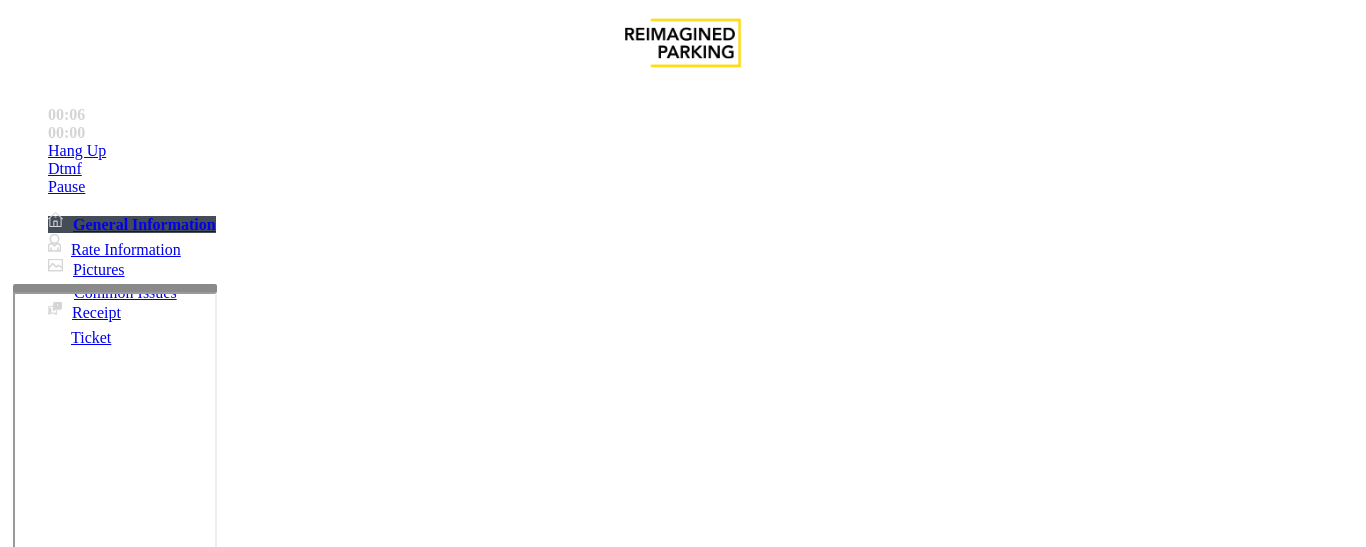 click on "Gate / Door Won't Open" at bounding box center (682, 1185) 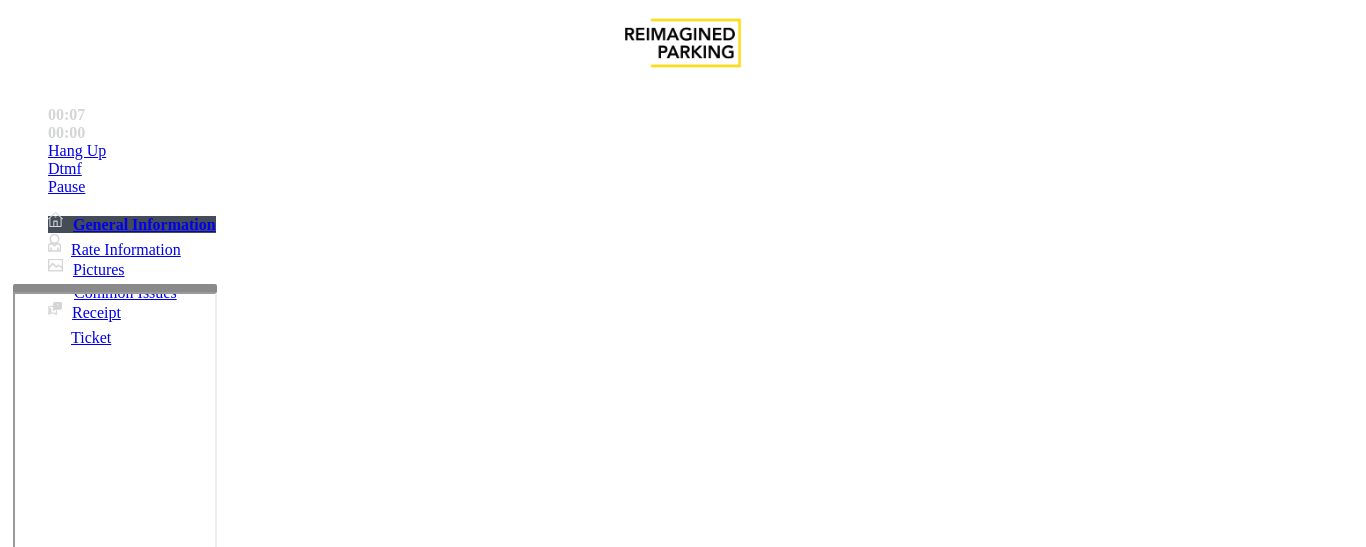 scroll, scrollTop: 400, scrollLeft: 0, axis: vertical 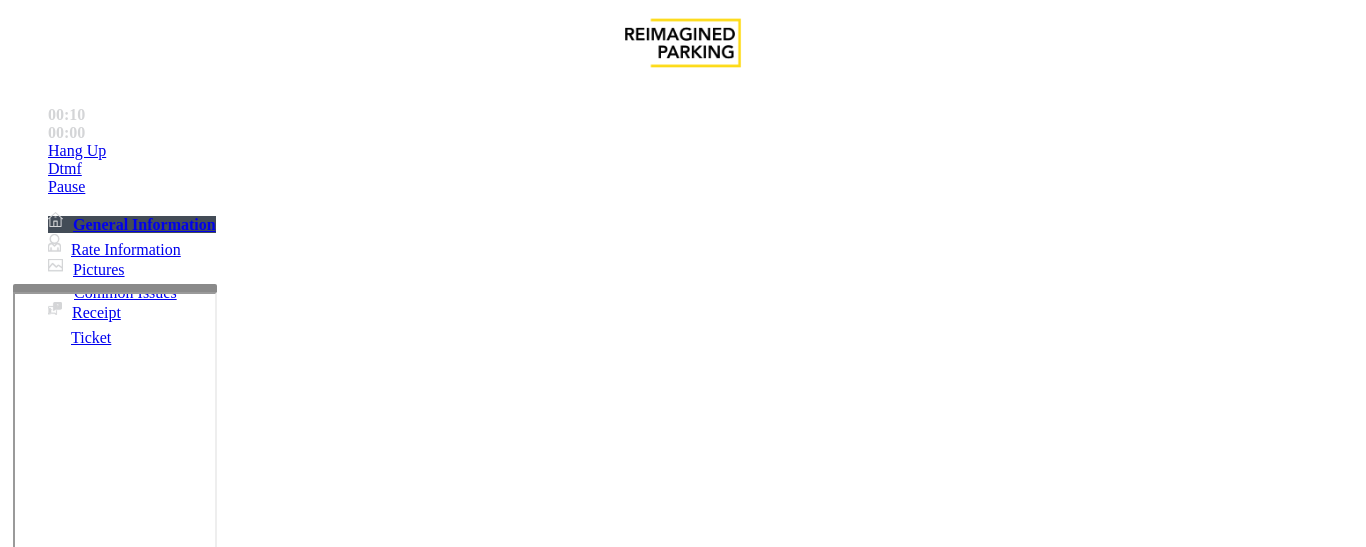 paste on "**********" 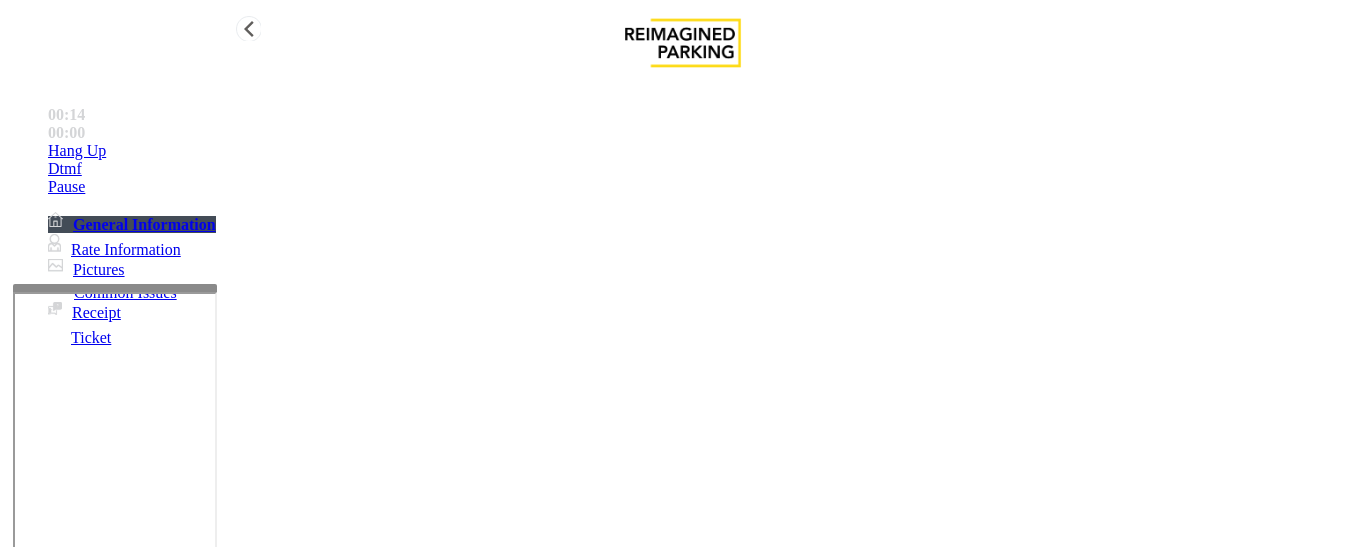 click on "Hang Up" at bounding box center [703, 151] 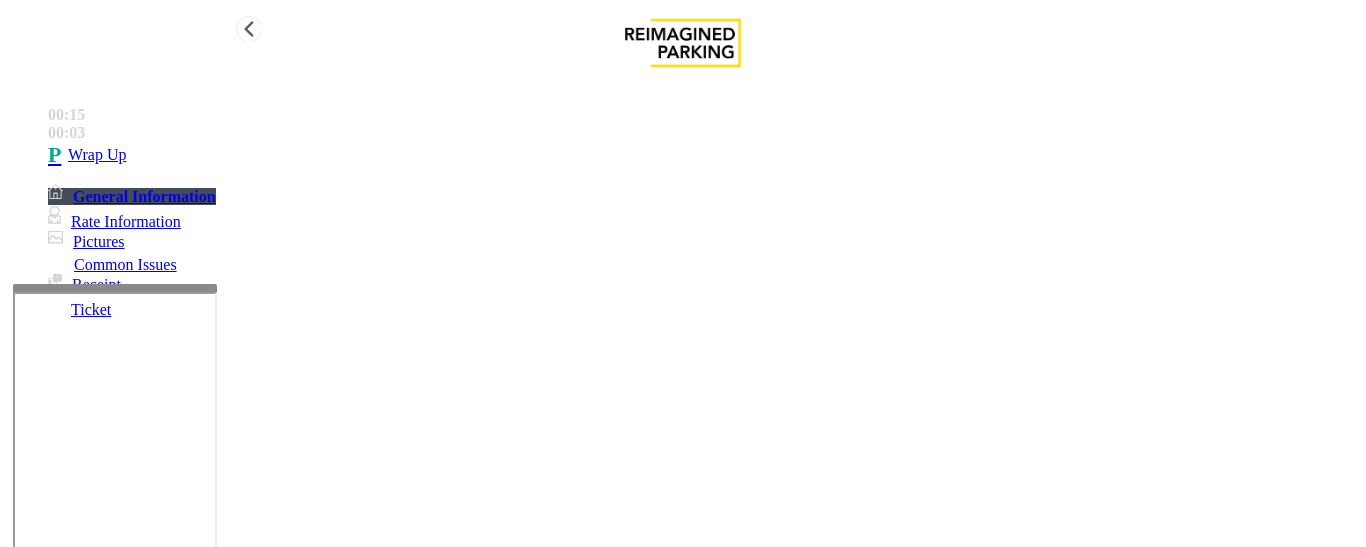 type on "**********" 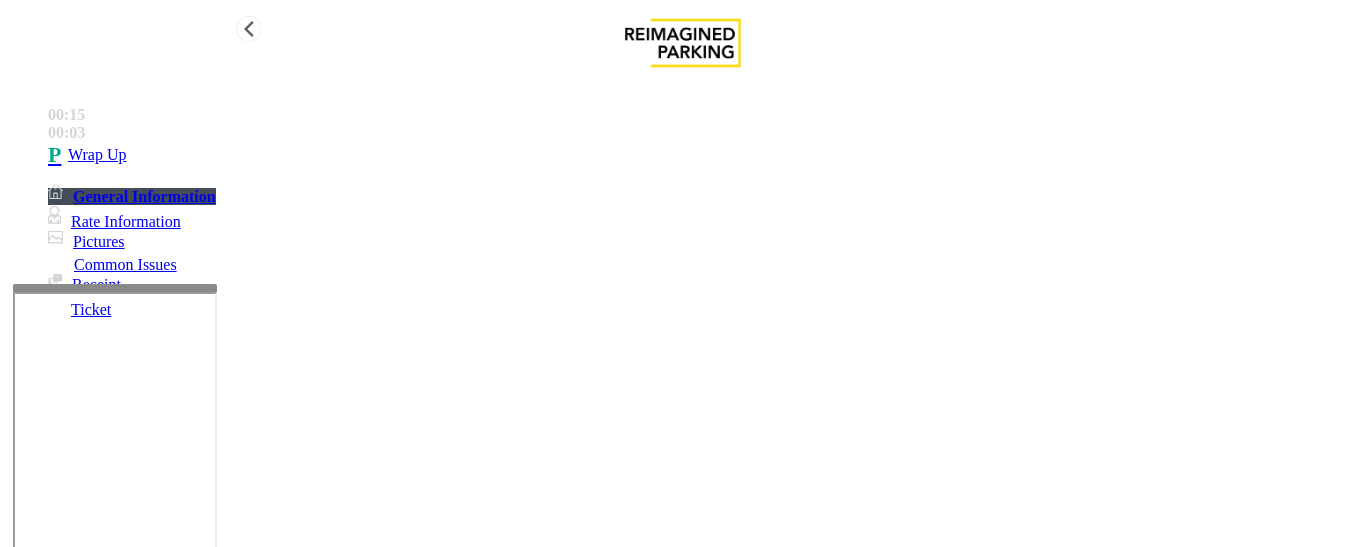 click on "00:15   00:03  Wrap Up General Information Rate Information Pictures Common Issues Receipt Ticket" at bounding box center (683, 208) 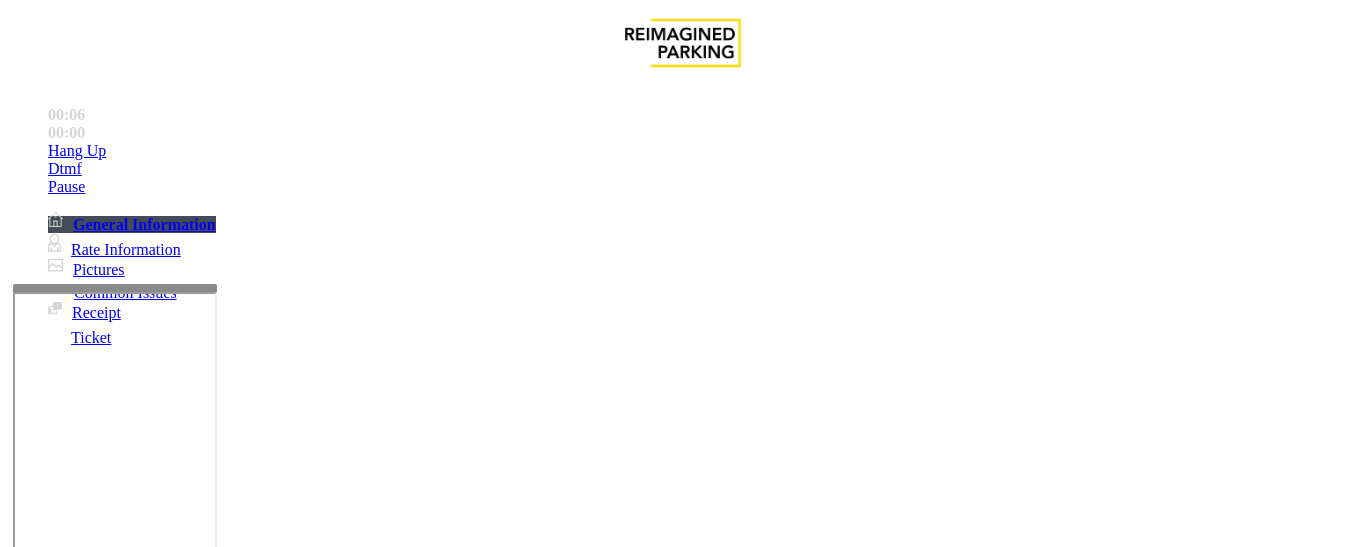 scroll, scrollTop: 900, scrollLeft: 0, axis: vertical 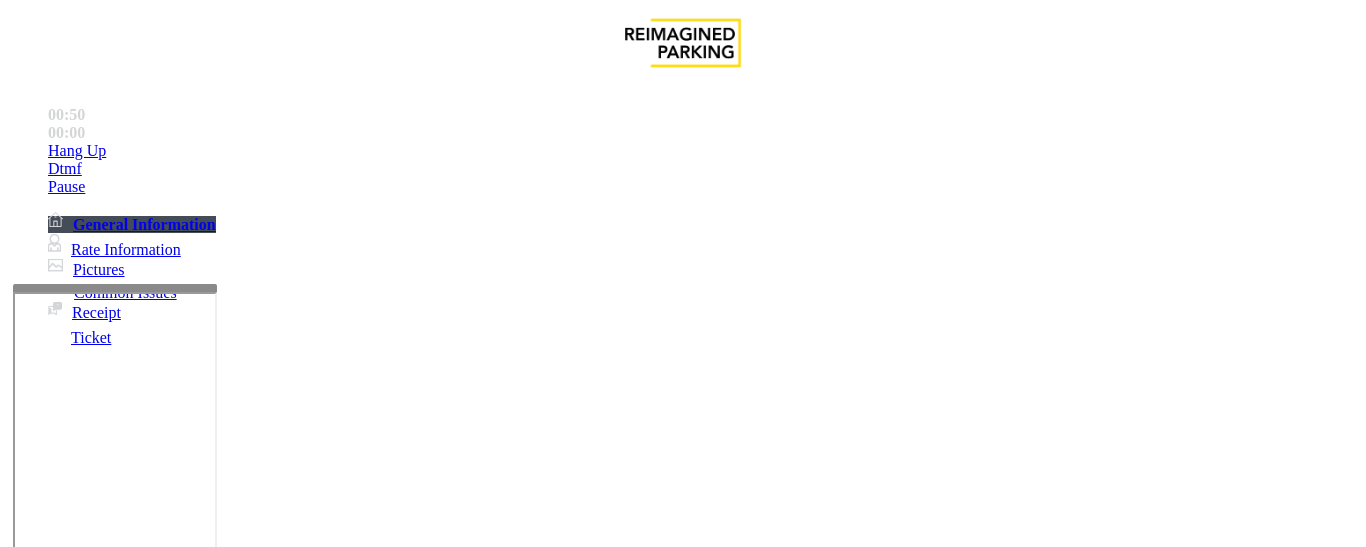 click on "Intercom Issue/No Response" at bounding box center [752, 1200] 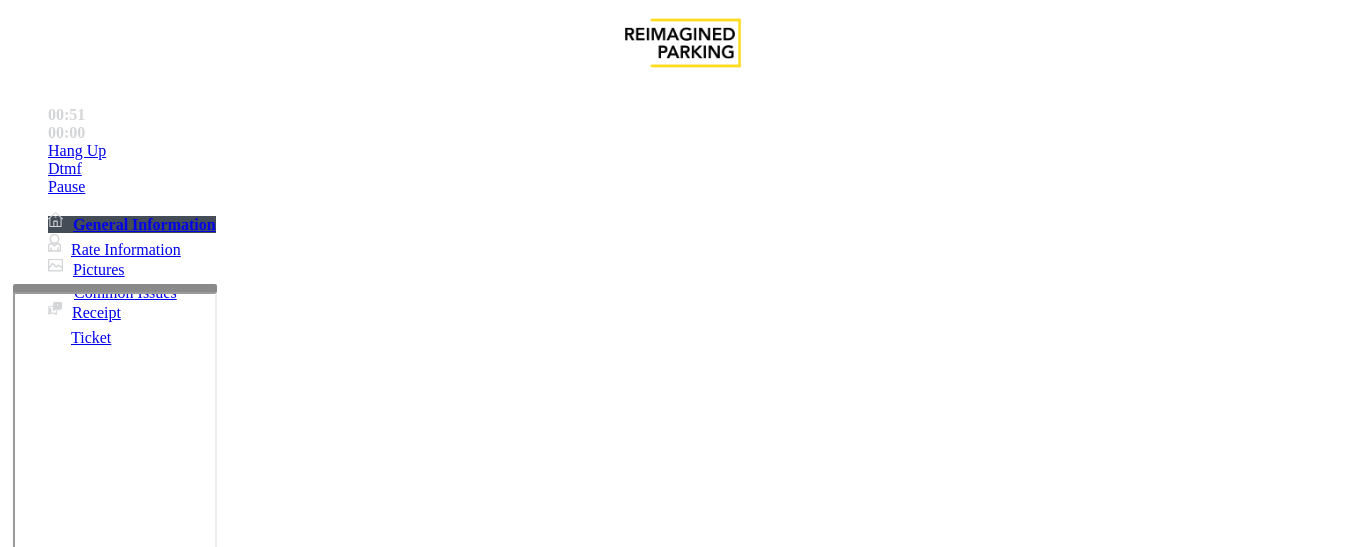 click on "No Response/Unable to hear parker" at bounding box center [142, 1200] 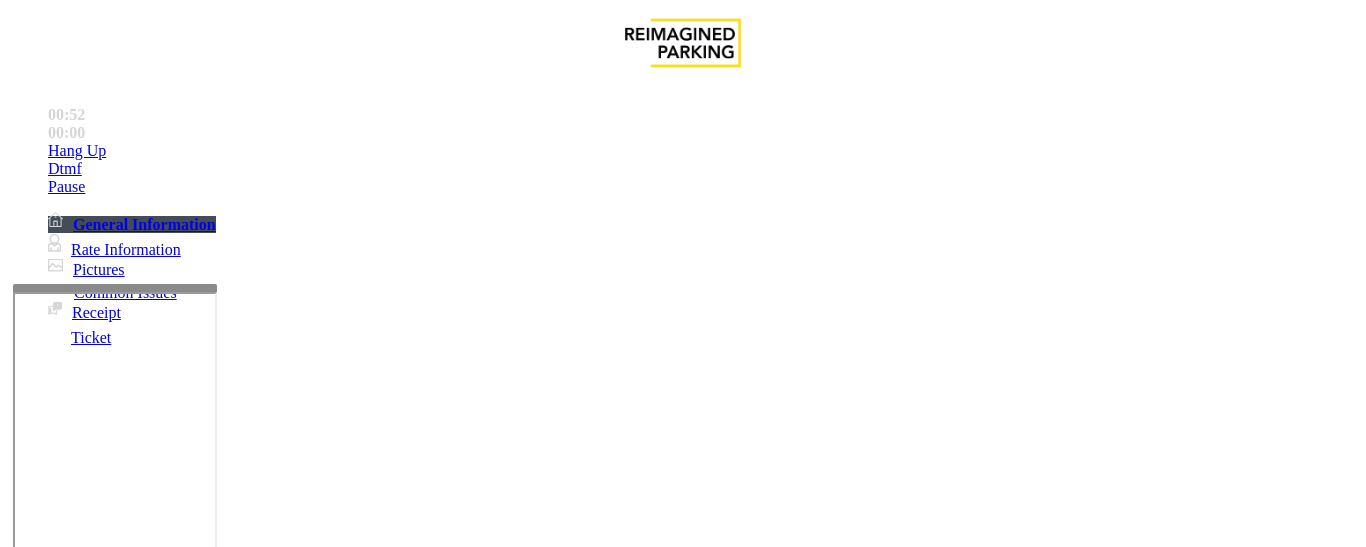 click on "No Response/Unable to hear parker" at bounding box center [682, 1185] 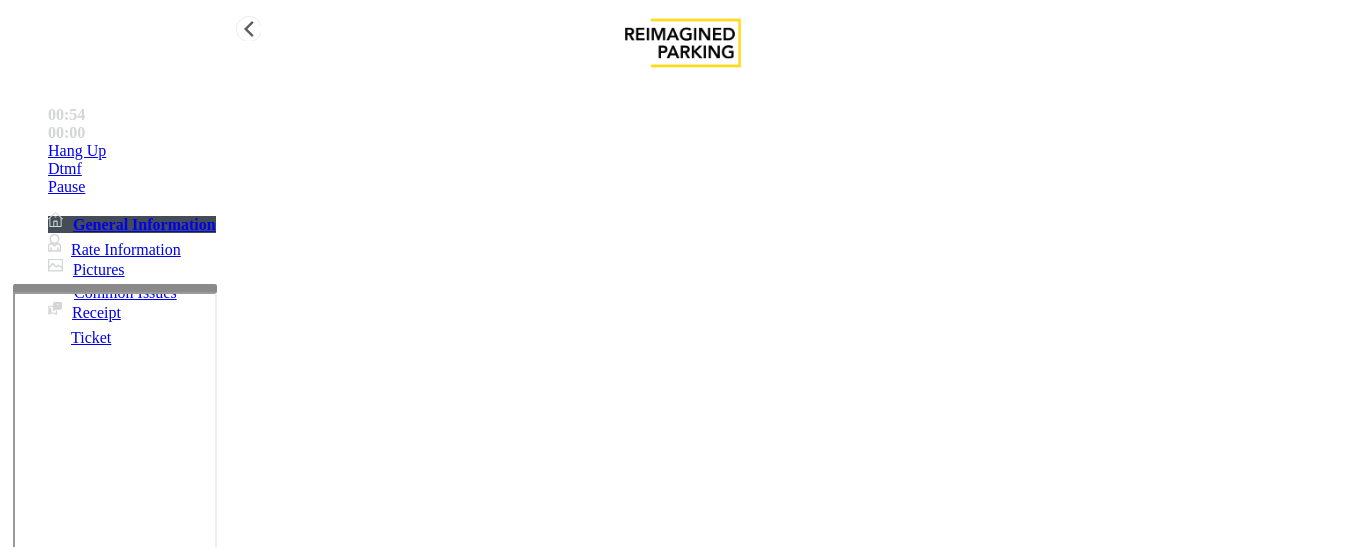 type on "**********" 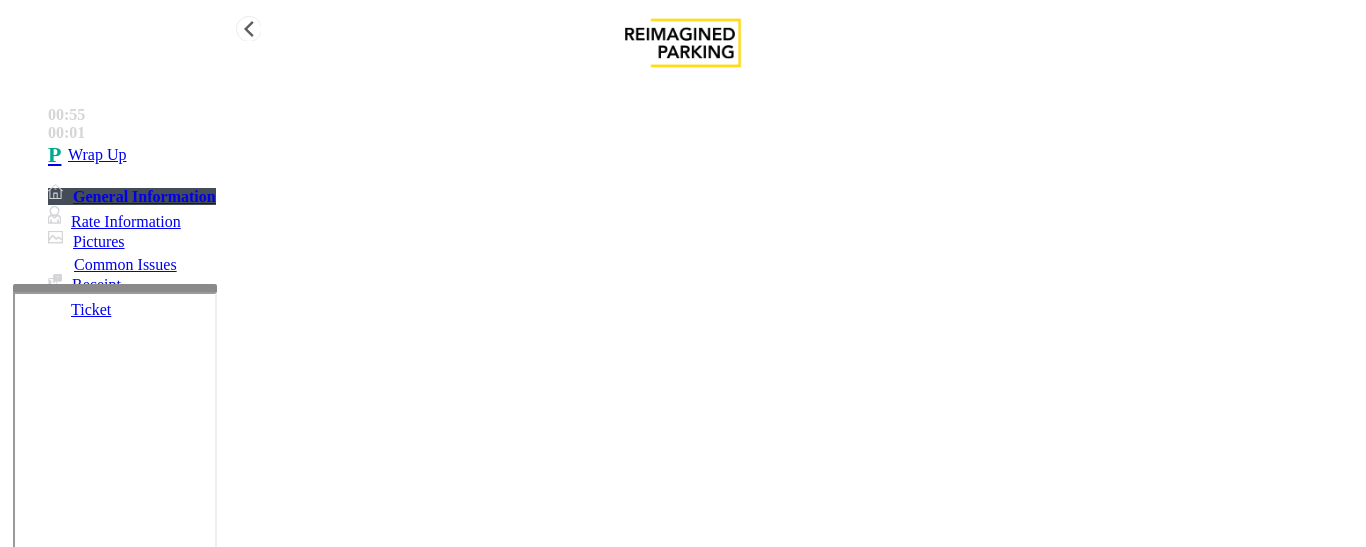 click on "Wrap Up" at bounding box center (97, 155) 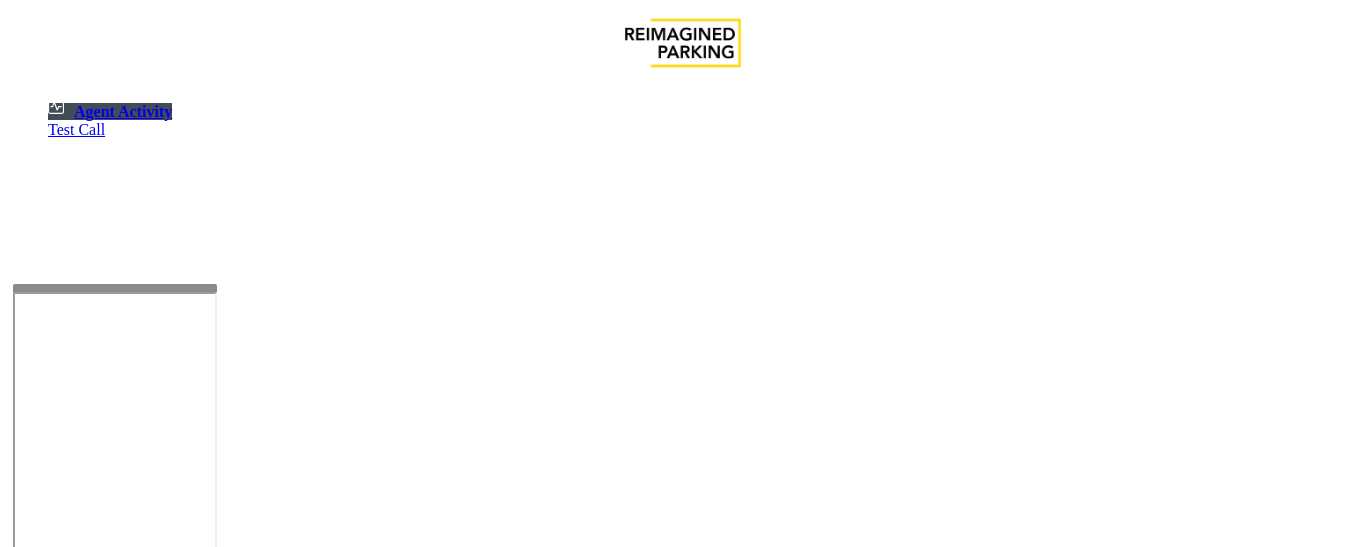 click on "Cancel" at bounding box center (1216, 4243) 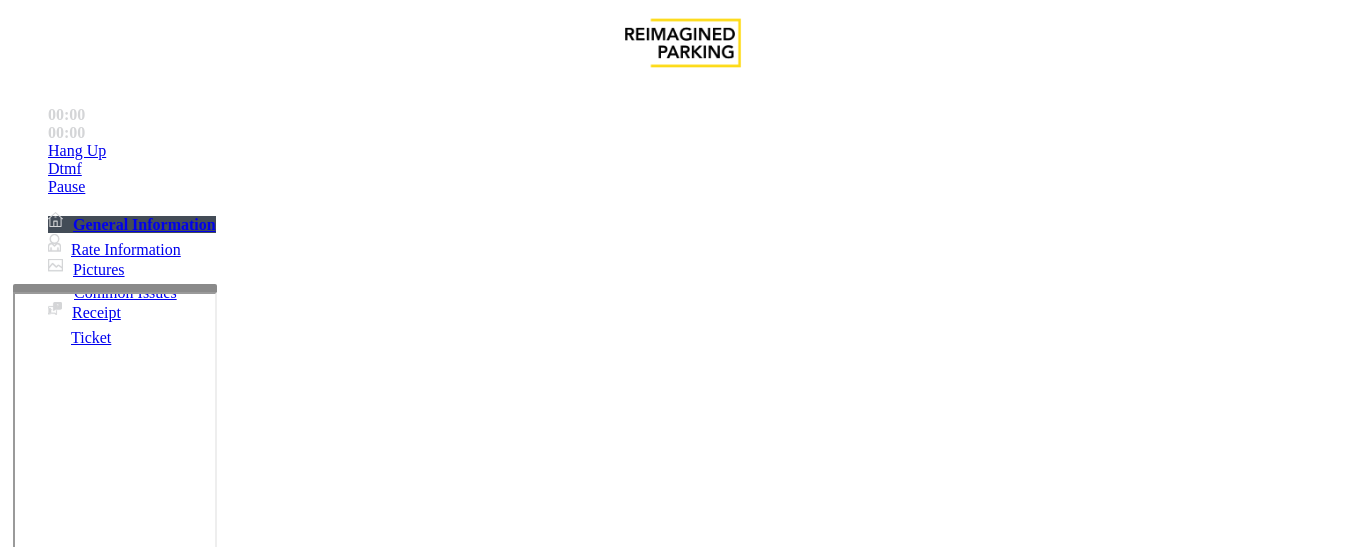 scroll, scrollTop: 500, scrollLeft: 0, axis: vertical 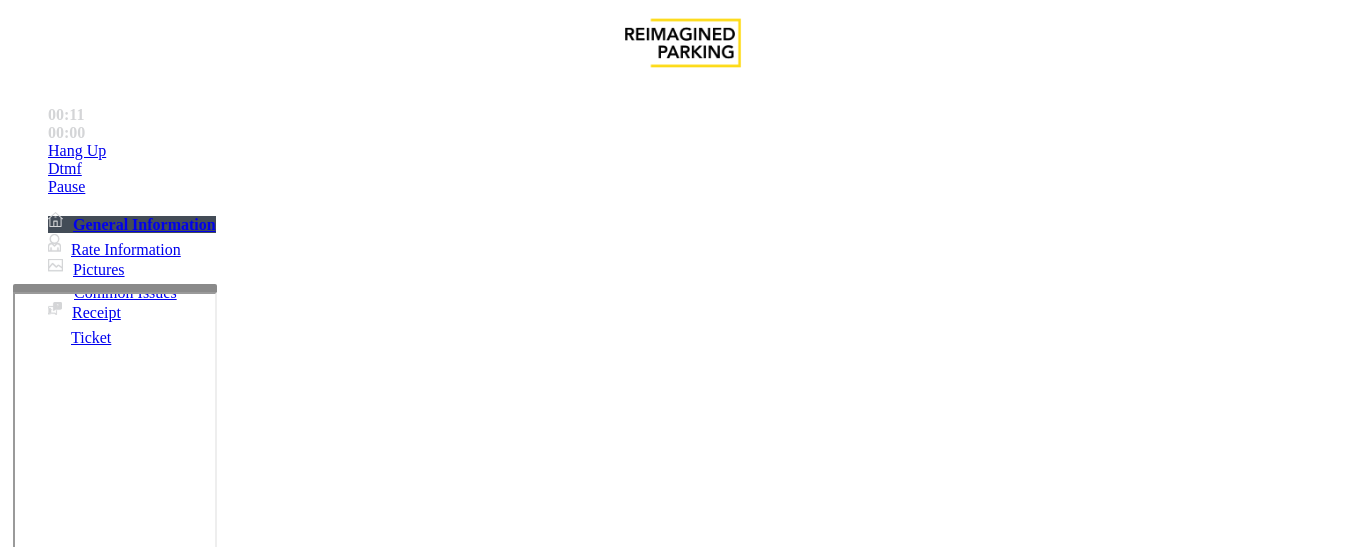 click on "Monthly Issue" at bounding box center (268, 1200) 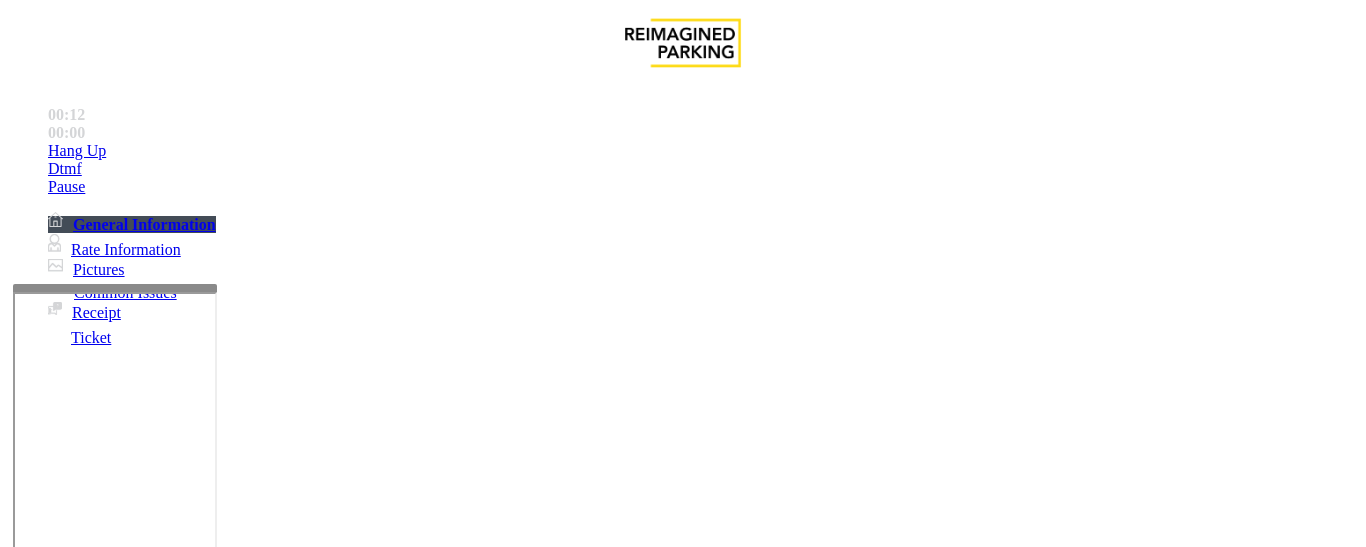 click on "Disabled Card" at bounding box center [78, 1200] 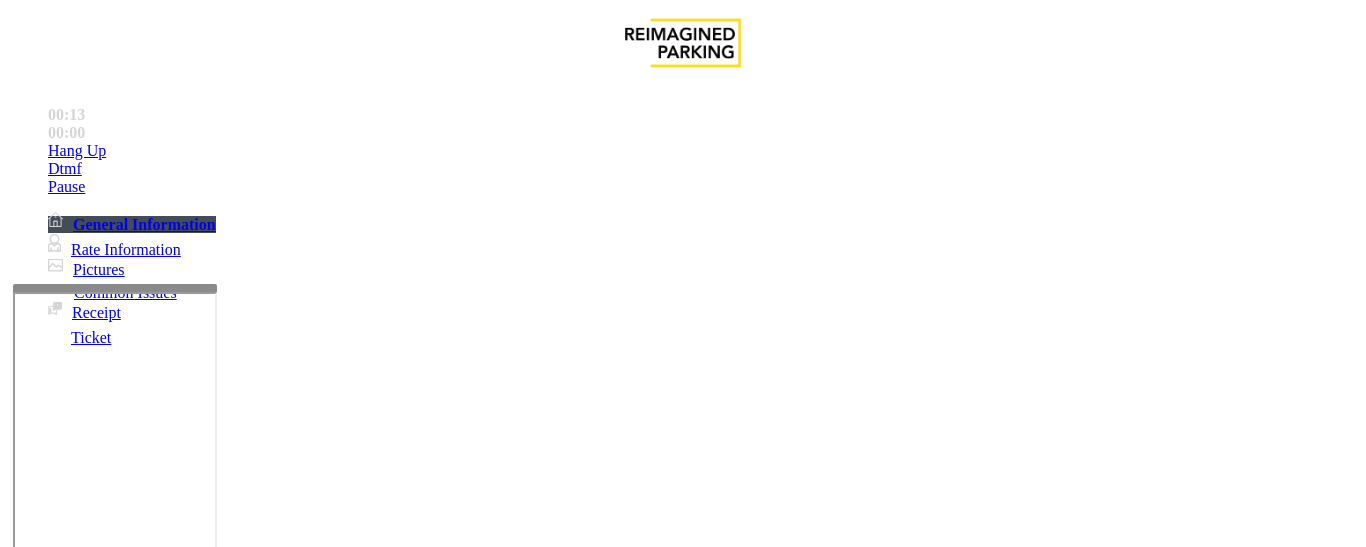 click on "Disabled Card" at bounding box center [682, 1185] 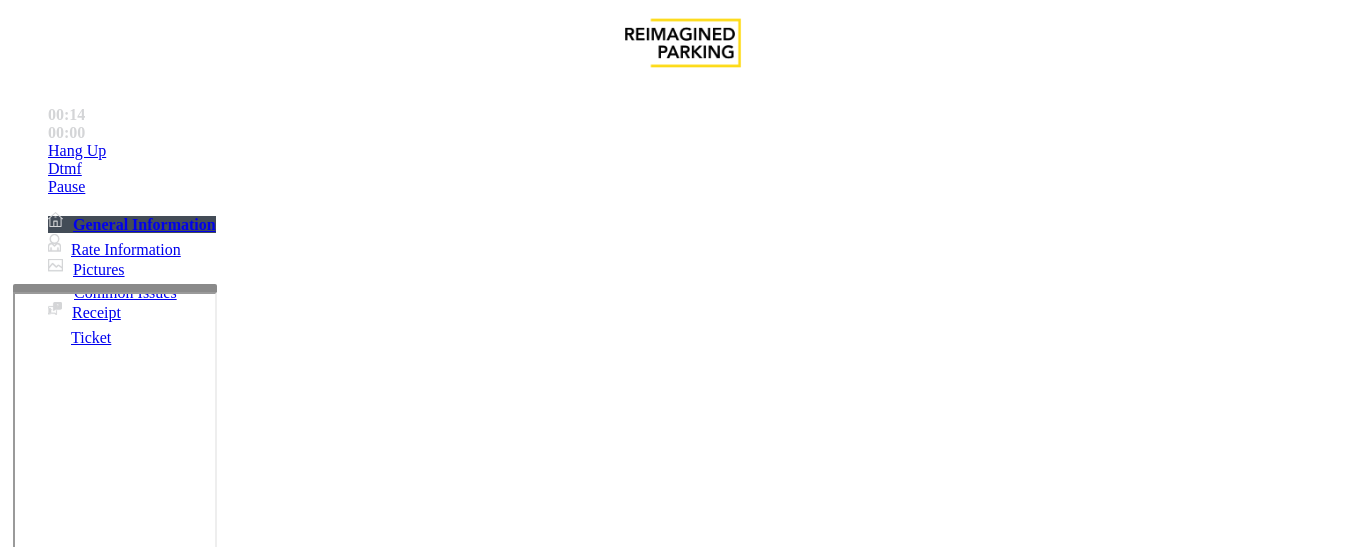 click on "Disabled Card" at bounding box center (682, 1185) 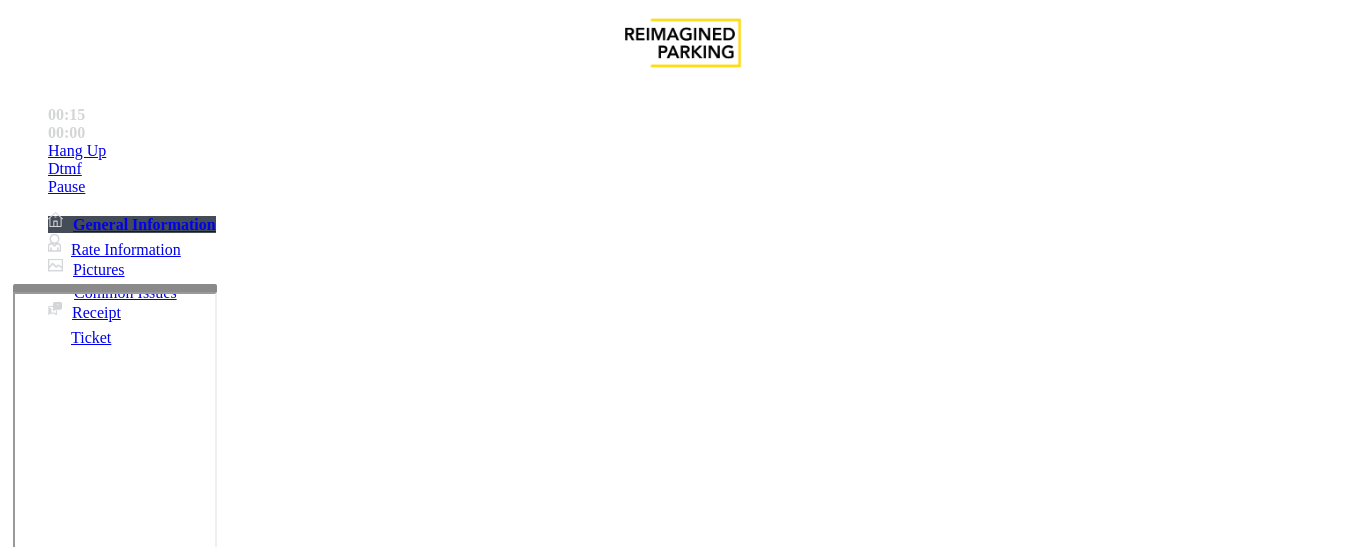 copy on "Disabled Card" 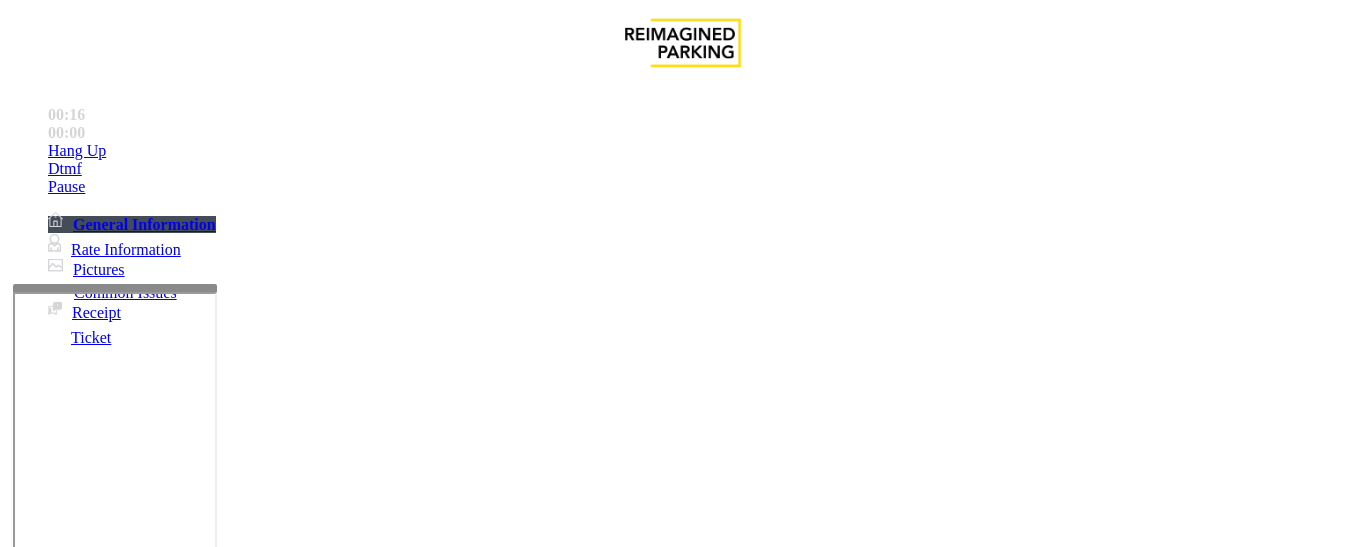scroll, scrollTop: 900, scrollLeft: 0, axis: vertical 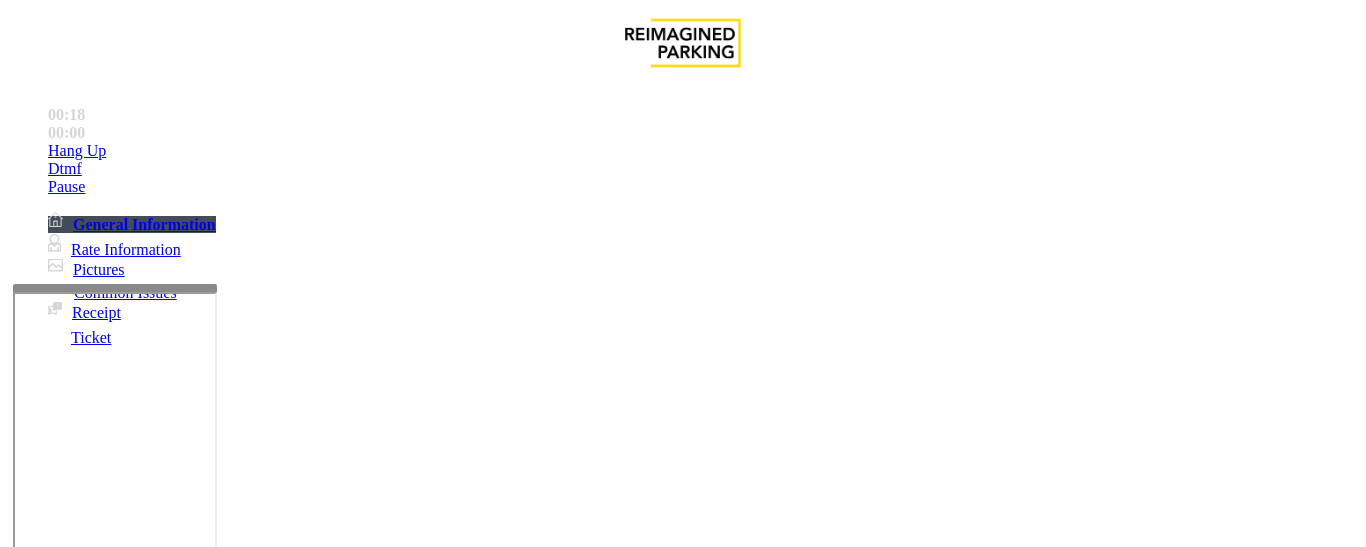 click on "LAN21083200 - [NUMBER] [STREET_NAME] [STREET_NAME]" at bounding box center [46, 3361] 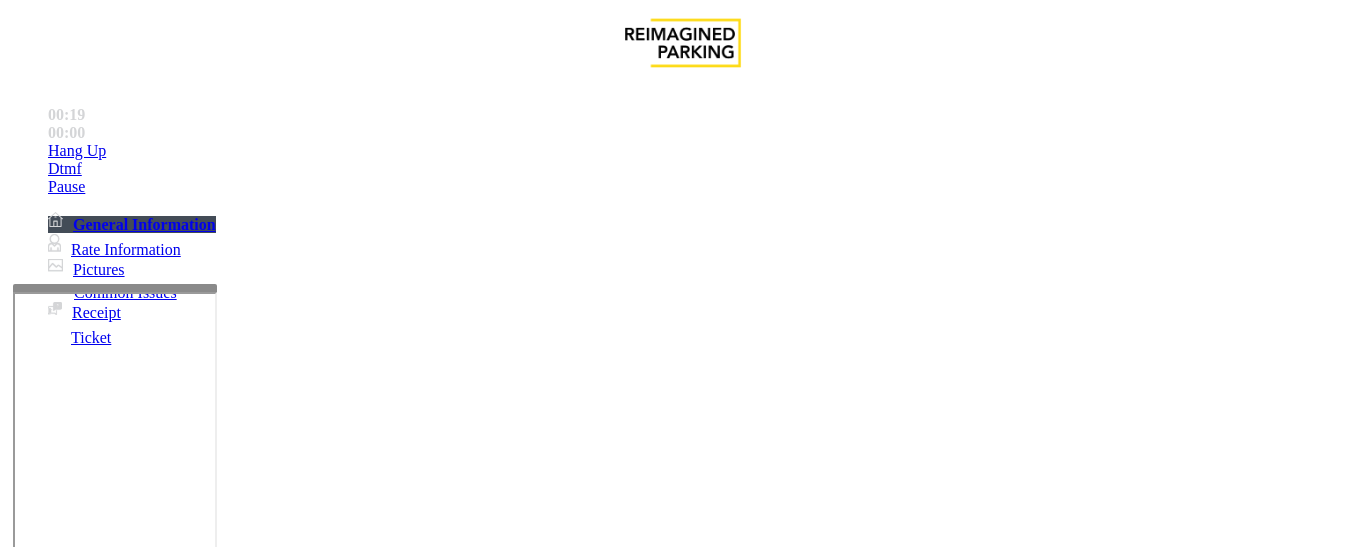 copy on "LAN21083200" 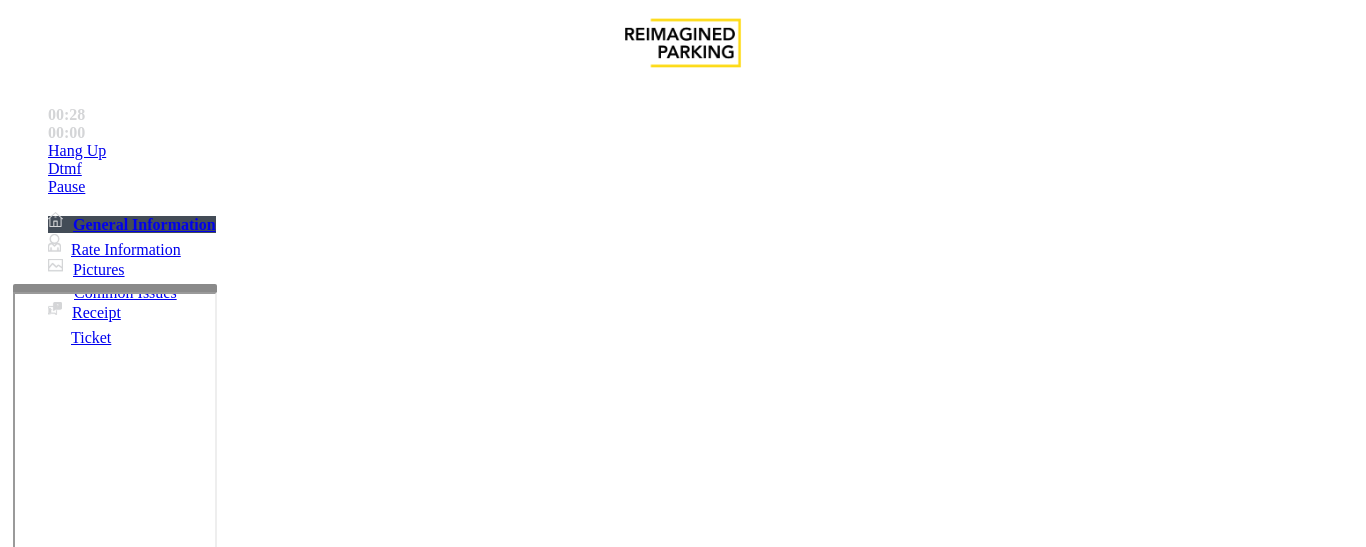 click on "Disabled Card" at bounding box center [682, 1185] 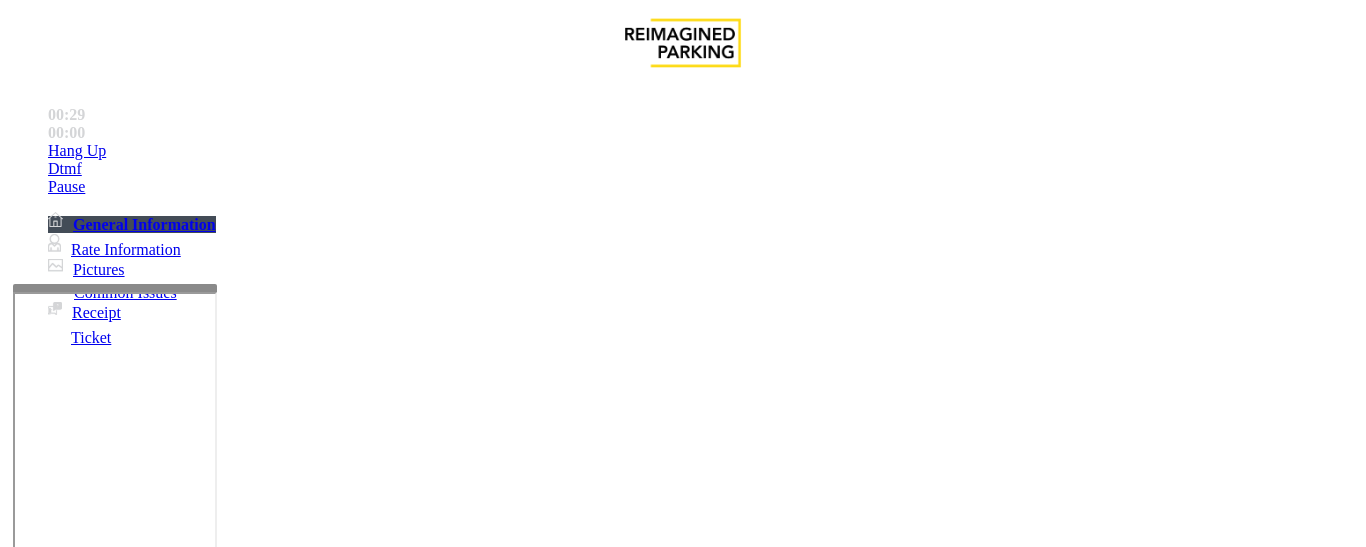click on "Disabled Card" at bounding box center (682, 1185) 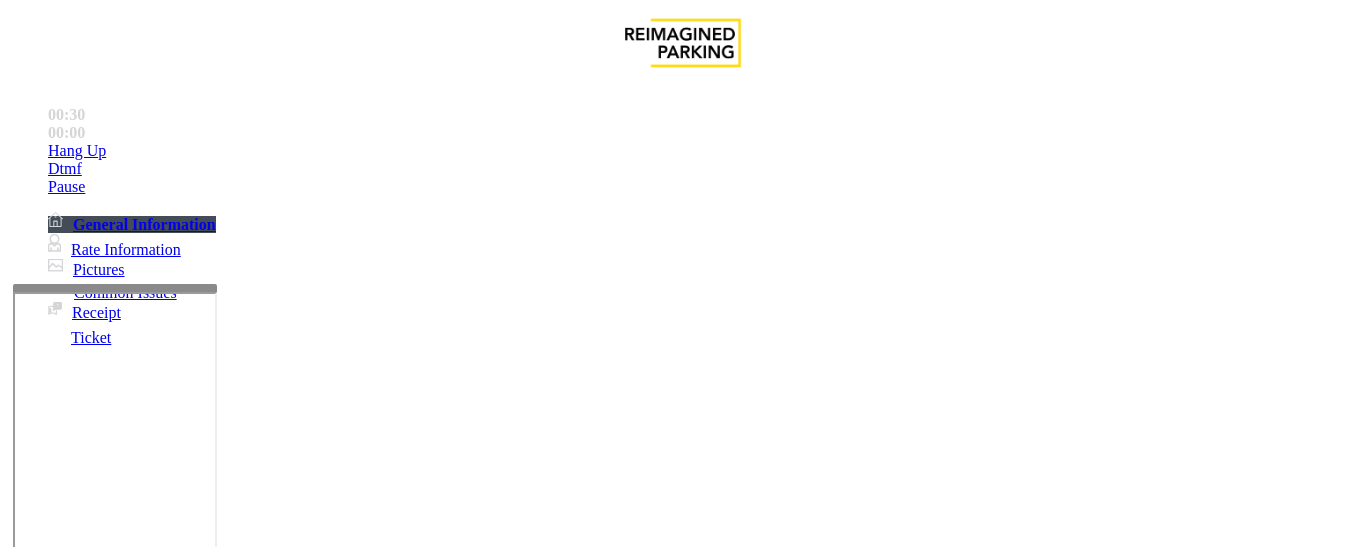 copy on "Disabled Card" 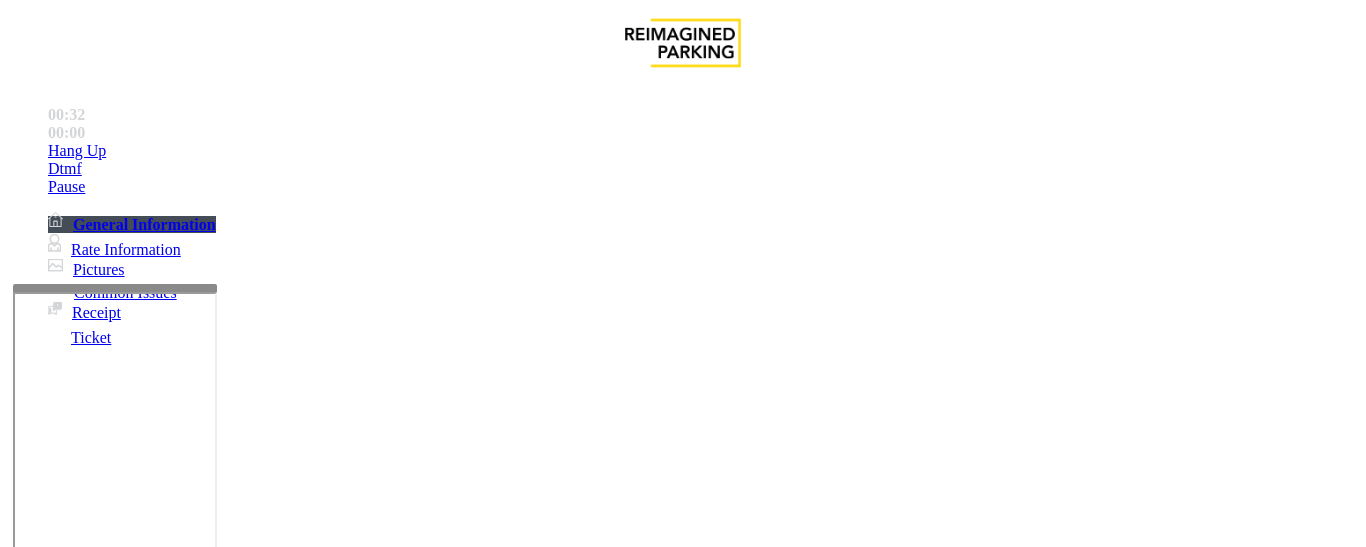 scroll, scrollTop: 0, scrollLeft: 0, axis: both 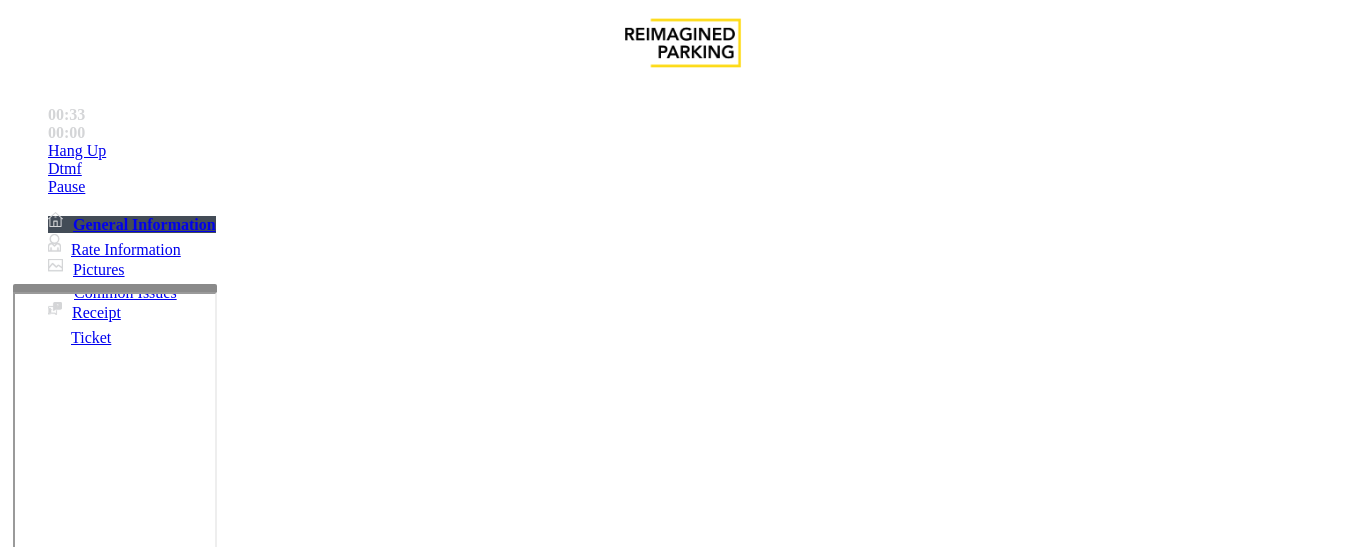 click on "Issue" at bounding box center [42, 1167] 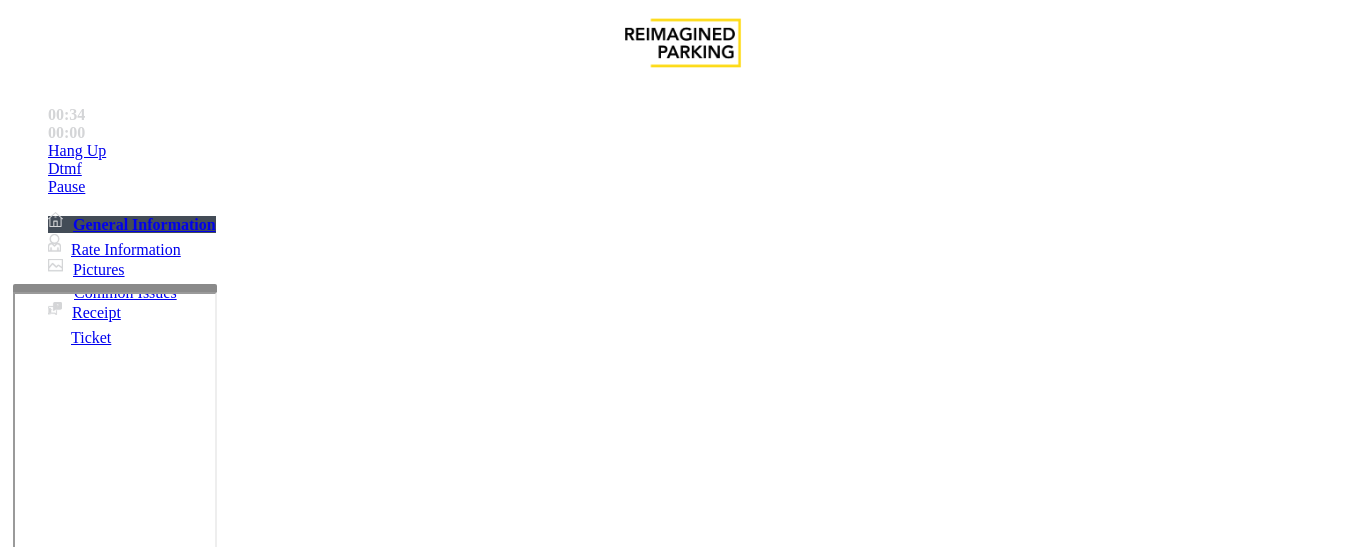click on "Monthly Issue" at bounding box center (268, 1200) 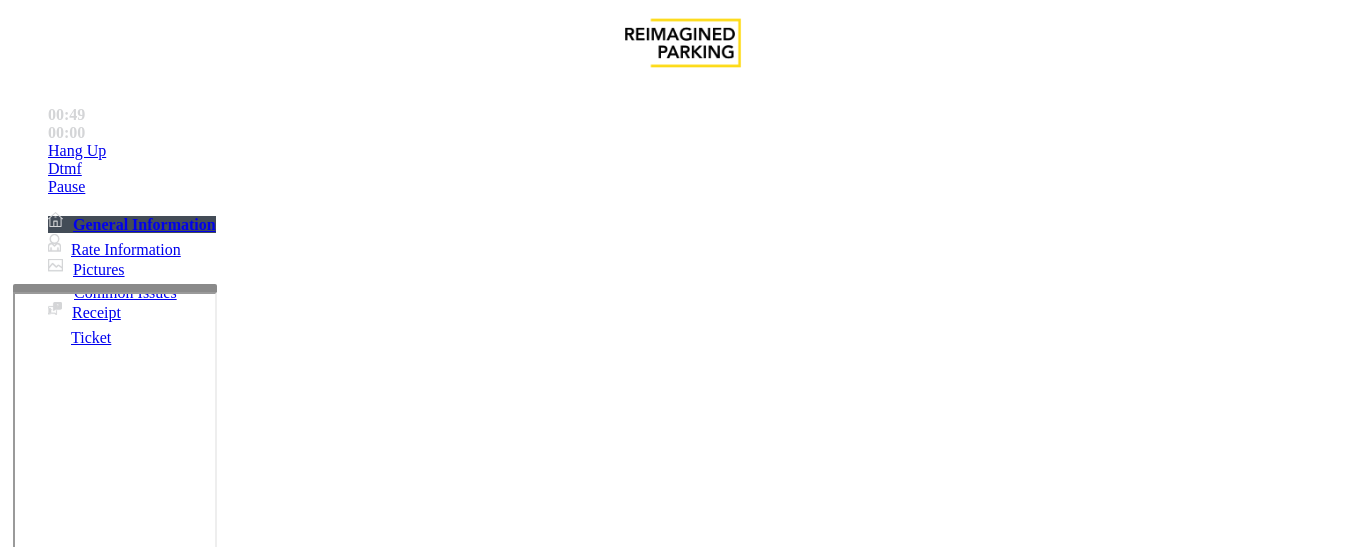 click on "Issue" at bounding box center (42, 1167) 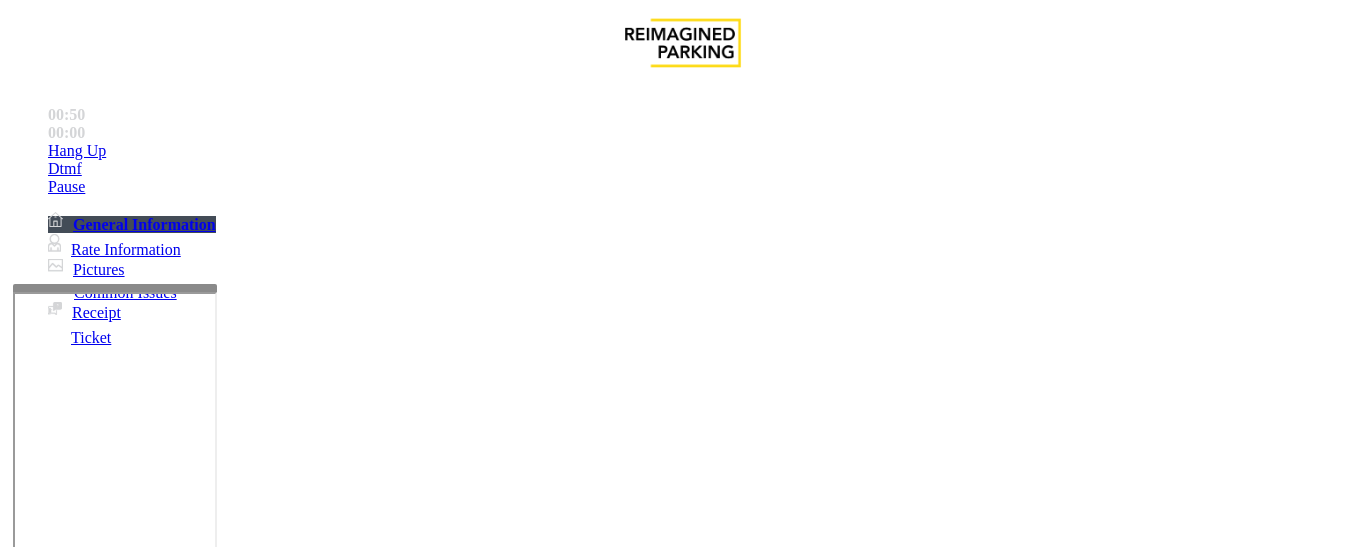 click on "Monthly Issue" at bounding box center (268, 1200) 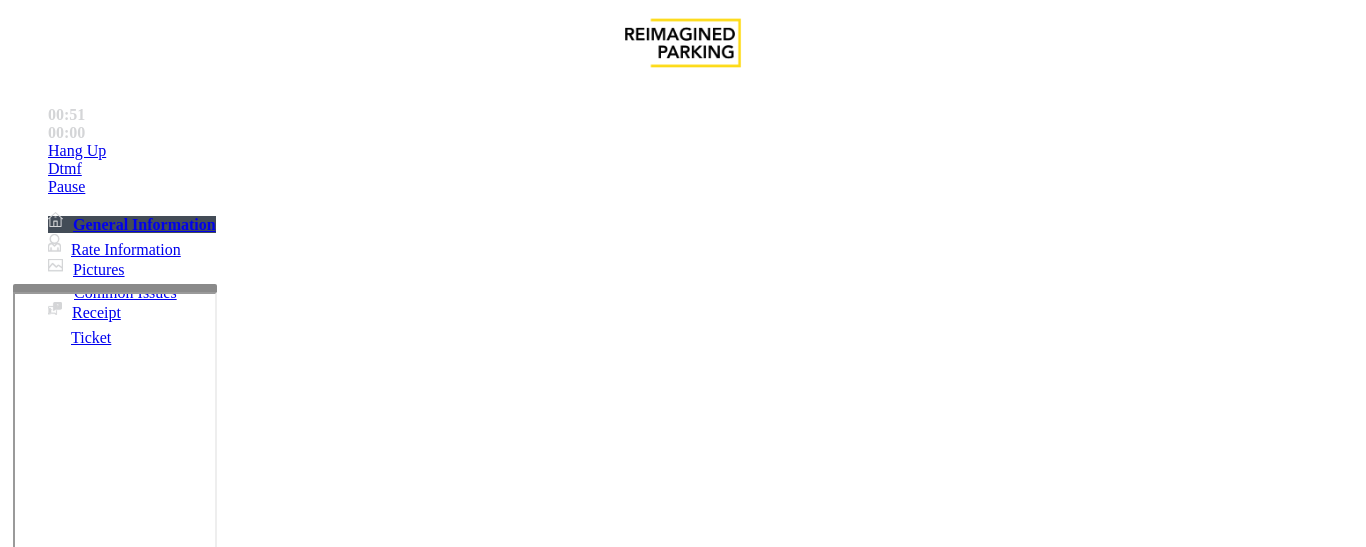 click on "Disabled Card" at bounding box center (78, 1200) 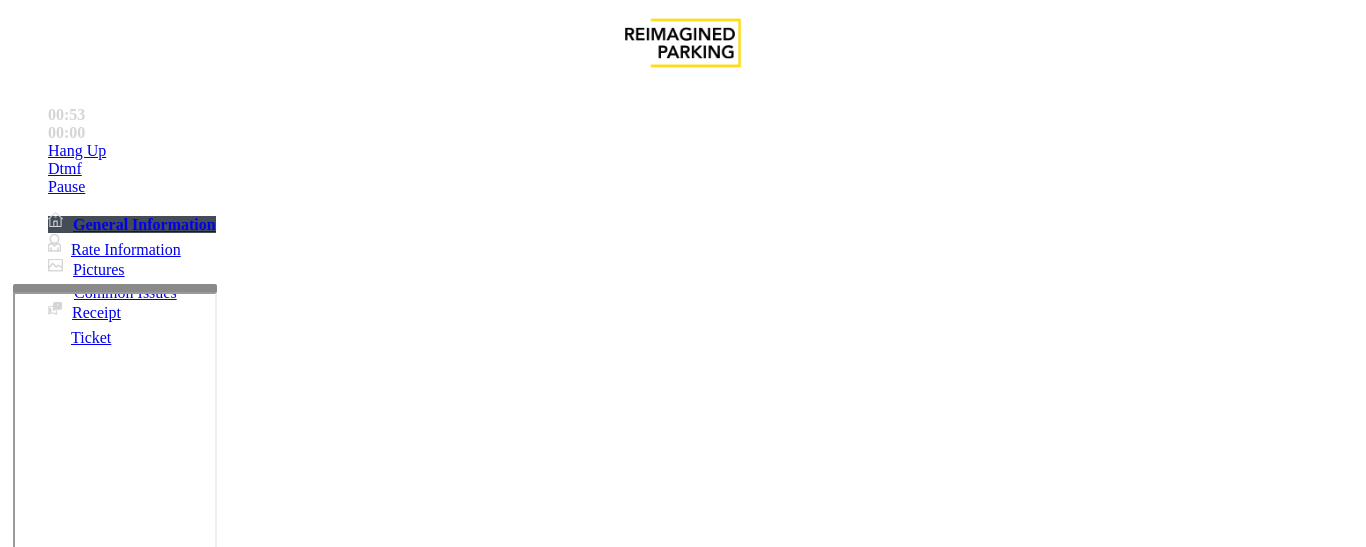 click on "Monthly Issue" at bounding box center [268, 1200] 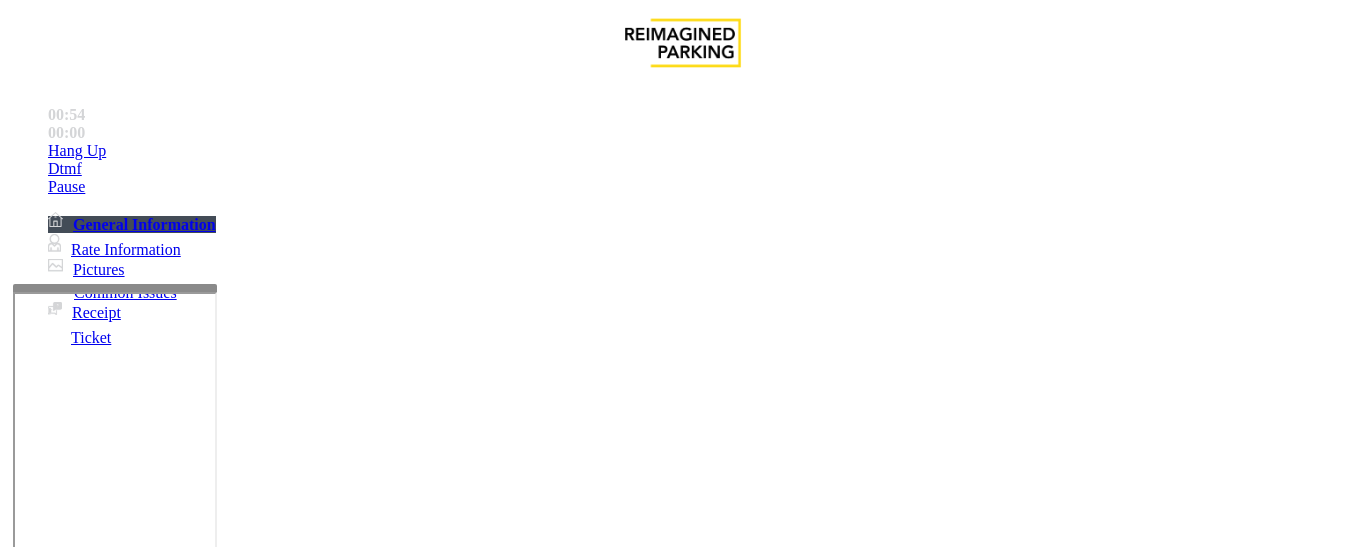 click on "Disabled Card" at bounding box center (682, 1185) 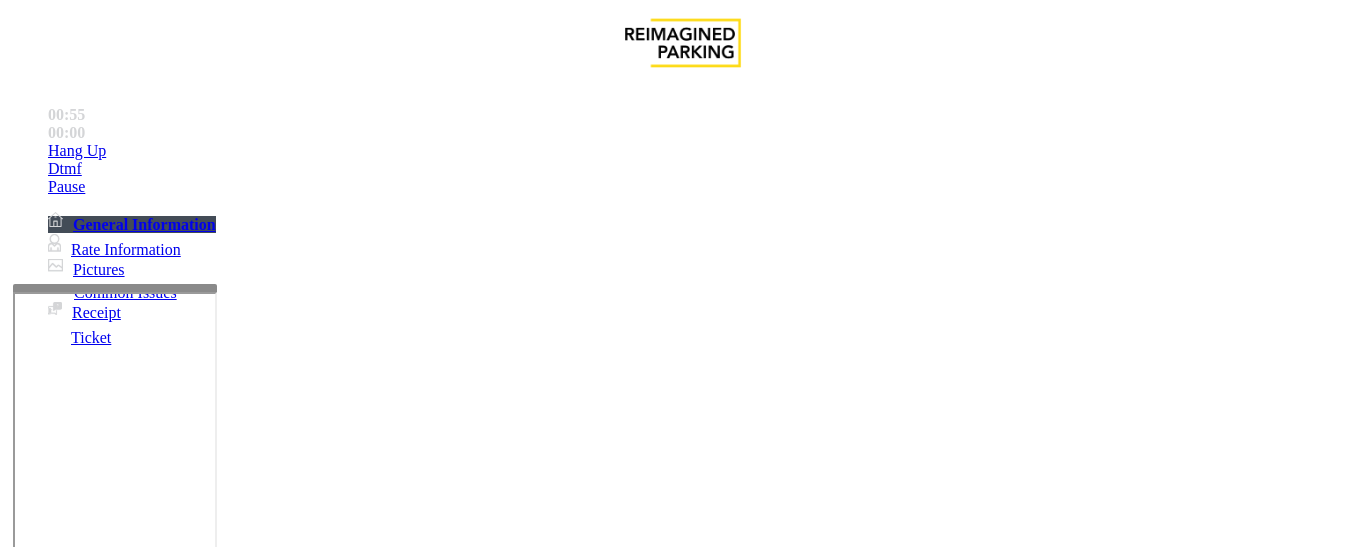 copy on "Disabled Card" 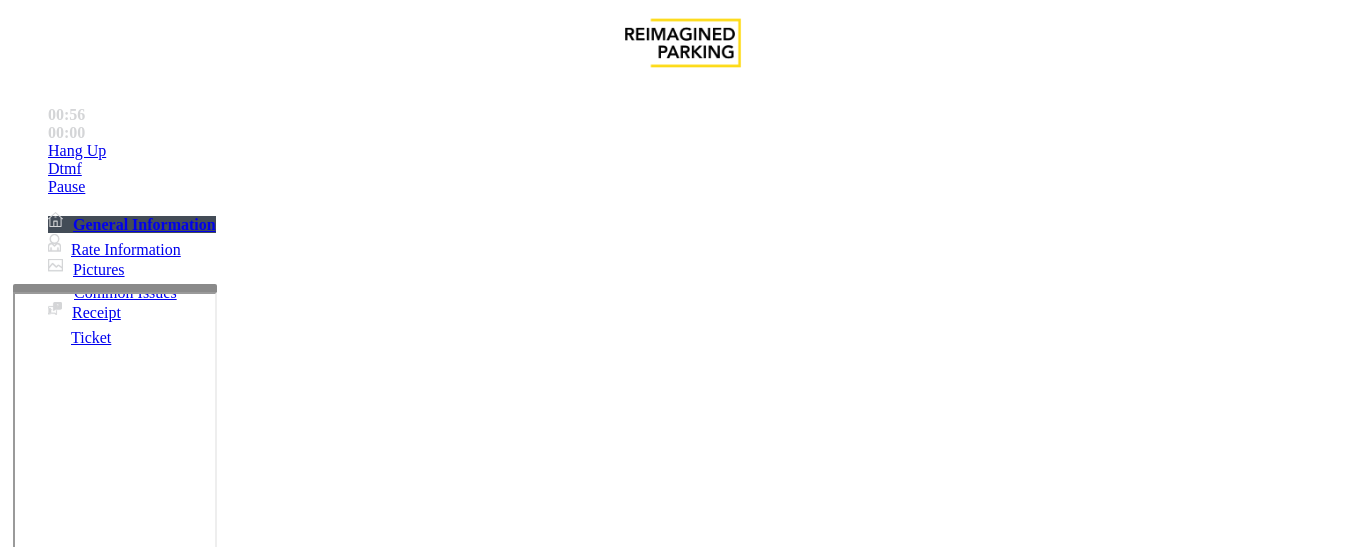 scroll, scrollTop: 200, scrollLeft: 0, axis: vertical 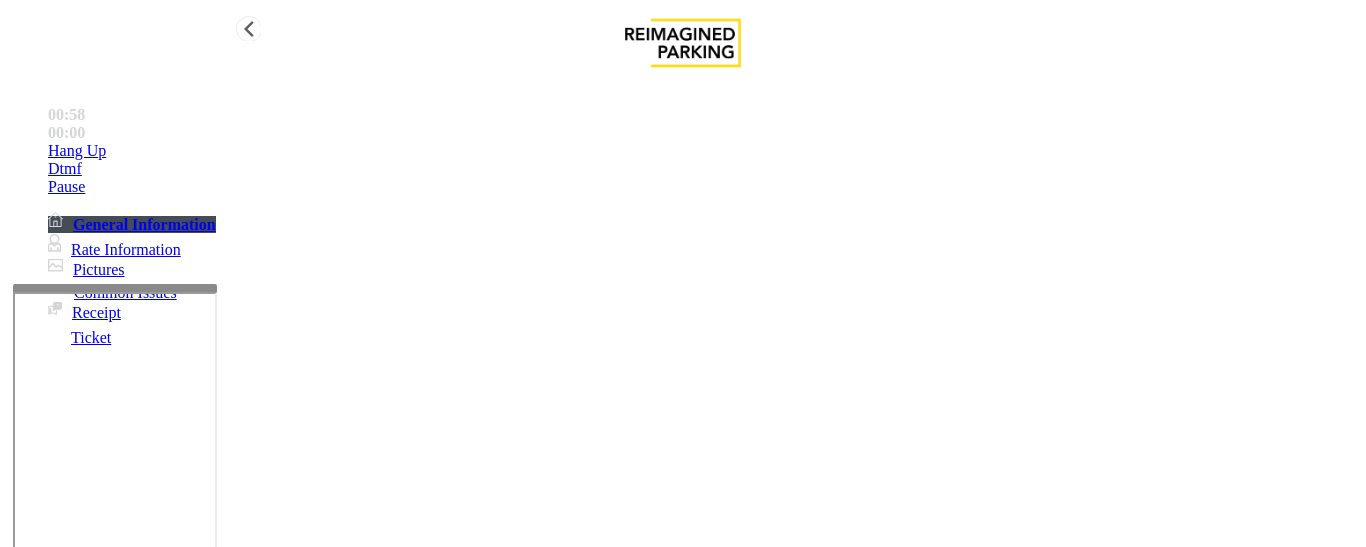 click on "Hang Up" at bounding box center [703, 151] 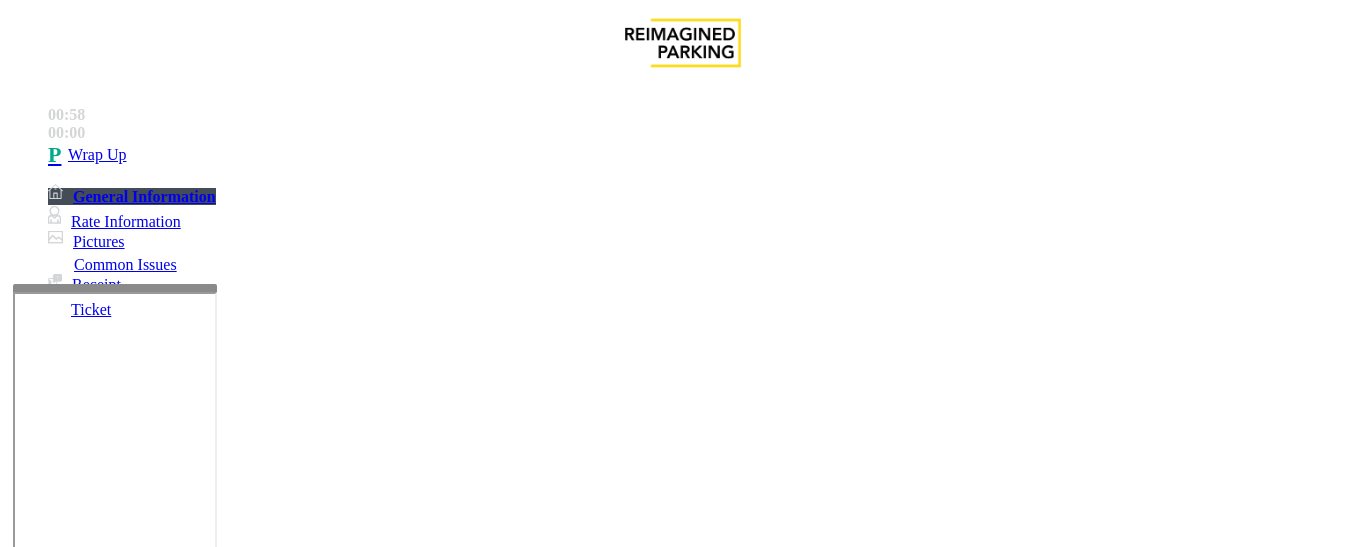 click at bounding box center (221, 1502) 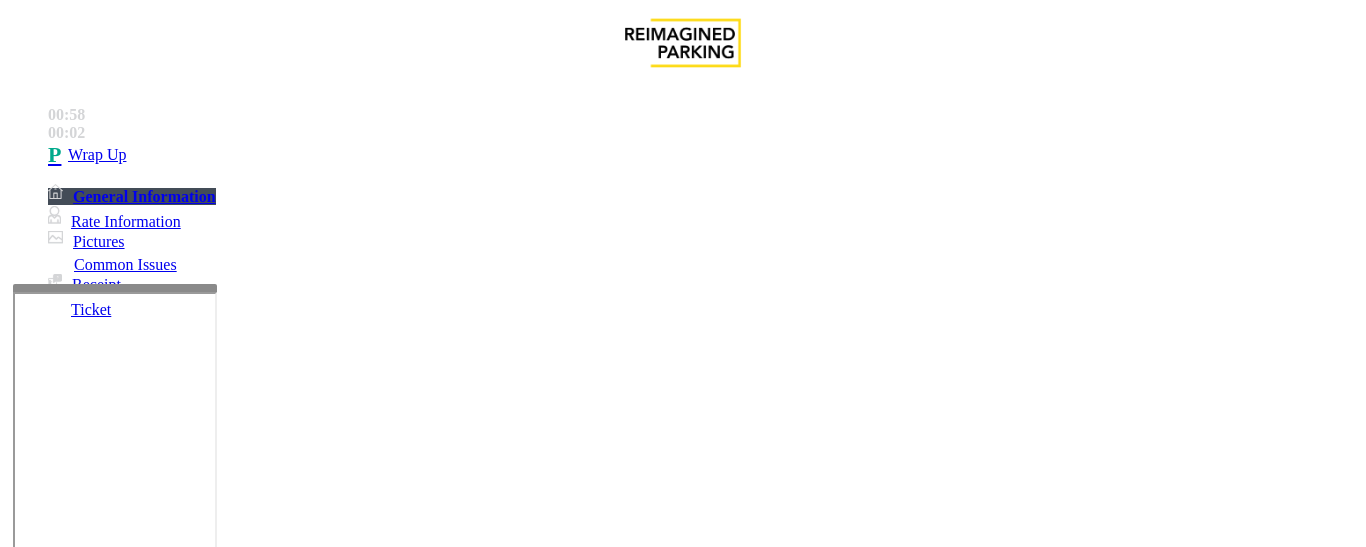 paste on "**********" 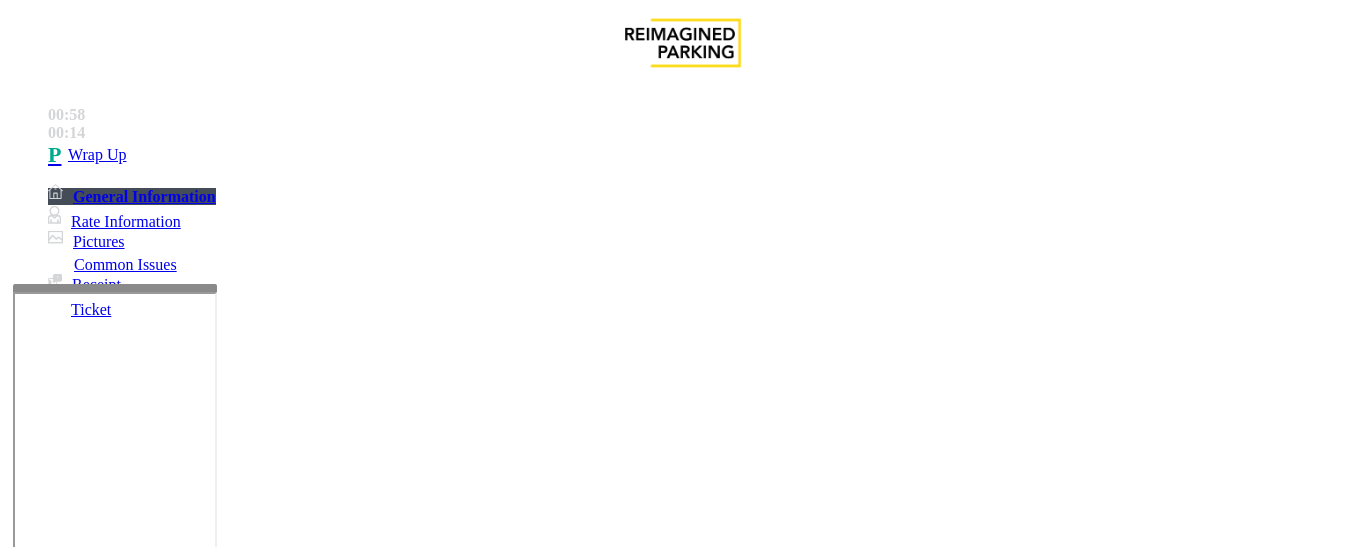 click at bounding box center (221, 1502) 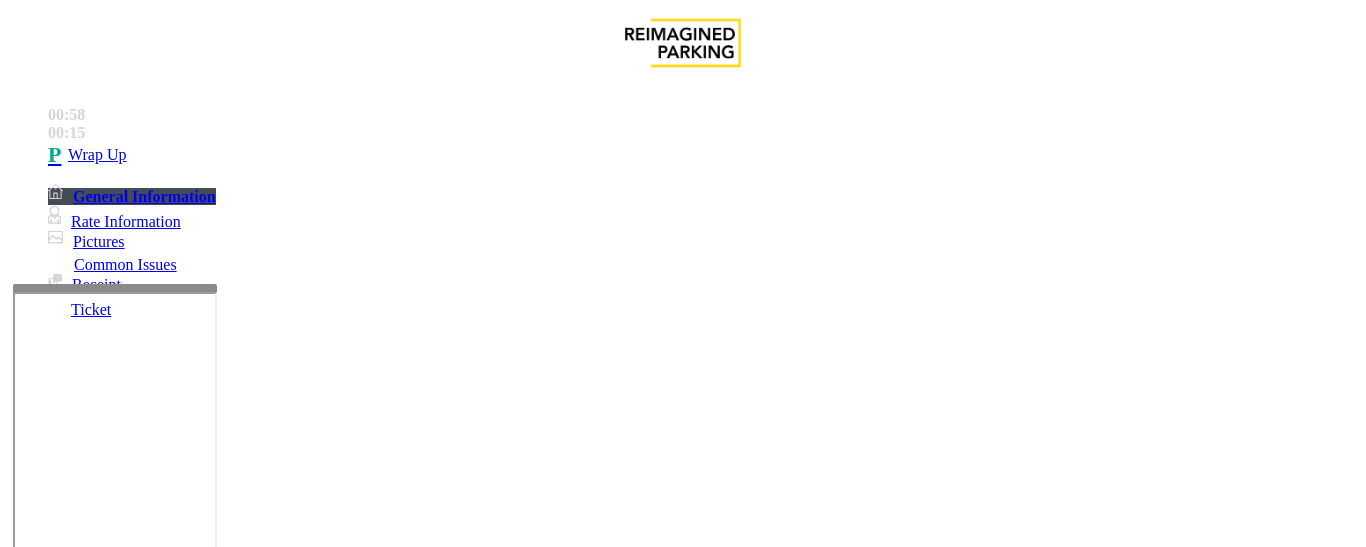 drag, startPoint x: 445, startPoint y: 380, endPoint x: 474, endPoint y: 388, distance: 30.083218 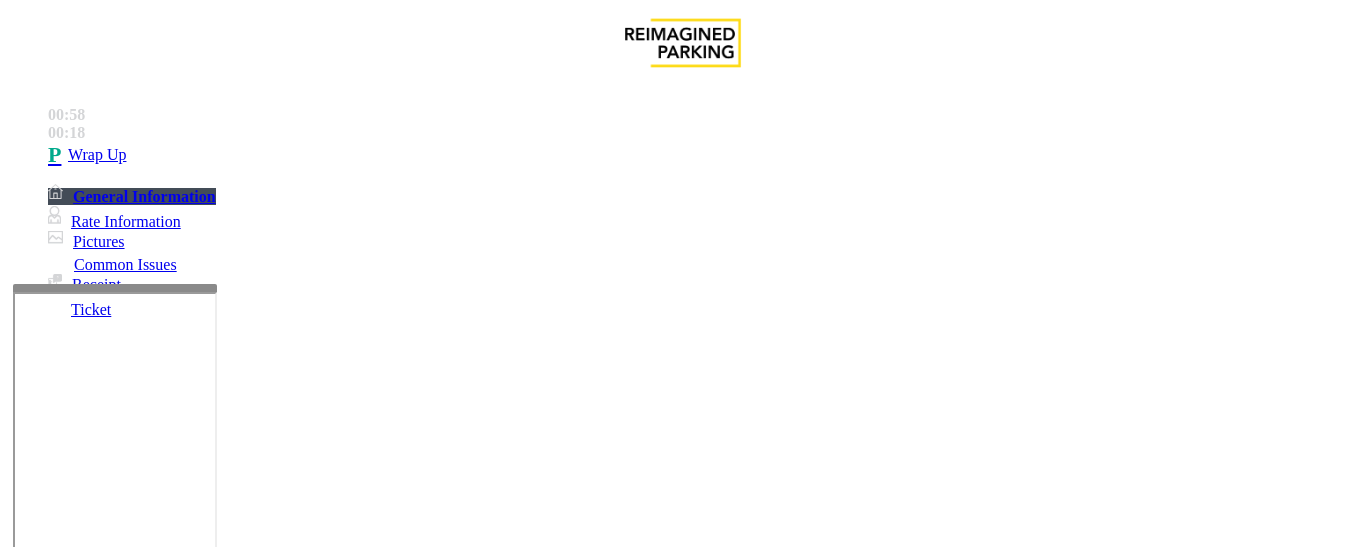 scroll, scrollTop: 0, scrollLeft: 0, axis: both 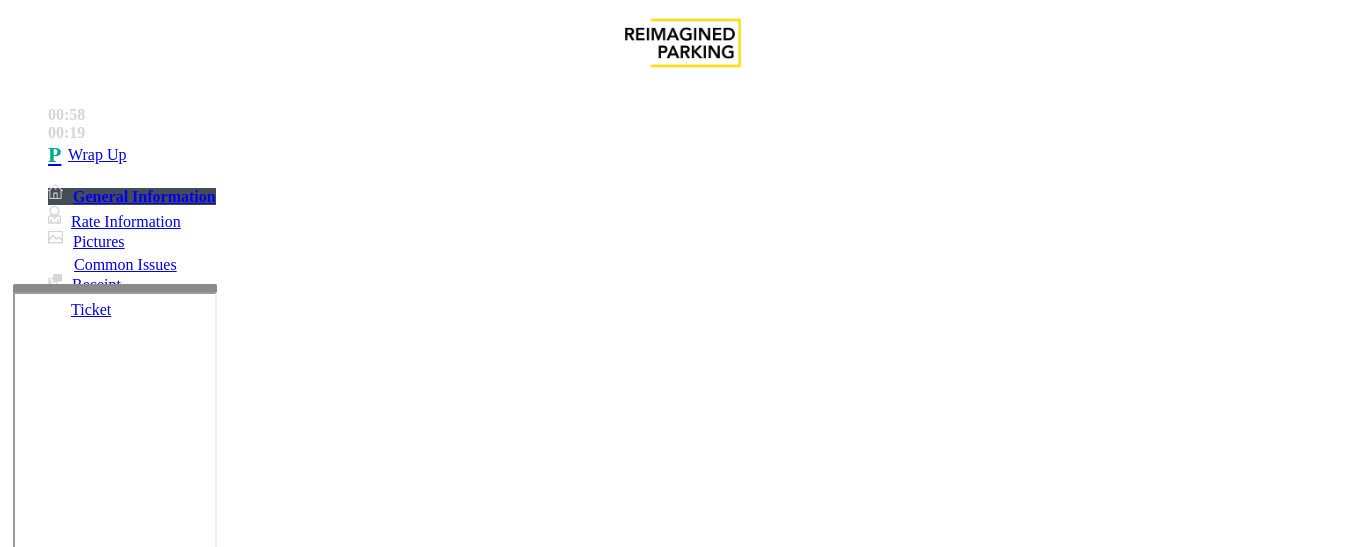 type on "**********" 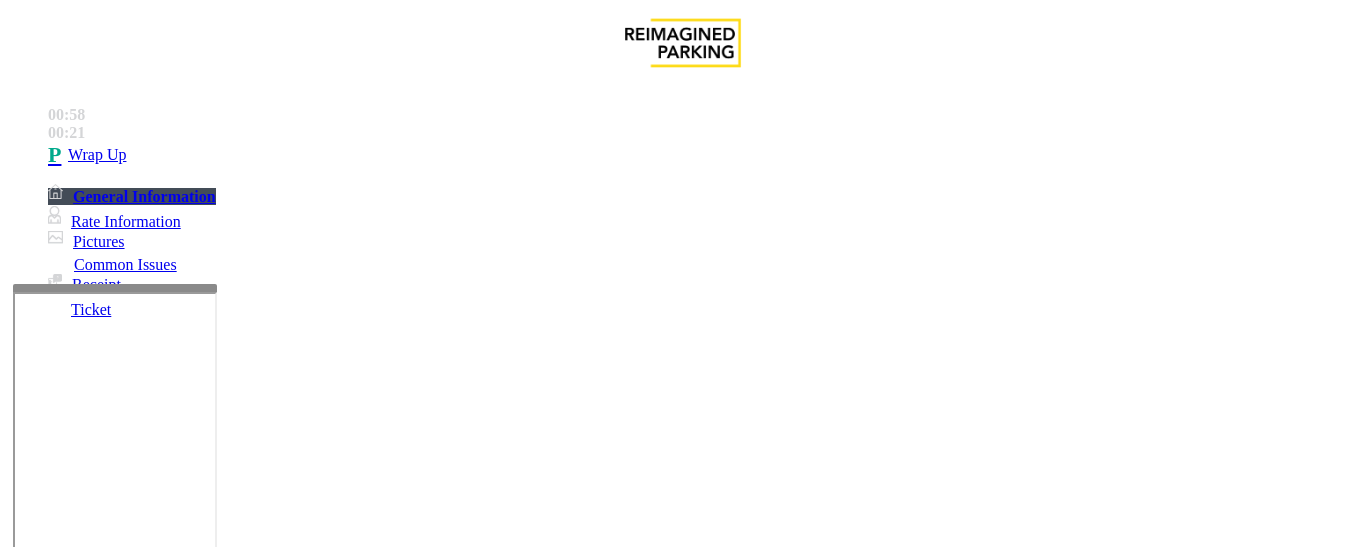 scroll, scrollTop: 0, scrollLeft: 0, axis: both 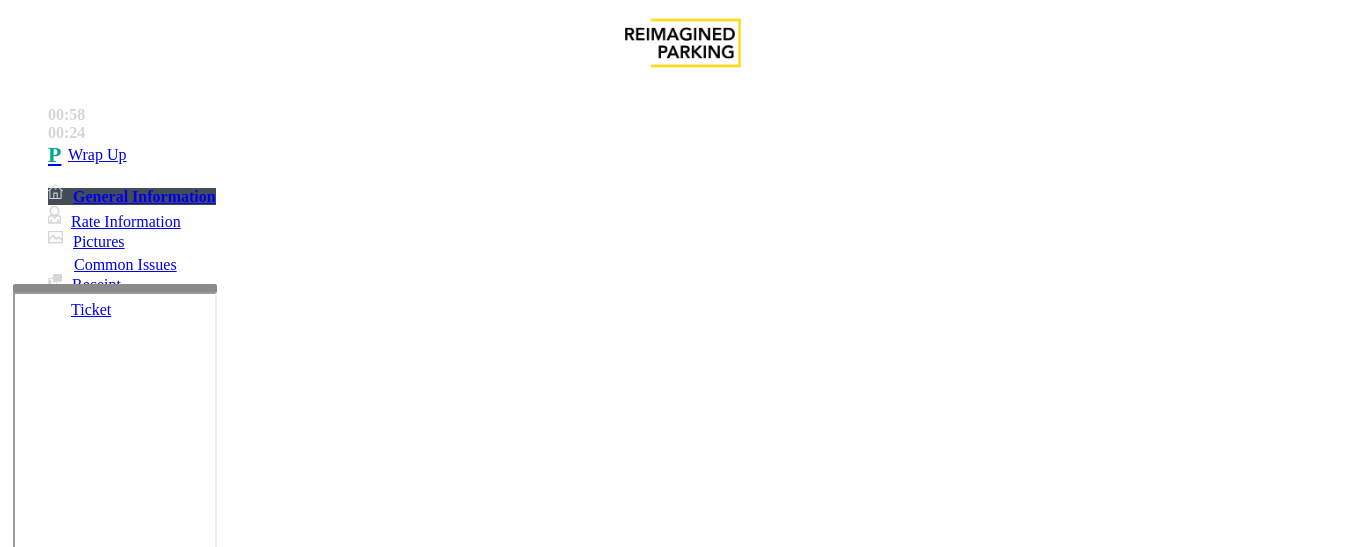 type on "**" 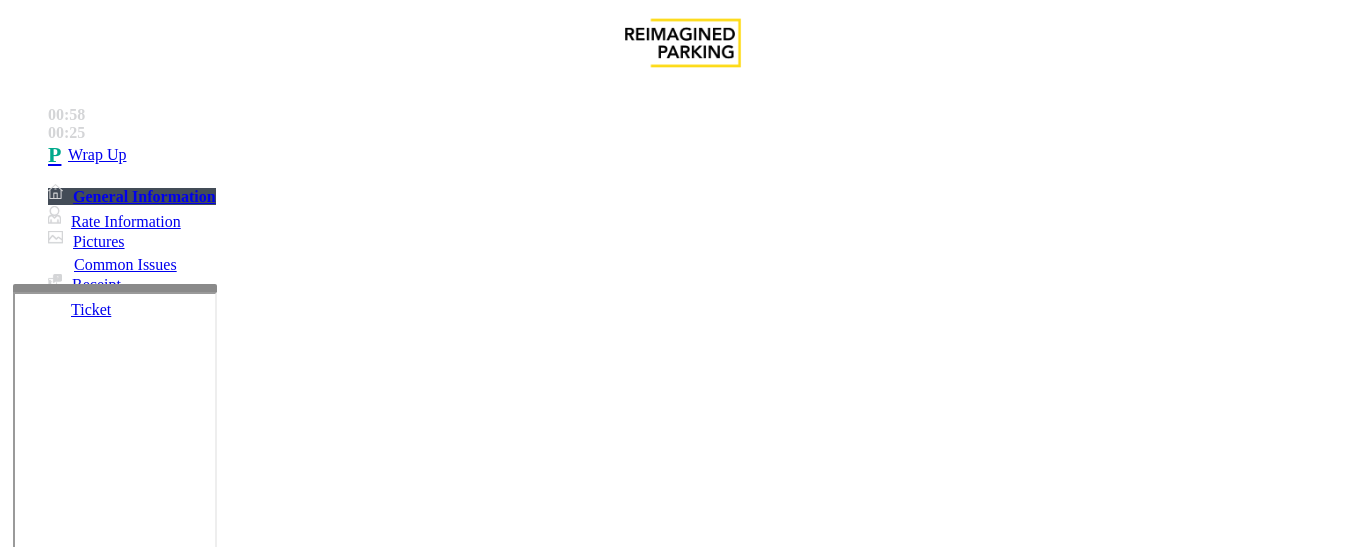 scroll, scrollTop: 21, scrollLeft: 0, axis: vertical 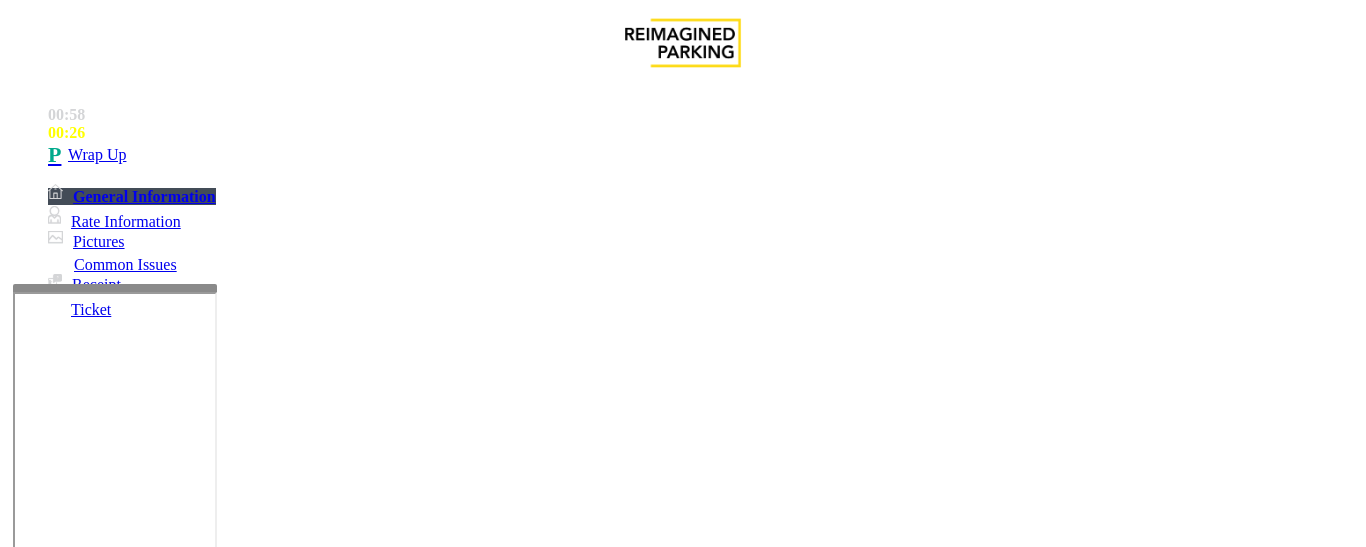 drag, startPoint x: 279, startPoint y: 310, endPoint x: 303, endPoint y: 299, distance: 26.400757 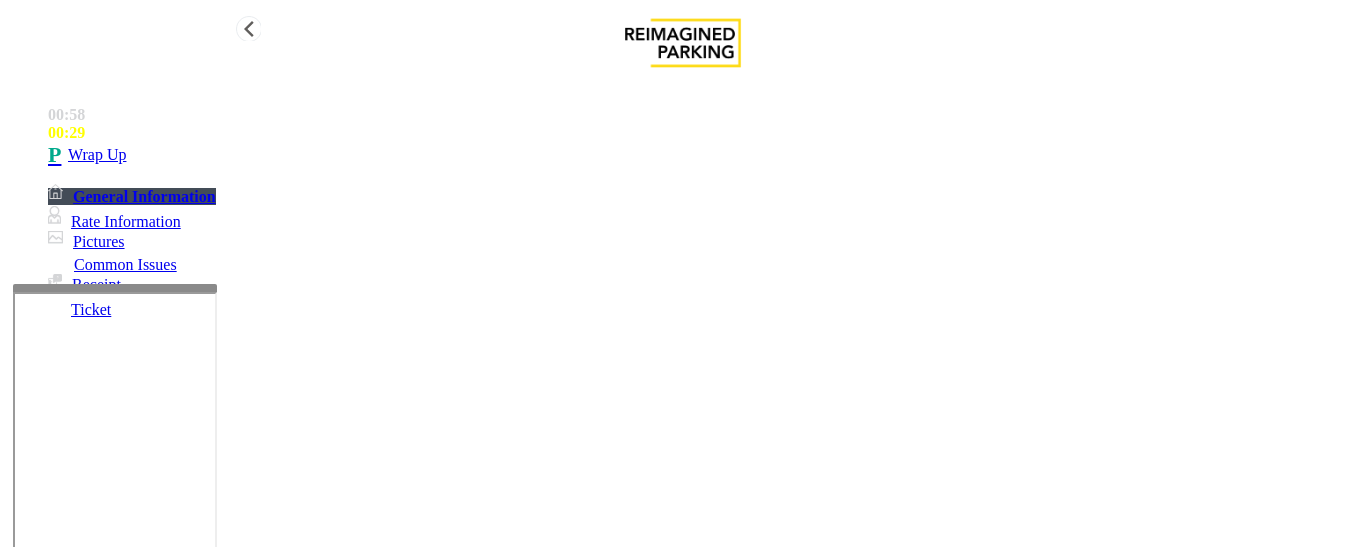 type on "**********" 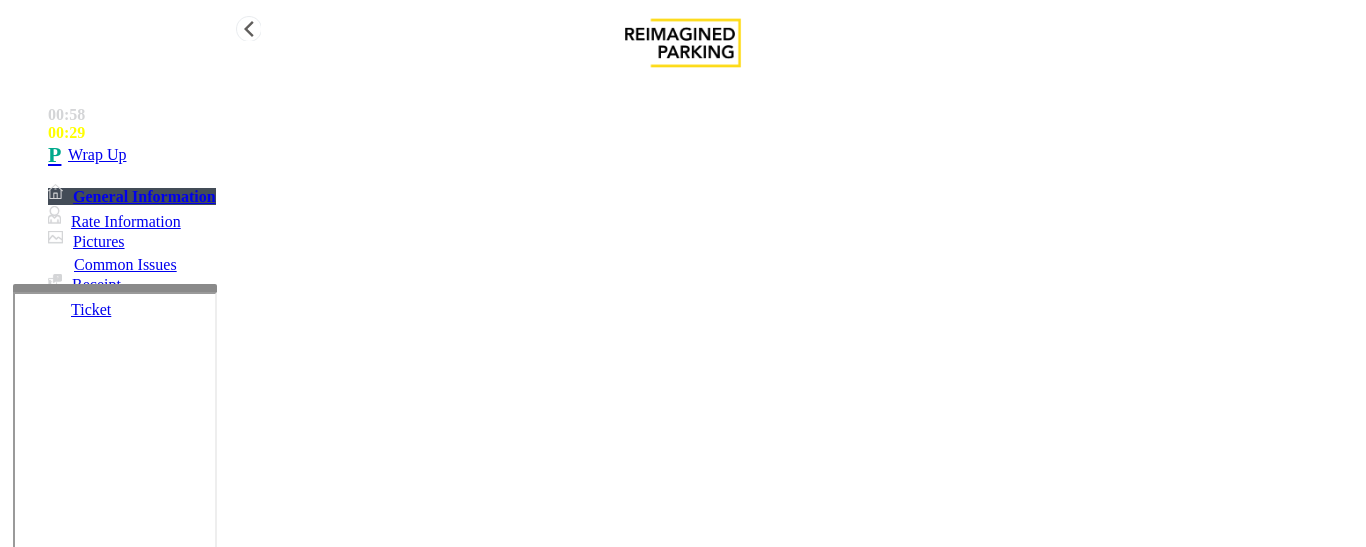 click on "Wrap Up" at bounding box center (703, 155) 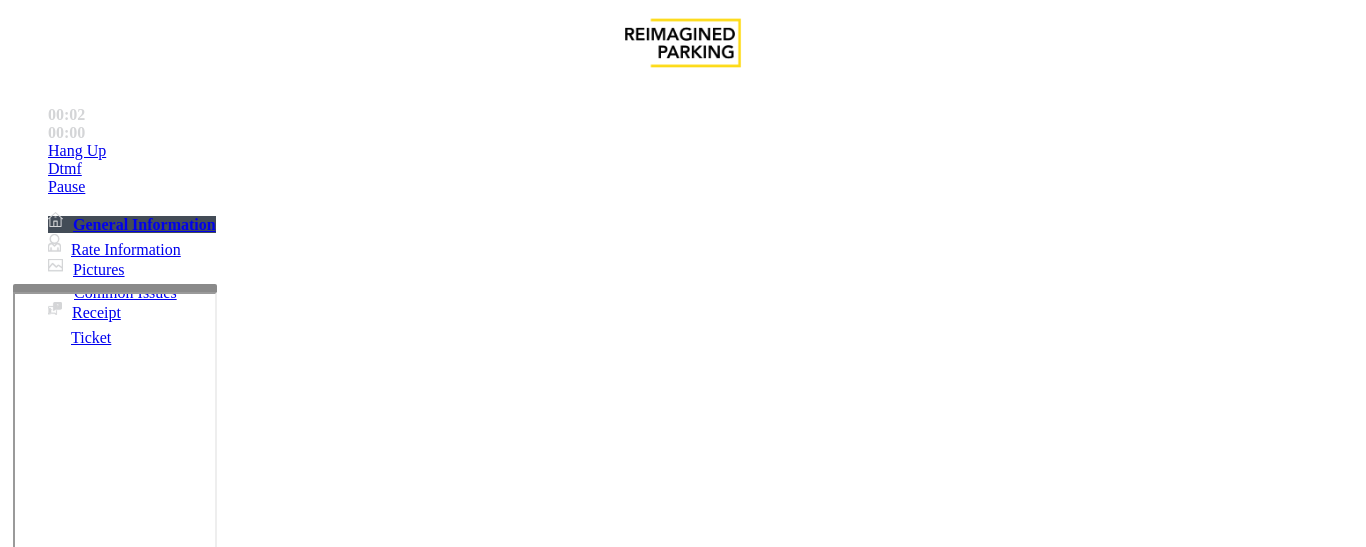scroll, scrollTop: 800, scrollLeft: 0, axis: vertical 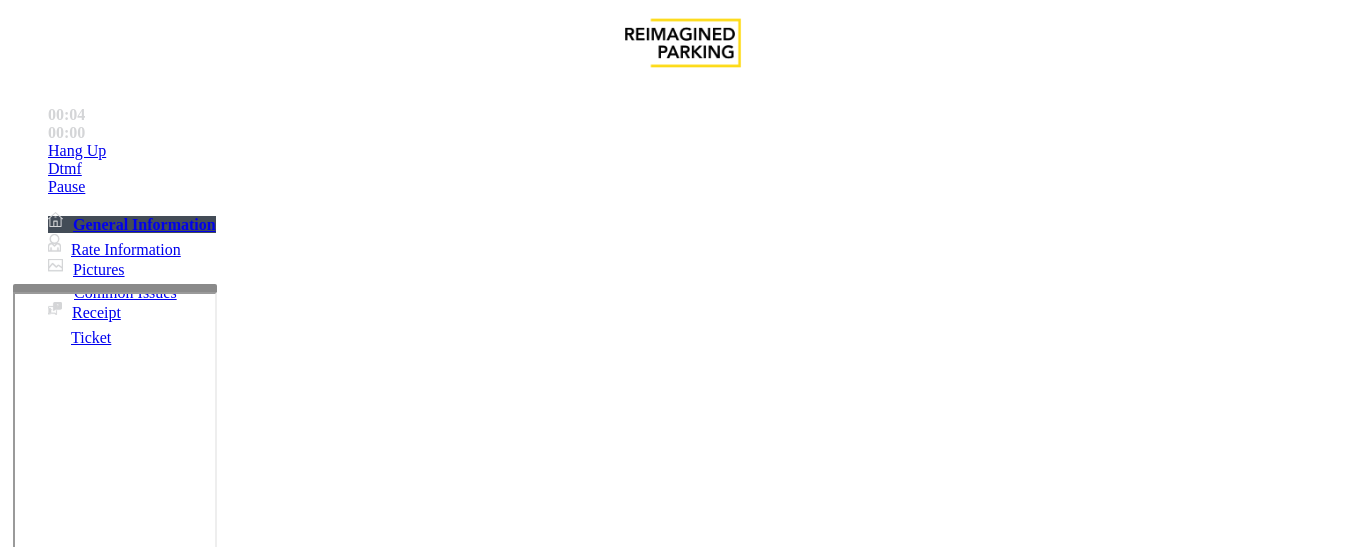 click on "Intercom Issue/No Response" at bounding box center [866, 1200] 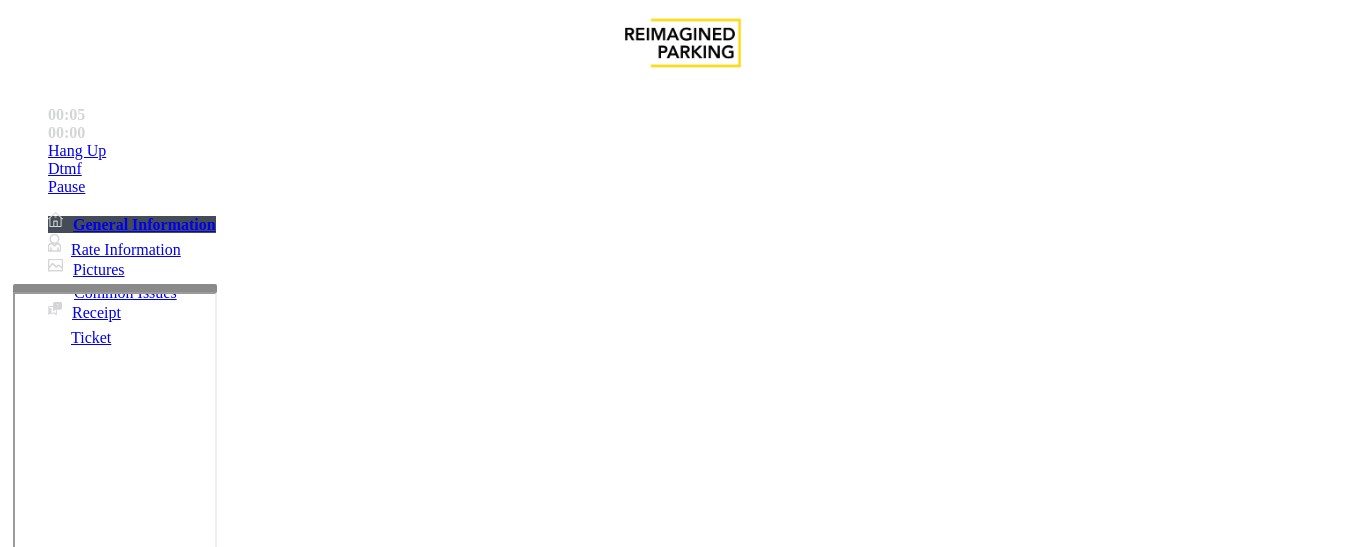 click on "No Response/Unable to hear parker" at bounding box center [142, 1200] 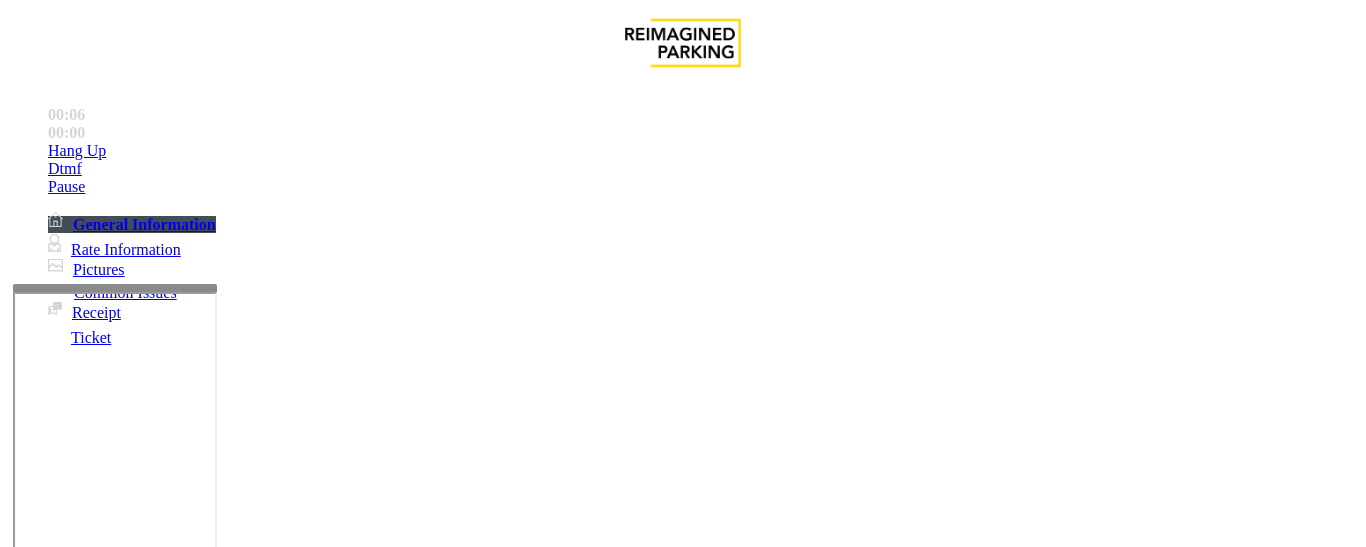 click on "No Response/Unable to hear parker" at bounding box center (682, 1185) 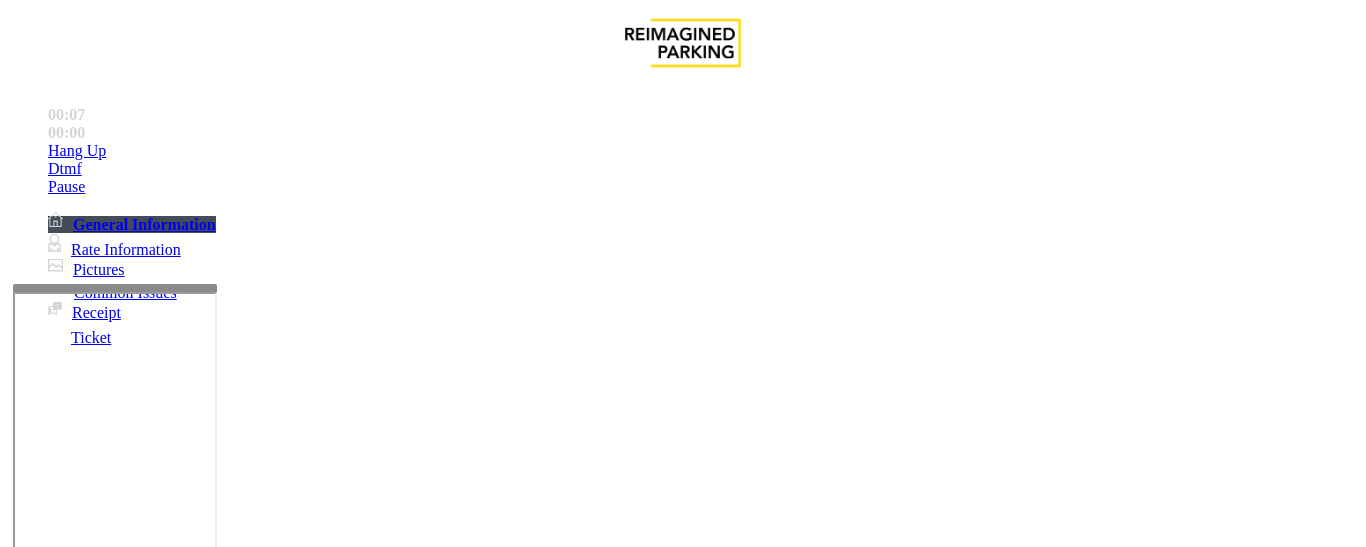 click at bounding box center [229, 1248] 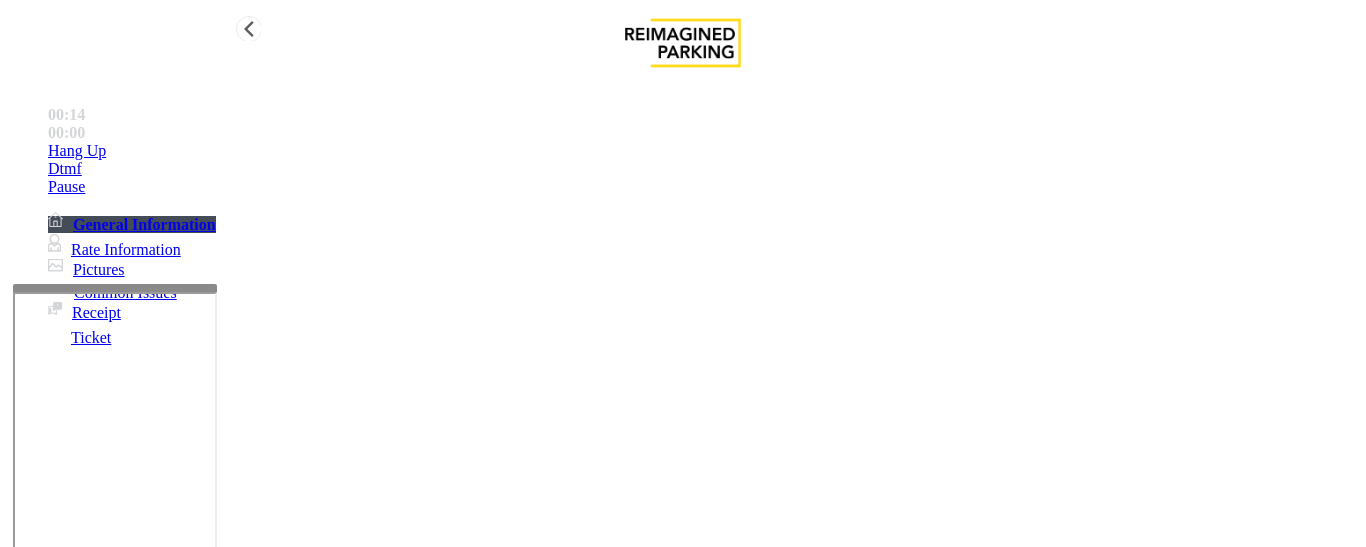 type on "**********" 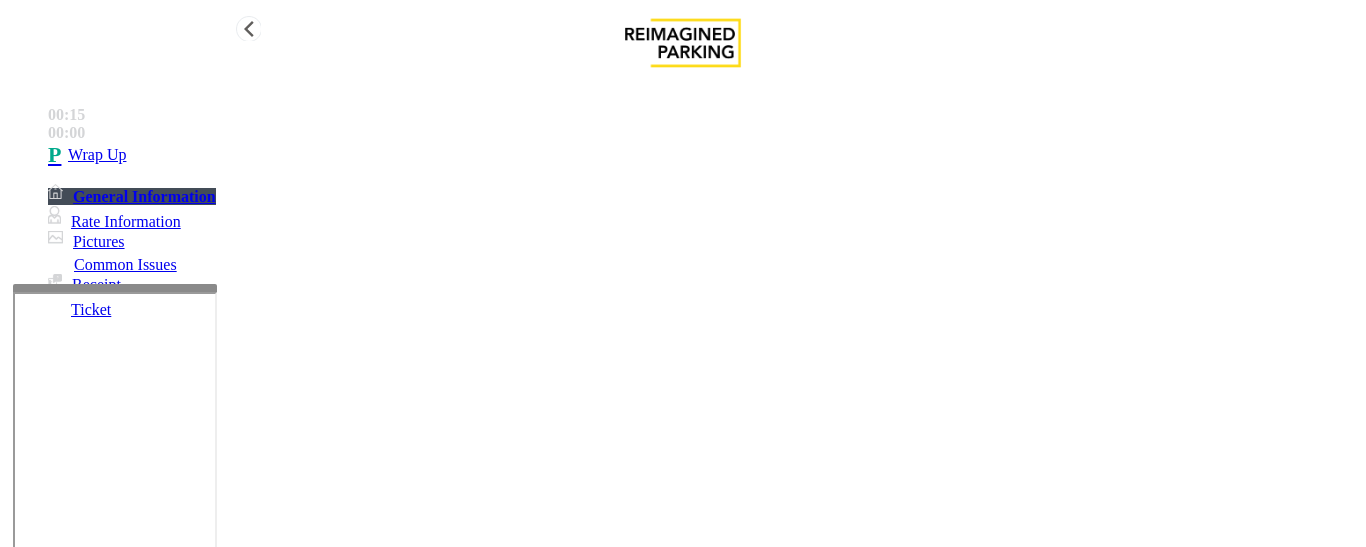 click on "Wrap Up" at bounding box center (703, 155) 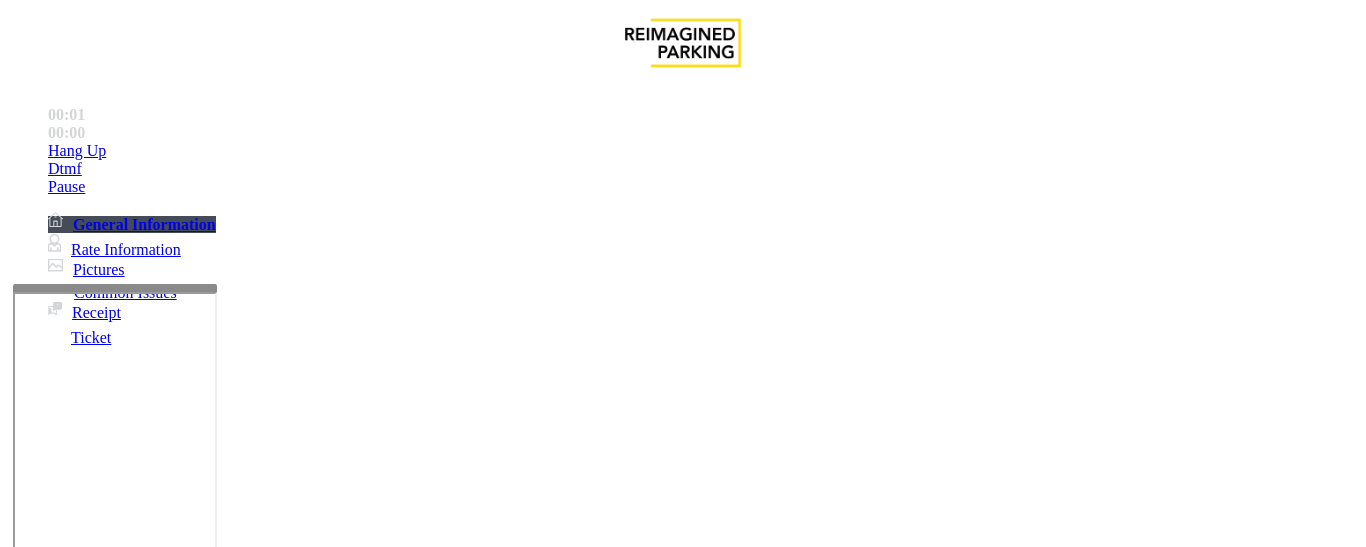 scroll, scrollTop: 1000, scrollLeft: 0, axis: vertical 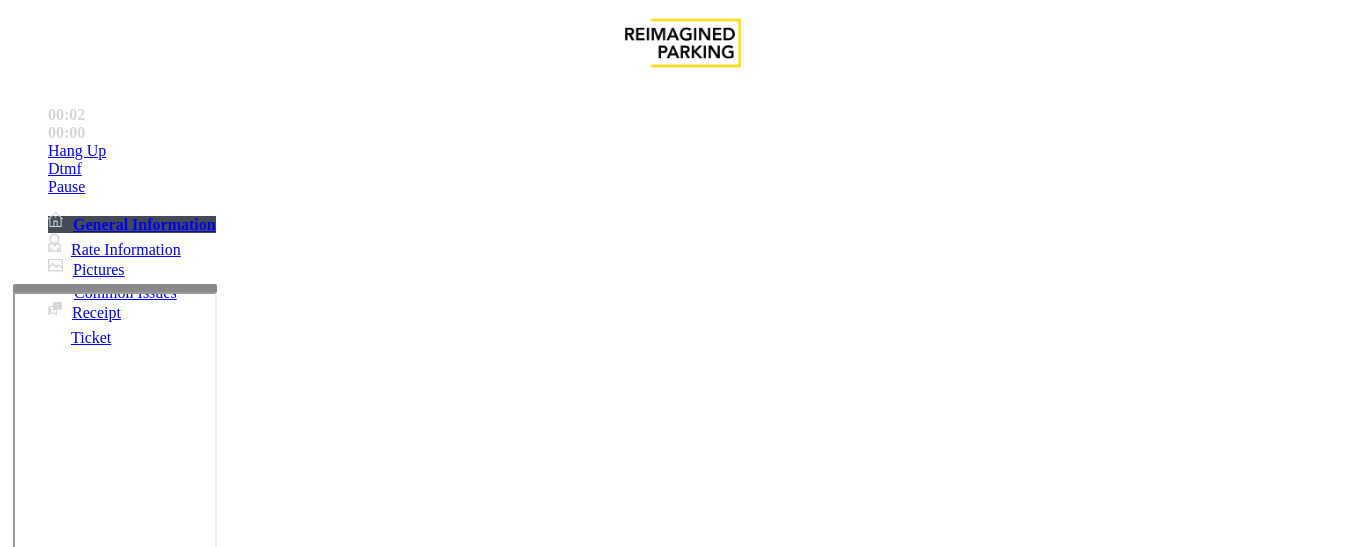 click on "https://www.parkjockey.com/en-us/manage/1633/status" at bounding box center (790, 2696) 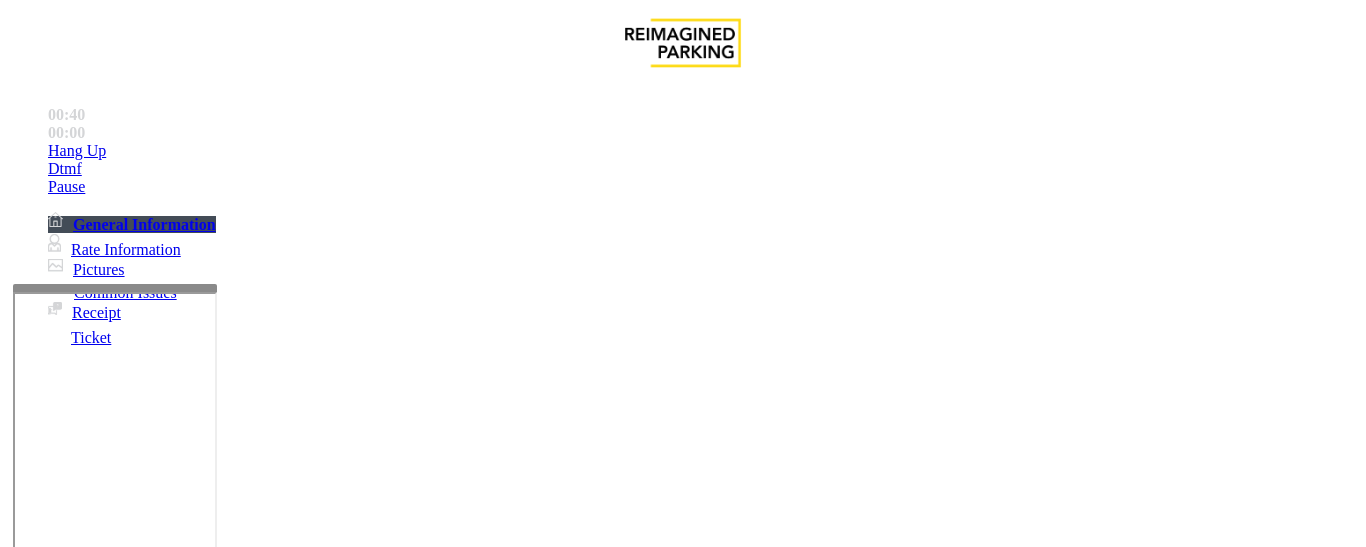 click on "Intercom Issue/No Response" at bounding box center [773, 1200] 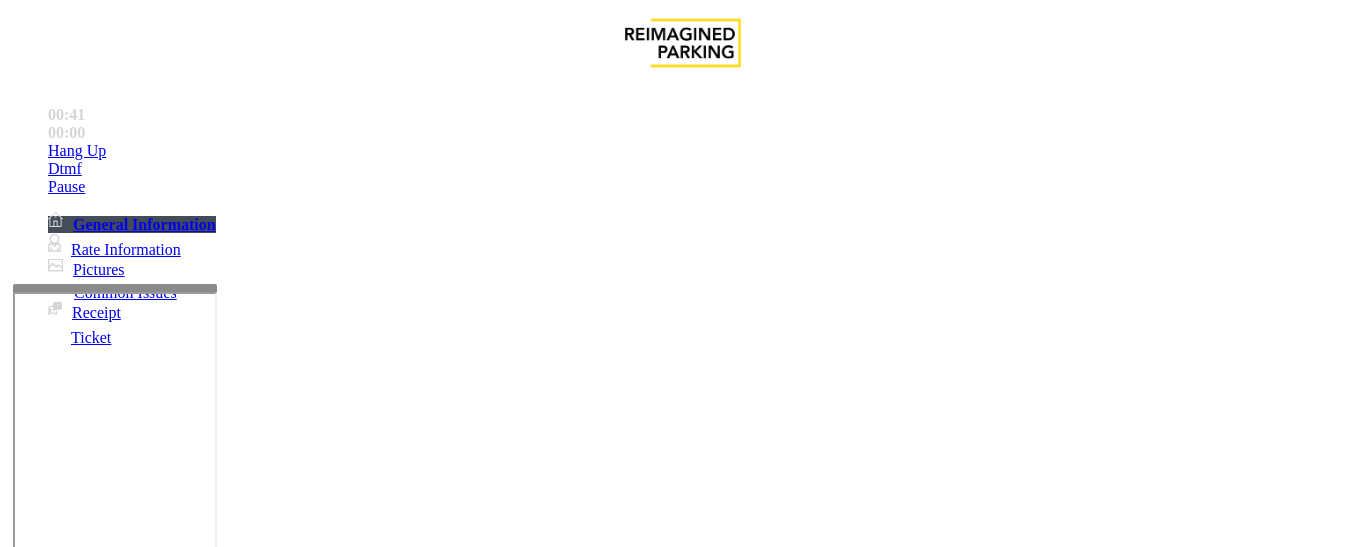 click on "Parker Cannot Hear Call Center Agent" at bounding box center [378, 1200] 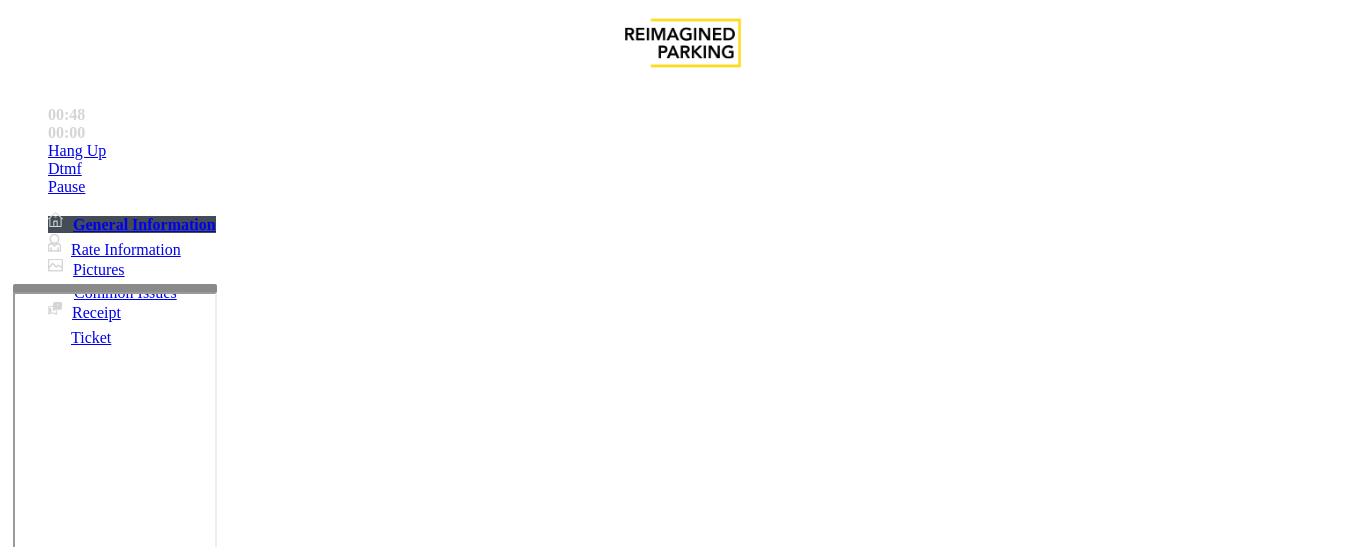 scroll, scrollTop: 1303, scrollLeft: 0, axis: vertical 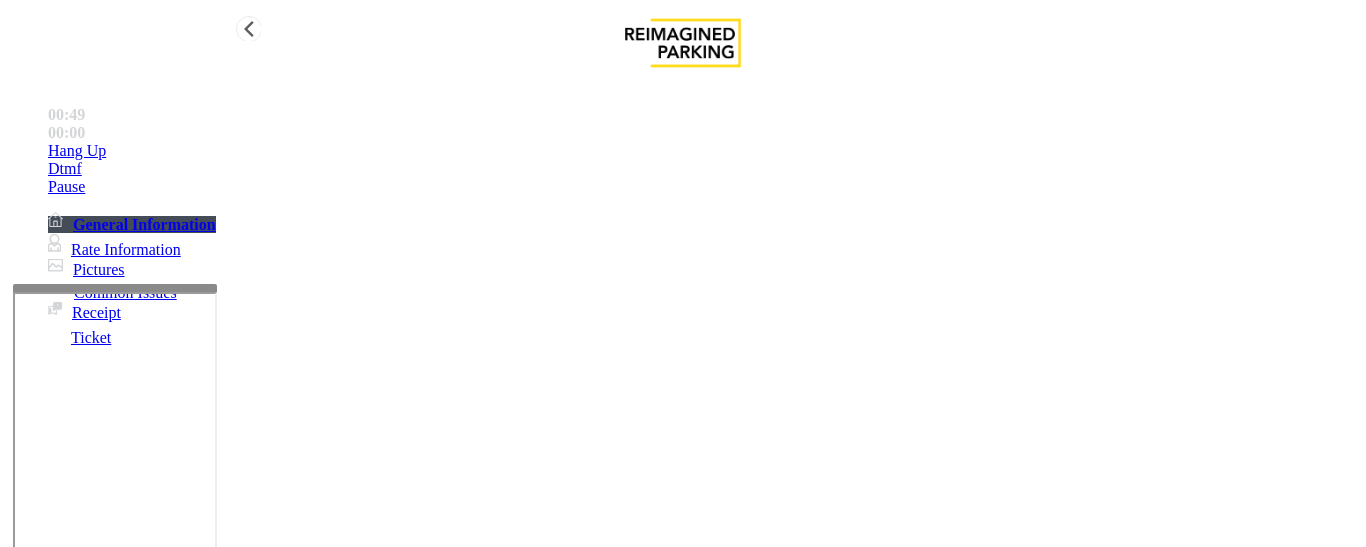 type on "**********" 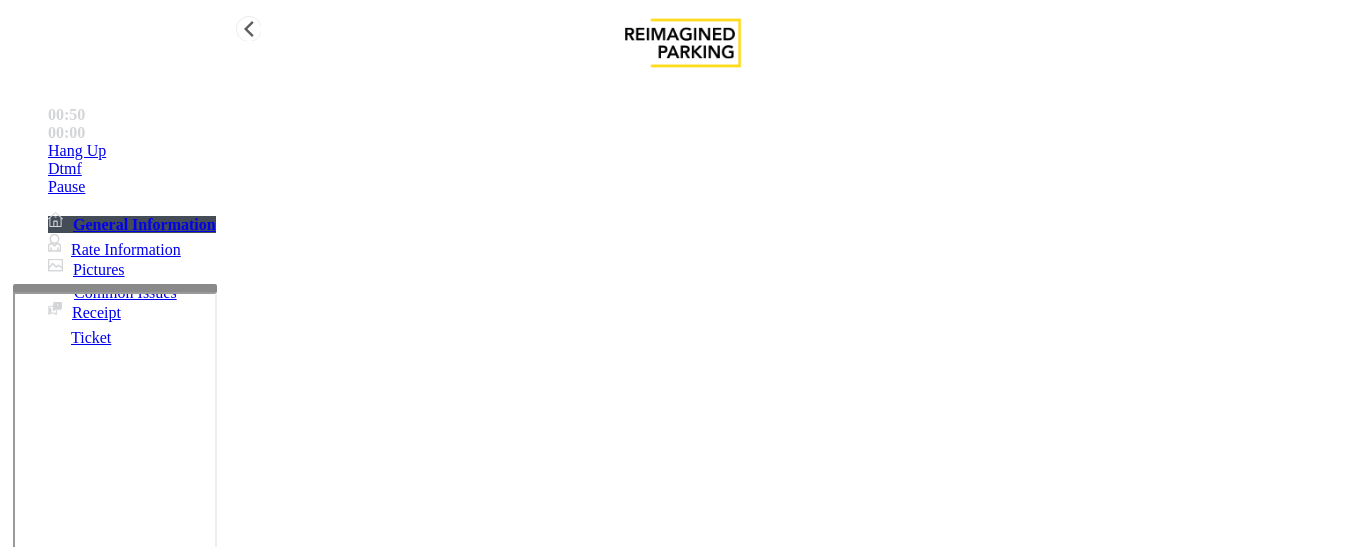 click on "Hang Up" at bounding box center [703, 151] 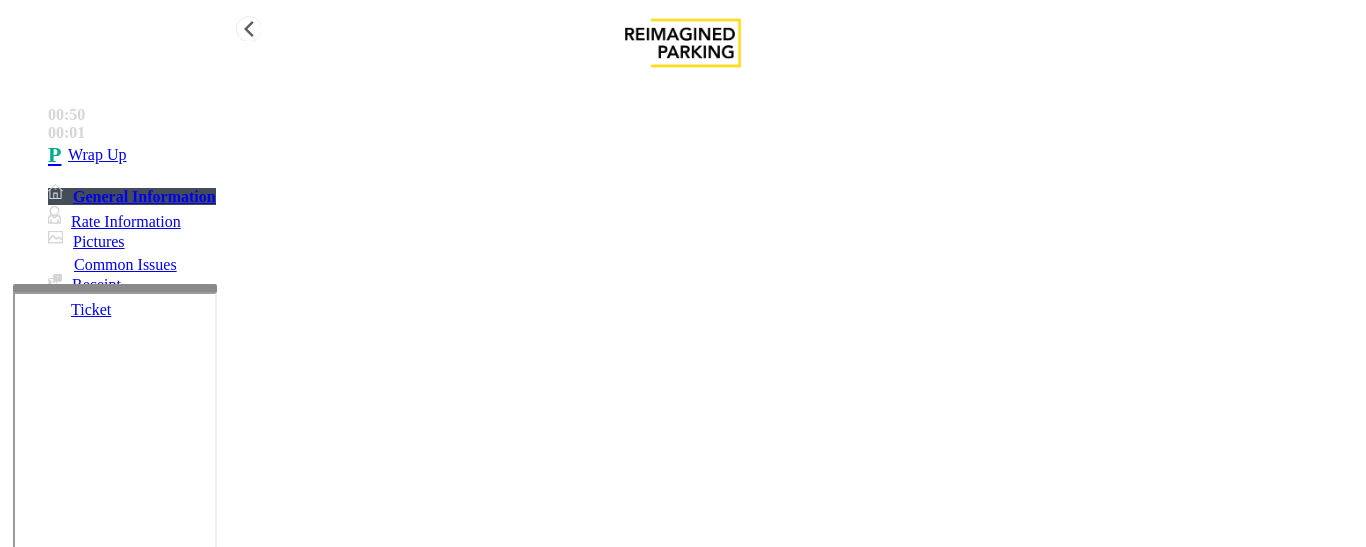 click on "Wrap Up" at bounding box center (703, 155) 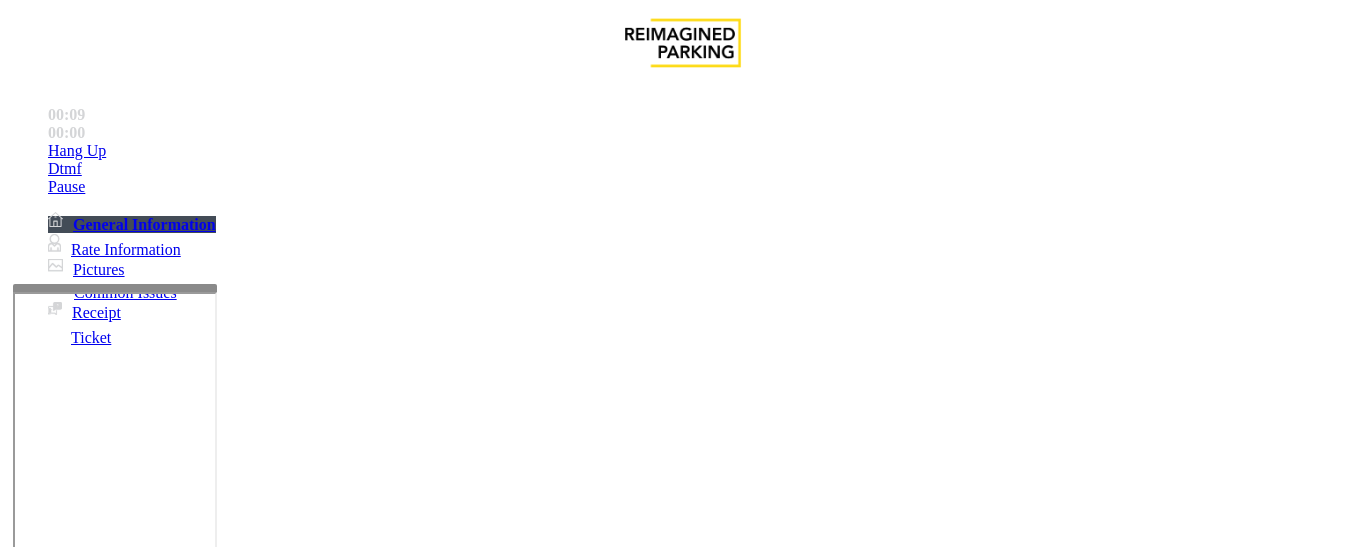 scroll, scrollTop: 1100, scrollLeft: 0, axis: vertical 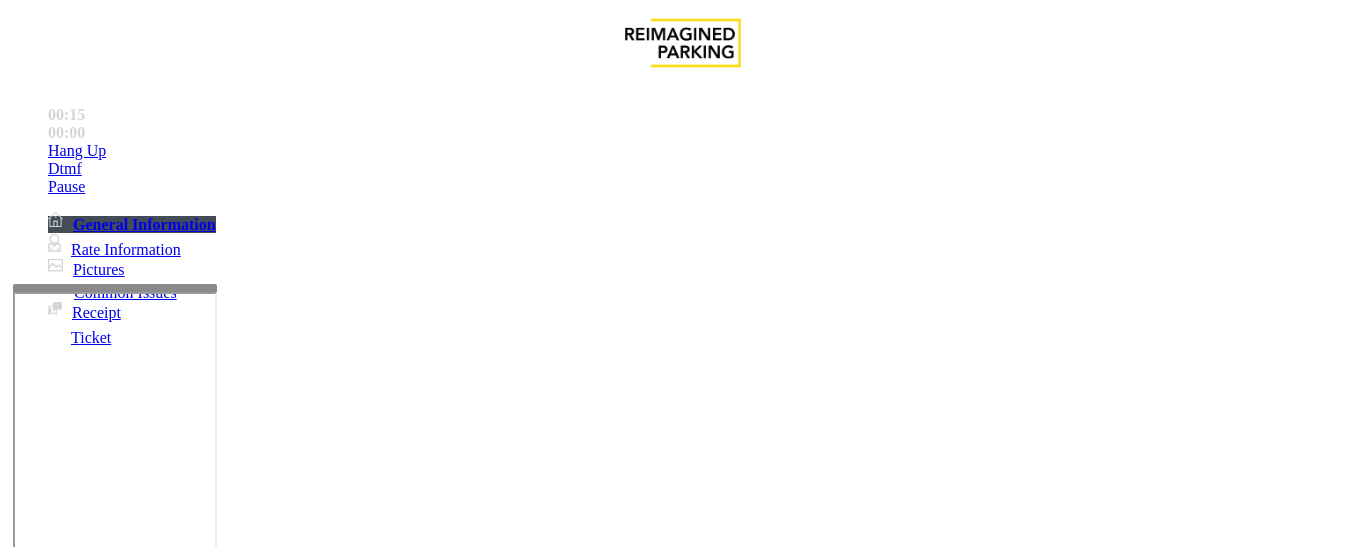click on "Payment Issue" at bounding box center [167, 1200] 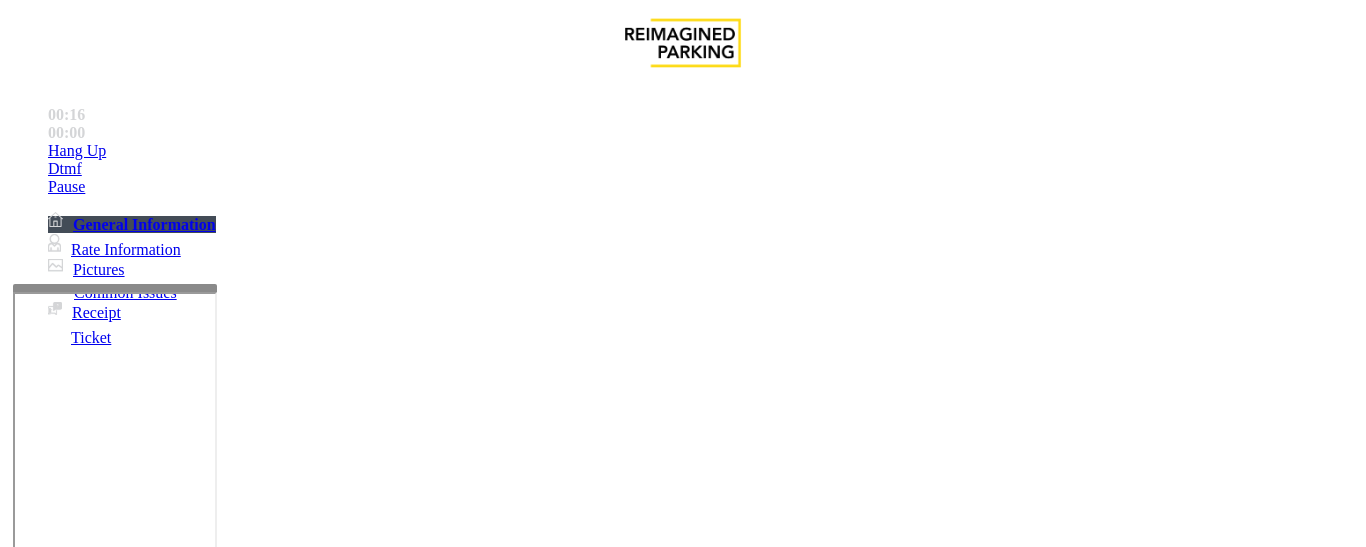 click on "Credit Card Not Reading" at bounding box center (296, 1200) 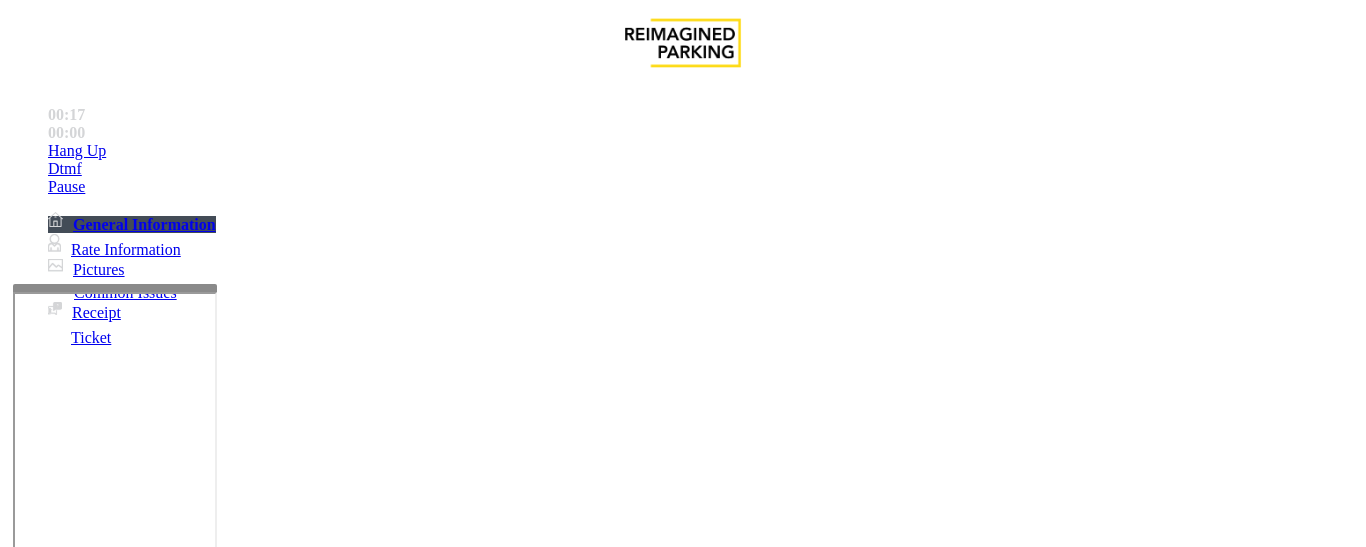 click on "Credit Card Not Reading" at bounding box center (682, 1185) 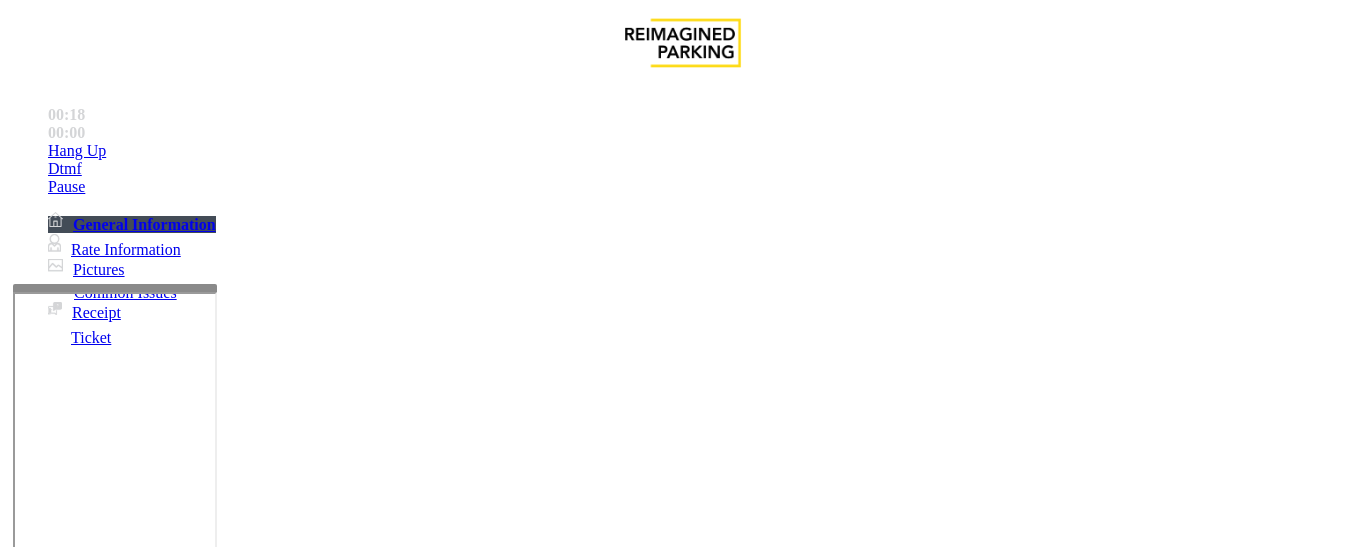 copy on "Credit Card Not Reading" 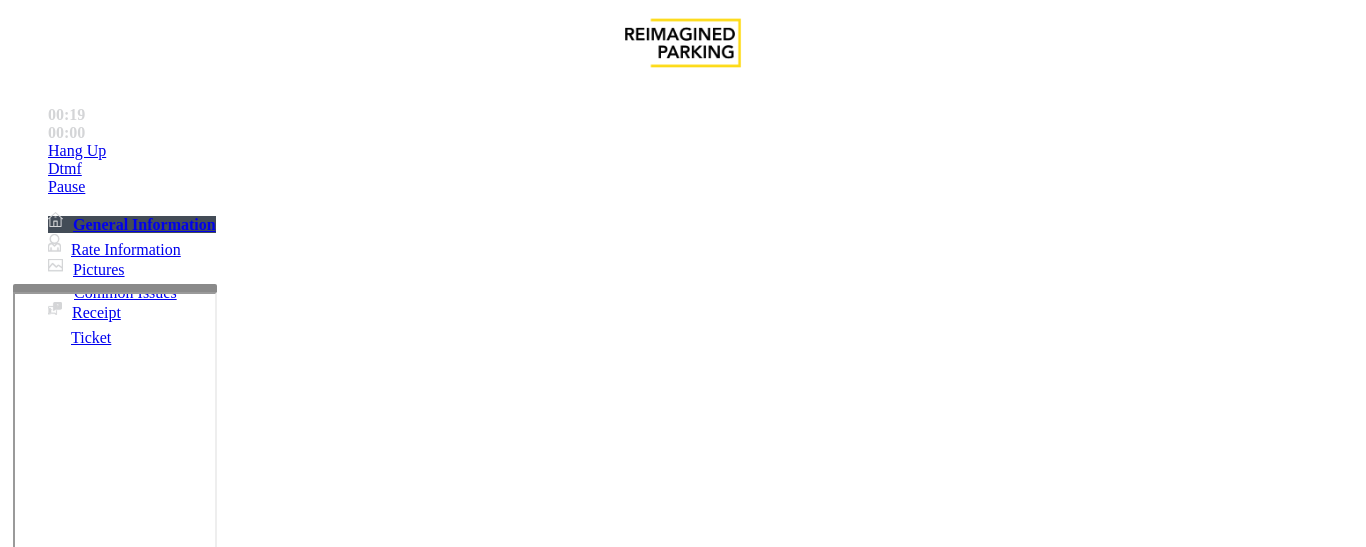 scroll, scrollTop: 500, scrollLeft: 0, axis: vertical 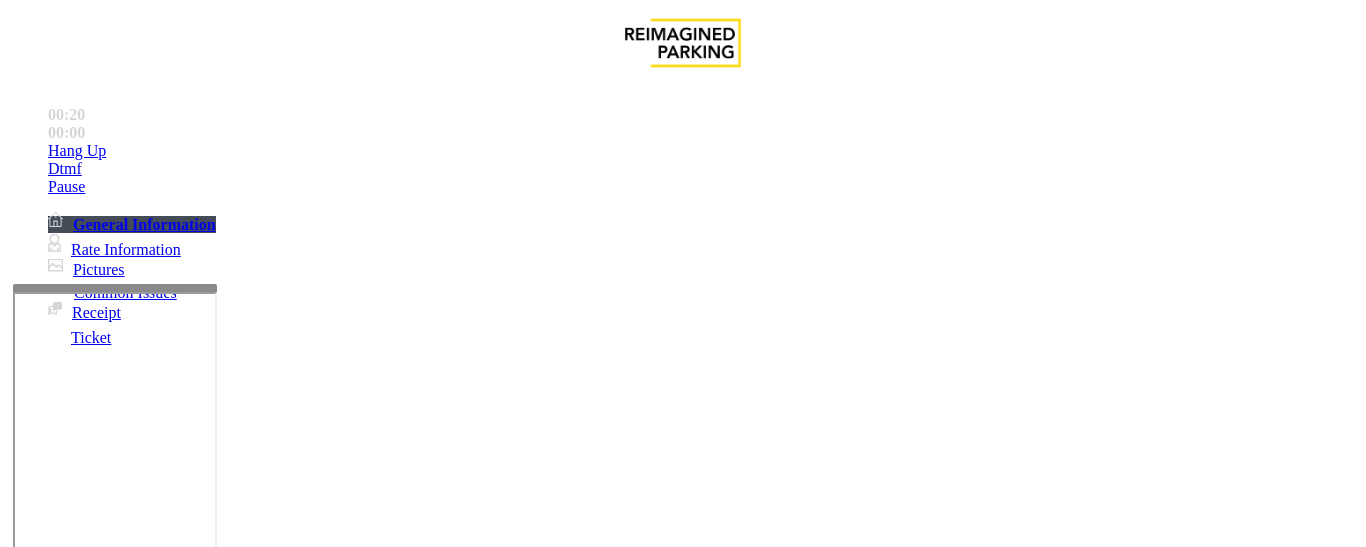 click at bounding box center [221, 1548] 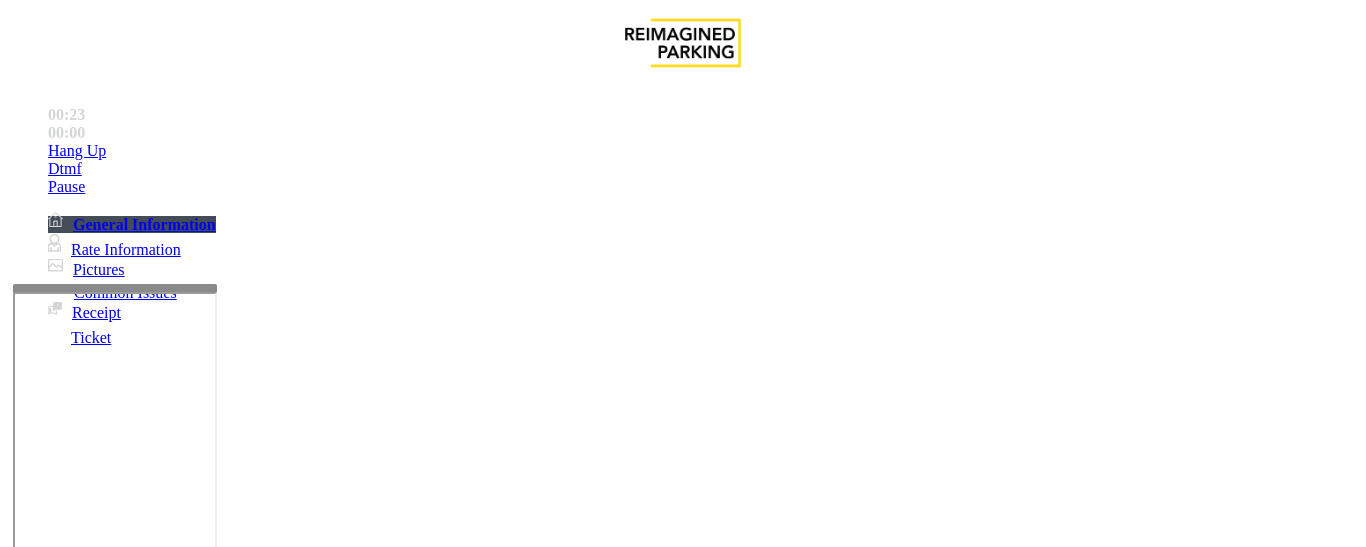 paste on "**********" 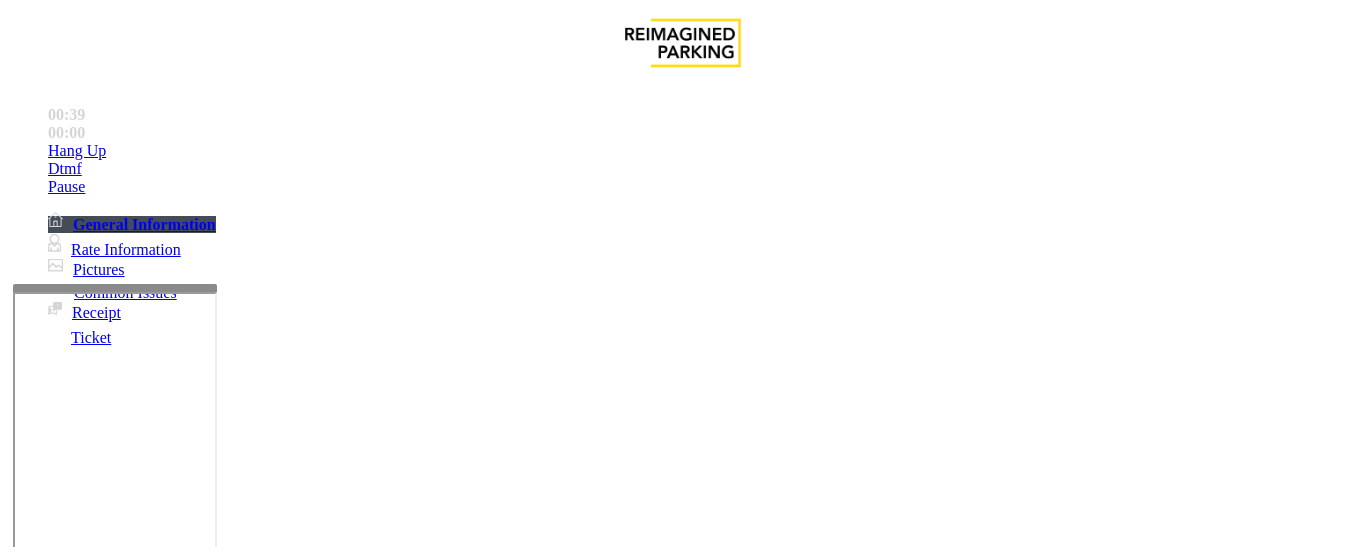 click at bounding box center [221, 1548] 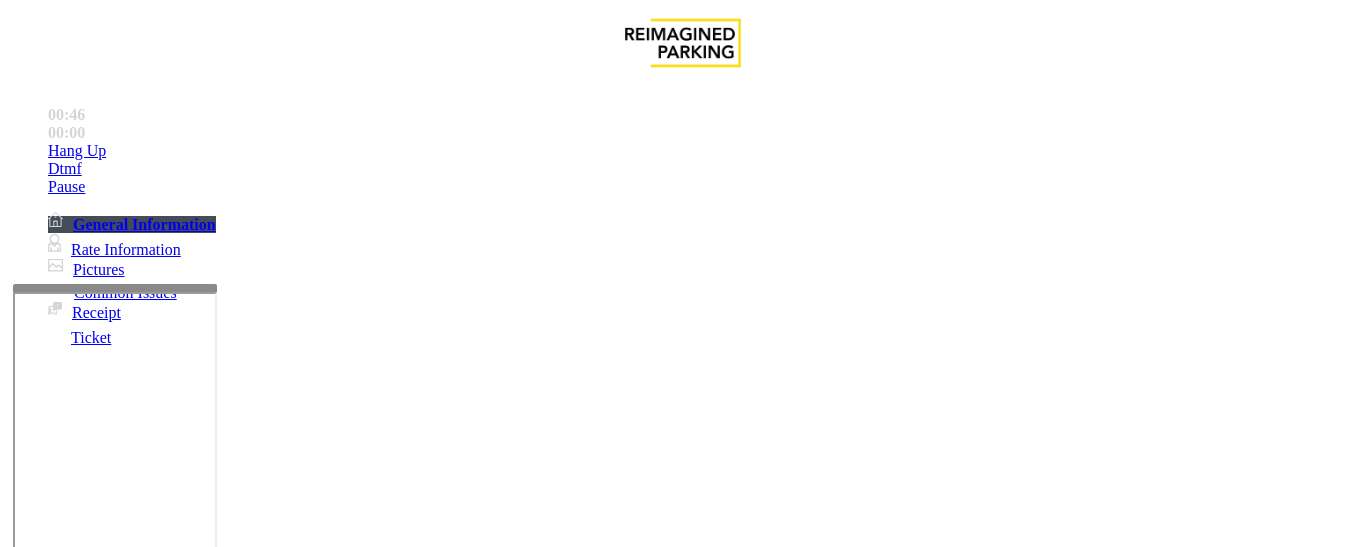 scroll, scrollTop: 100, scrollLeft: 0, axis: vertical 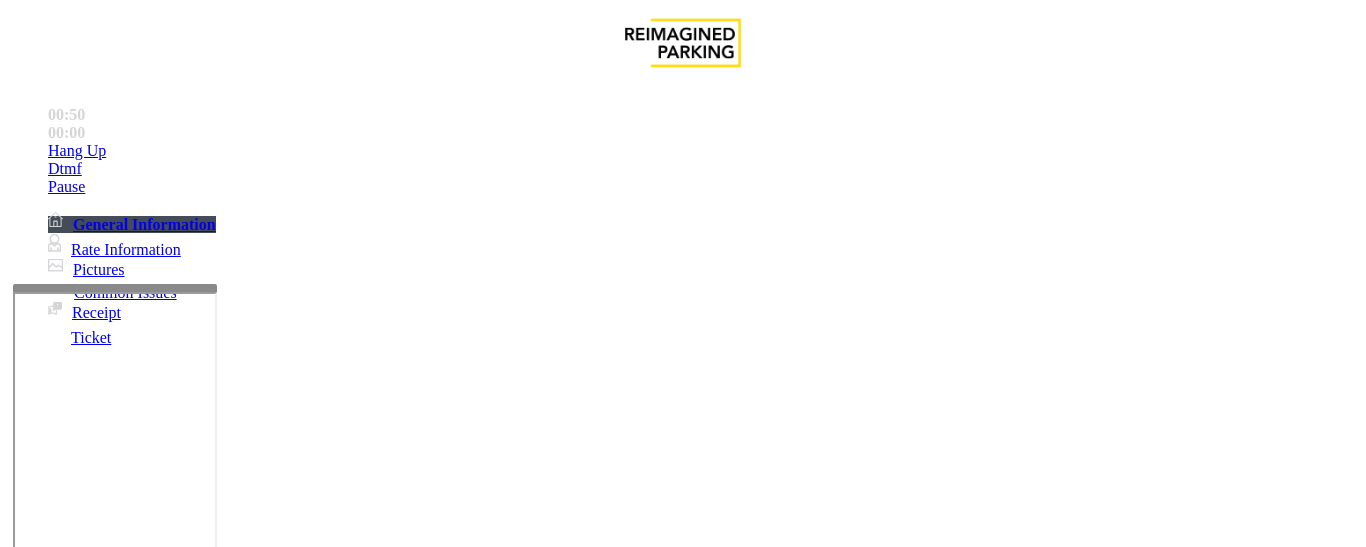 type on "**" 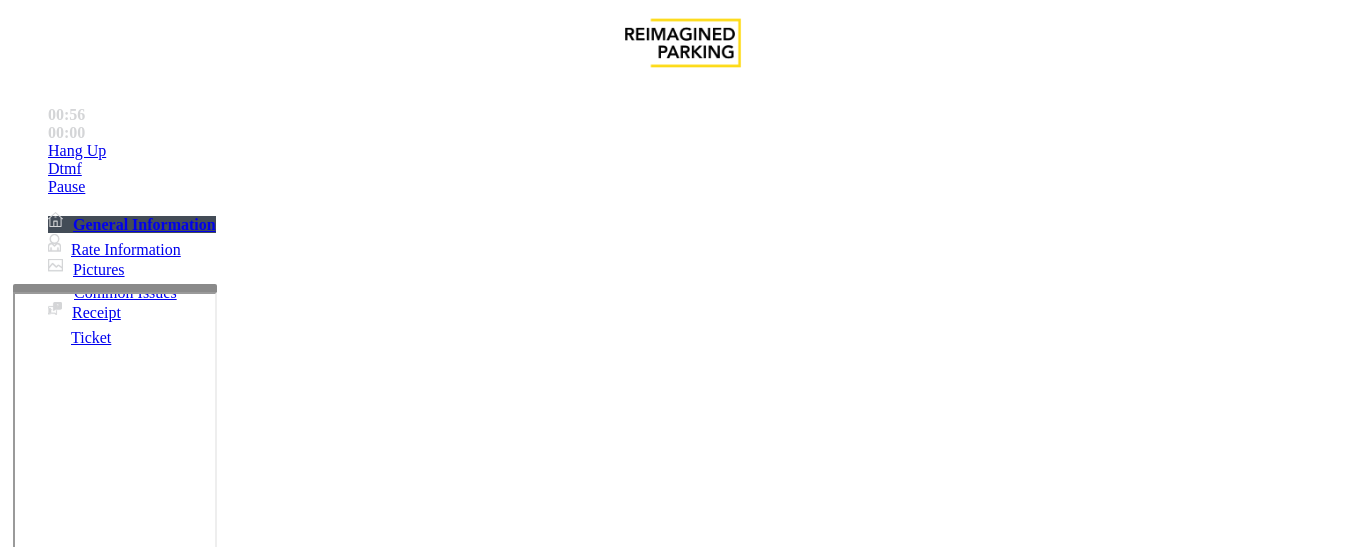scroll, scrollTop: 400, scrollLeft: 0, axis: vertical 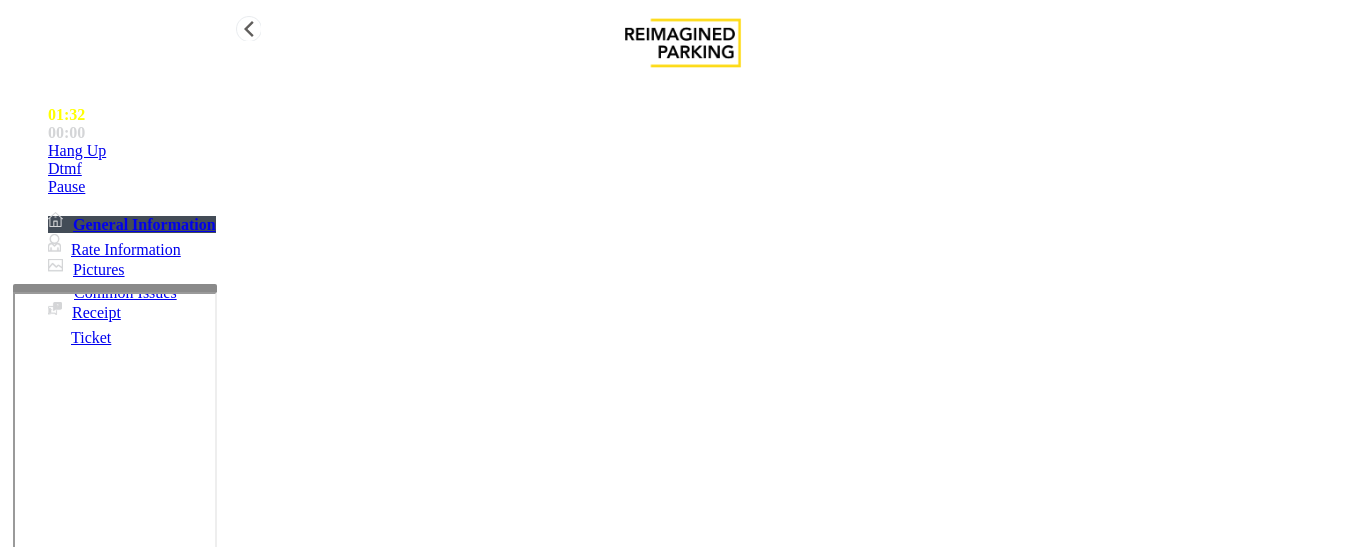 click on "Hang Up" at bounding box center (77, 151) 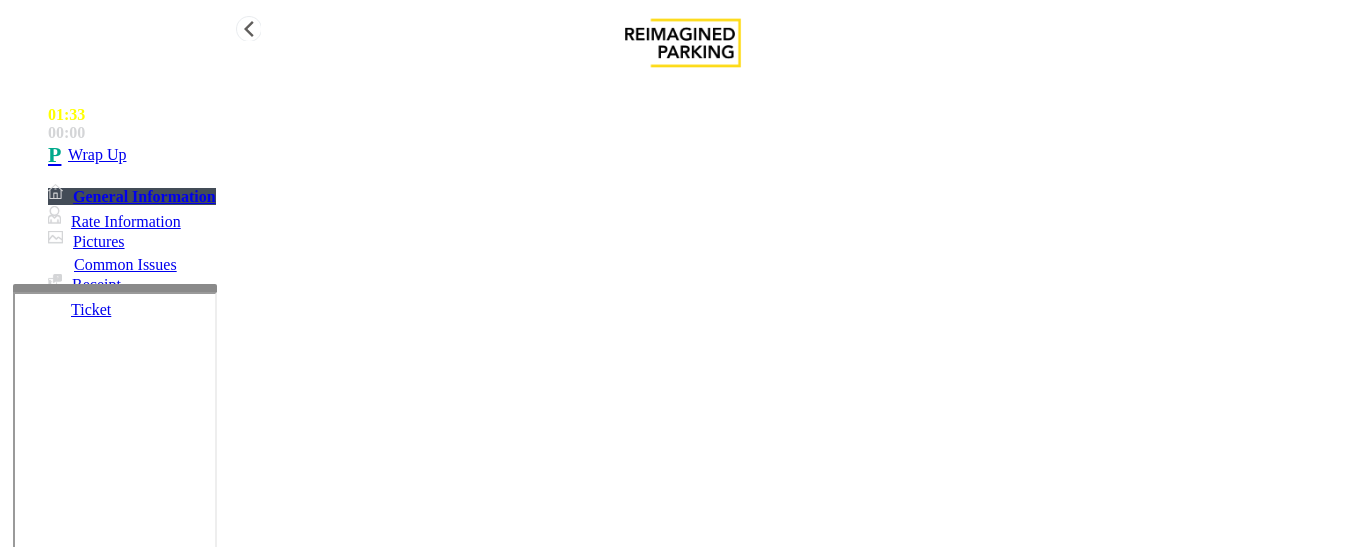 click on "Wrap Up" at bounding box center (97, 155) 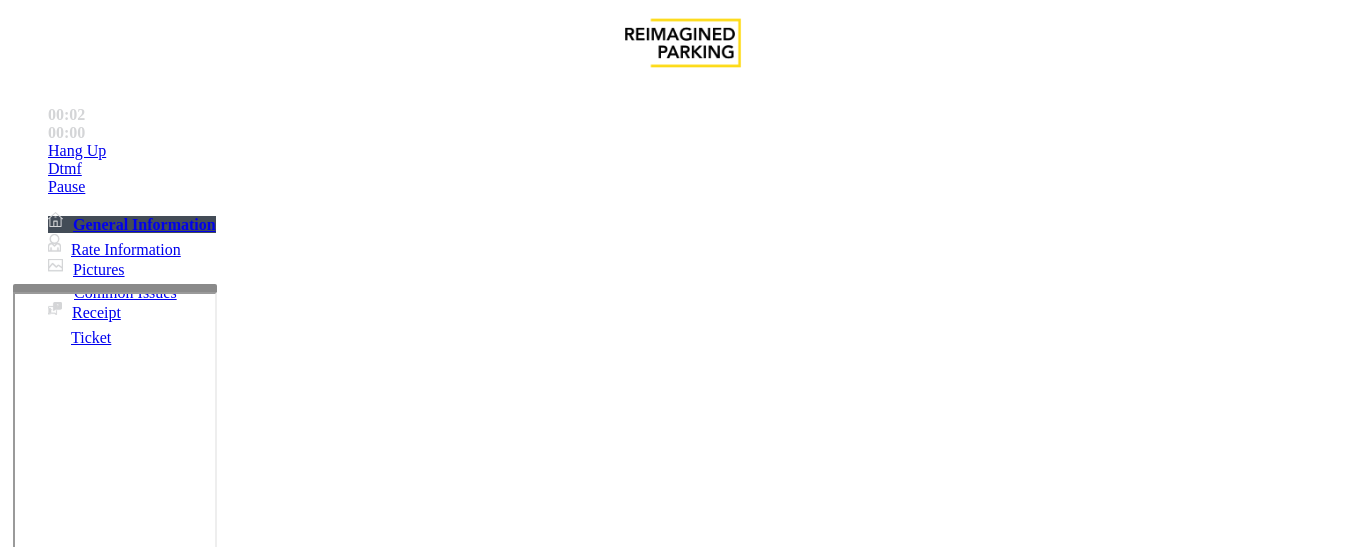 click on "Validation Issue" at bounding box center [371, 1200] 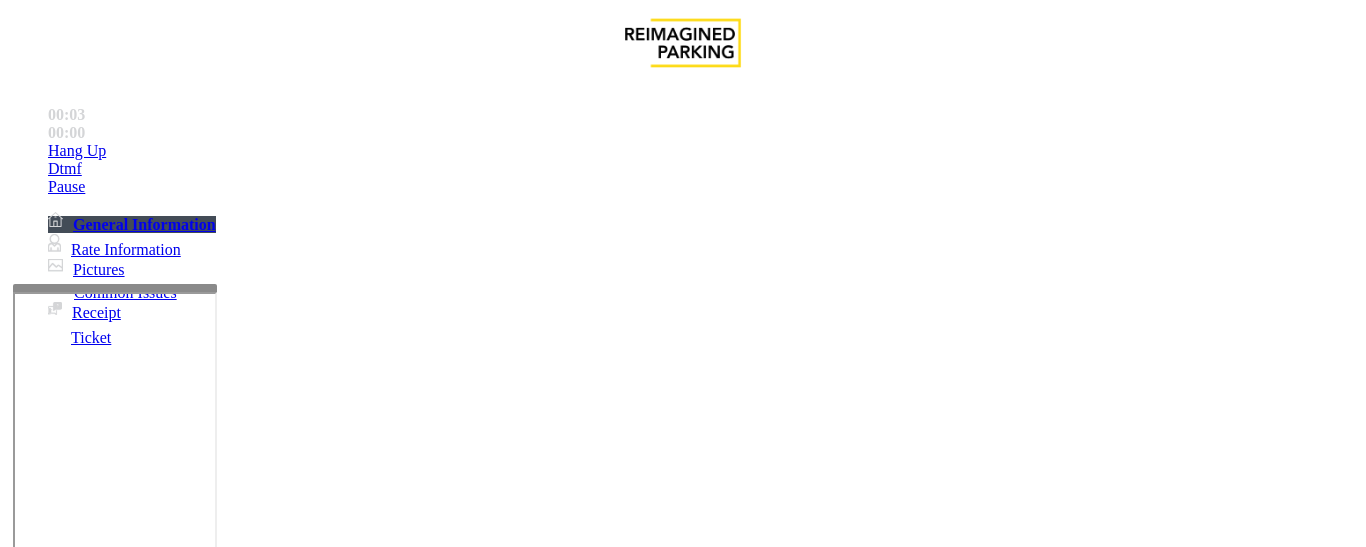 click on "Validation Error" at bounding box center (262, 1200) 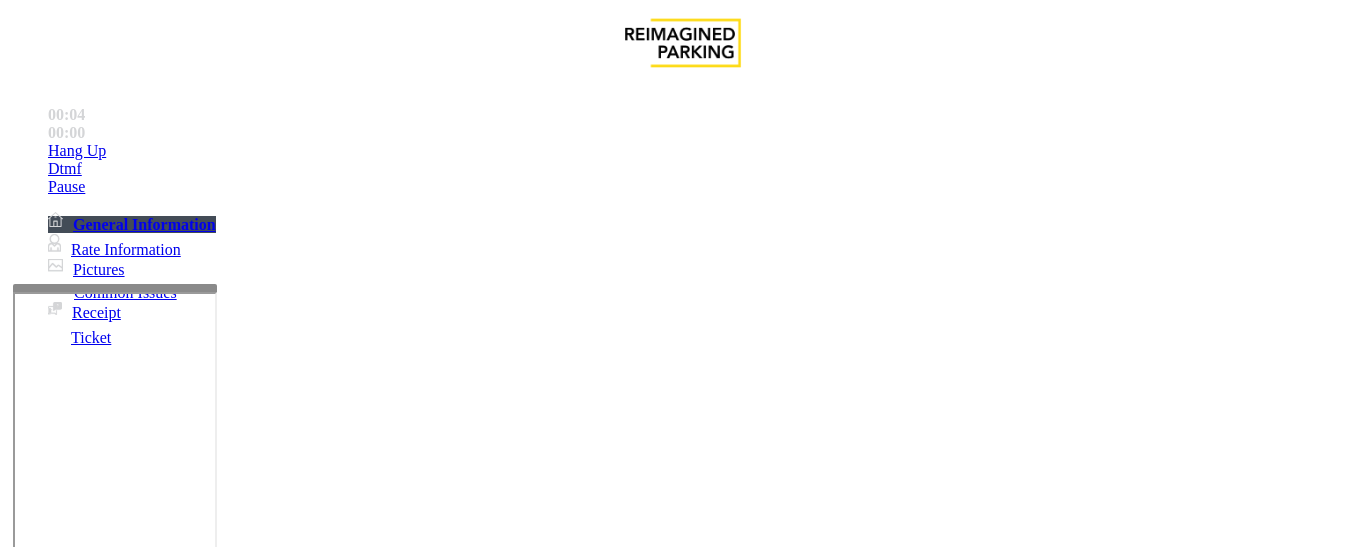 click on "Validation Error" at bounding box center [682, 1185] 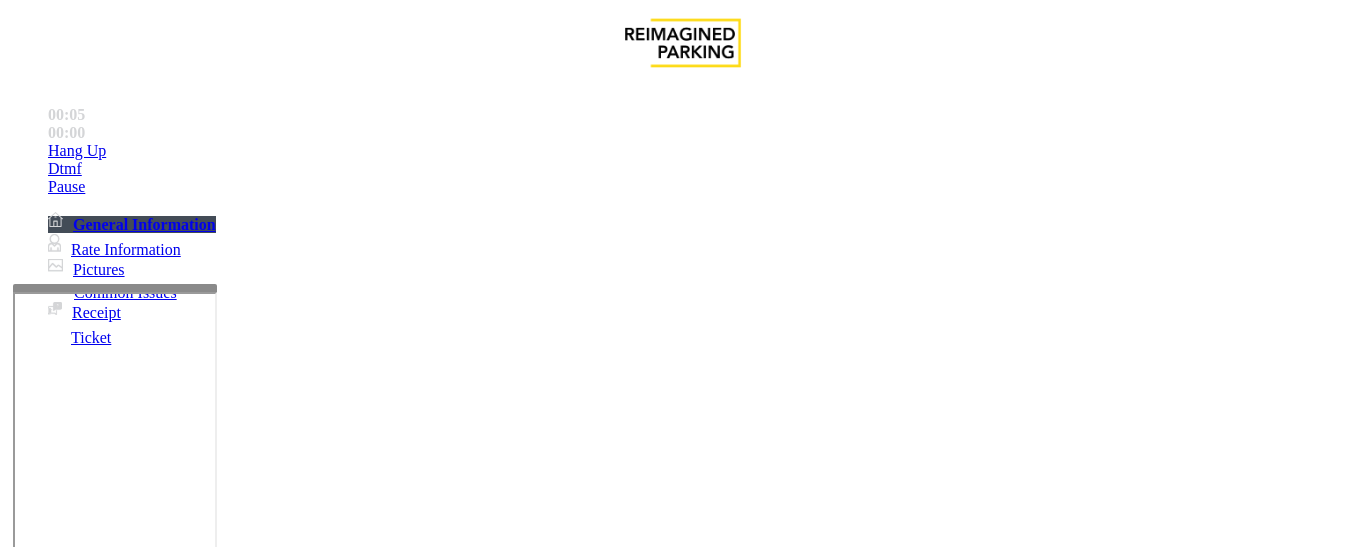 click at bounding box center [229, 1248] 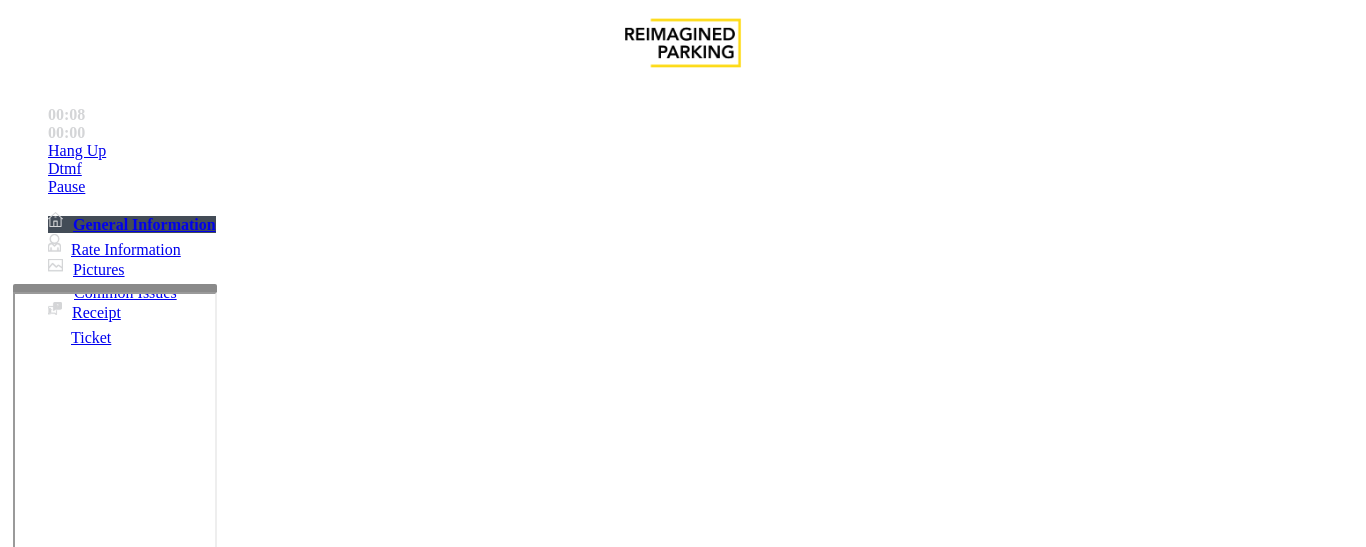 paste on "**********" 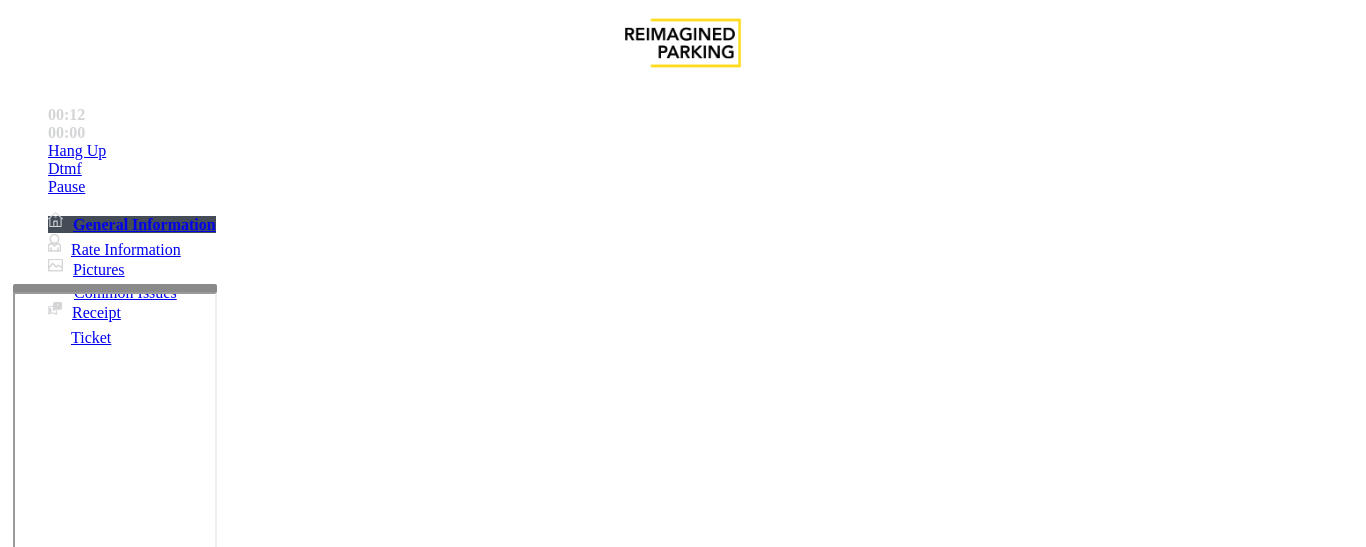 click at bounding box center [229, 1248] 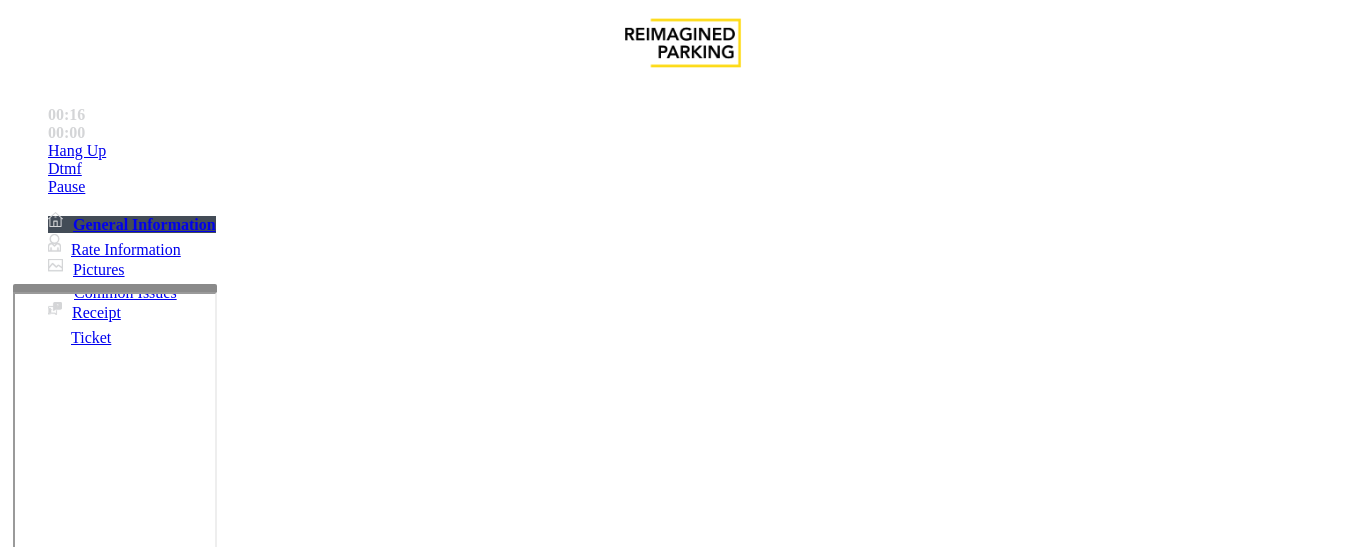 click at bounding box center [229, 1248] 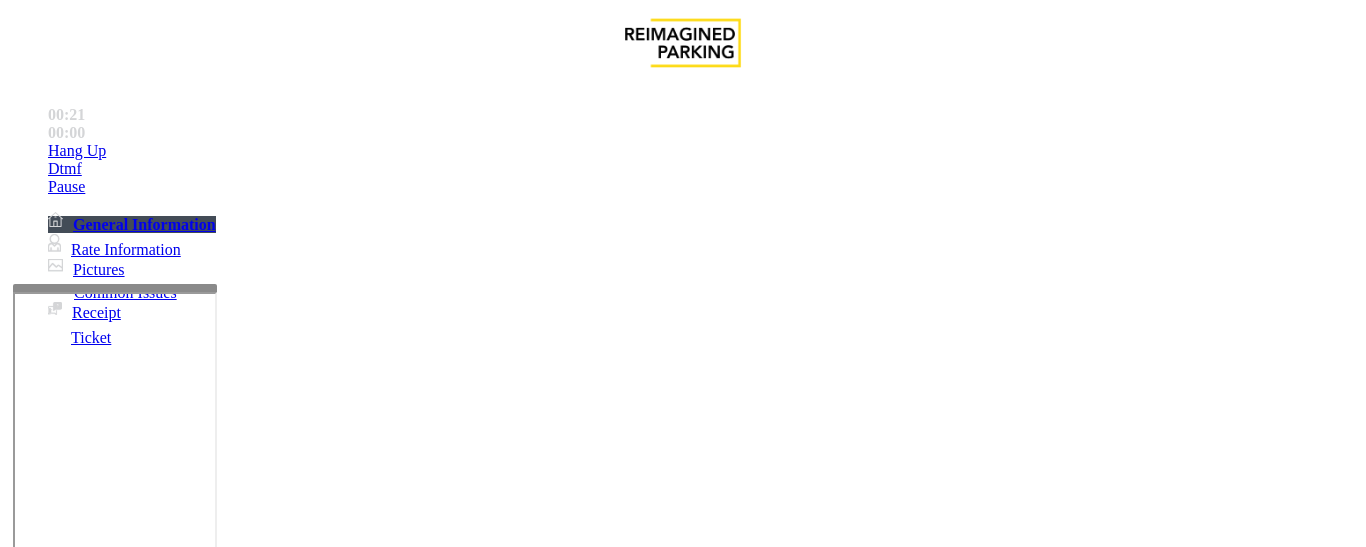 click at bounding box center (229, 1248) 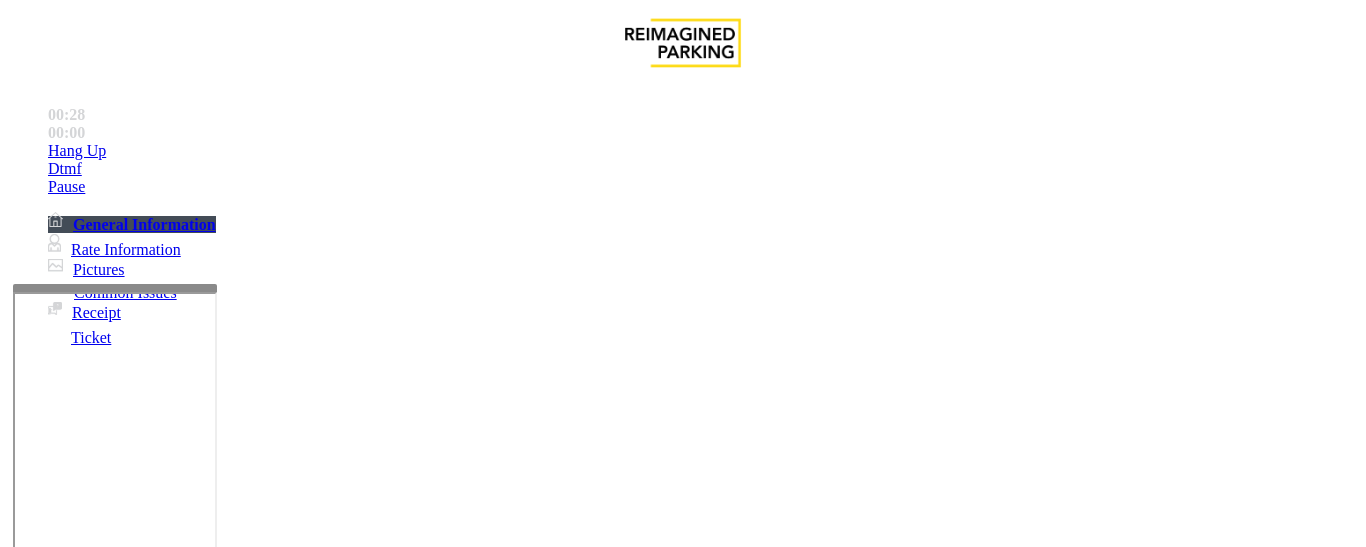 drag, startPoint x: 351, startPoint y: 280, endPoint x: 385, endPoint y: 277, distance: 34.132095 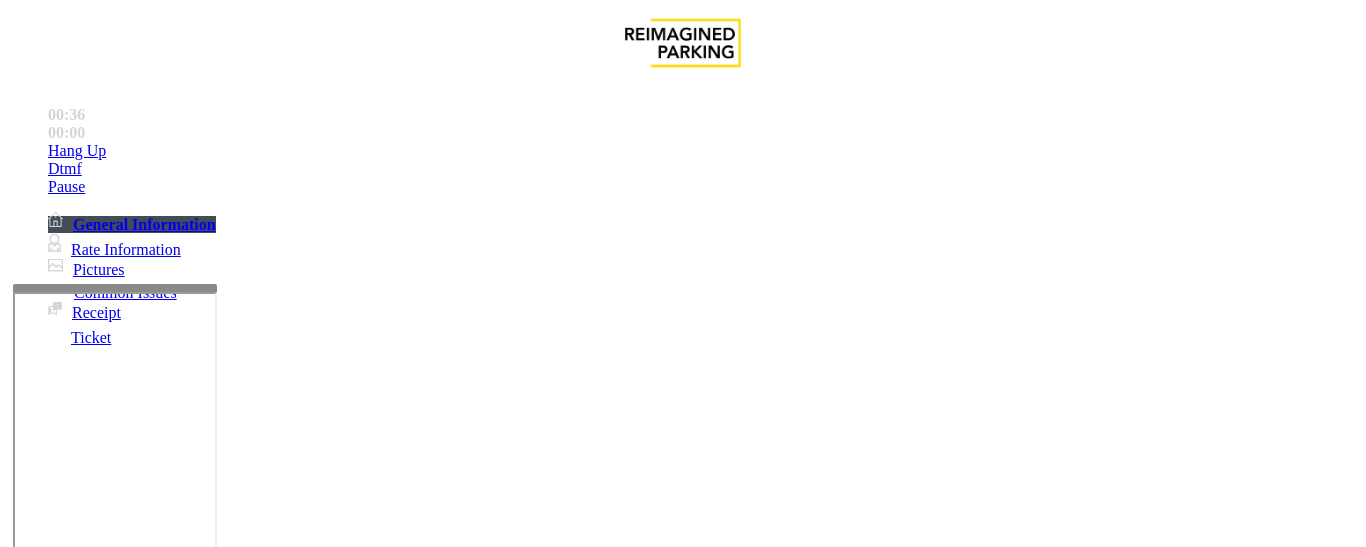 click at bounding box center [229, 1248] 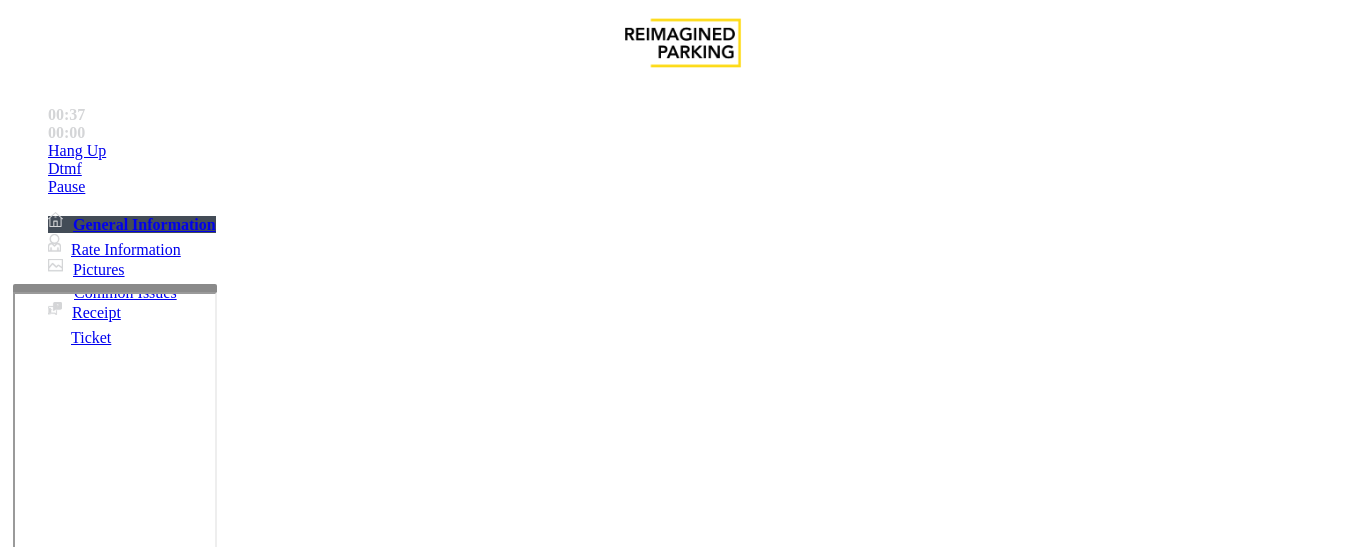 scroll, scrollTop: 15, scrollLeft: 0, axis: vertical 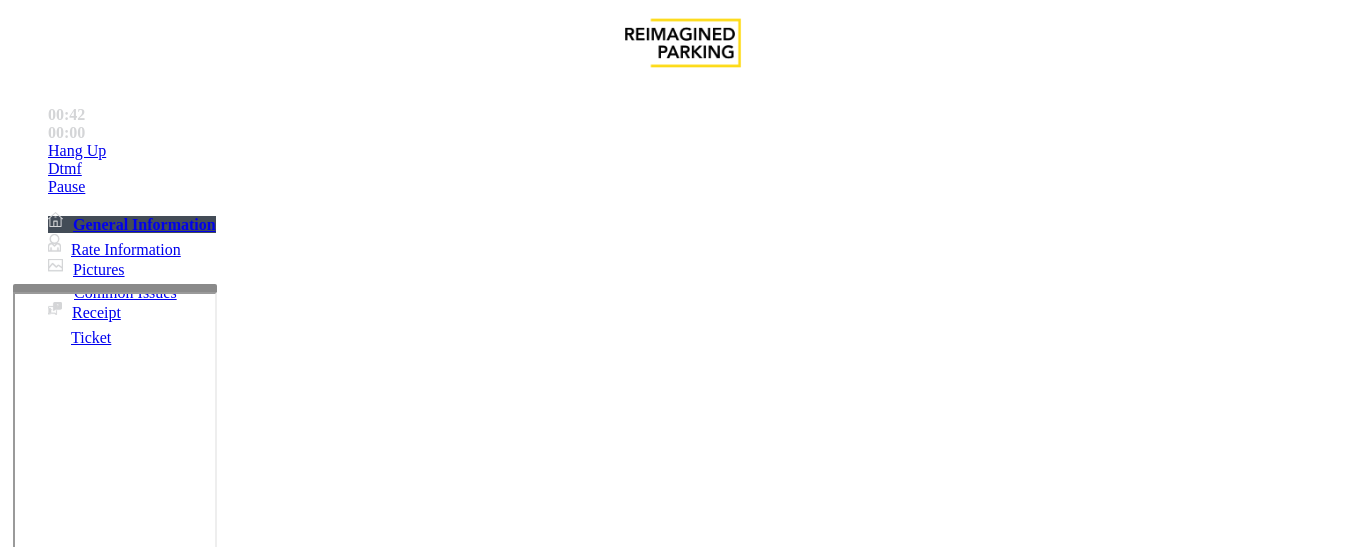 click on "Time Zone" at bounding box center [682, 2775] 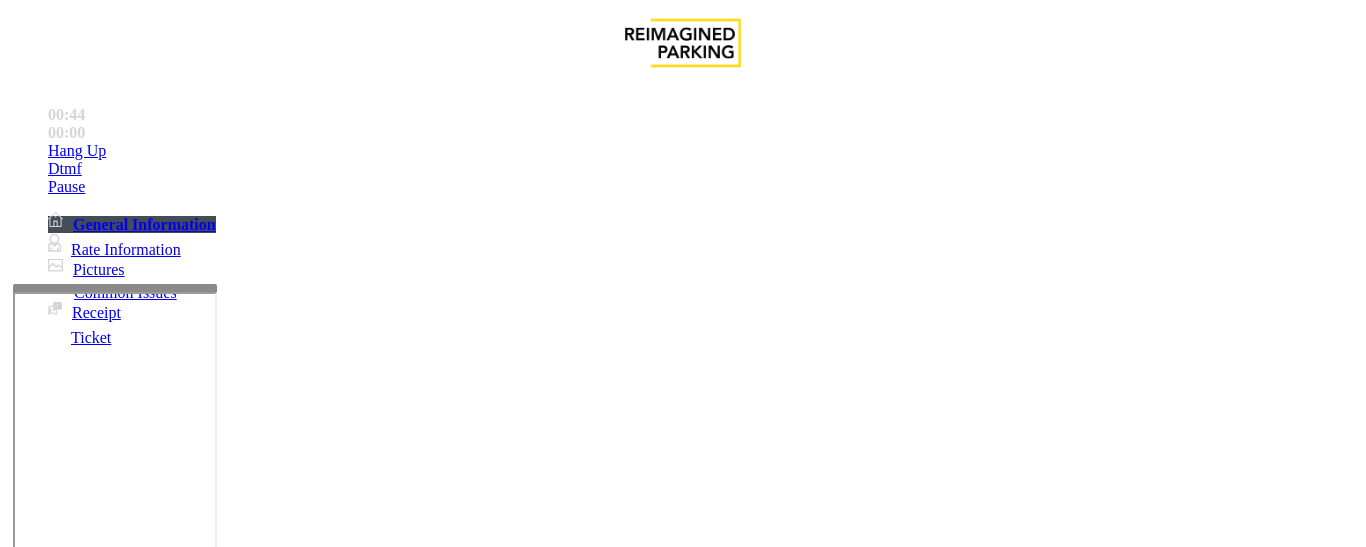 click at bounding box center (229, 1248) 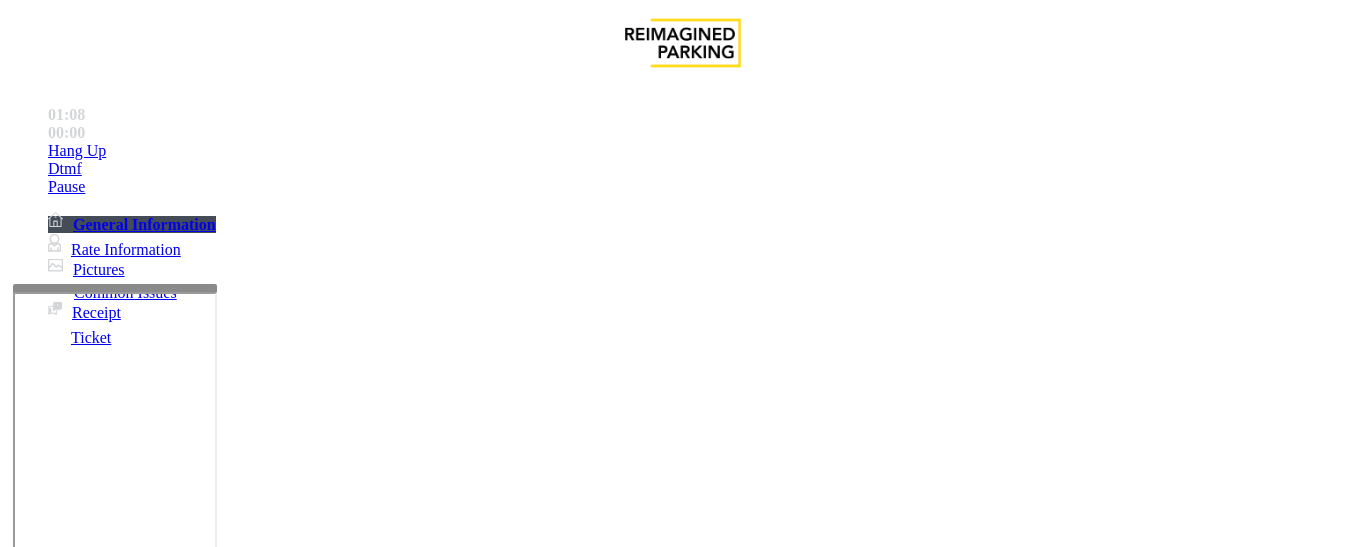 click at bounding box center [229, 1248] 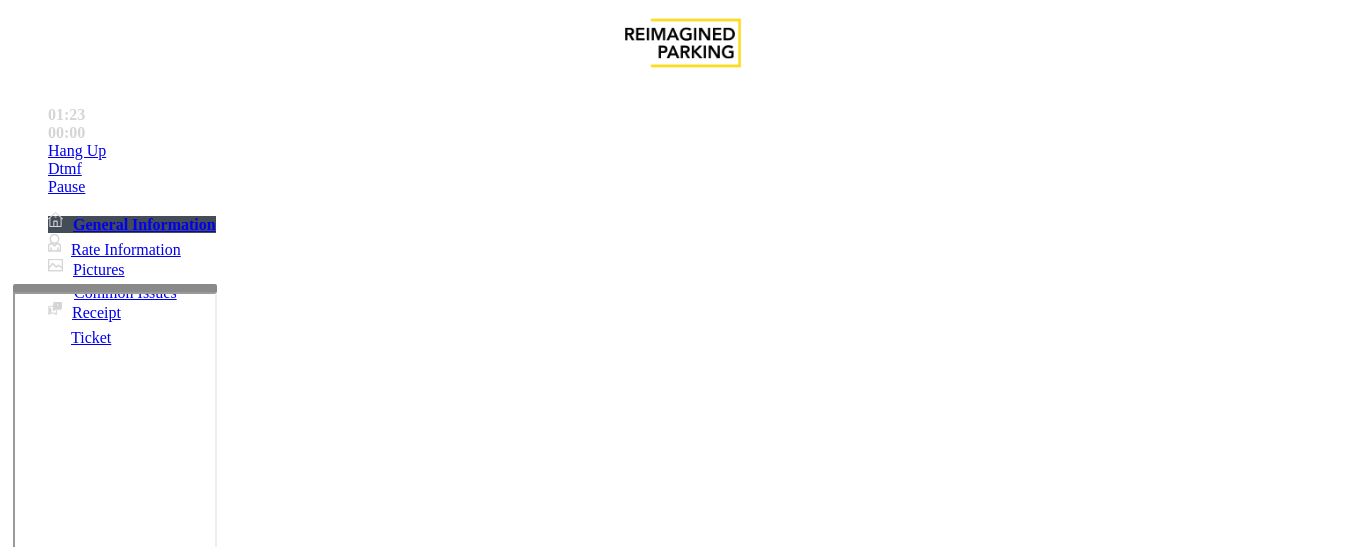 drag, startPoint x: 472, startPoint y: 295, endPoint x: 282, endPoint y: 275, distance: 191.04973 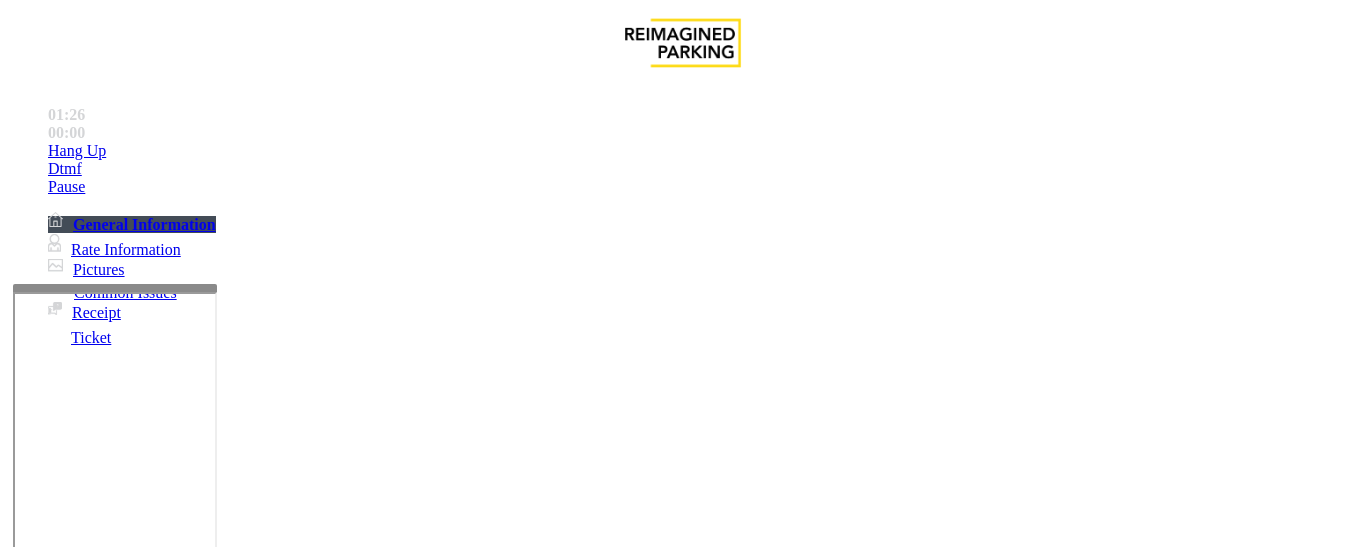 drag, startPoint x: 351, startPoint y: 259, endPoint x: 460, endPoint y: 283, distance: 111.61093 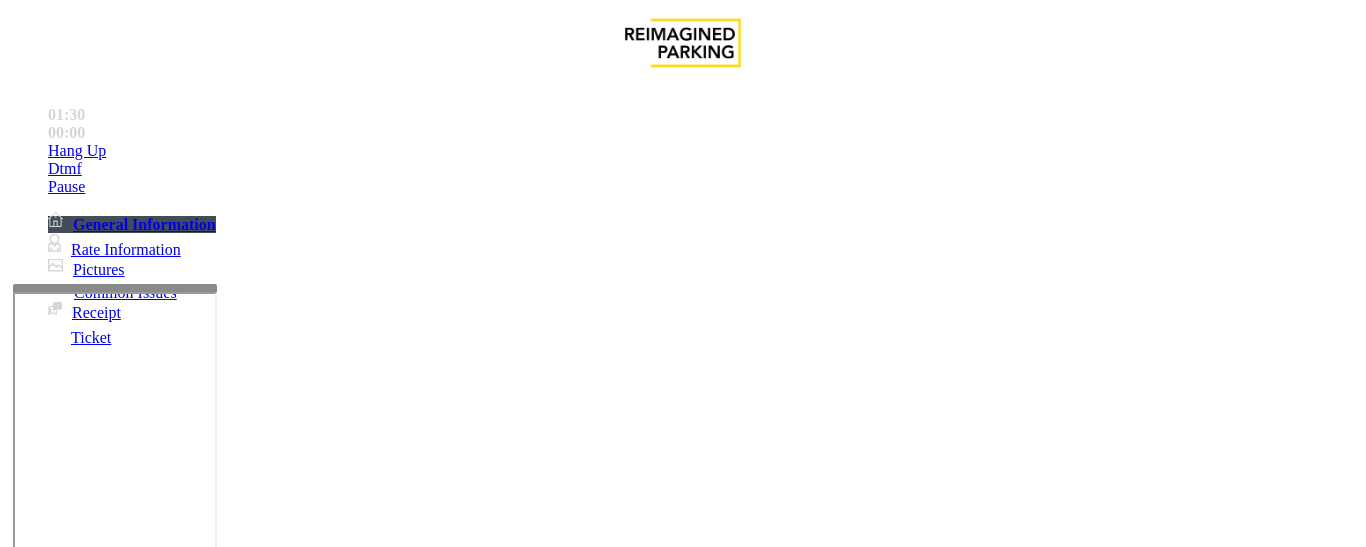 scroll, scrollTop: 21, scrollLeft: 0, axis: vertical 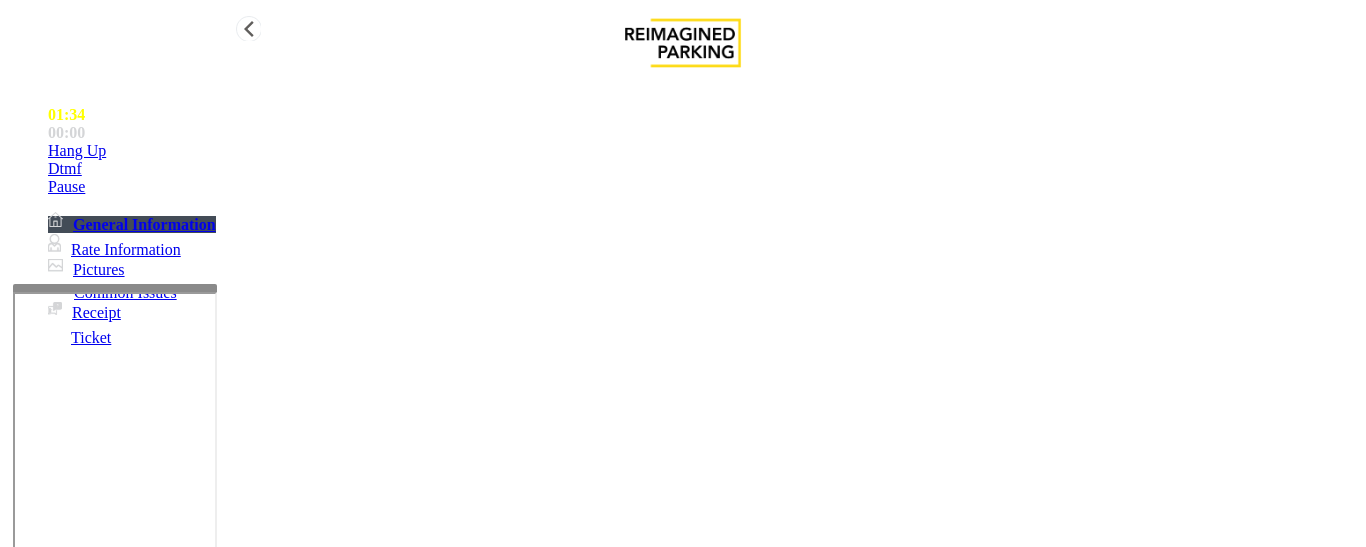 click on "Hang Up" at bounding box center [77, 151] 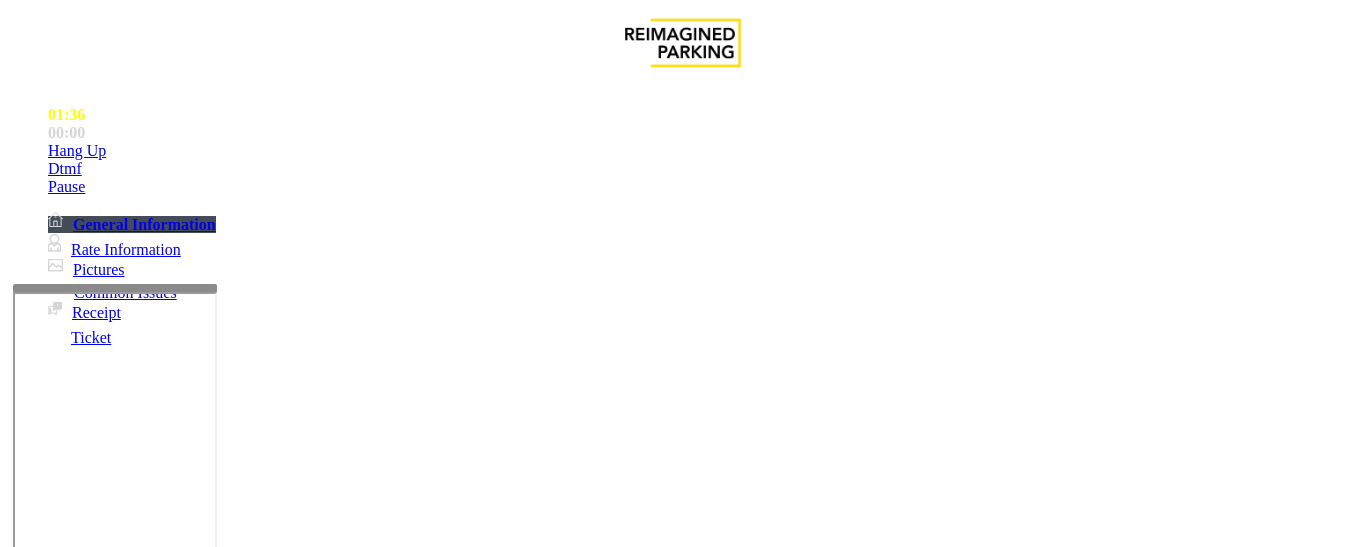 click at bounding box center [229, 1248] 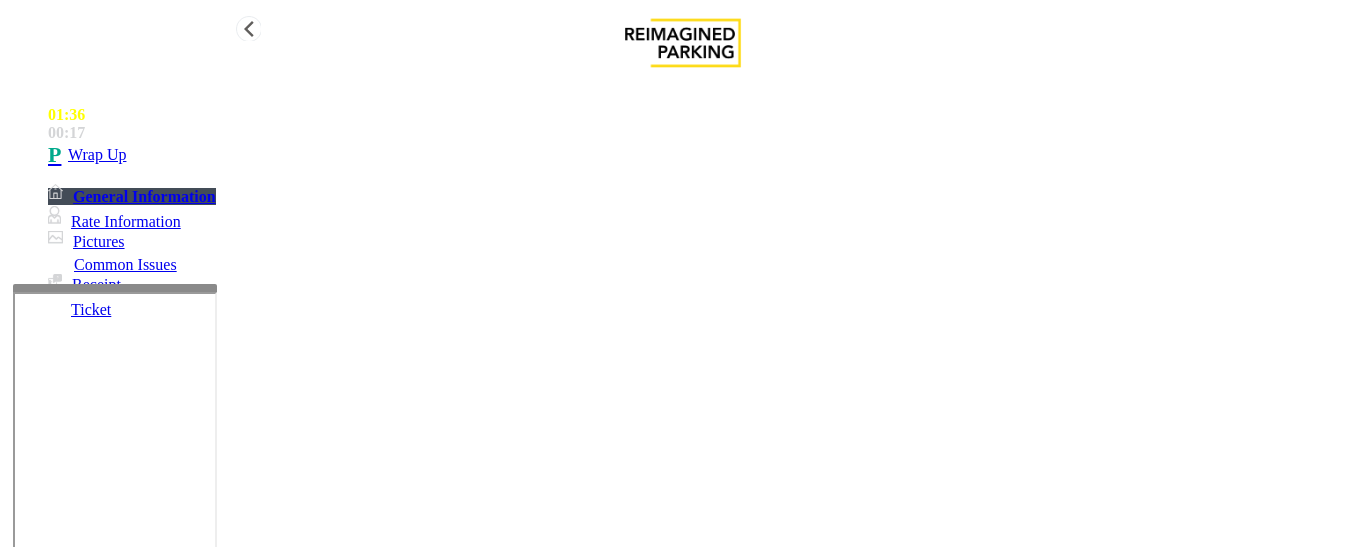 type on "**********" 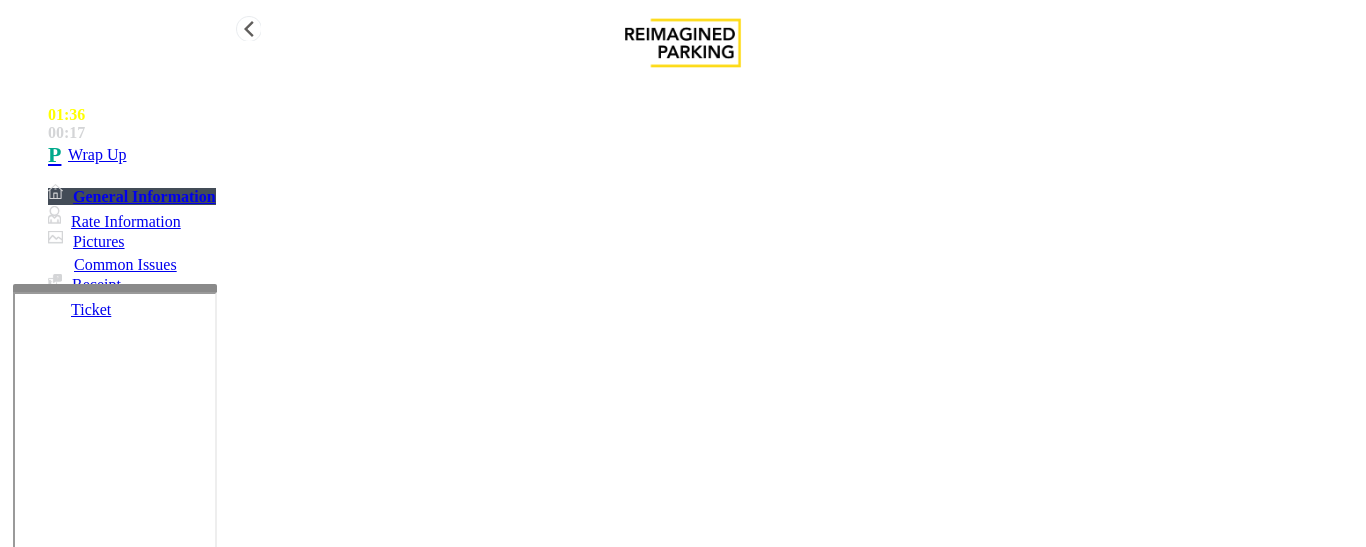 click on "Wrap Up" at bounding box center [703, 155] 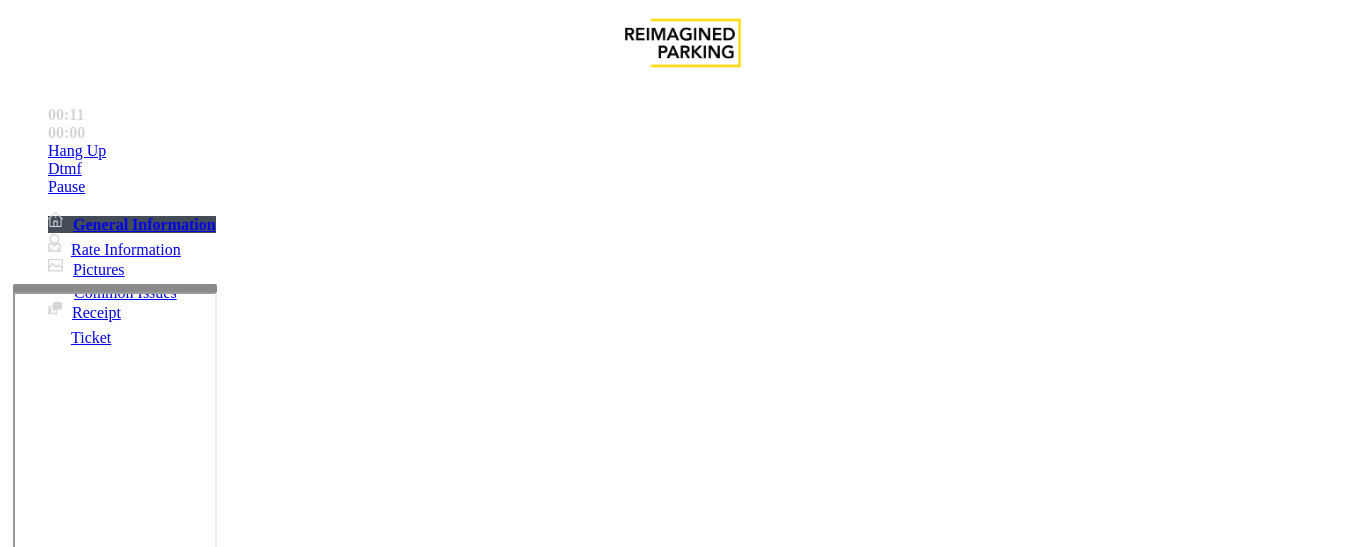 scroll, scrollTop: 500, scrollLeft: 0, axis: vertical 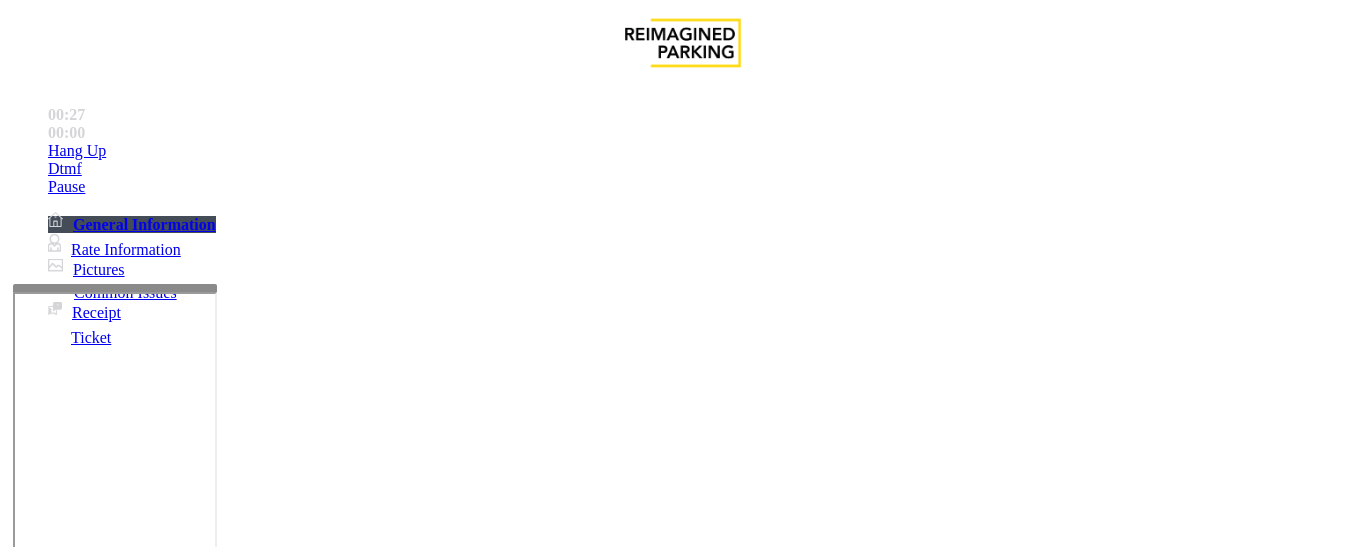 click on "Monthly Issue" at bounding box center (268, 1200) 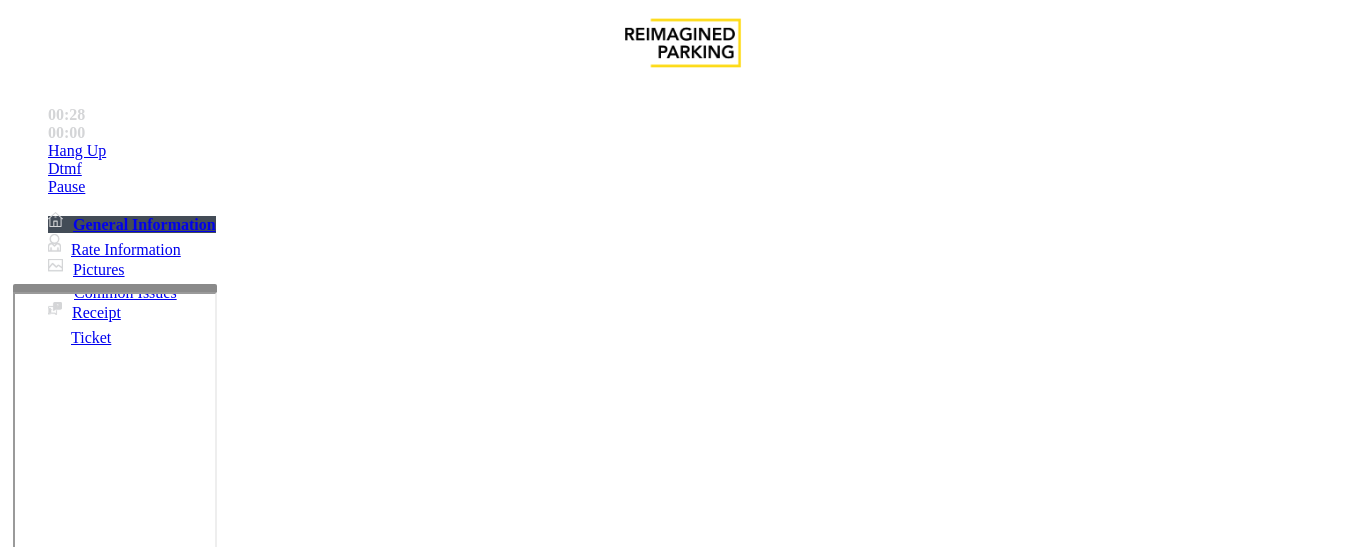 click on "Disabled Card" at bounding box center (682, 1185) 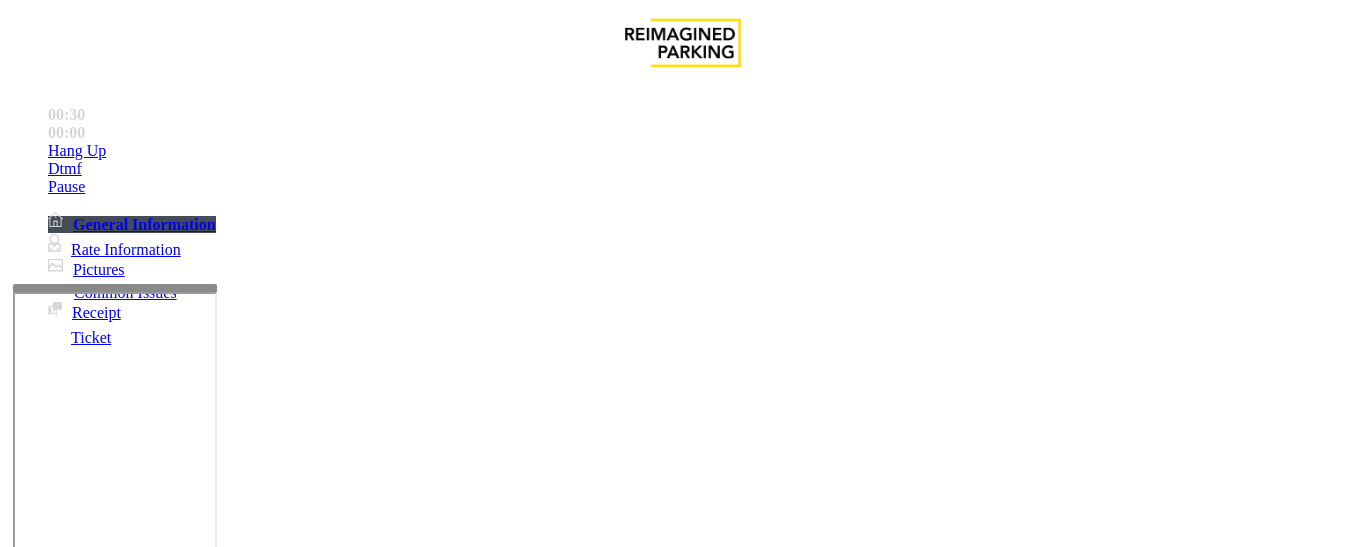 copy on "Disabled Card" 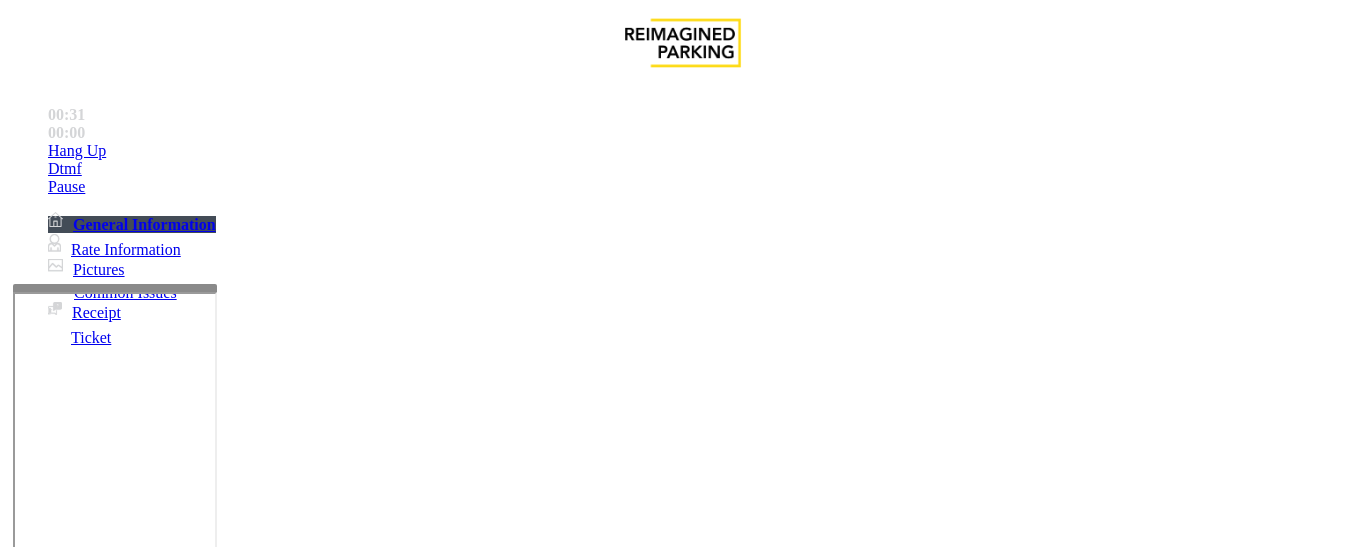 click at bounding box center (221, 1554) 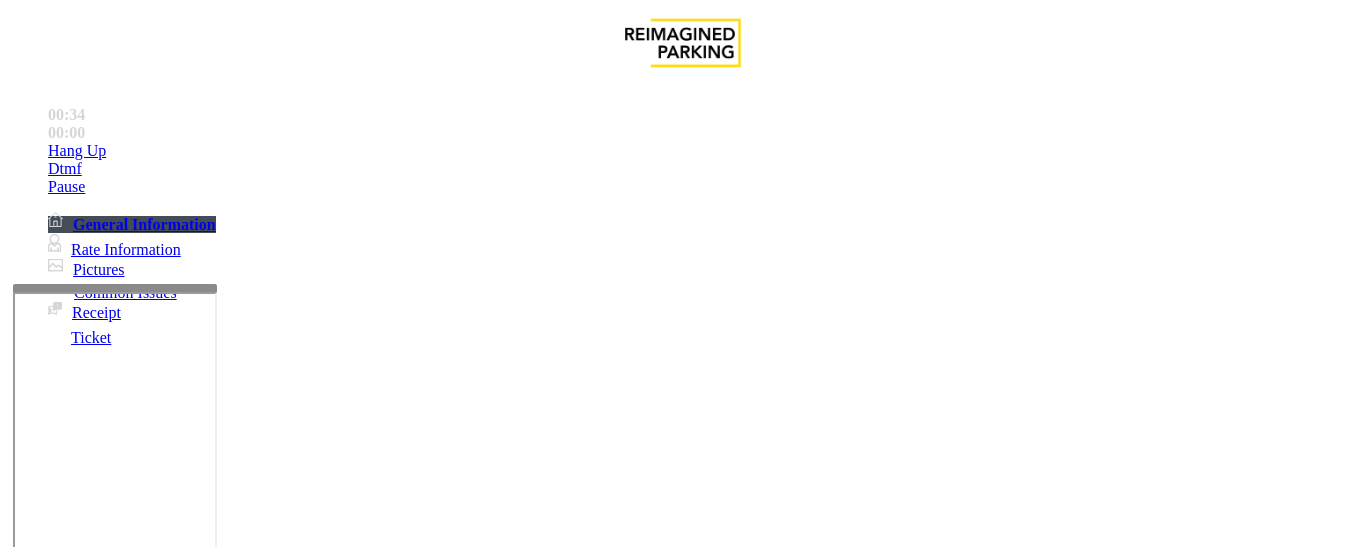 paste on "**********" 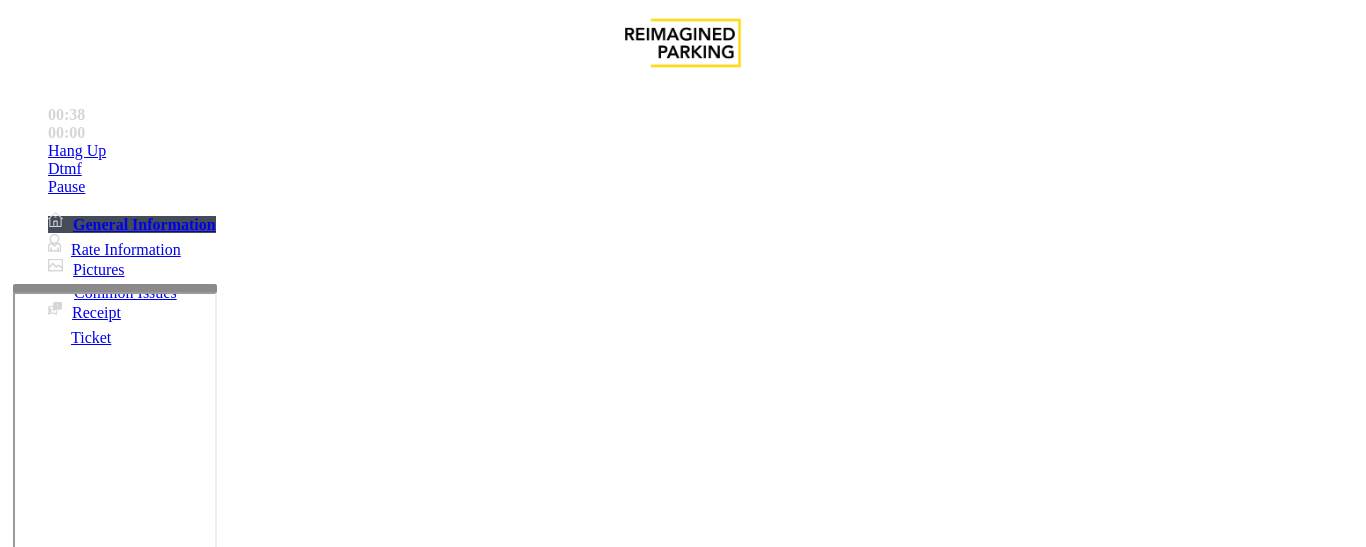 scroll, scrollTop: 0, scrollLeft: 0, axis: both 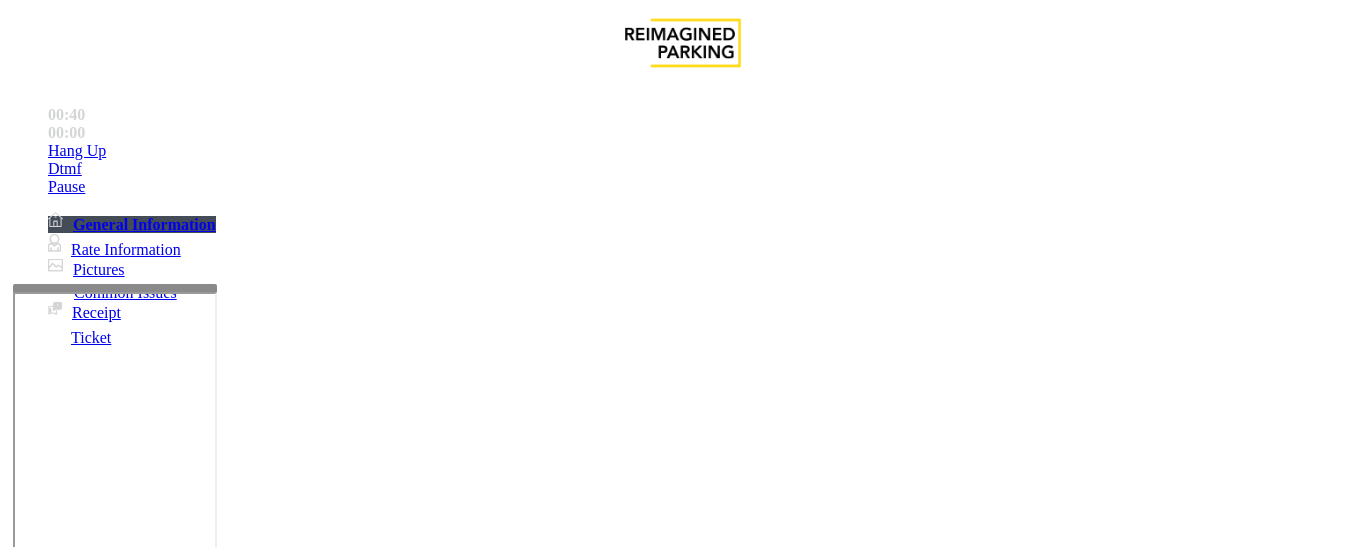 type on "**********" 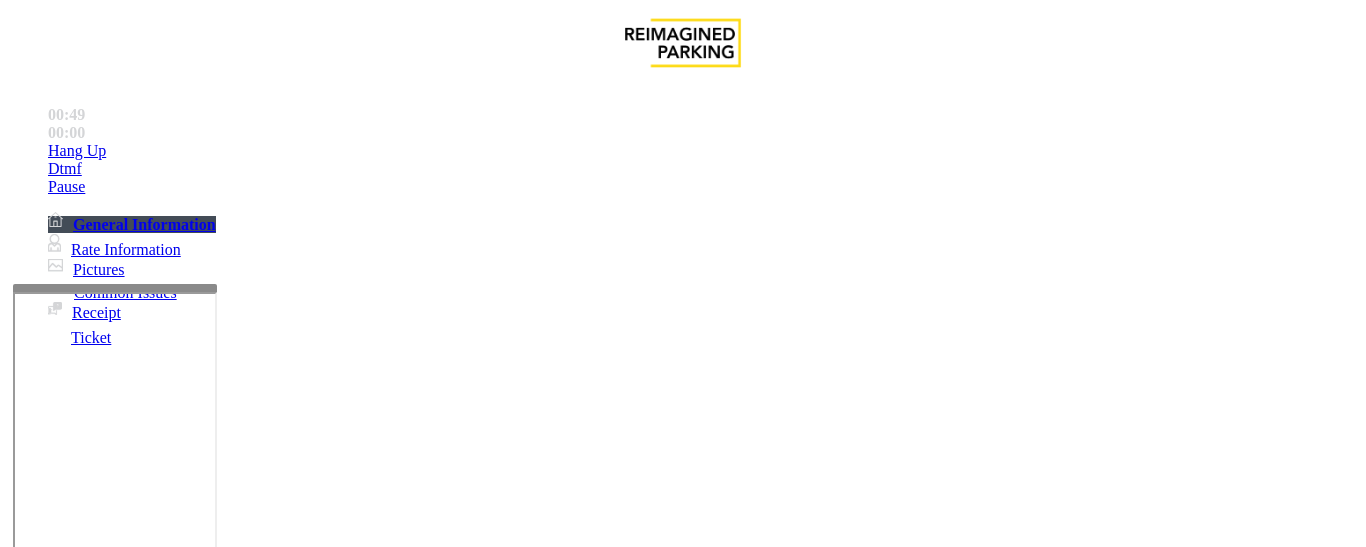 click at bounding box center (96, 1222) 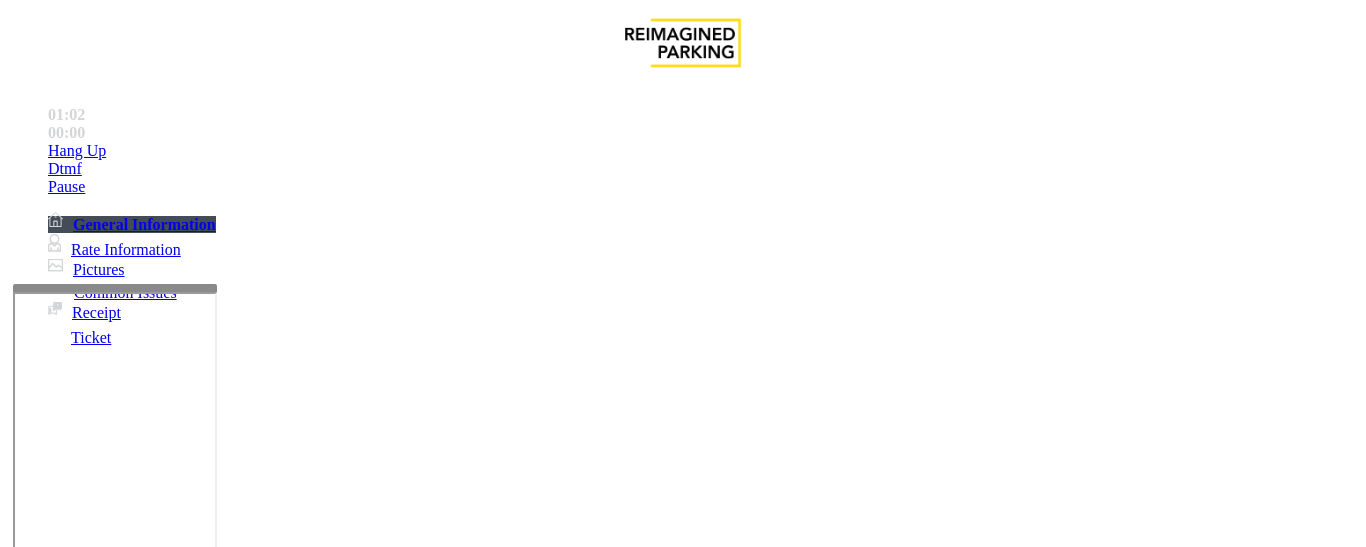 type on "**********" 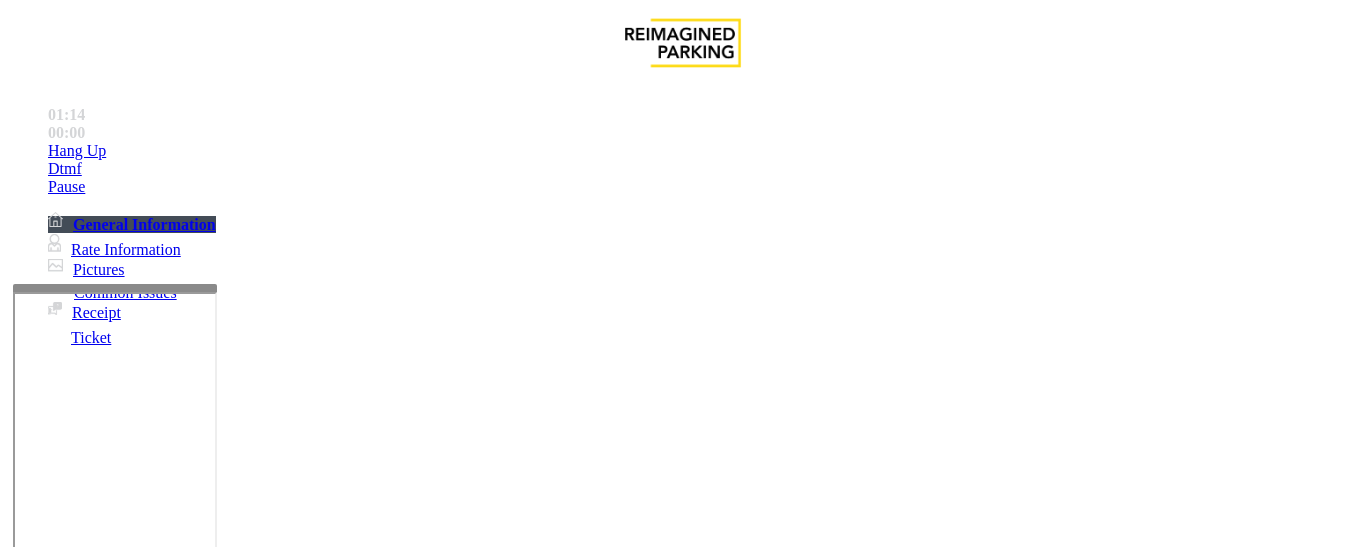 type on "*******" 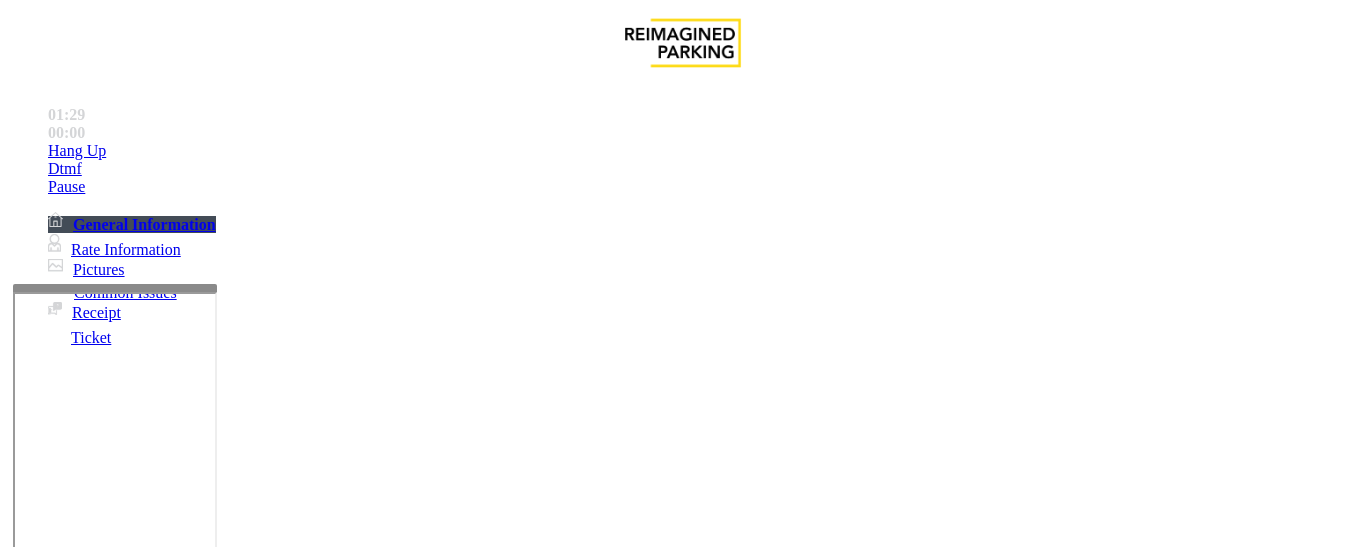 type on "**********" 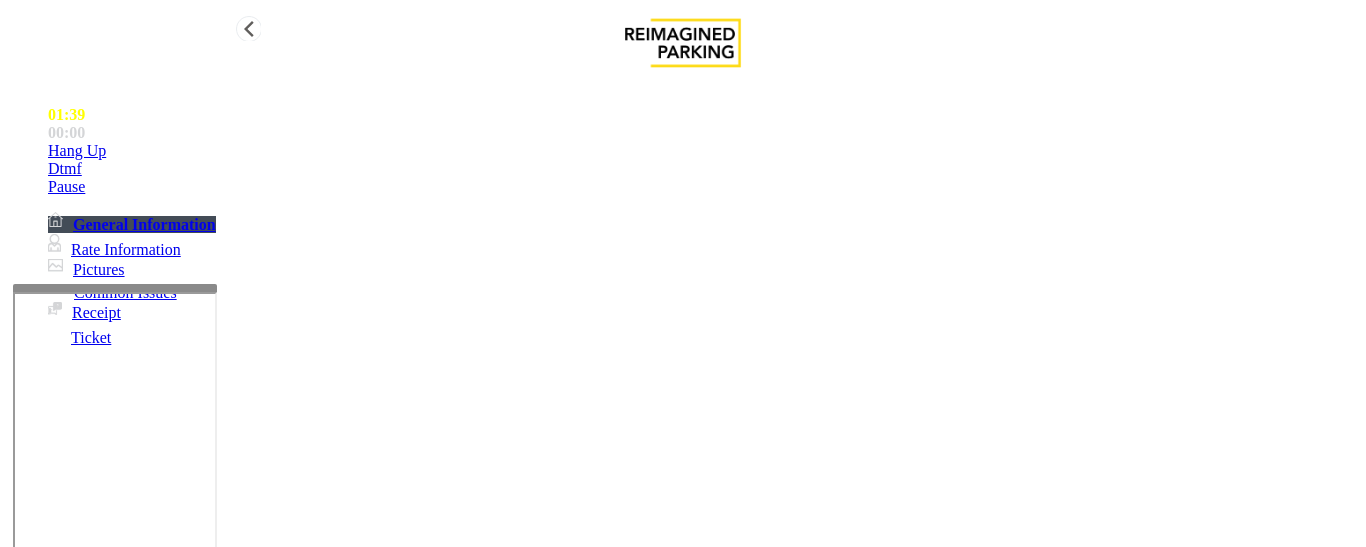 drag, startPoint x: 399, startPoint y: 373, endPoint x: 228, endPoint y: 376, distance: 171.0263 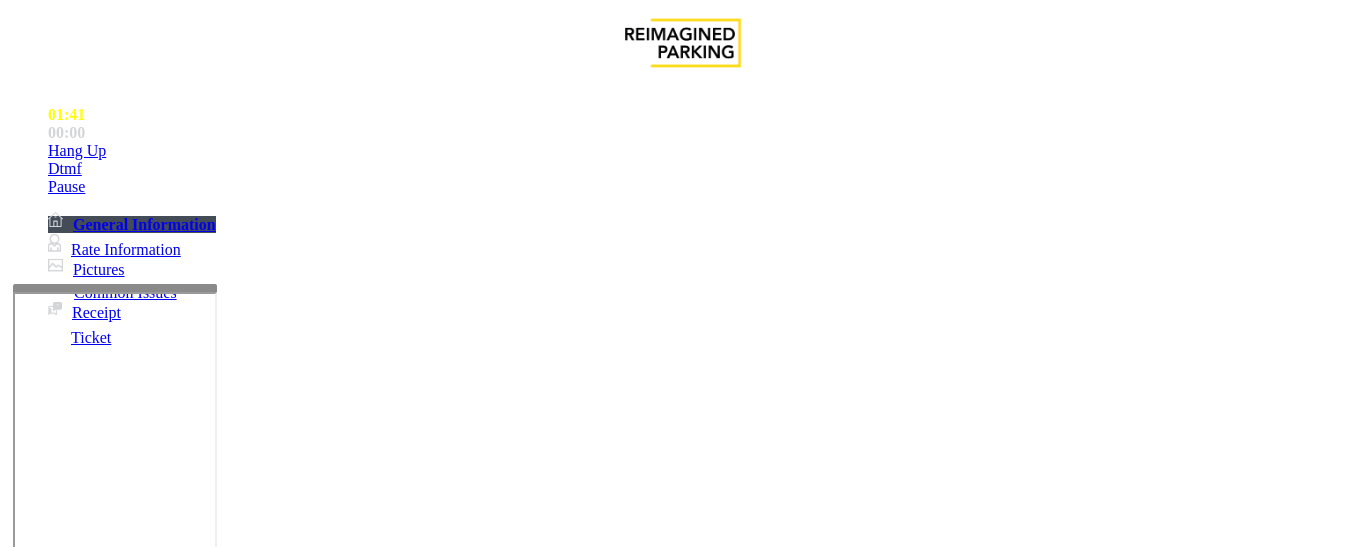 scroll, scrollTop: 400, scrollLeft: 0, axis: vertical 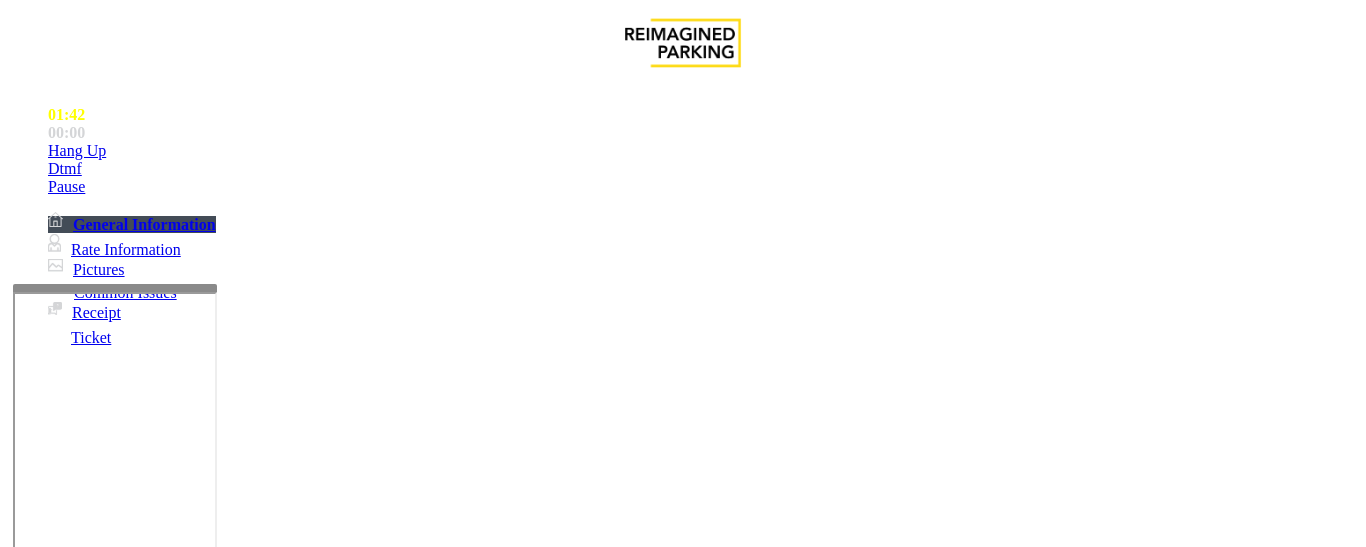 type on "******" 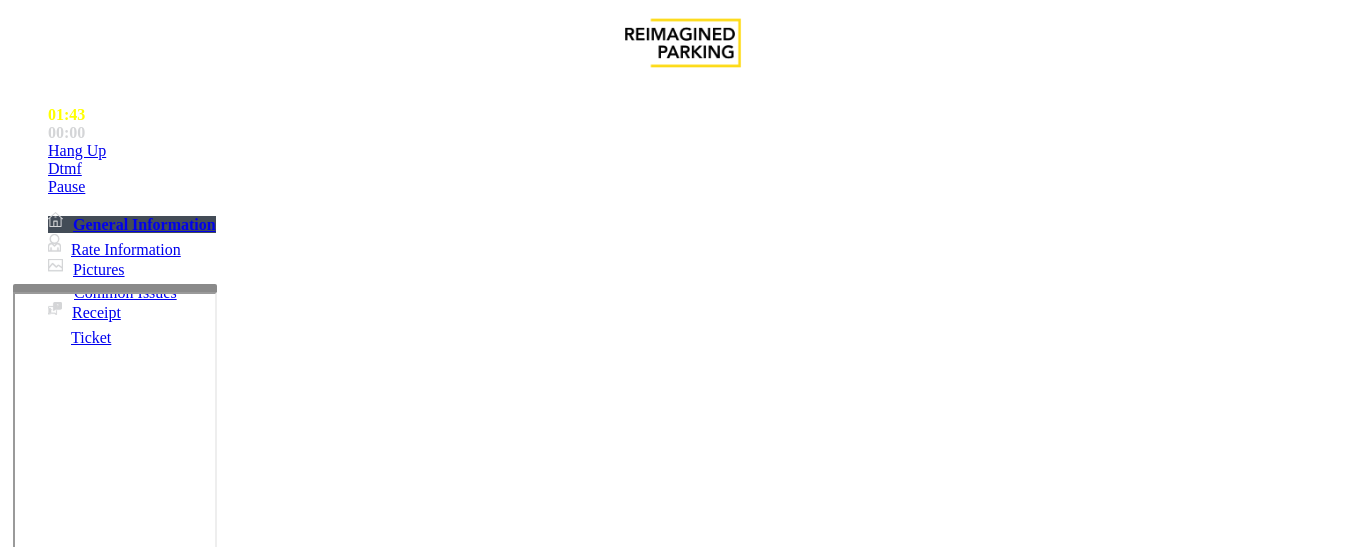 click at bounding box center (96, 1501) 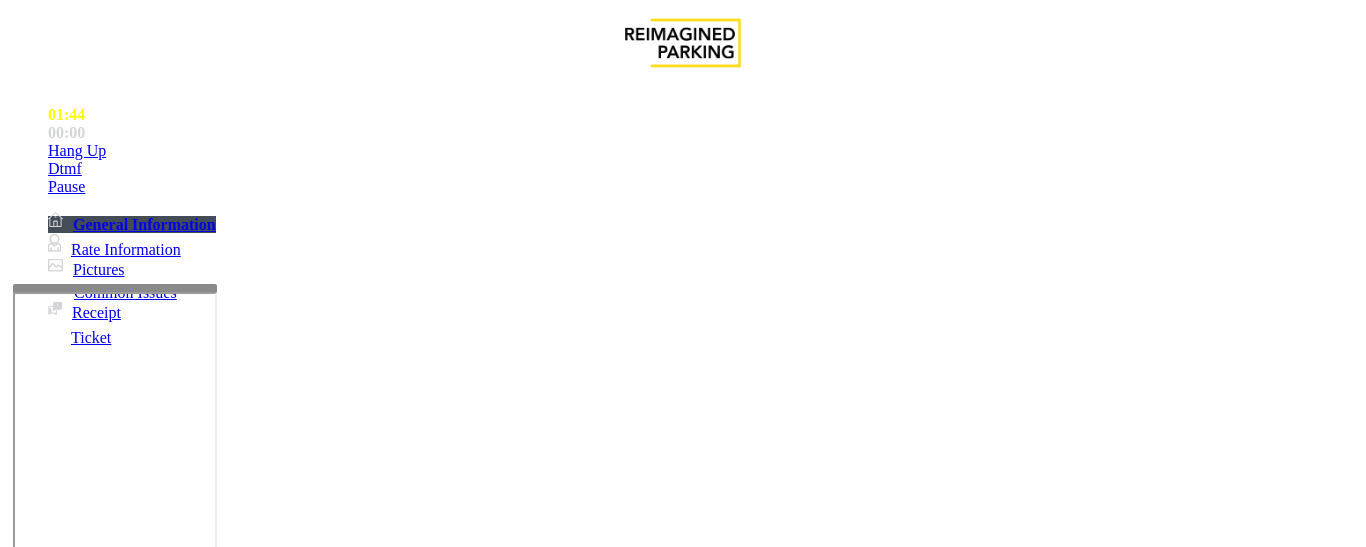 paste on "******" 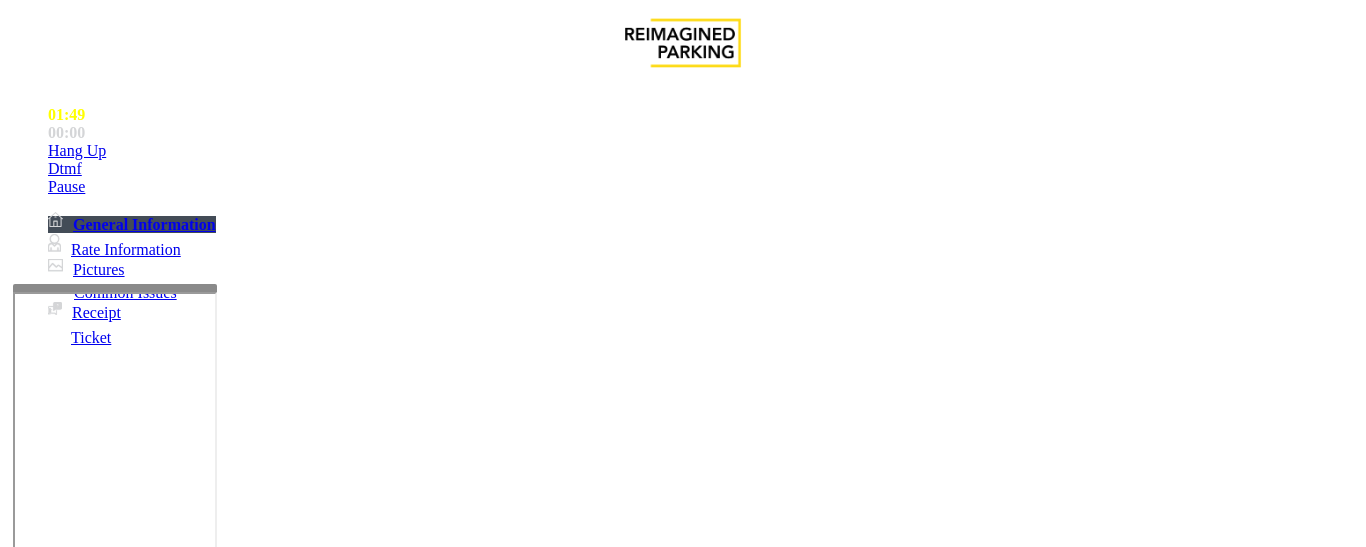 scroll, scrollTop: 1500, scrollLeft: 0, axis: vertical 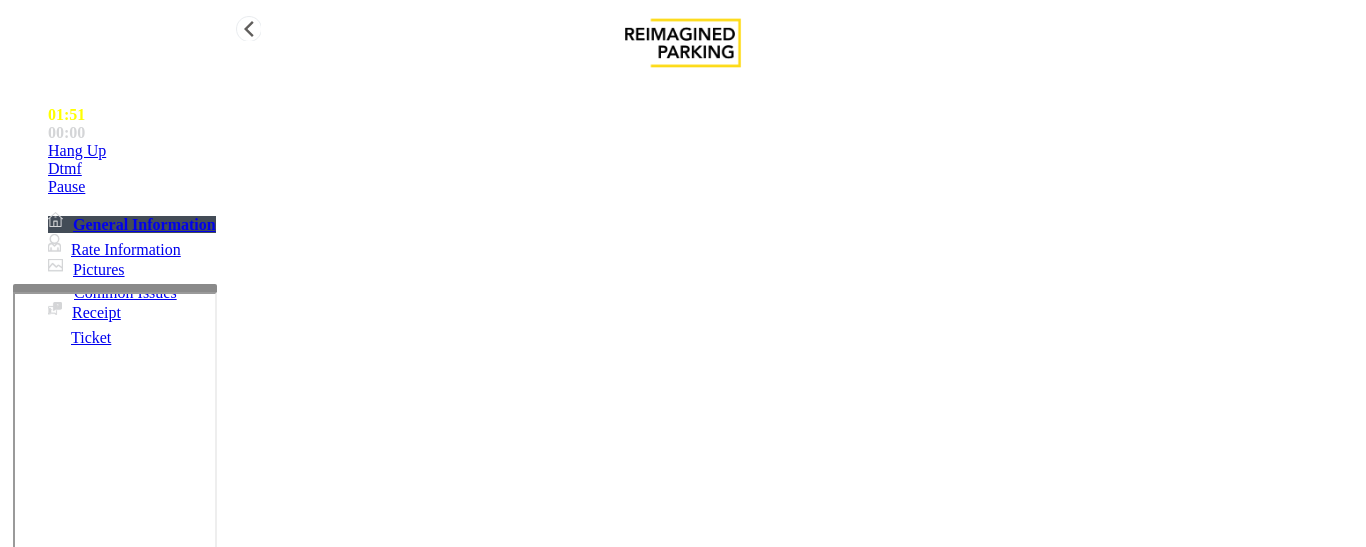 type on "******" 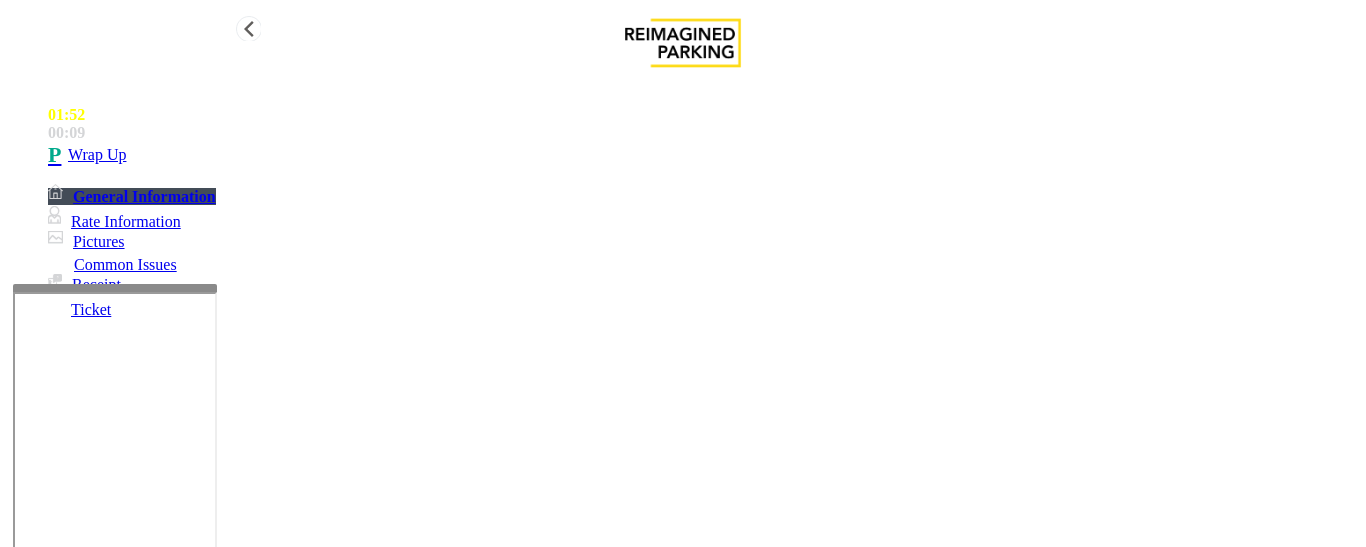 type on "**********" 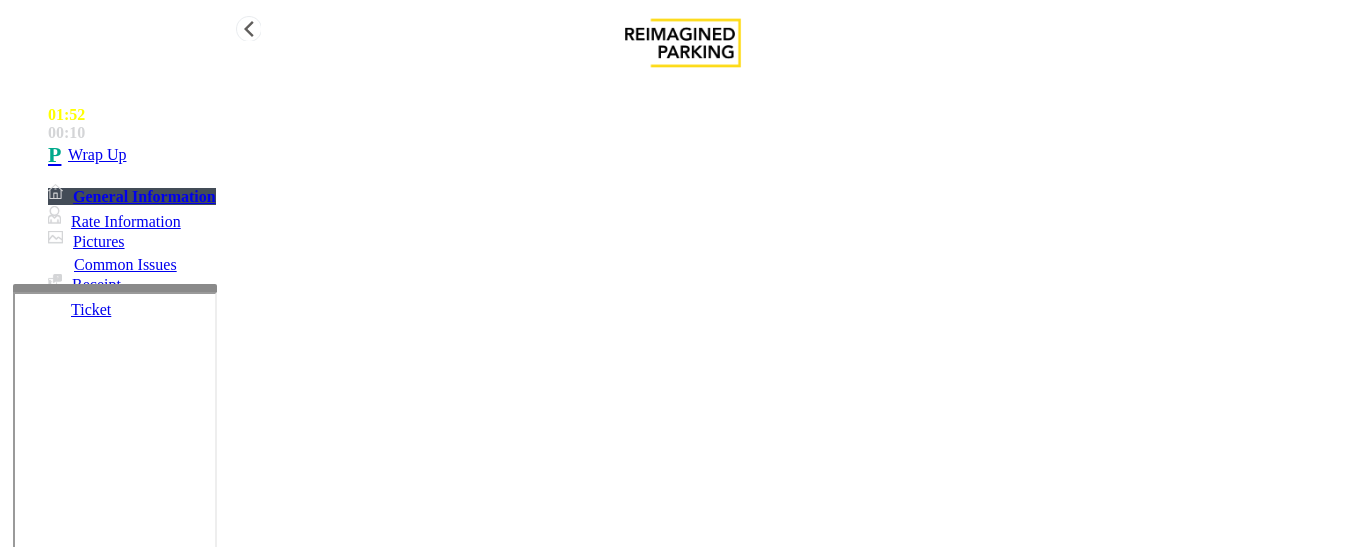 click on "Wrap Up" at bounding box center (703, 155) 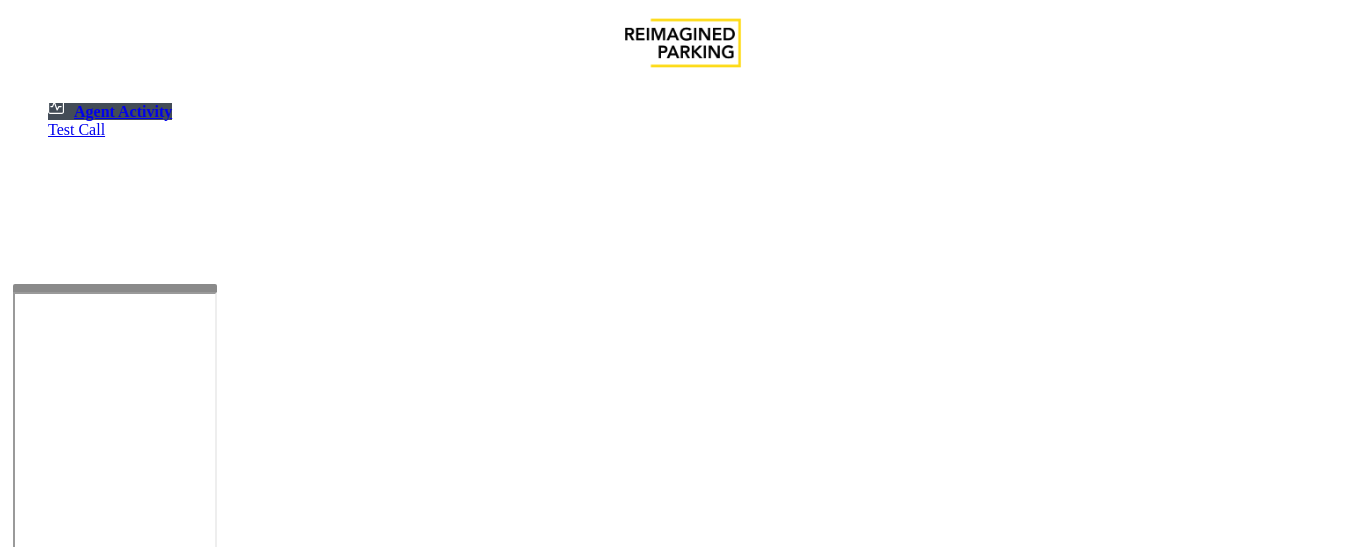 click on "Agent Activity Test Call" at bounding box center [683, 355] 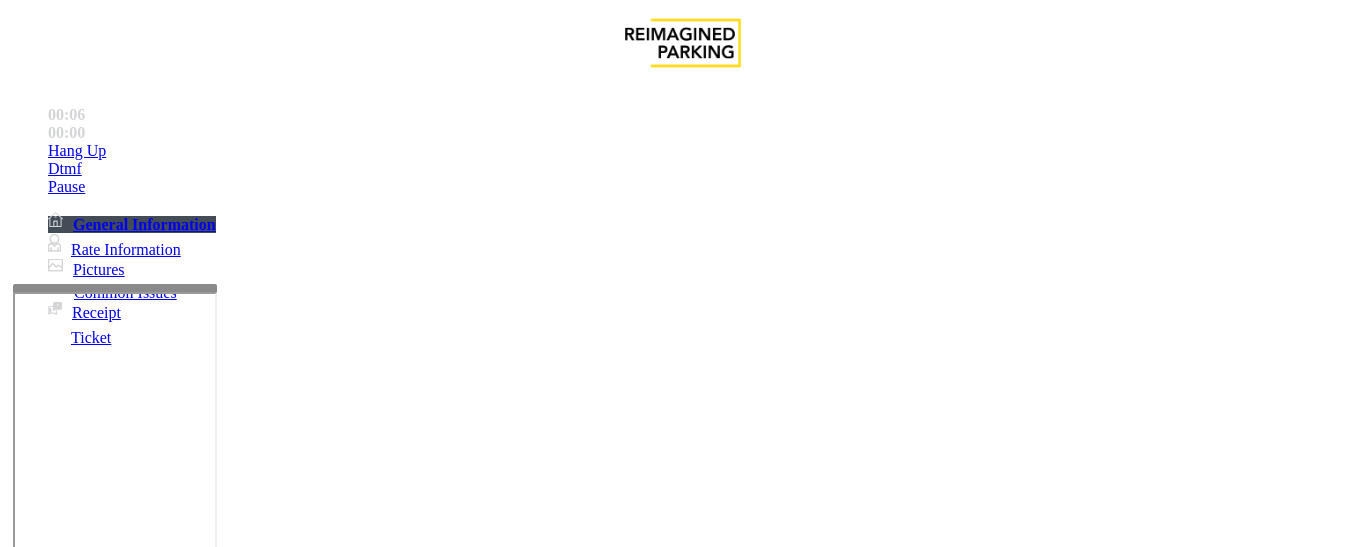 scroll, scrollTop: 83, scrollLeft: 0, axis: vertical 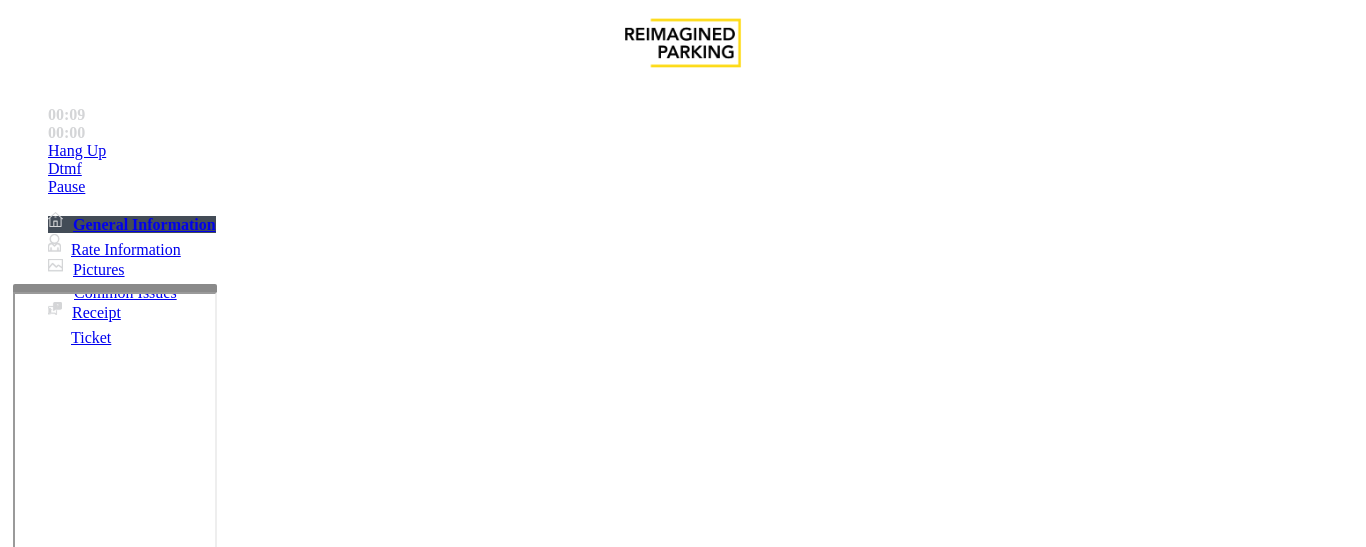 click on "Intercom Issue/No Response" at bounding box center [929, 1200] 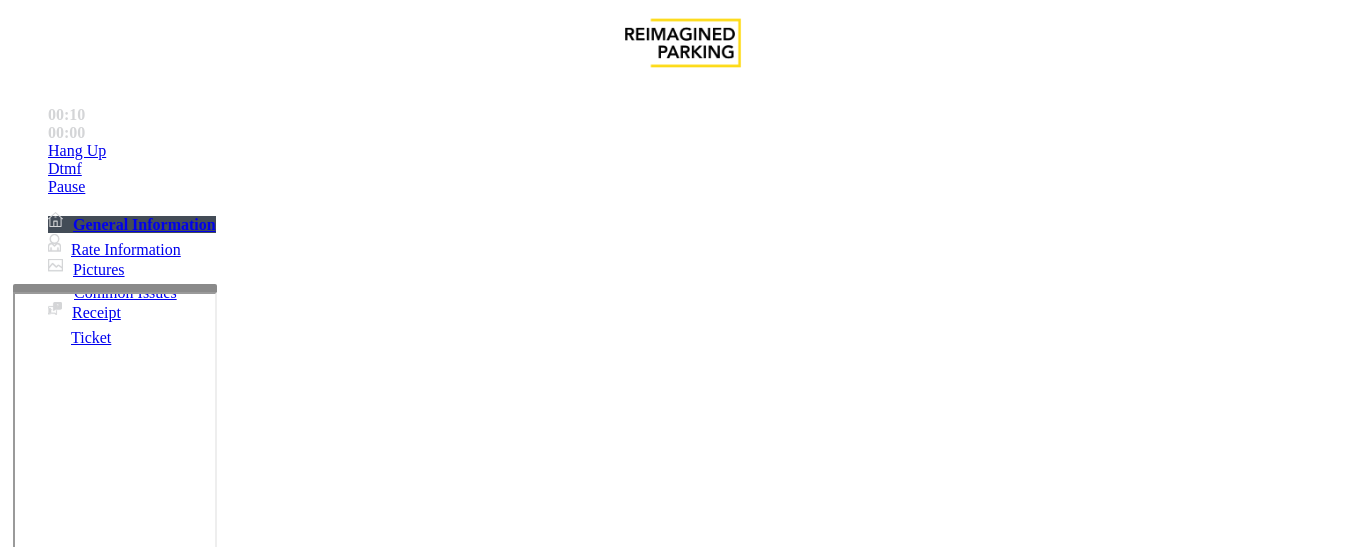 click on "No Response/Unable to hear parker" at bounding box center [142, 1200] 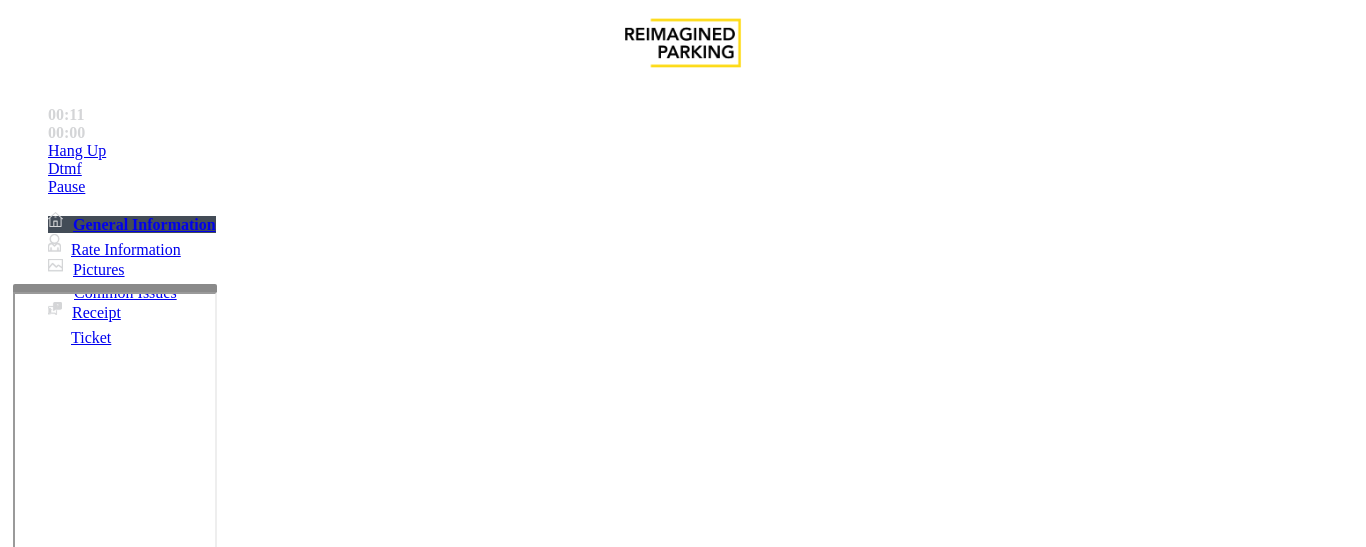click on "No Response/Unable to hear parker" at bounding box center [682, 1185] 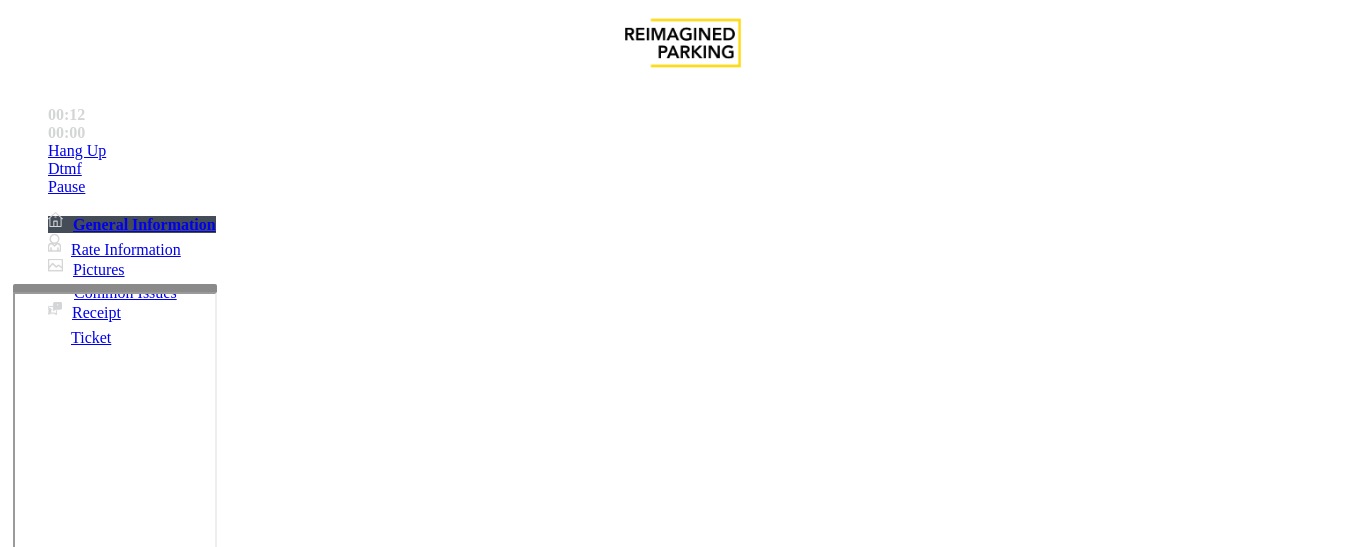 click at bounding box center [229, 1248] 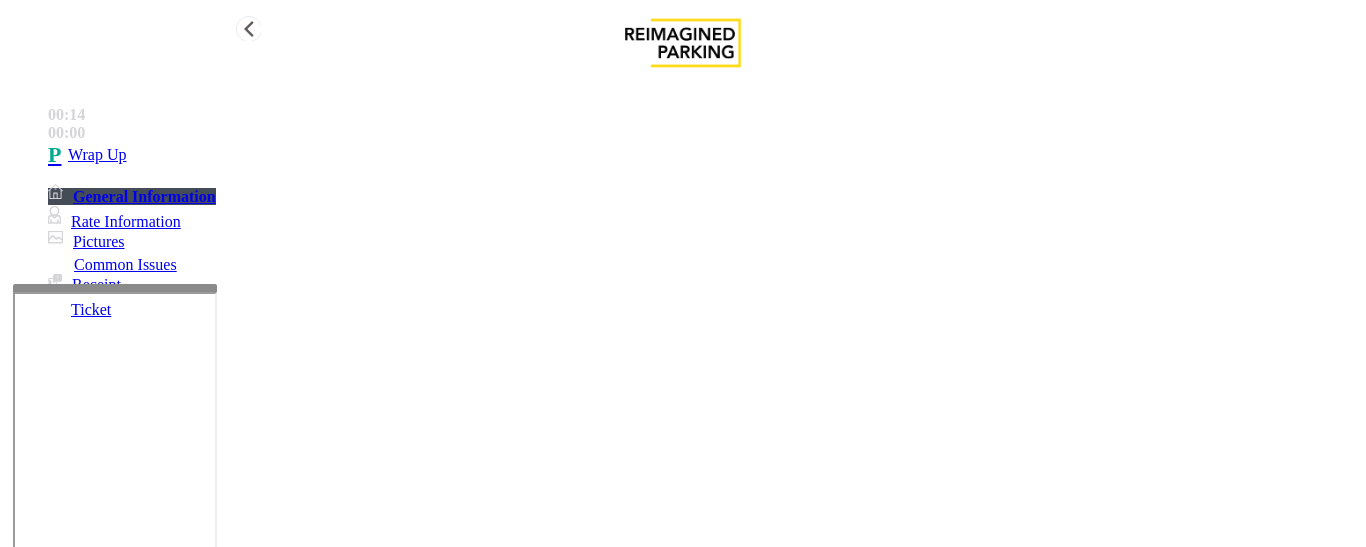 type on "**********" 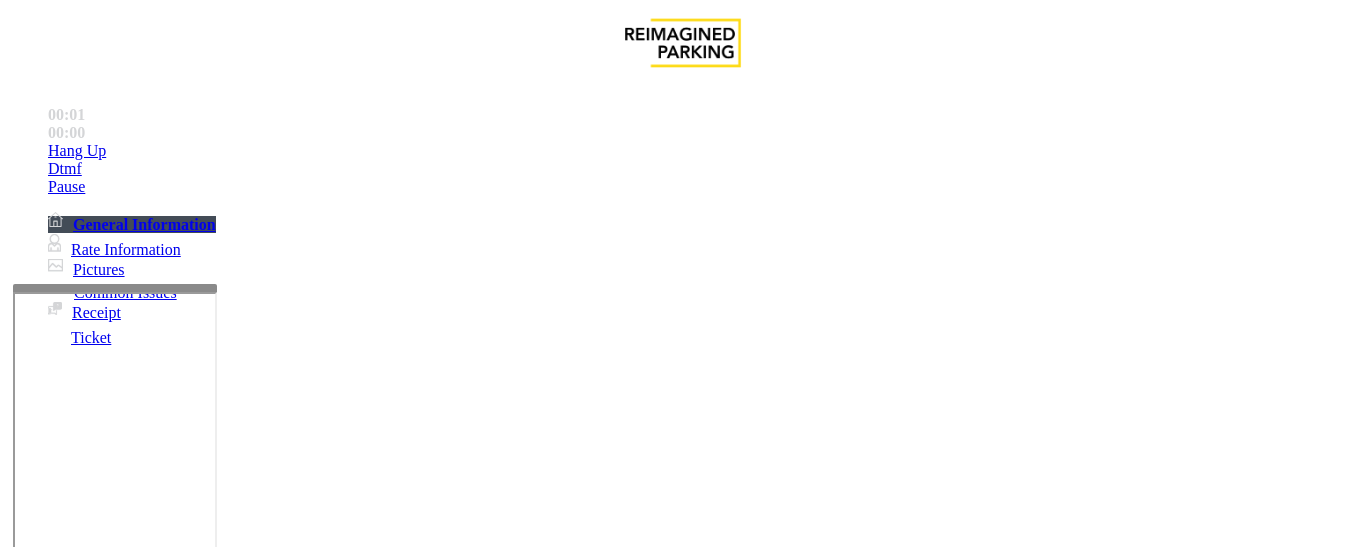 scroll, scrollTop: 500, scrollLeft: 0, axis: vertical 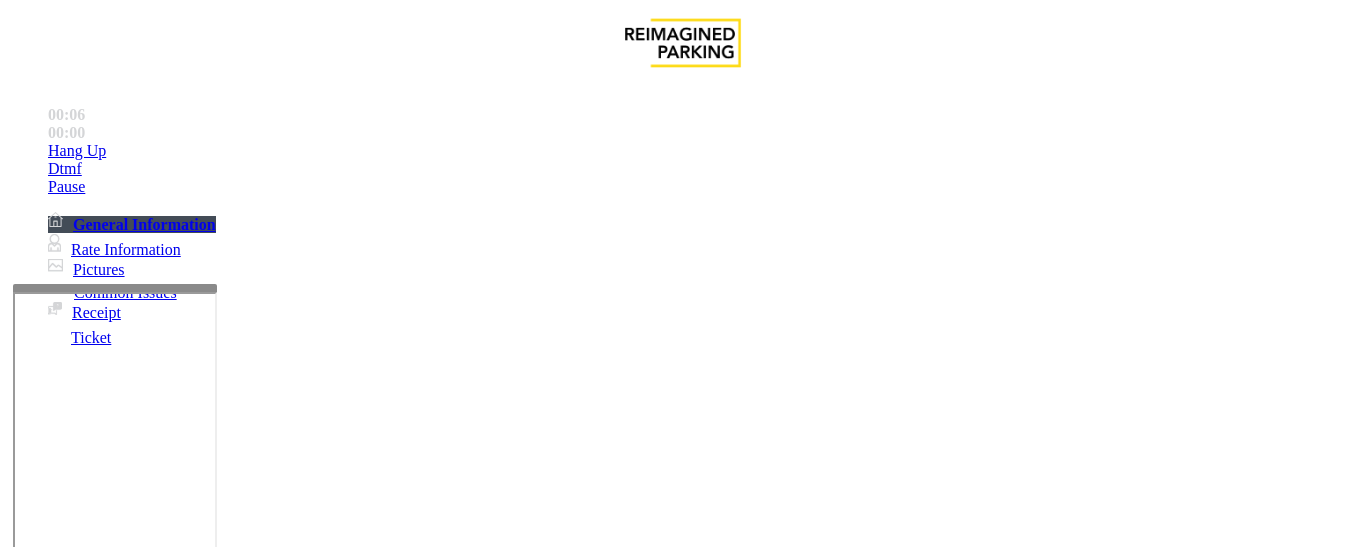 click on "Validation Issue" at bounding box center [371, 1200] 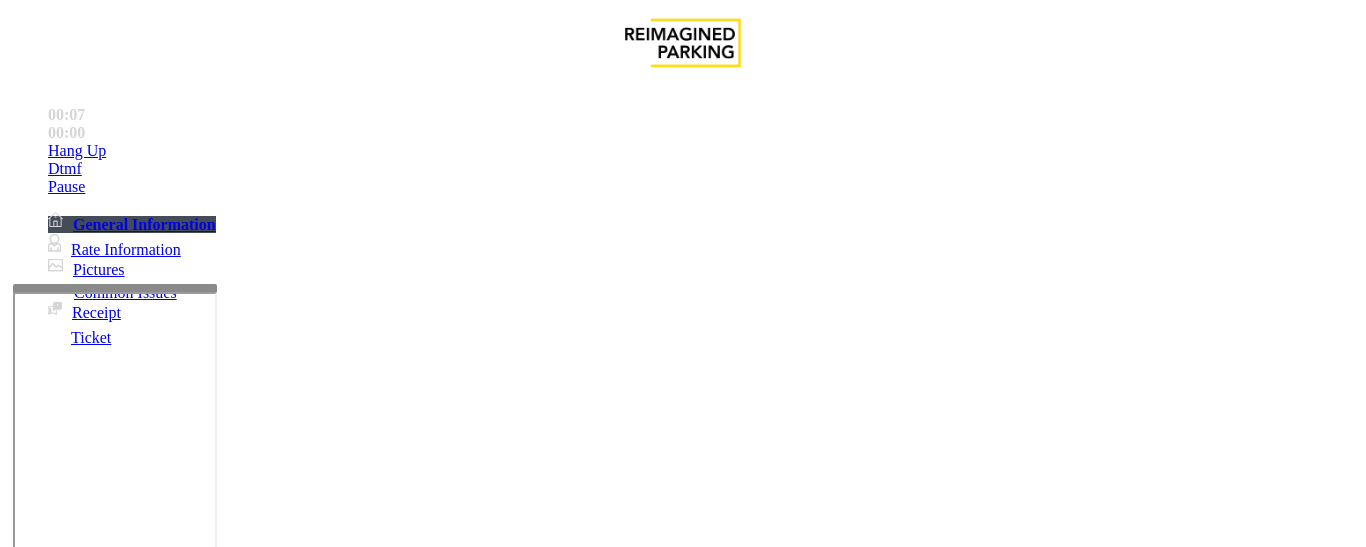 click on "Validation Error" at bounding box center [81, 1200] 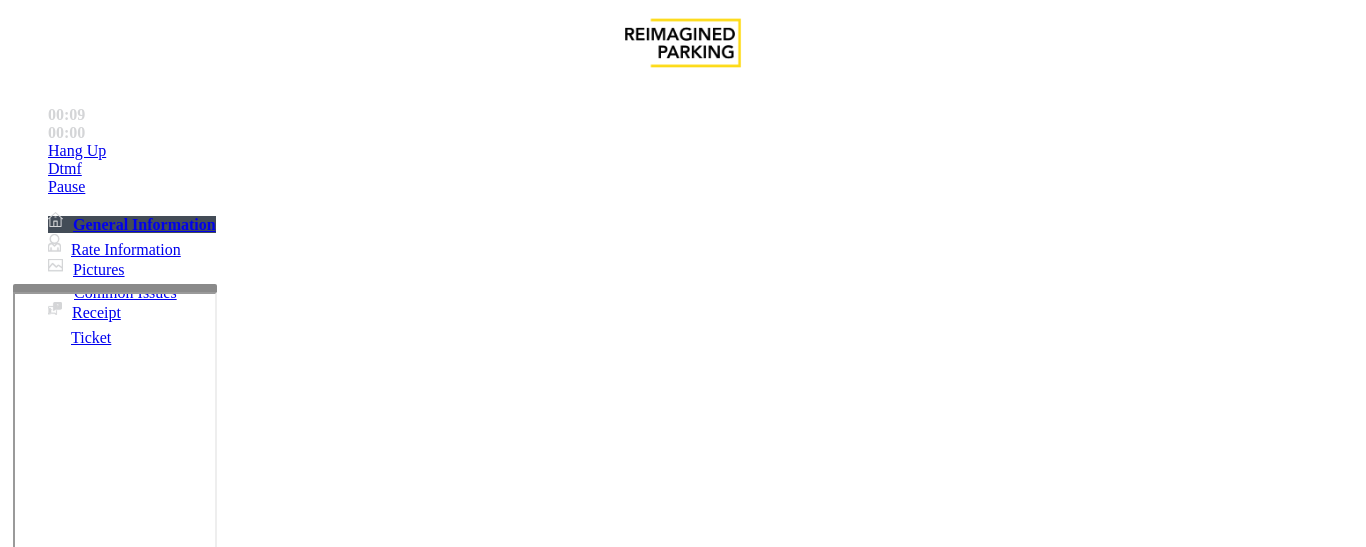 click on "Validation Error" at bounding box center (682, 1185) 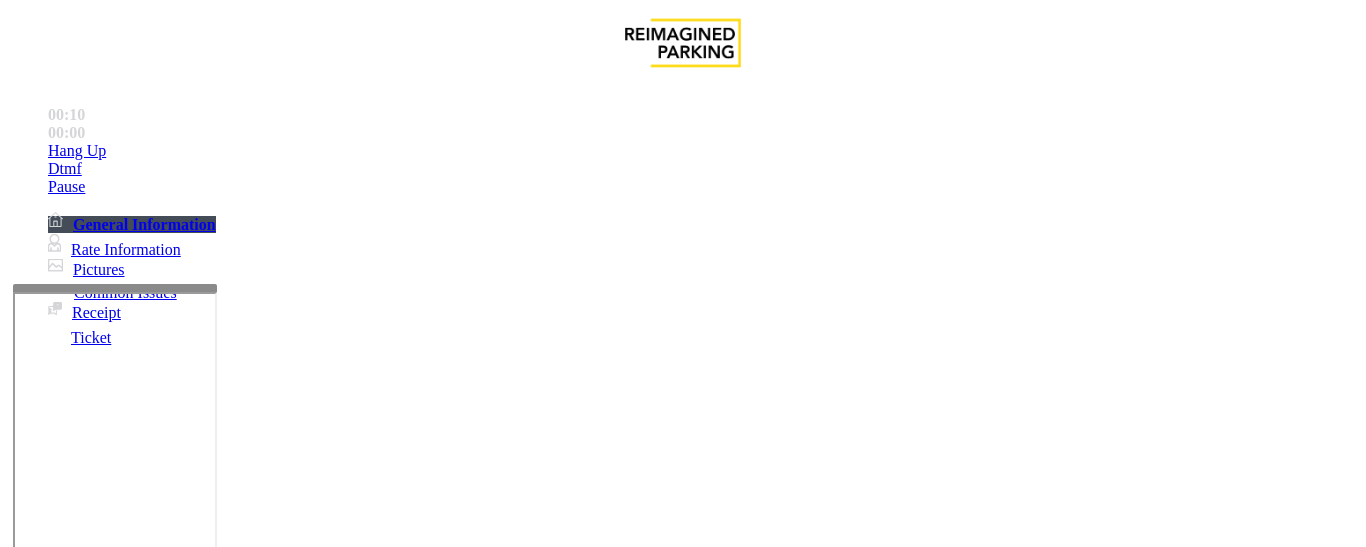 scroll, scrollTop: 364, scrollLeft: 0, axis: vertical 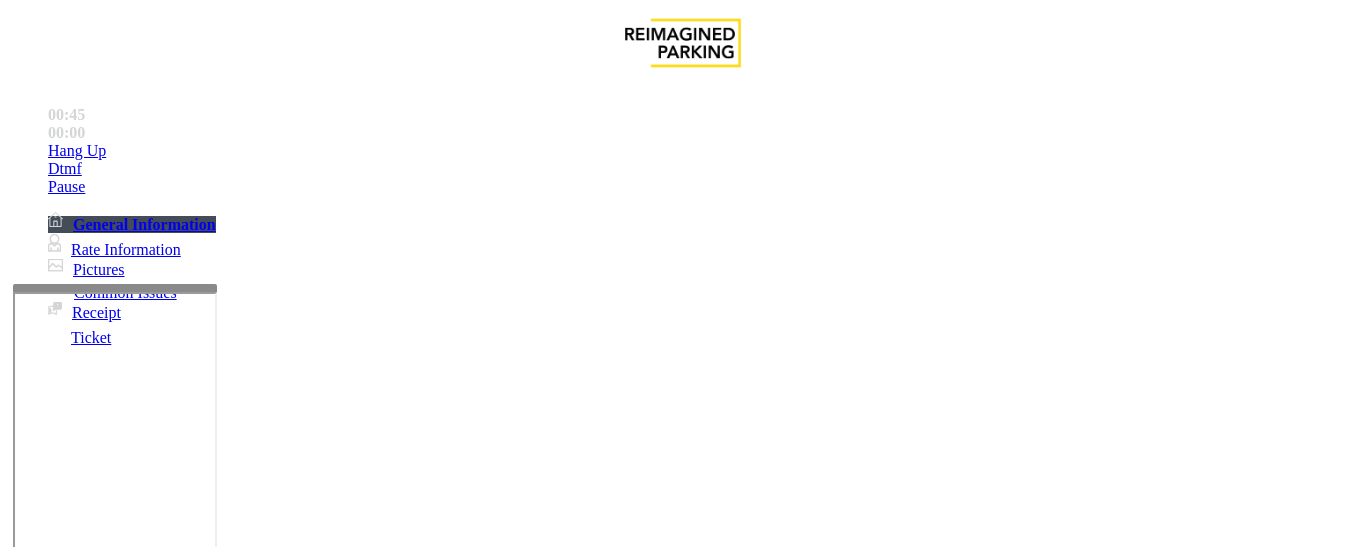 click at bounding box center (221, 1429) 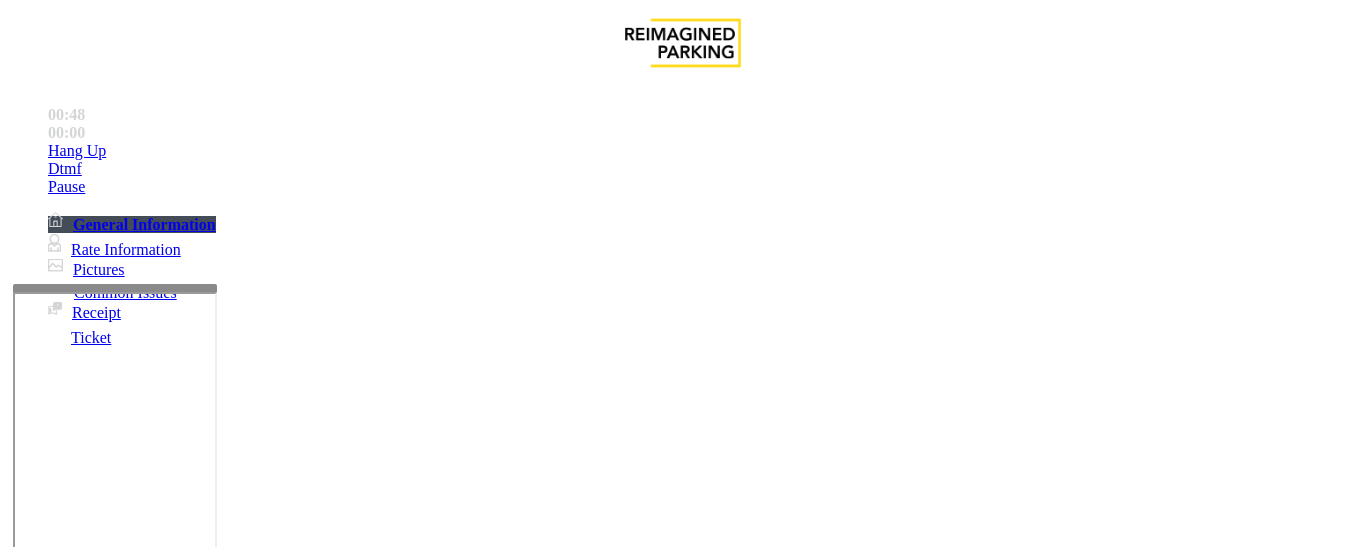 paste on "**********" 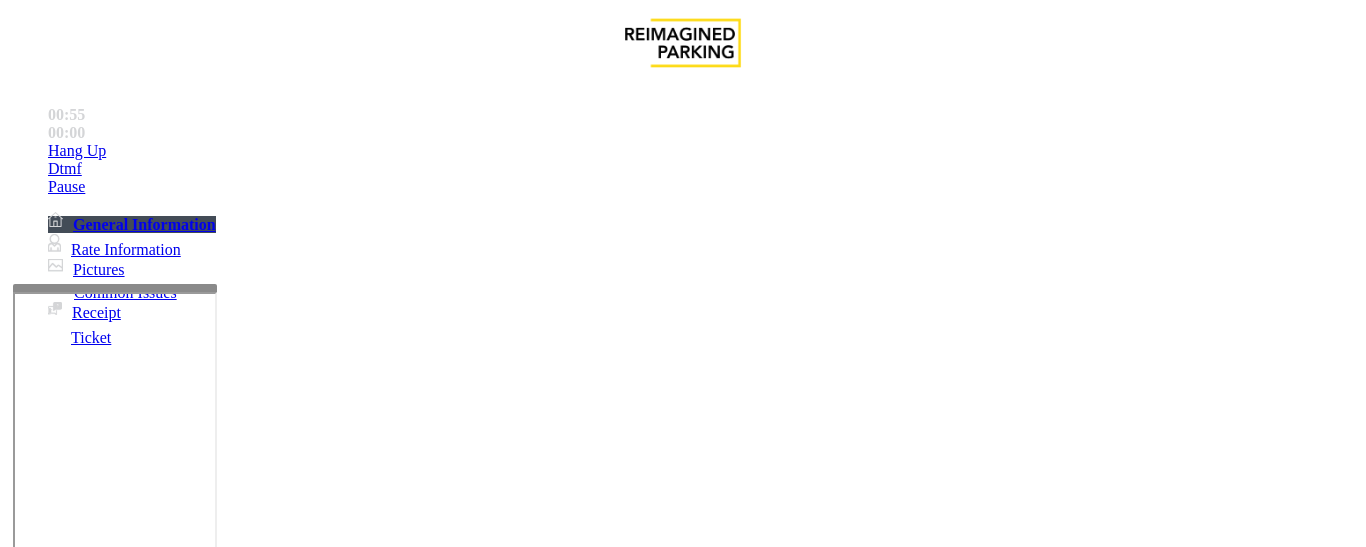 click at bounding box center [96, 1222] 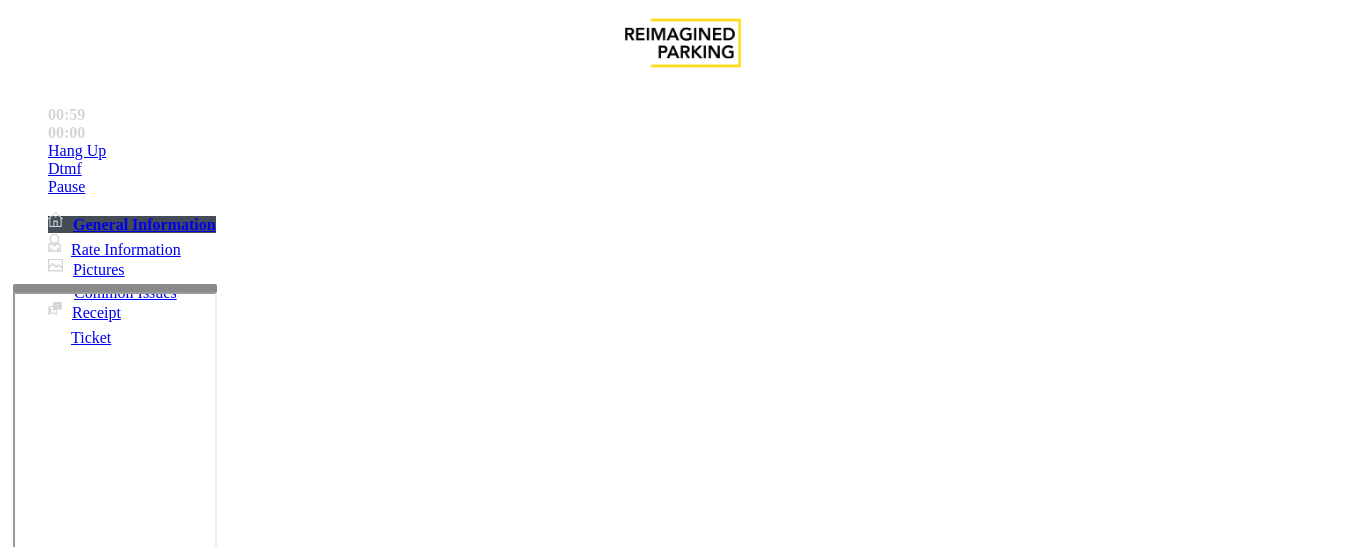 drag, startPoint x: 352, startPoint y: 457, endPoint x: 635, endPoint y: 454, distance: 283.0159 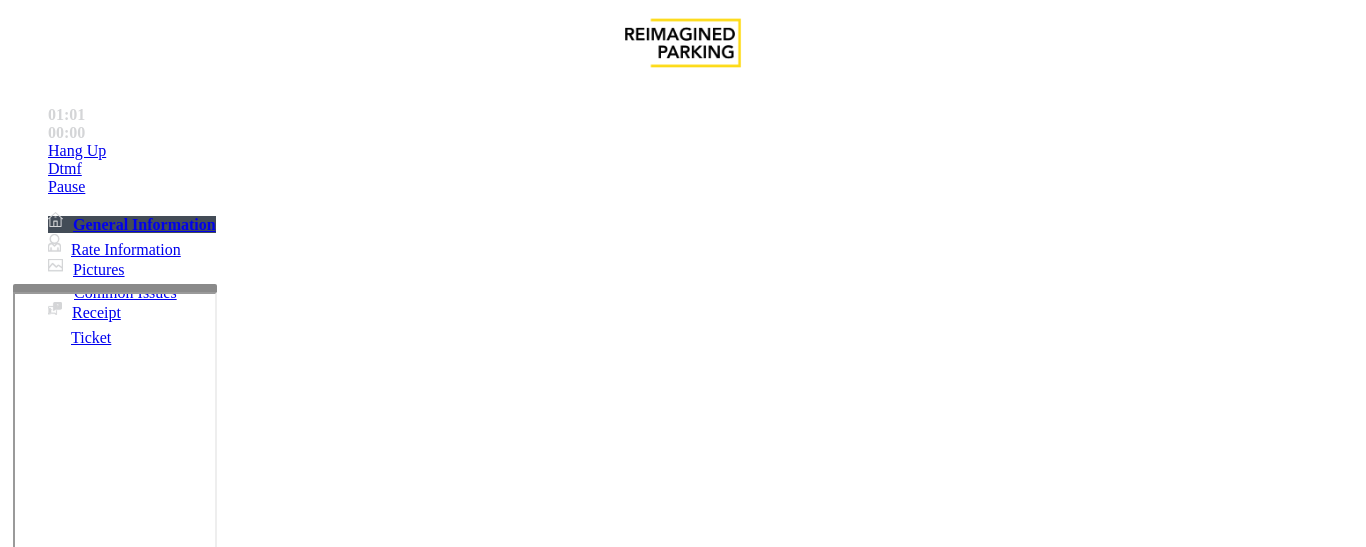 type on "**********" 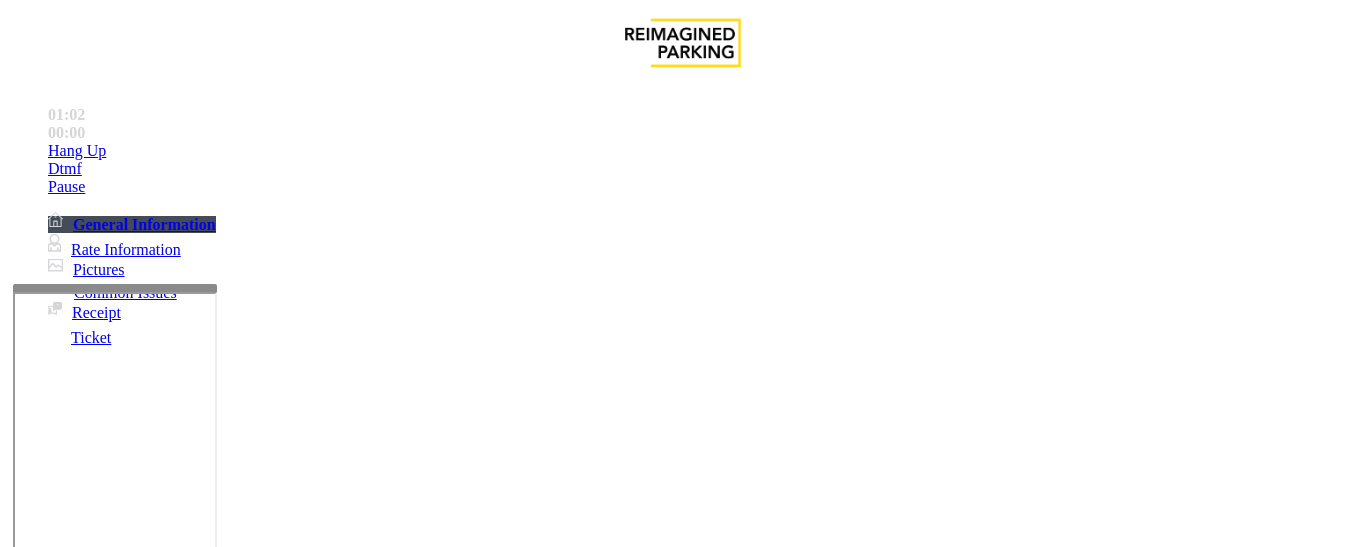 click on "* * Machine Price: Notes:                      Send alerts to manager  Vend Gate  * Vend will be performed using 9# tone" at bounding box center [682, 1381] 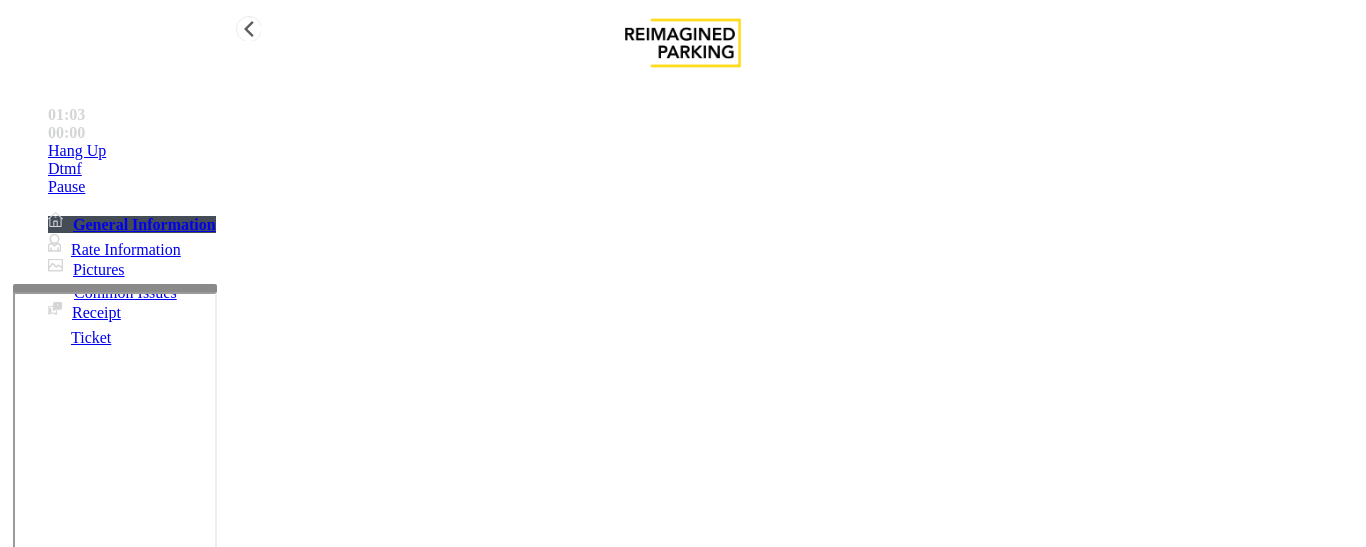click on "Hang Up" at bounding box center (703, 151) 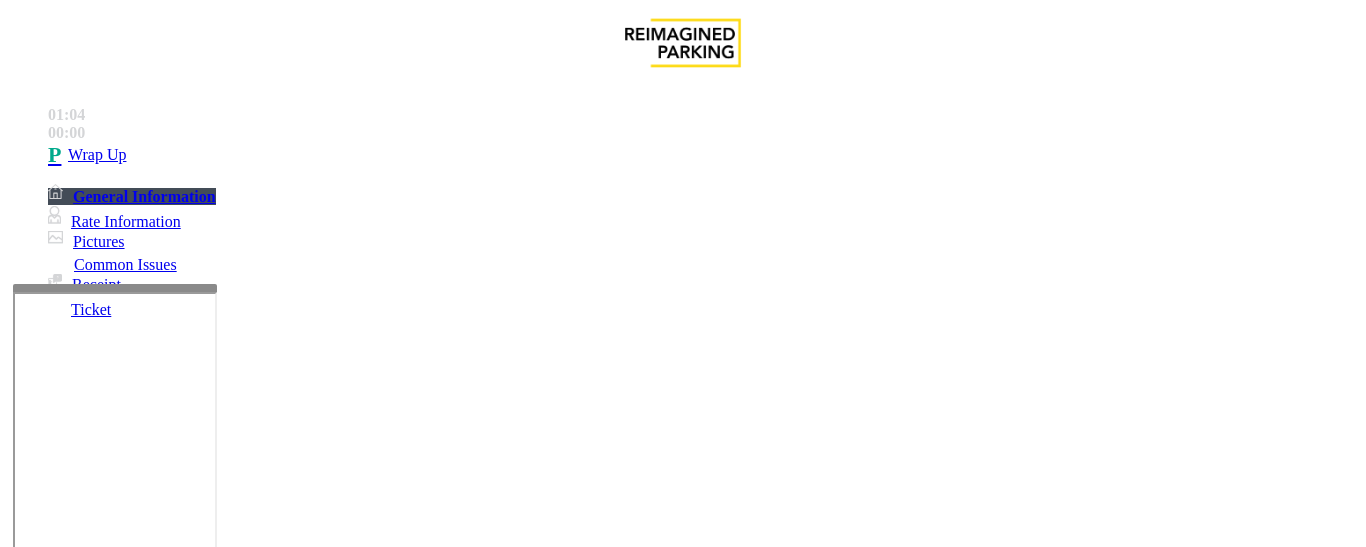 click at bounding box center [96, 1276] 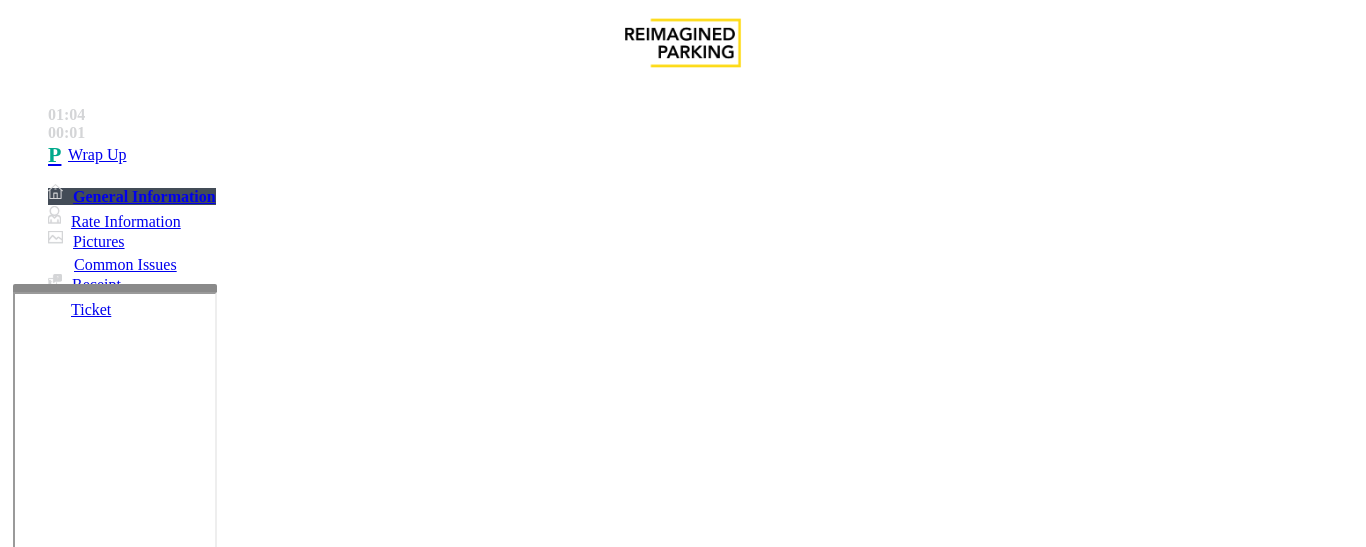 type on "**" 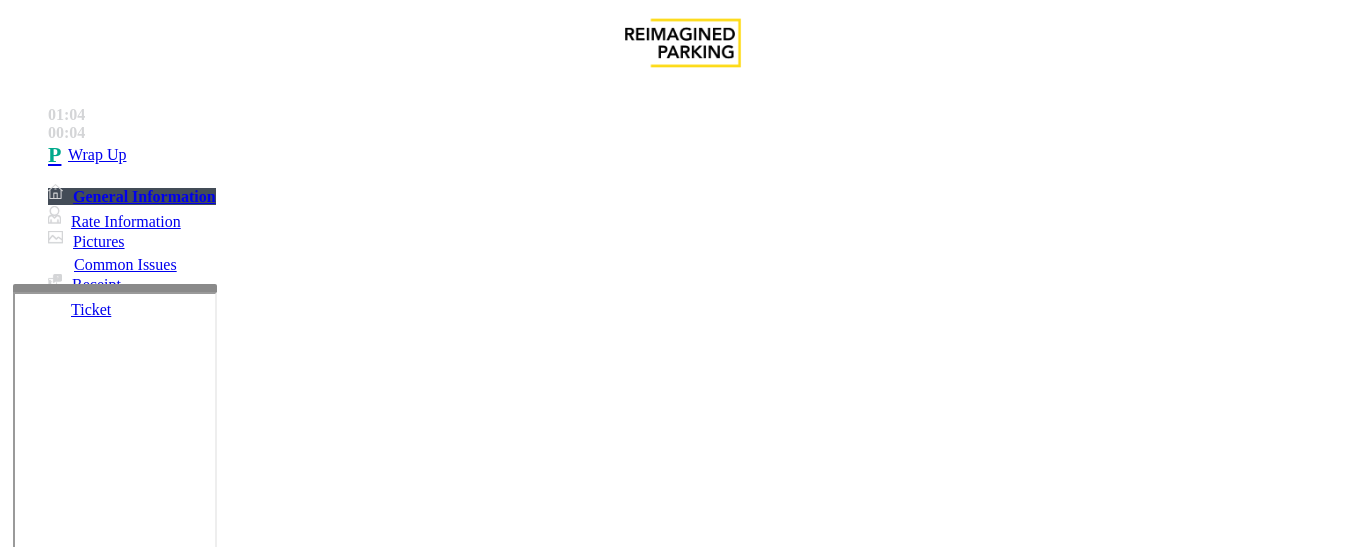 type on "**" 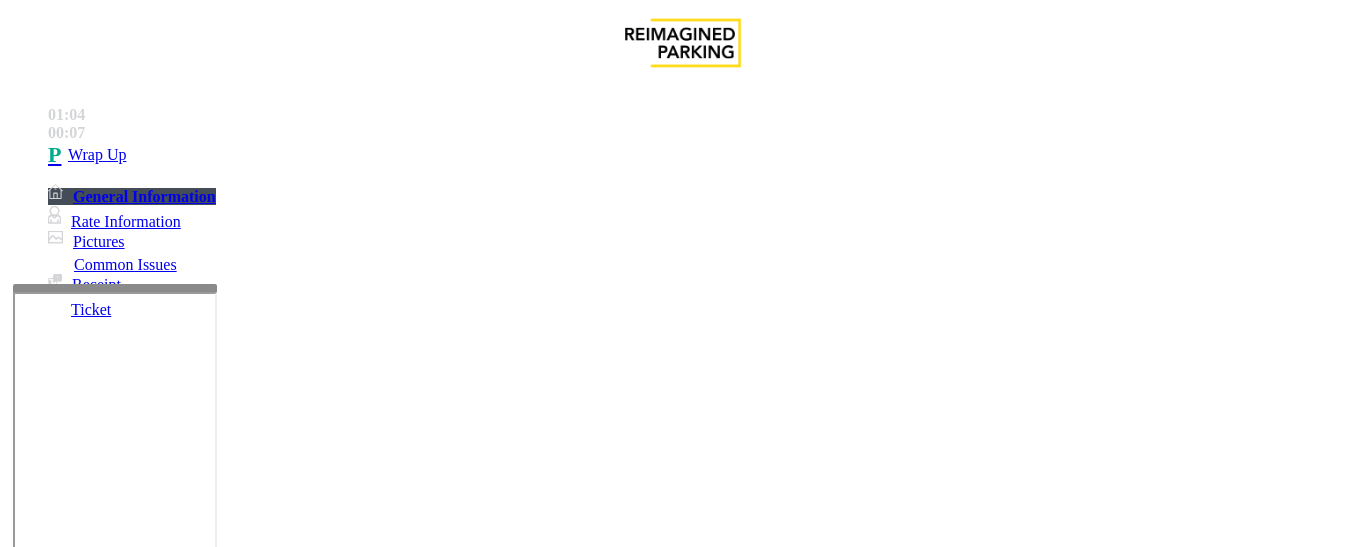 click at bounding box center (221, 1429) 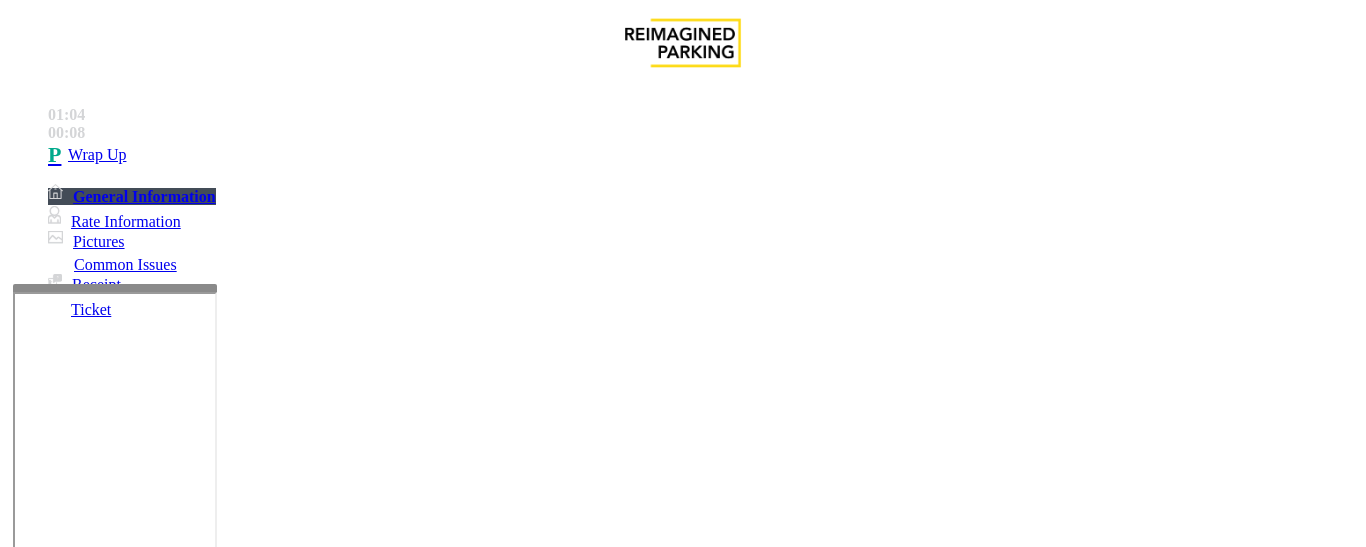 click at bounding box center [221, 1429] 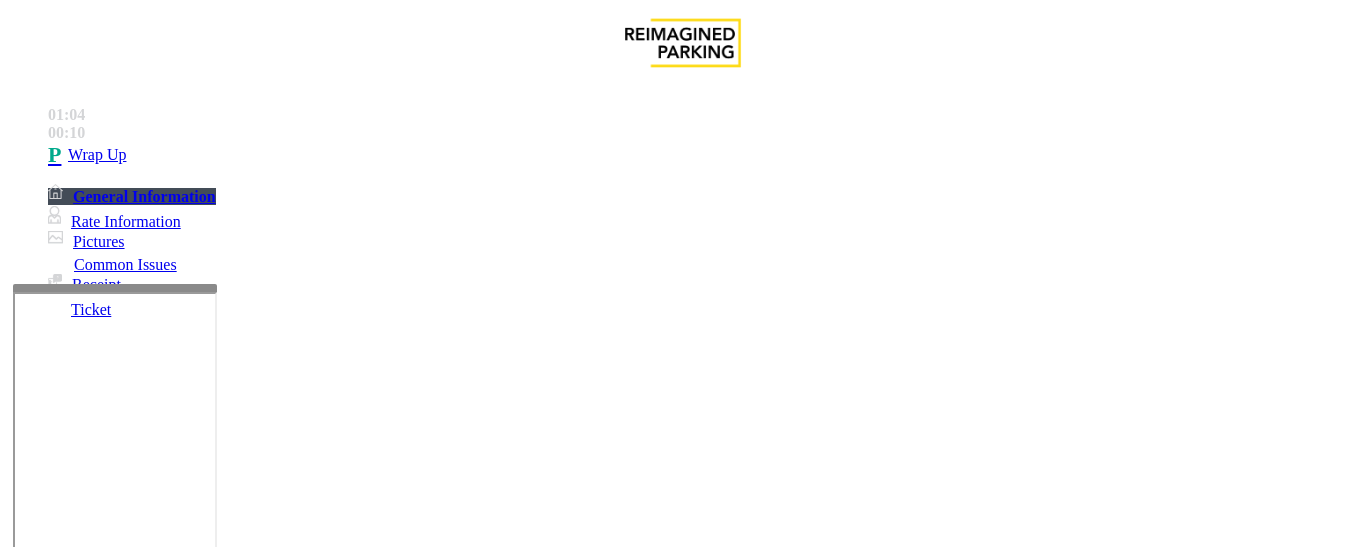 drag, startPoint x: 519, startPoint y: 454, endPoint x: 533, endPoint y: 454, distance: 14 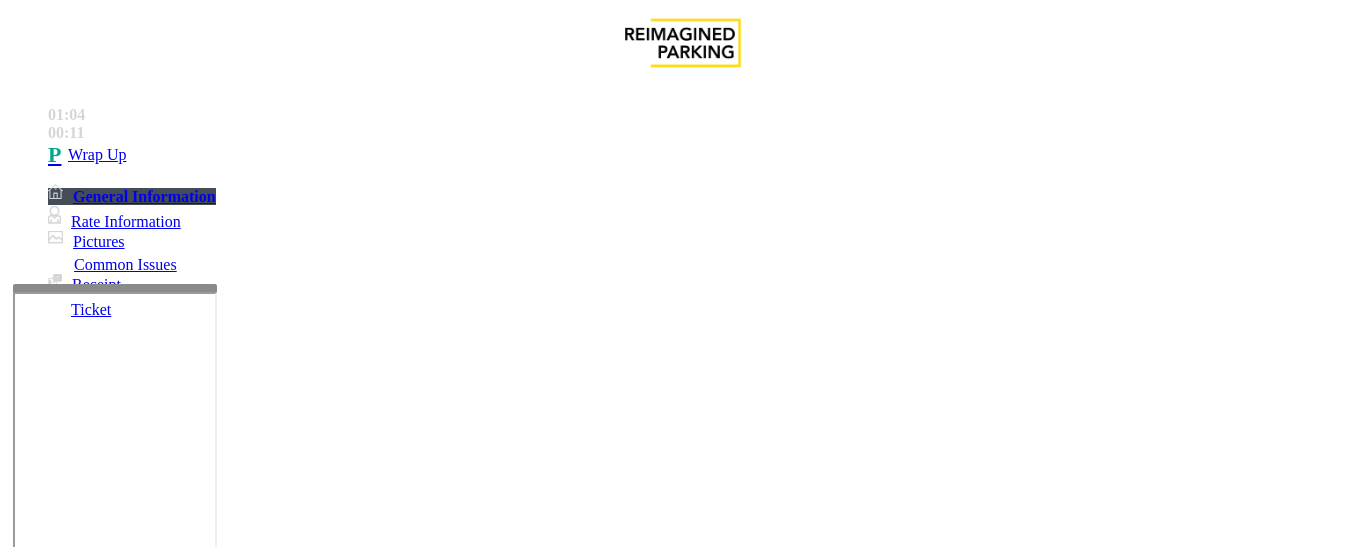 paste on "*********" 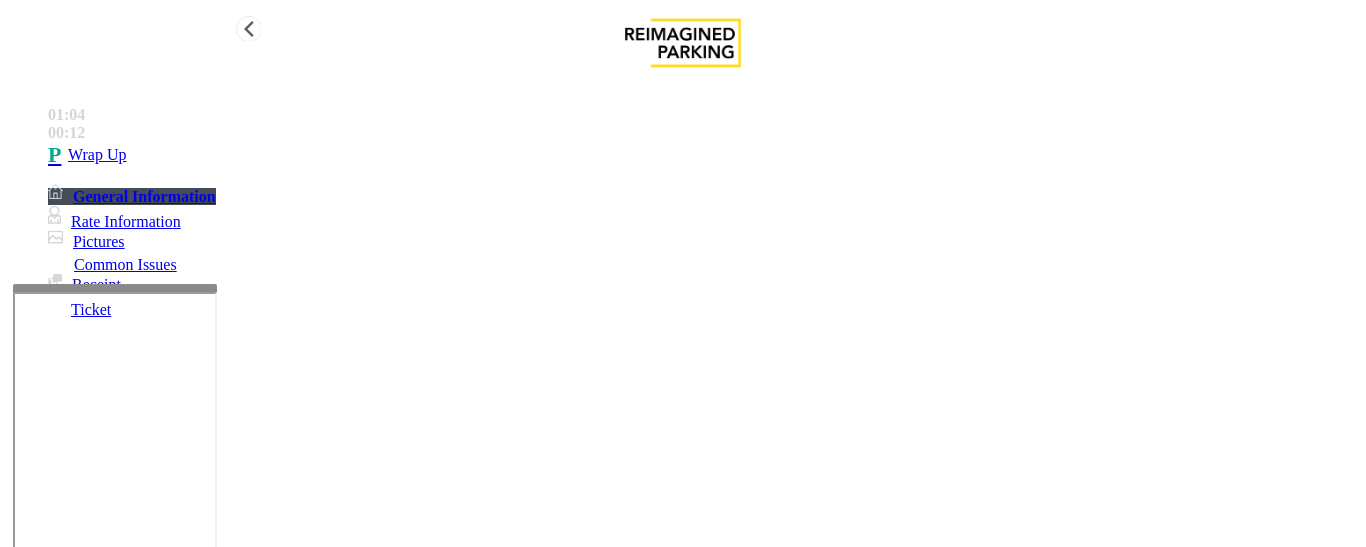type on "**********" 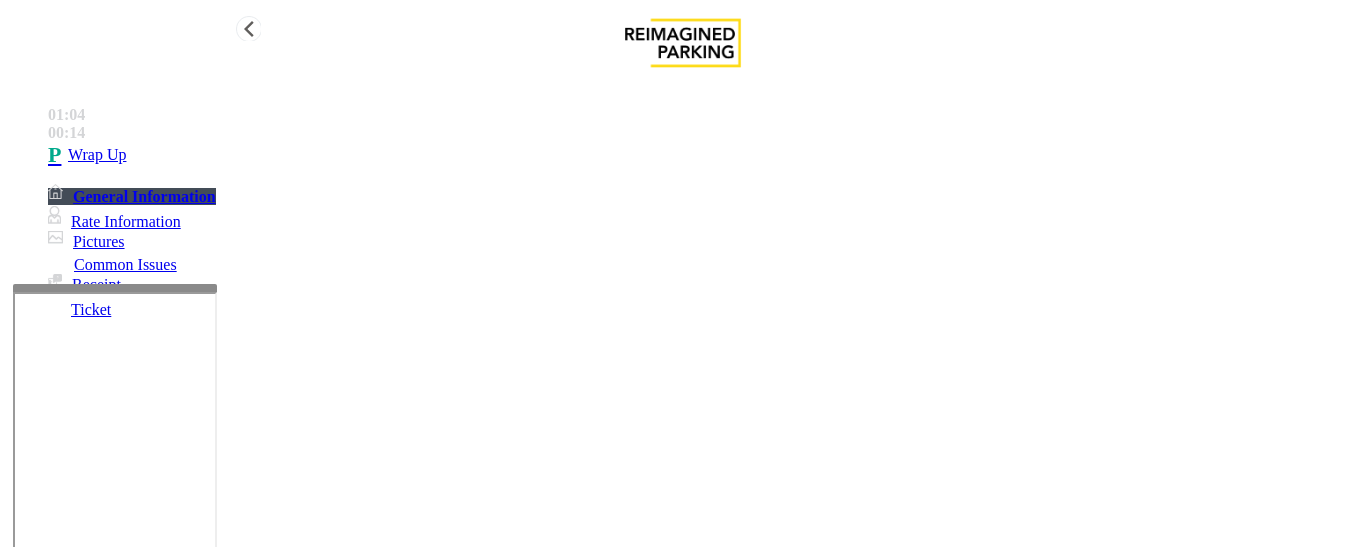click on "Wrap Up" at bounding box center [703, 155] 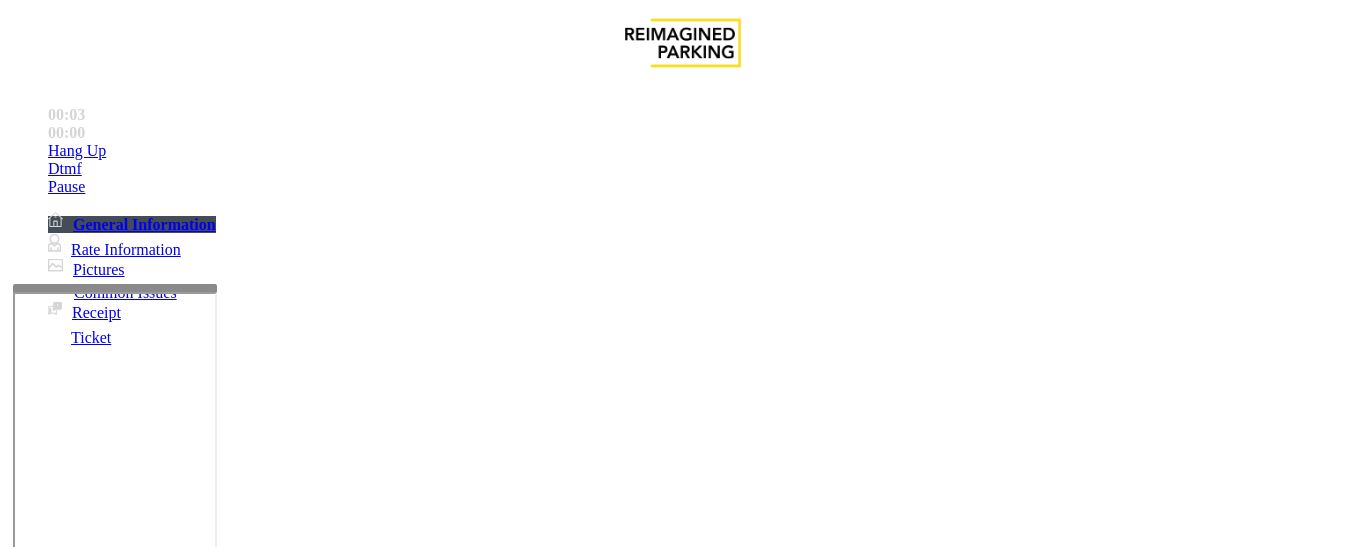 scroll, scrollTop: 500, scrollLeft: 0, axis: vertical 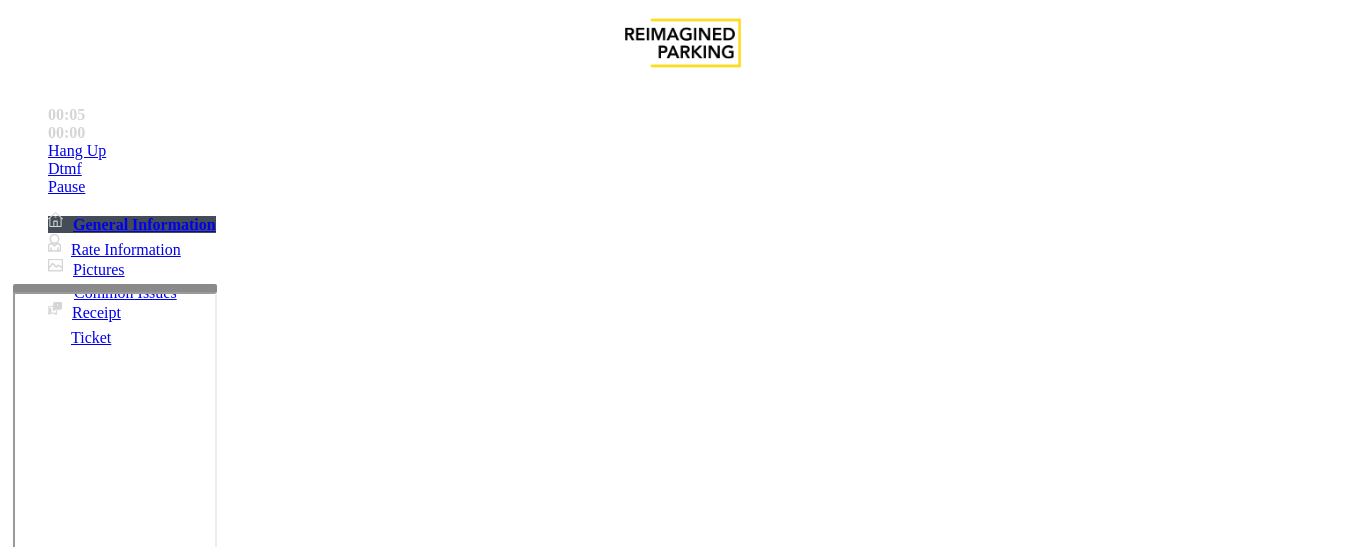 click on "Monthly Issue" at bounding box center (268, 1200) 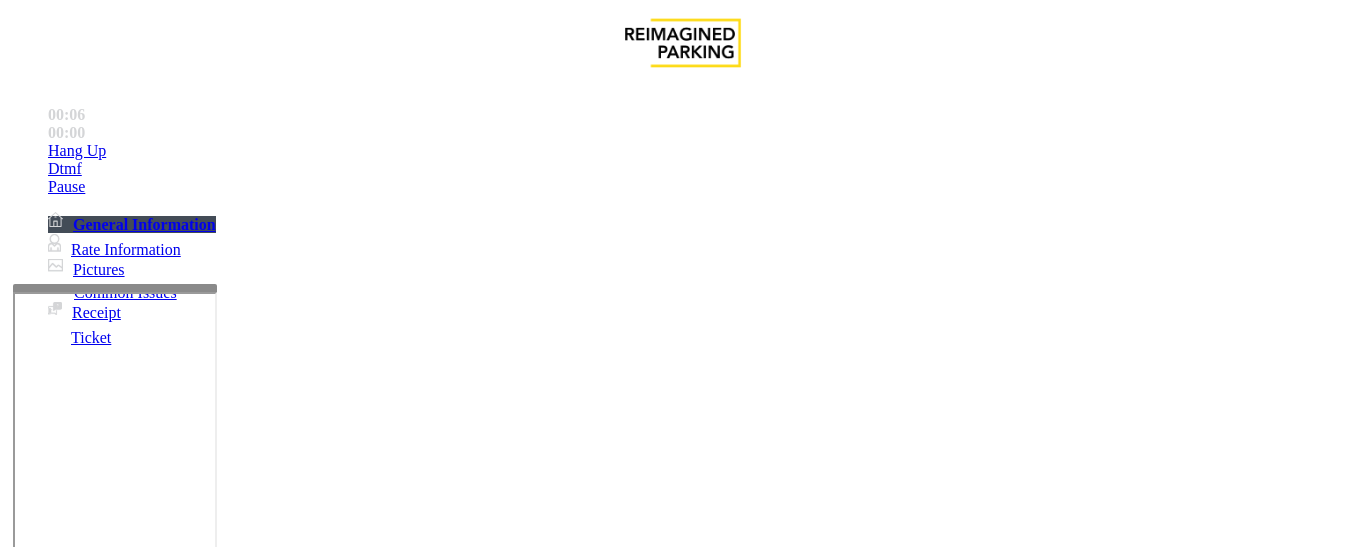 click on "Disabled Card" at bounding box center (682, 1185) 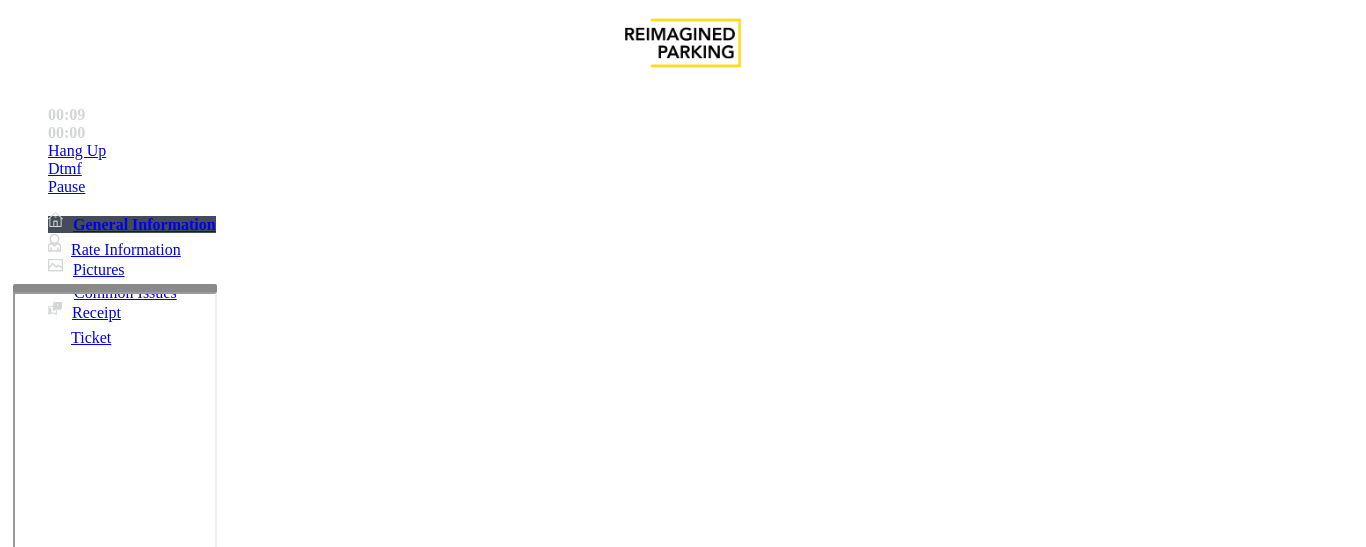 scroll, scrollTop: 200, scrollLeft: 0, axis: vertical 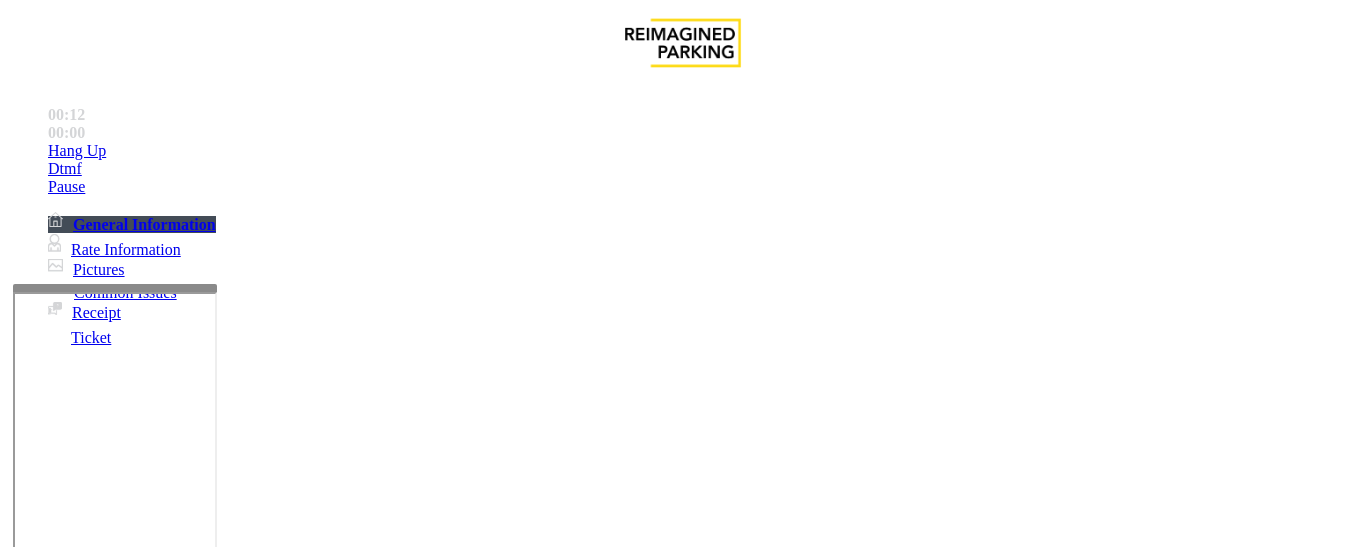 paste on "**********" 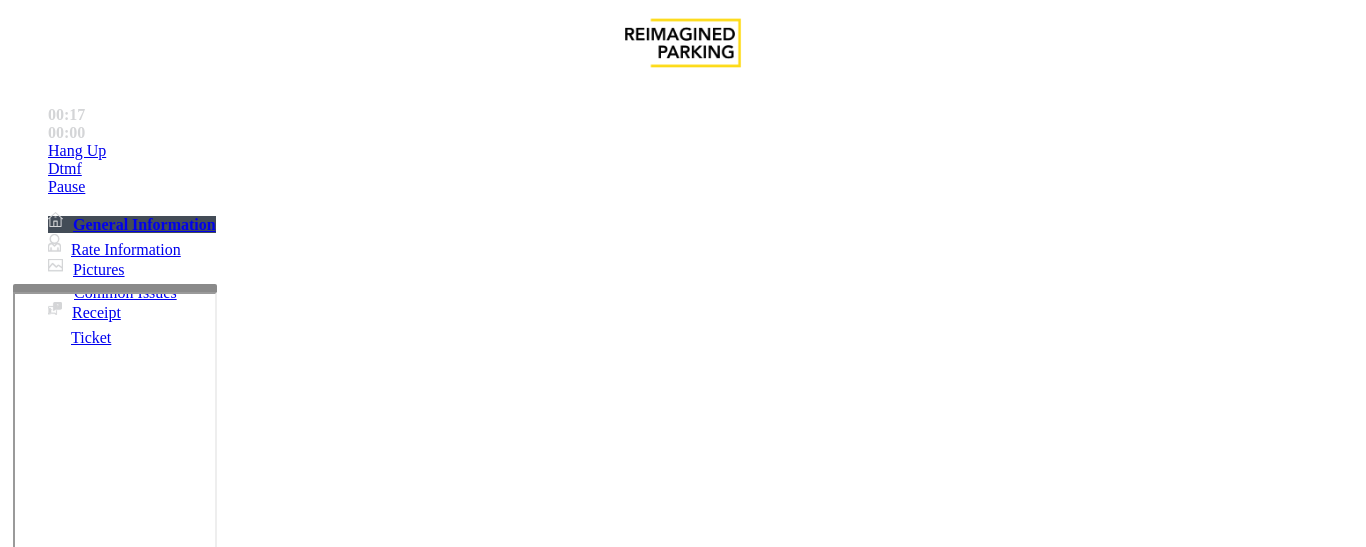 type on "**********" 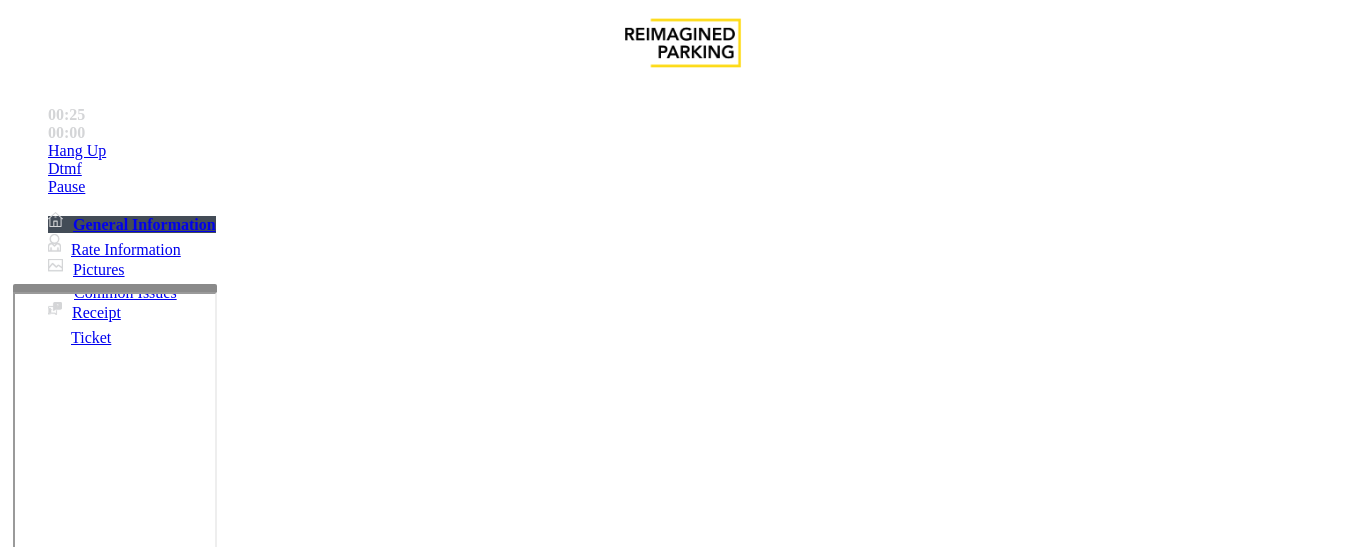 type on "********" 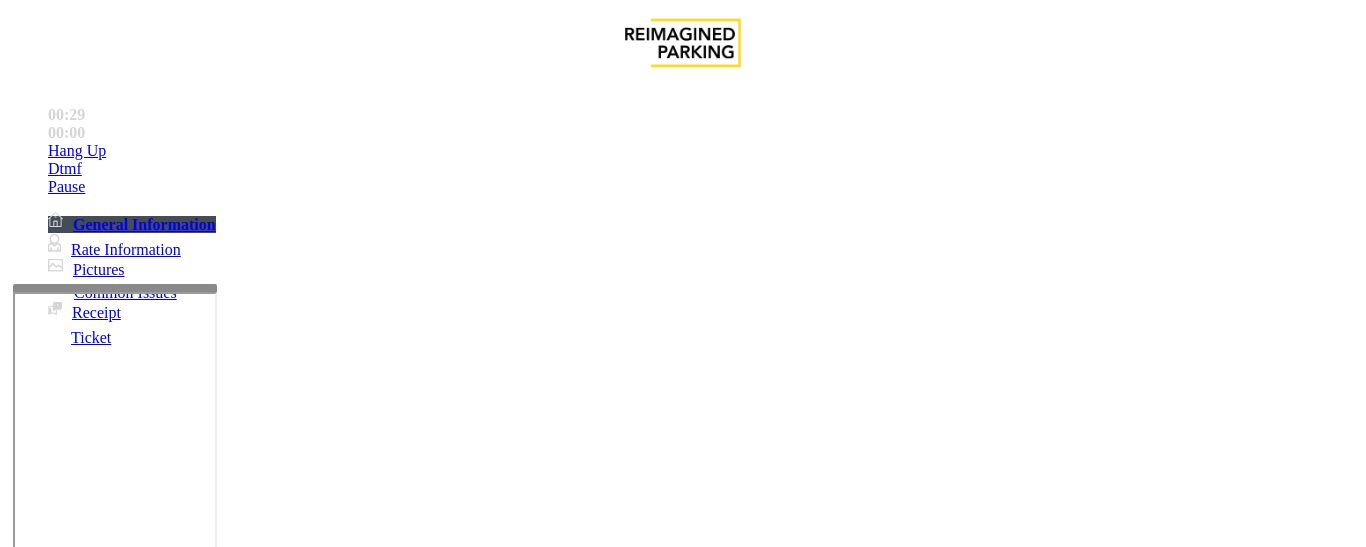 scroll, scrollTop: 0, scrollLeft: 0, axis: both 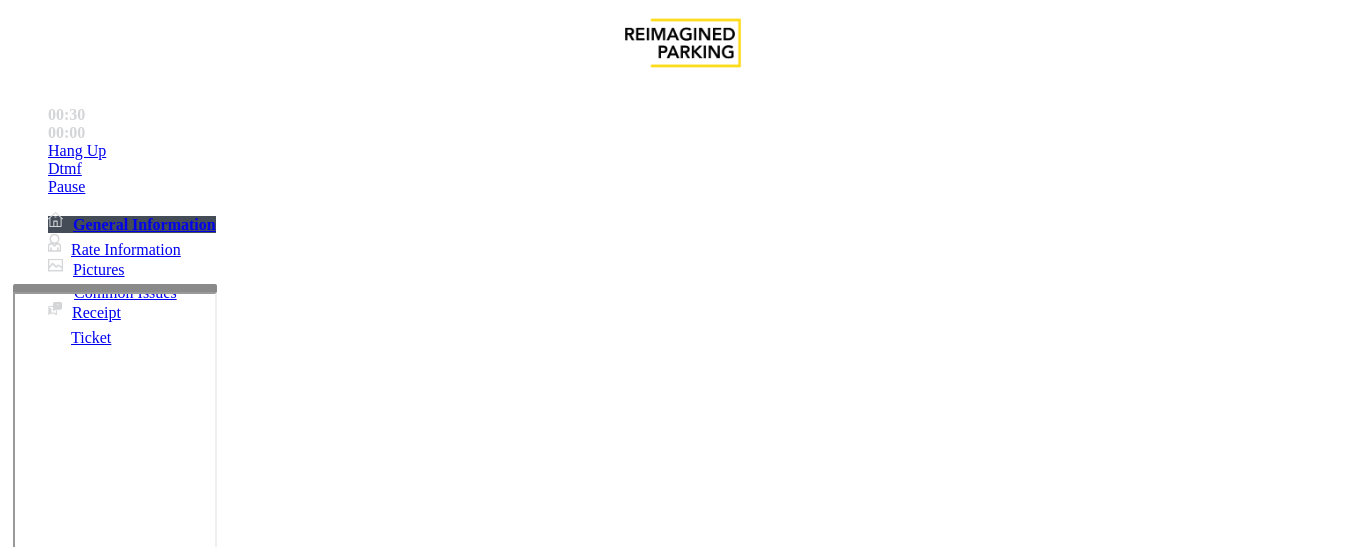 click at bounding box center (96, 1222) 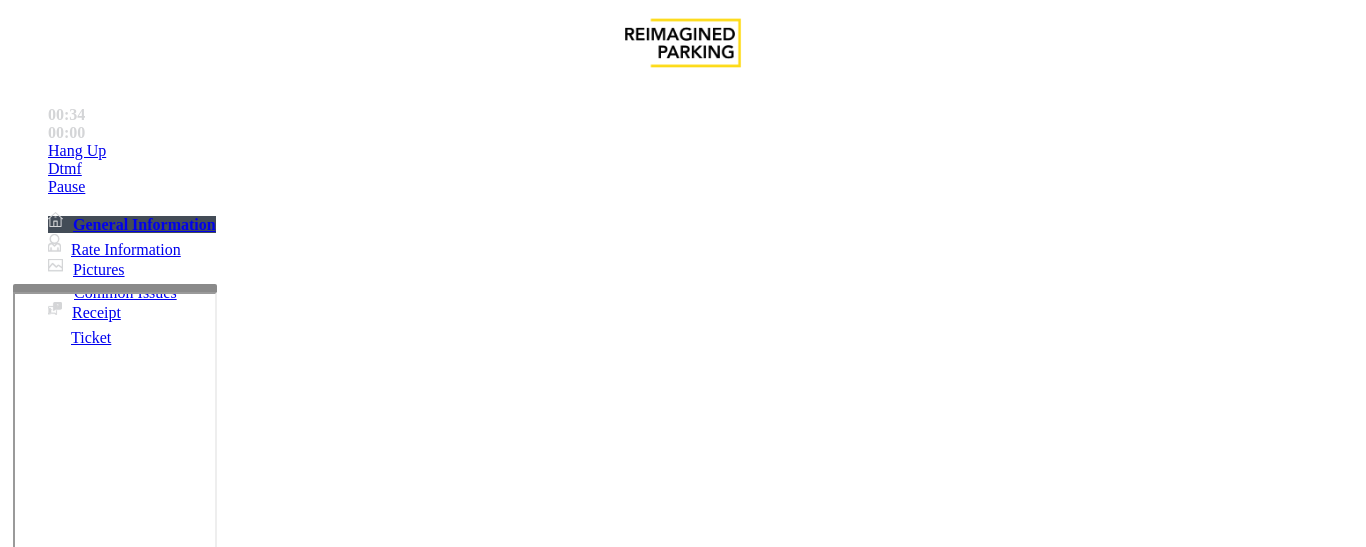 type on "**" 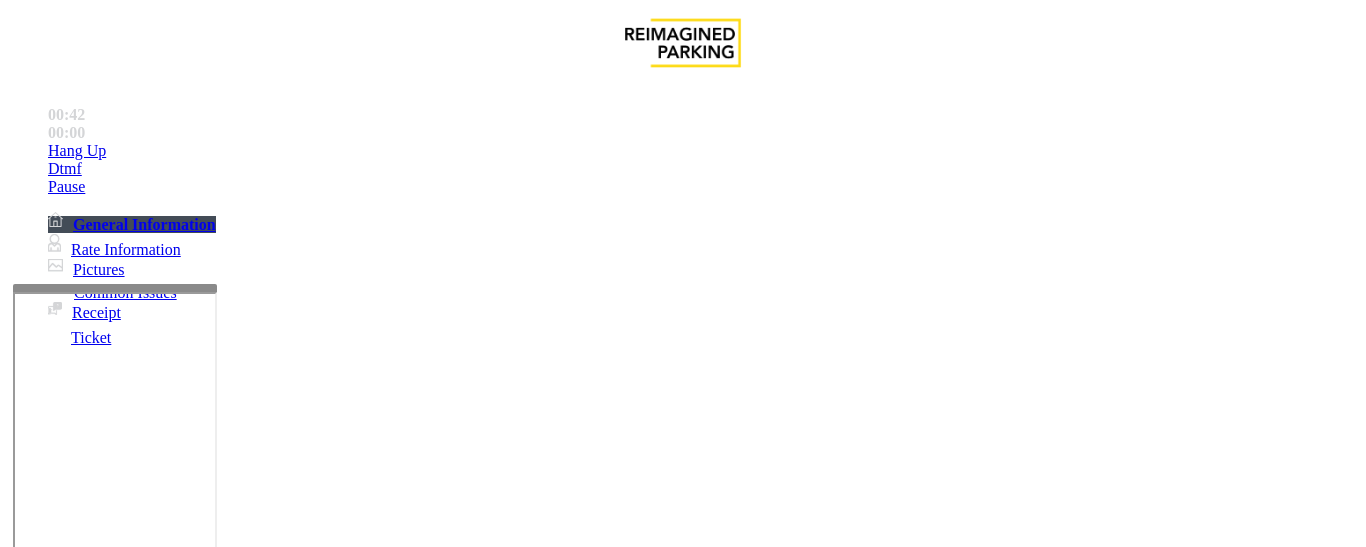 type on "**********" 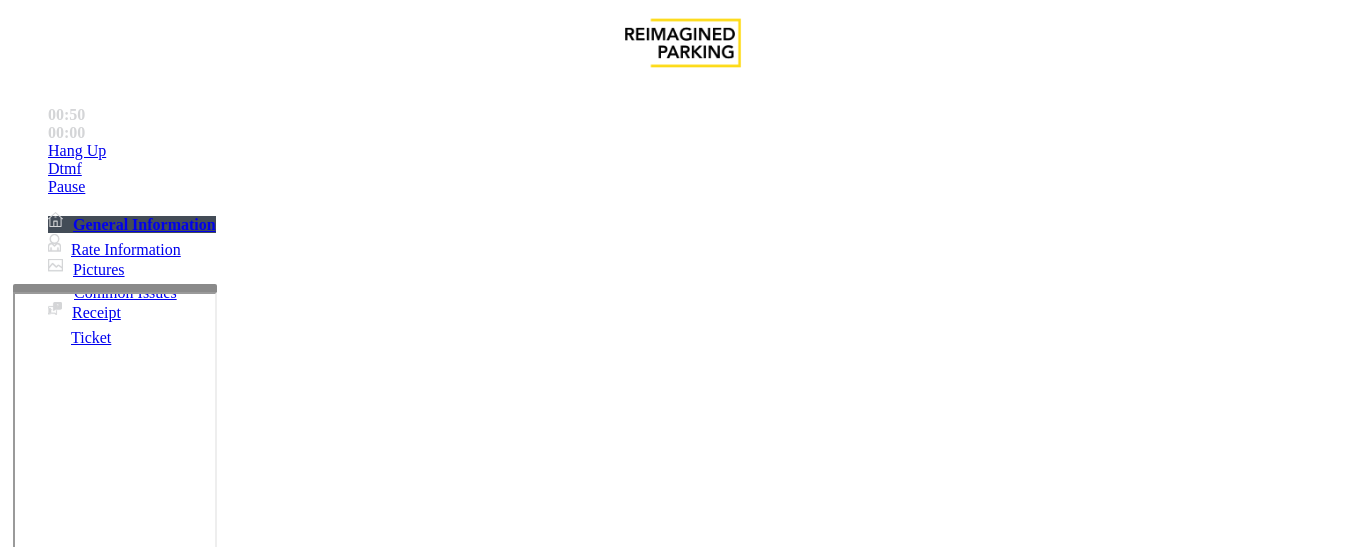 type on "**********" 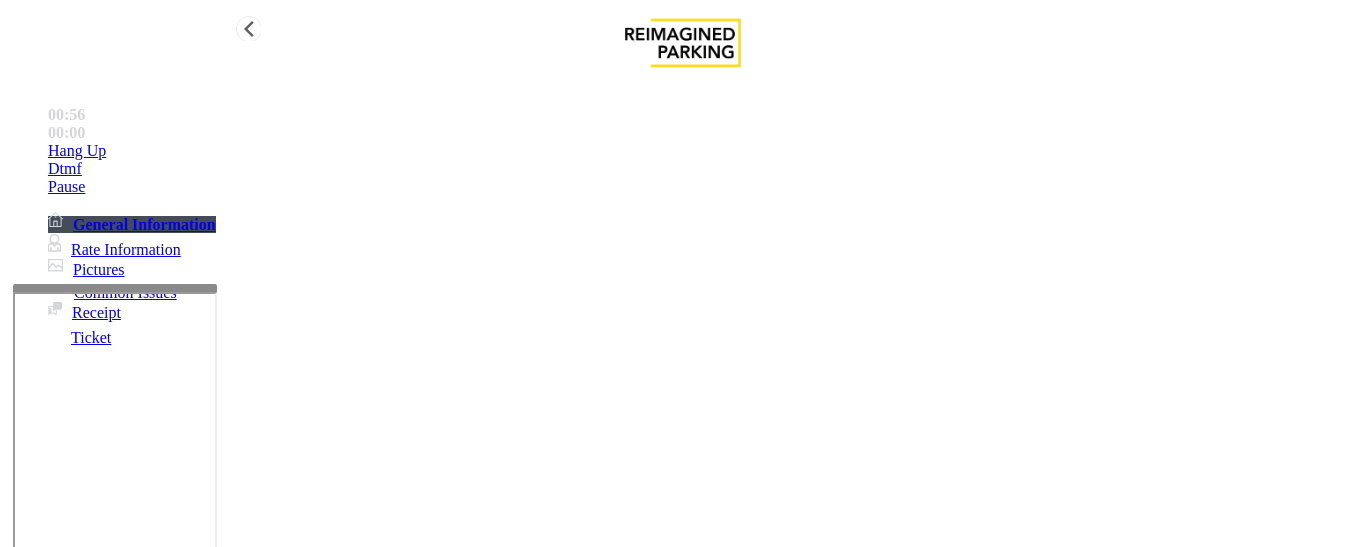 click on "Hang Up" at bounding box center (77, 151) 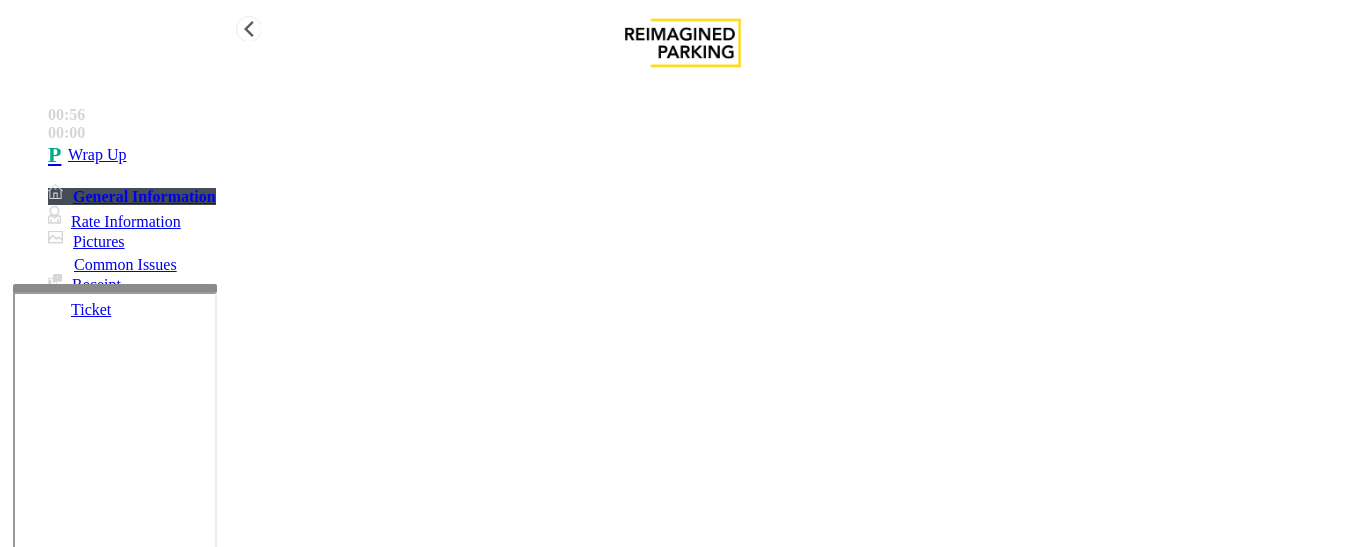 click on "Wrap Up" at bounding box center (703, 155) 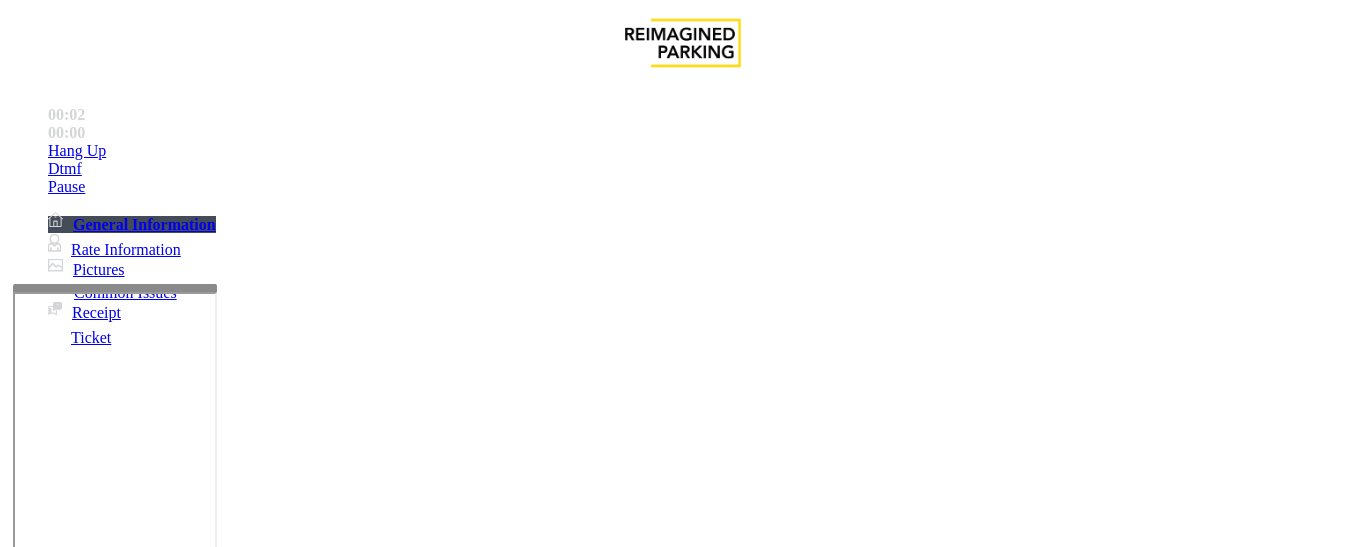 scroll, scrollTop: 1300, scrollLeft: 0, axis: vertical 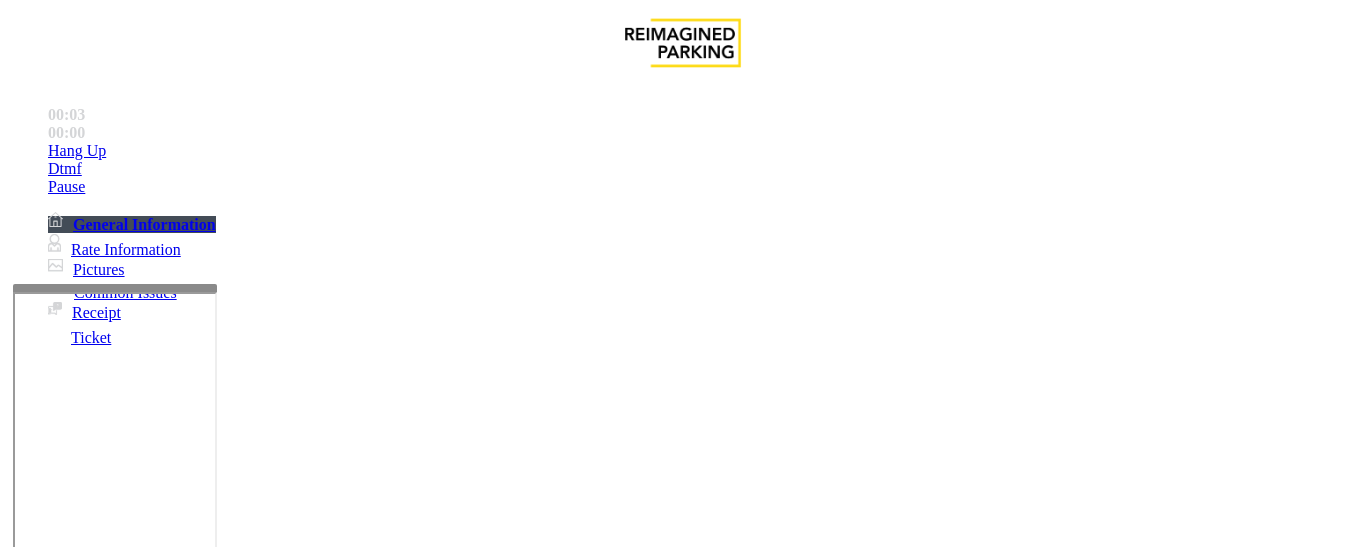 click at bounding box center (682, 2462) 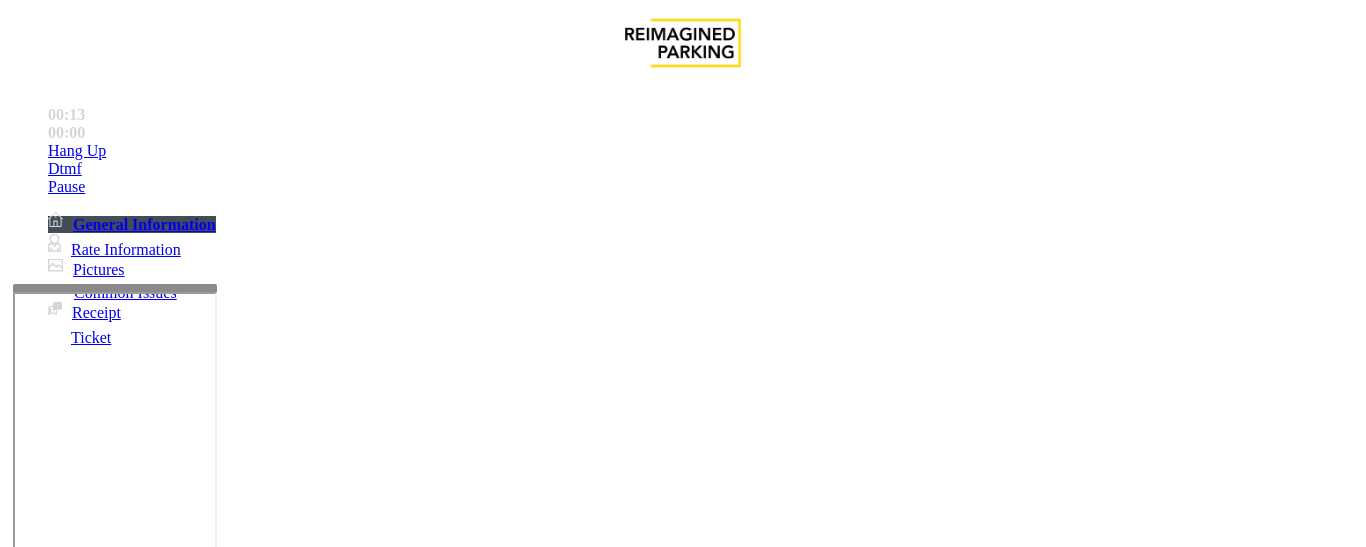 scroll, scrollTop: 2000, scrollLeft: 0, axis: vertical 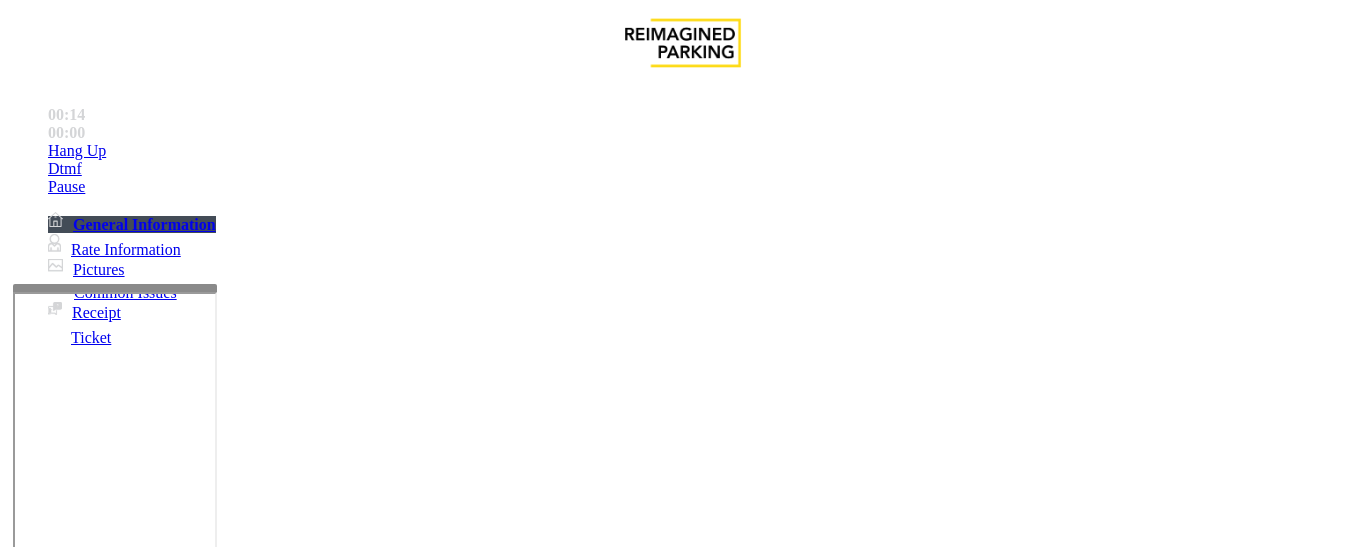 click on "Click Here for the local time" at bounding box center (604, 4027) 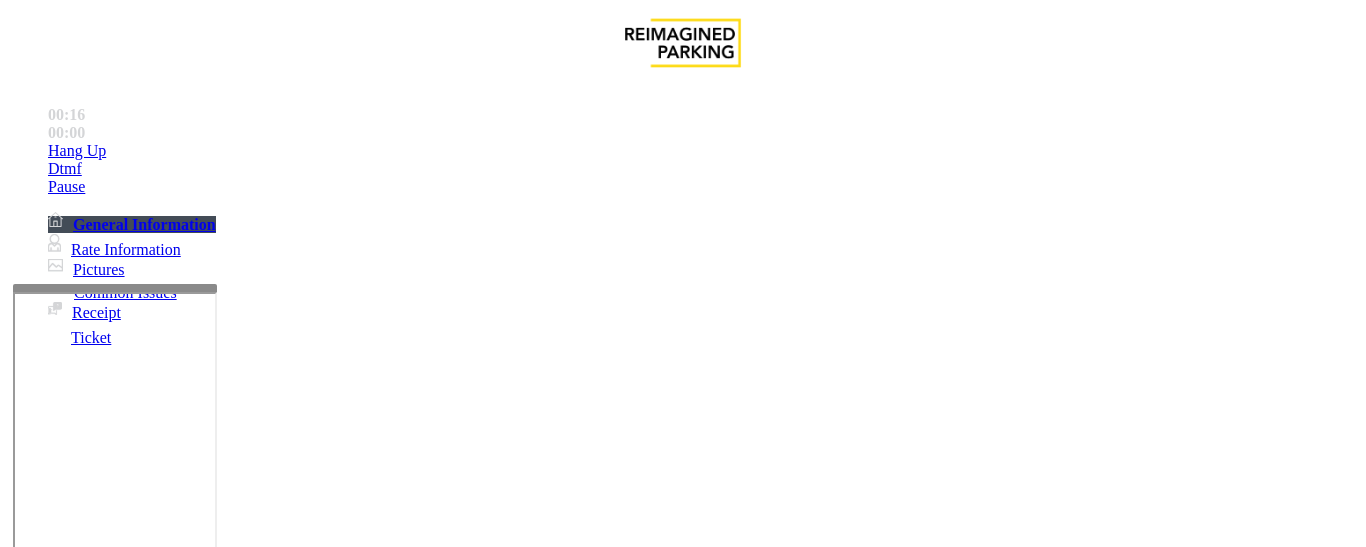 scroll, scrollTop: 2300, scrollLeft: 0, axis: vertical 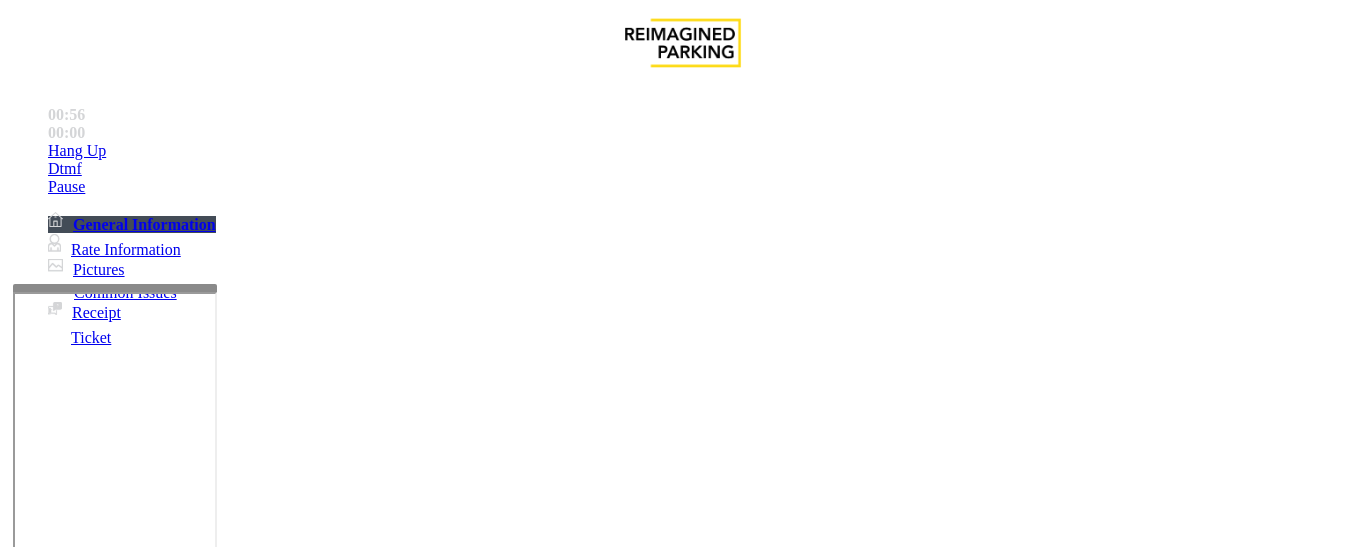 click on "Baker St Exit 2 (Lane 6) (MONTHLY ONLY)" at bounding box center [156, 1144] 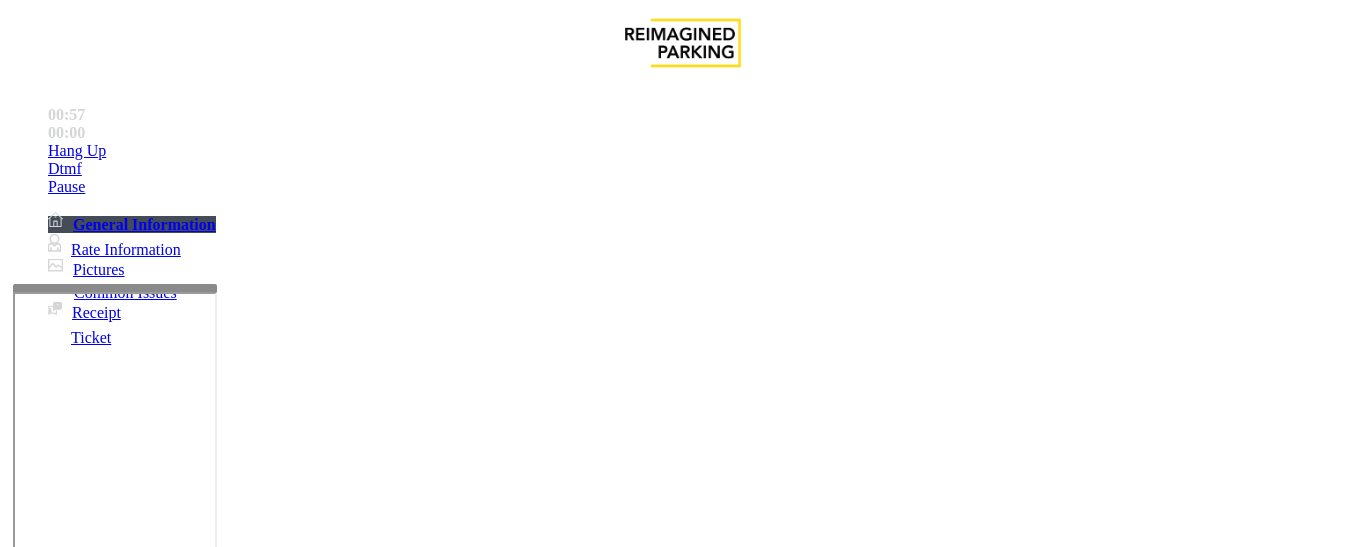 click on "Baker St Exit 2 (Lane 6) (MONTHLY ONLY)" at bounding box center (156, 1144) 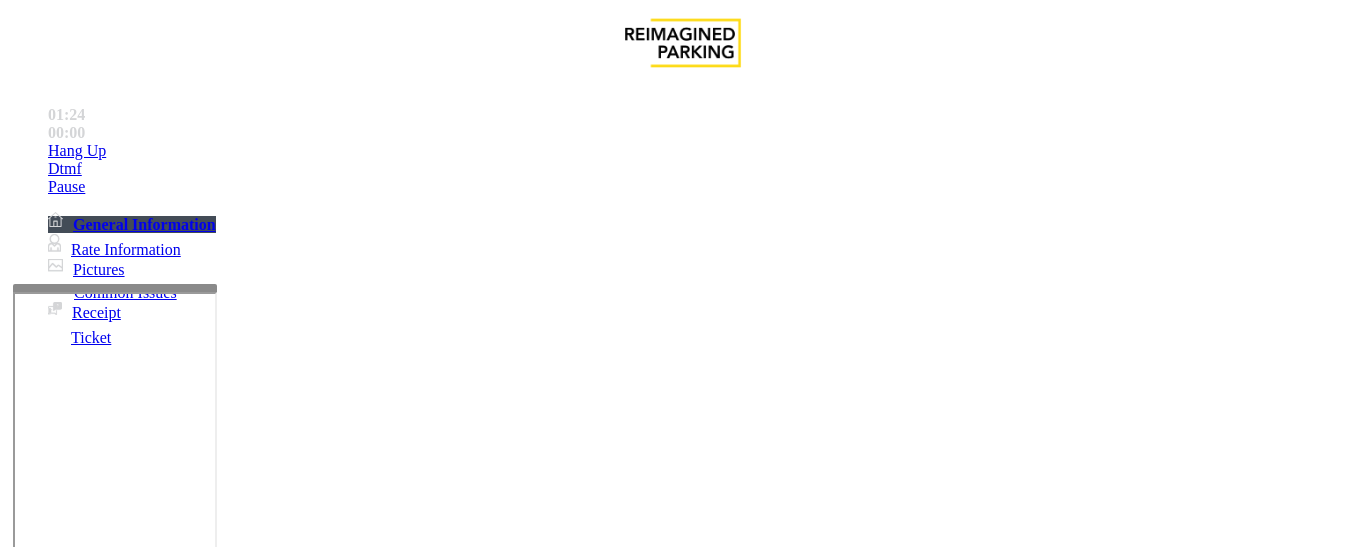 click on "Baker St Exit 2 (Lane 6) (MONTHLY ONLY)" at bounding box center (156, 1144) 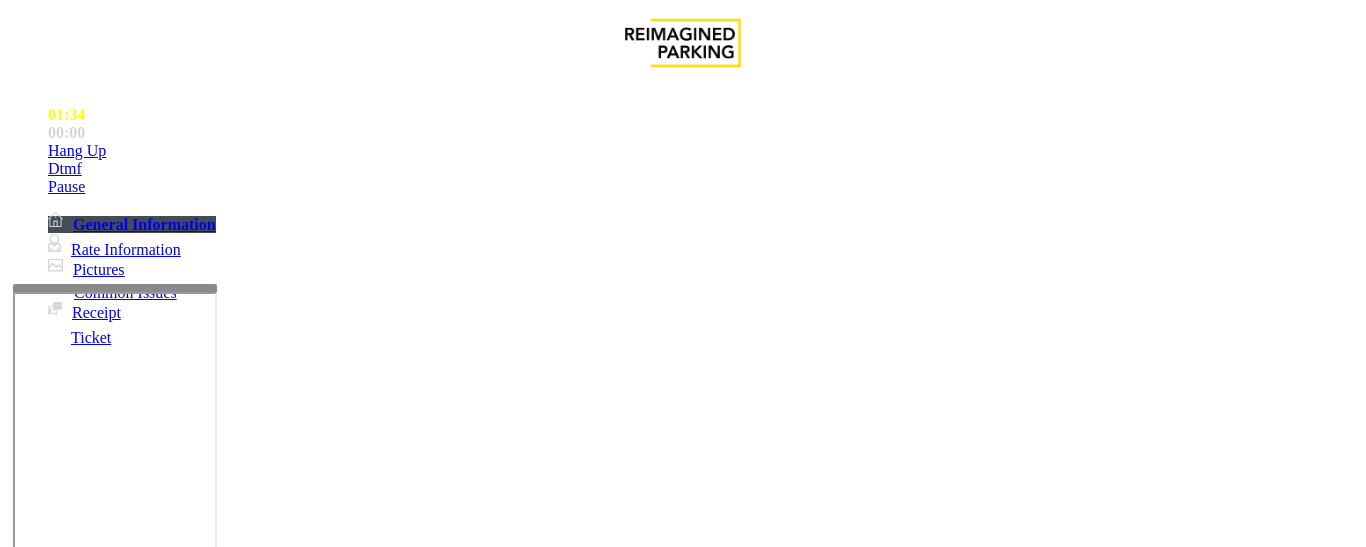 click on "Baker St Exit 2 (Lane 6) (MONTHLY ONLY)" at bounding box center (156, 1144) 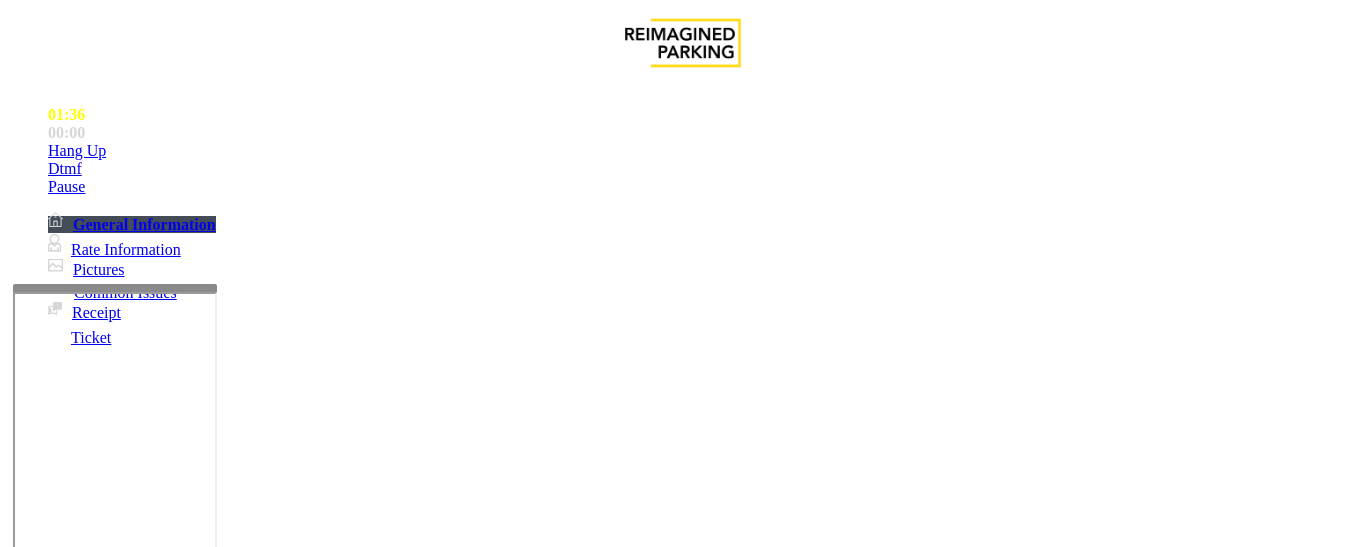 scroll, scrollTop: 1700, scrollLeft: 0, axis: vertical 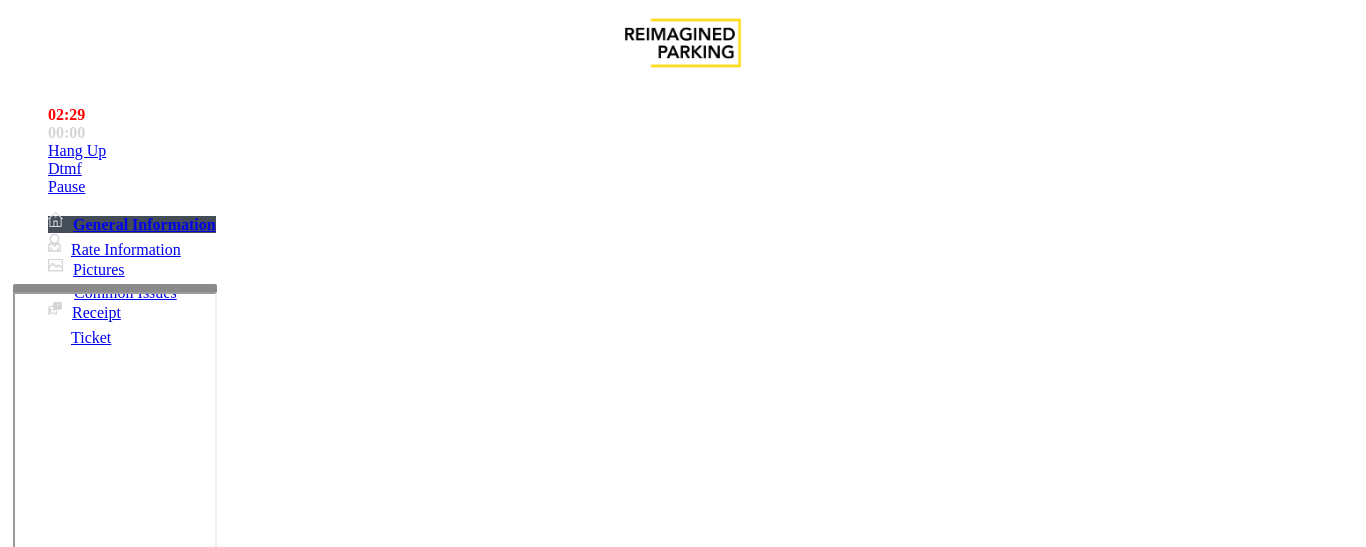 click on "Baker St Exit 2 (Lane 6) (MONTHLY ONLY)" at bounding box center (156, 1144) 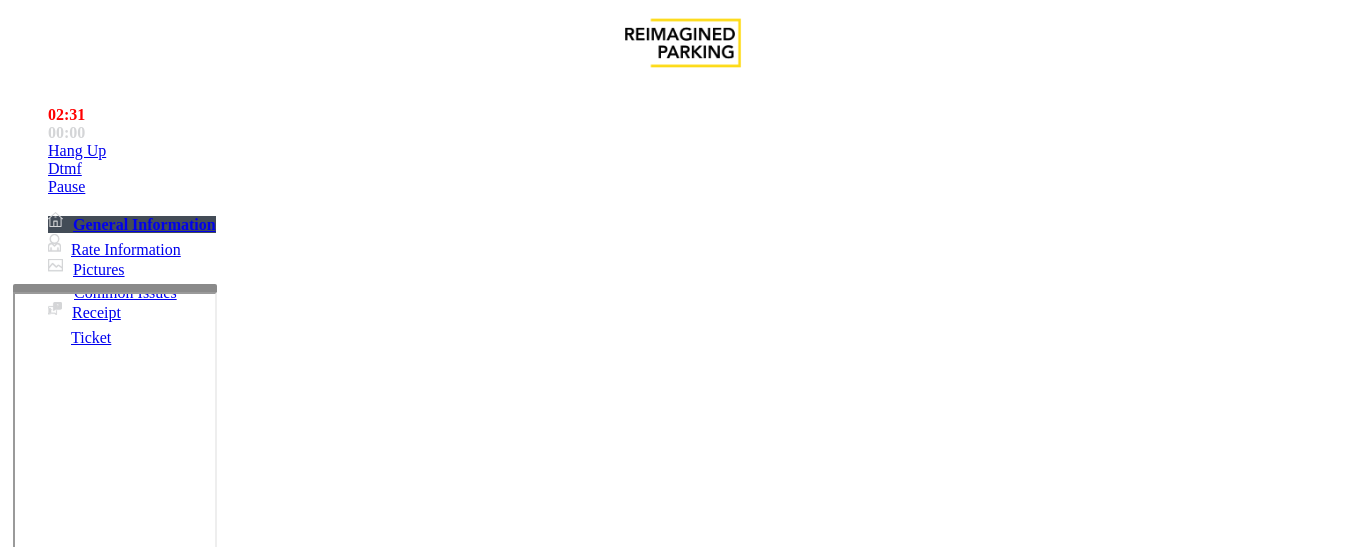 click on "Baker St Exit 2 (Lane 6) (MONTHLY ONLY)" at bounding box center [156, 1144] 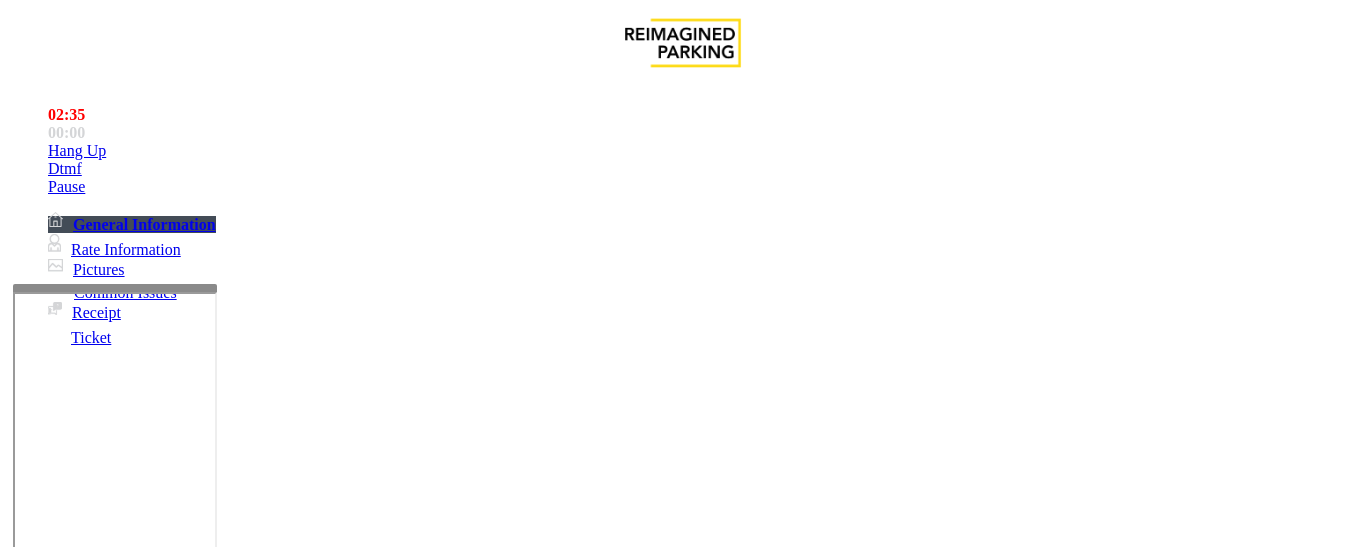 scroll, scrollTop: 400, scrollLeft: 0, axis: vertical 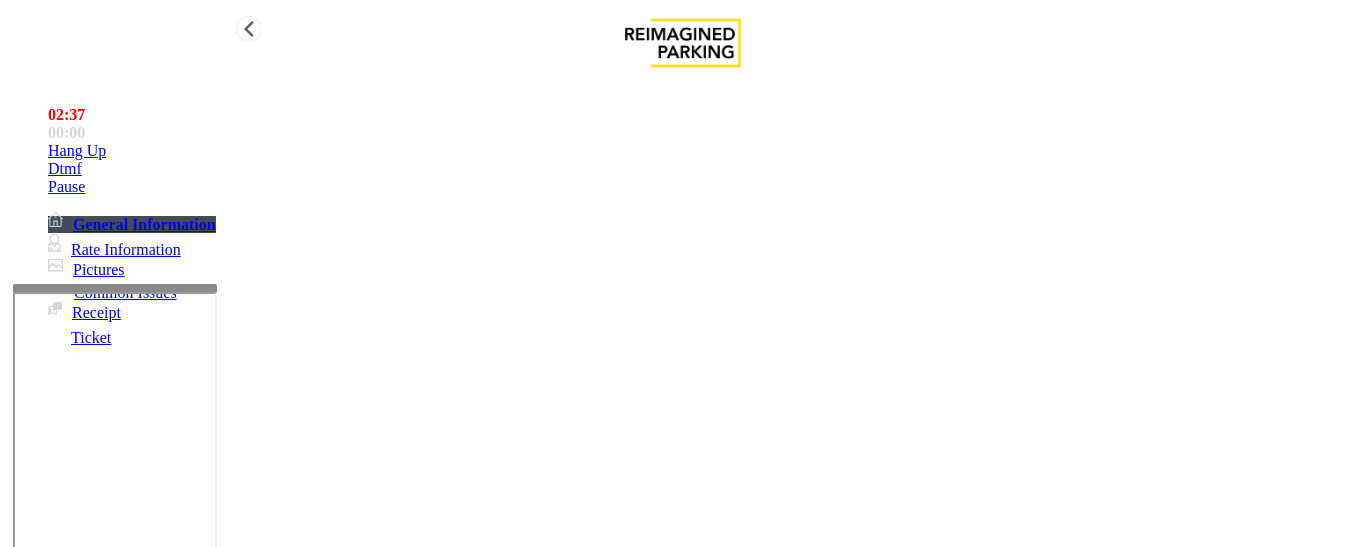 click at bounding box center [48, 151] 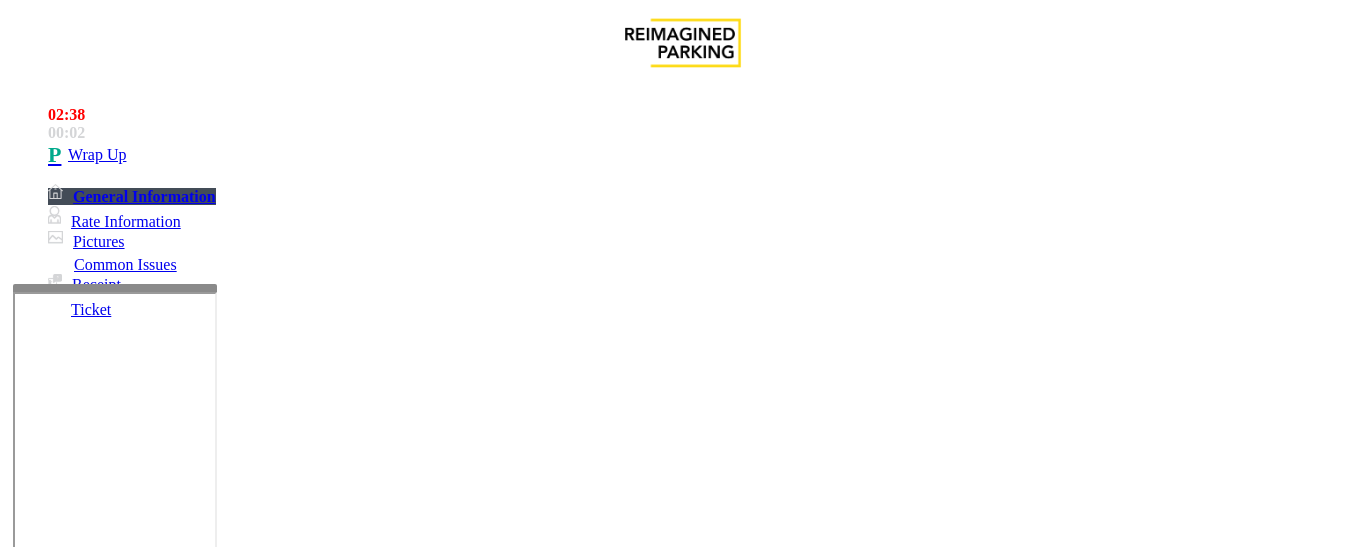 click on "Intercom Issue/No Response" at bounding box center [773, 1200] 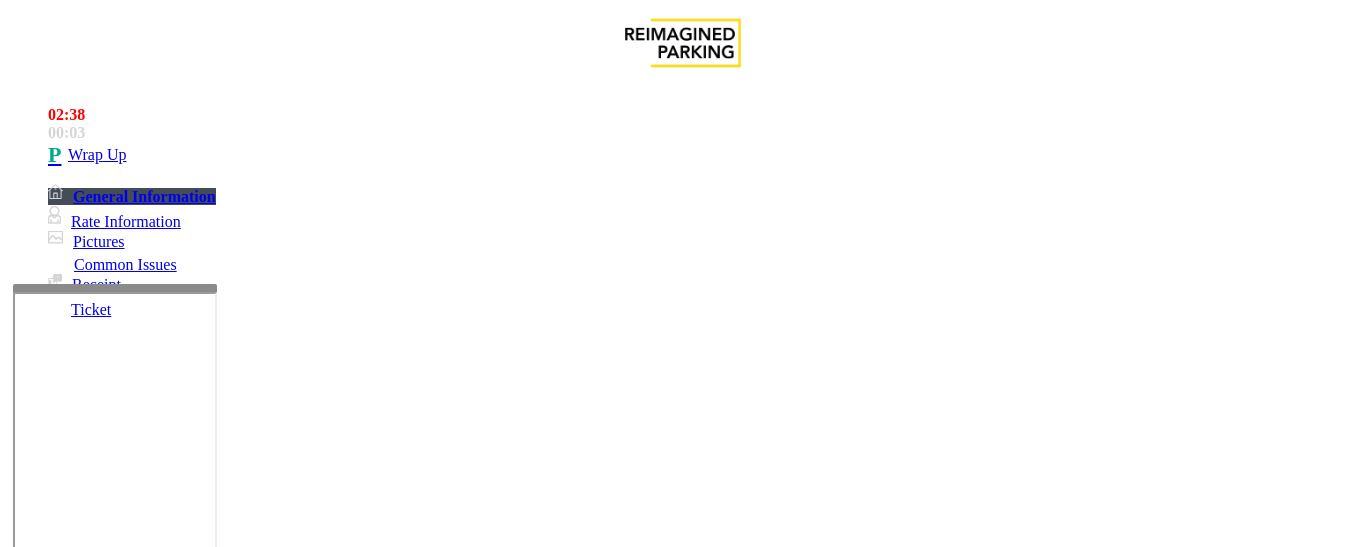 click on "Issue" at bounding box center (42, 1167) 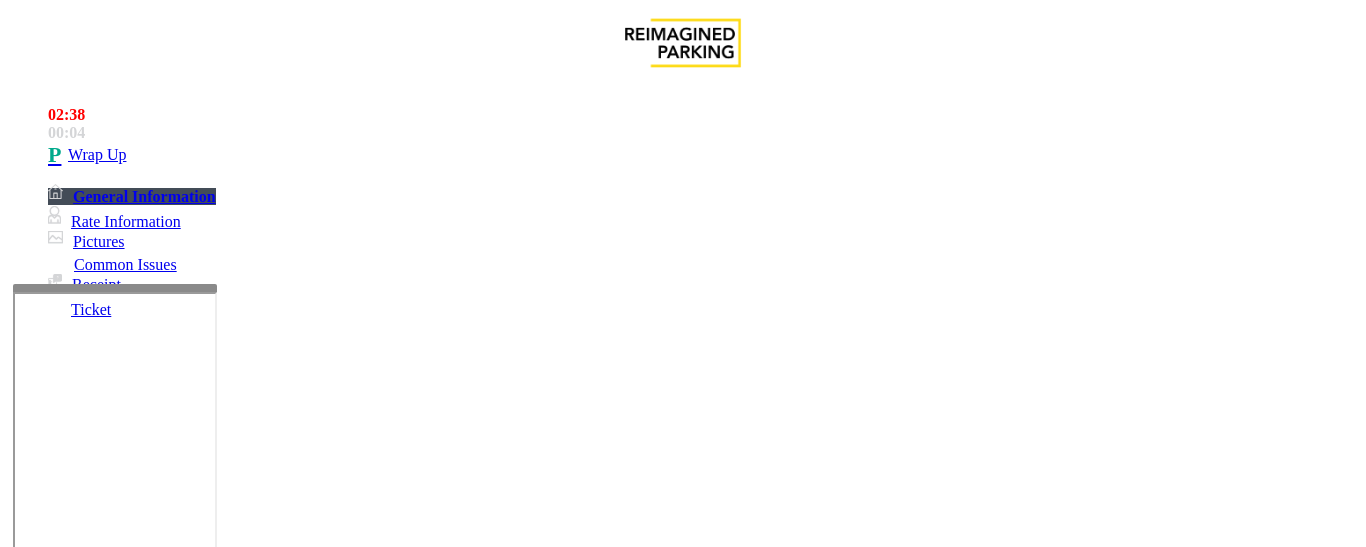 click on "Hardware\Kiosk Issue" at bounding box center (101, 1200) 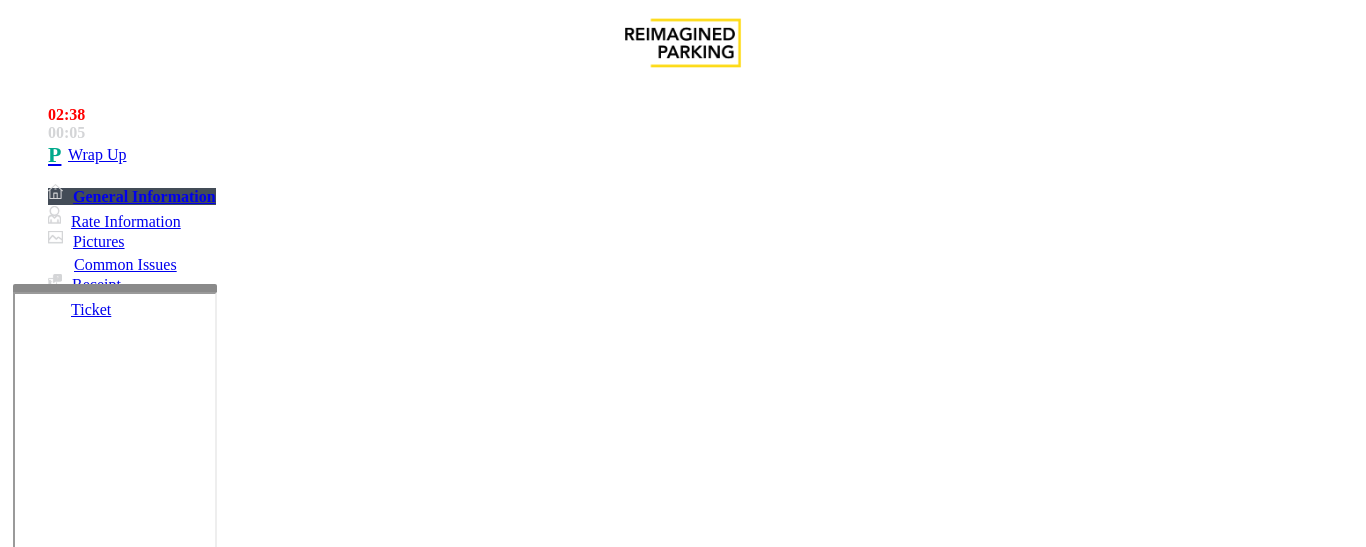 click on "Gate / Door Won't Open" at bounding box center (571, 1200) 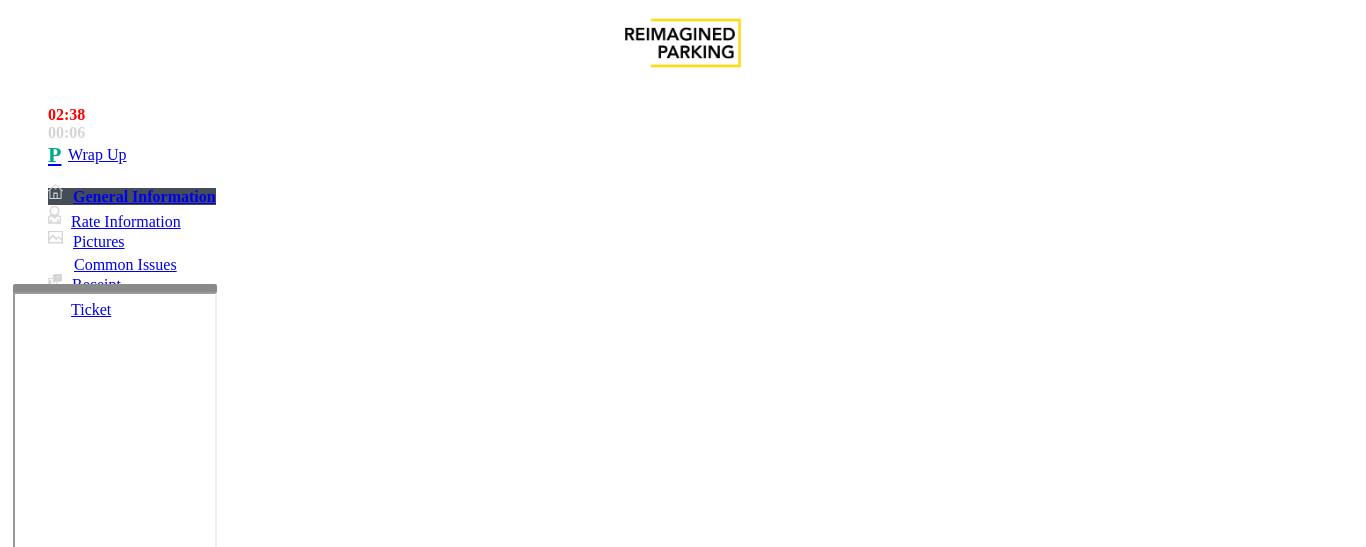 click on "Gate / Door Won't Open" at bounding box center [682, 1185] 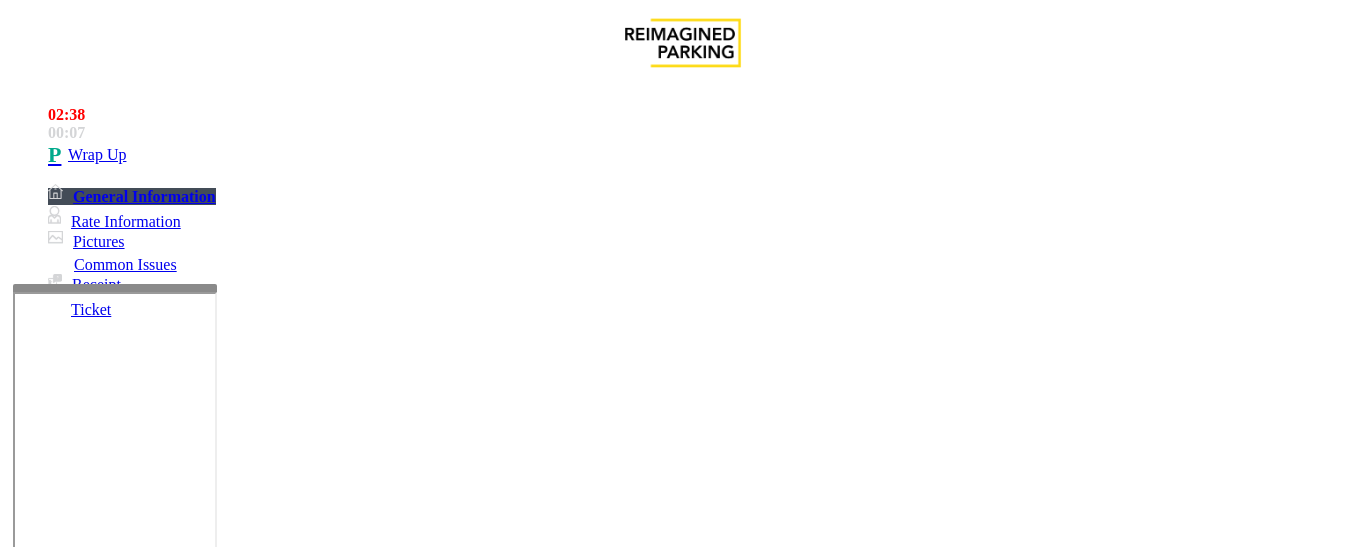 click on "Gate / Door Won't Open" at bounding box center [682, 1185] 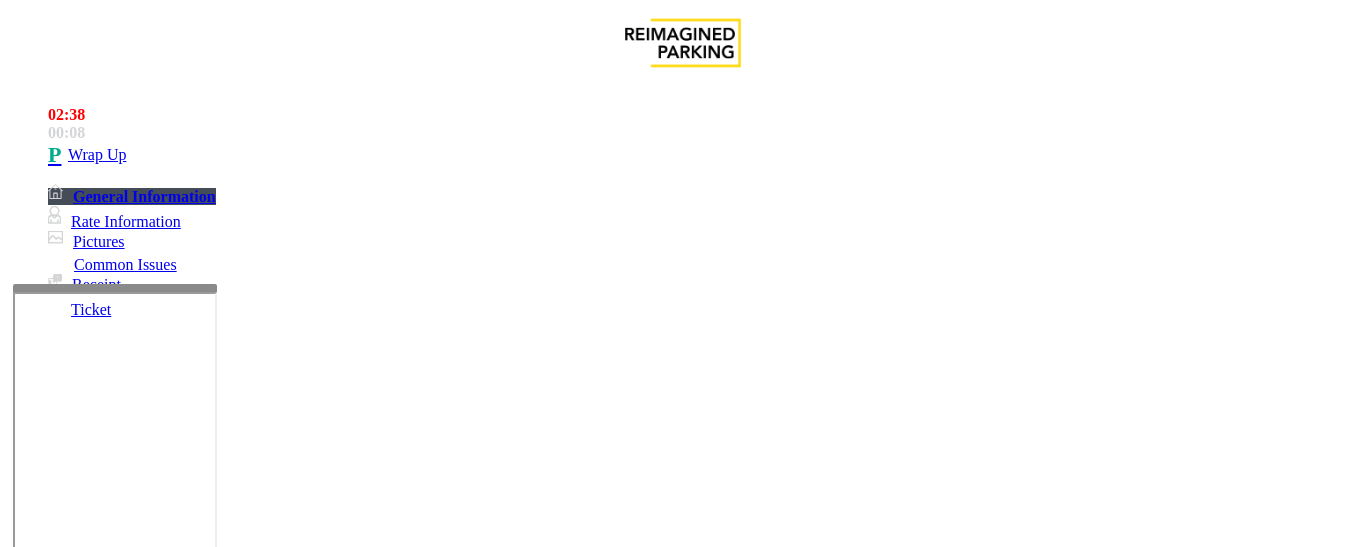 click at bounding box center (221, 1429) 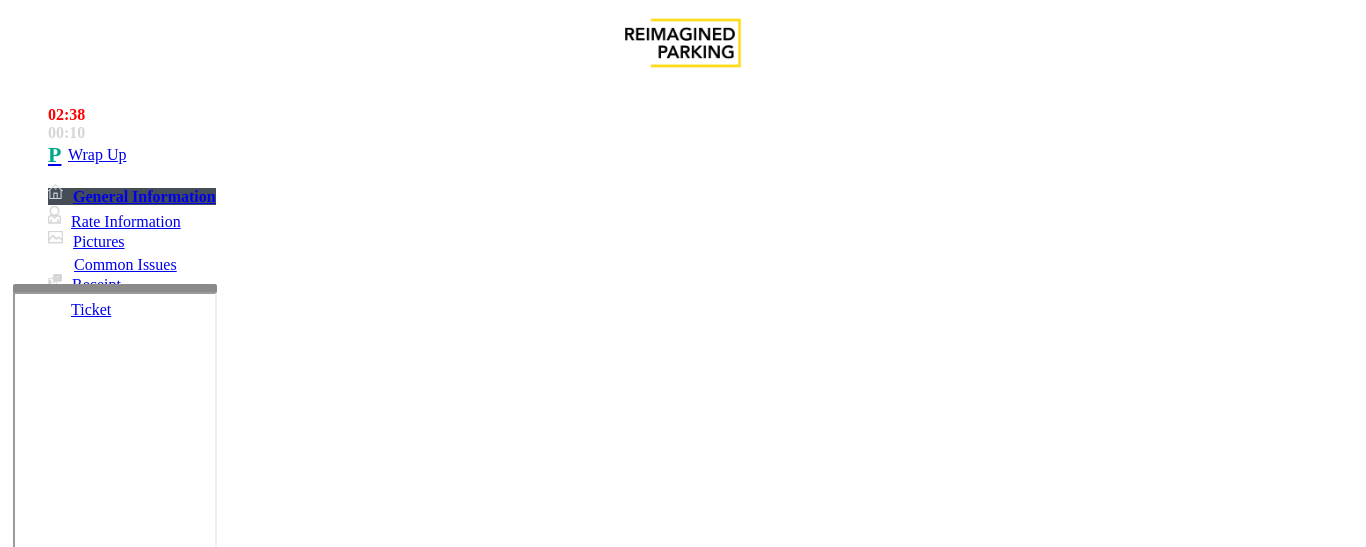 paste on "**********" 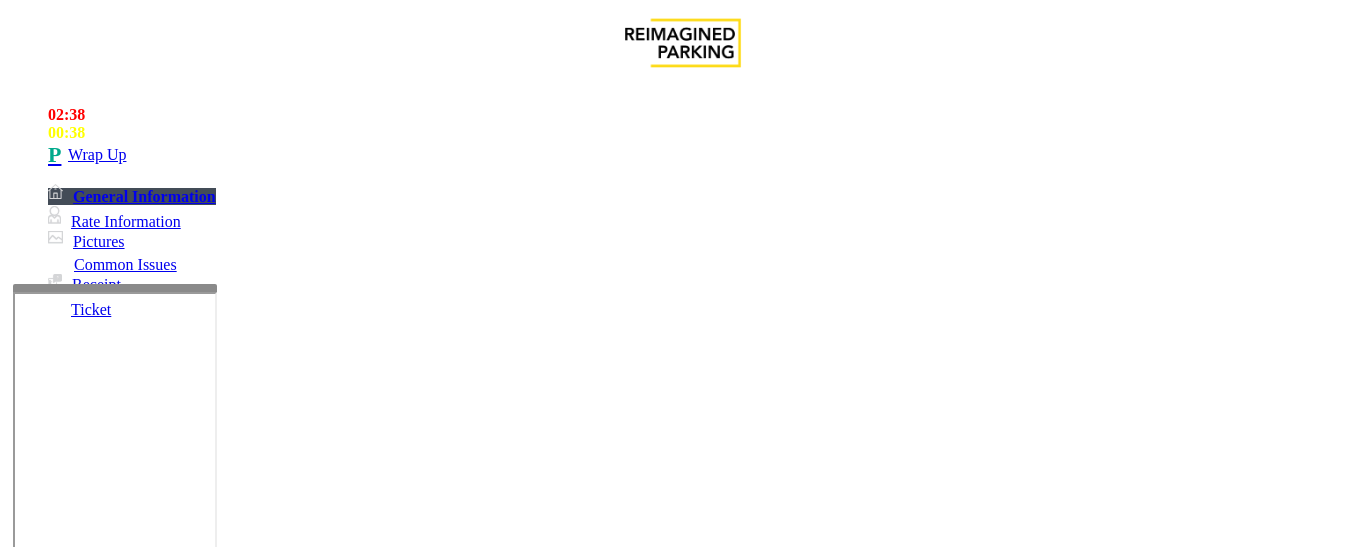 scroll, scrollTop: 15, scrollLeft: 0, axis: vertical 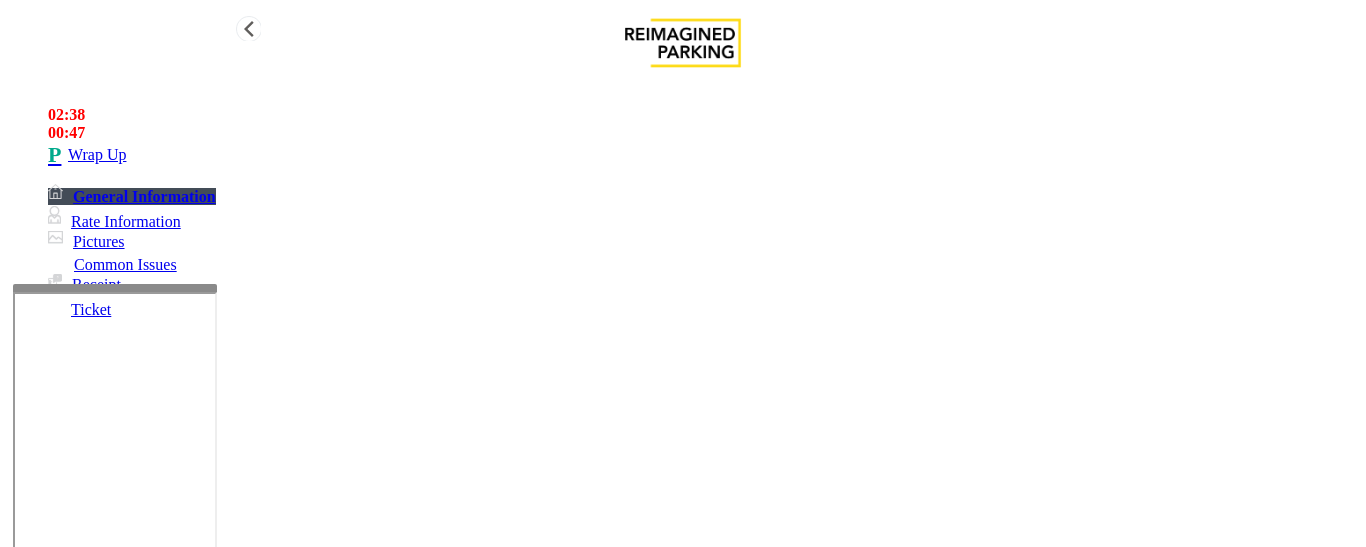 type on "**********" 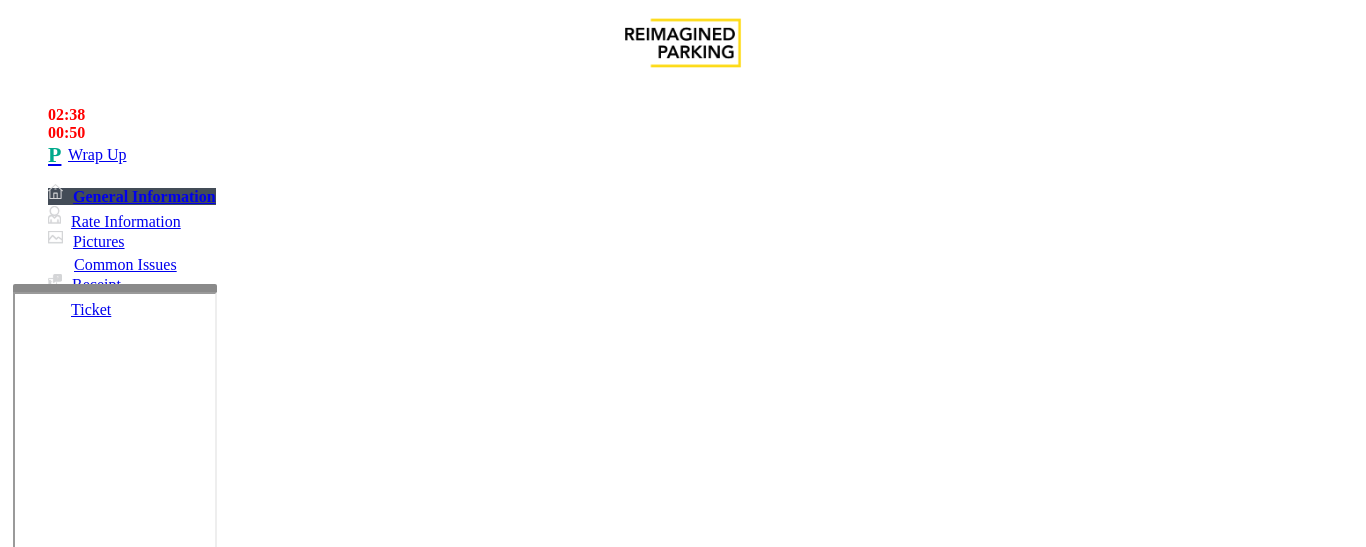 scroll, scrollTop: 0, scrollLeft: 0, axis: both 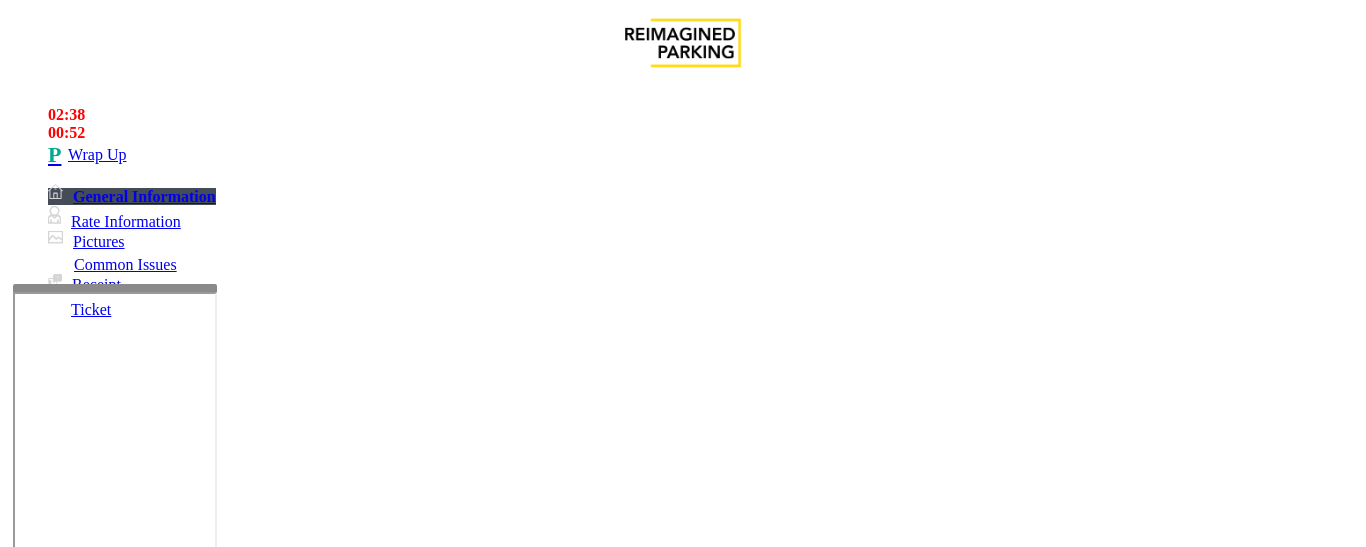 type on "**" 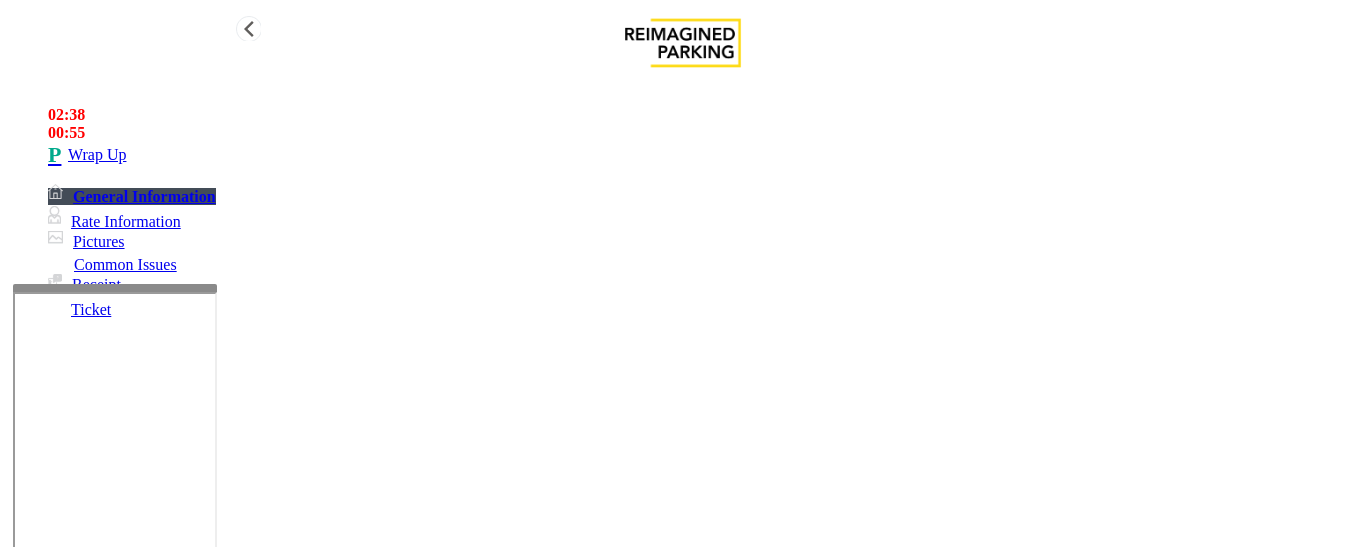 type on "**" 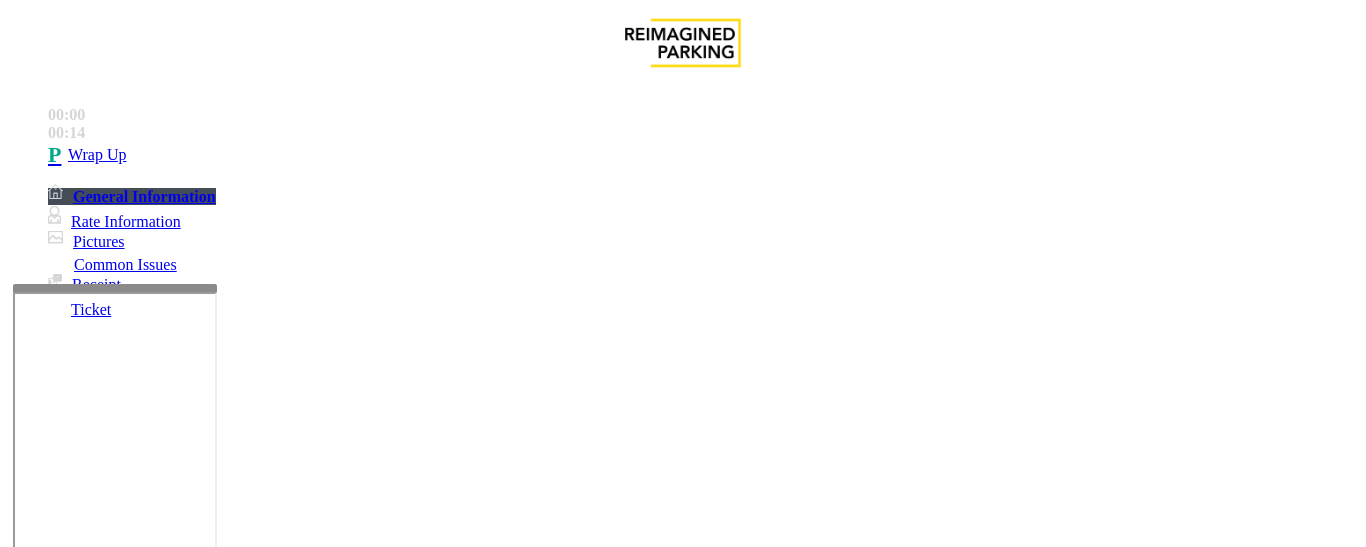 scroll, scrollTop: 83, scrollLeft: 0, axis: vertical 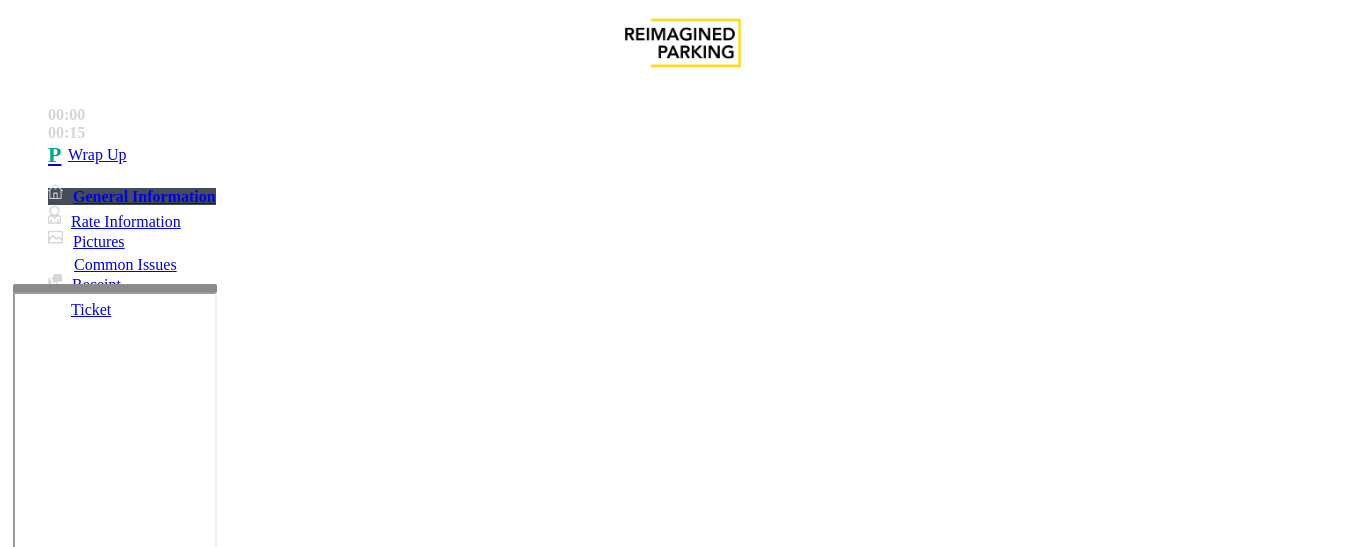 click on "Call dropped" at bounding box center [546, 1200] 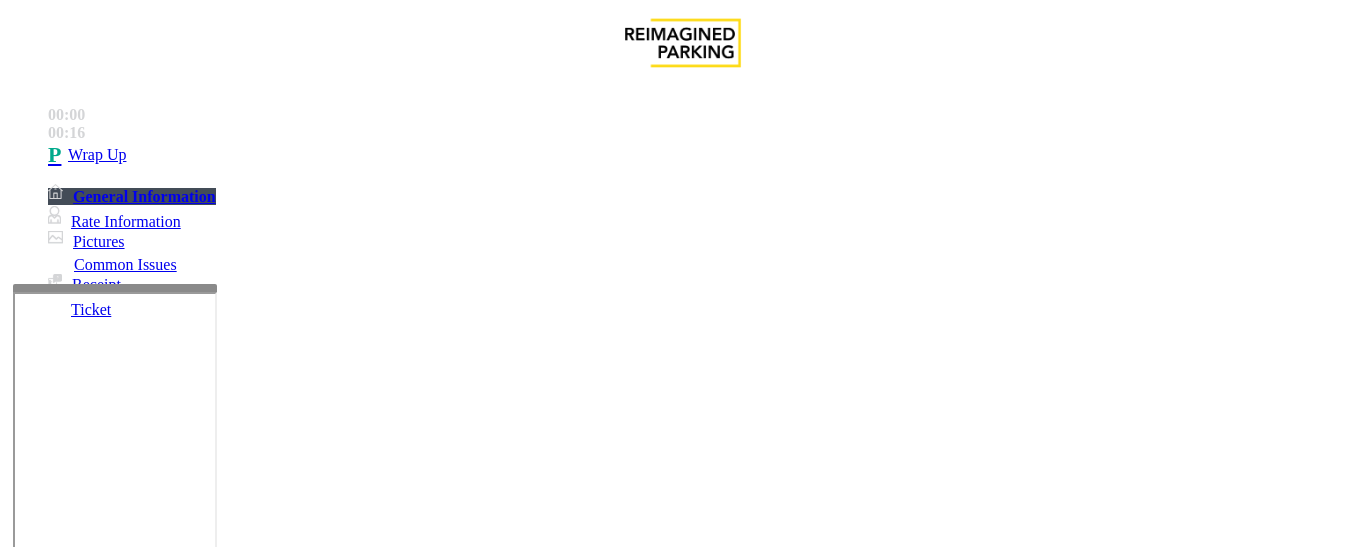 click on "Call dropped" at bounding box center (682, 1185) 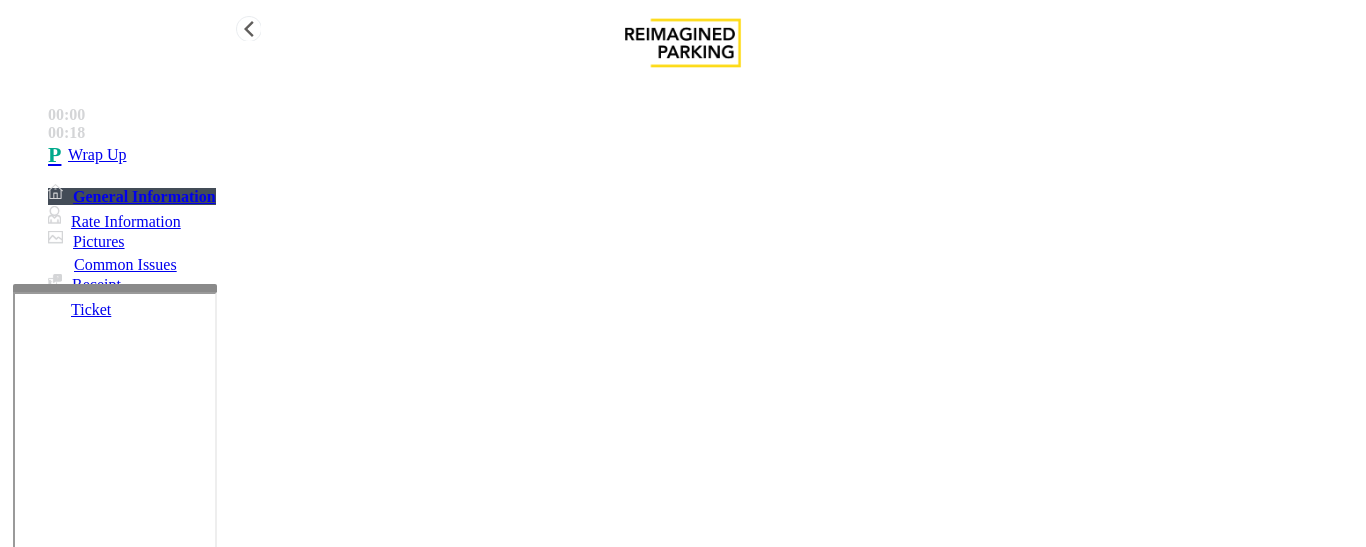 type on "**********" 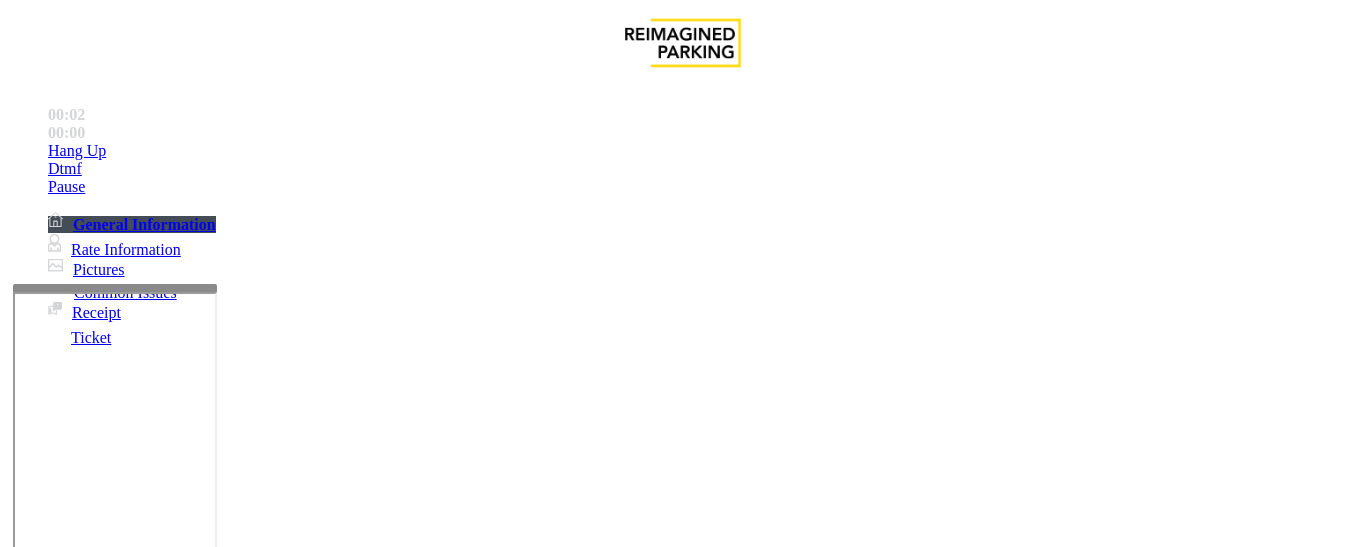 scroll, scrollTop: 337, scrollLeft: 0, axis: vertical 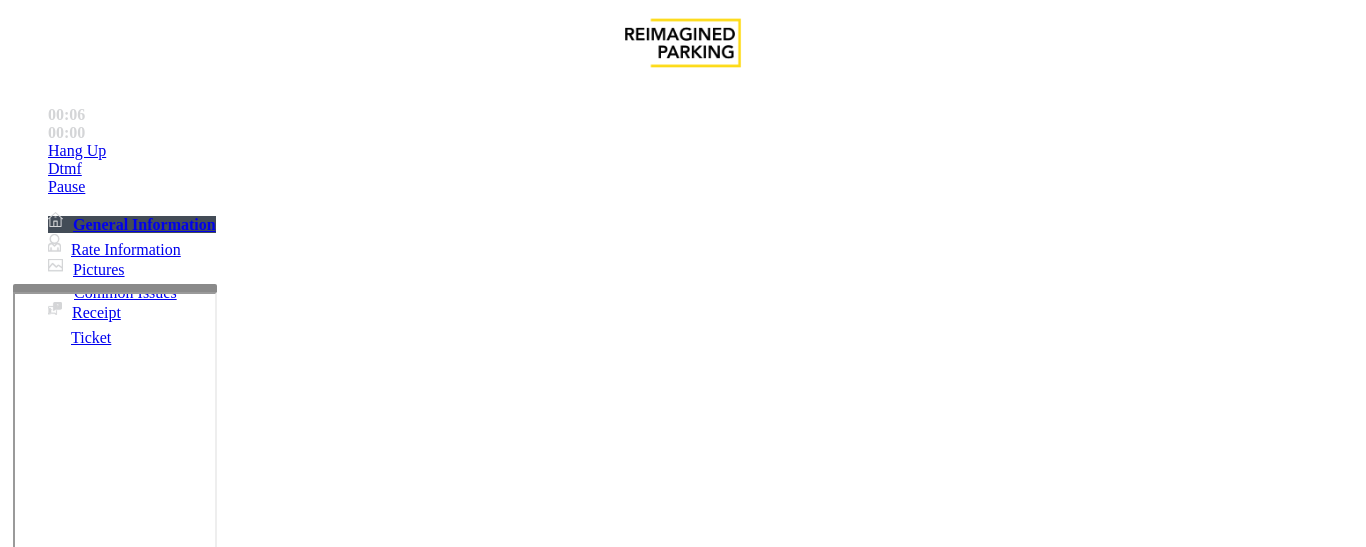 click on "Intercom Issue/No Response" at bounding box center (929, 1200) 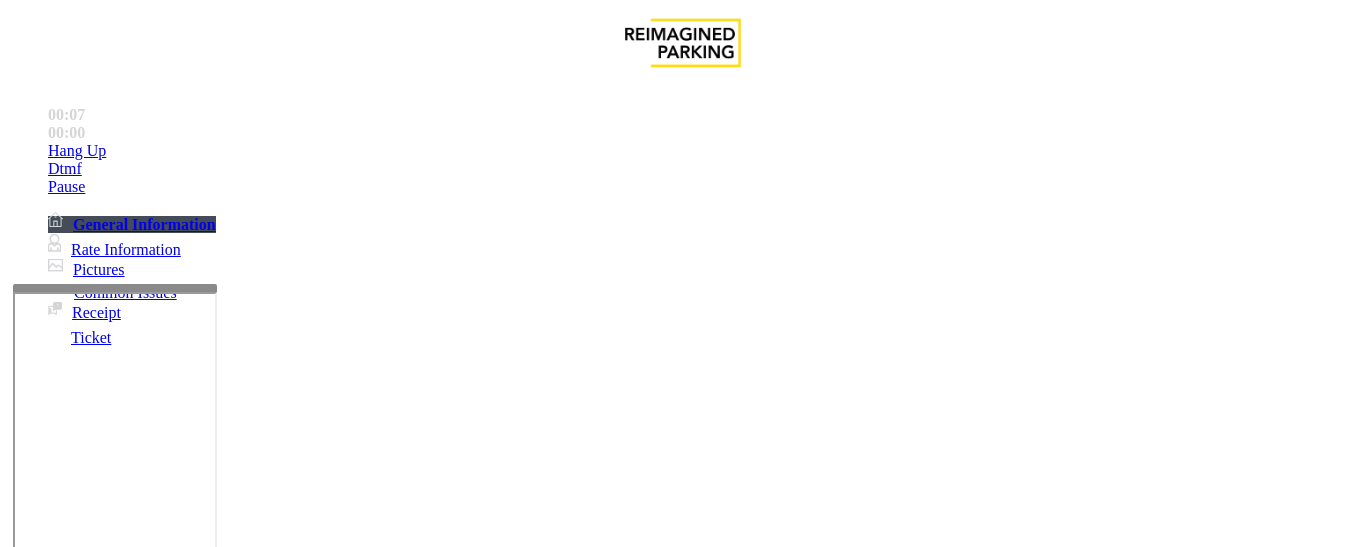 scroll, scrollTop: 0, scrollLeft: 0, axis: both 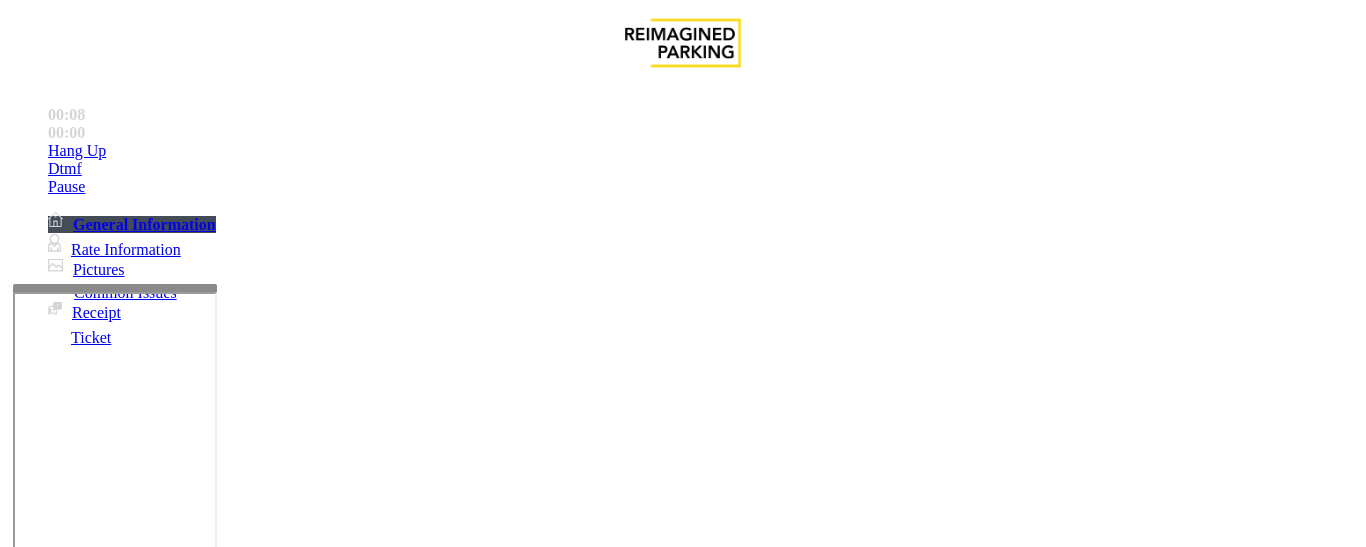 click on "Parker Cannot Hear Call Center Agent" at bounding box center (378, 1200) 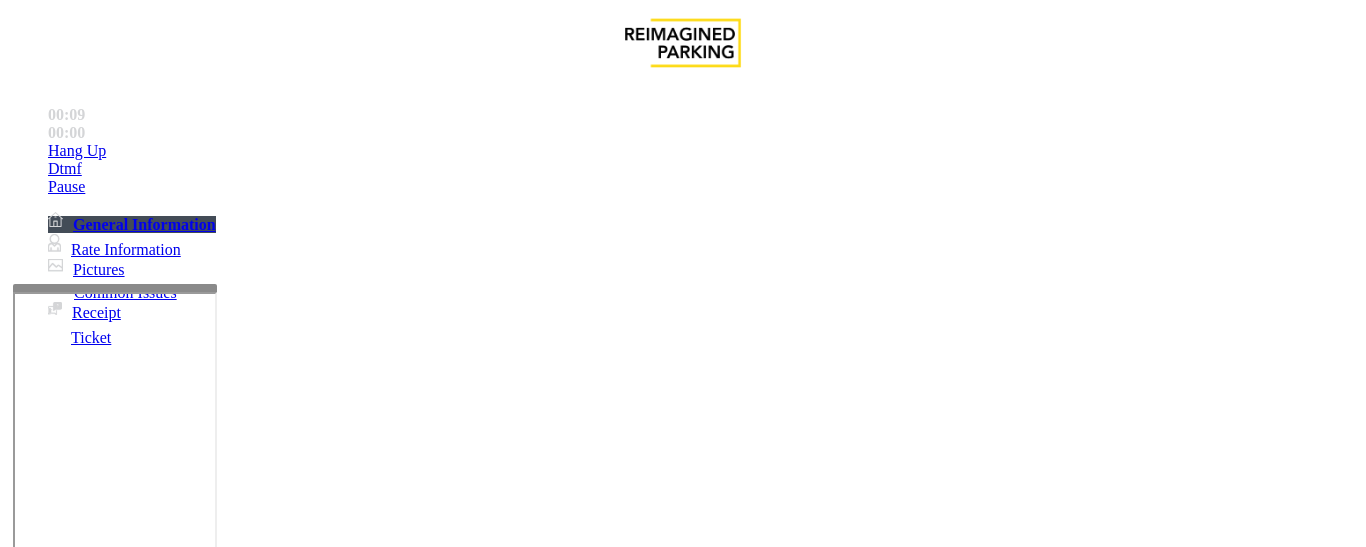 click on "Issue" at bounding box center (42, 1167) 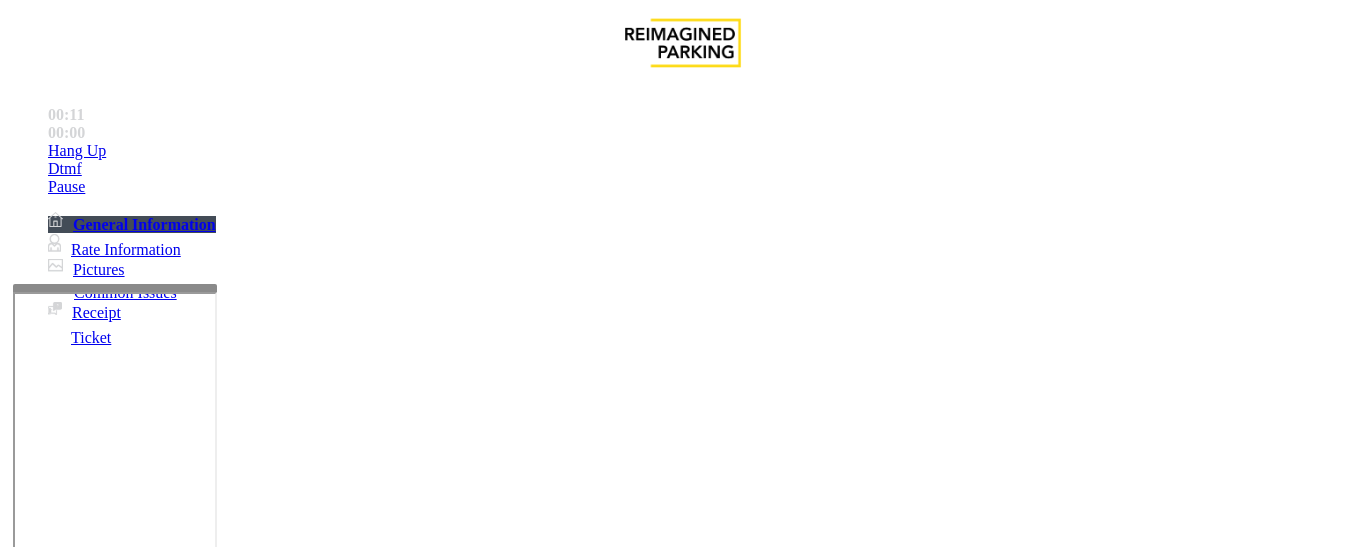 scroll, scrollTop: 83, scrollLeft: 0, axis: vertical 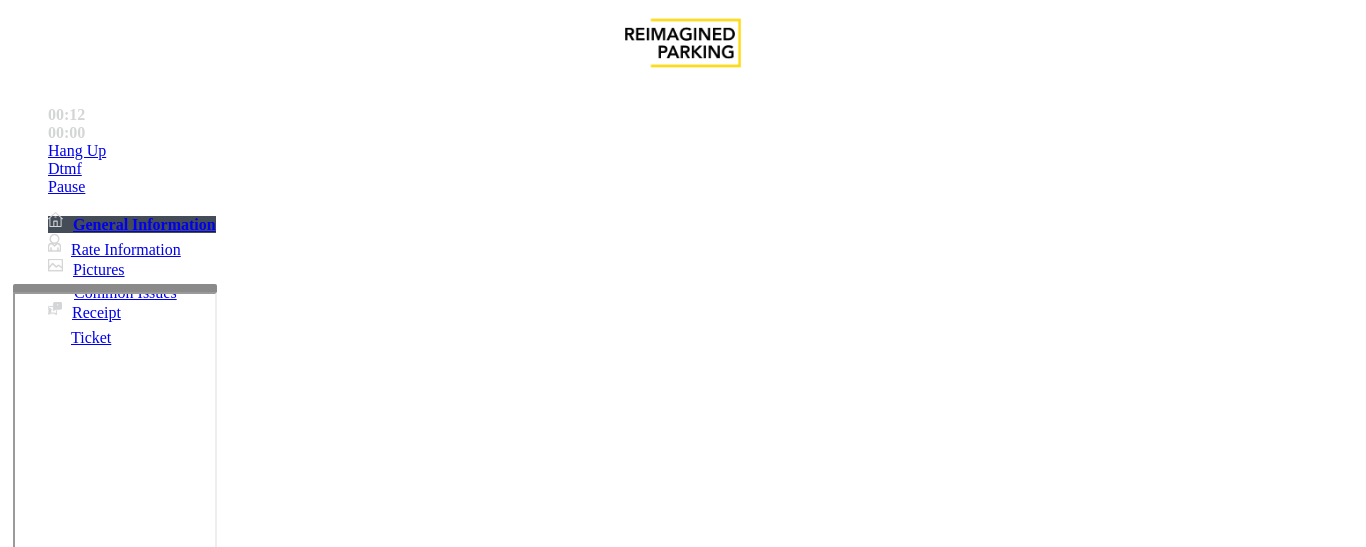 click on "No Response/Unable to hear parker" at bounding box center (142, 1200) 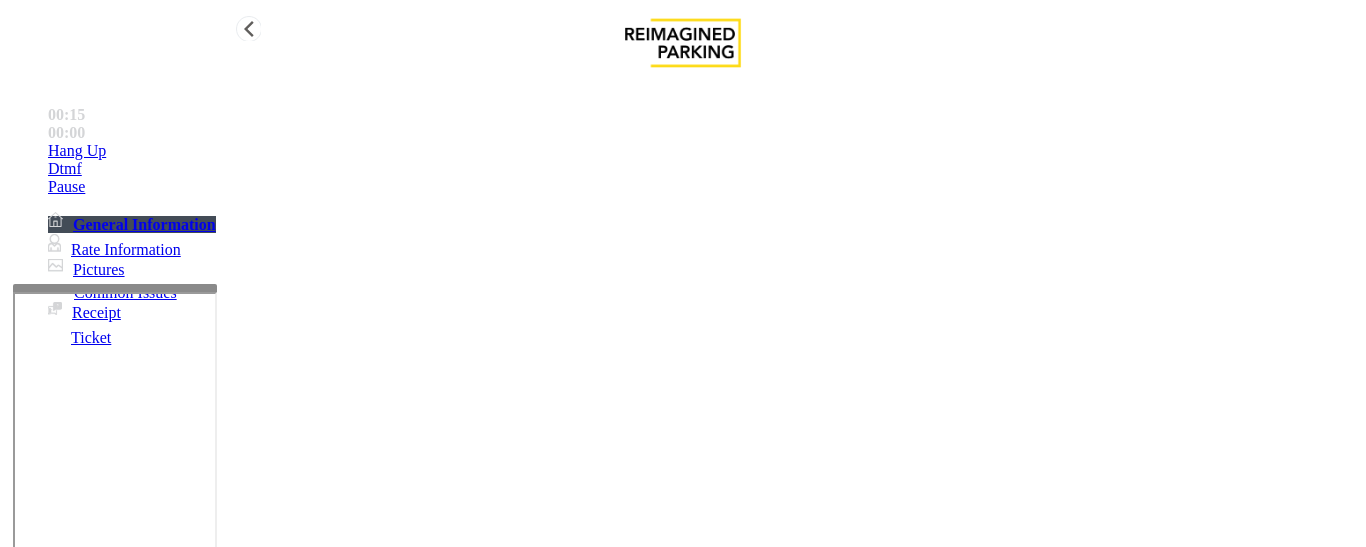 type on "**********" 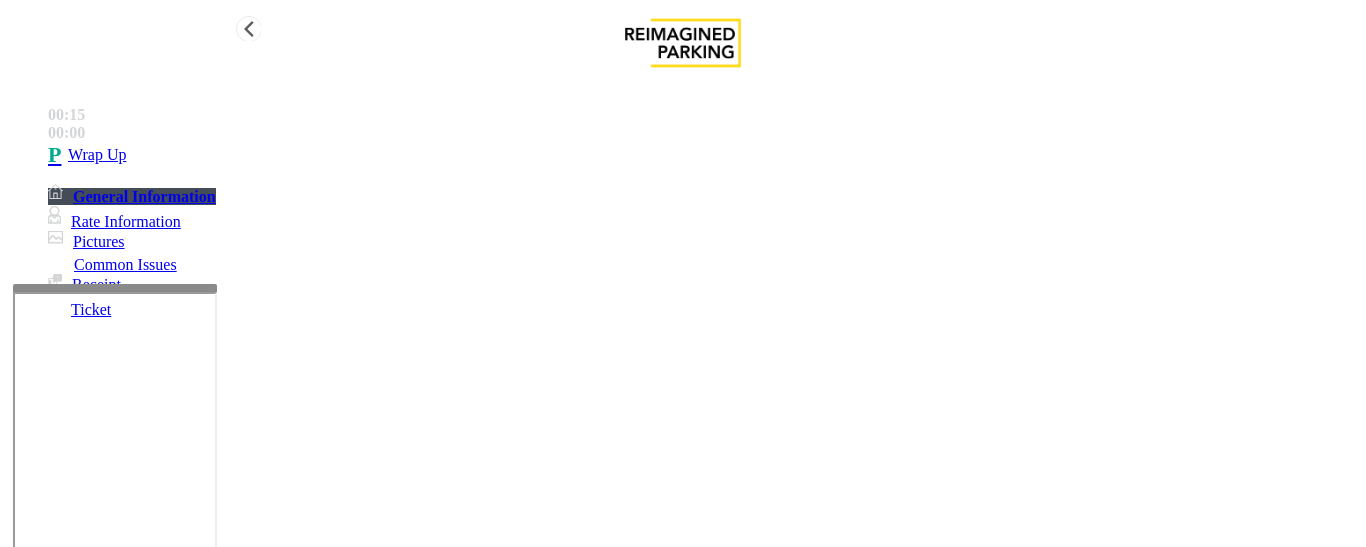 click at bounding box center [58, 155] 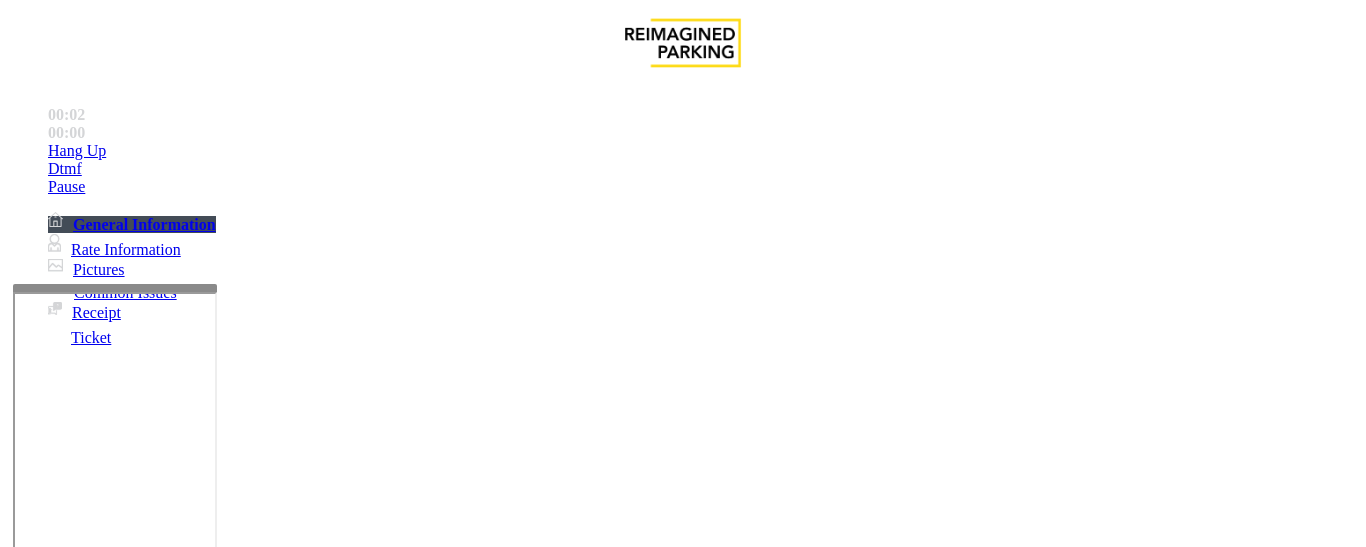 click on "Equipment Issue" at bounding box center (483, 1200) 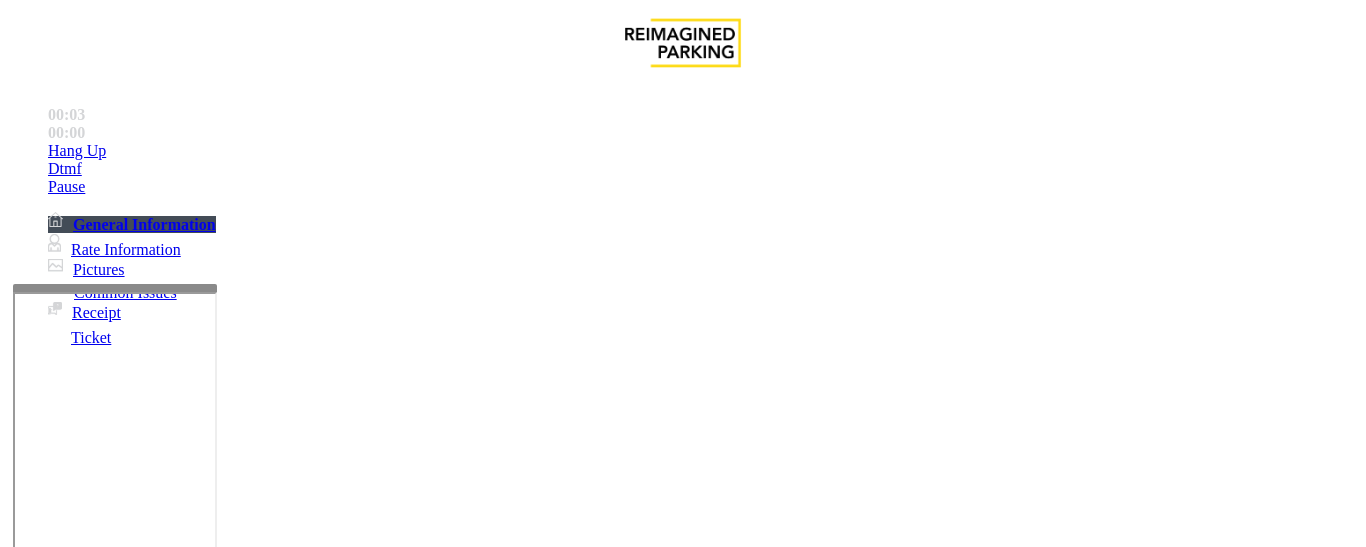click on "Gate / Door Won't Open" at bounding box center [575, 1200] 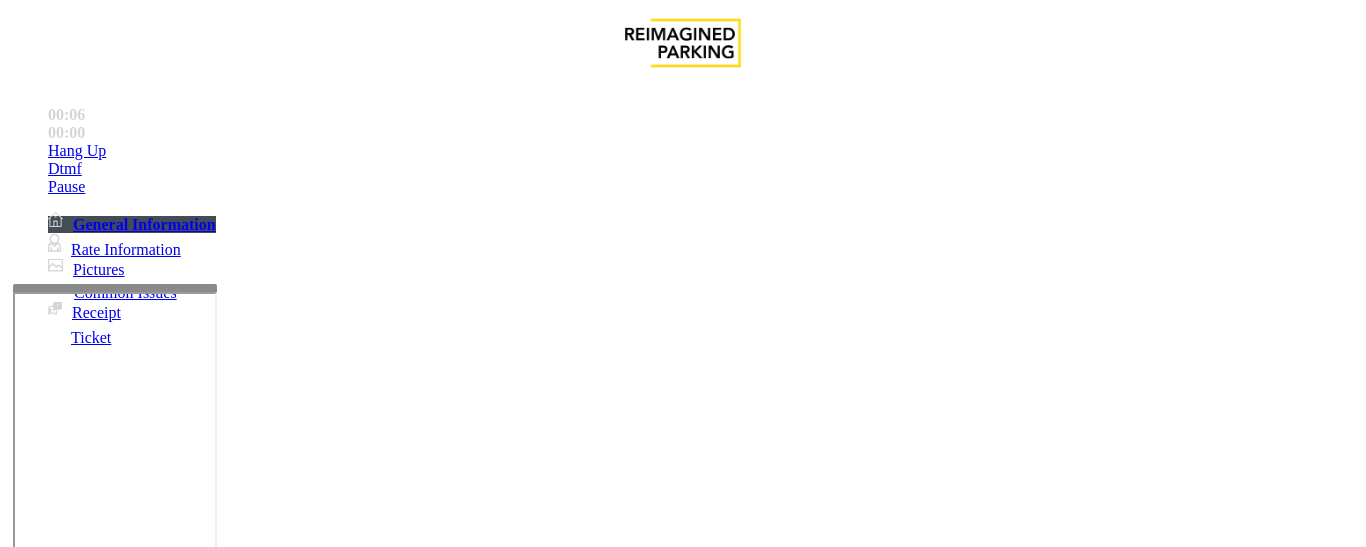click on "Vend Gate" at bounding box center (69, 1649) 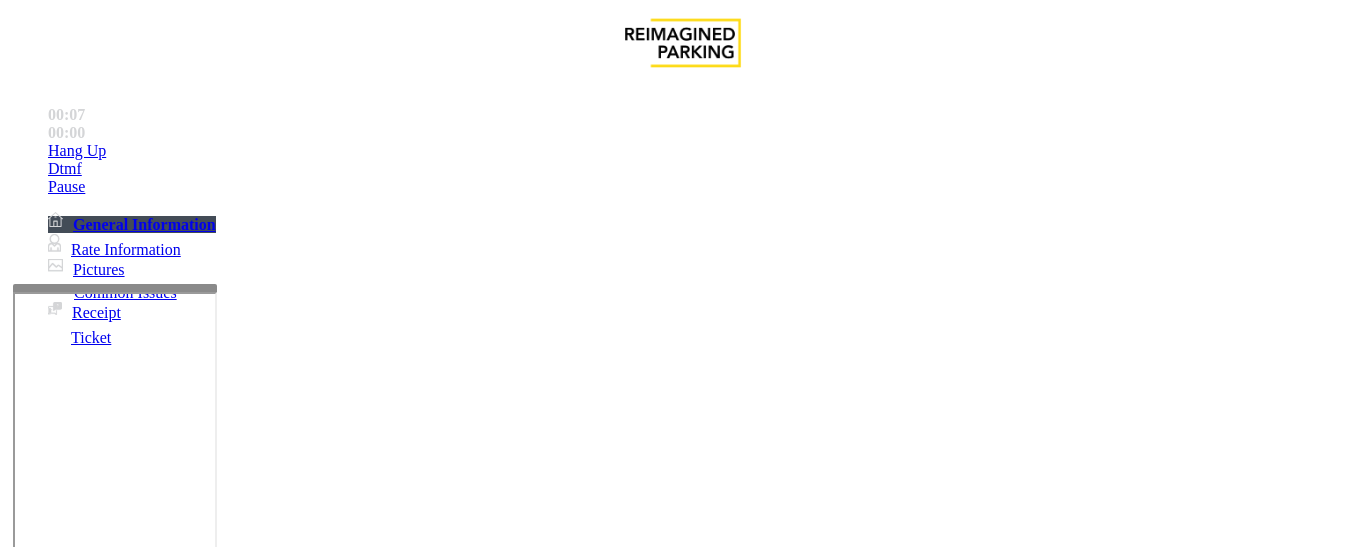 click on "Gate / Door Won't Open" at bounding box center (682, 1185) 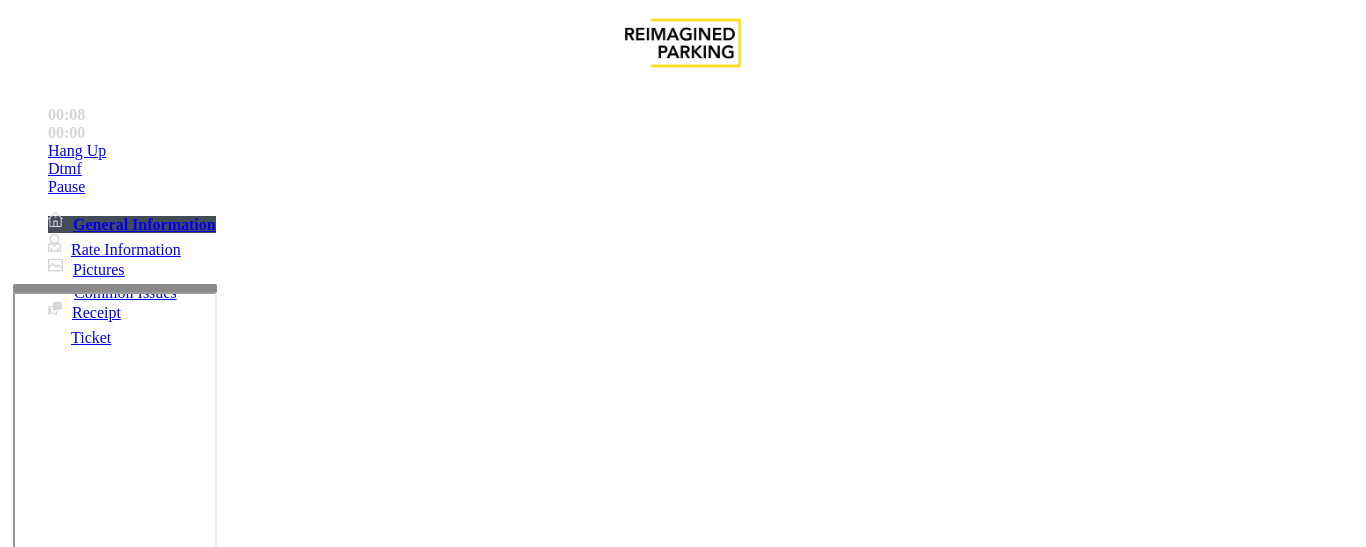 scroll, scrollTop: 400, scrollLeft: 0, axis: vertical 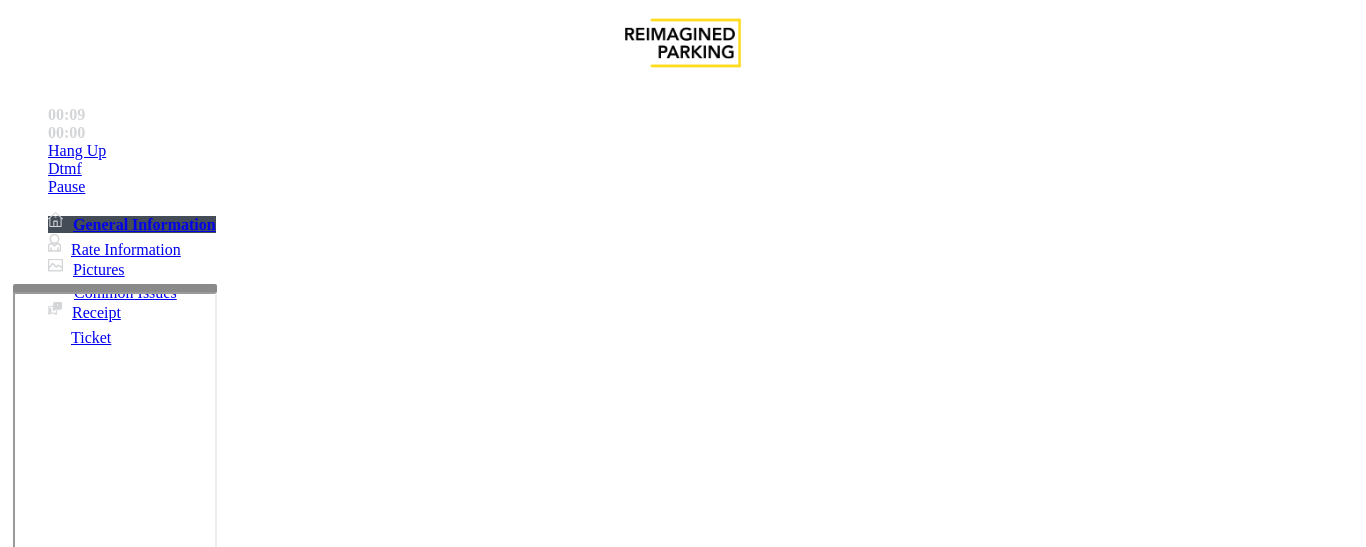 click at bounding box center [221, 1556] 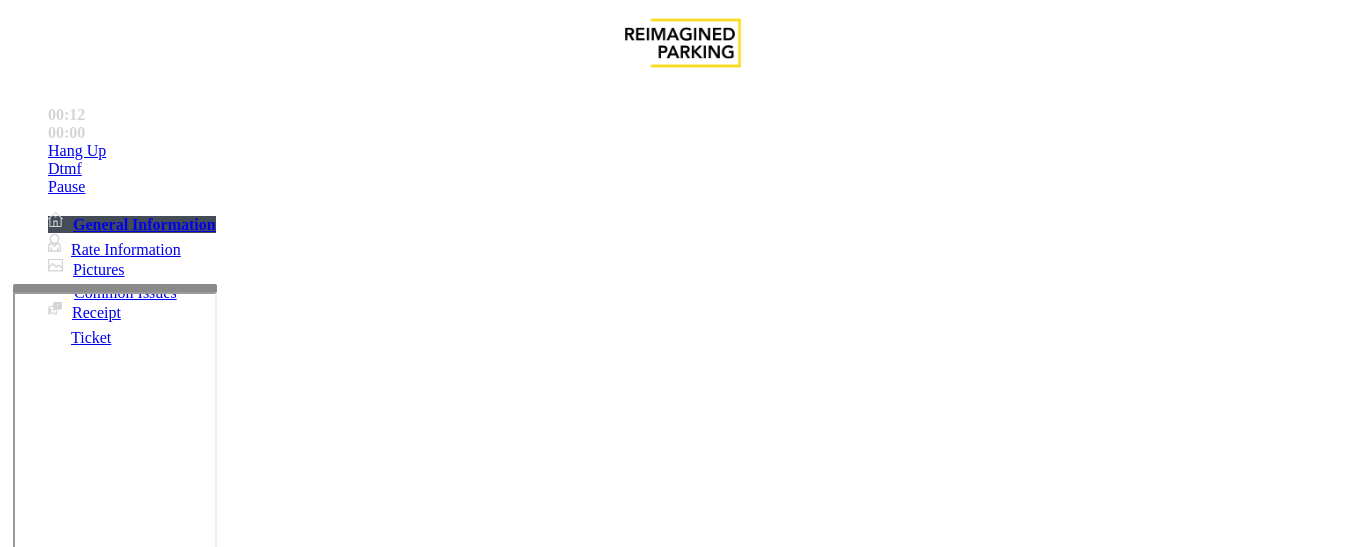 paste on "**********" 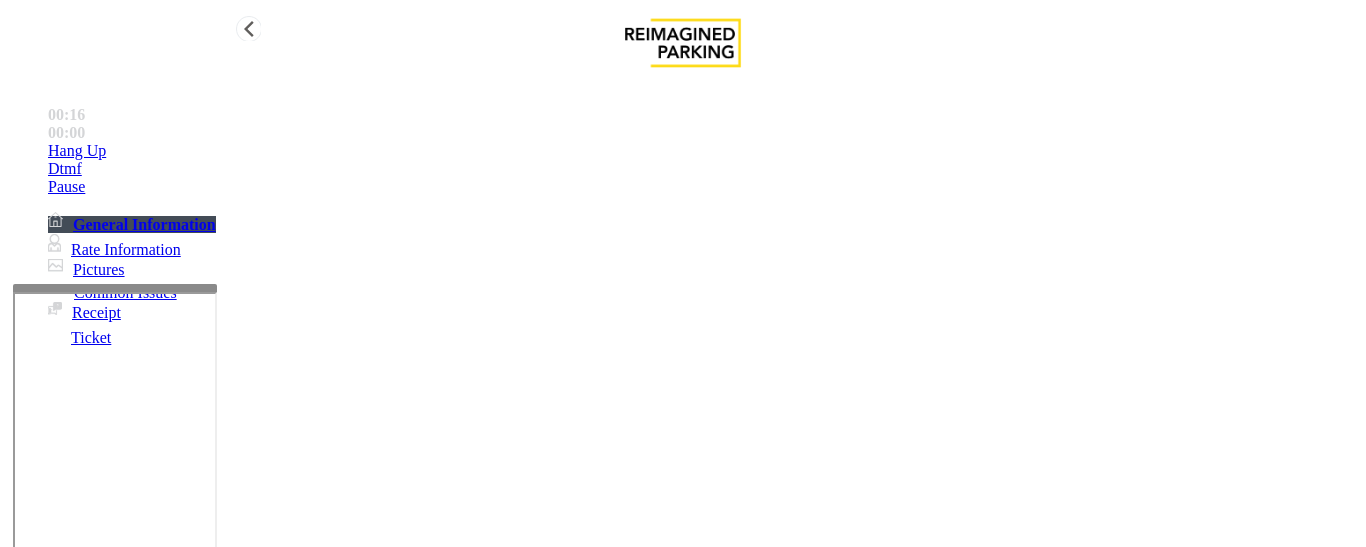 click on "Hang Up" at bounding box center [703, 151] 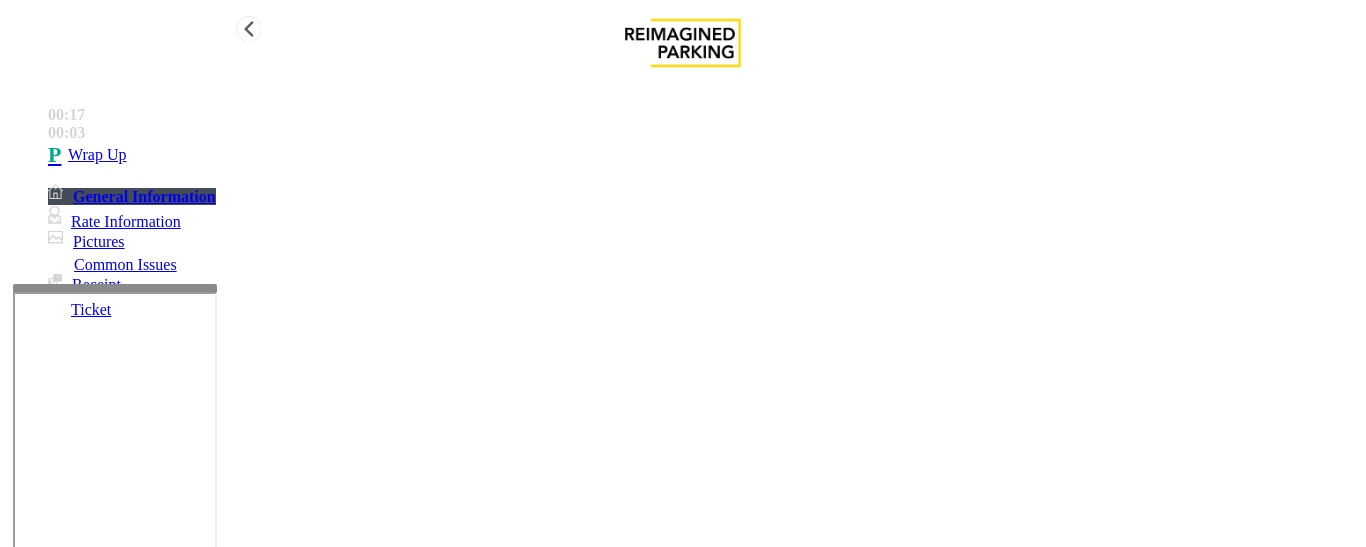 type on "**********" 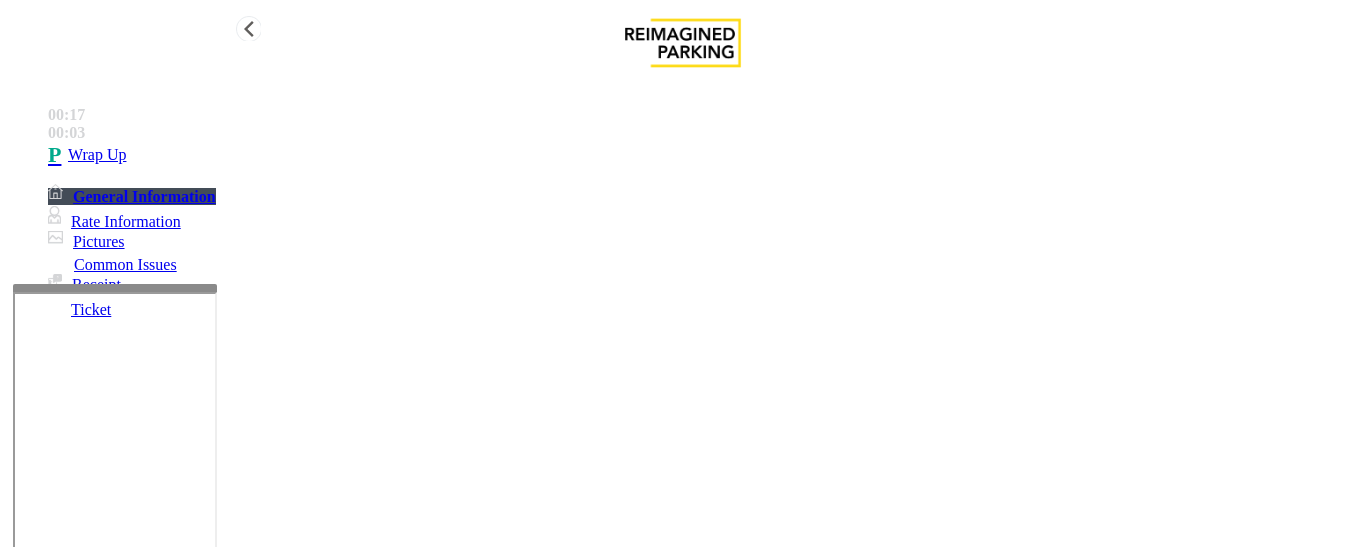 click on "Wrap Up" at bounding box center (703, 155) 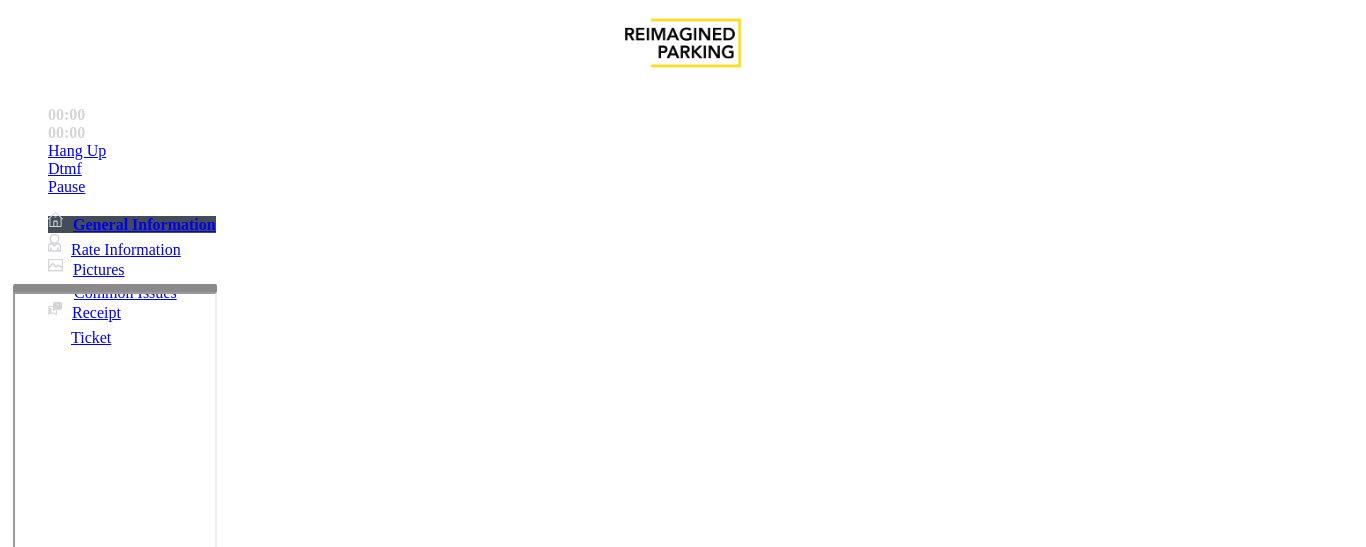 scroll, scrollTop: 500, scrollLeft: 0, axis: vertical 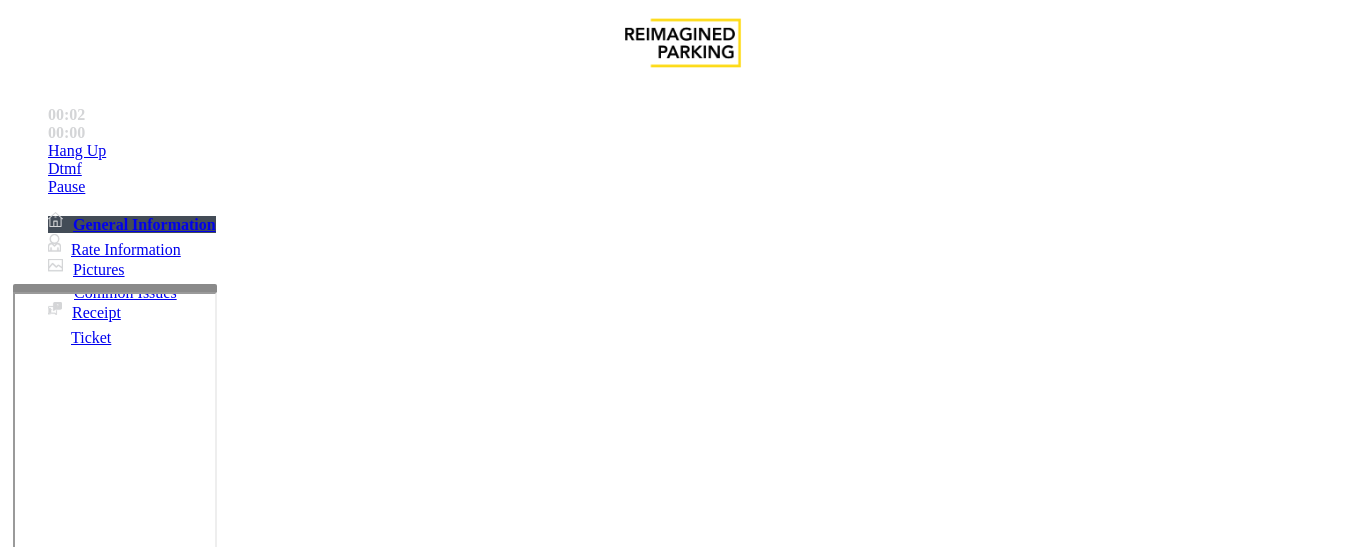 click on "TIBA - LAN21088000" at bounding box center [63, 2510] 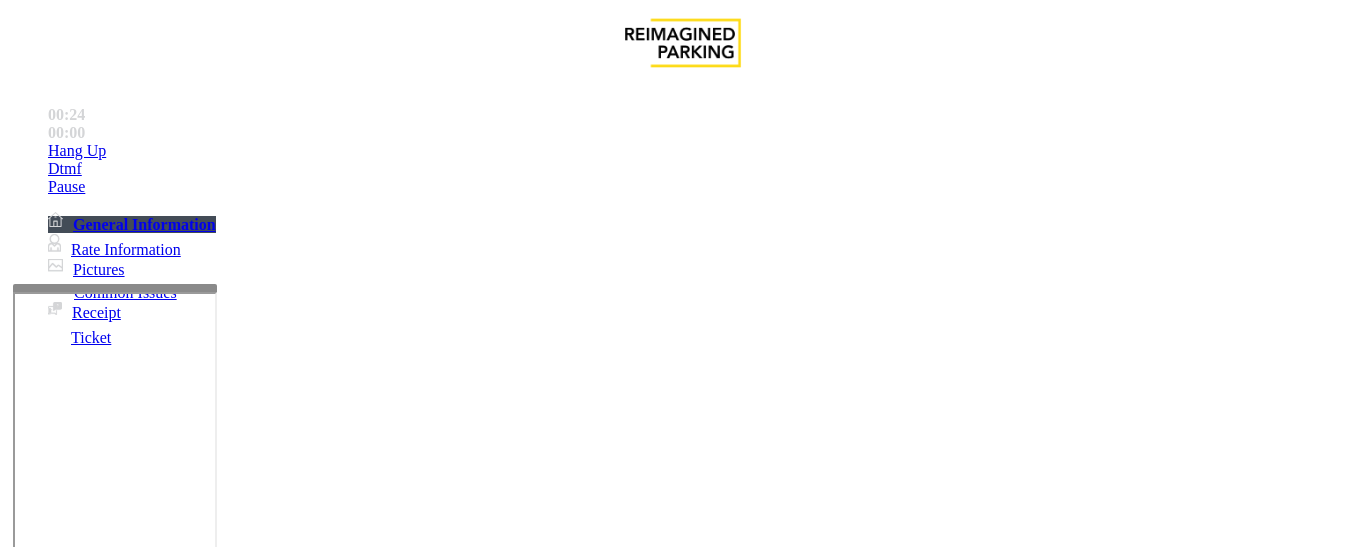 click on "Ticket Issue" at bounding box center [71, 1200] 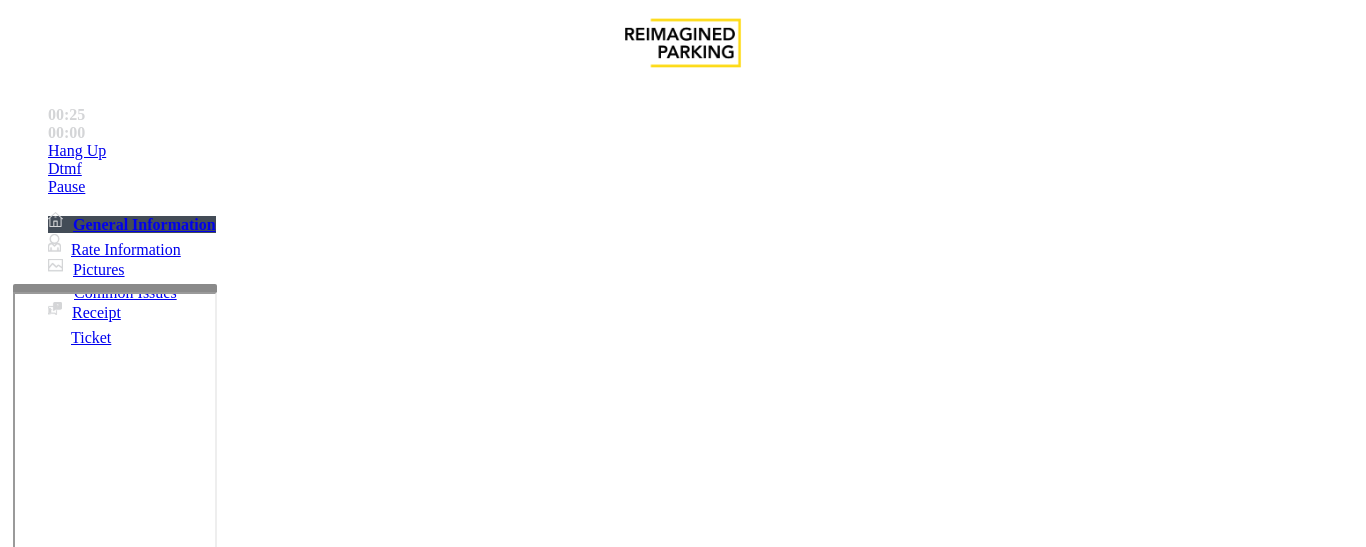 click at bounding box center (96, 1276) 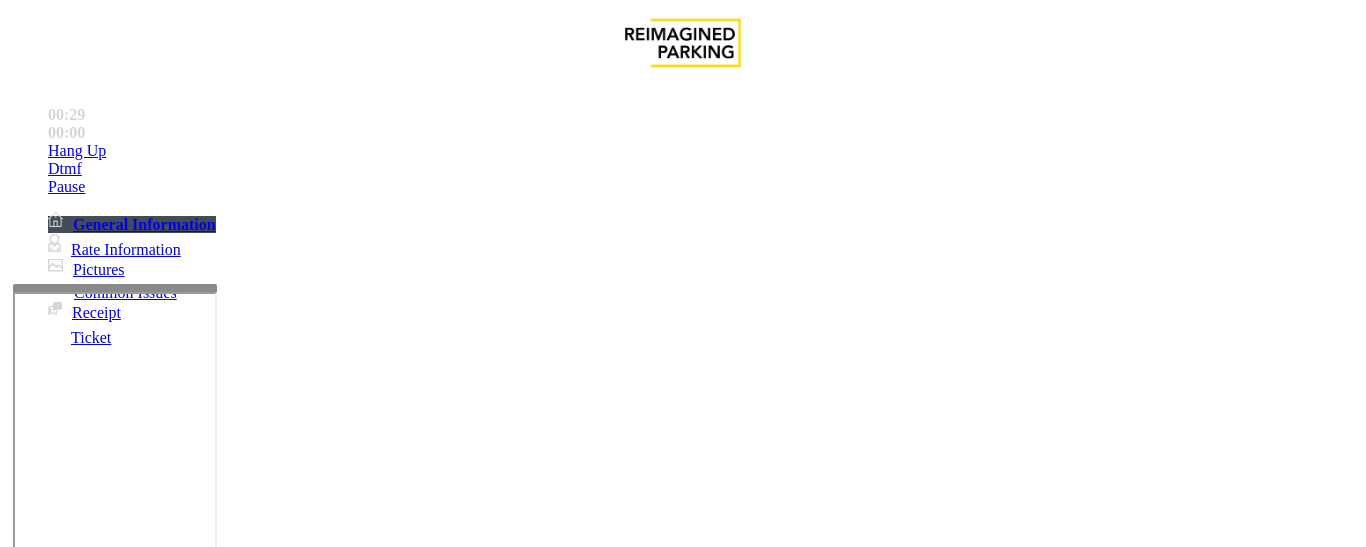 click at bounding box center [96, 1276] 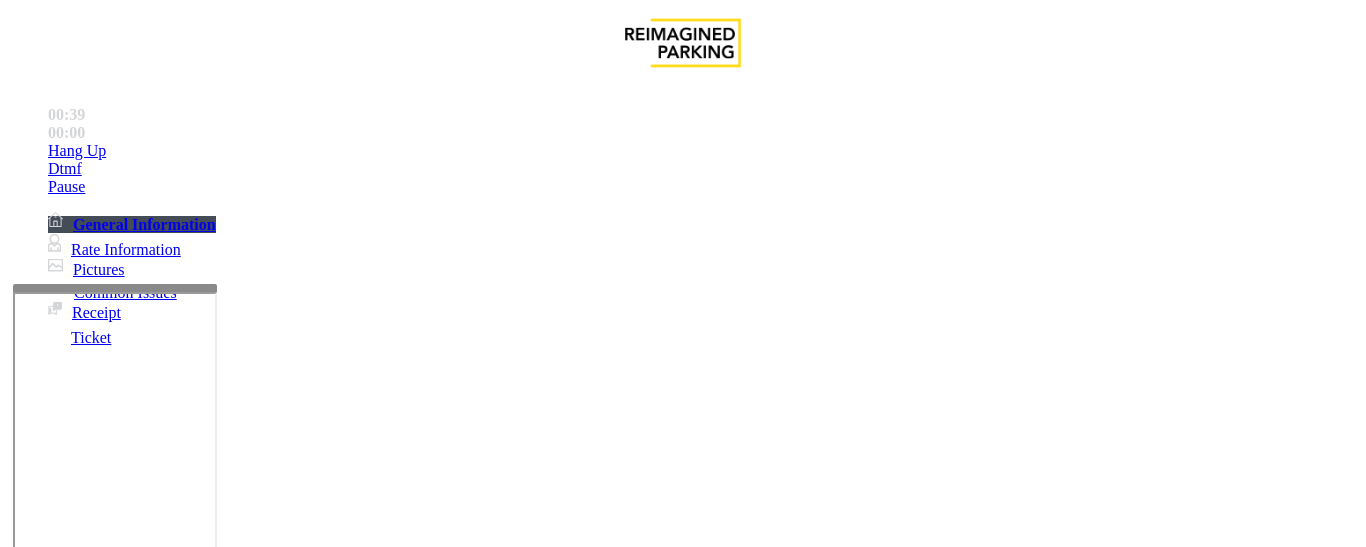 type on "*****" 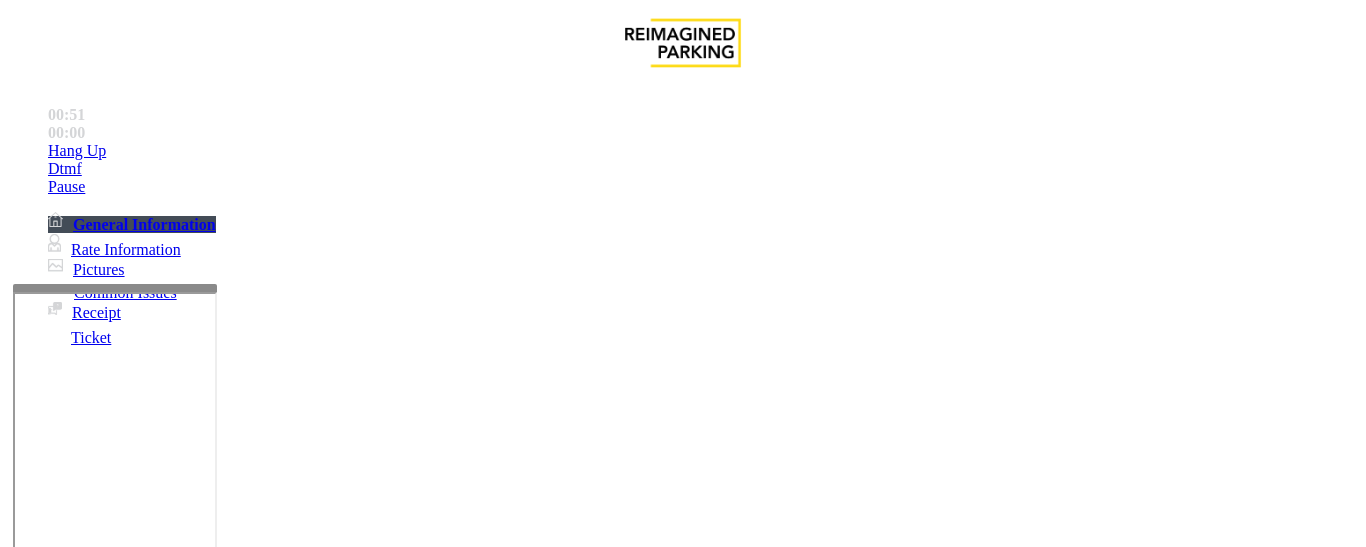 click on "Issue" at bounding box center [42, 1167] 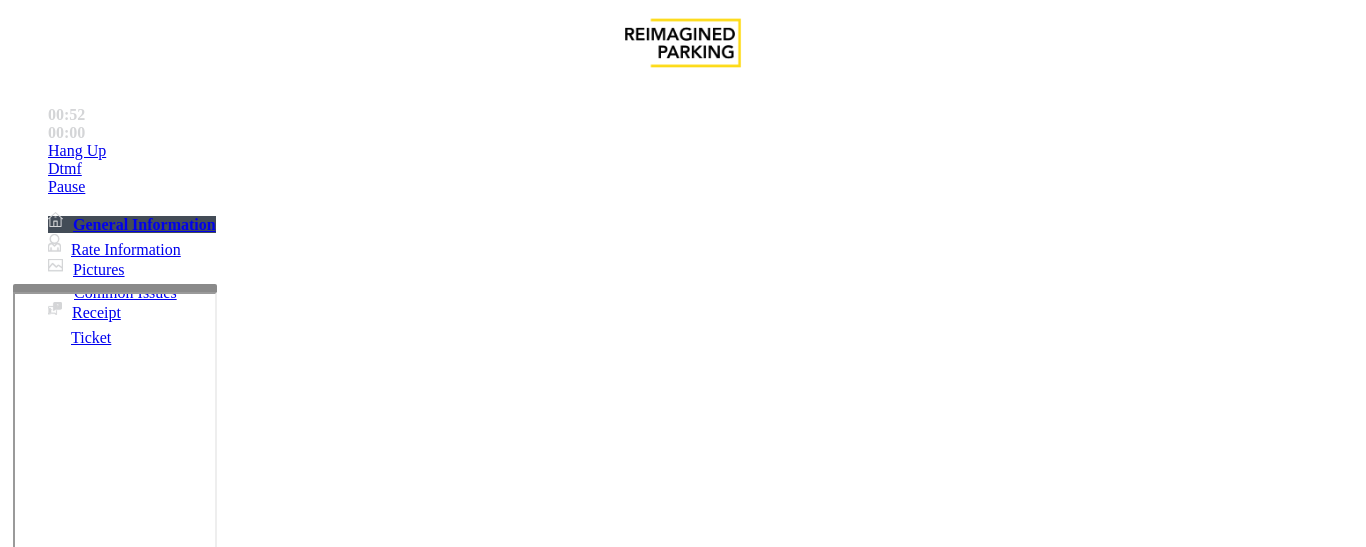 click on "Validation Issue" at bounding box center (371, 1200) 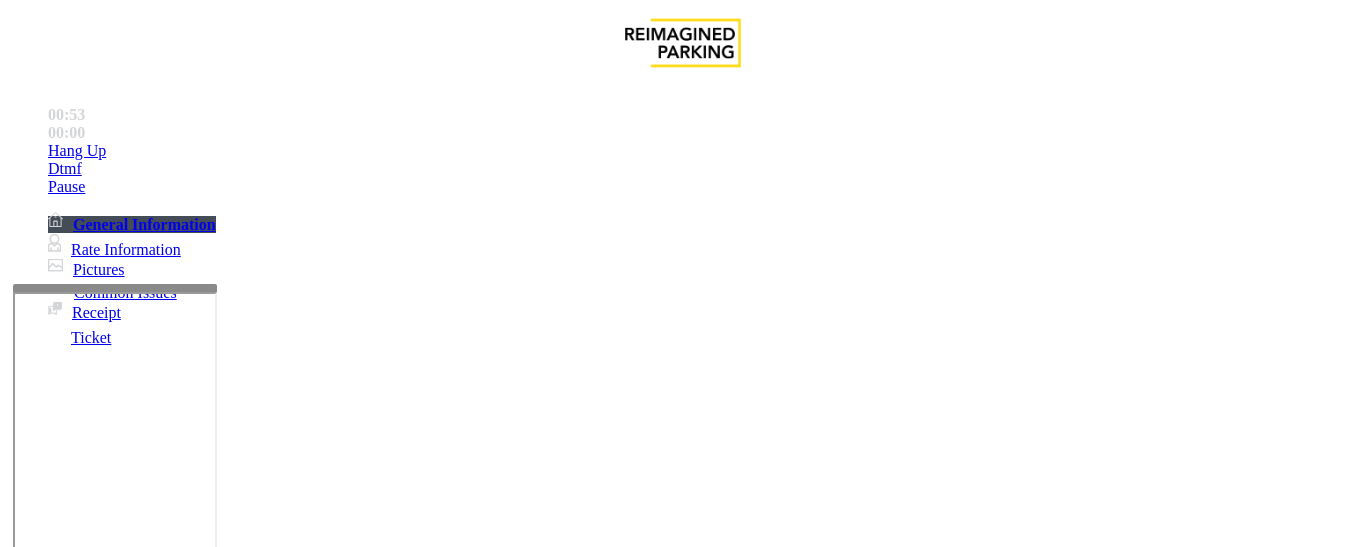 click on "Validation Error" at bounding box center [81, 1200] 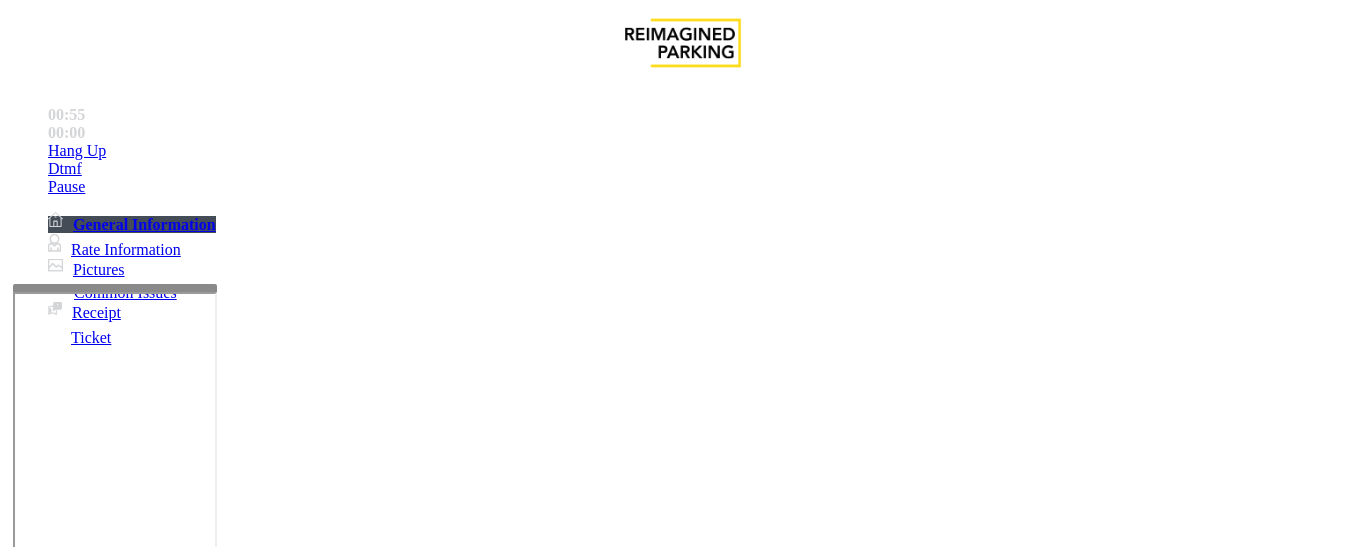 click at bounding box center [96, 1276] 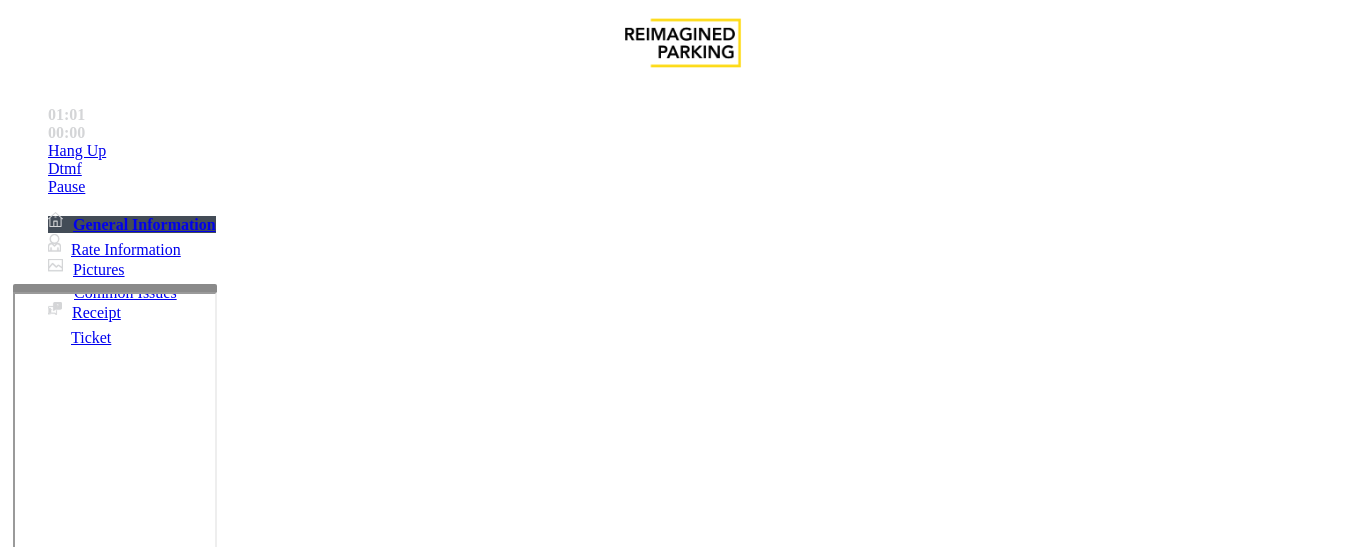 type on "******" 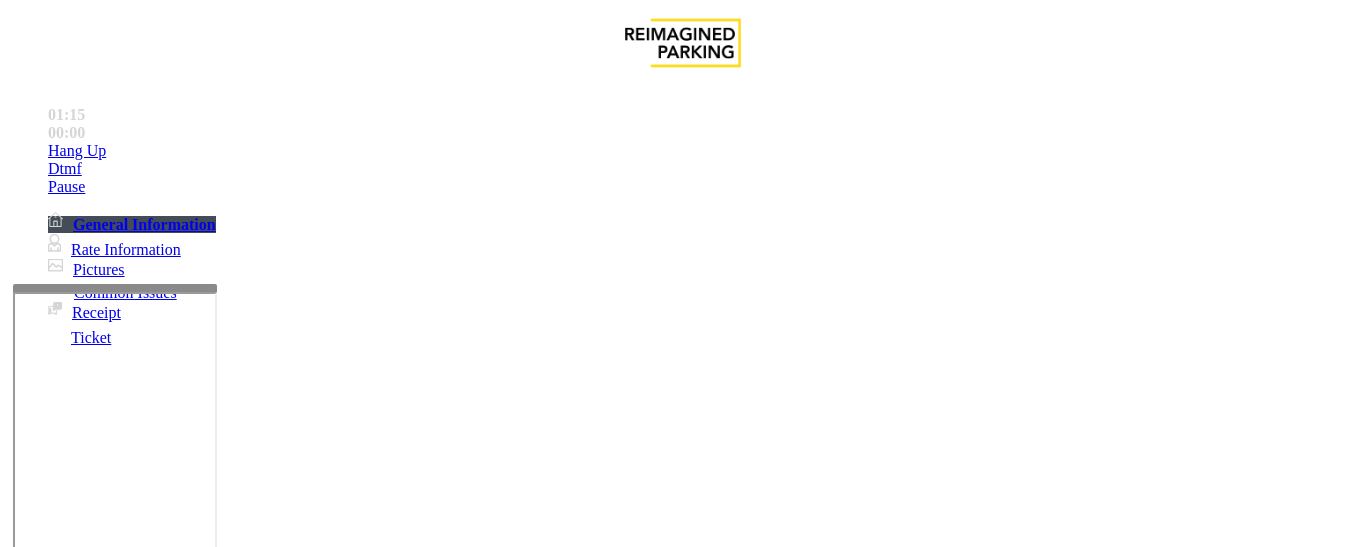 scroll, scrollTop: 500, scrollLeft: 42, axis: both 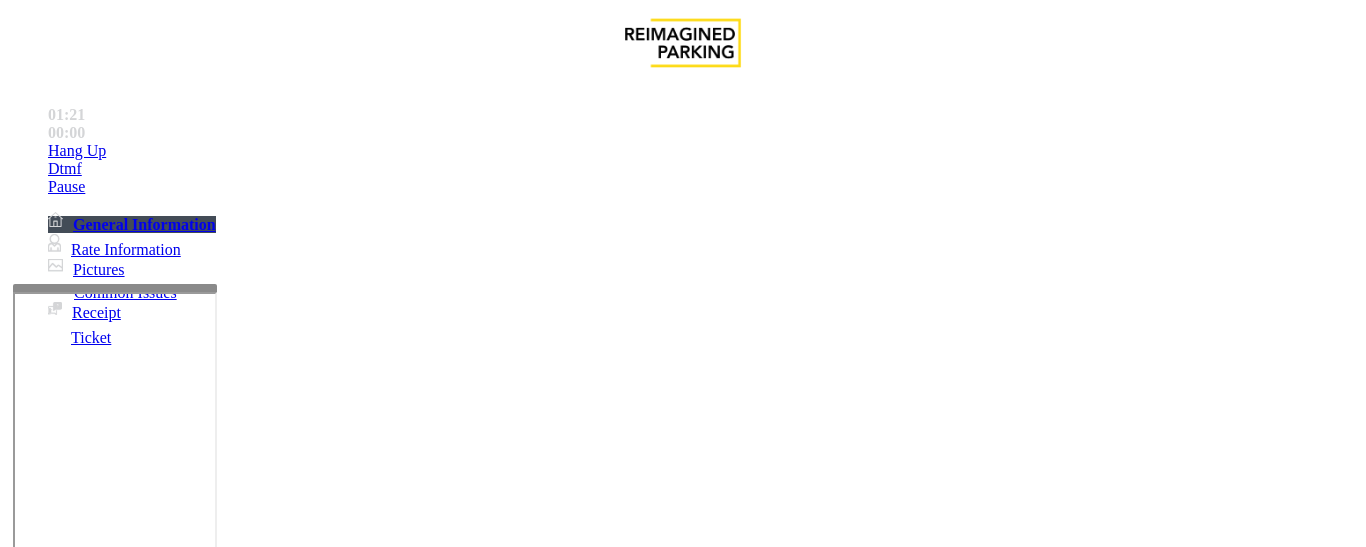 click on "Click Here" at bounding box center [733, 3808] 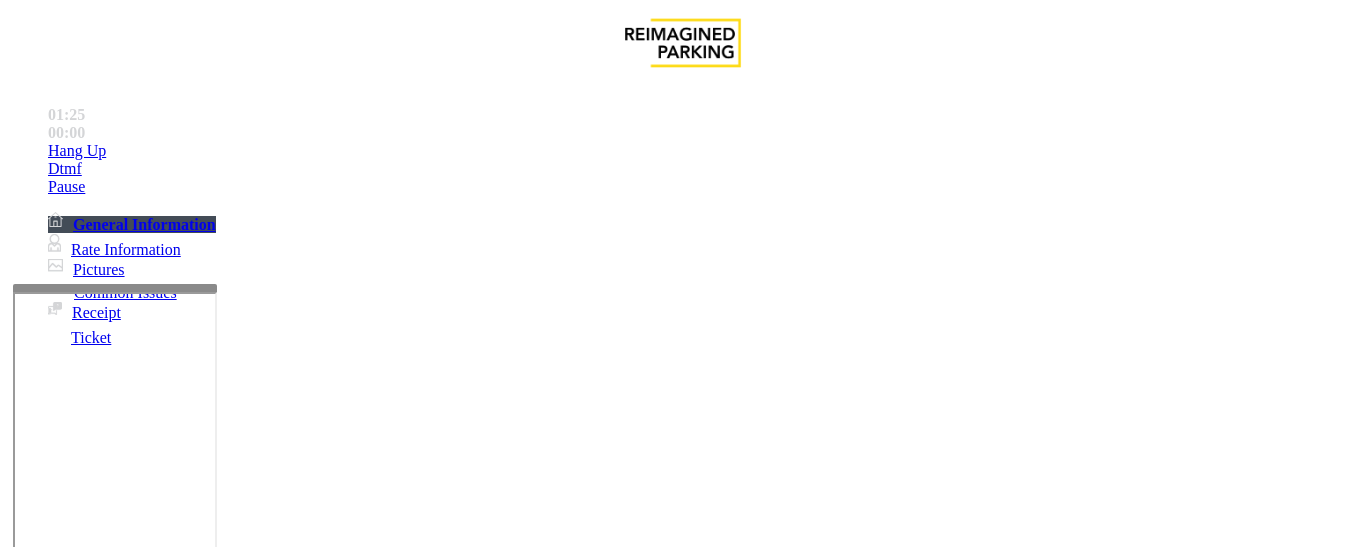 drag, startPoint x: 348, startPoint y: 346, endPoint x: 251, endPoint y: 349, distance: 97.04638 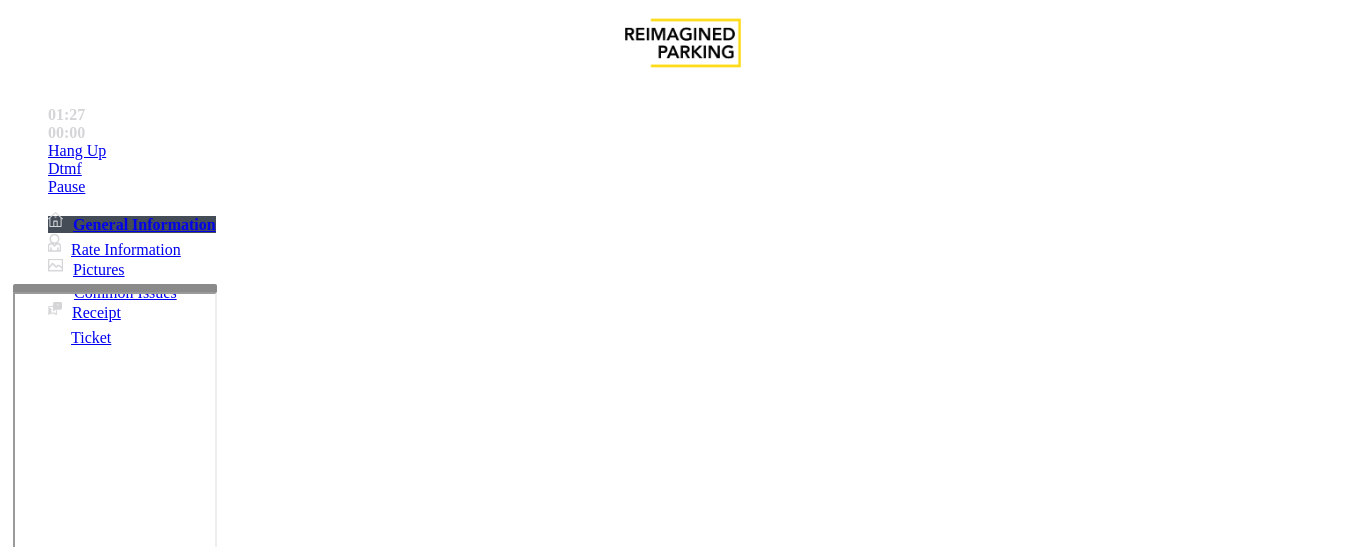 click at bounding box center [96, 1303] 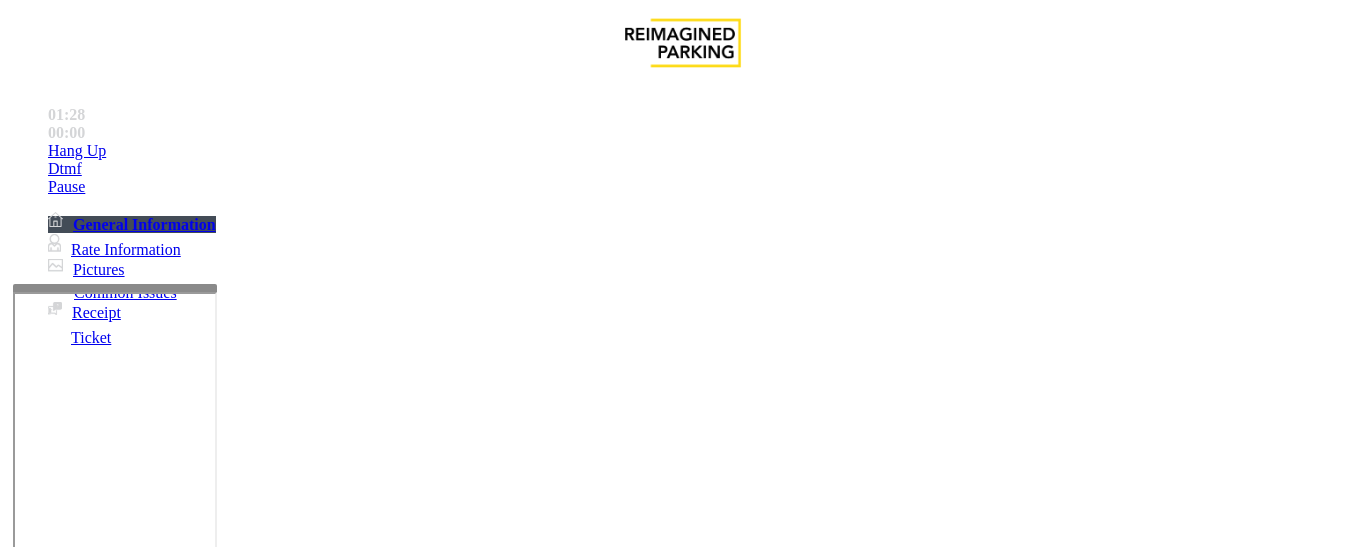 paste on "*****" 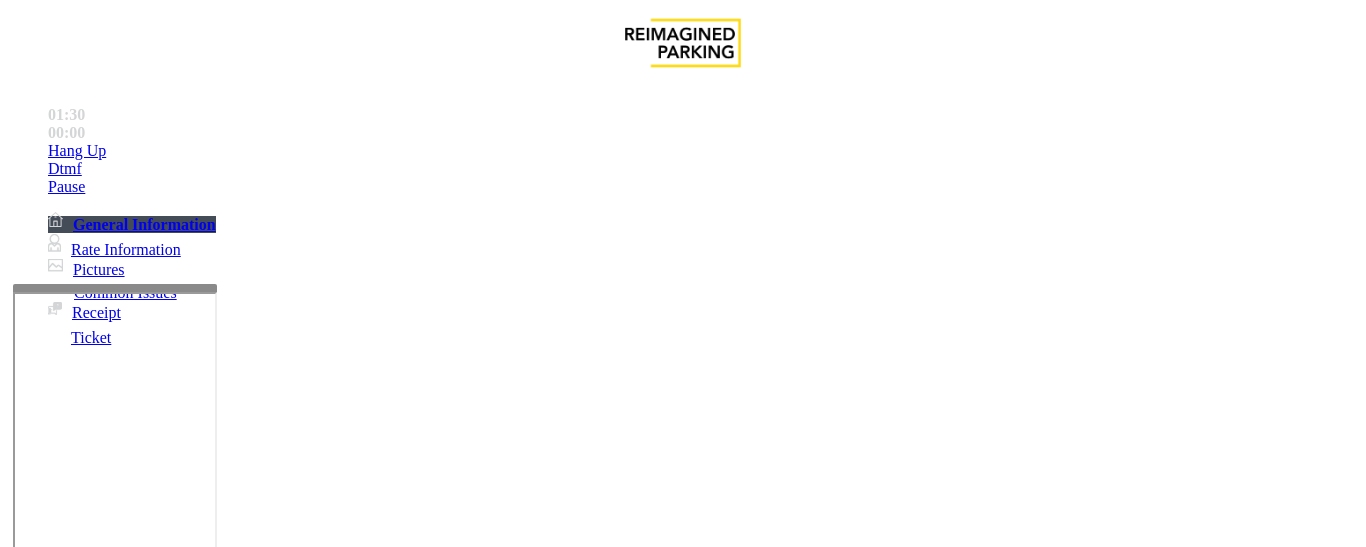 type on "*****" 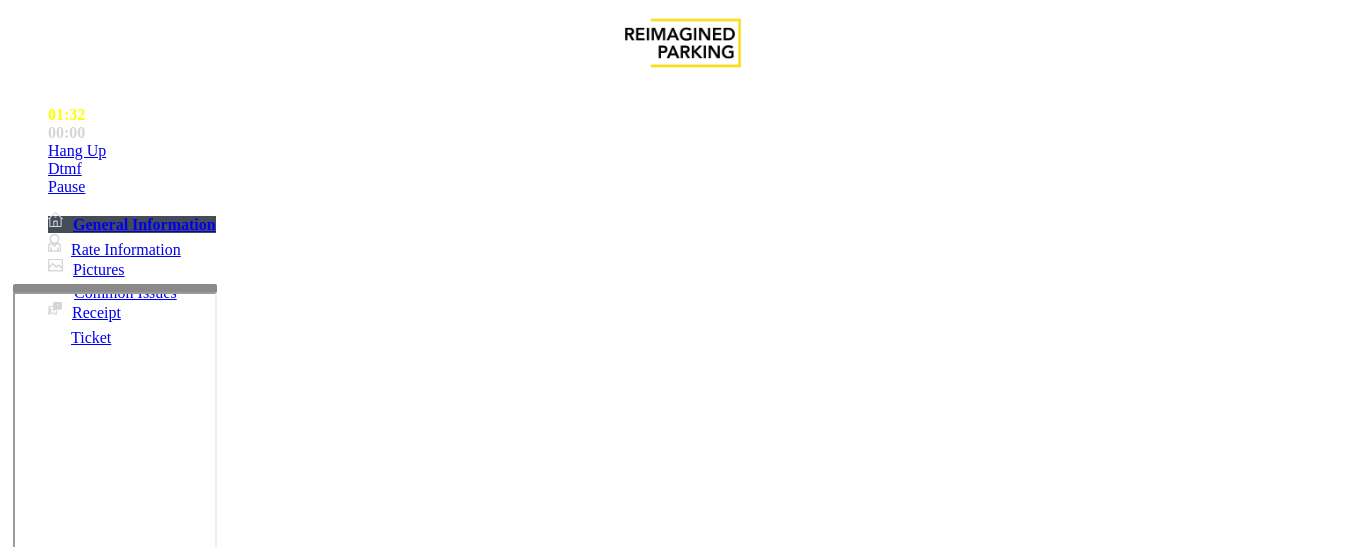 type 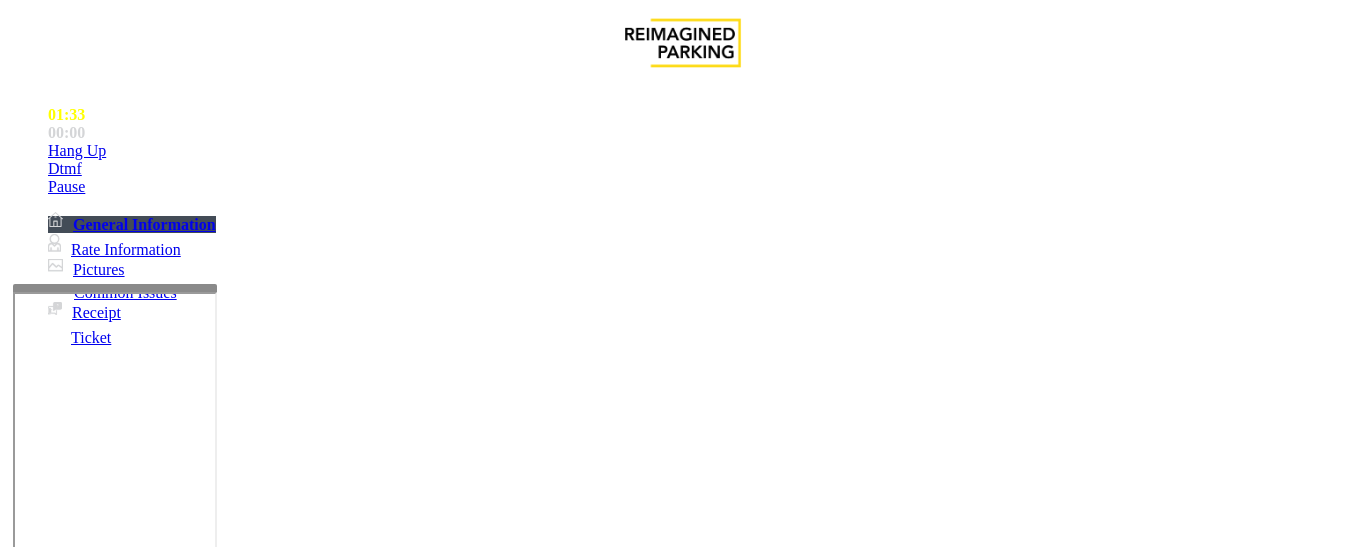 drag, startPoint x: 886, startPoint y: 368, endPoint x: 824, endPoint y: 368, distance: 62 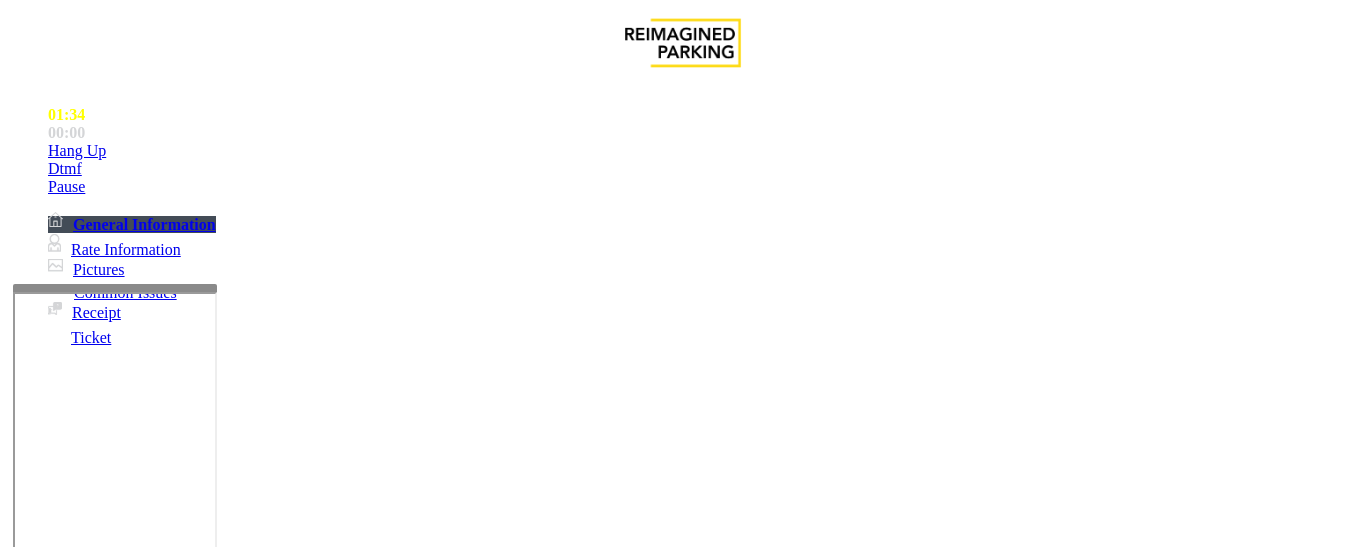 click at bounding box center [96, 1222] 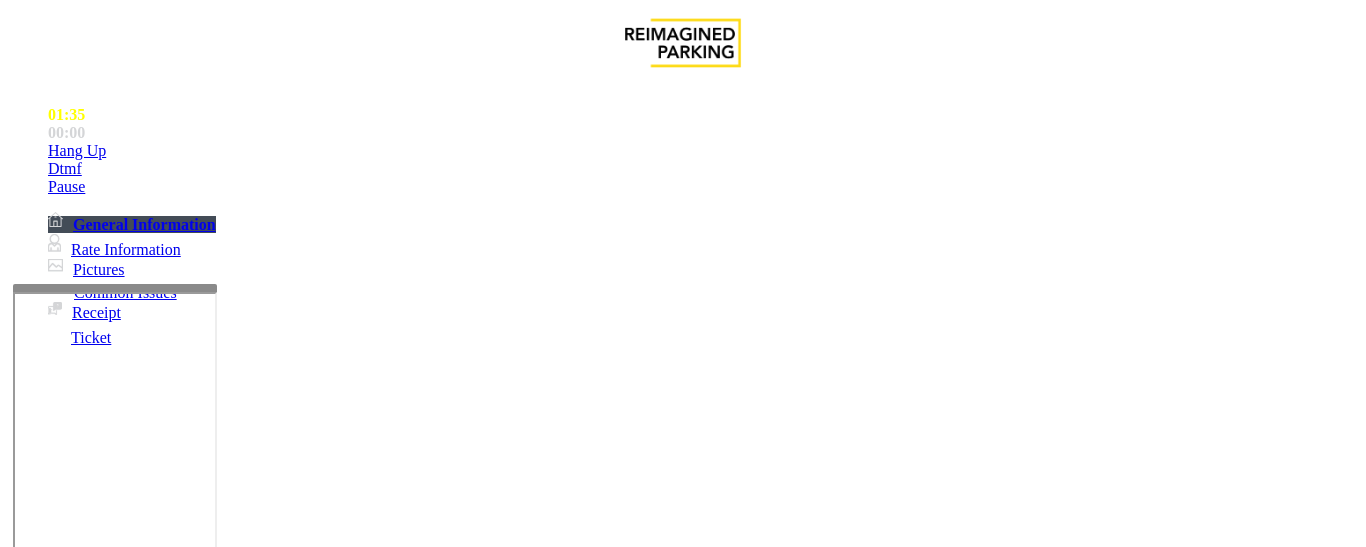 paste on "***" 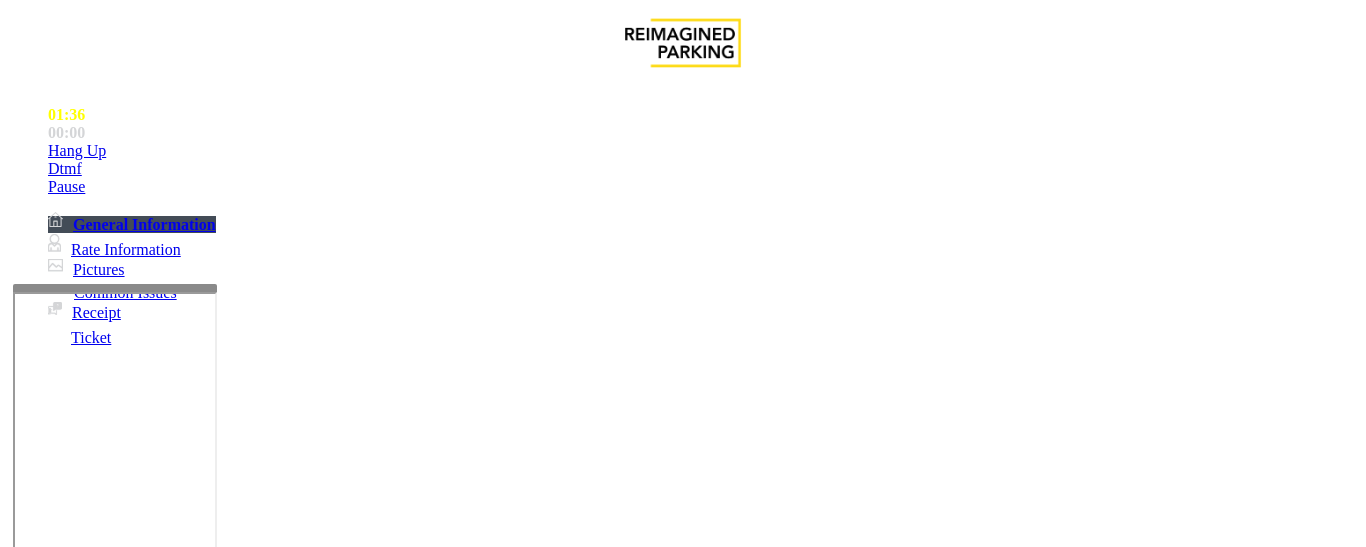 type on "***" 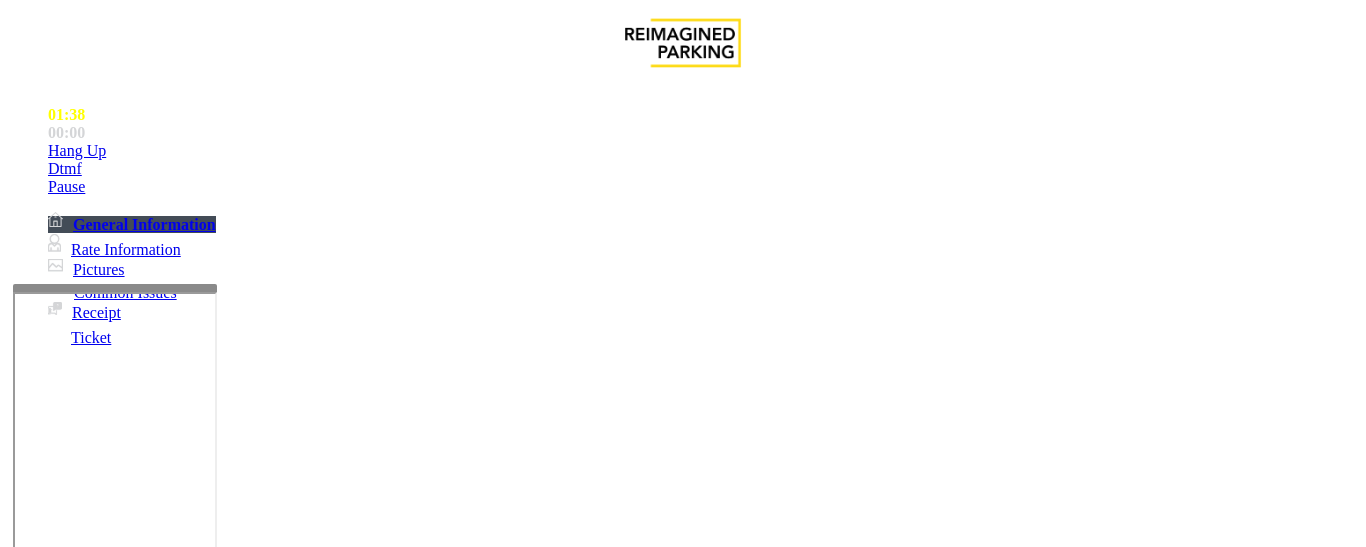 scroll, scrollTop: 100, scrollLeft: 0, axis: vertical 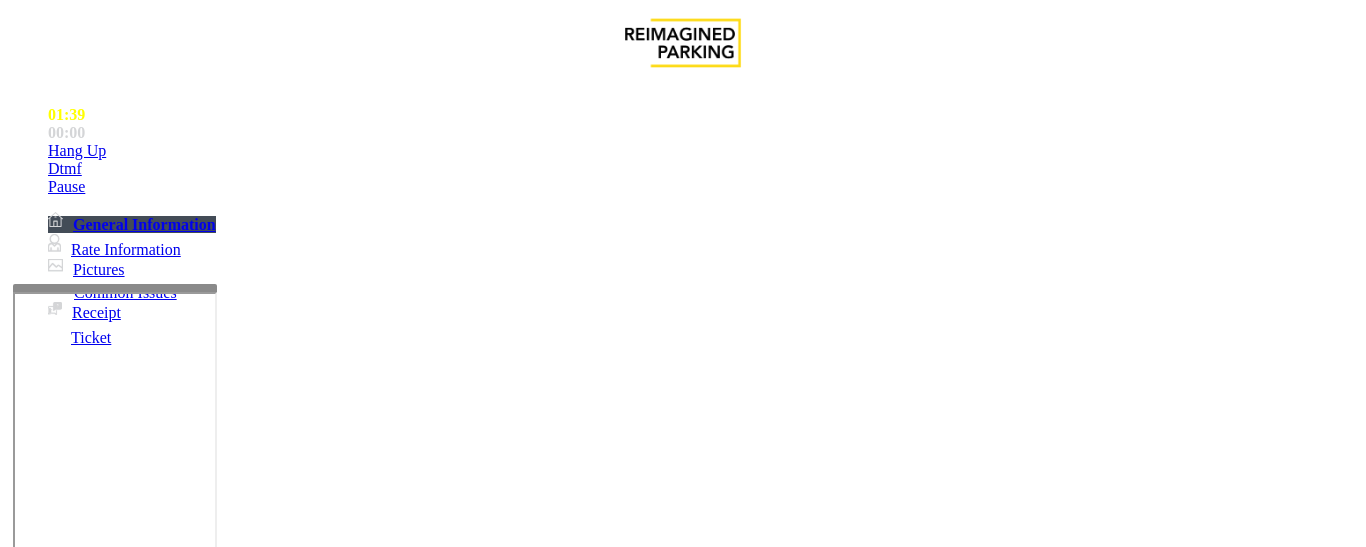 click on "Validation Error" at bounding box center [682, 1185] 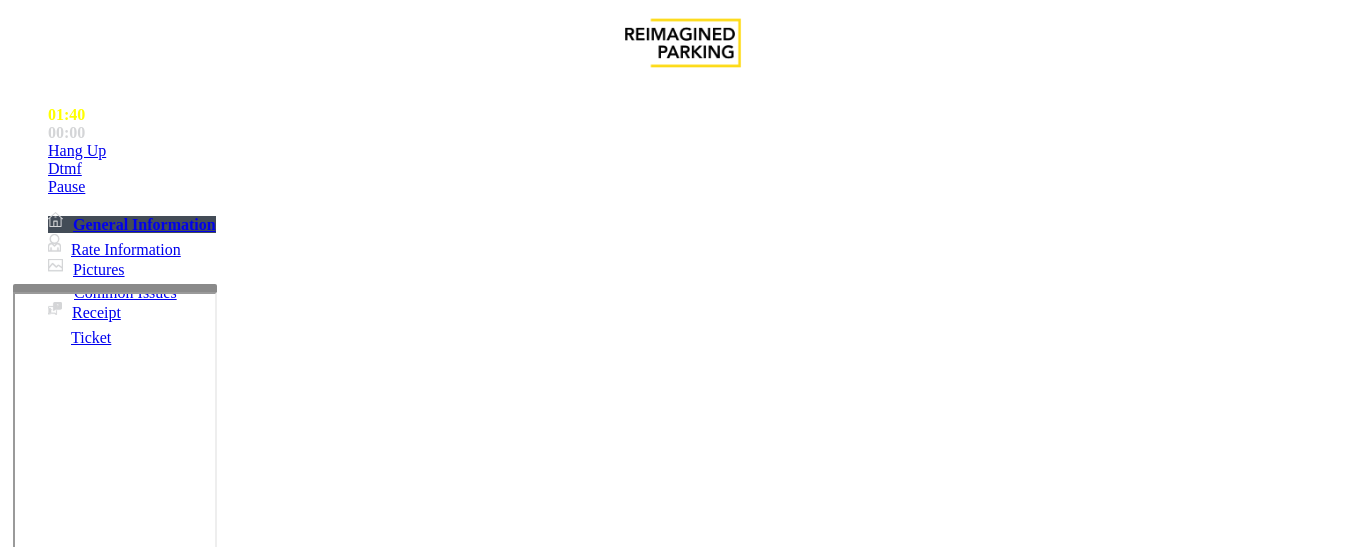 click at bounding box center (96, 1222) 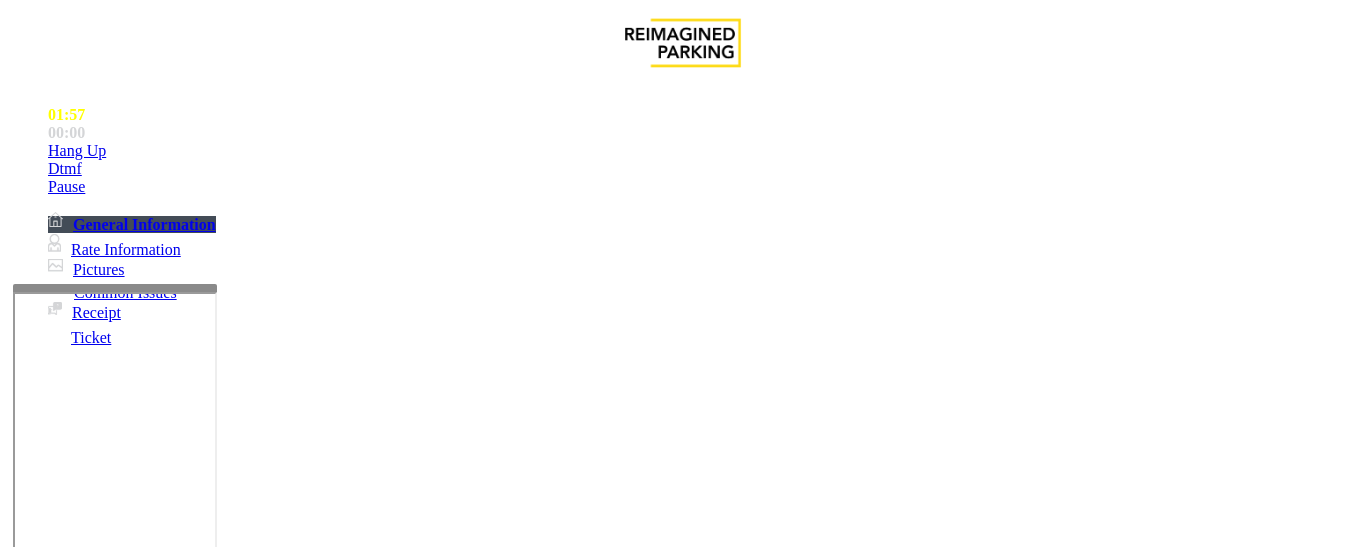 scroll, scrollTop: 200, scrollLeft: 0, axis: vertical 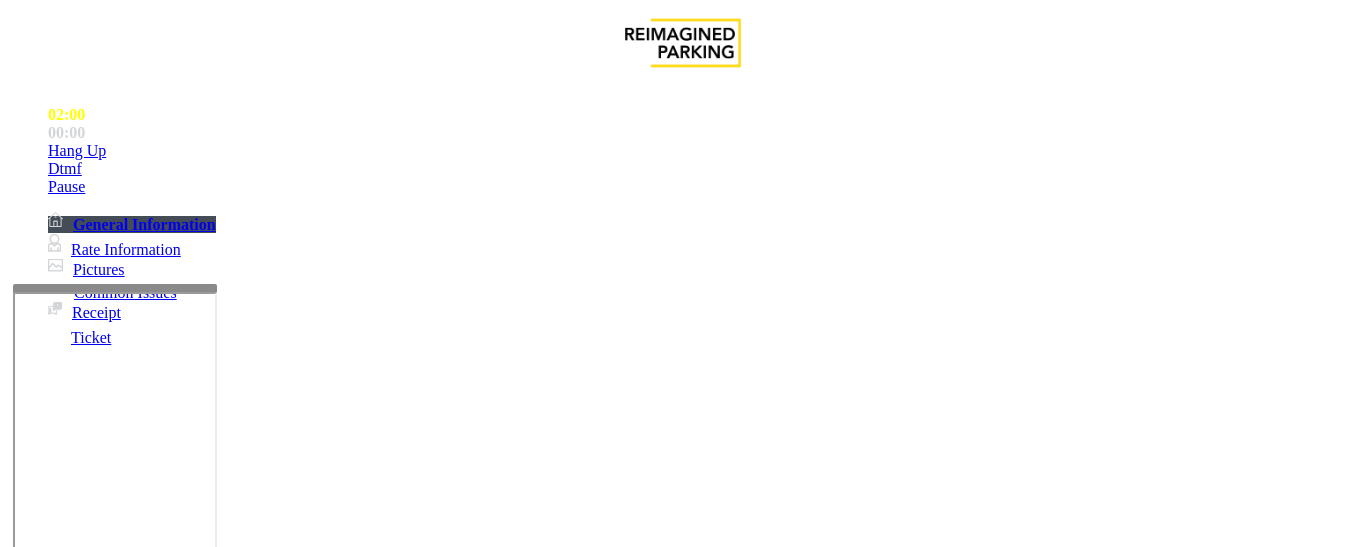 paste on "**********" 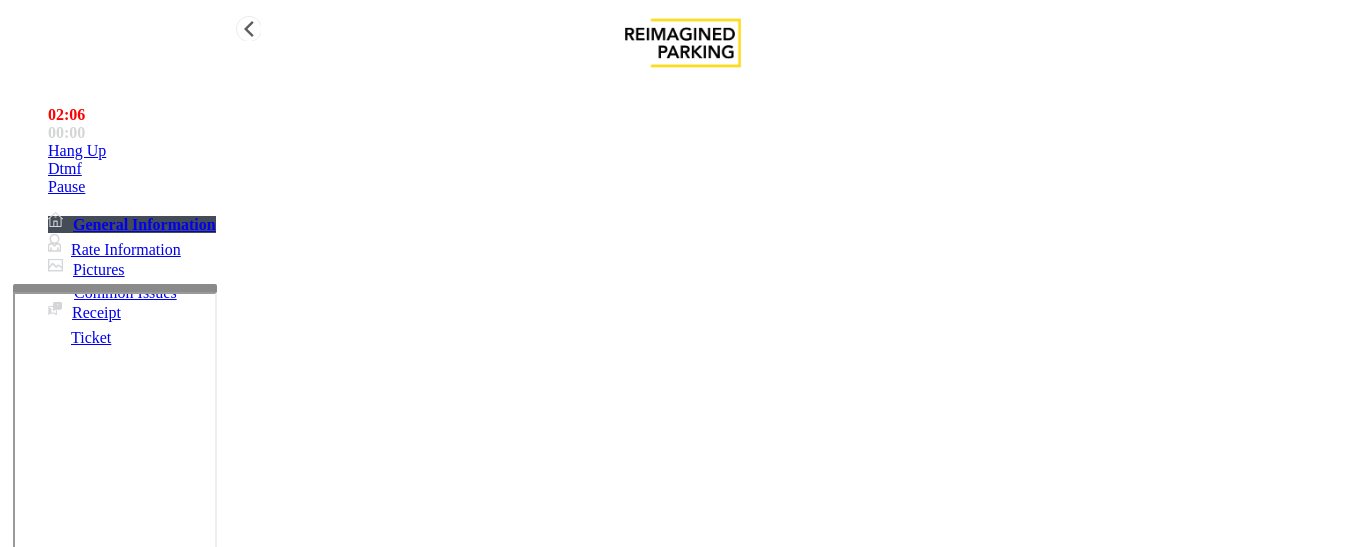click on "Hang Up" at bounding box center (703, 151) 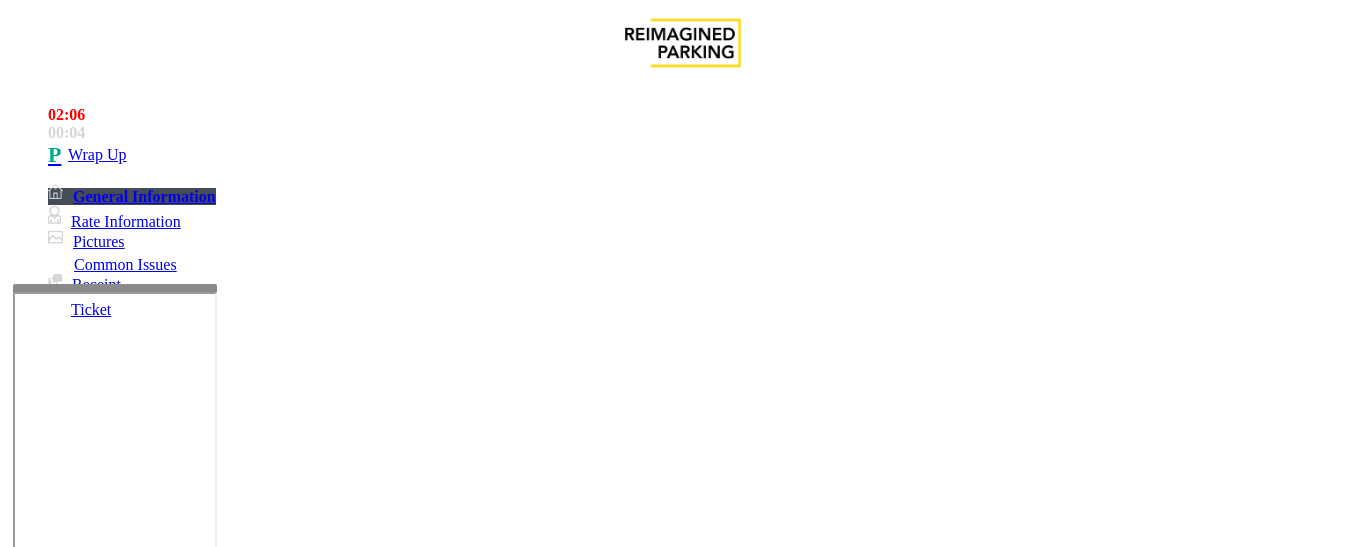 scroll, scrollTop: 900, scrollLeft: 4, axis: both 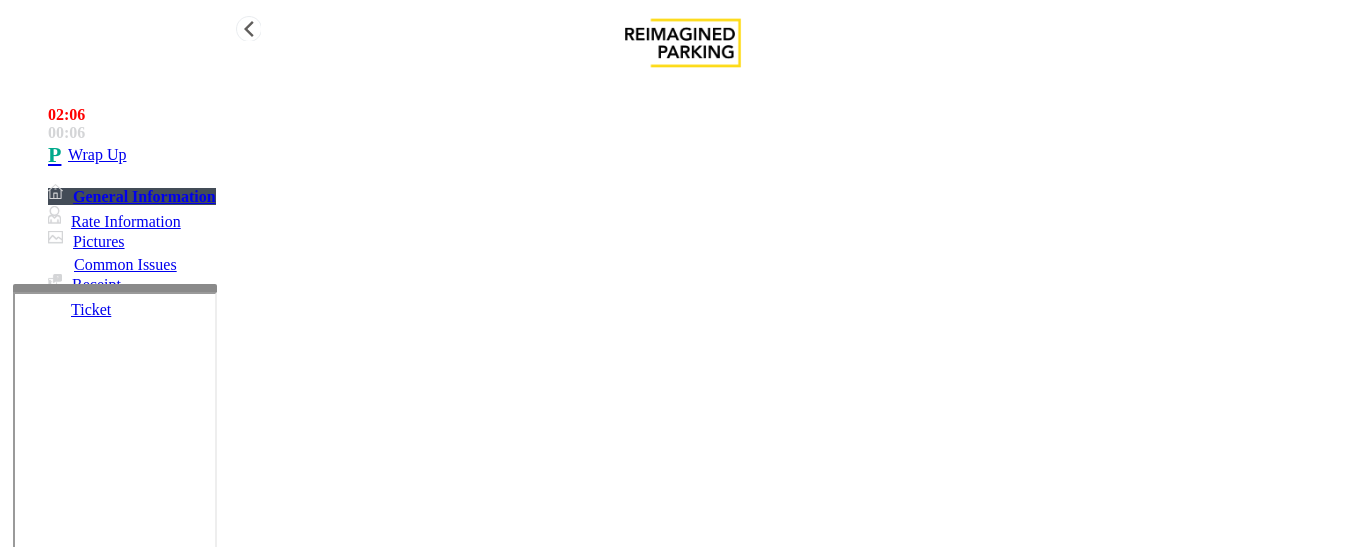 type on "**********" 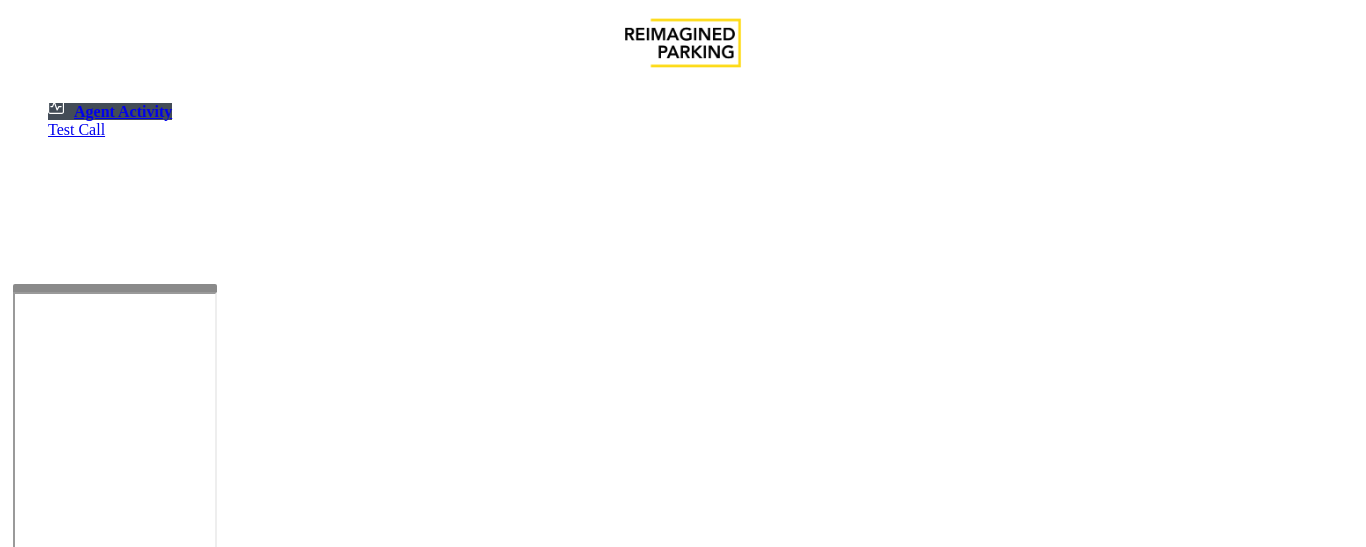 click on "Clear Select Lot Number Location Name Address R86-52 Filmore Garage (R390) [NUMBER] [STREET], [CITY], [STATE] R86-23 BCC Garage (Also known as ANB Garage) (R390) [NUMBER] [STREET], [CITY], [STATE] R84-1 University Park Airport (R390) [NUMBER] [STREET], [STATE] [STATE] R73-1 Montrose Regional Airport (390) [NUMBER] [STREET], [CITY], [STATE] R4-1 Lafayette Regional Airport (R390) [NUMBER] [STREET], [CITY], [STATE] R31-35 Sunset Corporate Campus (R390) [NUMBER] [STREET], [CITY], [STATE] R31-3 Bell Street Garage (R390) [NUMBER] [STREET], [CITY], [STATE] R31-3 Bellevue Technology Center (R390) [NUMBER] [STREET], [CITY], [STATE] R31-1 Meydenbauer Center (MBC)(R390) [NUMBER] [STREET], [CITY], [STATE] R30-259 Cherry Hill (R390) [NUMBER] [STREET], [CITY], [STATE] R30-259 First (1st) Hill Medical Pavilion (R390) [NUMBER] [STREET], [CITY], [STATE] R30-216 G2 Garage (R390) [NUMBER] [STREET], [CITY], [STATE] R30-204 Pacific Tower West Garage (R390) [NUMBER] [STREET], [CITY], [STATE] R30-20 R26-529 R26-509 R210-52" at bounding box center (683, 2745) 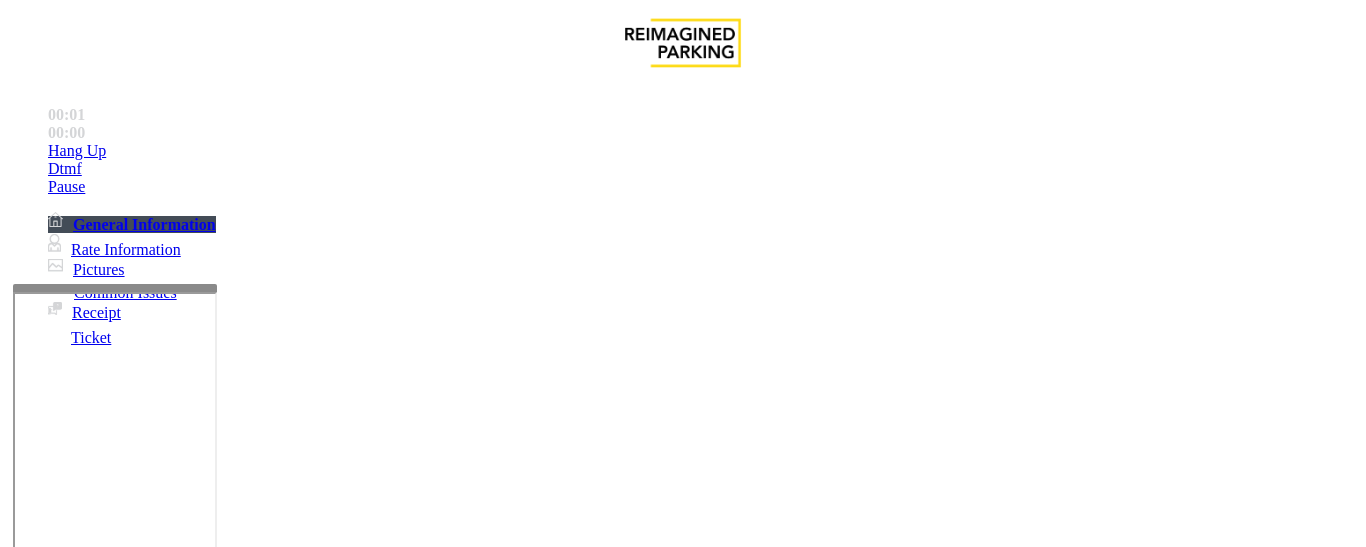 scroll, scrollTop: 600, scrollLeft: 0, axis: vertical 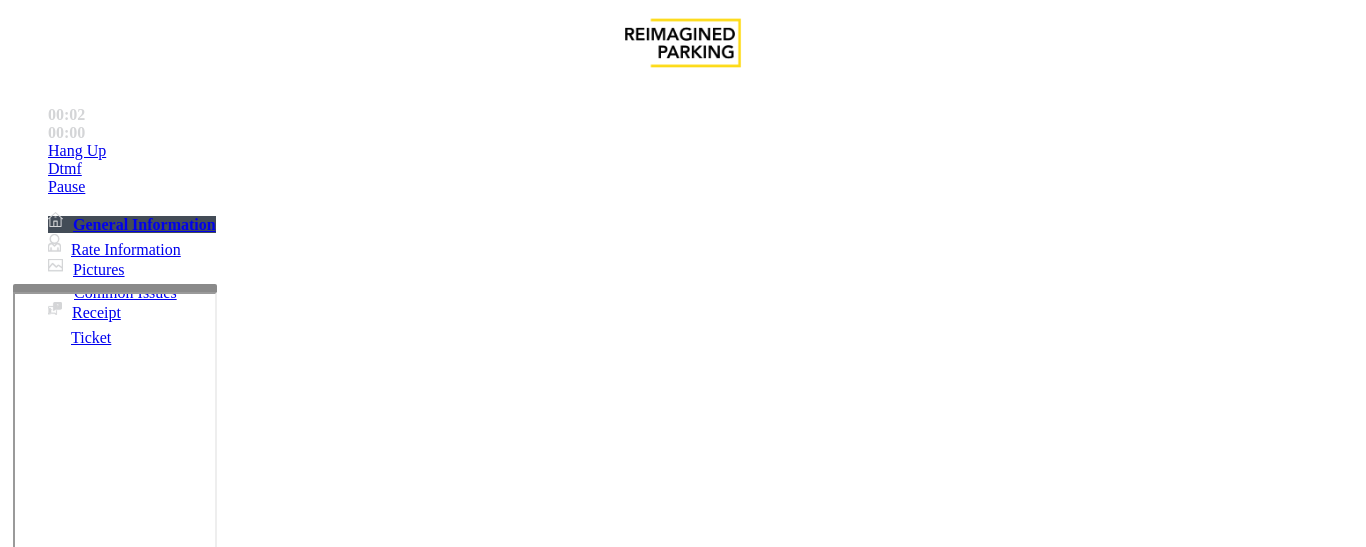 click on "TIBA - LAN21088000" at bounding box center (63, 2510) 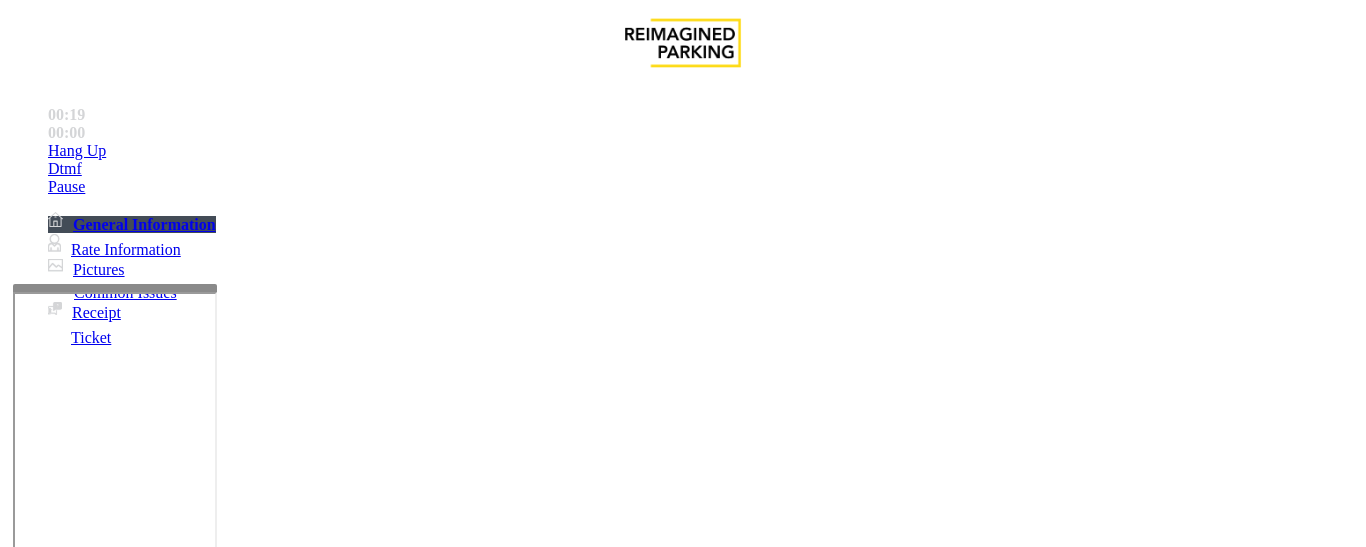scroll, scrollTop: 900, scrollLeft: 0, axis: vertical 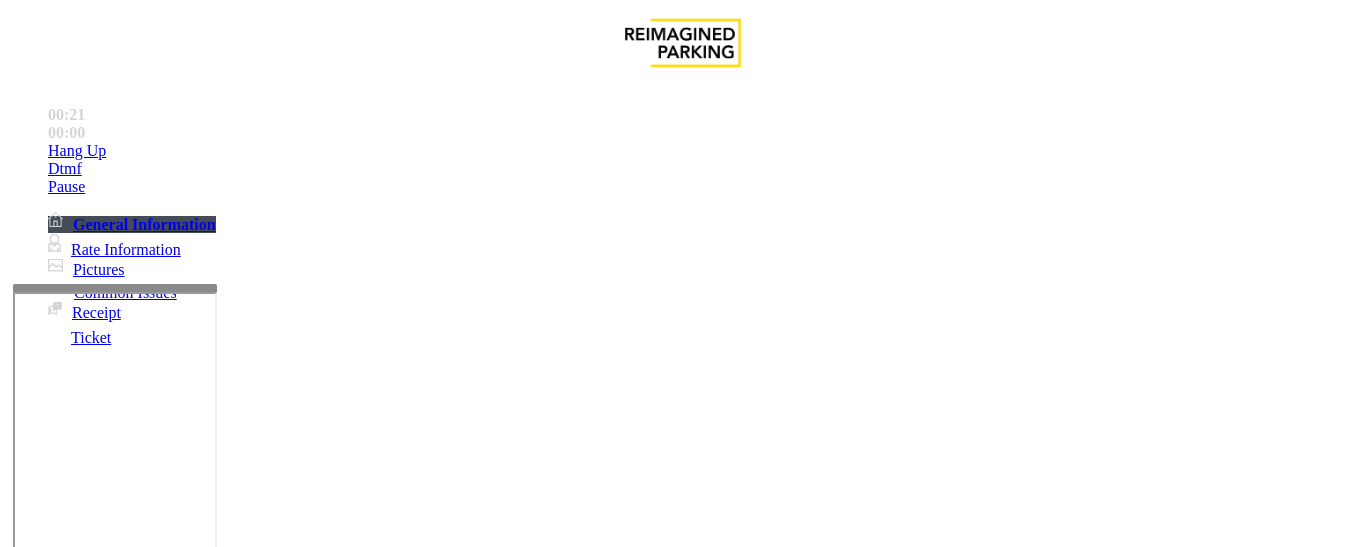 click on "Validation Issue" at bounding box center (371, 1200) 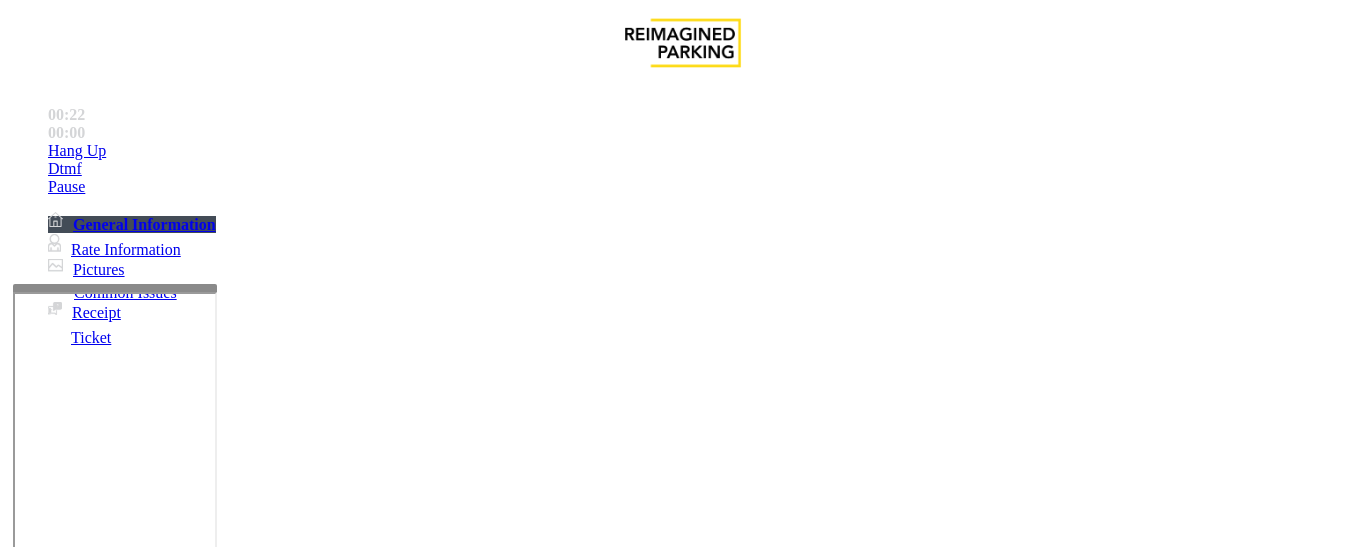 click on "Validation Error" at bounding box center [81, 1200] 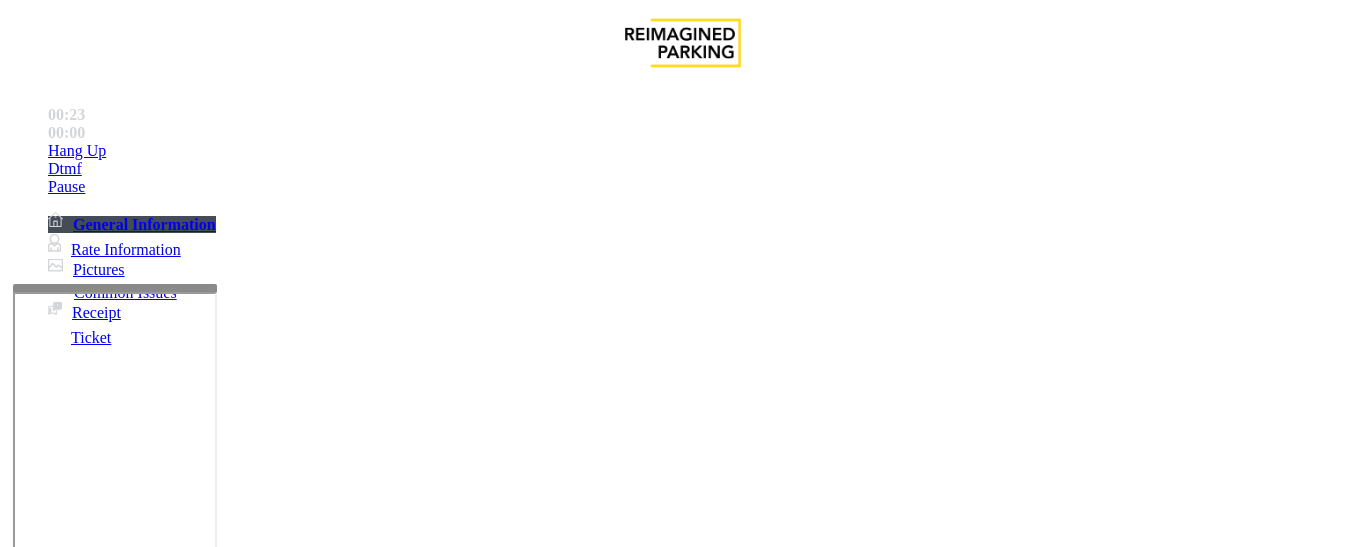 click on "Validation Error" at bounding box center (682, 1185) 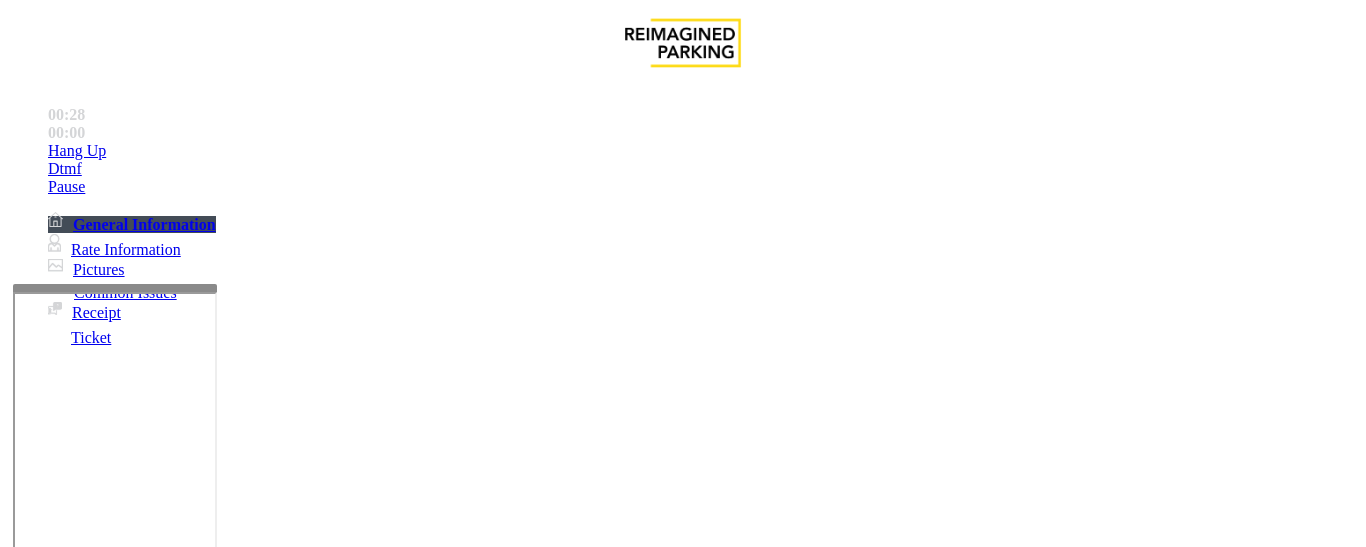 scroll, scrollTop: 300, scrollLeft: 0, axis: vertical 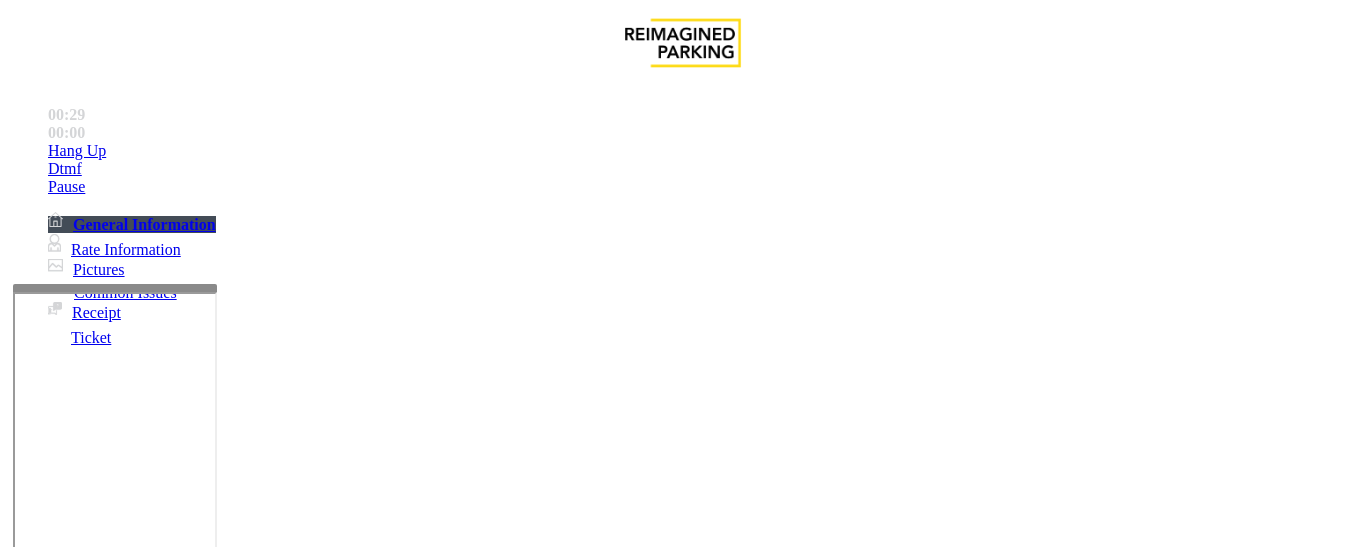 click at bounding box center (221, 1548) 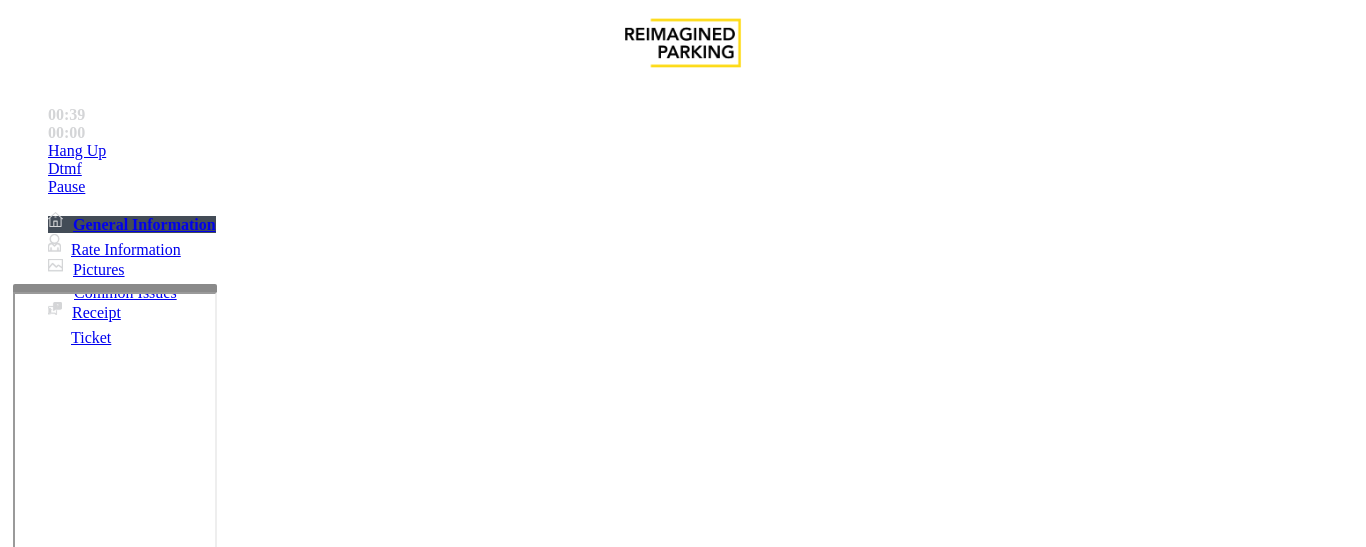 paste on "**********" 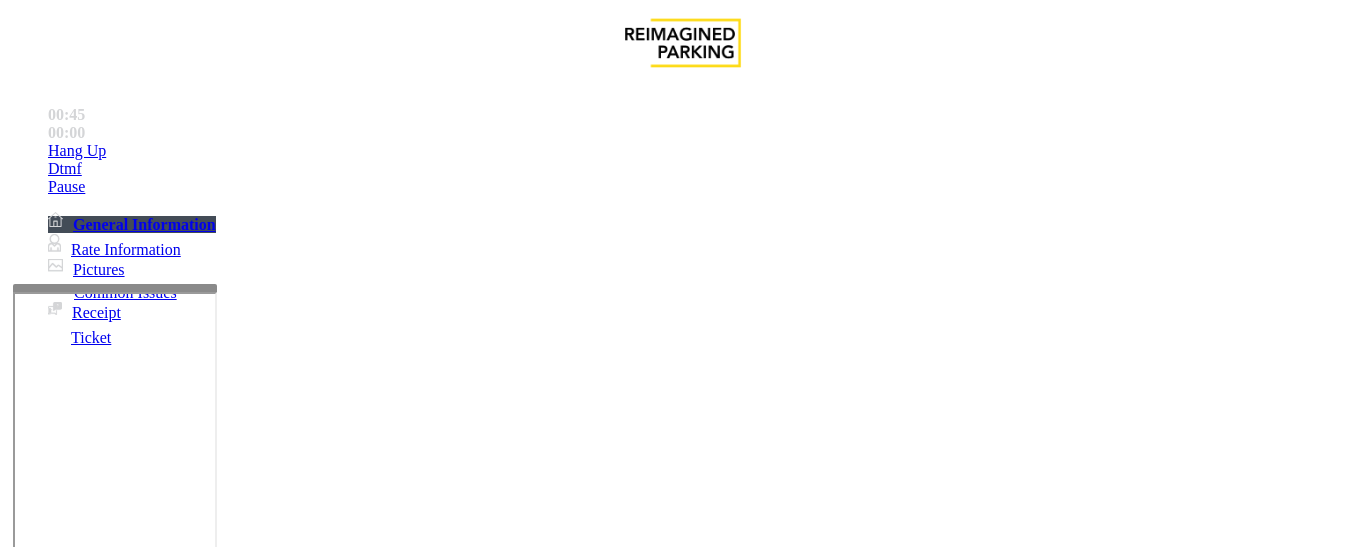 scroll, scrollTop: 100, scrollLeft: 0, axis: vertical 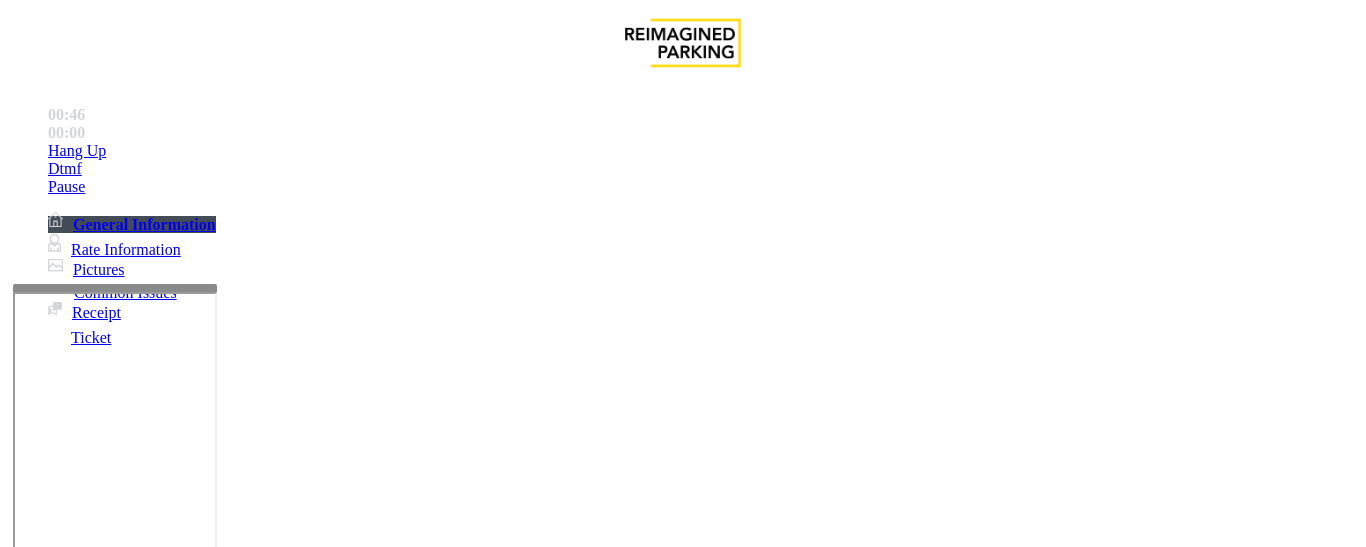 type on "**********" 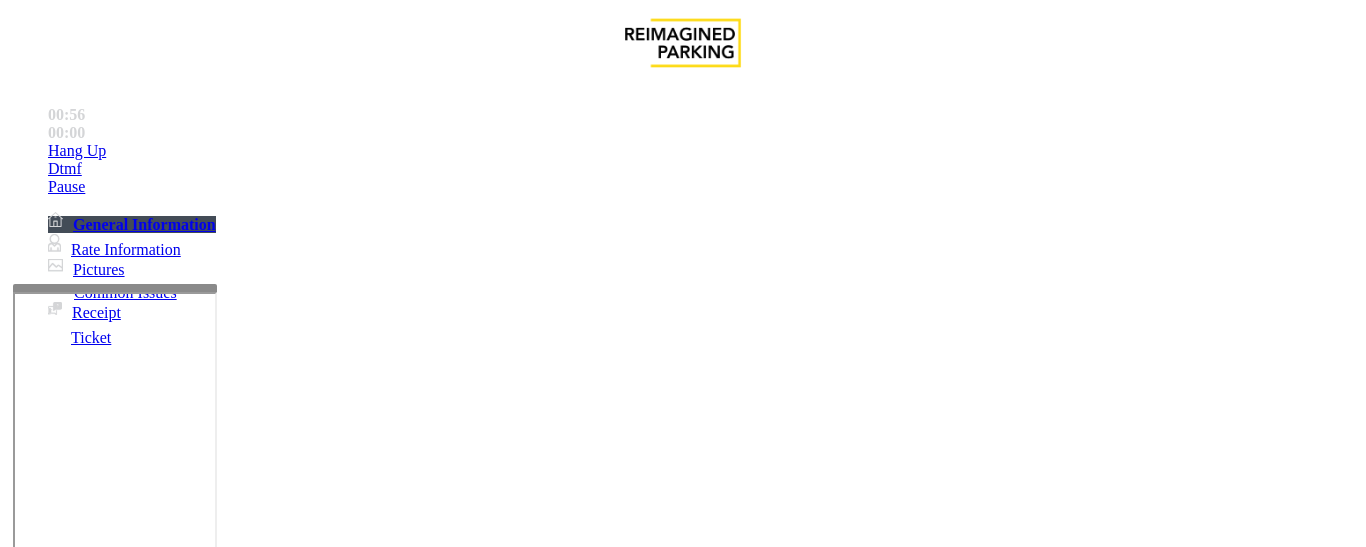 type on "******" 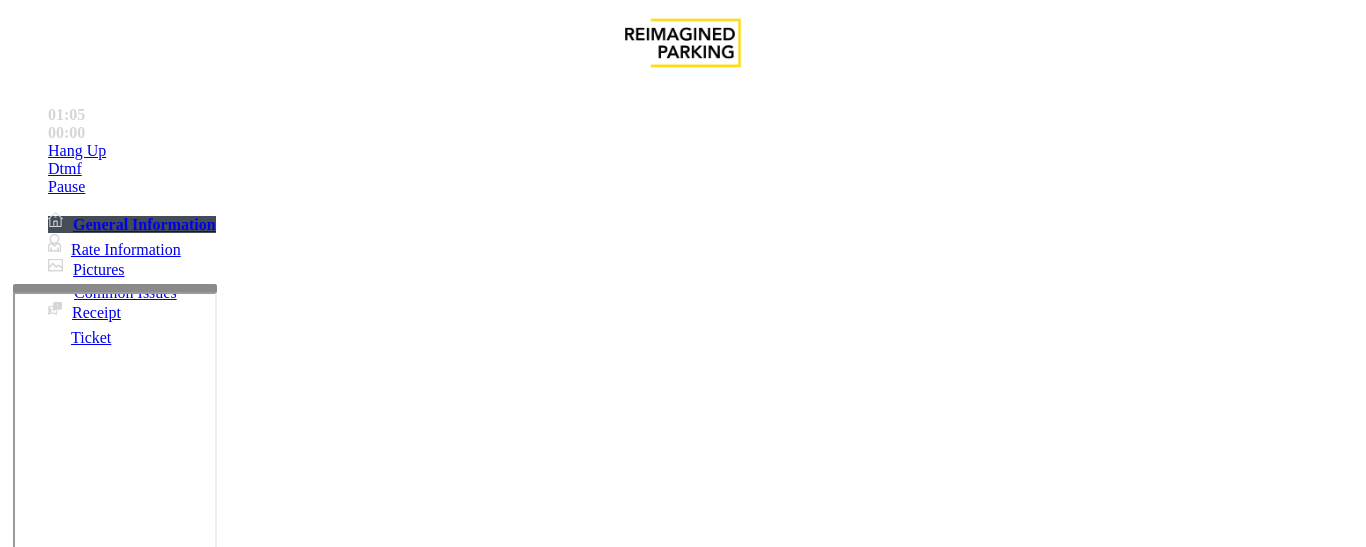 drag, startPoint x: 932, startPoint y: 367, endPoint x: 857, endPoint y: 367, distance: 75 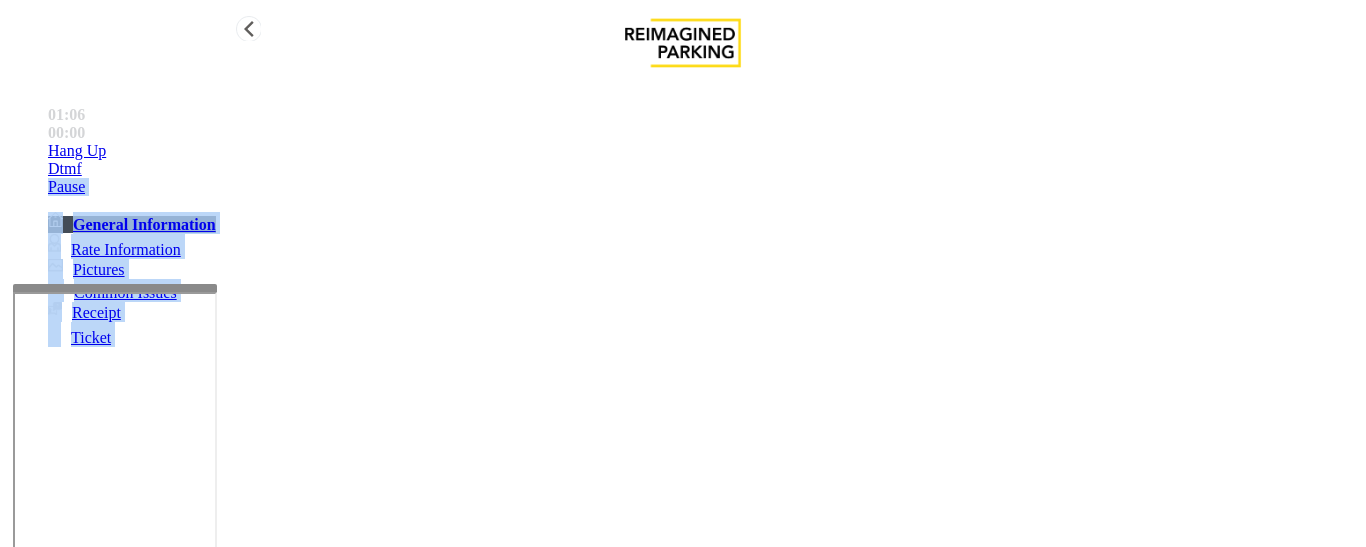 drag, startPoint x: 908, startPoint y: 376, endPoint x: 304, endPoint y: 245, distance: 618.0429 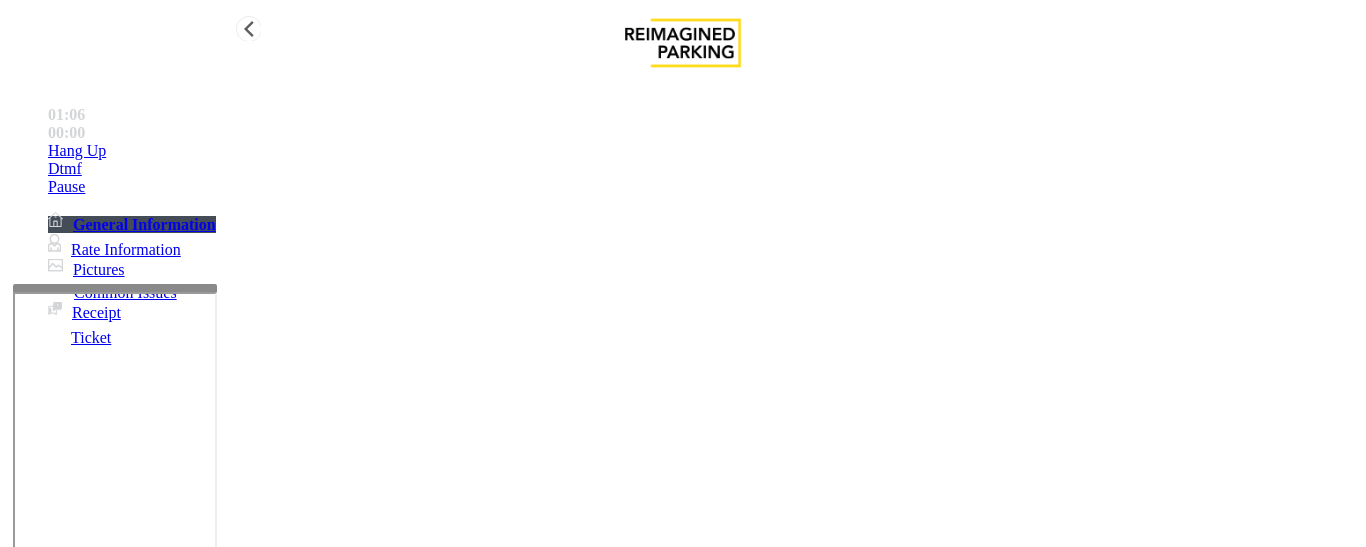 click on "Facing up with arrow into the machine" at bounding box center (400, 3309) 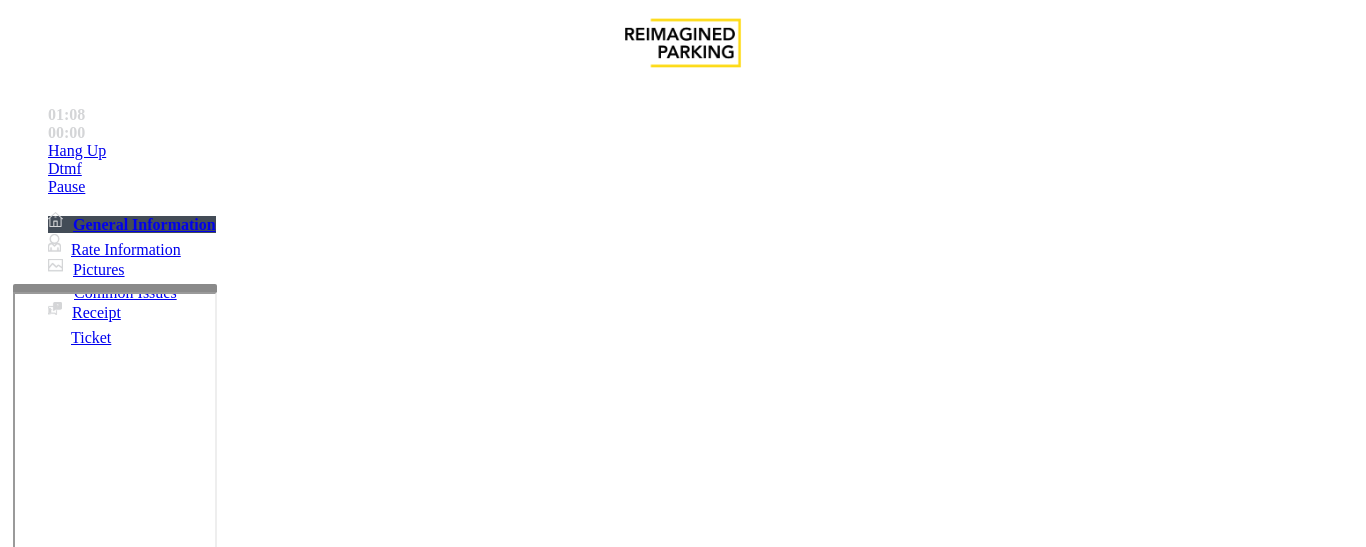 drag, startPoint x: 930, startPoint y: 369, endPoint x: 875, endPoint y: 369, distance: 55 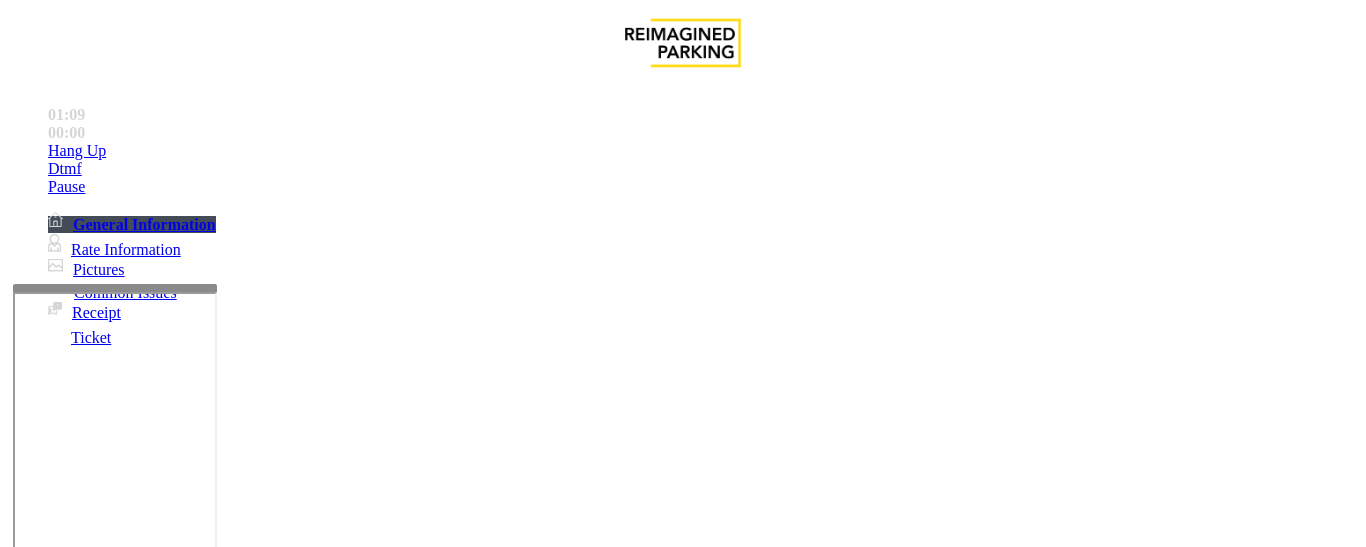 type on "***" 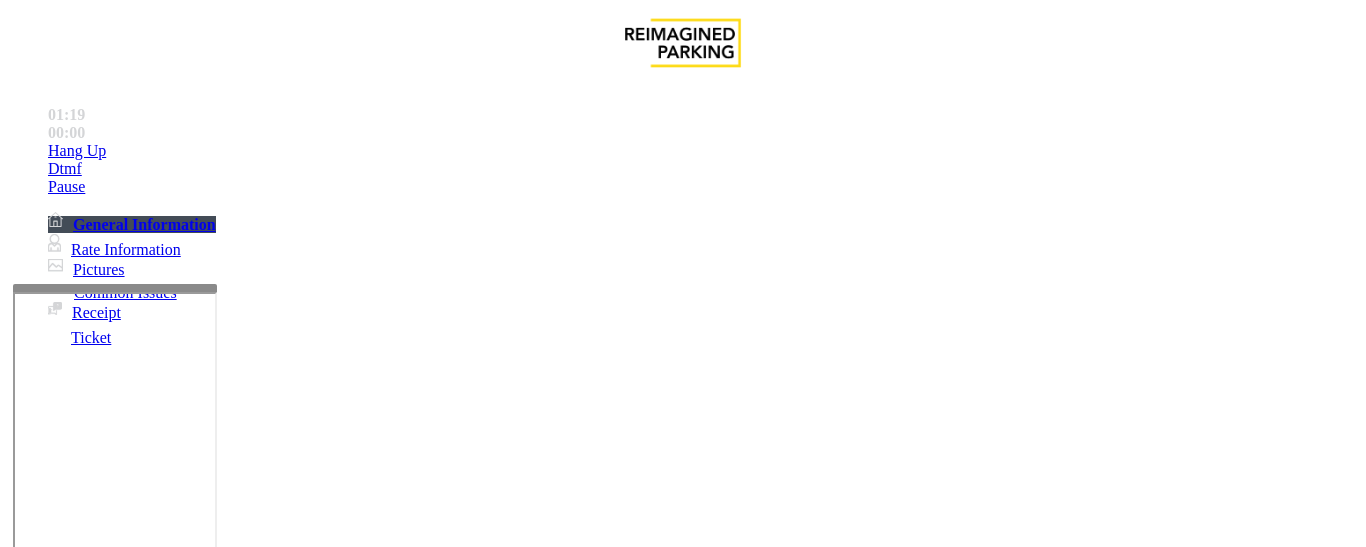type on "*******" 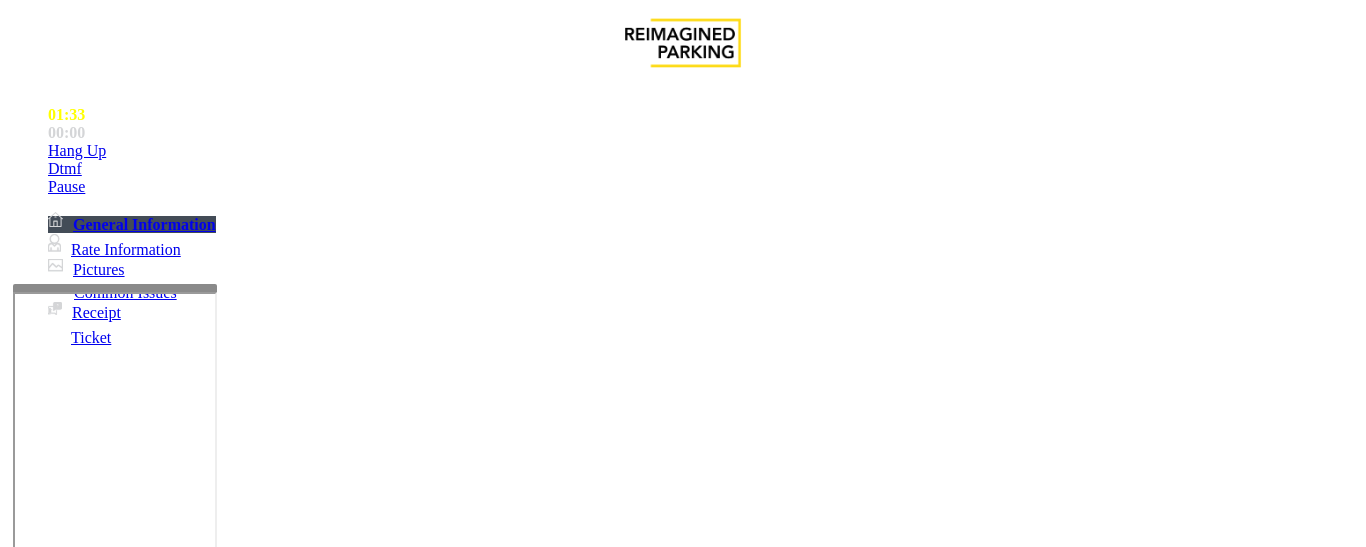 scroll, scrollTop: 300, scrollLeft: 0, axis: vertical 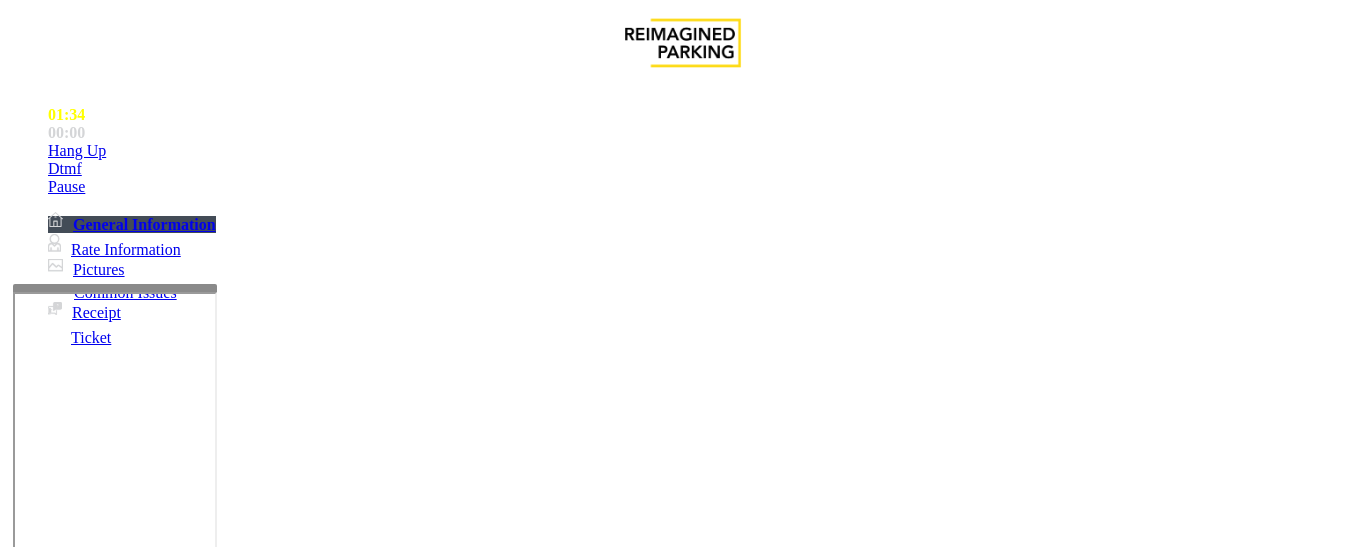 click at bounding box center [221, 1548] 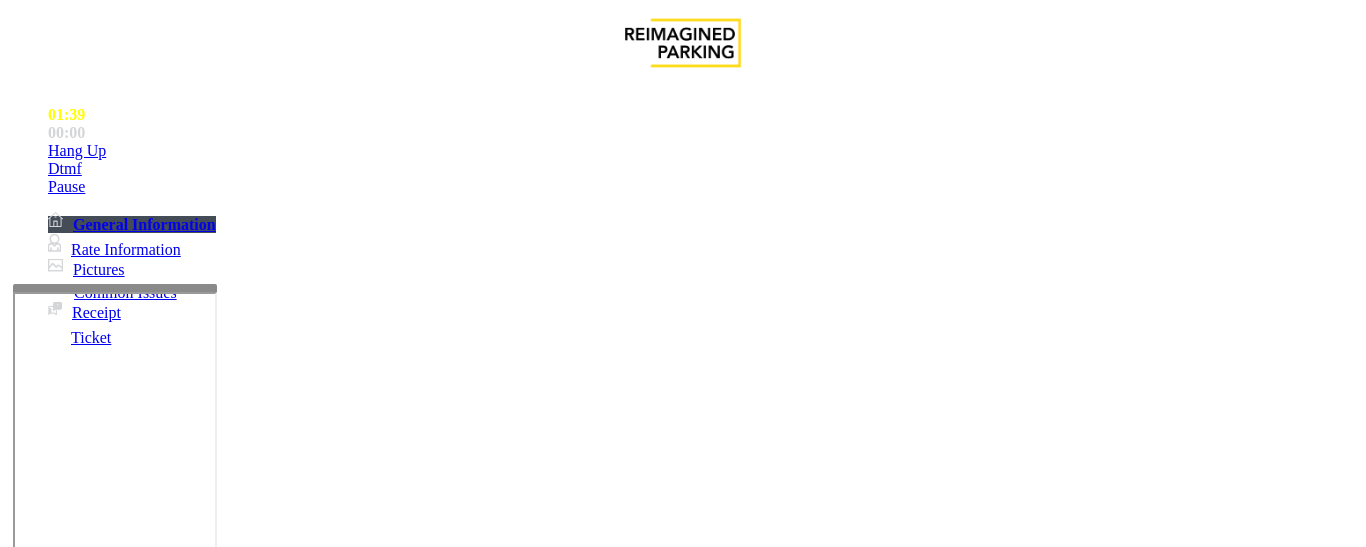 type on "**********" 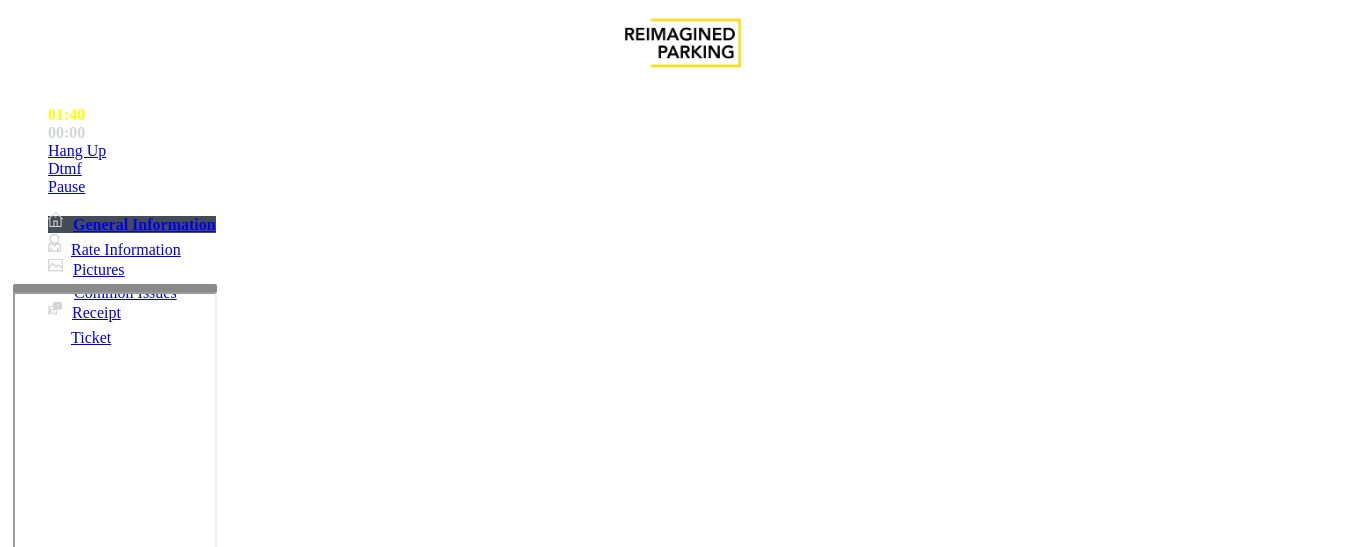 scroll, scrollTop: 0, scrollLeft: 0, axis: both 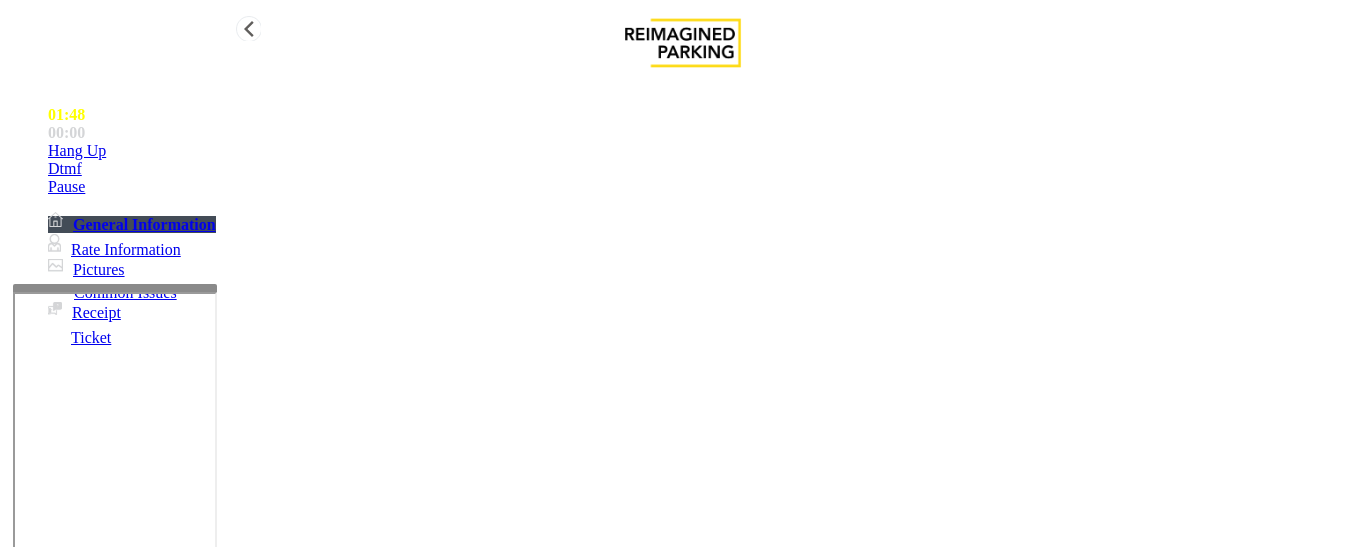 click on "Hang Up" at bounding box center (77, 151) 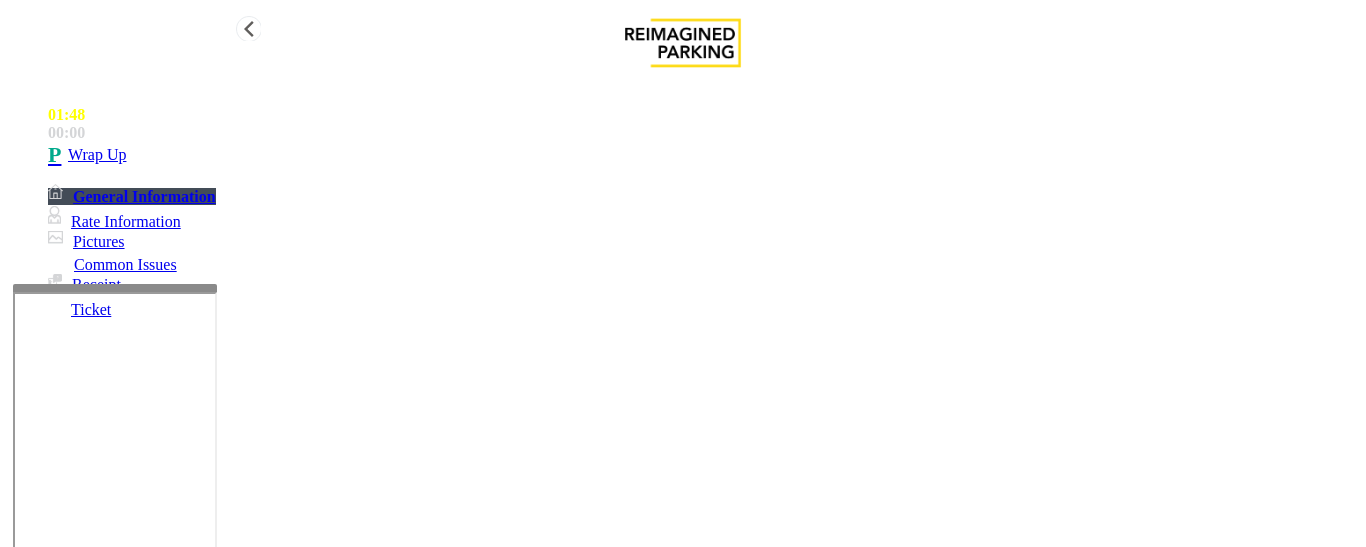 click on "Wrap Up" at bounding box center [703, 155] 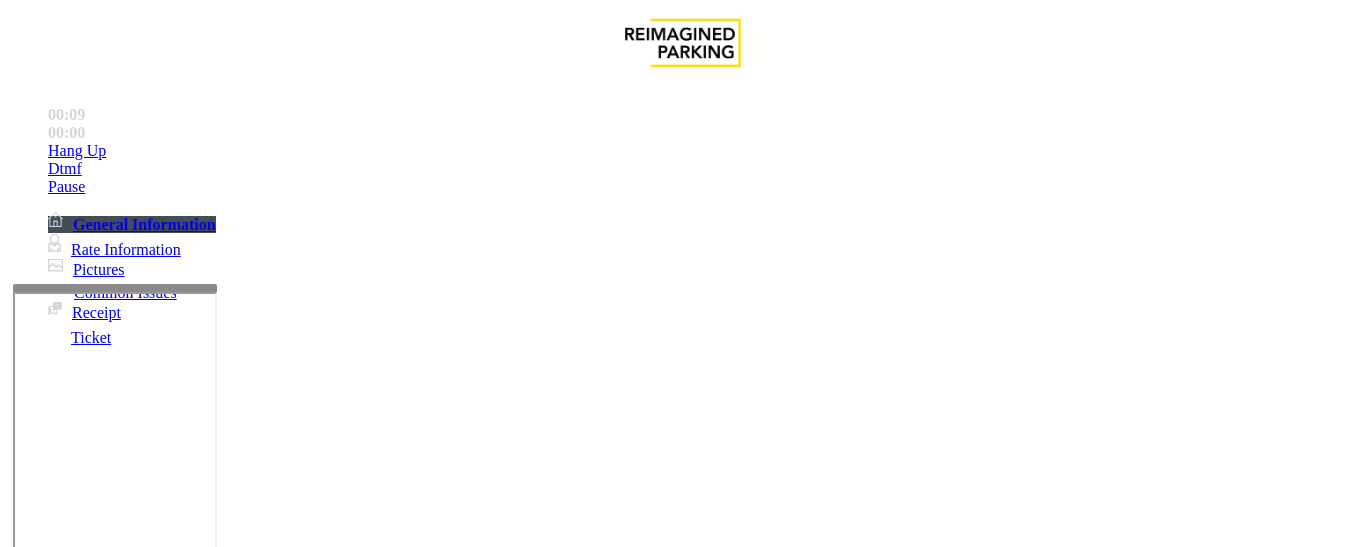 scroll, scrollTop: 1478, scrollLeft: 0, axis: vertical 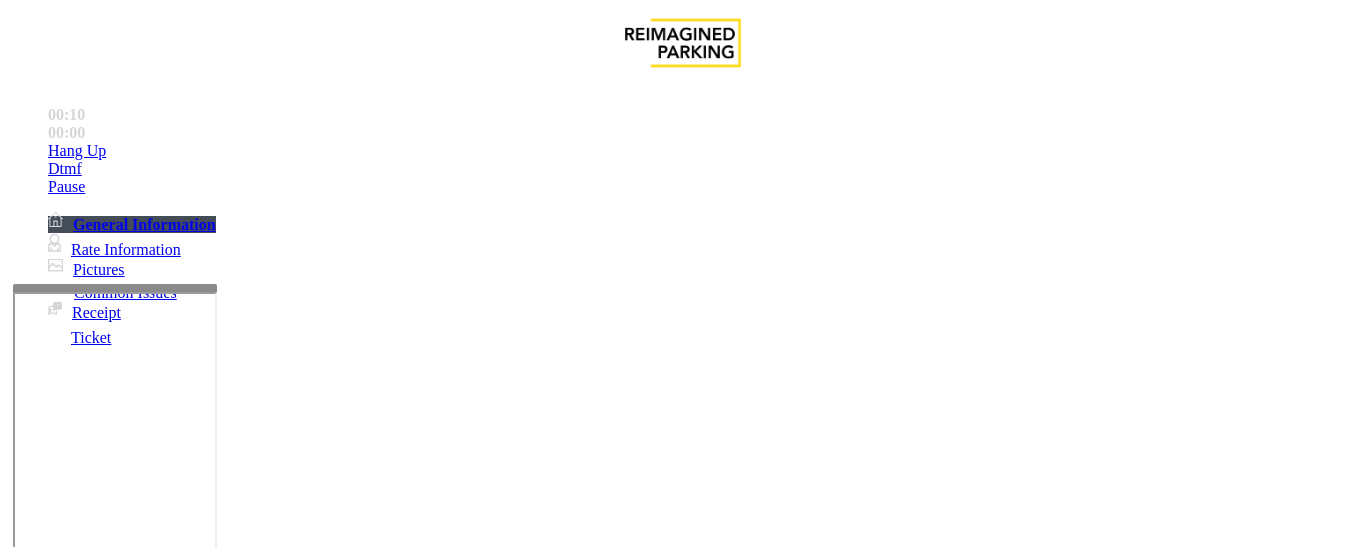 click on "Validation Issue" at bounding box center (371, 1200) 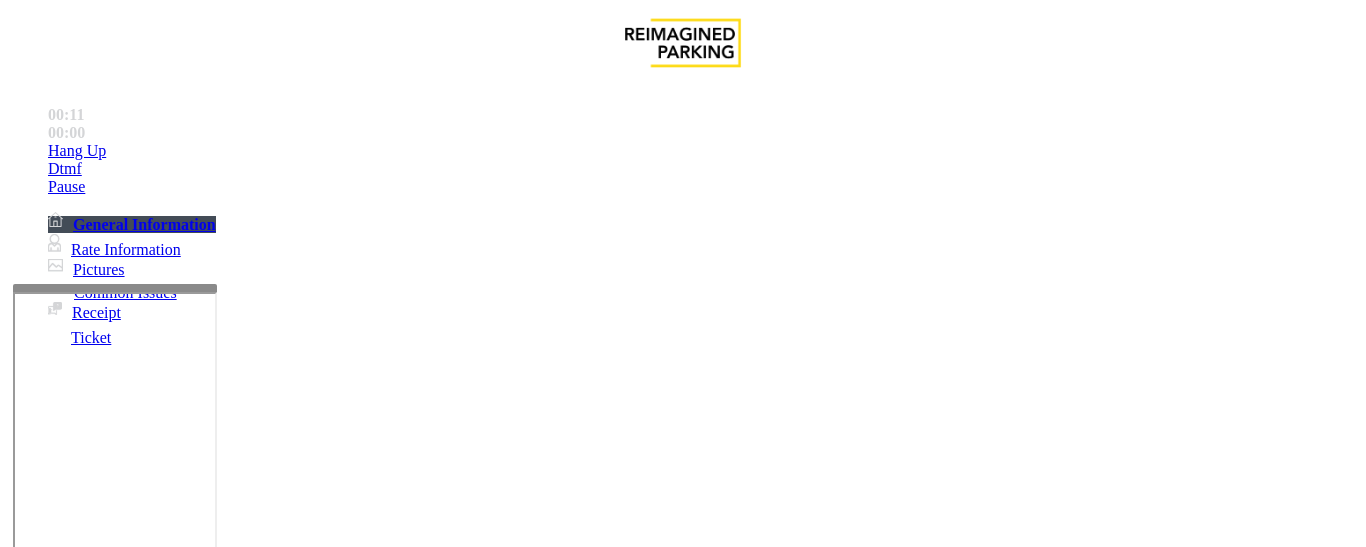 click on "Validation Error" at bounding box center [262, 1200] 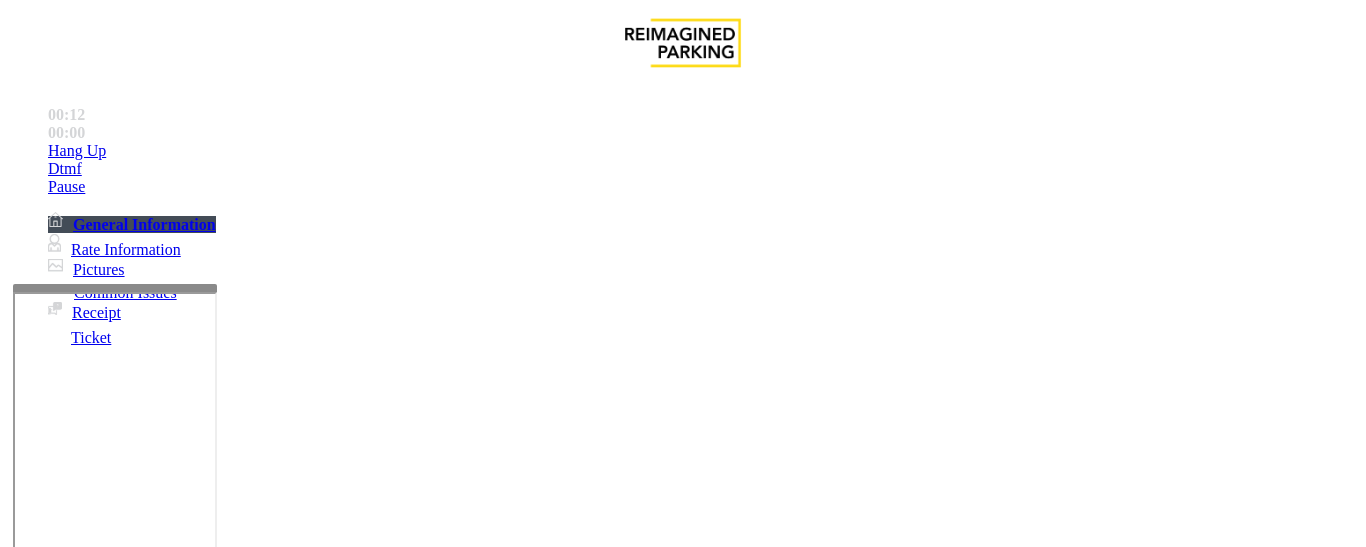 click on "Validation Error" at bounding box center (682, 1185) 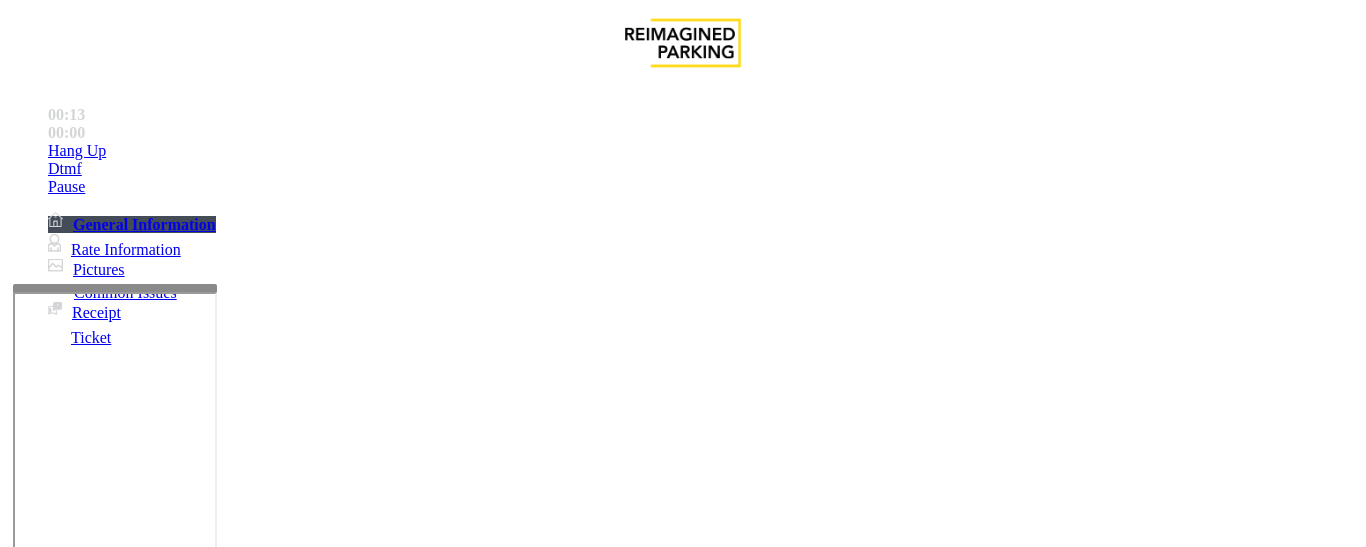 scroll, scrollTop: 400, scrollLeft: 0, axis: vertical 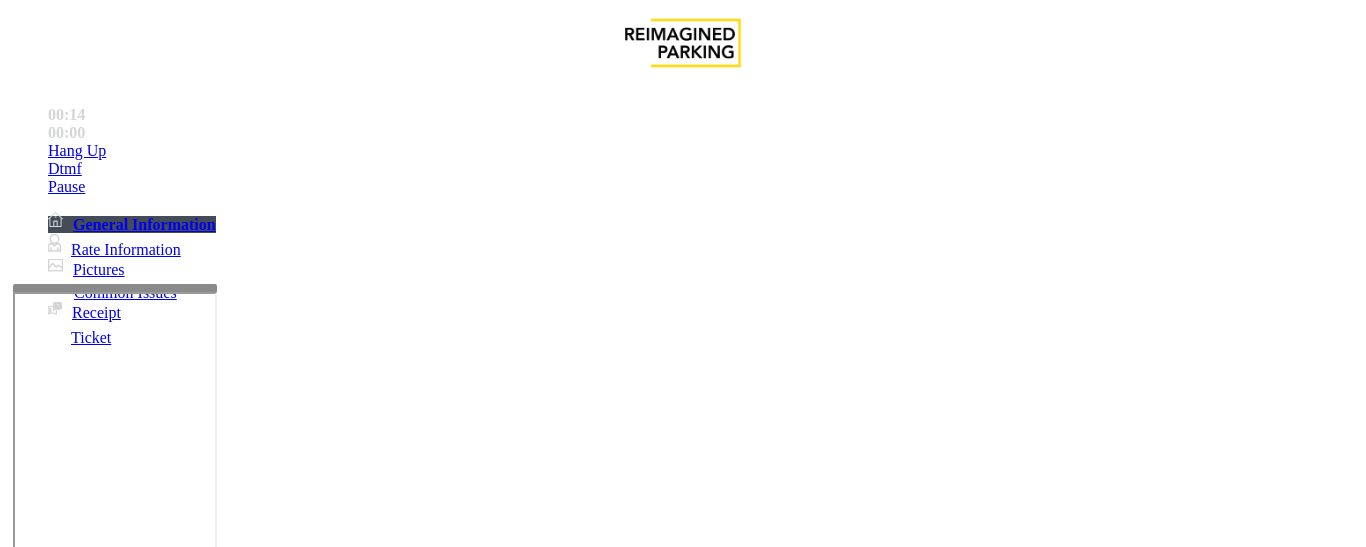 click at bounding box center (221, 1546) 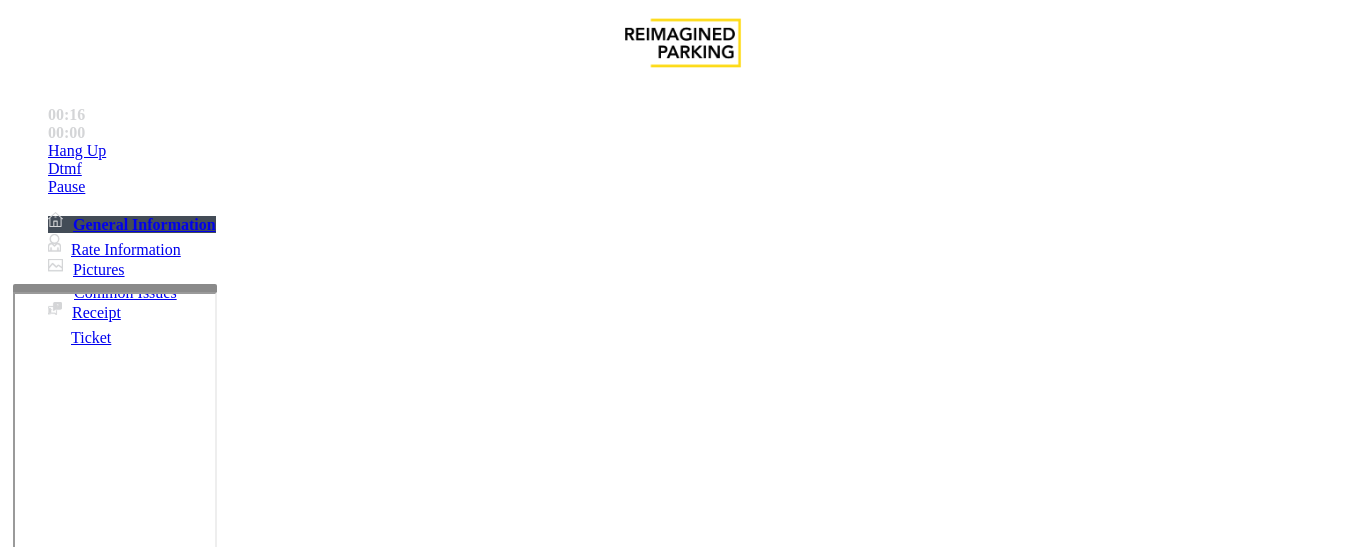 paste on "**********" 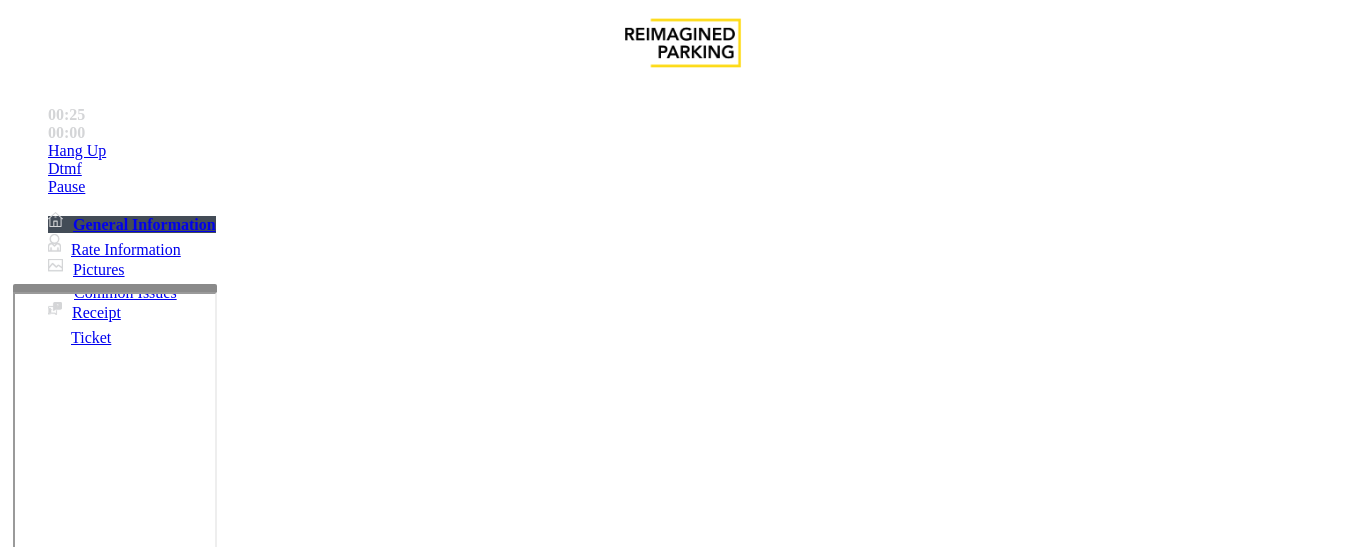 scroll, scrollTop: 200, scrollLeft: 0, axis: vertical 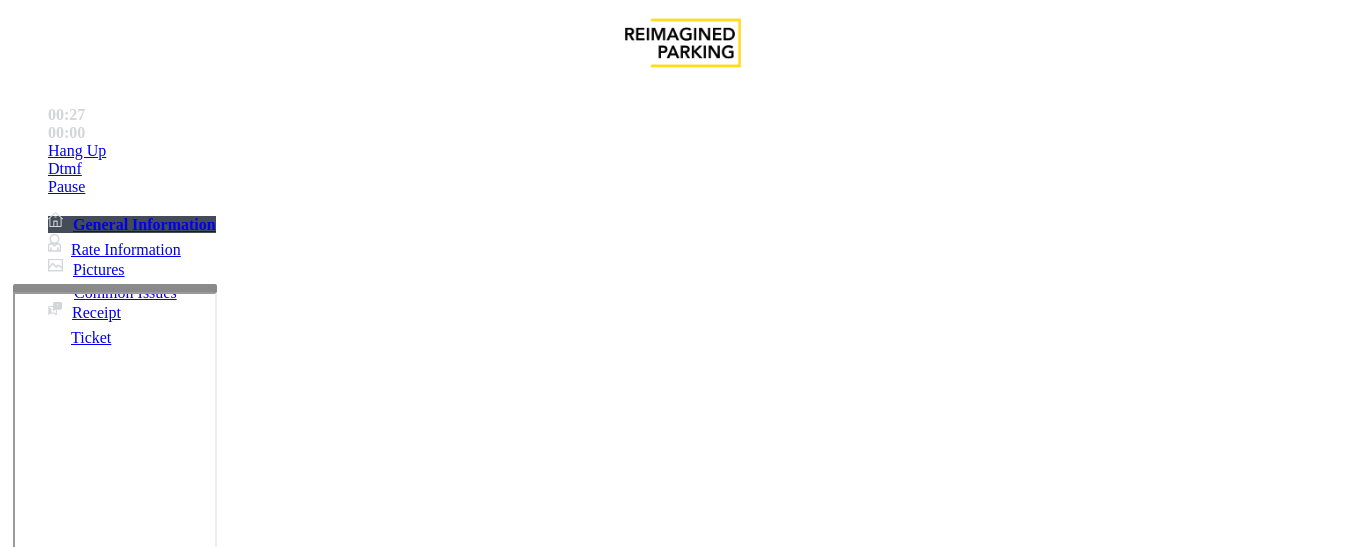 click at bounding box center (221, 1546) 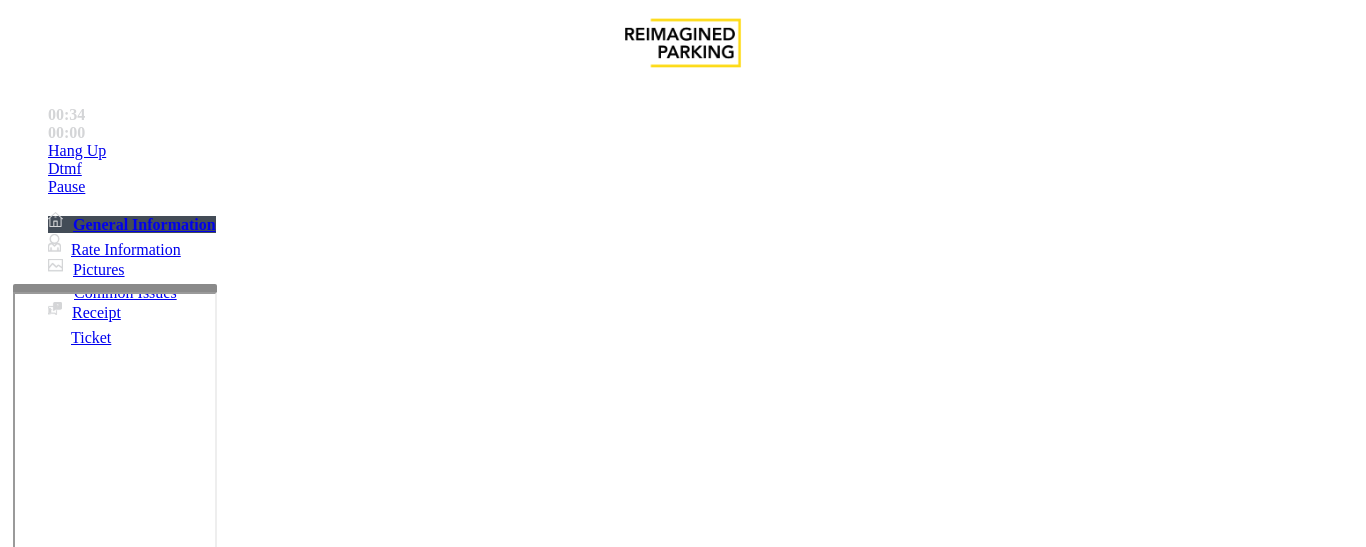 scroll, scrollTop: 0, scrollLeft: 0, axis: both 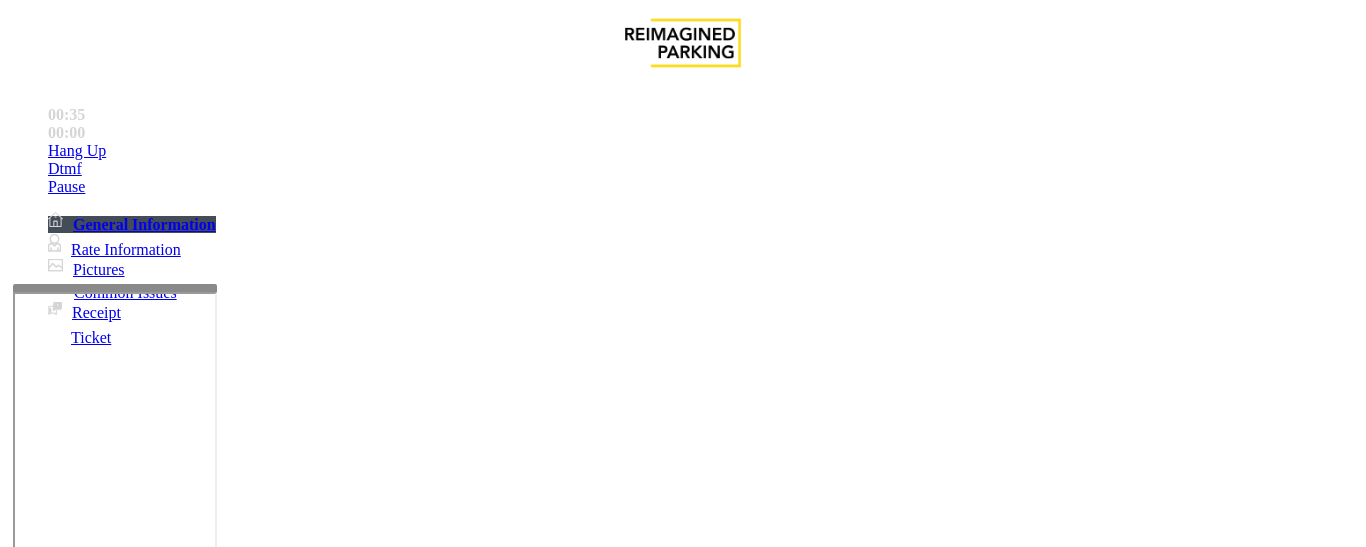 type on "**********" 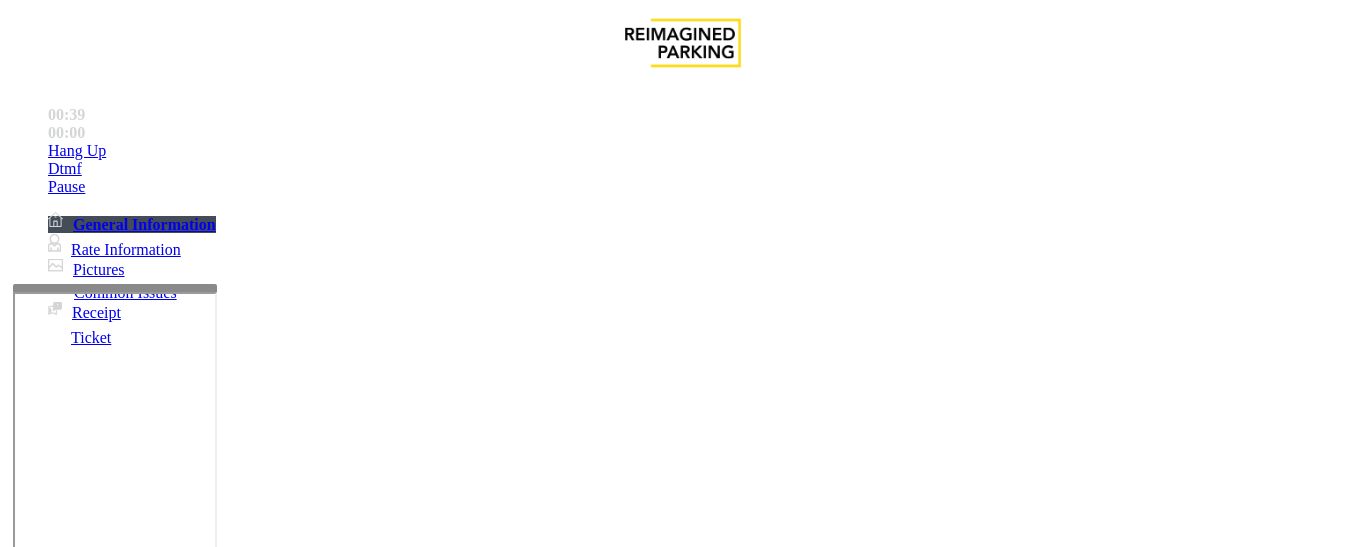 type on "***" 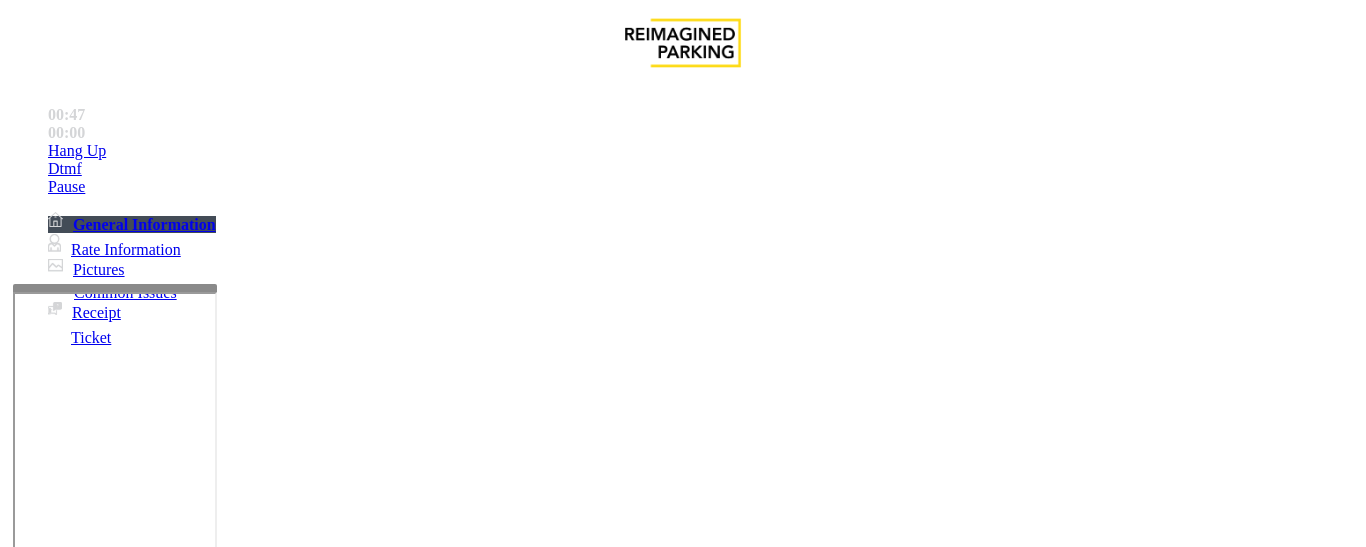 type on "******" 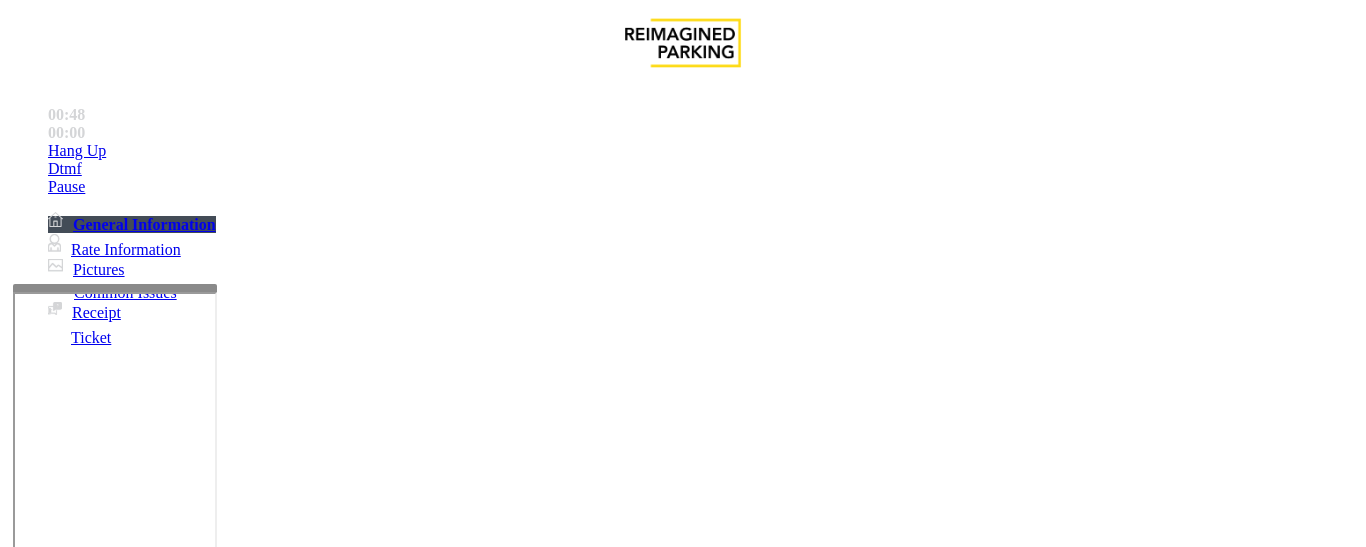 click on "***" at bounding box center [96, 1247] 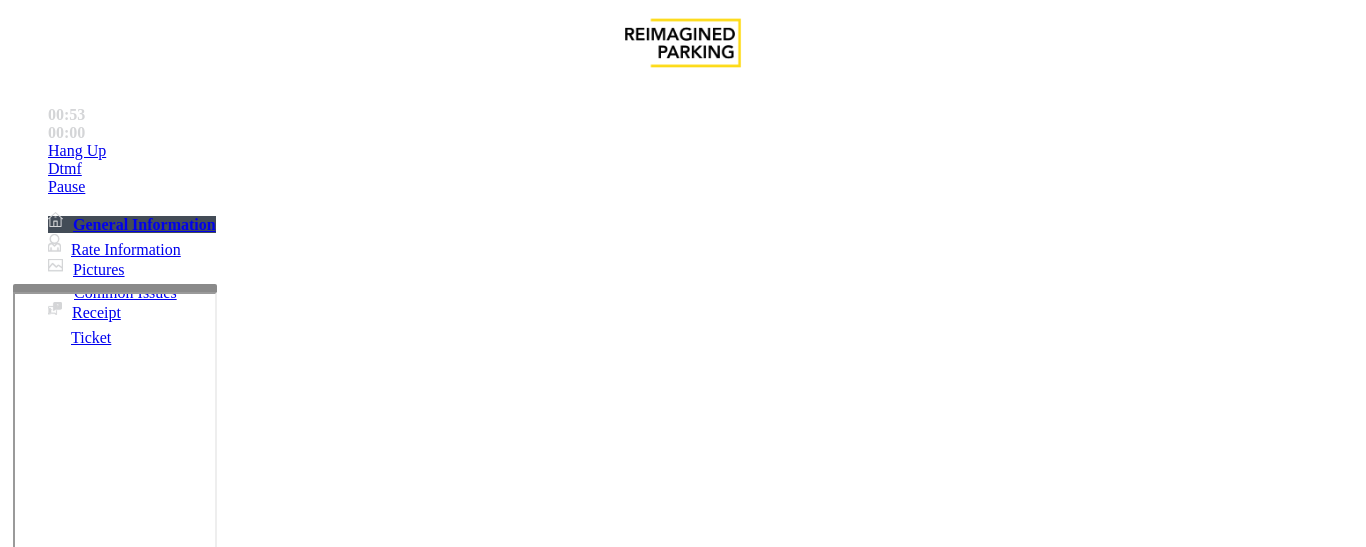 scroll, scrollTop: 200, scrollLeft: 0, axis: vertical 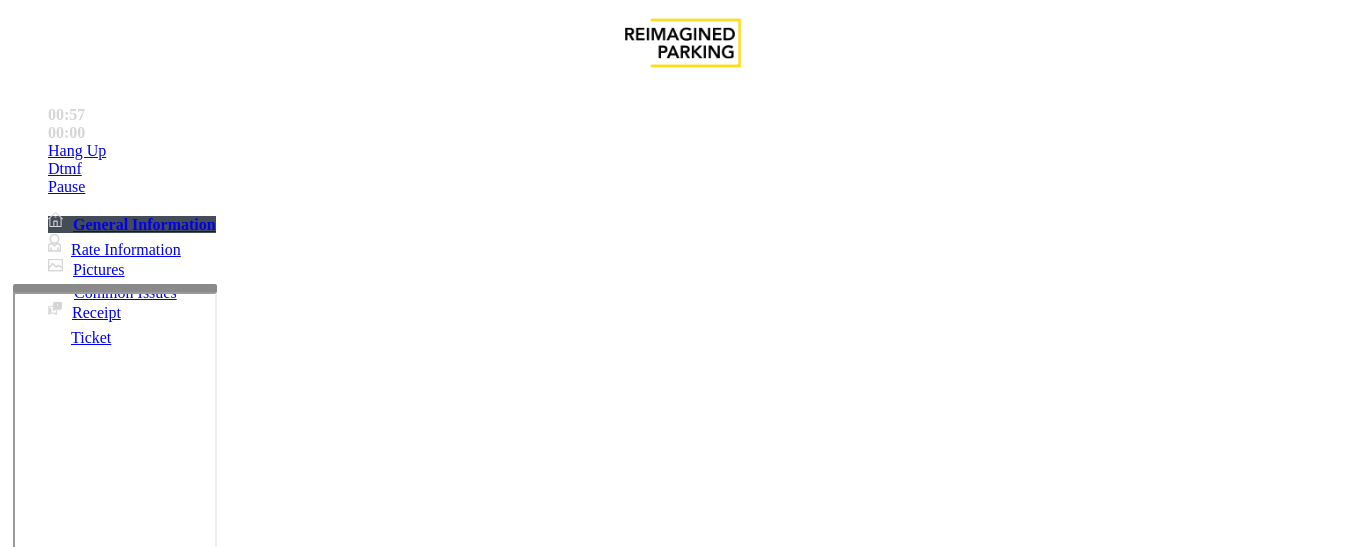 type on "****" 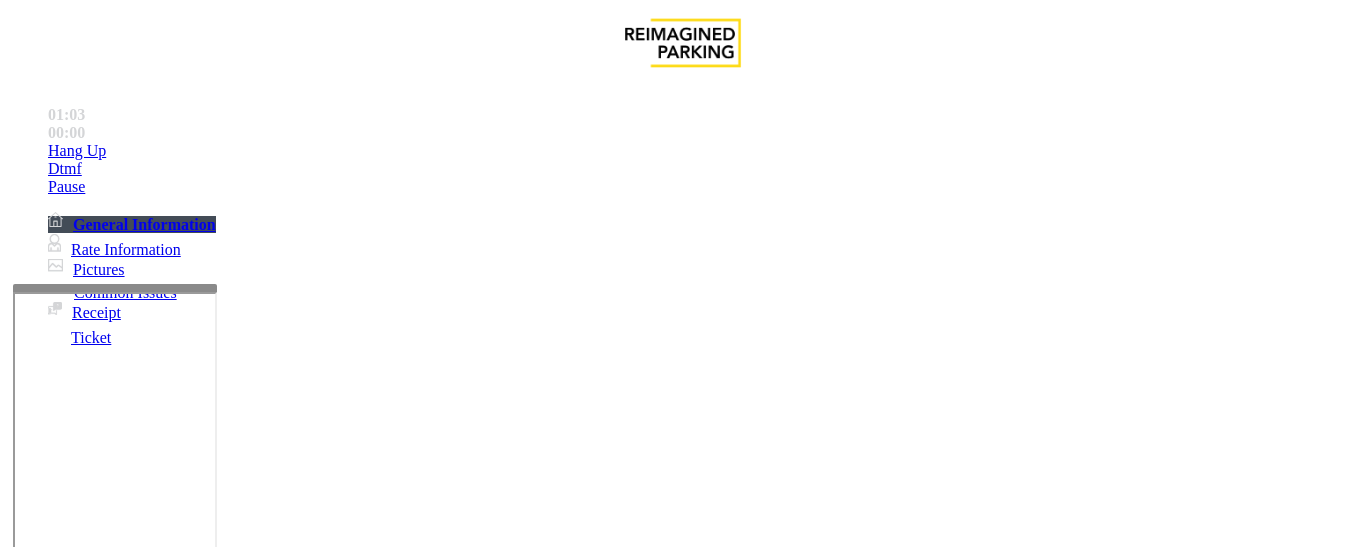 scroll, scrollTop: 500, scrollLeft: 0, axis: vertical 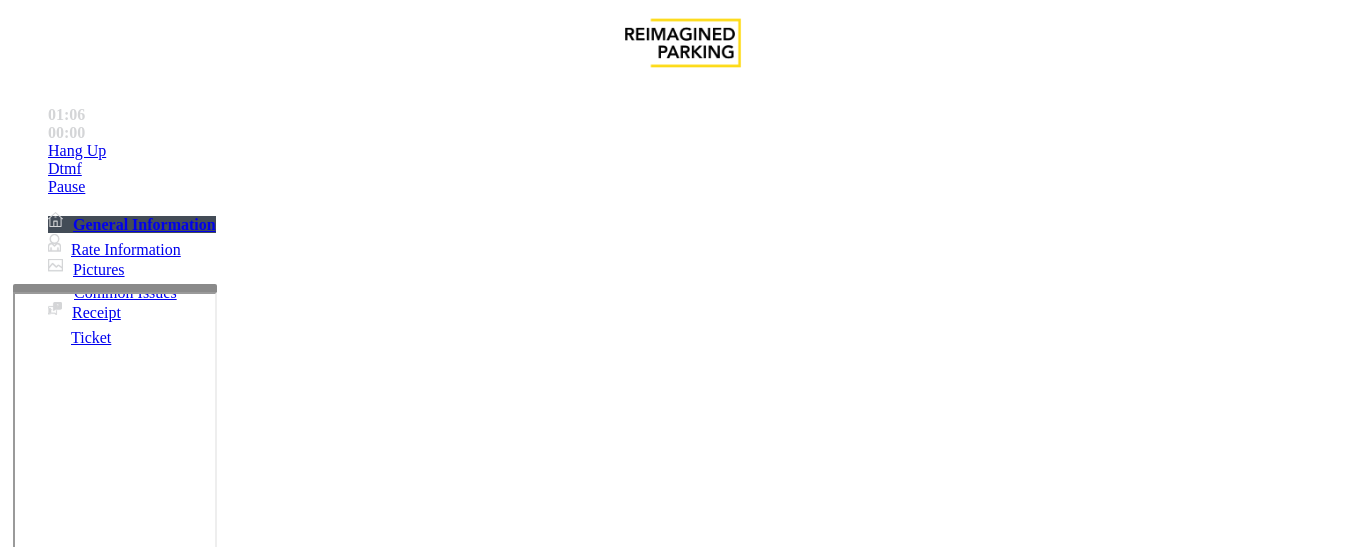 click at bounding box center [221, 1546] 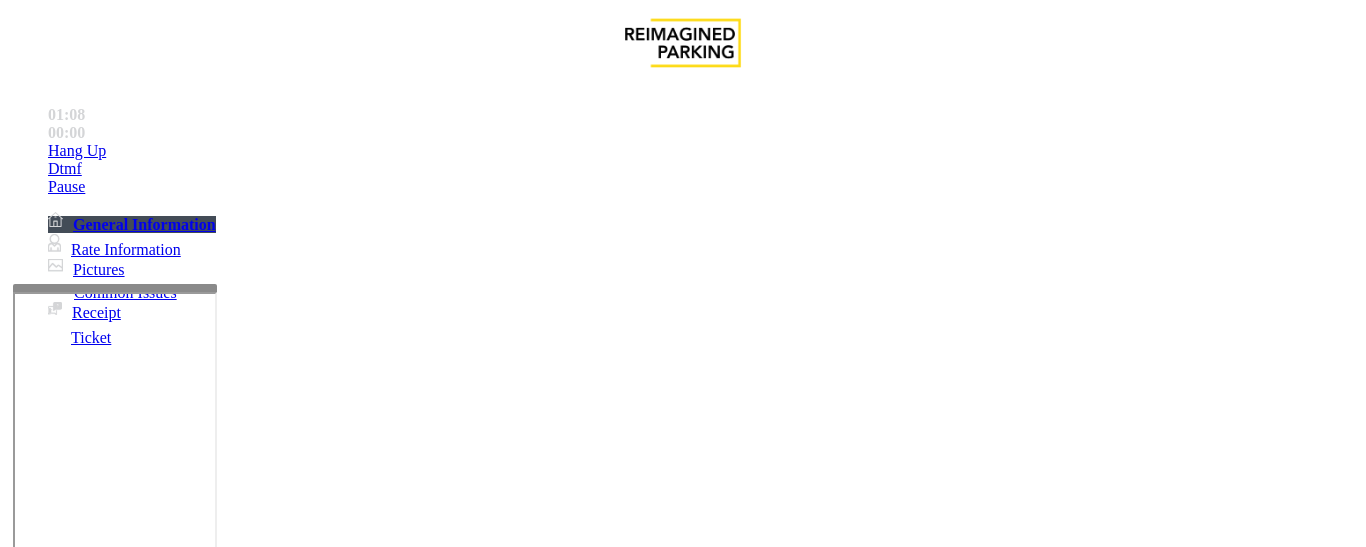 scroll, scrollTop: 0, scrollLeft: 0, axis: both 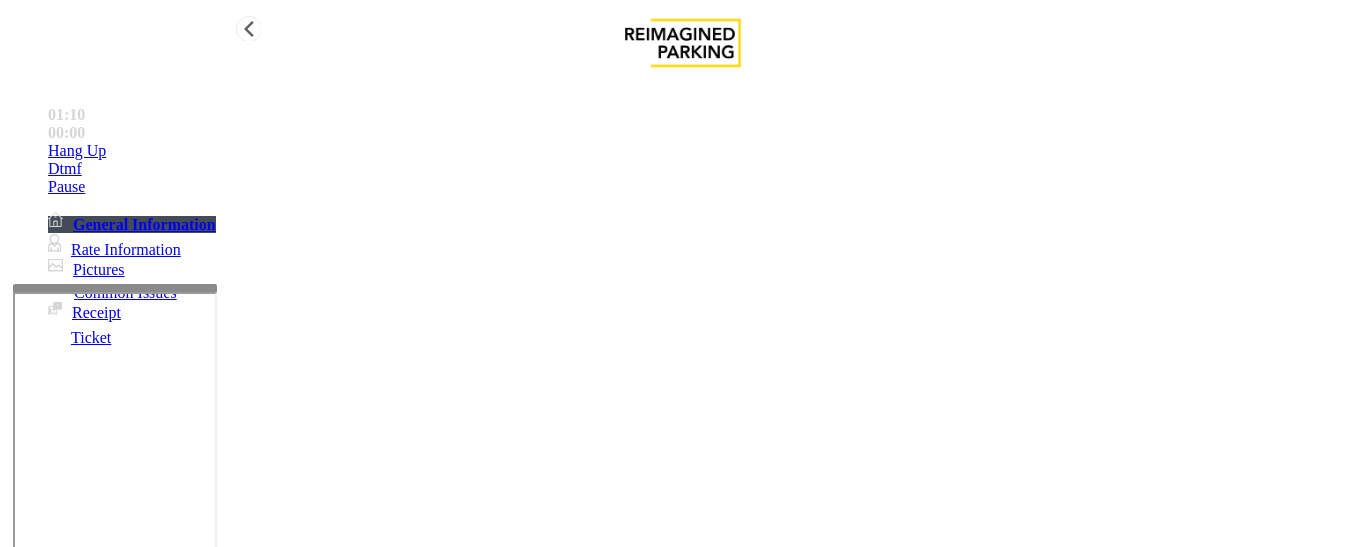 click on "Hang Up" at bounding box center [703, 151] 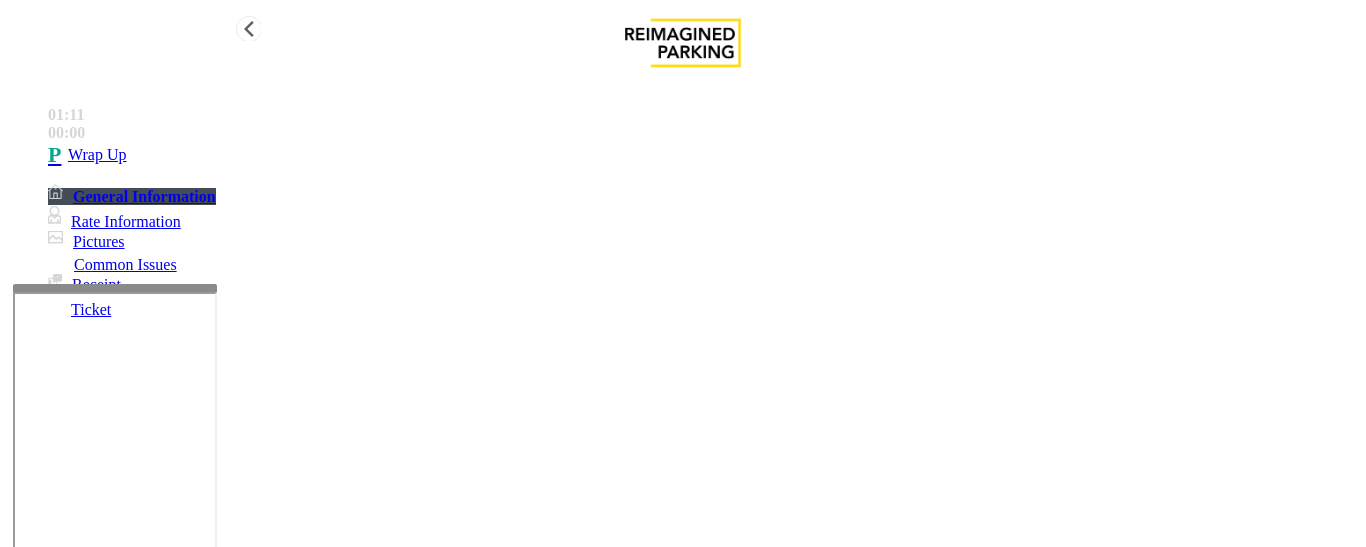 click on "Wrap Up" at bounding box center (97, 155) 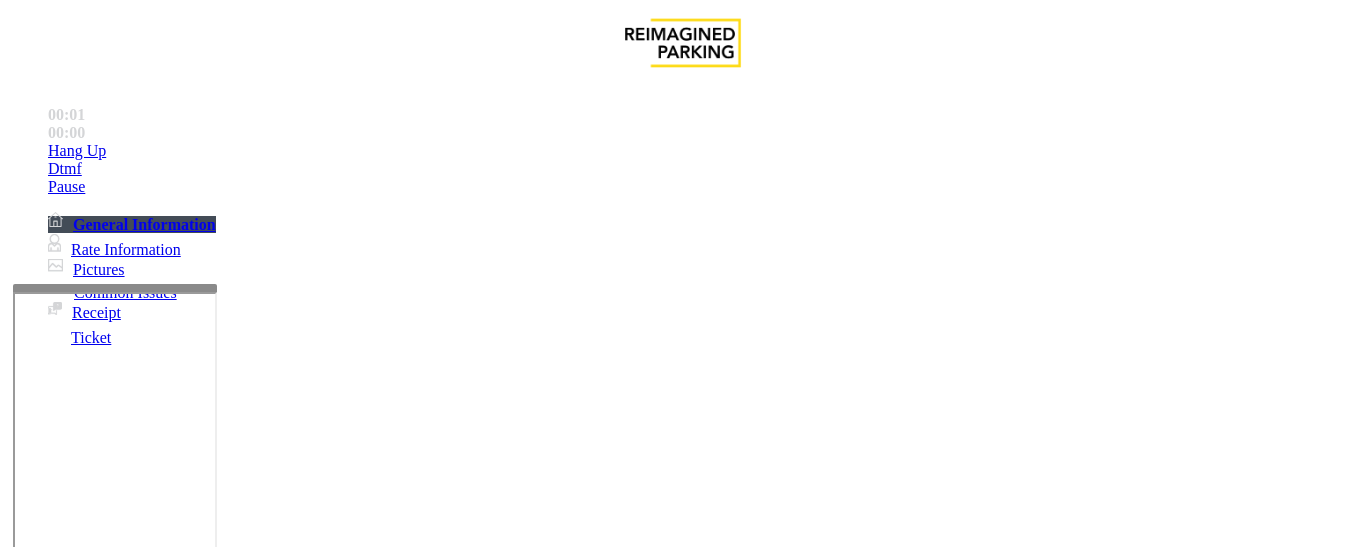 scroll, scrollTop: 500, scrollLeft: 0, axis: vertical 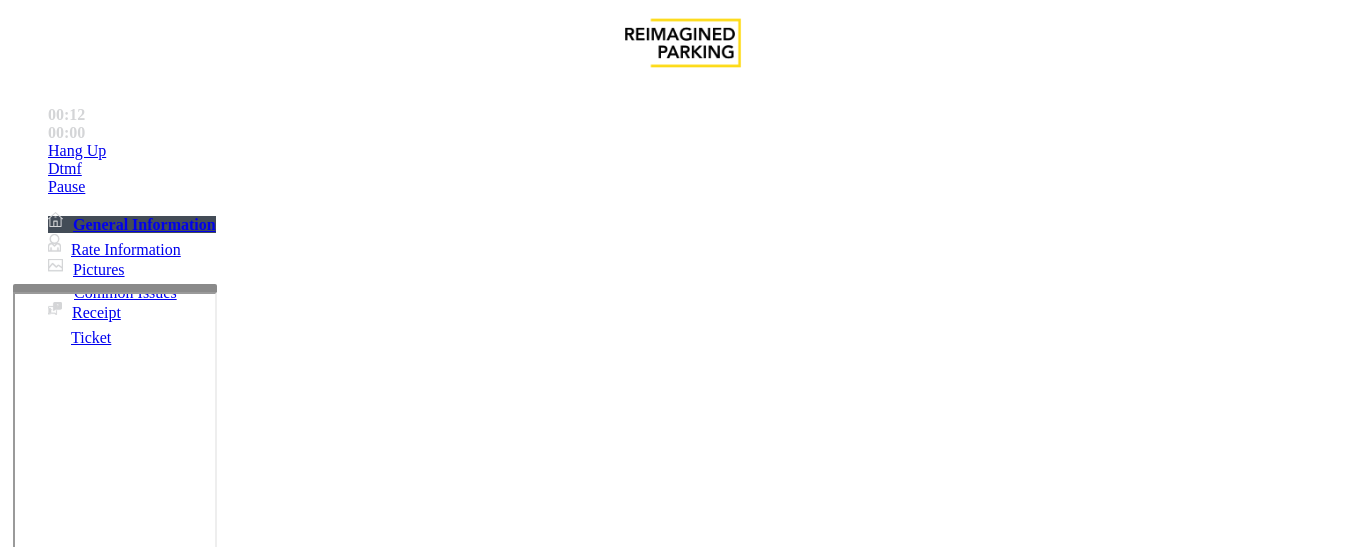 click on "Intercom Issue/No Response" at bounding box center (752, 1200) 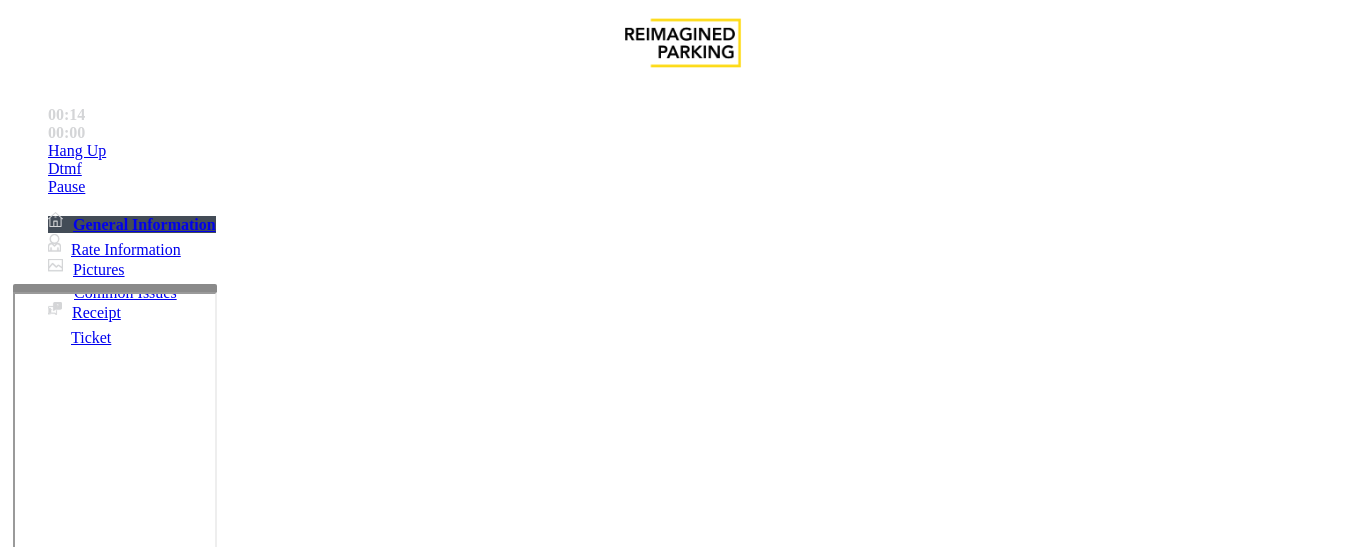 click on "Issue" at bounding box center (42, 1167) 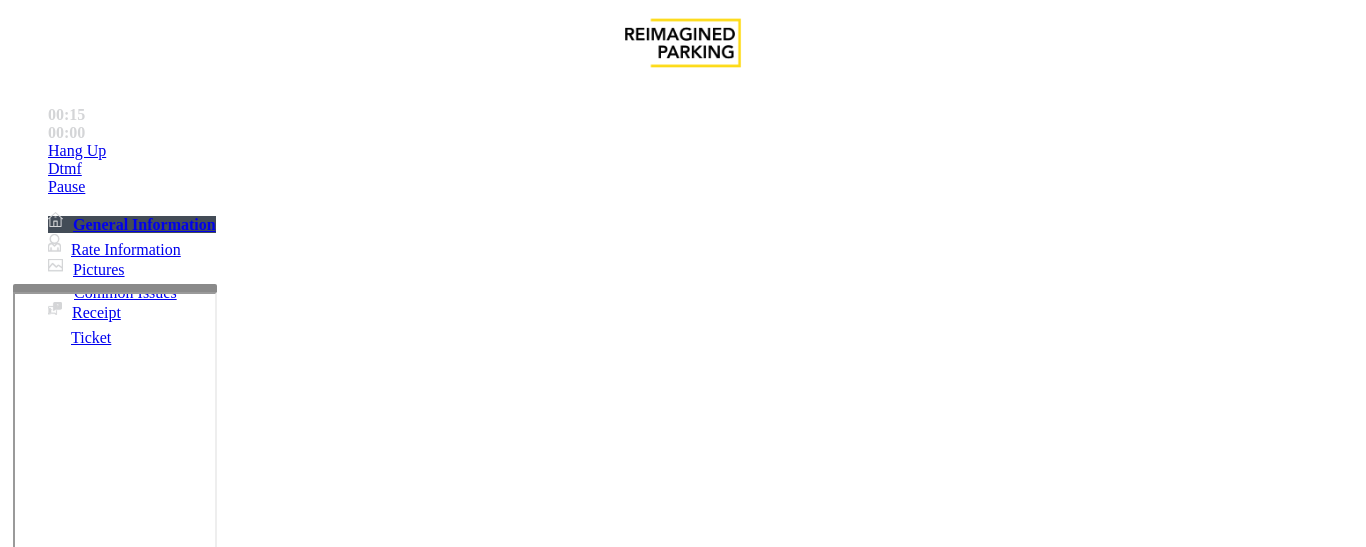 click on "Monthly Issue" at bounding box center (268, 1200) 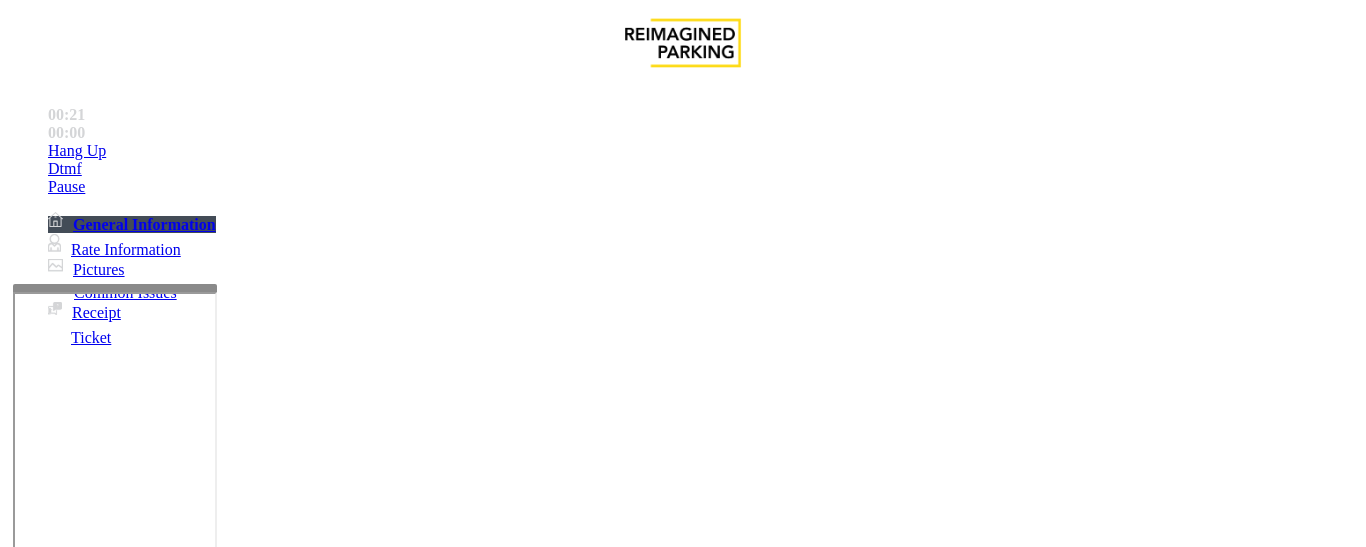 scroll, scrollTop: 200, scrollLeft: 0, axis: vertical 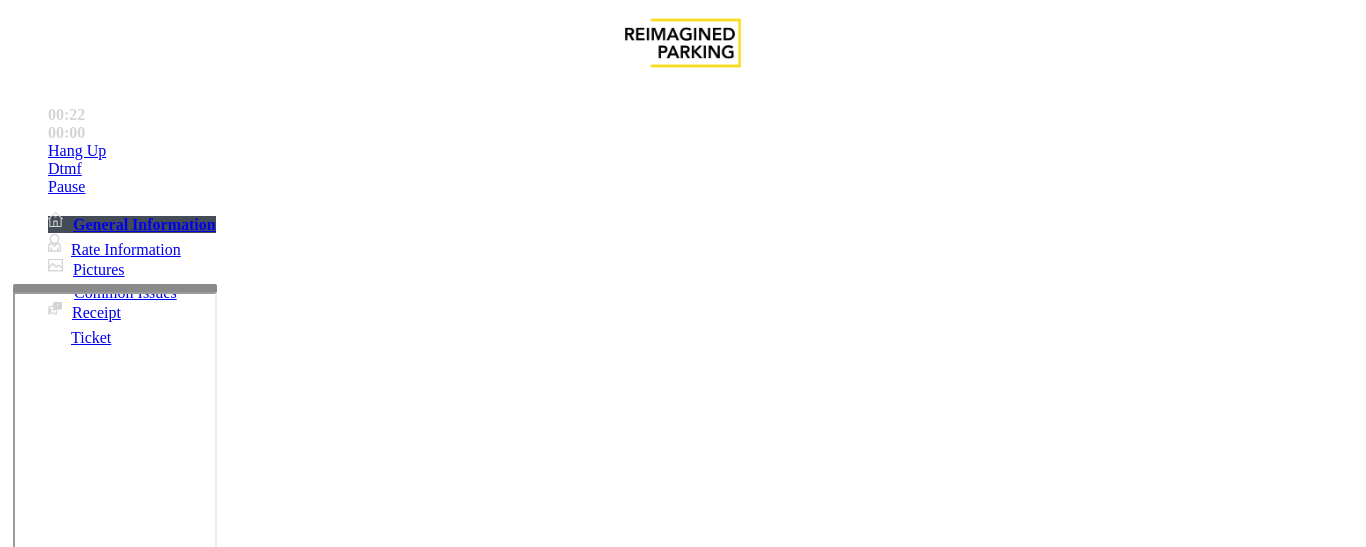 click on "Issue" at bounding box center [42, 1167] 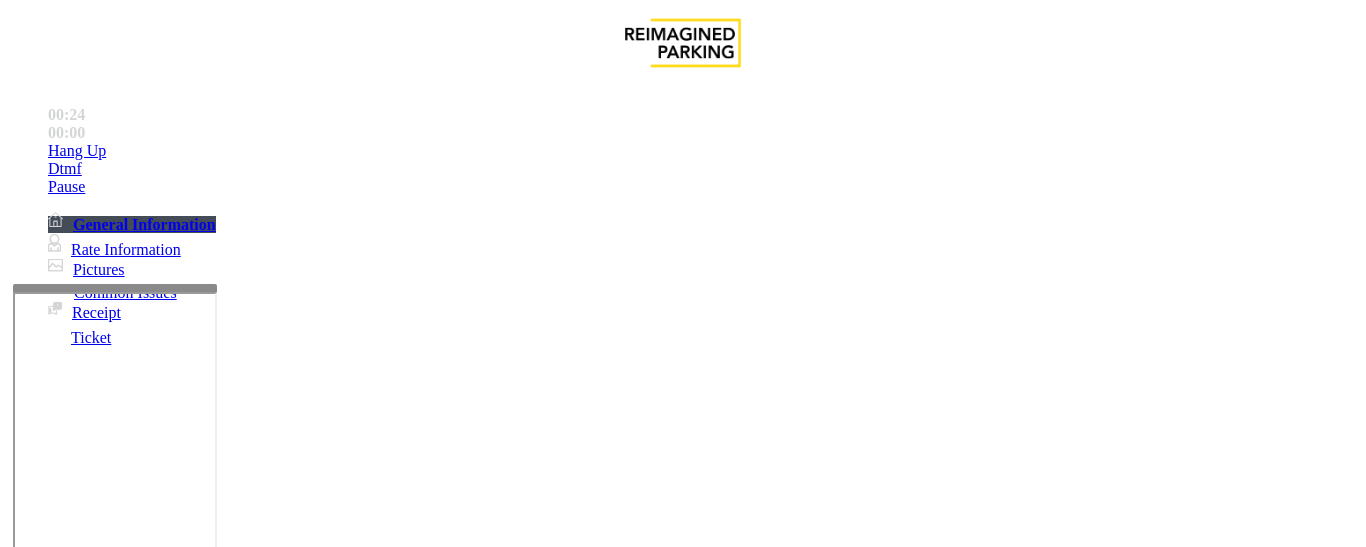click on "Intercom Issue/No Response" at bounding box center (752, 1200) 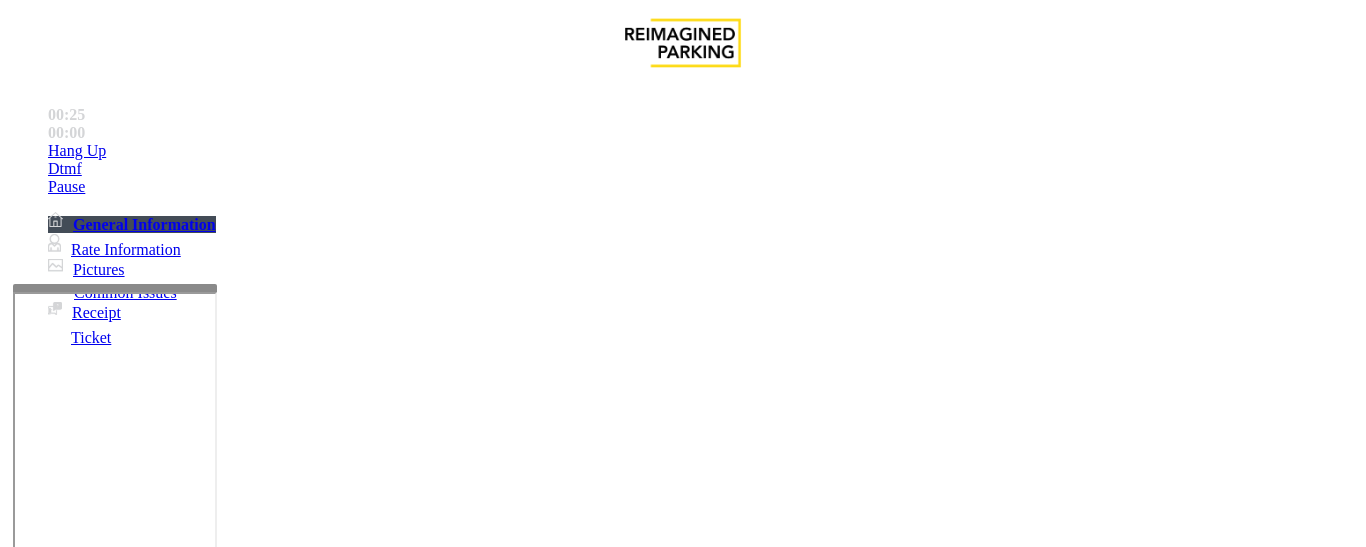 click on "Parker Cannot Hear Call Center Agent" at bounding box center [378, 1200] 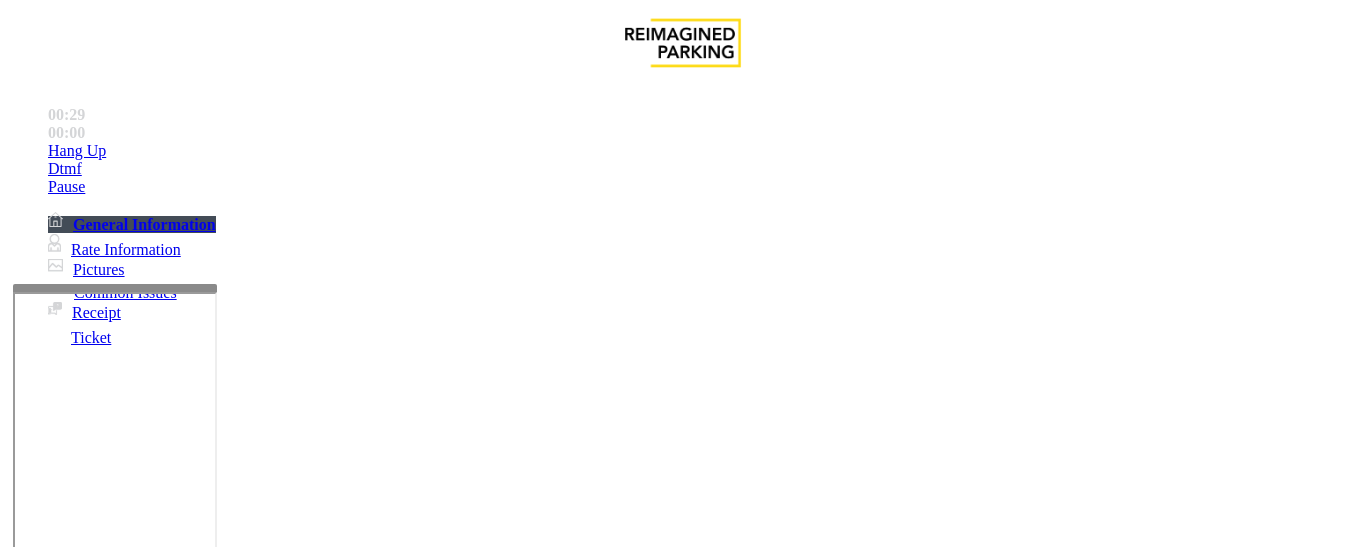 click at bounding box center (229, 1248) 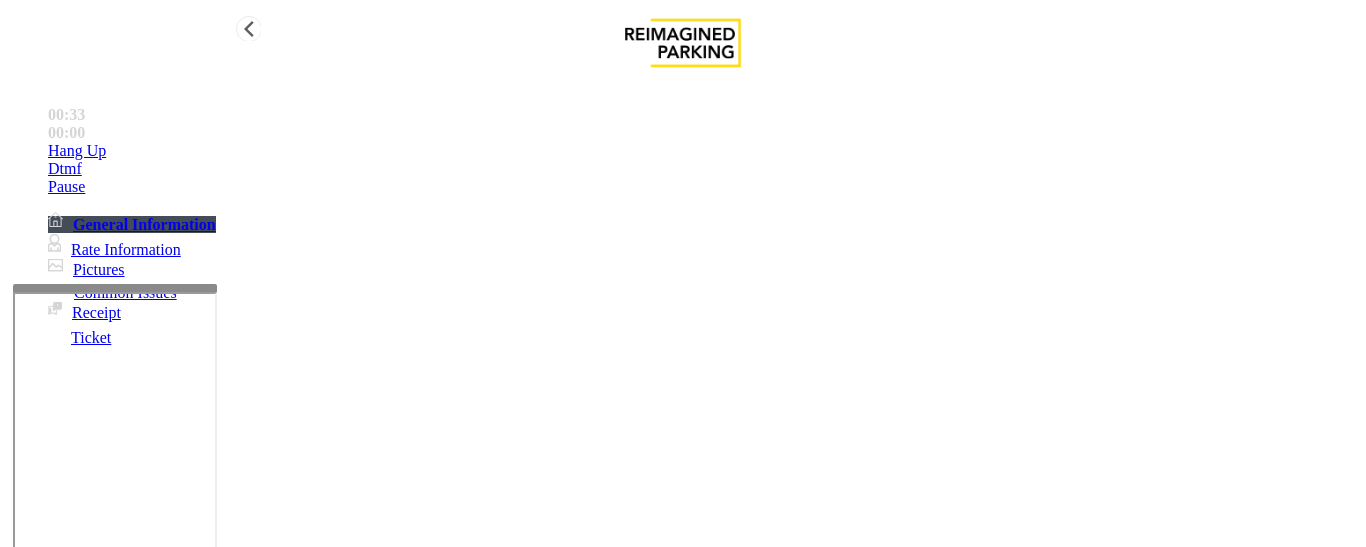 type on "**********" 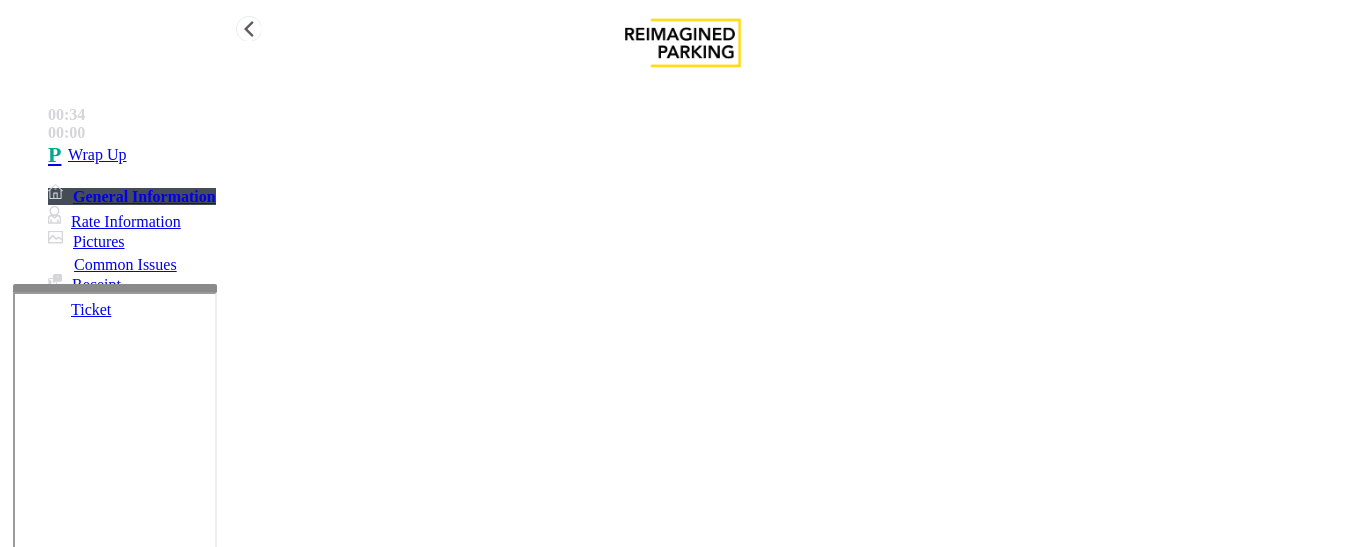 click on "Wrap Up" at bounding box center [703, 155] 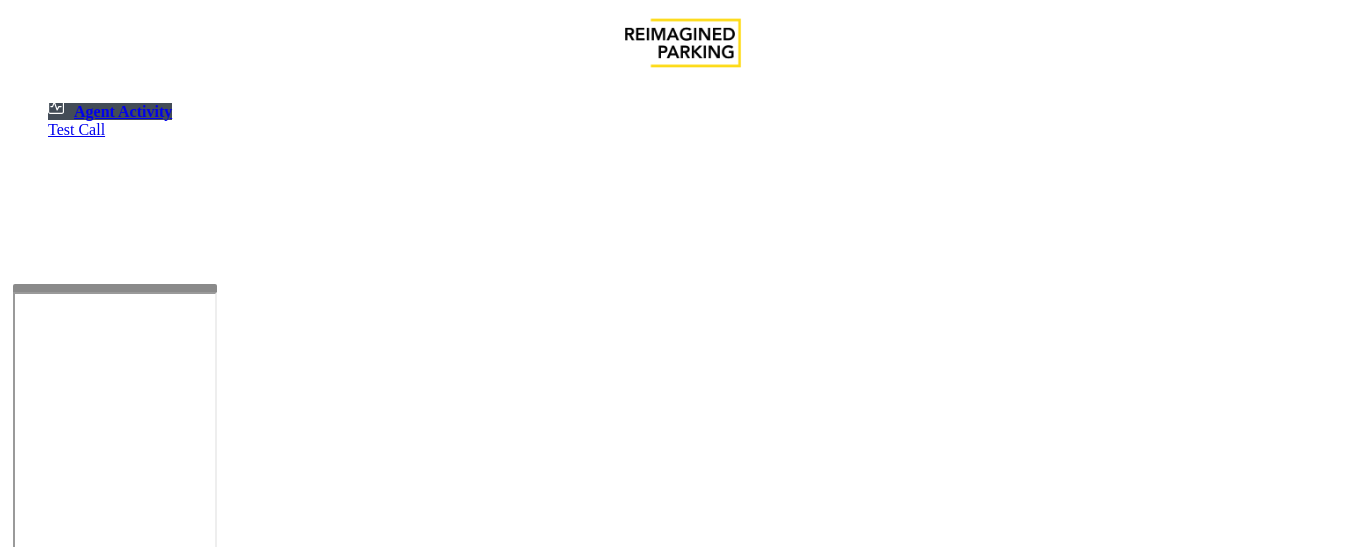 click on "Logout" at bounding box center [41, 1086] 